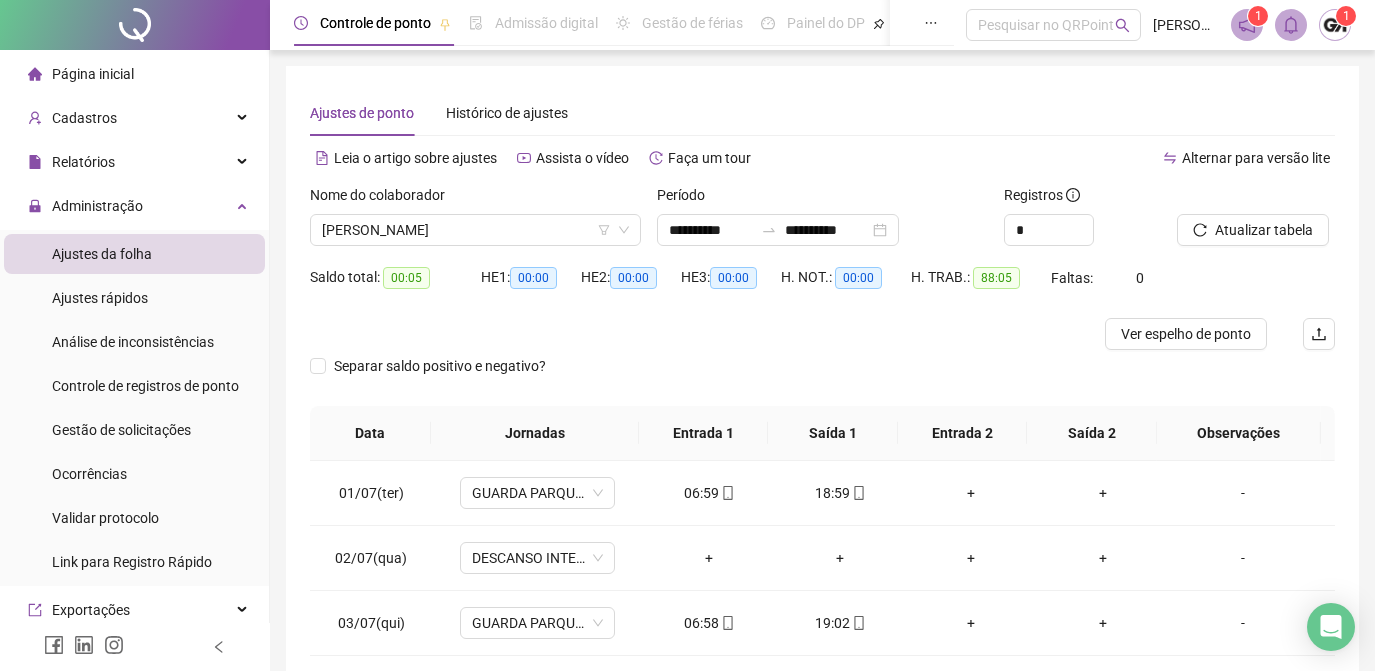 scroll, scrollTop: 326, scrollLeft: 0, axis: vertical 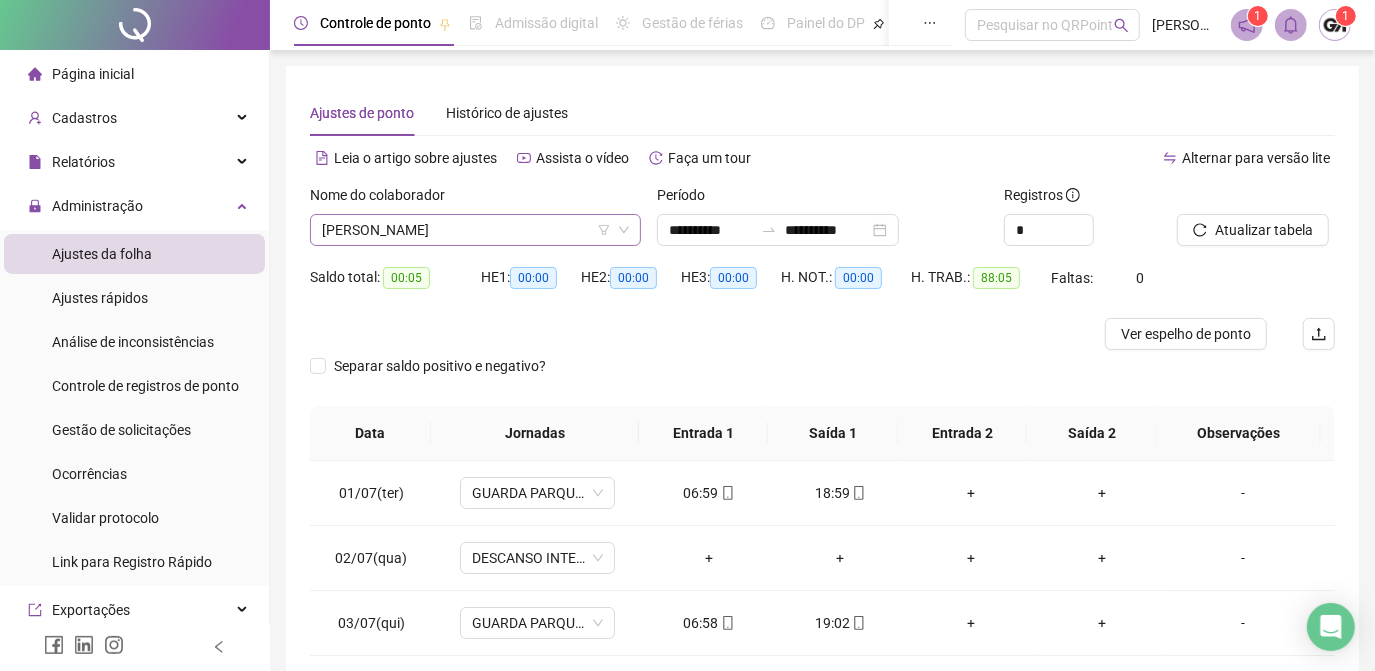 click on "[PERSON_NAME]" at bounding box center (475, 230) 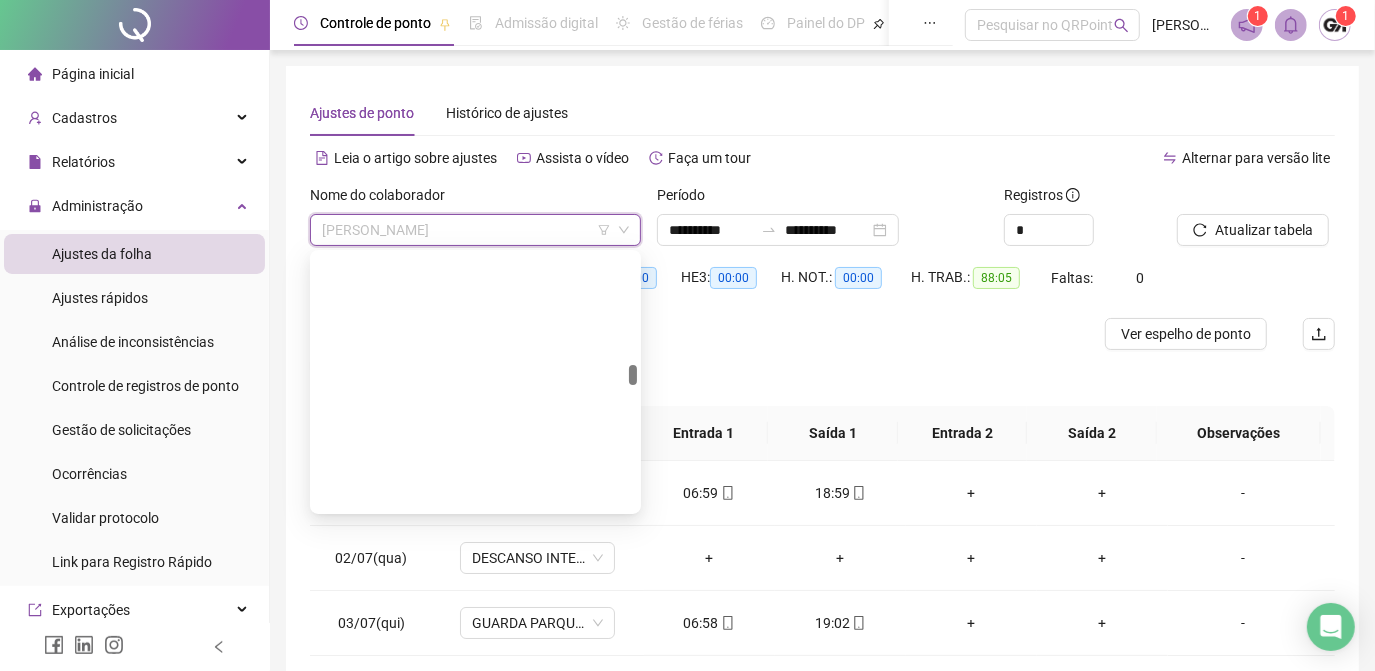 drag, startPoint x: 430, startPoint y: 449, endPoint x: 448, endPoint y: 447, distance: 18.110771 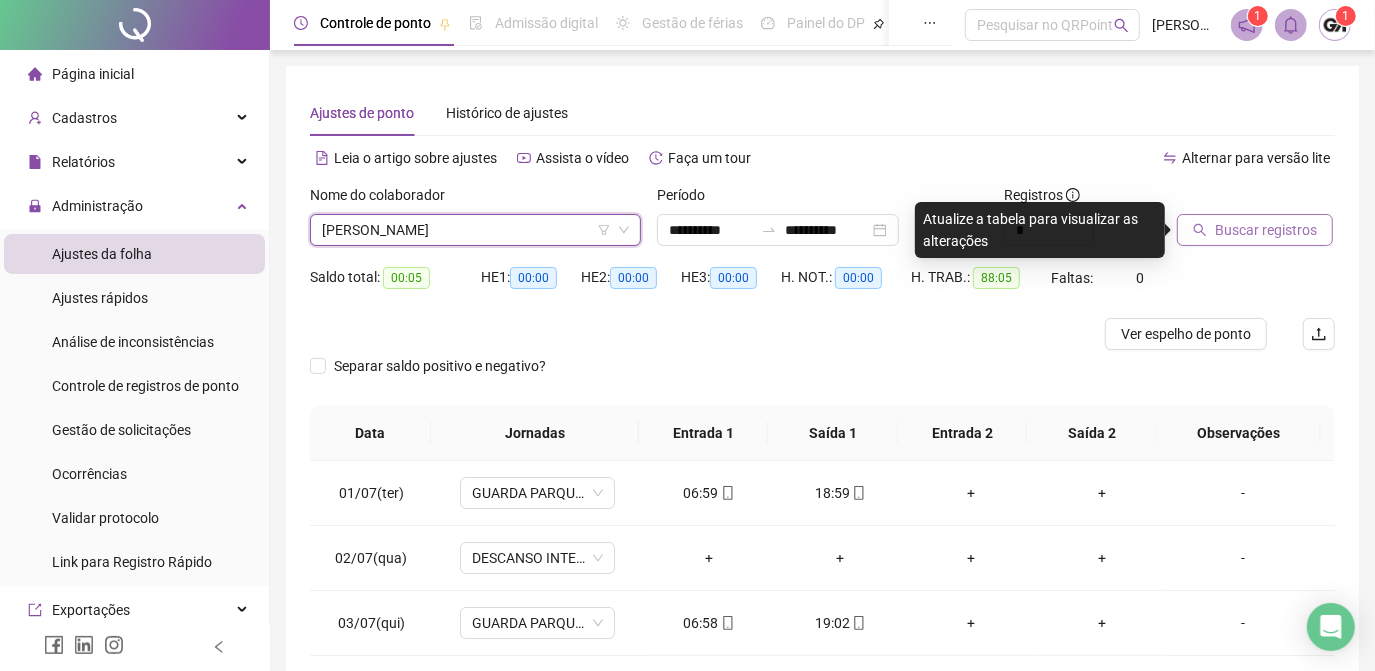 click on "Buscar registros" at bounding box center (1255, 230) 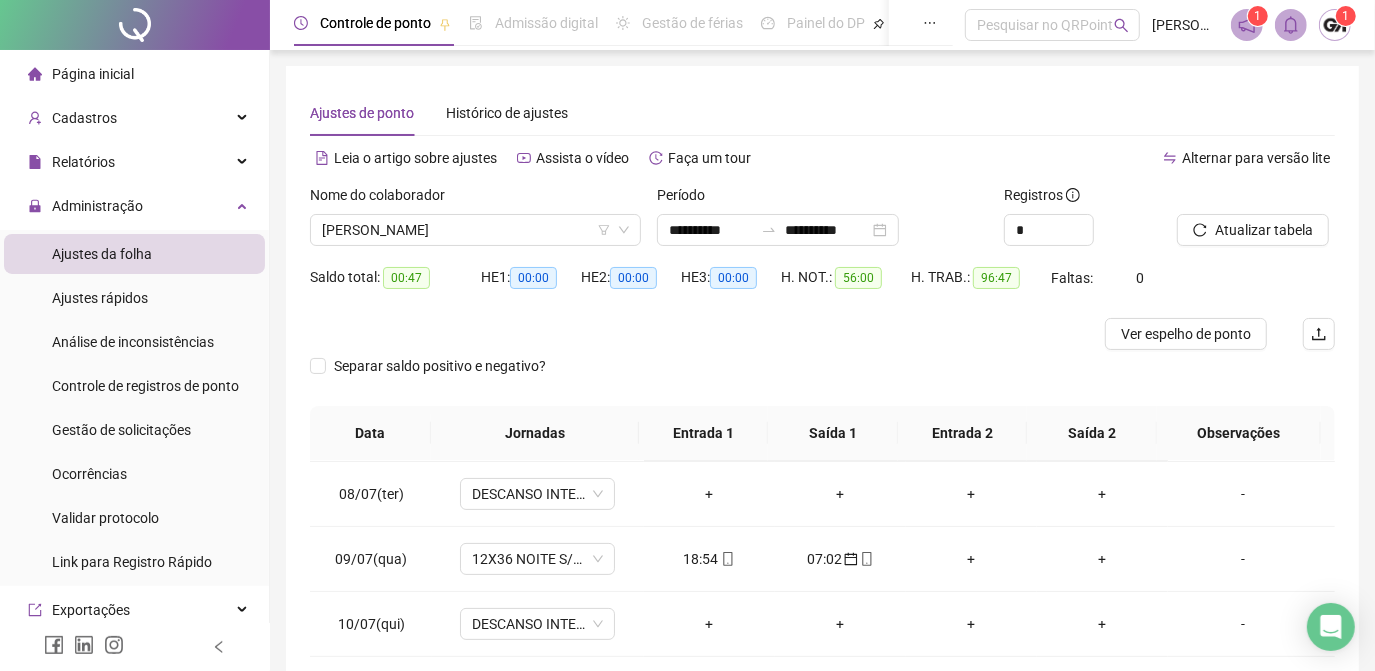 scroll, scrollTop: 608, scrollLeft: 0, axis: vertical 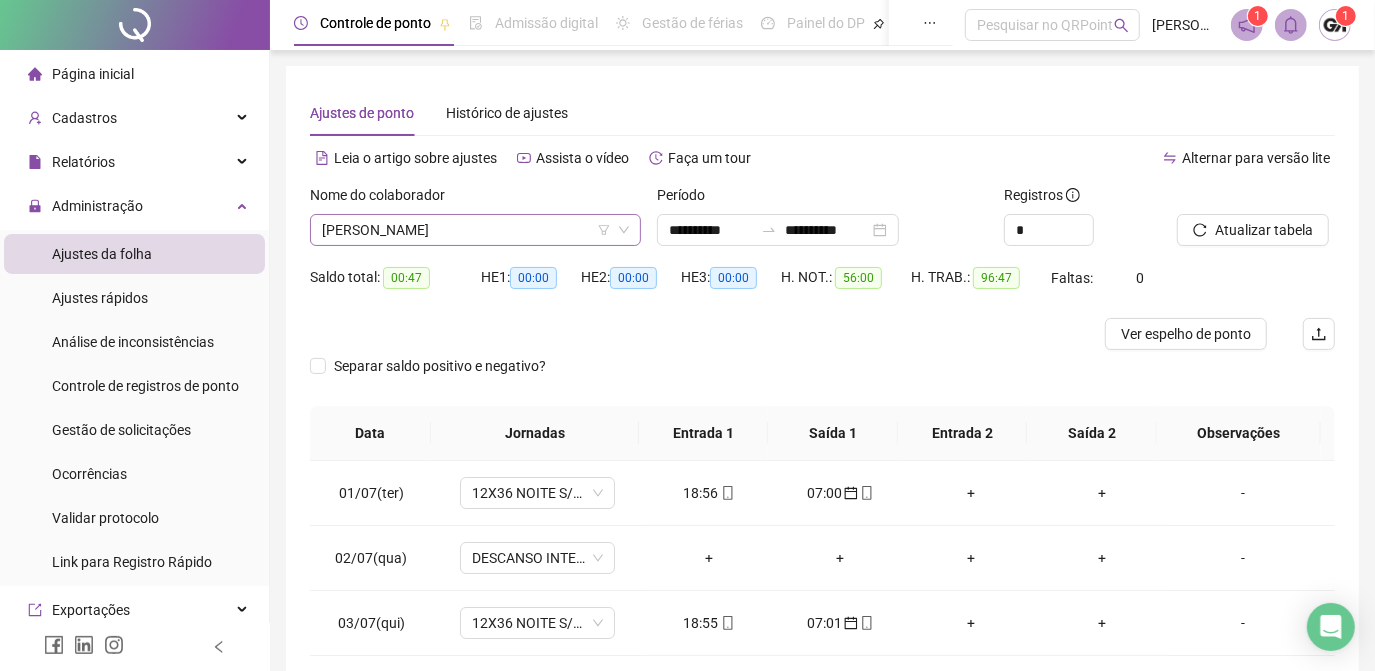 click on "[PERSON_NAME]" at bounding box center (475, 230) 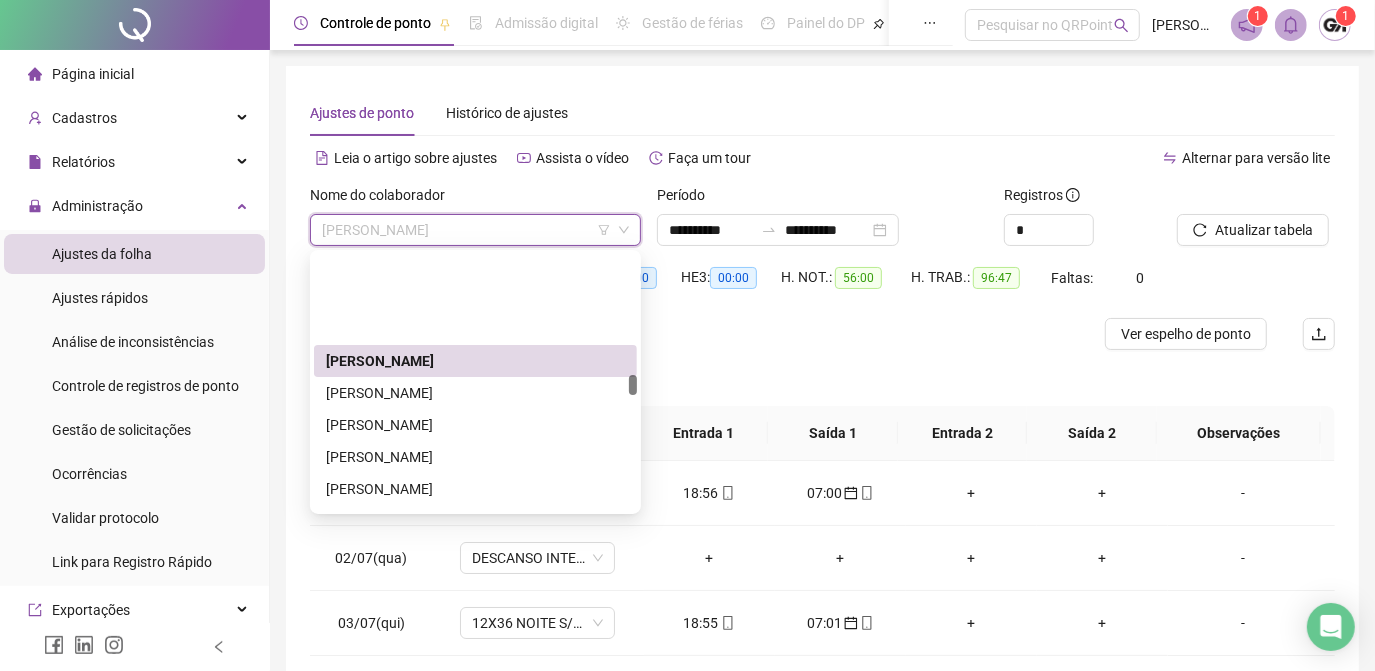 scroll, scrollTop: 2272, scrollLeft: 0, axis: vertical 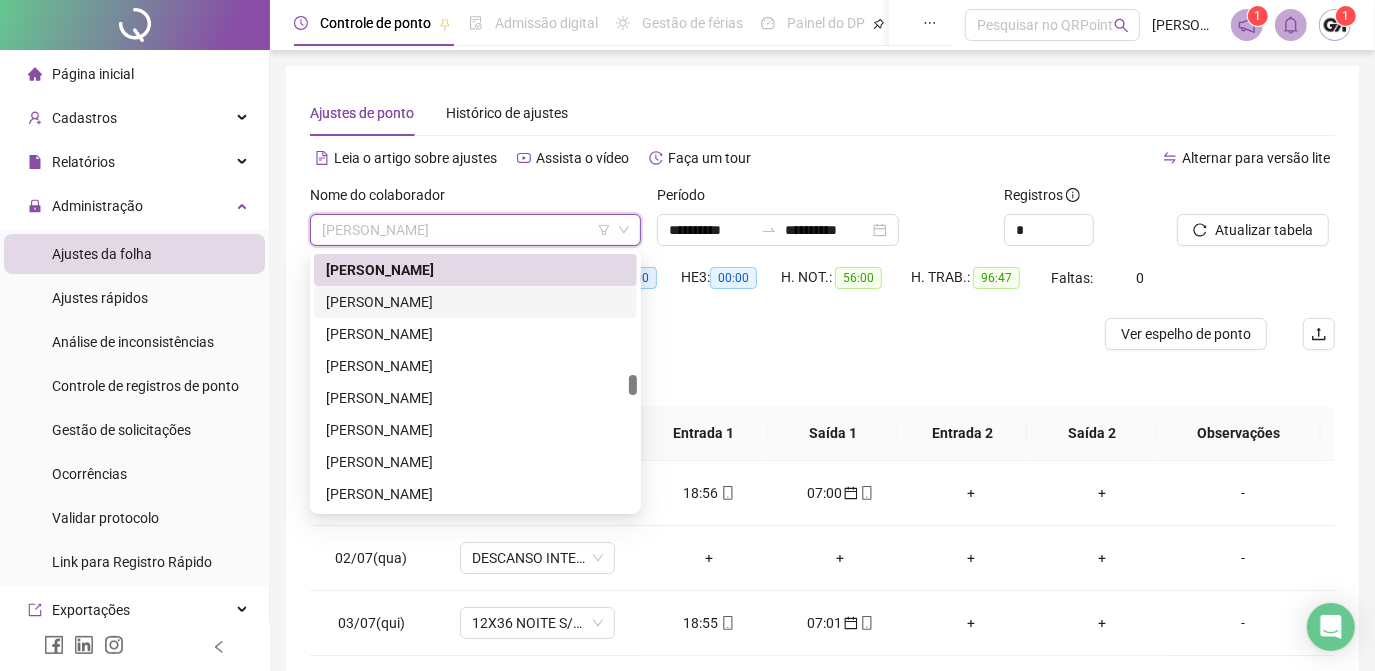 click on "[PERSON_NAME]" at bounding box center [475, 302] 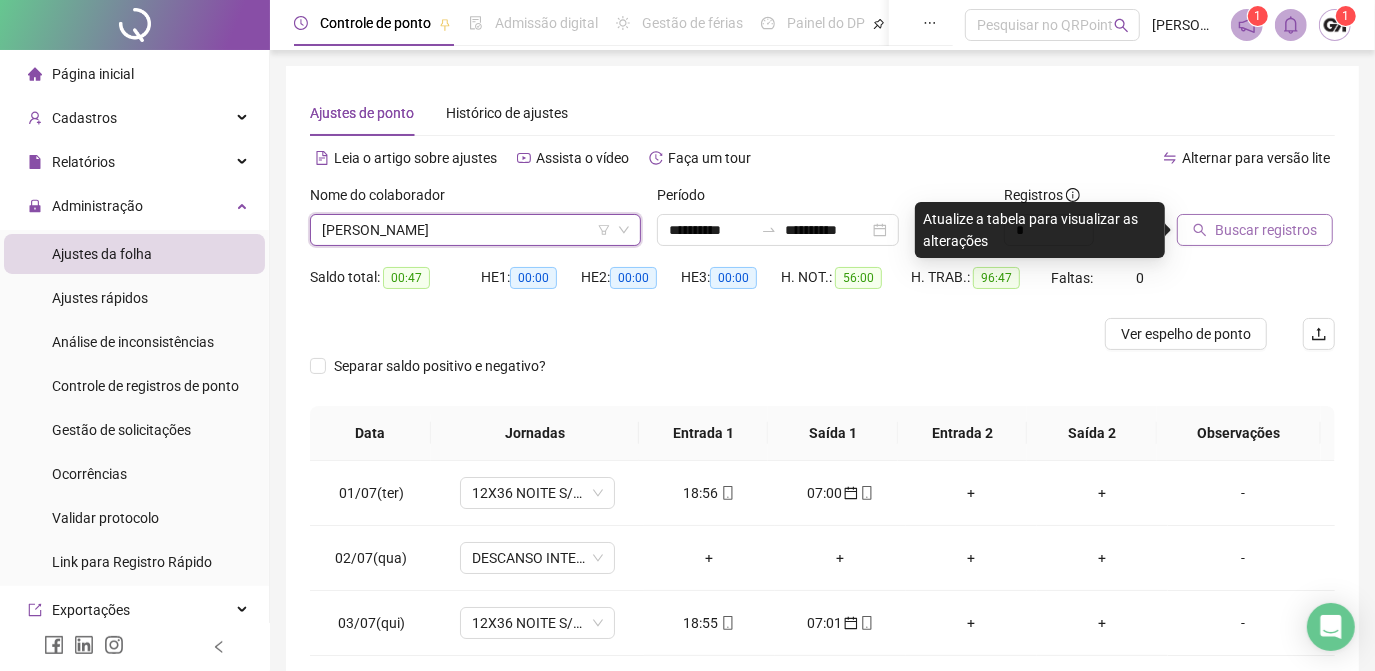 click on "Buscar registros" at bounding box center (1266, 230) 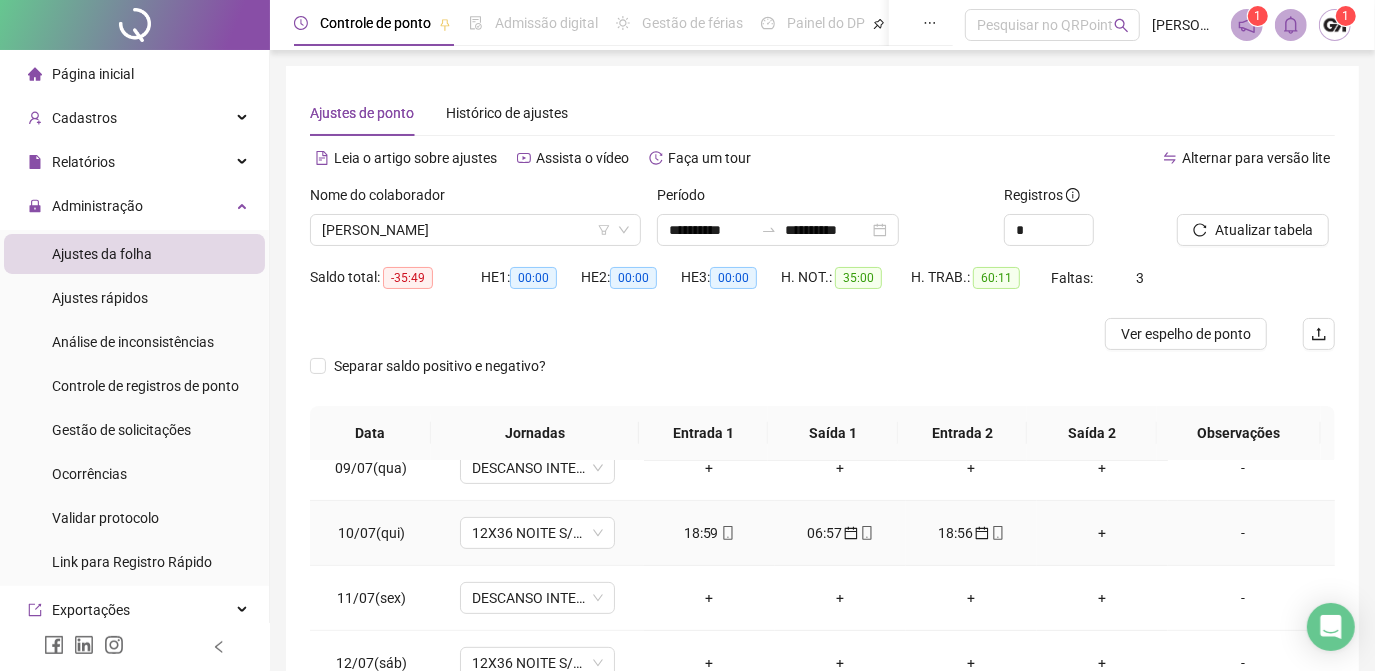 scroll, scrollTop: 608, scrollLeft: 0, axis: vertical 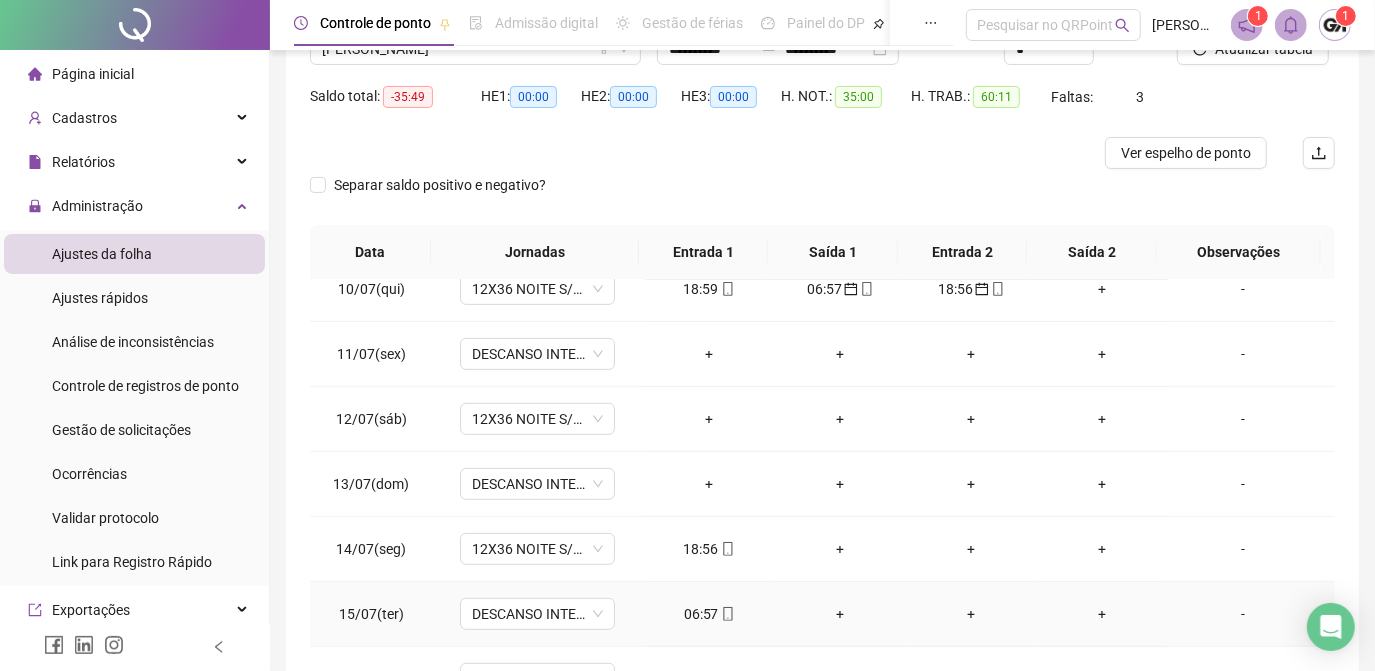 click on "06:57" at bounding box center [709, 614] 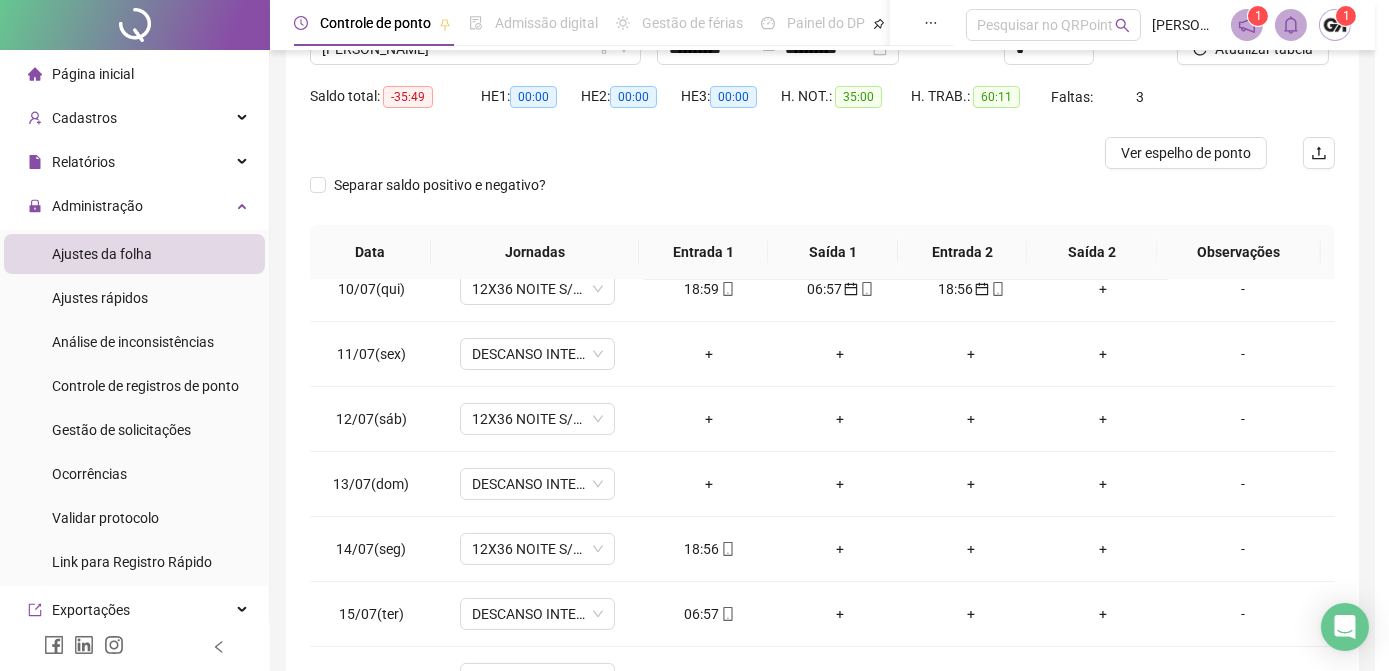 type on "**********" 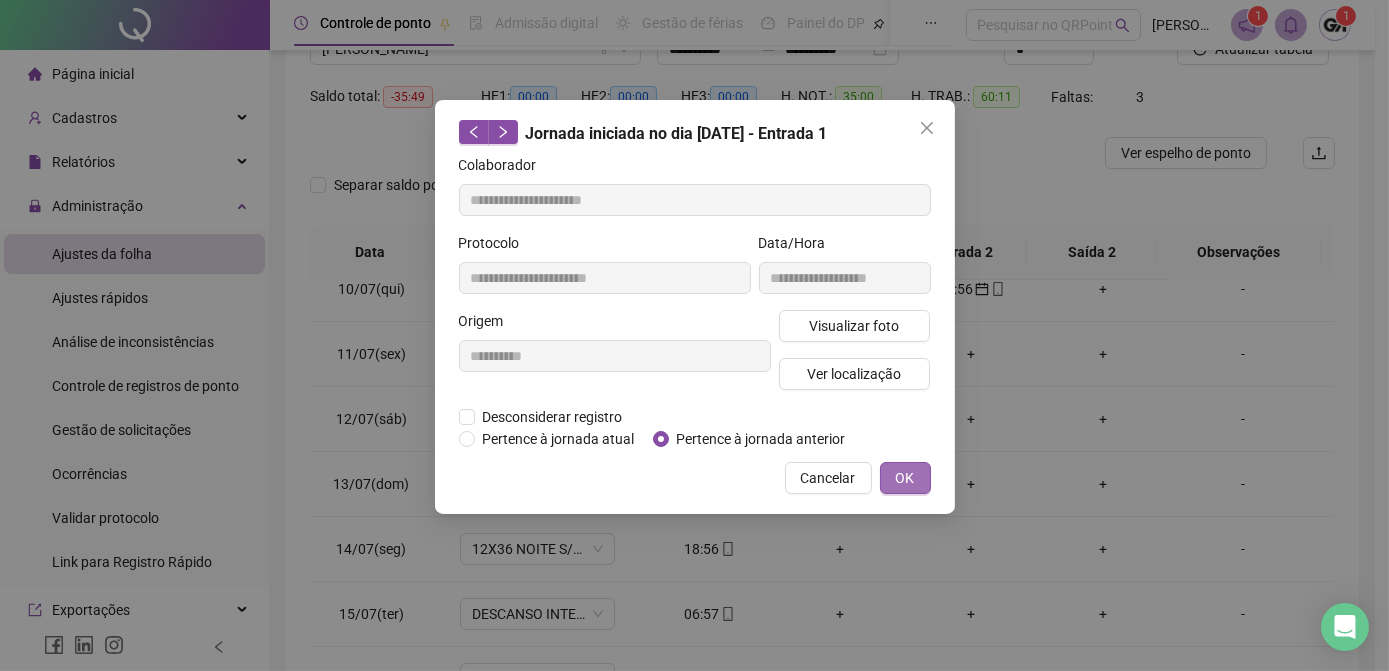 click on "OK" at bounding box center (905, 478) 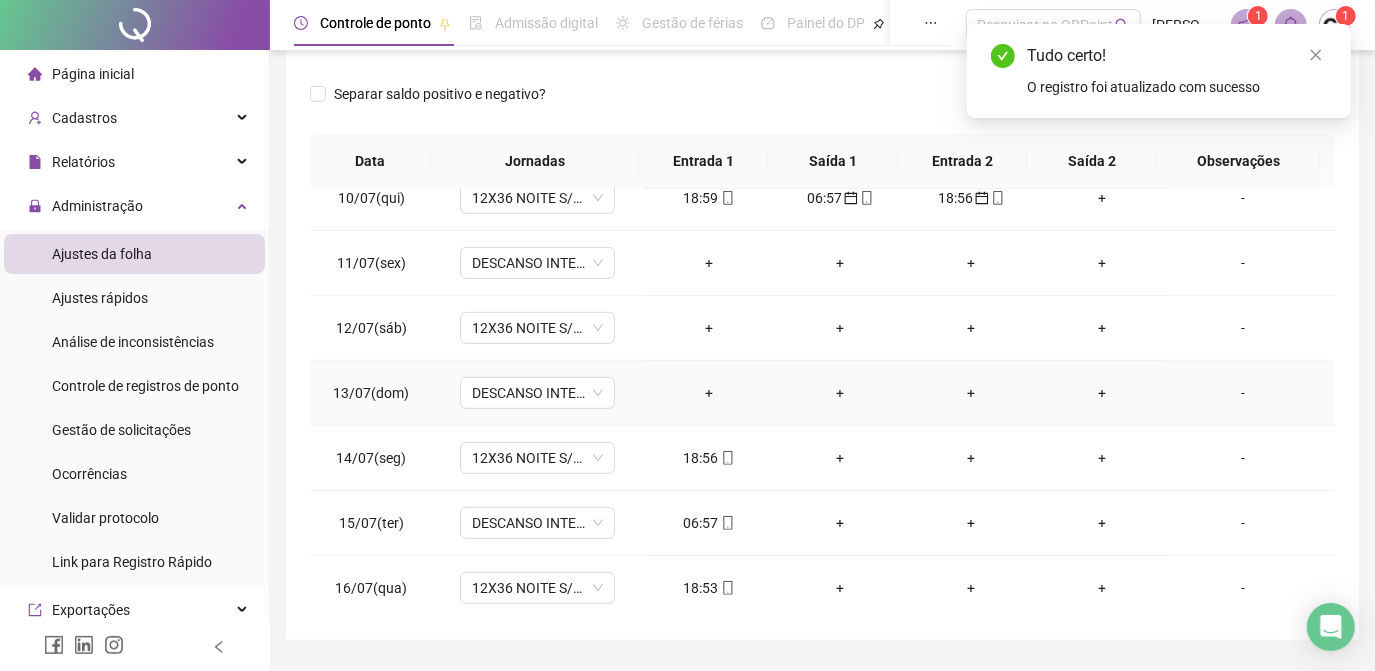 scroll, scrollTop: 326, scrollLeft: 0, axis: vertical 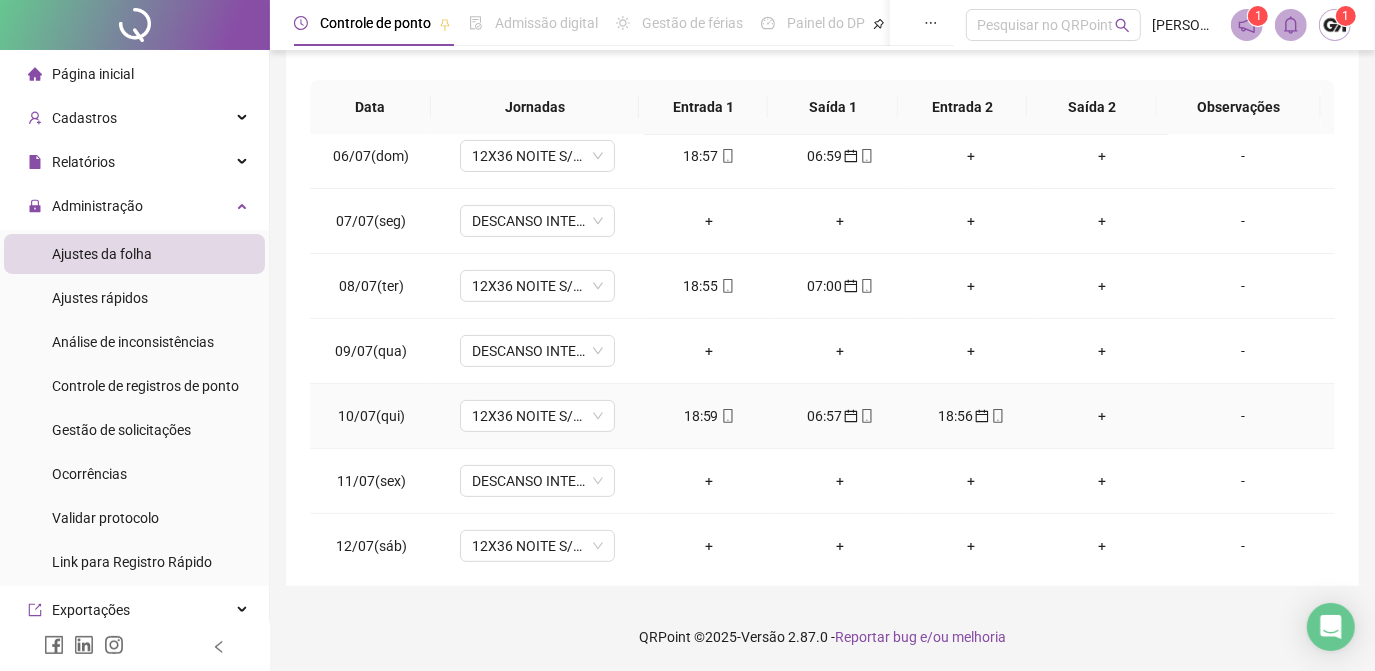 click on "18:56" at bounding box center [971, 416] 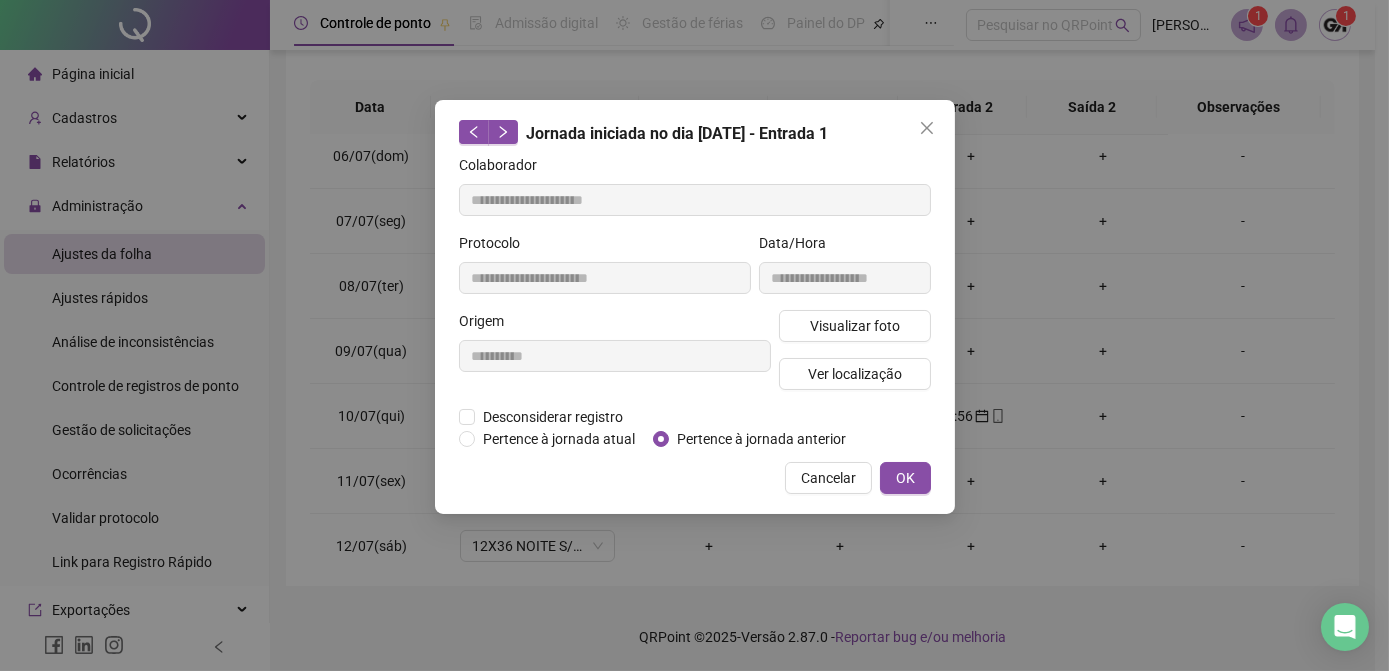 type on "**********" 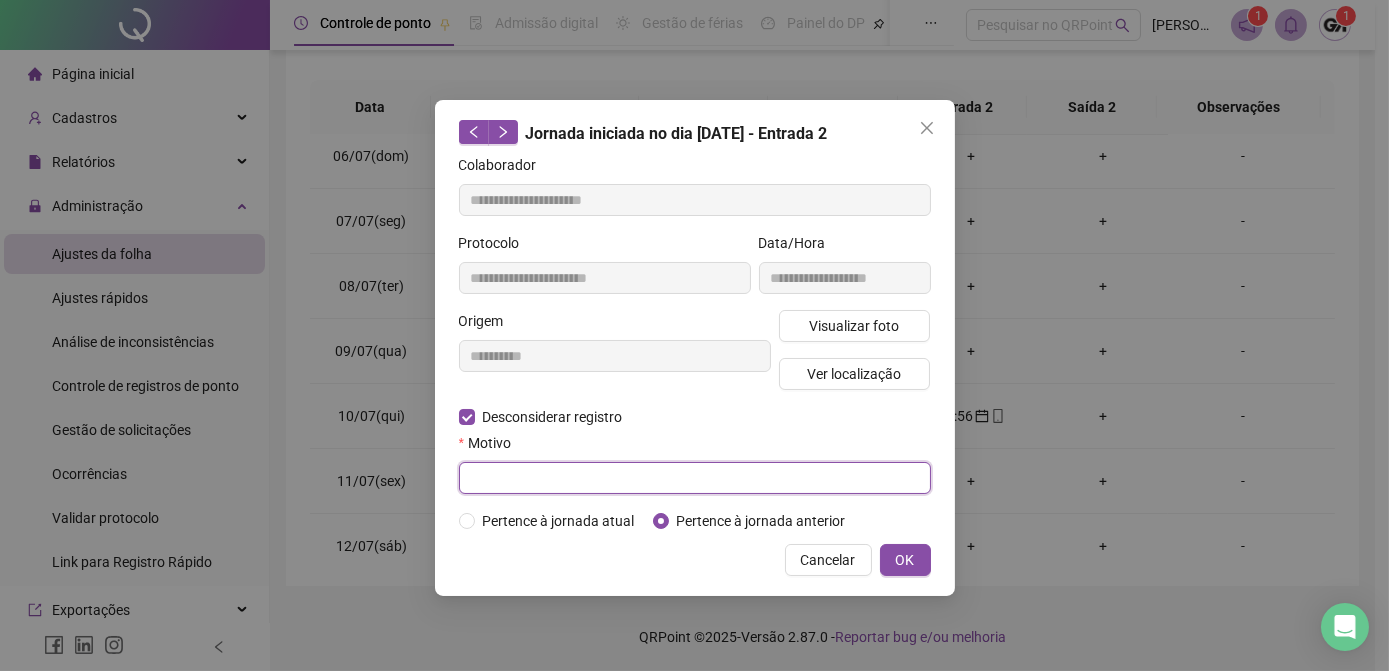 click at bounding box center [695, 478] 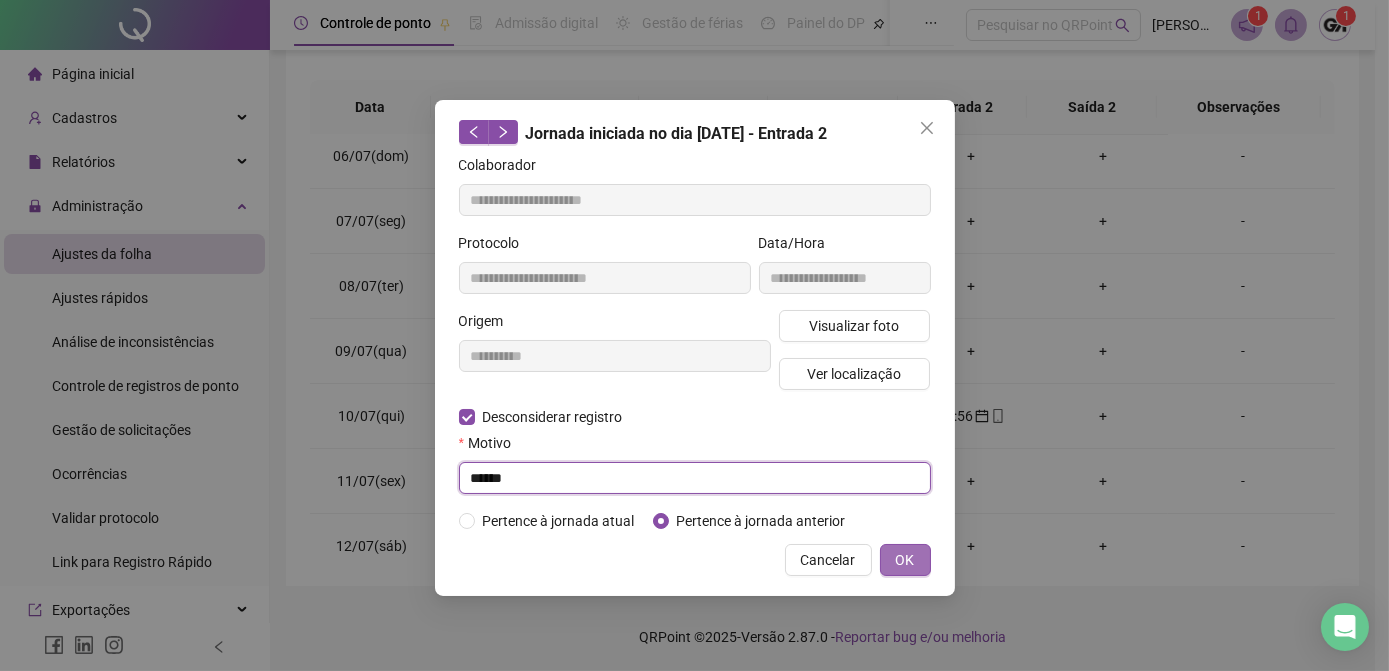 type on "******" 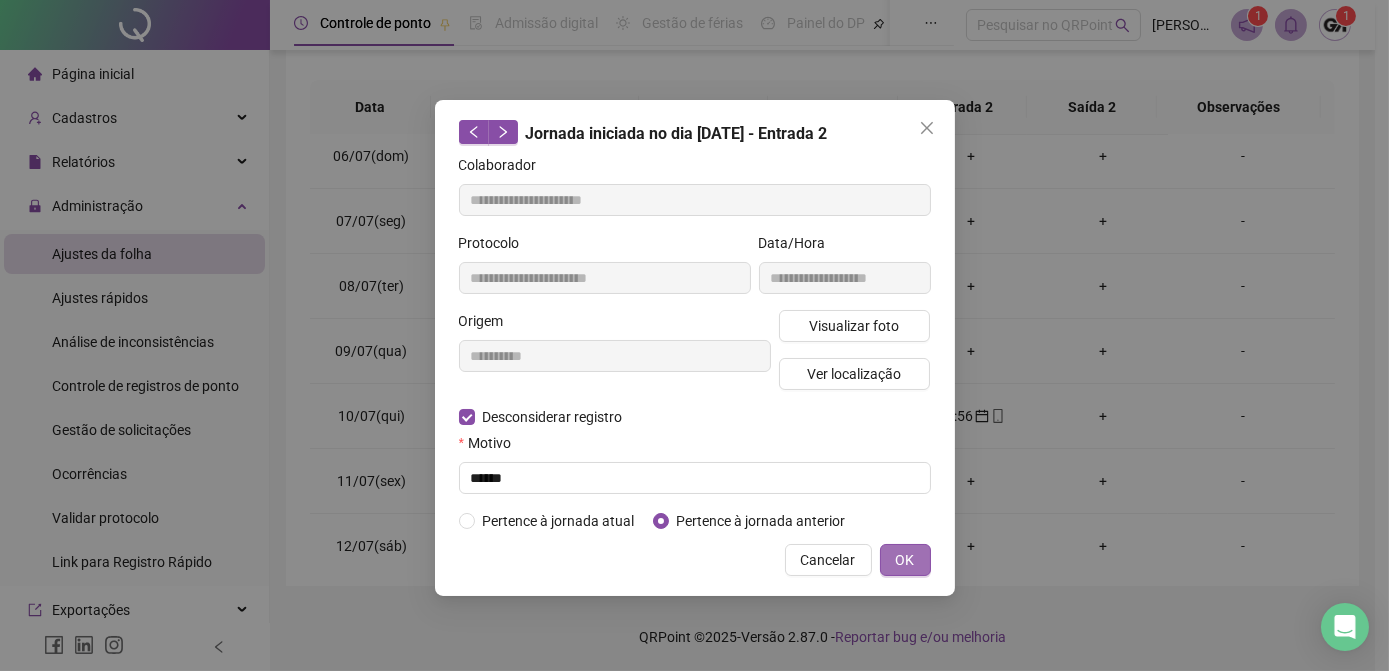 click on "OK" at bounding box center (905, 560) 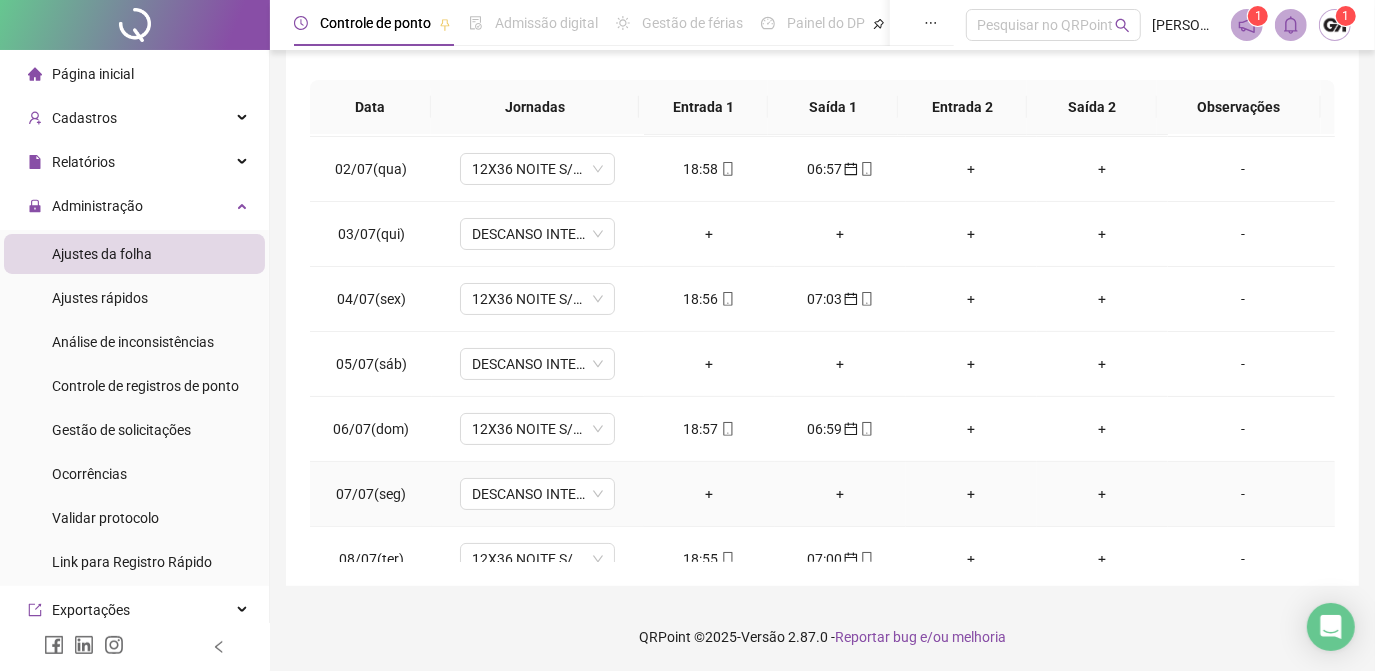 scroll, scrollTop: 0, scrollLeft: 0, axis: both 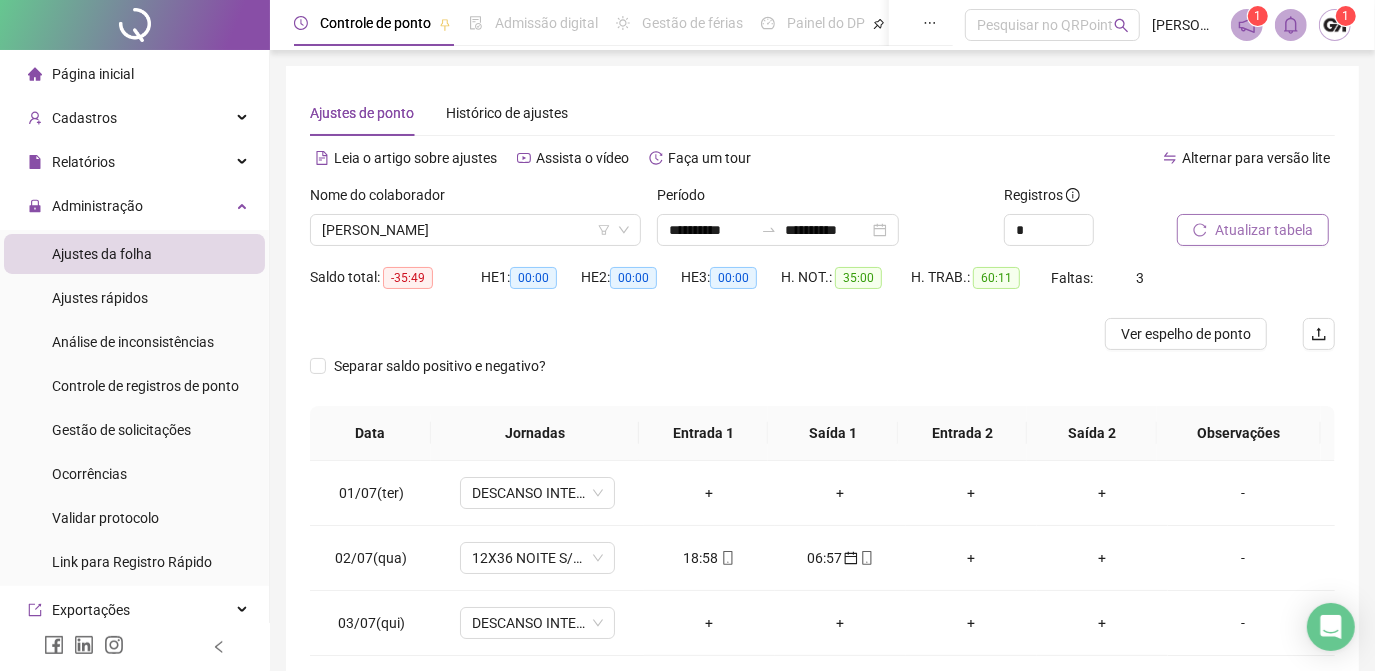 click on "Atualizar tabela" at bounding box center (1264, 230) 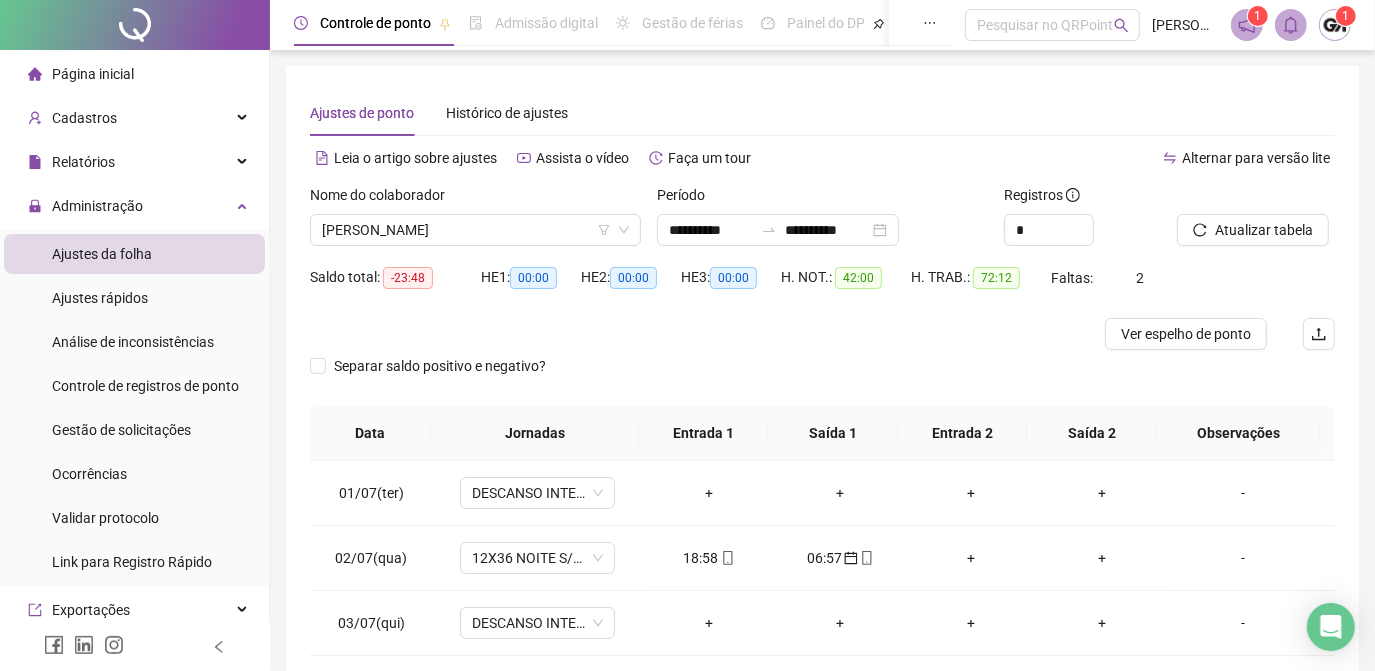 scroll, scrollTop: 181, scrollLeft: 0, axis: vertical 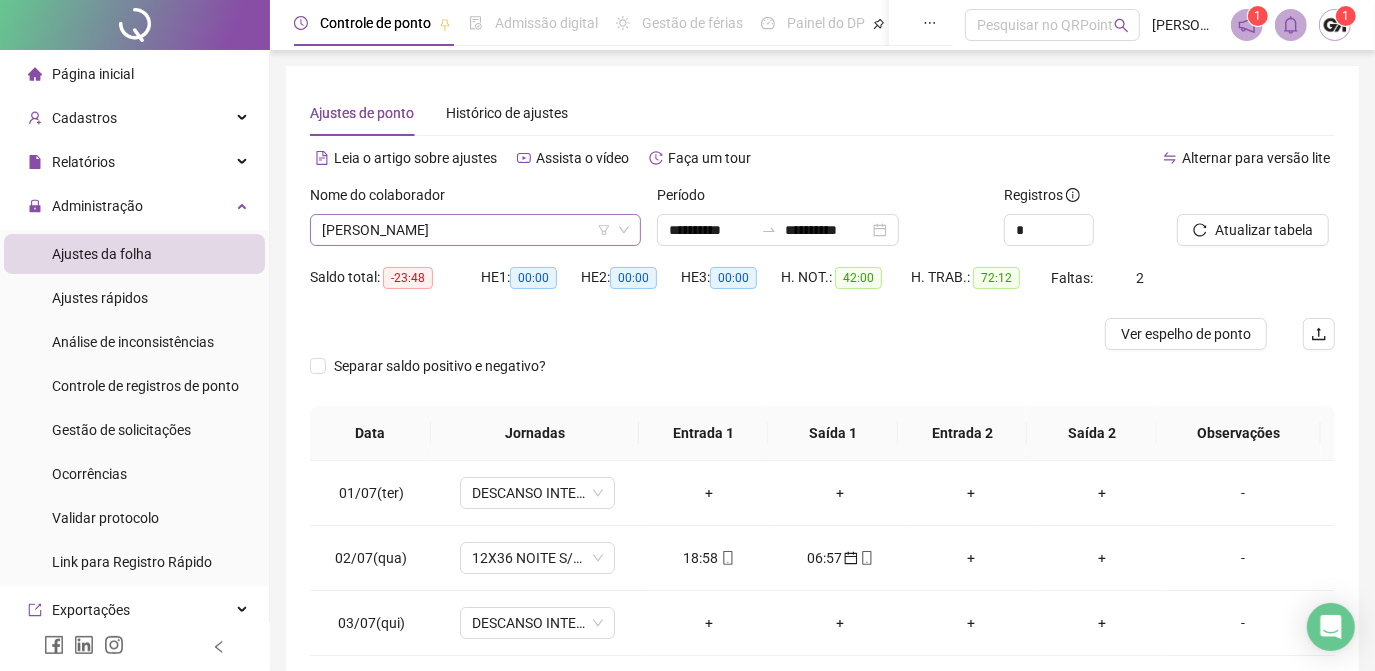click on "[PERSON_NAME]" at bounding box center (475, 230) 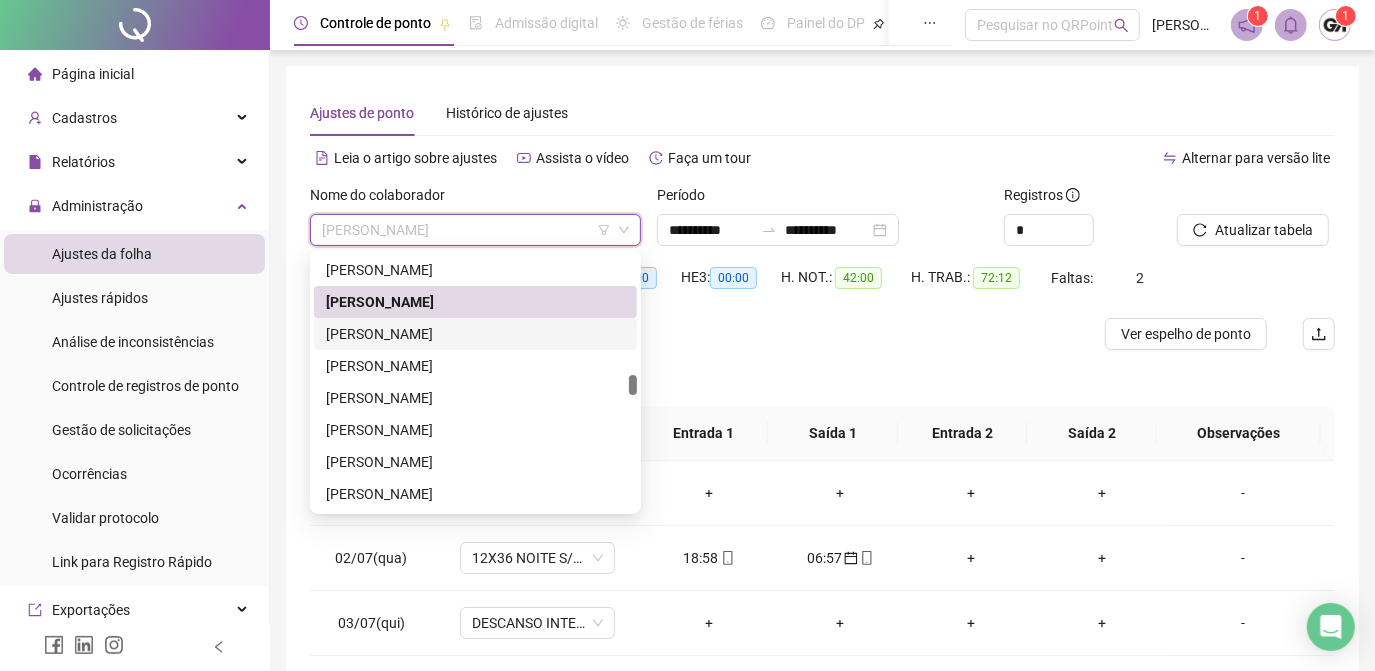 click on "[PERSON_NAME]" at bounding box center (475, 334) 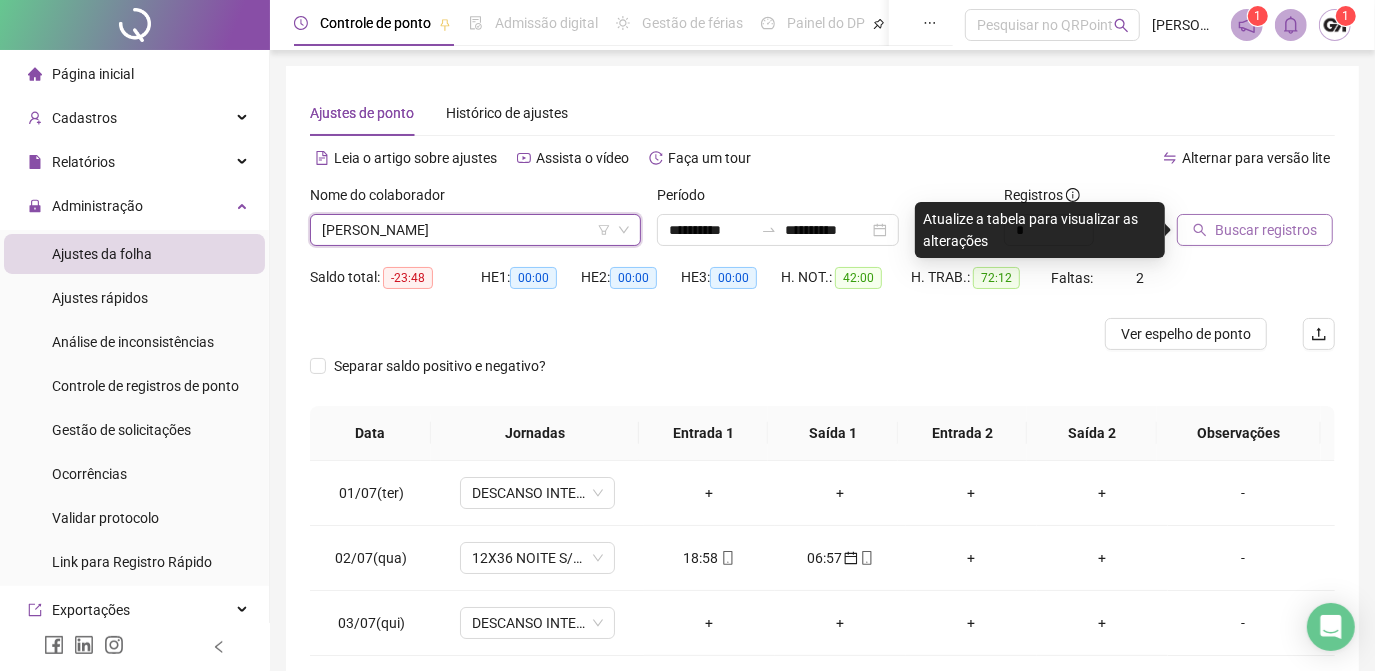 click on "Buscar registros" at bounding box center (1266, 230) 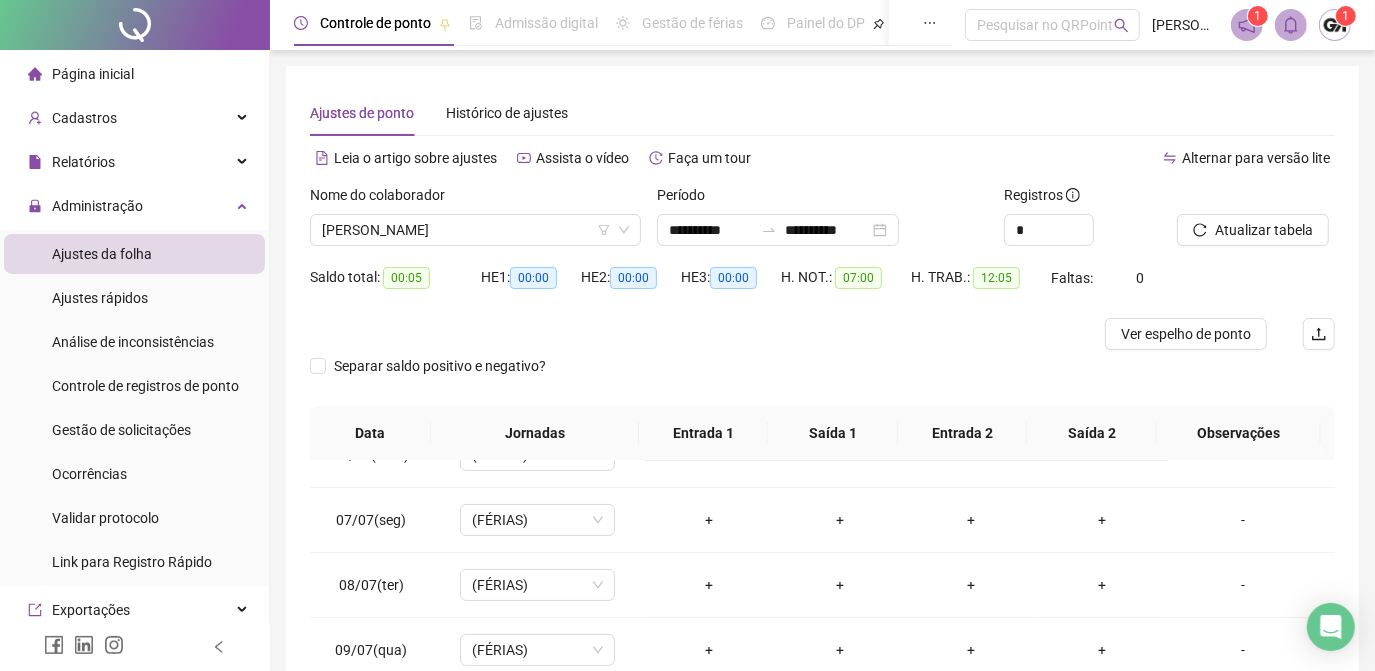 scroll, scrollTop: 545, scrollLeft: 0, axis: vertical 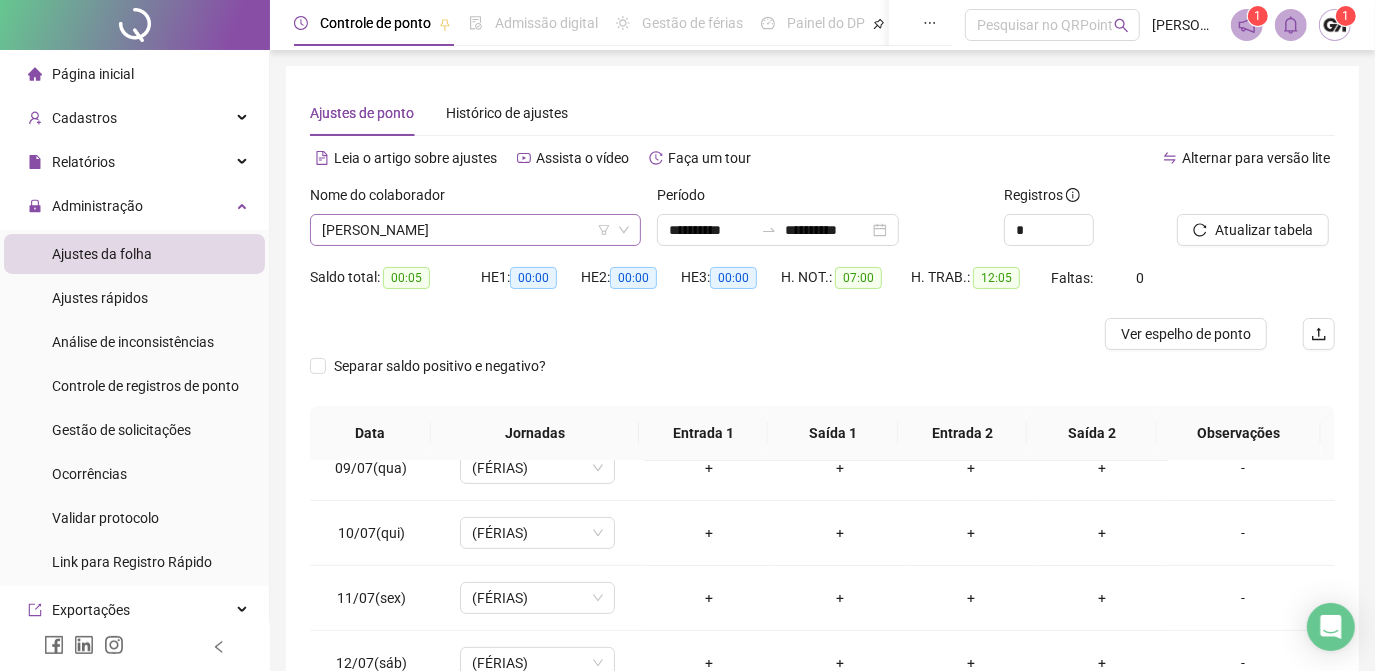 click on "[PERSON_NAME]" at bounding box center (475, 230) 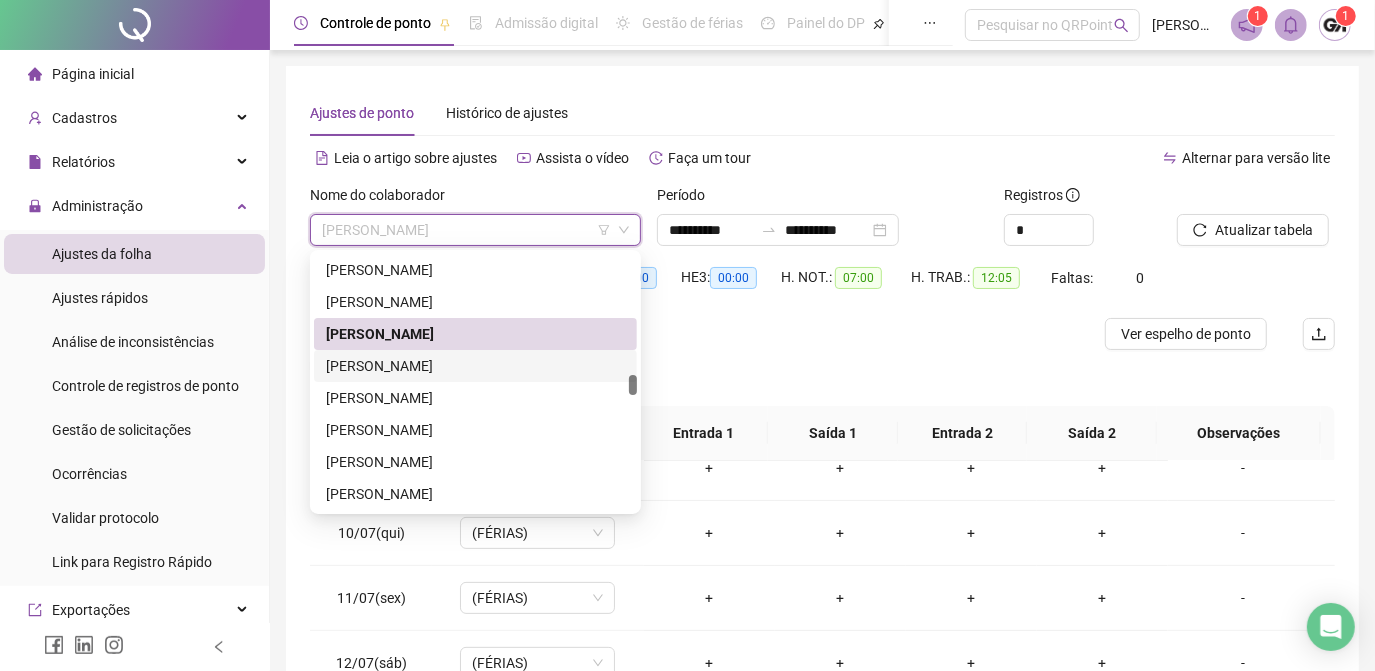 click on "[PERSON_NAME]" at bounding box center [475, 366] 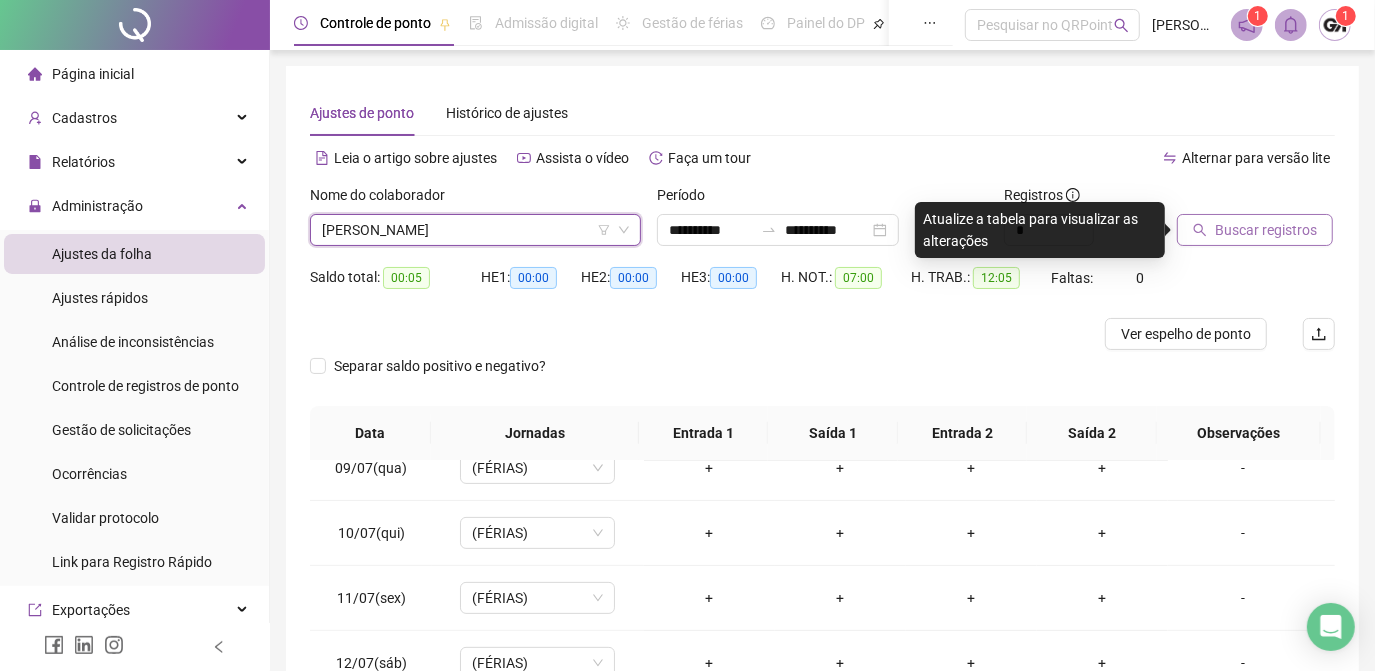 click on "Buscar registros" at bounding box center (1266, 230) 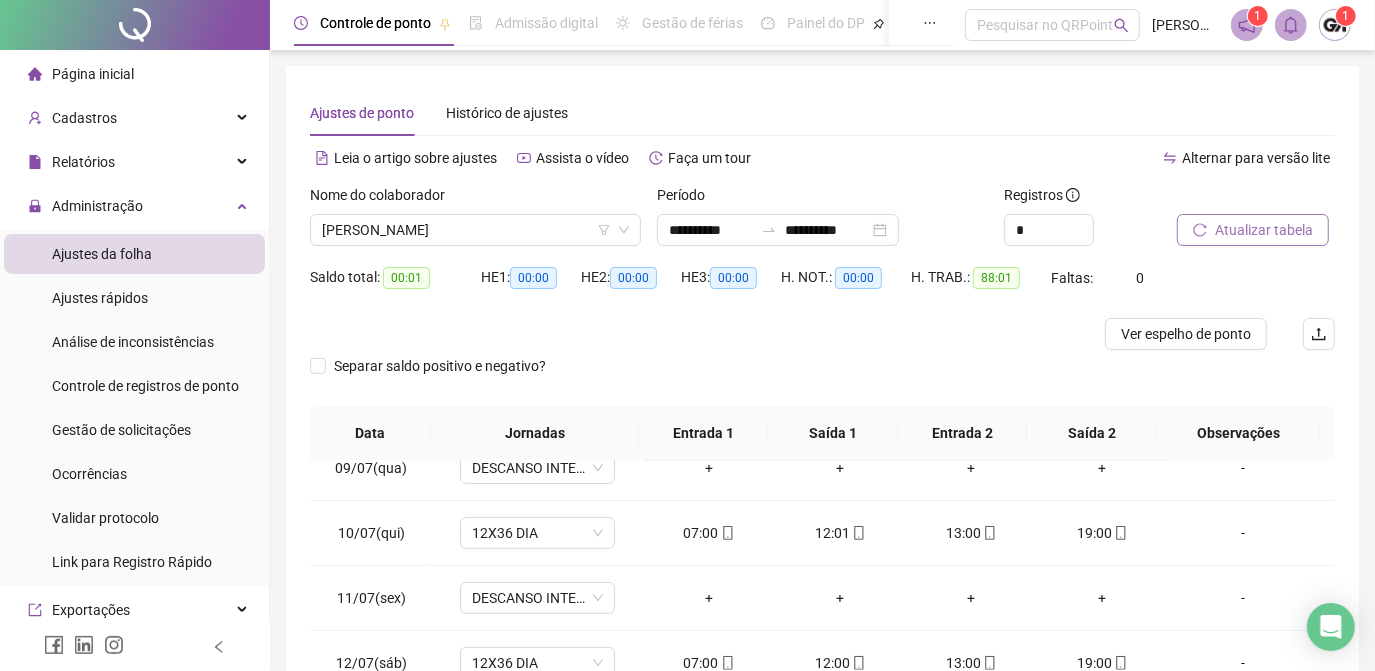 scroll, scrollTop: 608, scrollLeft: 0, axis: vertical 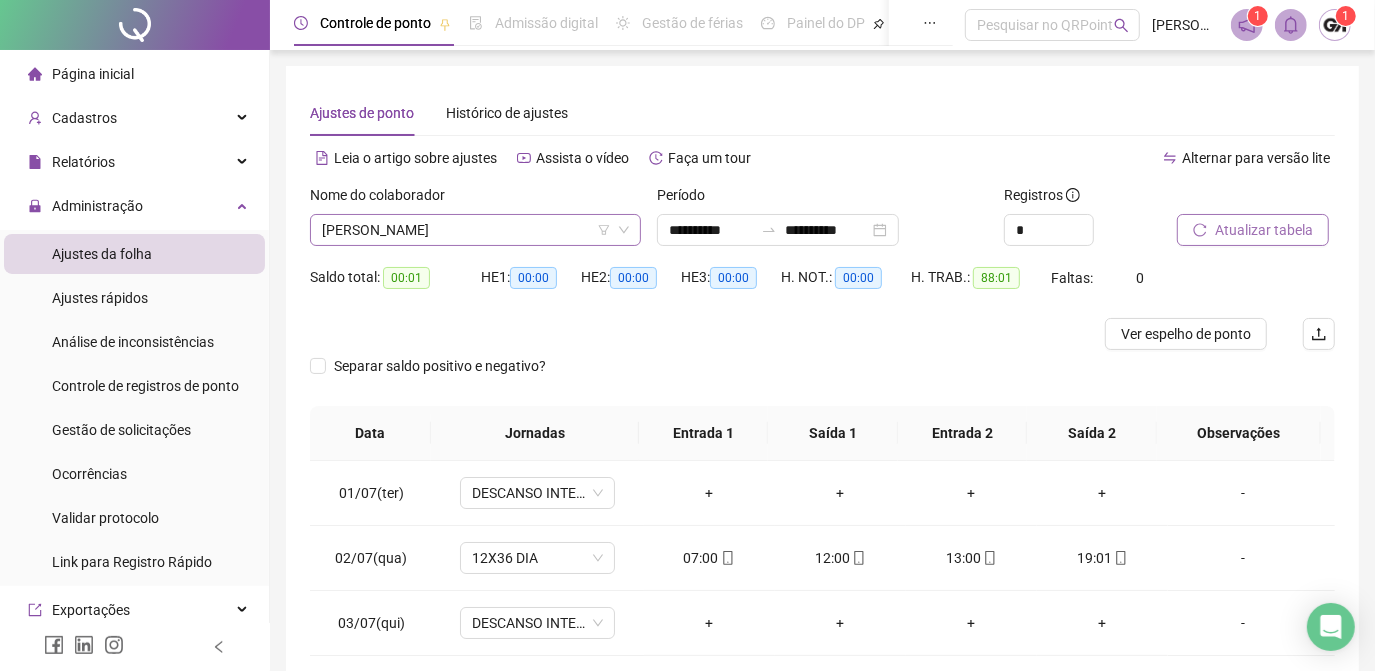 click on "[PERSON_NAME]" at bounding box center [475, 230] 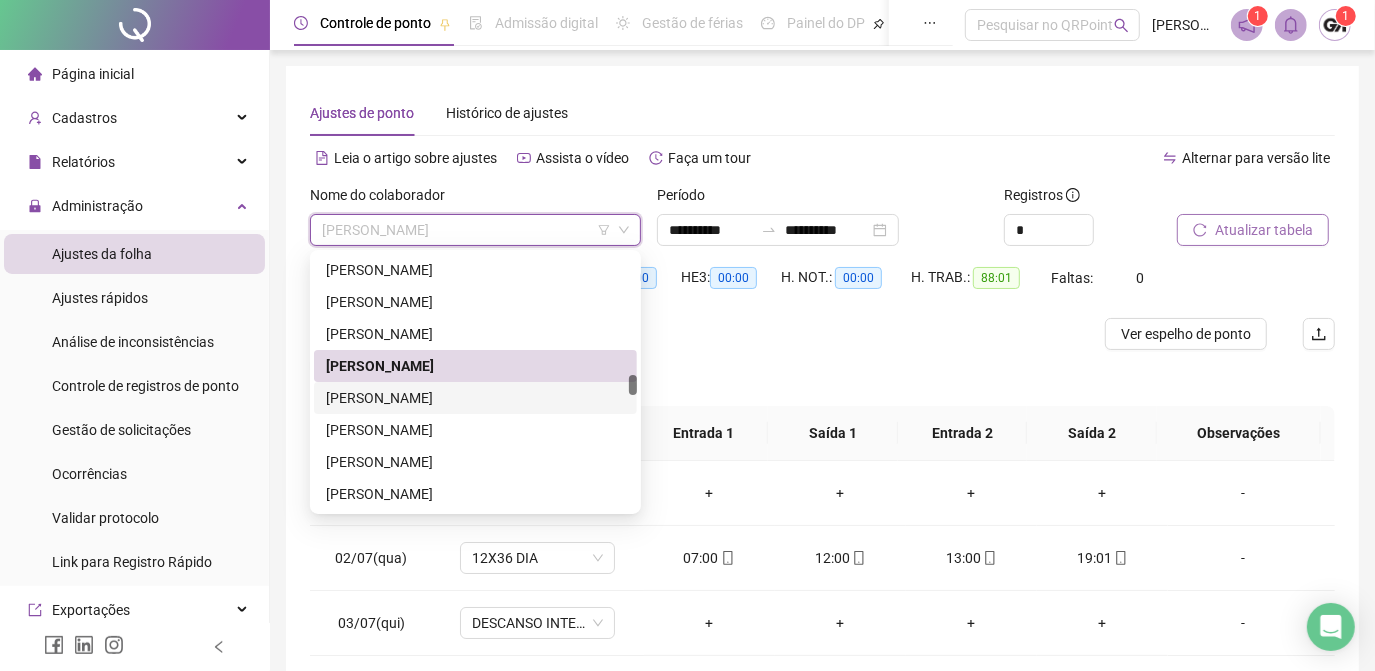 click on "[PERSON_NAME]" at bounding box center [475, 398] 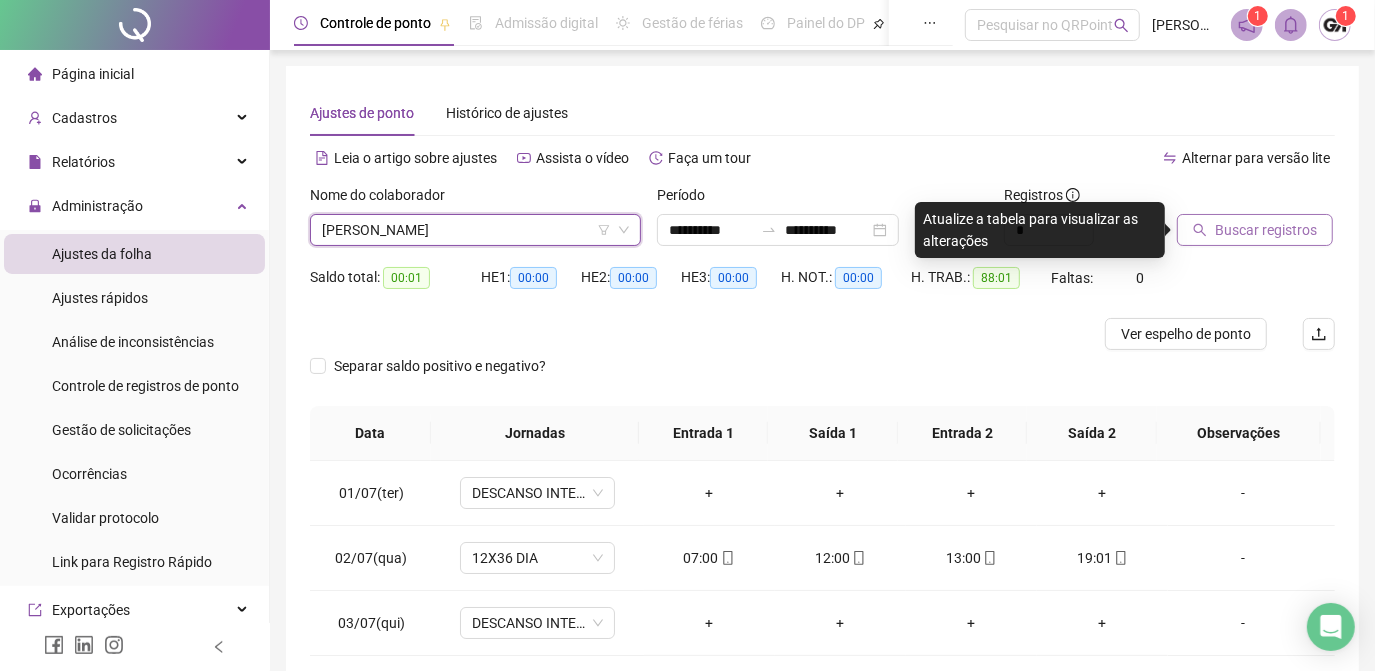 click on "Buscar registros" at bounding box center (1266, 230) 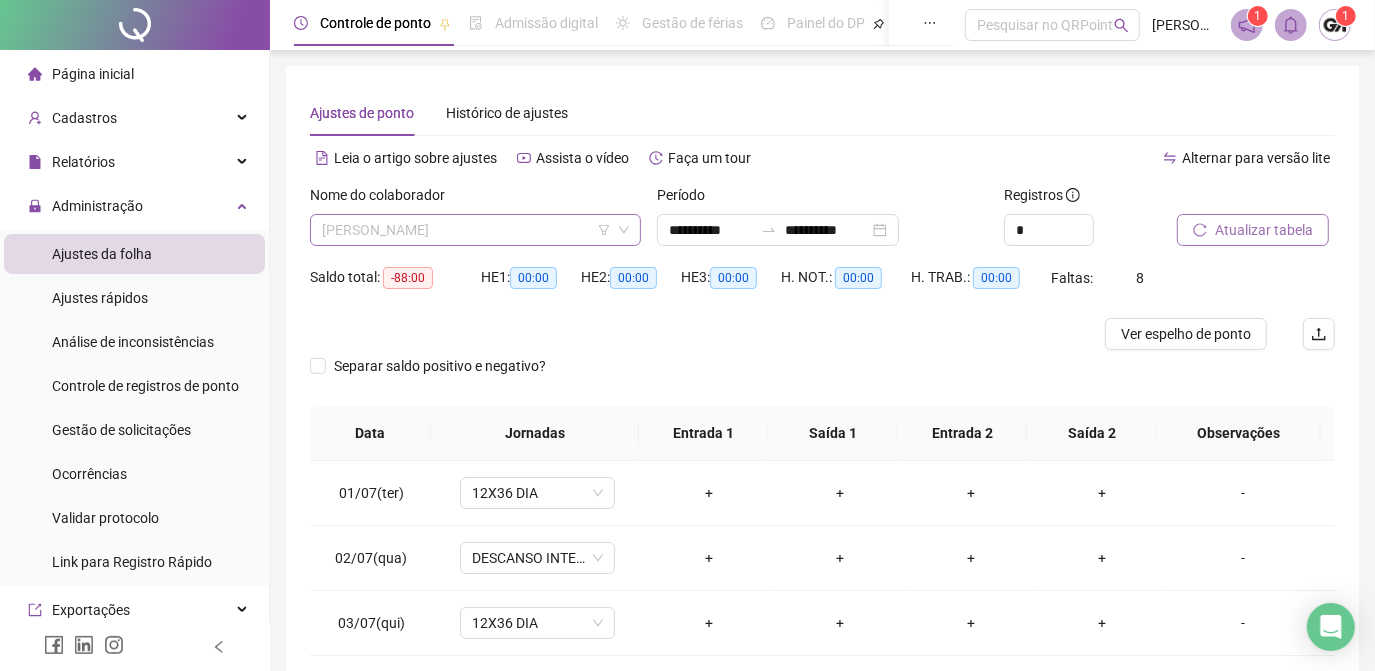 click on "[PERSON_NAME]" at bounding box center (475, 230) 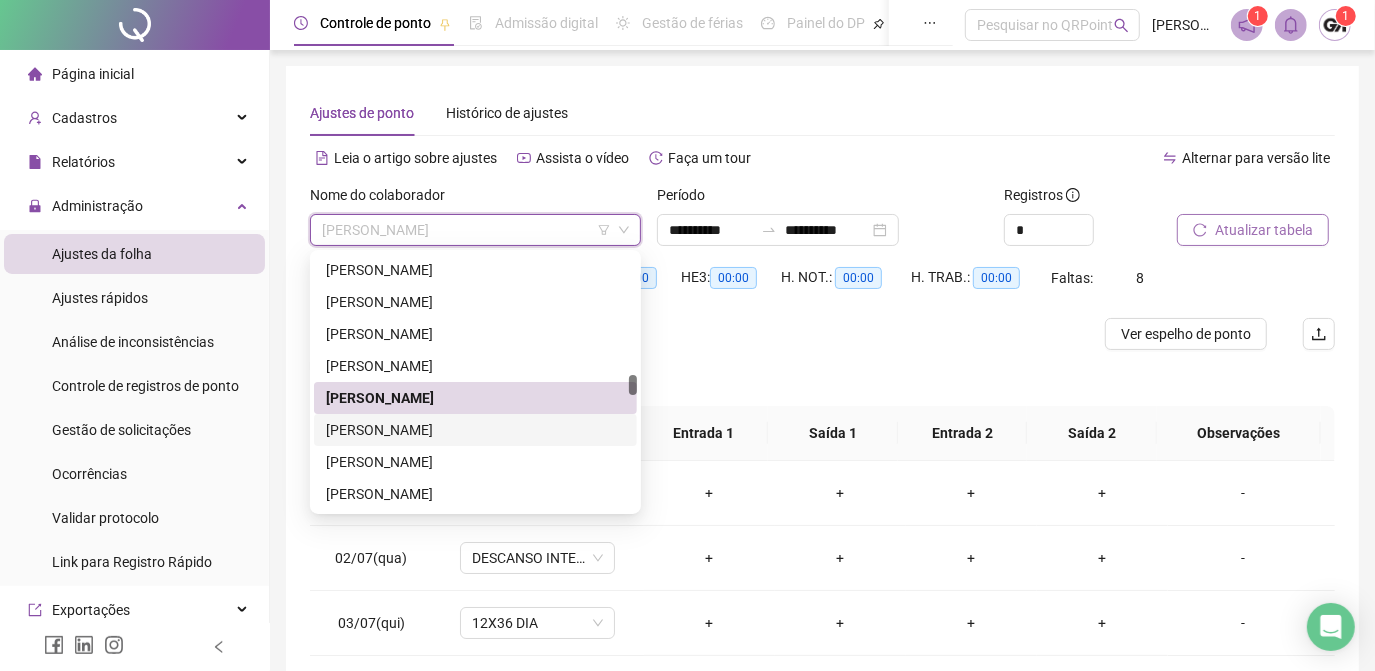 click on "[PERSON_NAME]" at bounding box center [475, 430] 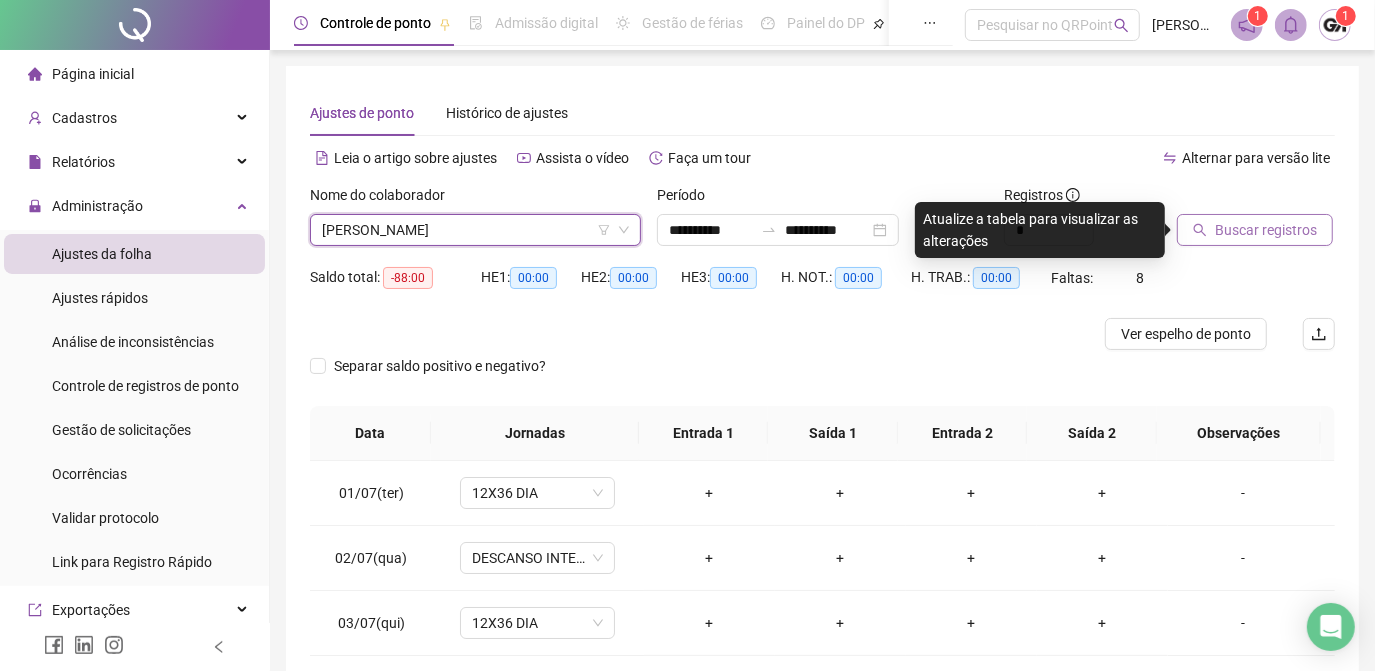 click on "Buscar registros" at bounding box center [1266, 230] 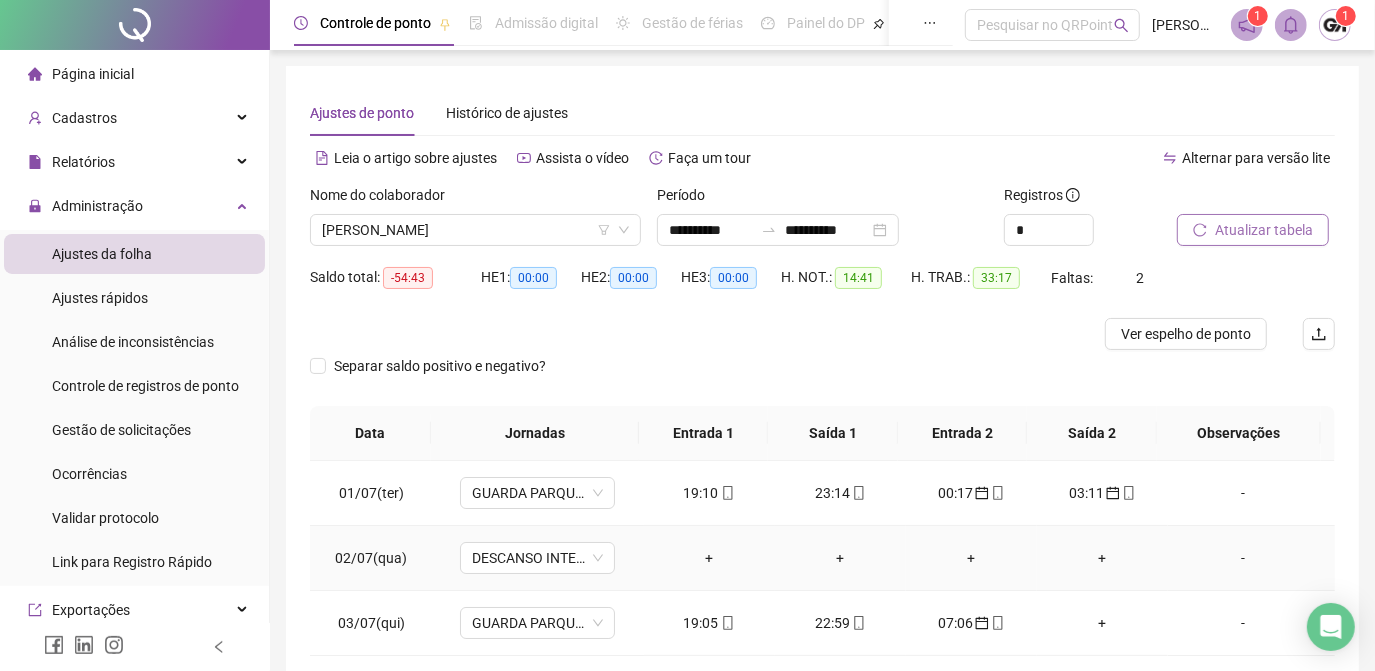 scroll, scrollTop: 90, scrollLeft: 0, axis: vertical 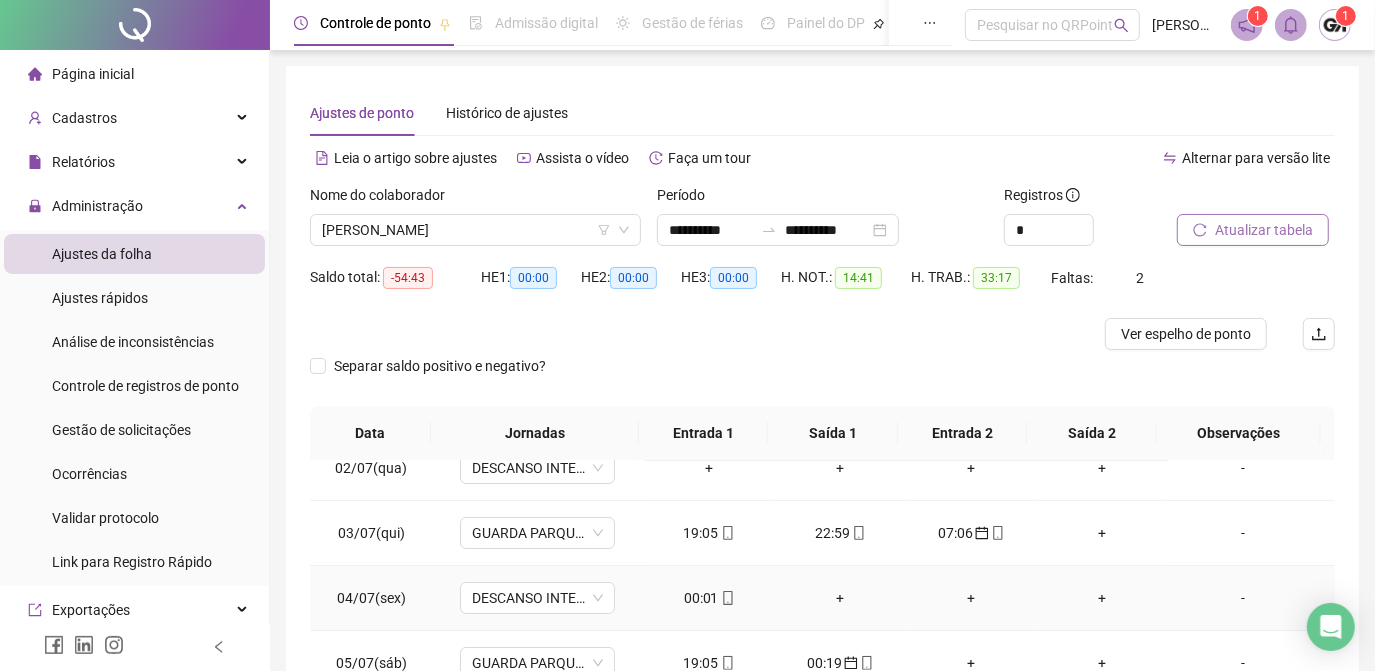 click on "00:01" at bounding box center (709, 598) 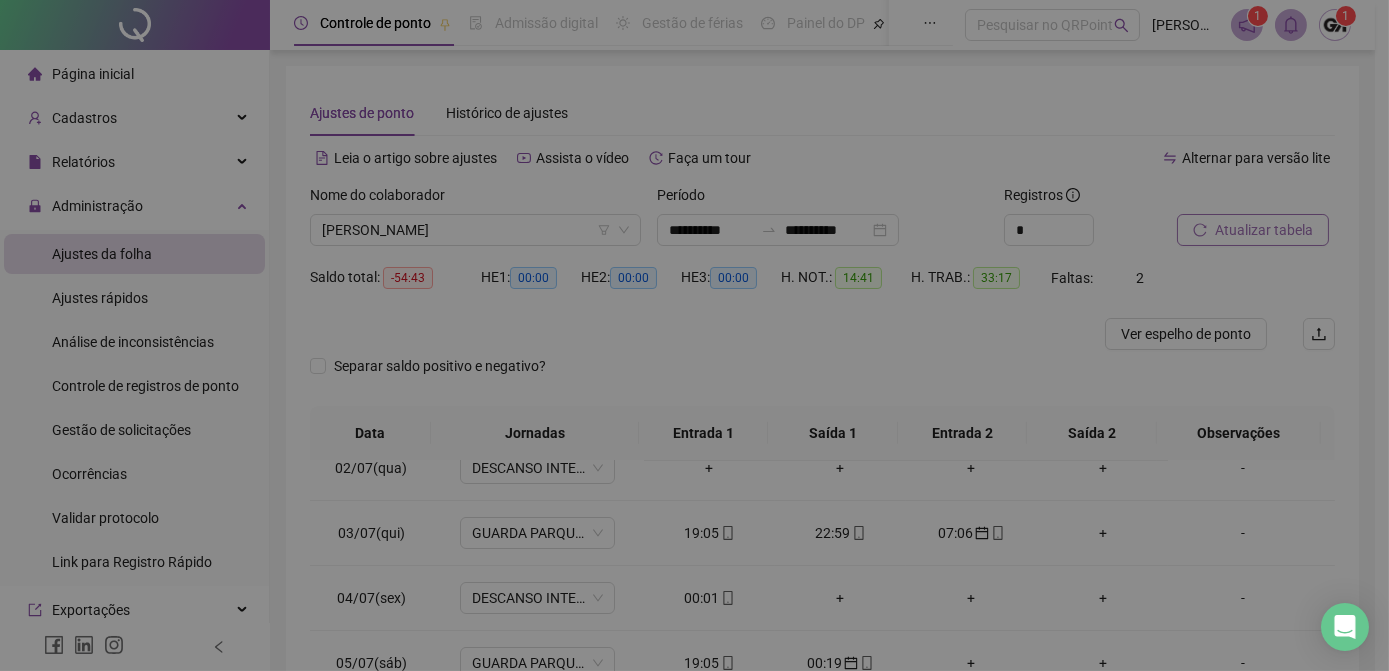 type on "**********" 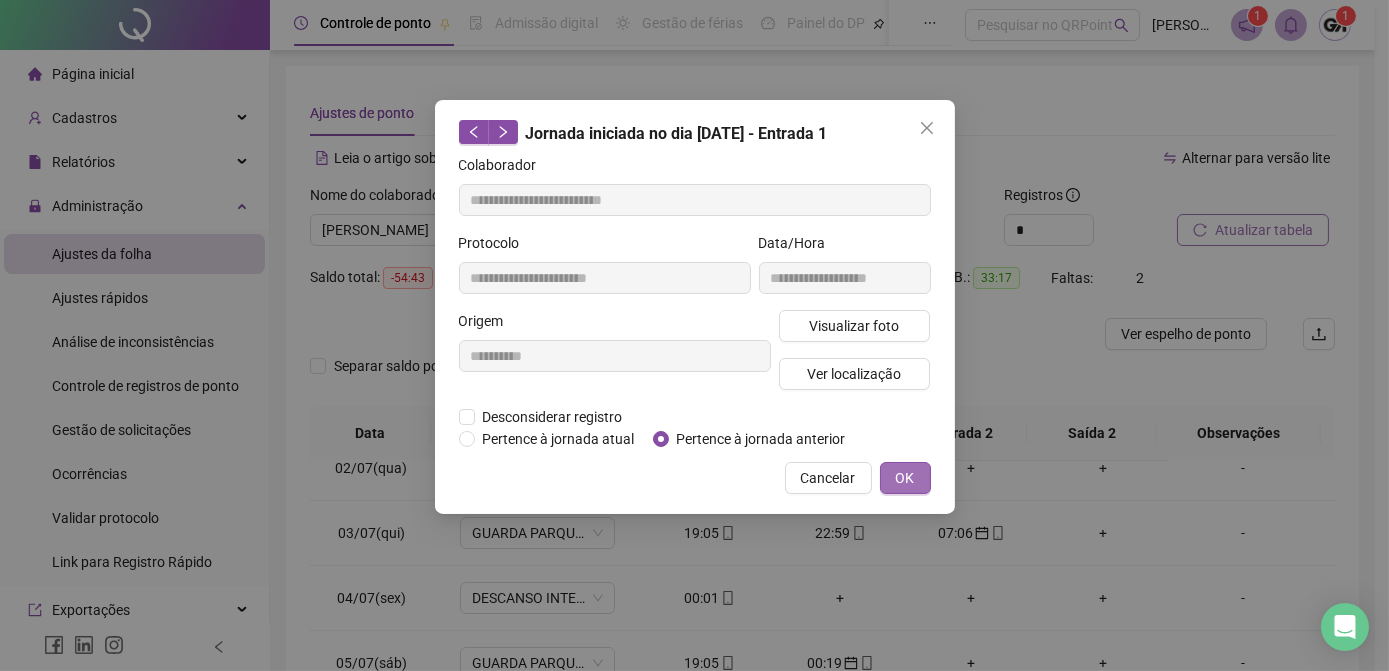click on "OK" at bounding box center (905, 478) 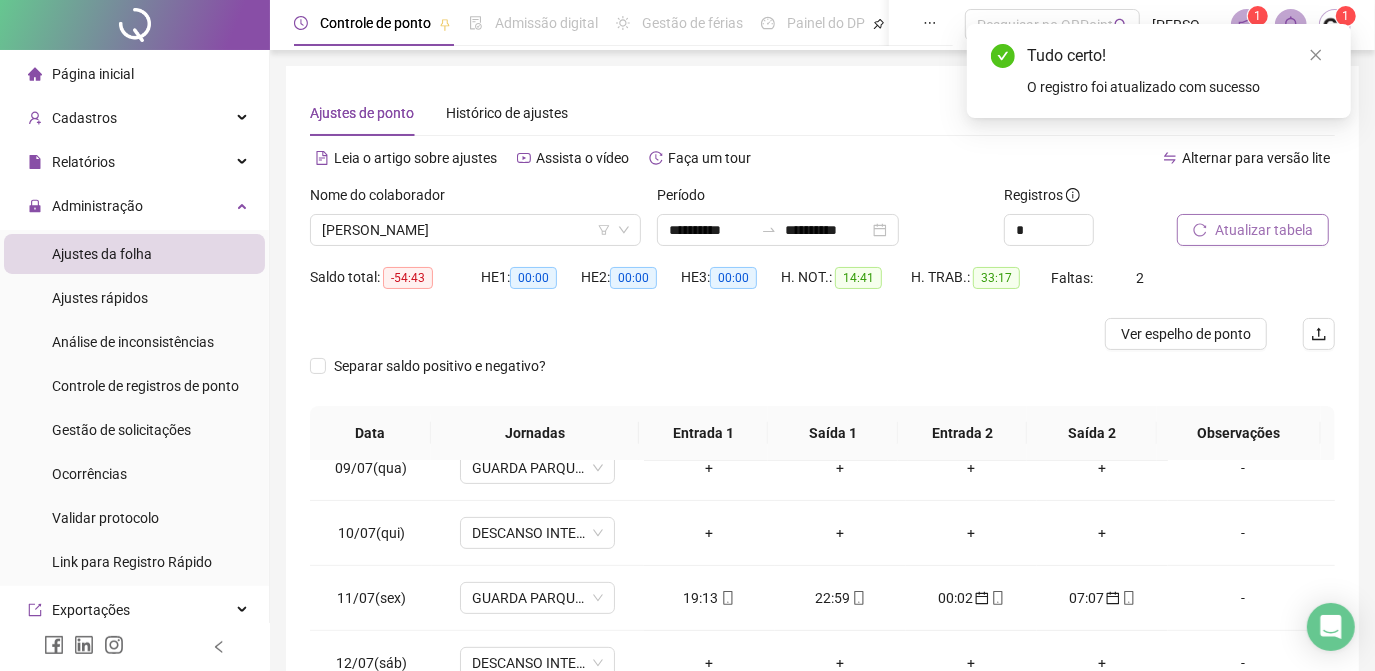 scroll, scrollTop: 608, scrollLeft: 0, axis: vertical 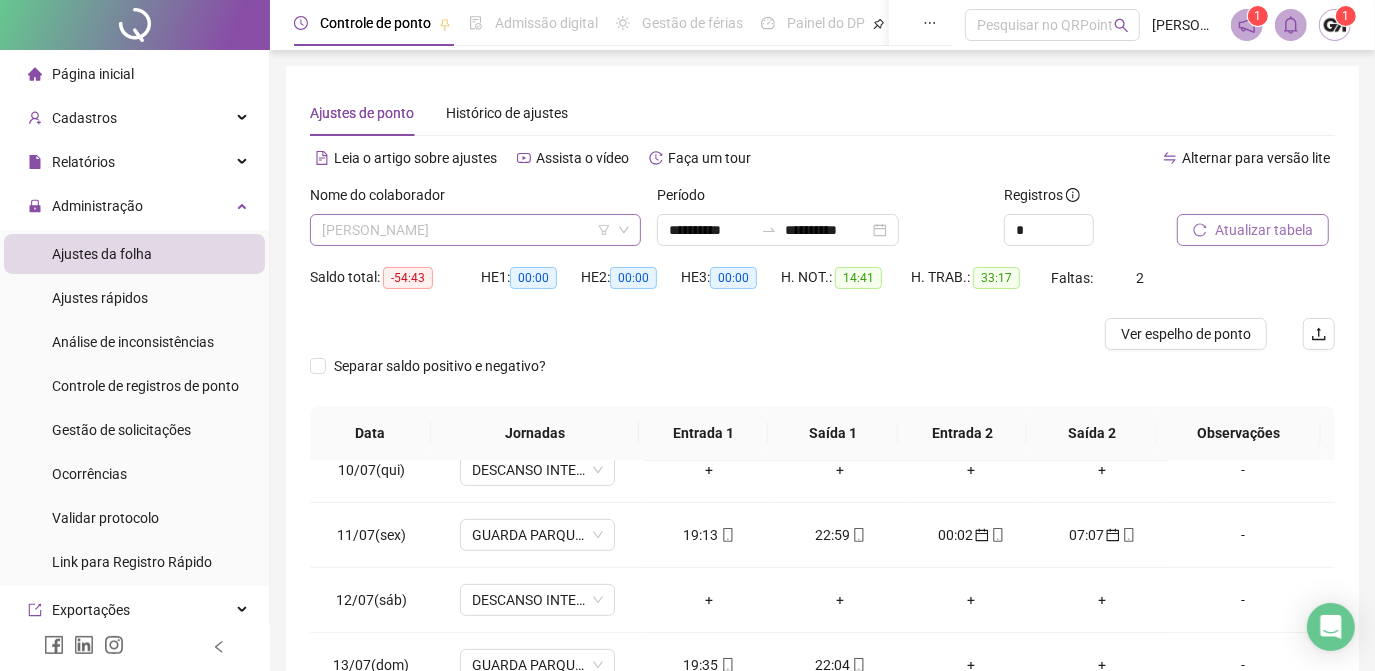 click on "[PERSON_NAME]" at bounding box center [475, 230] 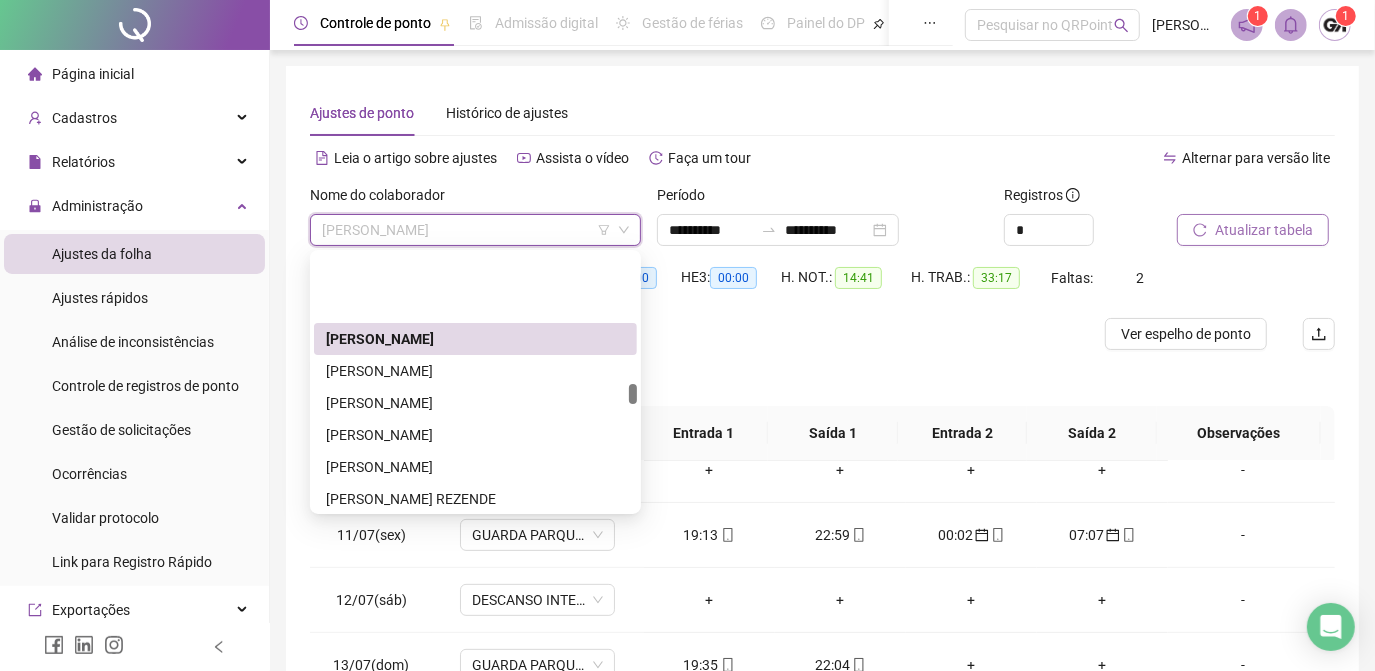 scroll, scrollTop: 2454, scrollLeft: 0, axis: vertical 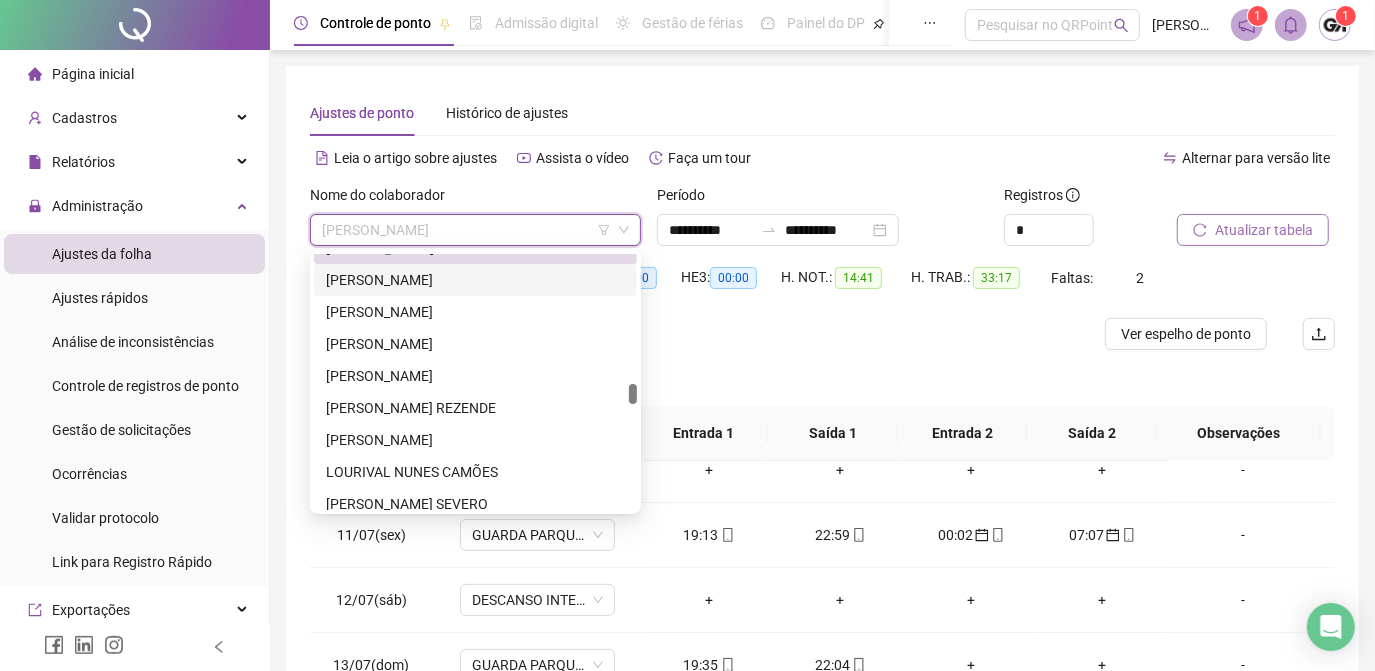 click on "[PERSON_NAME]" at bounding box center (475, 280) 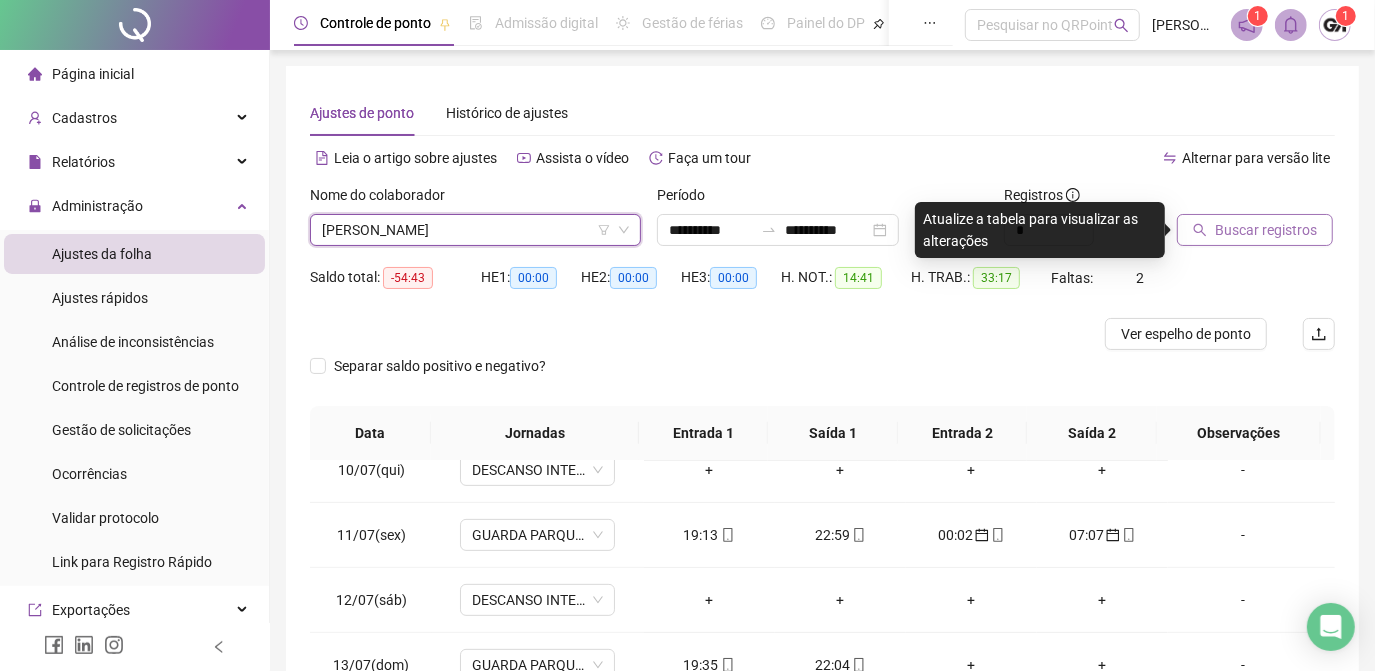 click on "Buscar registros" at bounding box center [1266, 230] 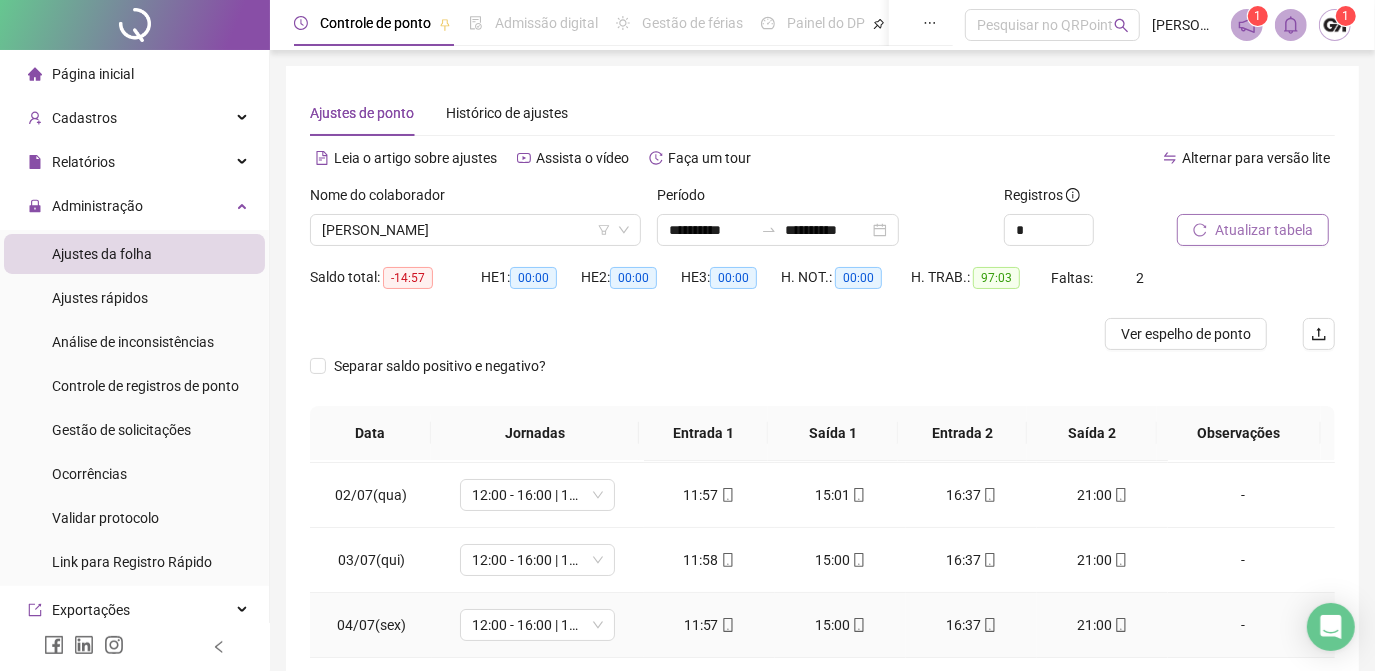 scroll, scrollTop: 0, scrollLeft: 0, axis: both 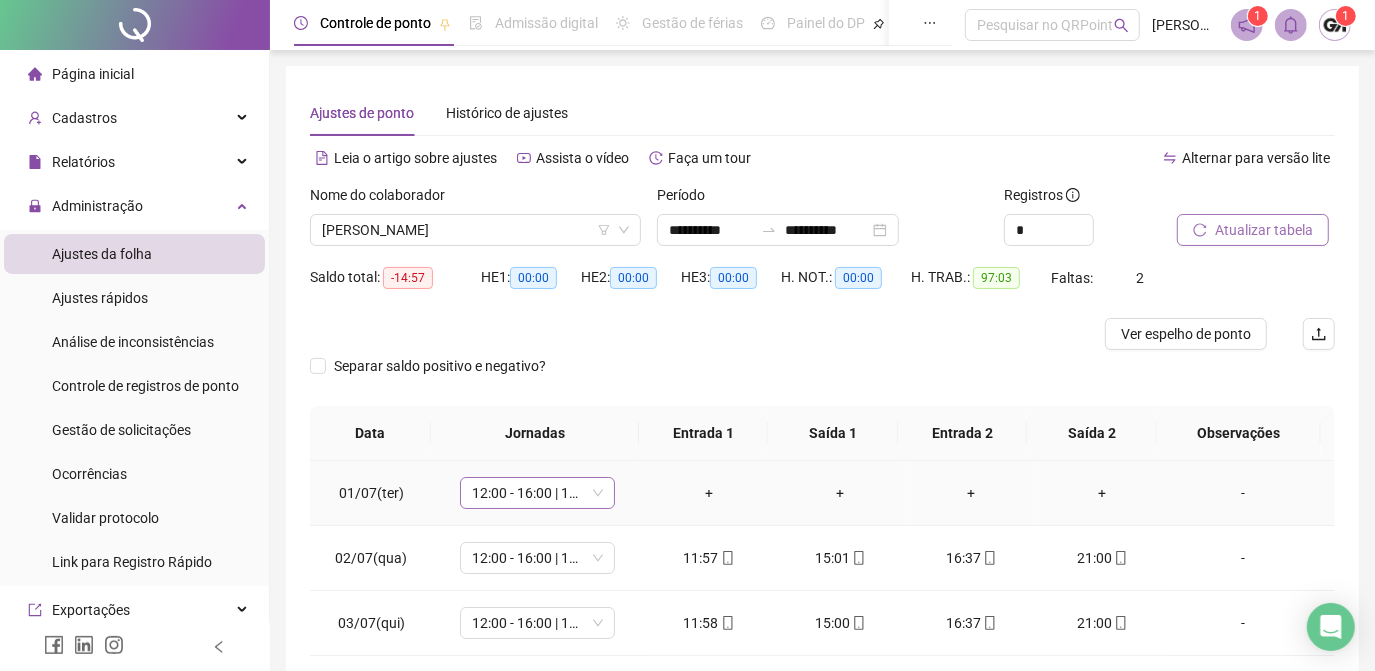 click on "12:00 - 16:00 | 17:00 - 21:00" at bounding box center [537, 493] 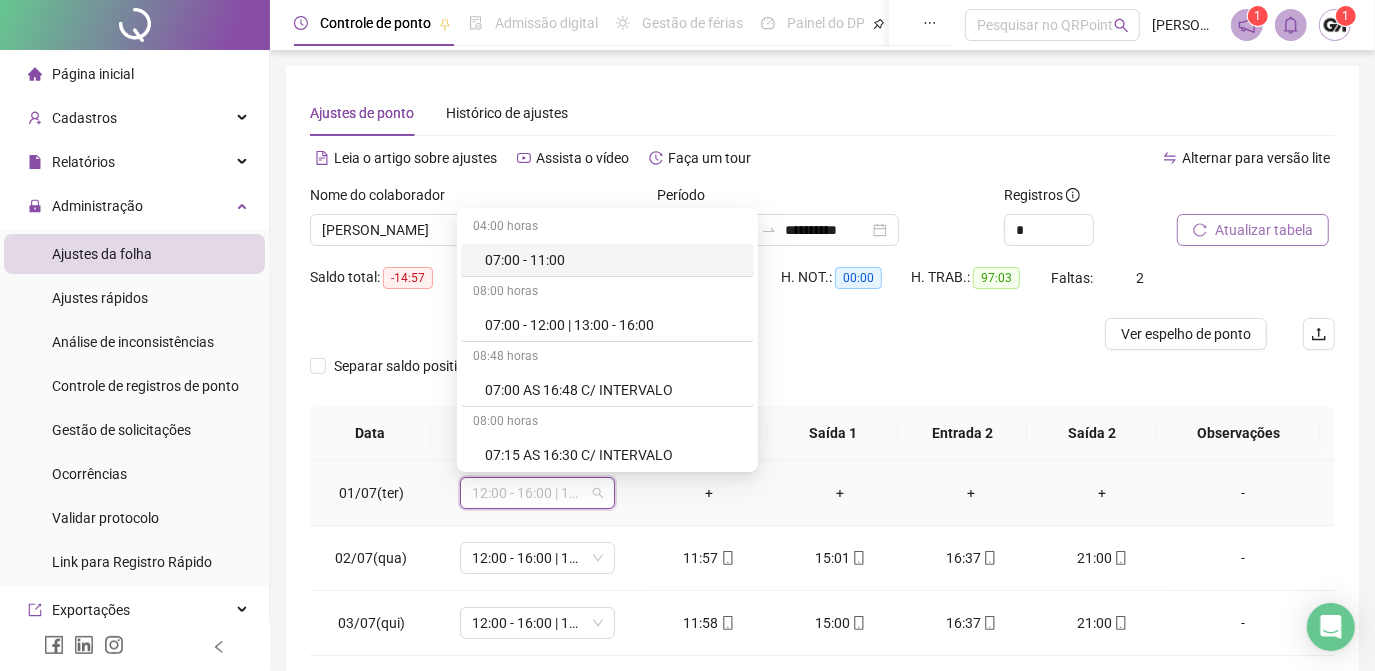 type on "*" 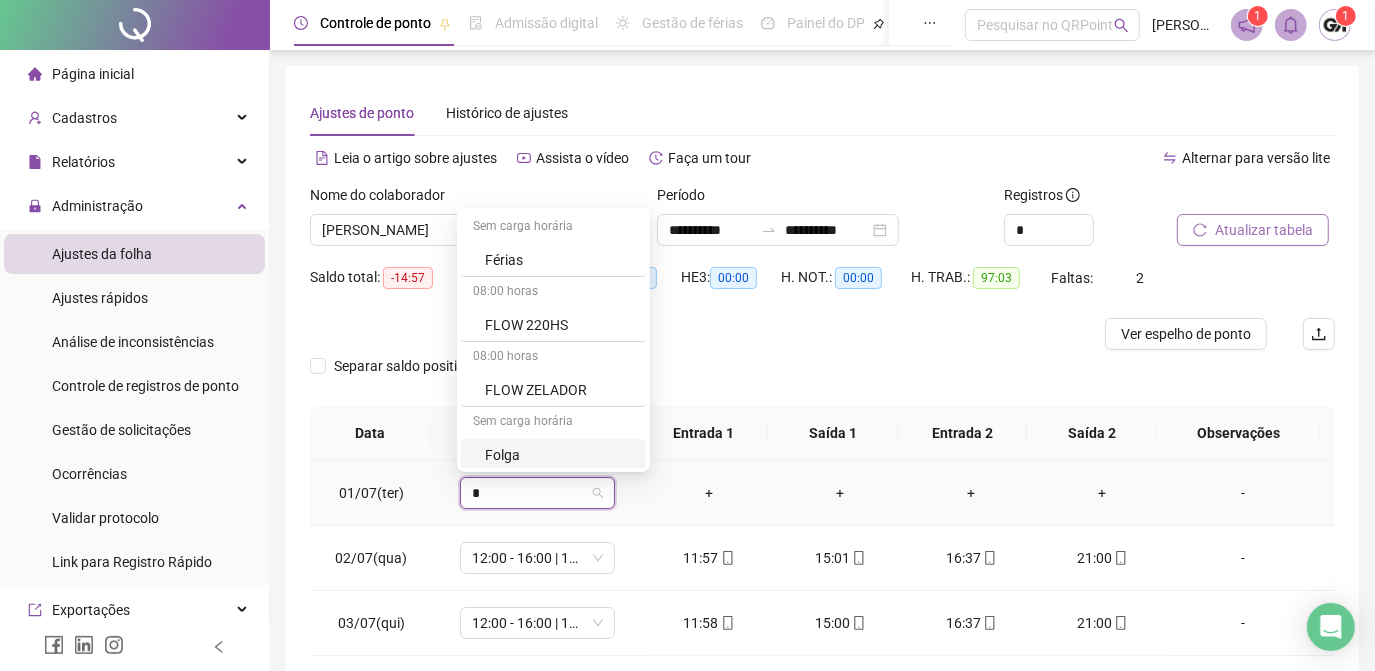 click on "Folga" at bounding box center (559, 455) 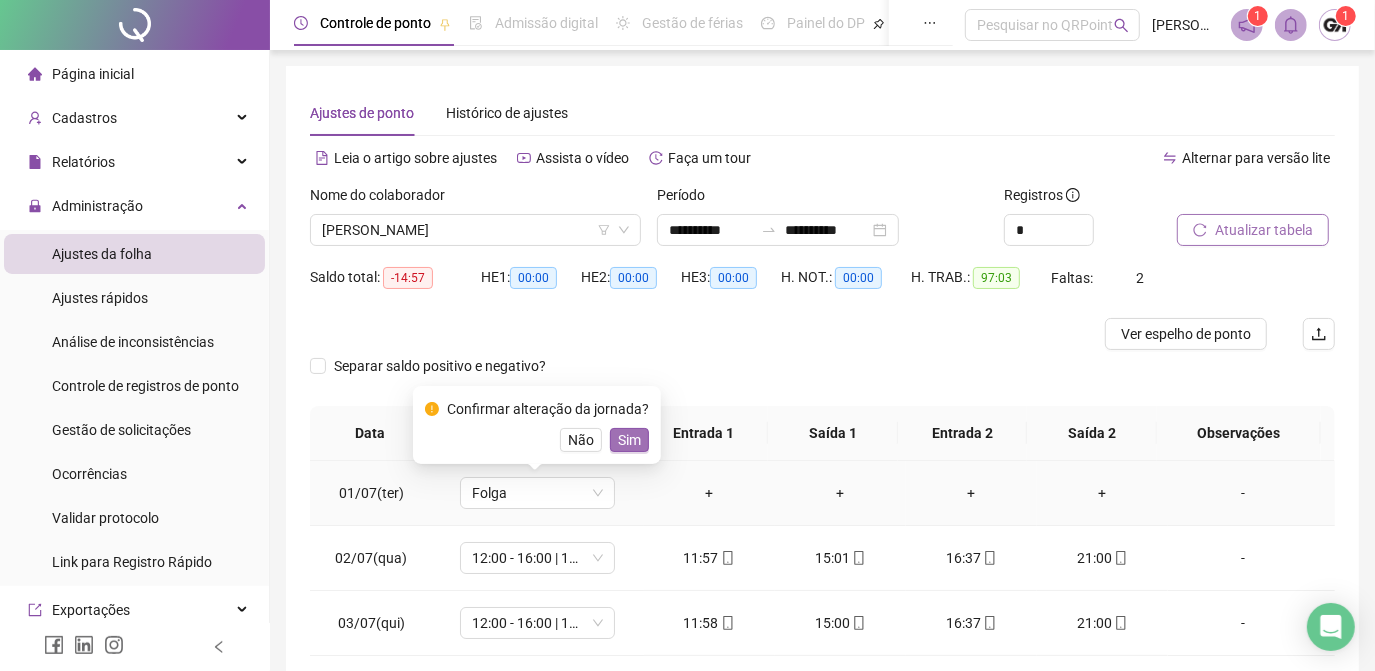 click on "Sim" at bounding box center (629, 440) 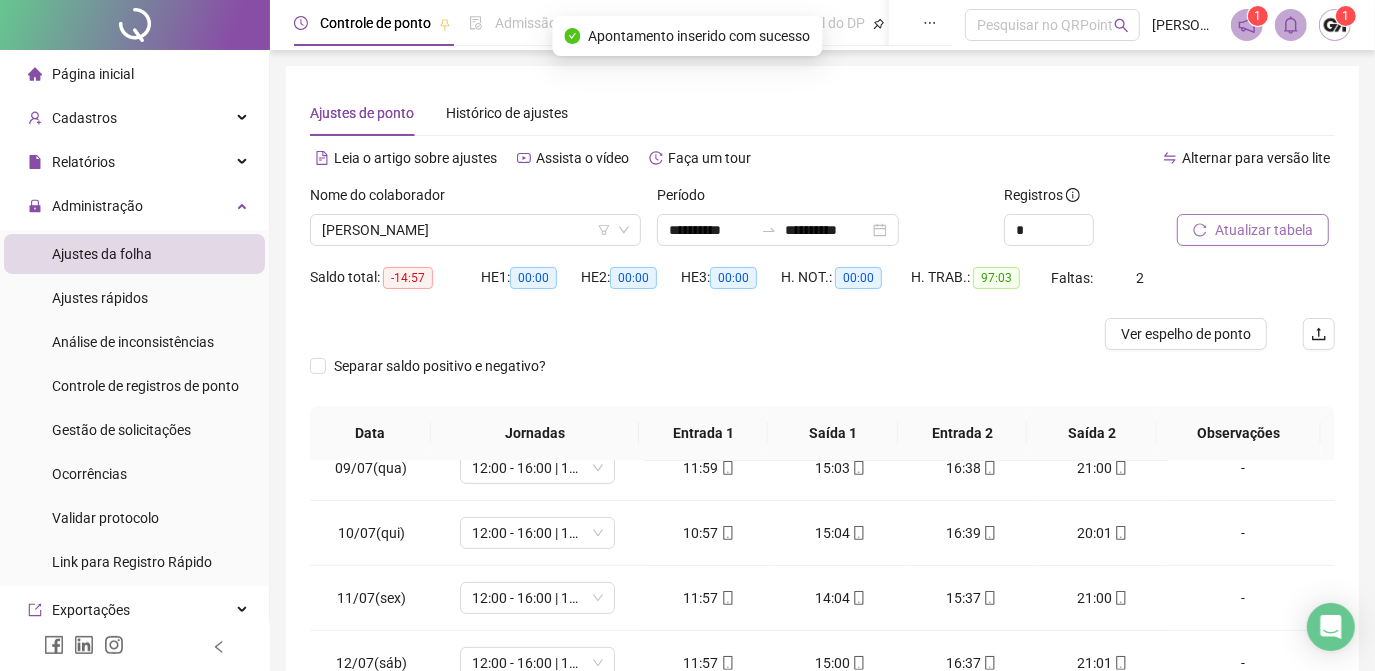scroll, scrollTop: 608, scrollLeft: 0, axis: vertical 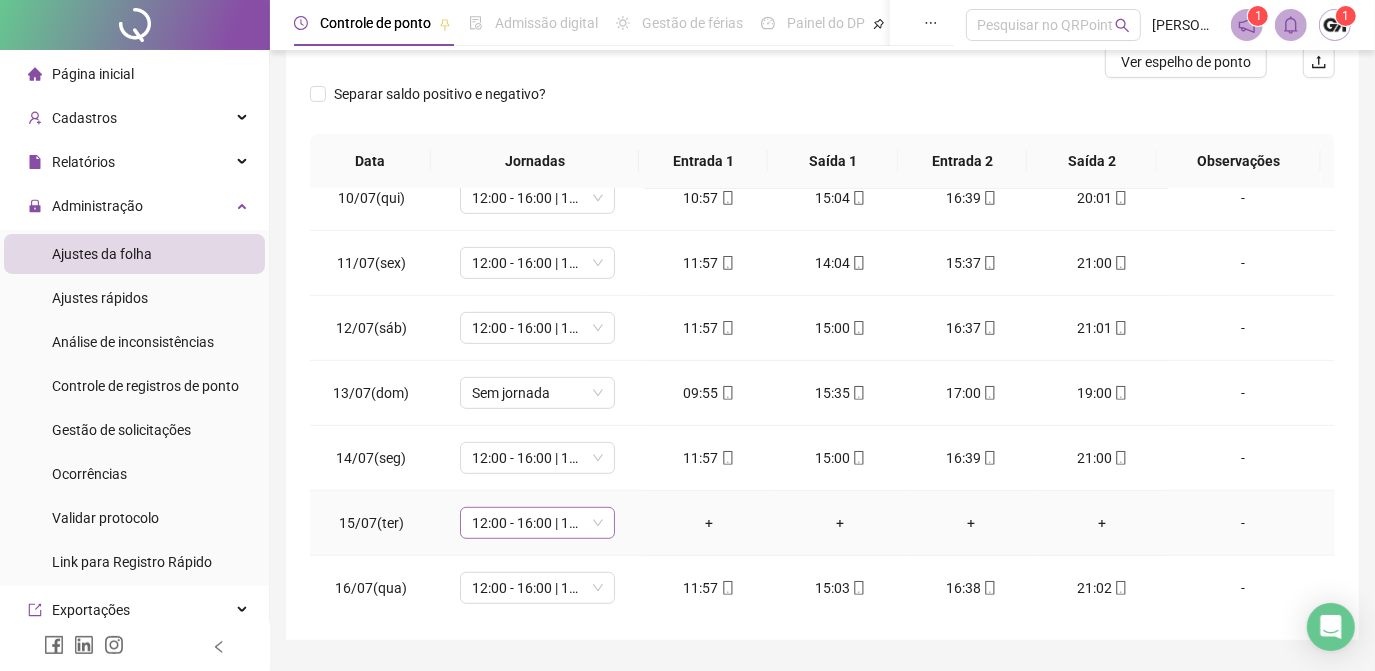 click on "12:00 - 16:00 | 17:00 - 21:00" at bounding box center [537, 523] 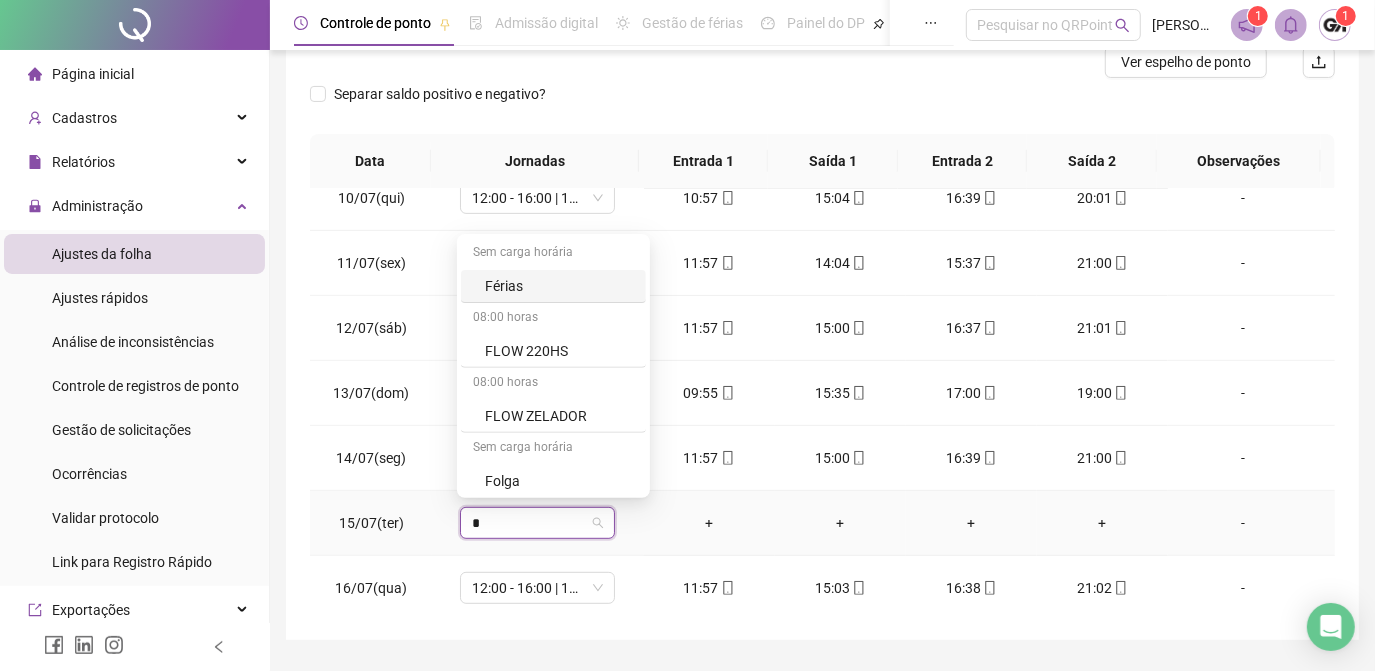 type on "*" 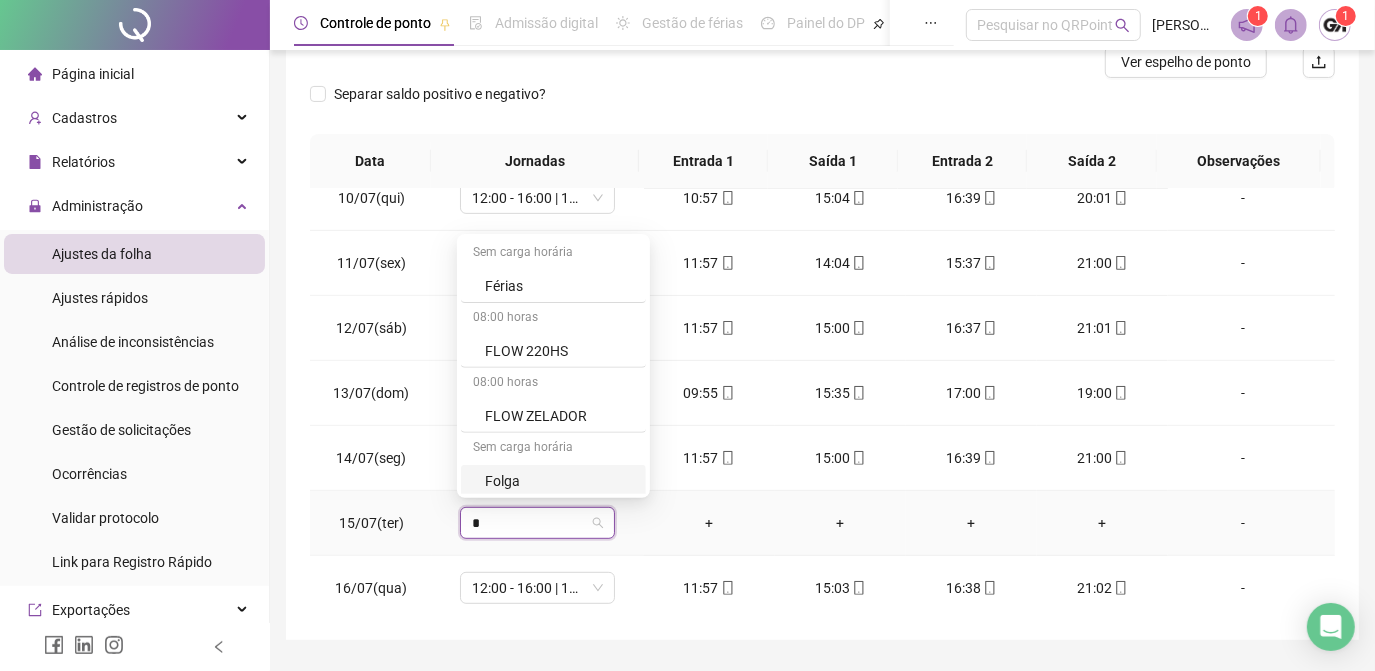 click on "Folga" at bounding box center [559, 481] 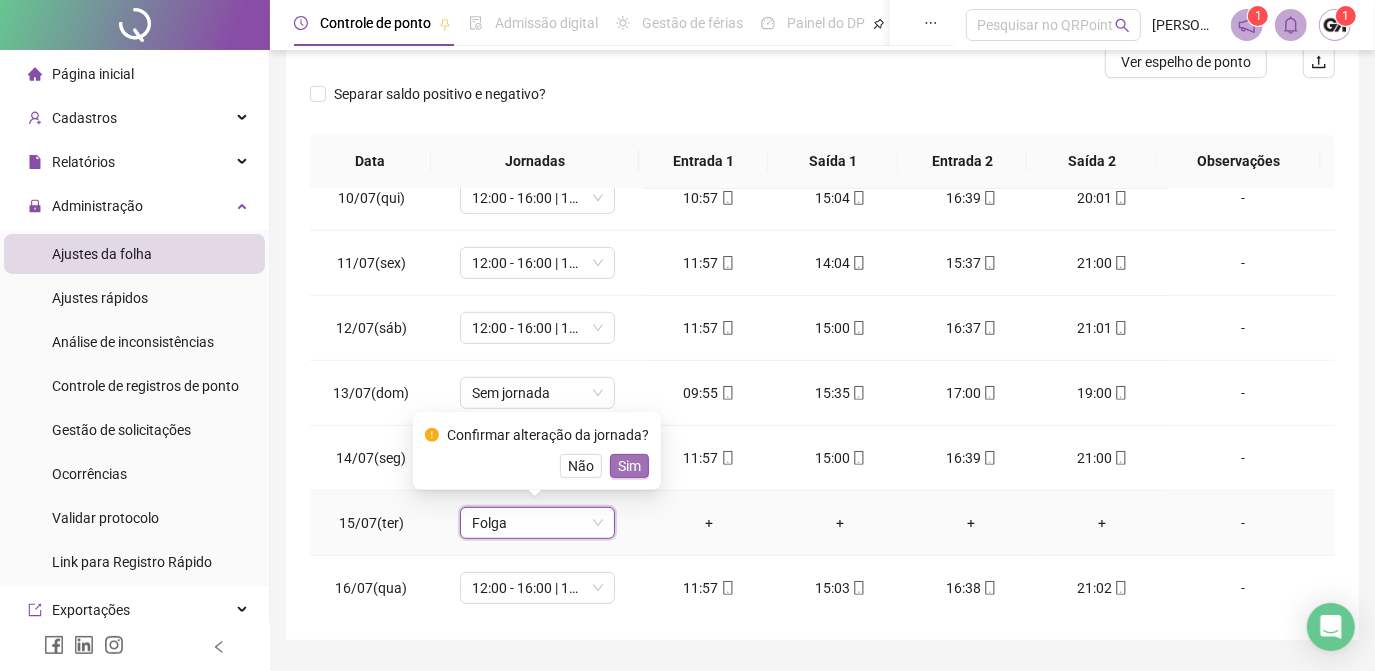 click on "Sim" at bounding box center [629, 466] 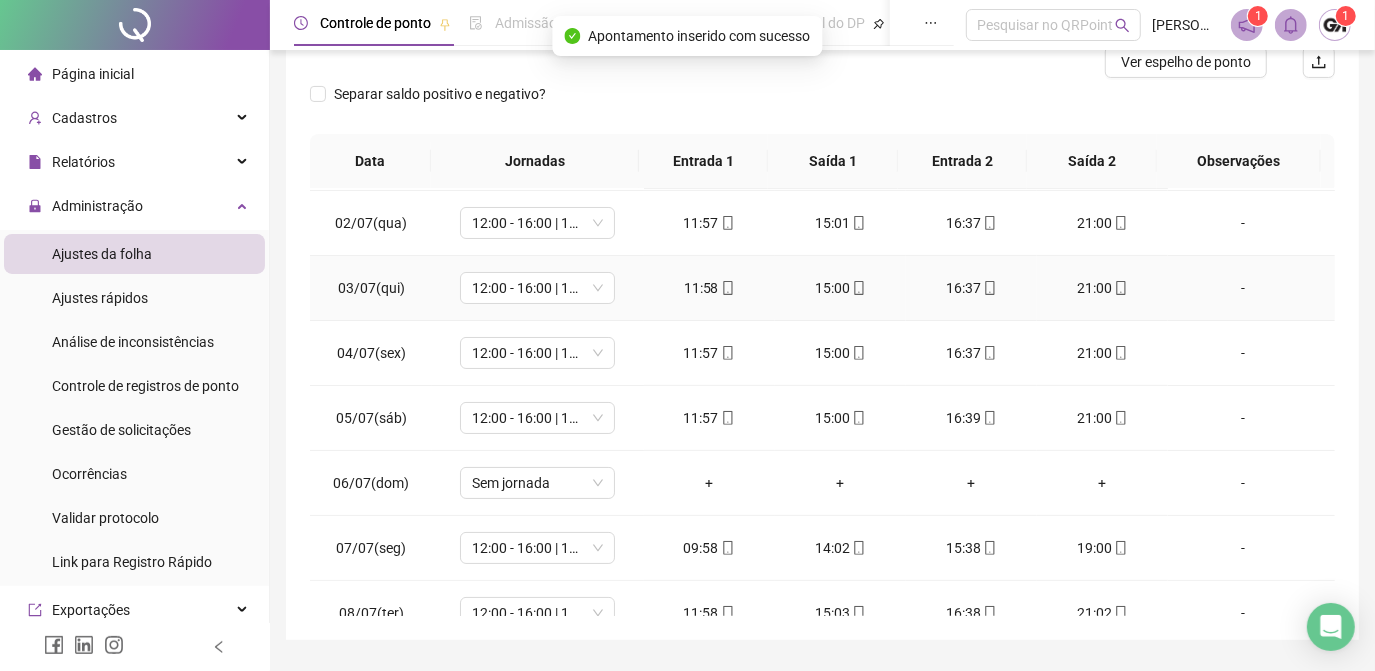 scroll, scrollTop: 0, scrollLeft: 0, axis: both 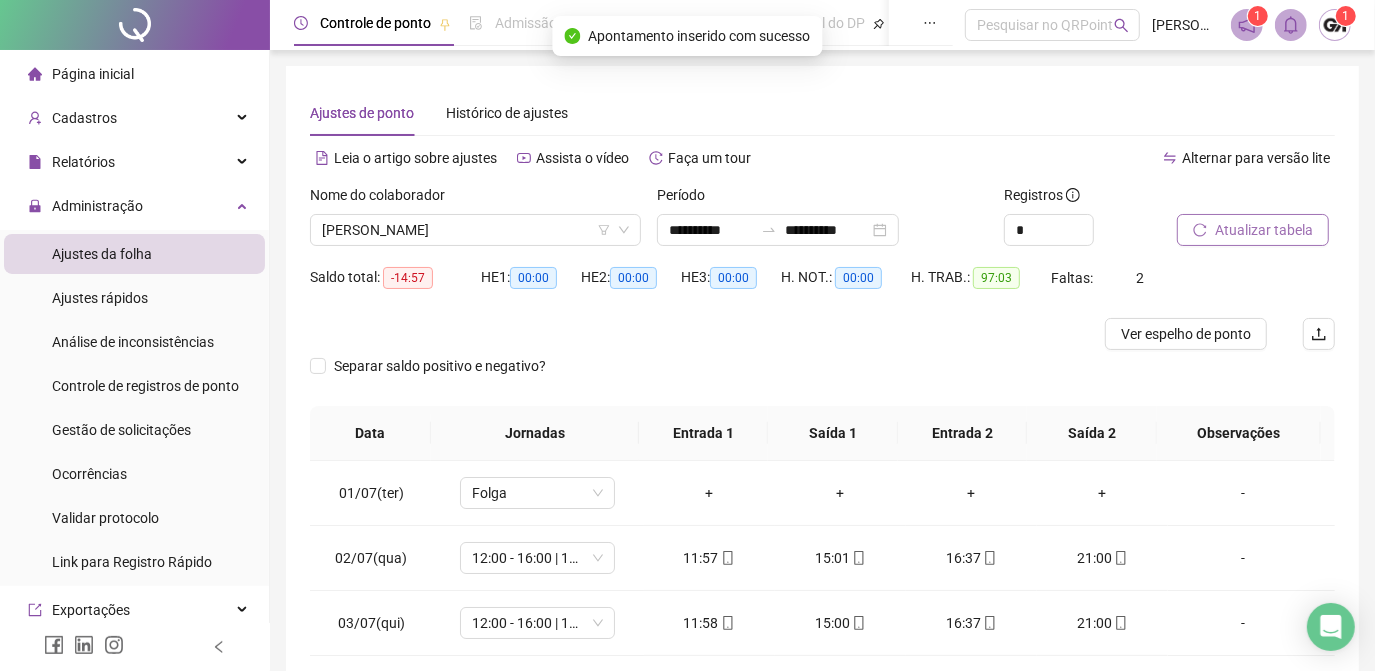 click on "Atualizar tabela" at bounding box center (1264, 230) 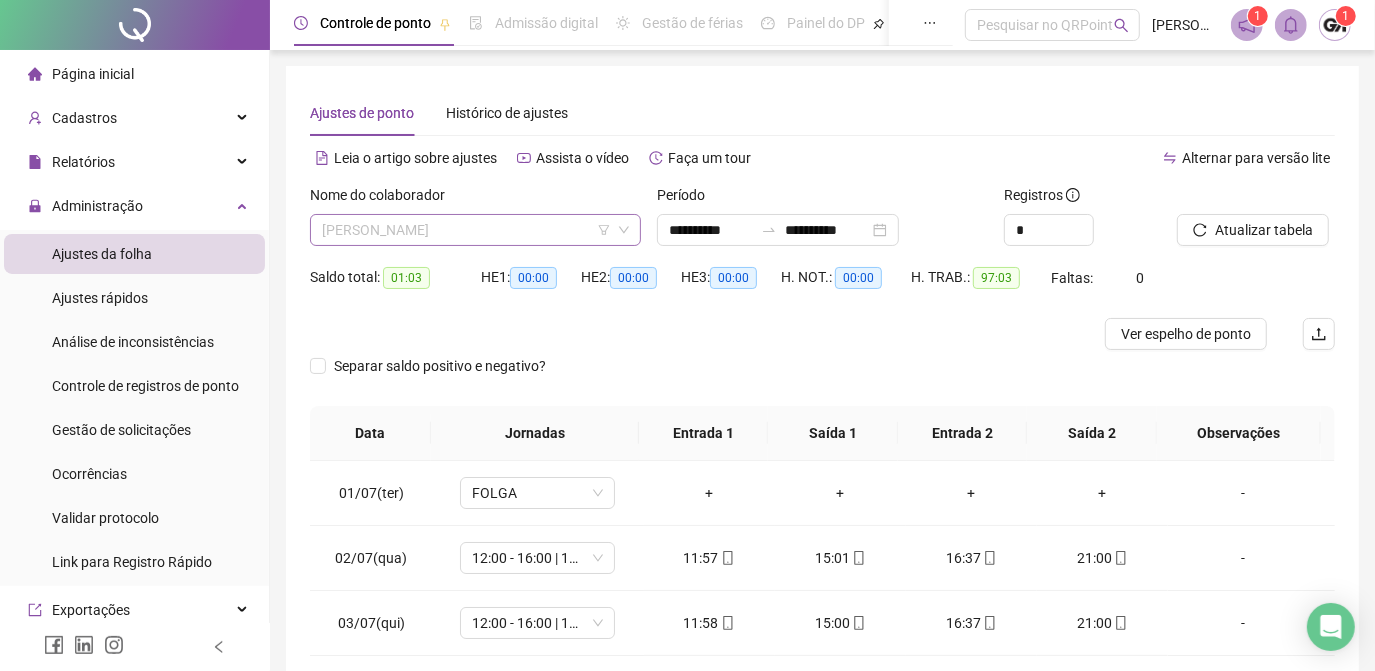 click on "[PERSON_NAME]" at bounding box center (475, 230) 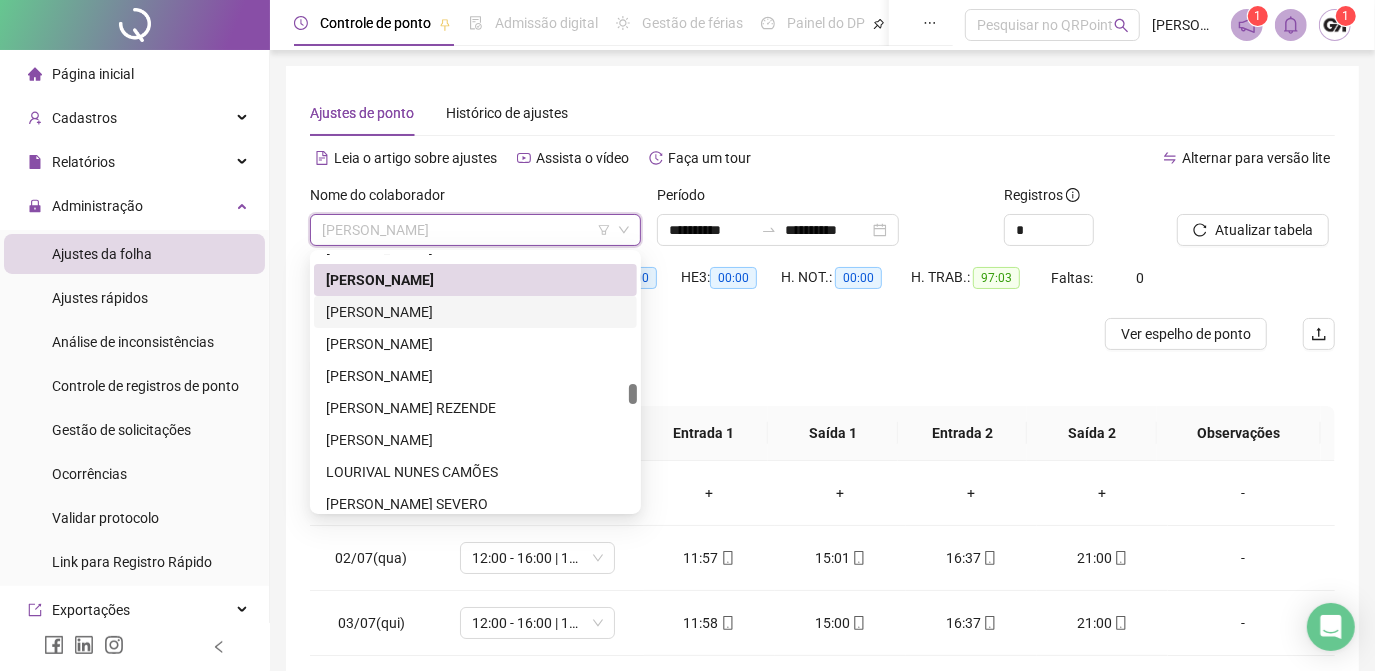 click on "[PERSON_NAME]" at bounding box center [475, 312] 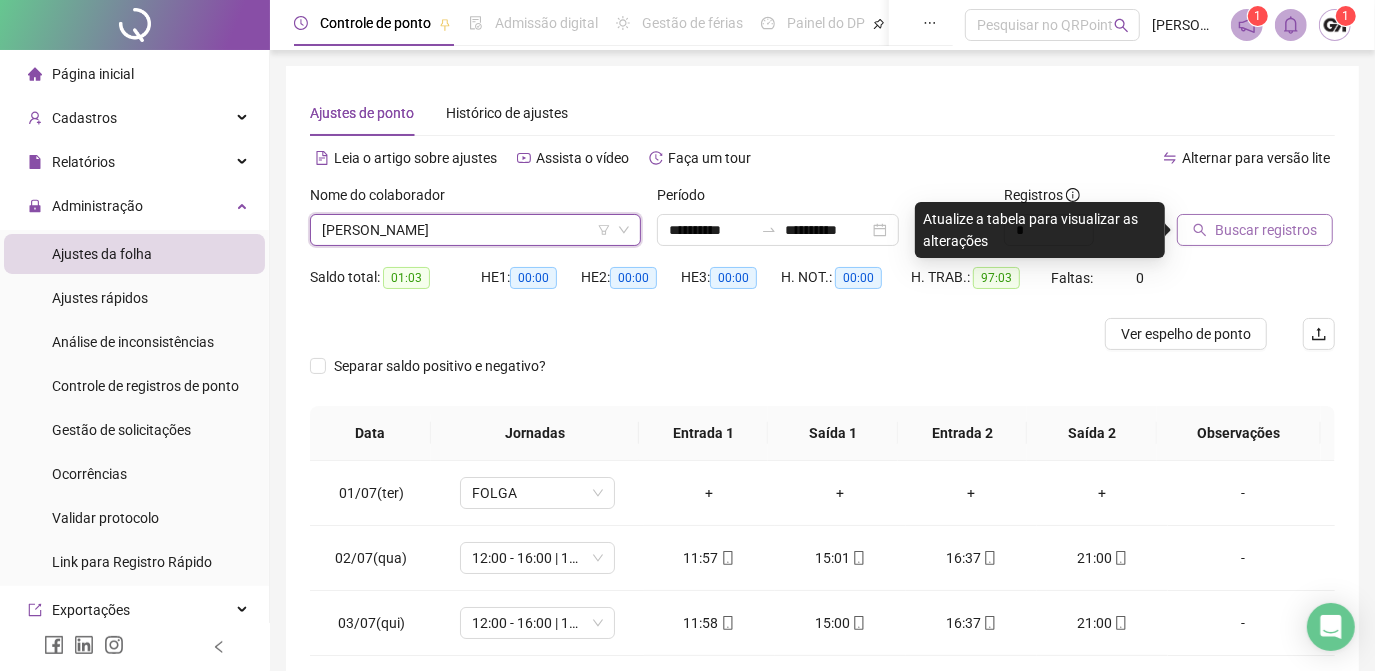 click on "Buscar registros" at bounding box center (1266, 230) 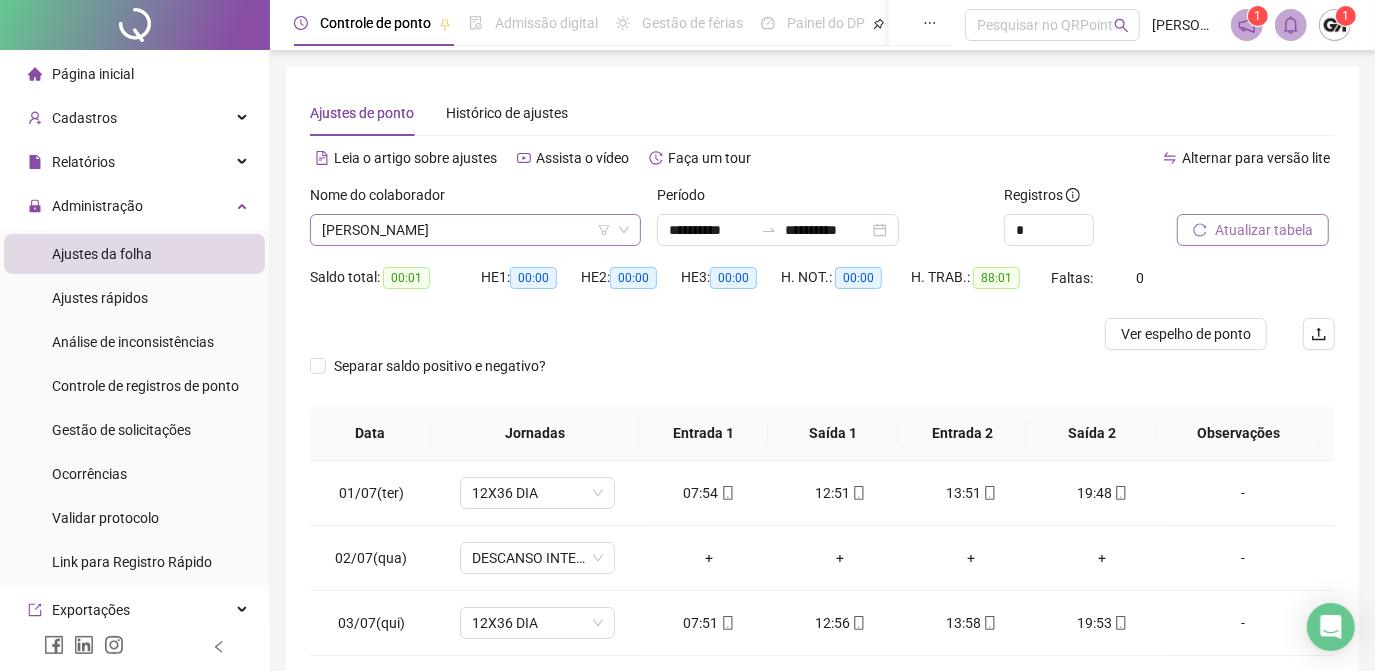 click on "[PERSON_NAME]" at bounding box center (475, 230) 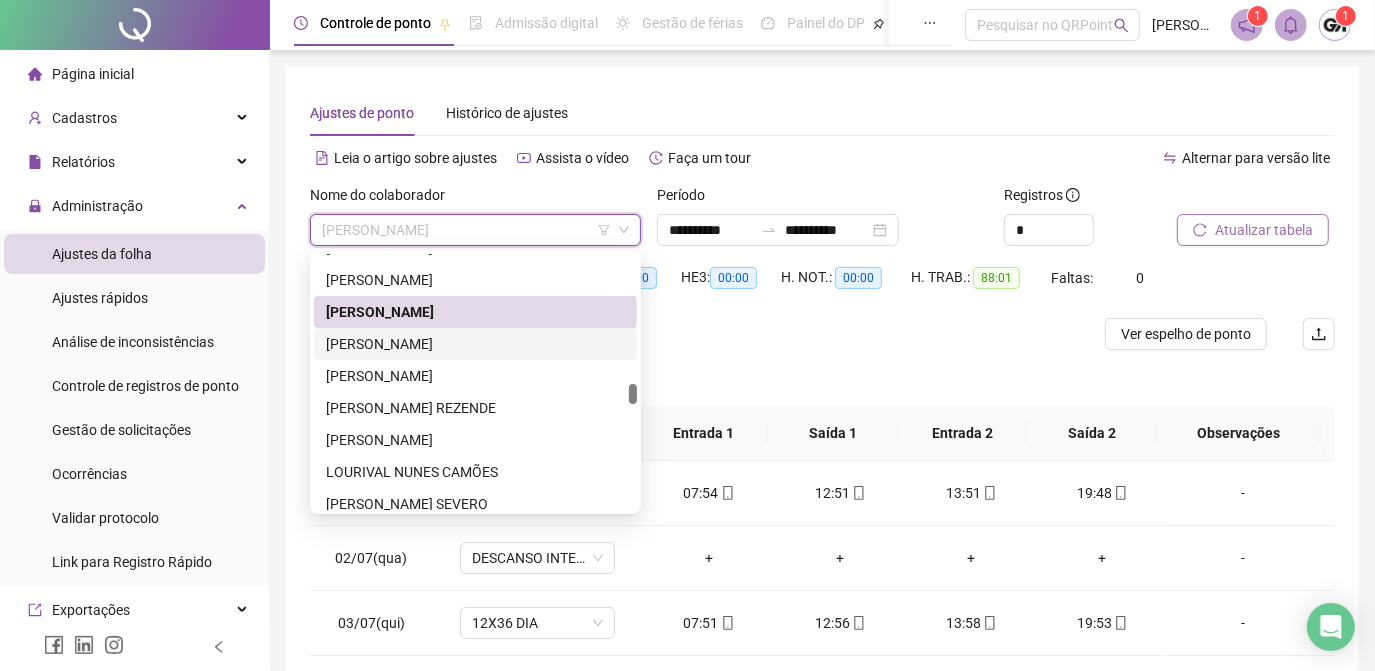 click on "[PERSON_NAME]" at bounding box center [475, 344] 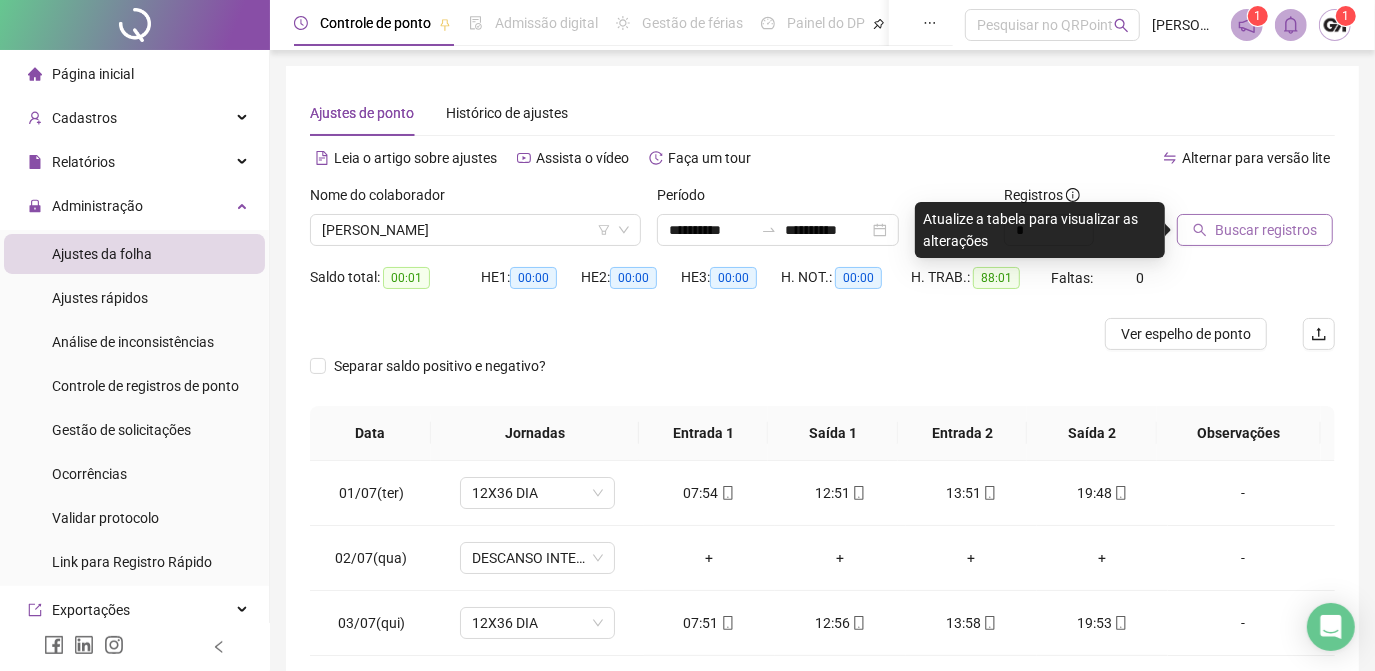 click on "Buscar registros" at bounding box center [1266, 230] 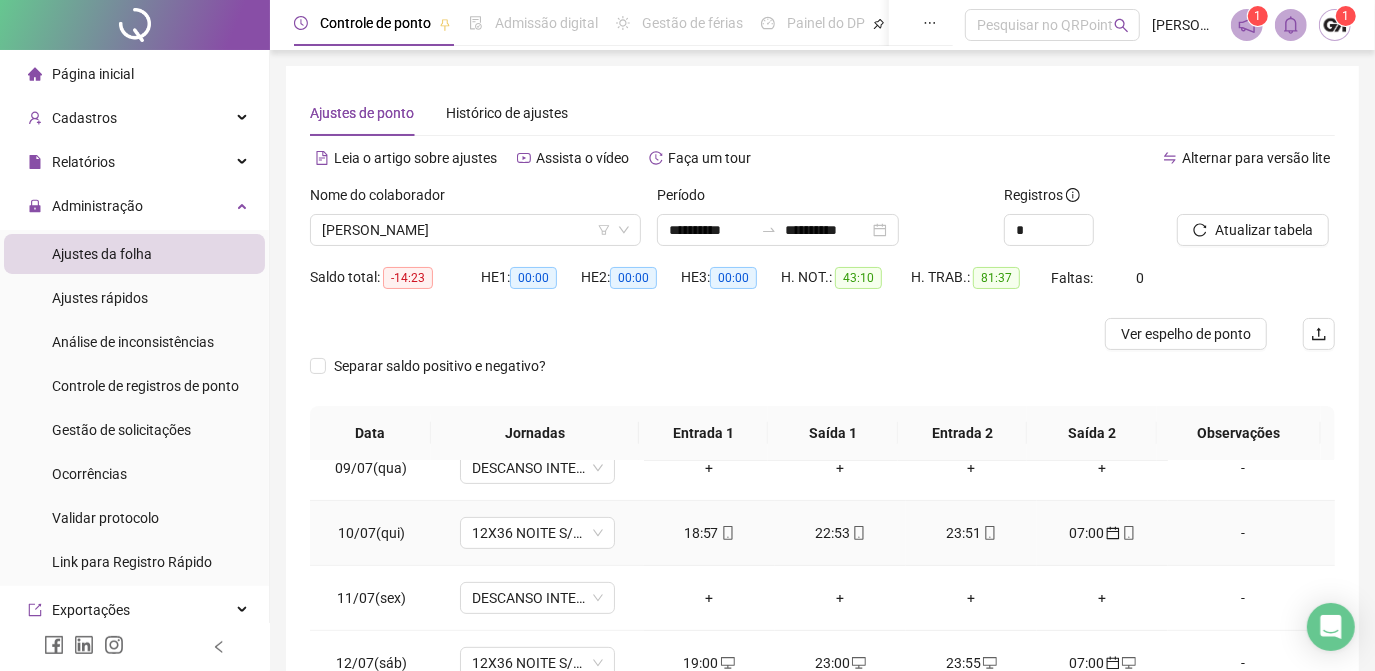scroll, scrollTop: 608, scrollLeft: 0, axis: vertical 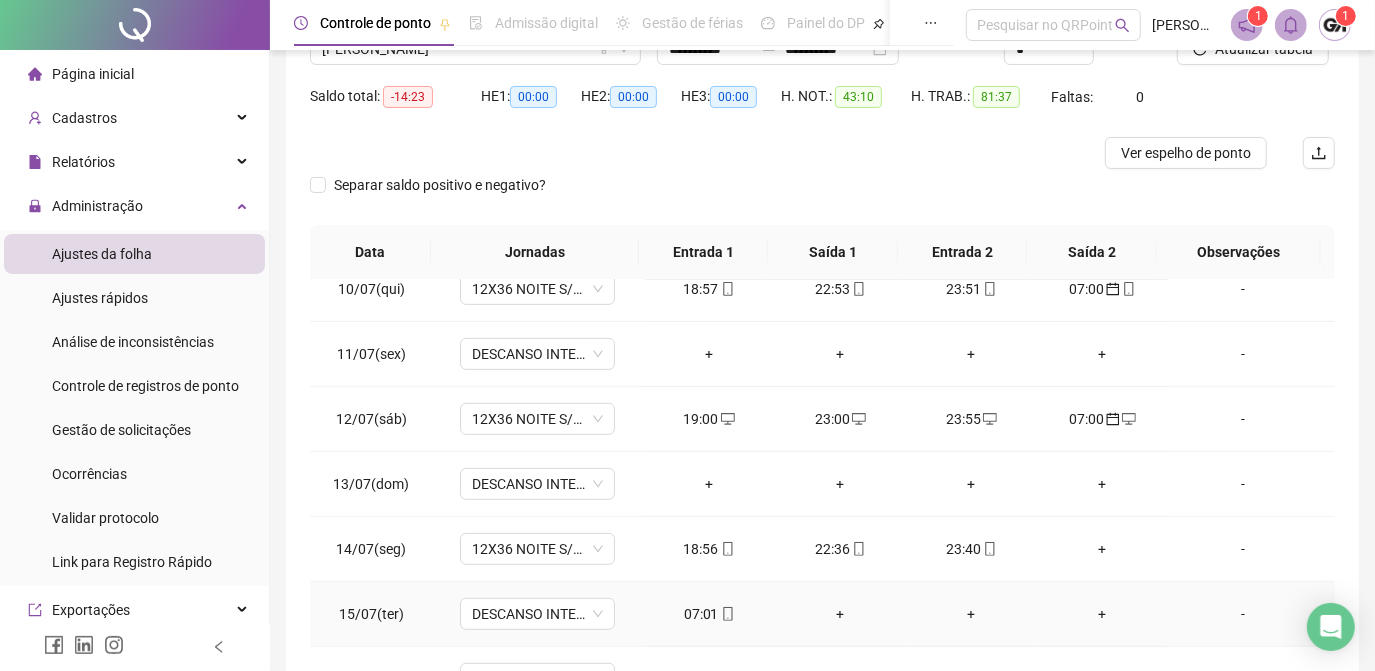 click on "07:01" at bounding box center [709, 614] 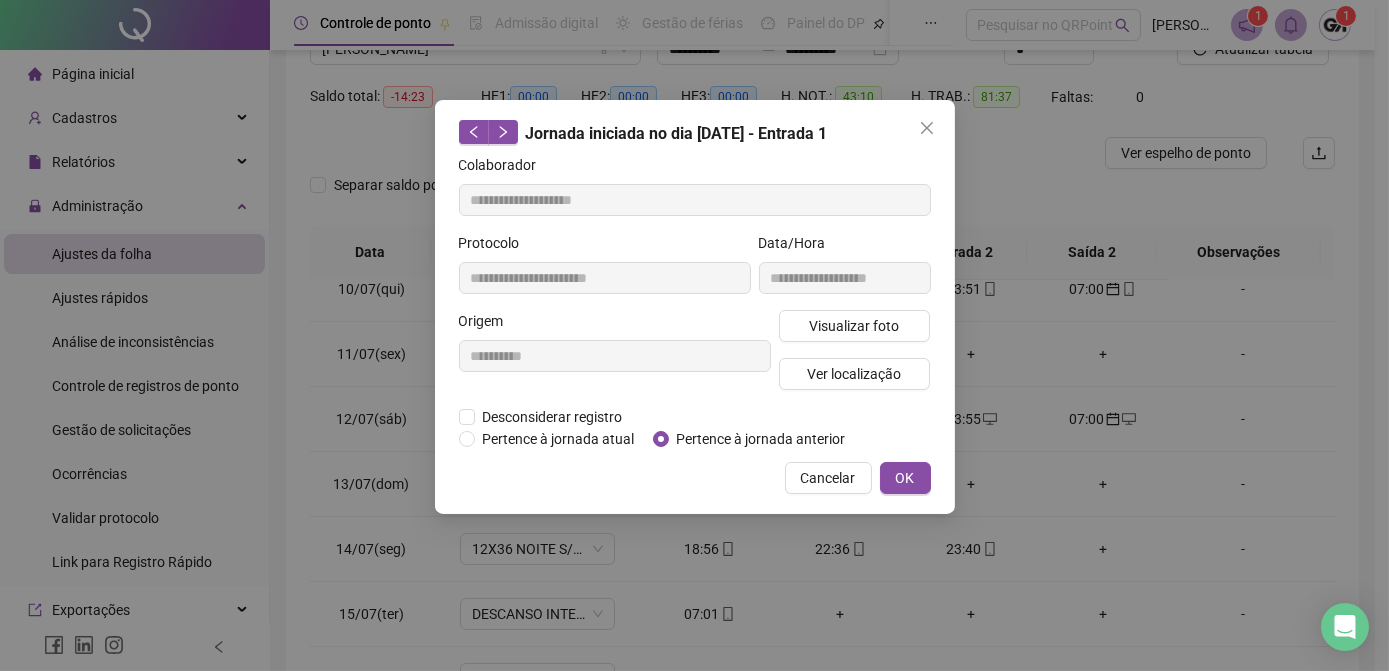 type on "**********" 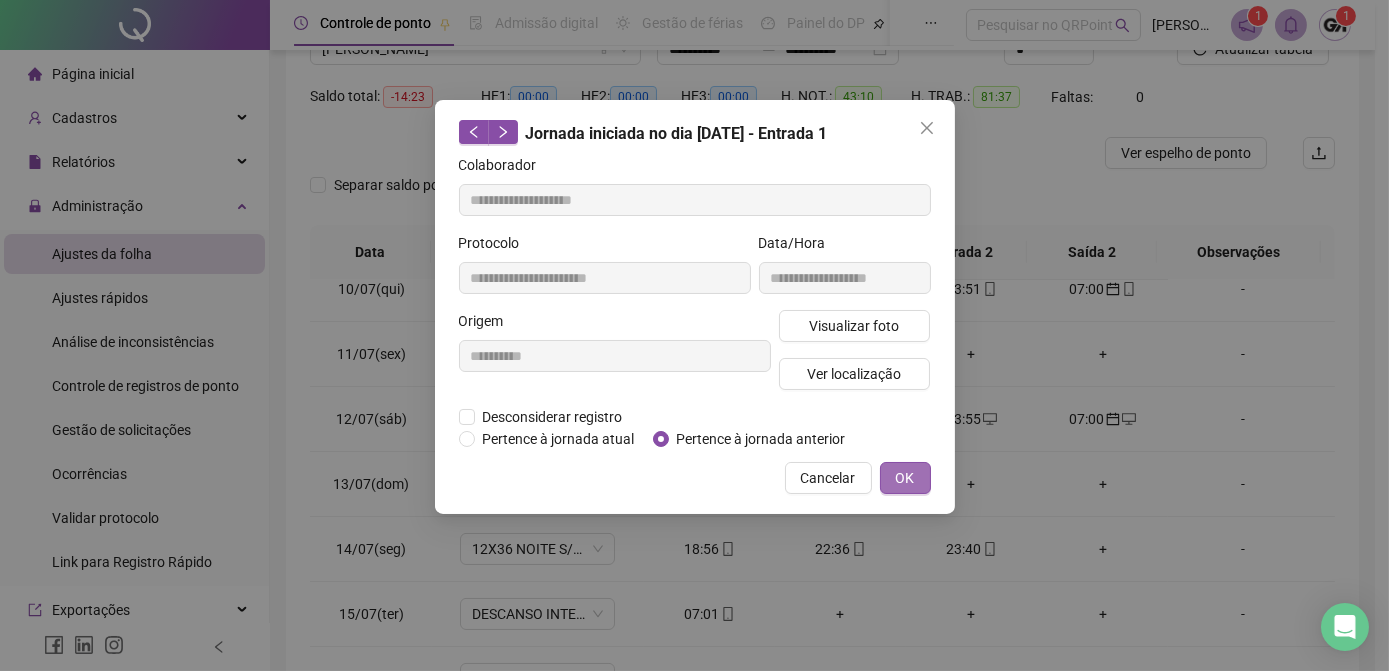 click on "OK" at bounding box center (905, 478) 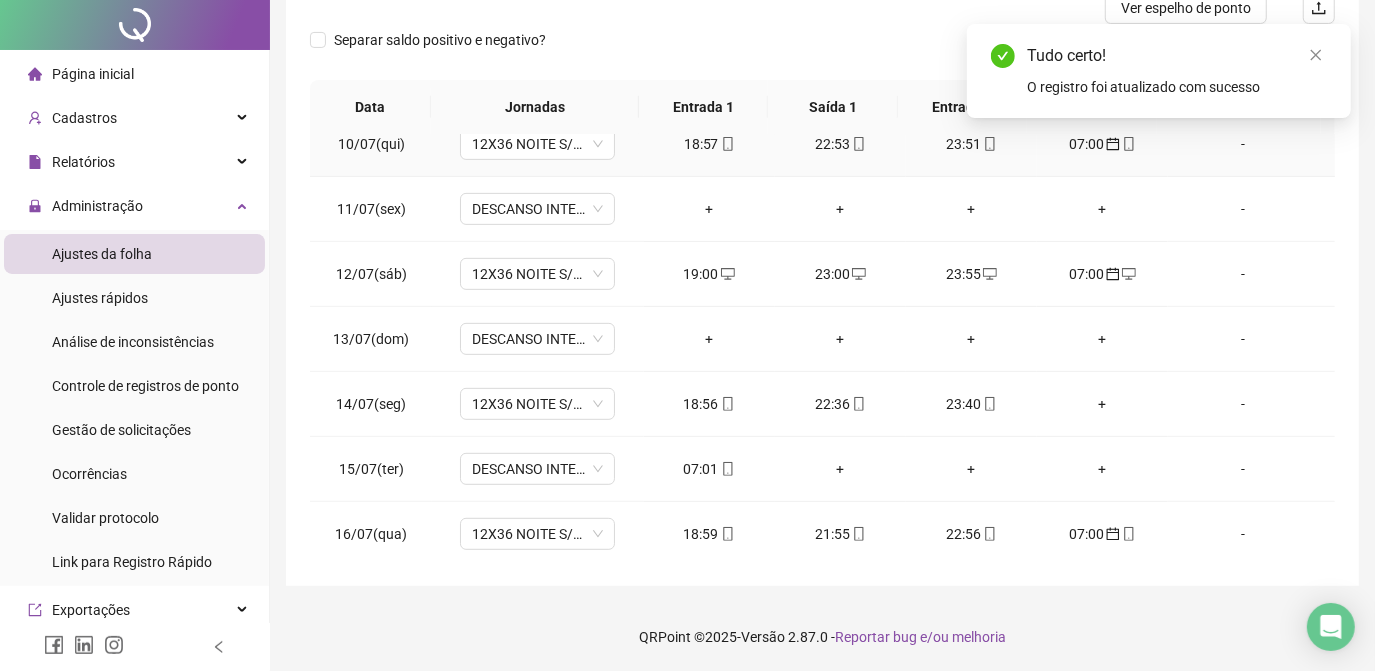 scroll, scrollTop: 0, scrollLeft: 0, axis: both 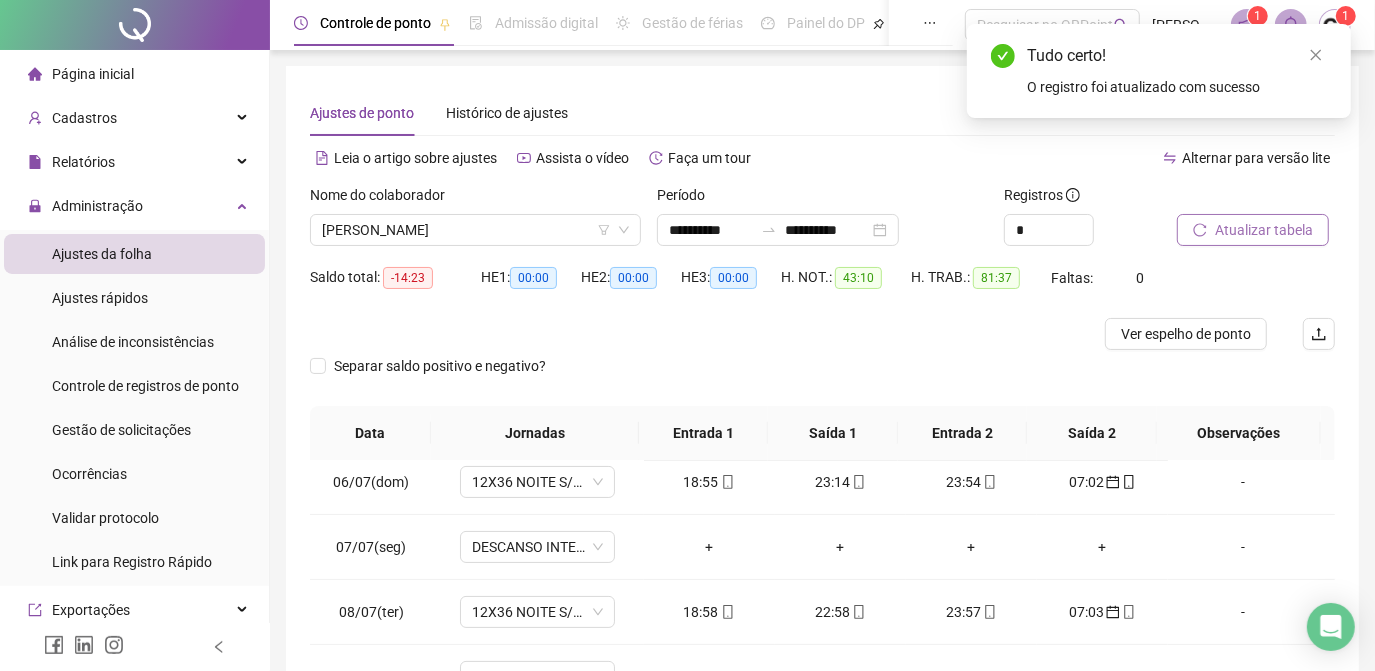 click on "Atualizar tabela" at bounding box center (1264, 230) 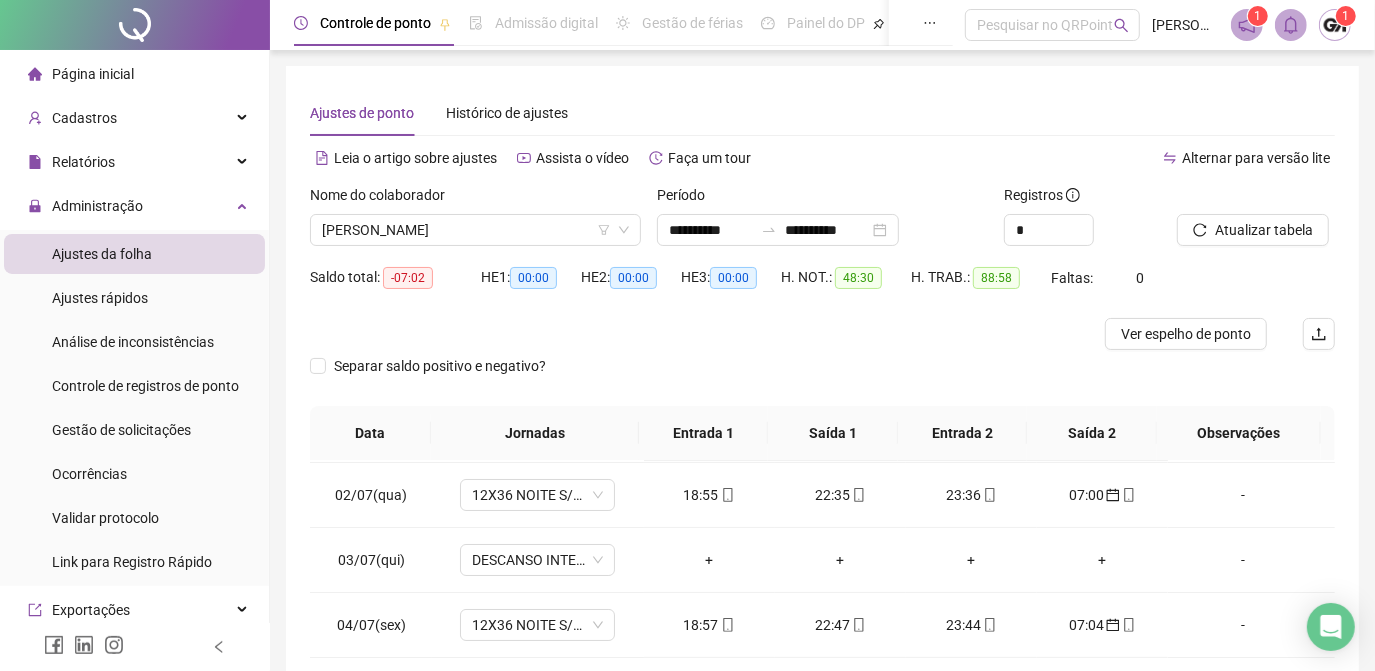 scroll, scrollTop: 0, scrollLeft: 0, axis: both 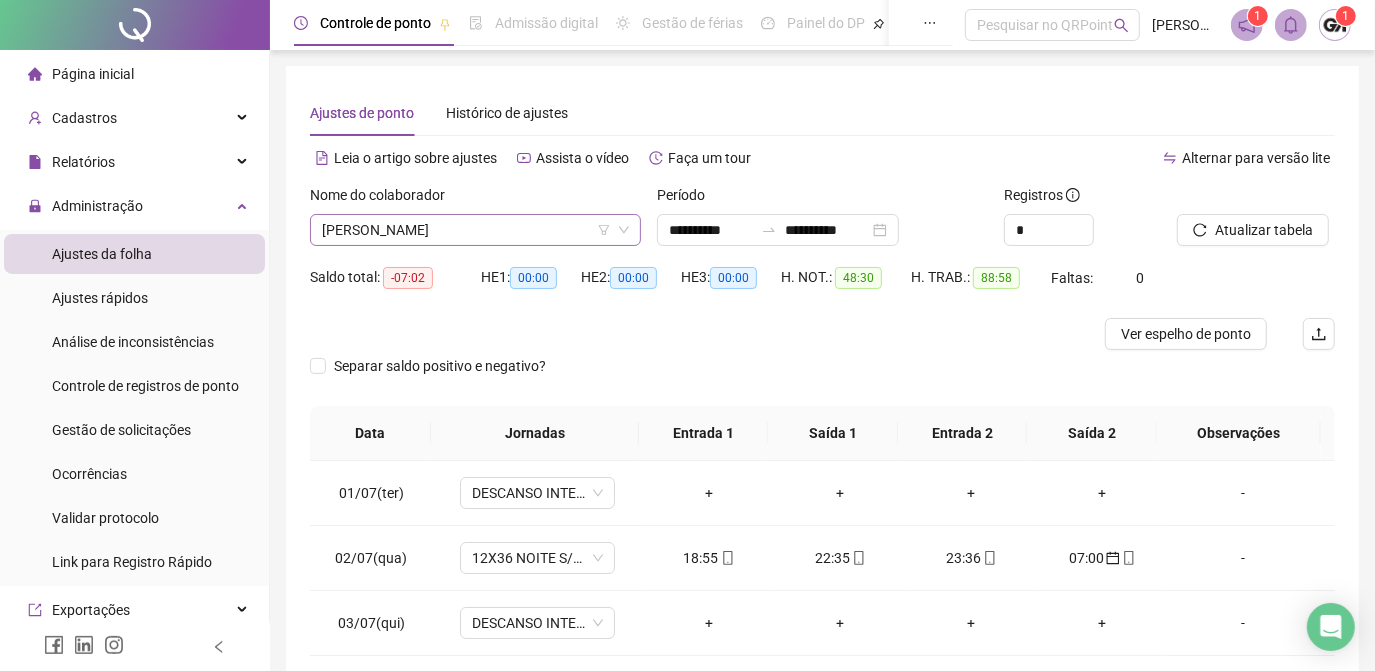 click on "[PERSON_NAME]" at bounding box center (475, 230) 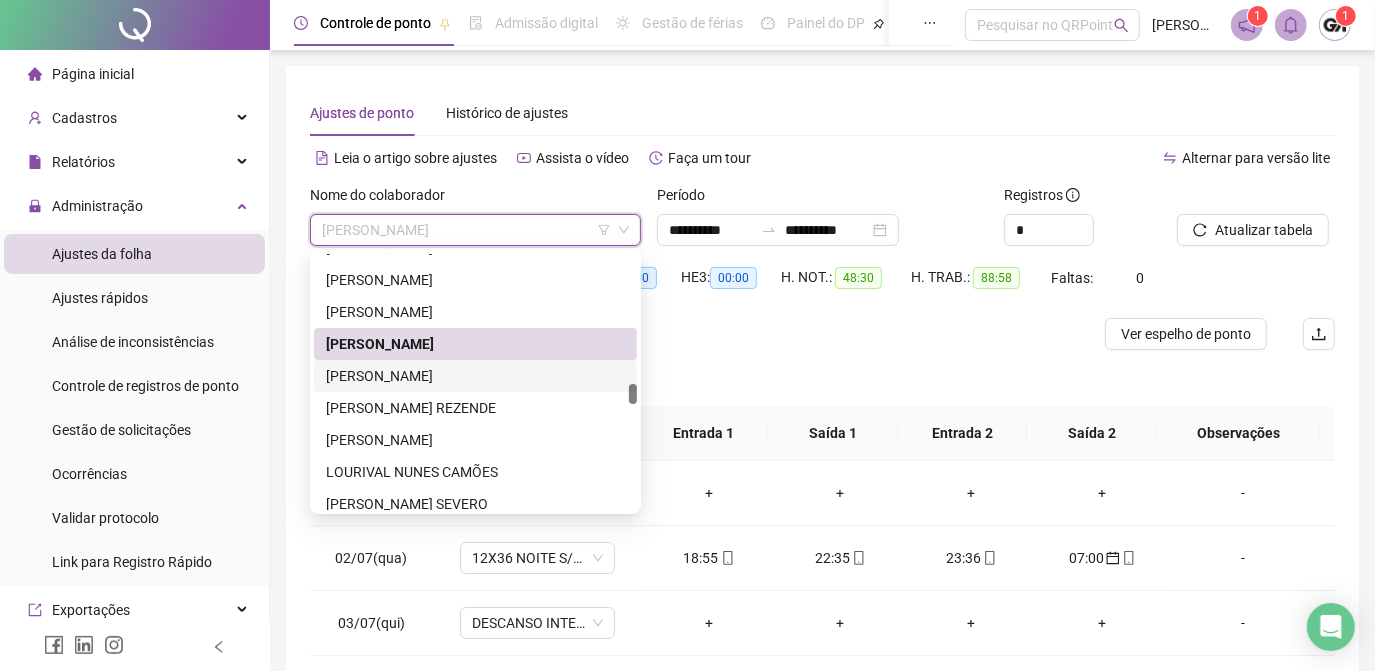 click on "[PERSON_NAME]" at bounding box center (475, 376) 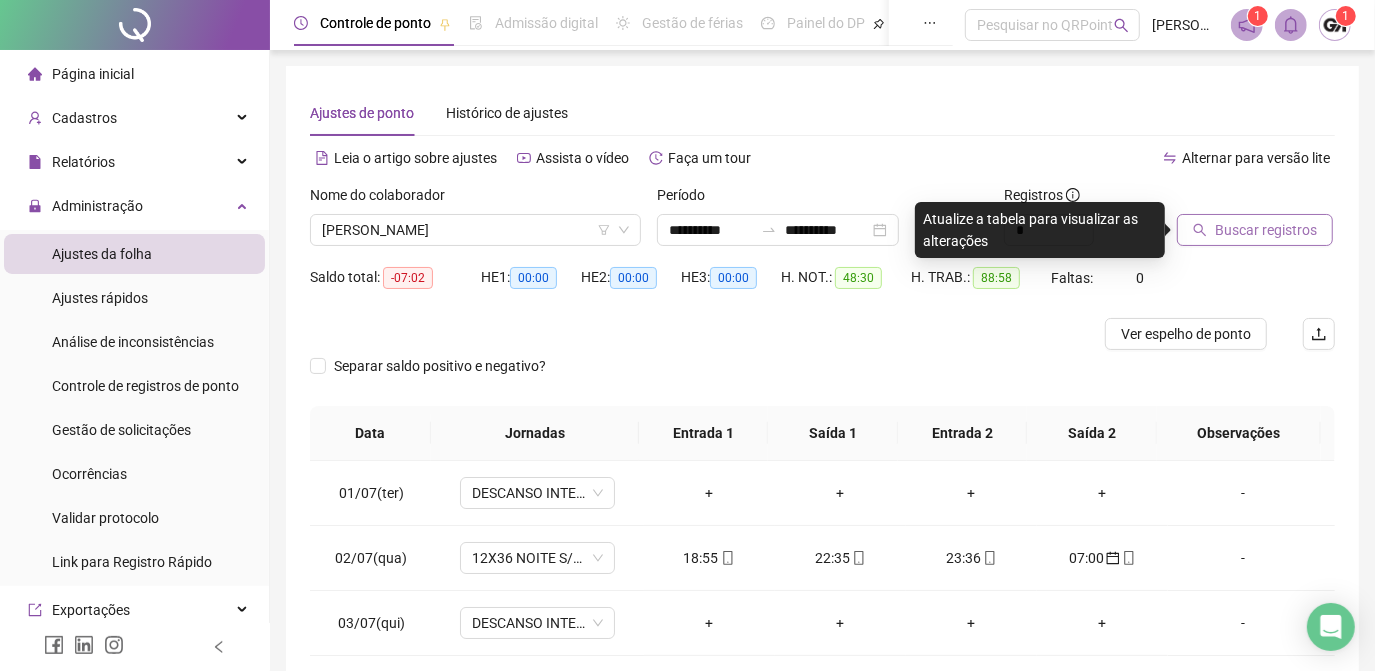 click on "Buscar registros" at bounding box center [1266, 230] 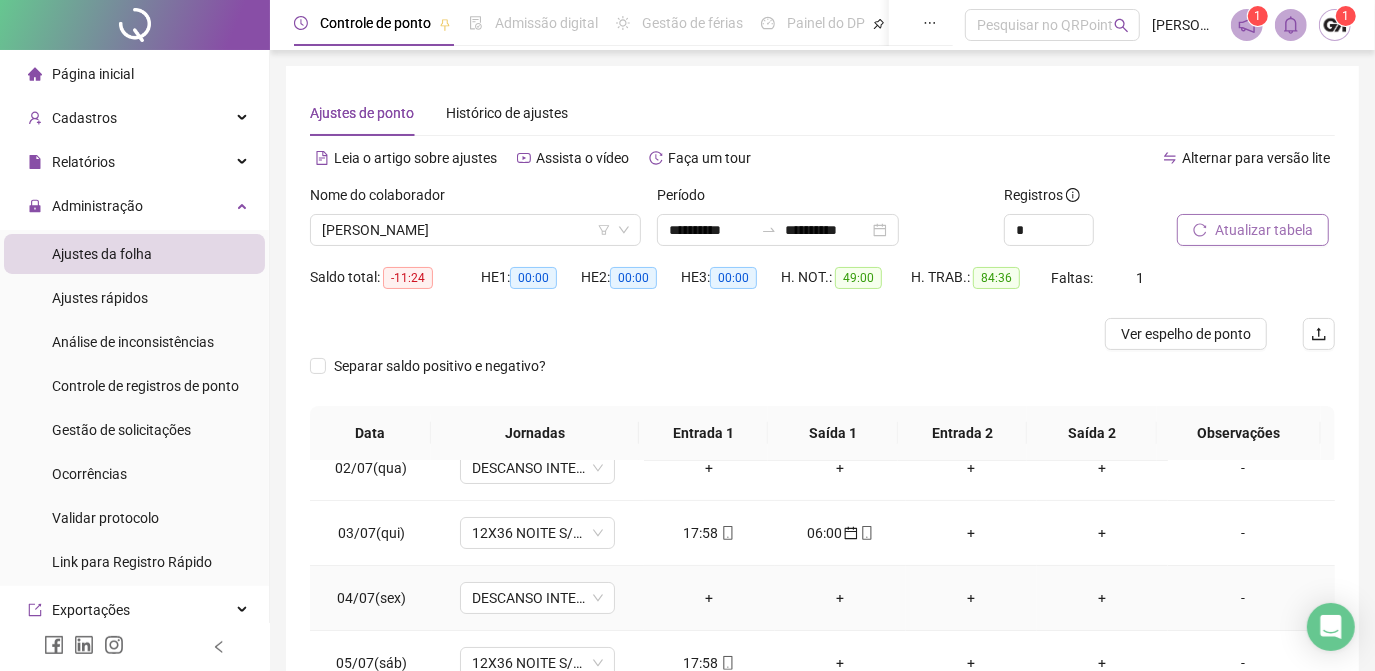 scroll, scrollTop: 181, scrollLeft: 0, axis: vertical 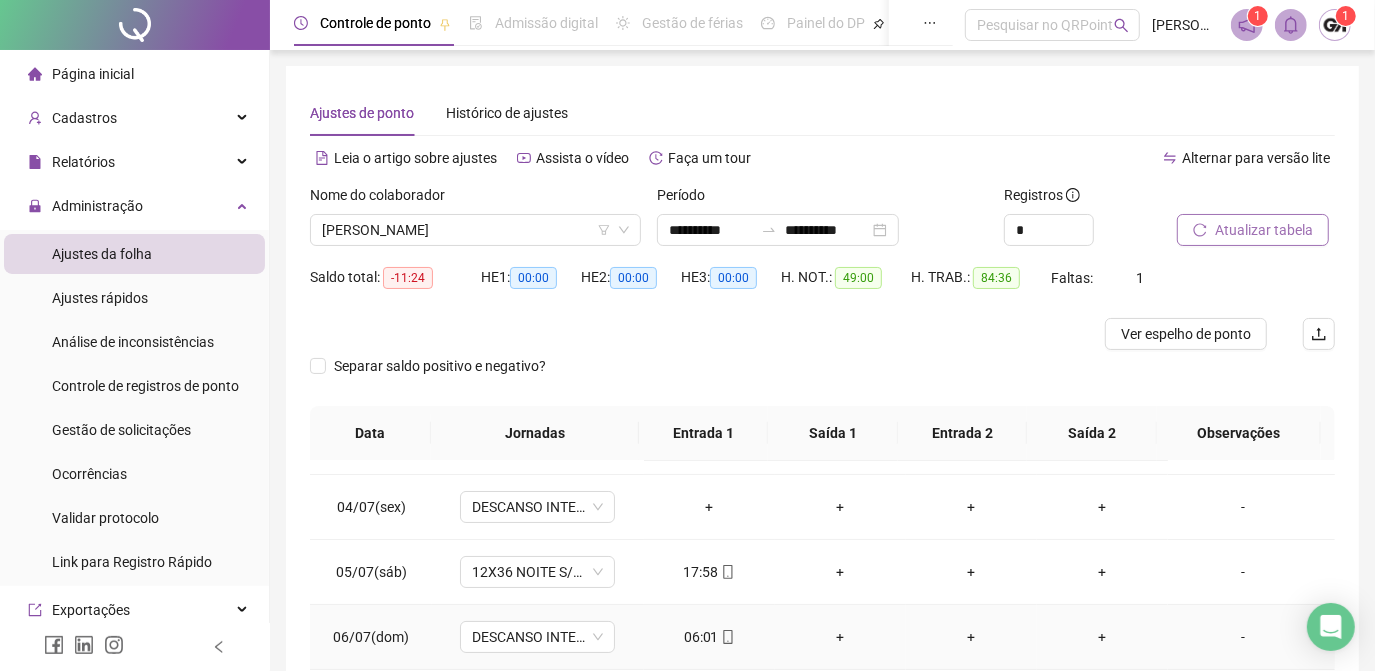 click on "06:01" at bounding box center [709, 637] 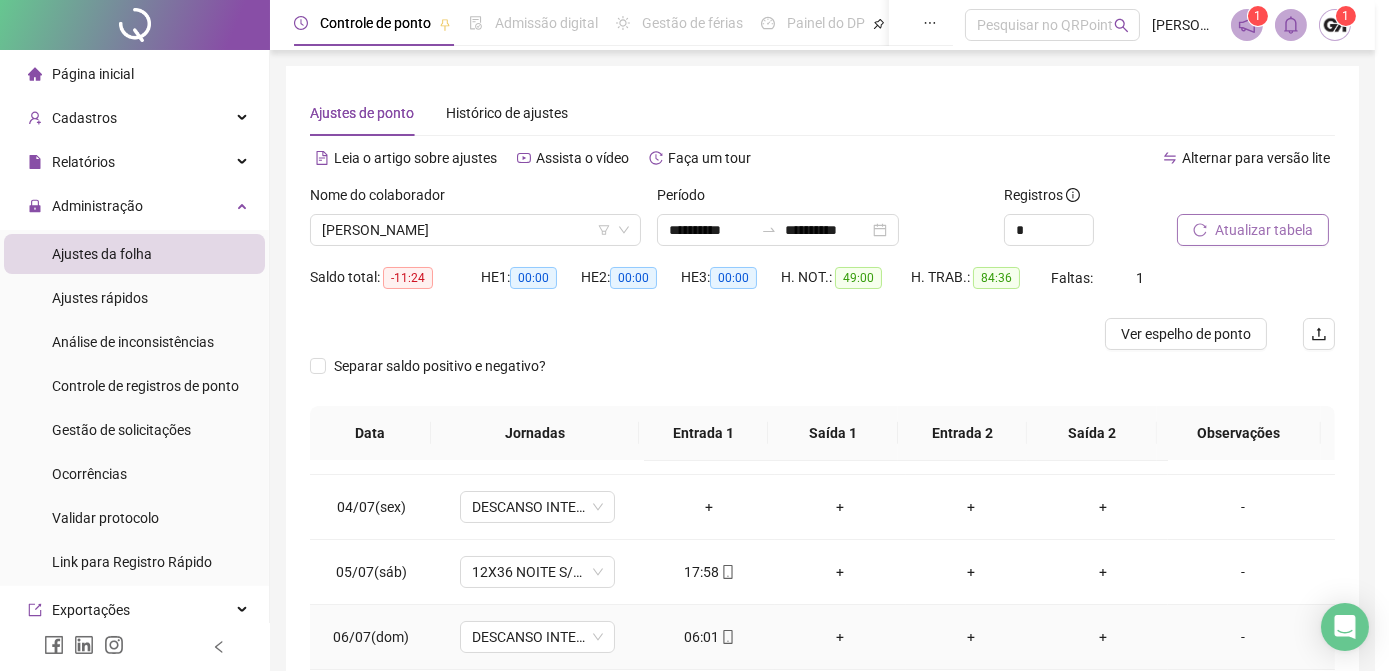 type on "**********" 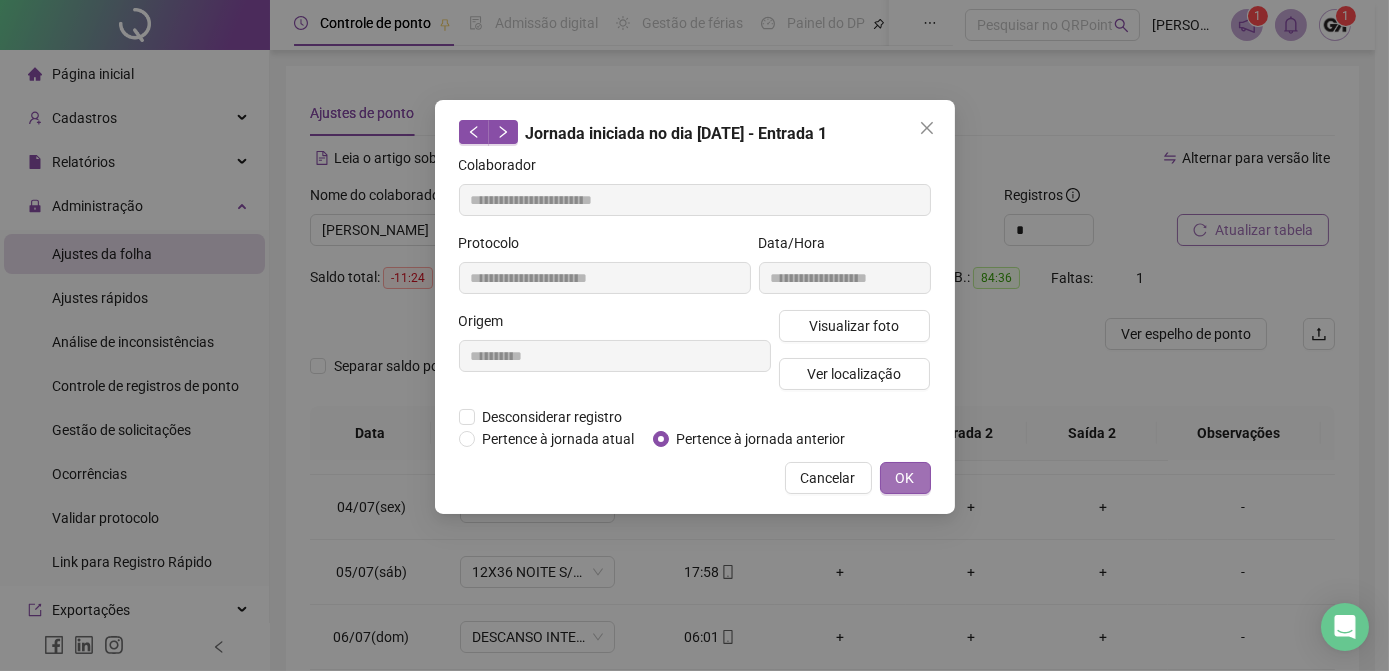 click on "OK" at bounding box center [905, 478] 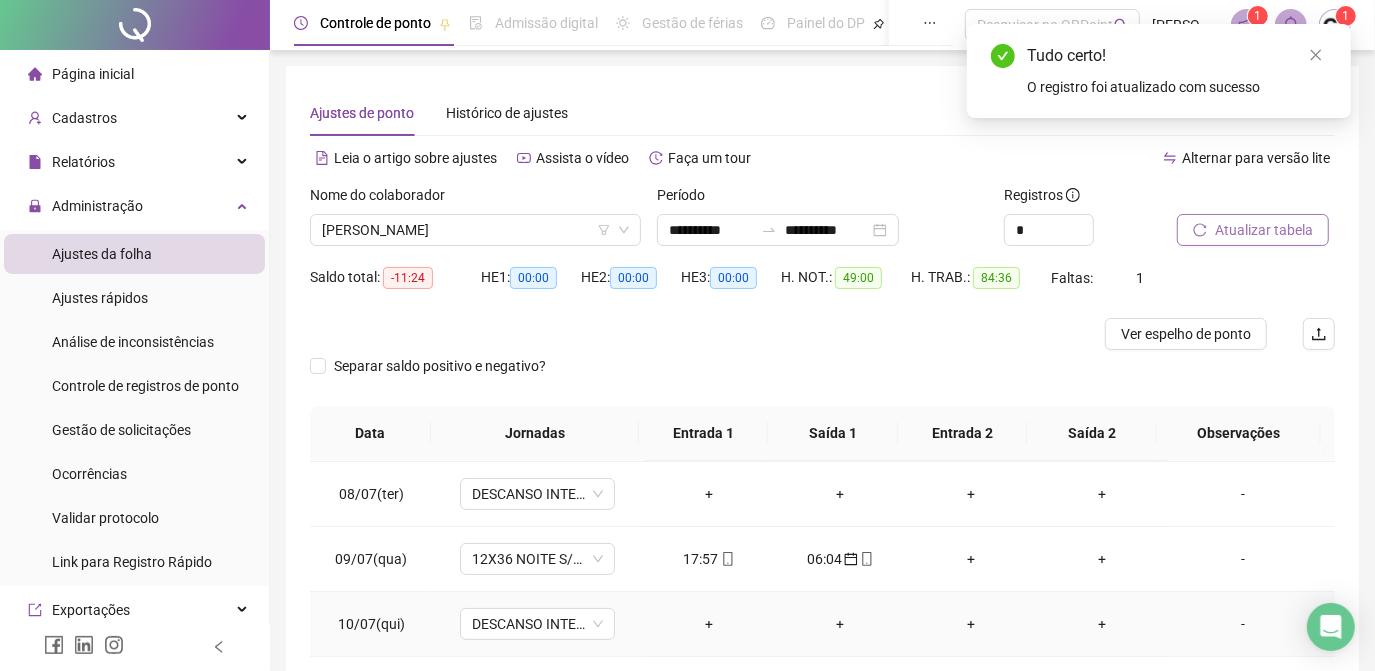 scroll, scrollTop: 608, scrollLeft: 0, axis: vertical 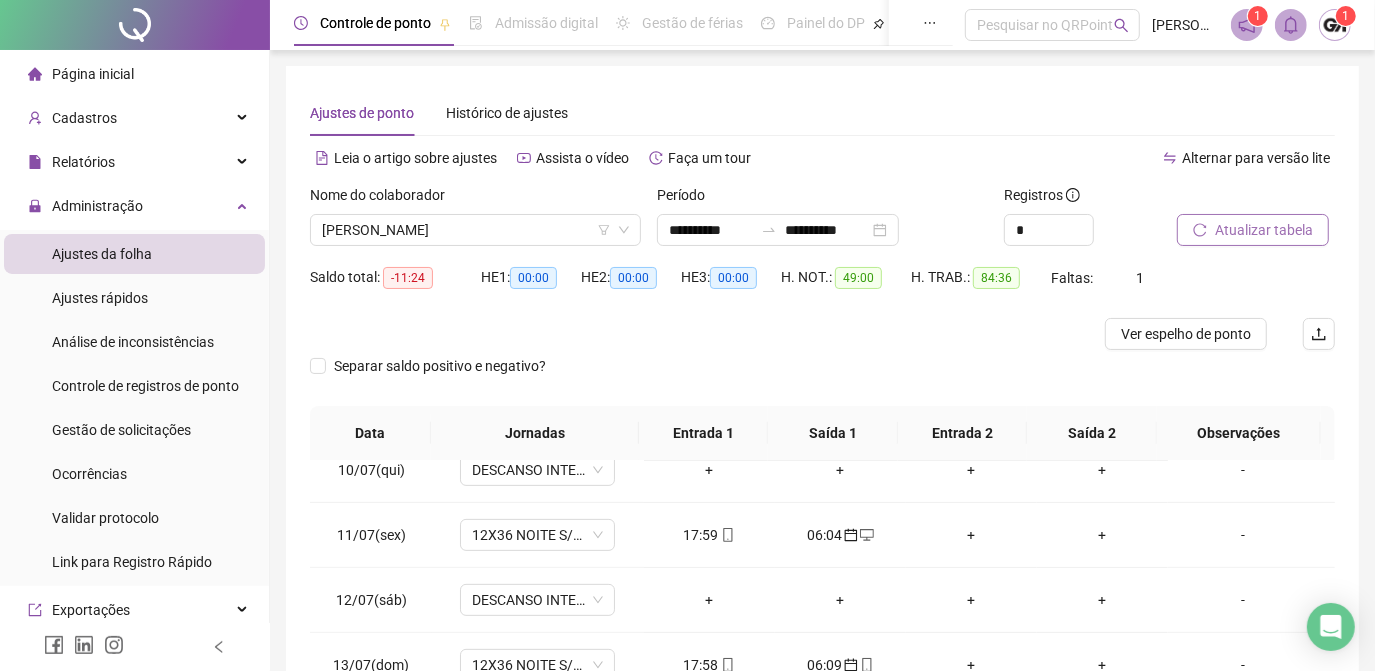 click on "Atualizar tabela" at bounding box center [1264, 230] 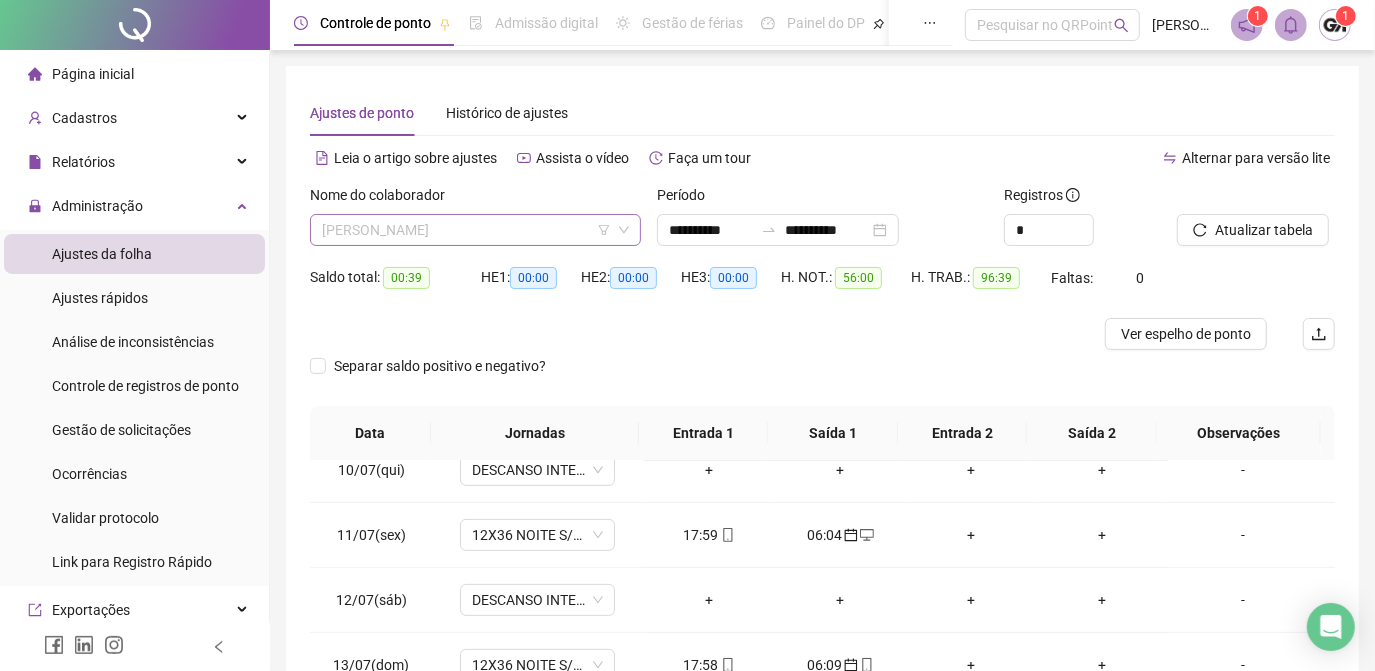 click on "[PERSON_NAME]" at bounding box center (475, 230) 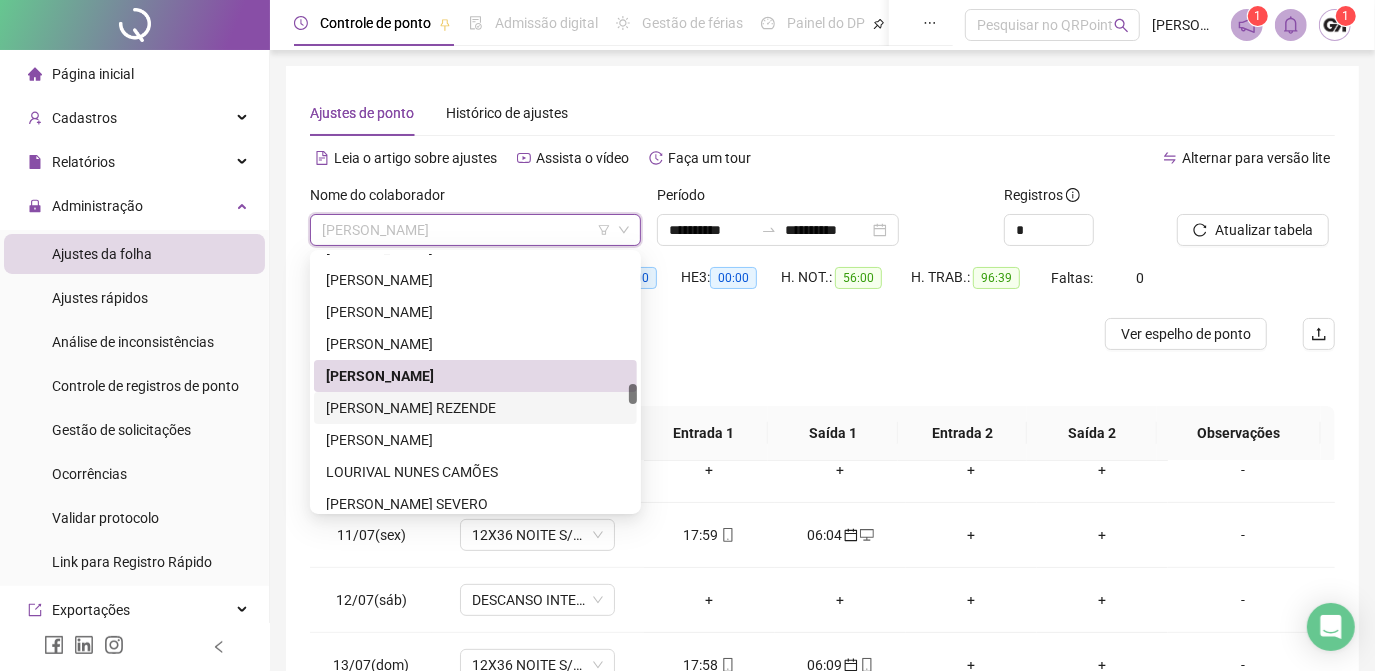 click on "[PERSON_NAME] REZENDE" at bounding box center [475, 408] 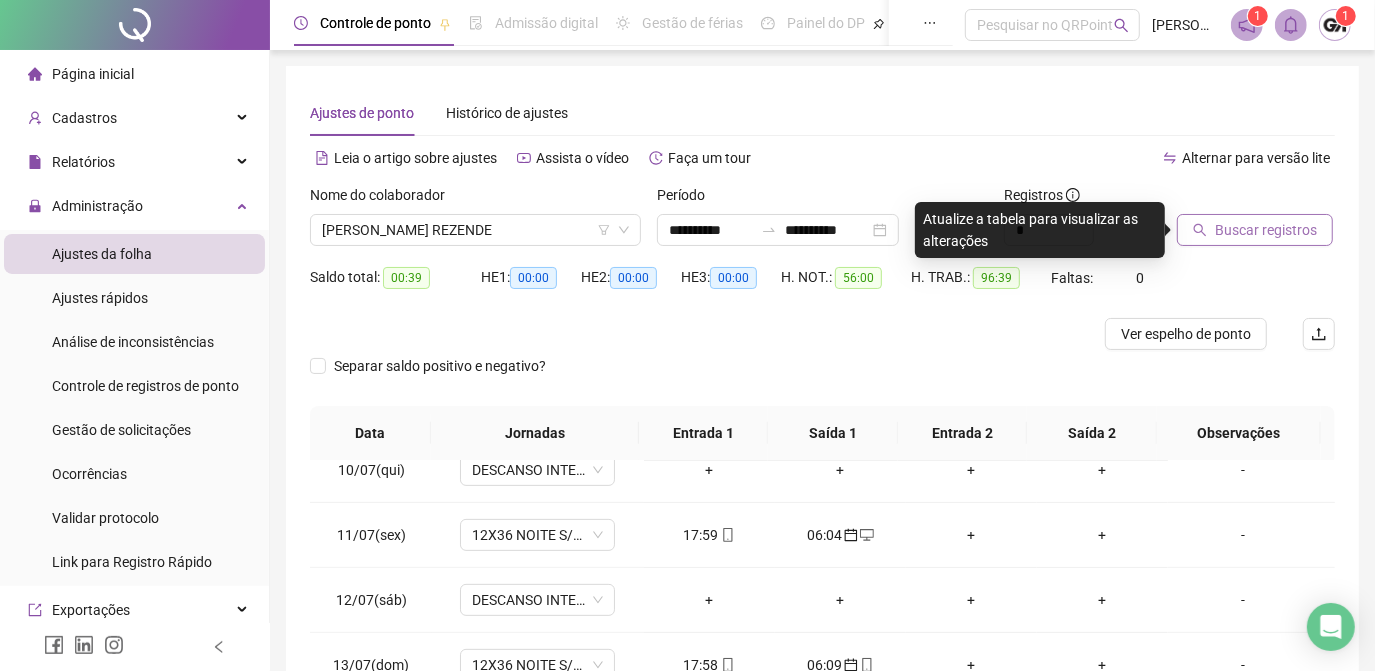 click on "Buscar registros" at bounding box center [1266, 230] 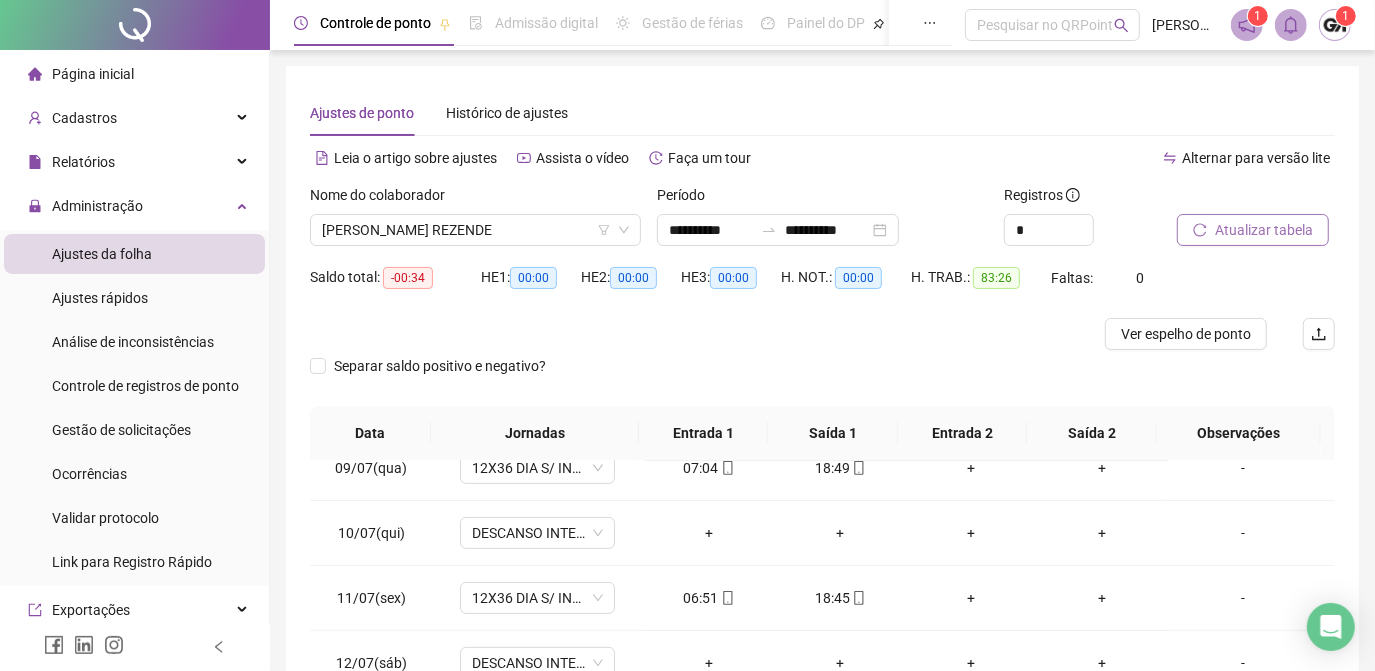 scroll, scrollTop: 608, scrollLeft: 0, axis: vertical 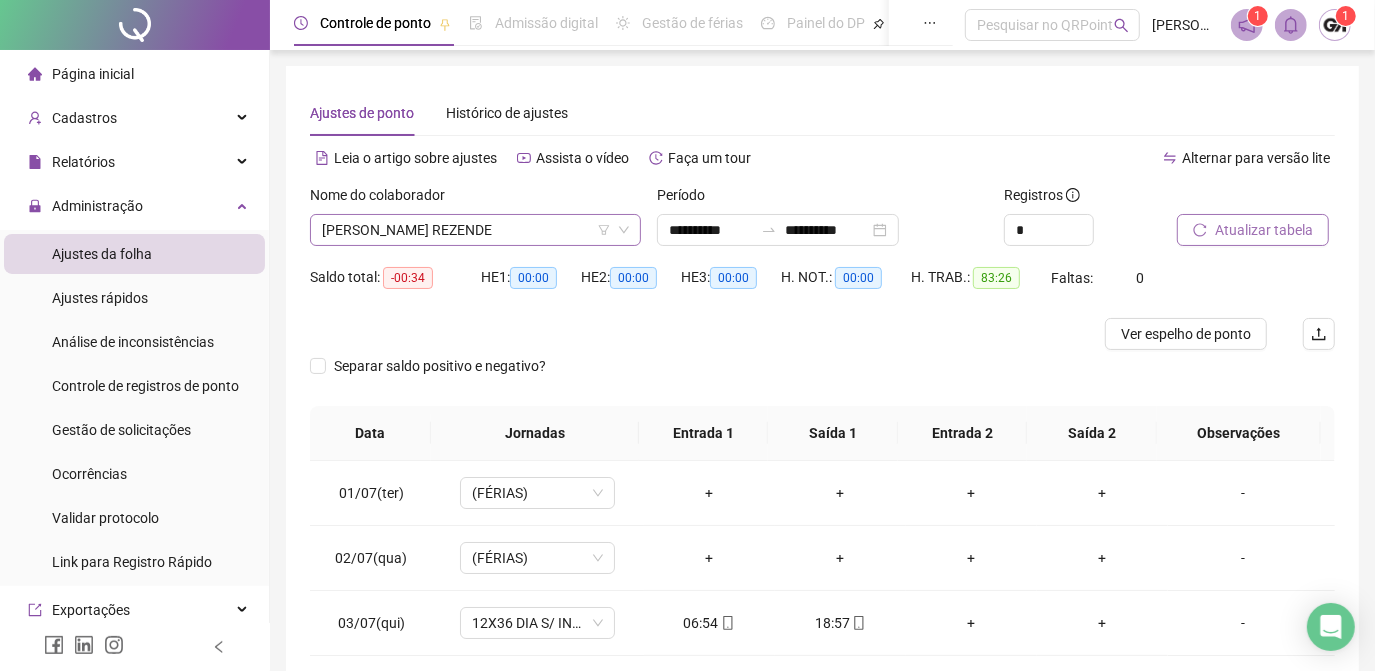click on "[PERSON_NAME] REZENDE" at bounding box center [475, 230] 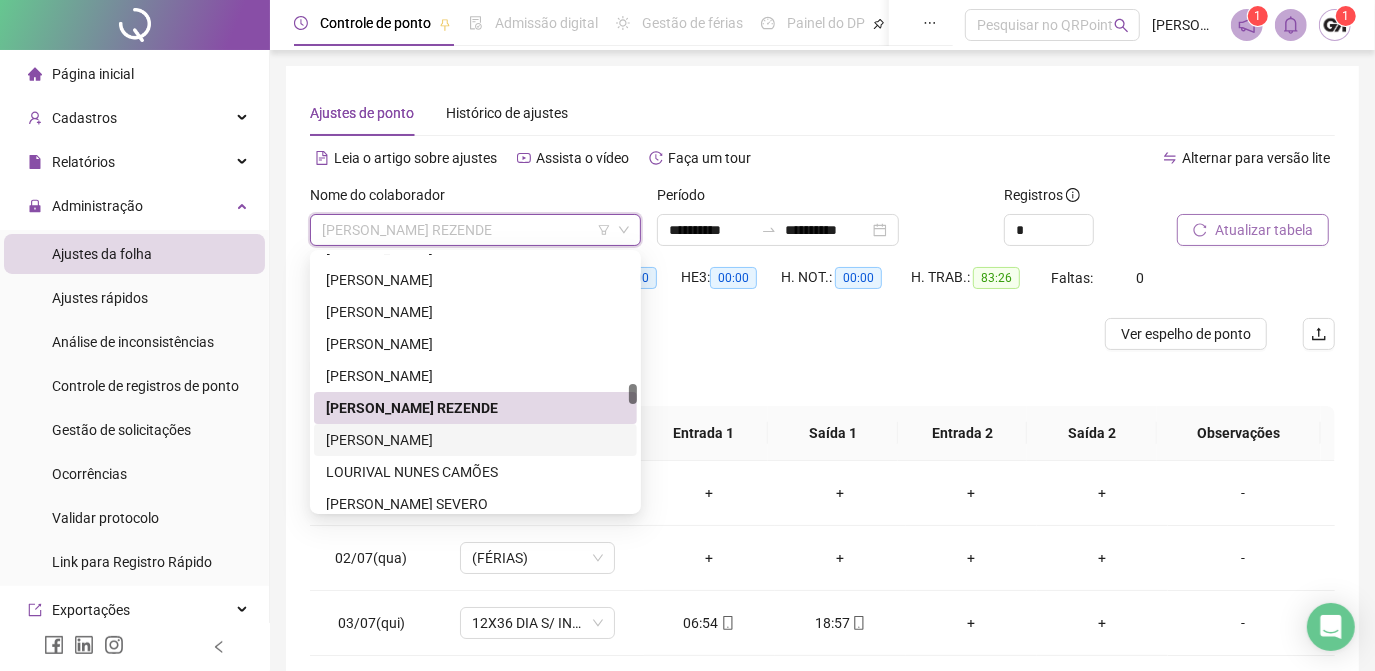 click on "[PERSON_NAME]" at bounding box center [475, 440] 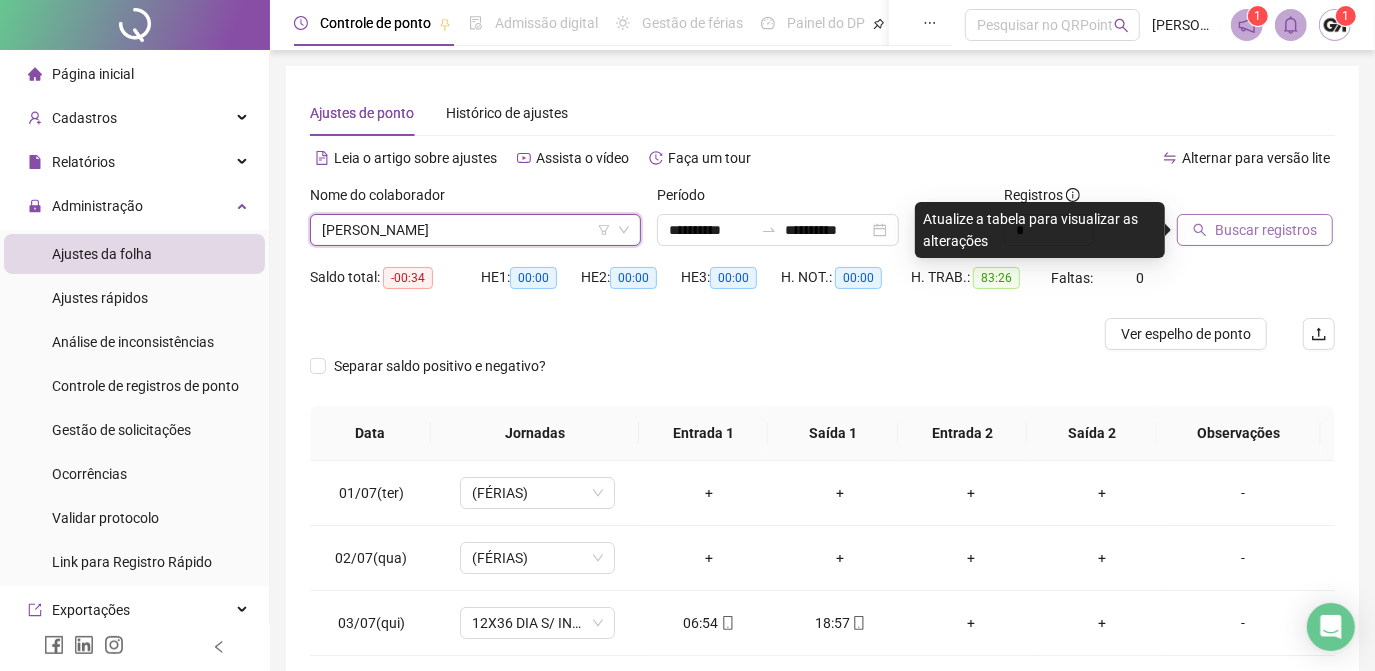 click on "Buscar registros" at bounding box center [1266, 230] 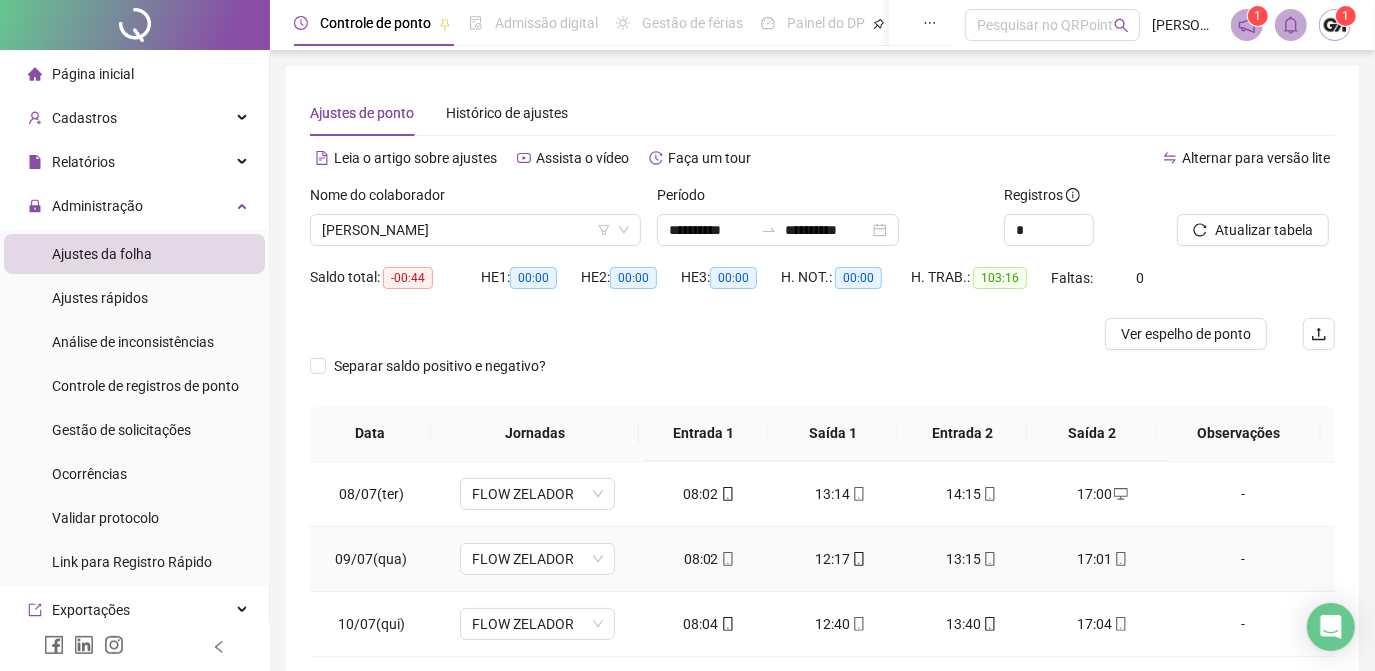 scroll, scrollTop: 608, scrollLeft: 0, axis: vertical 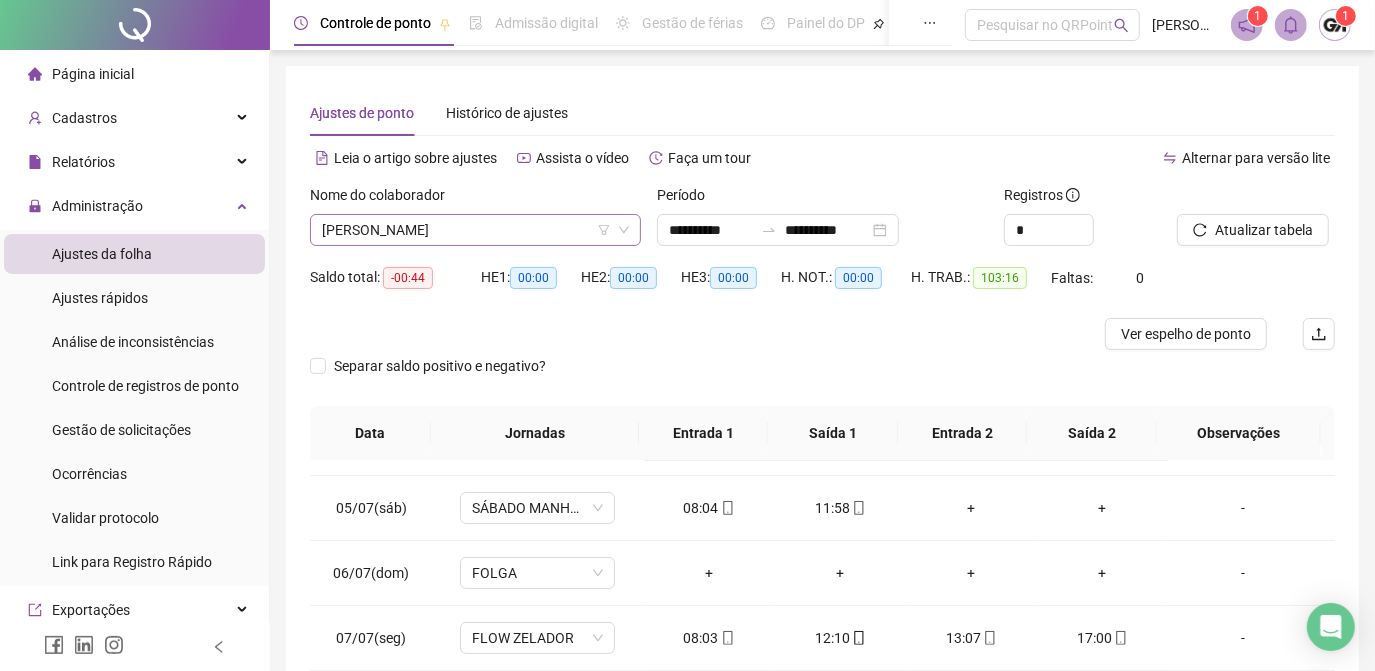 click on "[PERSON_NAME]" at bounding box center (475, 230) 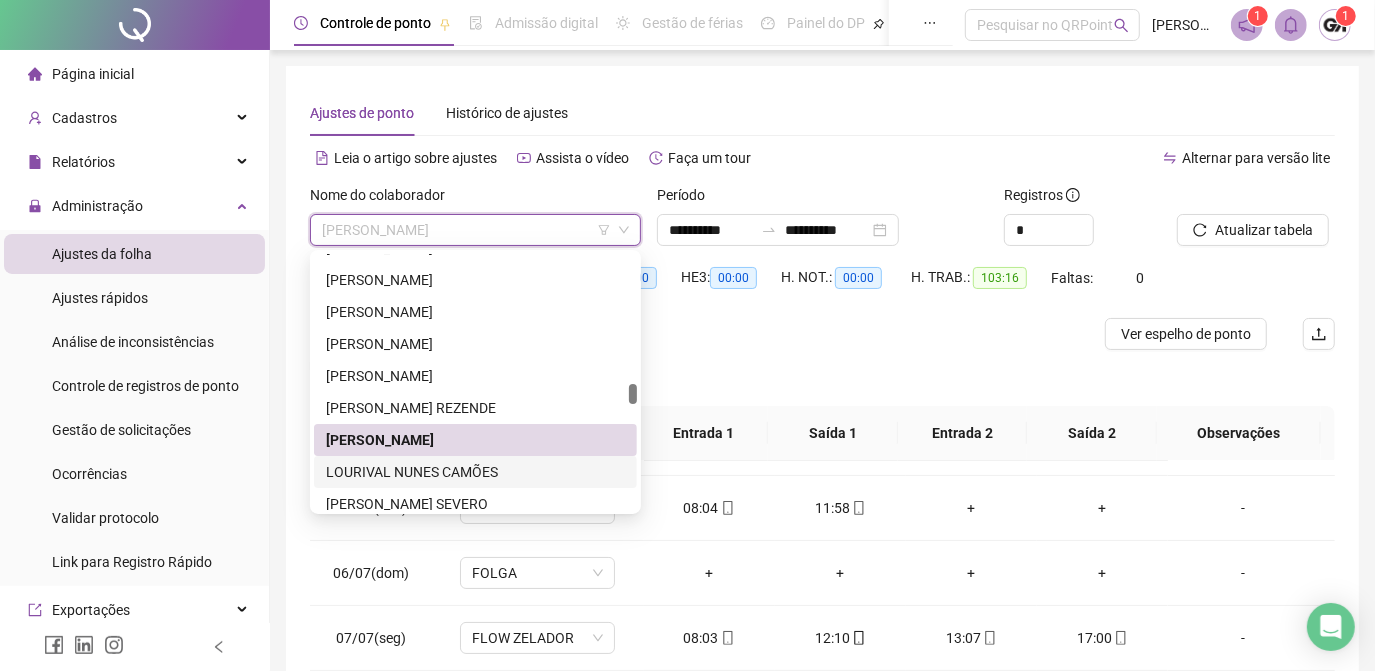 click on "LOURIVAL NUNES CAMÕES" at bounding box center (475, 472) 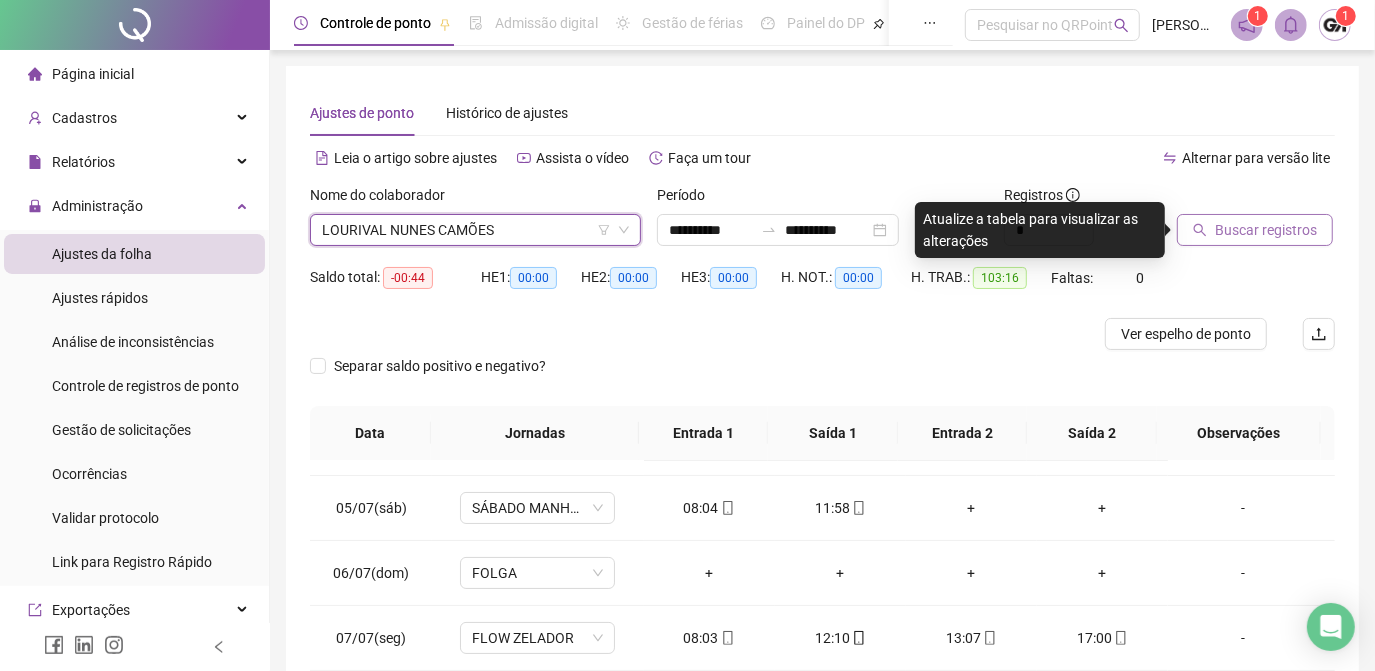 click on "Buscar registros" at bounding box center [1266, 230] 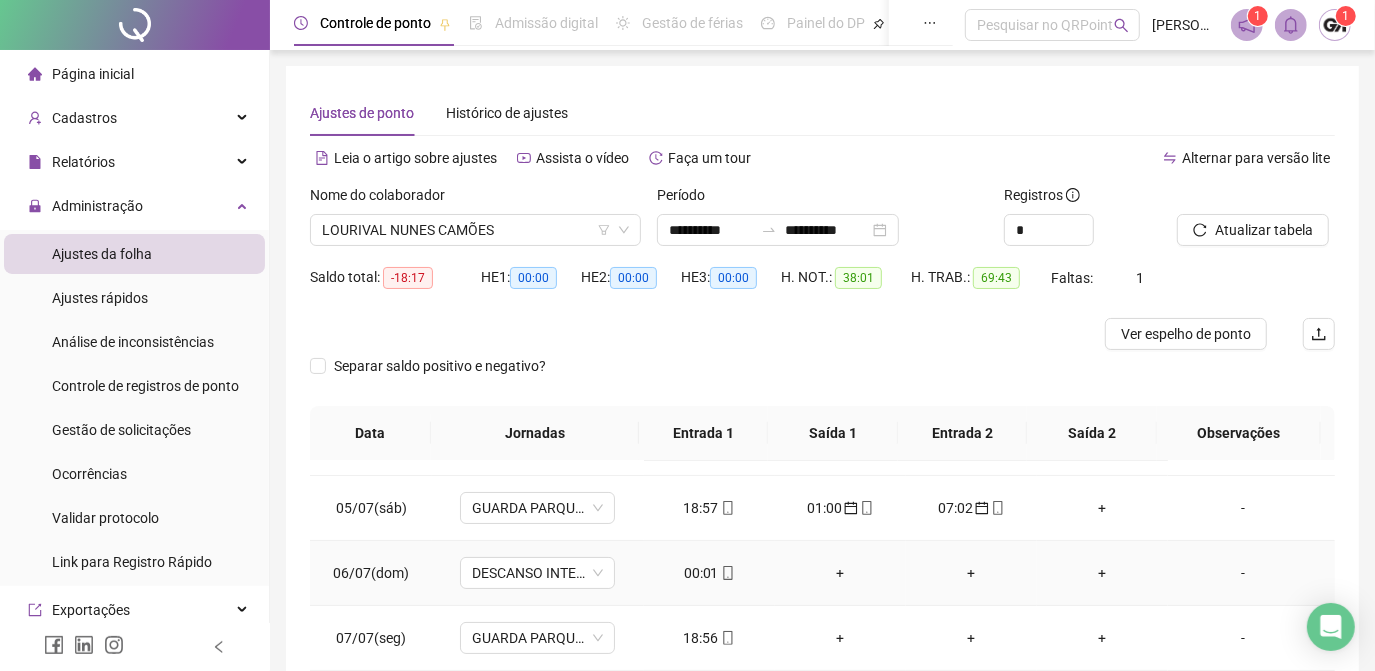 click on "00:01" at bounding box center [709, 573] 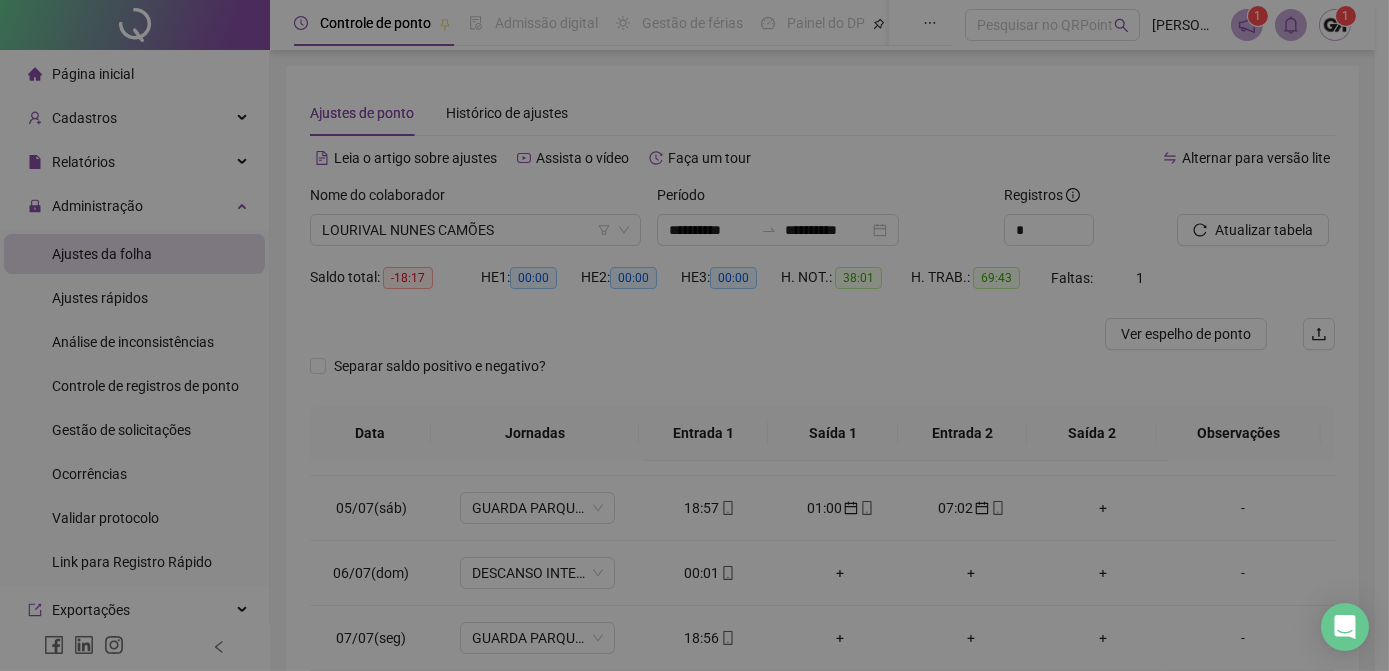 type on "**********" 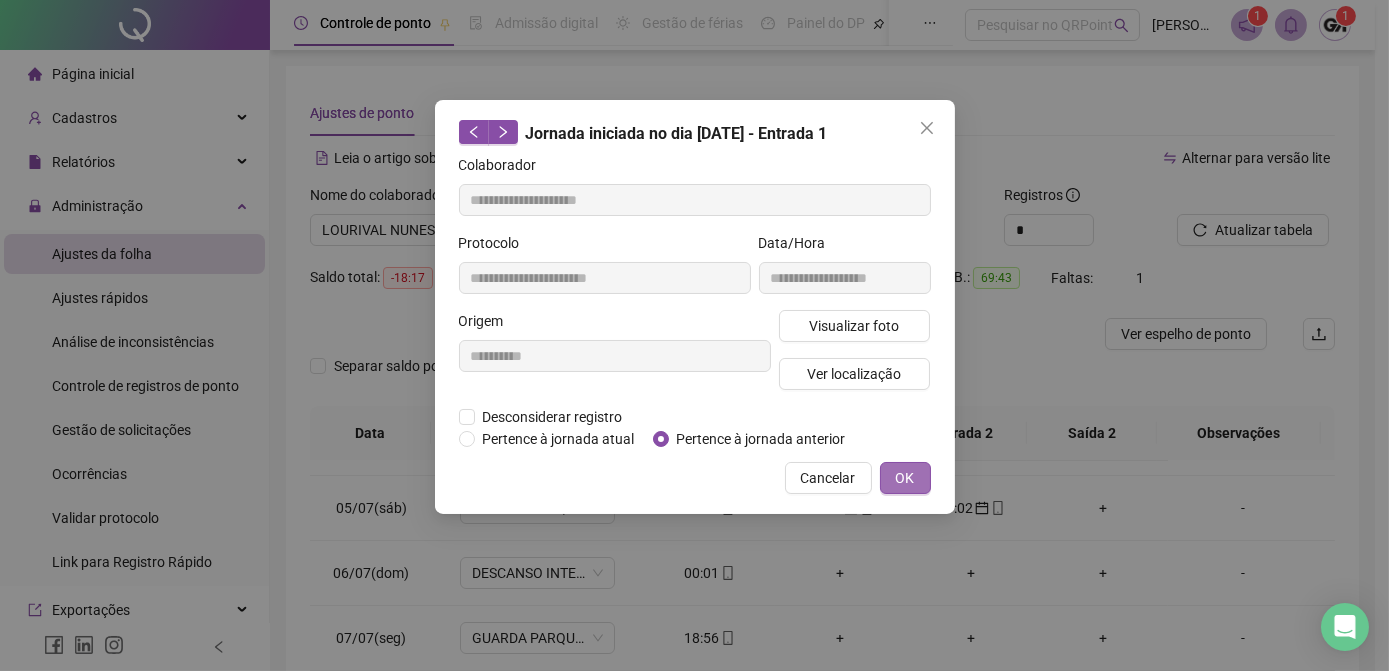click on "OK" at bounding box center (905, 478) 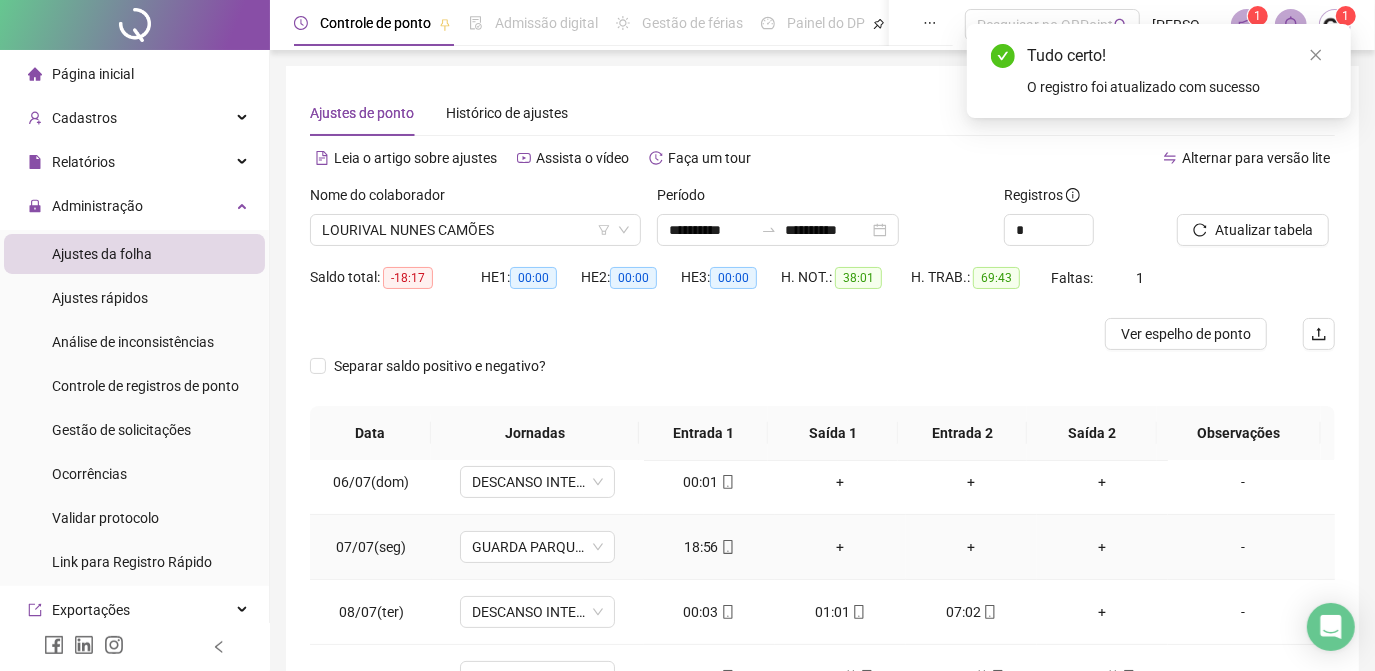 scroll, scrollTop: 426, scrollLeft: 0, axis: vertical 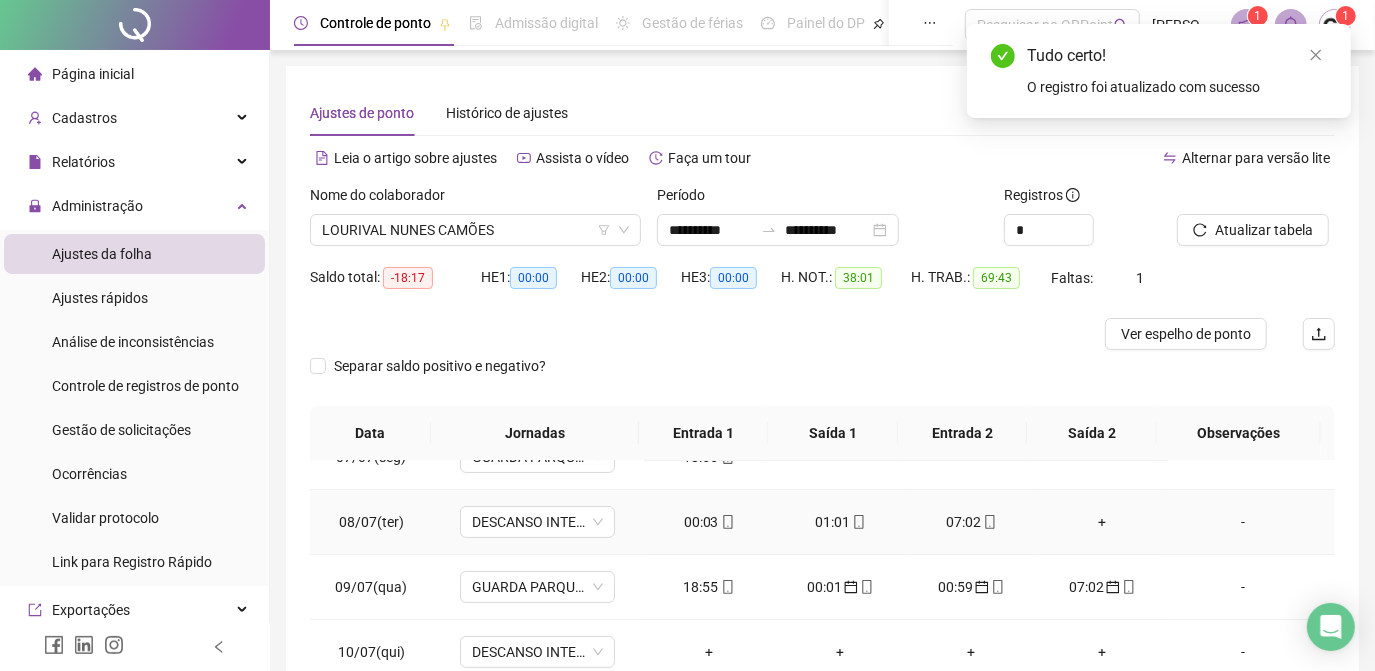 click on "00:03" at bounding box center [709, 522] 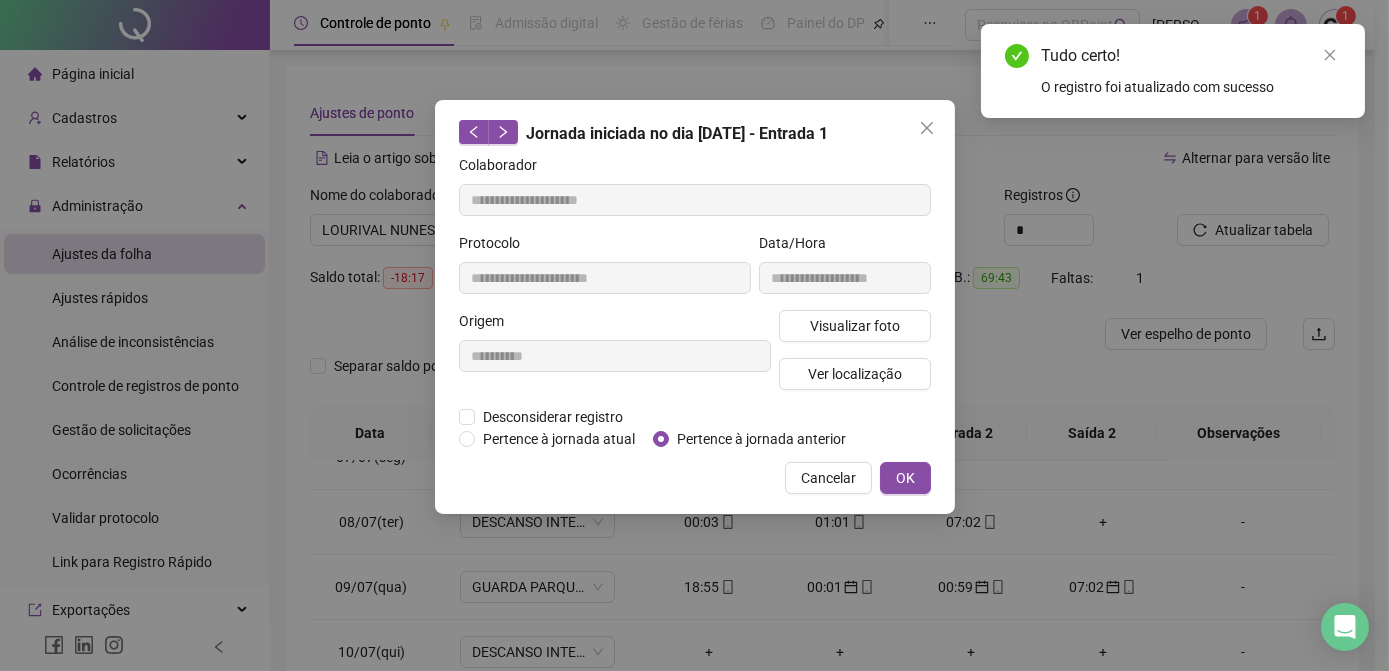 type on "**********" 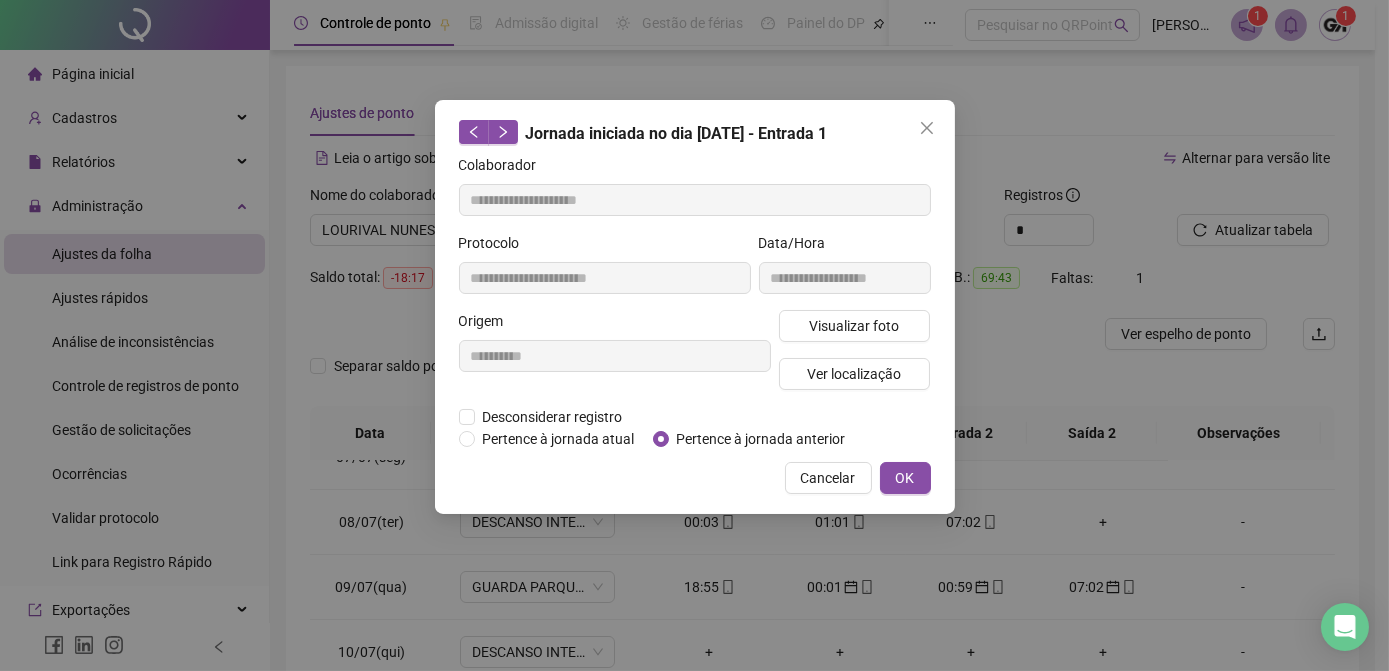 drag, startPoint x: 907, startPoint y: 478, endPoint x: 829, endPoint y: 518, distance: 87.658424 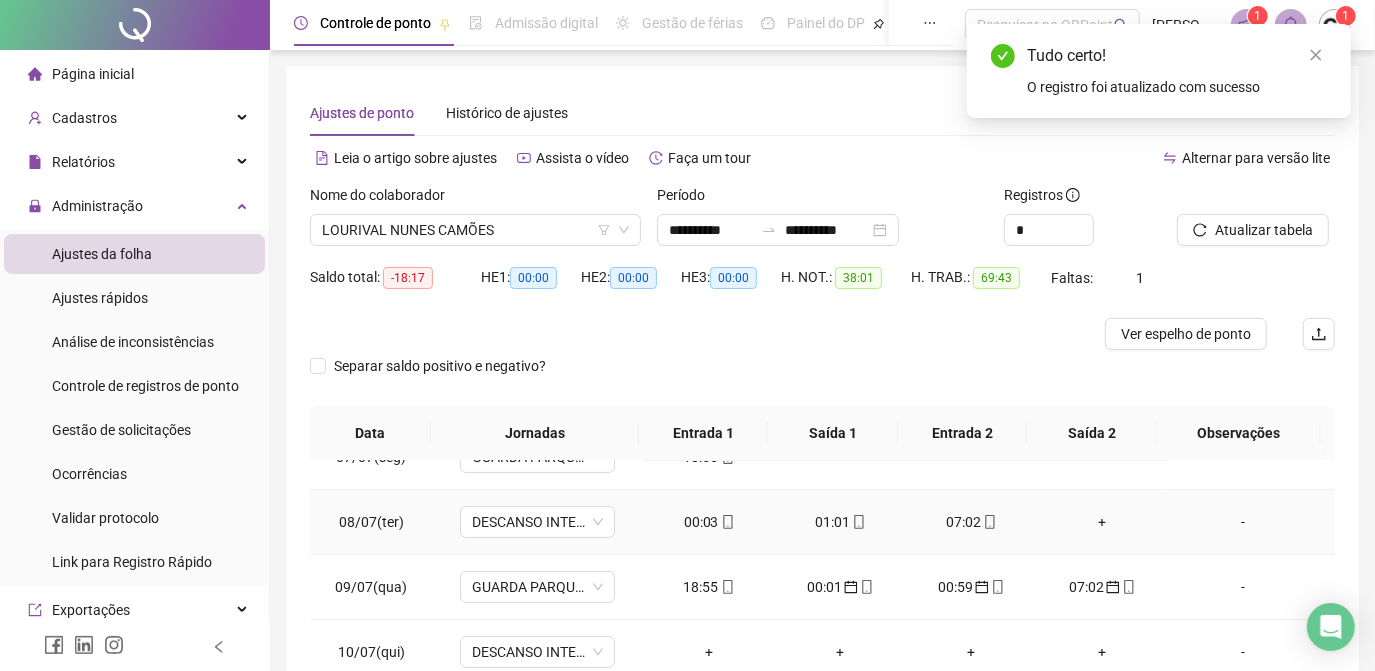 click on "01:01" at bounding box center [840, 522] 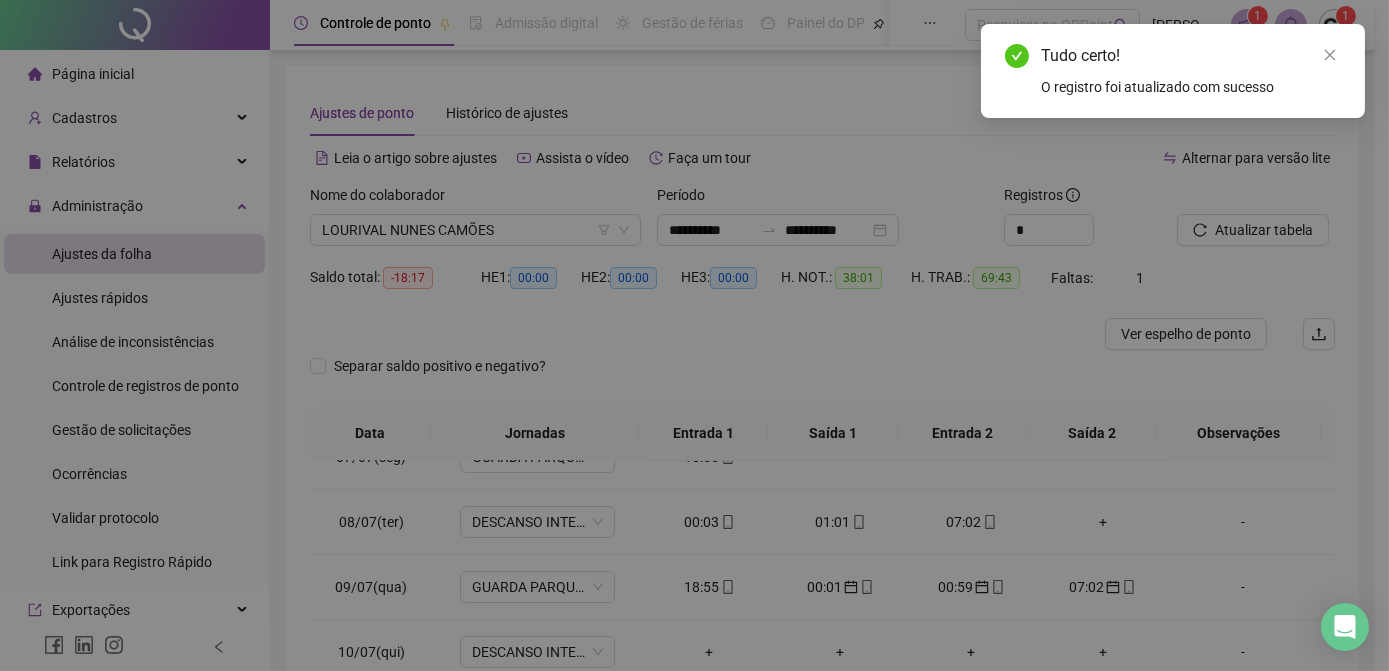 type on "**********" 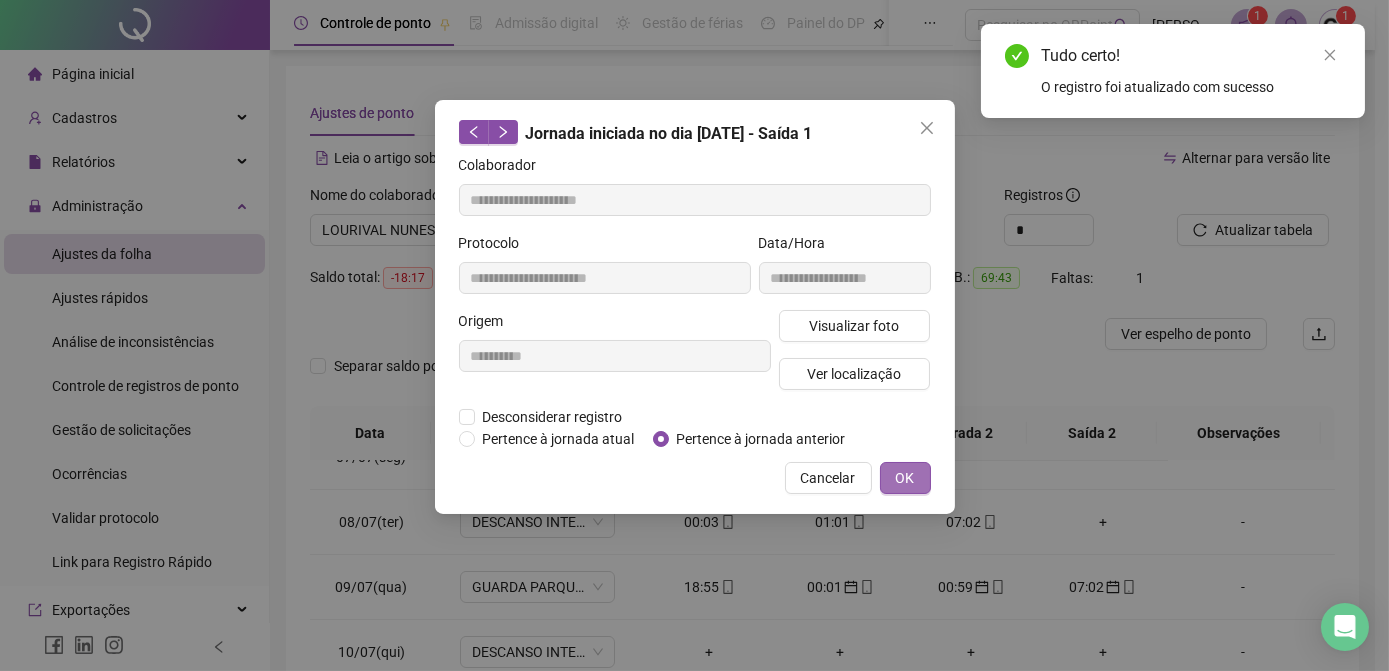 click on "OK" at bounding box center (905, 478) 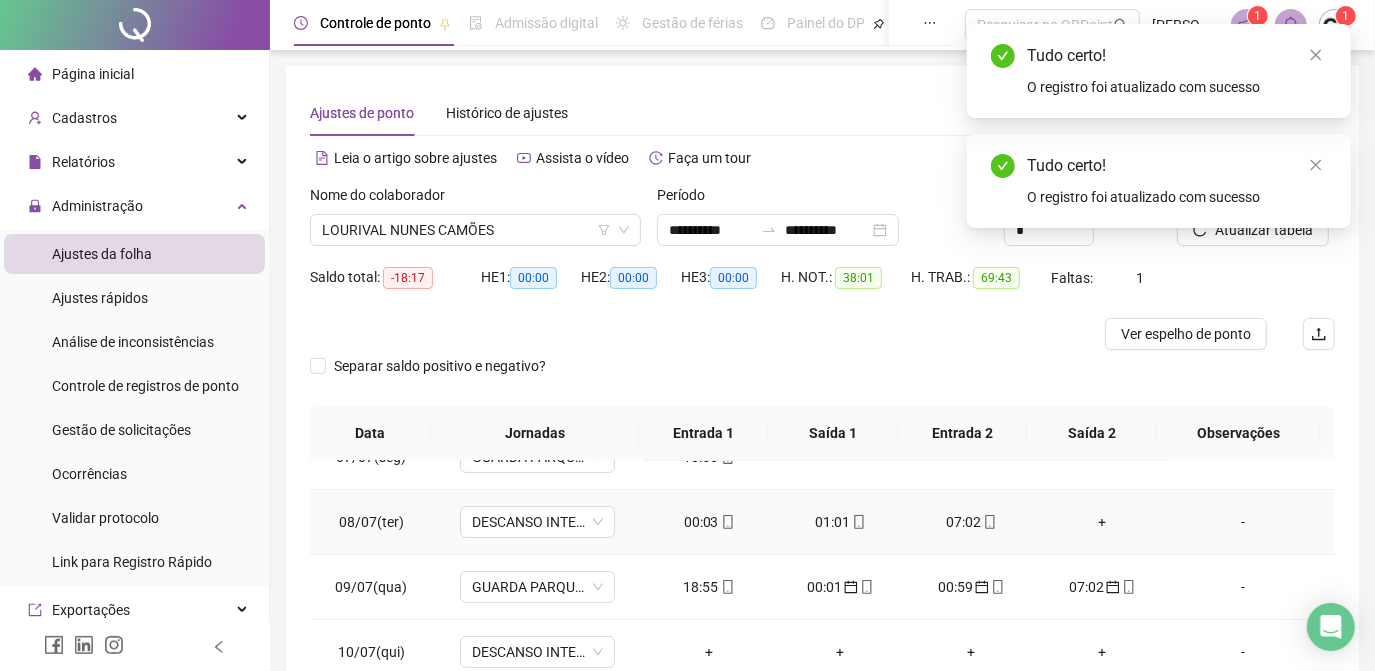 click on "07:02" at bounding box center (971, 522) 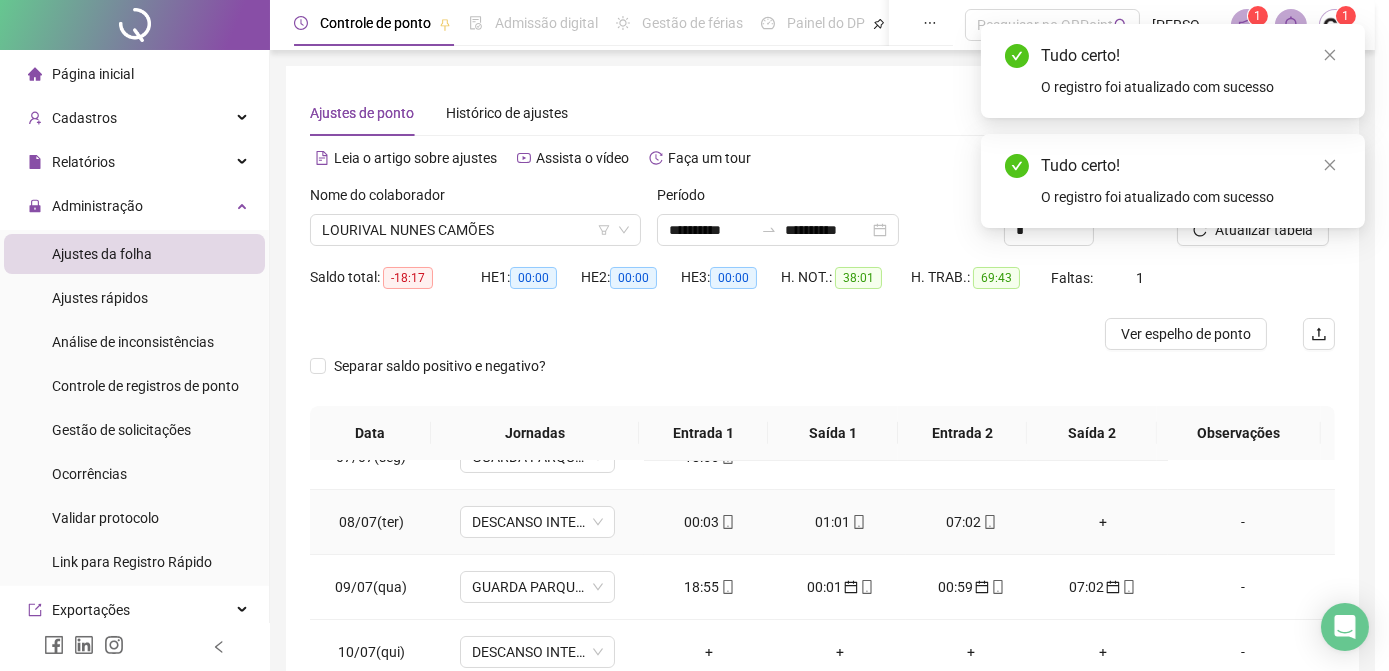 type on "**********" 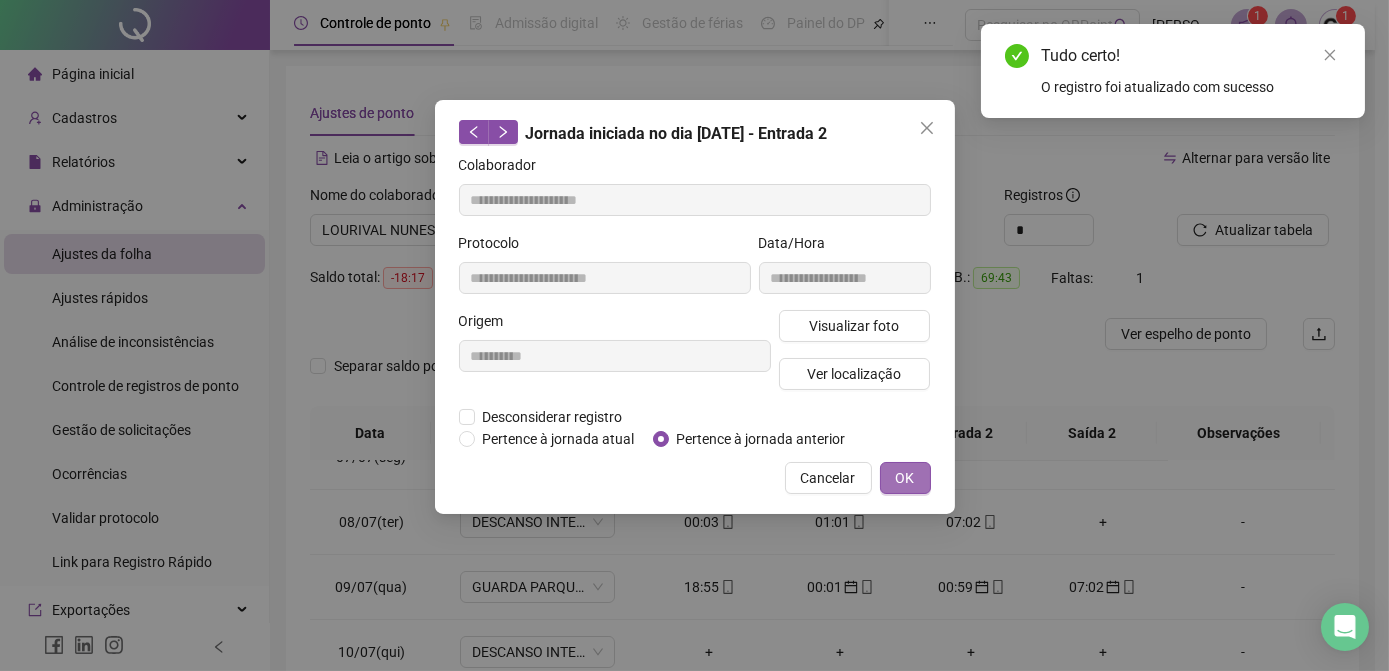click on "OK" at bounding box center [905, 478] 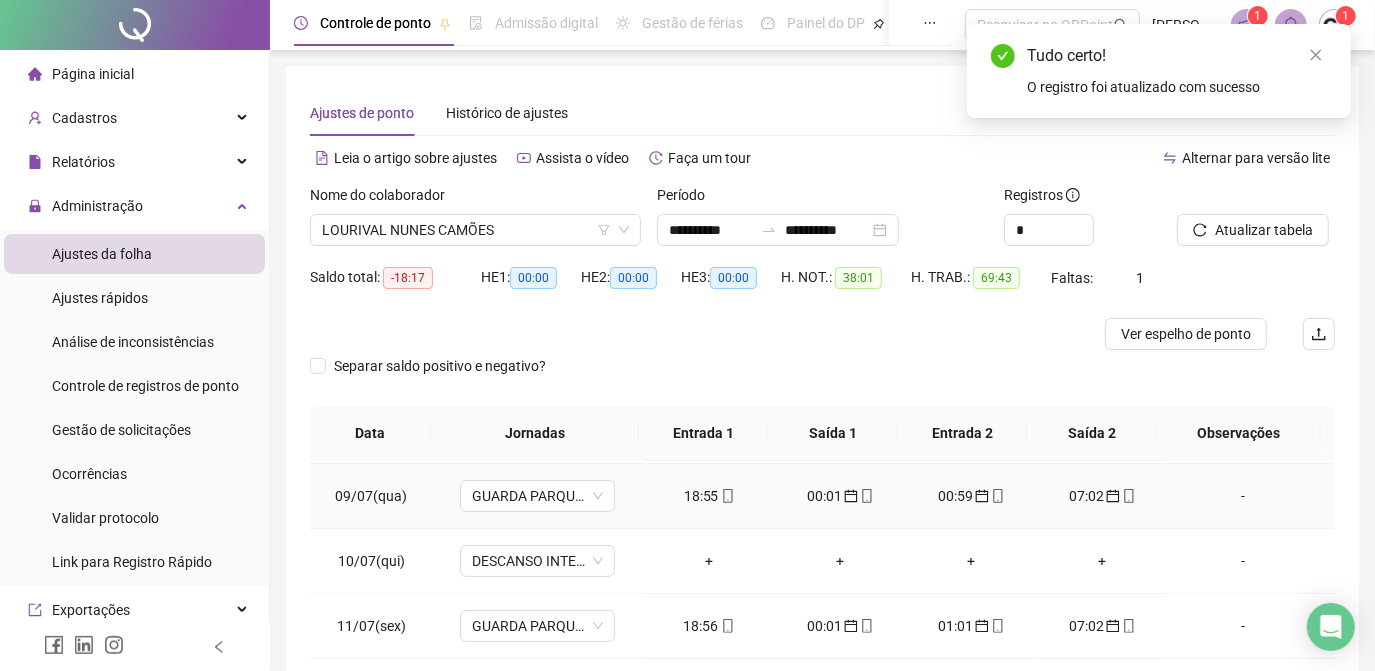 scroll, scrollTop: 608, scrollLeft: 0, axis: vertical 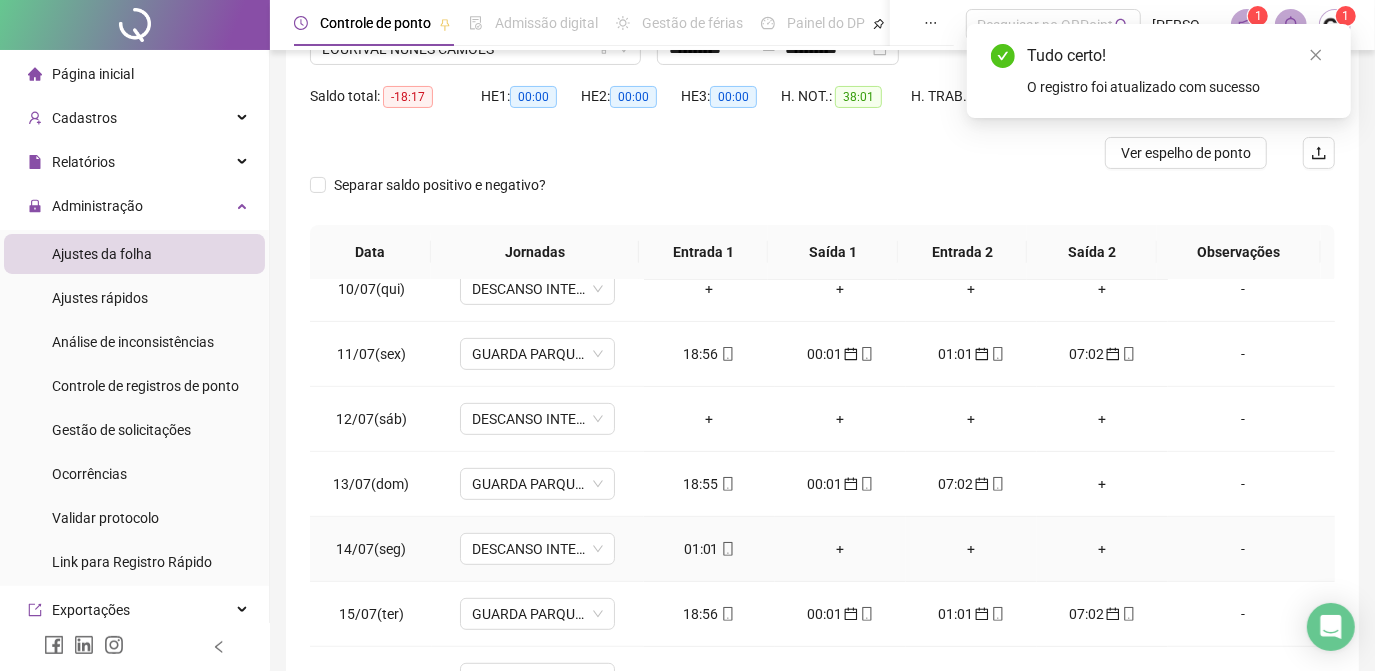 click on "01:01" at bounding box center [709, 549] 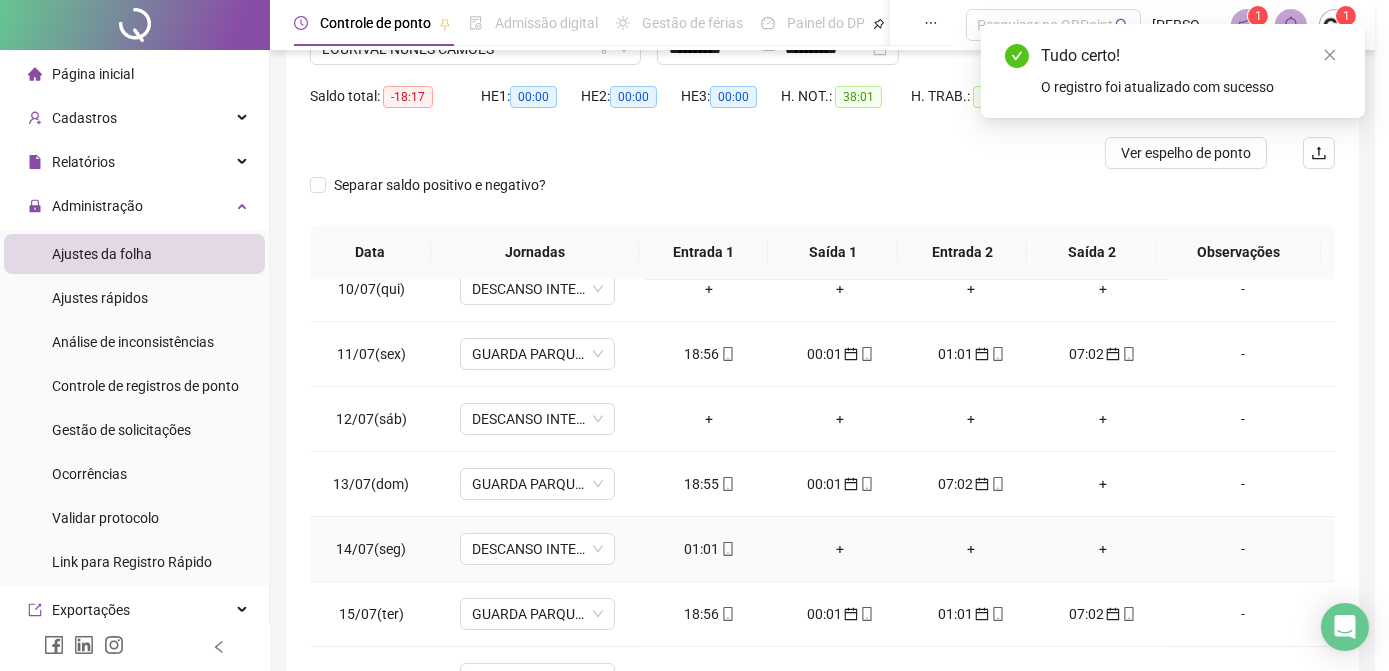 type on "**********" 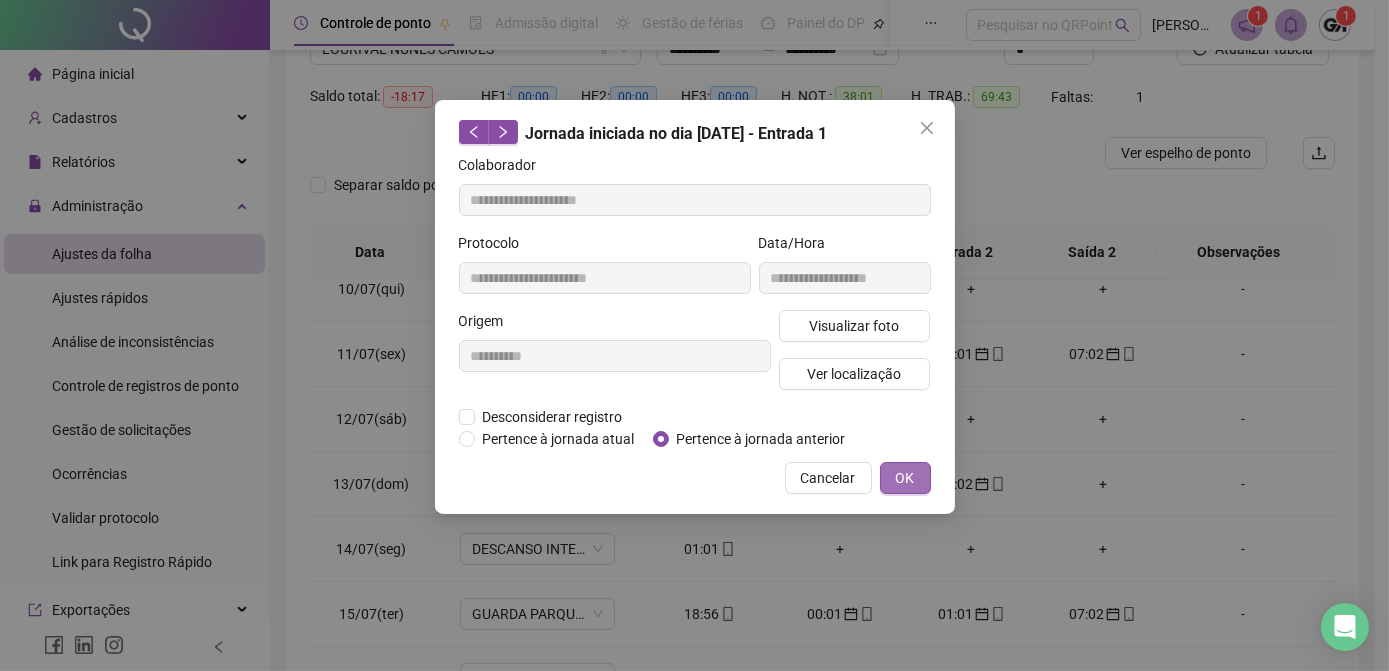 click on "OK" at bounding box center (905, 478) 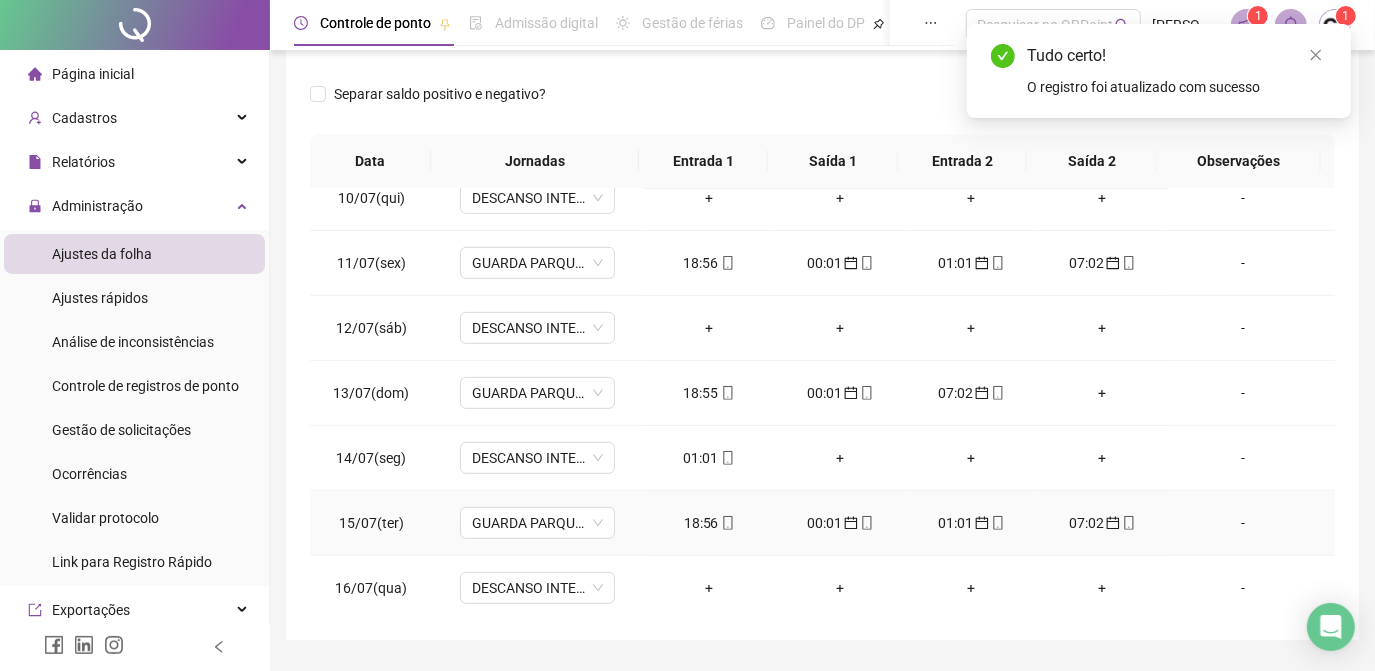 scroll, scrollTop: 326, scrollLeft: 0, axis: vertical 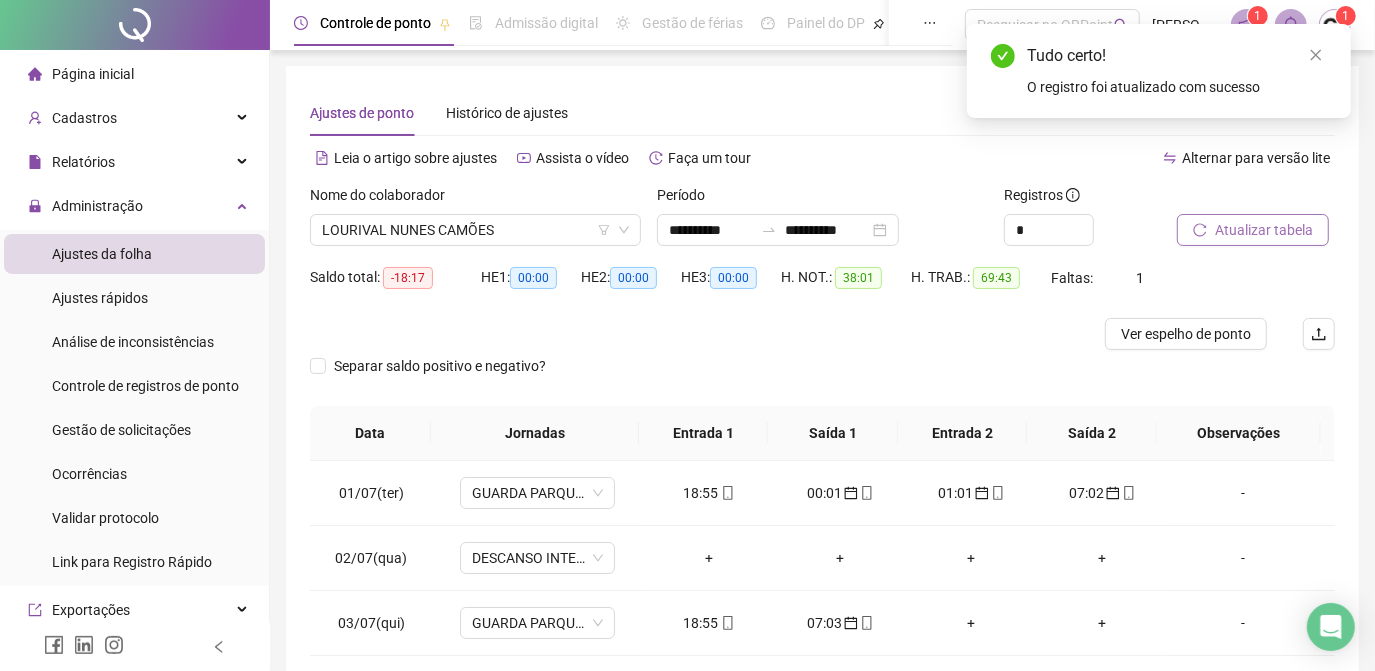 click on "Atualizar tabela" at bounding box center [1264, 230] 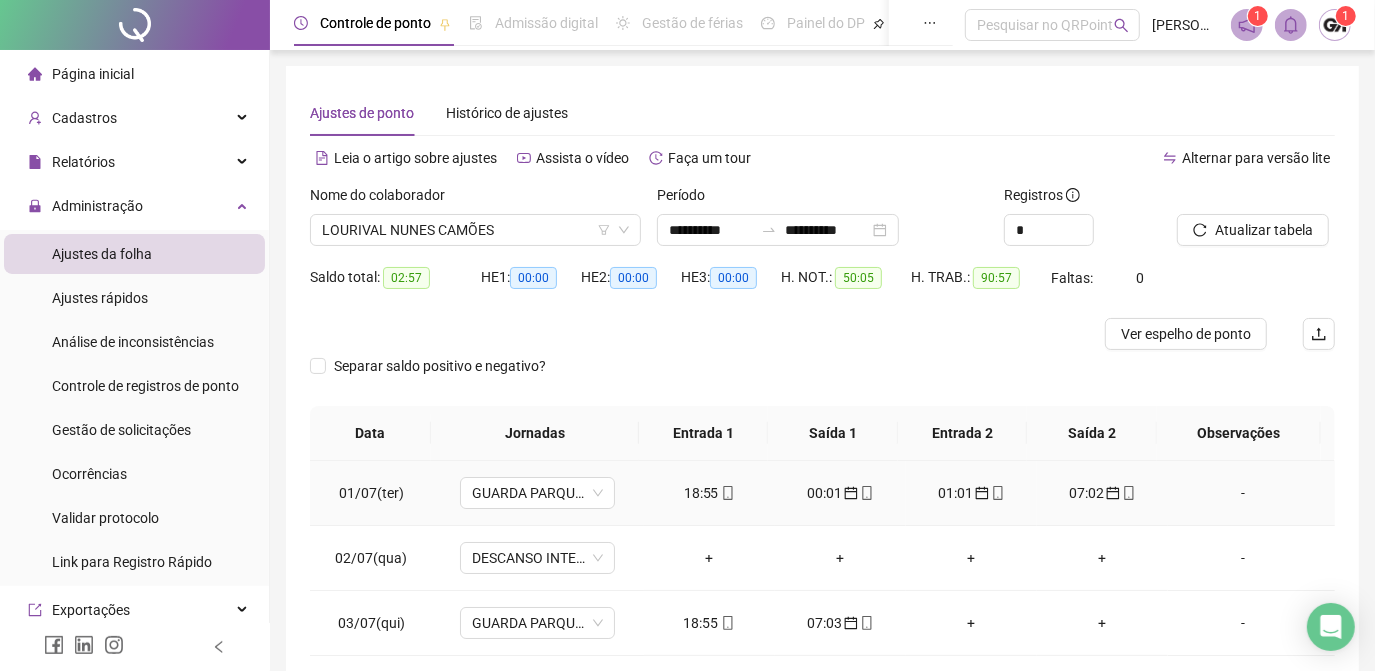 scroll, scrollTop: 90, scrollLeft: 0, axis: vertical 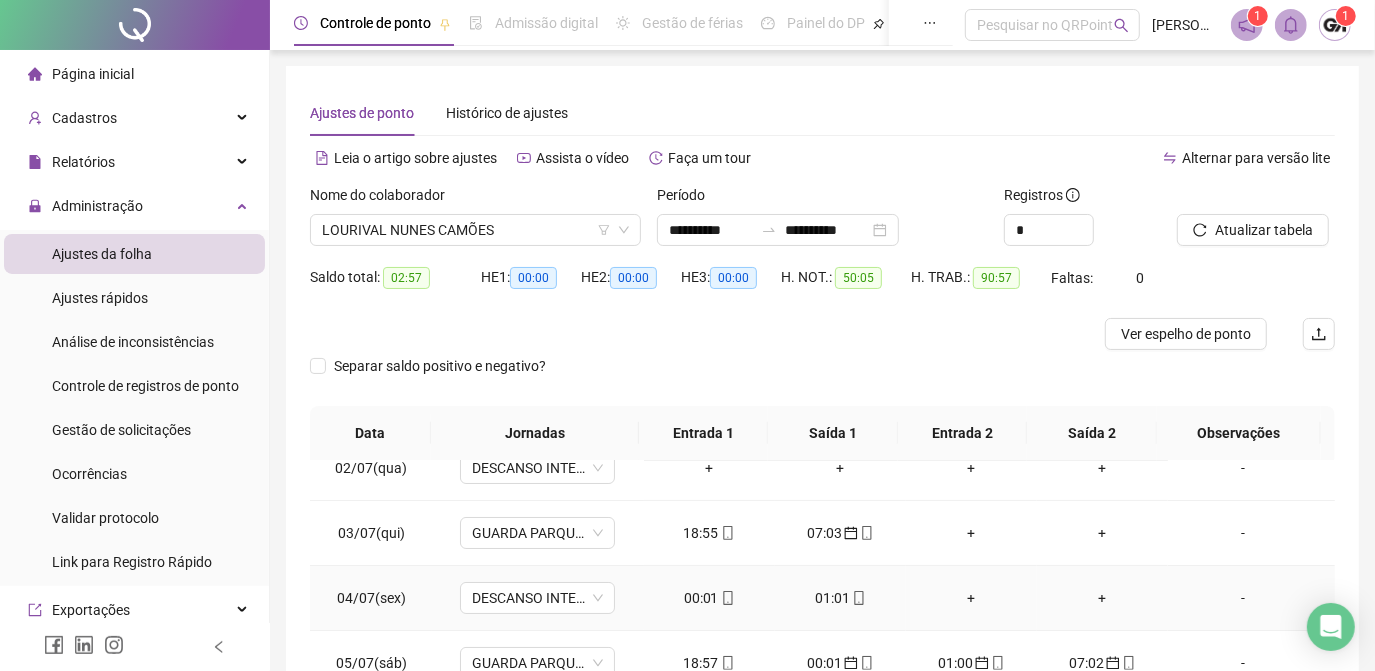 click on "00:01" at bounding box center (709, 598) 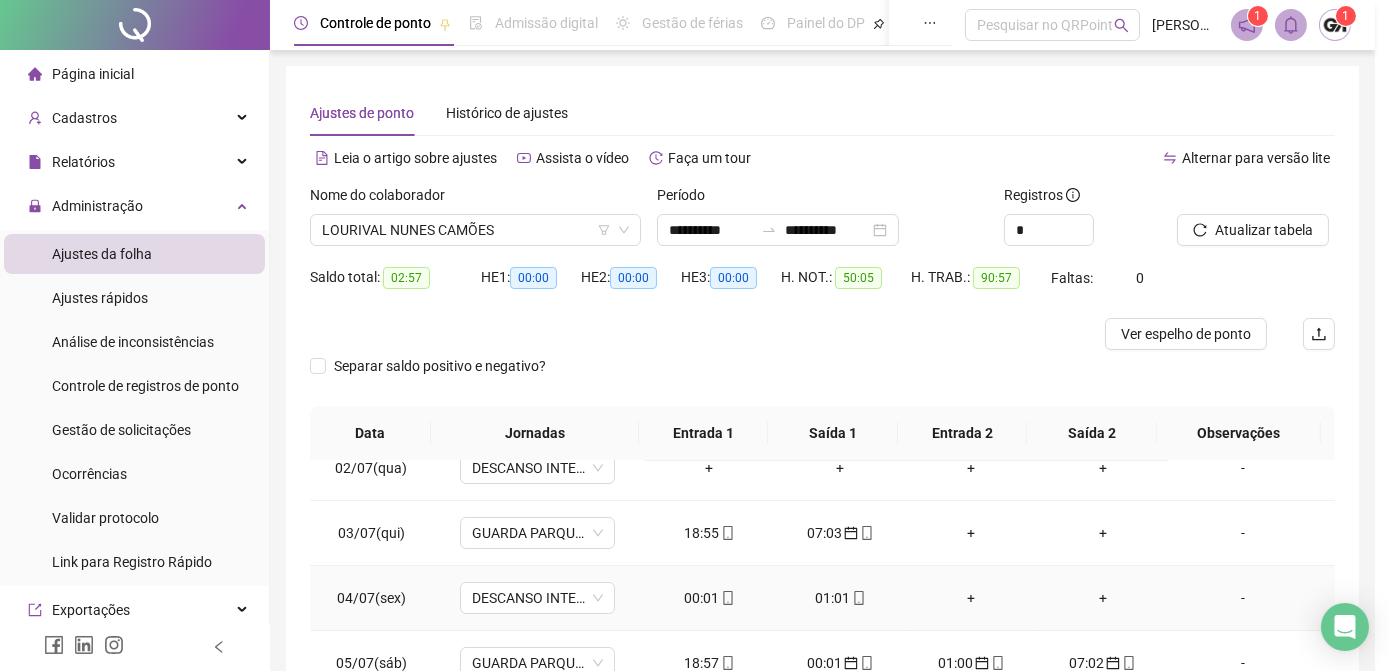 type on "**********" 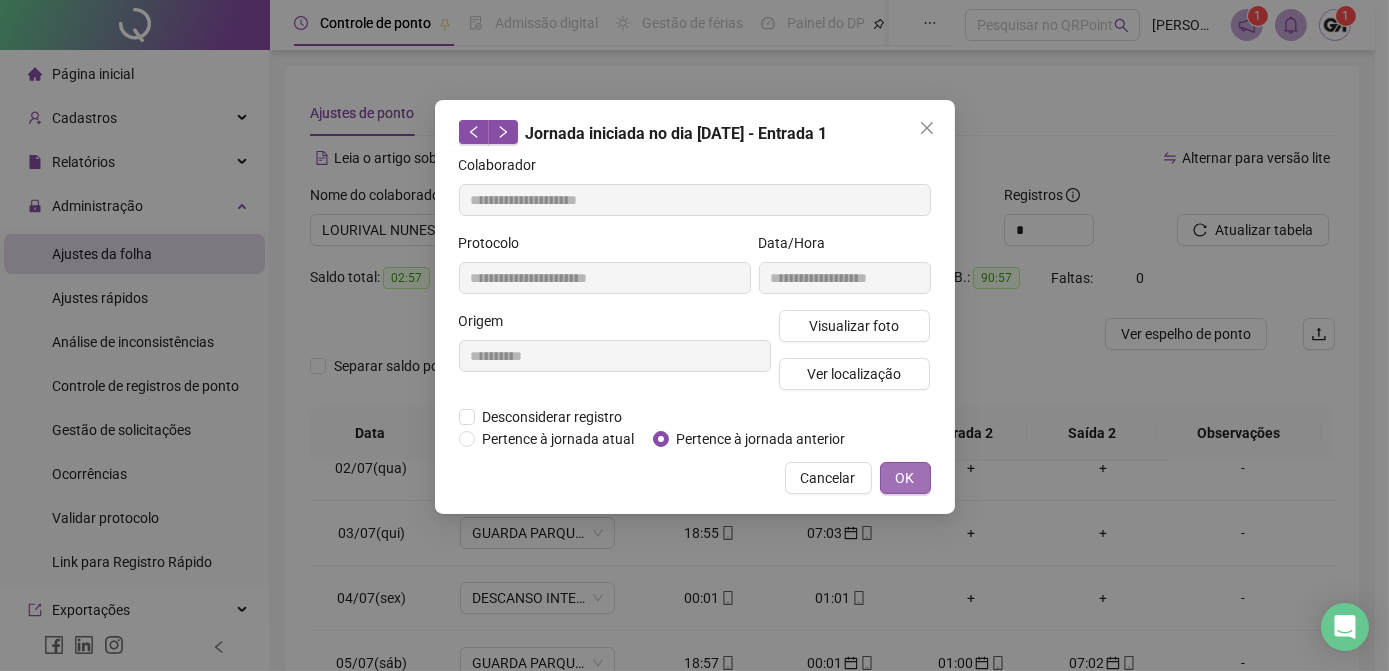 click on "OK" at bounding box center (905, 478) 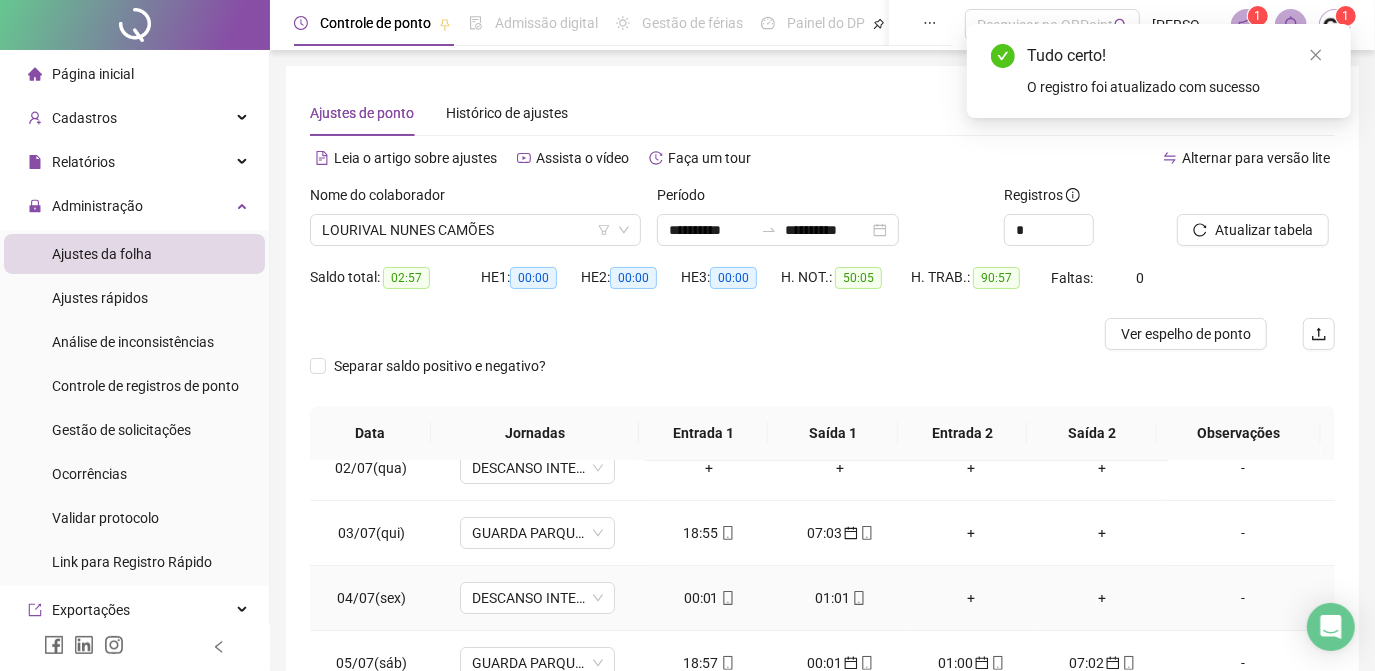 click on "01:01" at bounding box center [840, 598] 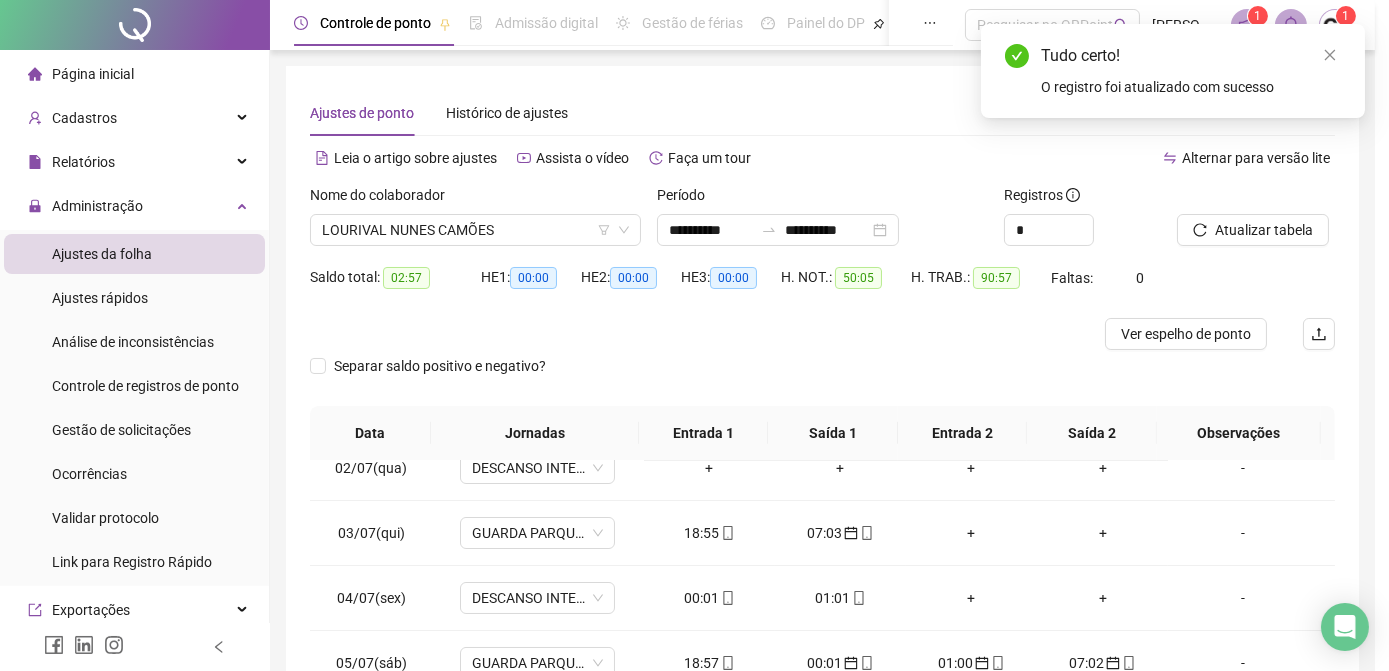 type on "**********" 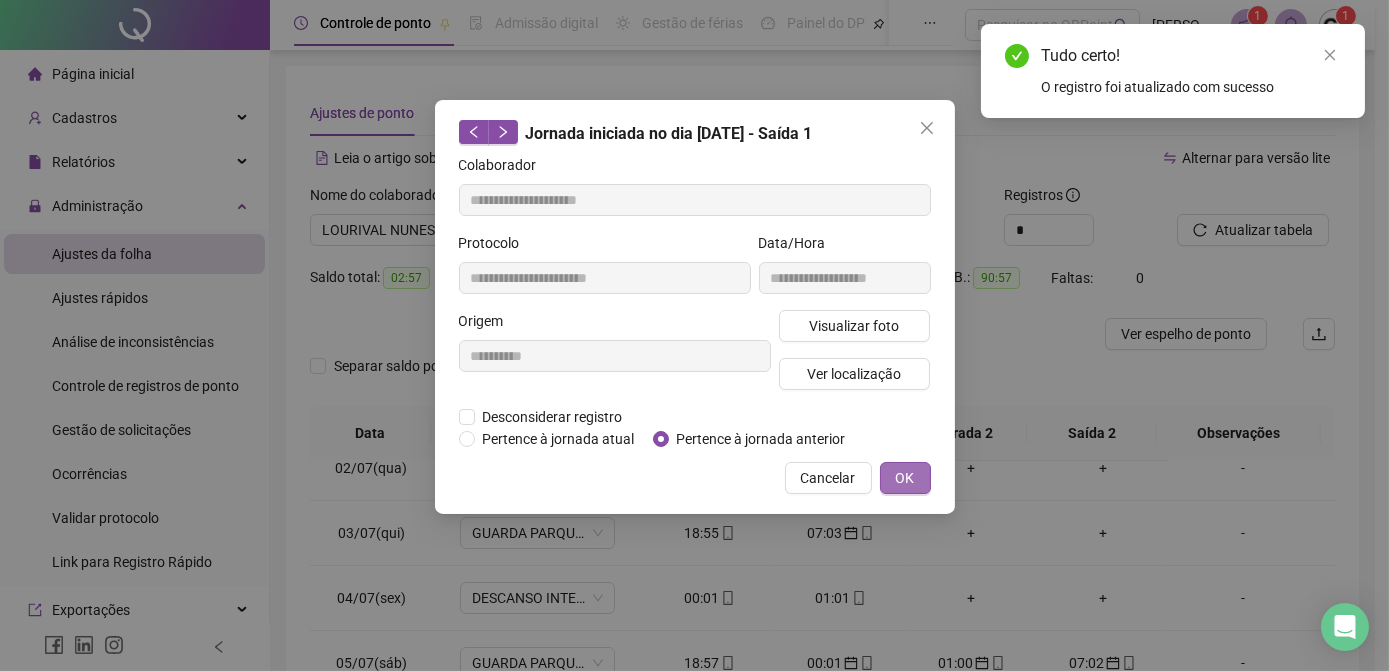 click on "OK" at bounding box center [905, 478] 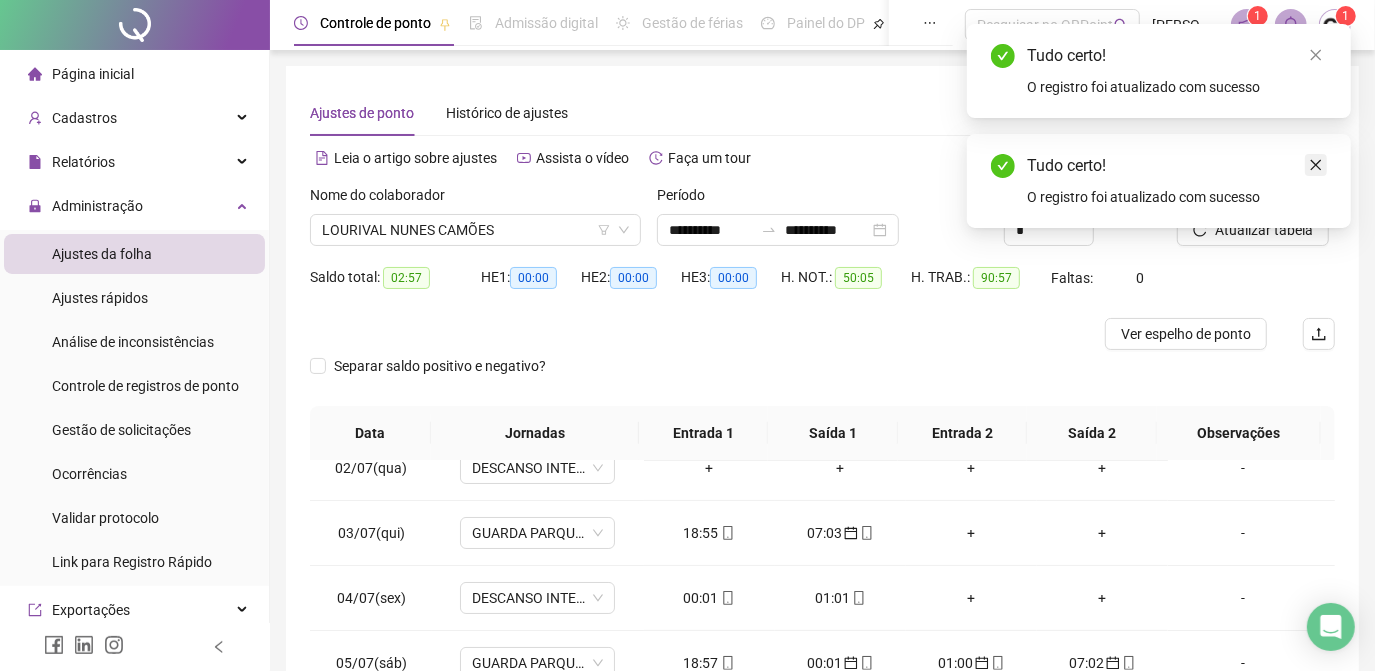 click 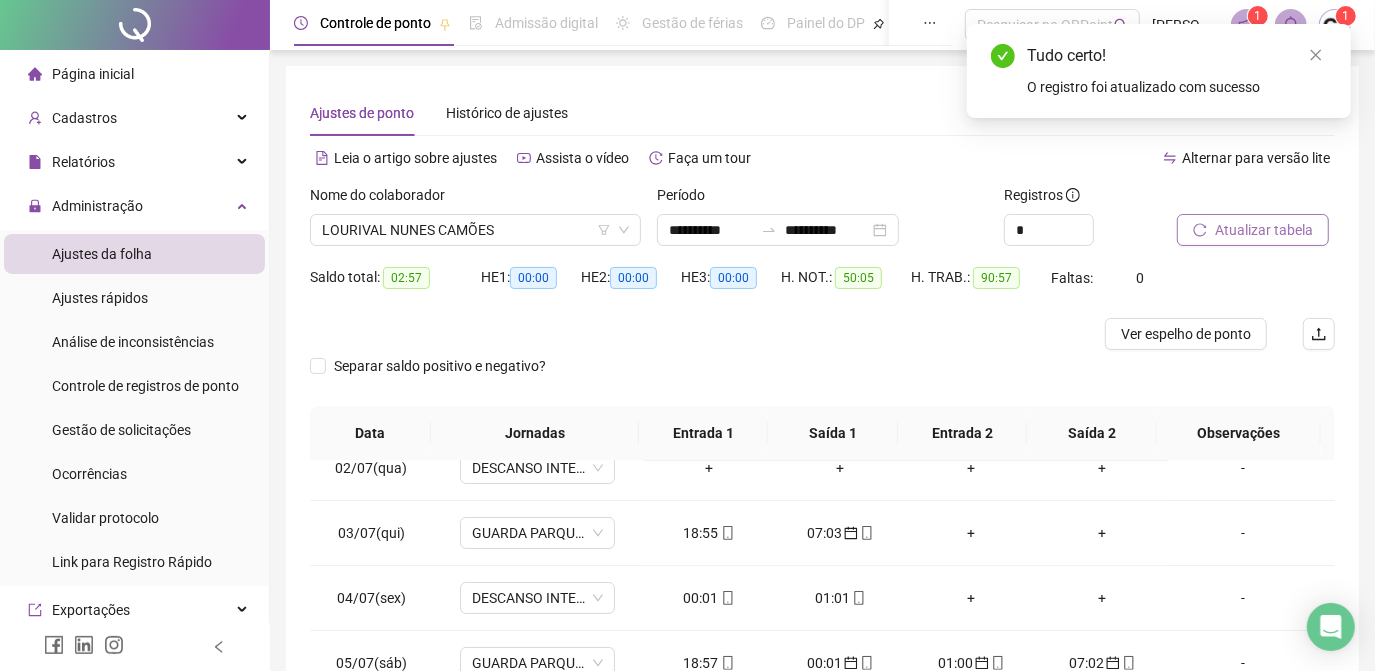 click on "Atualizar tabela" at bounding box center (1264, 230) 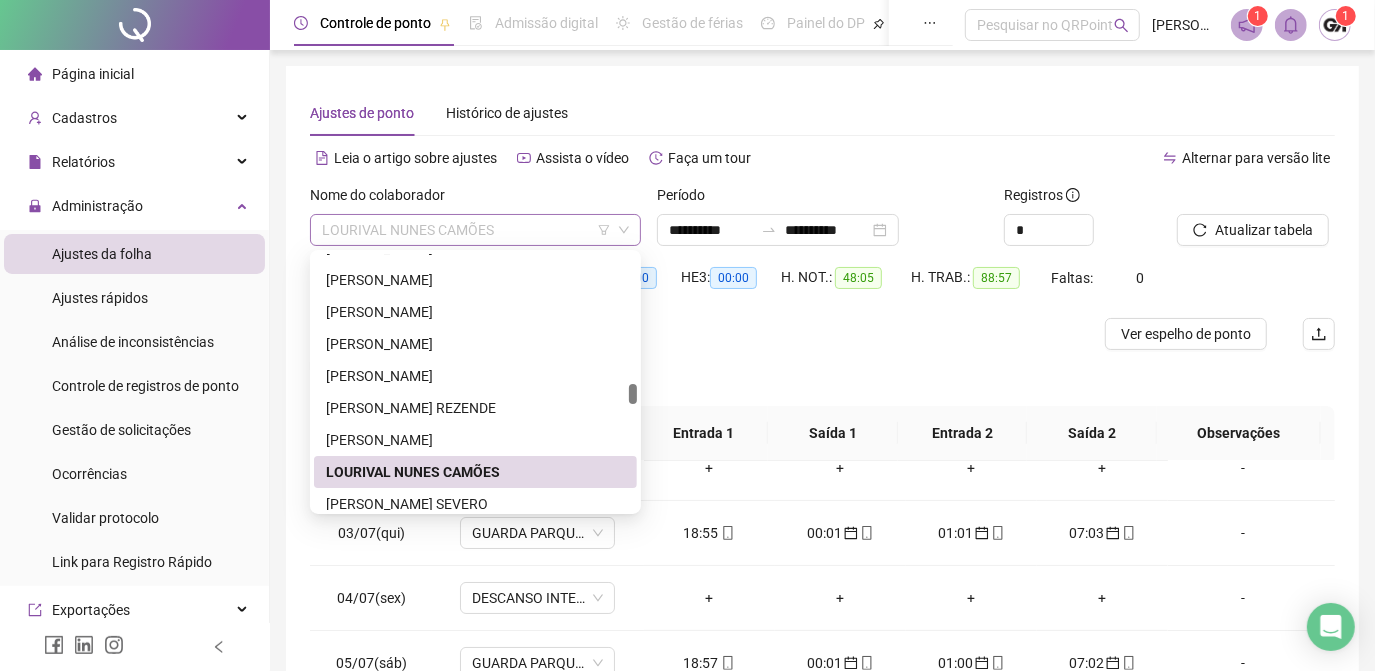 click on "LOURIVAL NUNES CAMÕES" at bounding box center (475, 230) 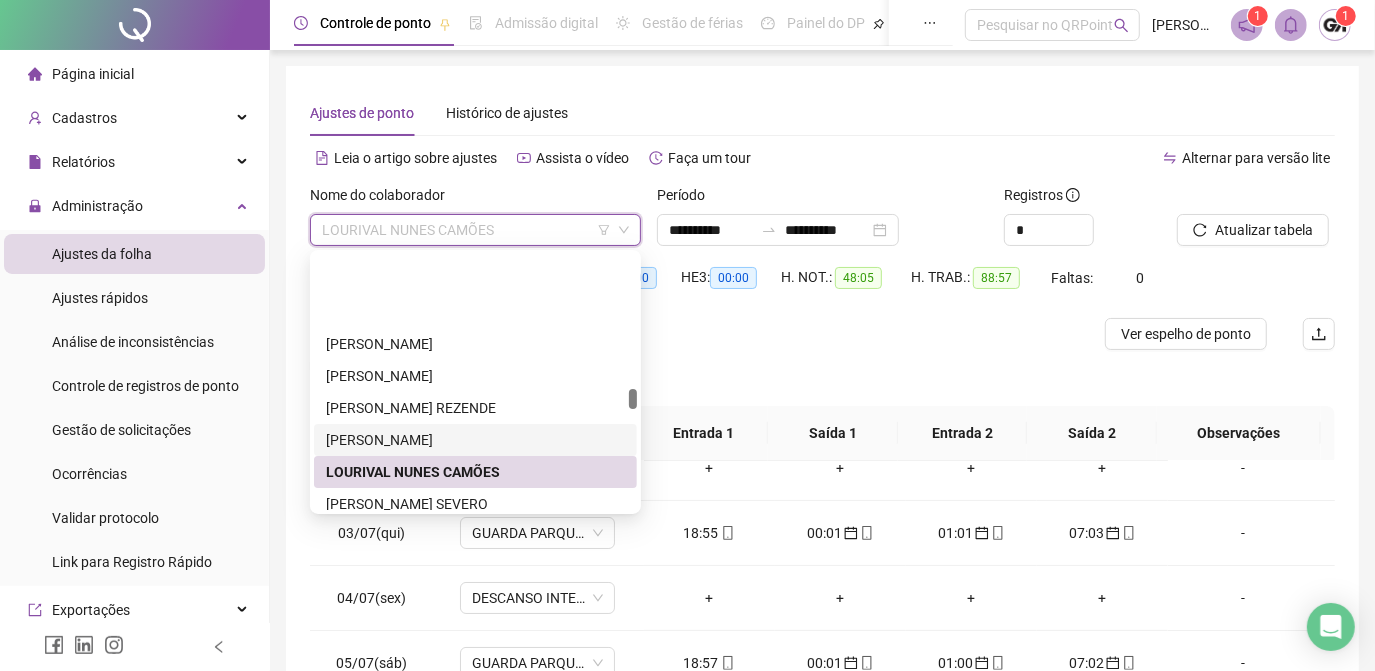 scroll, scrollTop: 2636, scrollLeft: 0, axis: vertical 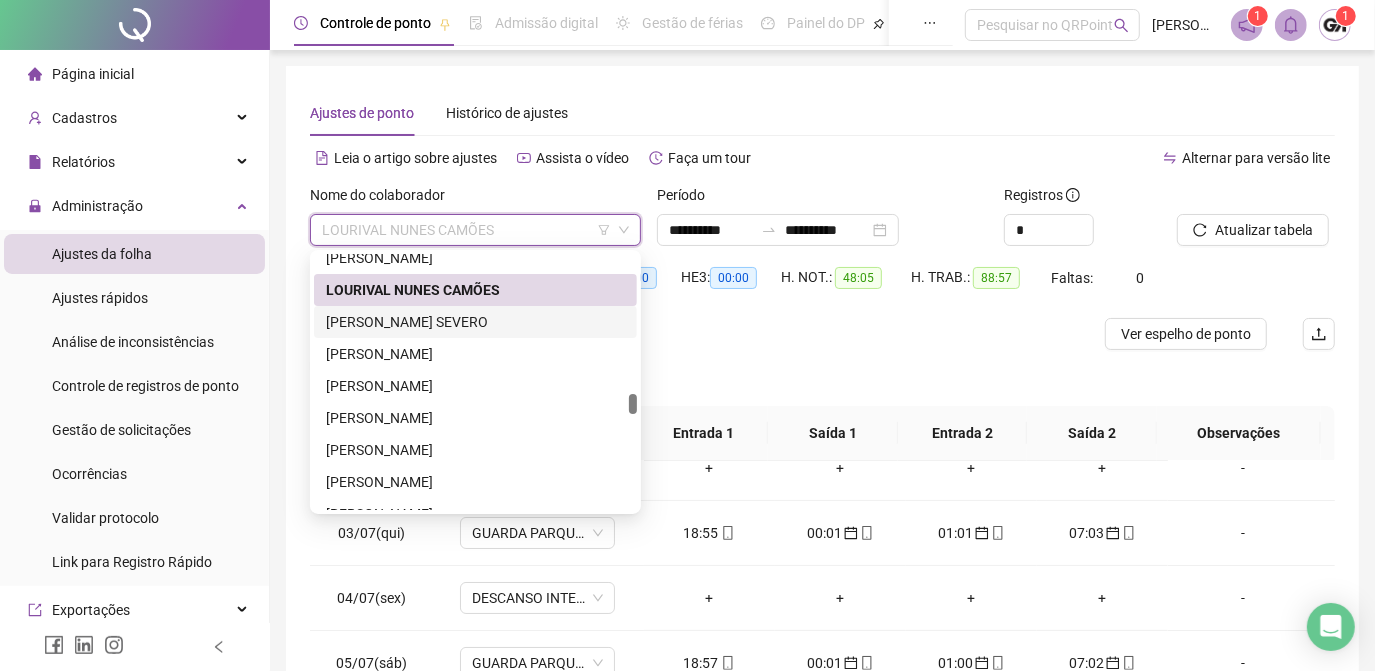 click on "[PERSON_NAME] SEVERO" at bounding box center (475, 322) 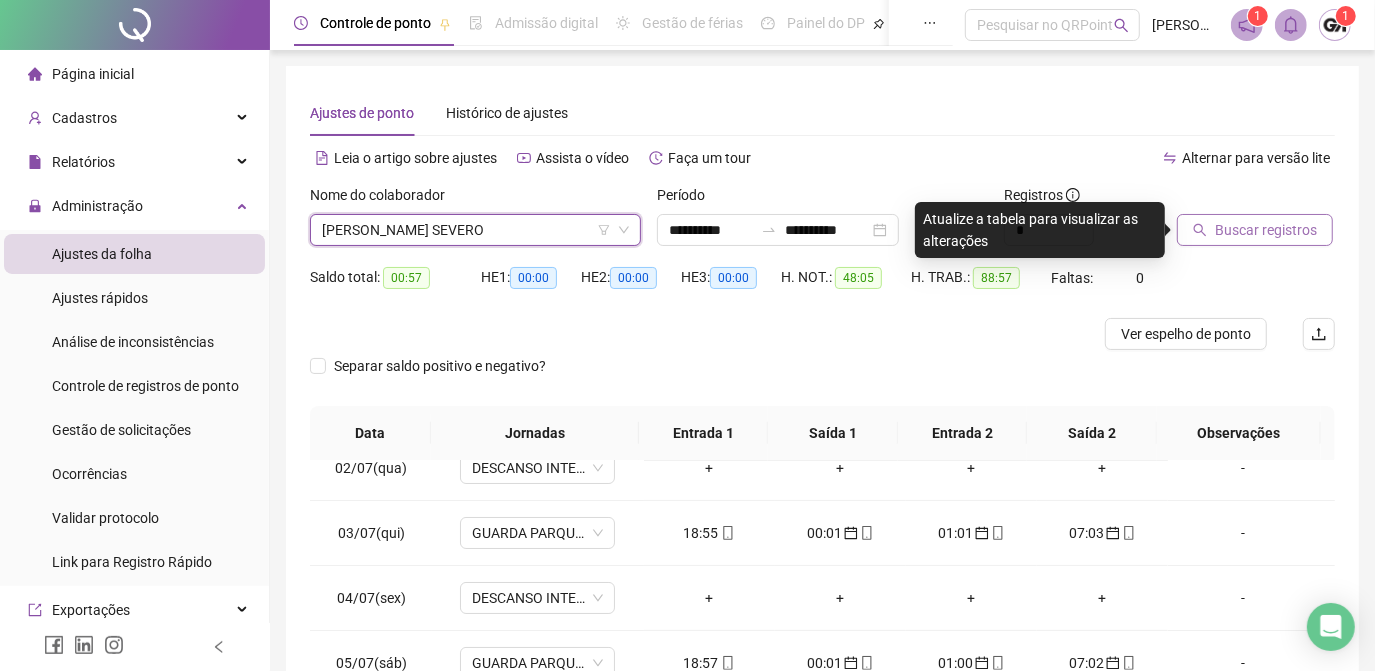 click on "Buscar registros" at bounding box center [1266, 230] 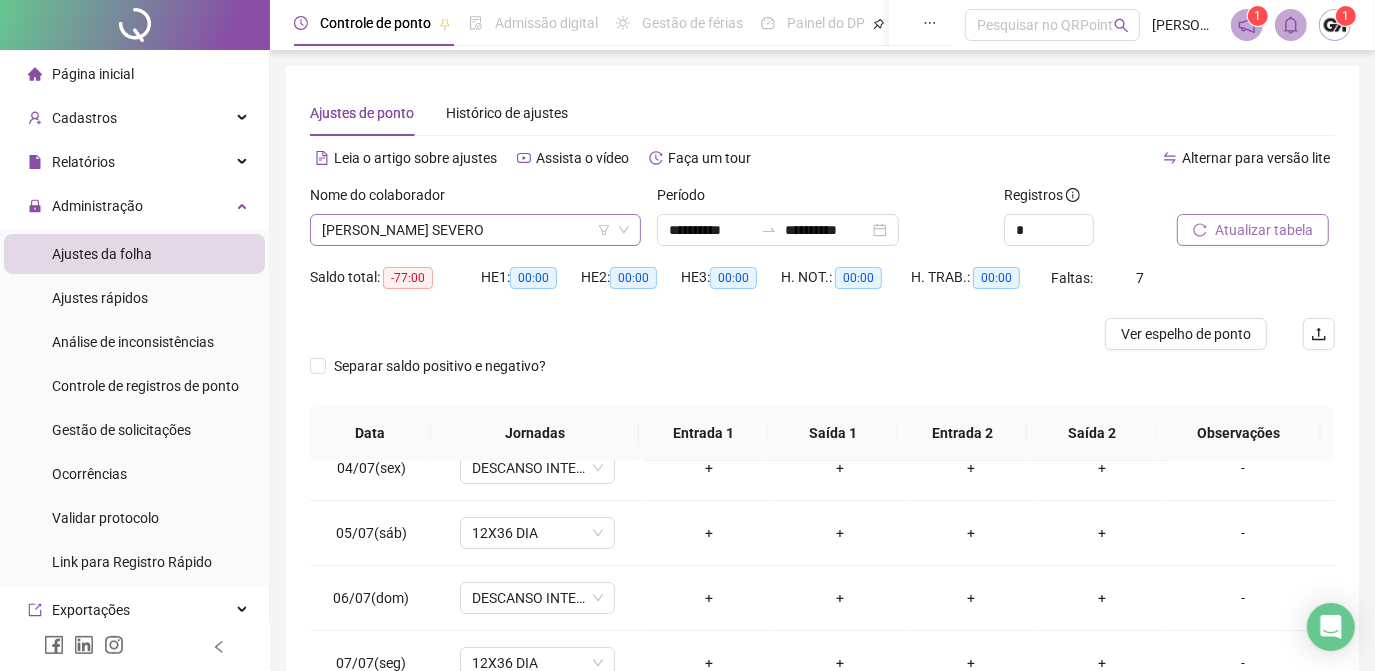 click on "[PERSON_NAME] SEVERO" at bounding box center [475, 230] 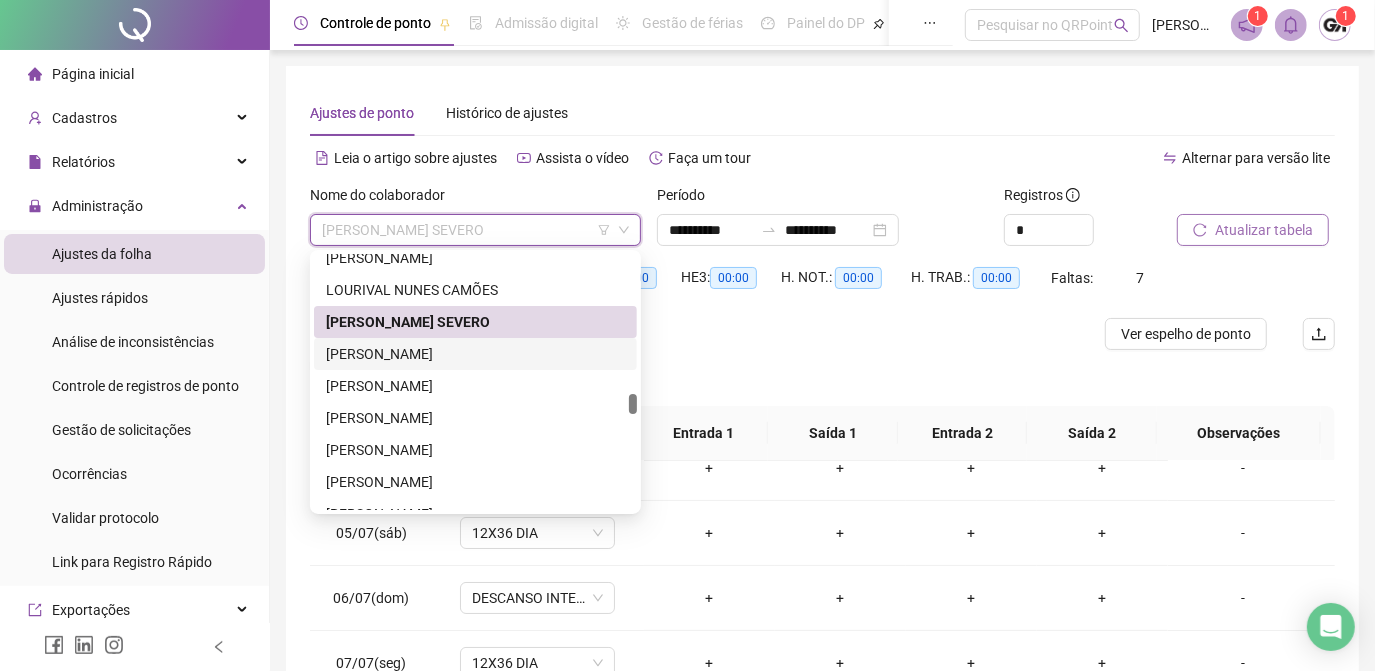 click on "[PERSON_NAME]" at bounding box center [475, 354] 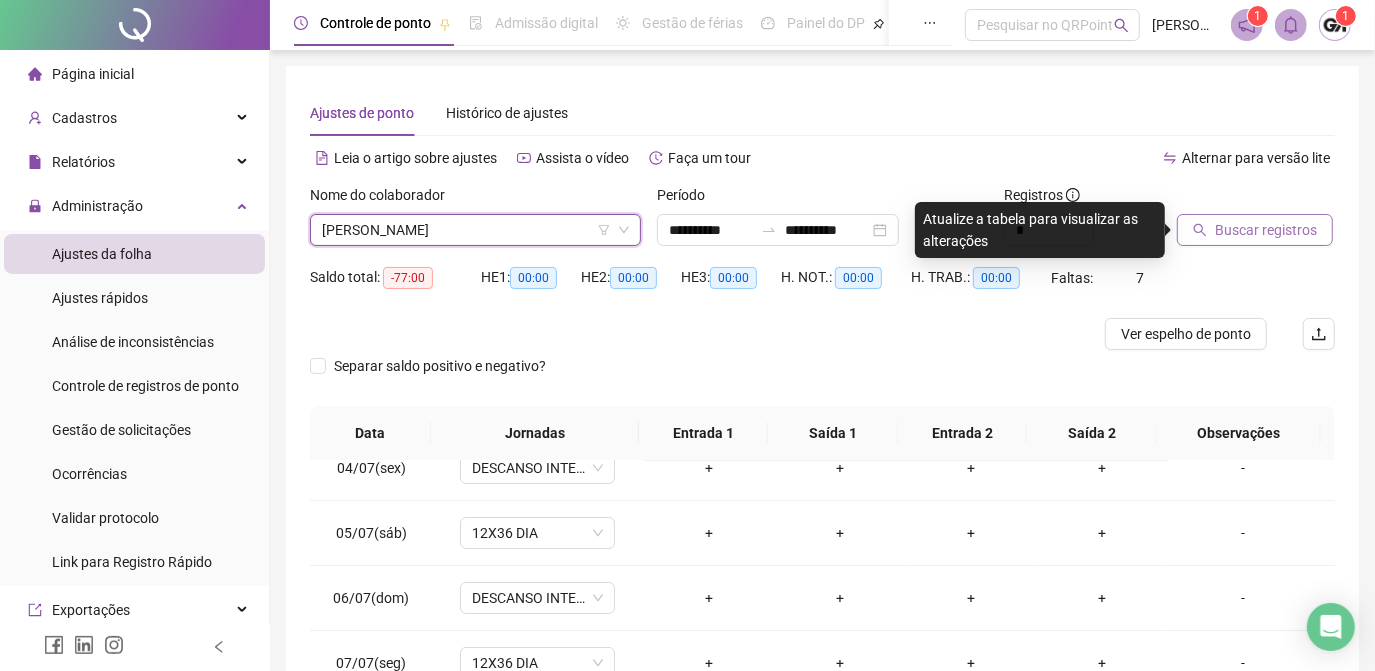 click on "Buscar registros" at bounding box center (1255, 230) 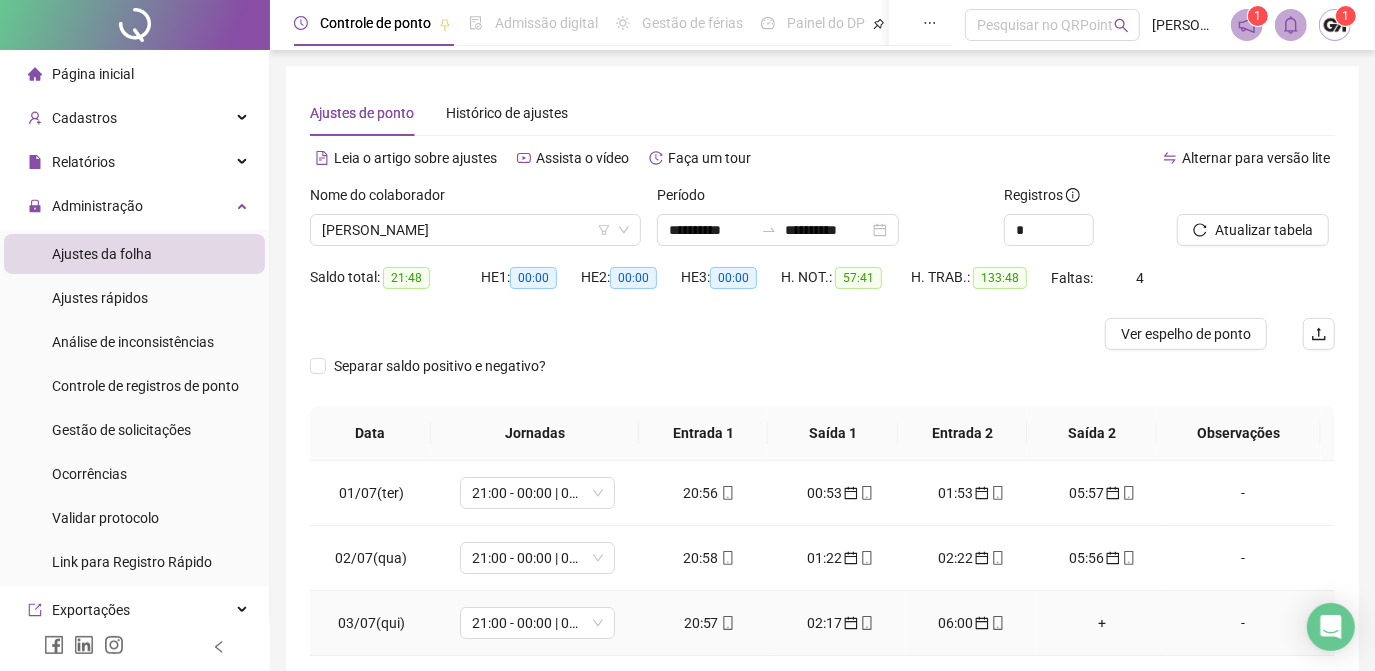 scroll, scrollTop: 90, scrollLeft: 0, axis: vertical 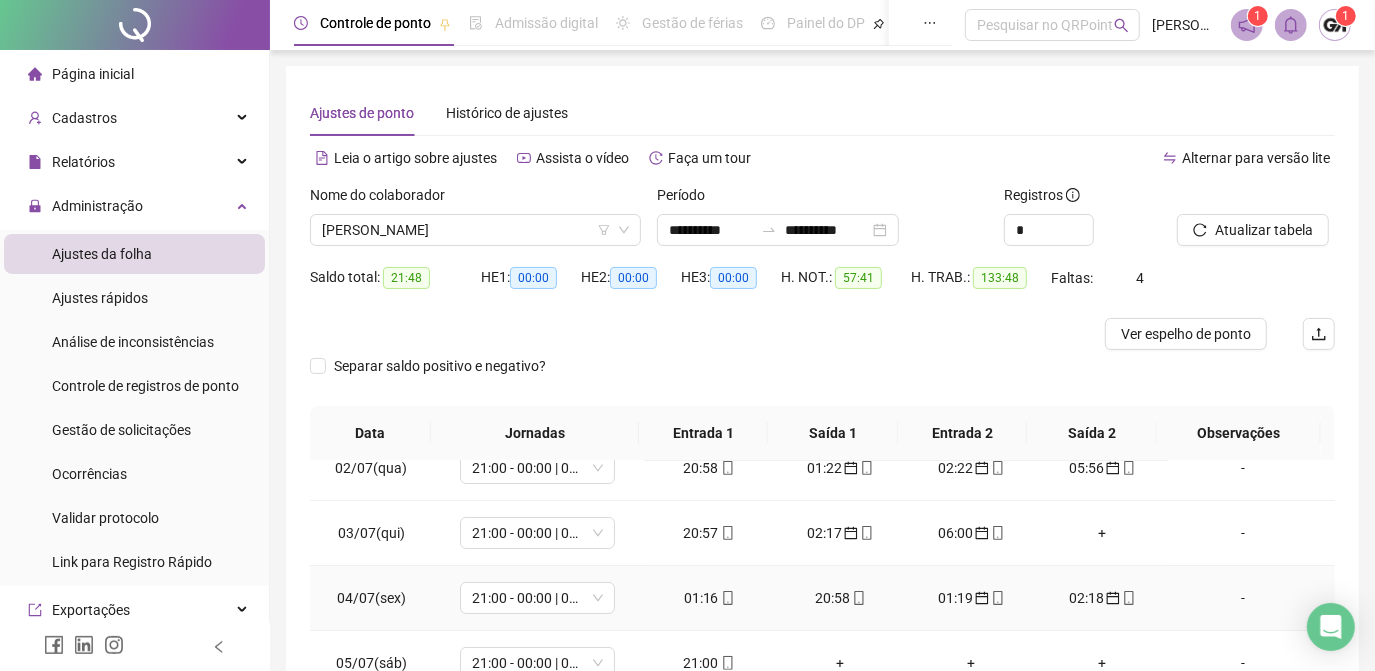 click 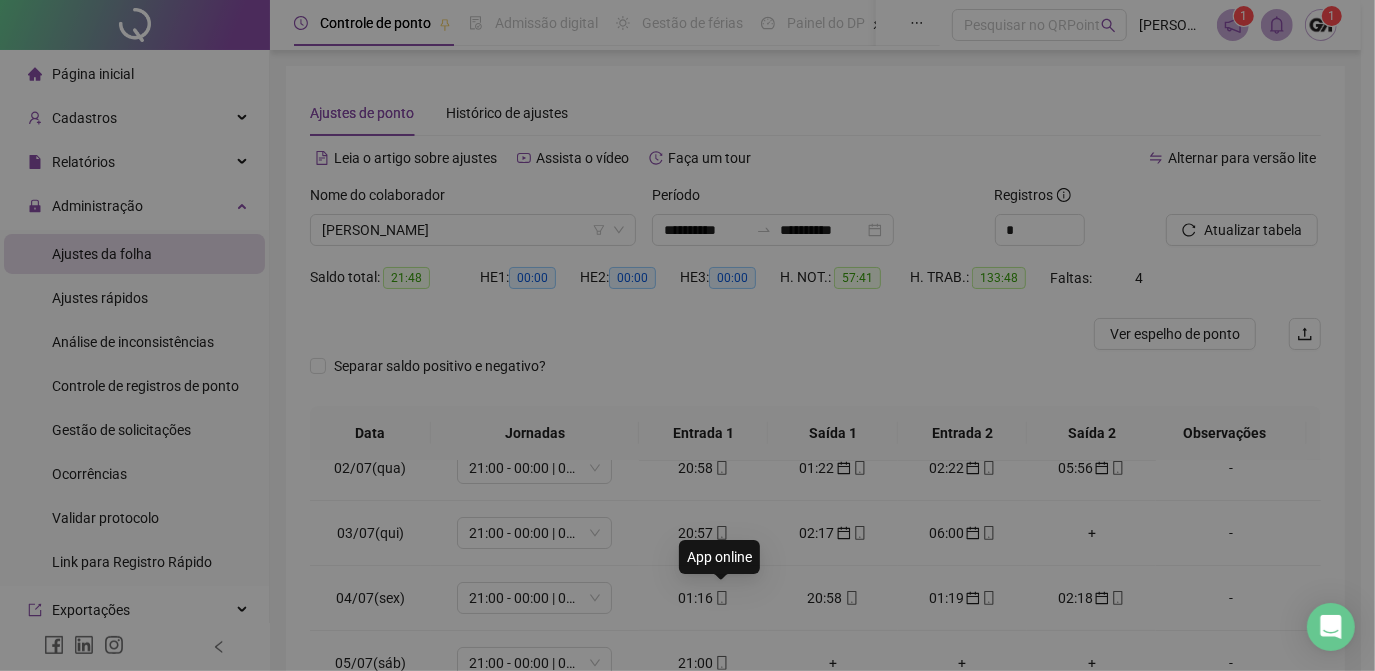 type on "**********" 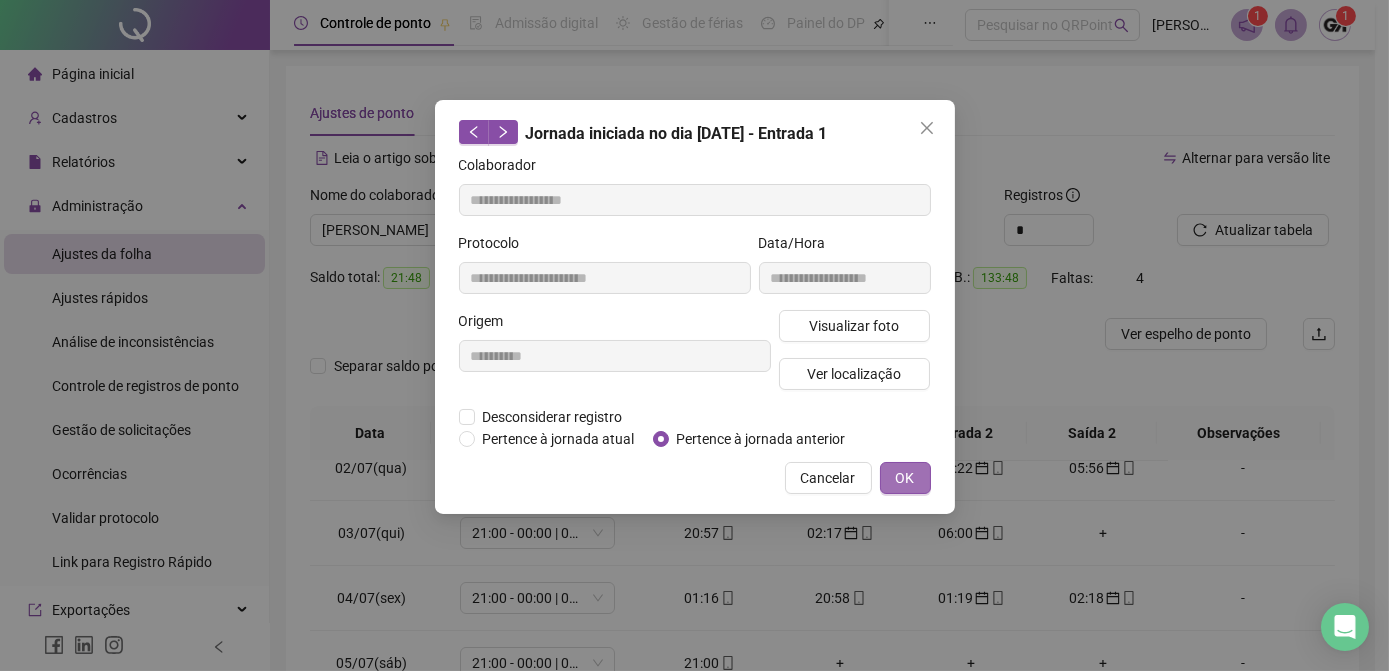 click on "OK" at bounding box center [905, 478] 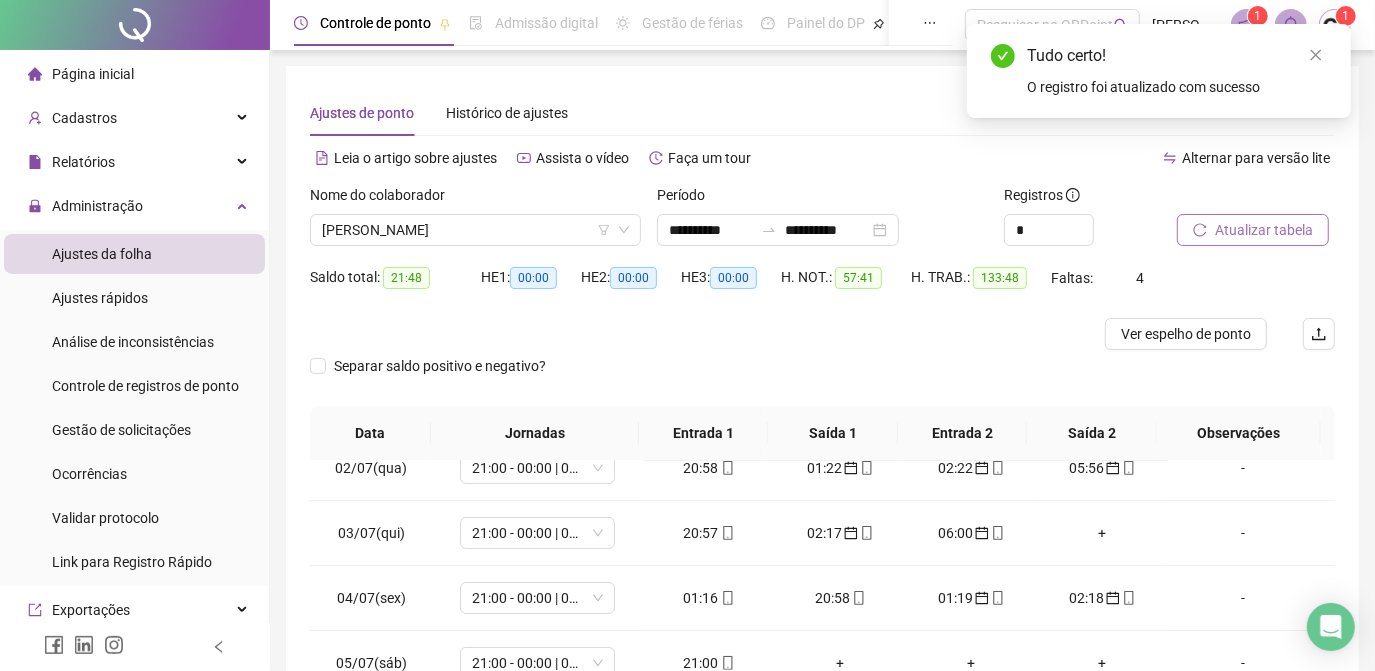 click on "Atualizar tabela" at bounding box center (1264, 230) 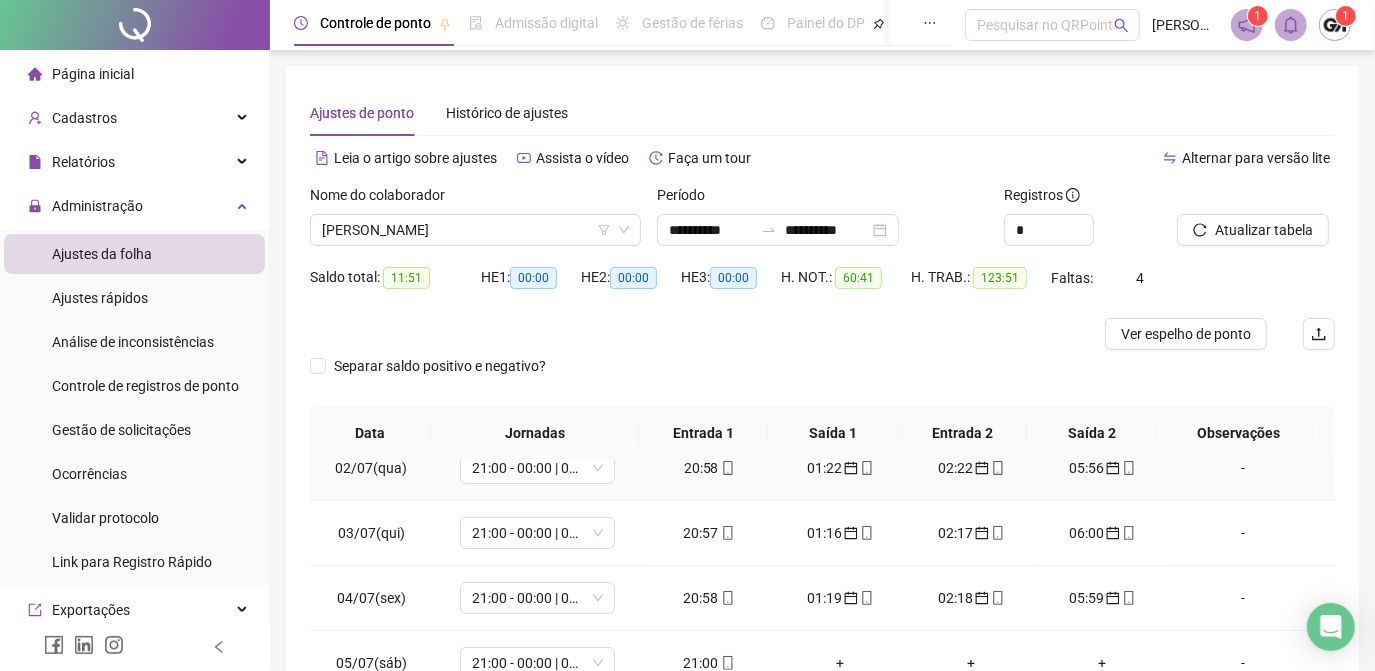 scroll, scrollTop: 181, scrollLeft: 0, axis: vertical 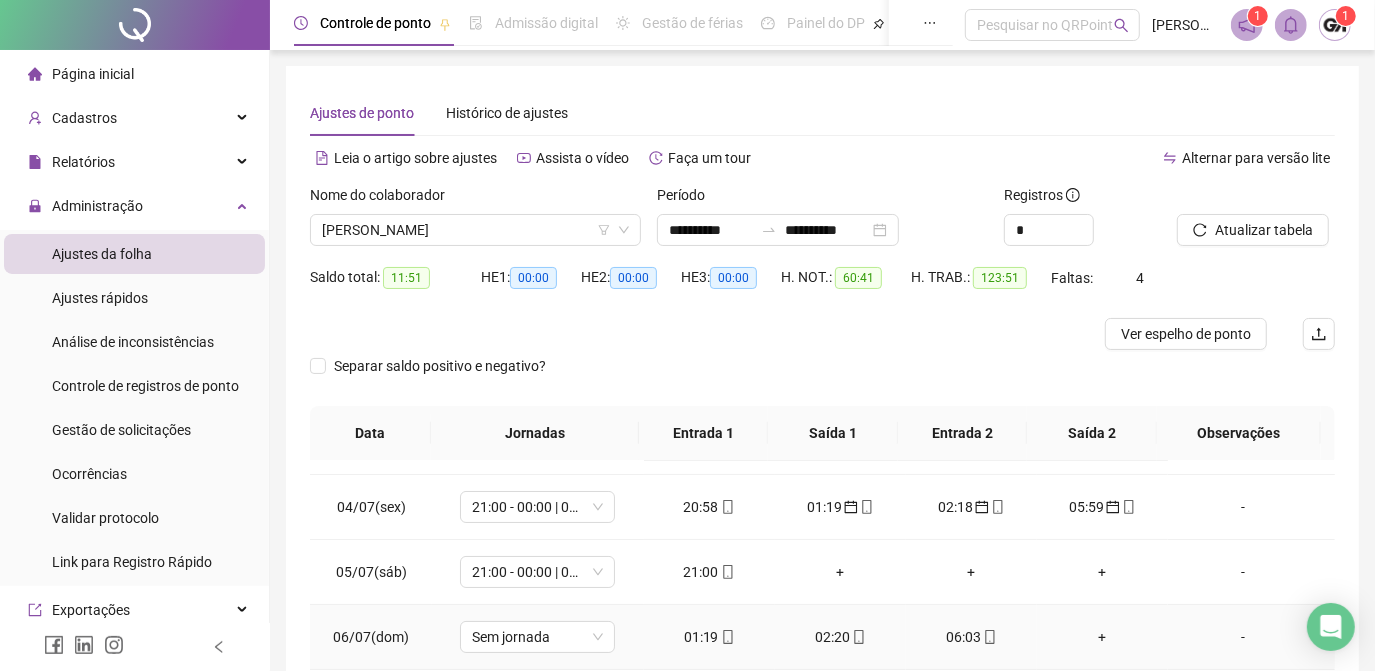 click on "01:19" at bounding box center (709, 637) 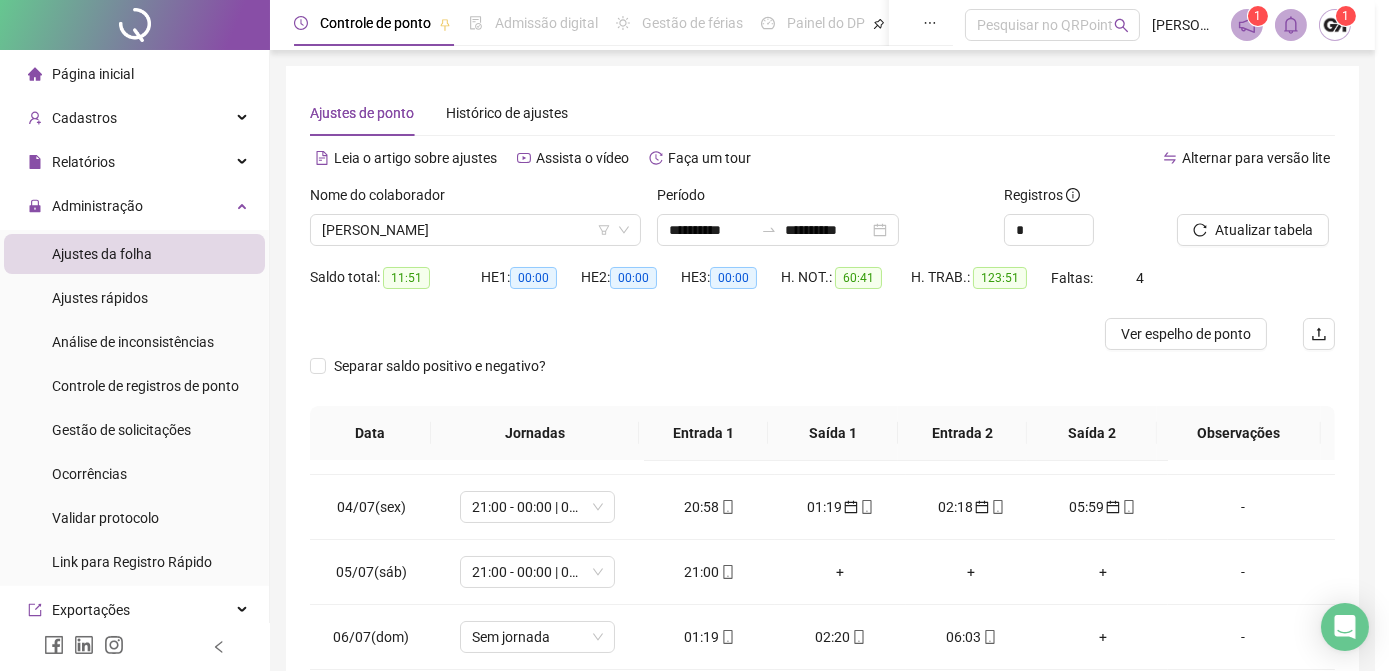 type on "**********" 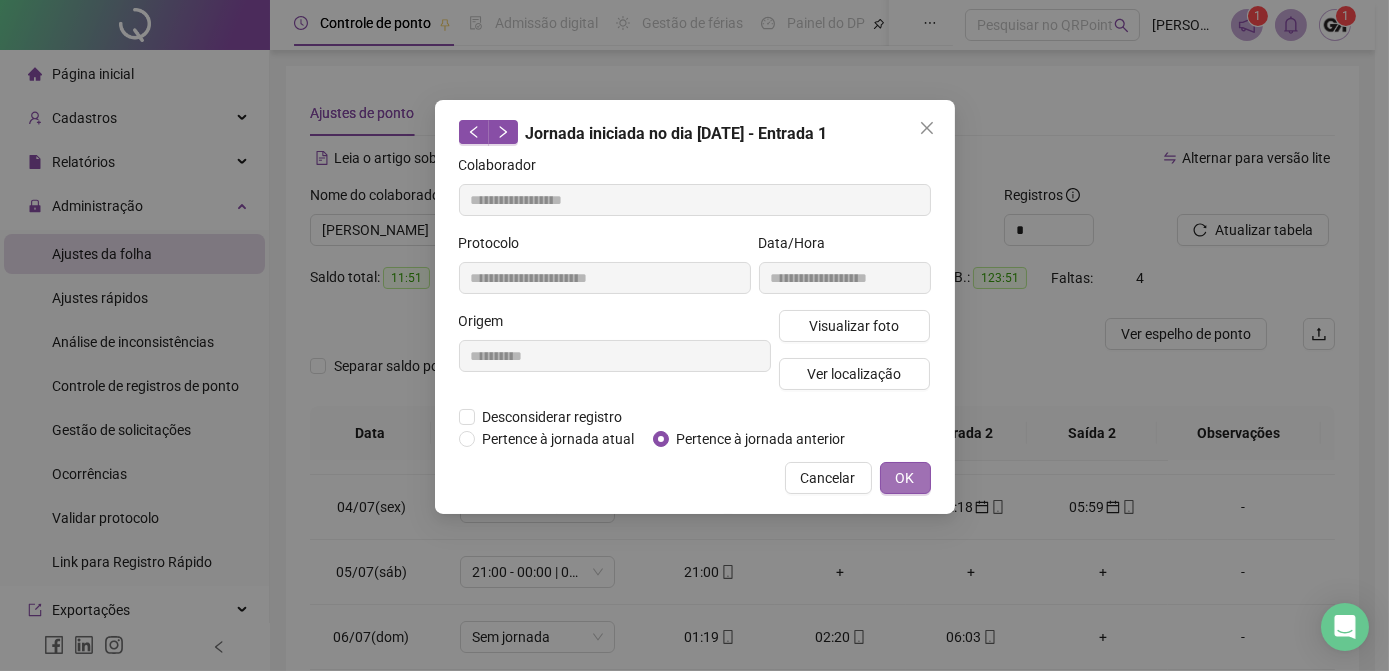 click on "OK" at bounding box center (905, 478) 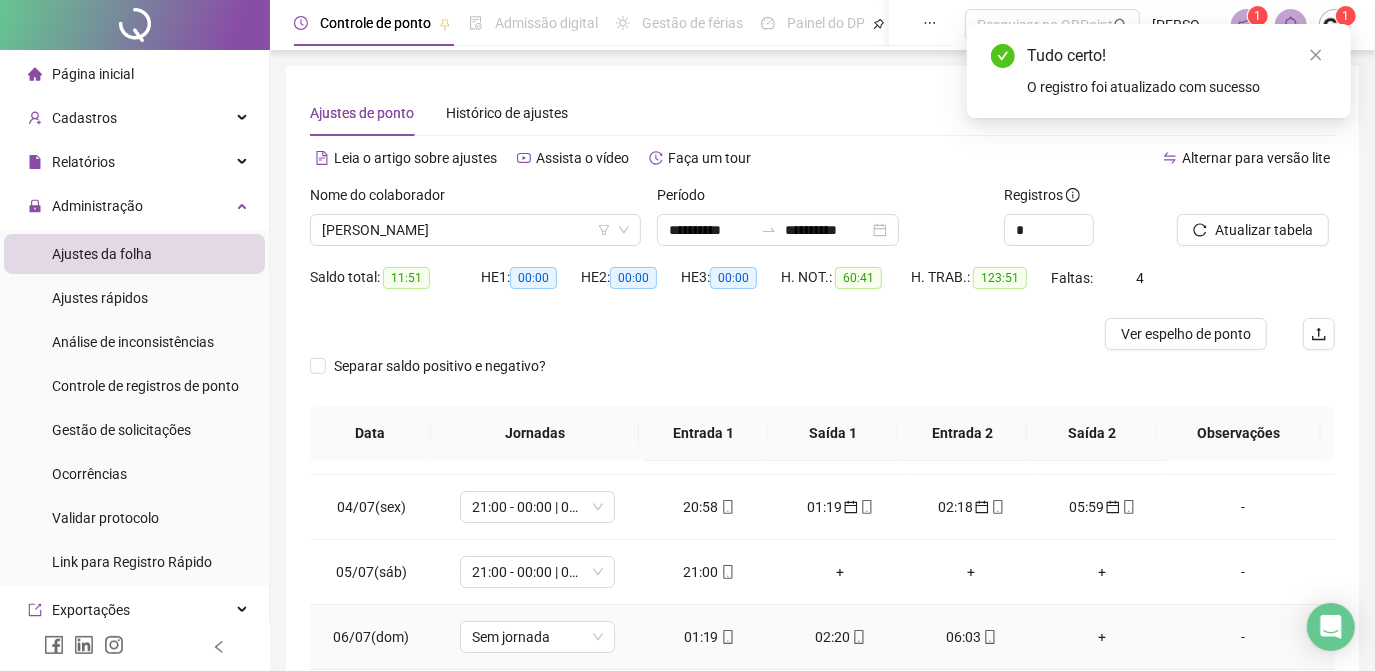 click on "02:20" at bounding box center (840, 637) 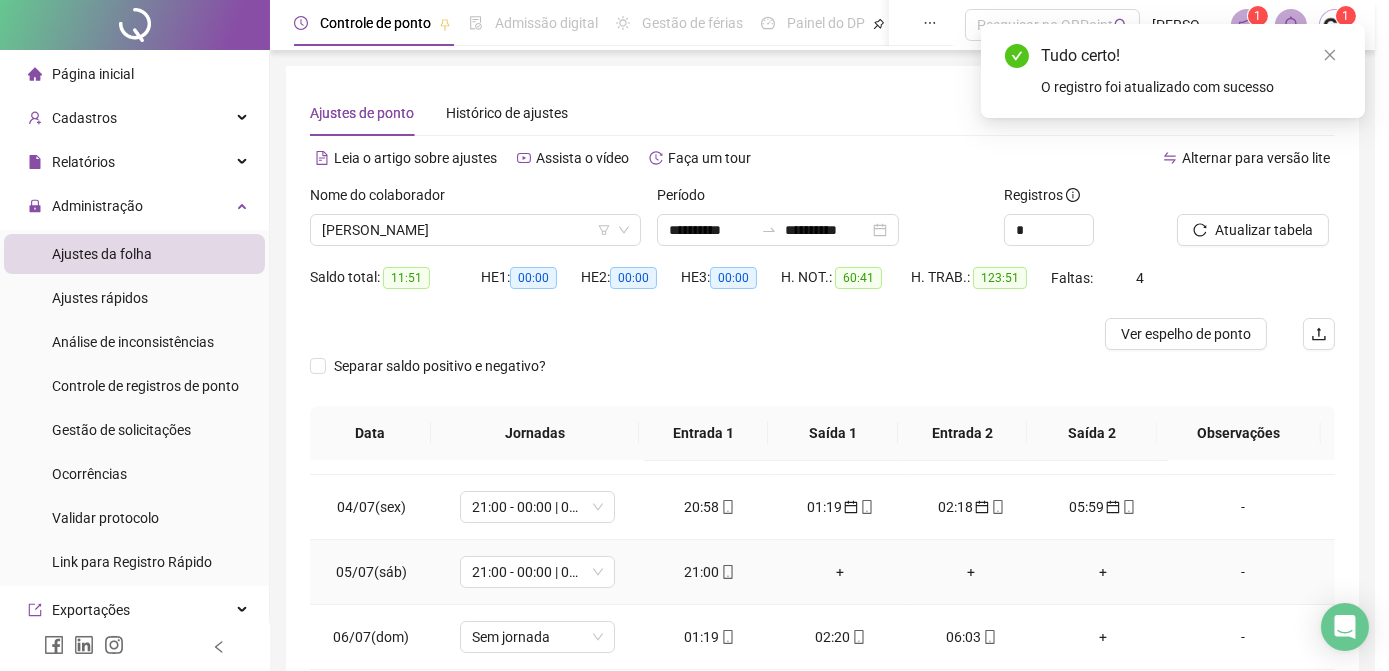 type on "**********" 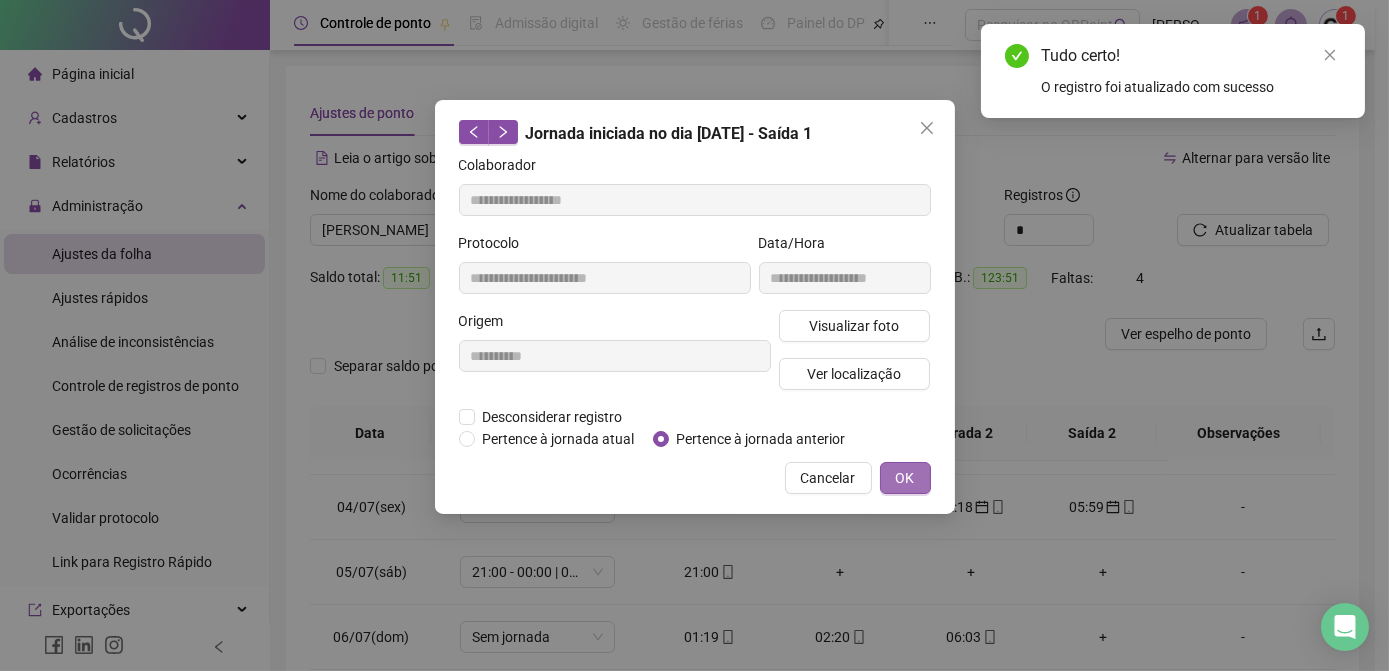 click on "OK" at bounding box center [905, 478] 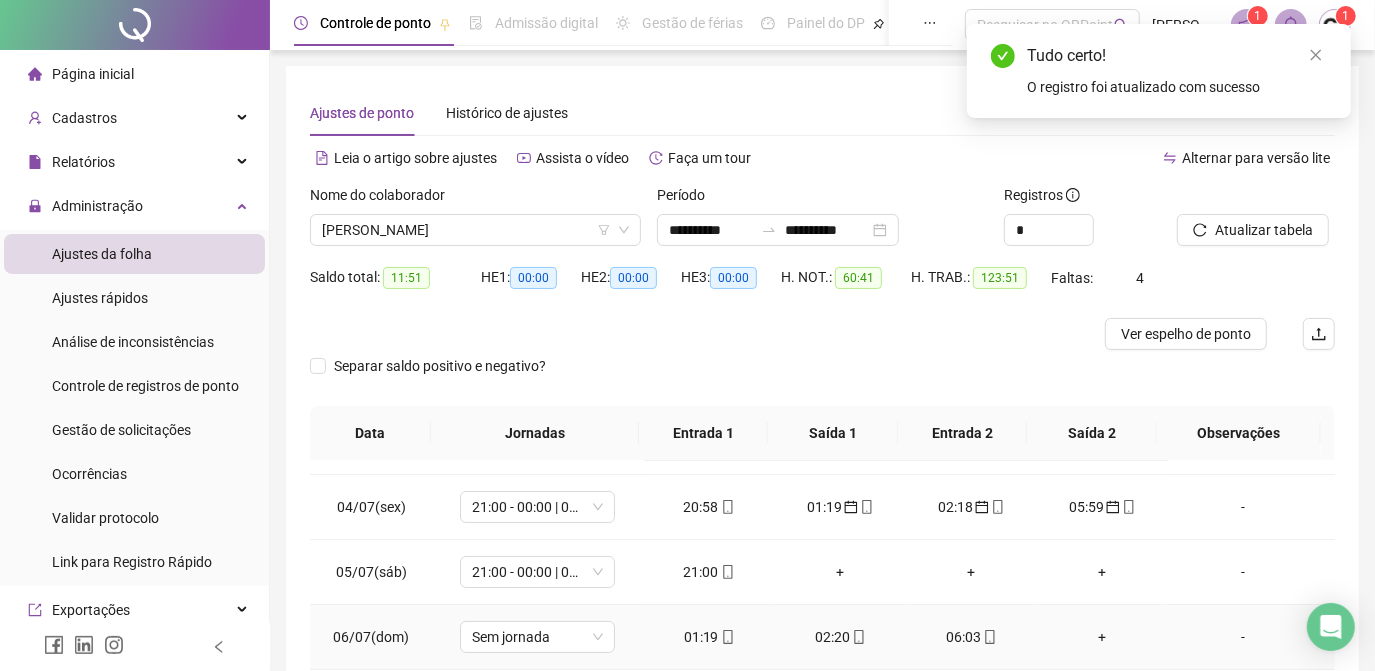 click on "06:03" at bounding box center (971, 637) 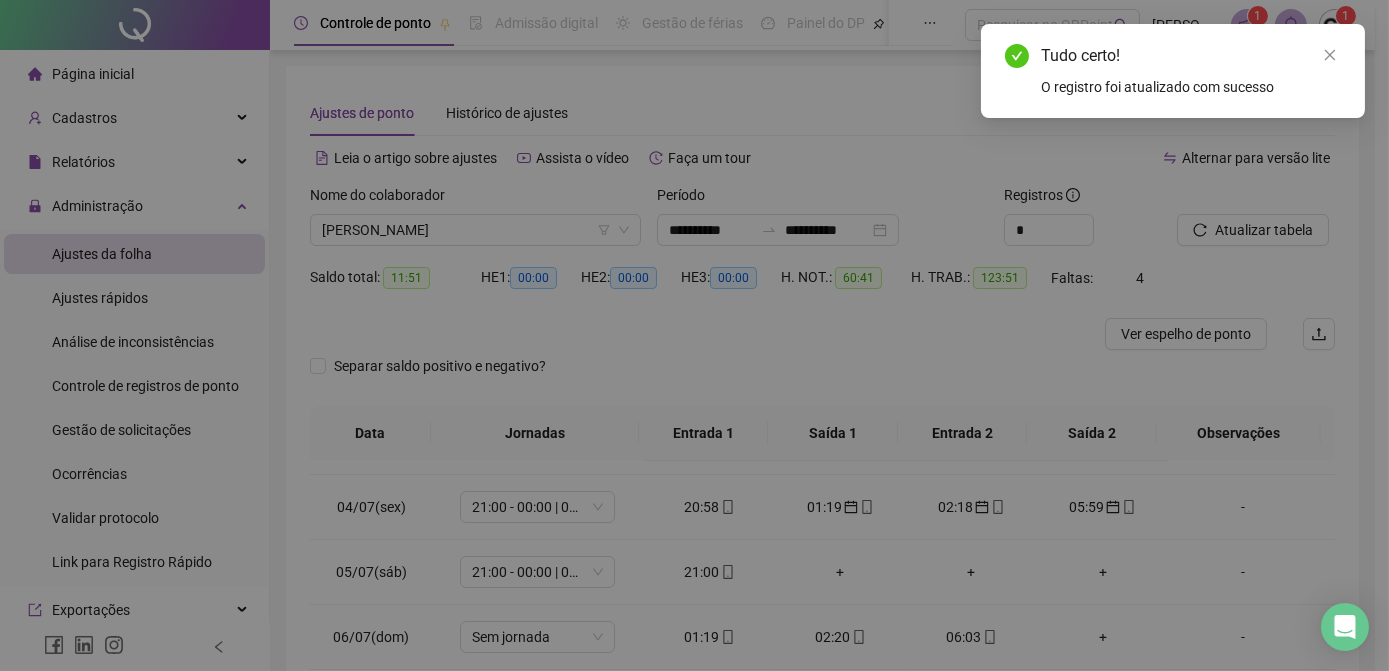 type on "**********" 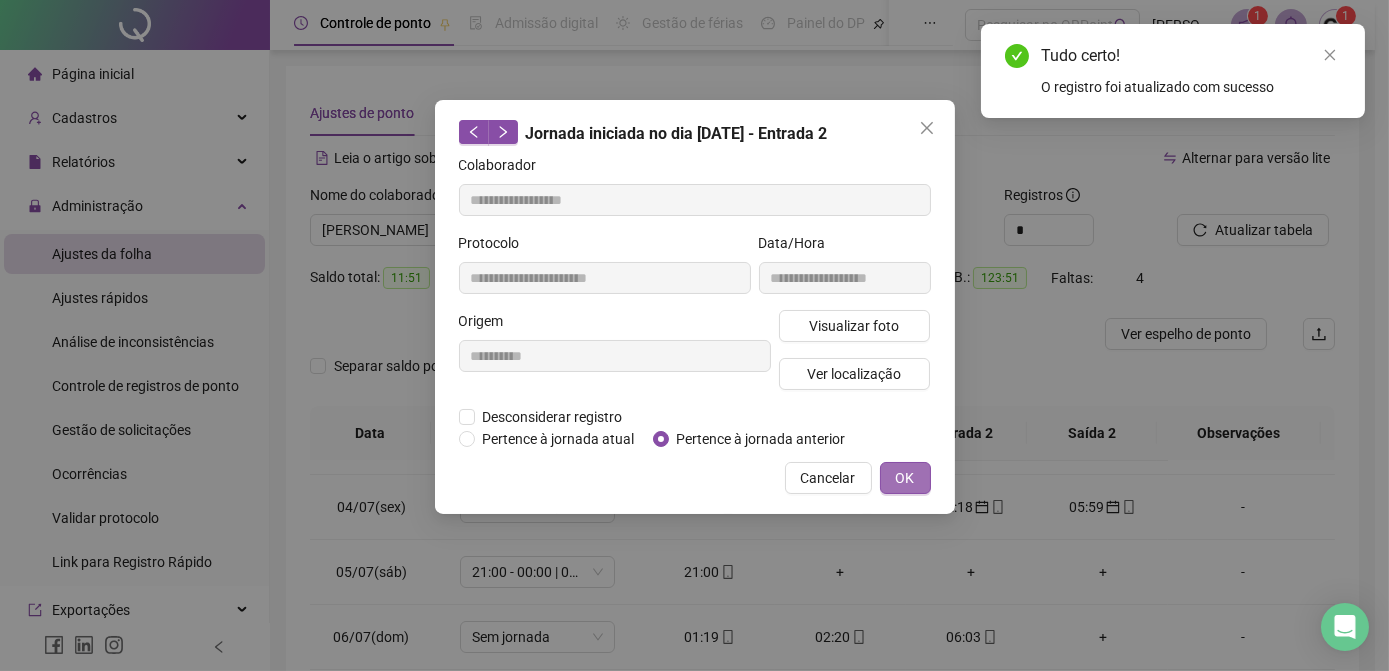 click on "OK" at bounding box center (905, 478) 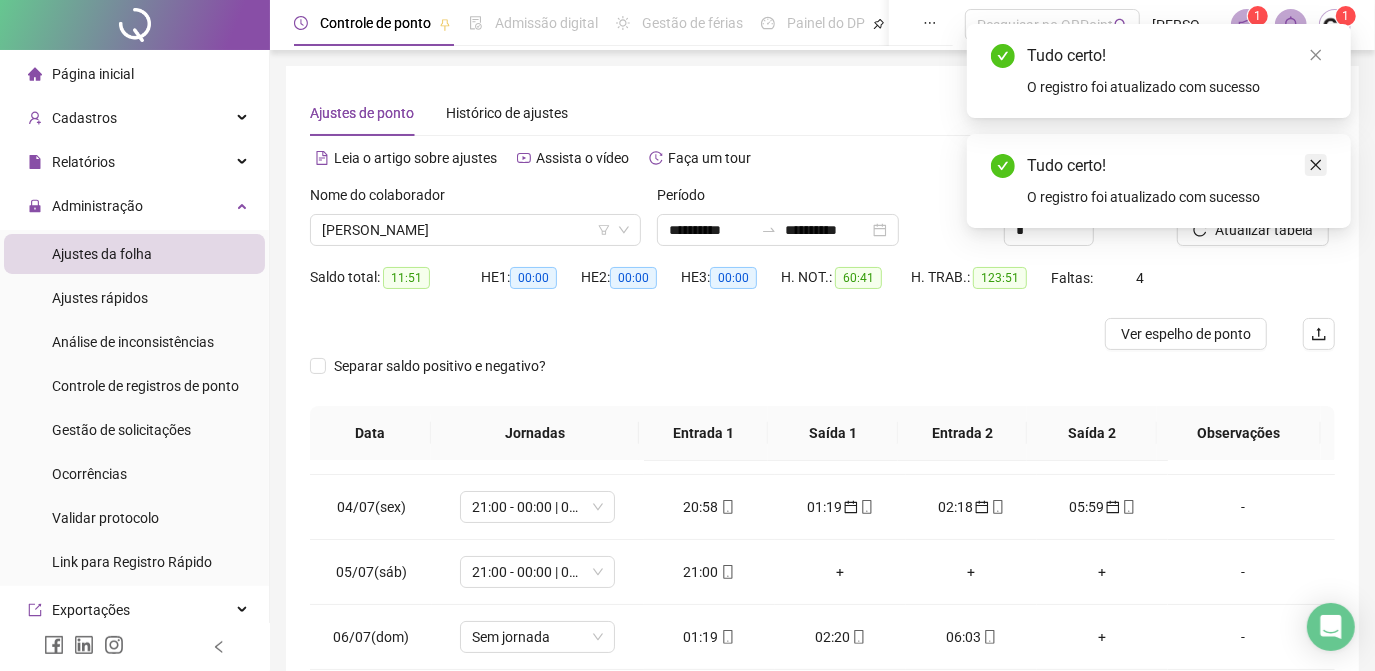 click 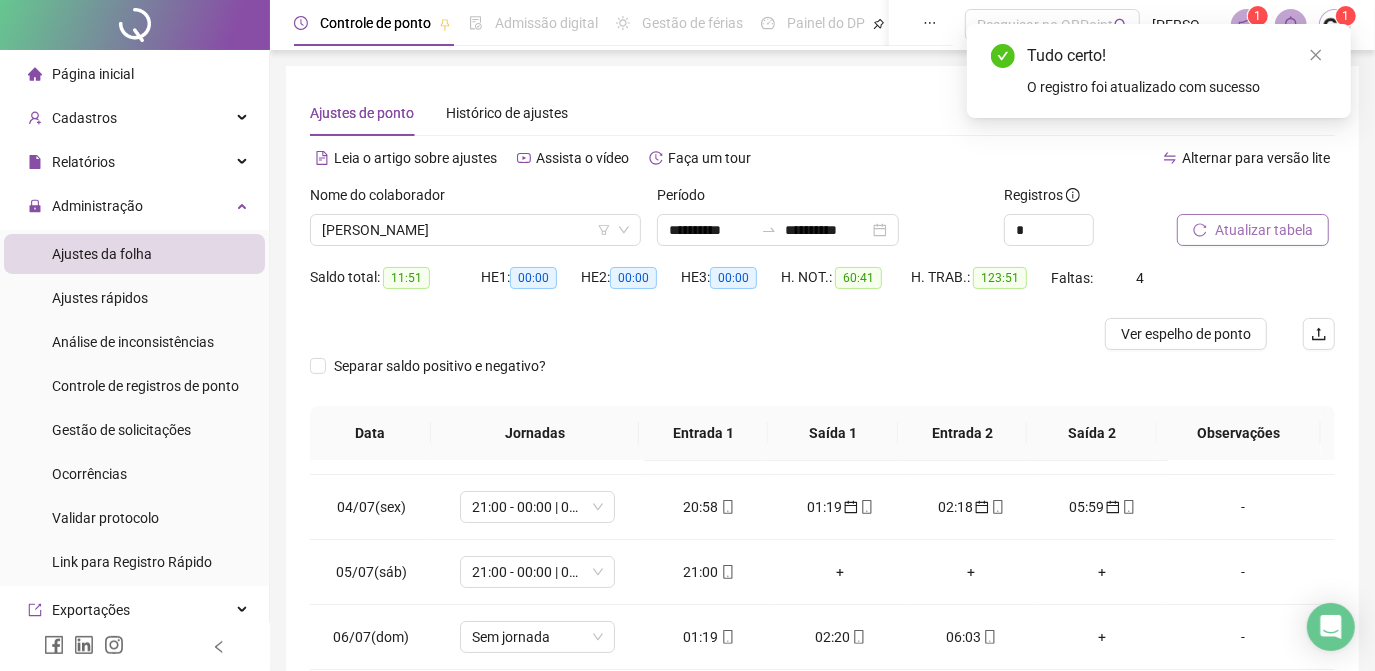 click on "Atualizar tabela" at bounding box center [1264, 230] 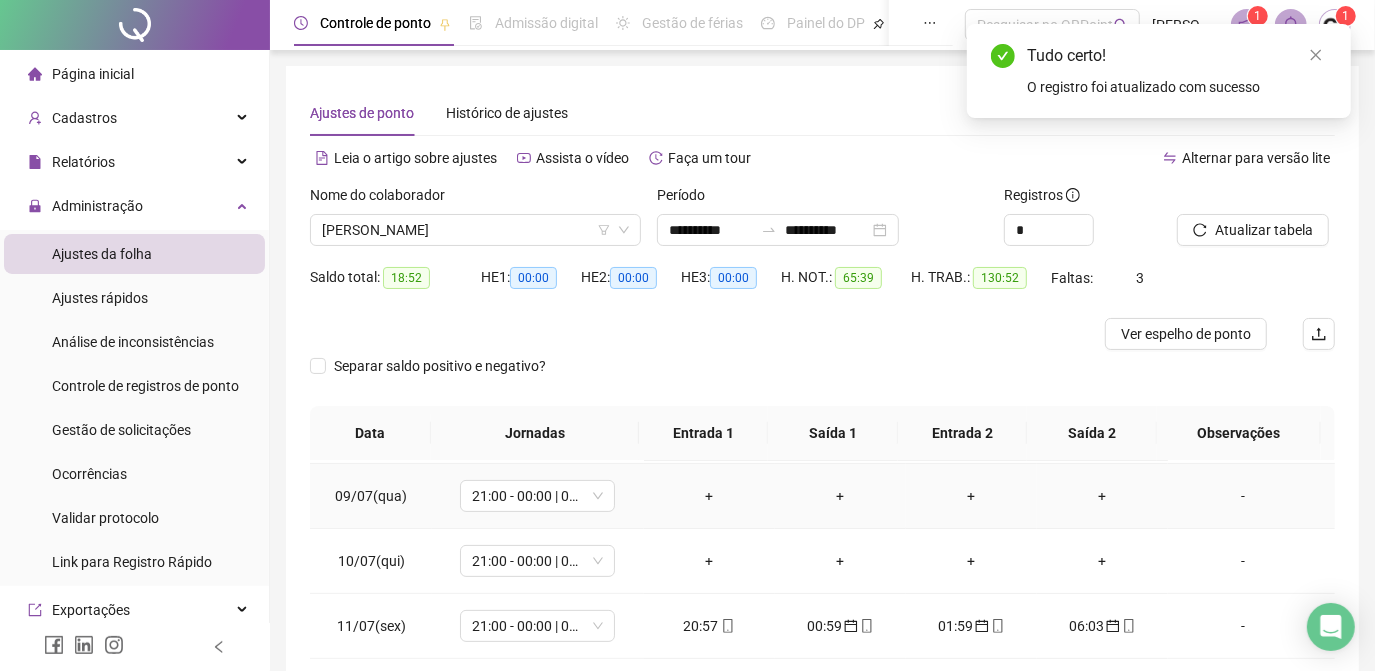 scroll, scrollTop: 608, scrollLeft: 0, axis: vertical 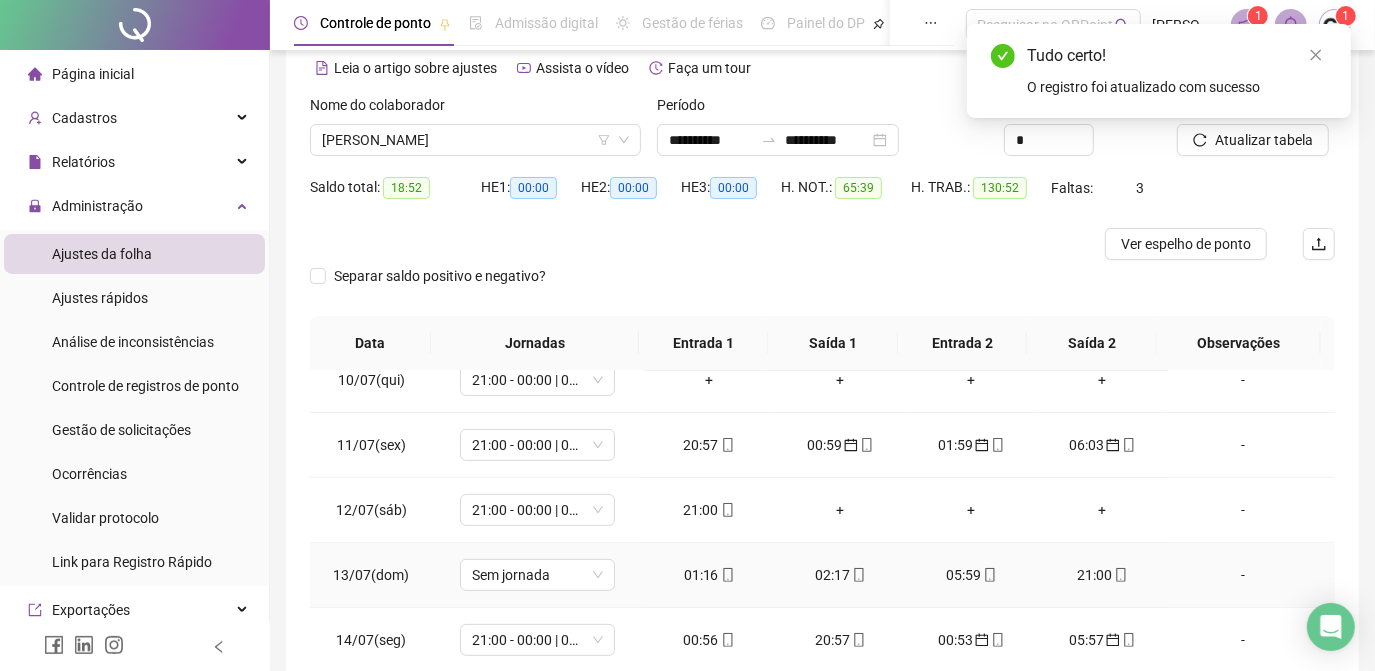 click on "01:16" at bounding box center (709, 575) 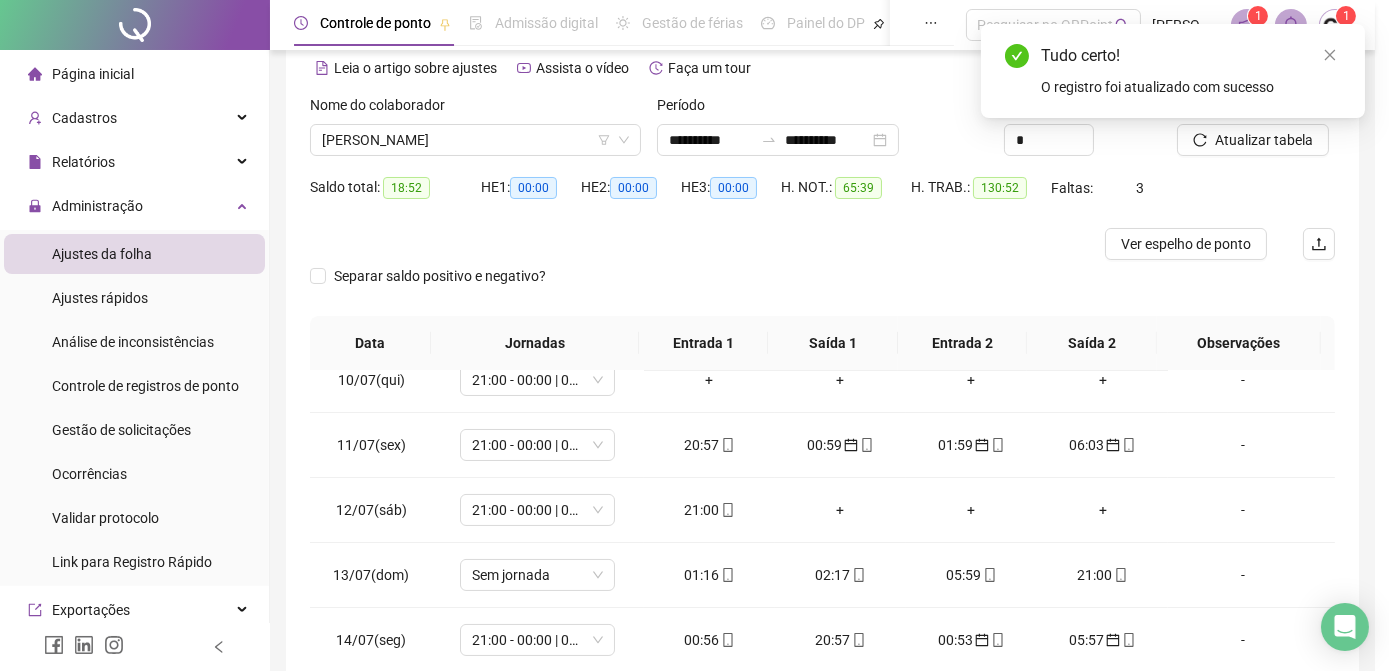 type on "**********" 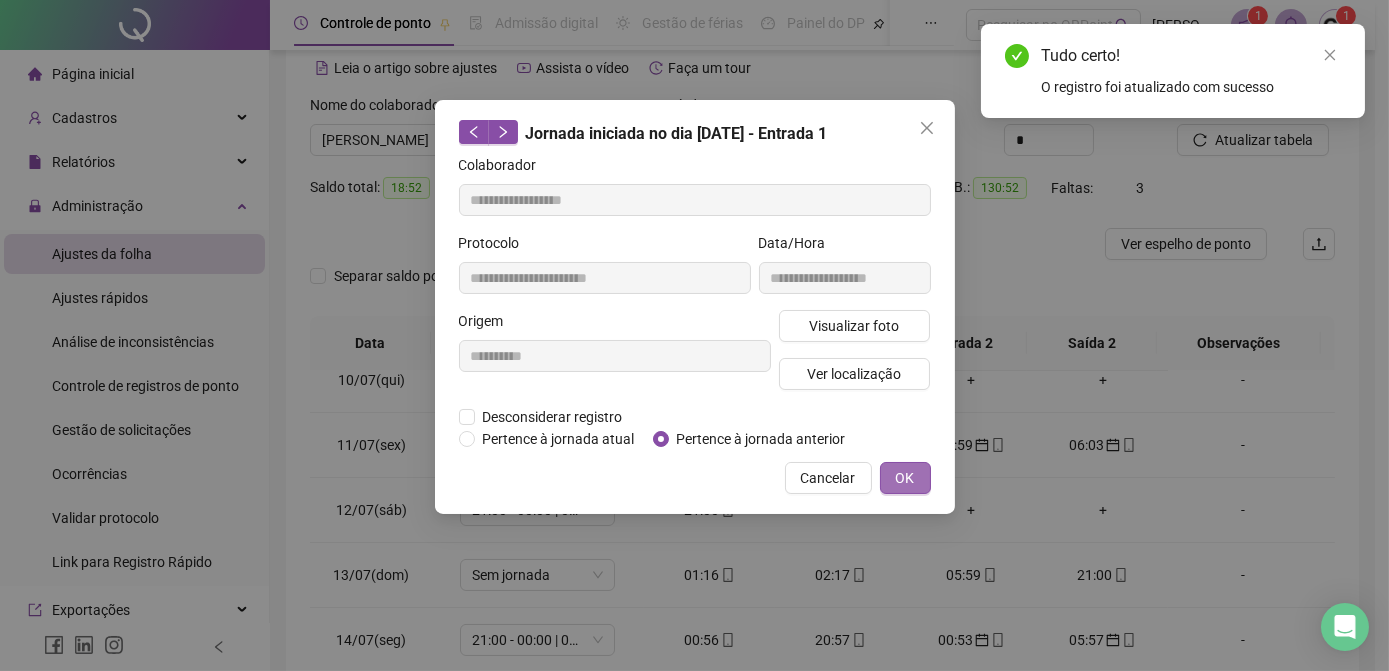 click on "OK" at bounding box center [905, 478] 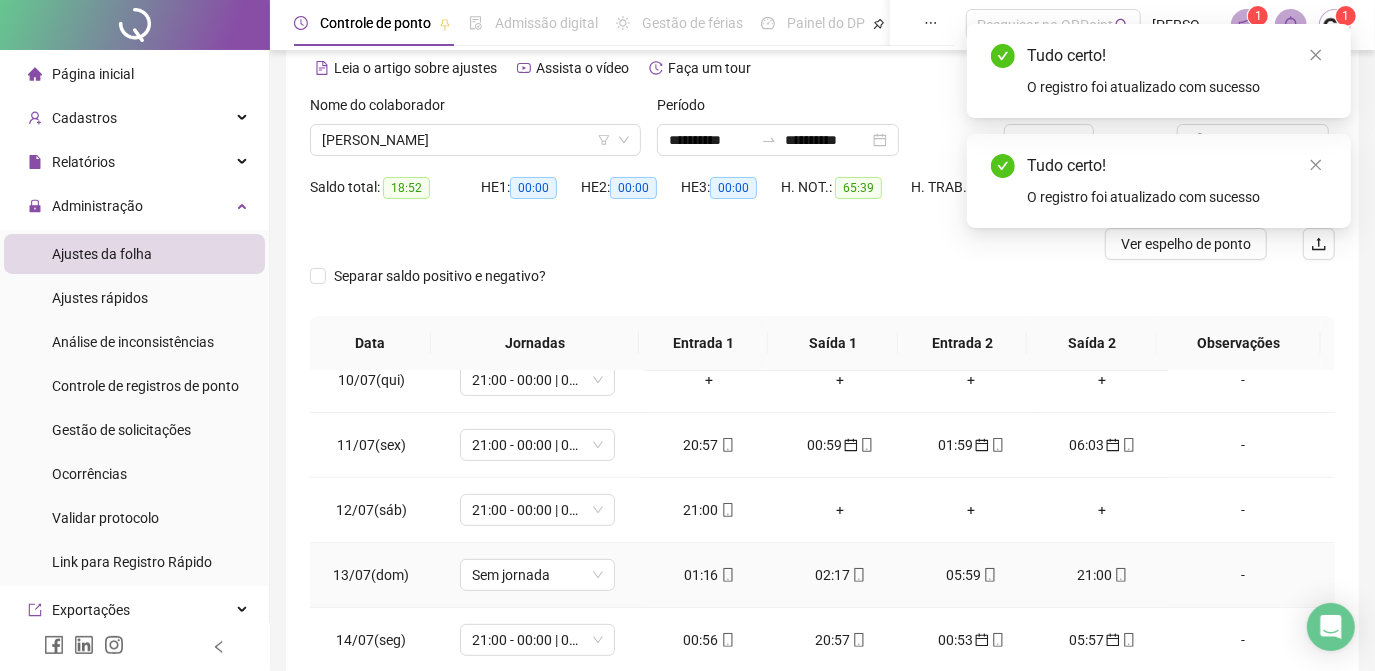 click on "02:17" at bounding box center (840, 575) 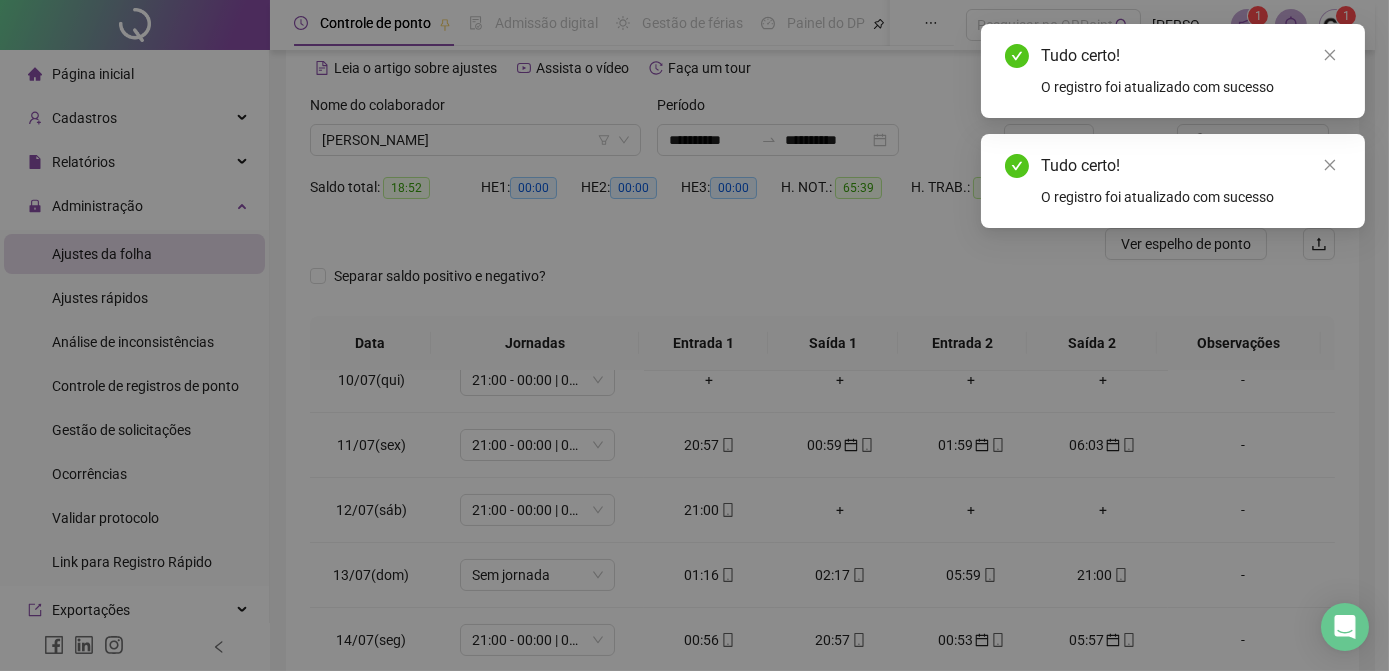 type on "**********" 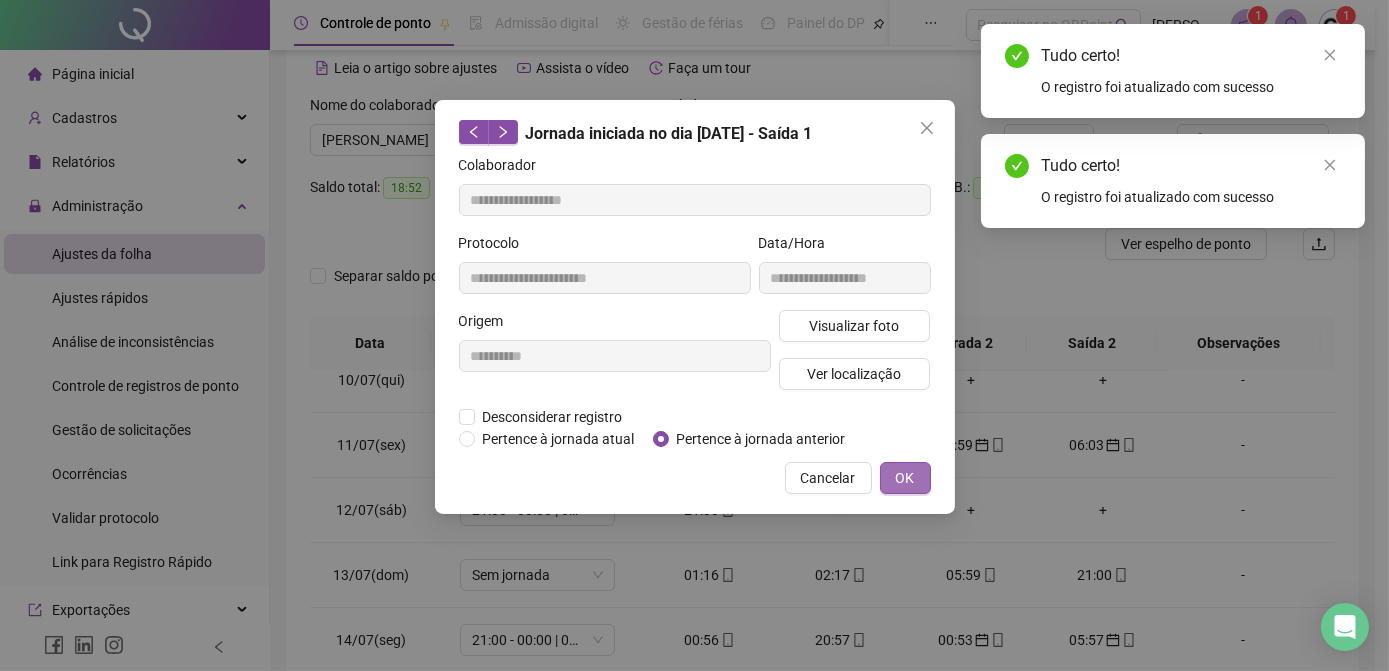 click on "OK" at bounding box center (905, 478) 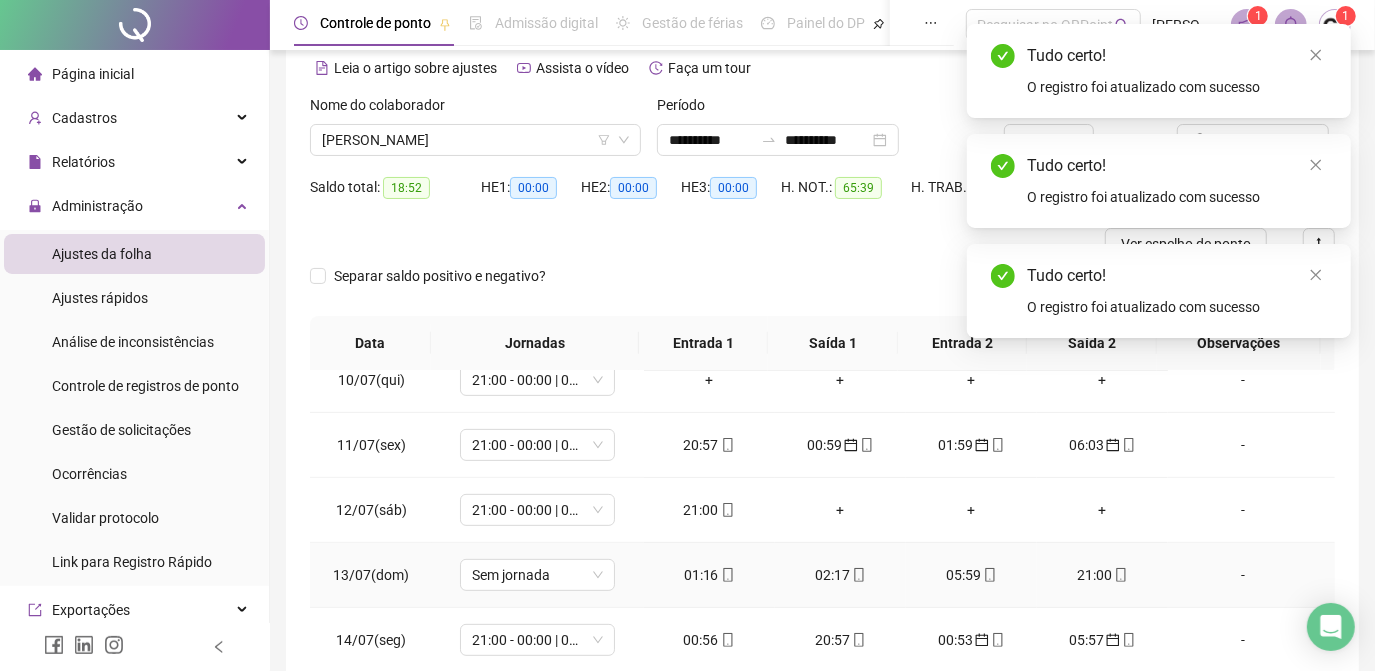 click on "05:59" at bounding box center (971, 575) 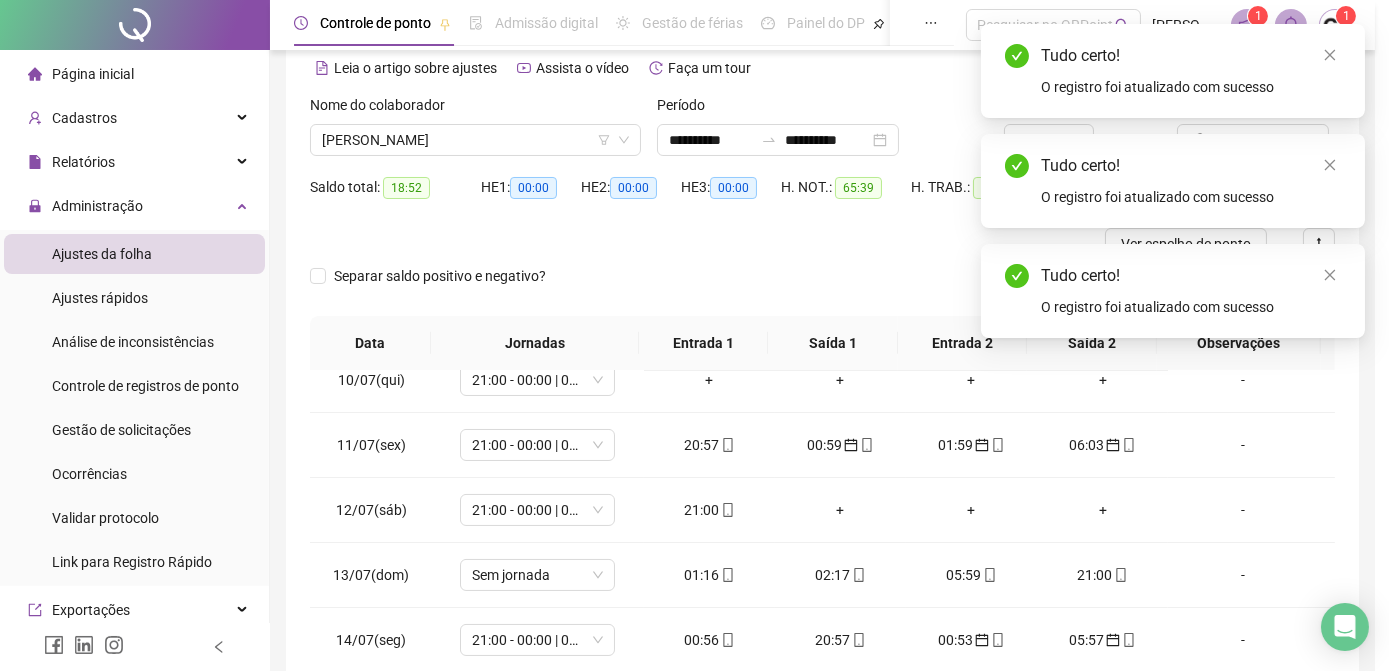 type on "**********" 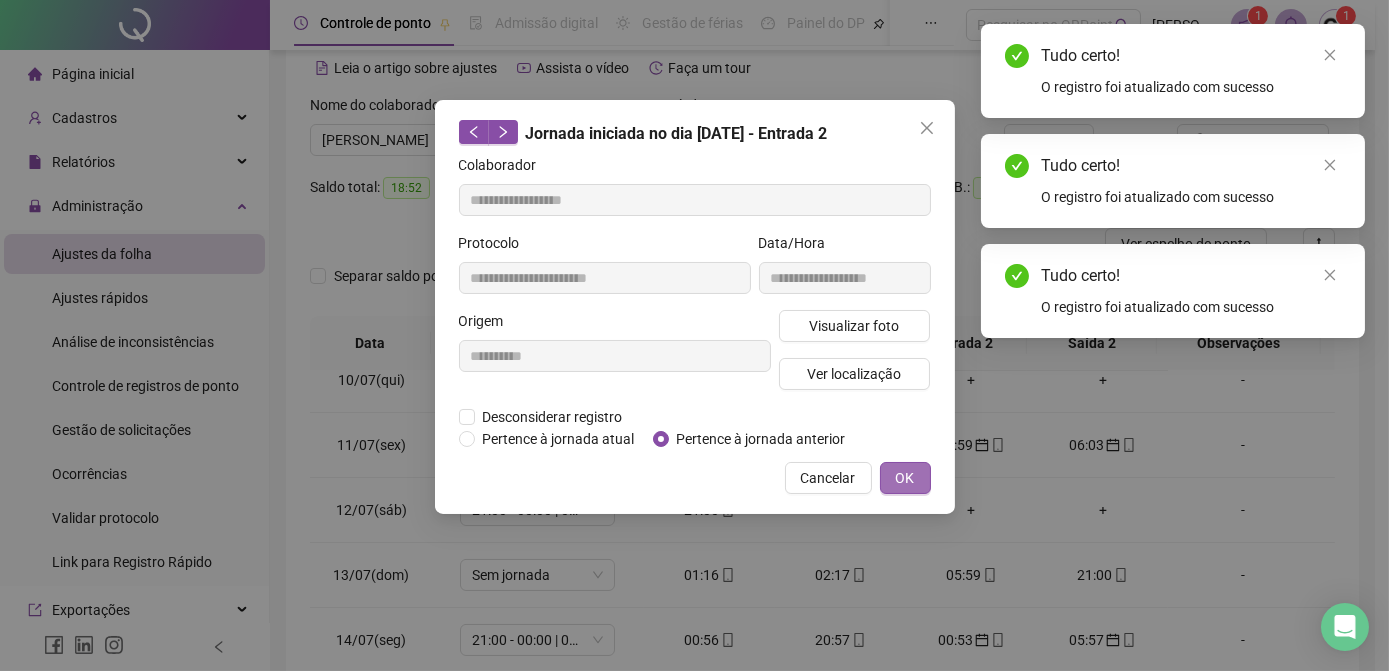 click on "OK" at bounding box center [905, 478] 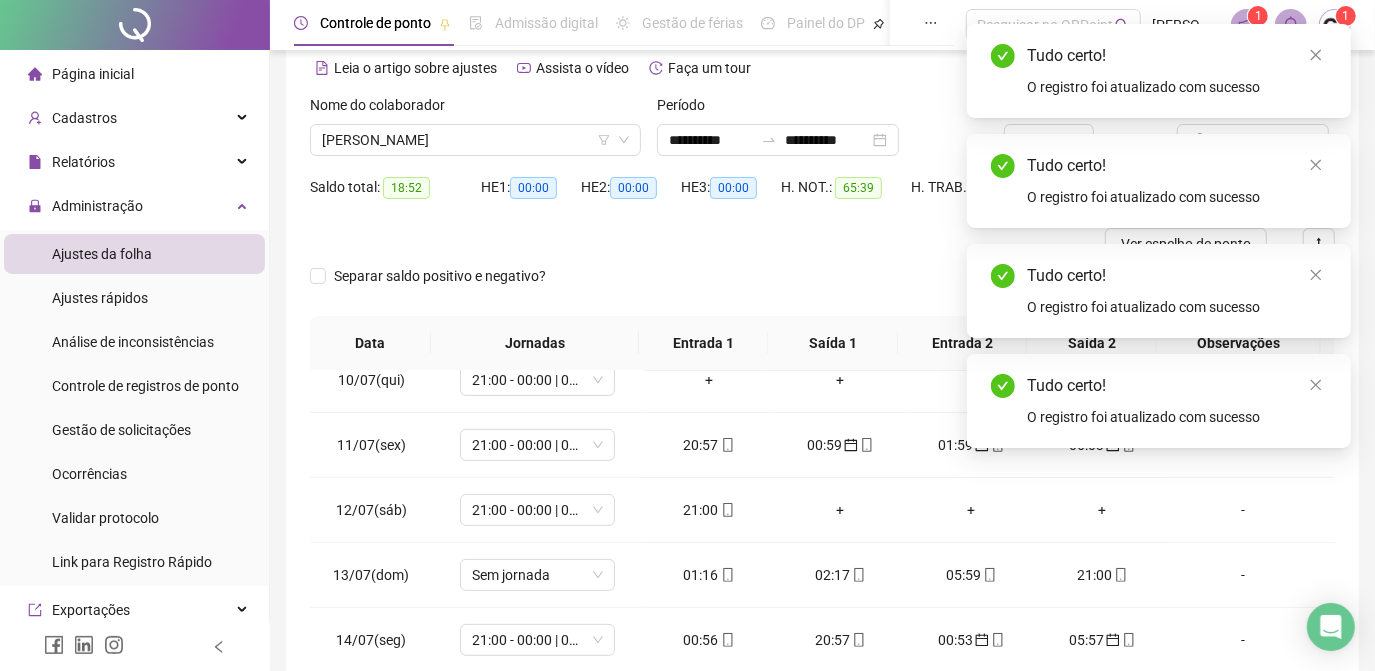 drag, startPoint x: 1313, startPoint y: 382, endPoint x: 1305, endPoint y: 312, distance: 70.45566 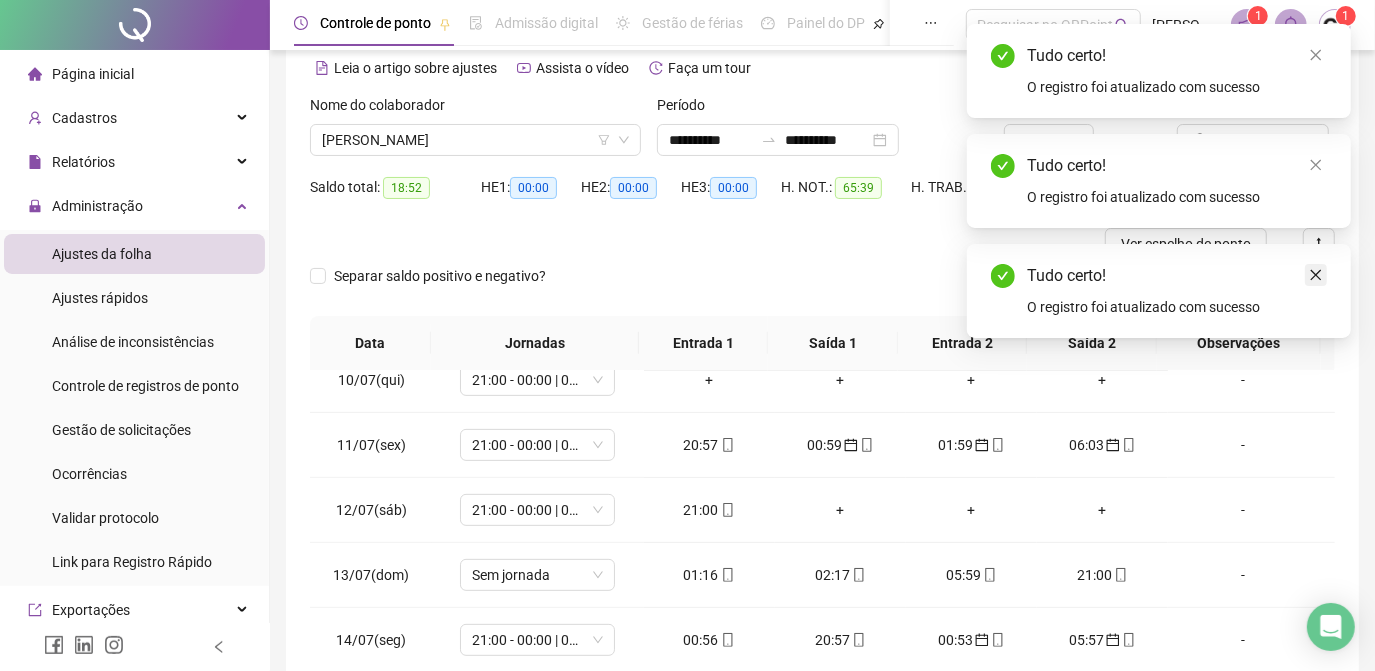 click 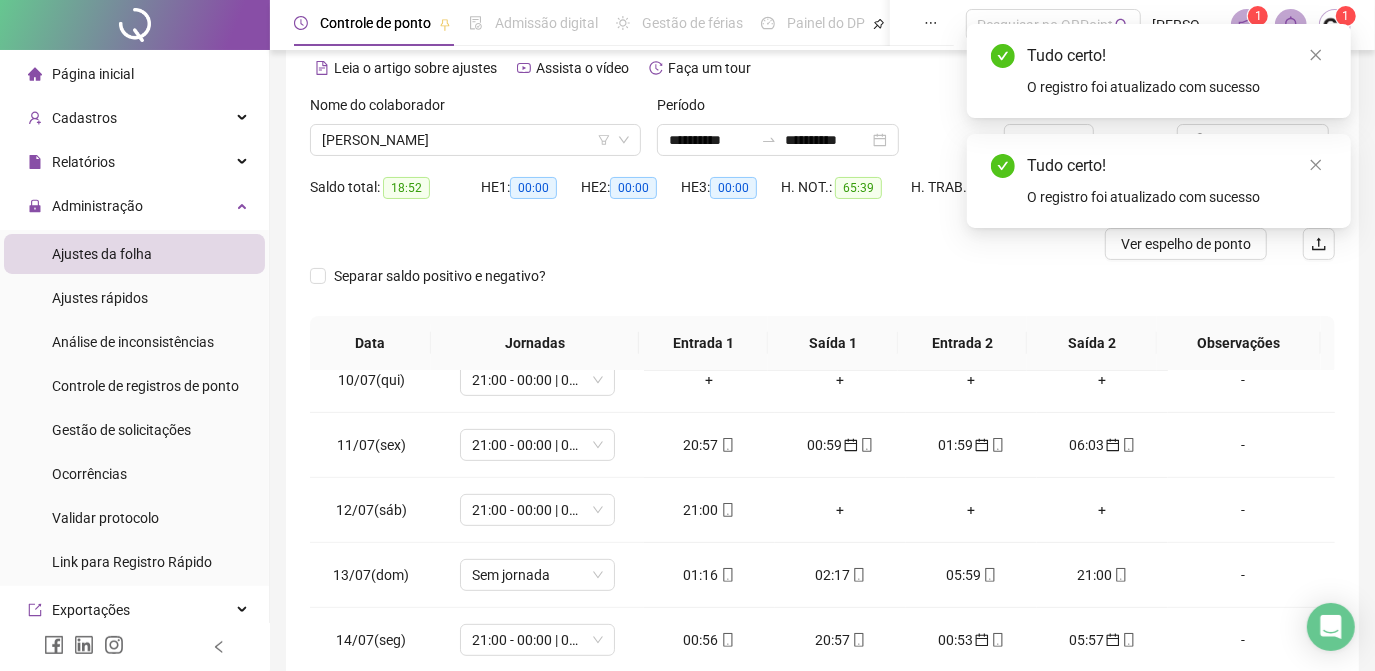 click at bounding box center (1316, 165) 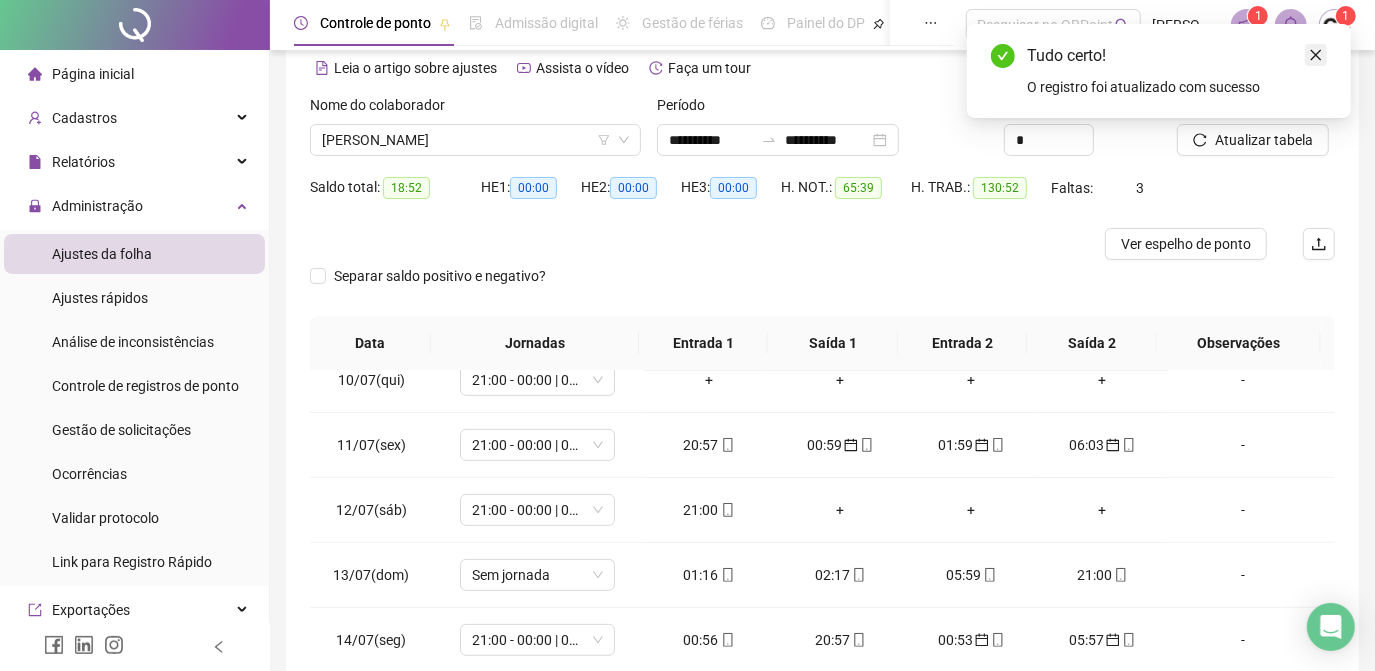 click 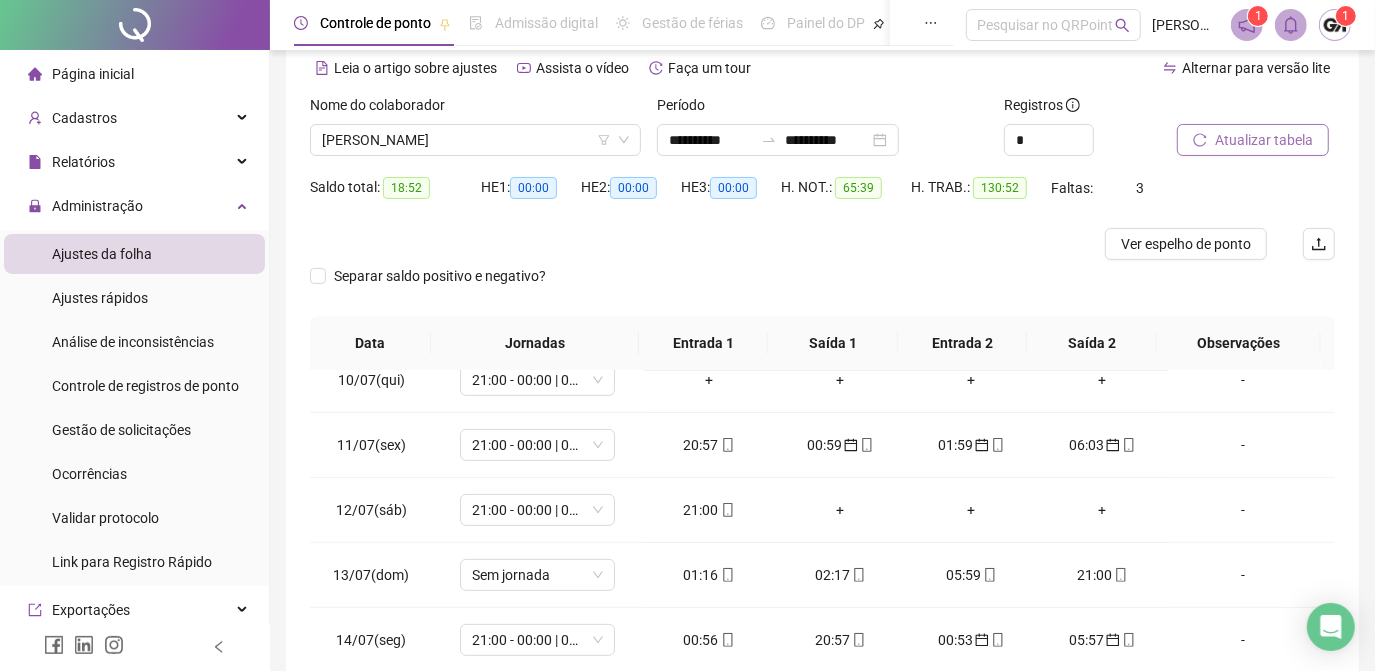 click on "Atualizar tabela" at bounding box center [1264, 140] 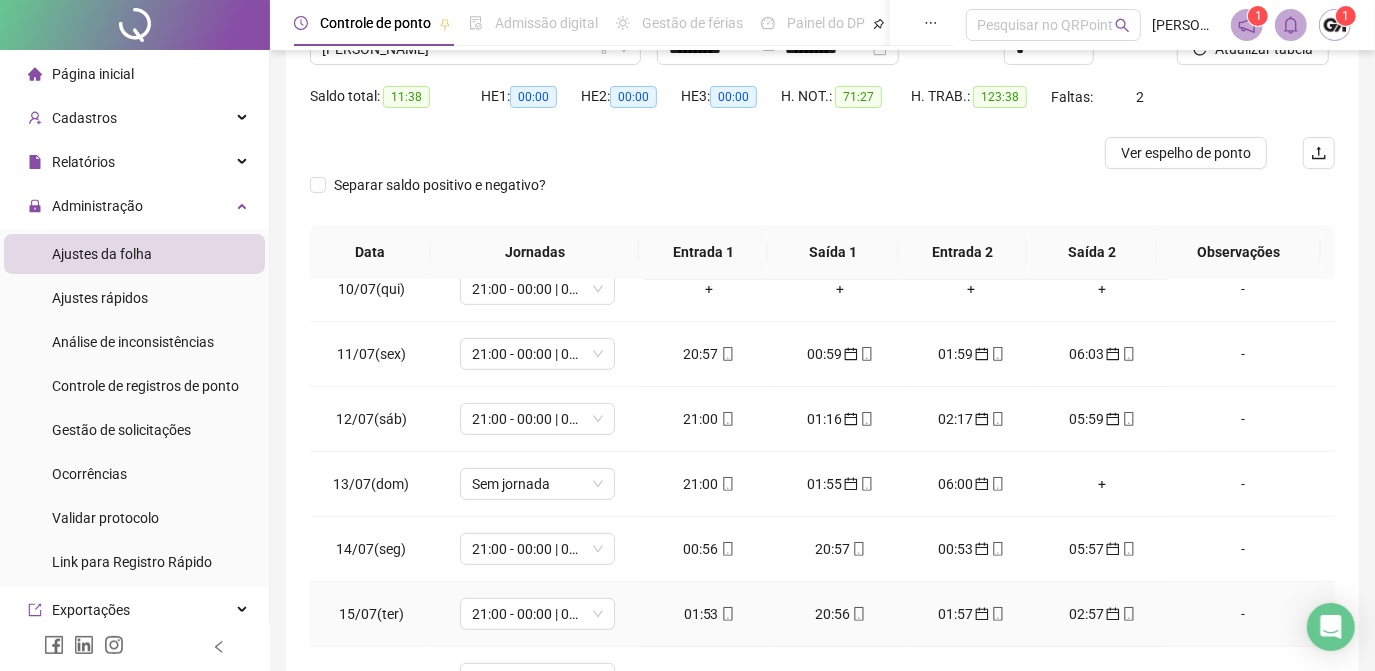 scroll, scrollTop: 272, scrollLeft: 0, axis: vertical 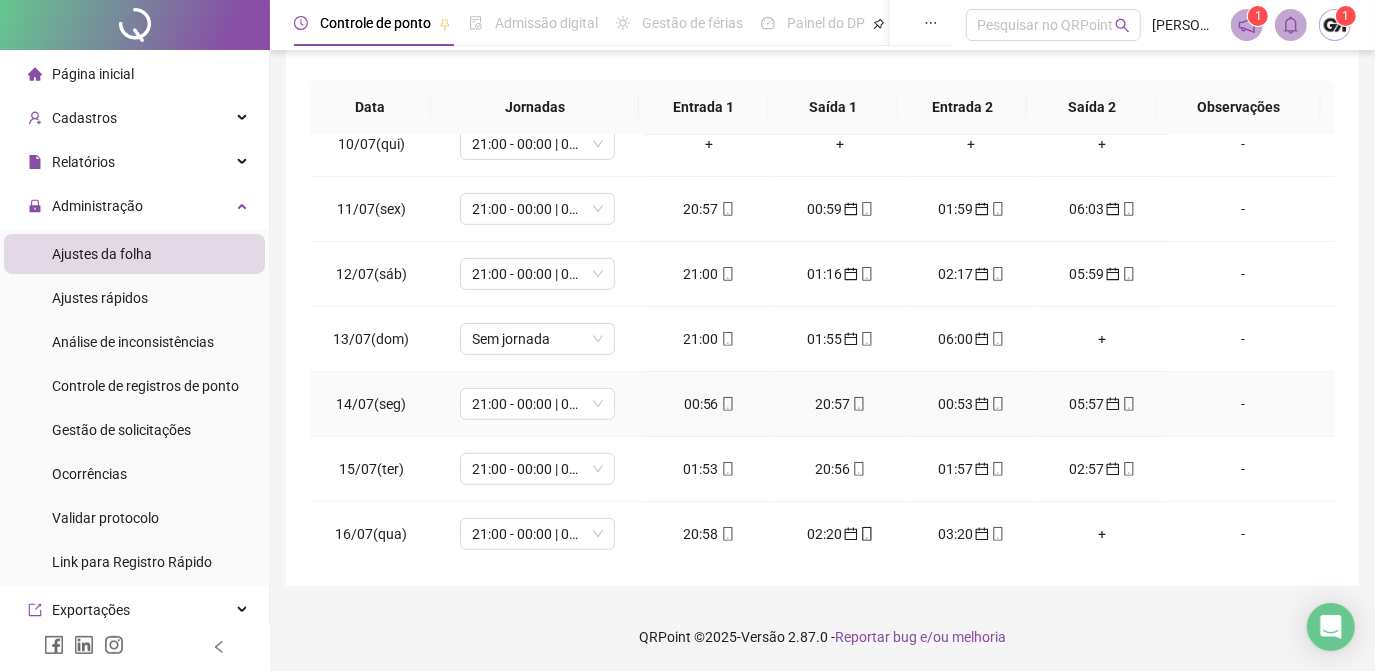 click on "00:56" at bounding box center (709, 404) 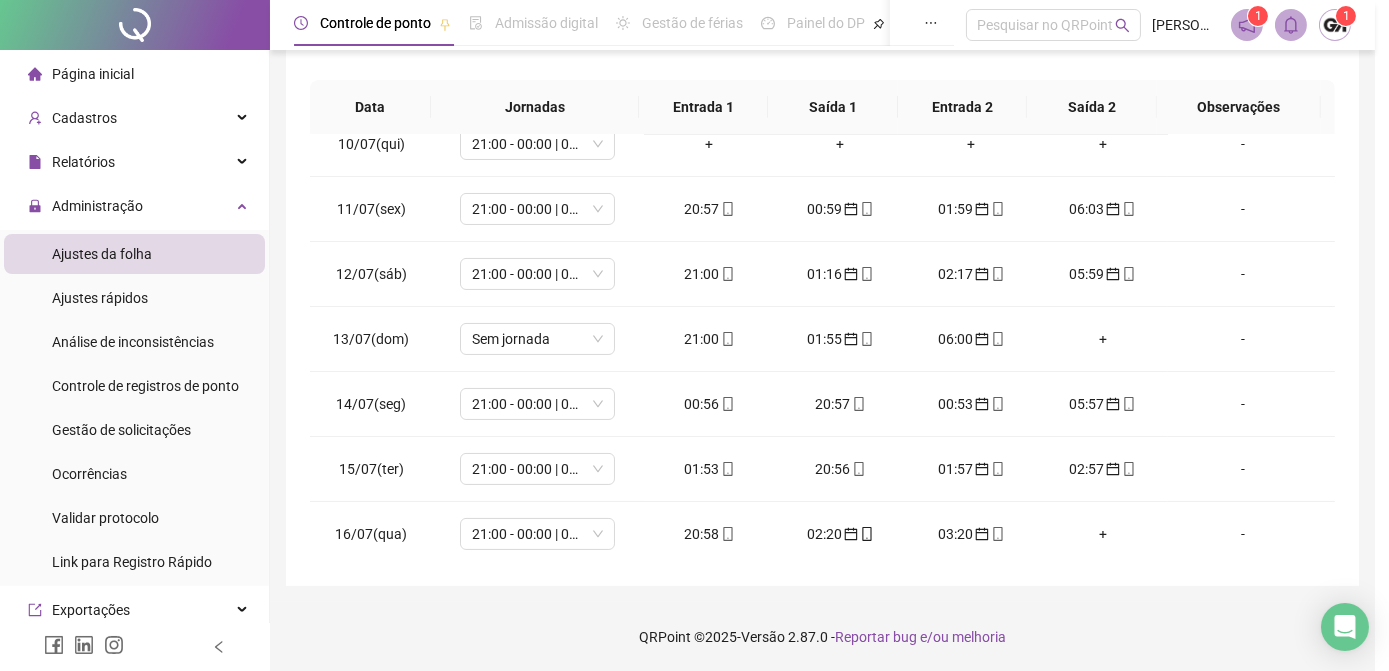 type on "**********" 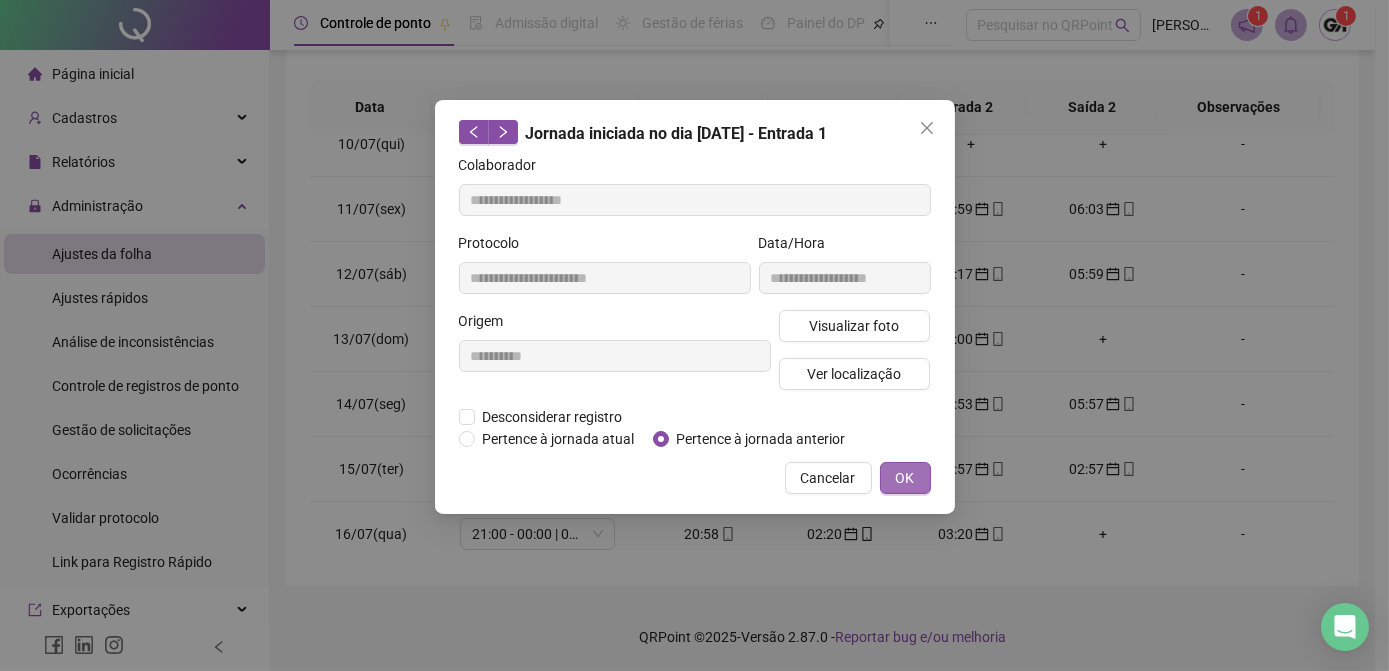 click on "OK" at bounding box center [905, 478] 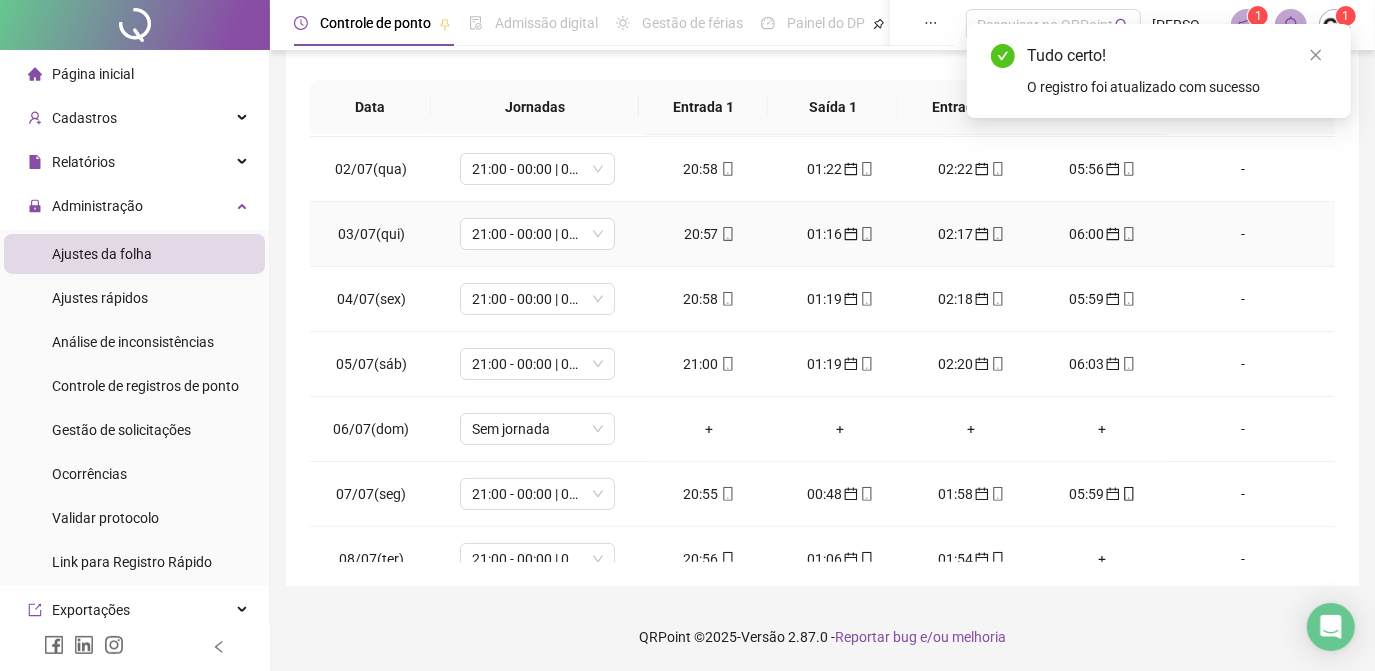 scroll, scrollTop: 0, scrollLeft: 0, axis: both 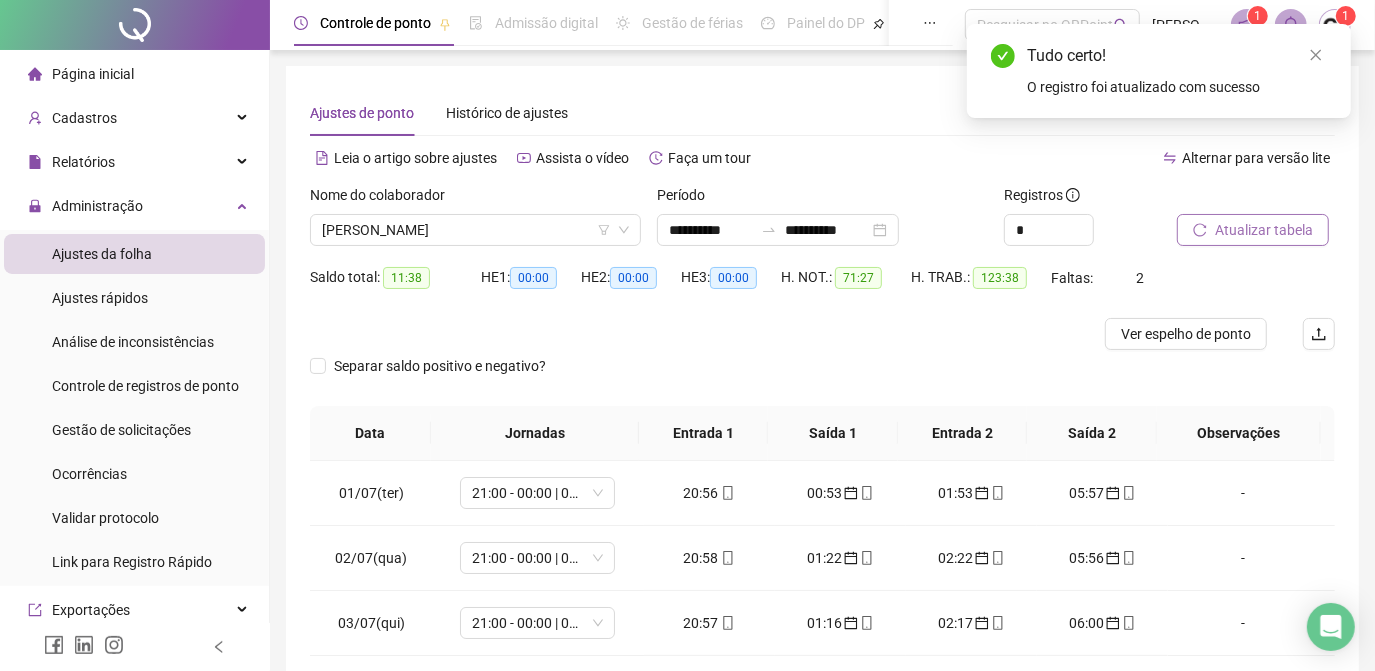 click on "Atualizar tabela" at bounding box center (1264, 230) 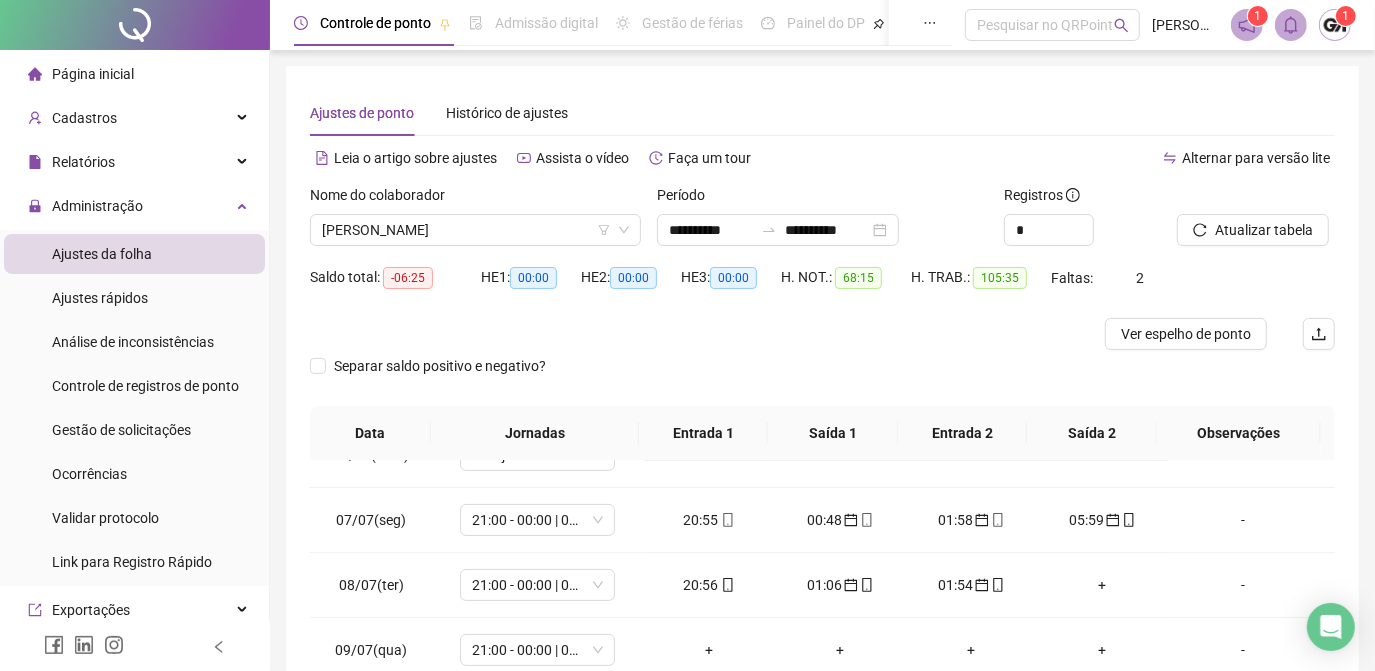 scroll, scrollTop: 608, scrollLeft: 0, axis: vertical 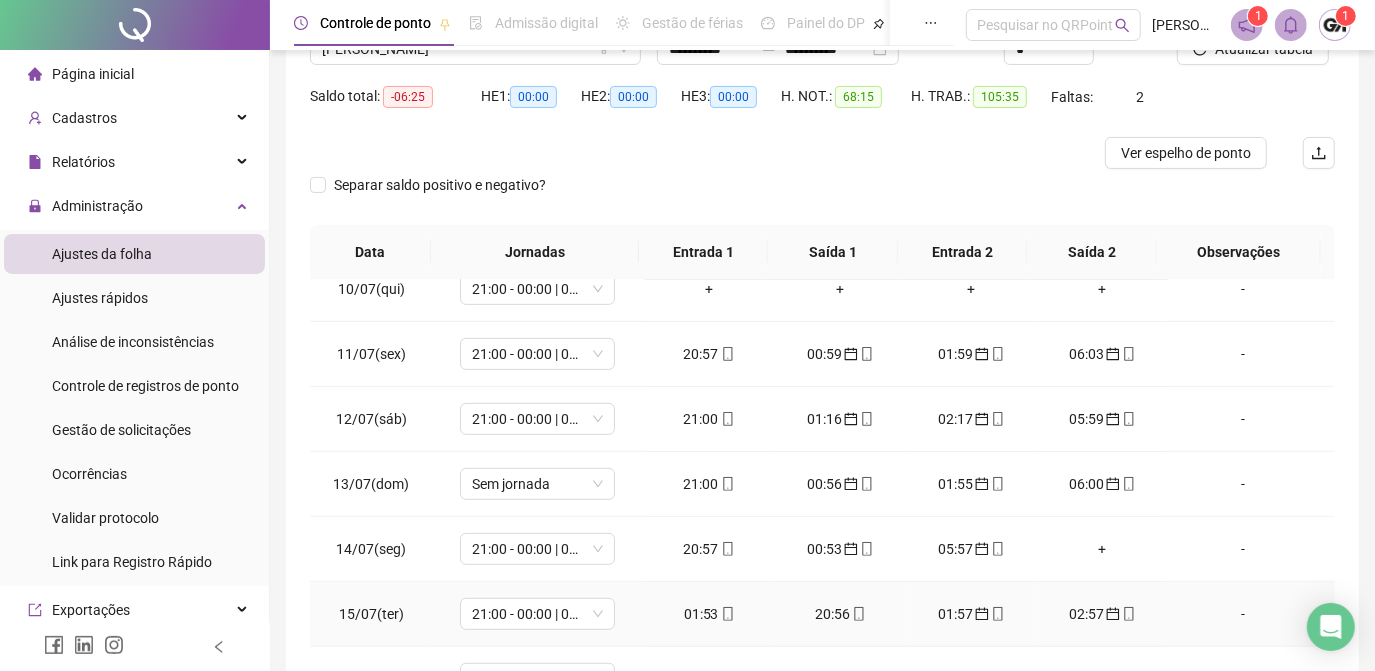 click on "01:53" at bounding box center (709, 614) 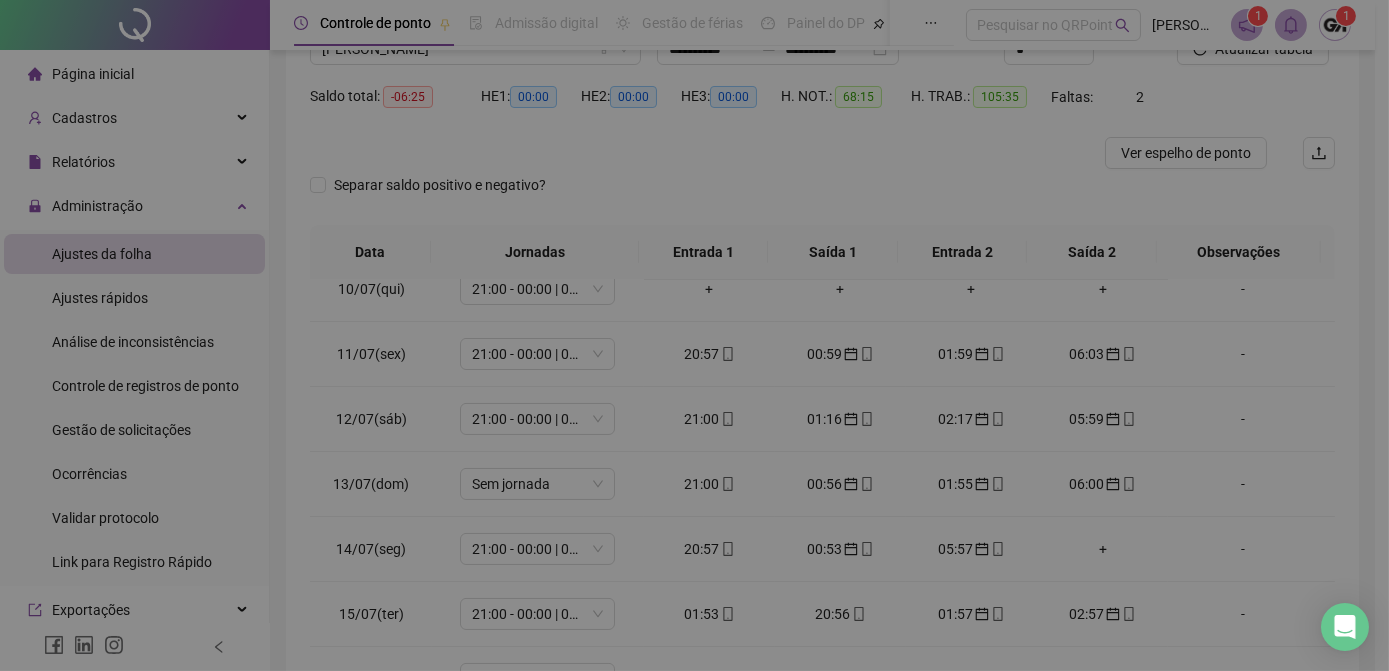 type on "**********" 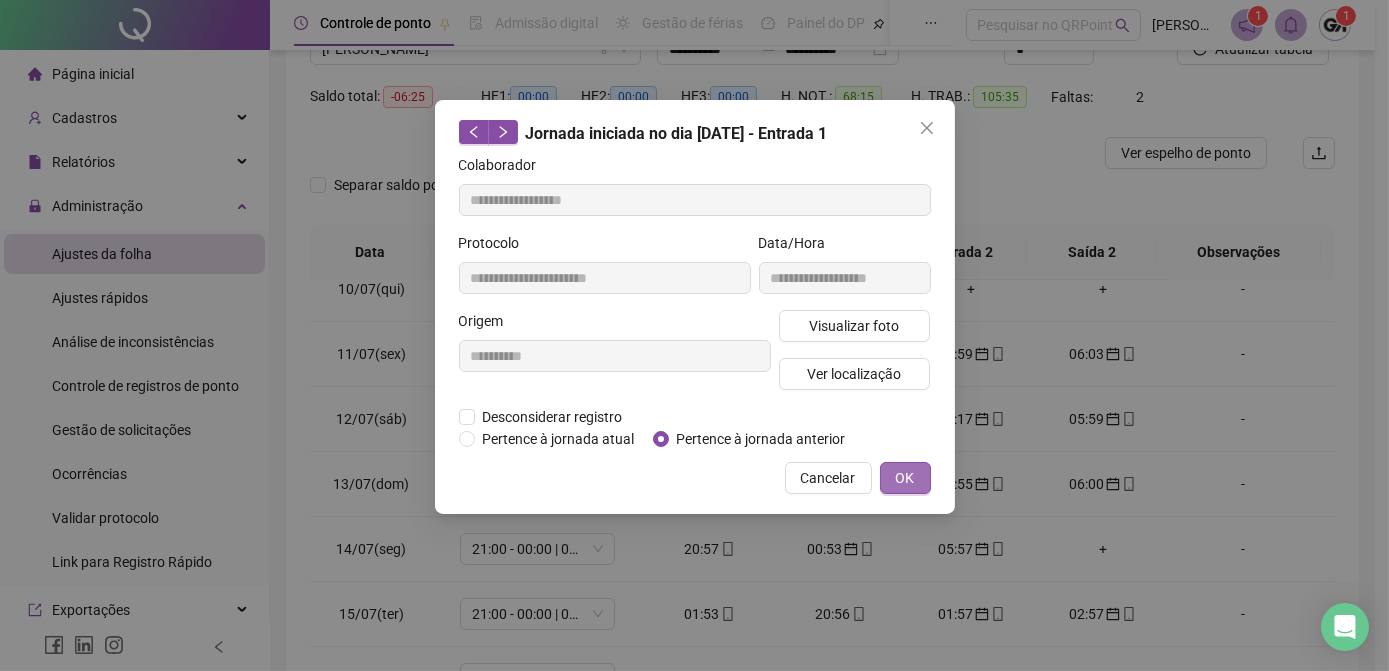 click on "OK" at bounding box center (905, 478) 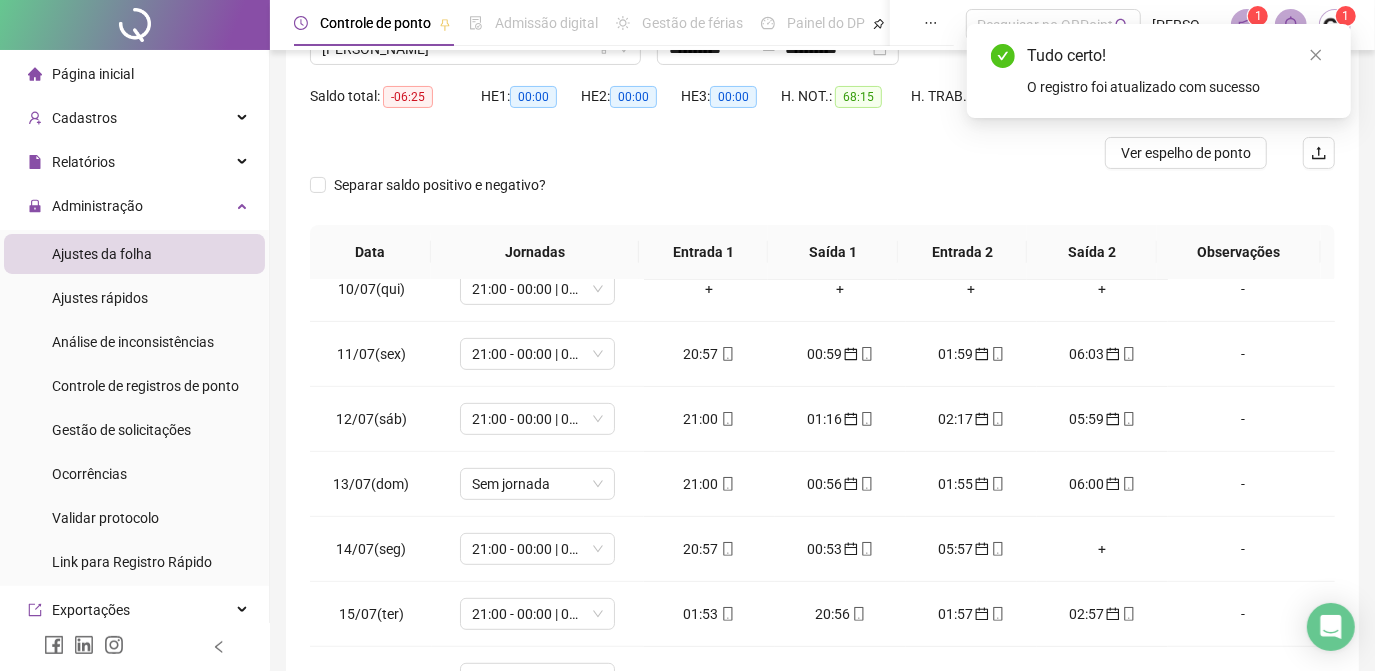 scroll, scrollTop: 0, scrollLeft: 0, axis: both 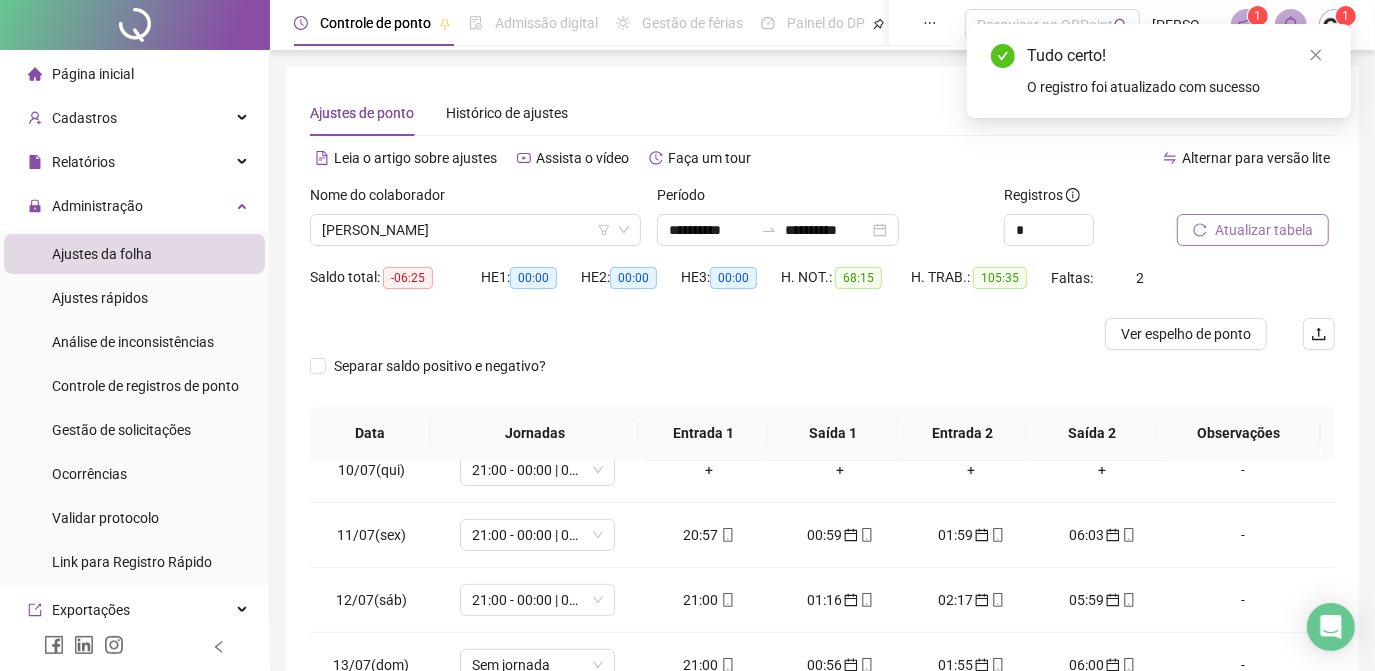 click on "Atualizar tabela" at bounding box center (1264, 230) 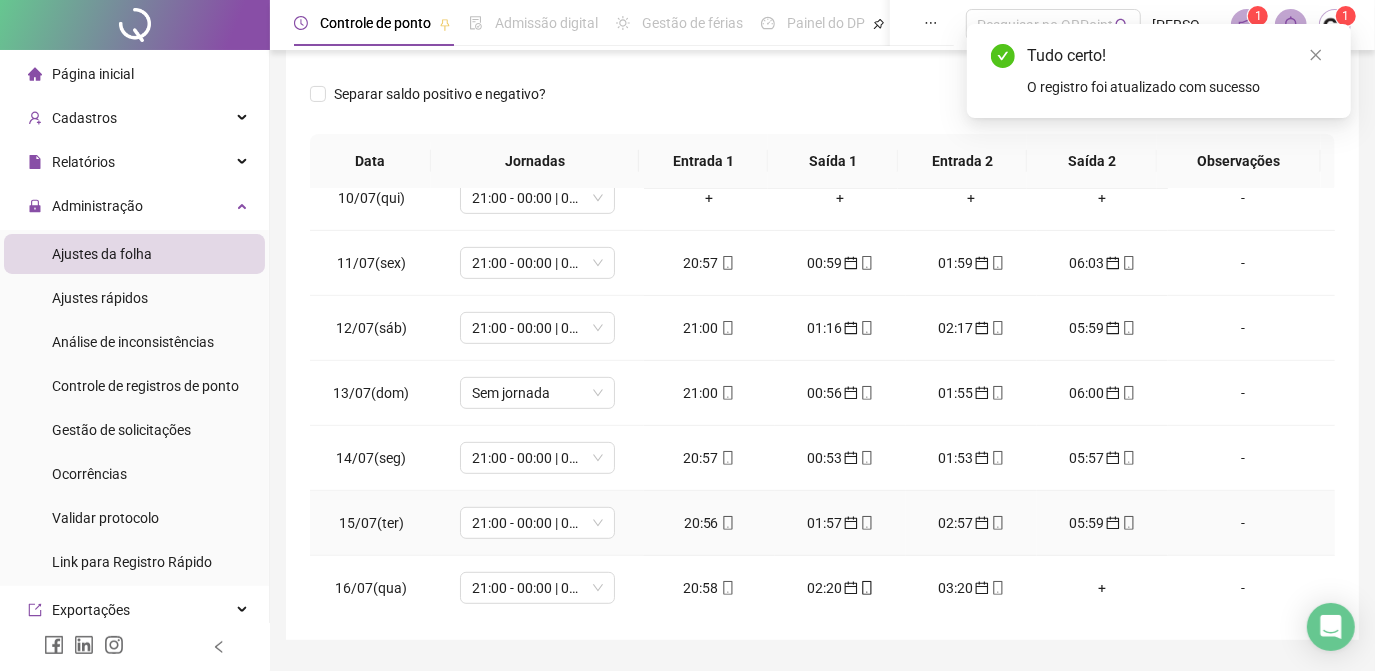 scroll, scrollTop: 326, scrollLeft: 0, axis: vertical 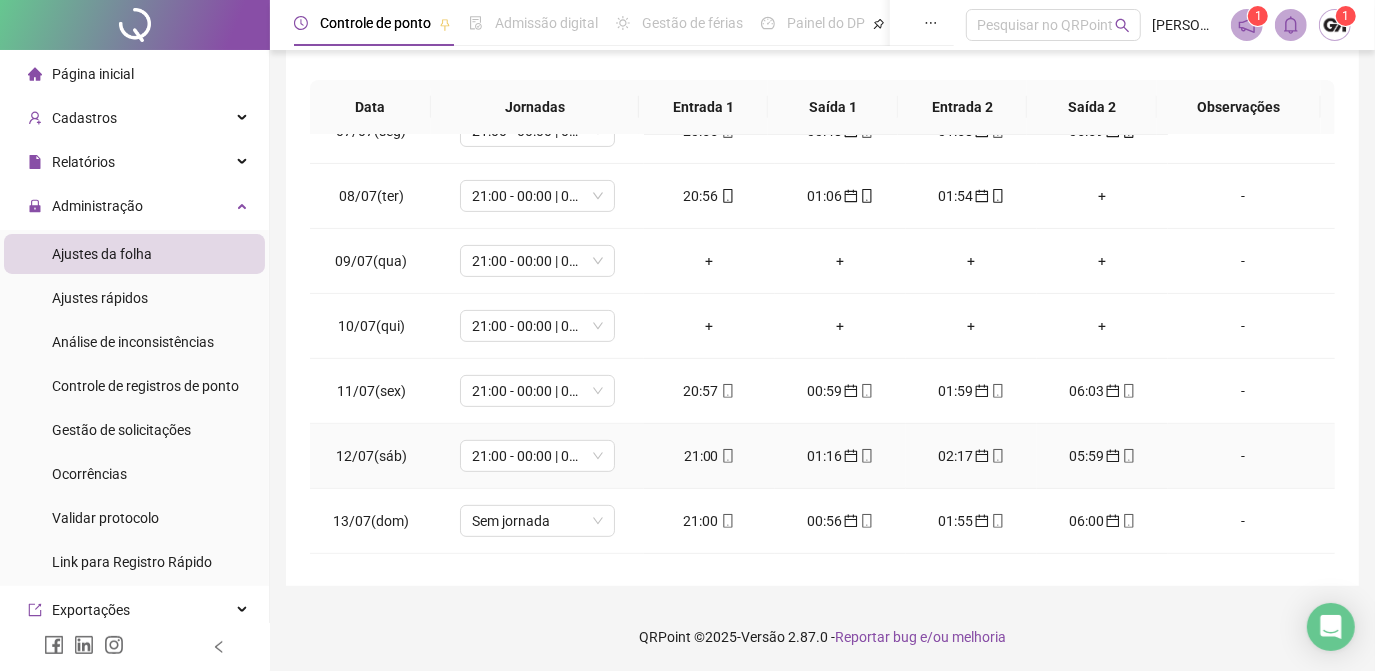 type 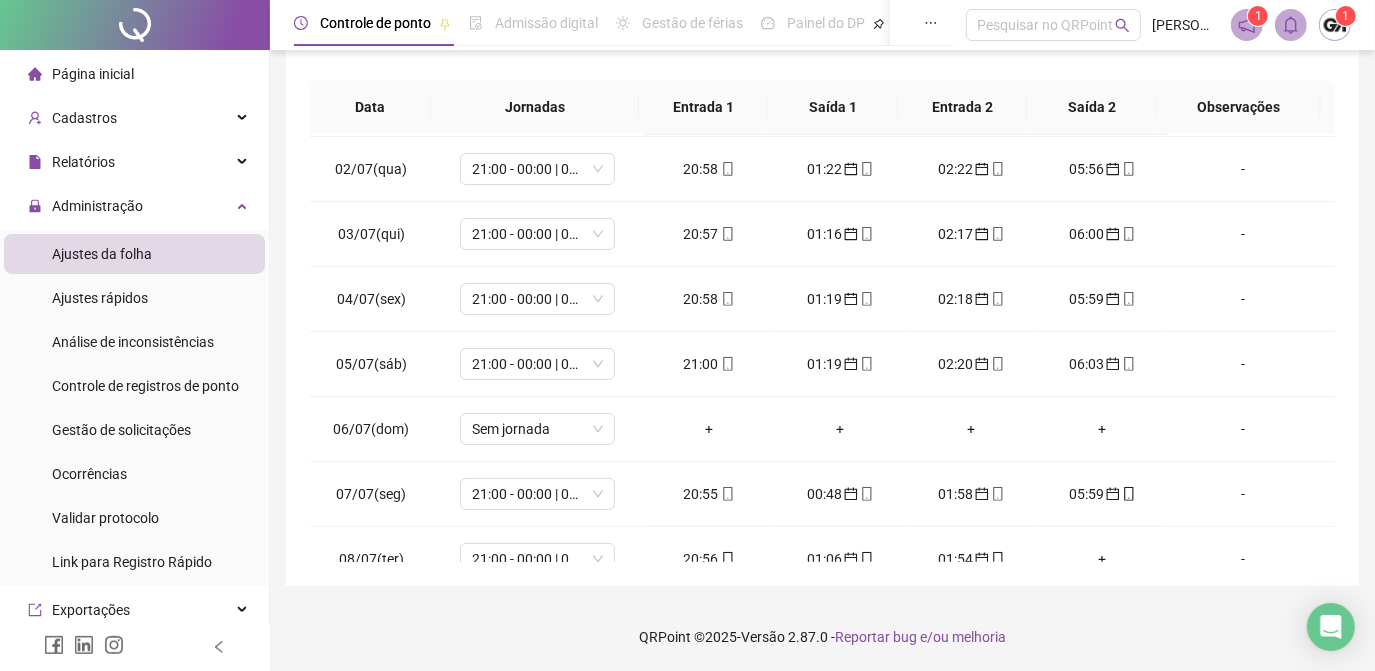 scroll, scrollTop: 0, scrollLeft: 0, axis: both 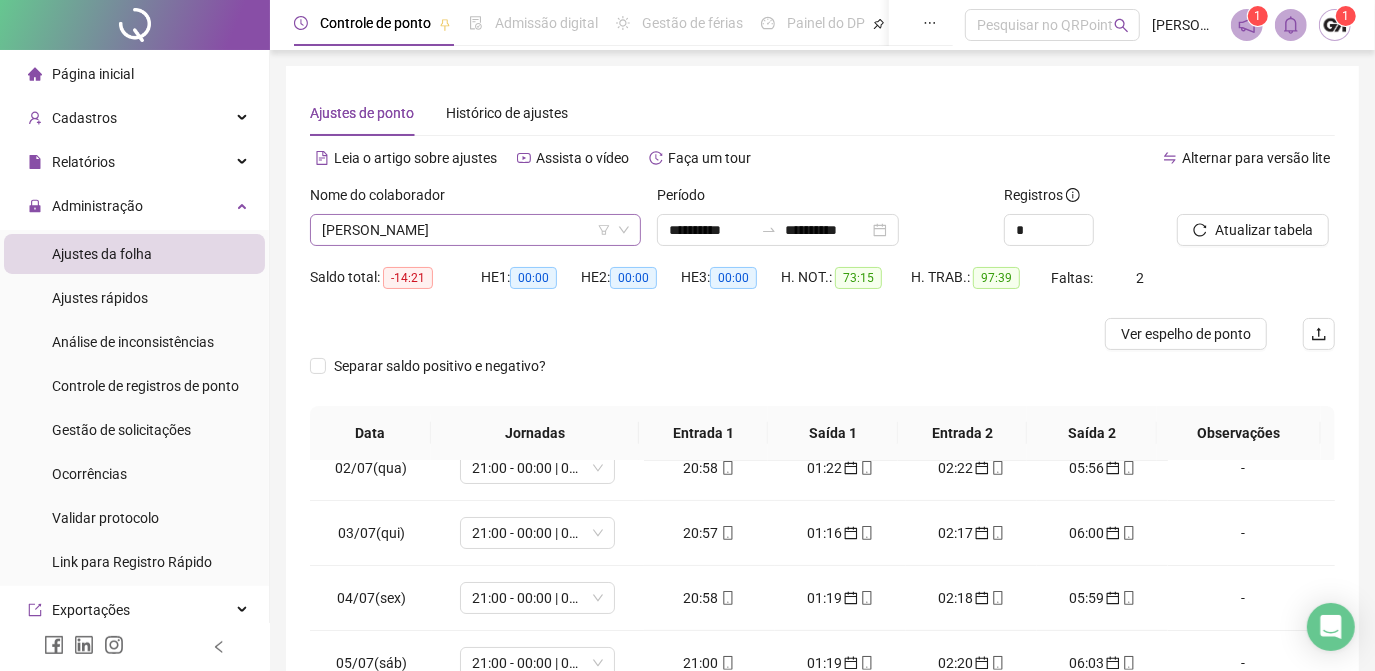 click on "[PERSON_NAME]" at bounding box center [475, 230] 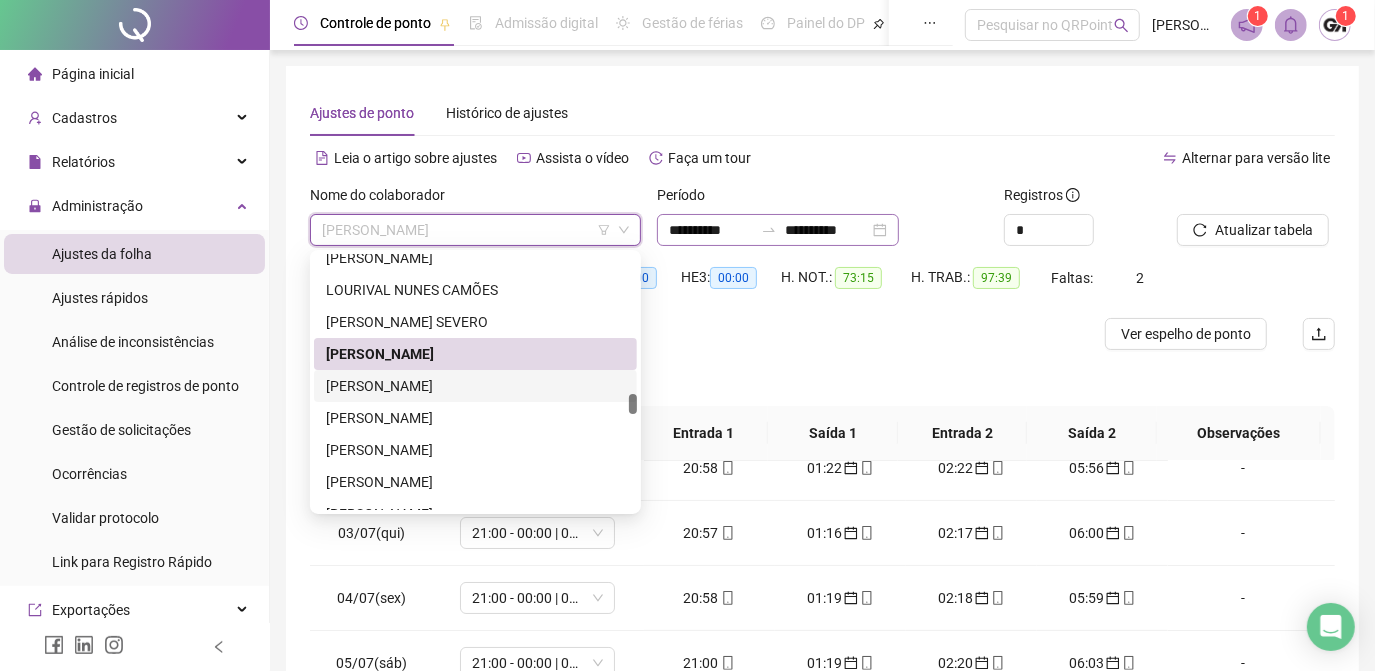 drag, startPoint x: 395, startPoint y: 383, endPoint x: 897, endPoint y: 241, distance: 521.6972 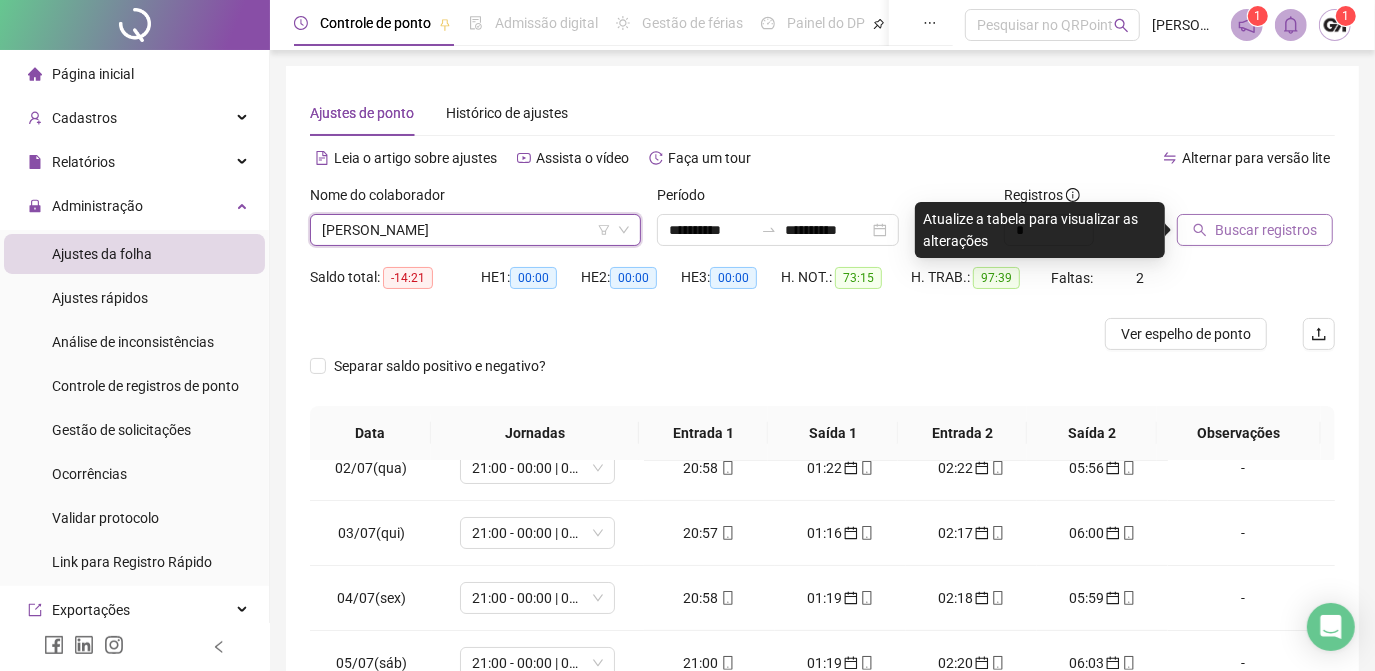 click on "Buscar registros" at bounding box center [1266, 230] 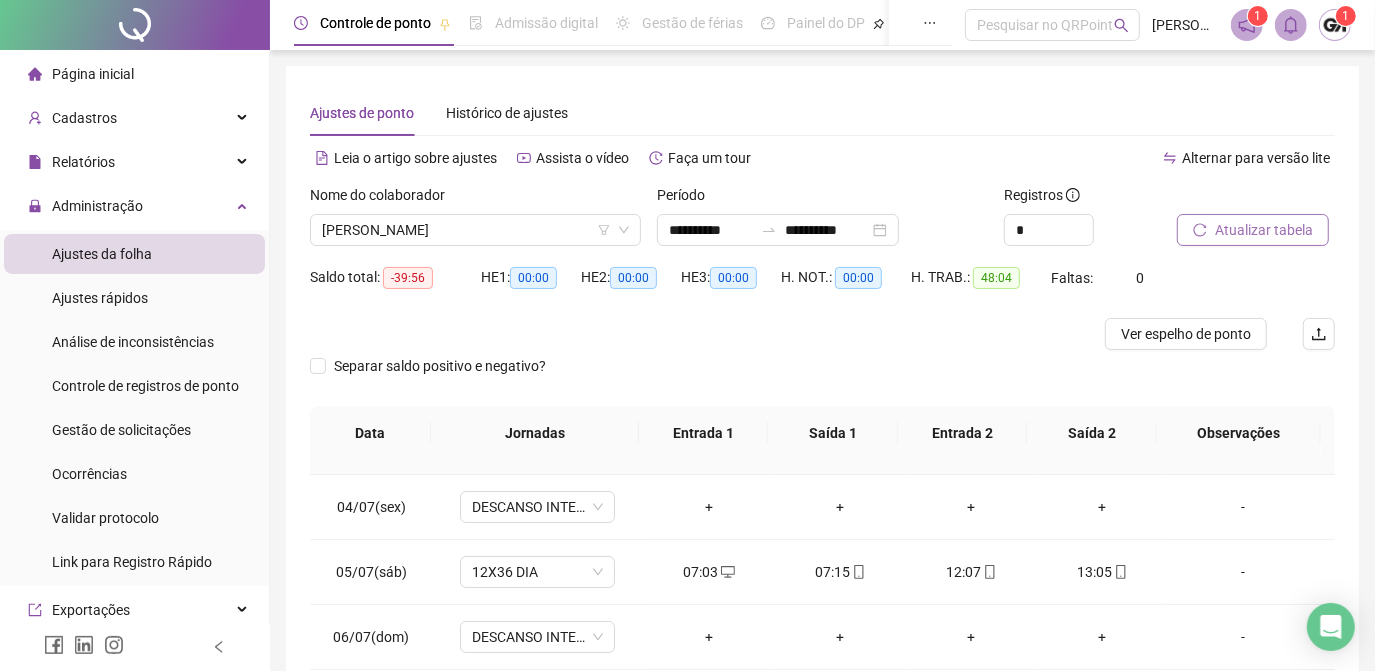 scroll, scrollTop: 272, scrollLeft: 0, axis: vertical 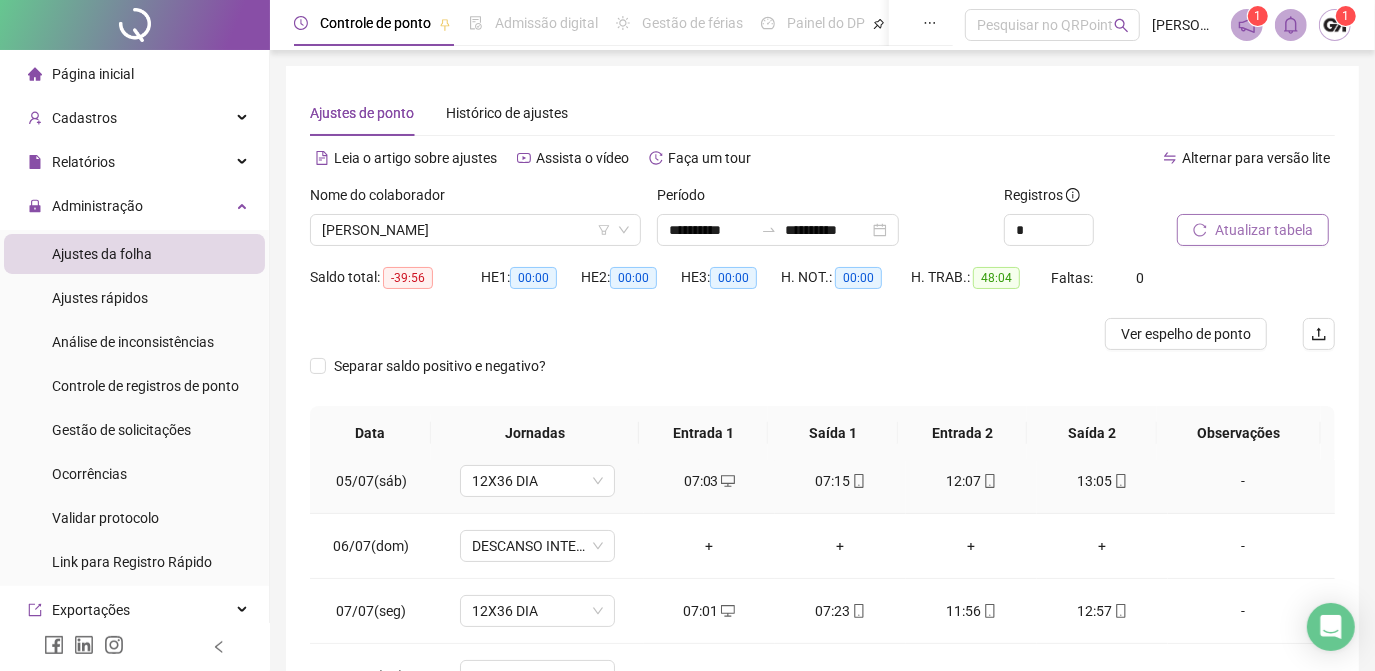 click on "07:15" at bounding box center [840, 481] 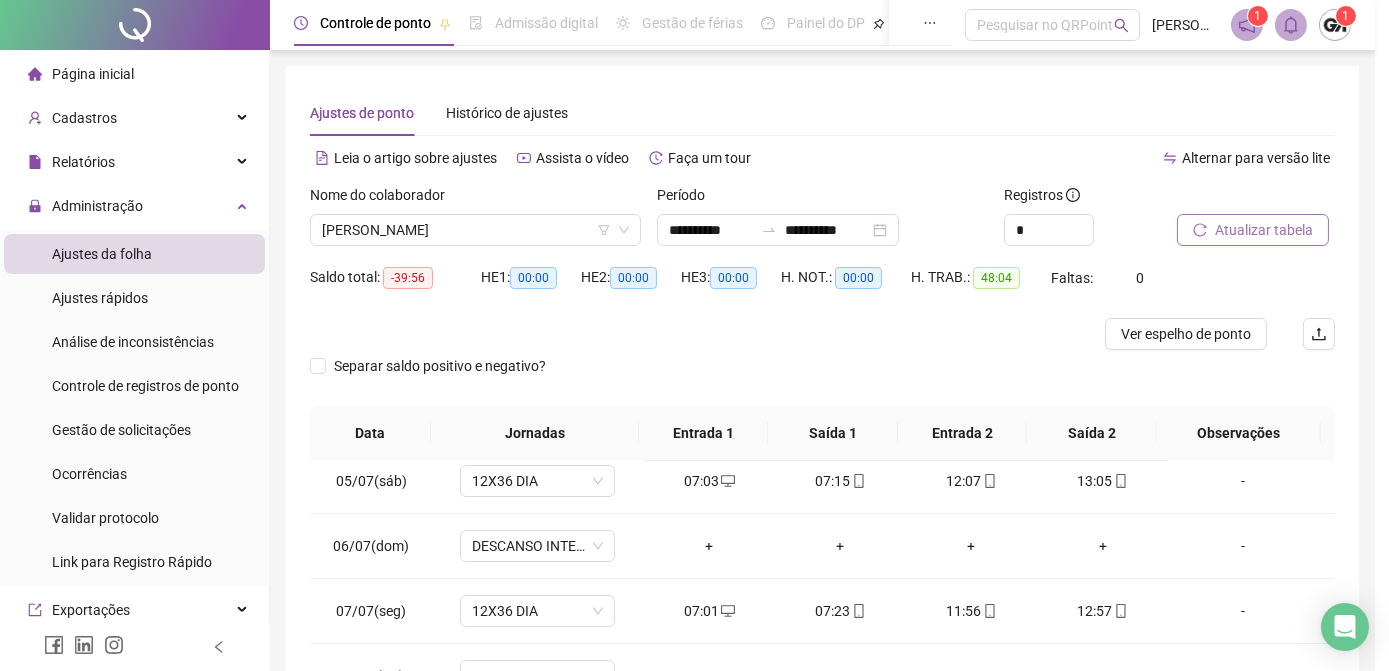 type on "**********" 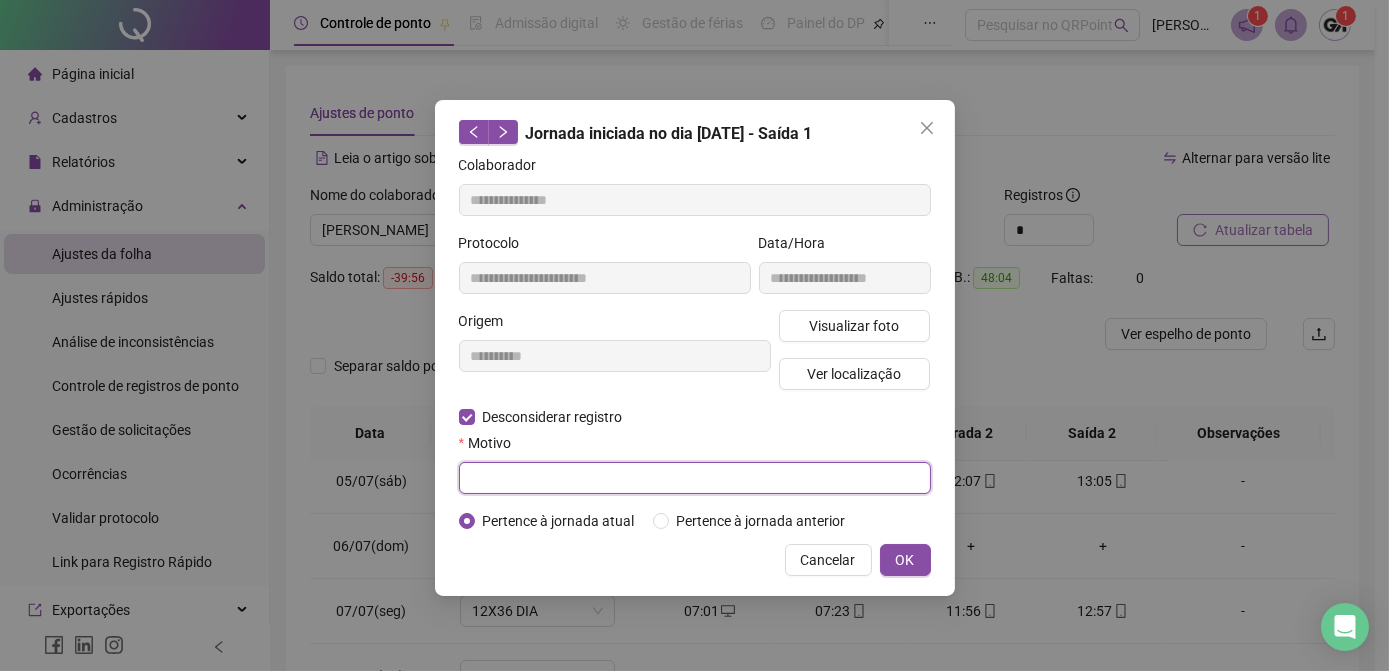 click at bounding box center [695, 478] 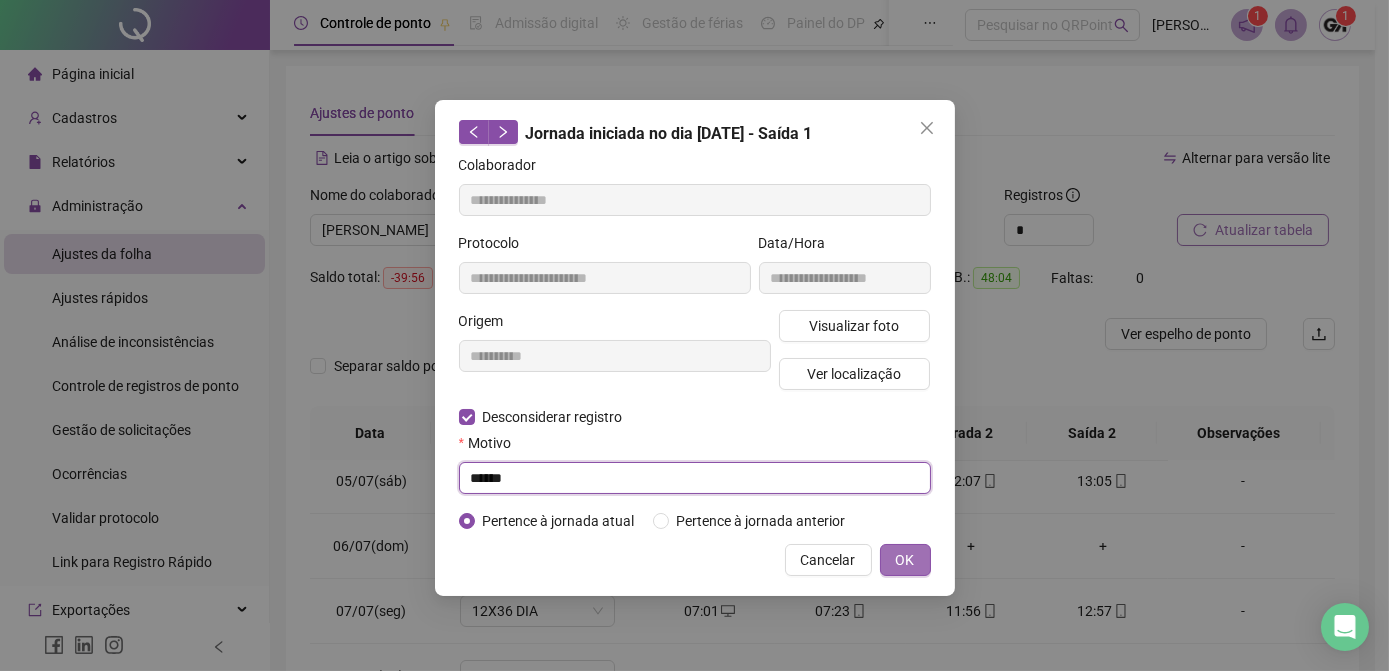 type on "******" 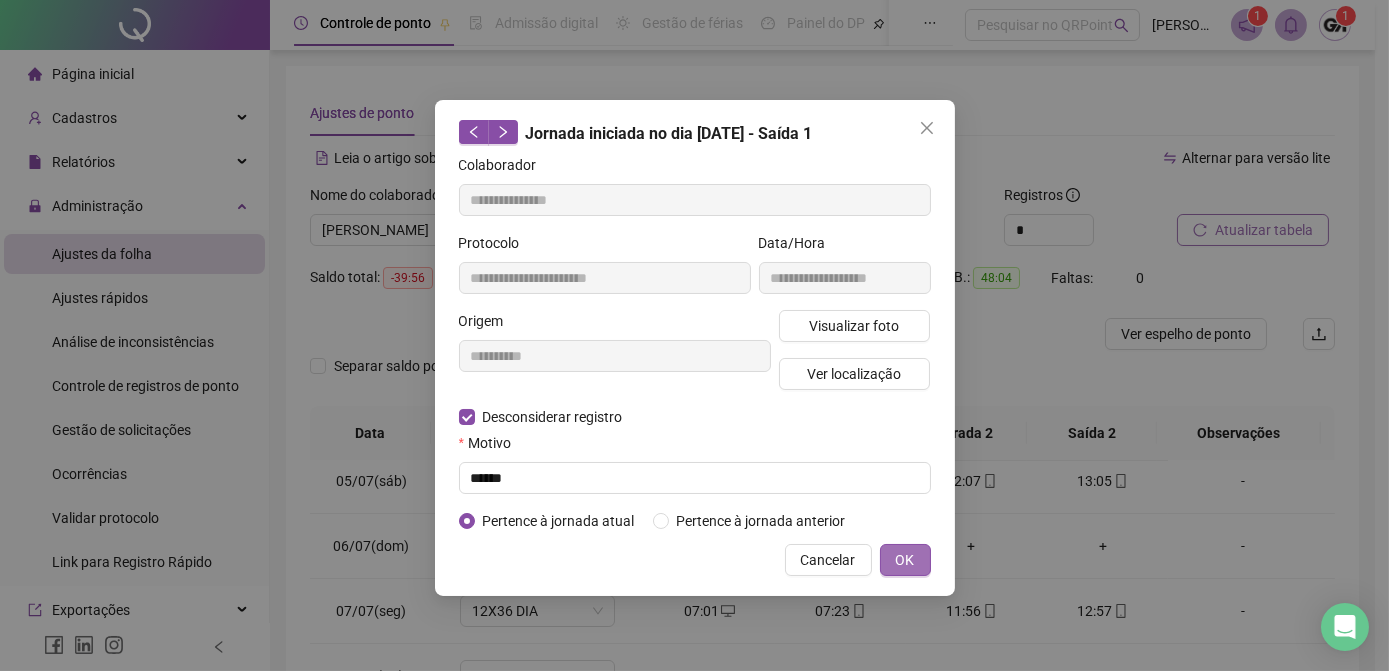 click on "OK" at bounding box center [905, 560] 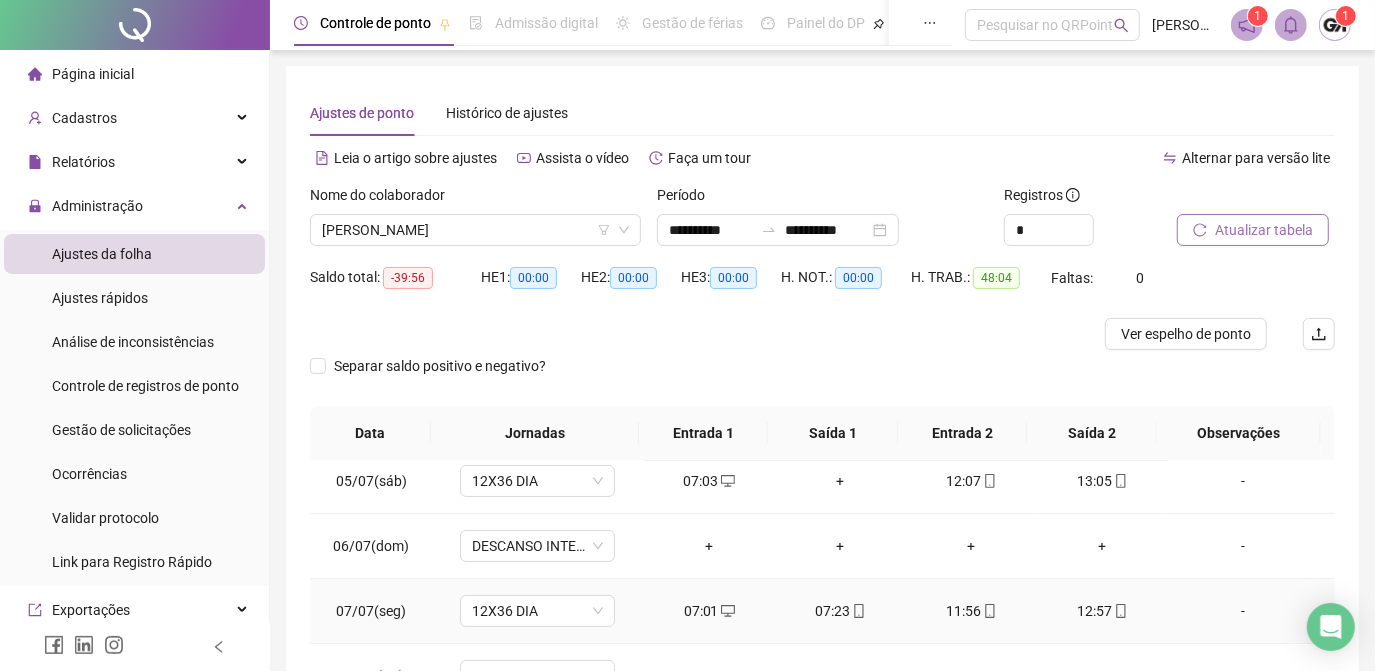 click on "07:23" at bounding box center [840, 611] 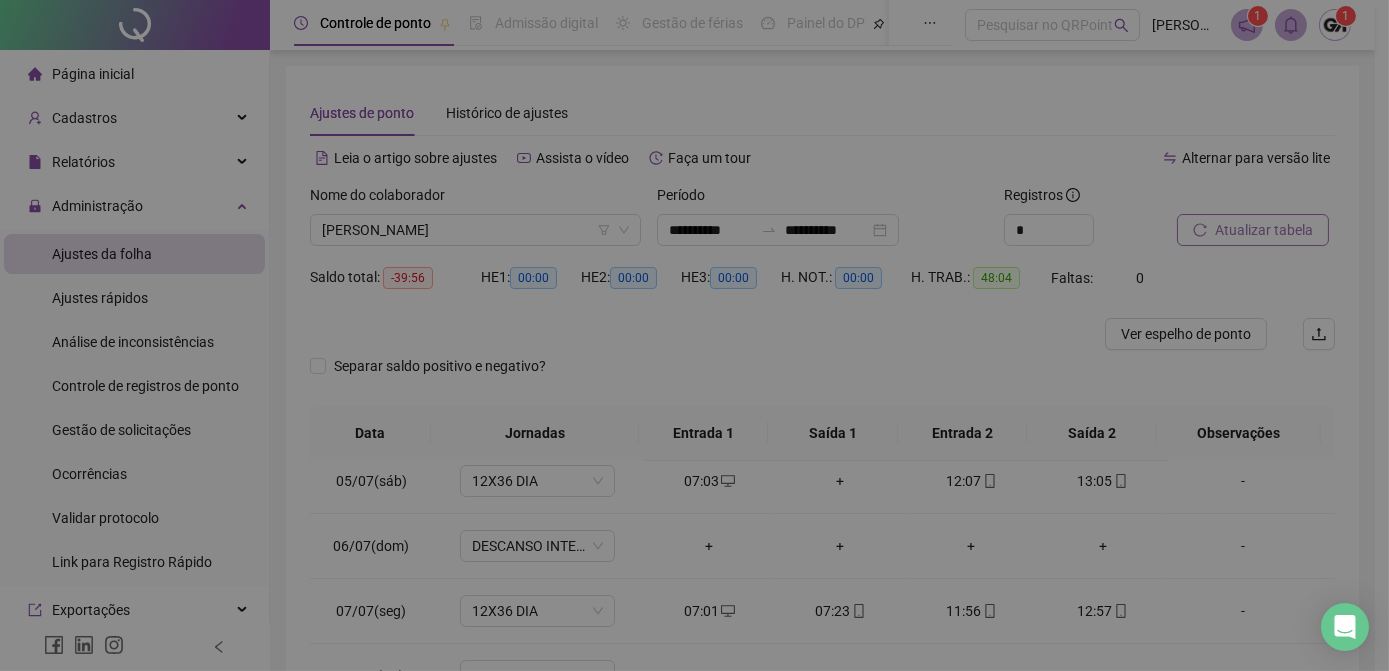 type on "**********" 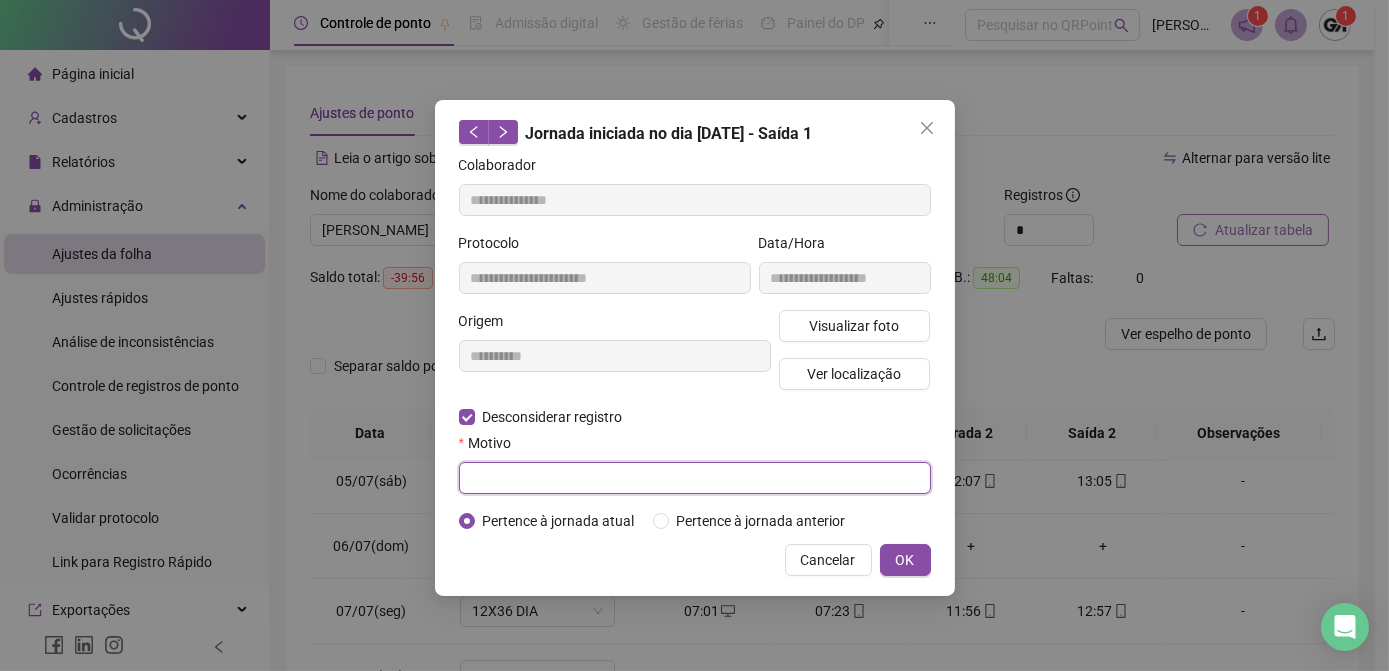 click at bounding box center (695, 478) 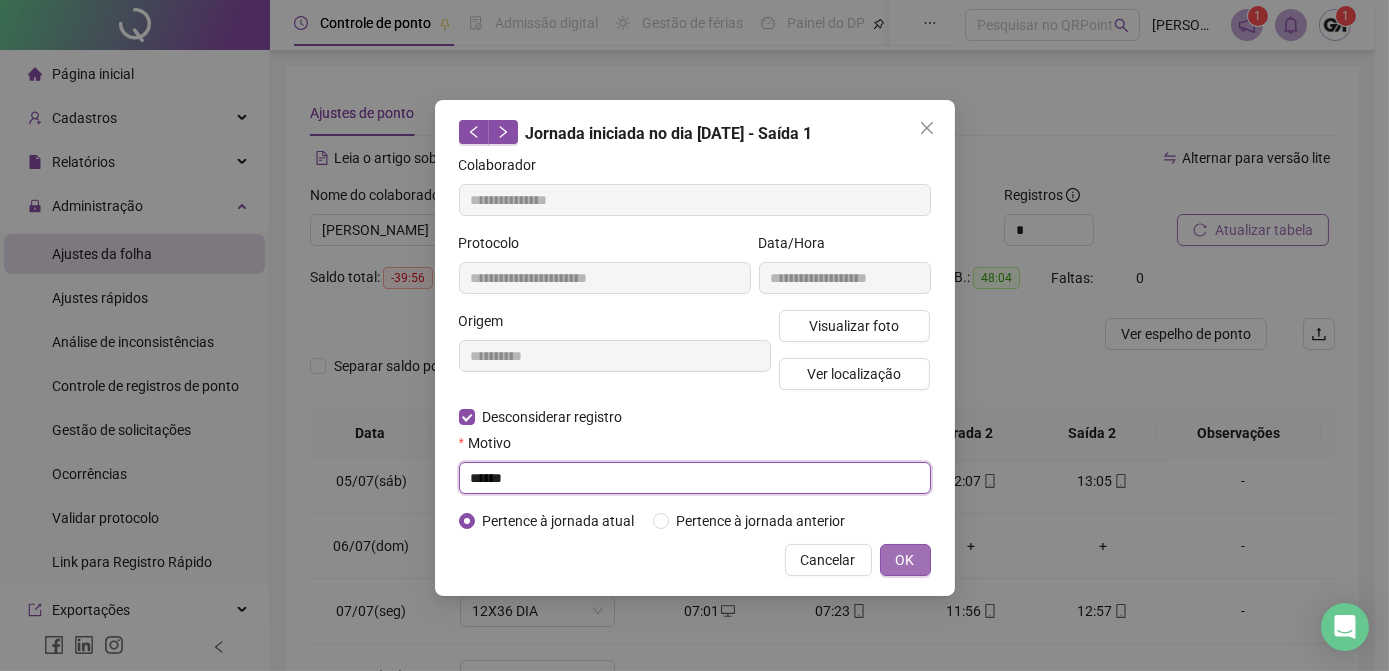 type on "******" 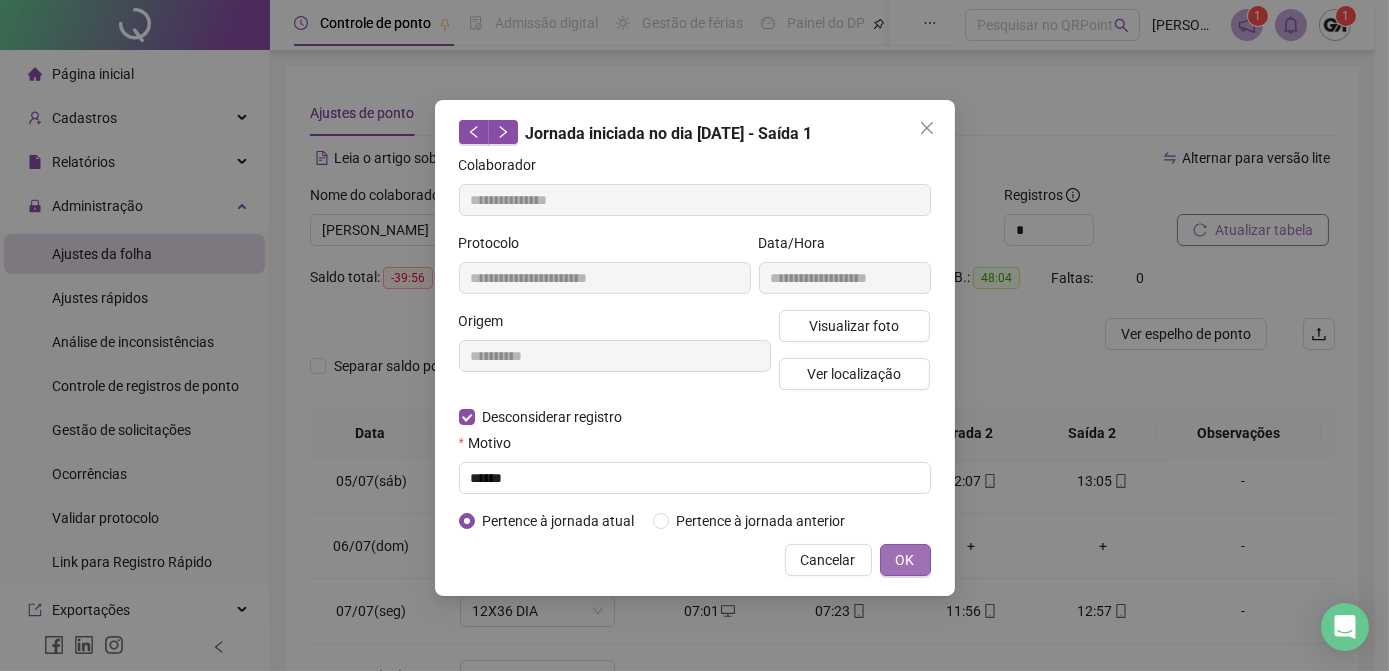 click on "OK" at bounding box center [905, 560] 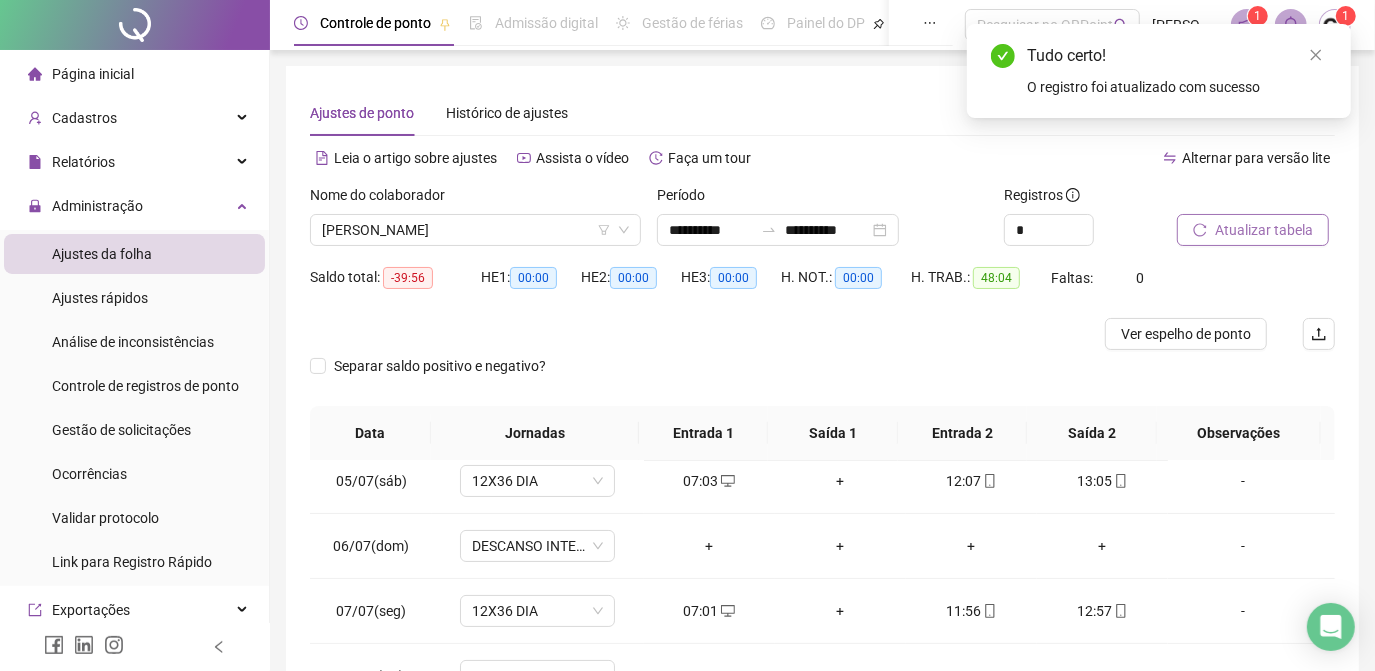 click on "Atualizar tabela" at bounding box center (1264, 230) 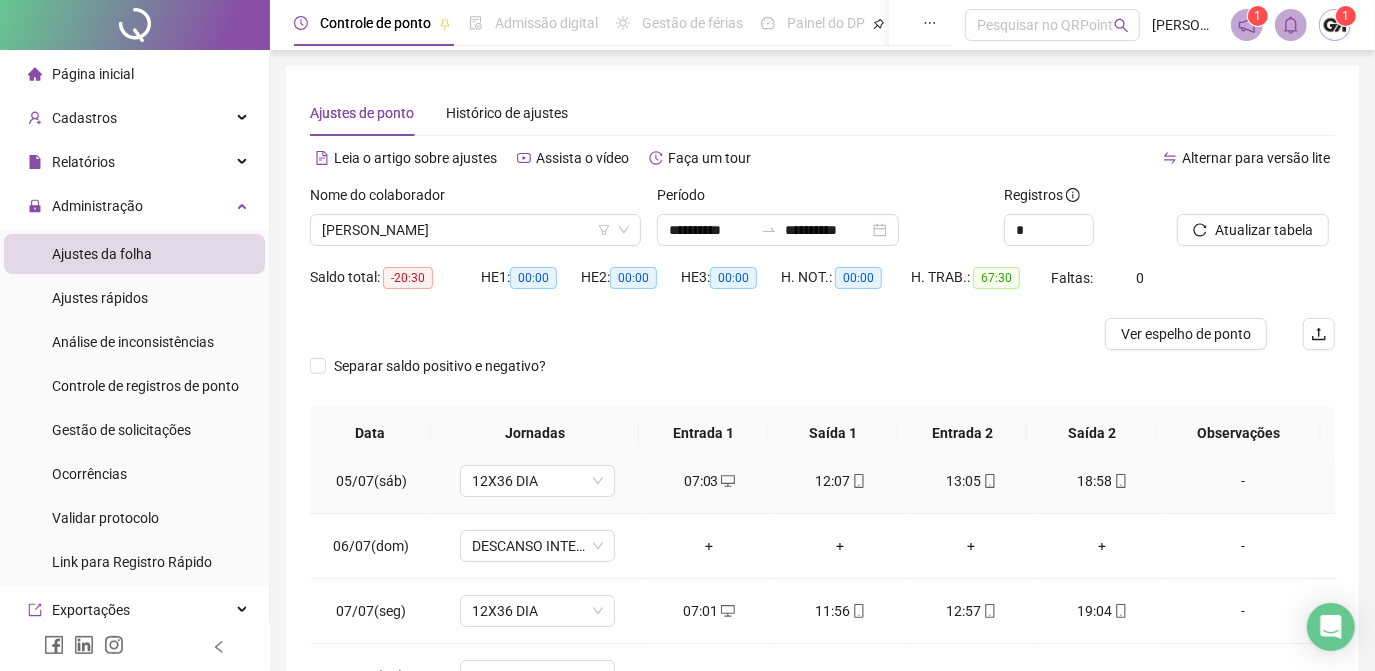 scroll, scrollTop: 90, scrollLeft: 0, axis: vertical 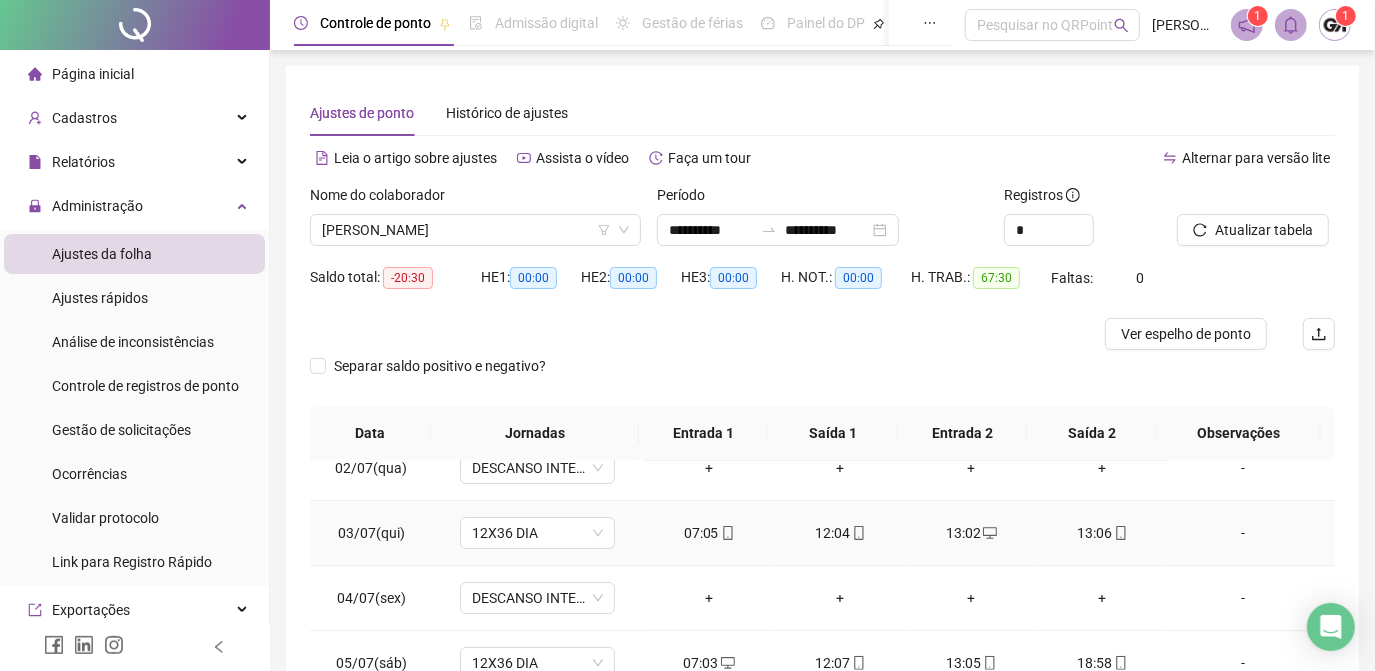 click on "13:06" at bounding box center [1102, 533] 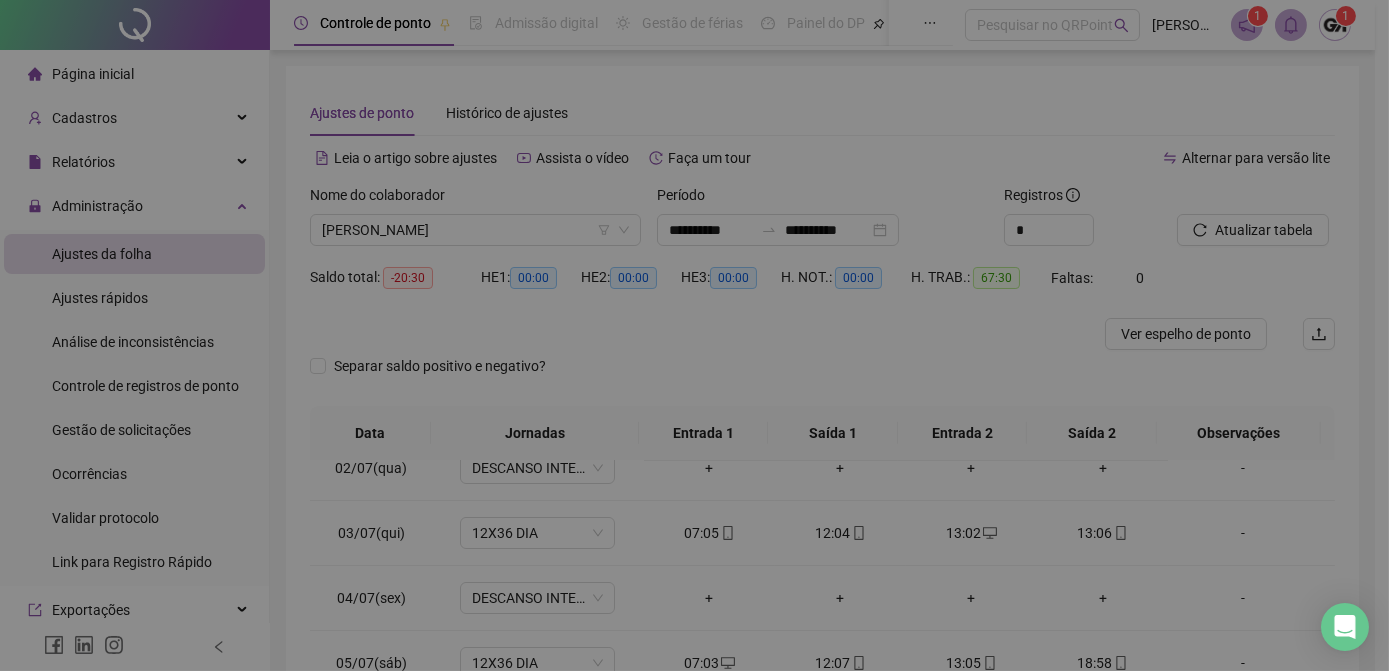 type on "**********" 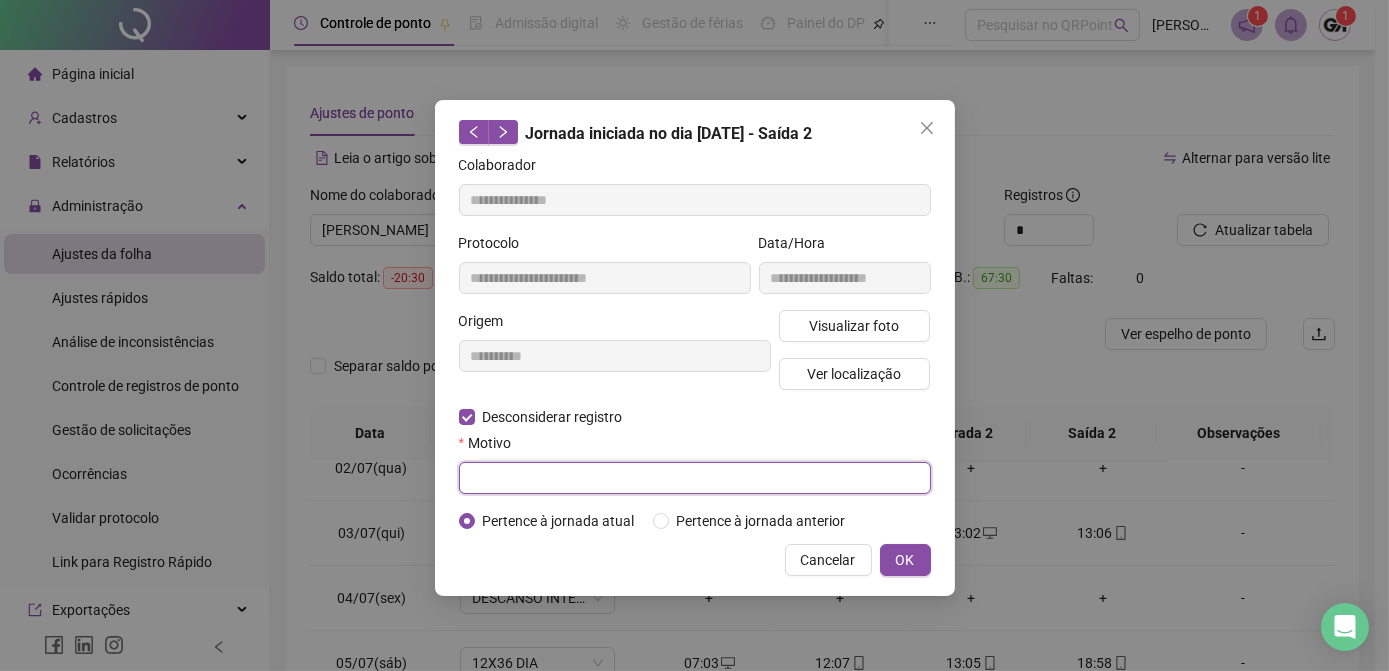 click at bounding box center (695, 478) 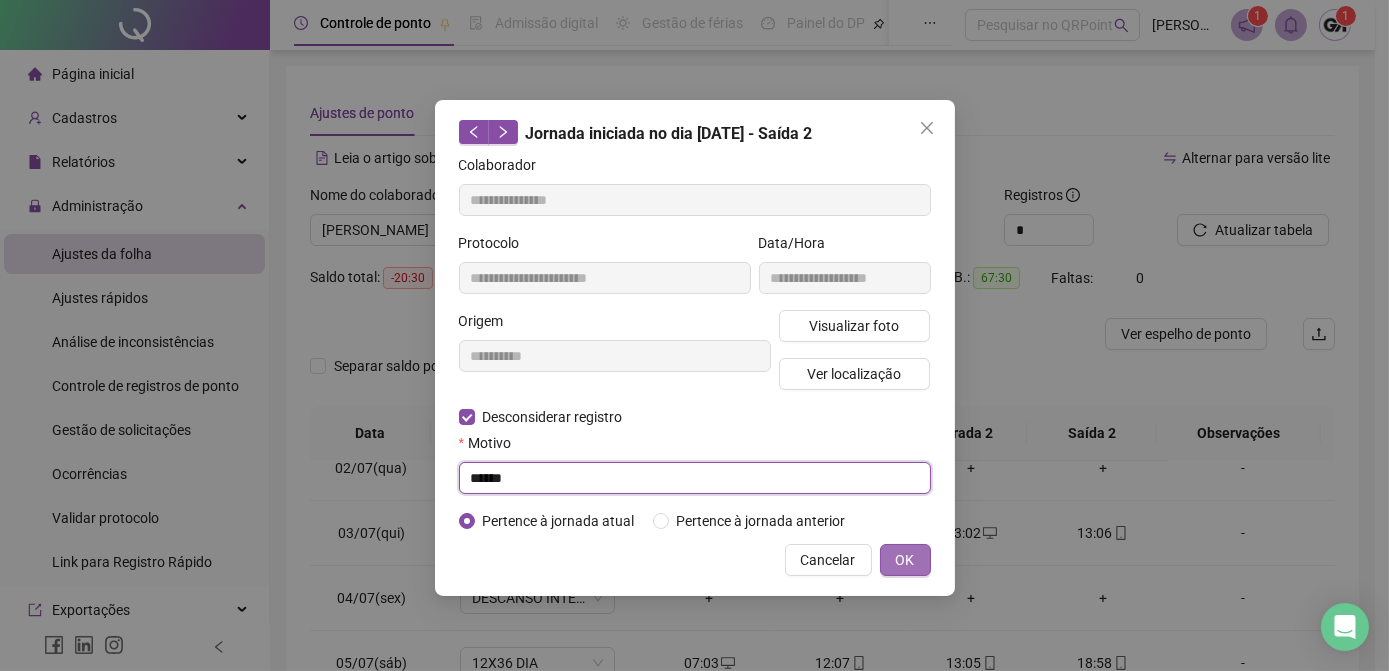 type on "******" 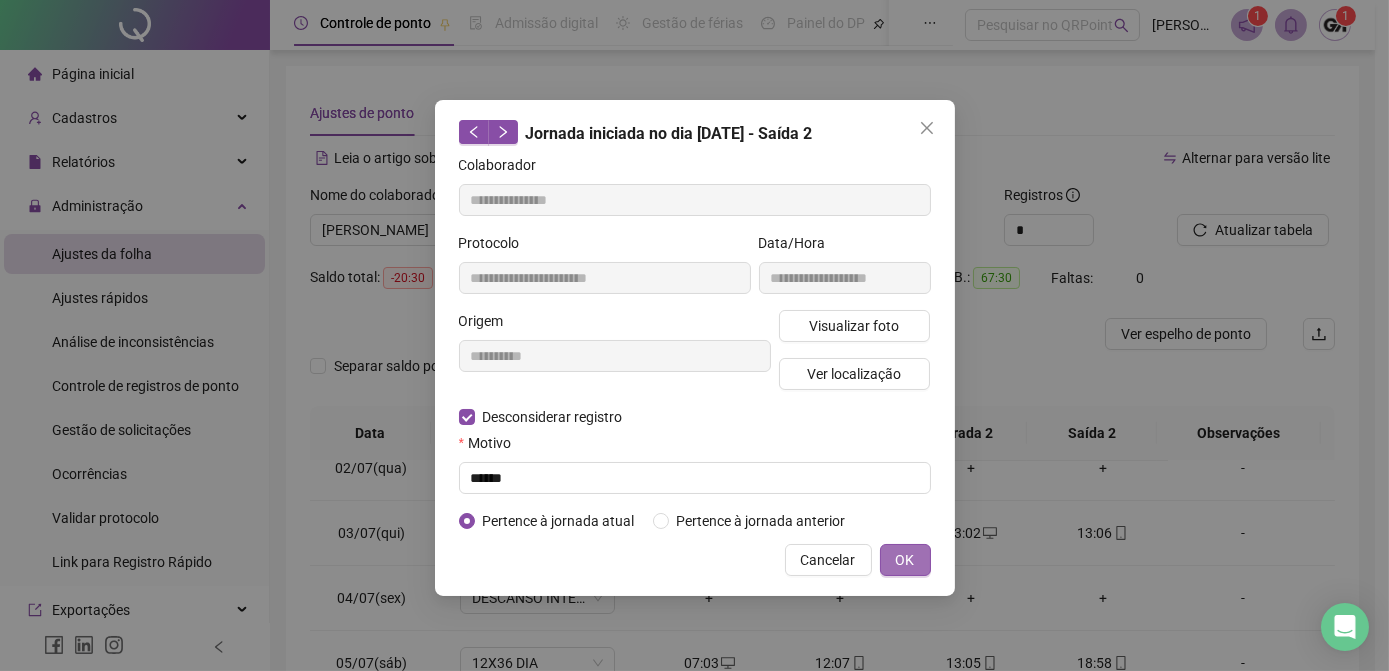 click on "OK" at bounding box center (905, 560) 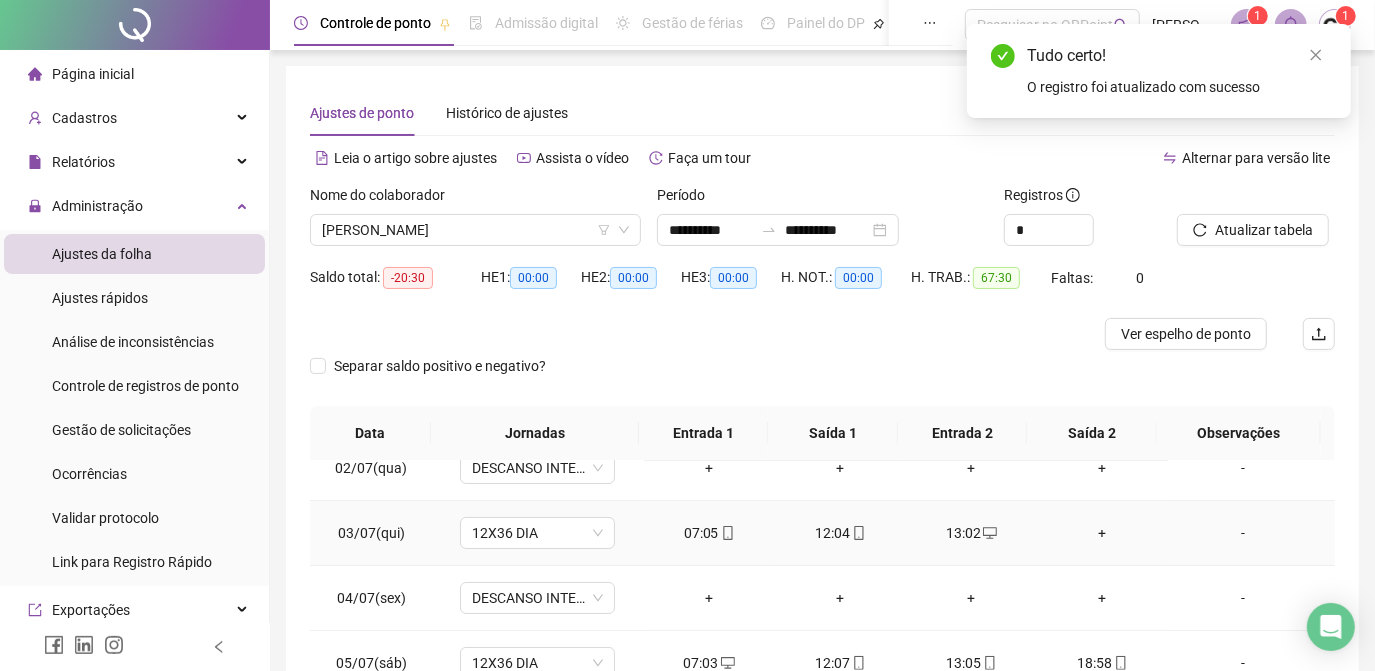 scroll, scrollTop: 0, scrollLeft: 0, axis: both 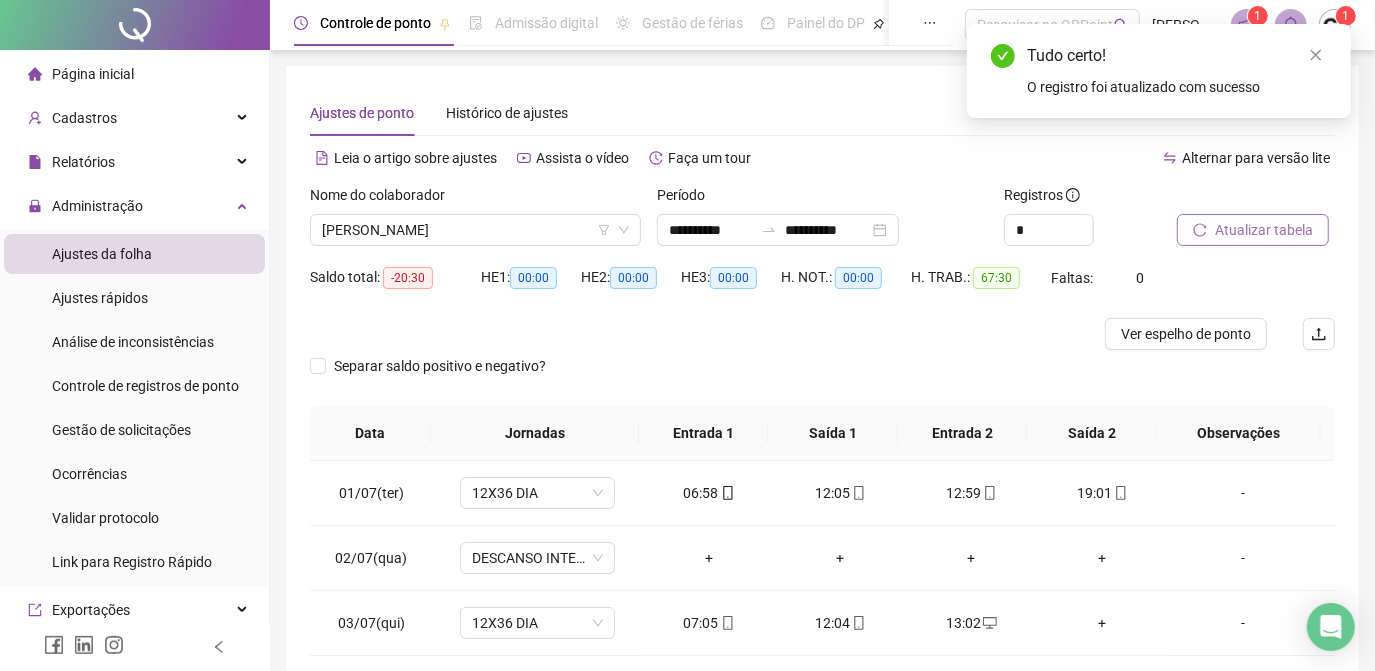 click on "Atualizar tabela" at bounding box center [1264, 230] 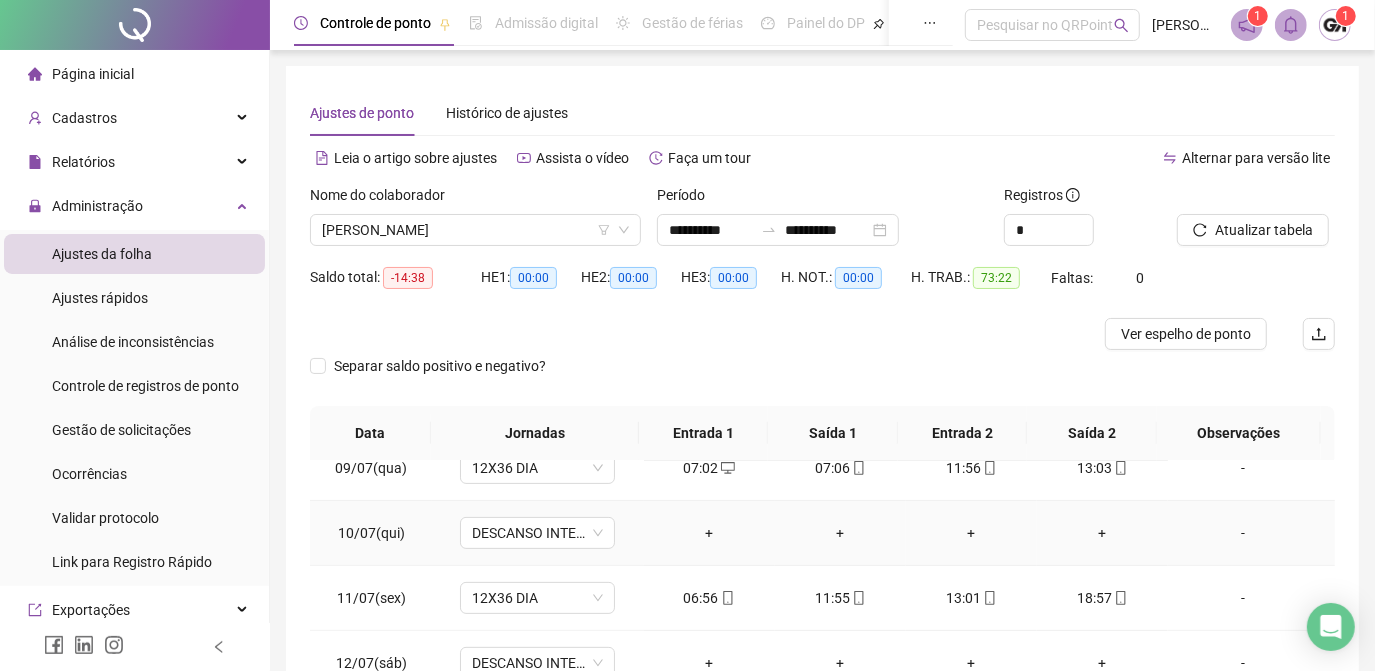 scroll, scrollTop: 608, scrollLeft: 0, axis: vertical 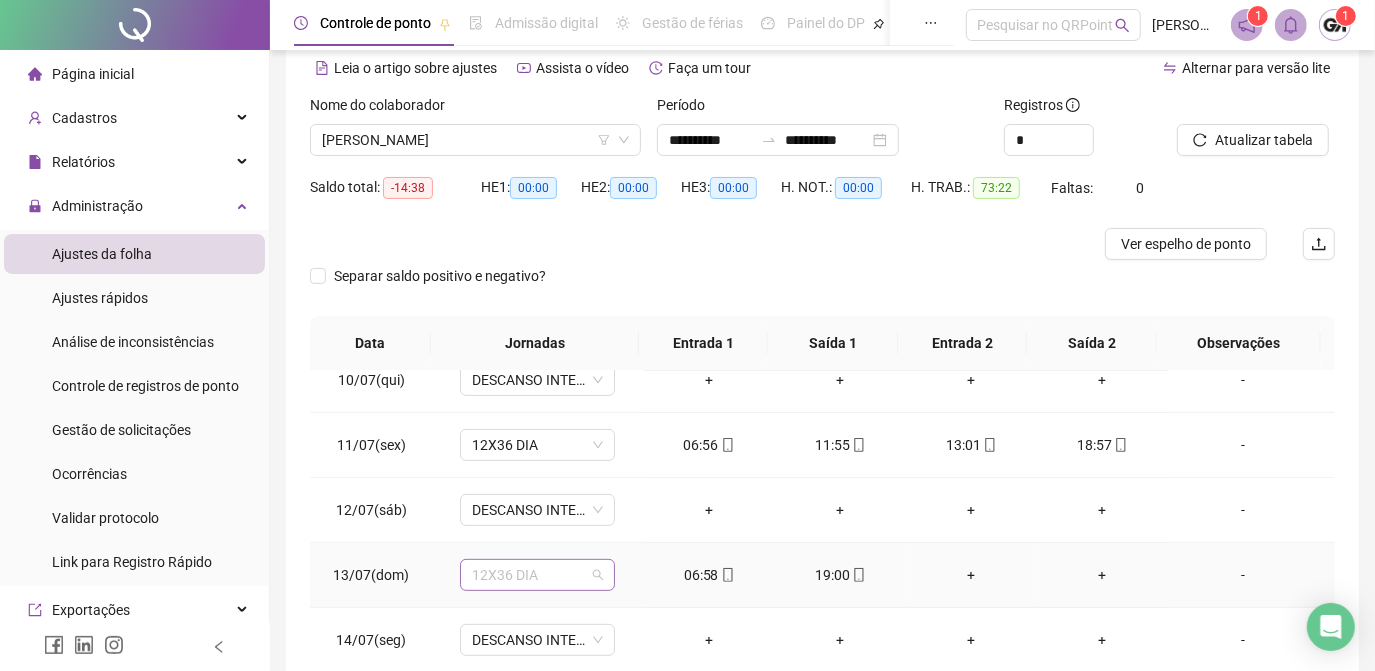 click on "12X36 DIA" at bounding box center (537, 575) 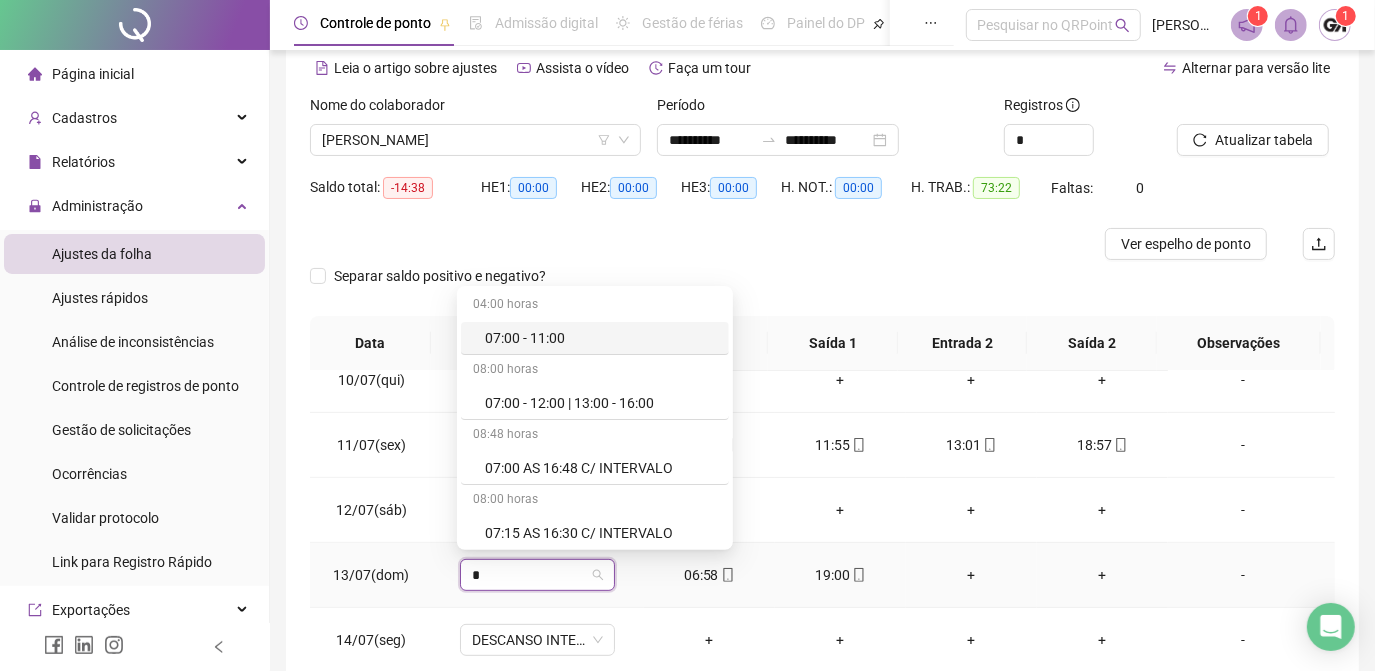 type on "**" 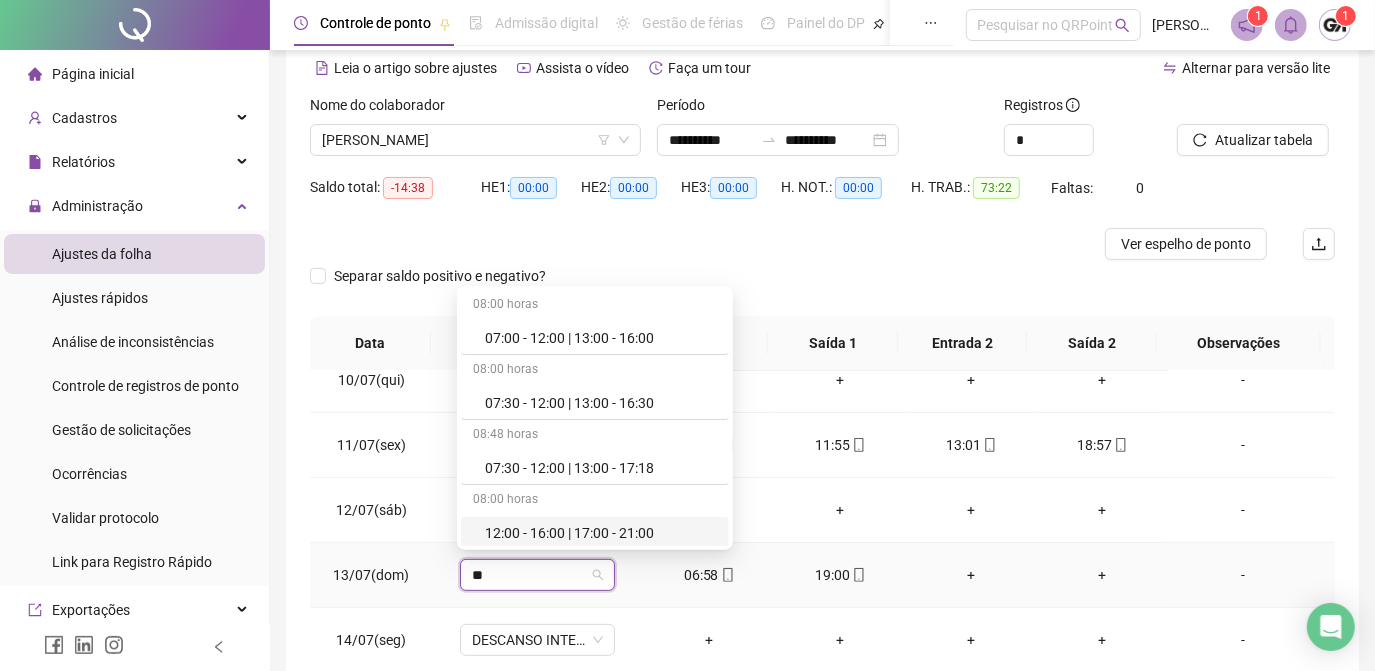 scroll, scrollTop: 181, scrollLeft: 0, axis: vertical 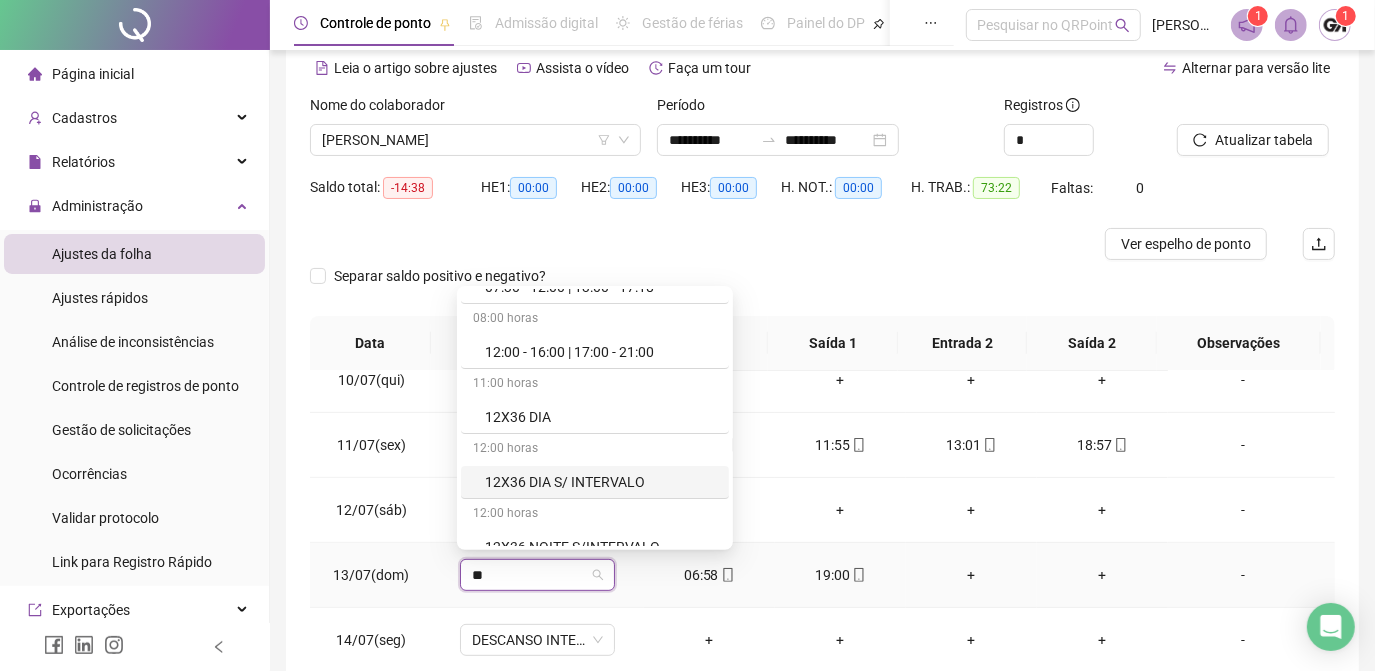 click on "12X36 DIA S/ INTERVALO" at bounding box center [601, 482] 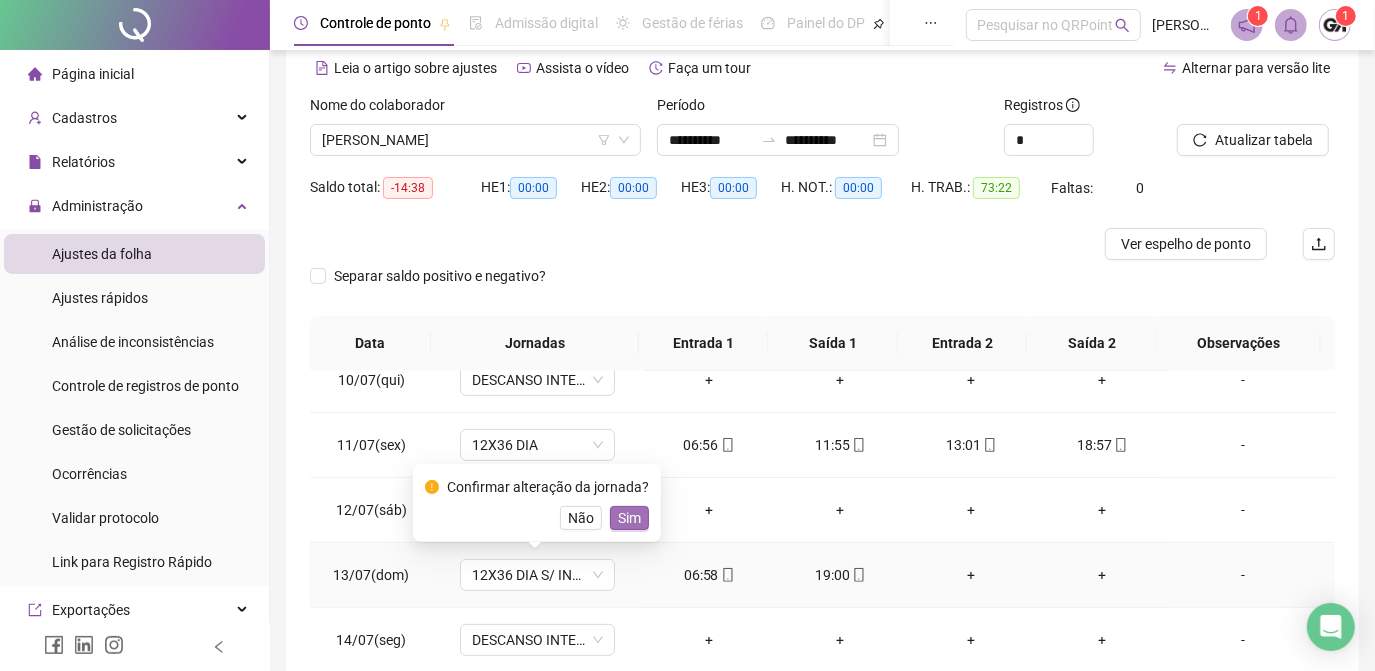 click on "Sim" at bounding box center [629, 518] 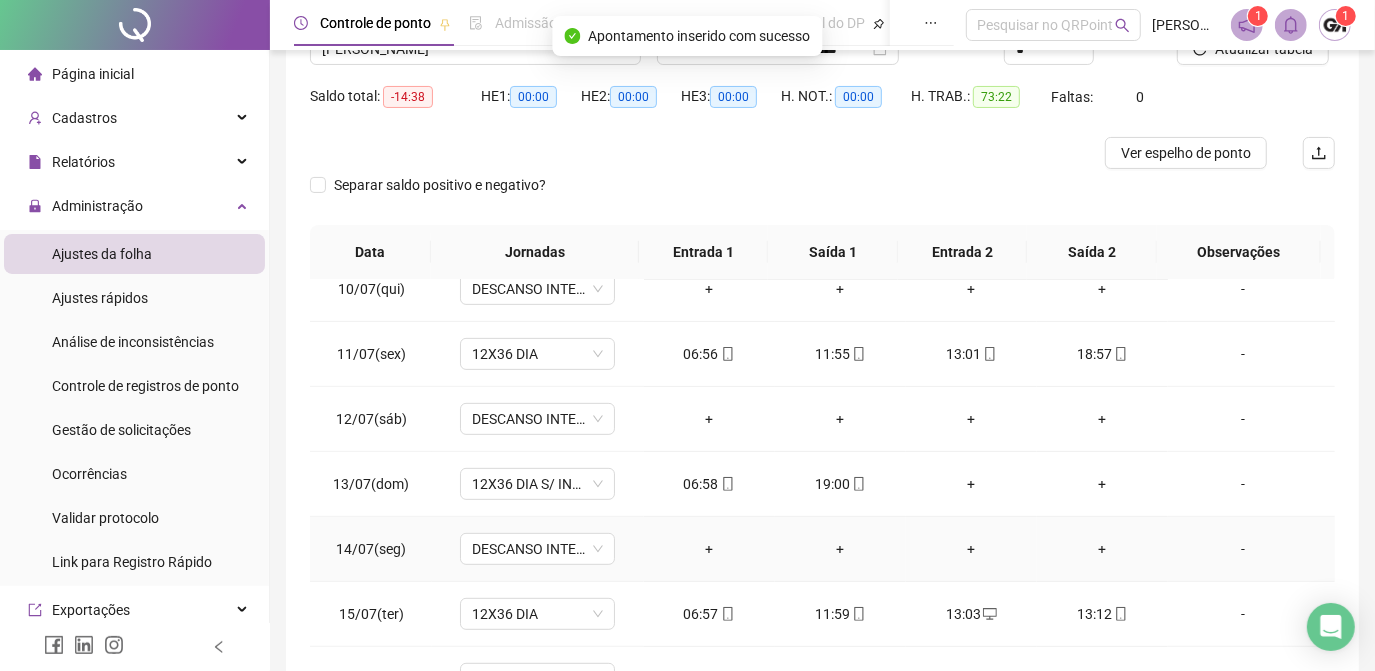 scroll, scrollTop: 272, scrollLeft: 0, axis: vertical 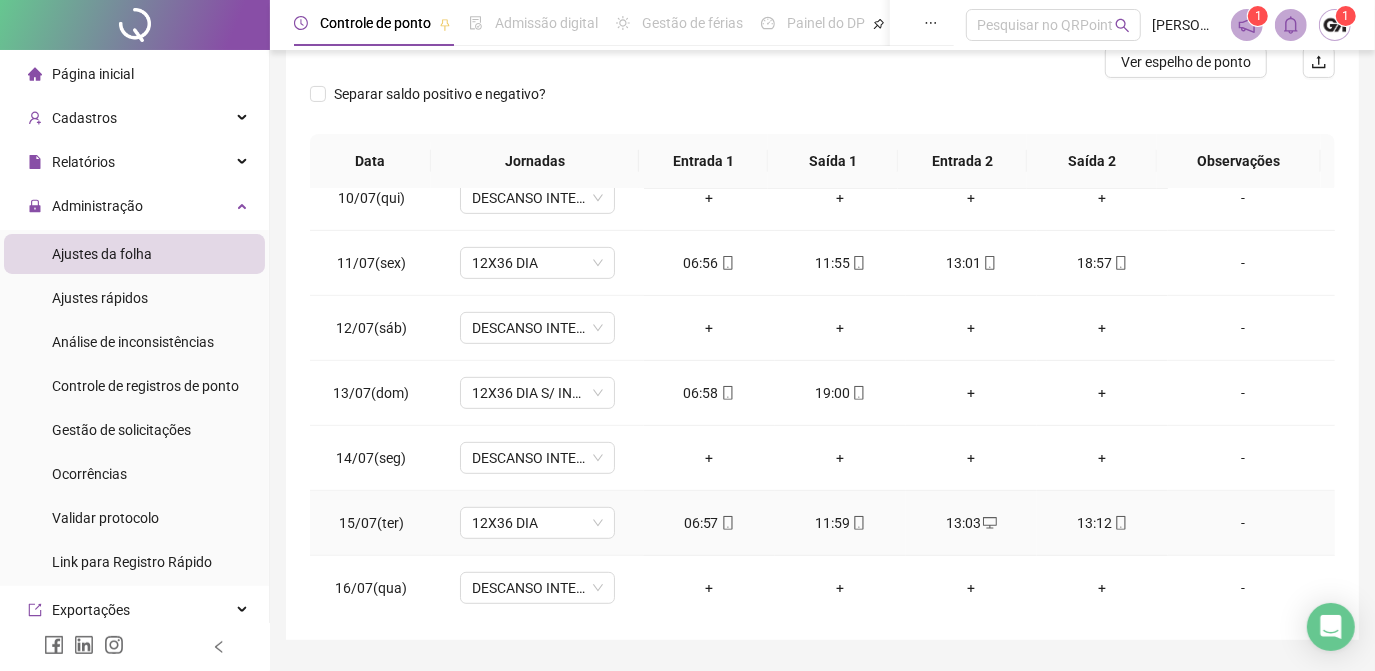 click on "13:12" at bounding box center [1102, 523] 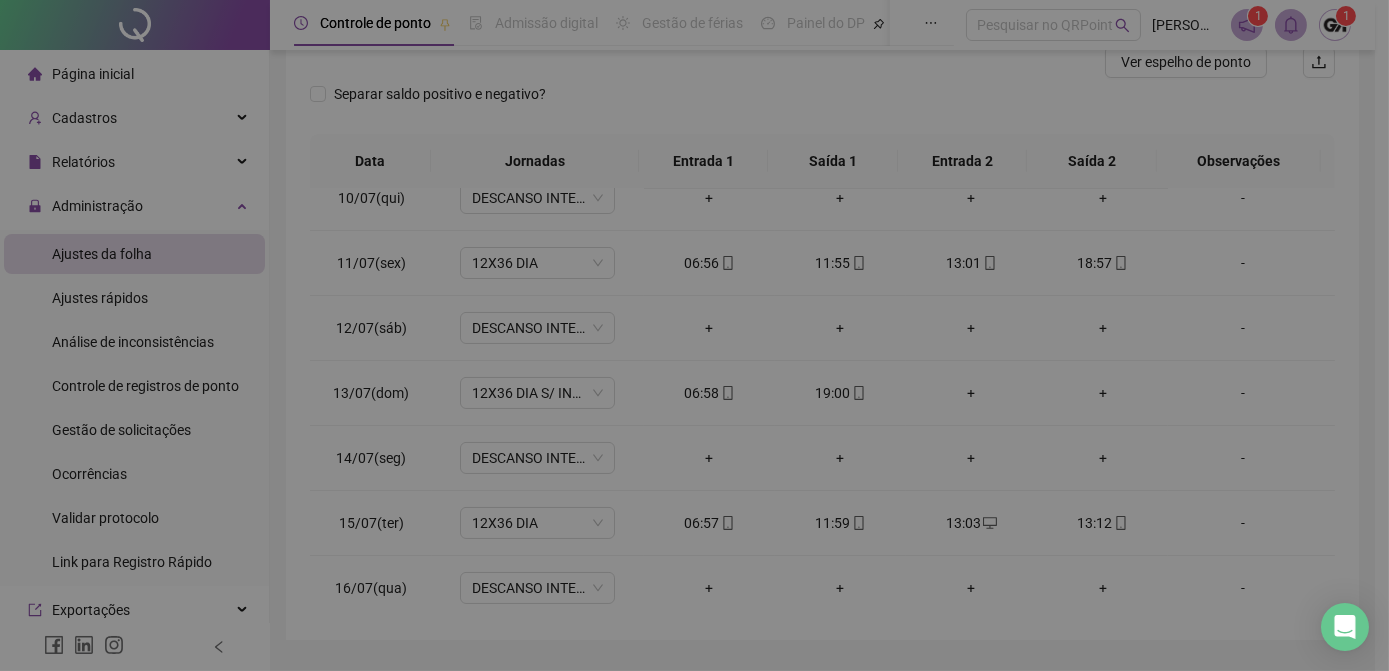 type on "**********" 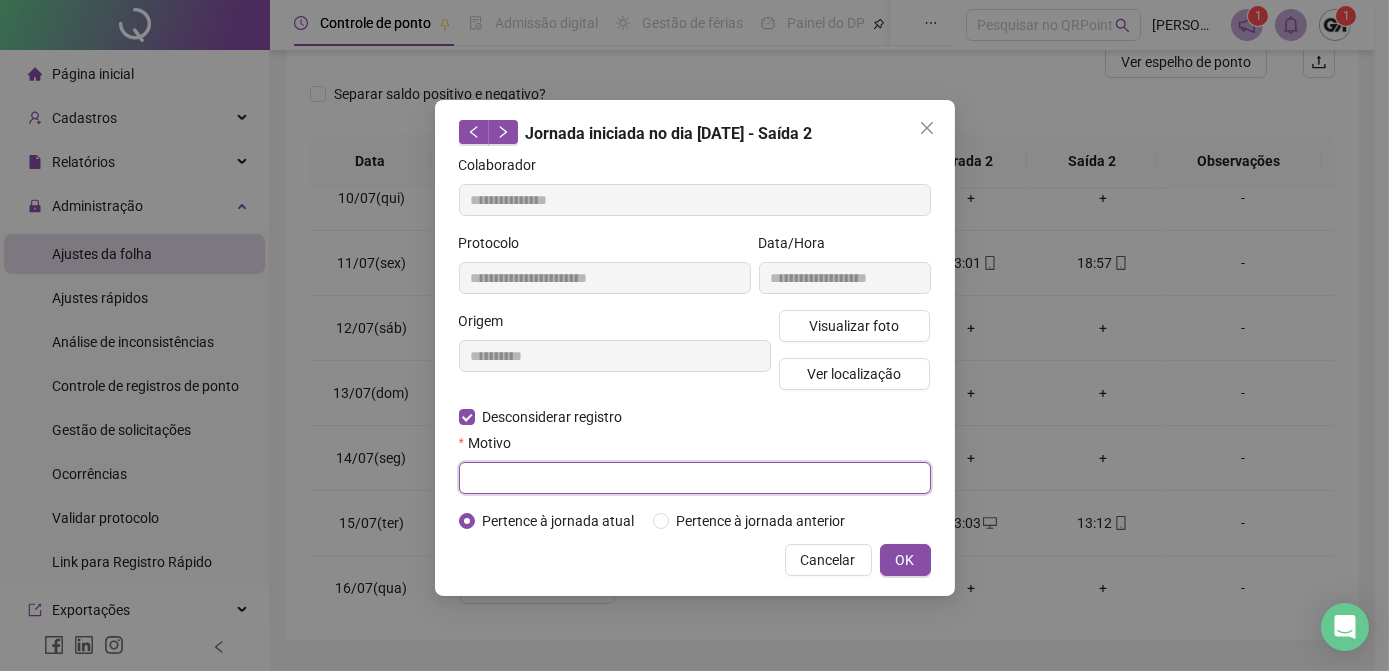 click at bounding box center [695, 478] 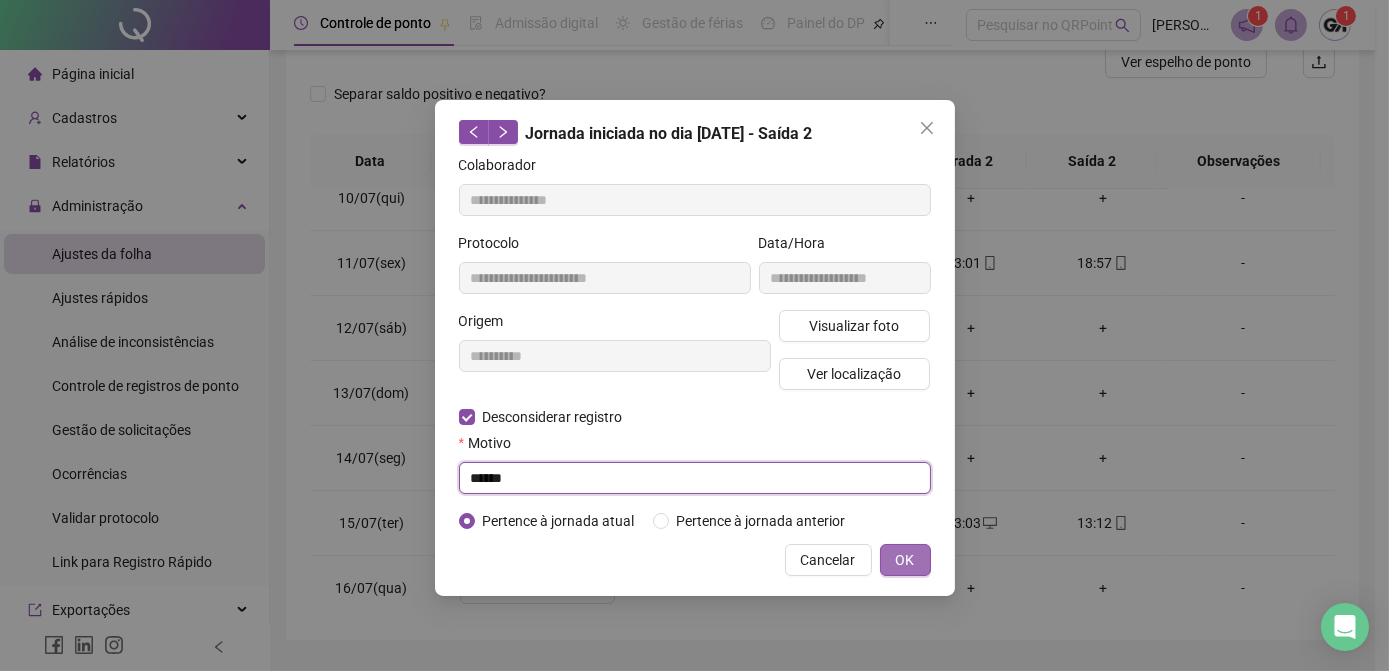 type on "******" 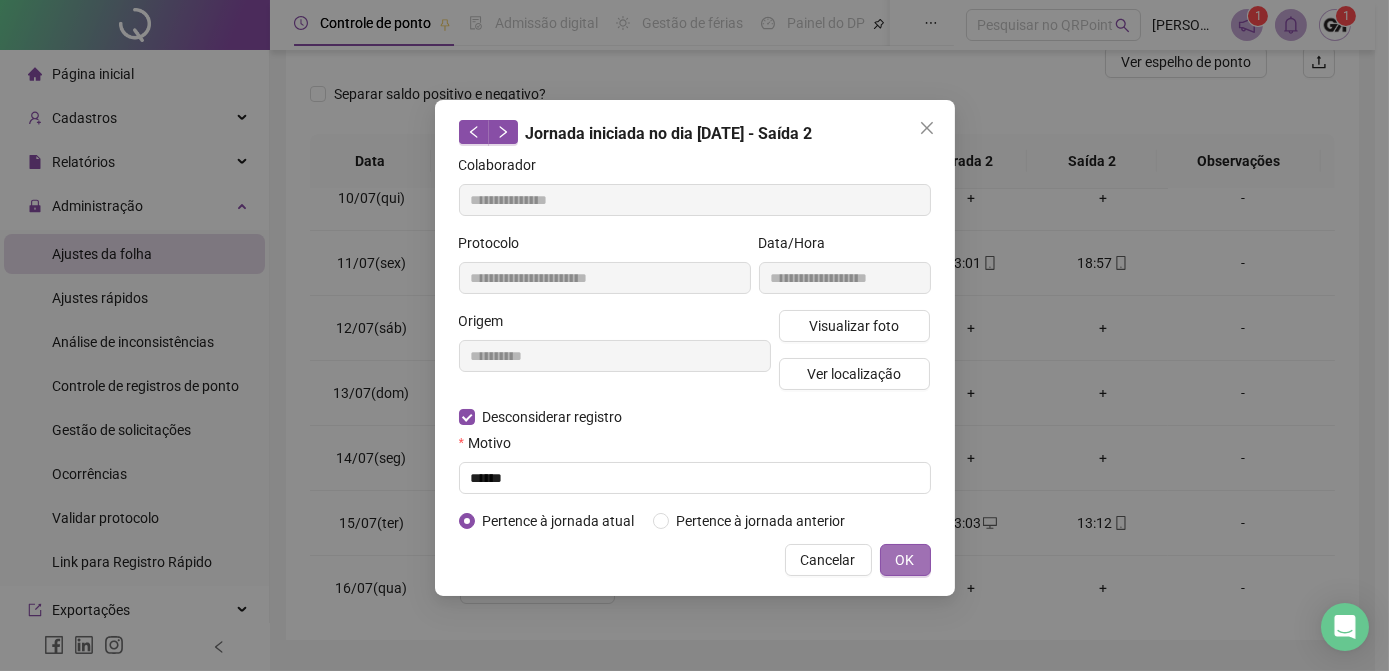 click on "OK" at bounding box center (905, 560) 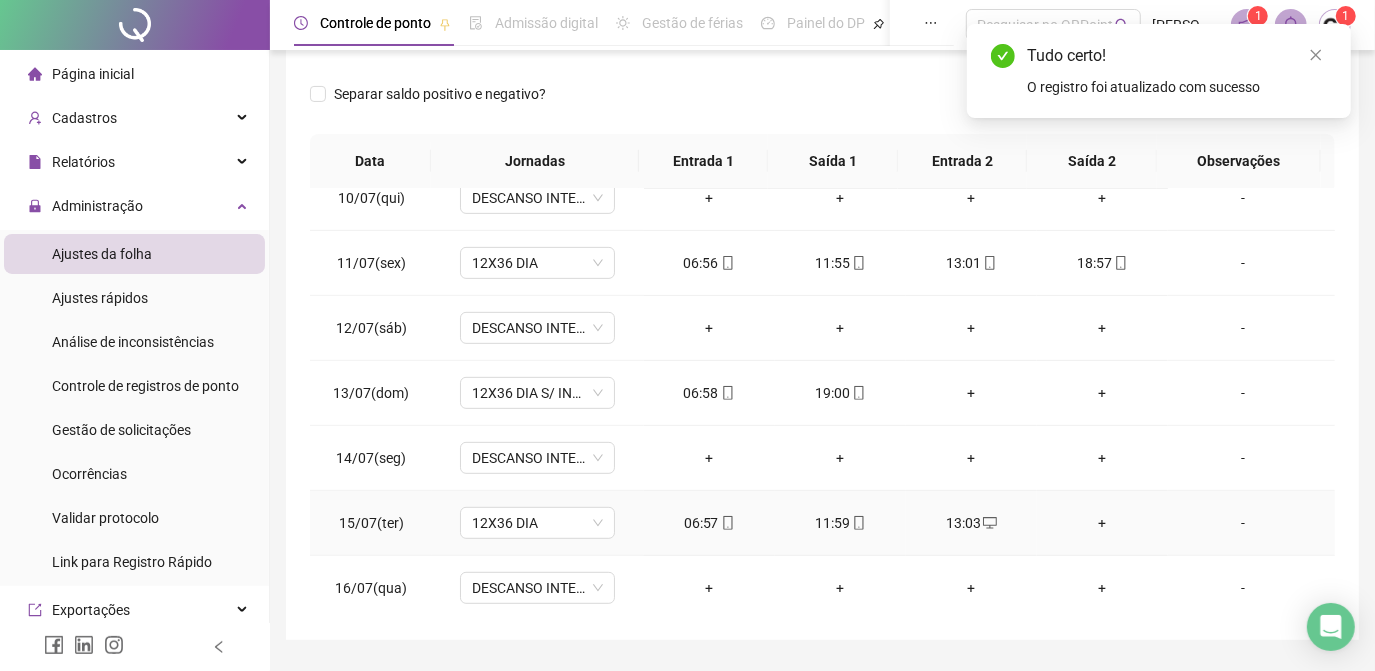 scroll, scrollTop: 326, scrollLeft: 0, axis: vertical 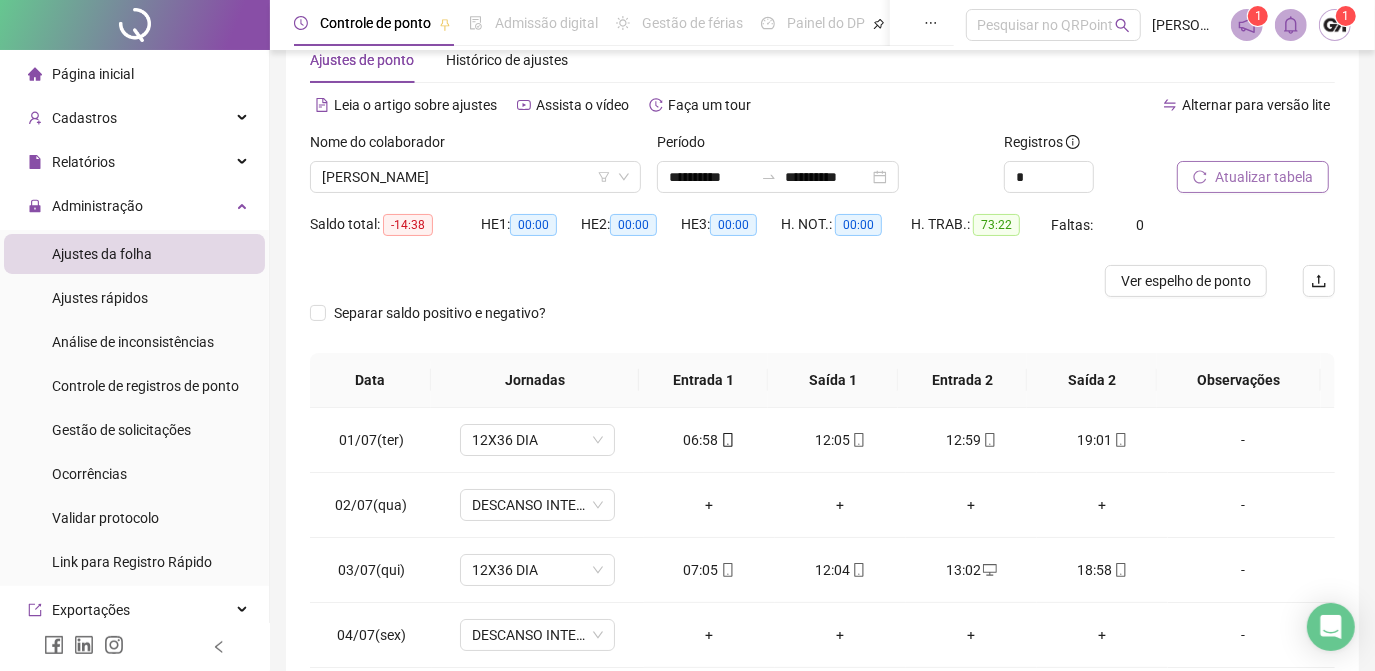 click on "Atualizar tabela" at bounding box center [1264, 177] 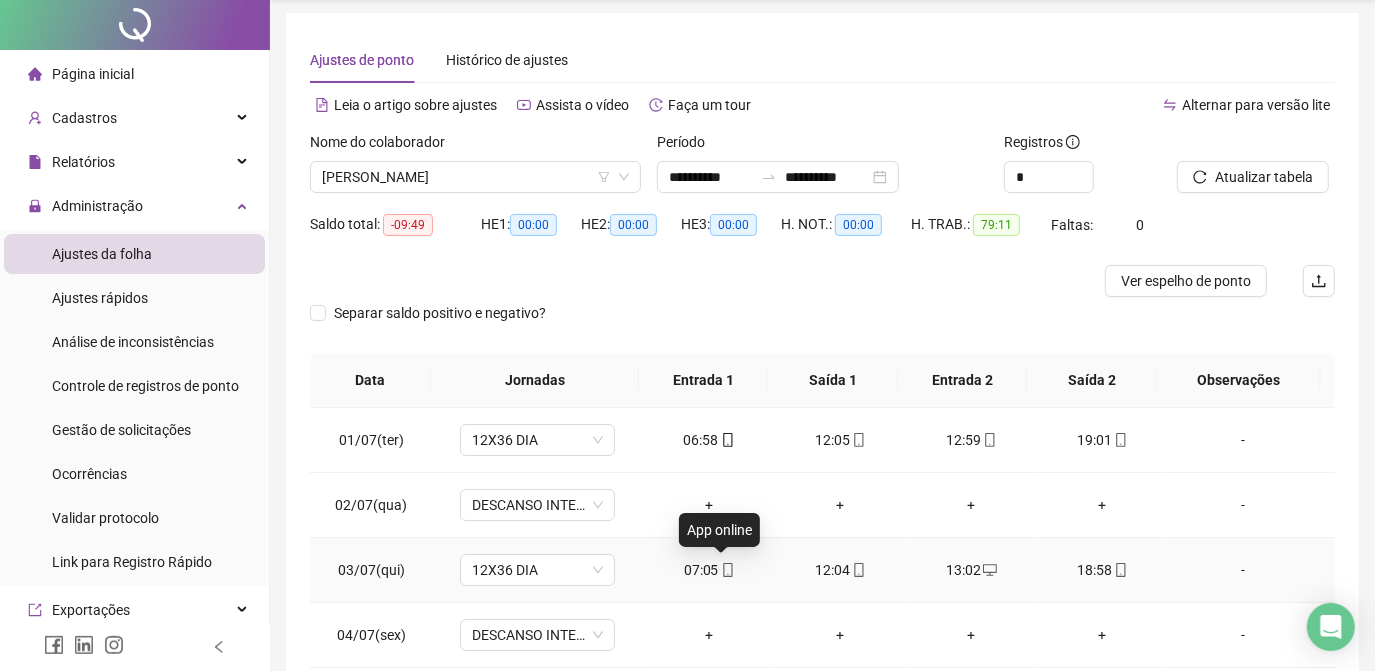 scroll, scrollTop: 0, scrollLeft: 0, axis: both 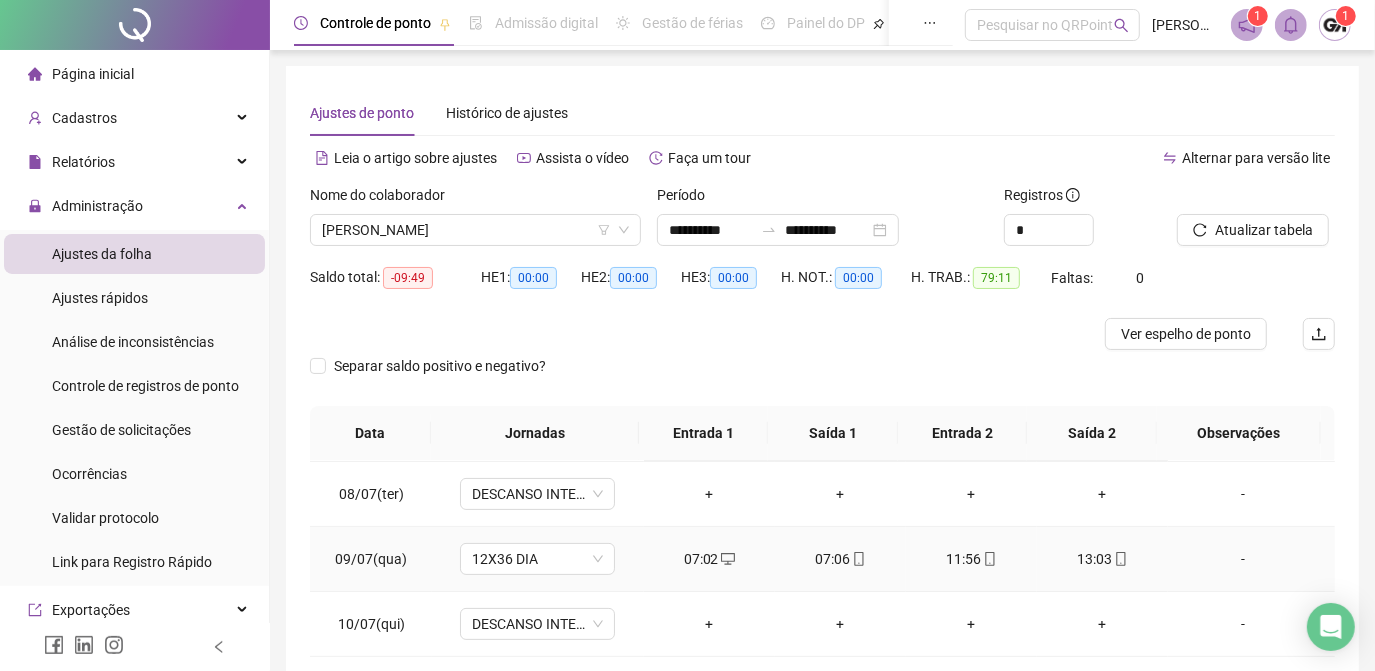 click on "07:06" at bounding box center (840, 559) 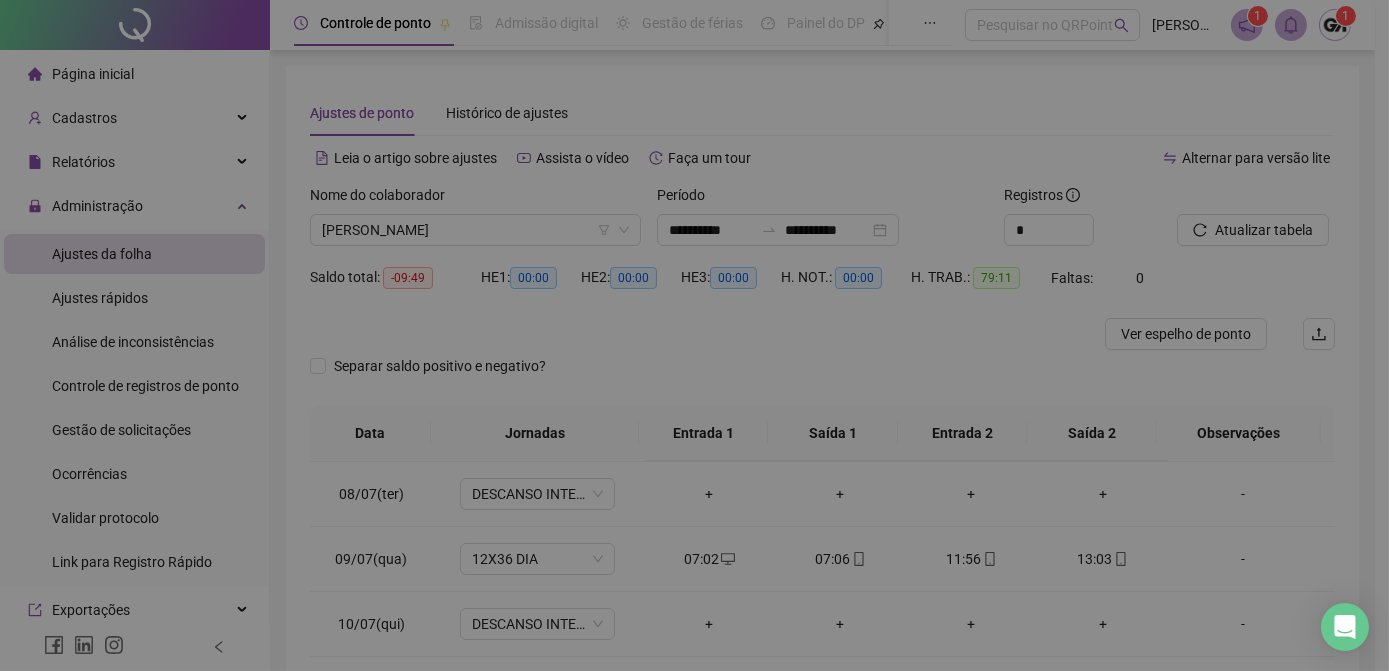 type on "**********" 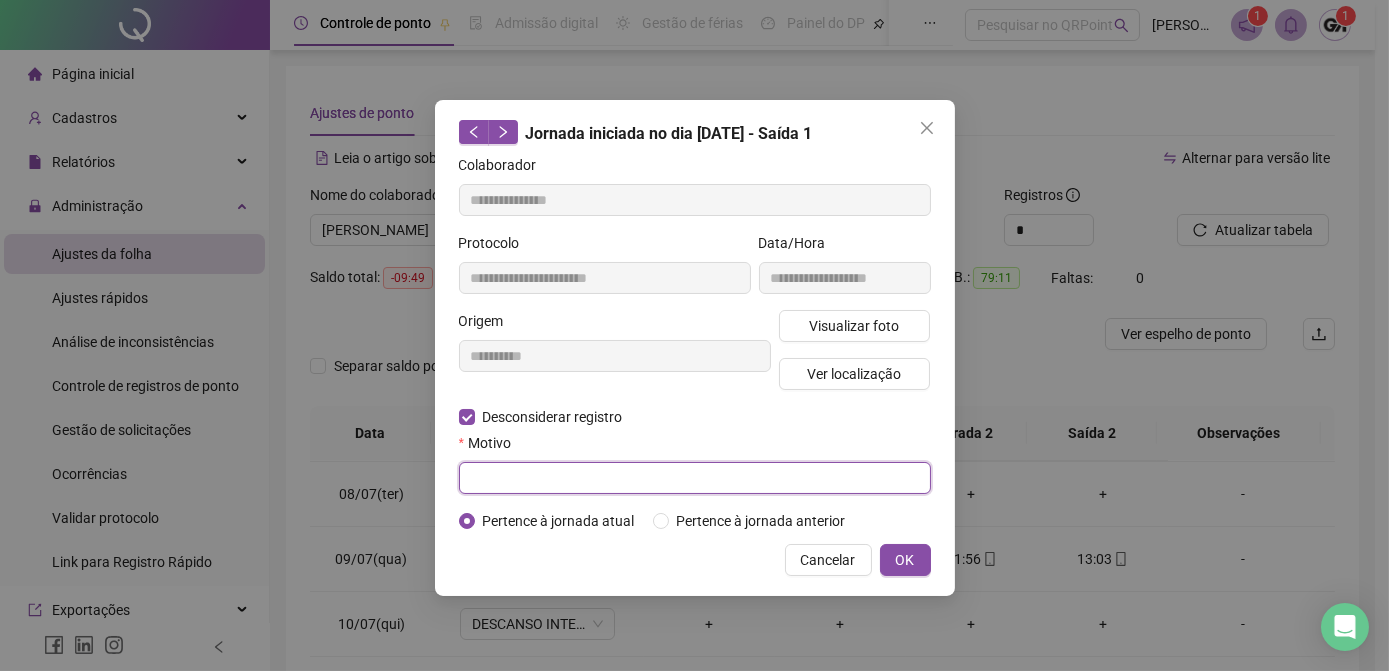 click at bounding box center (695, 478) 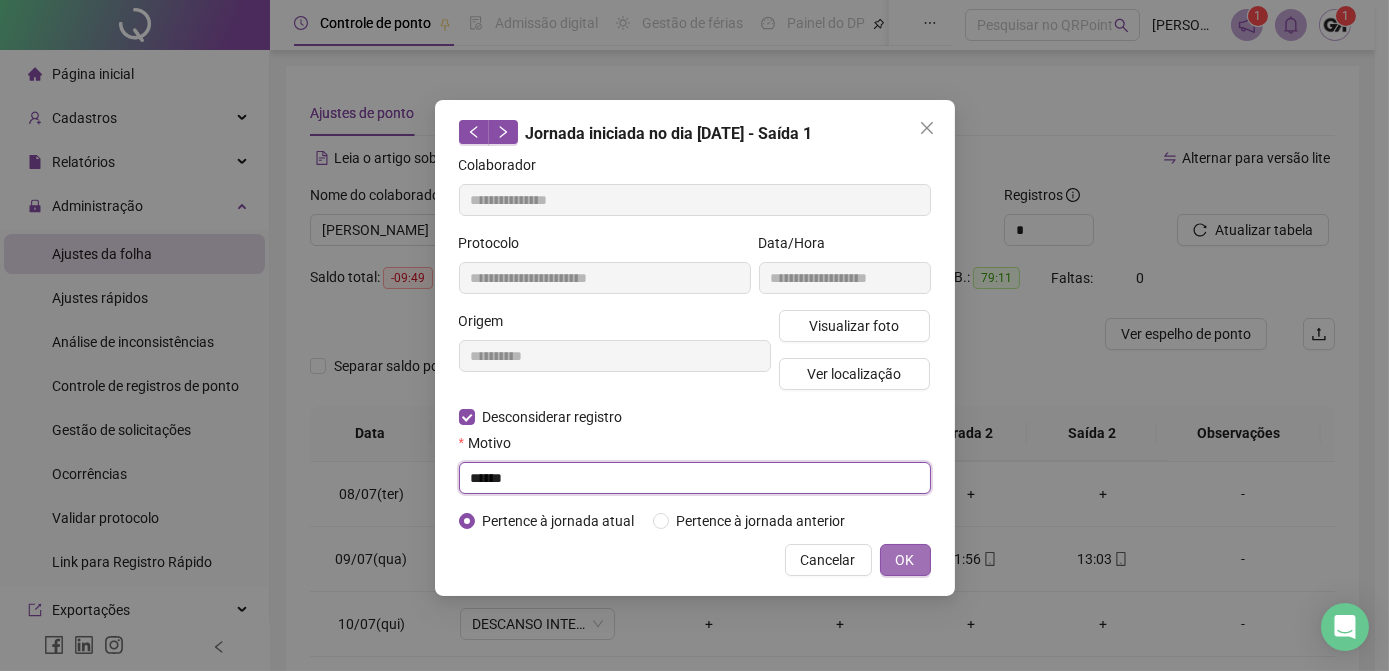 type on "******" 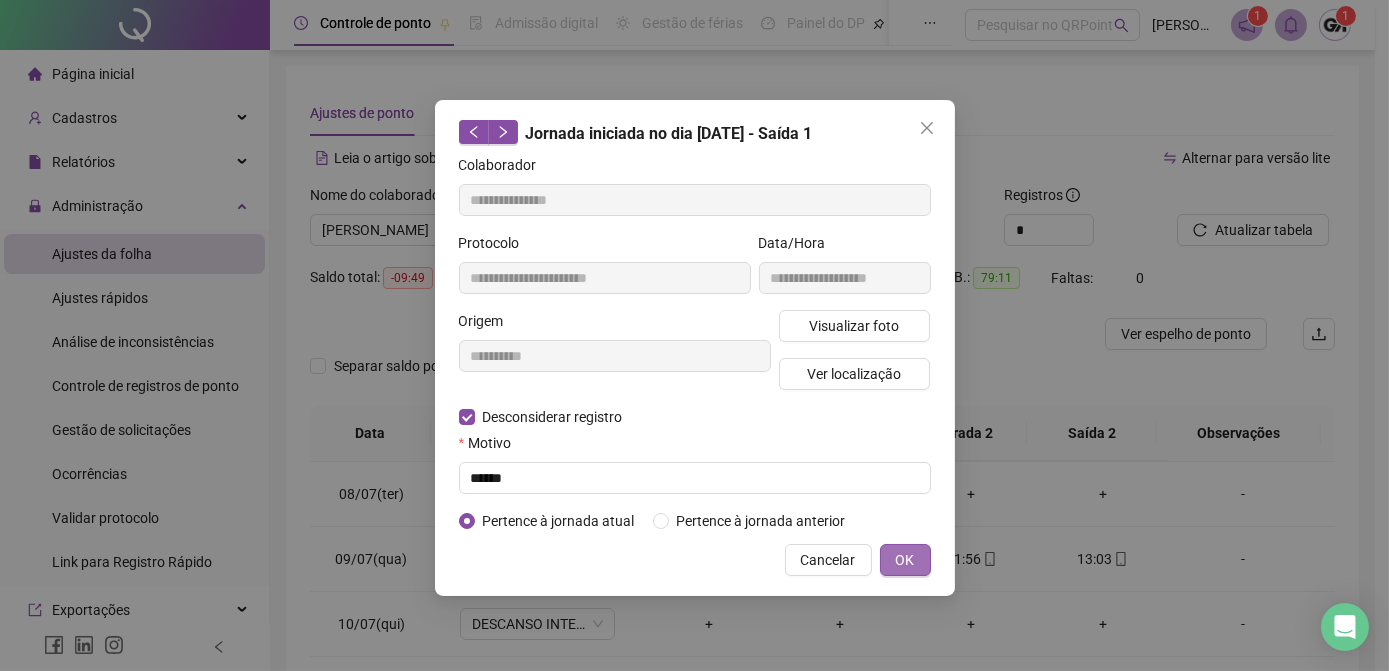 click on "OK" at bounding box center (905, 560) 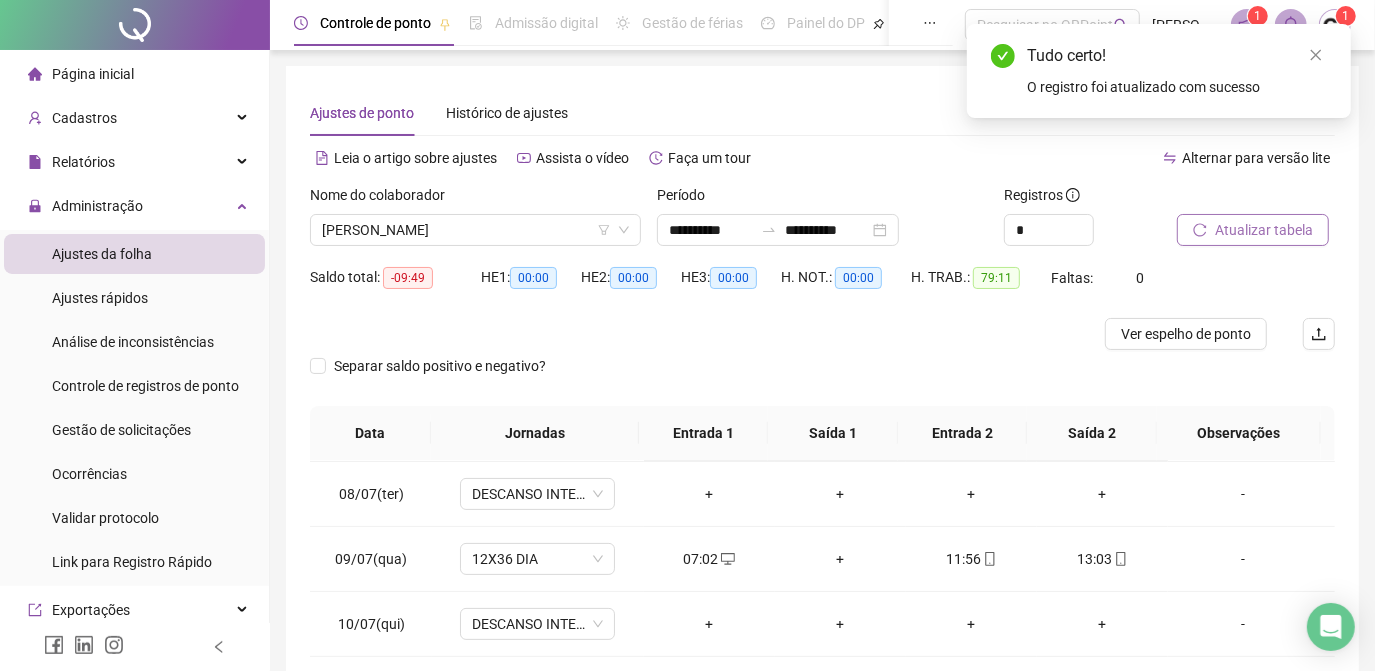 click on "Atualizar tabela" at bounding box center (1264, 230) 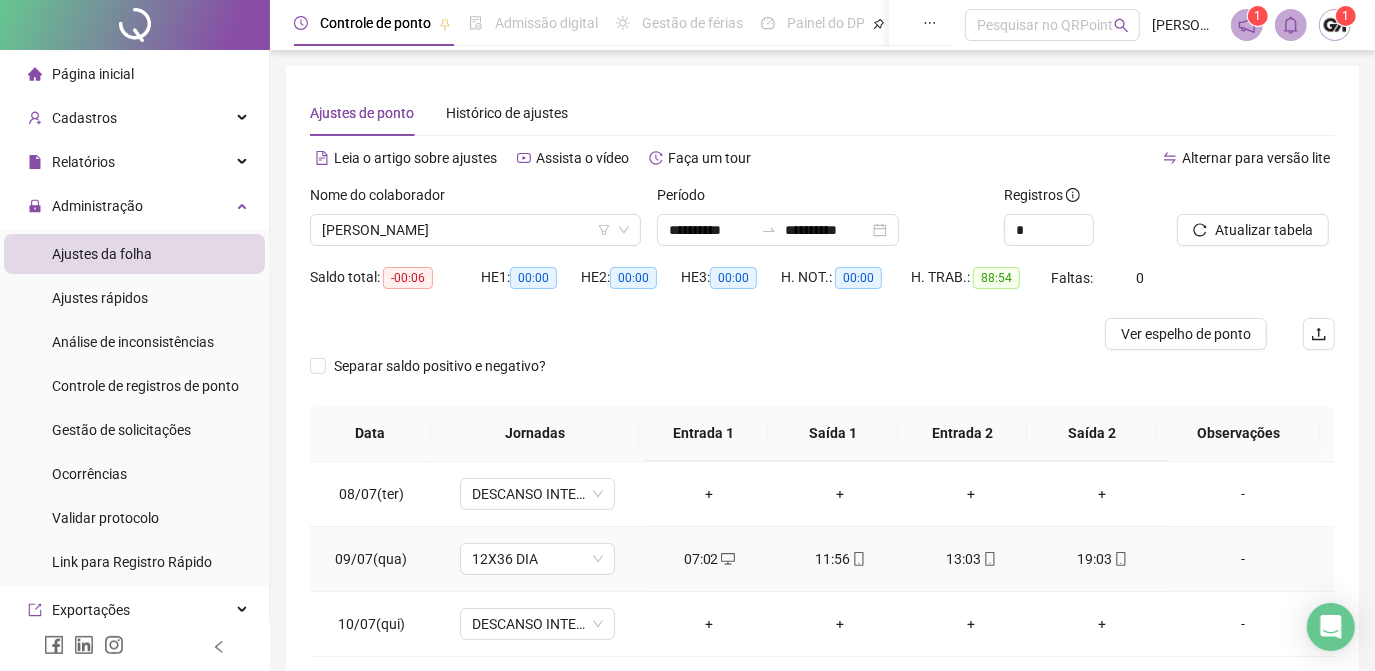 scroll, scrollTop: 608, scrollLeft: 0, axis: vertical 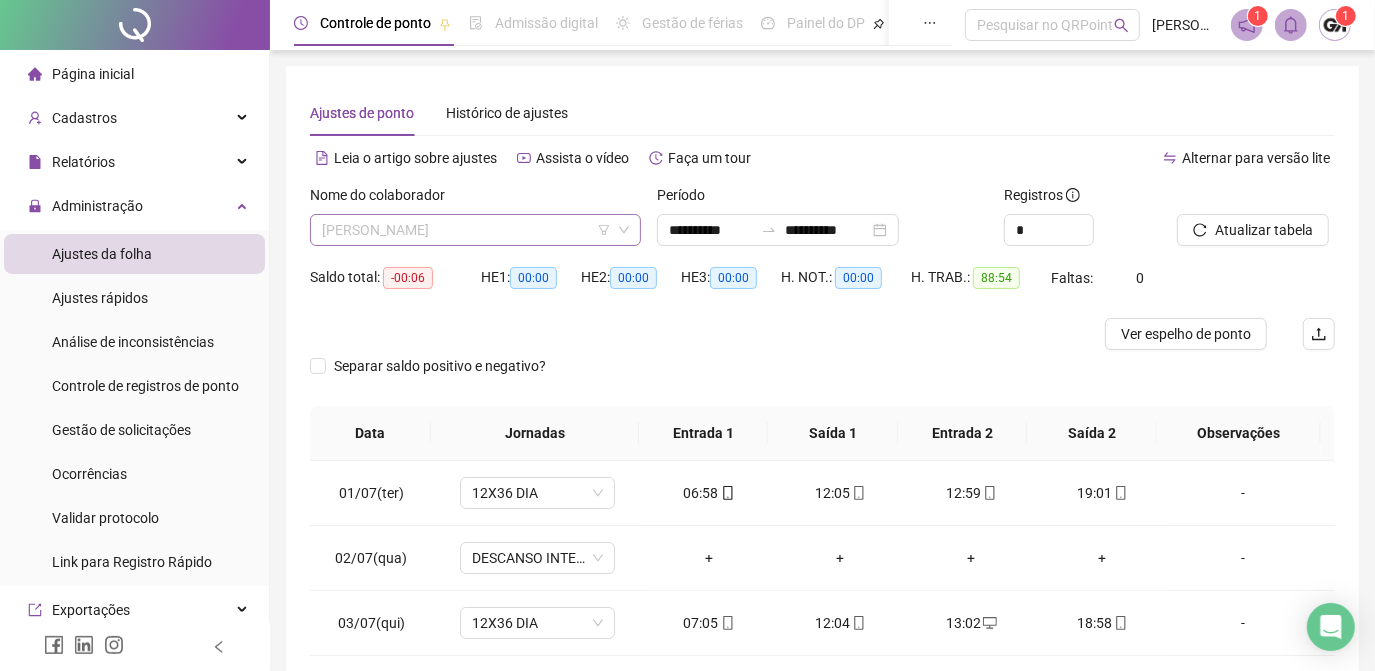 click on "[PERSON_NAME]" at bounding box center [475, 230] 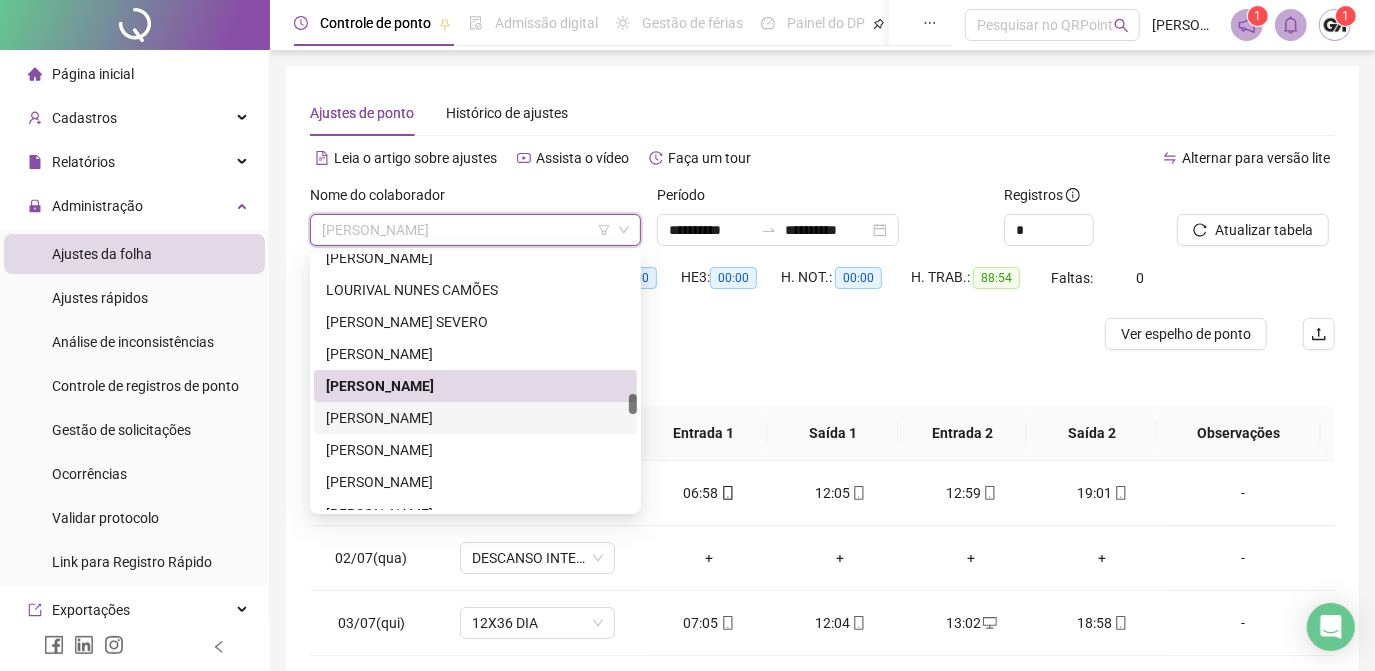 click on "[PERSON_NAME]" at bounding box center (475, 418) 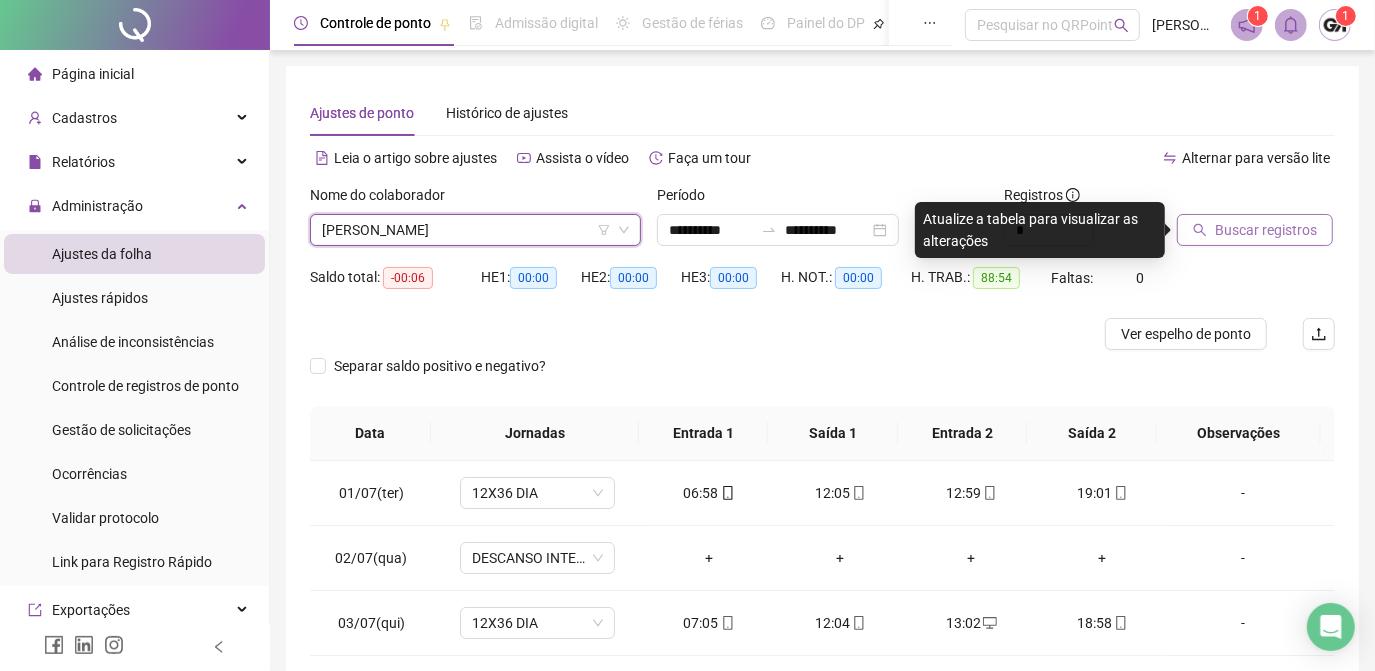 click on "Buscar registros" at bounding box center (1266, 230) 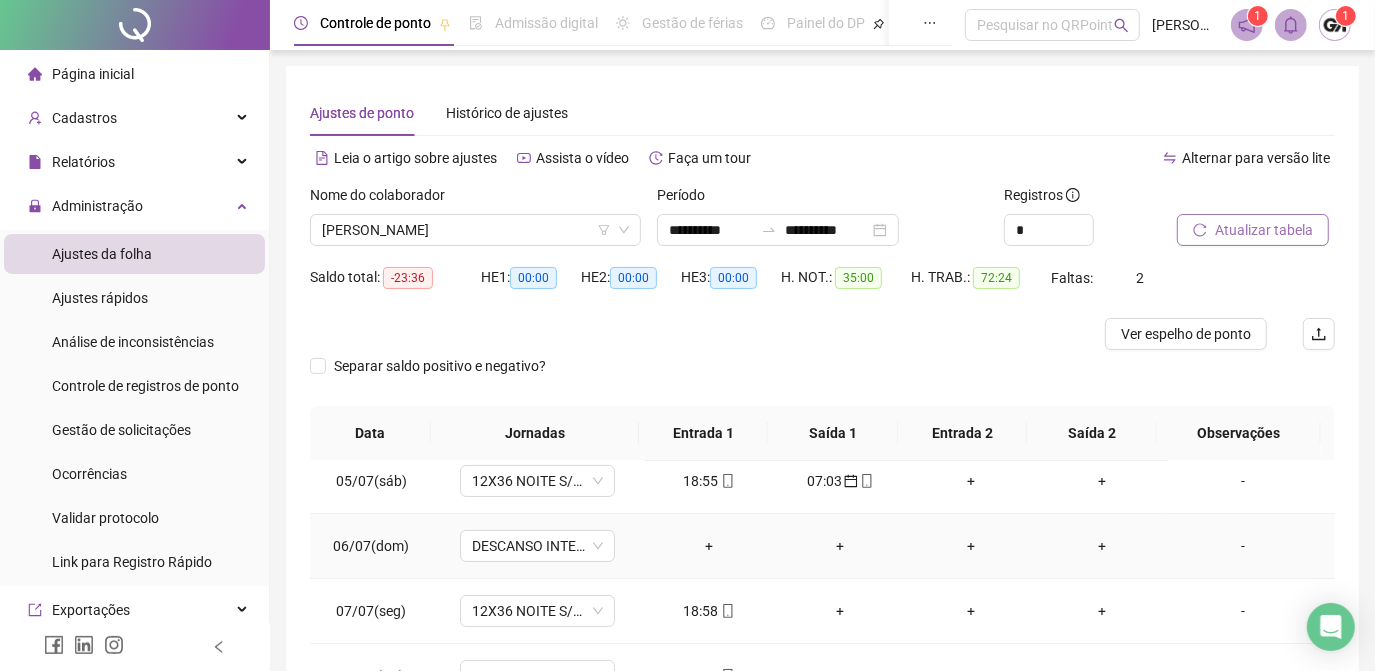 scroll, scrollTop: 363, scrollLeft: 0, axis: vertical 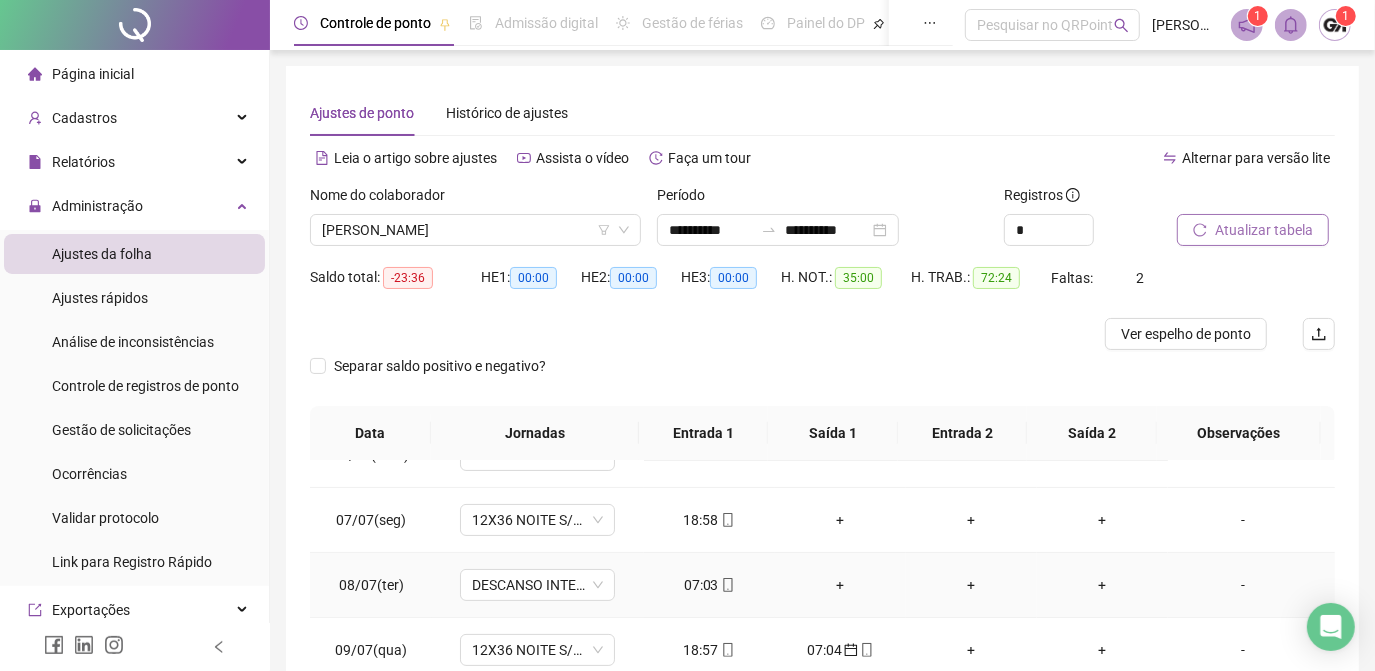 click on "07:03" at bounding box center [709, 585] 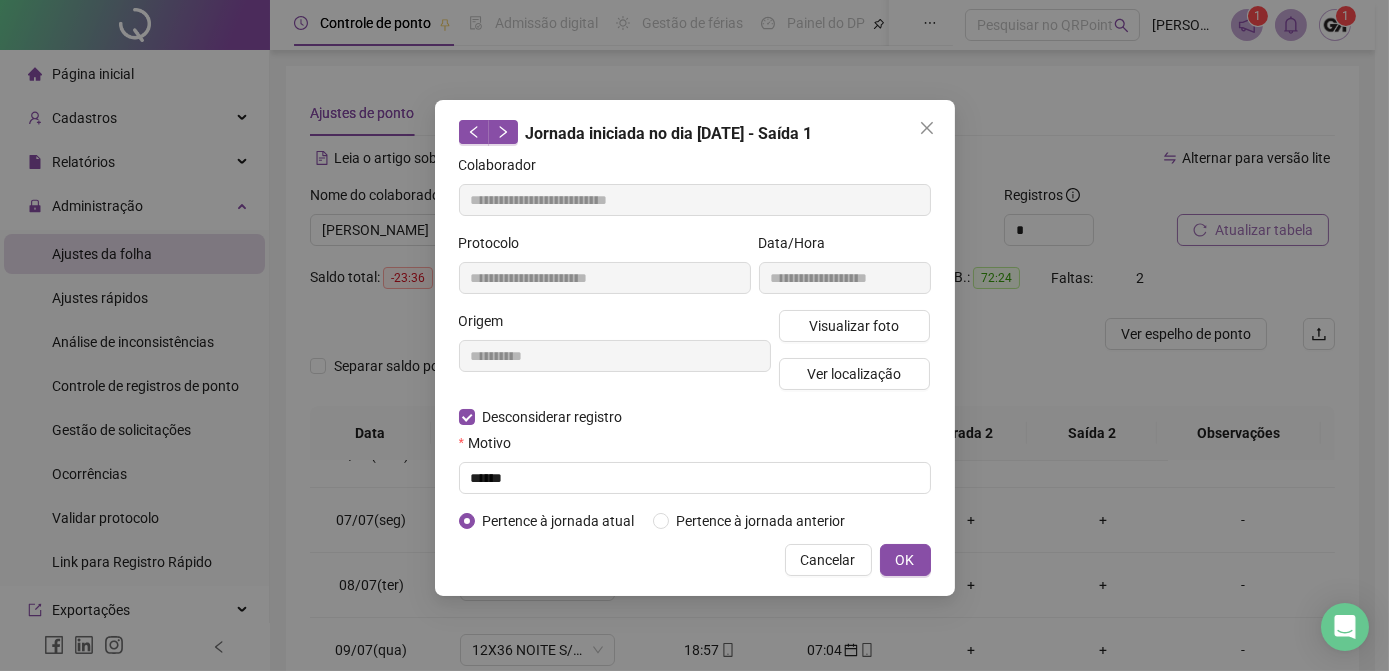 type on "**********" 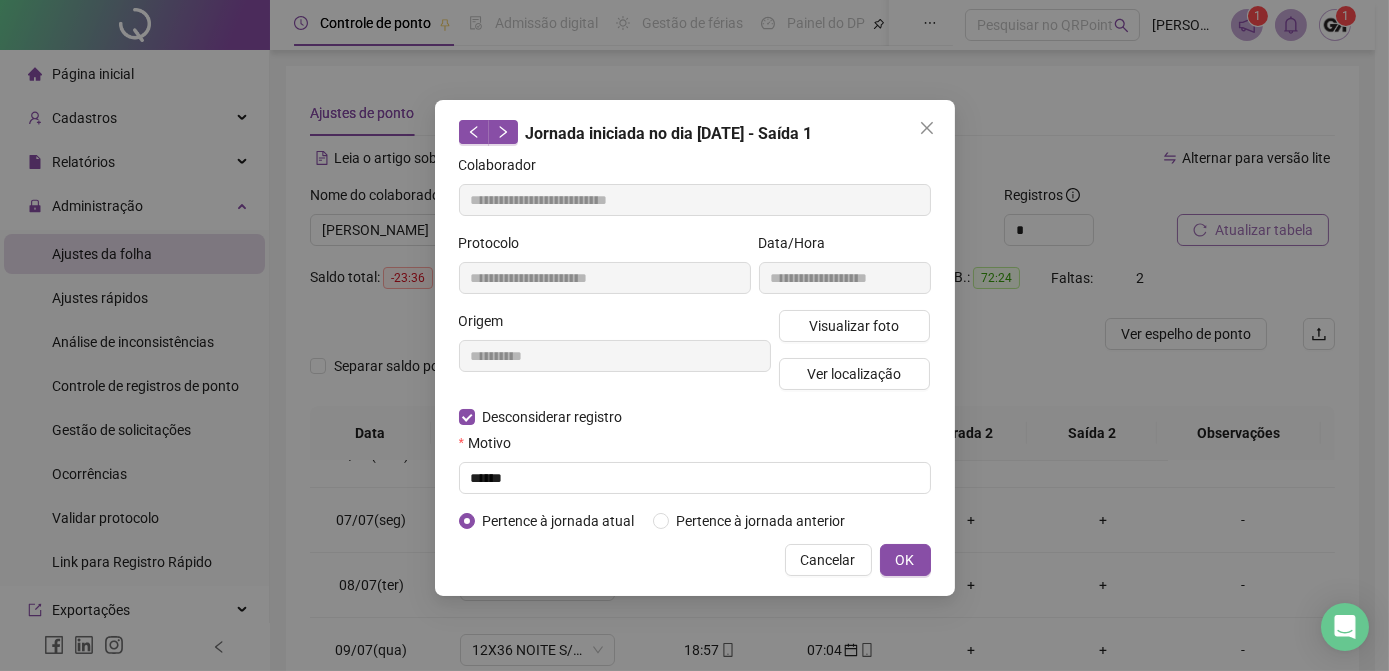 type on "**********" 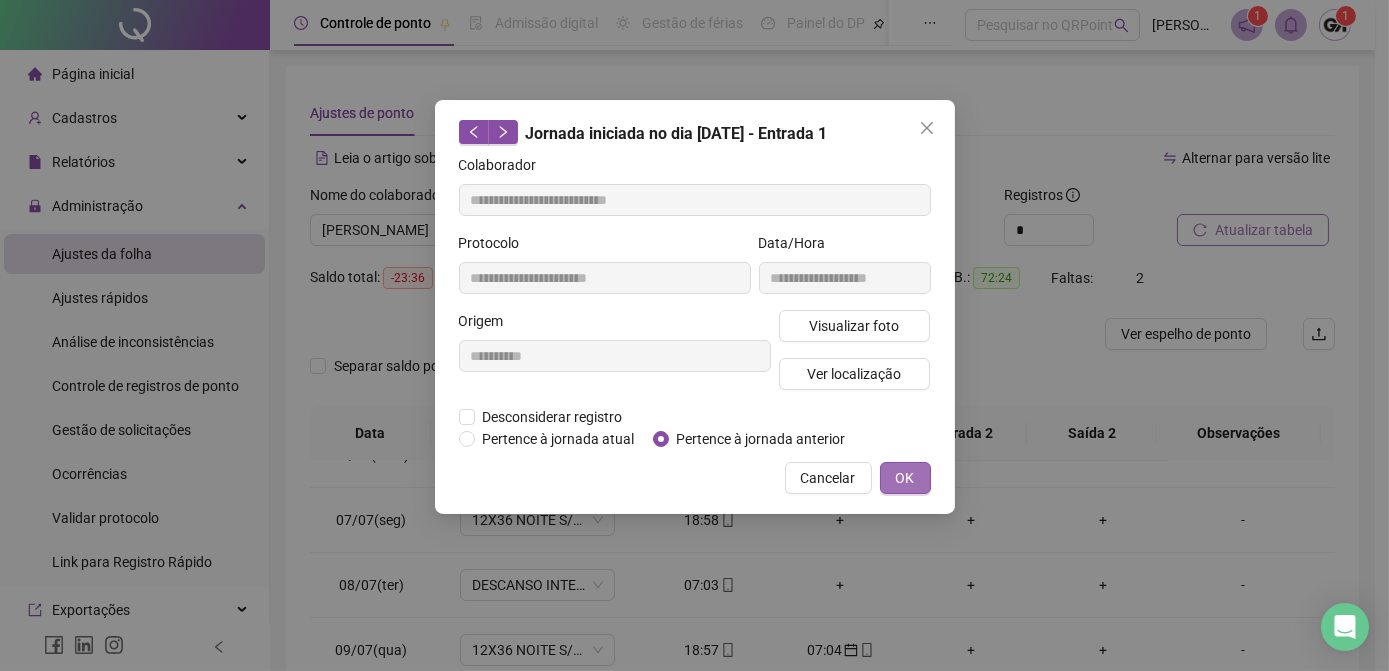 click on "OK" at bounding box center (905, 478) 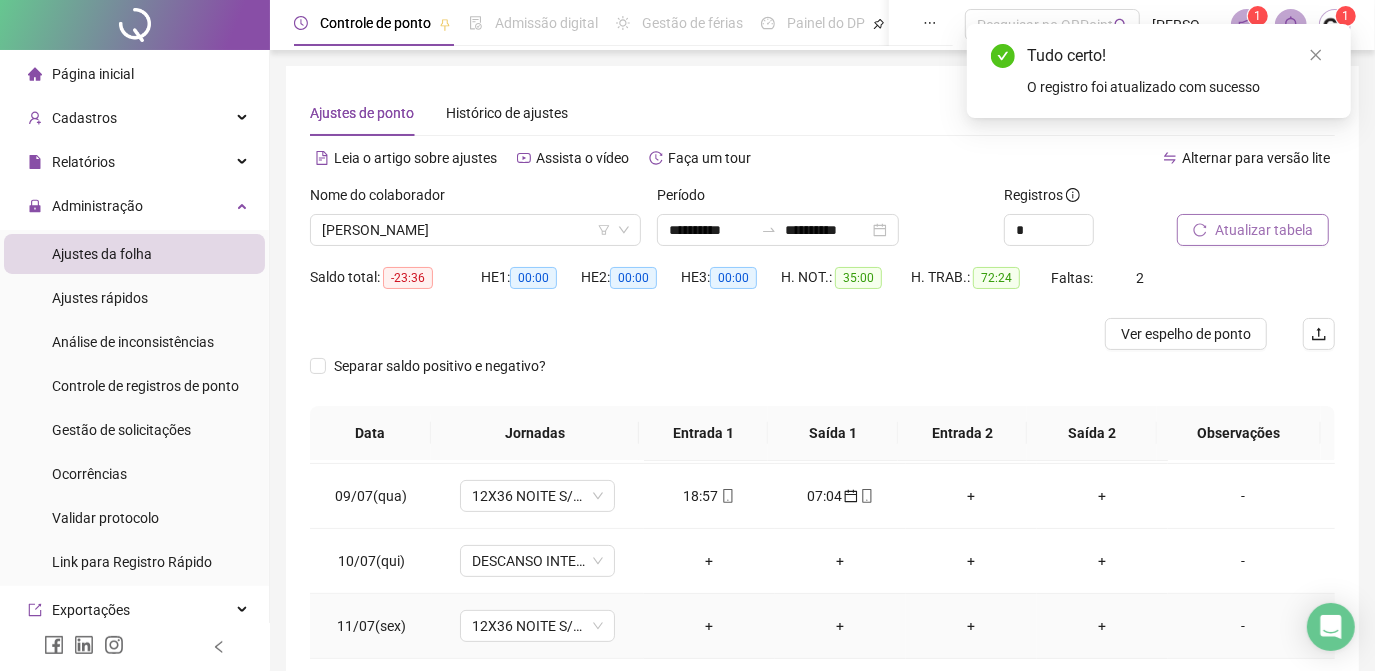 scroll, scrollTop: 608, scrollLeft: 0, axis: vertical 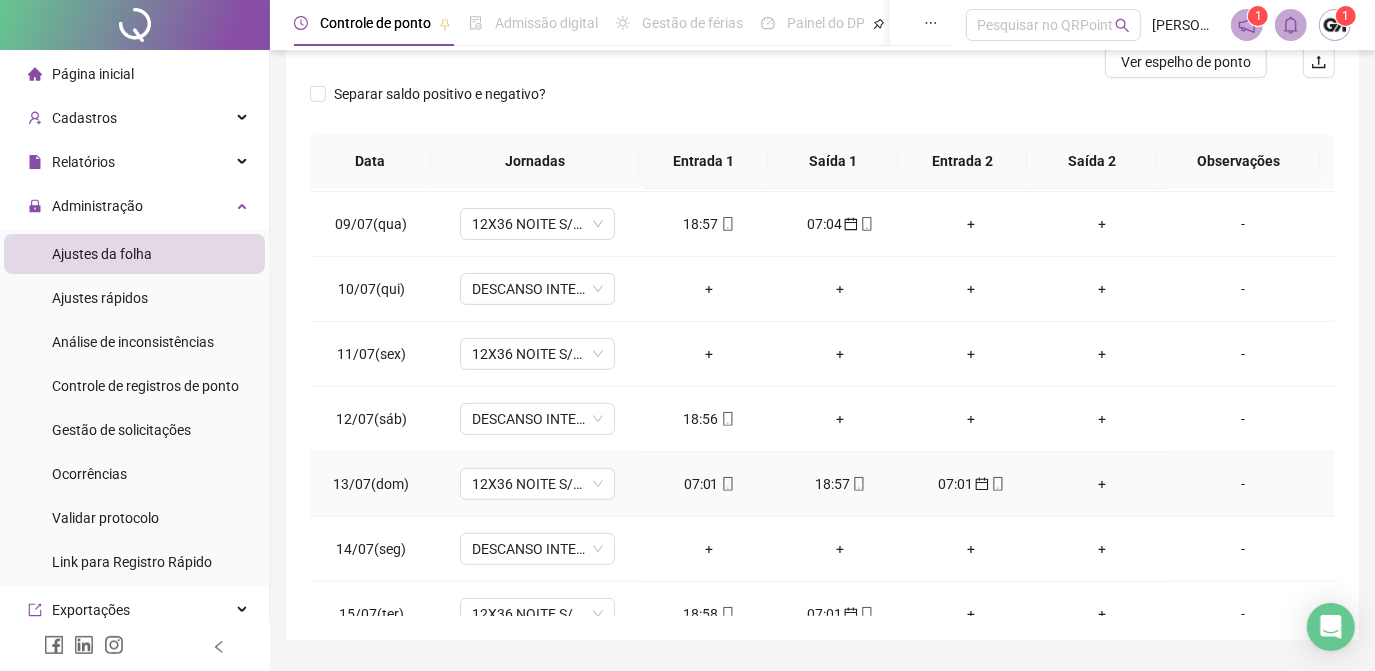 click on "07:01" at bounding box center (709, 484) 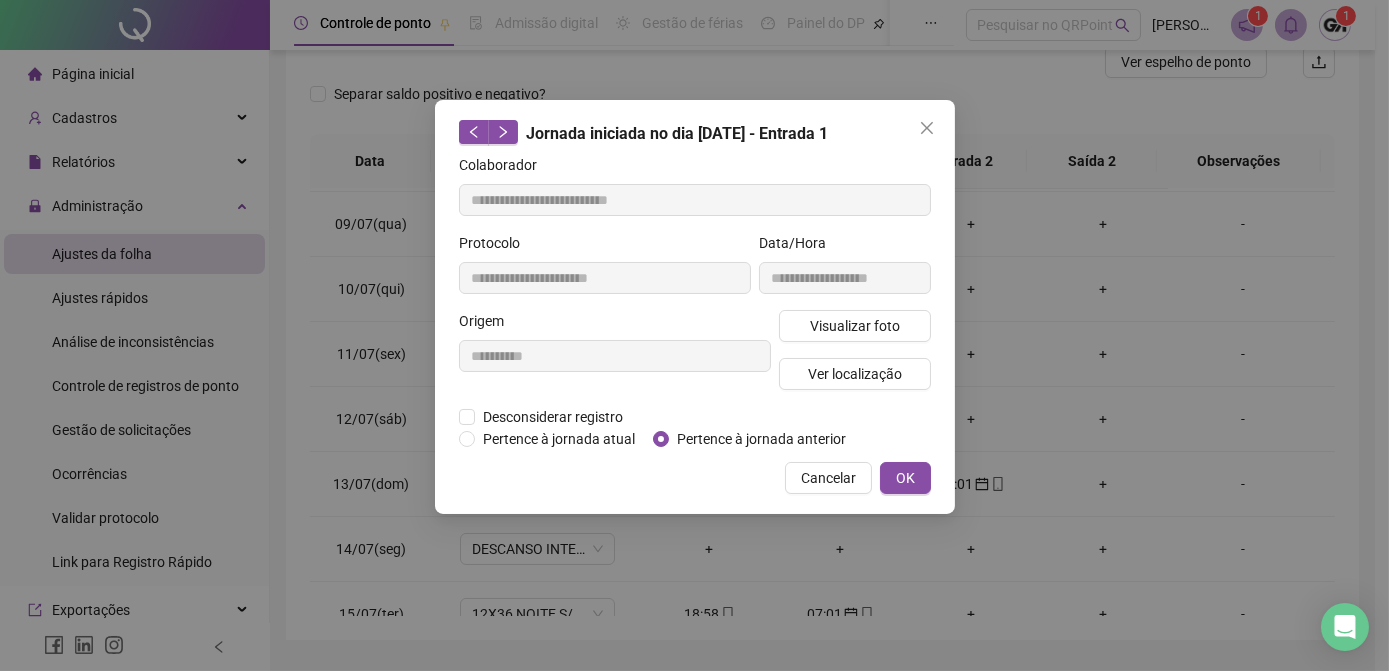 type on "**********" 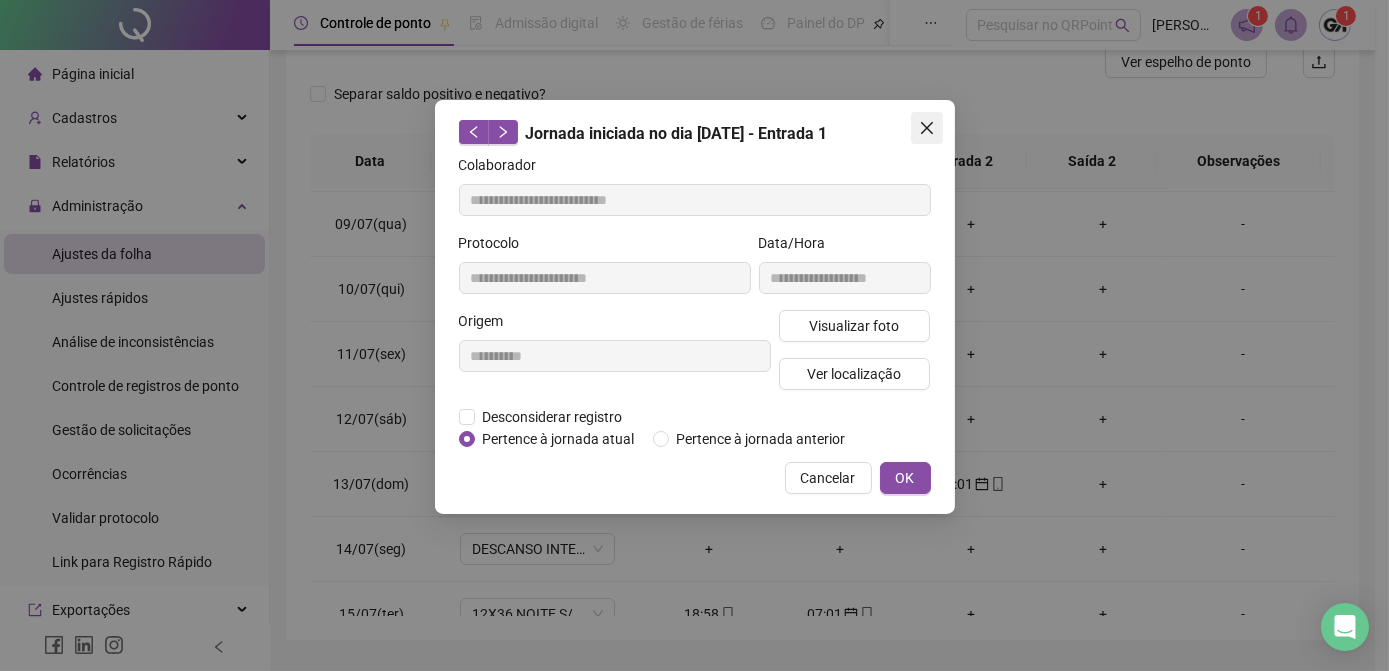 click 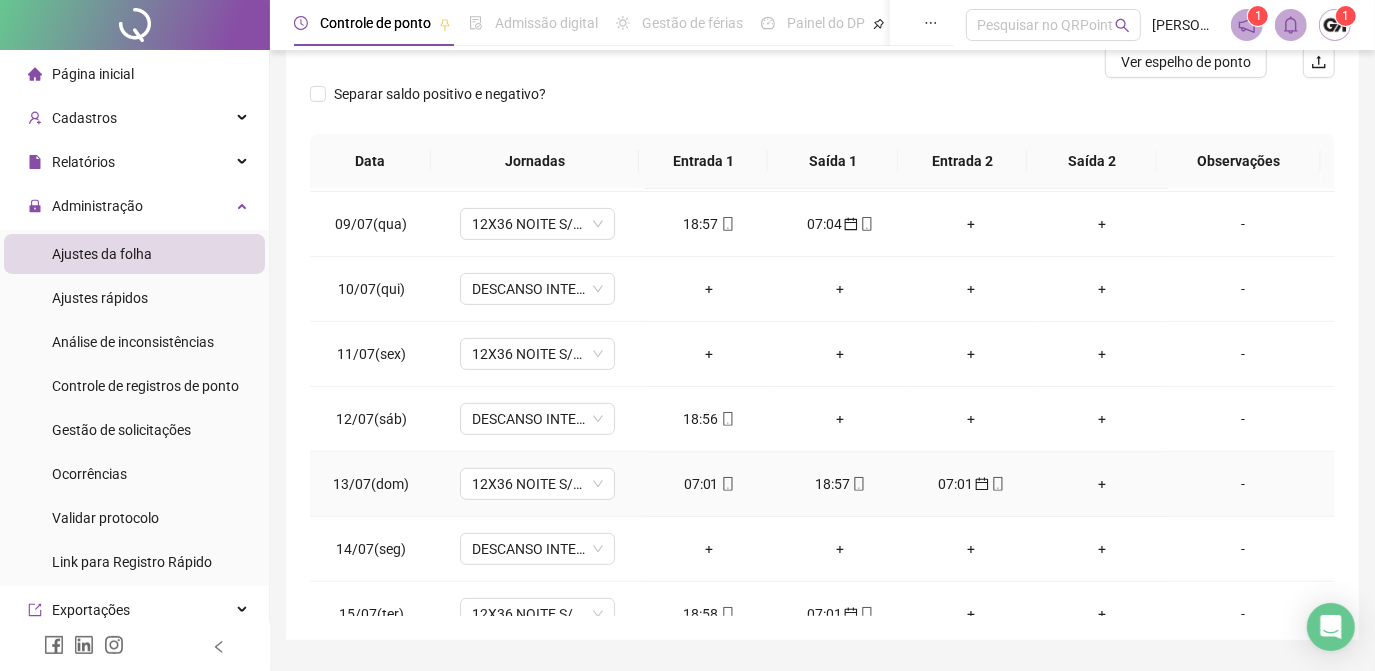 click on "07:01" at bounding box center [709, 484] 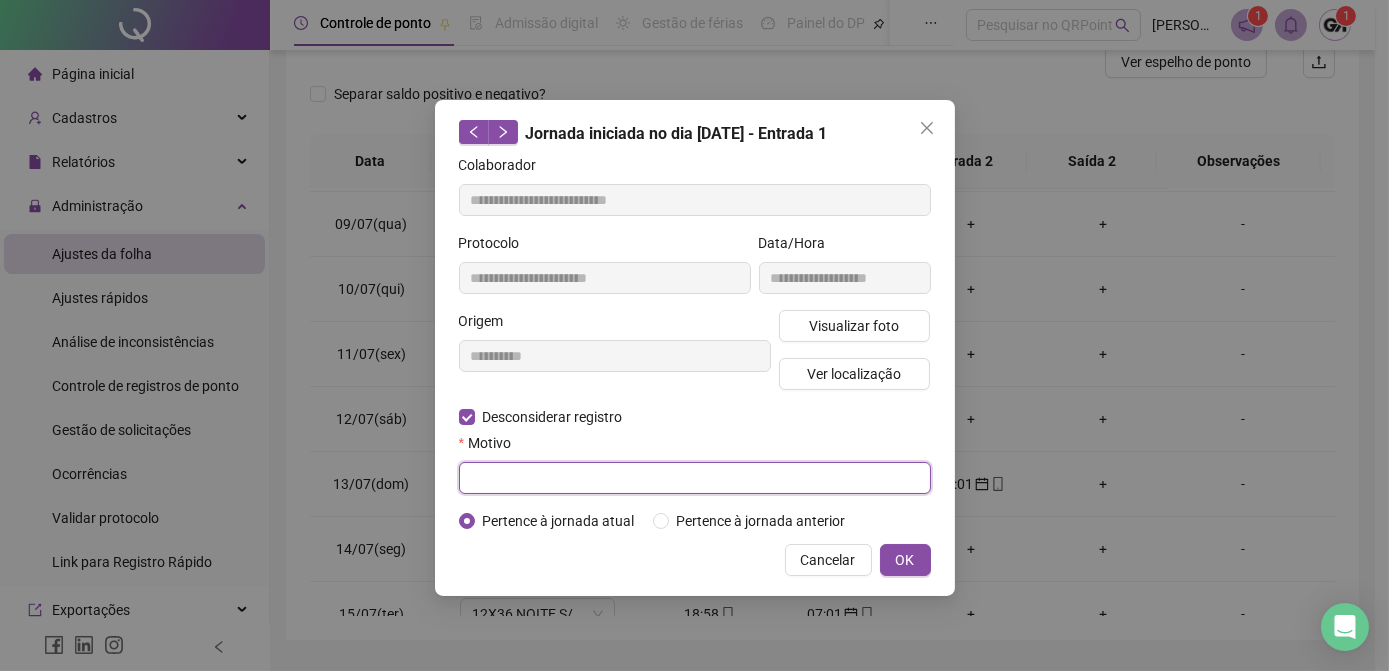 click at bounding box center [695, 478] 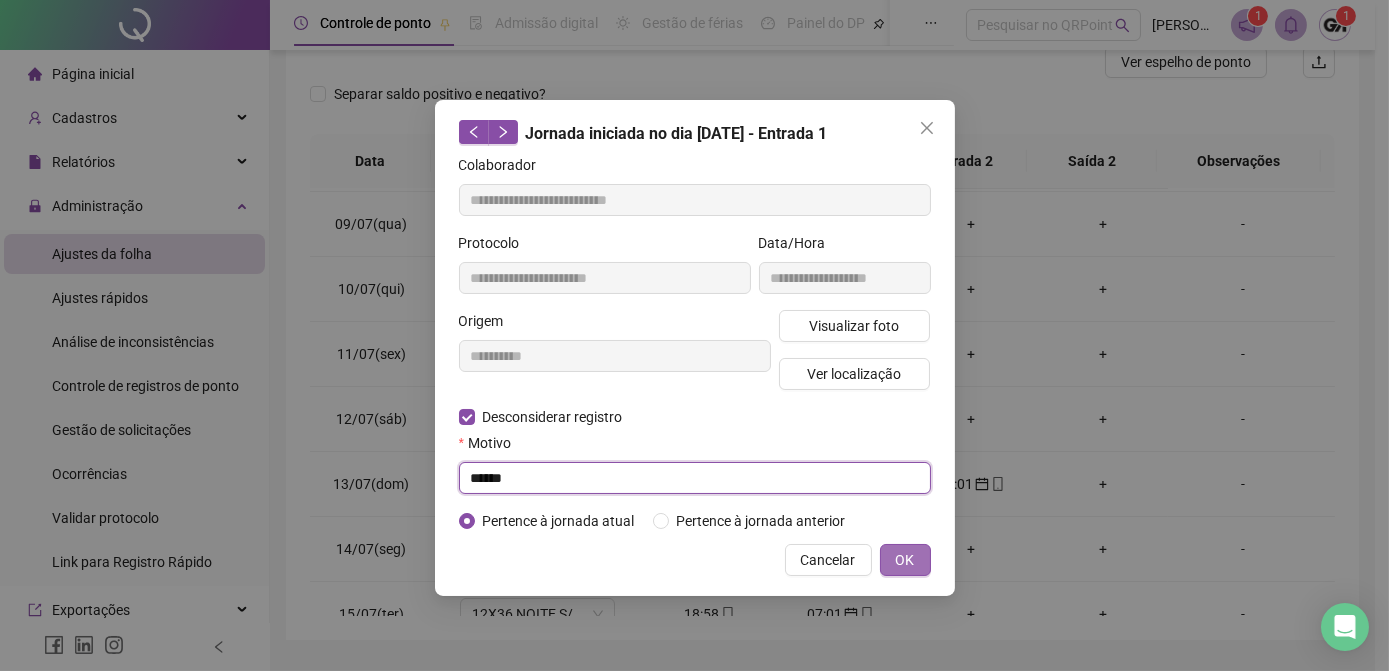type on "******" 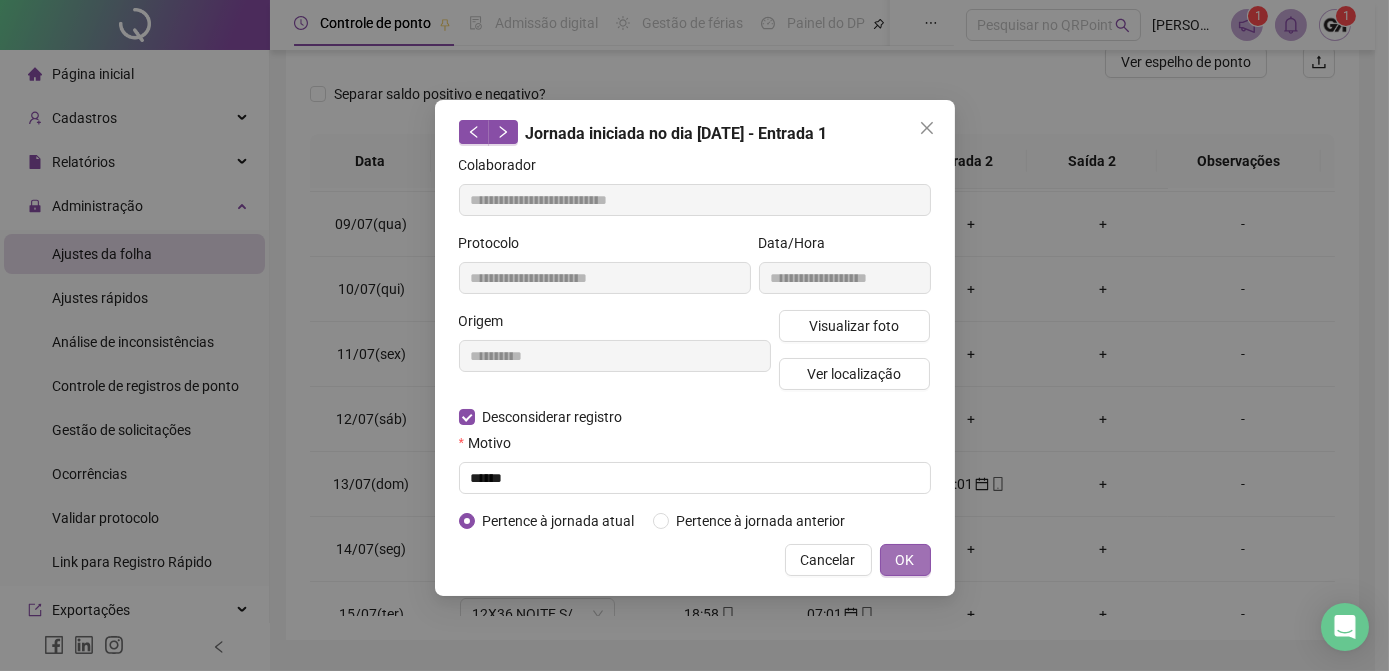 click on "OK" at bounding box center (905, 560) 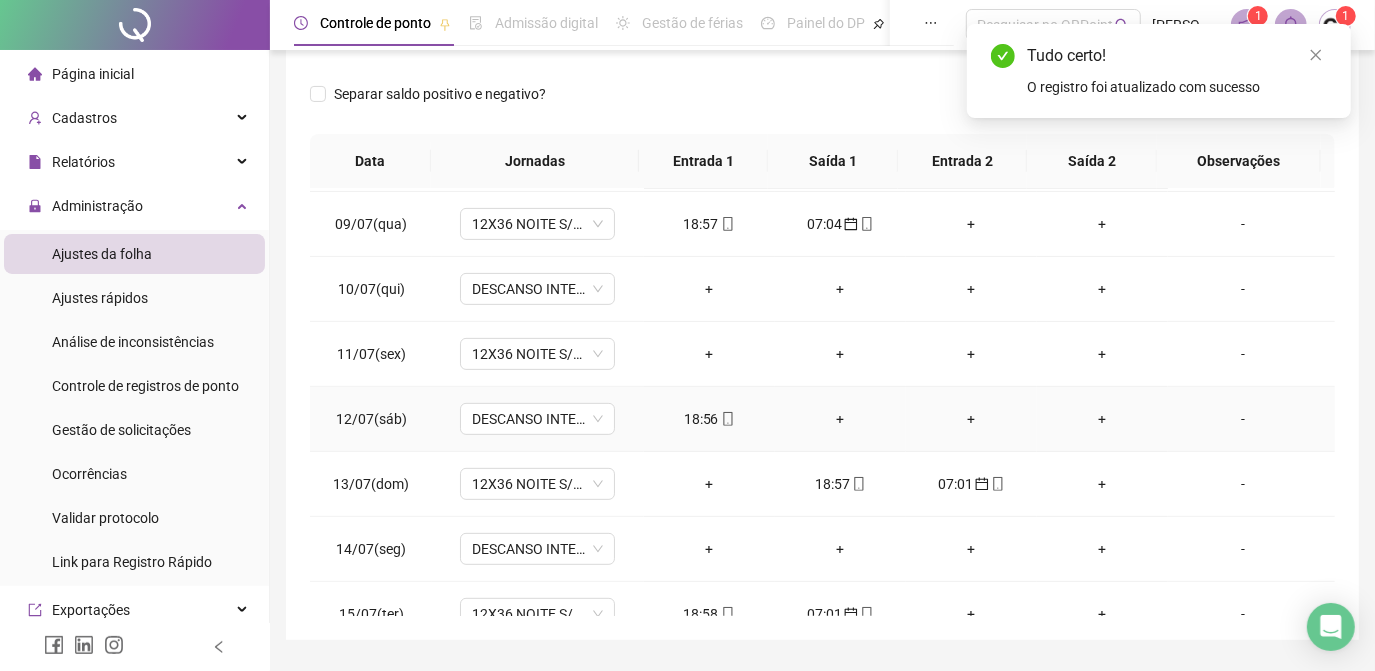 click on "18:56" at bounding box center [709, 419] 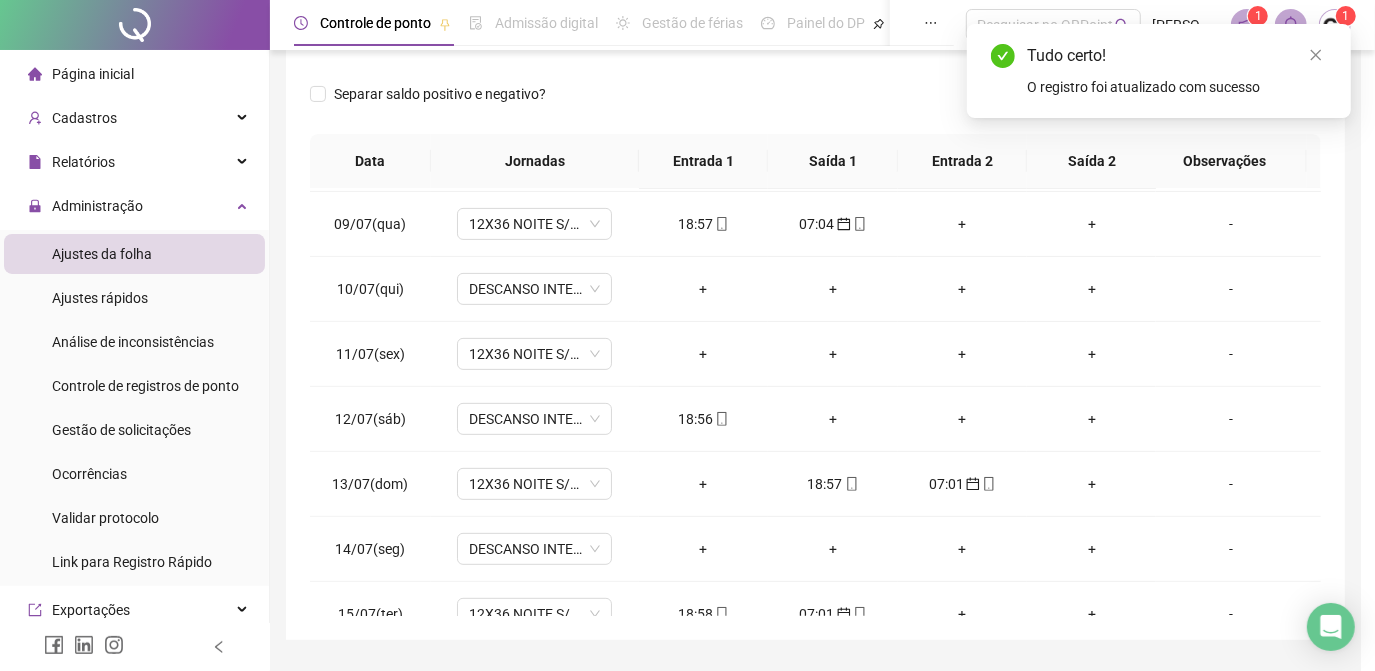type on "**********" 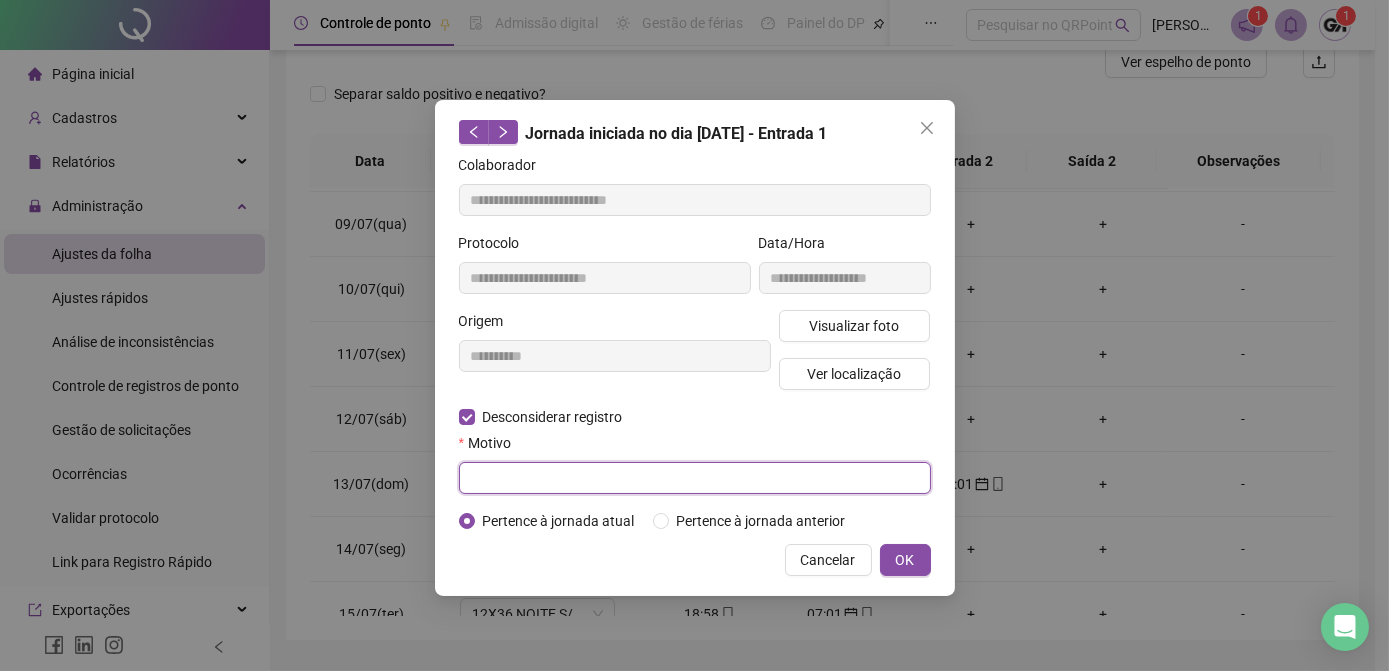 click at bounding box center (695, 478) 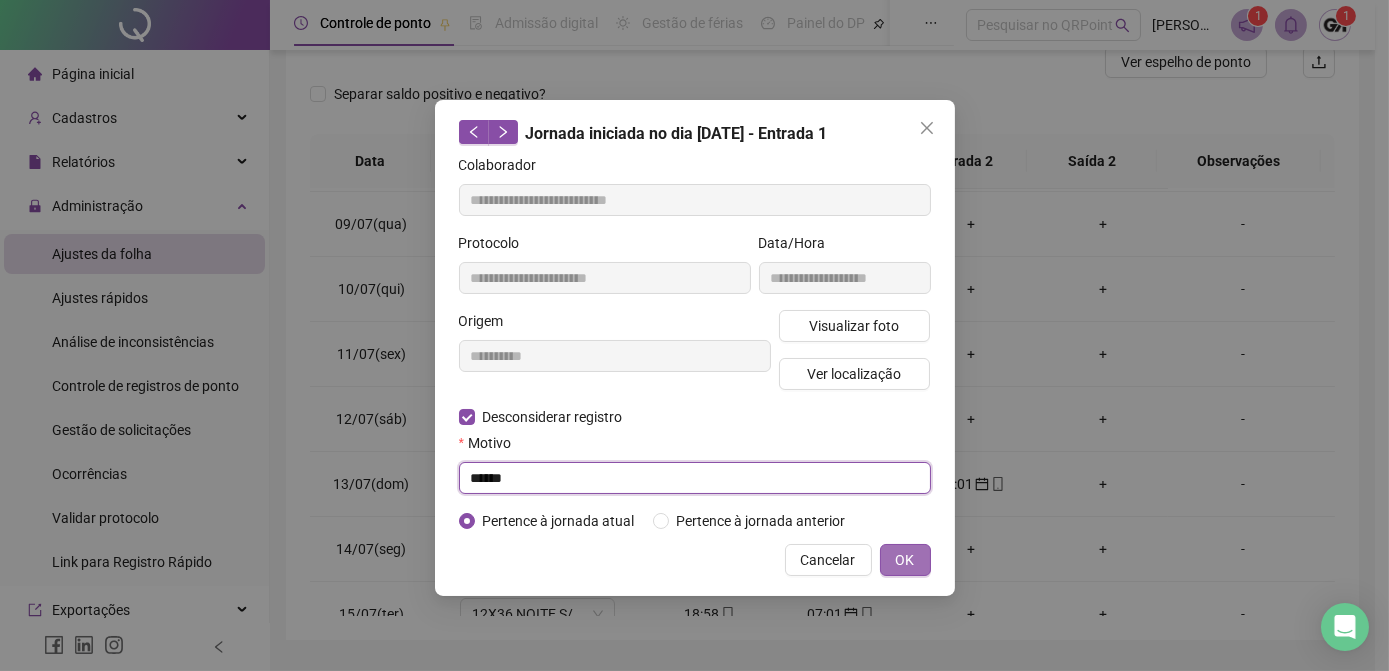 type on "******" 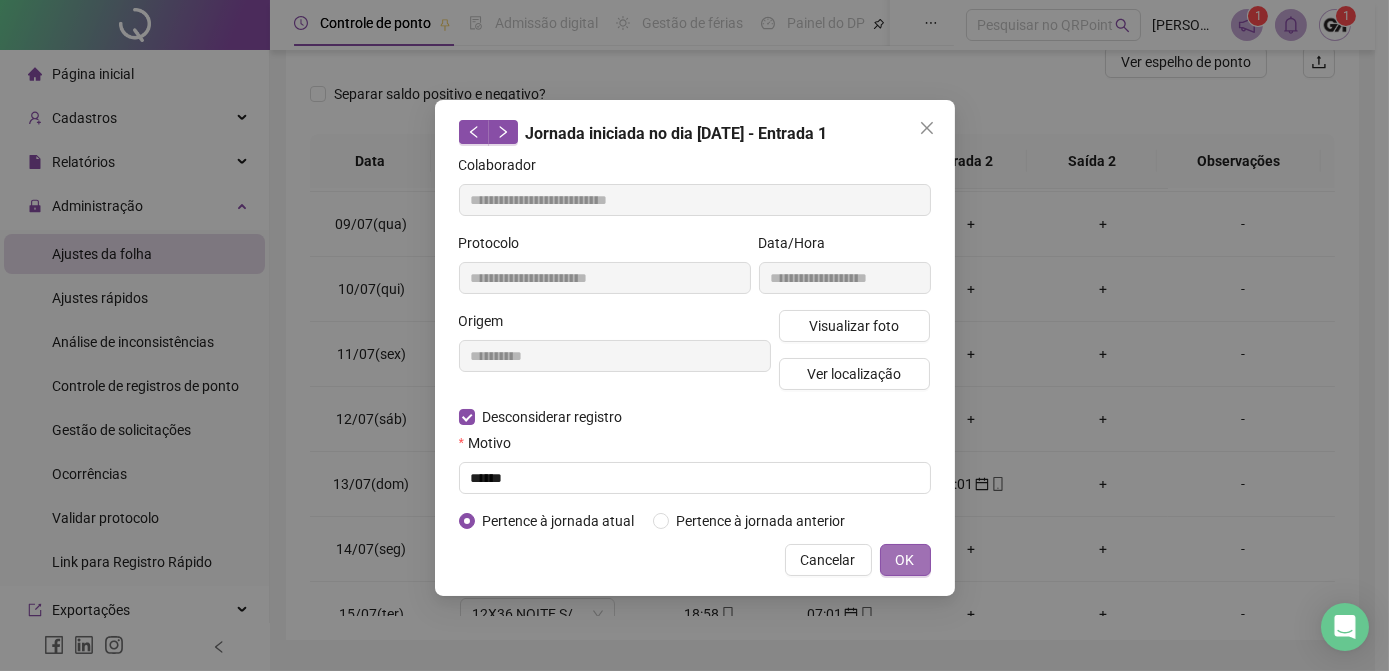 click on "OK" at bounding box center [905, 560] 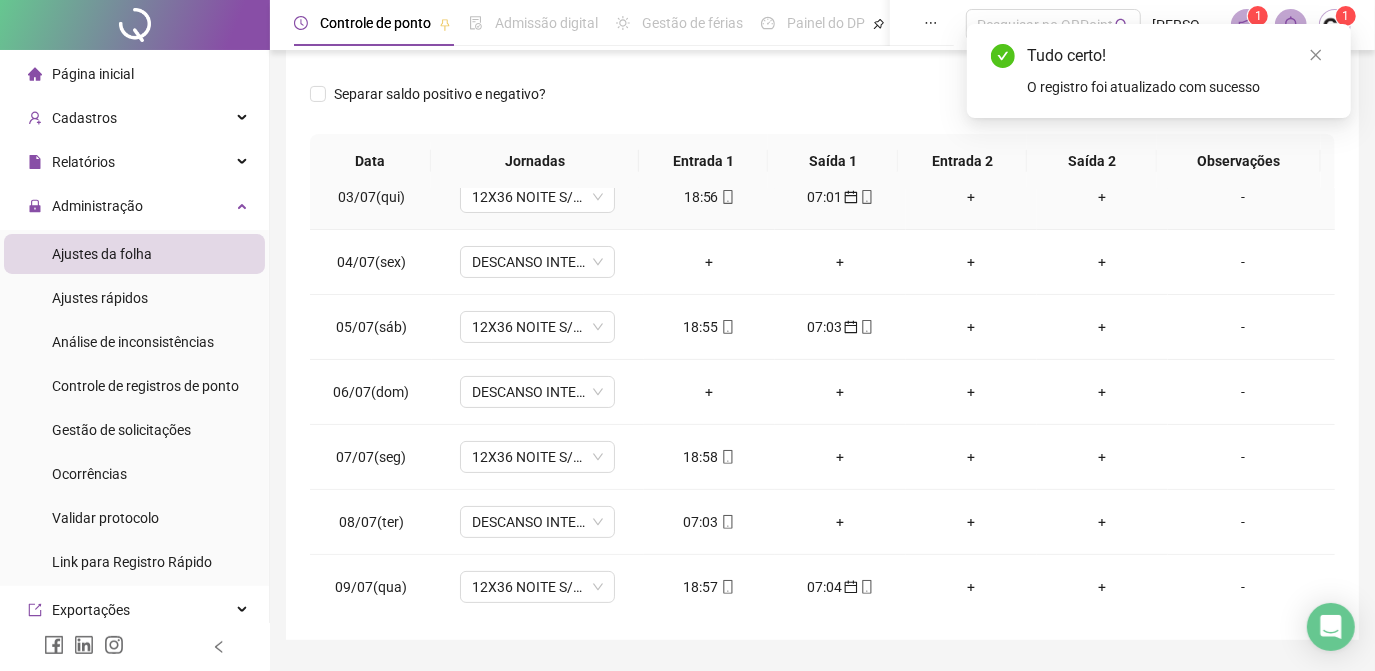 scroll, scrollTop: 0, scrollLeft: 0, axis: both 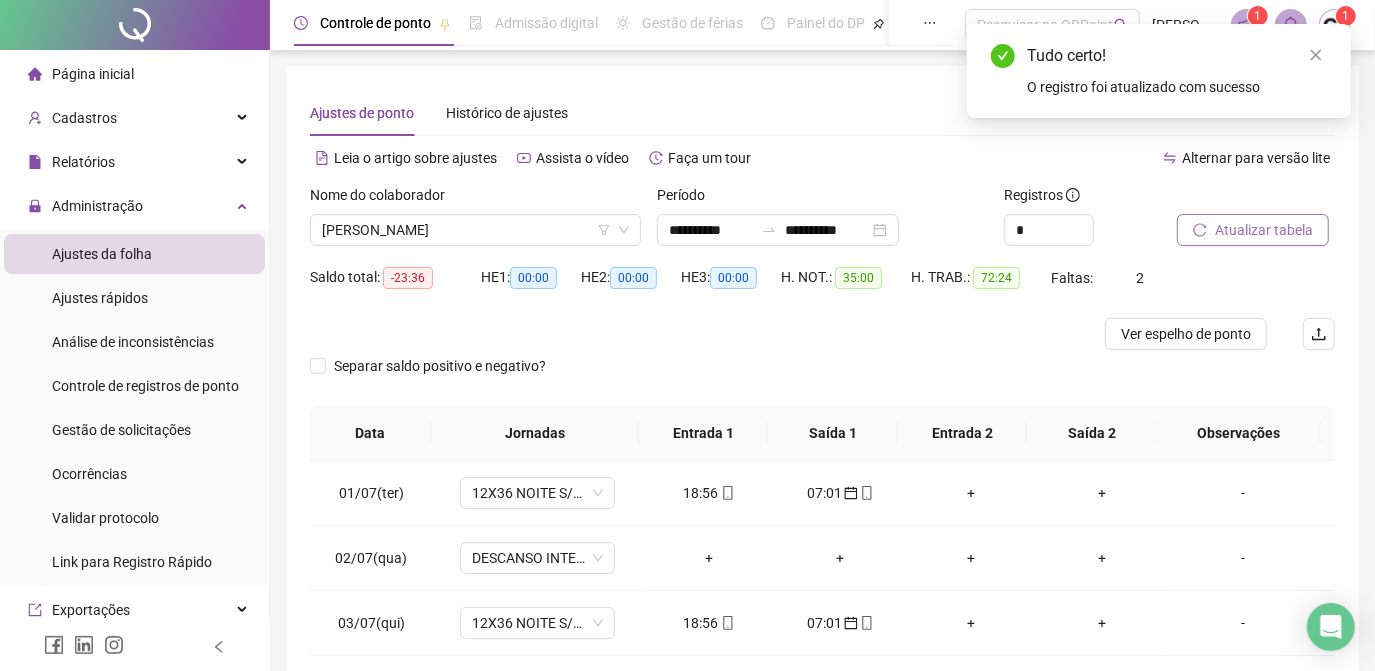 click on "Atualizar tabela" at bounding box center [1264, 230] 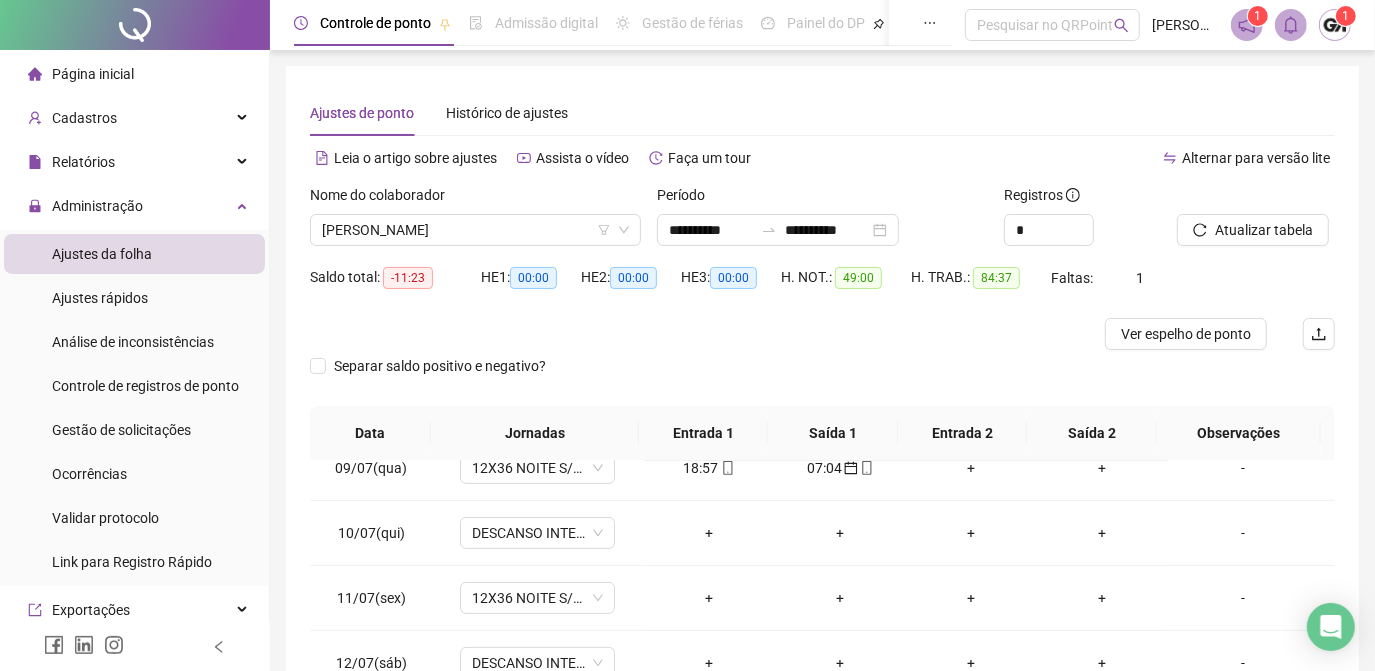 scroll, scrollTop: 608, scrollLeft: 0, axis: vertical 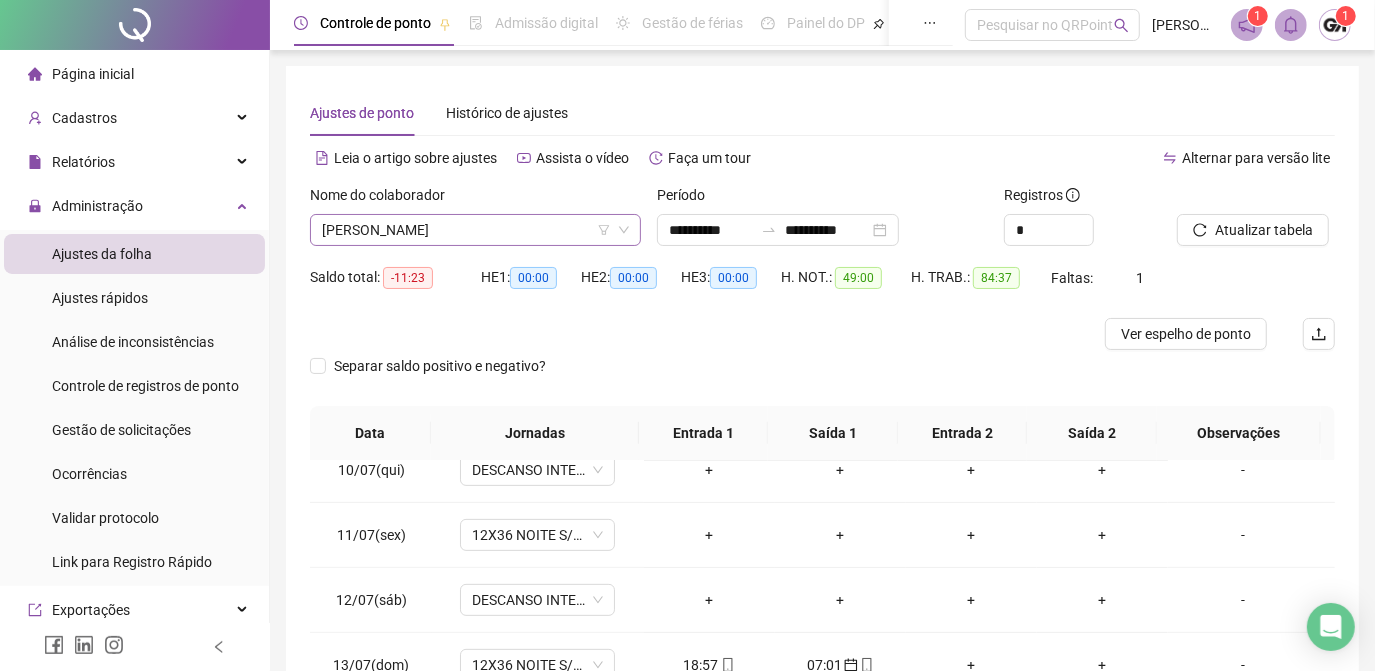 click on "[PERSON_NAME]" at bounding box center [475, 230] 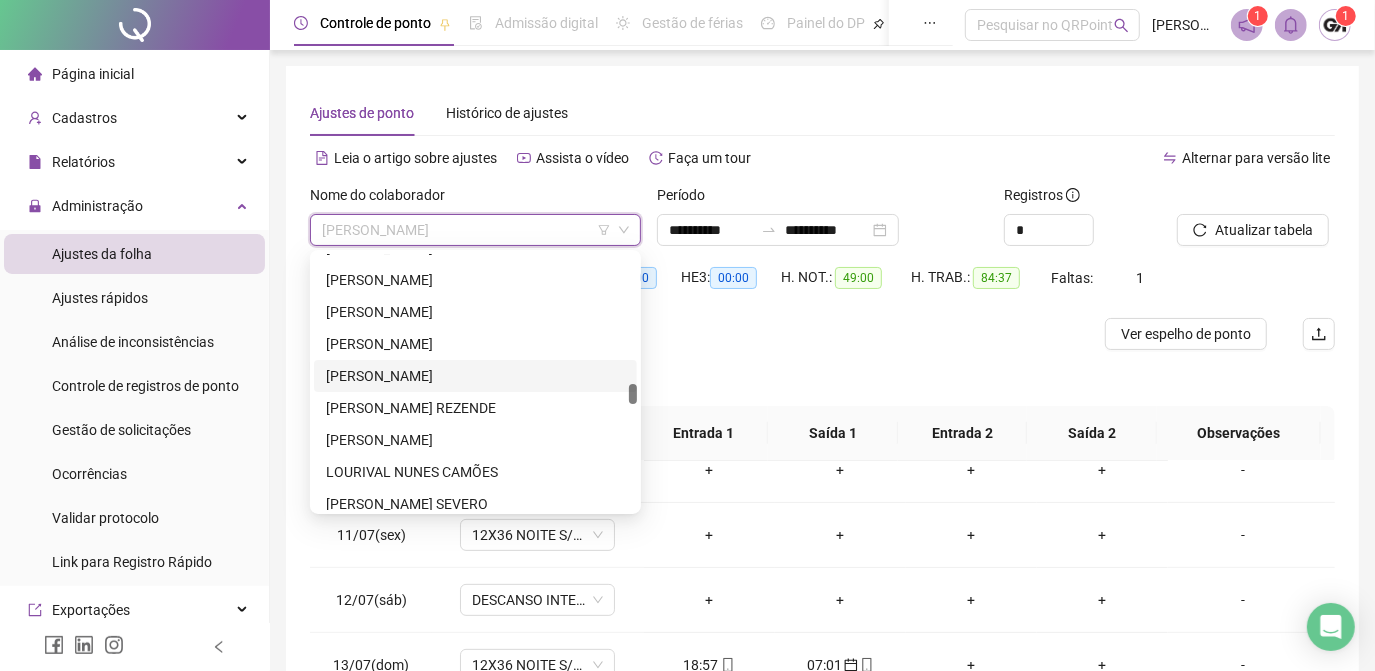 scroll, scrollTop: 2545, scrollLeft: 0, axis: vertical 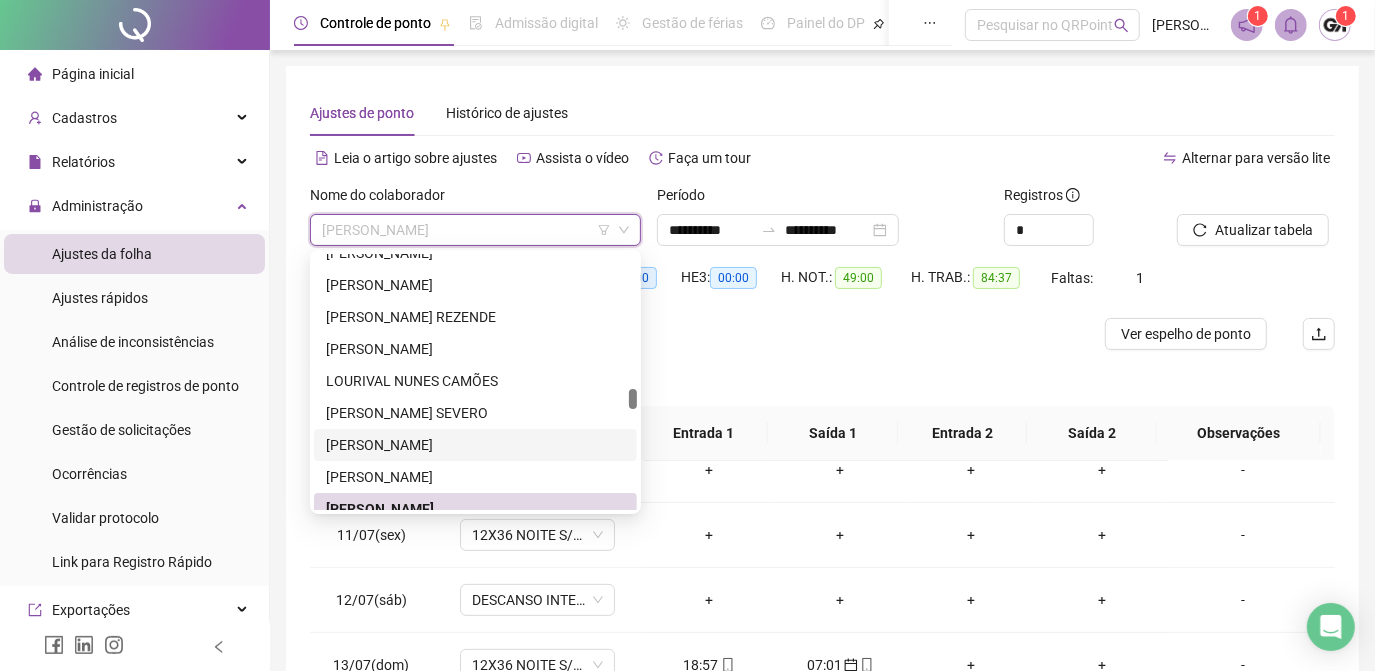 click on "[PERSON_NAME]" at bounding box center (475, 445) 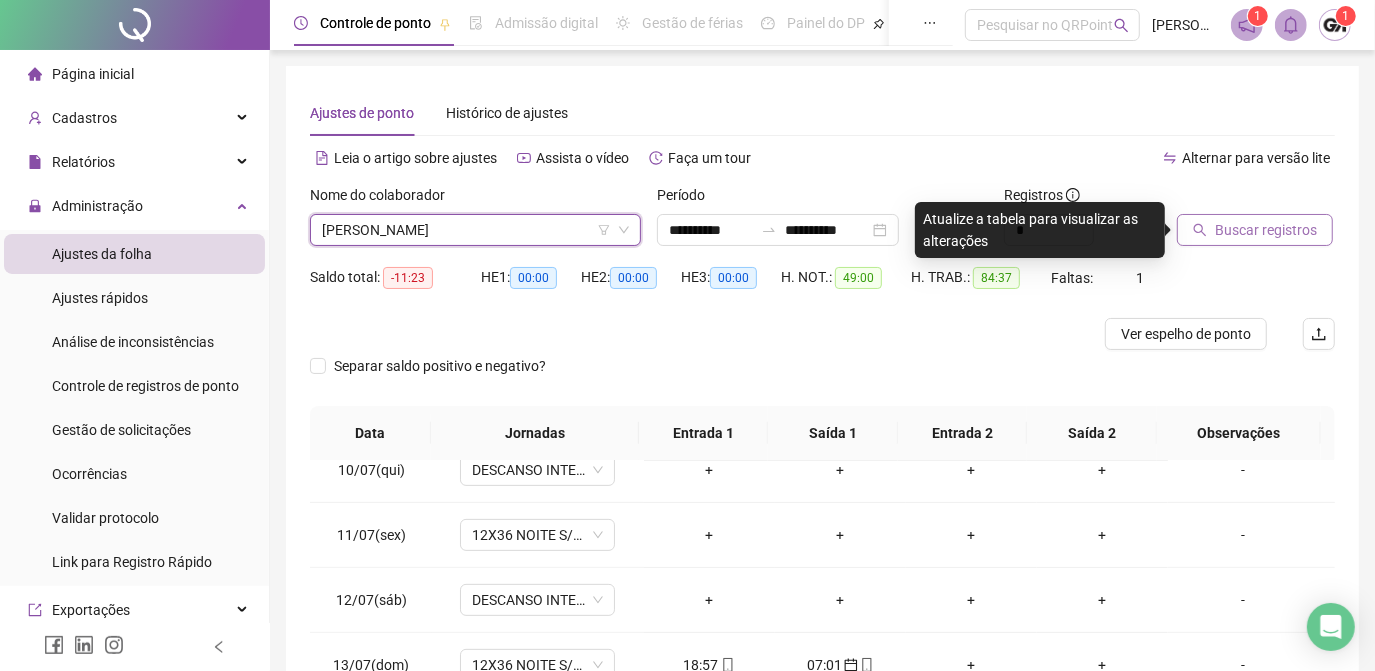 click on "Buscar registros" at bounding box center (1266, 230) 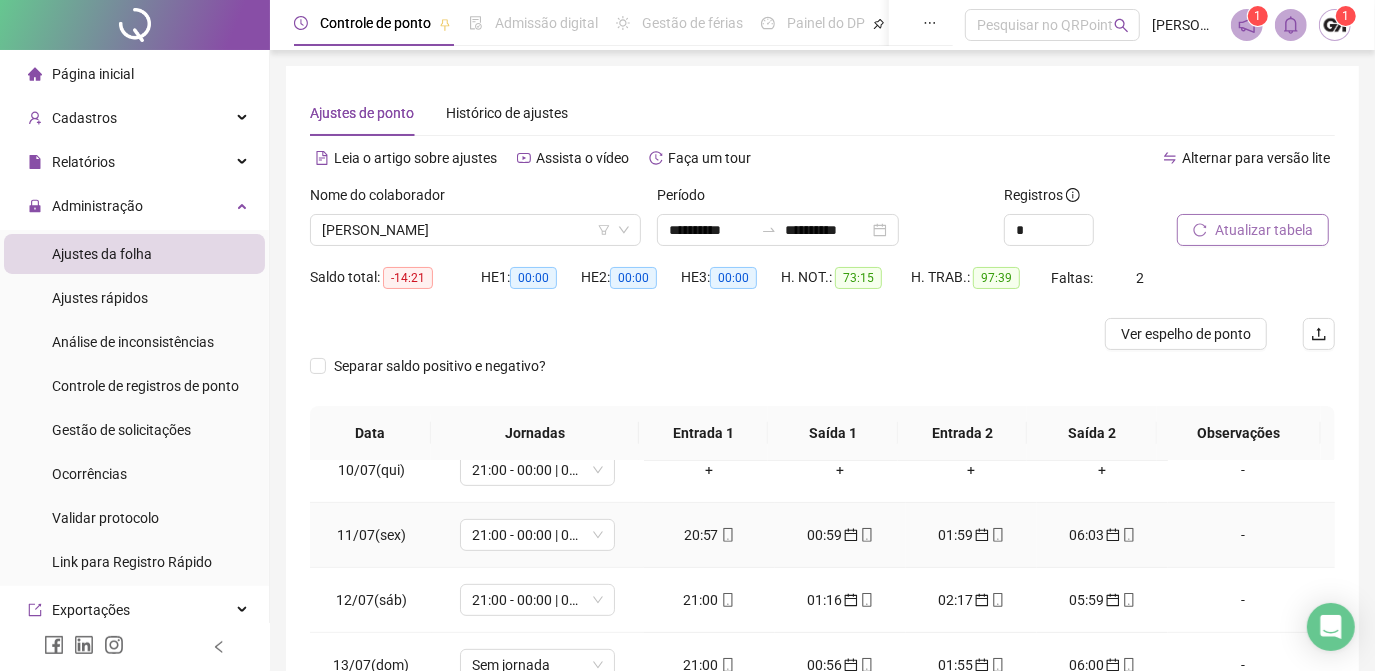 scroll, scrollTop: 517, scrollLeft: 0, axis: vertical 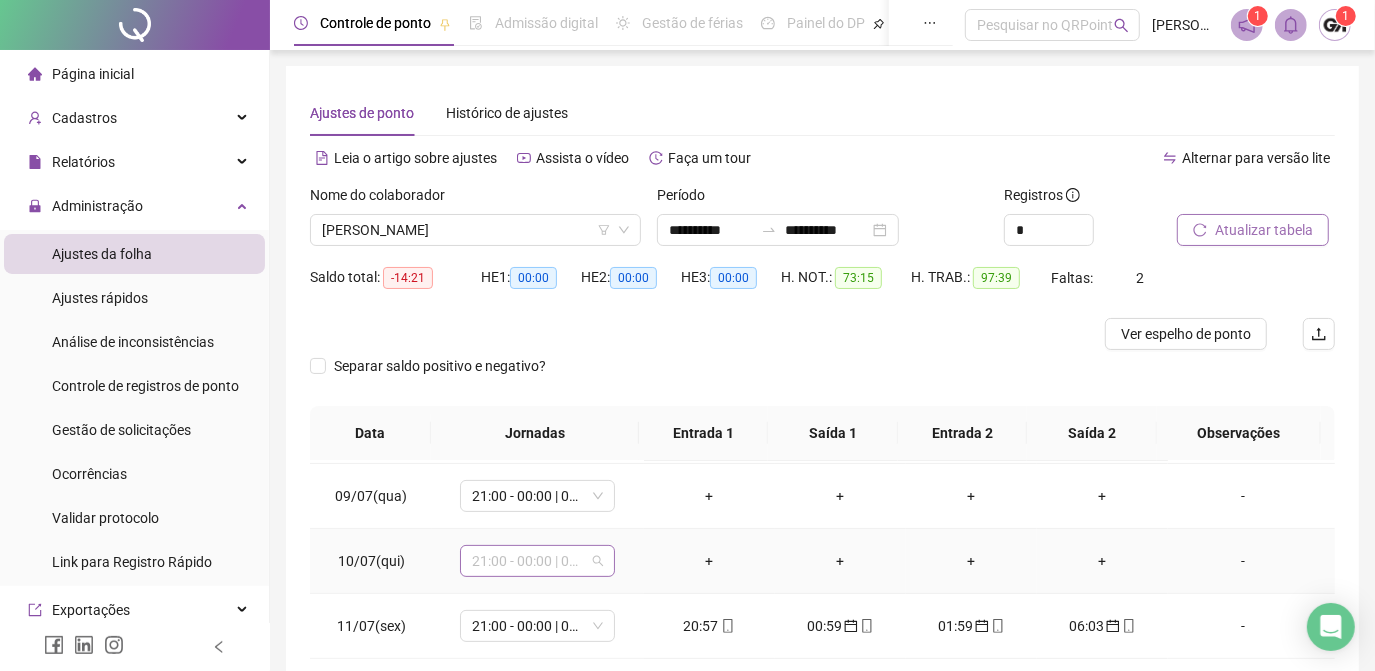 click on "21:00 - 00:00 | 01:00 - 06:00" at bounding box center (537, 561) 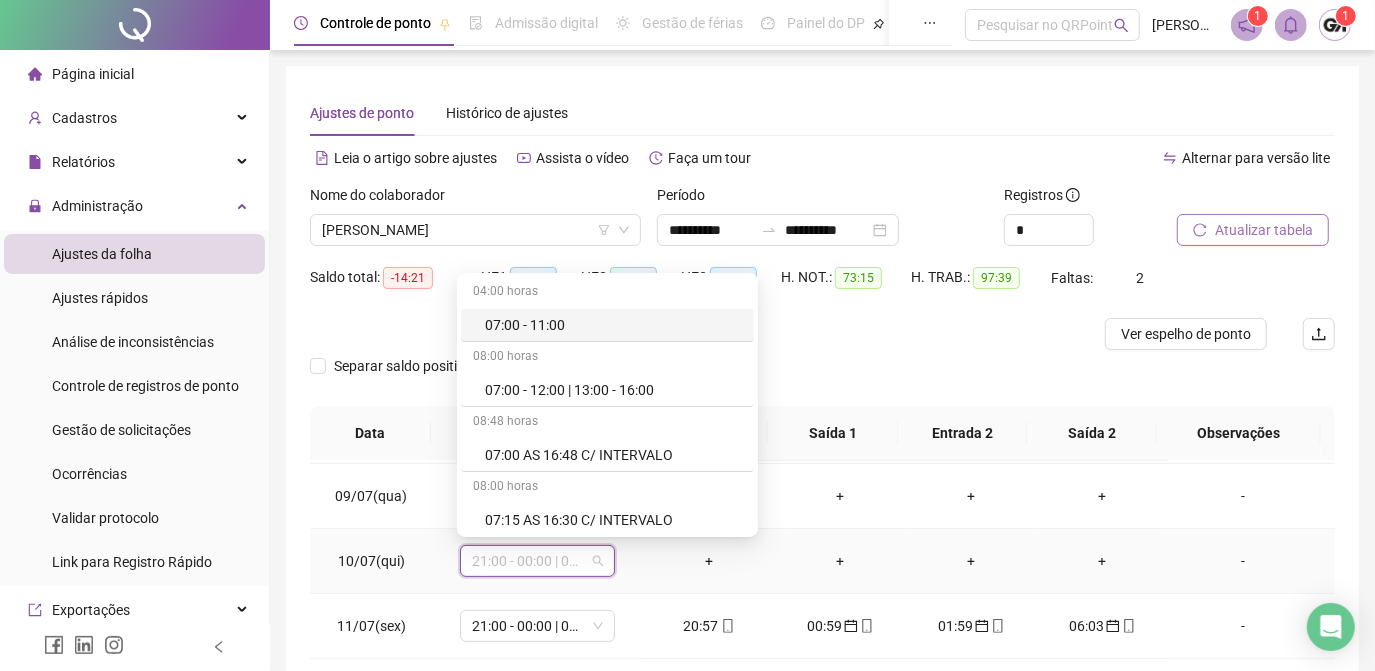 type on "*" 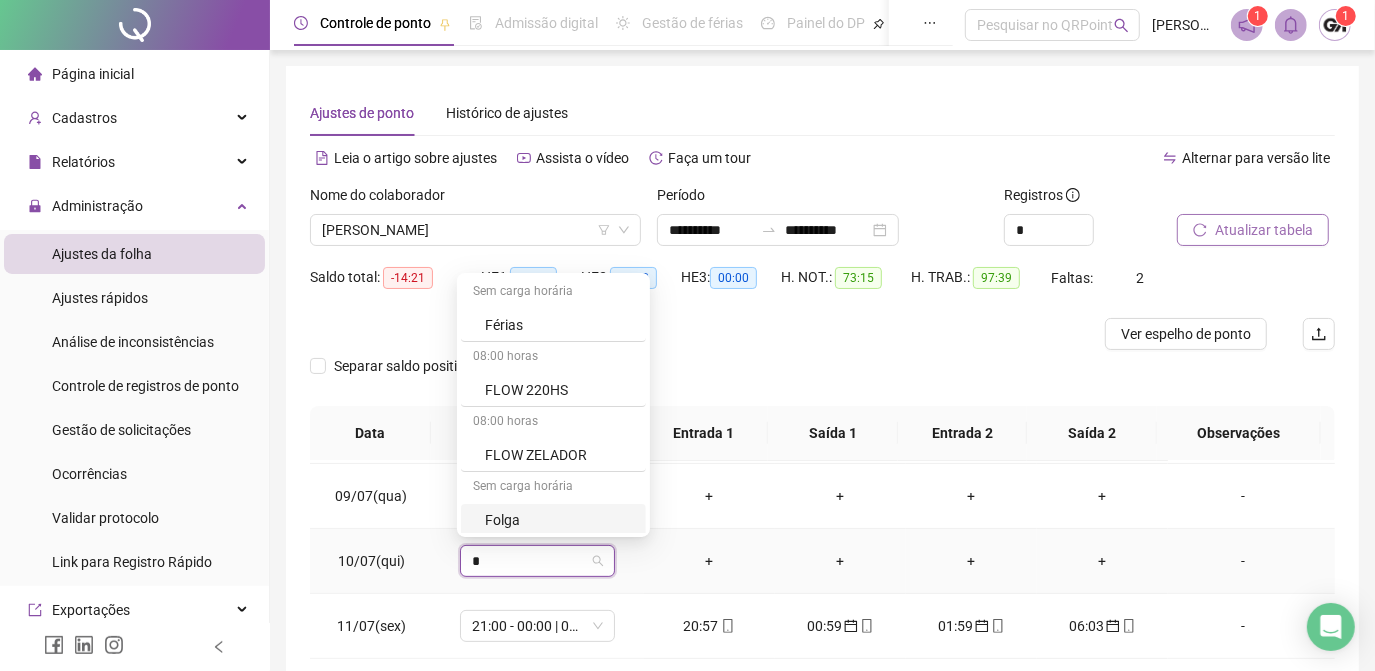 click on "Folga" at bounding box center (559, 520) 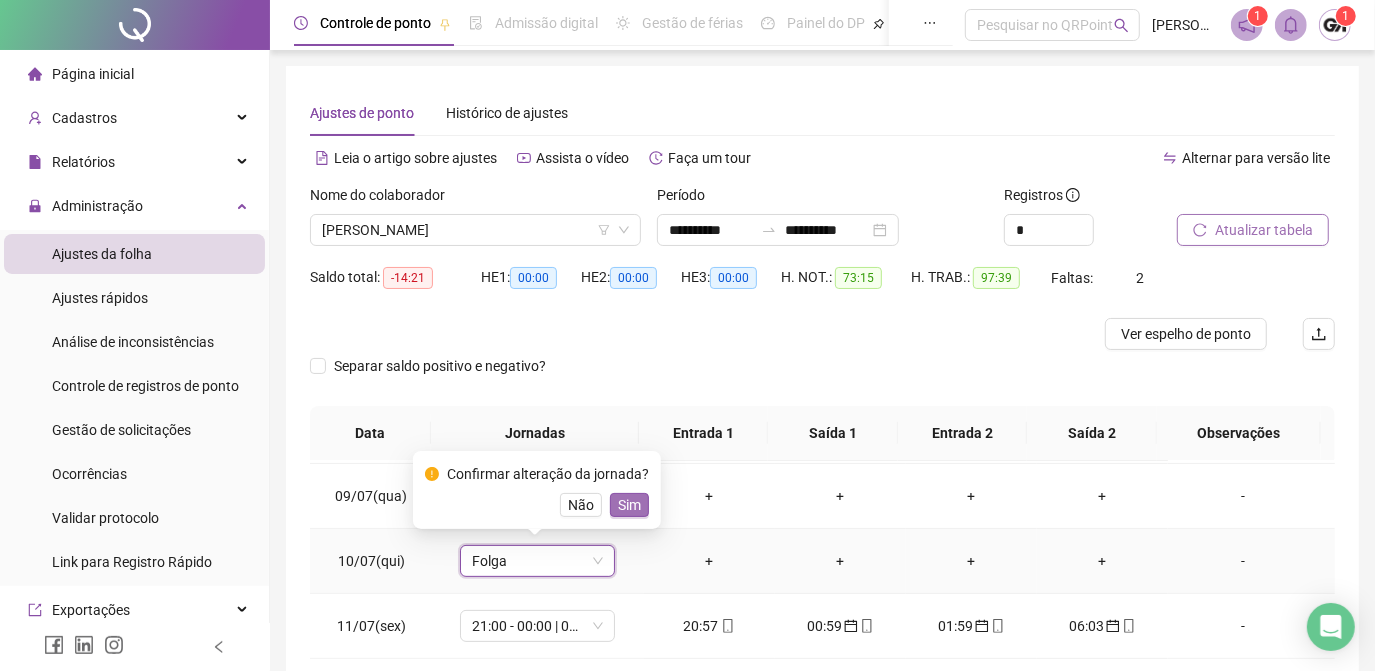 click on "Sim" at bounding box center (629, 505) 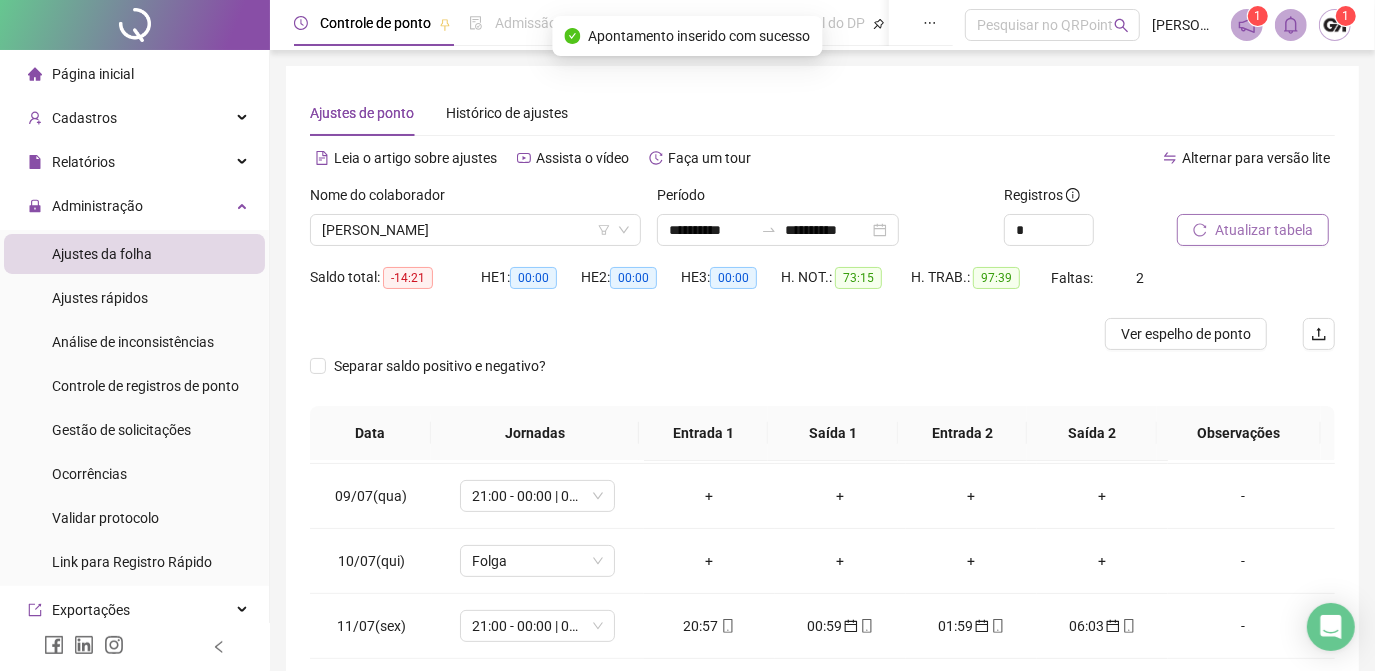 click 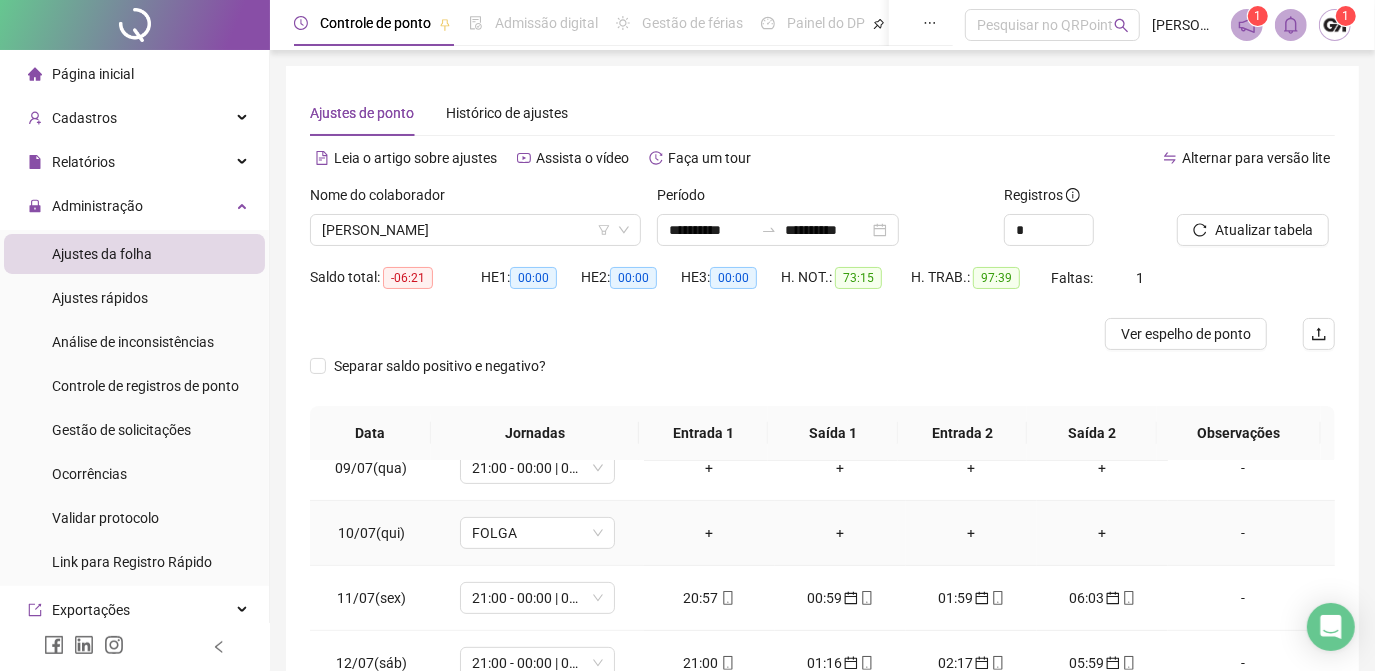 scroll, scrollTop: 608, scrollLeft: 0, axis: vertical 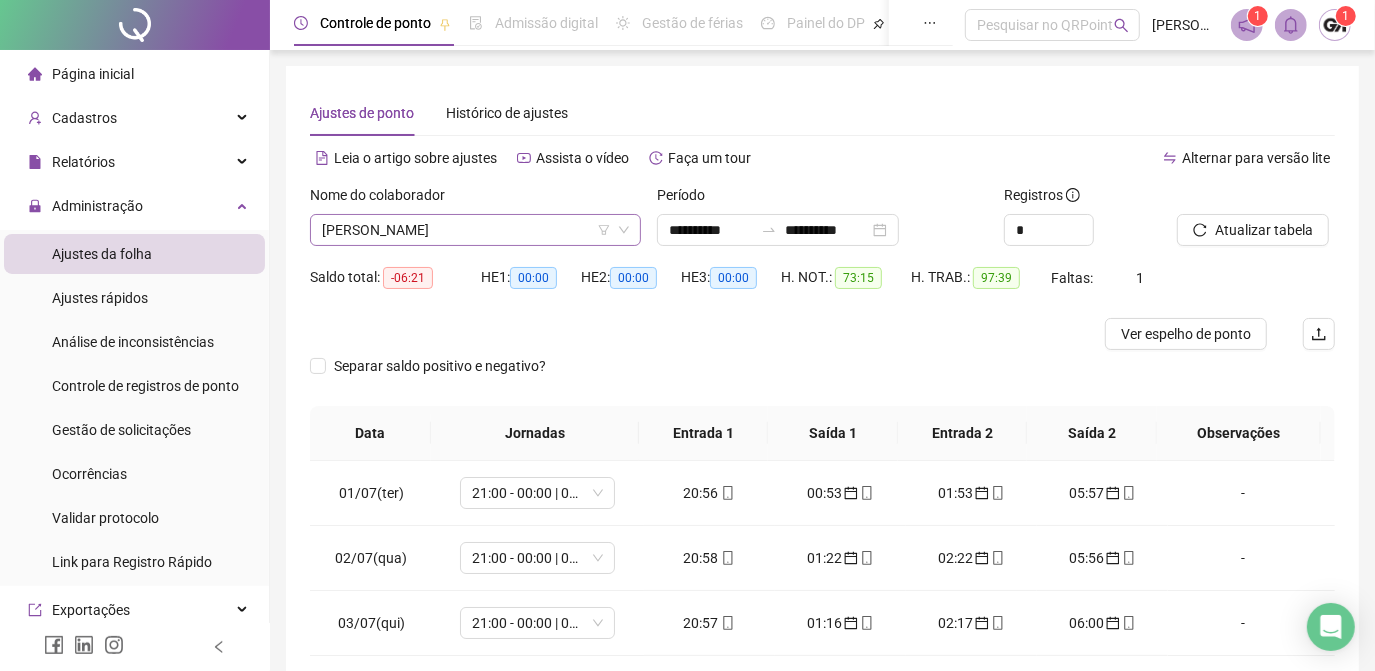 click on "[PERSON_NAME]" at bounding box center [475, 230] 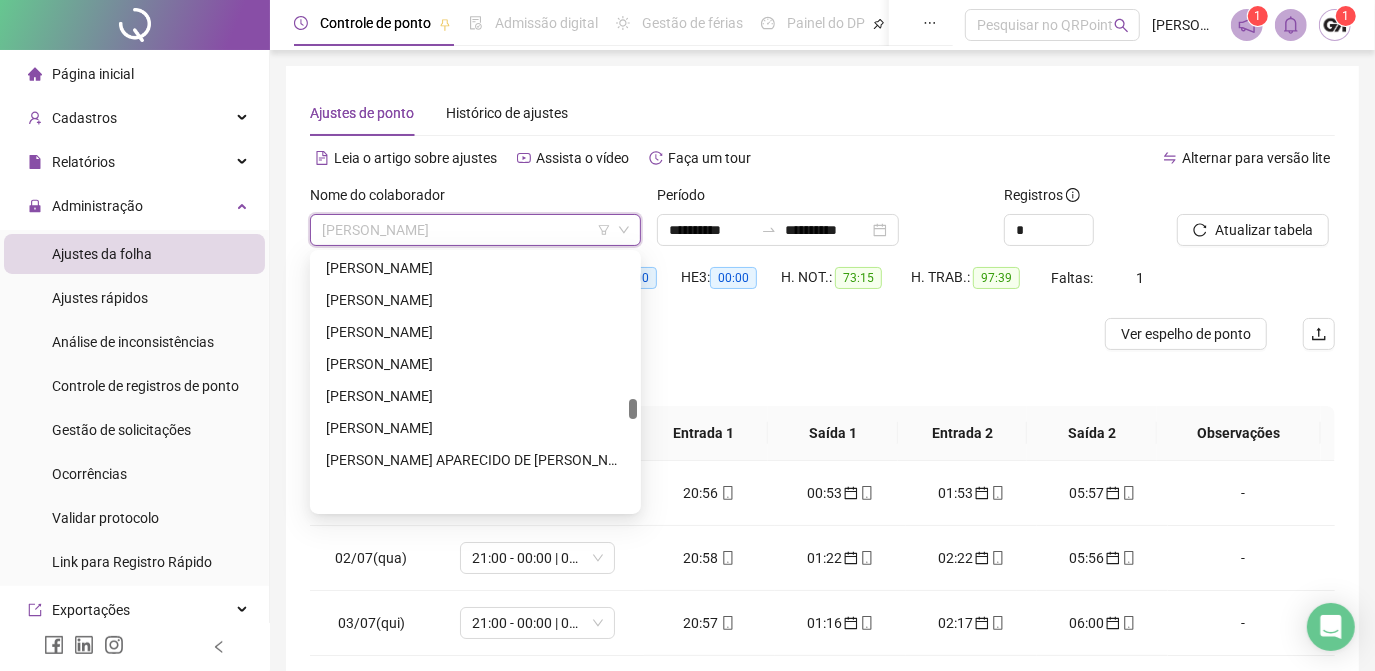 scroll, scrollTop: 2727, scrollLeft: 0, axis: vertical 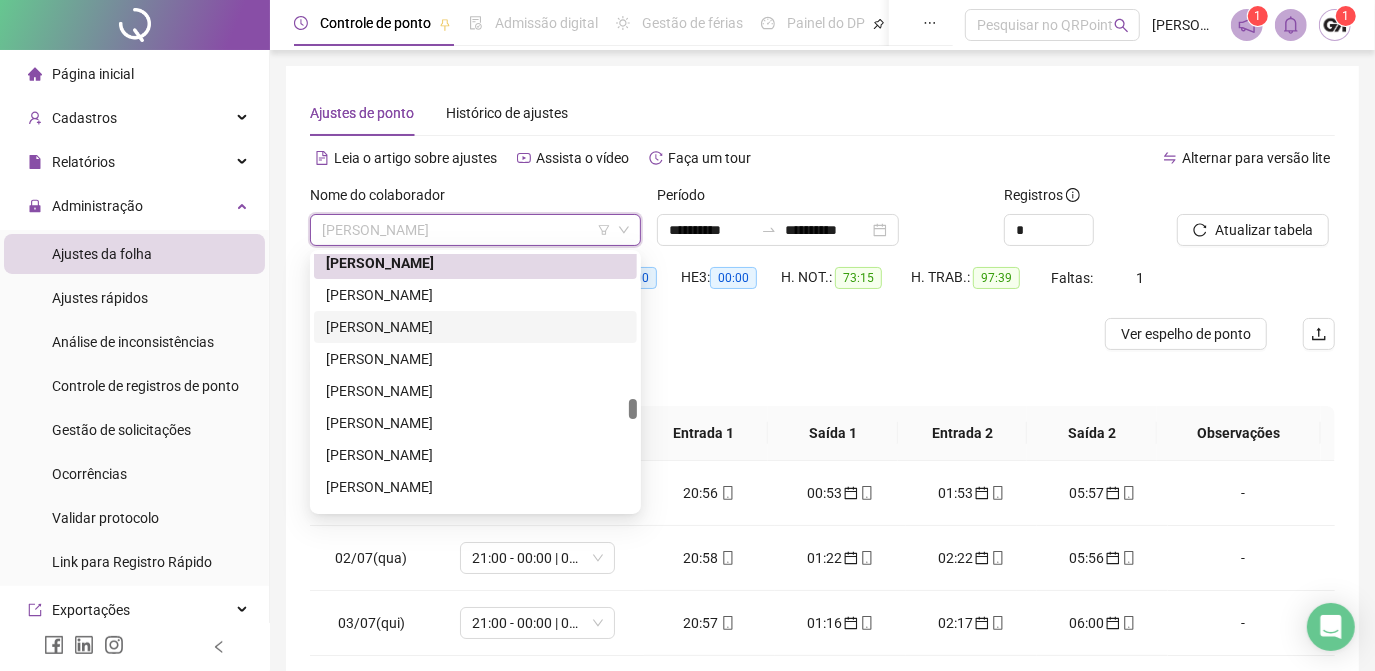 click on "[PERSON_NAME]" at bounding box center (475, 327) 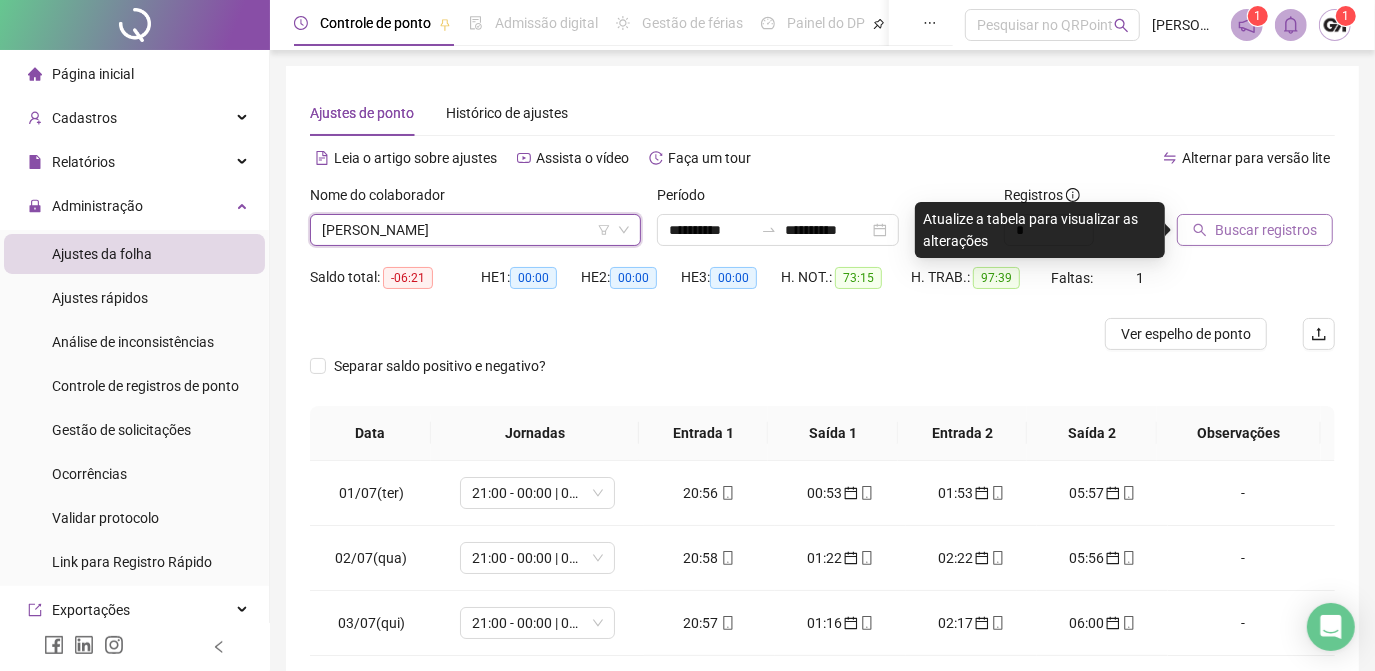 click on "Buscar registros" at bounding box center (1266, 230) 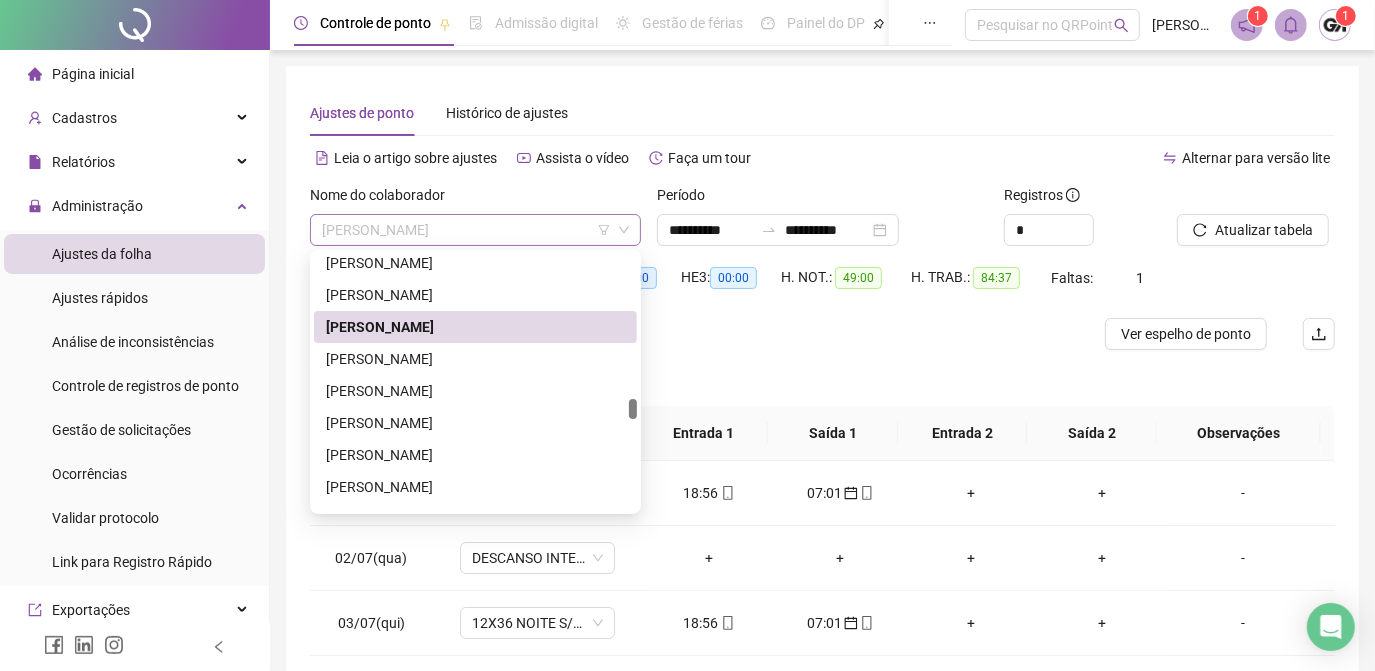 click on "[PERSON_NAME]" at bounding box center (475, 230) 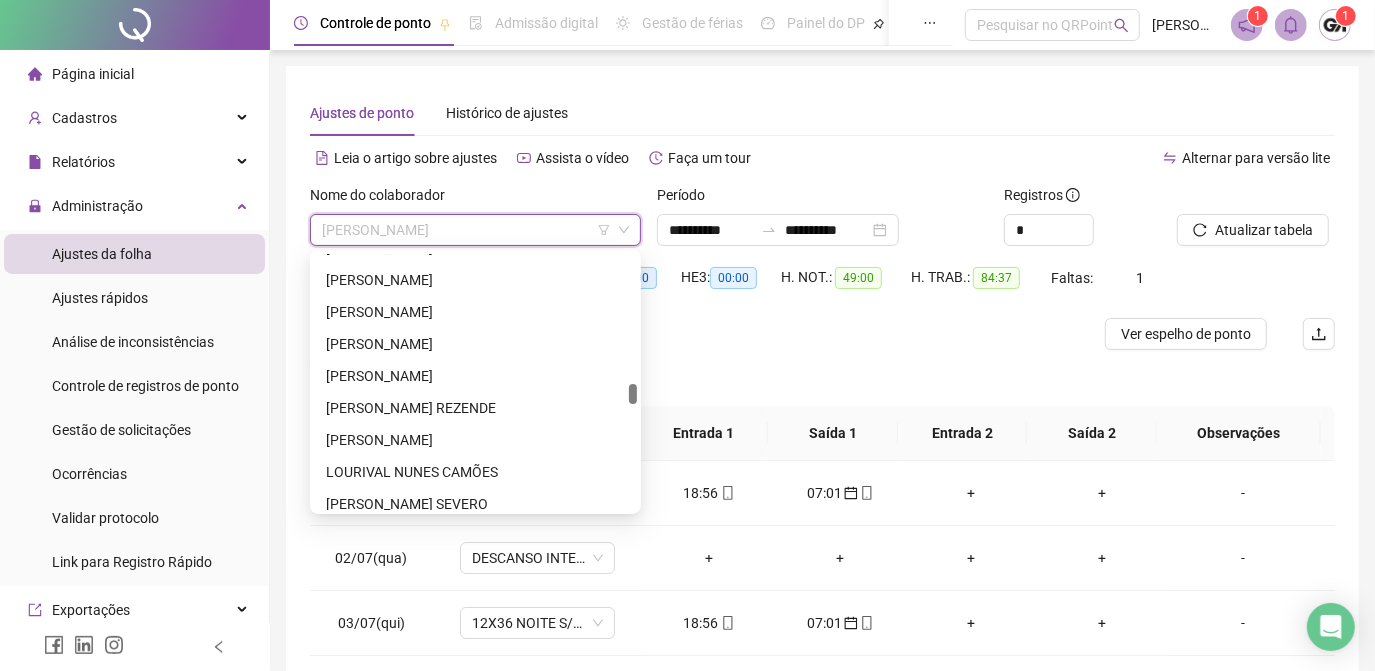 scroll, scrollTop: 2272, scrollLeft: 0, axis: vertical 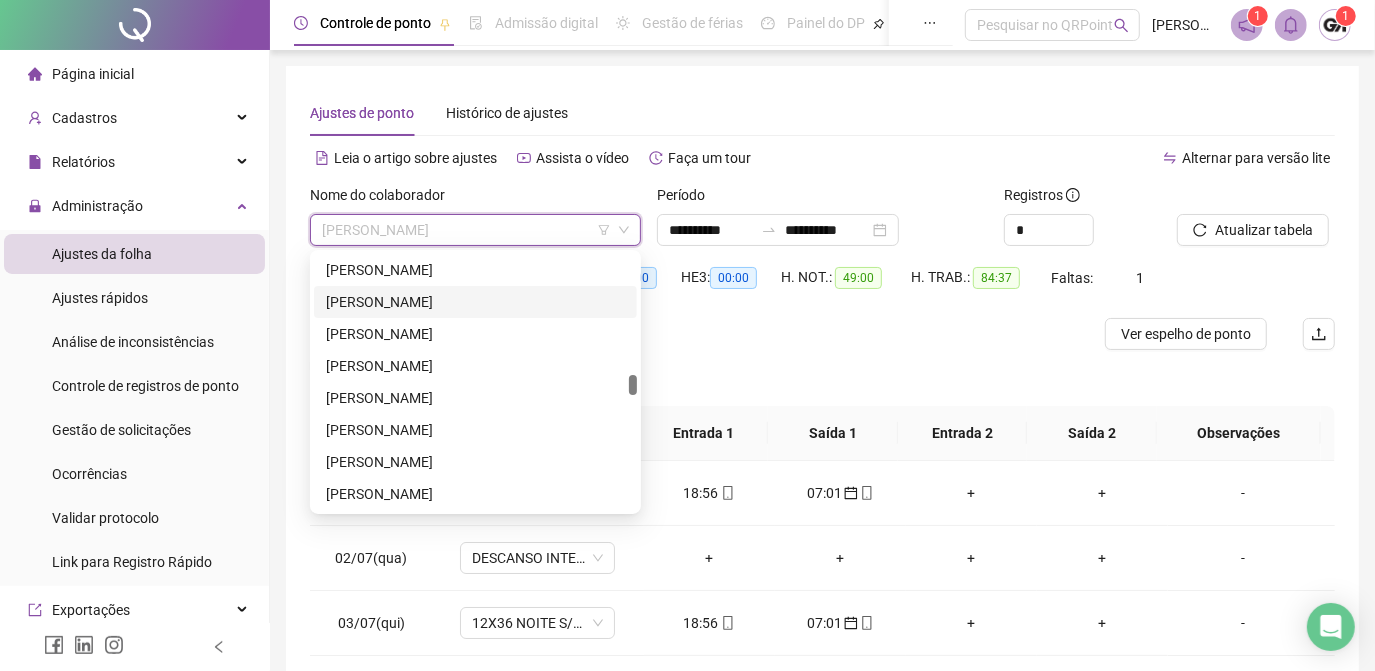 click on "[PERSON_NAME]" at bounding box center [475, 302] 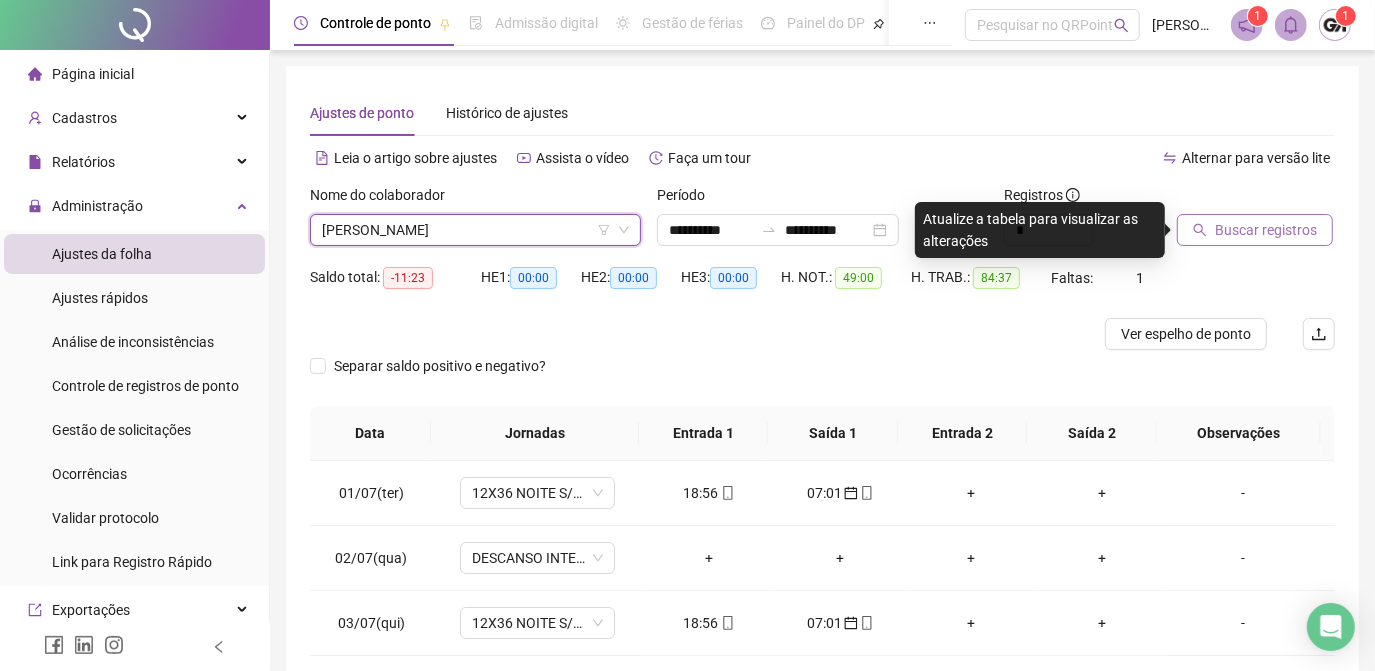 click on "Buscar registros" at bounding box center (1266, 230) 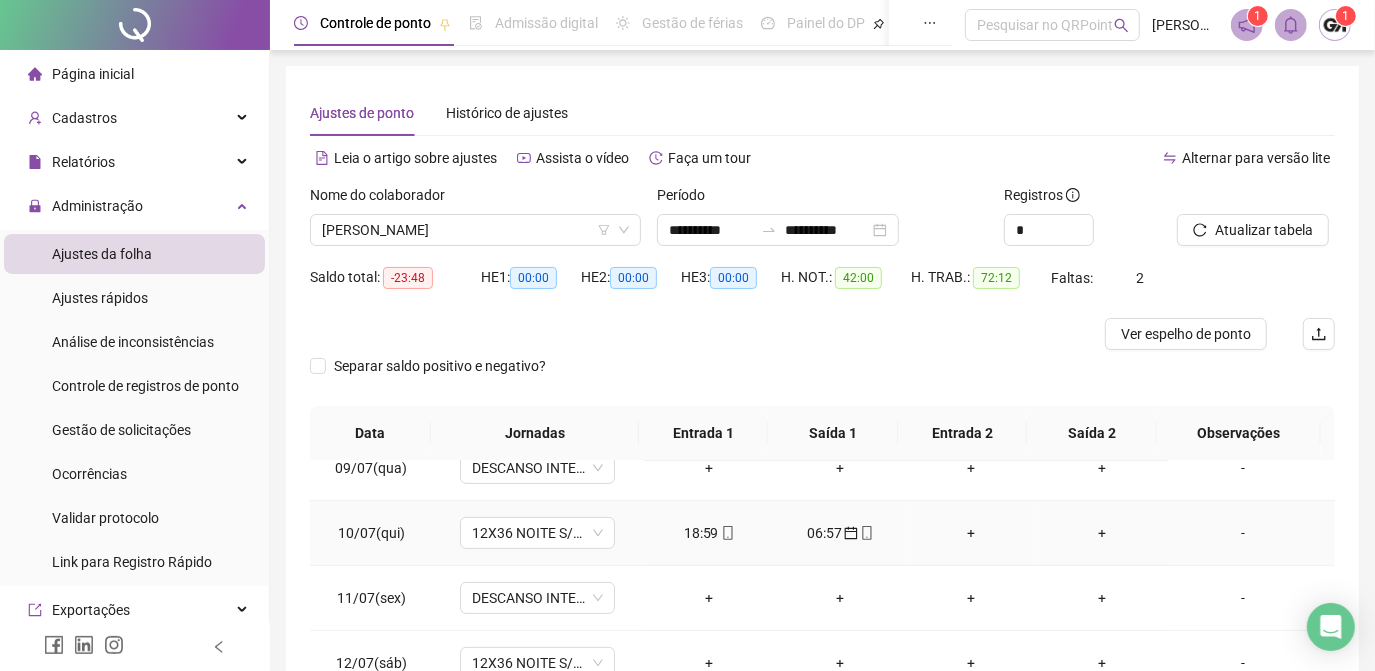 scroll, scrollTop: 608, scrollLeft: 0, axis: vertical 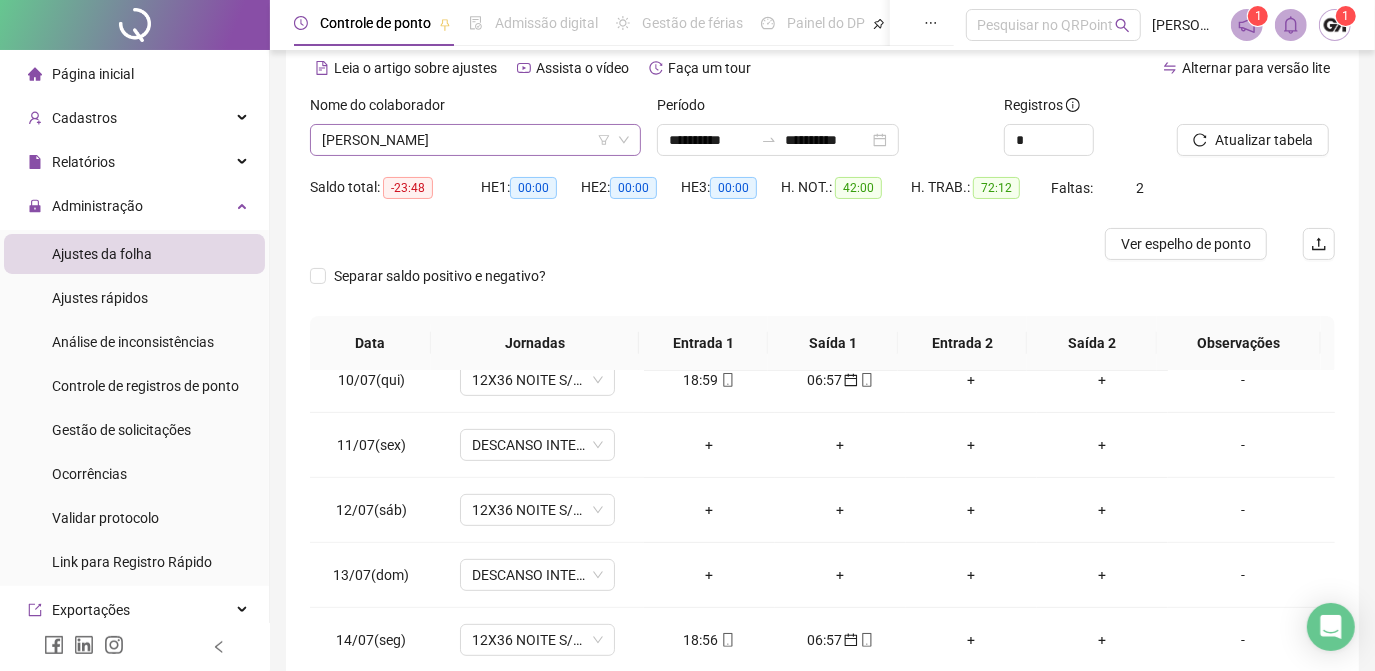 click on "[PERSON_NAME]" at bounding box center (475, 140) 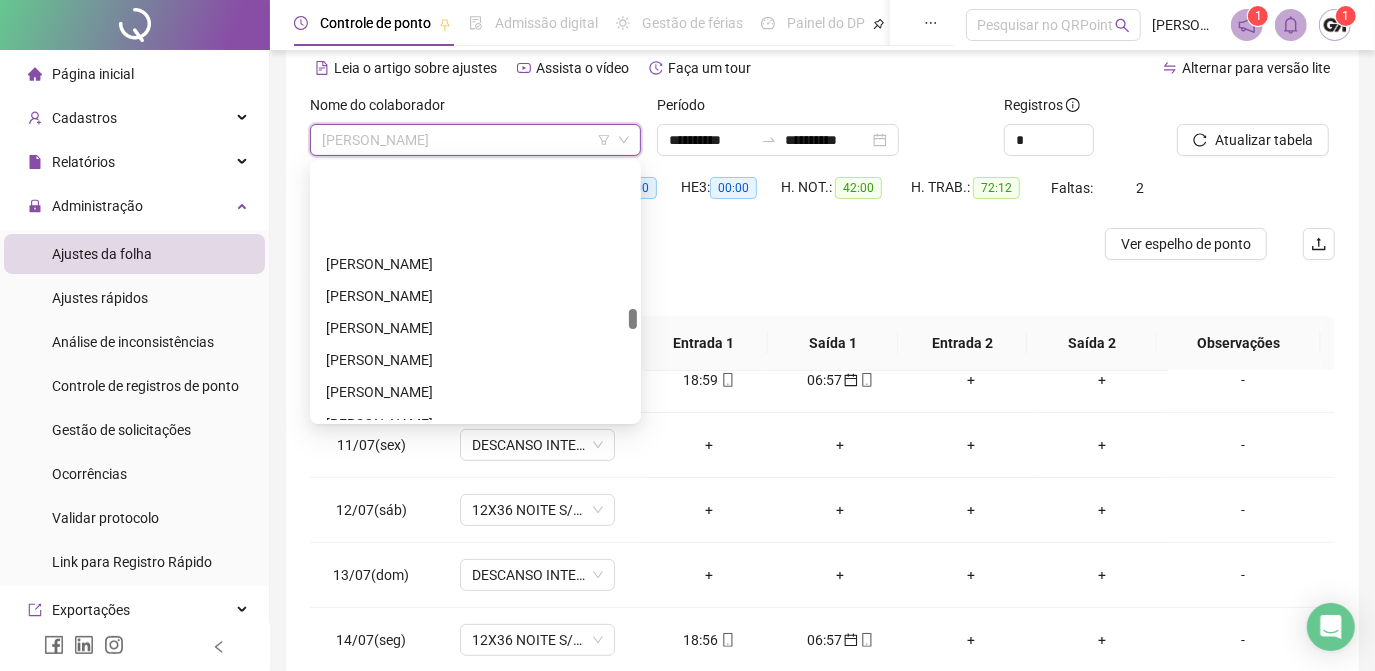 scroll, scrollTop: 2727, scrollLeft: 0, axis: vertical 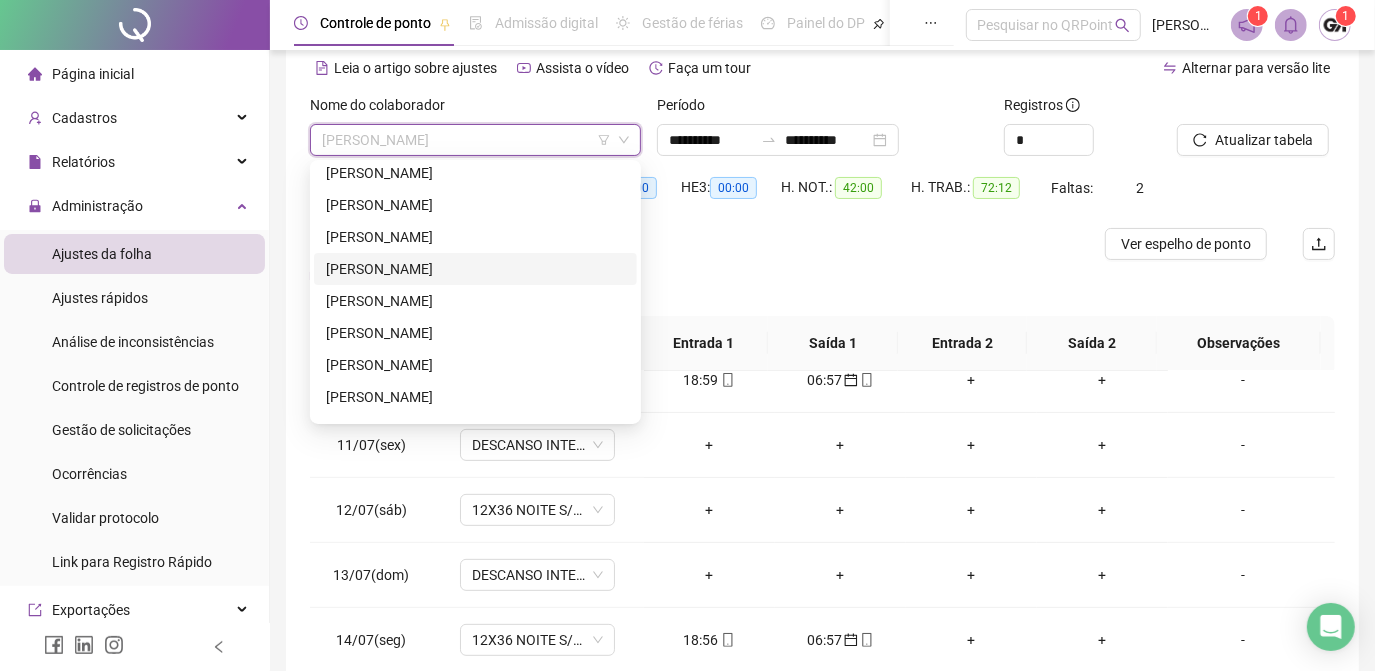 drag, startPoint x: 410, startPoint y: 269, endPoint x: 434, endPoint y: 264, distance: 24.5153 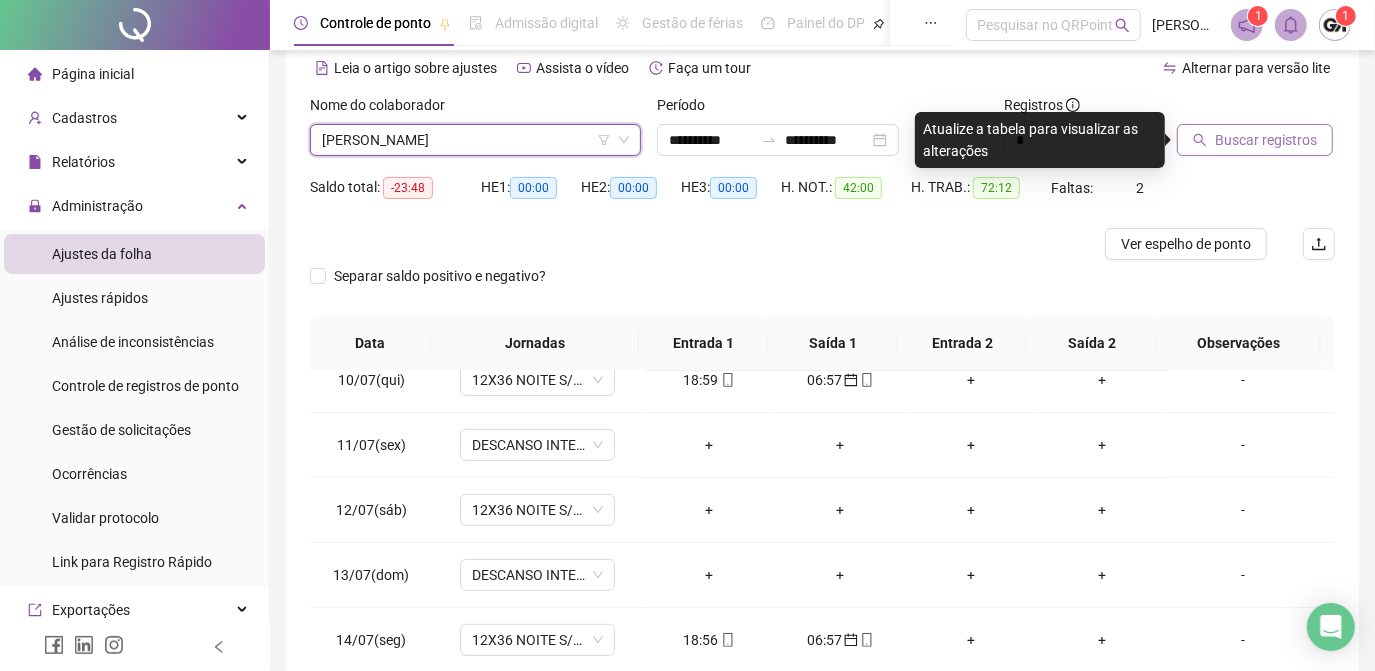 click on "Buscar registros" at bounding box center (1266, 140) 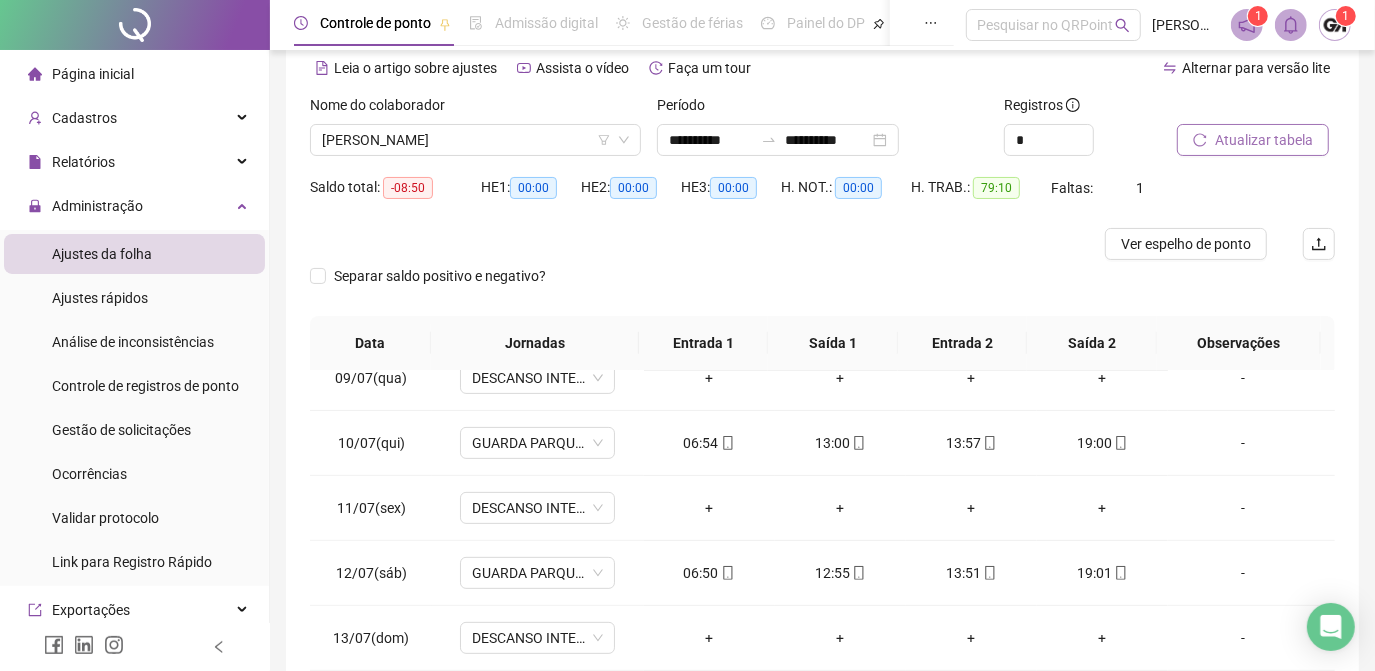 scroll, scrollTop: 608, scrollLeft: 0, axis: vertical 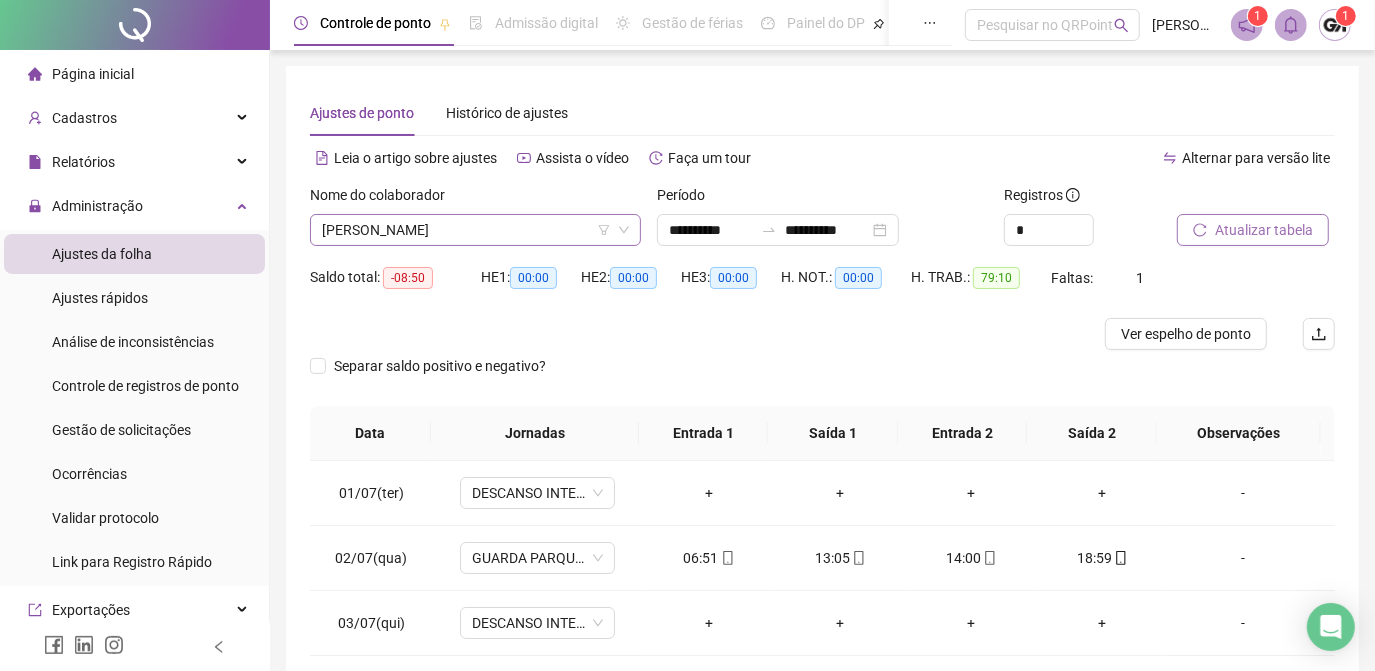 click on "[PERSON_NAME]" at bounding box center [475, 230] 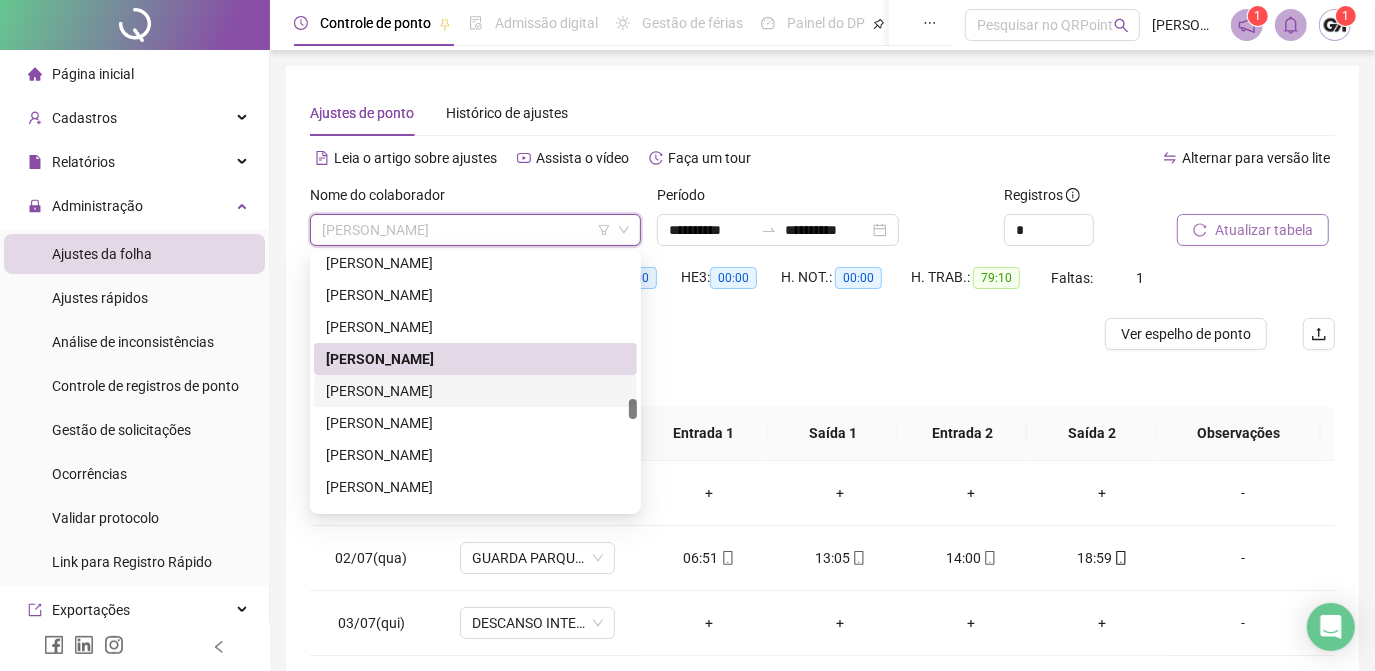 click on "[PERSON_NAME]" at bounding box center (475, 391) 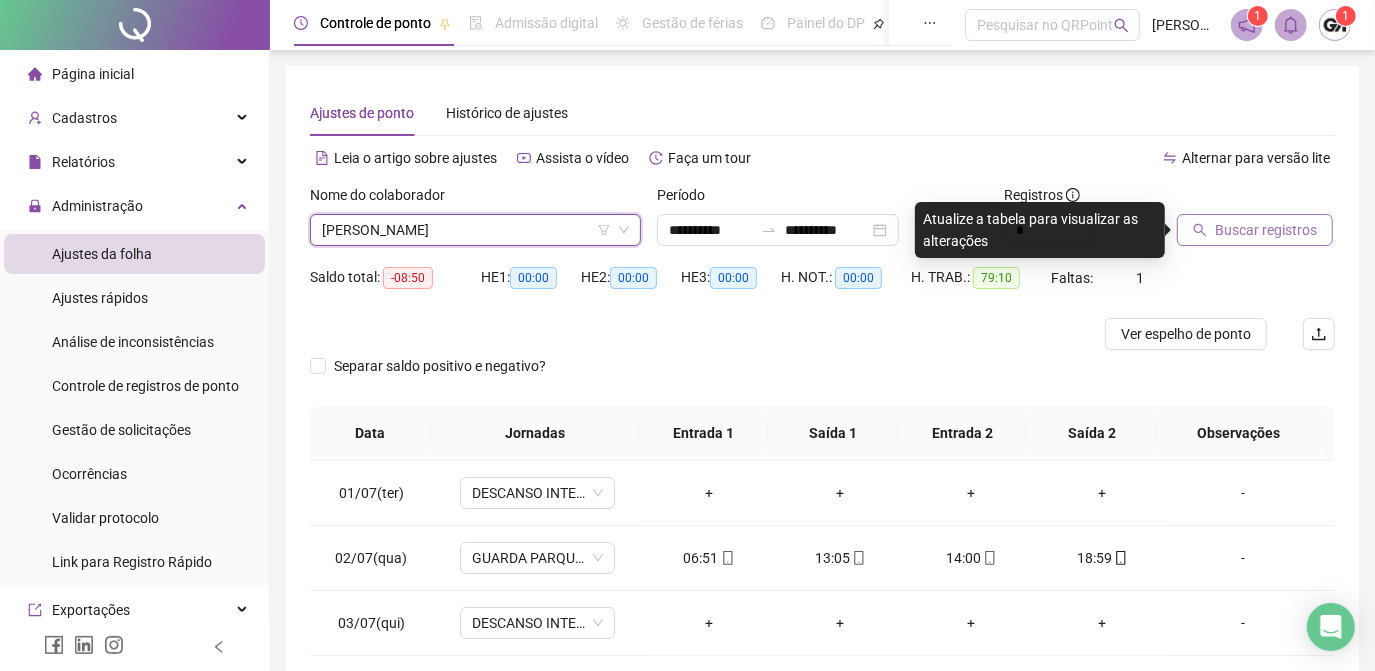 click on "Buscar registros" at bounding box center (1255, 230) 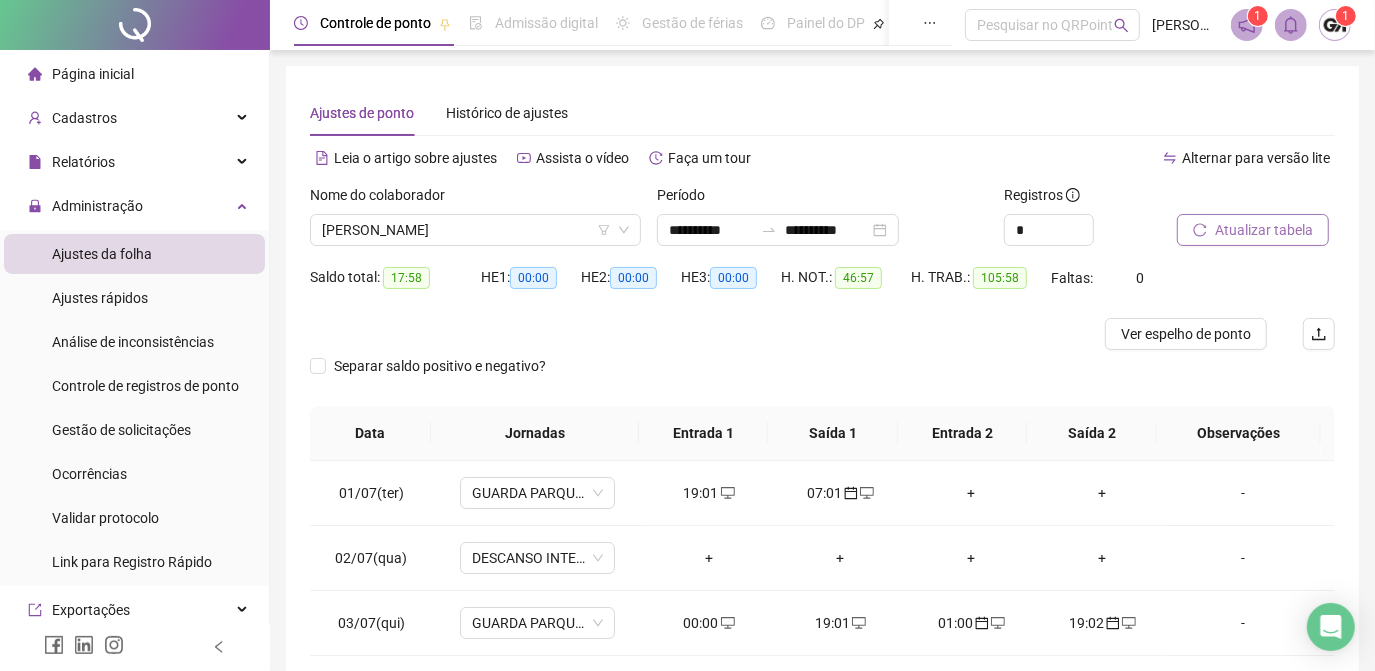 click on "Atualizar tabela" at bounding box center [1264, 230] 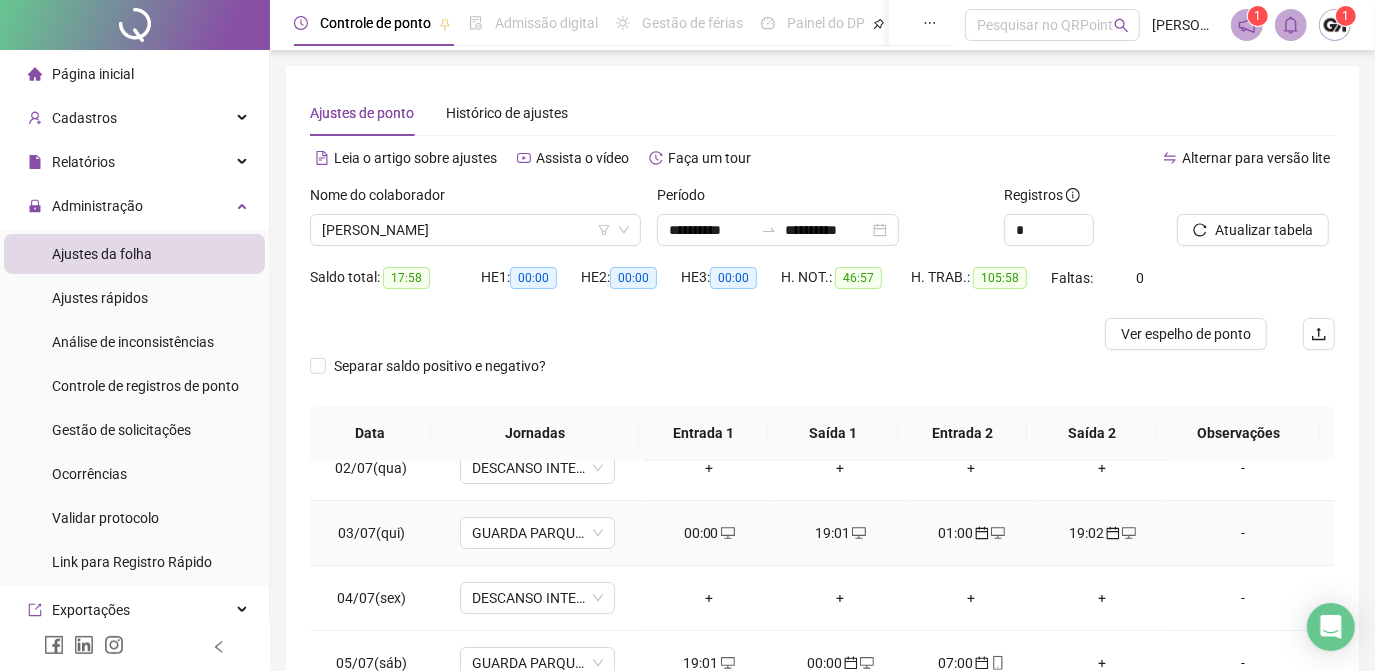 scroll, scrollTop: 181, scrollLeft: 0, axis: vertical 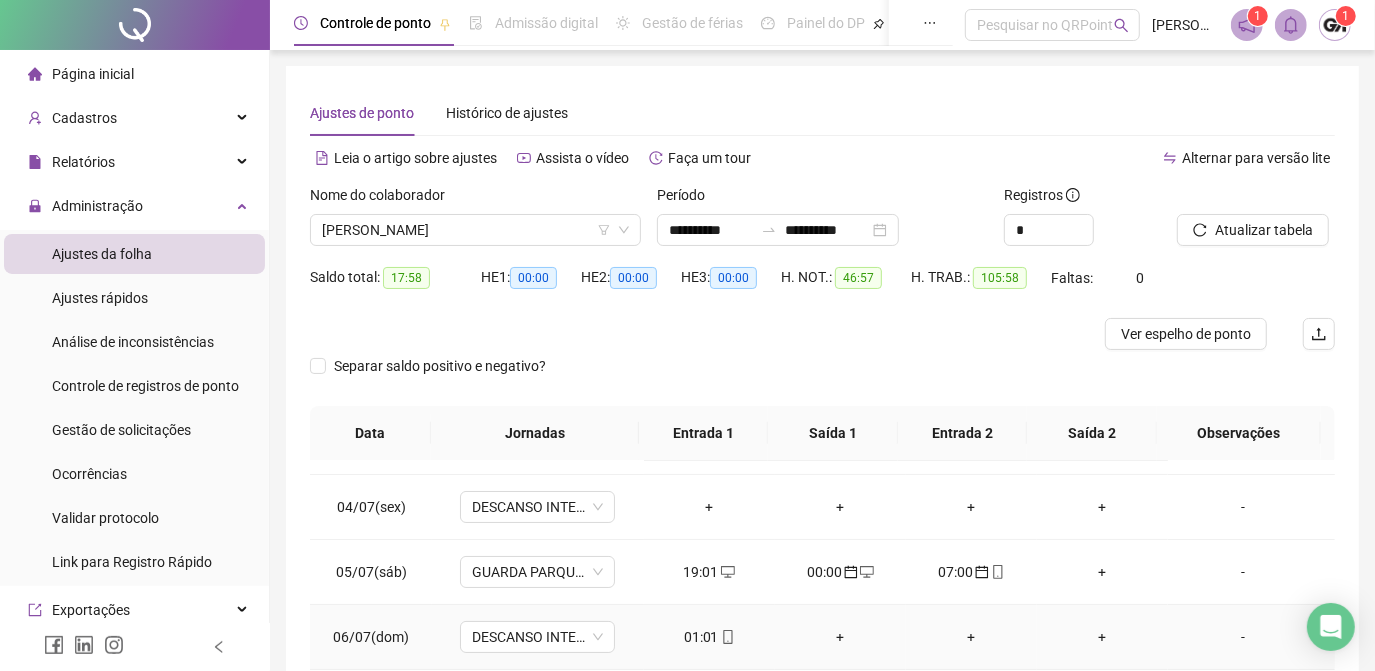 click on "01:01" at bounding box center [709, 637] 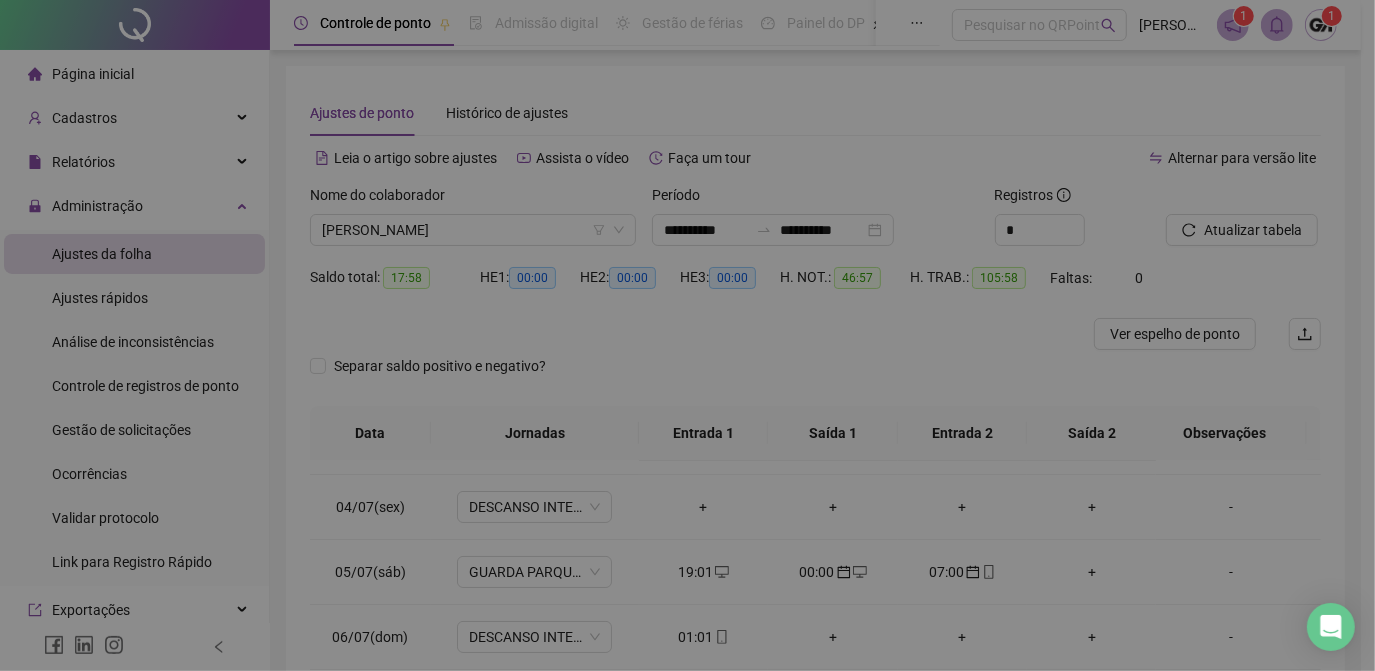 type on "**********" 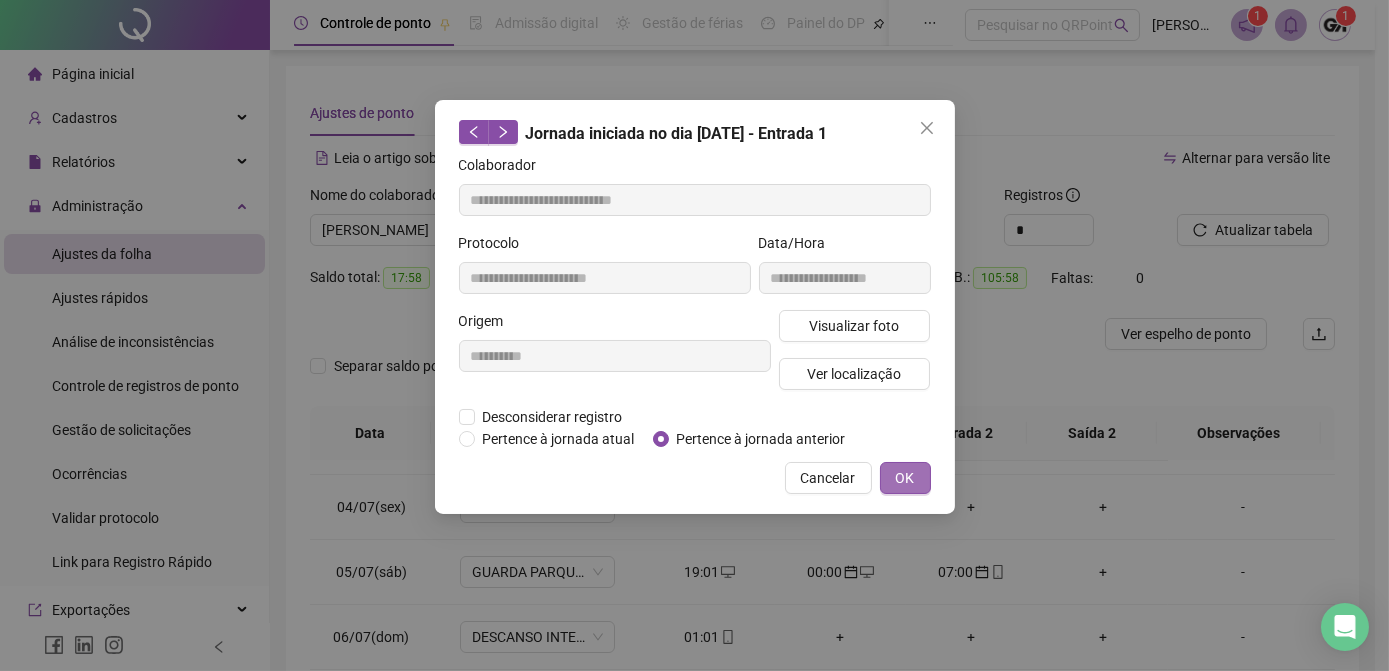 click on "OK" at bounding box center [905, 478] 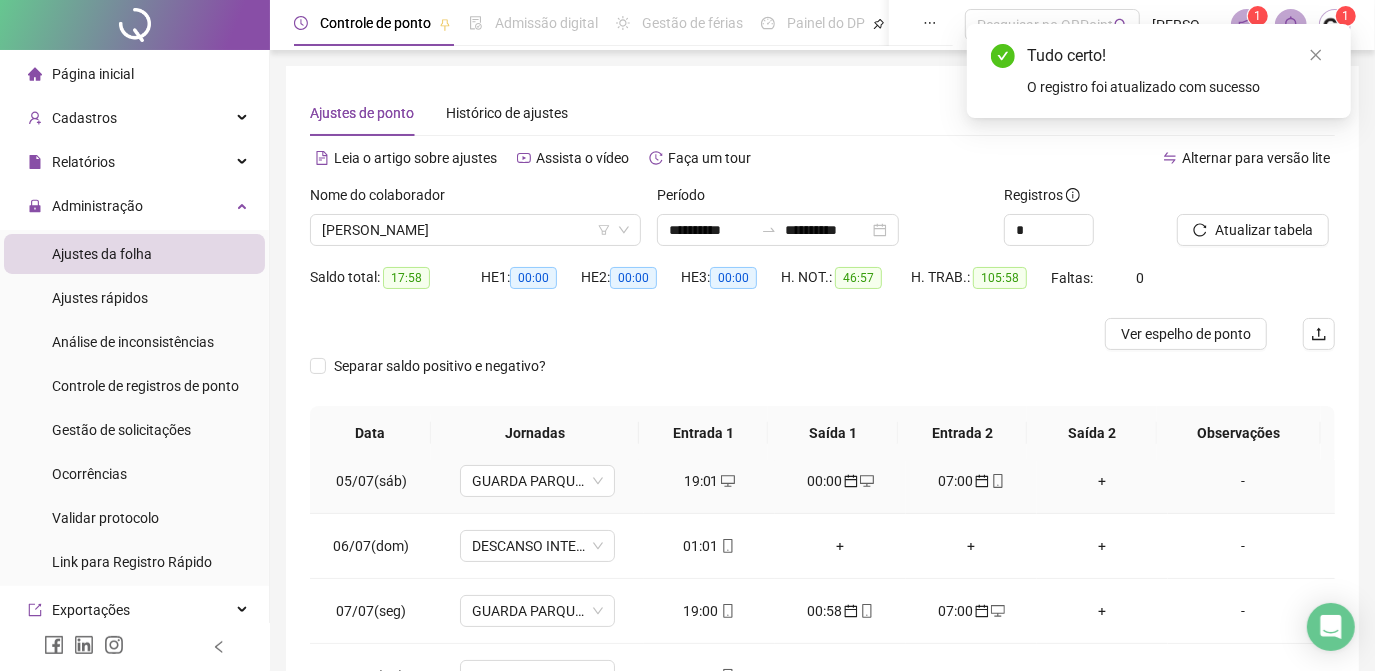 scroll, scrollTop: 363, scrollLeft: 0, axis: vertical 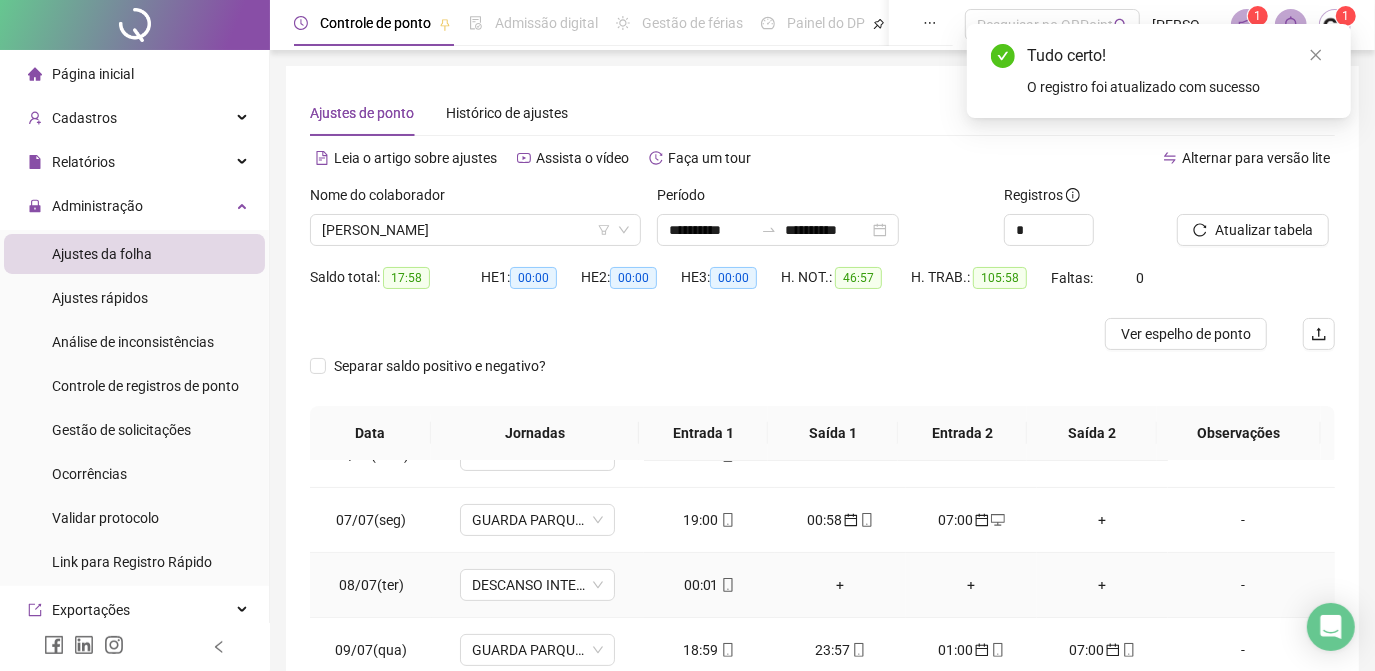 click on "00:01" at bounding box center (709, 585) 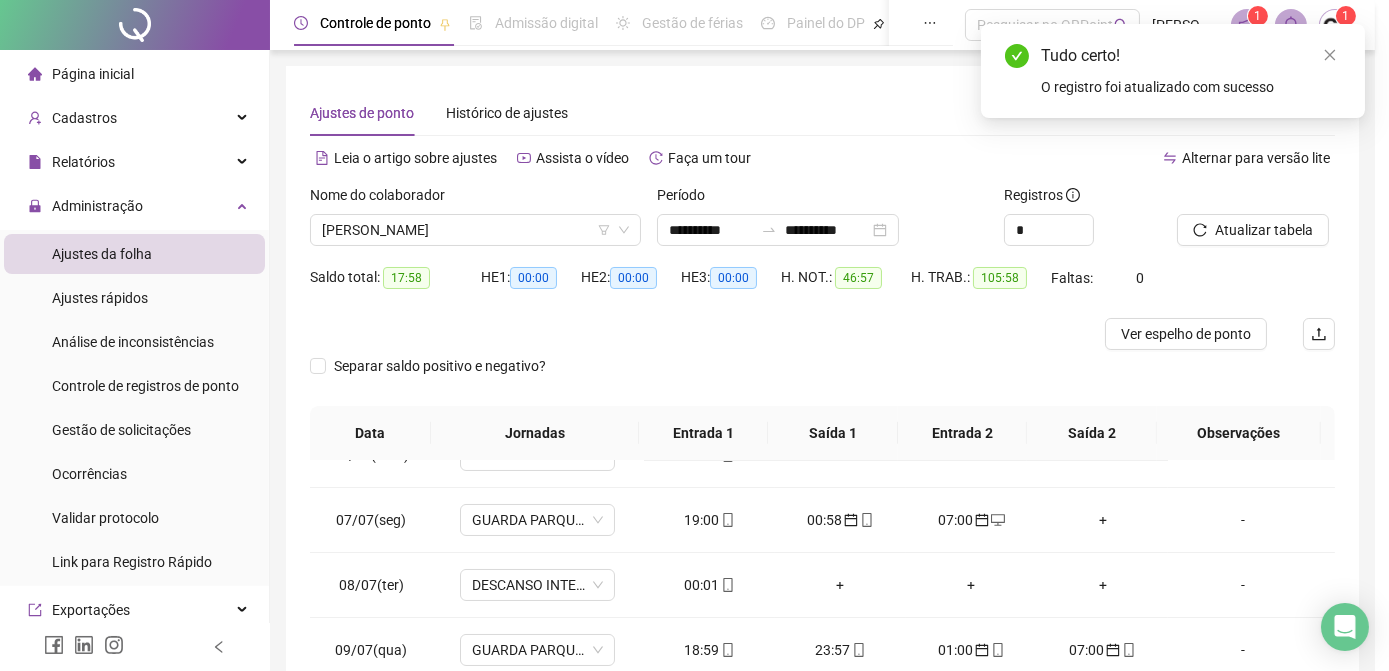 type on "**********" 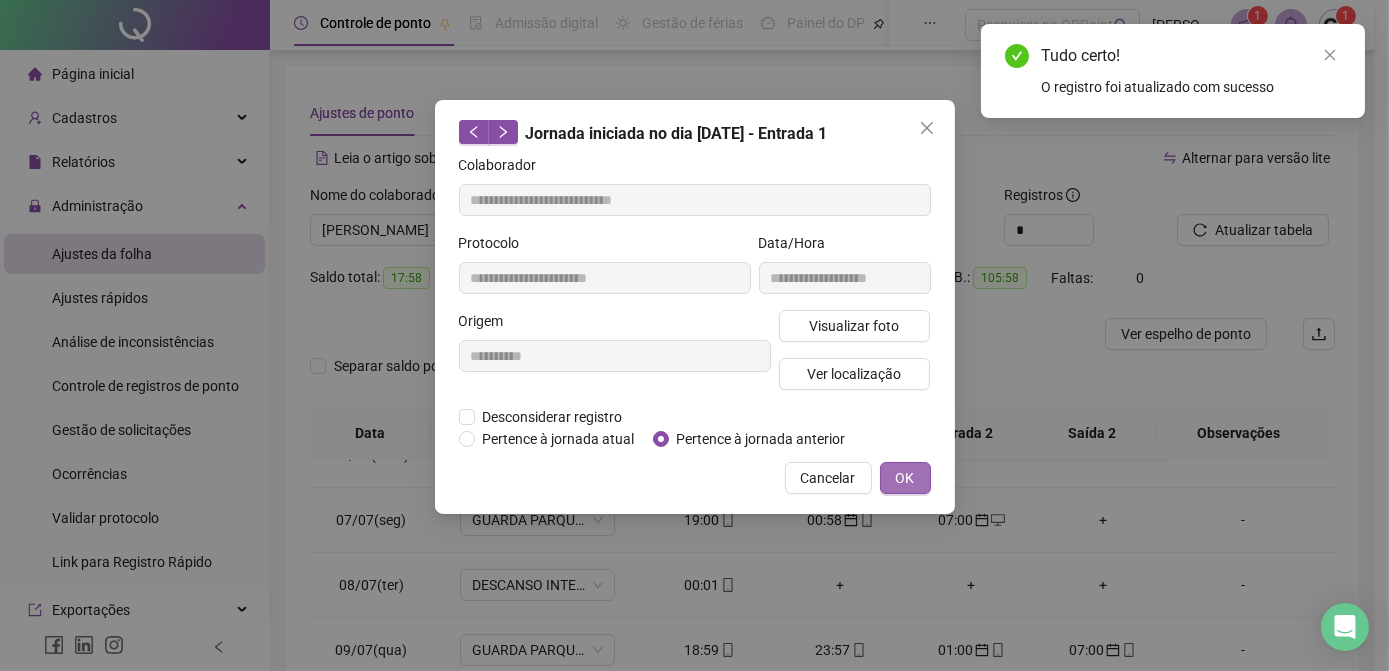 click on "OK" at bounding box center (905, 478) 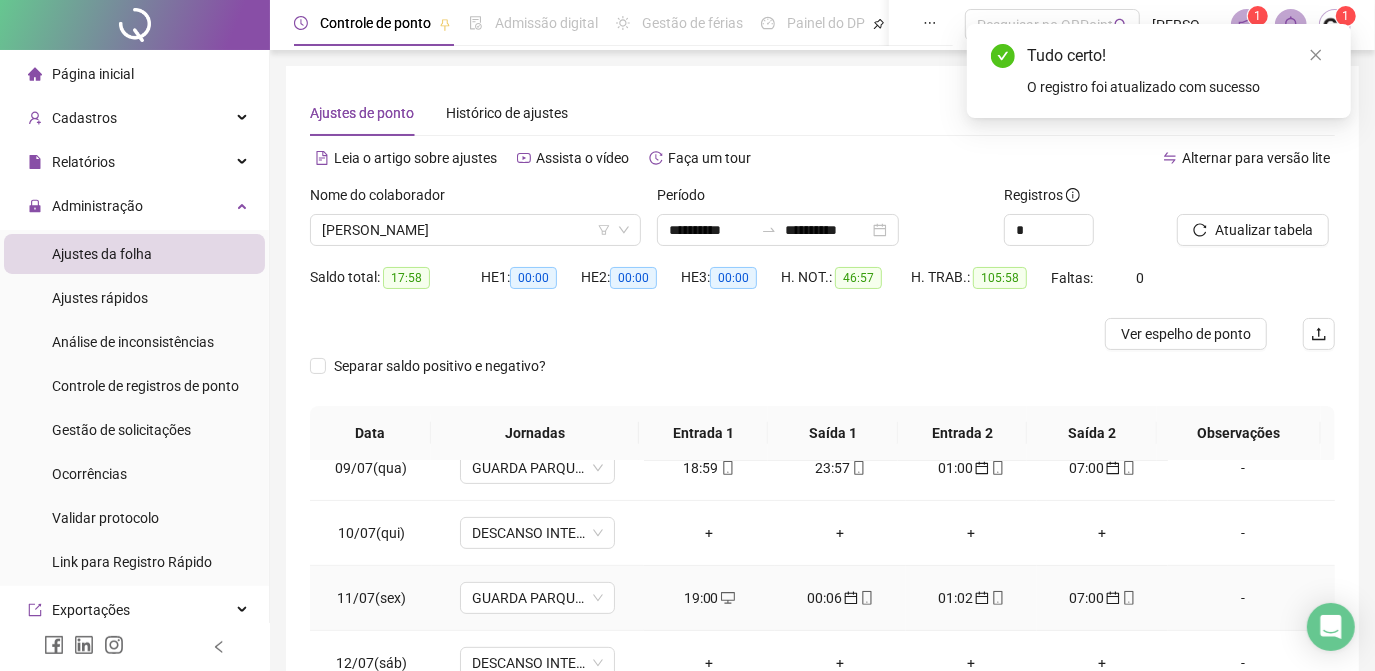 scroll, scrollTop: 608, scrollLeft: 0, axis: vertical 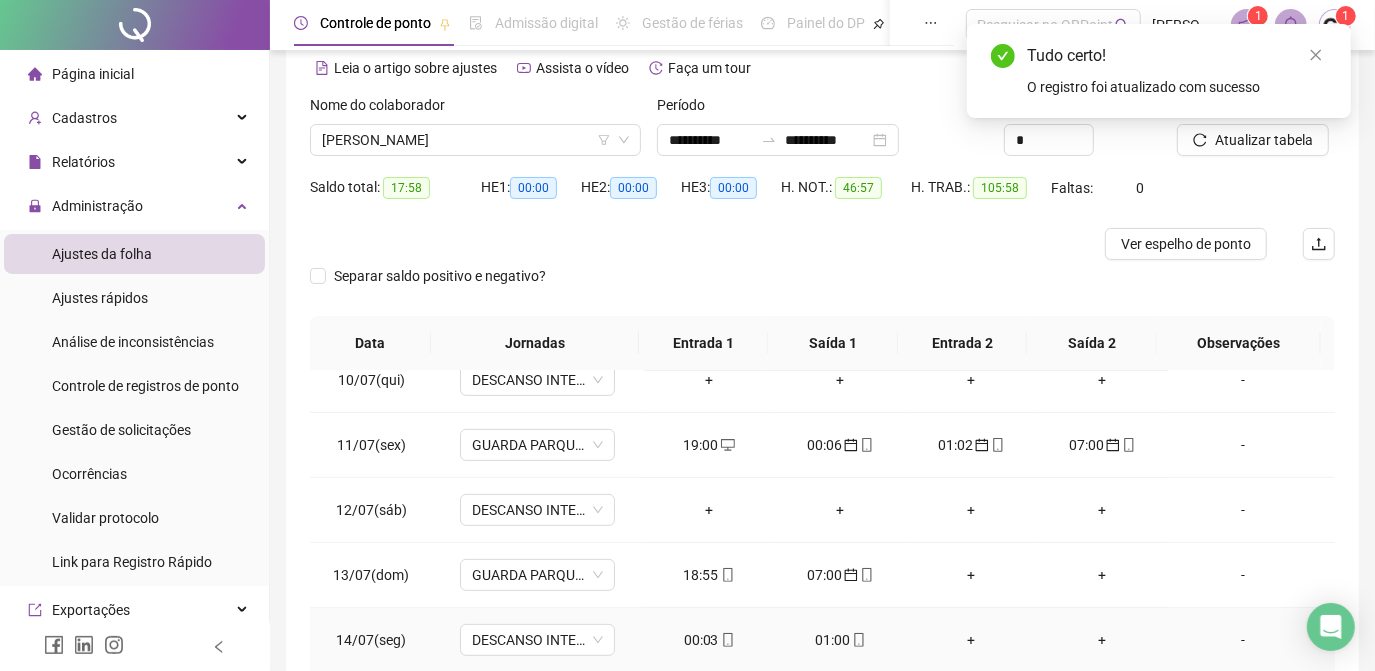 click on "00:03" at bounding box center (709, 640) 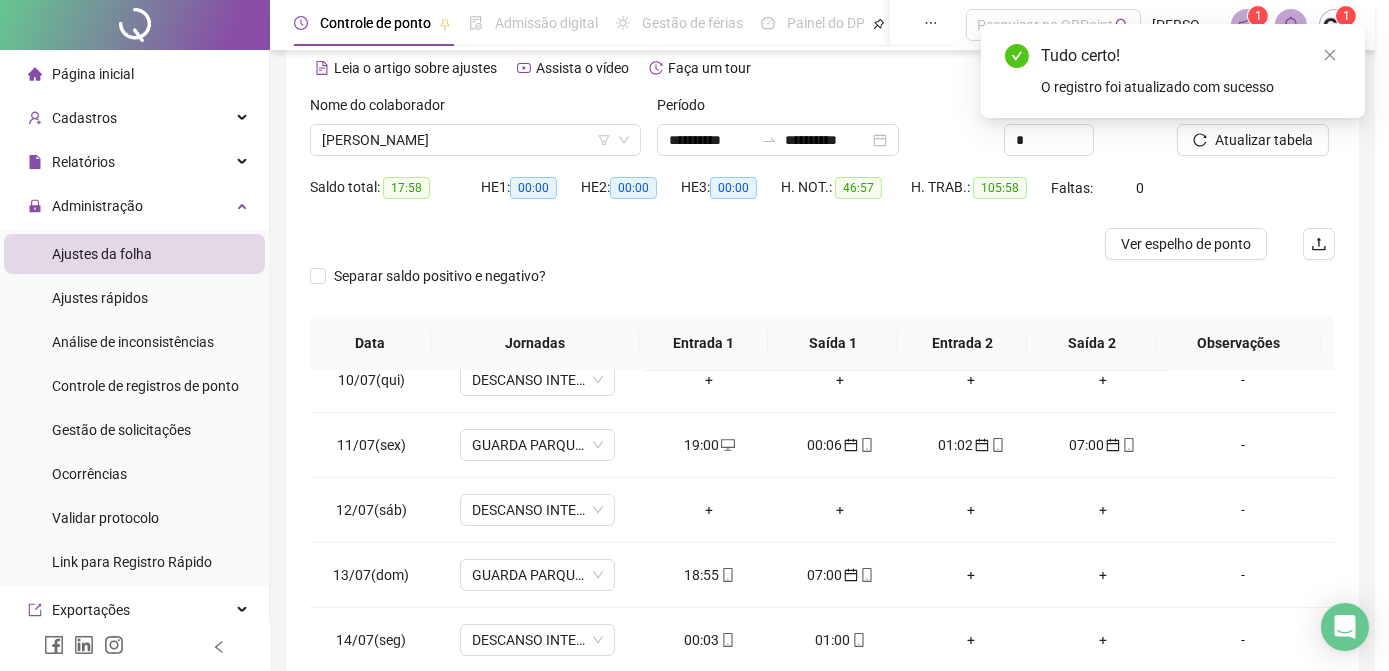 type on "**********" 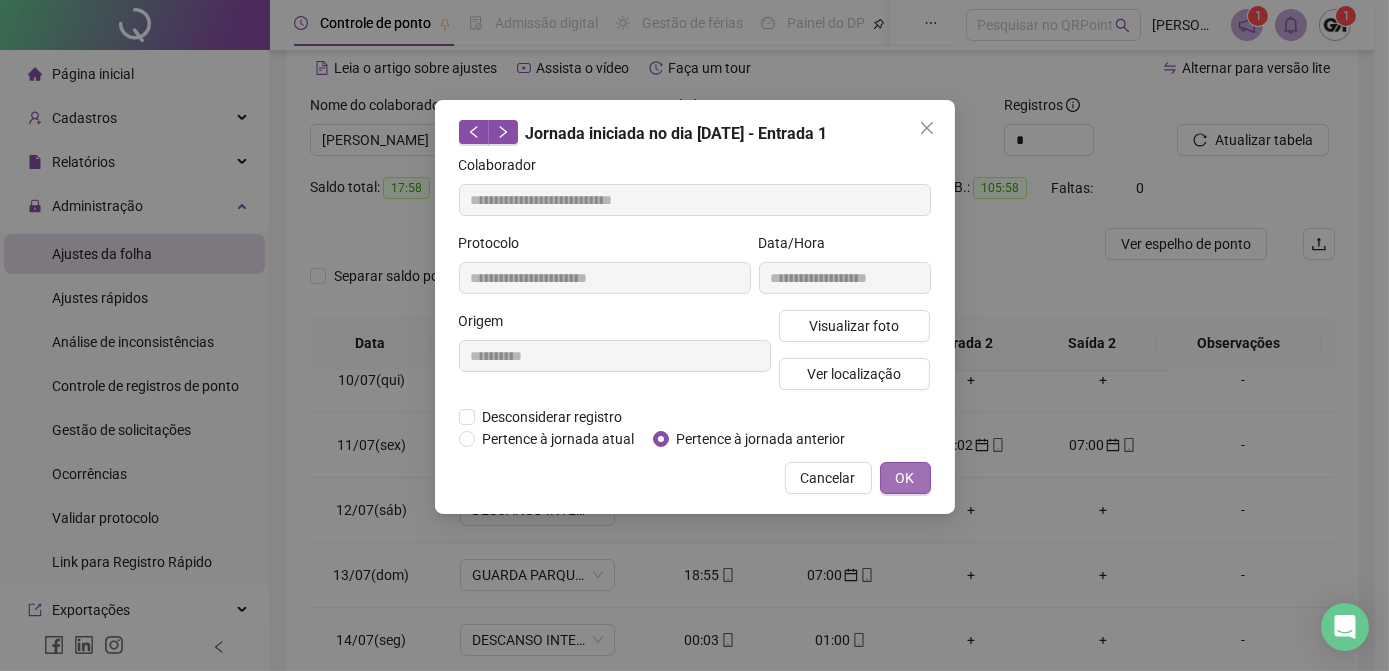 click on "OK" at bounding box center [905, 478] 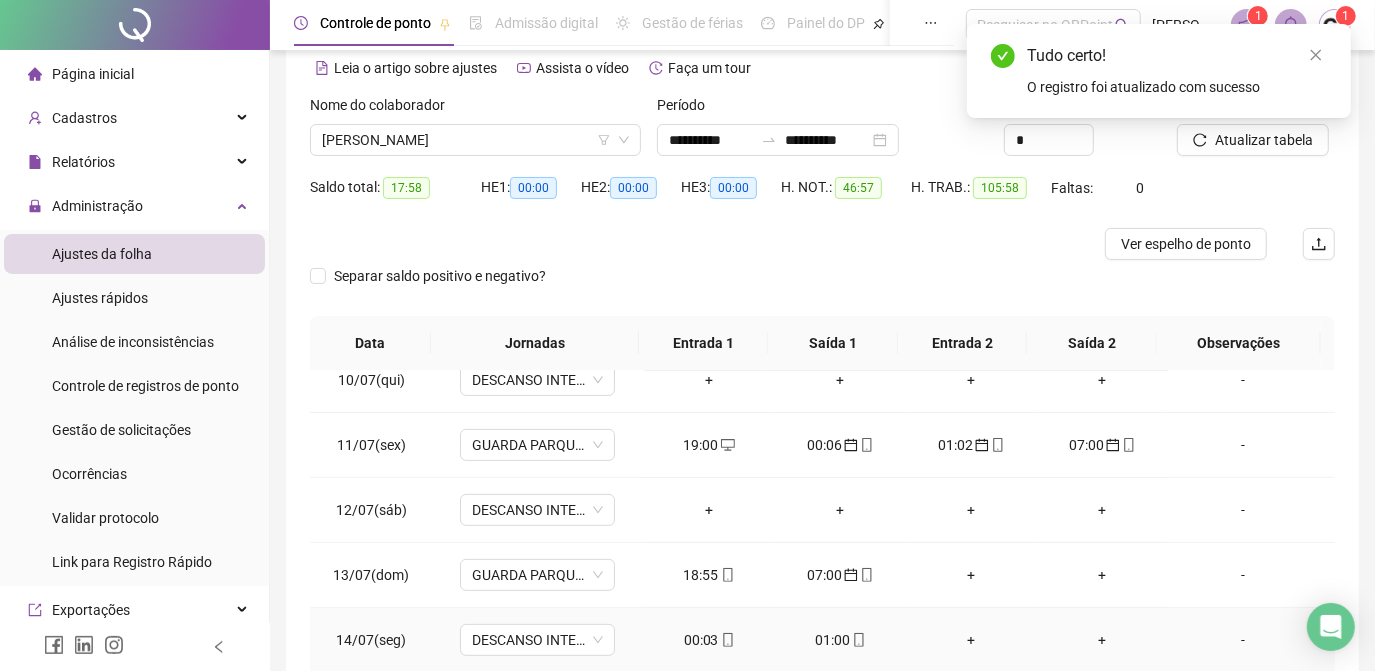 click on "01:00" at bounding box center [840, 640] 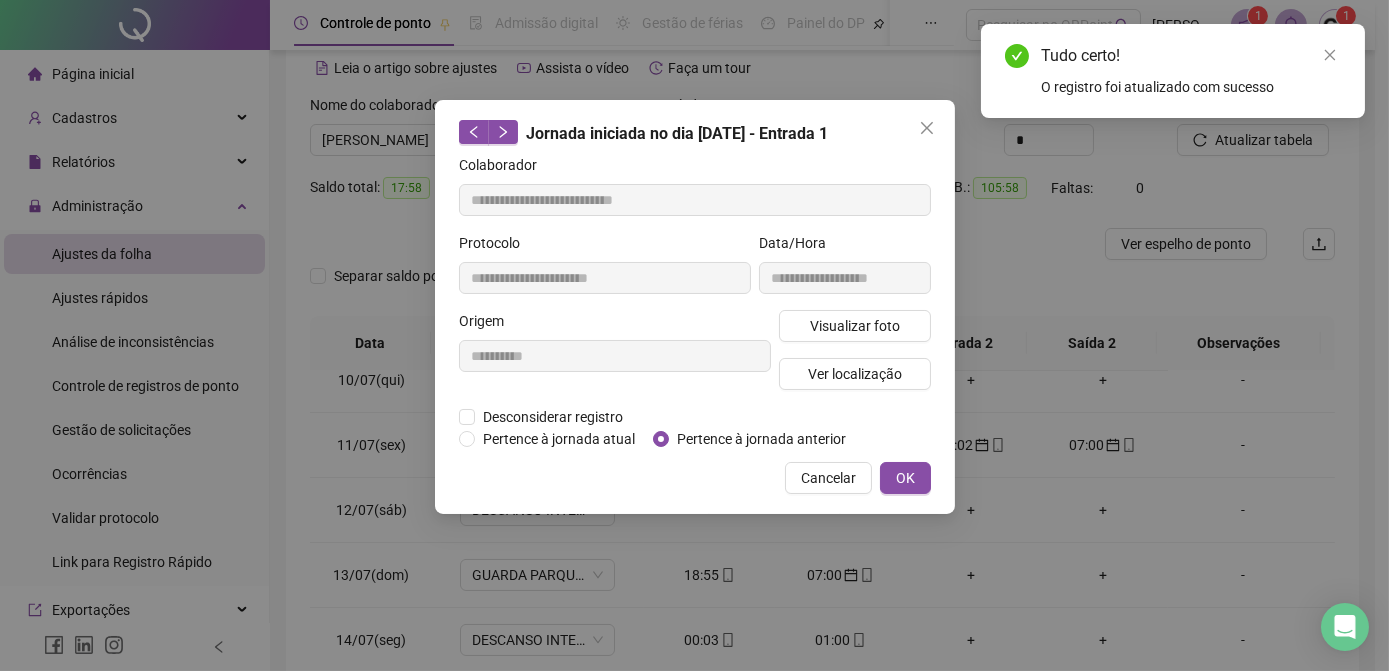 type on "**********" 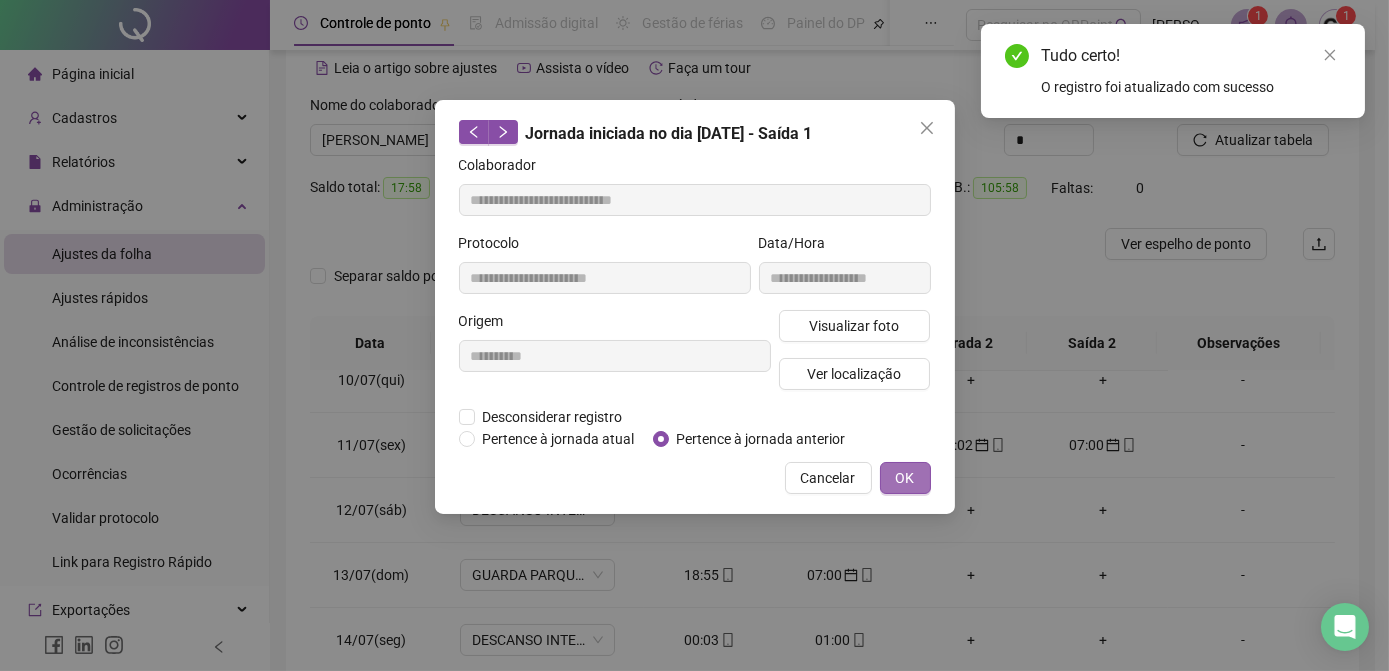 click on "OK" at bounding box center (905, 478) 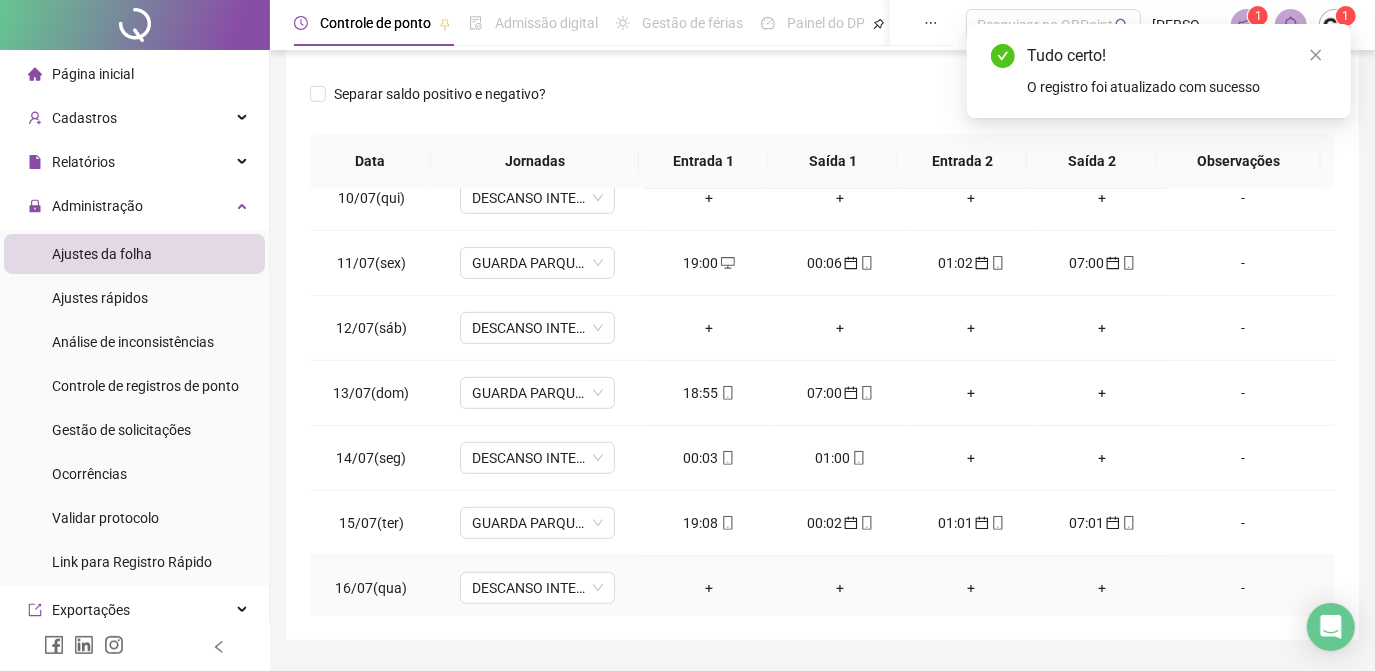 scroll, scrollTop: 326, scrollLeft: 0, axis: vertical 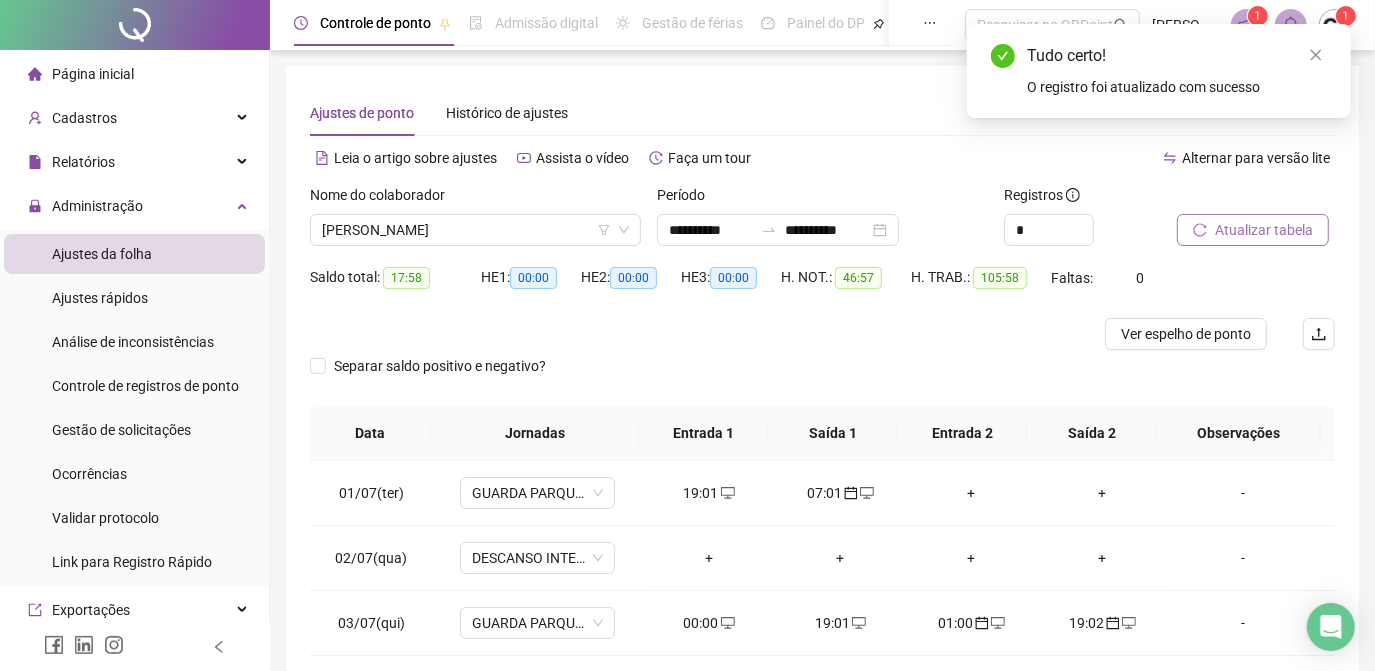 click on "Atualizar tabela" at bounding box center (1264, 230) 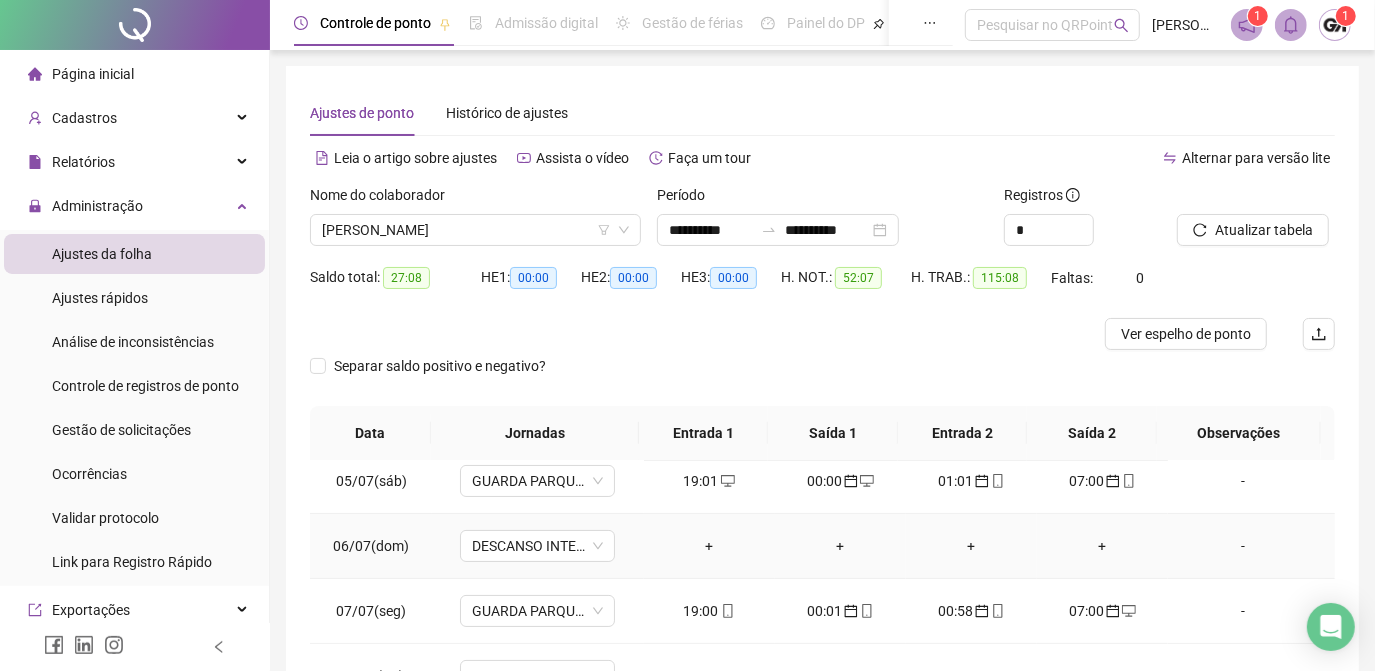 scroll, scrollTop: 363, scrollLeft: 0, axis: vertical 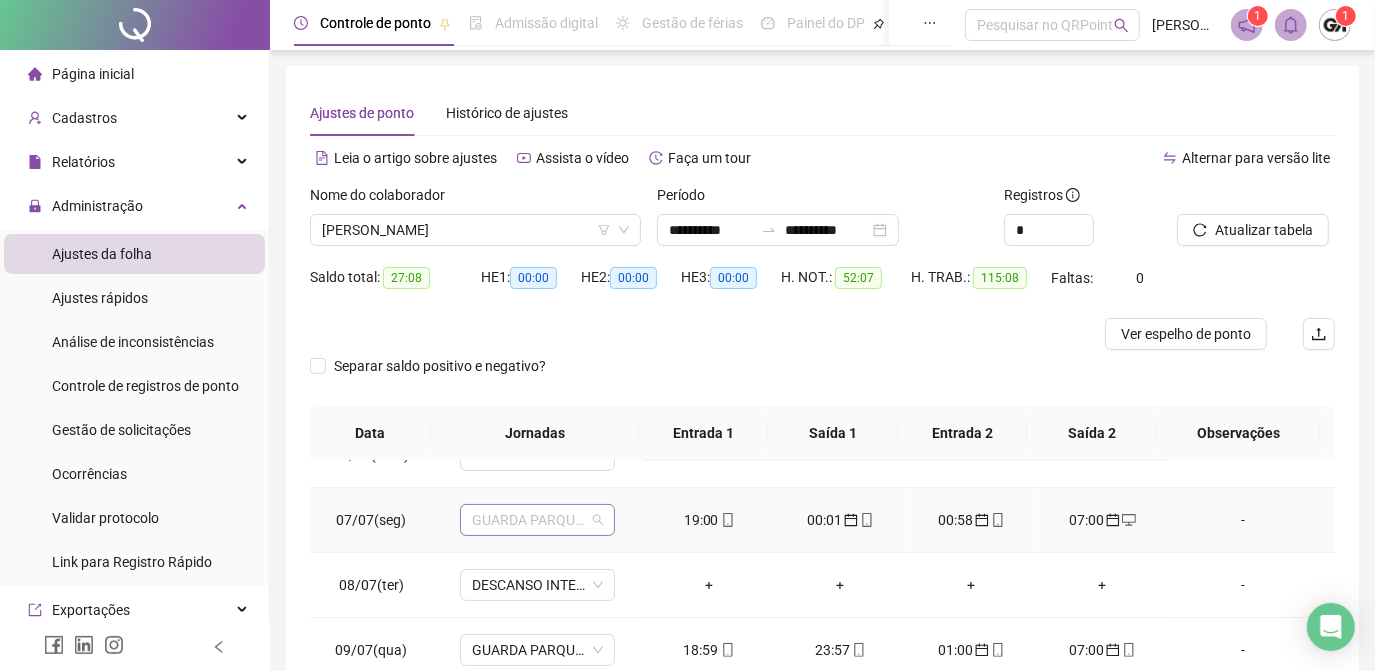 click on "GUARDA PARQUE NOITE 2" at bounding box center (537, 520) 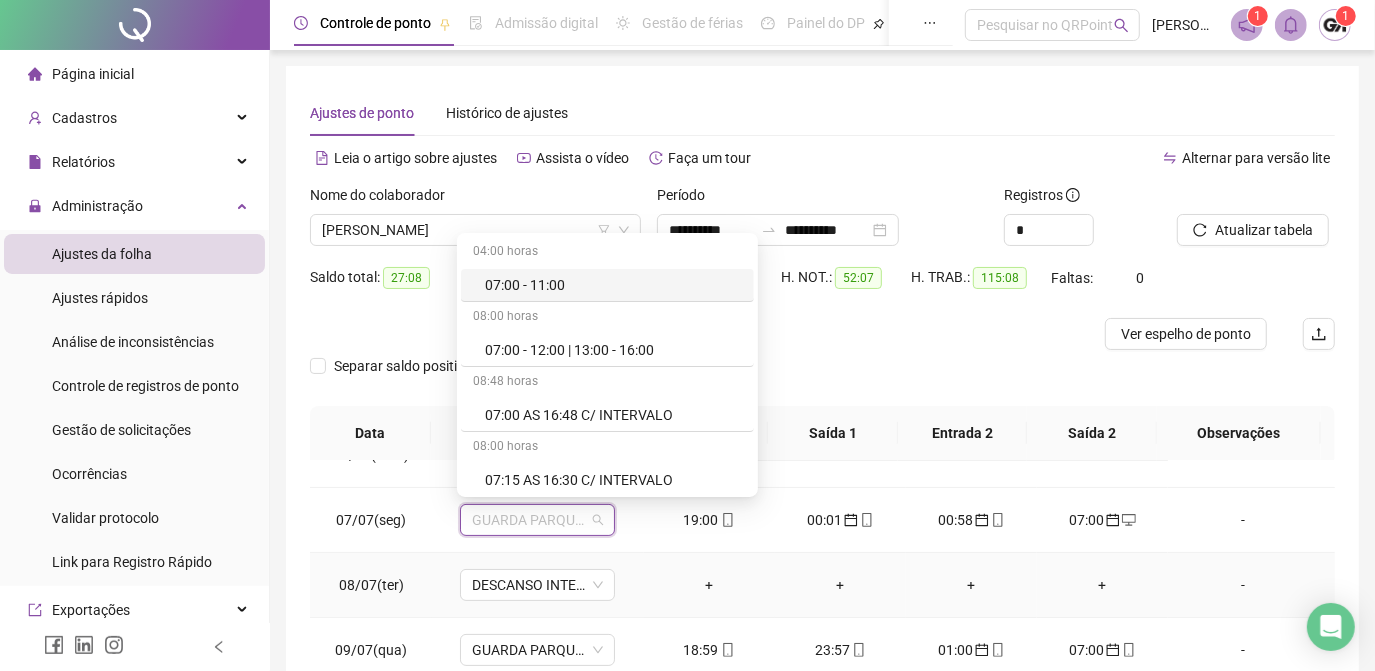 click on "+" at bounding box center [709, 585] 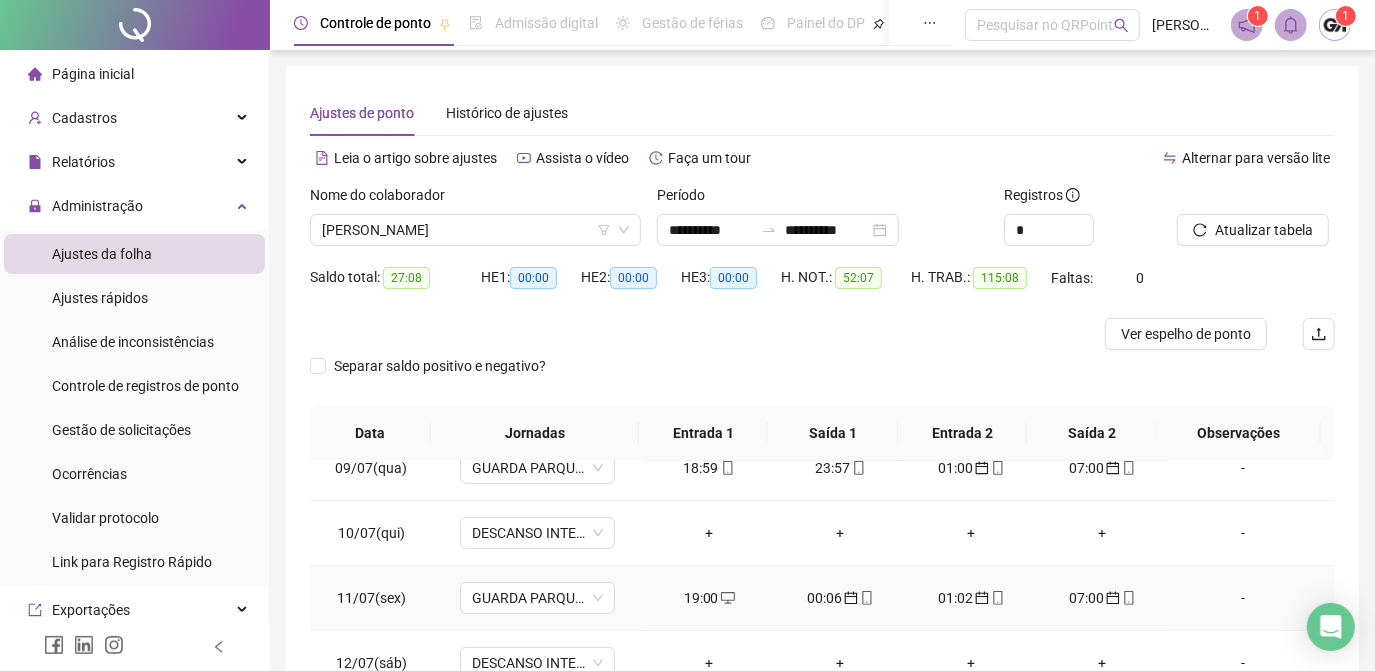 scroll, scrollTop: 608, scrollLeft: 0, axis: vertical 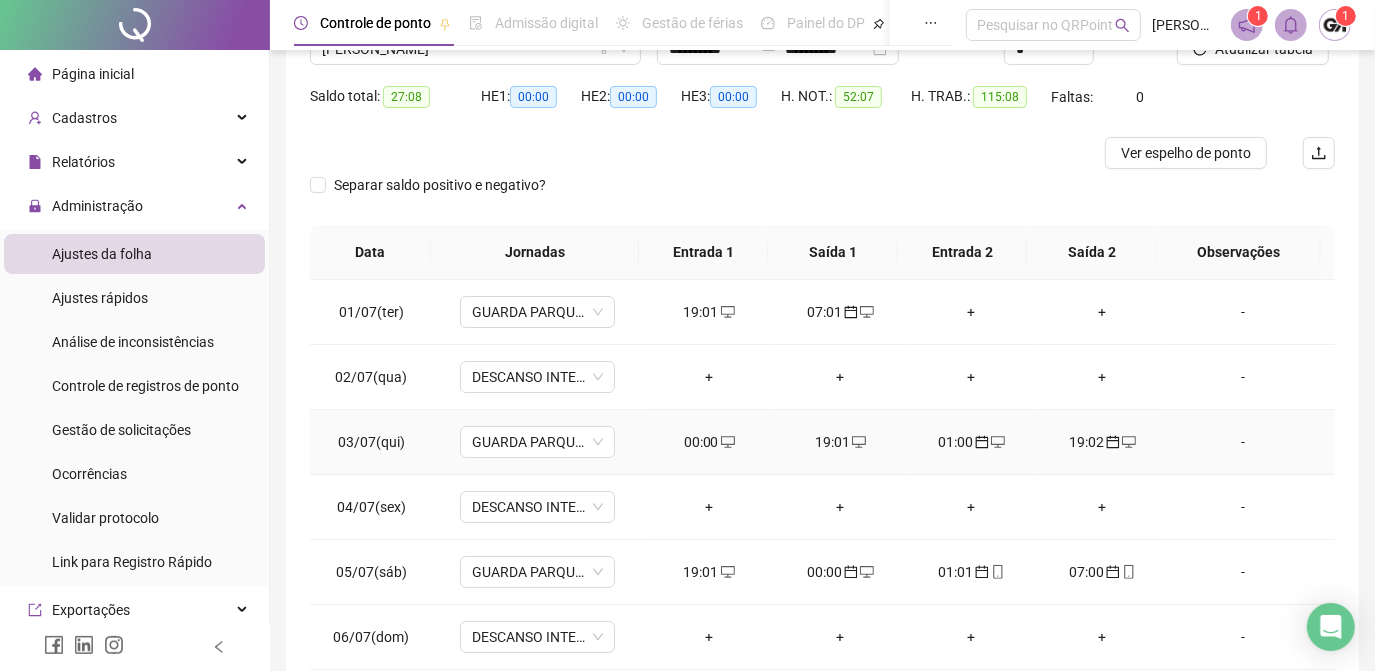 click on "19:02" at bounding box center [1102, 442] 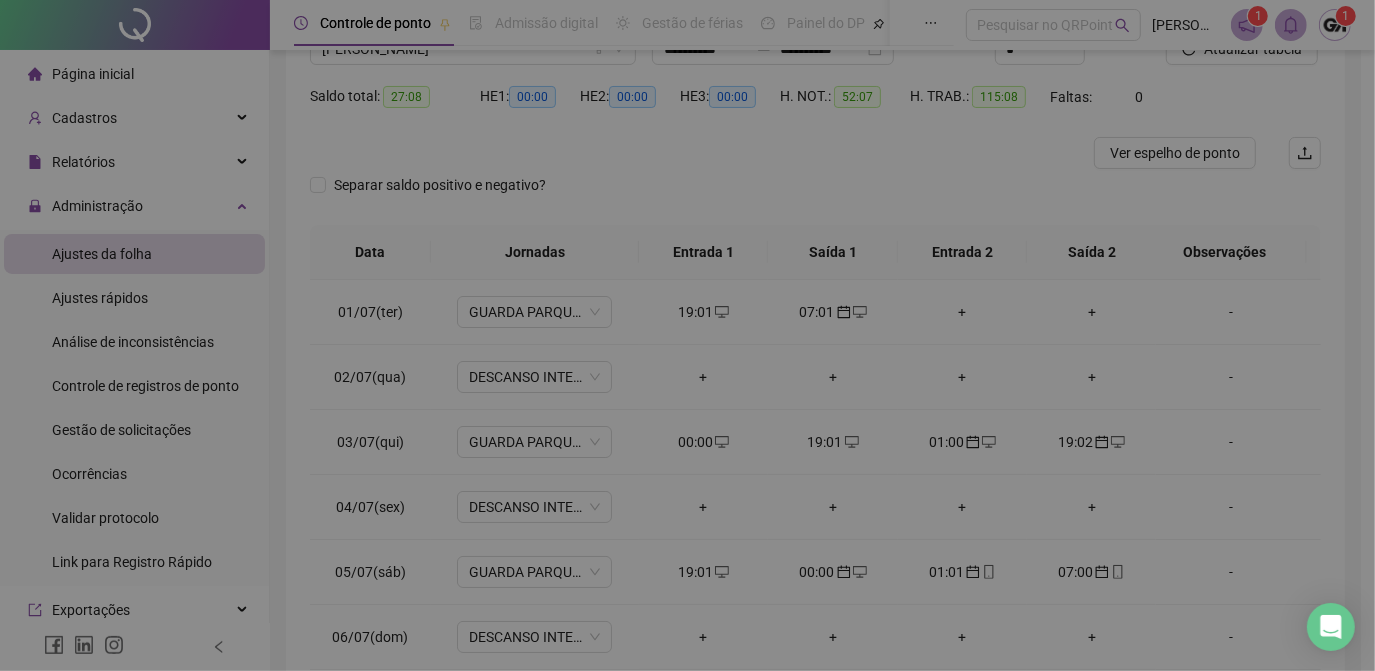 type on "**********" 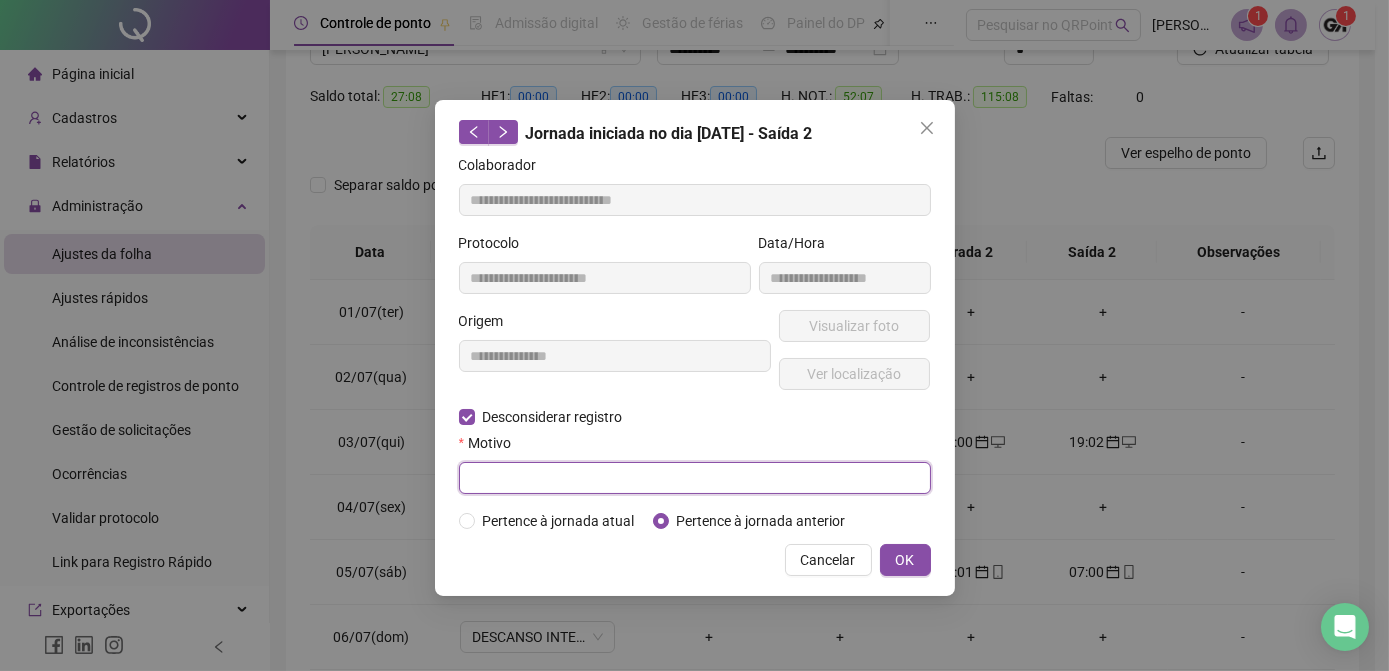 click at bounding box center [695, 478] 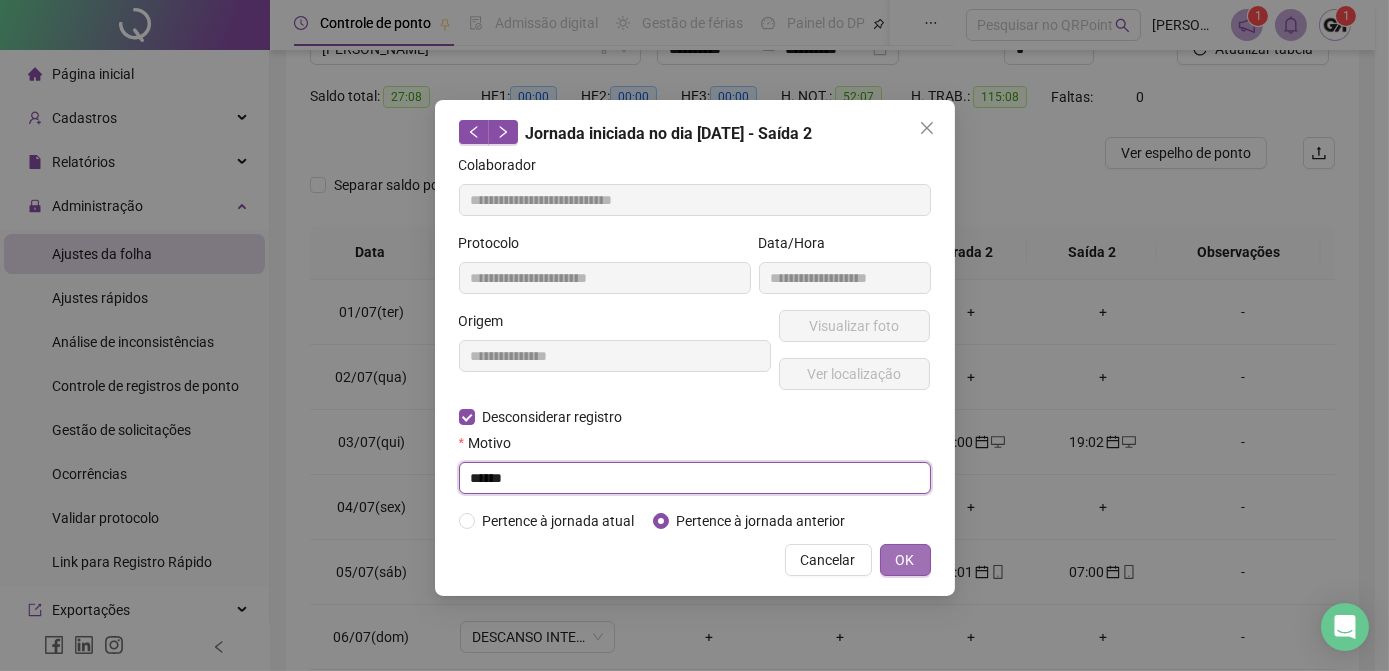 type on "******" 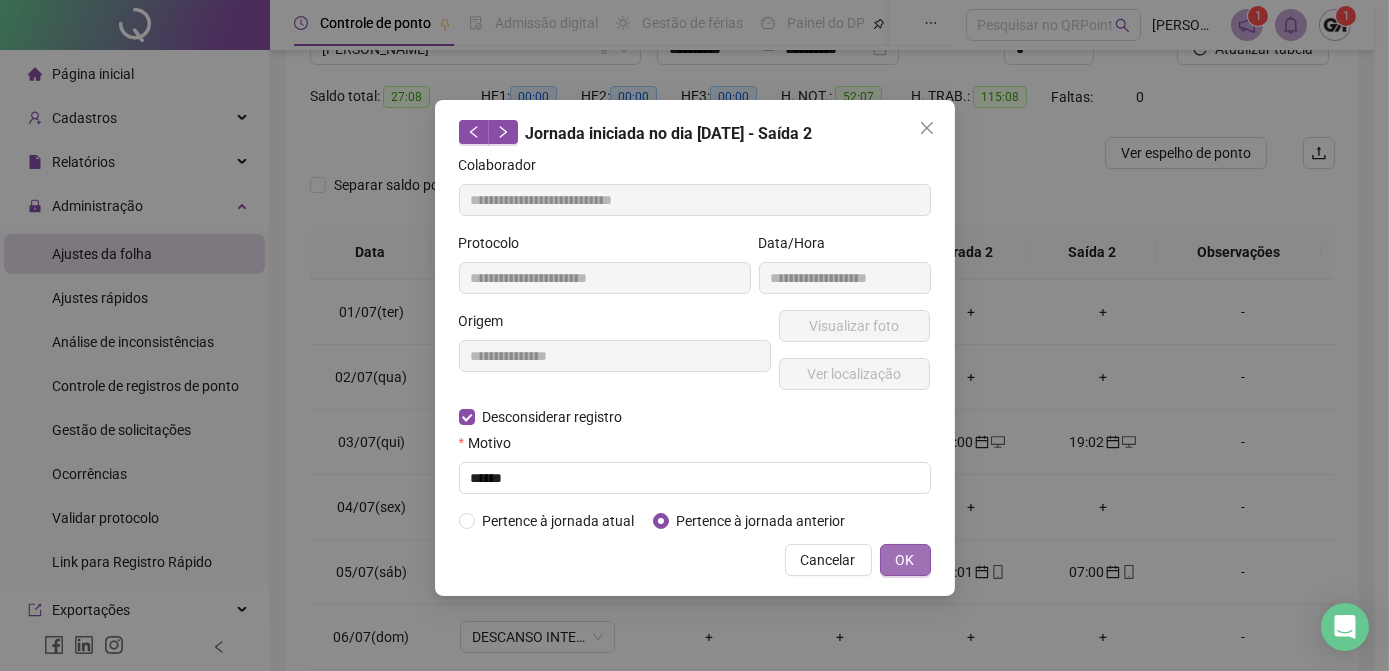 click on "OK" at bounding box center (905, 560) 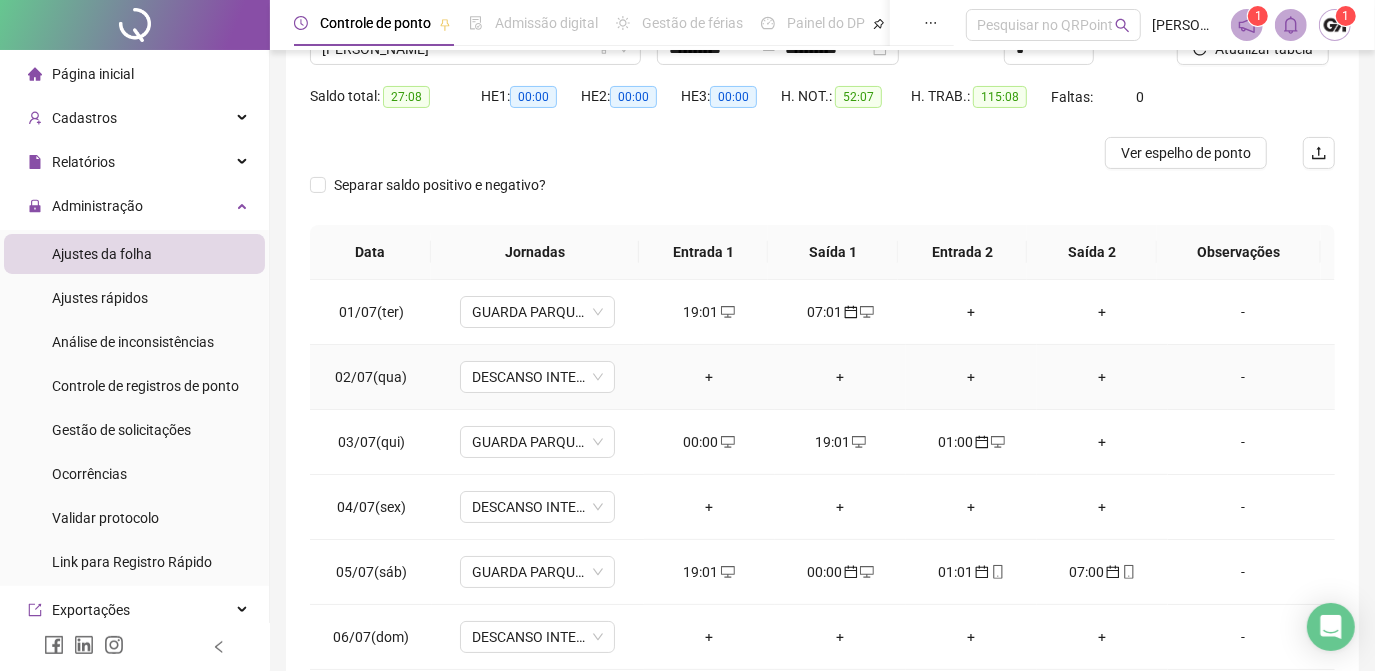 scroll, scrollTop: 0, scrollLeft: 0, axis: both 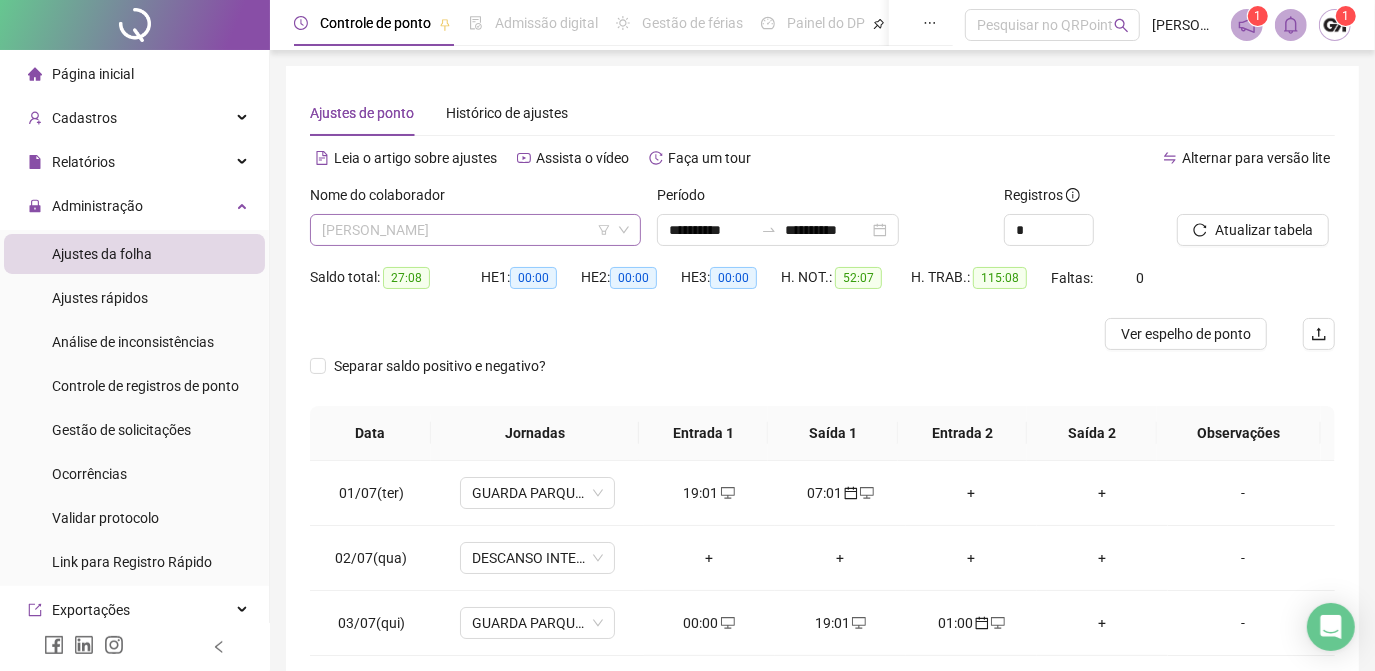 click on "[PERSON_NAME]" at bounding box center [475, 230] 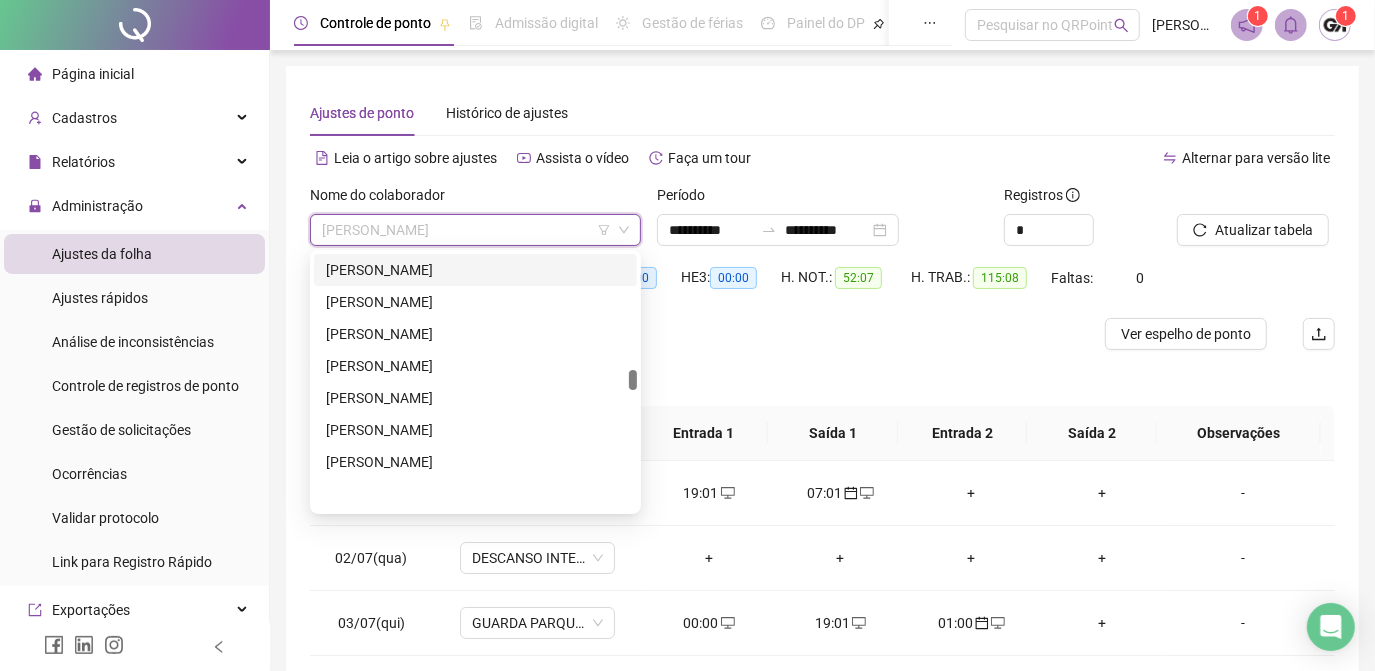 scroll, scrollTop: 2181, scrollLeft: 0, axis: vertical 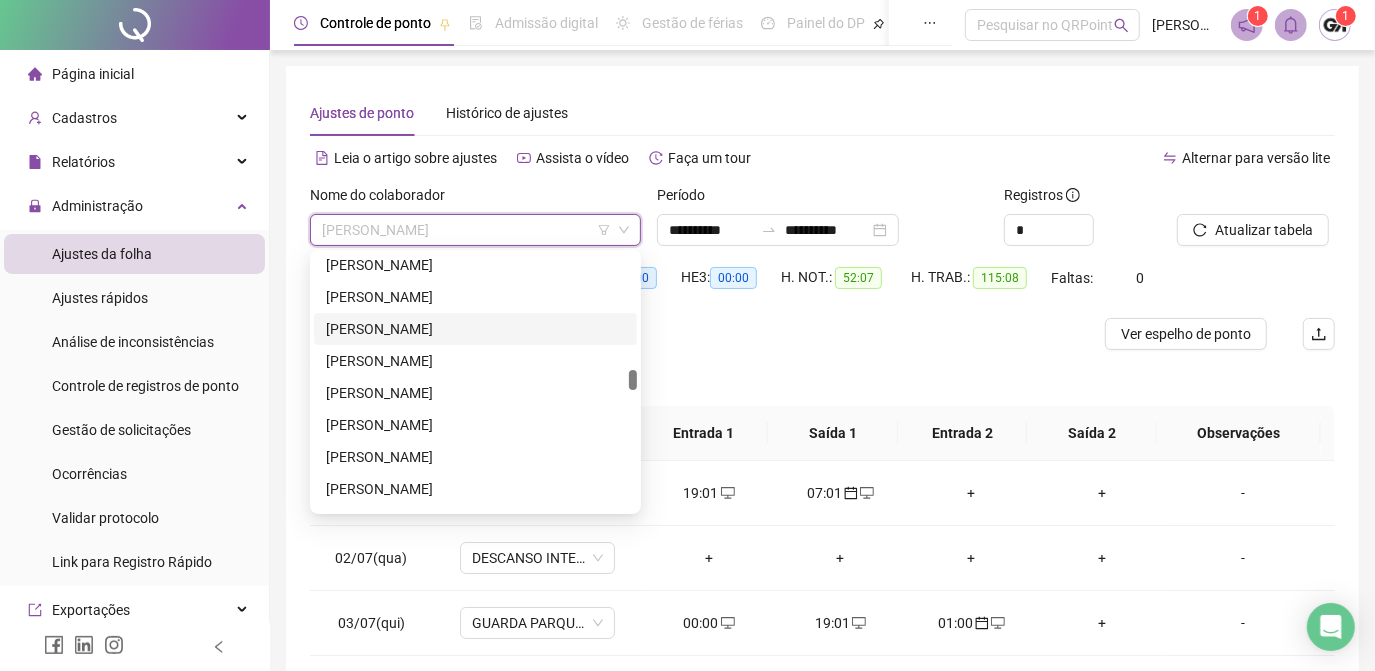click on "[PERSON_NAME]" at bounding box center (475, 329) 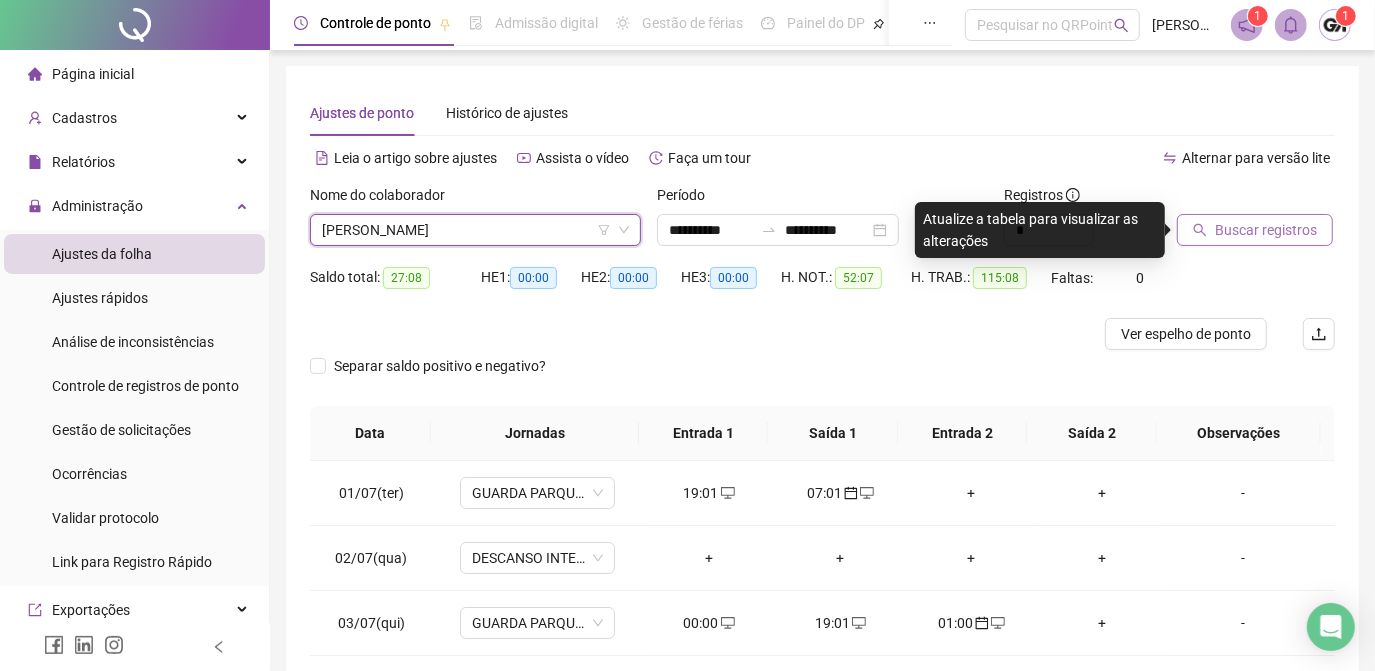 click on "Buscar registros" at bounding box center [1255, 230] 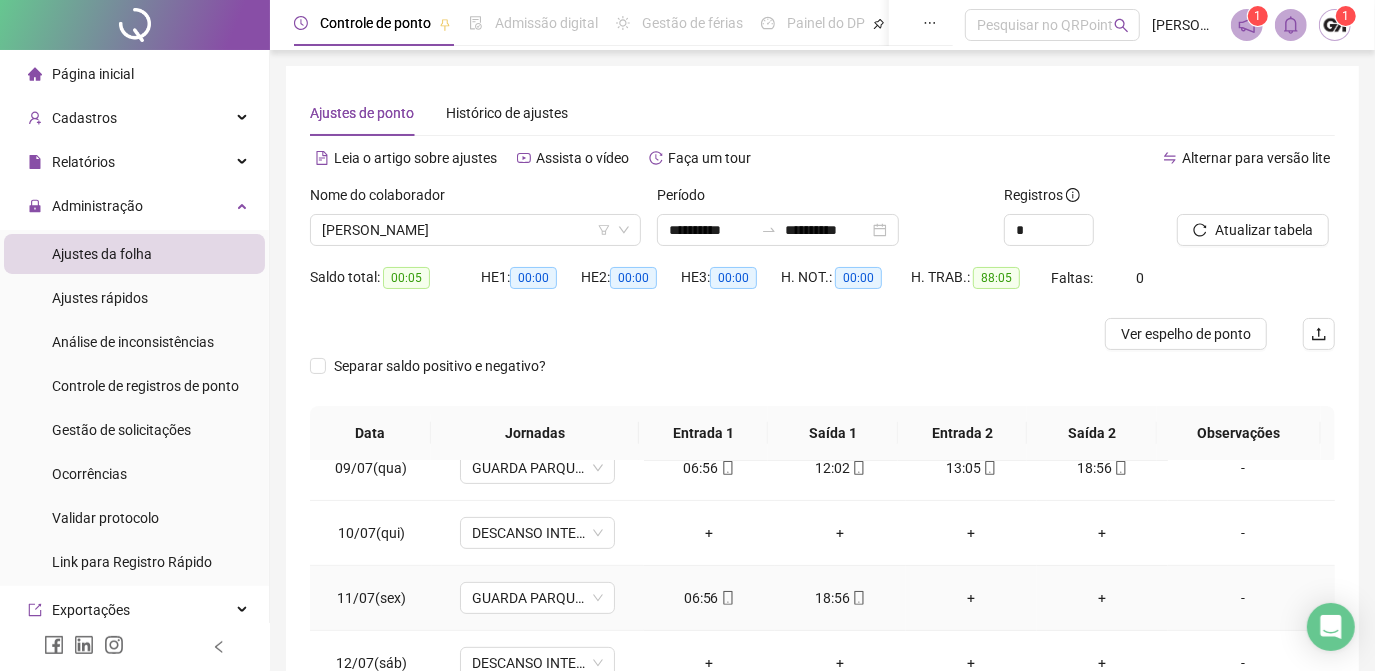 scroll, scrollTop: 608, scrollLeft: 0, axis: vertical 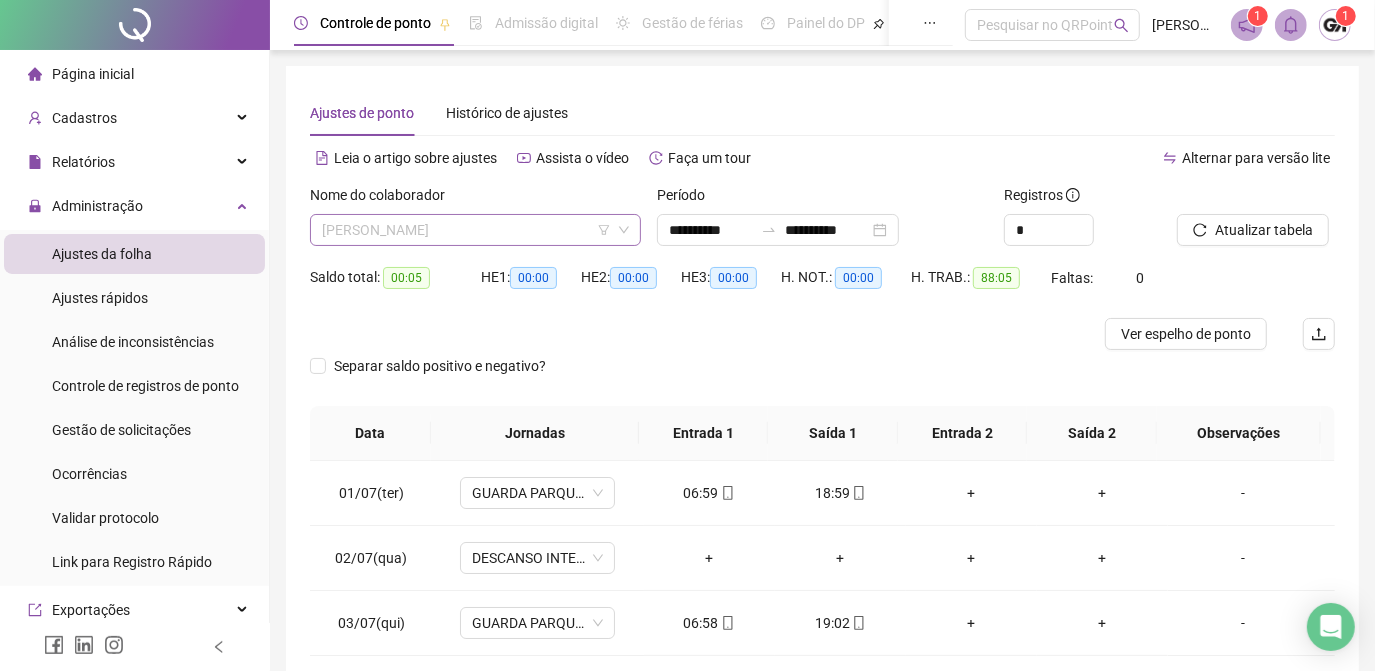 click on "[PERSON_NAME]" at bounding box center (475, 230) 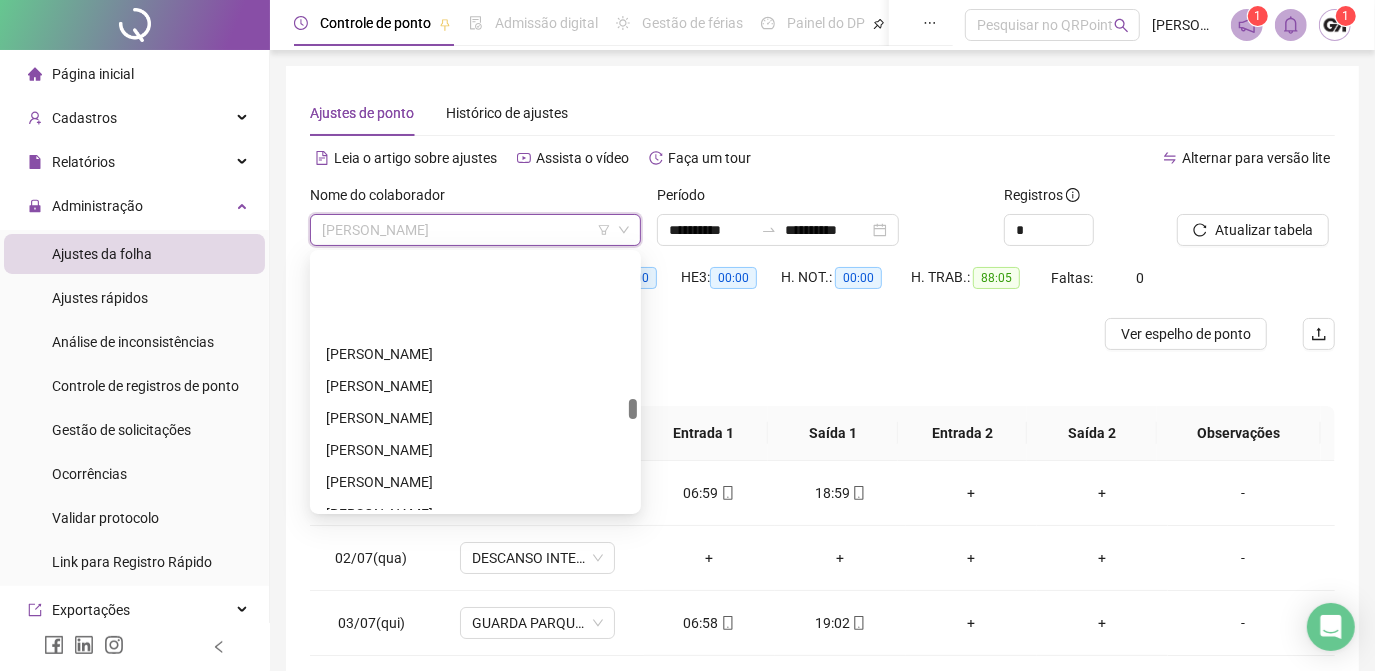 scroll, scrollTop: 2727, scrollLeft: 0, axis: vertical 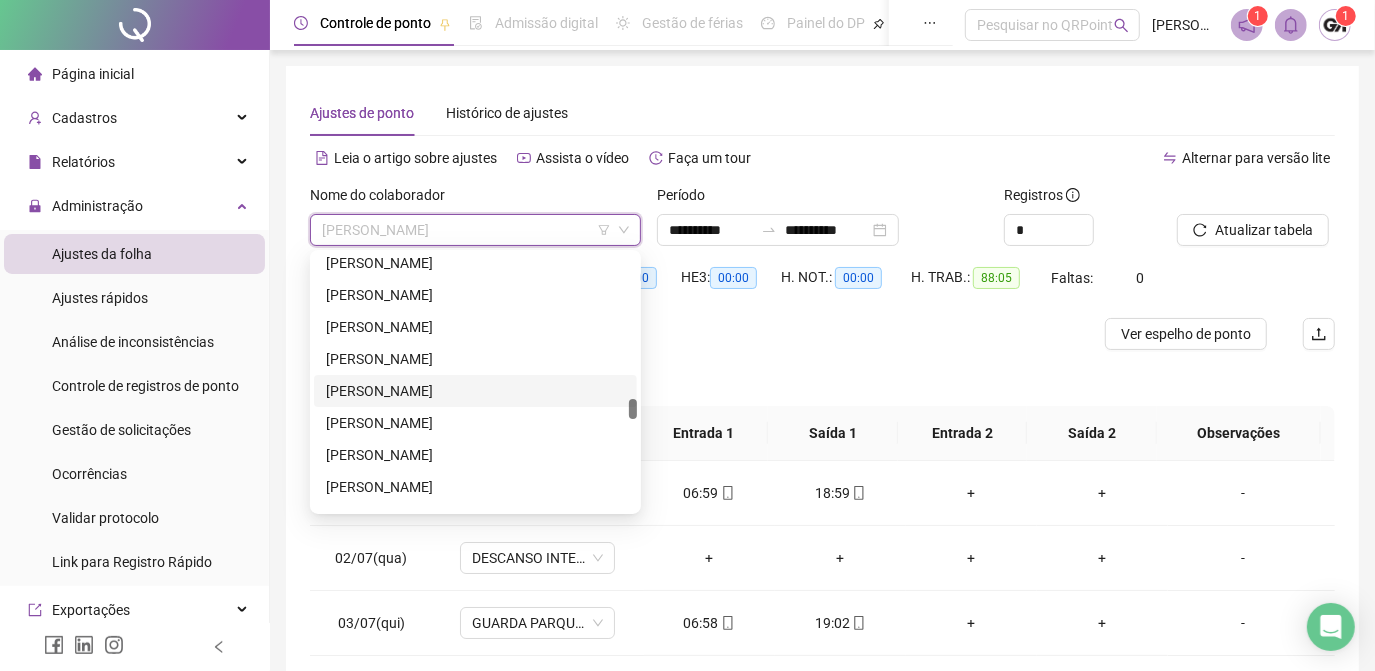 click on "[PERSON_NAME]" at bounding box center [475, 391] 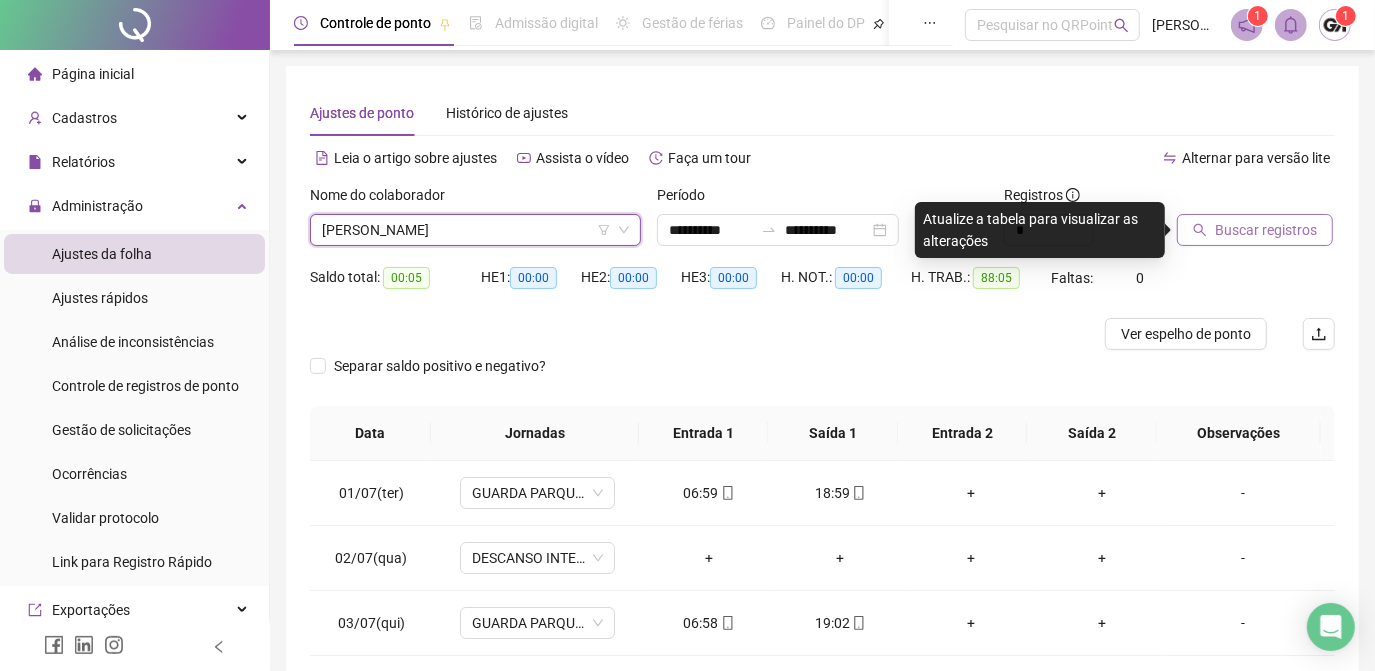 click on "Buscar registros" at bounding box center (1266, 230) 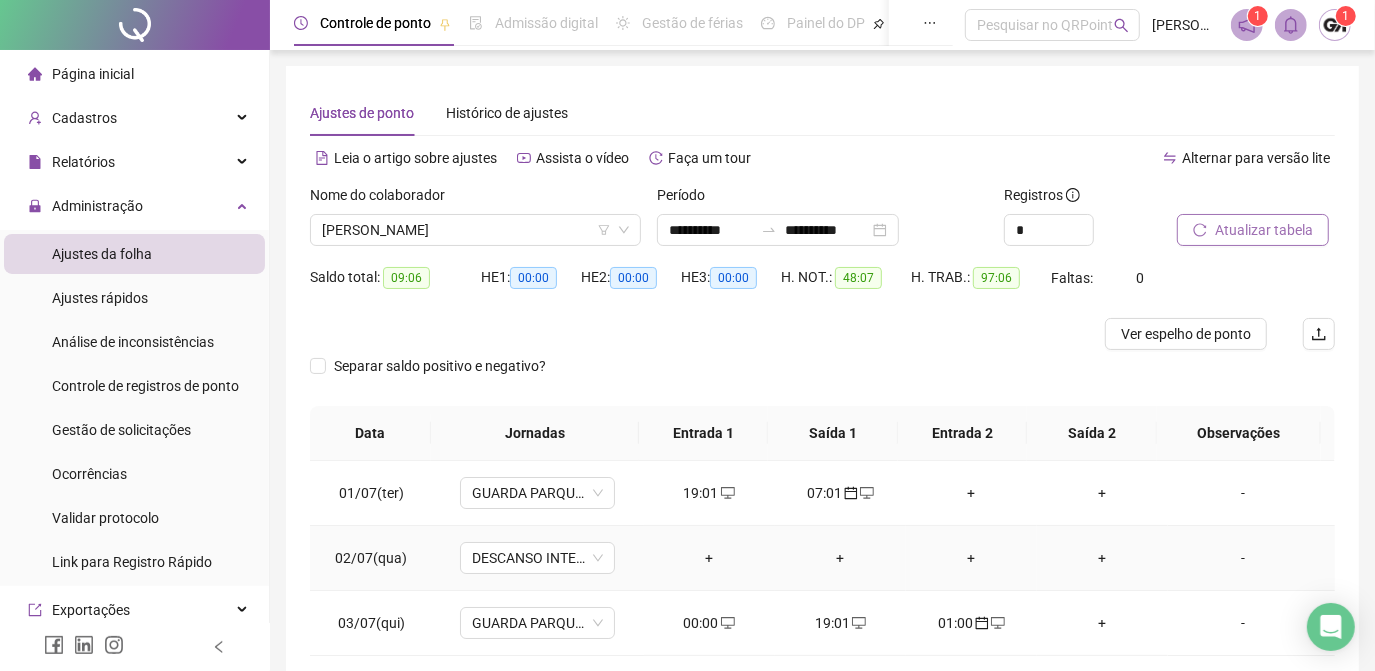 scroll, scrollTop: 90, scrollLeft: 0, axis: vertical 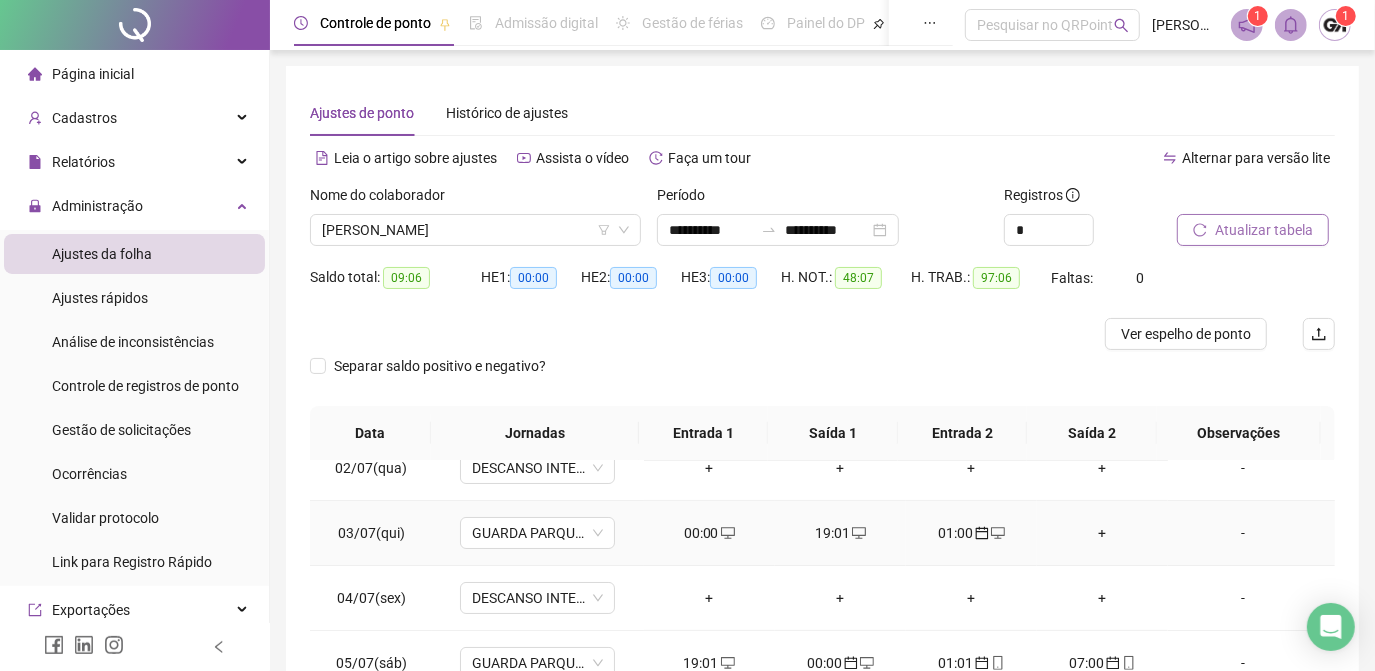 click on "00:00" at bounding box center (709, 533) 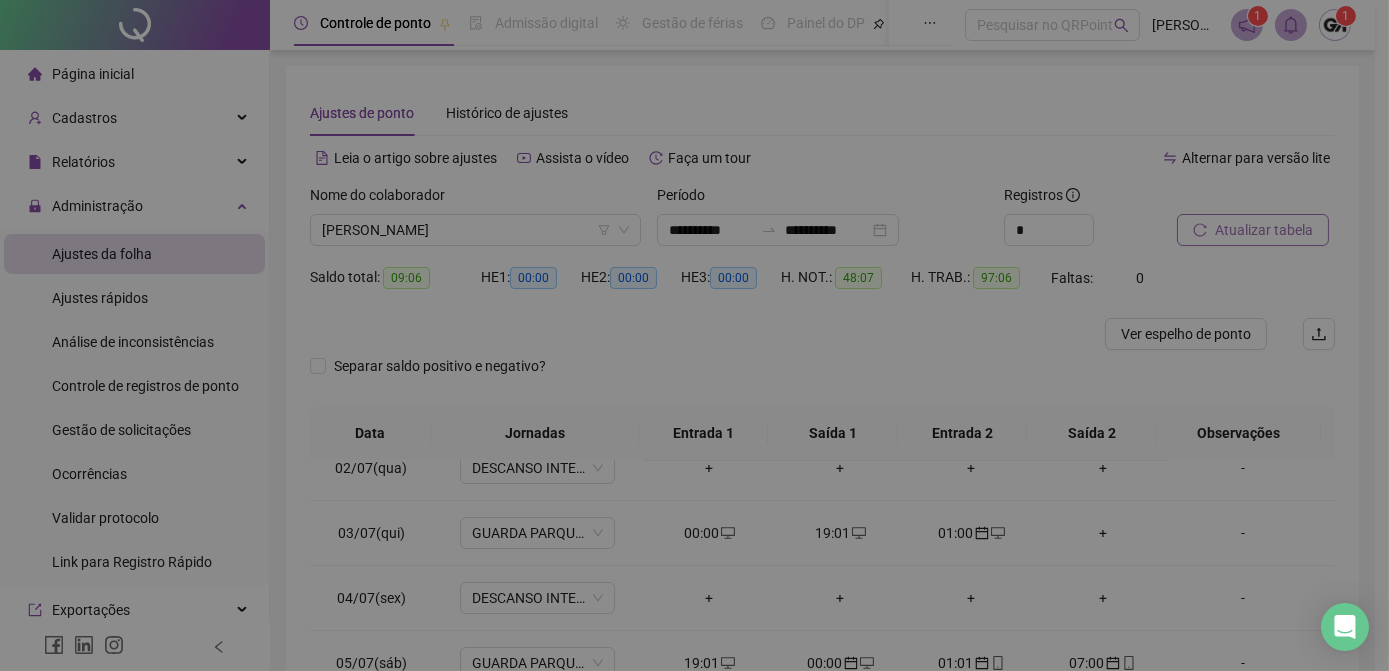 type on "**********" 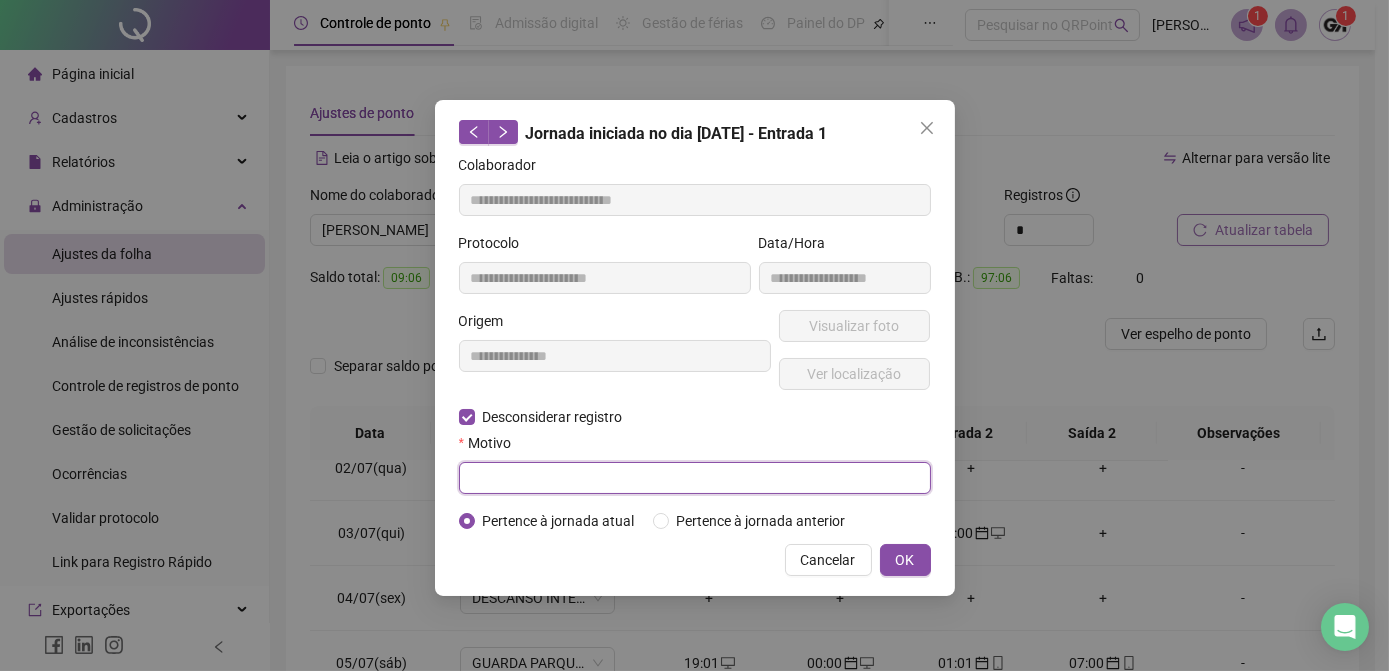 click at bounding box center (695, 478) 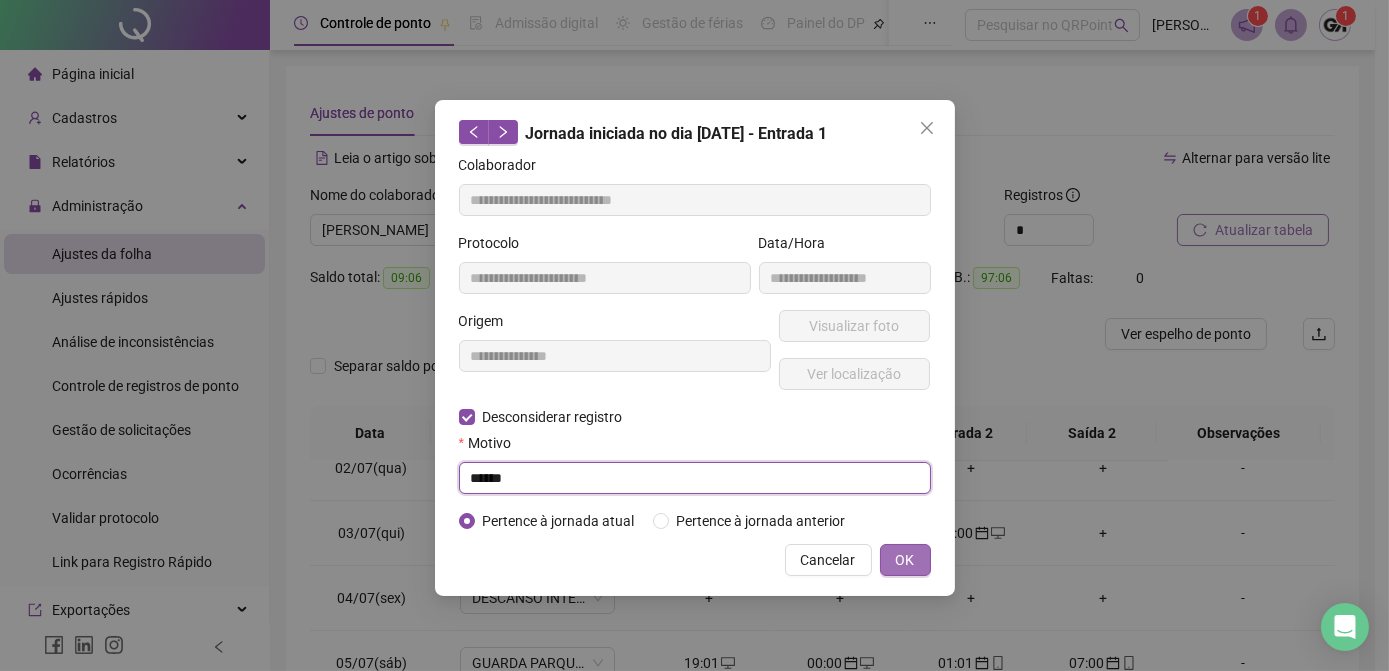 type on "******" 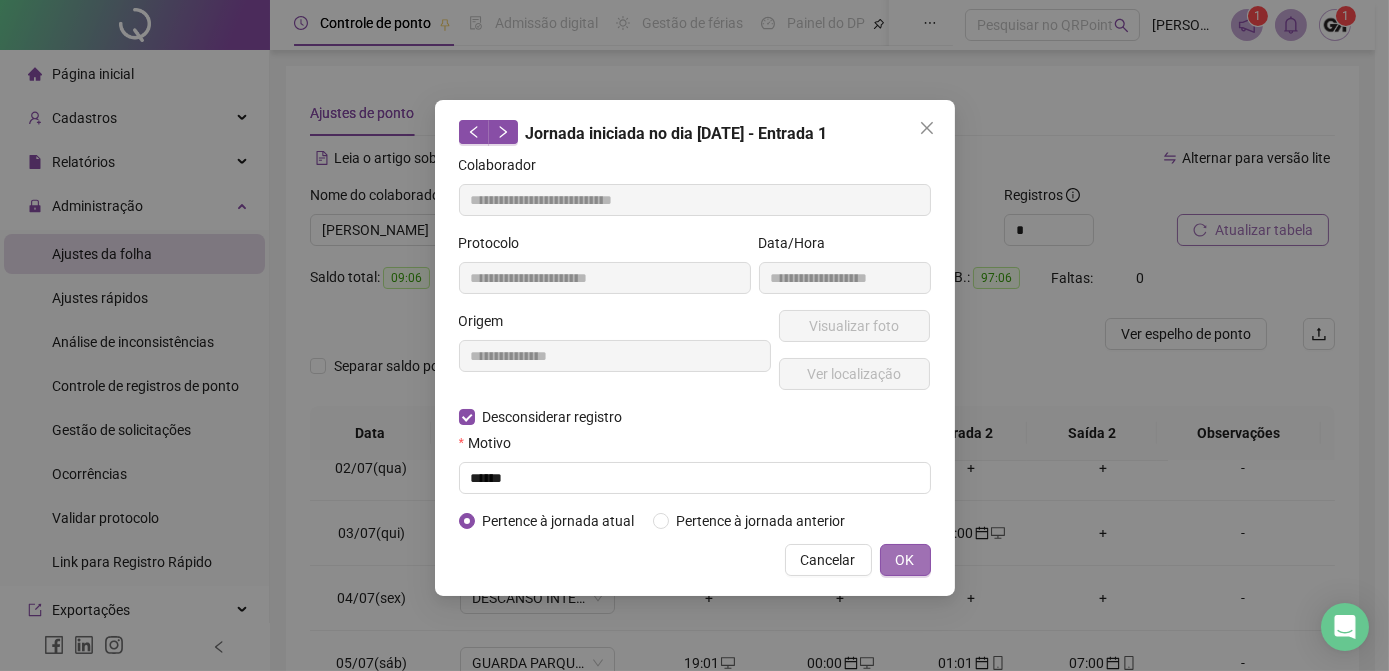 click on "OK" at bounding box center [905, 560] 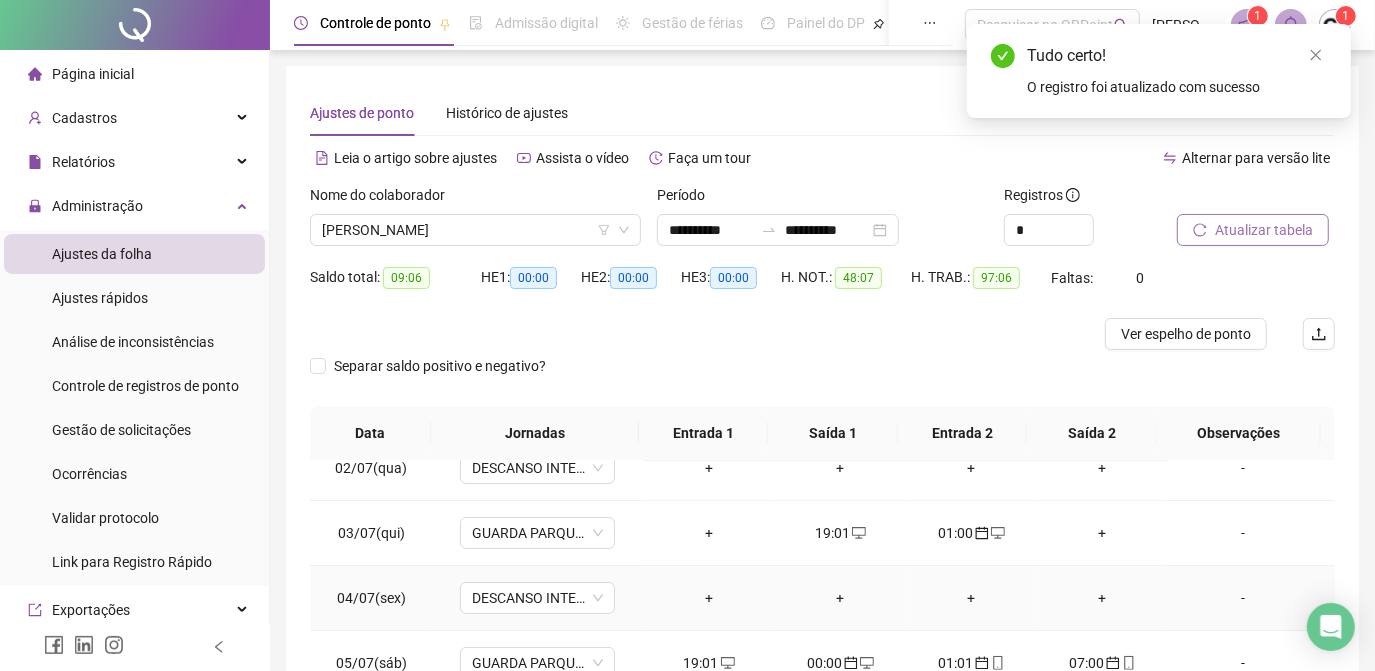 click on "+" at bounding box center (709, 598) 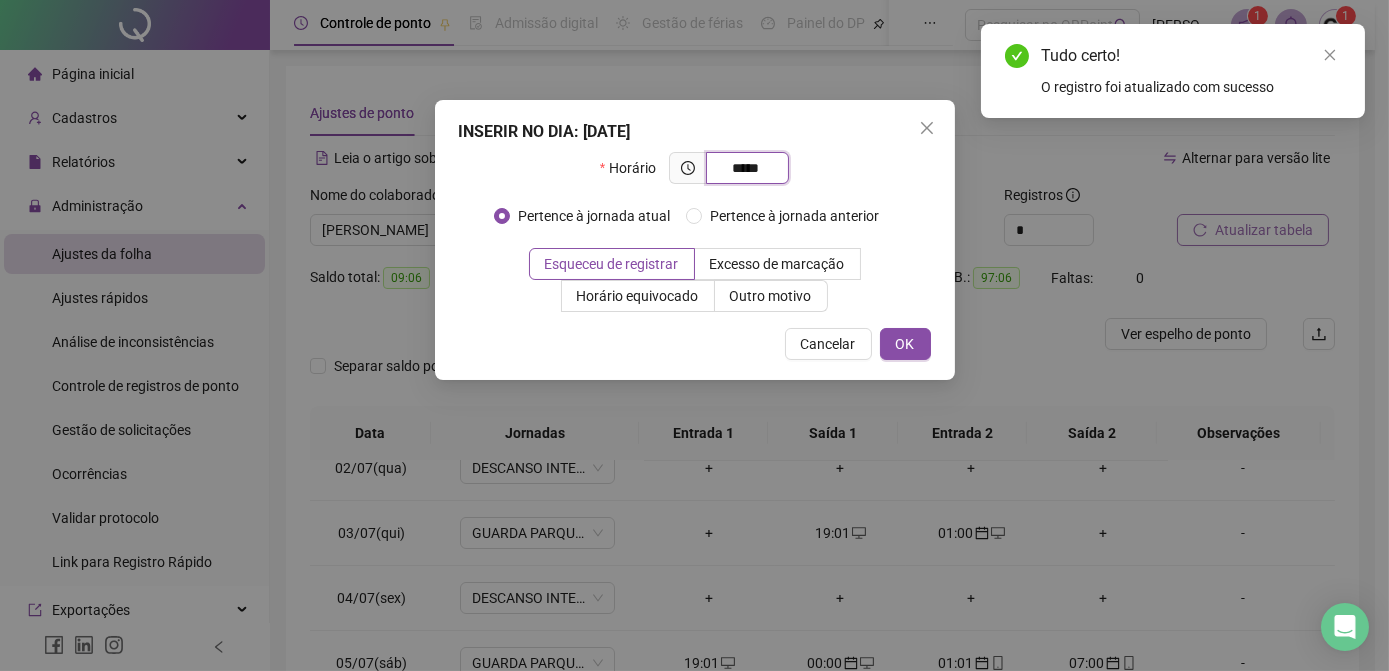 type on "*****" 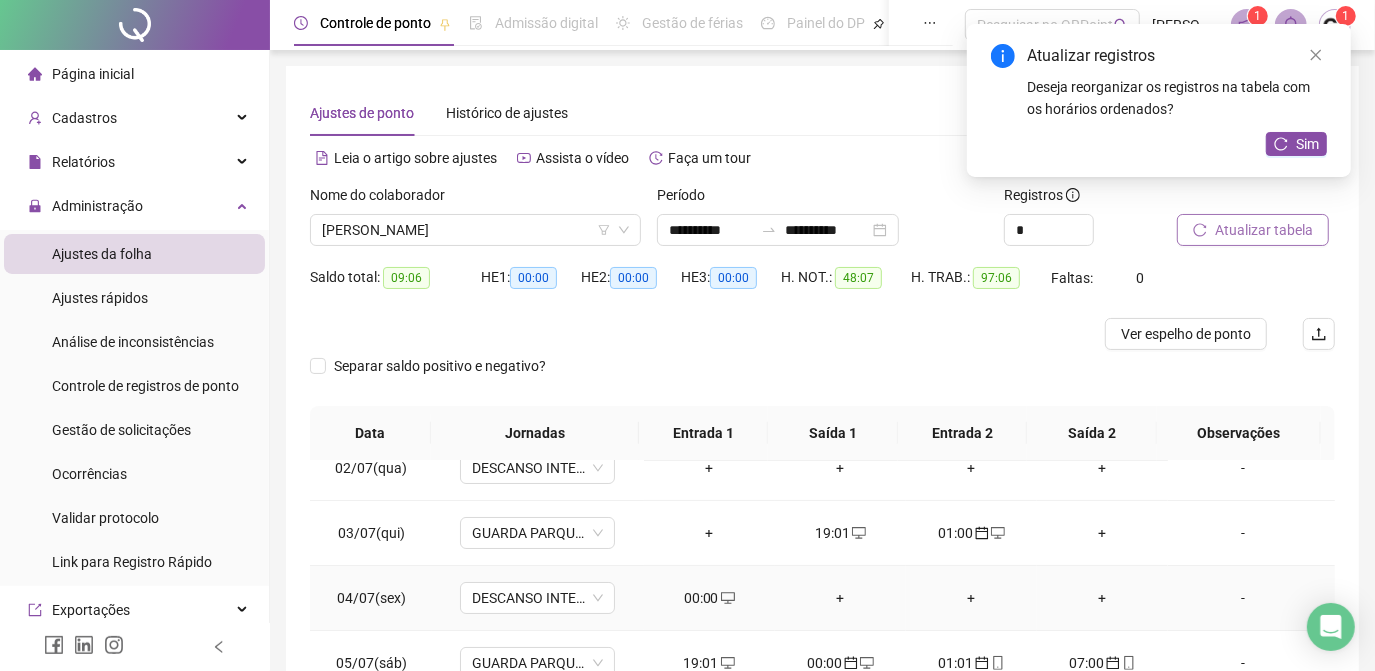 click on "00:00" at bounding box center [709, 598] 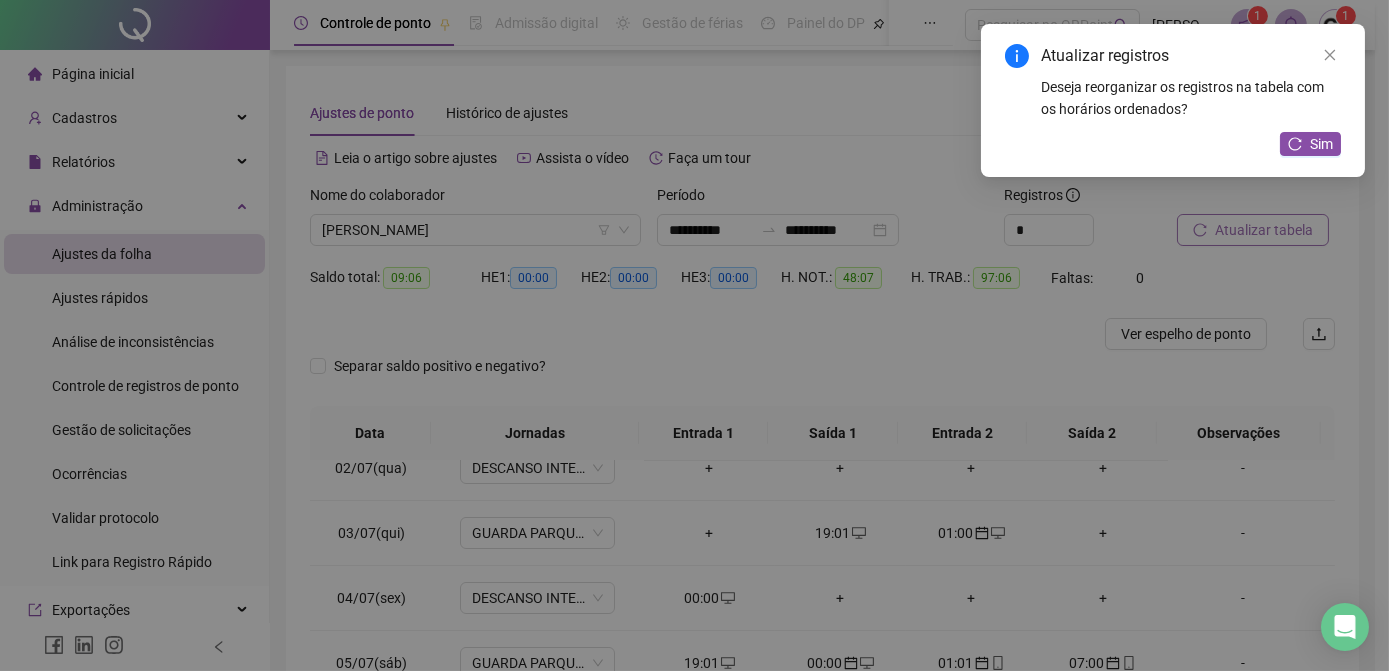 type on "**********" 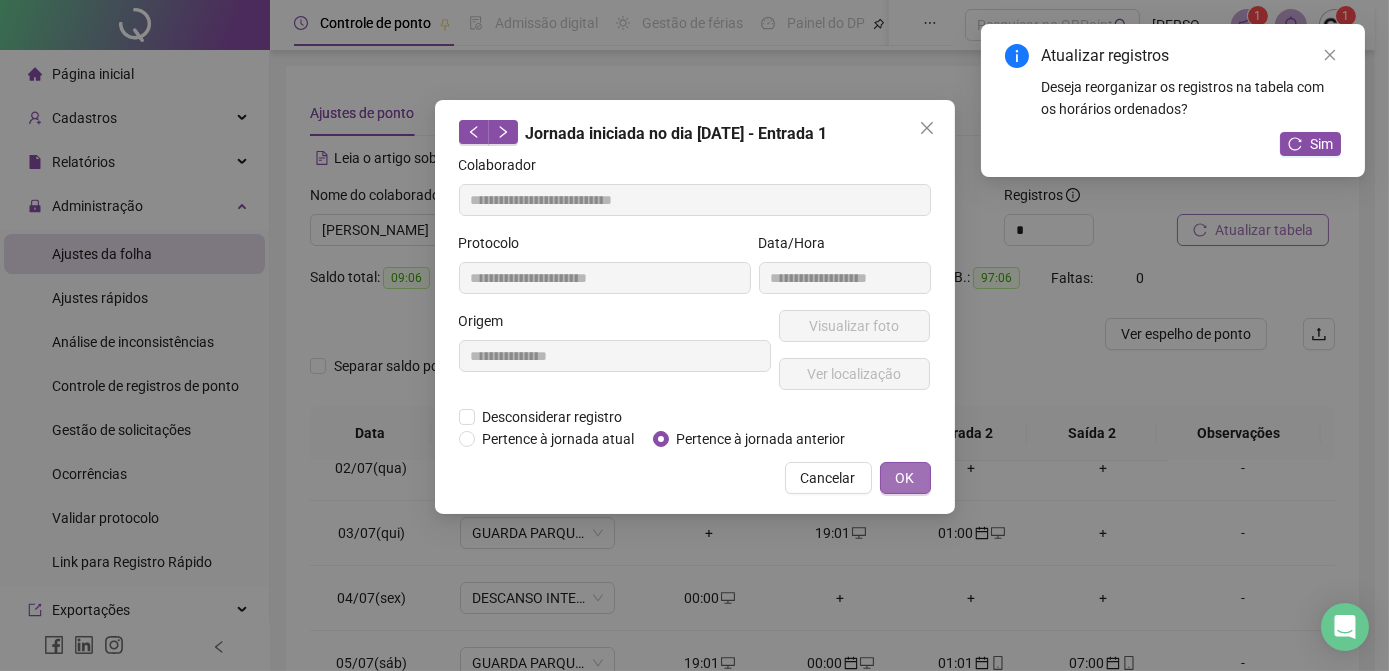 click on "OK" at bounding box center (905, 478) 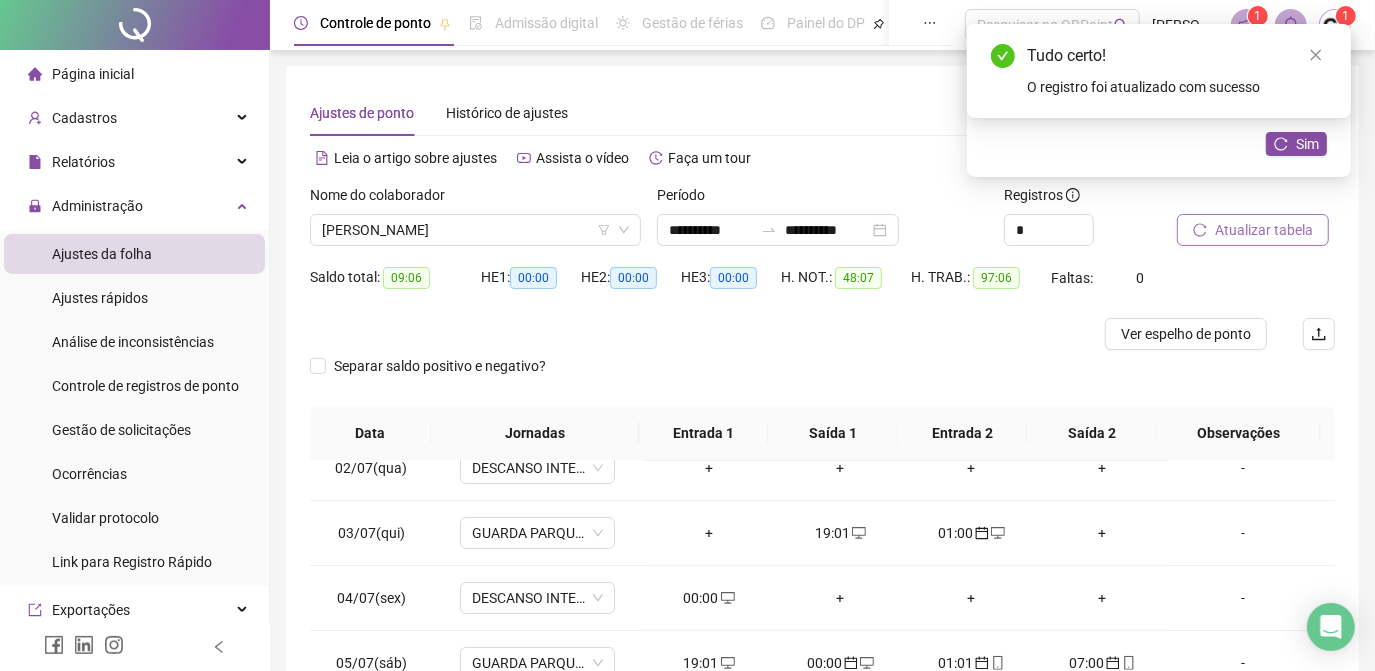 click on "Atualizar tabela" at bounding box center (1253, 230) 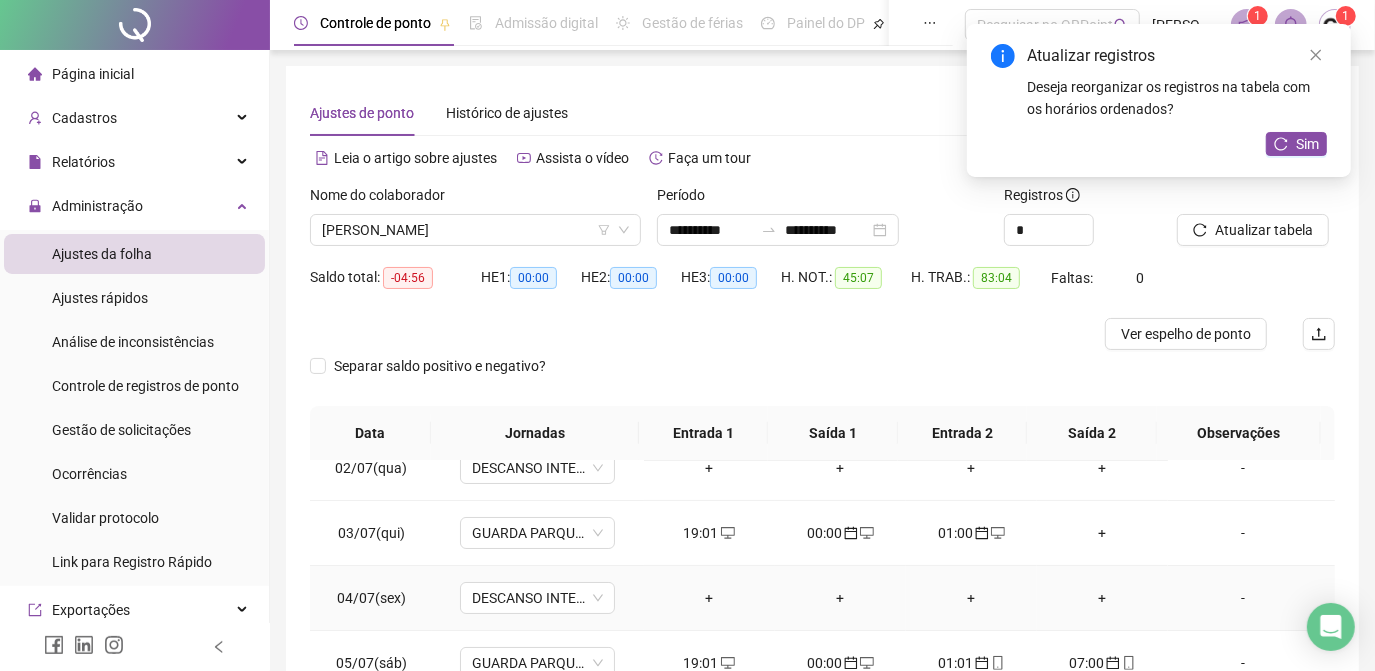 click on "+" at bounding box center [709, 598] 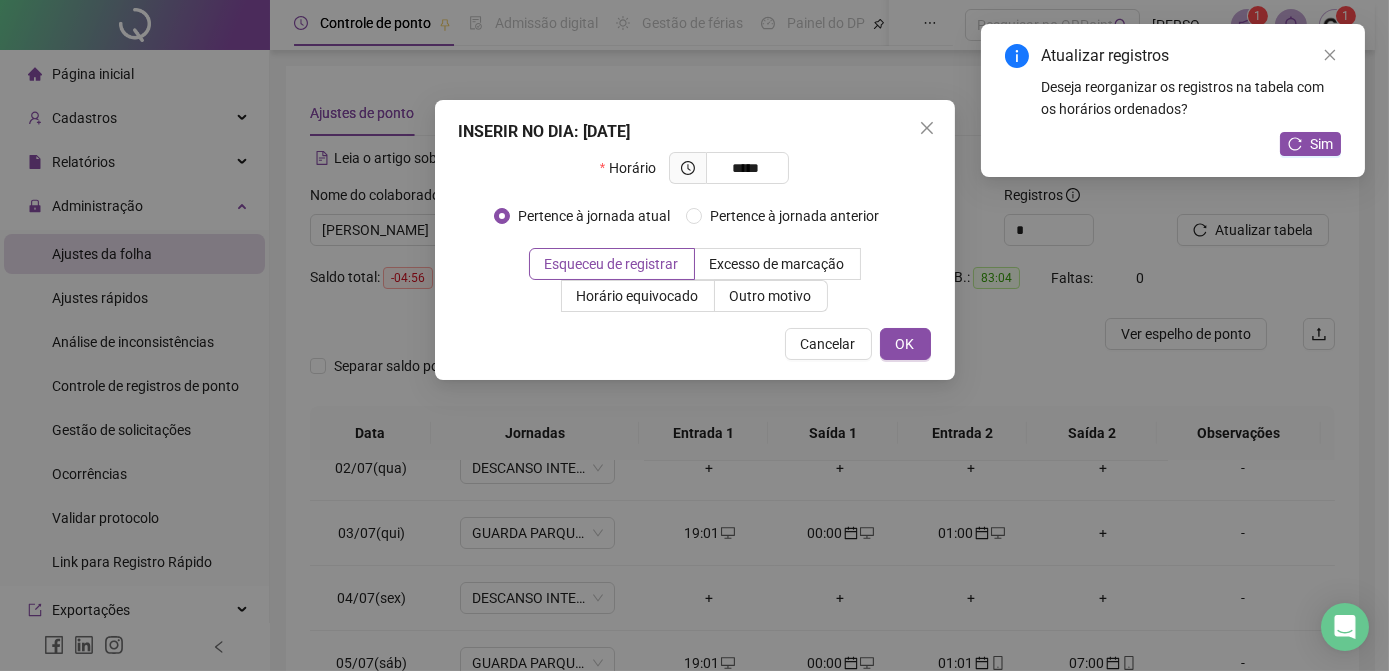 type on "*****" 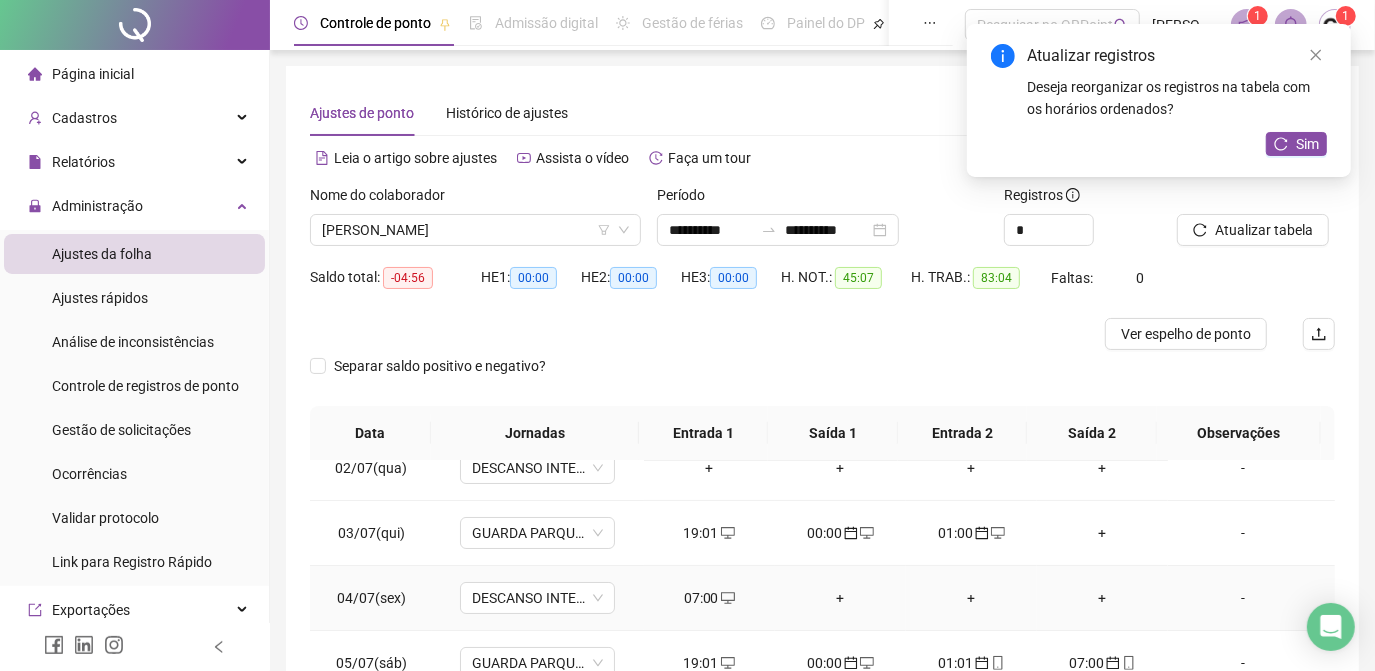 click on "07:00" at bounding box center (709, 598) 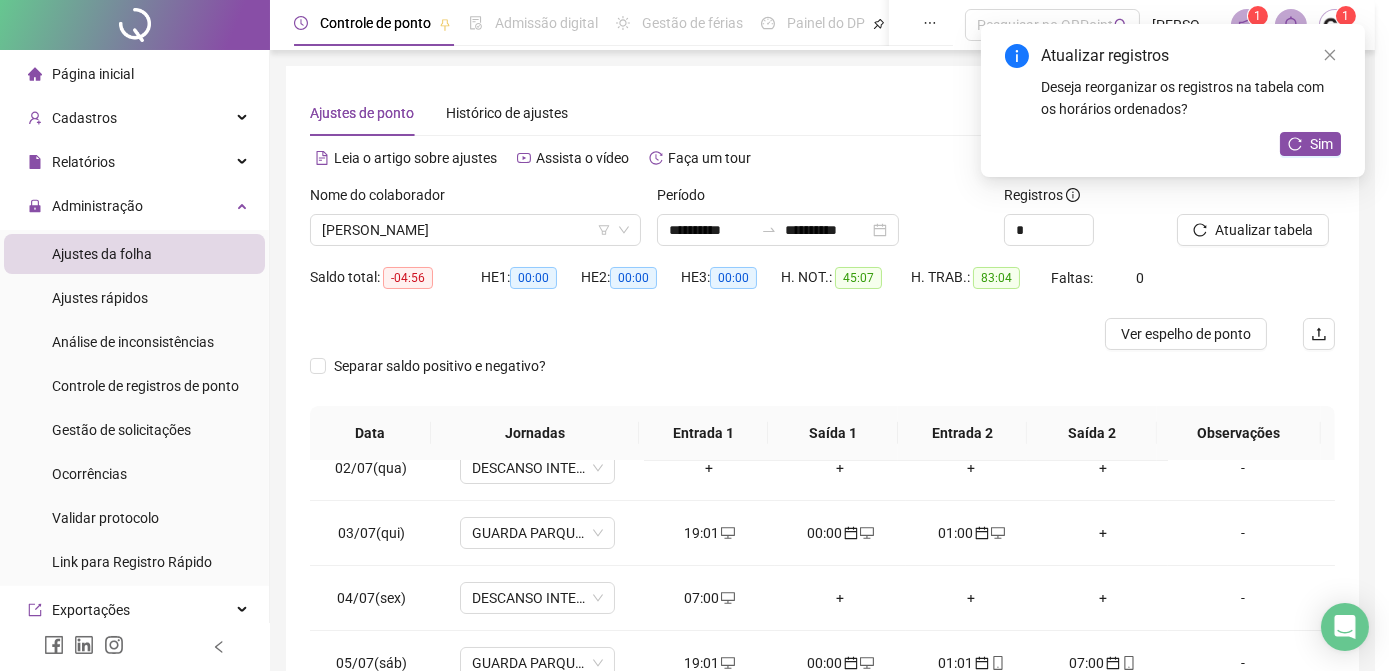 type on "**********" 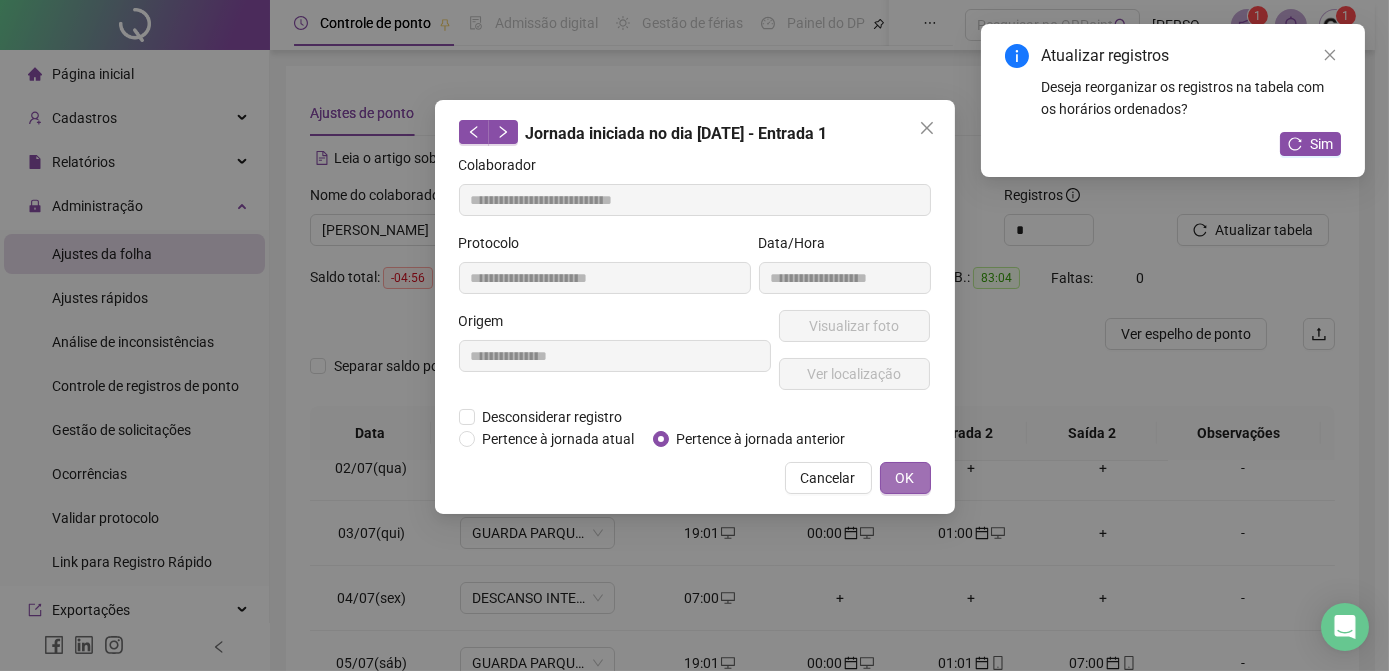 click on "OK" at bounding box center [905, 478] 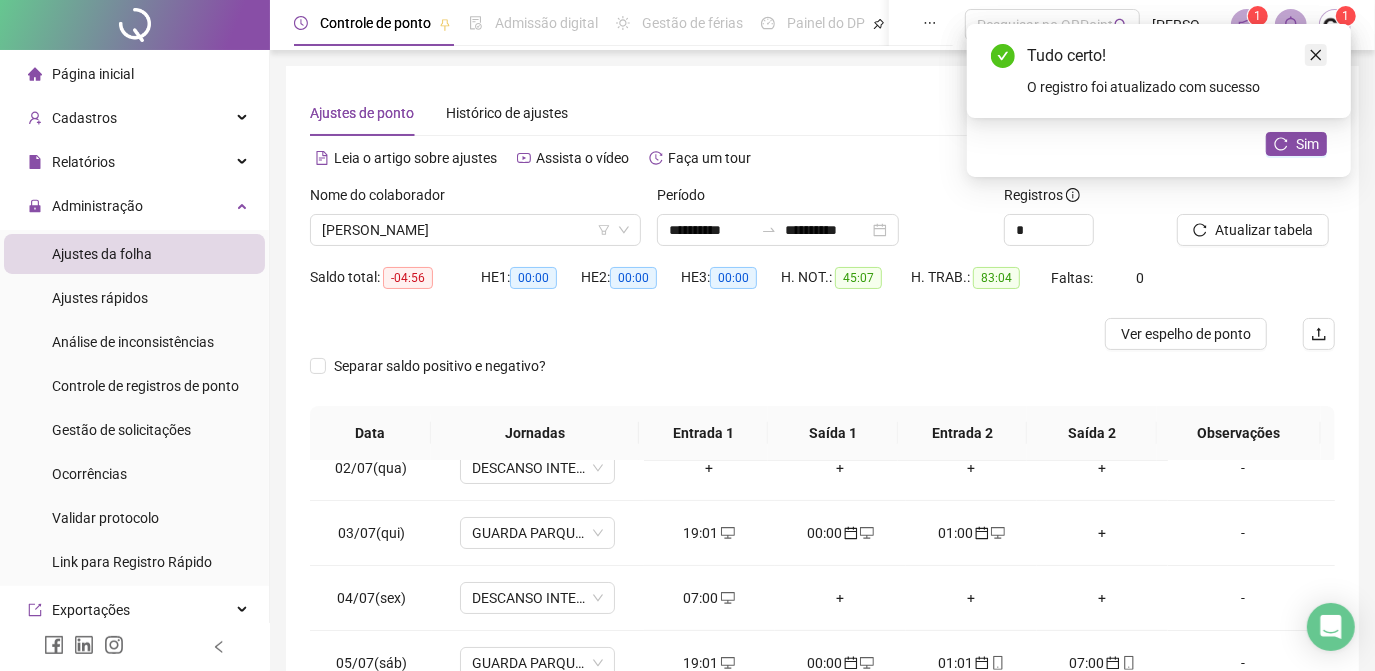 click 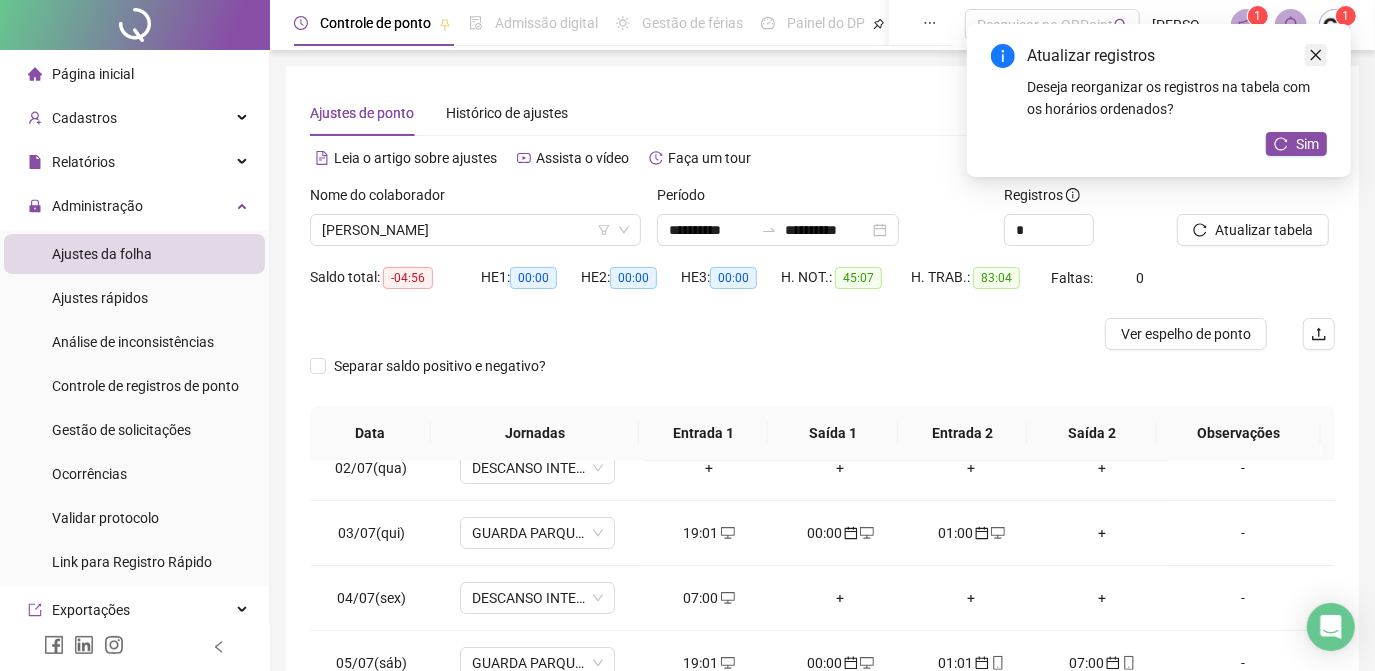click 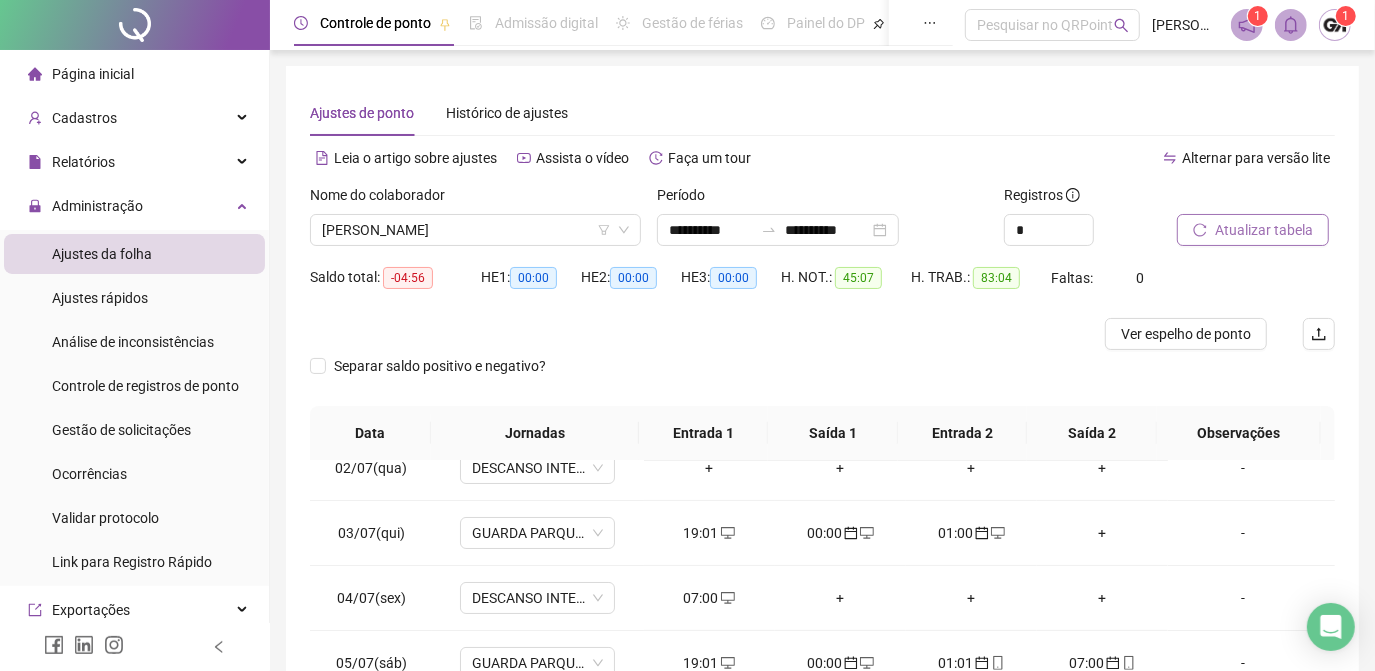 click on "Atualizar tabela" at bounding box center (1264, 230) 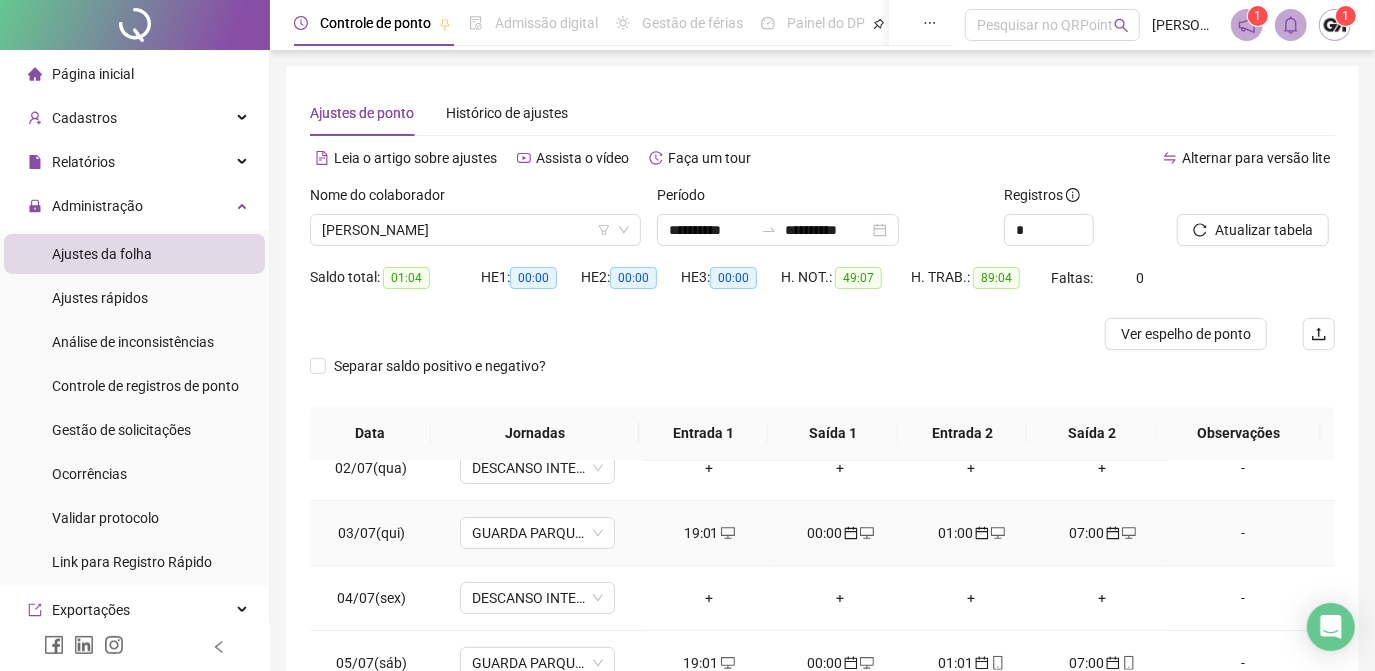 scroll, scrollTop: 0, scrollLeft: 0, axis: both 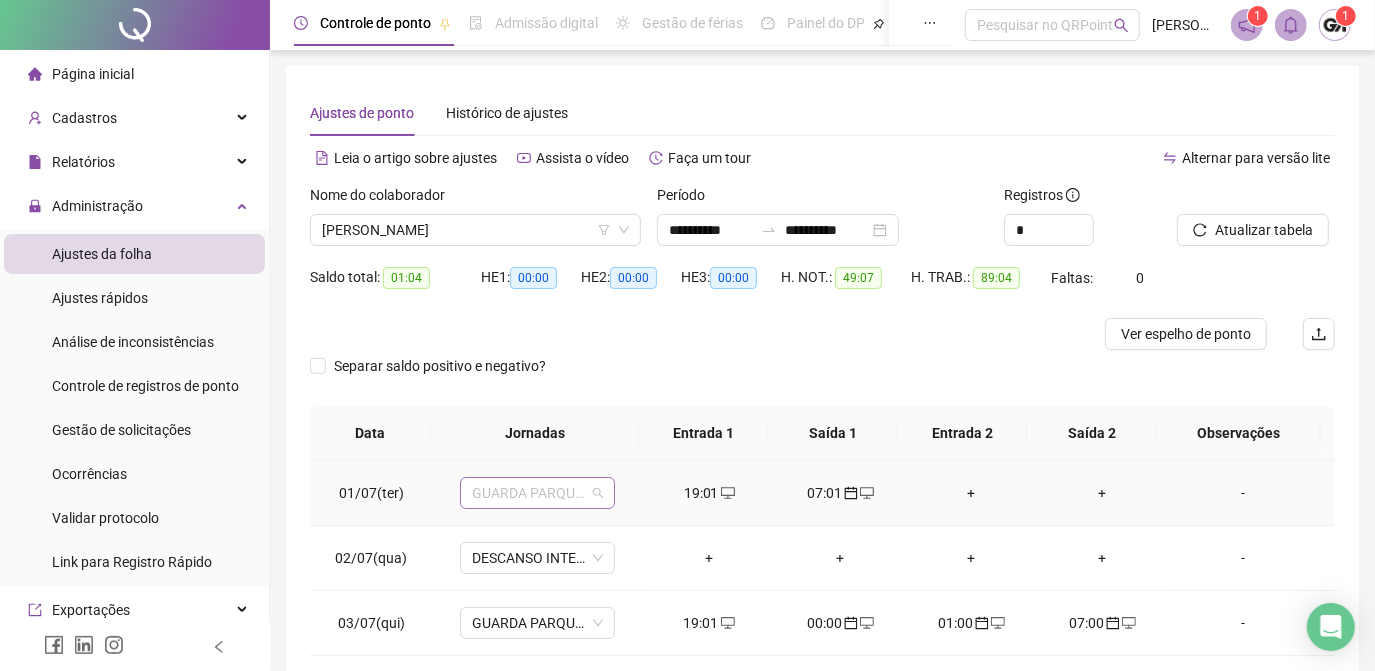 click on "GUARDA PARQUE NOITE 2" at bounding box center [537, 493] 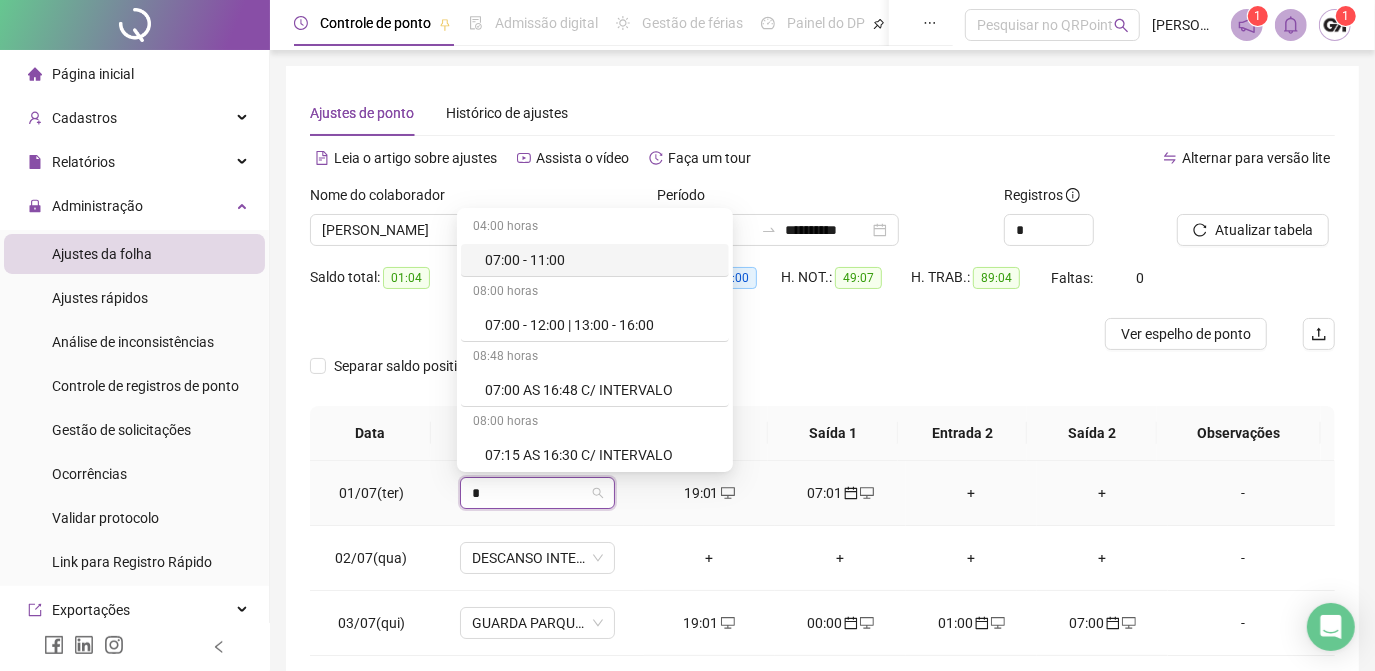 type on "**" 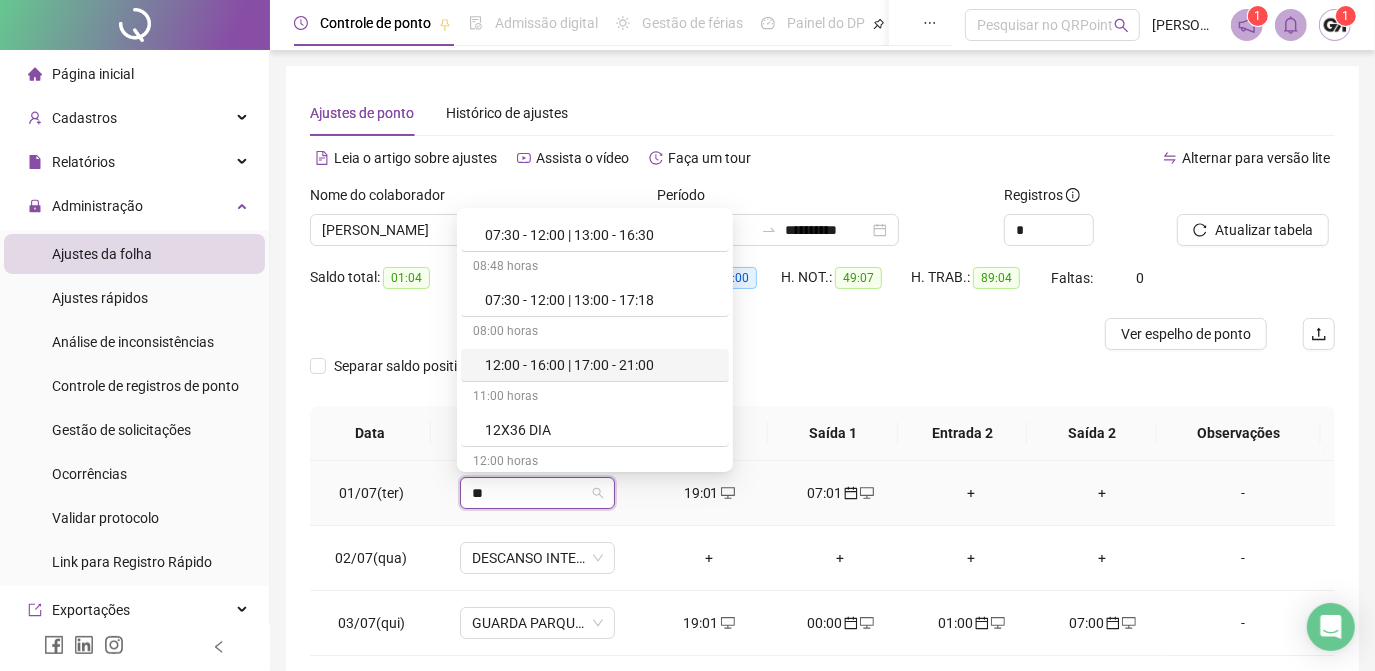 scroll, scrollTop: 181, scrollLeft: 0, axis: vertical 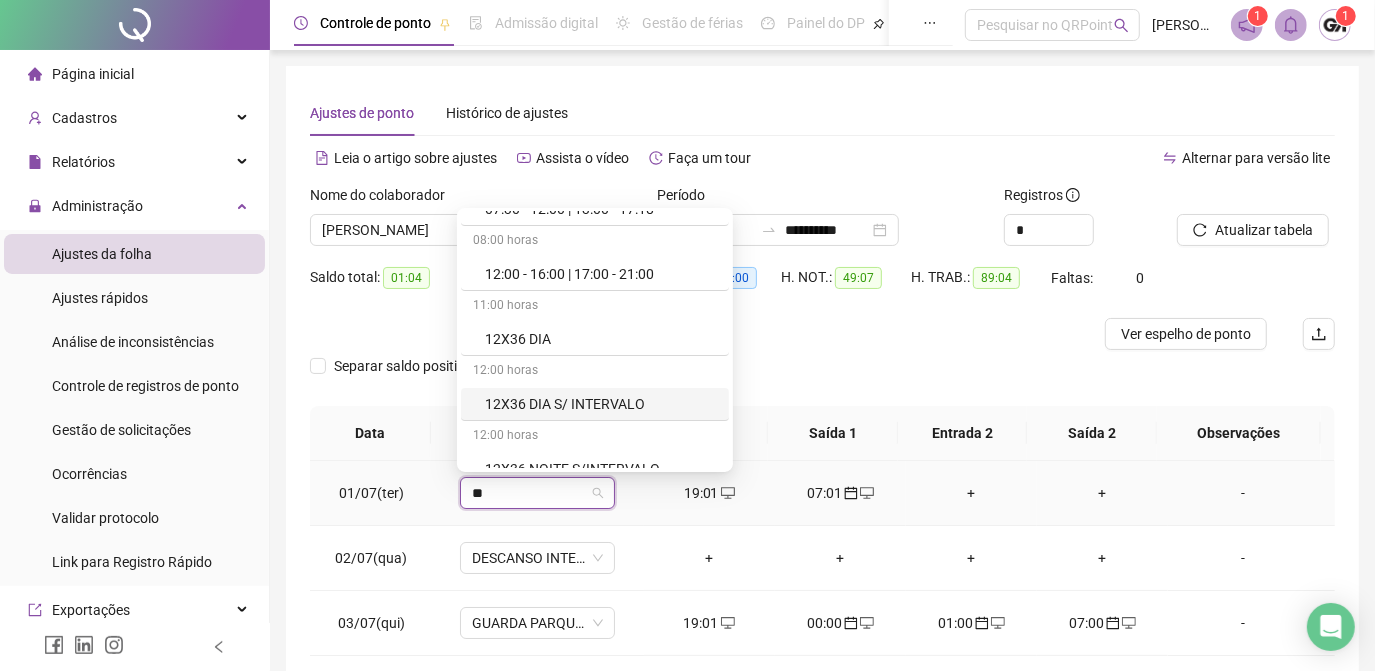 click on "12X36 DIA S/ INTERVALO" at bounding box center (601, 404) 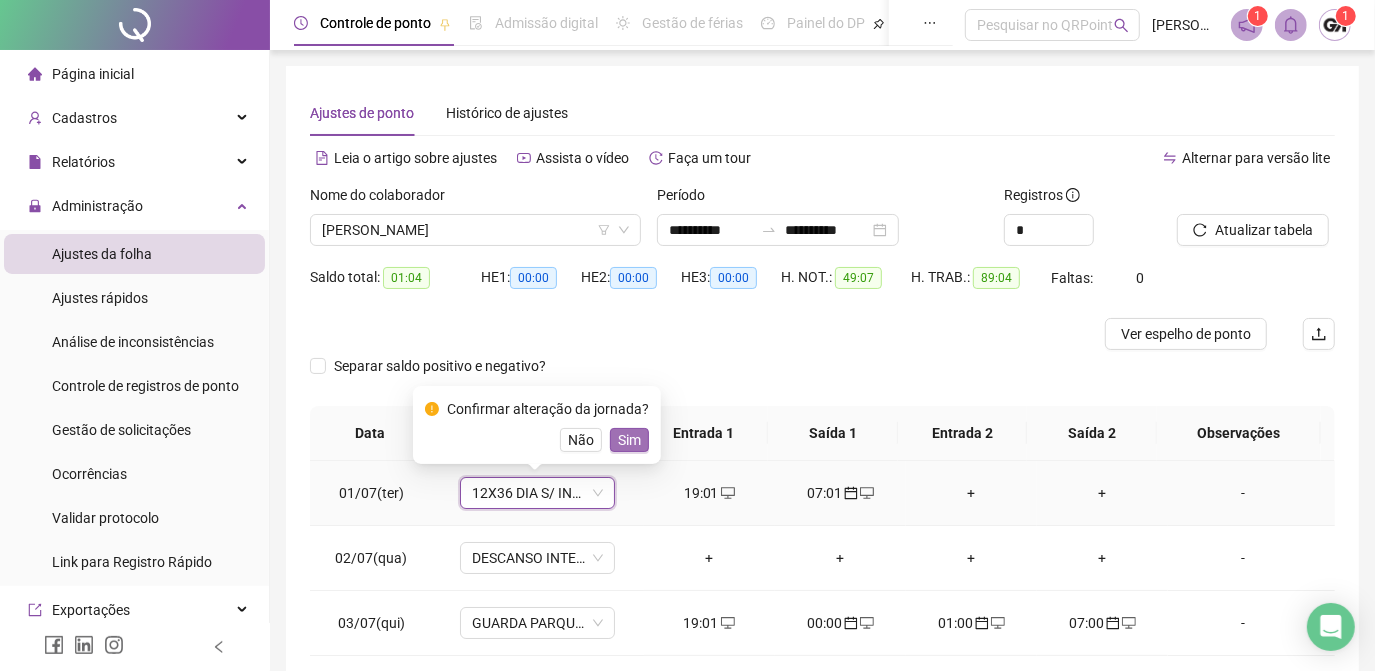 click on "Sim" at bounding box center (629, 440) 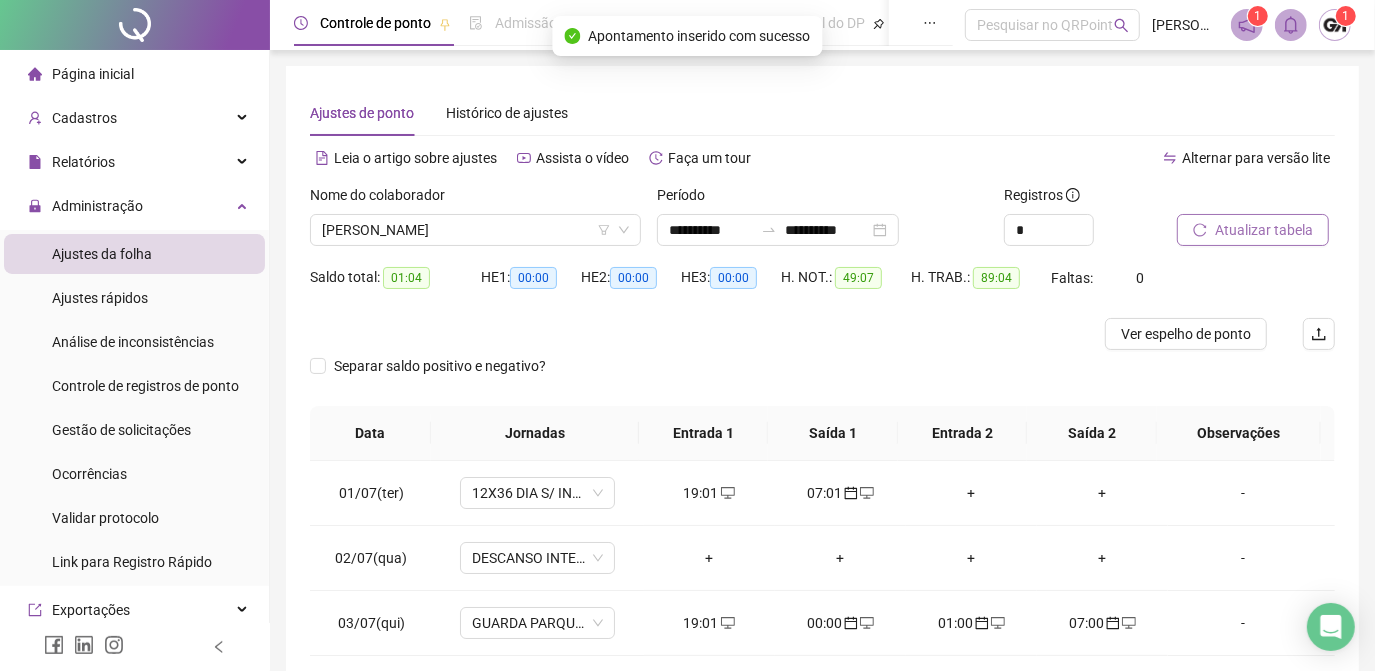 click on "Atualizar tabela" at bounding box center (1264, 230) 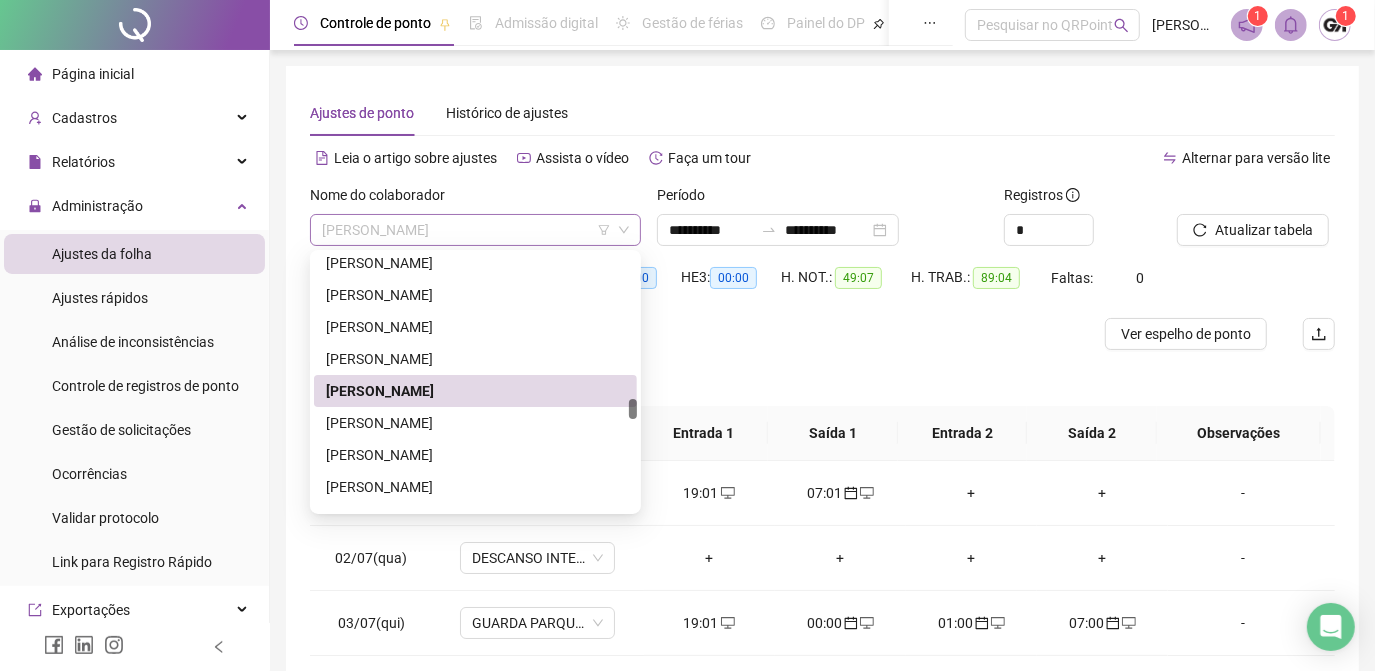 click on "[PERSON_NAME]" at bounding box center (475, 230) 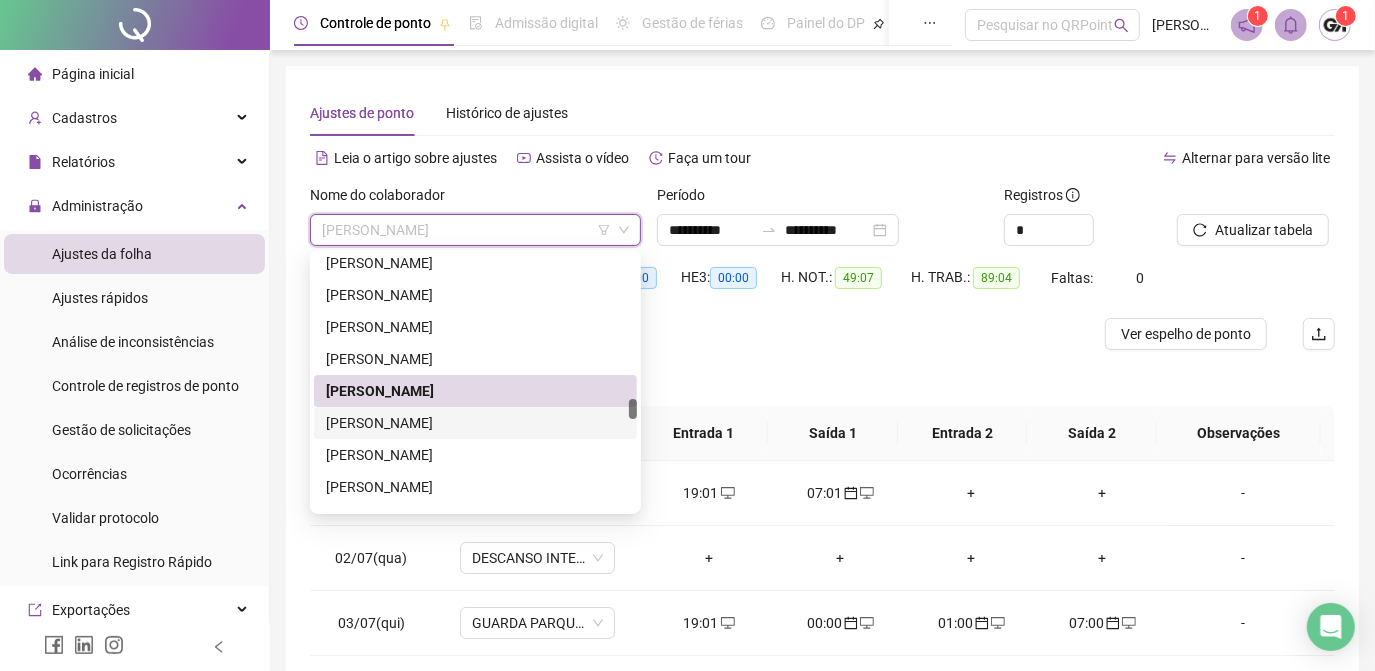 click on "[PERSON_NAME]" at bounding box center [475, 423] 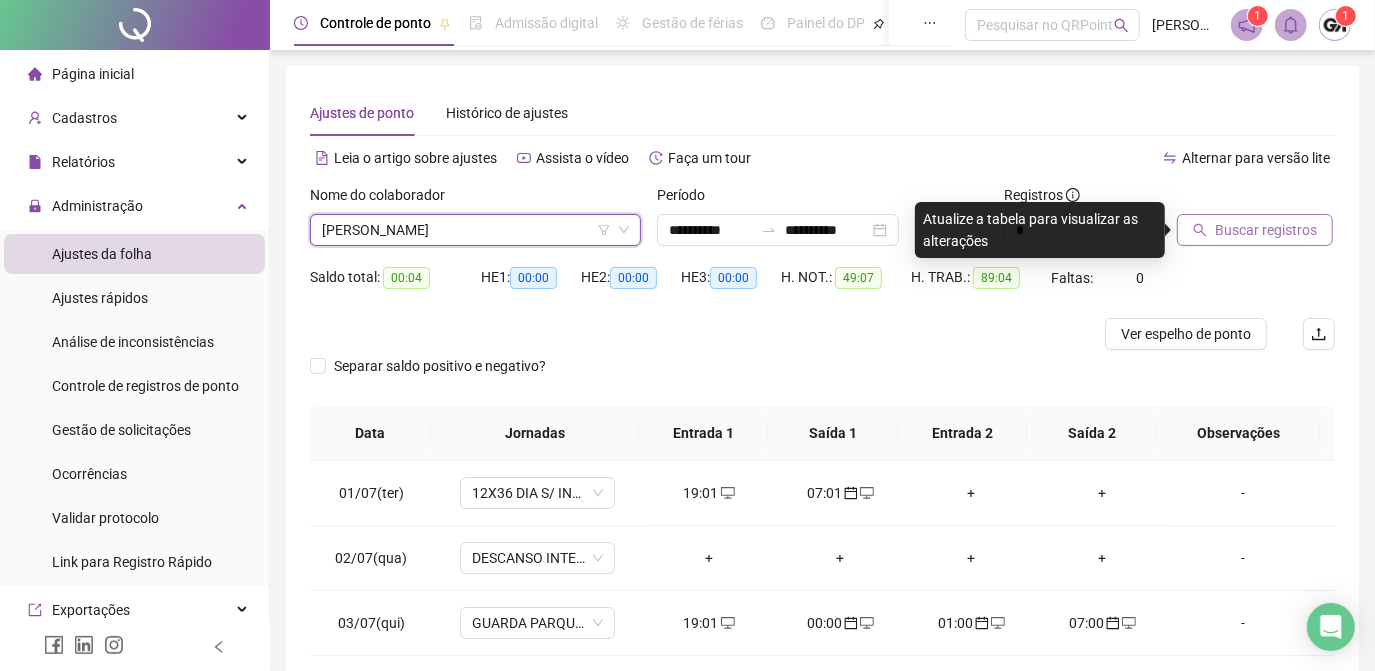click on "Buscar registros" at bounding box center [1266, 230] 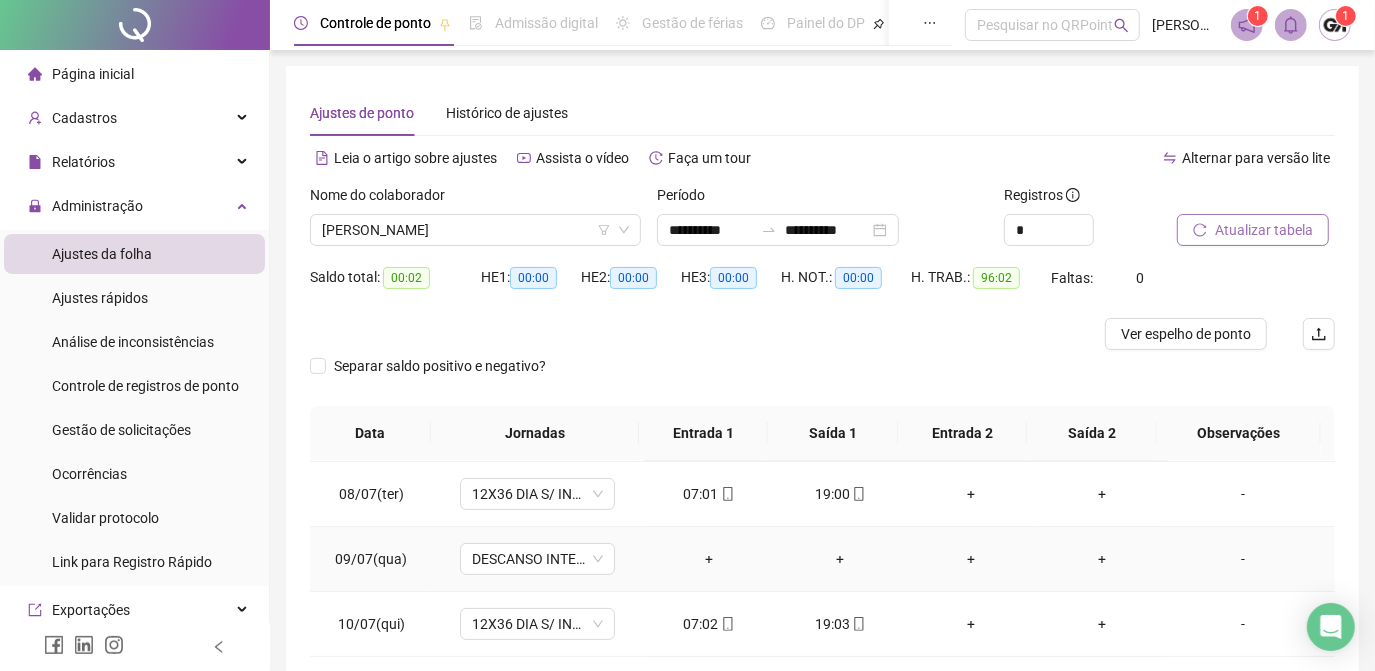 scroll, scrollTop: 608, scrollLeft: 0, axis: vertical 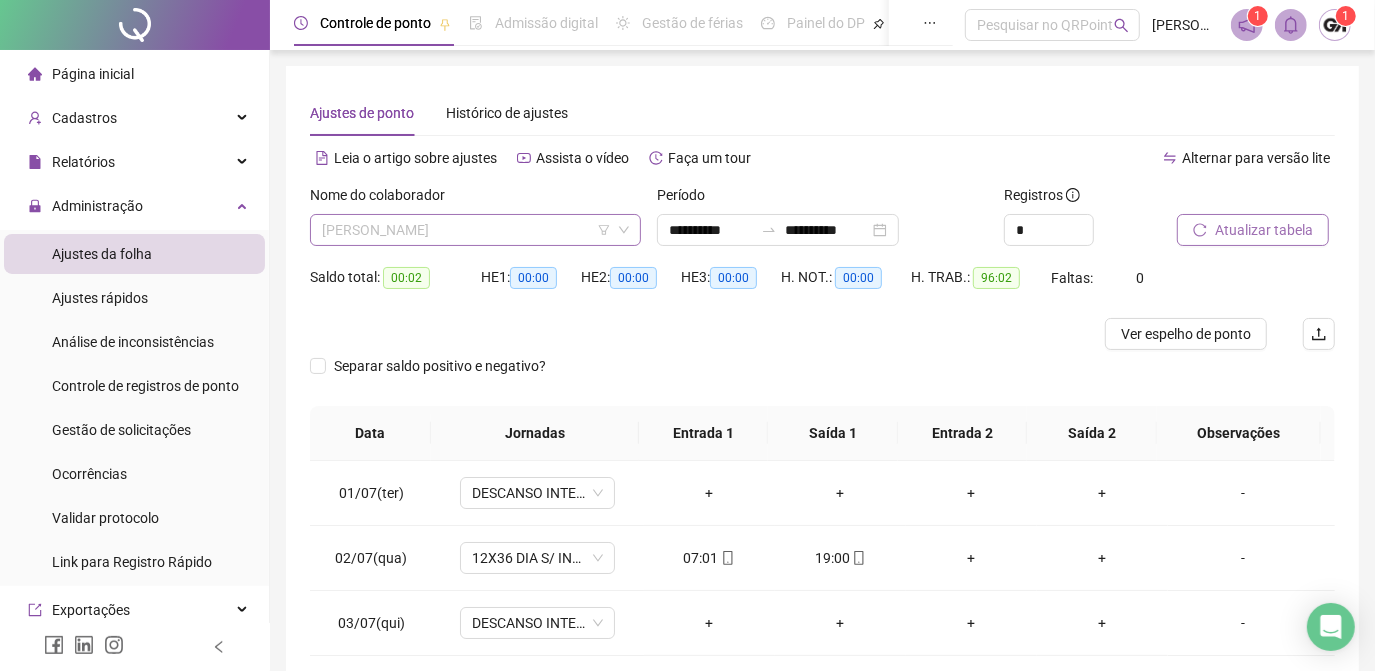 click on "[PERSON_NAME]" at bounding box center (475, 230) 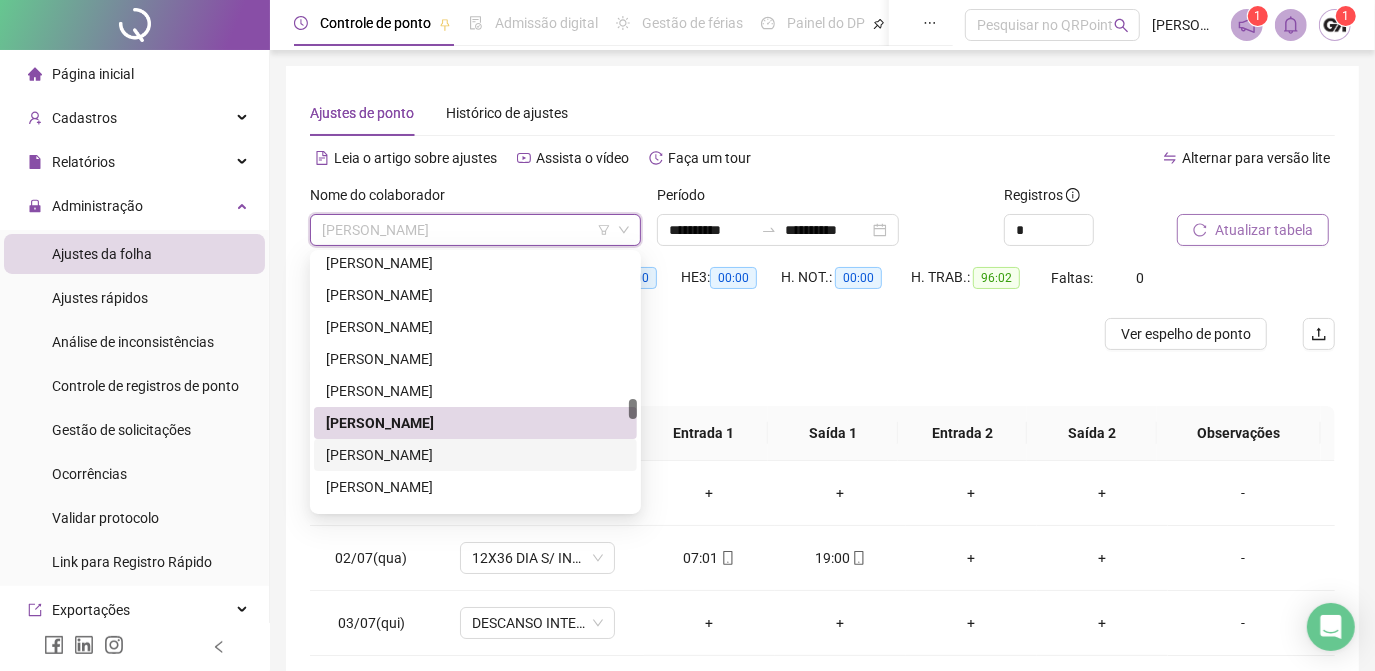 click on "[PERSON_NAME]" at bounding box center (475, 455) 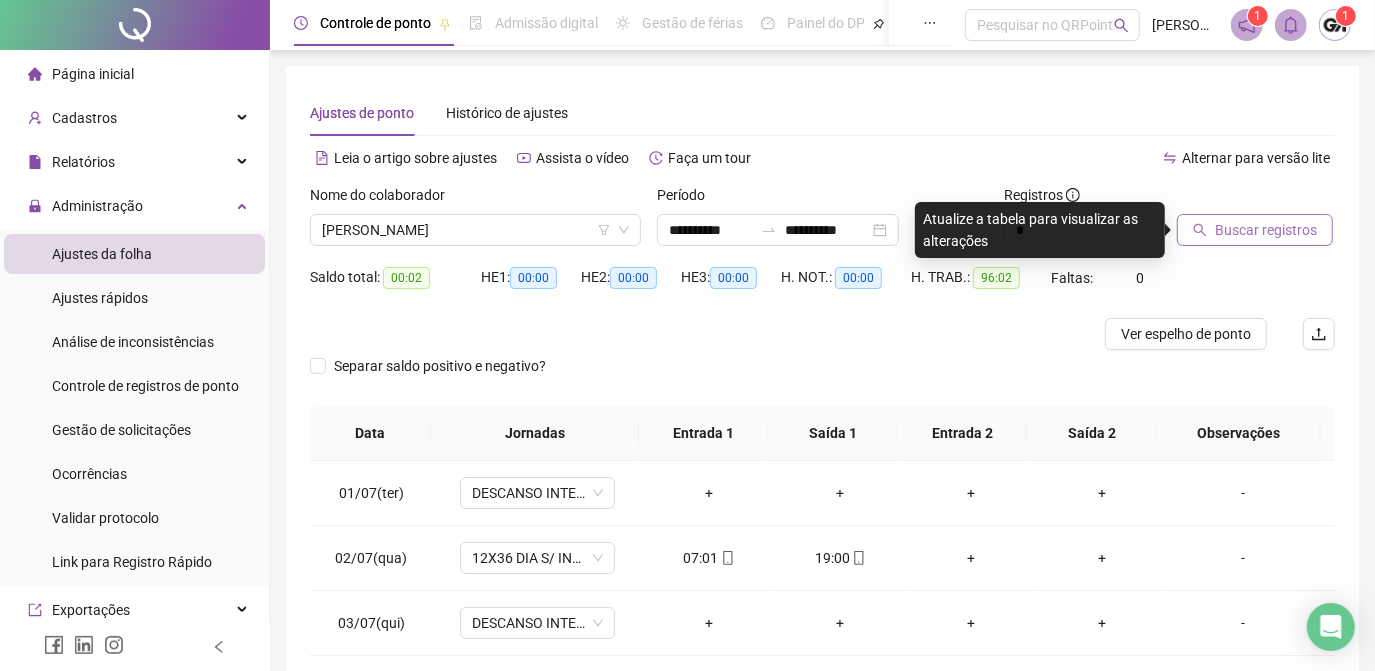 click on "Buscar registros" at bounding box center [1266, 230] 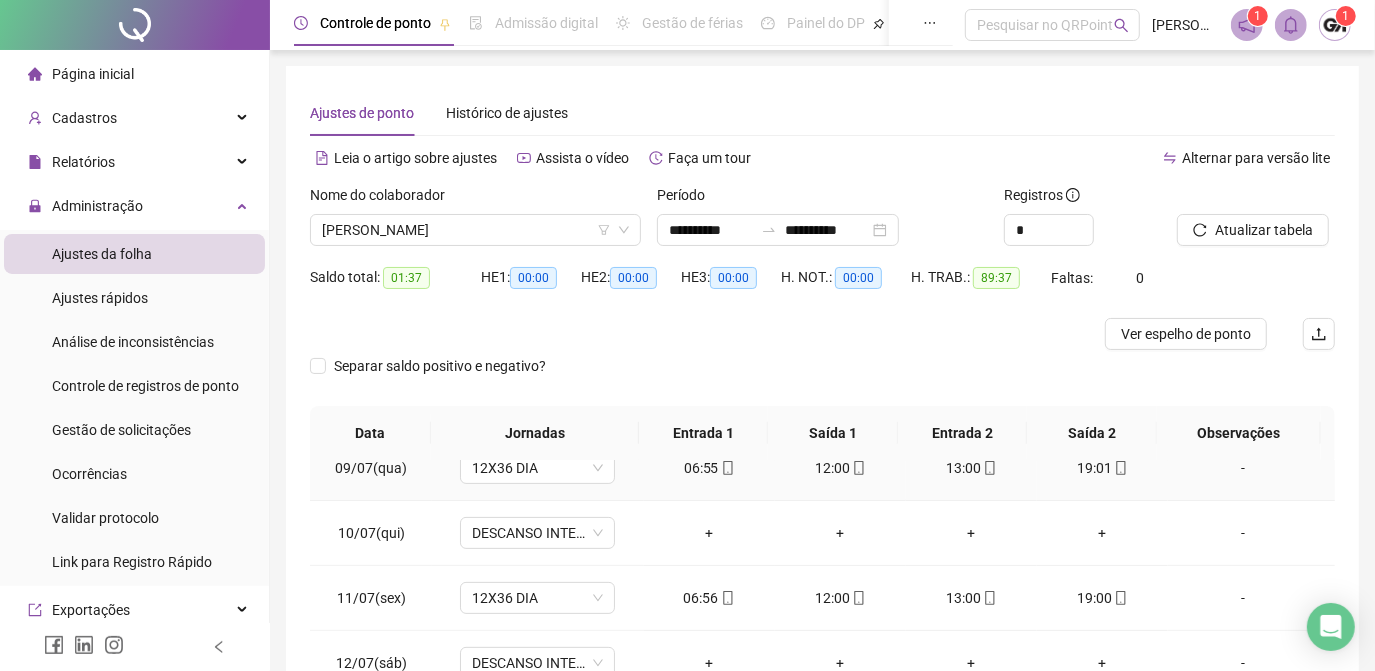 scroll, scrollTop: 608, scrollLeft: 0, axis: vertical 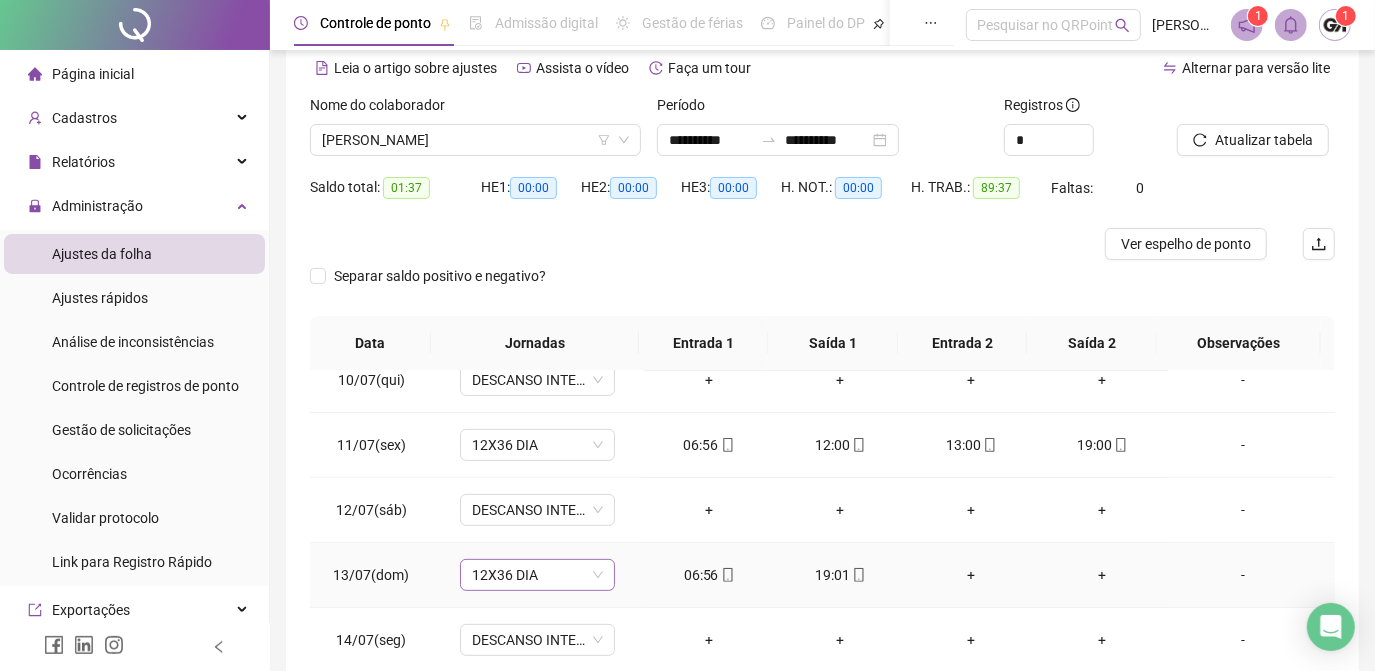 click on "12X36 DIA" at bounding box center (537, 575) 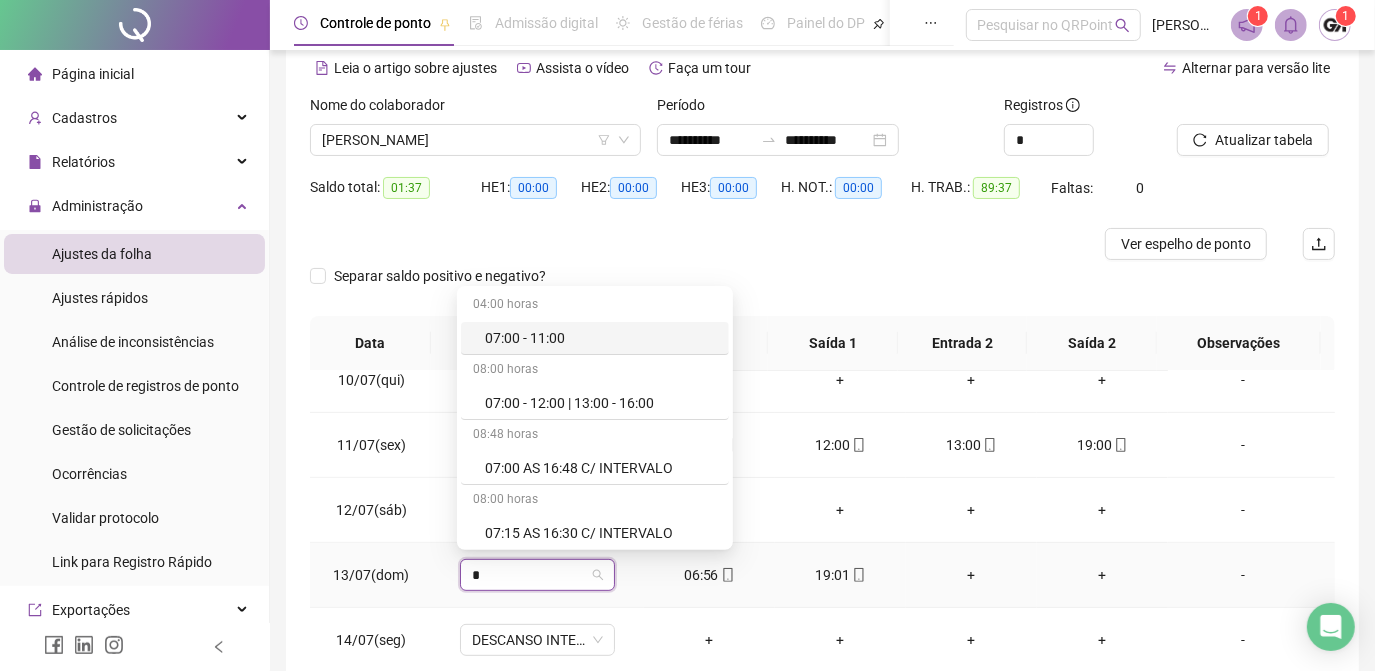 type on "**" 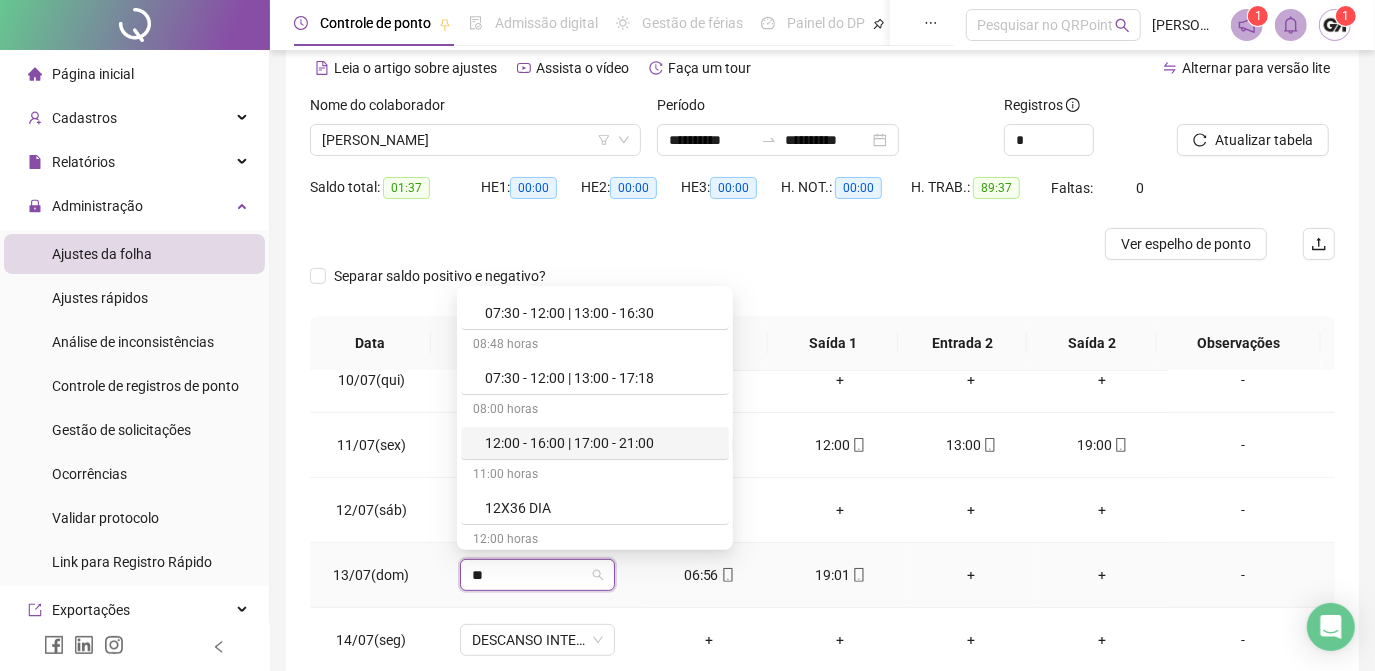 scroll, scrollTop: 181, scrollLeft: 0, axis: vertical 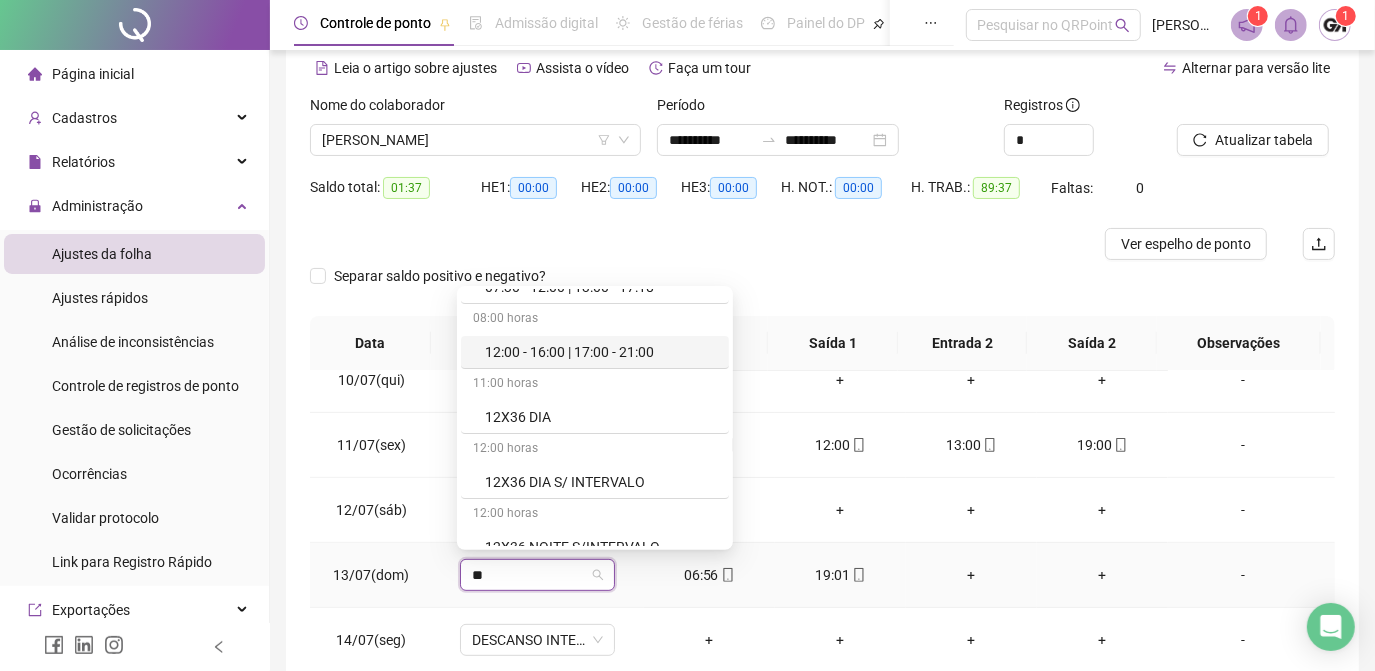 click on "12X36 DIA S/ INTERVALO" at bounding box center [601, 482] 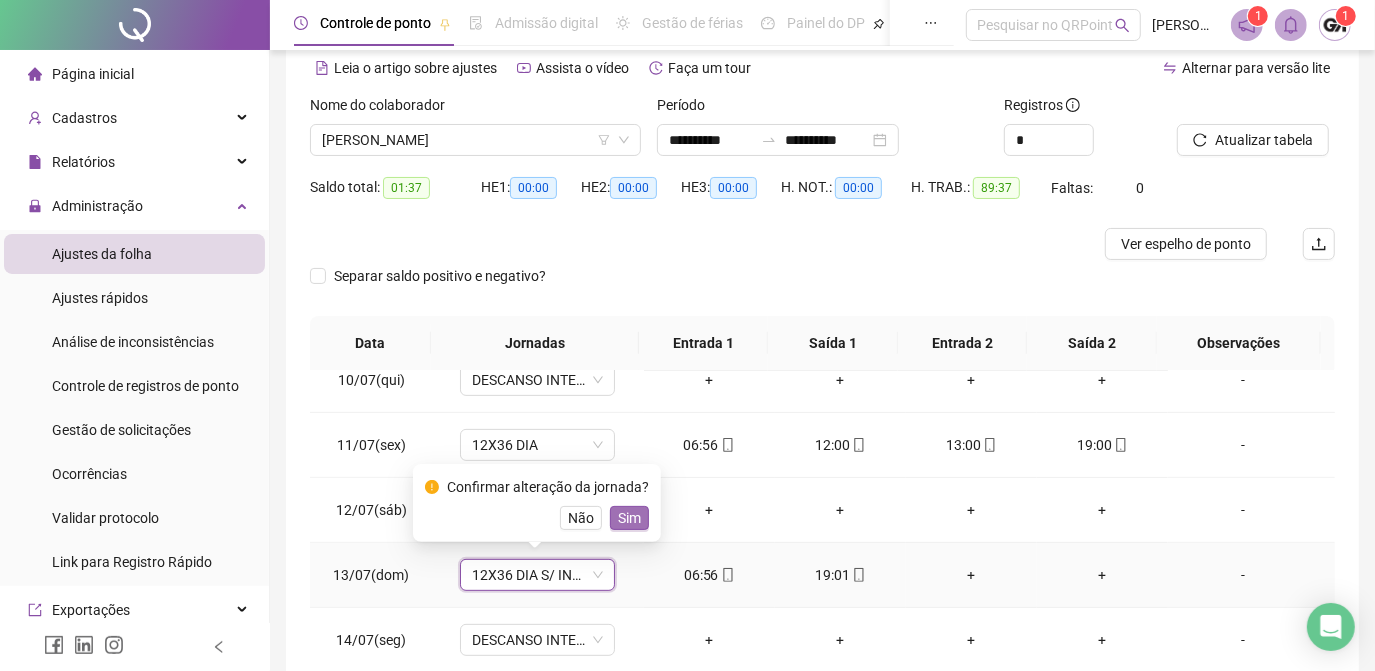 click on "Sim" at bounding box center (629, 518) 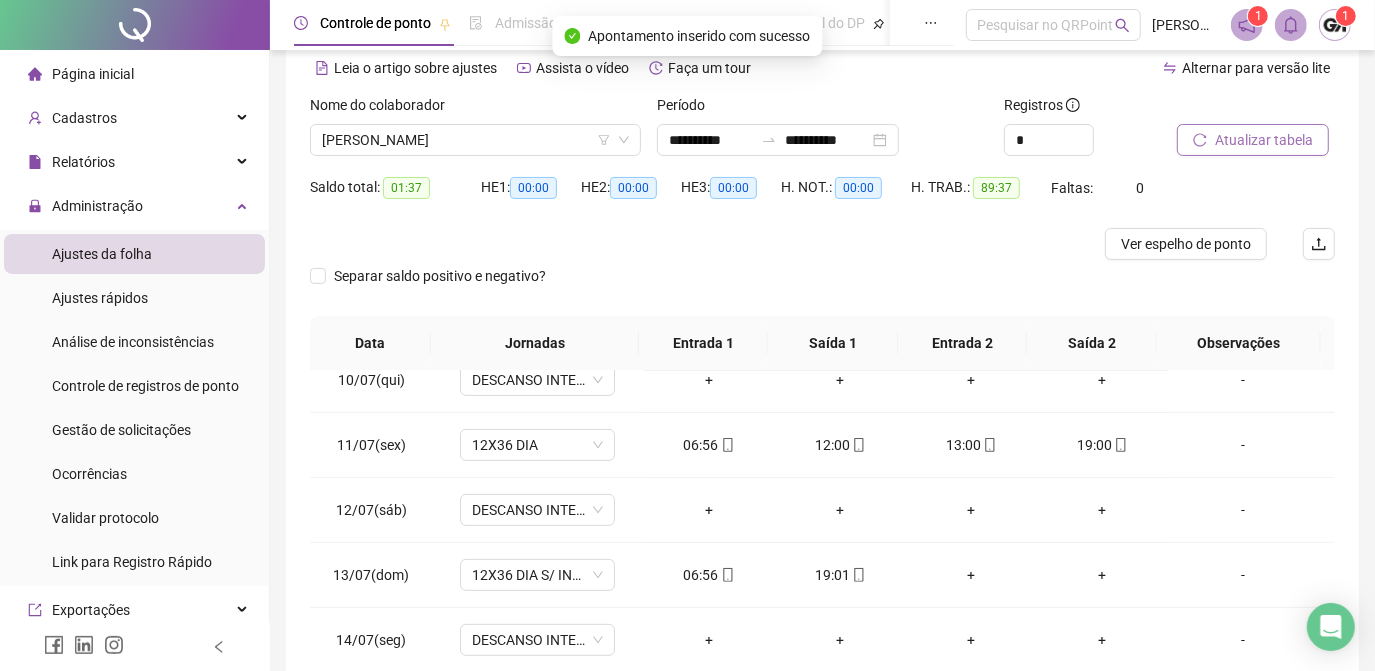 click on "Atualizar tabela" at bounding box center [1264, 140] 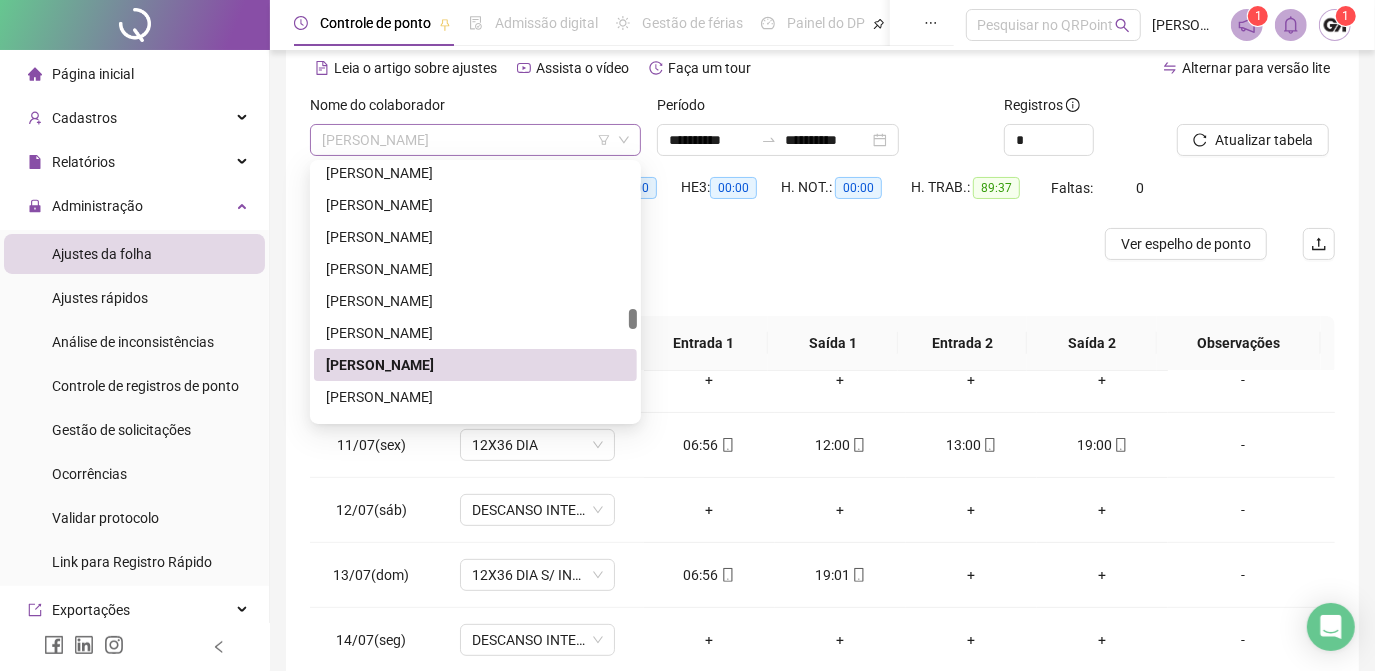 click on "[PERSON_NAME]" at bounding box center [475, 140] 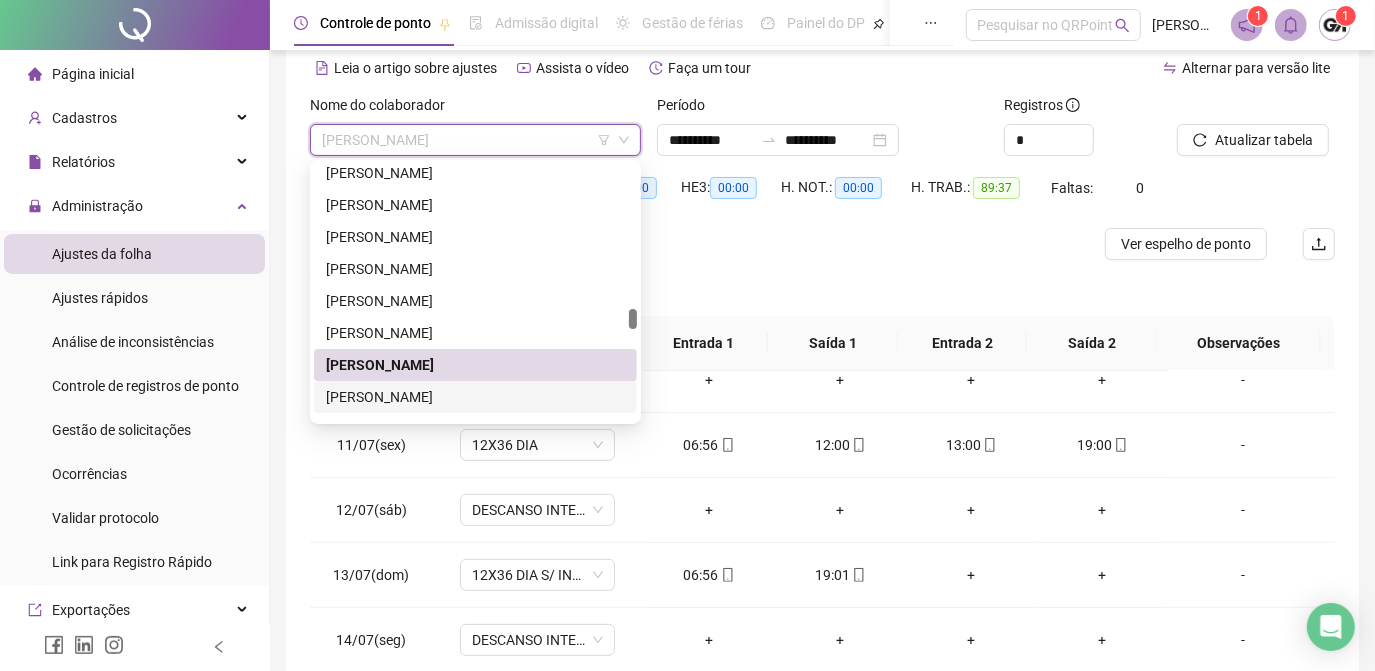 click on "[PERSON_NAME]" at bounding box center (475, 397) 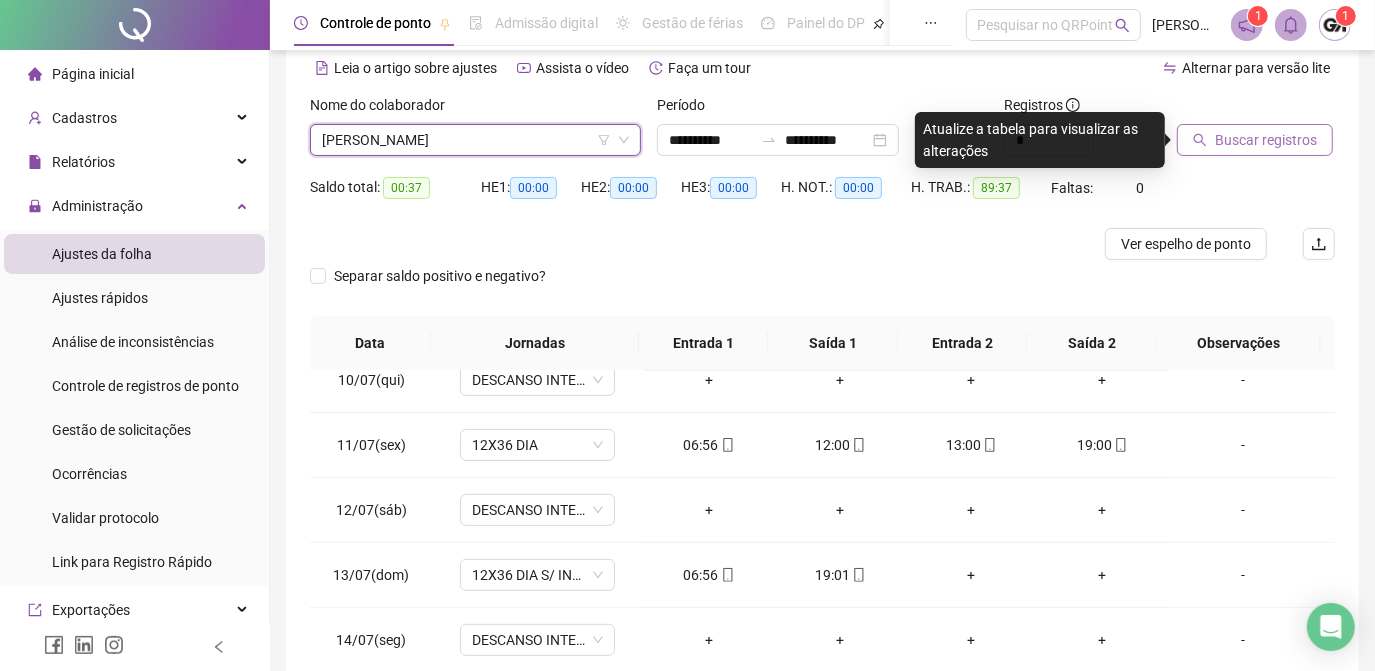 click on "Buscar registros" at bounding box center [1266, 140] 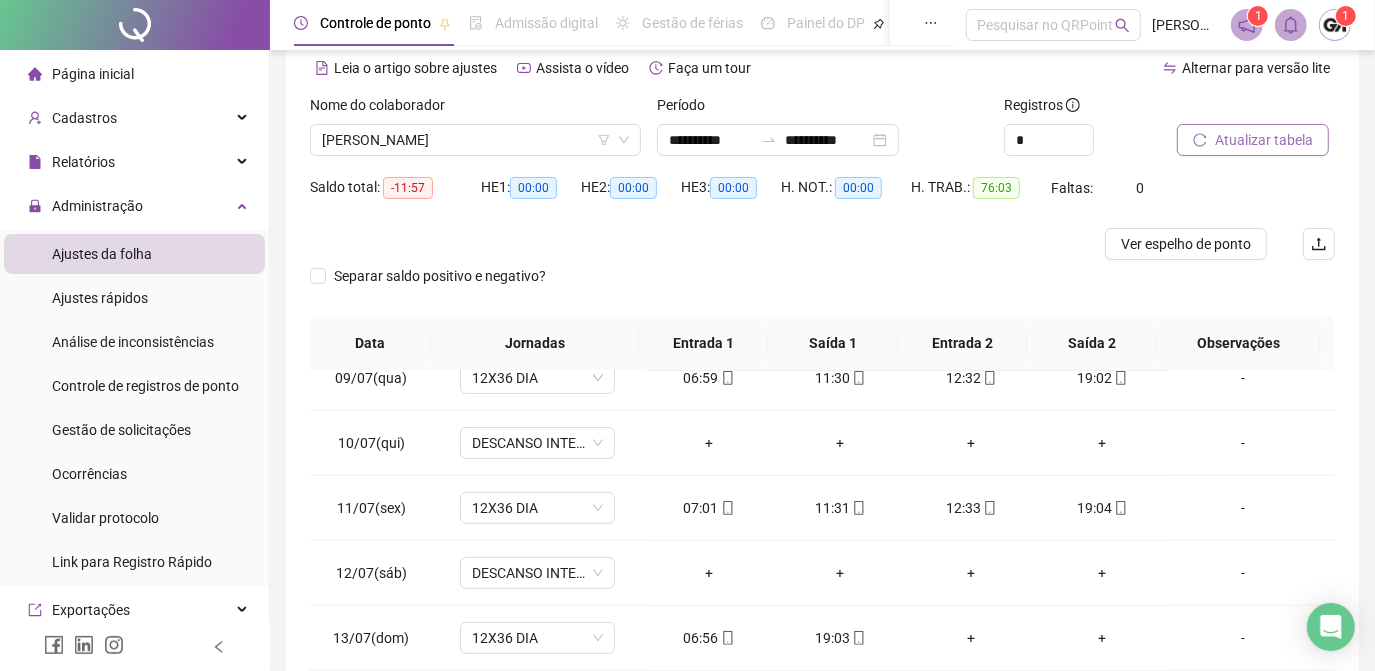 scroll, scrollTop: 608, scrollLeft: 0, axis: vertical 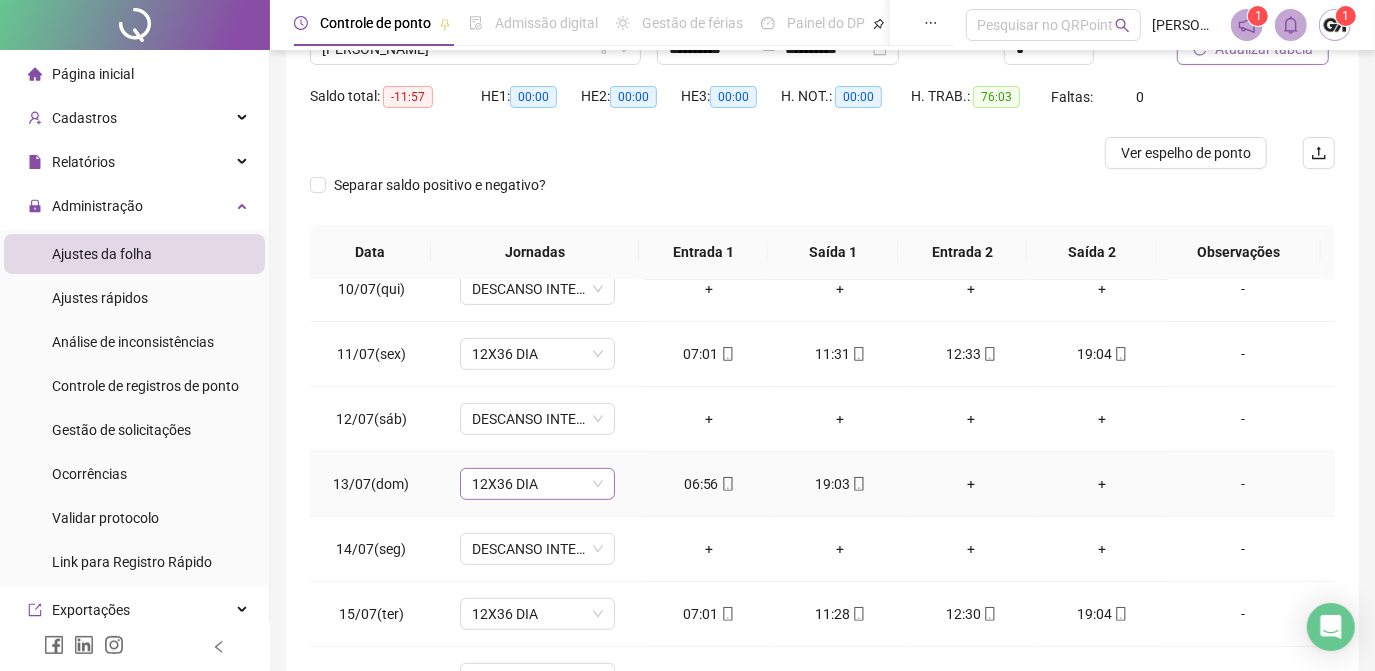 click on "12X36 DIA" at bounding box center (537, 484) 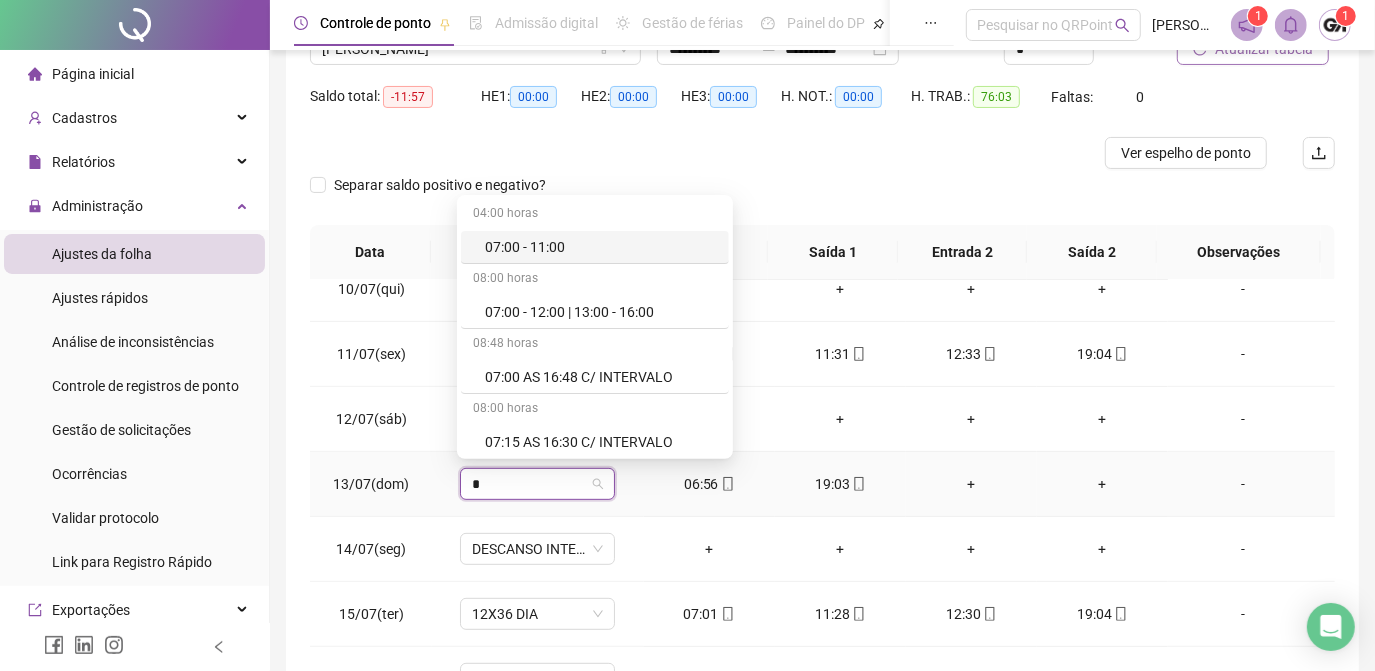 type on "**" 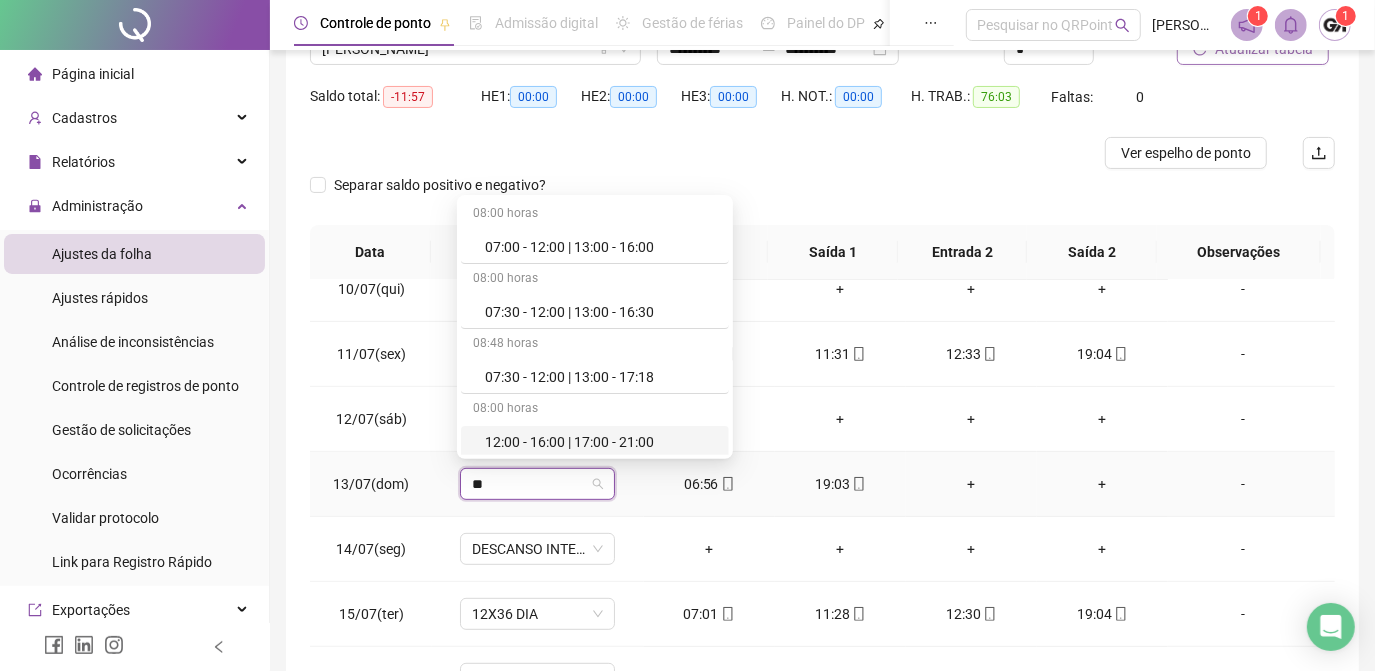scroll, scrollTop: 181, scrollLeft: 0, axis: vertical 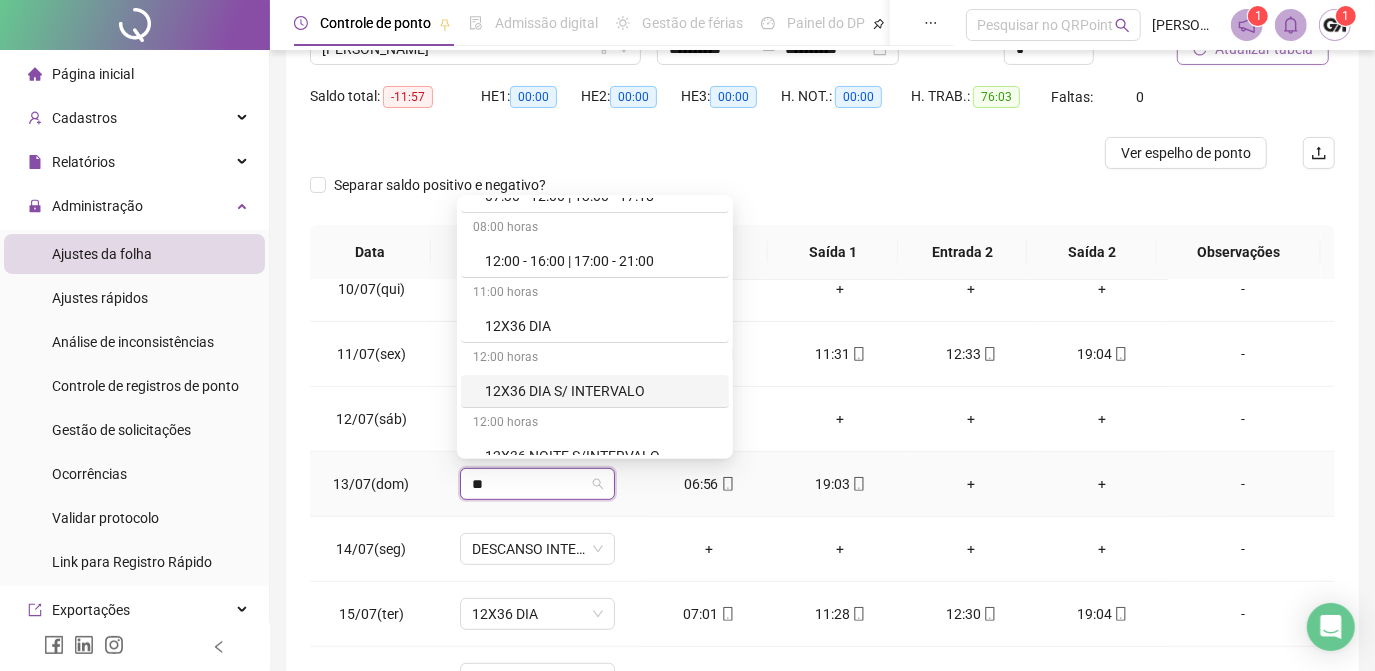 click on "12X36 DIA S/ INTERVALO" at bounding box center (601, 391) 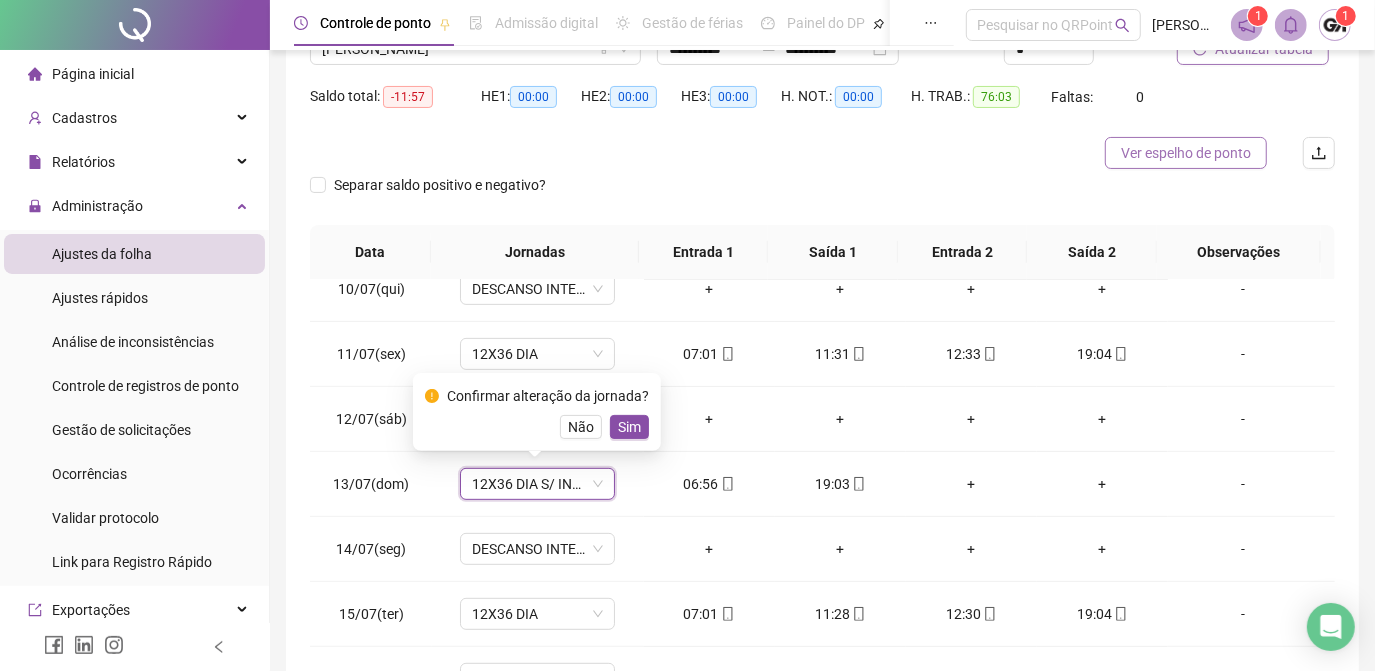 scroll, scrollTop: 90, scrollLeft: 0, axis: vertical 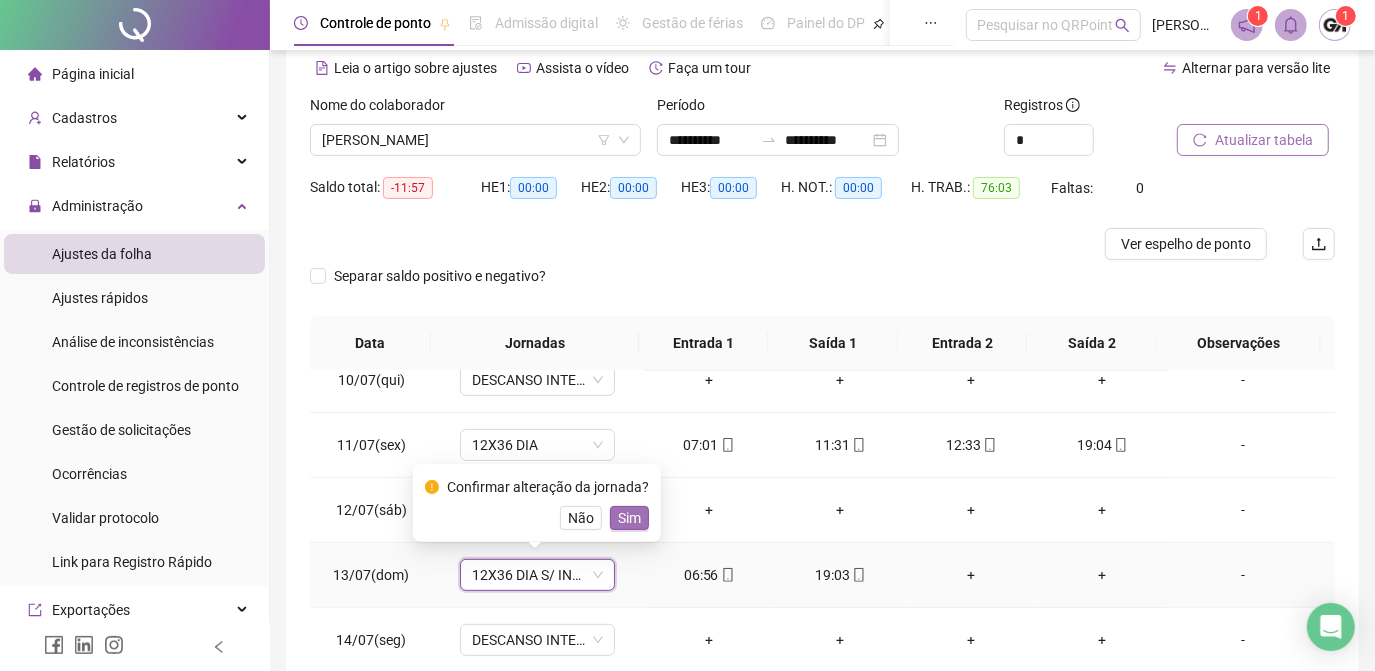 click on "Sim" at bounding box center (629, 518) 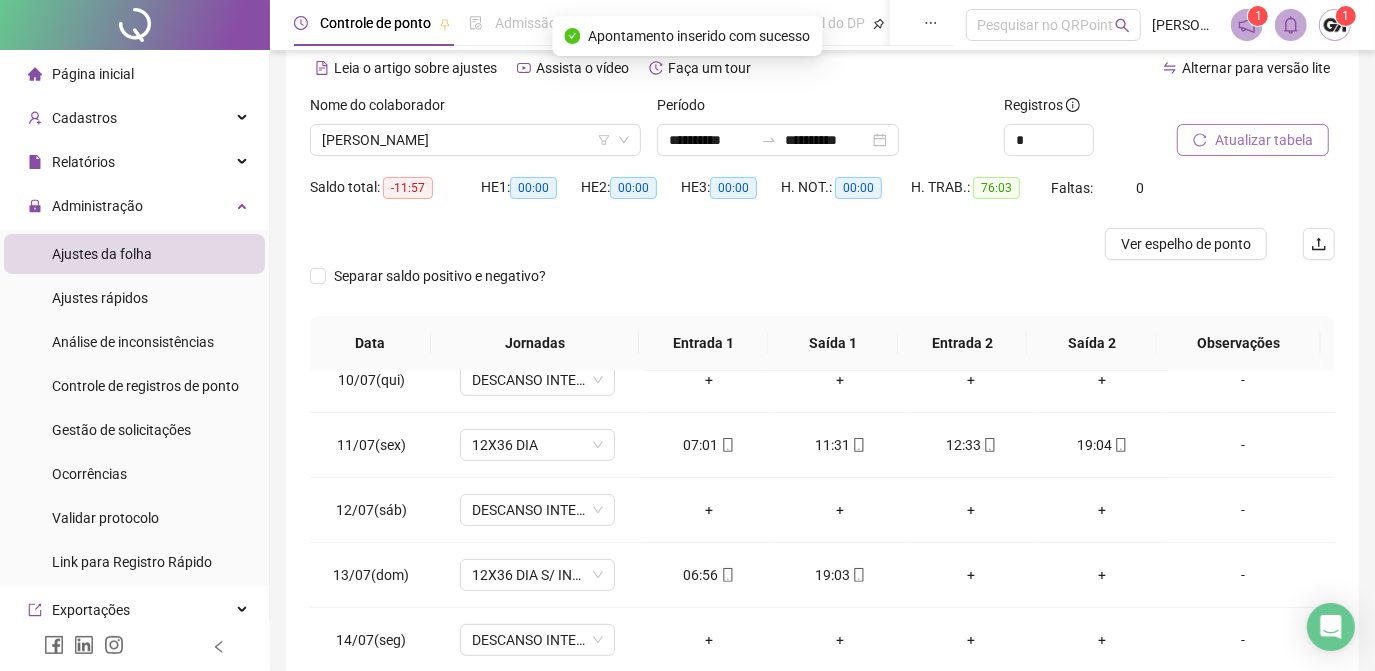 click on "Atualizar tabela" at bounding box center (1264, 140) 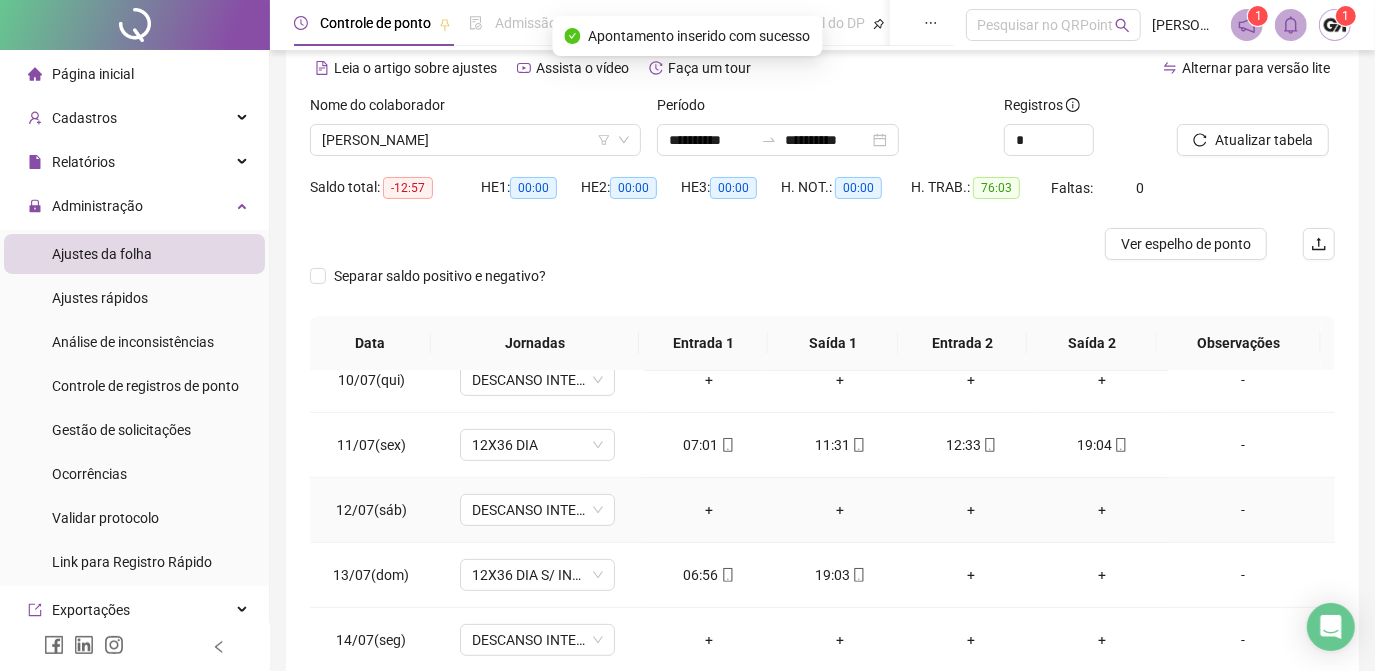 scroll, scrollTop: 326, scrollLeft: 0, axis: vertical 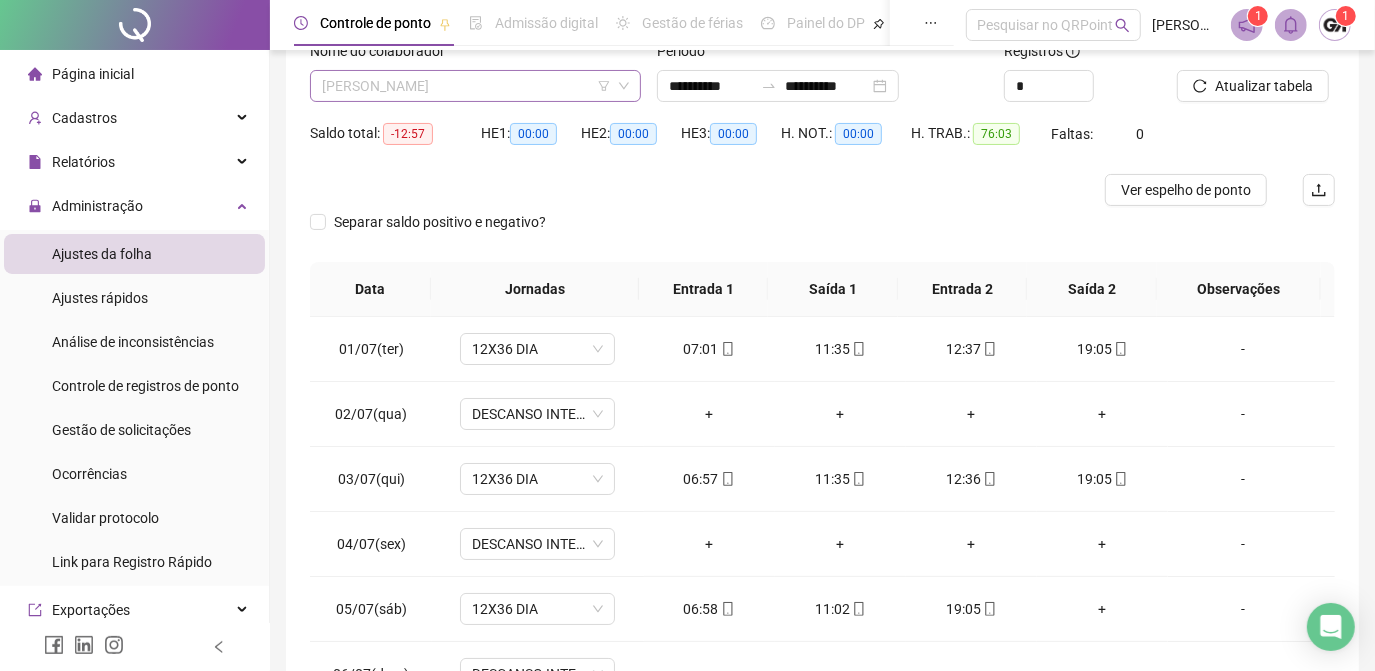 click on "[PERSON_NAME]" at bounding box center (475, 86) 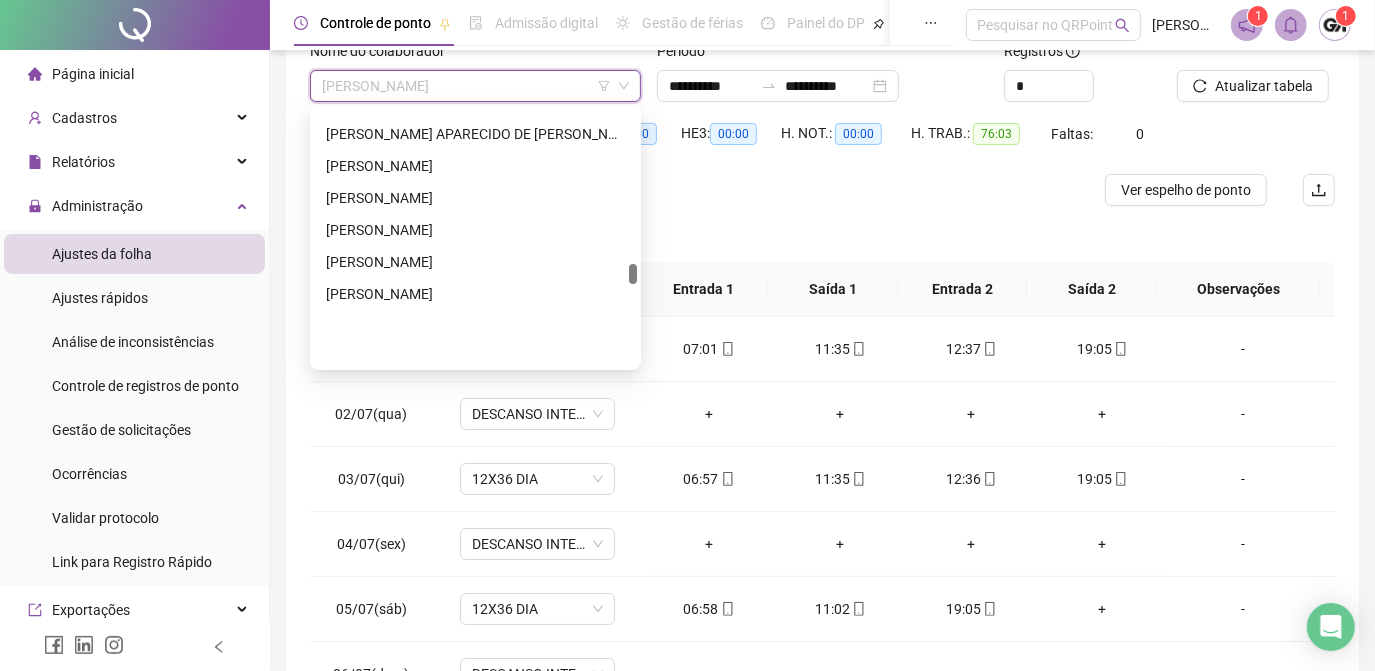 scroll, scrollTop: 2909, scrollLeft: 0, axis: vertical 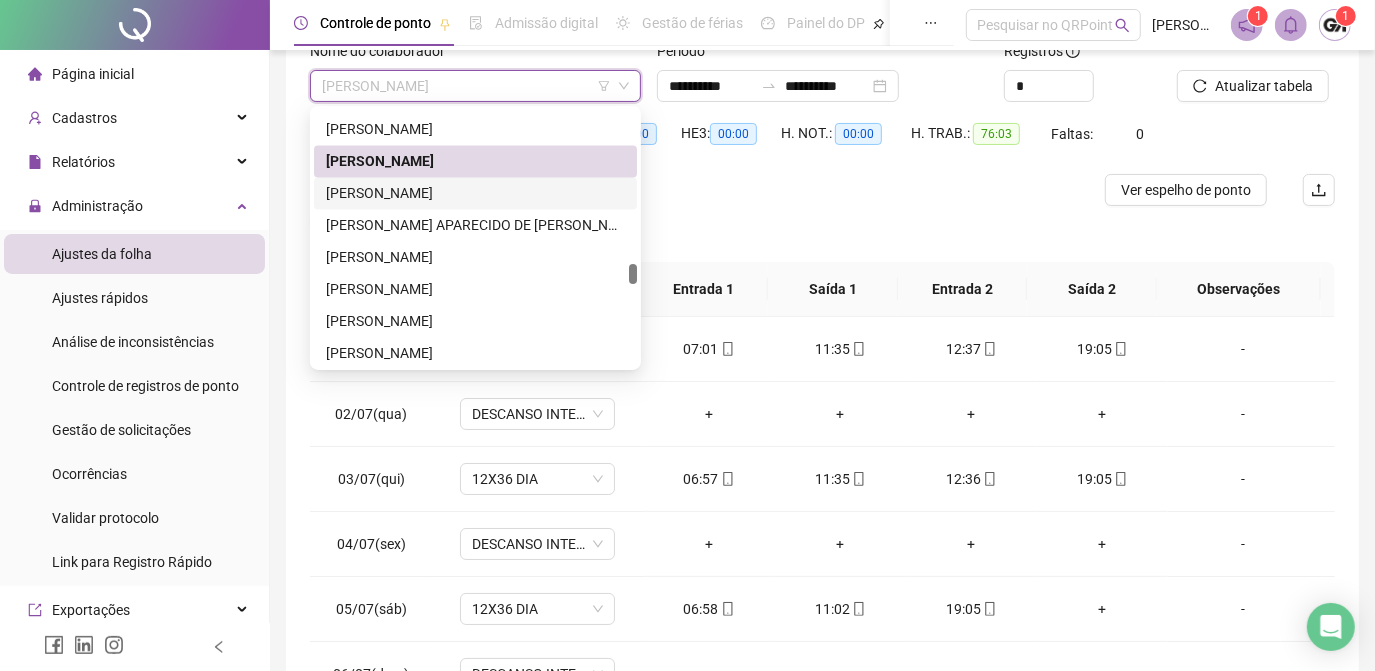 click on "[PERSON_NAME]" at bounding box center (475, 193) 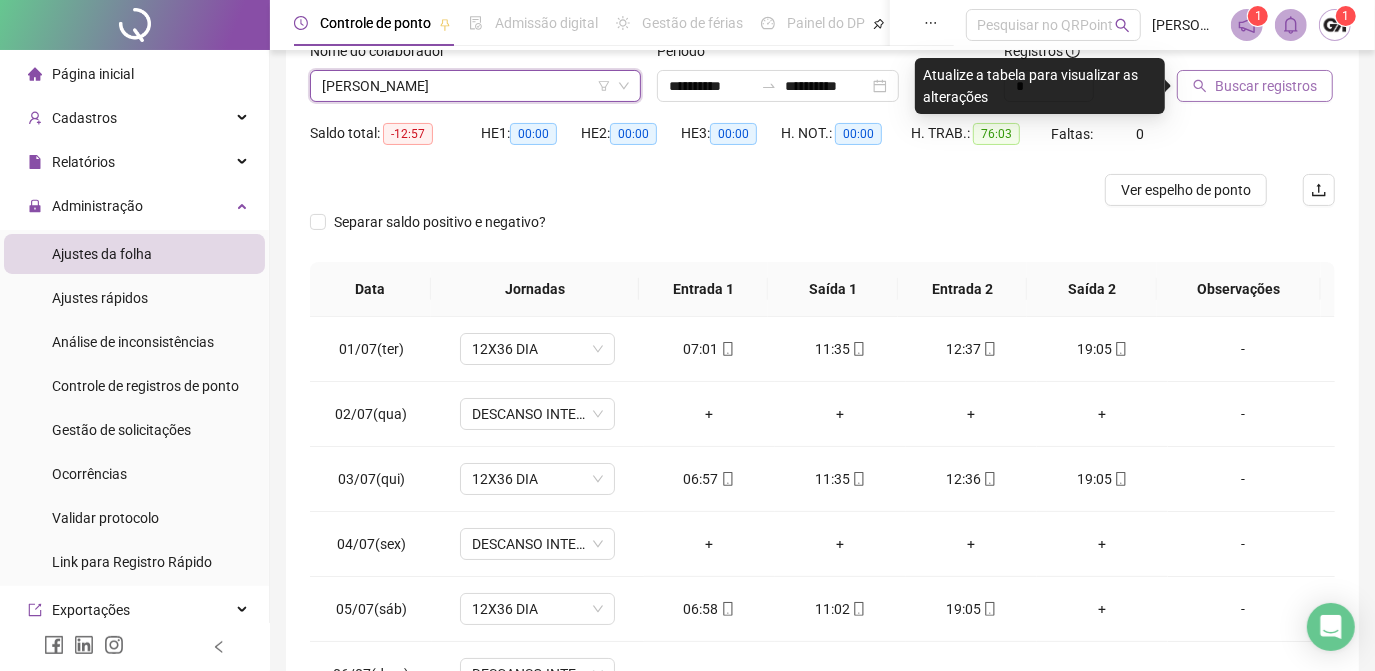 click on "Buscar registros" at bounding box center [1266, 86] 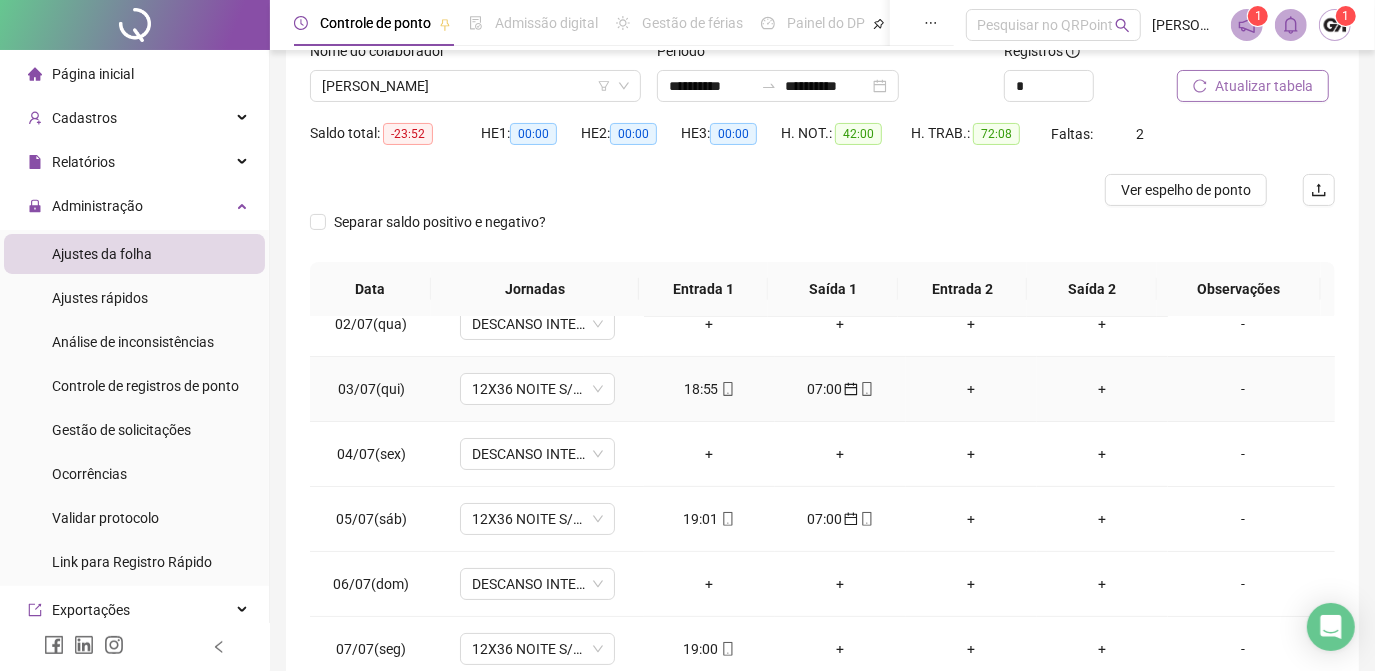 scroll, scrollTop: 181, scrollLeft: 0, axis: vertical 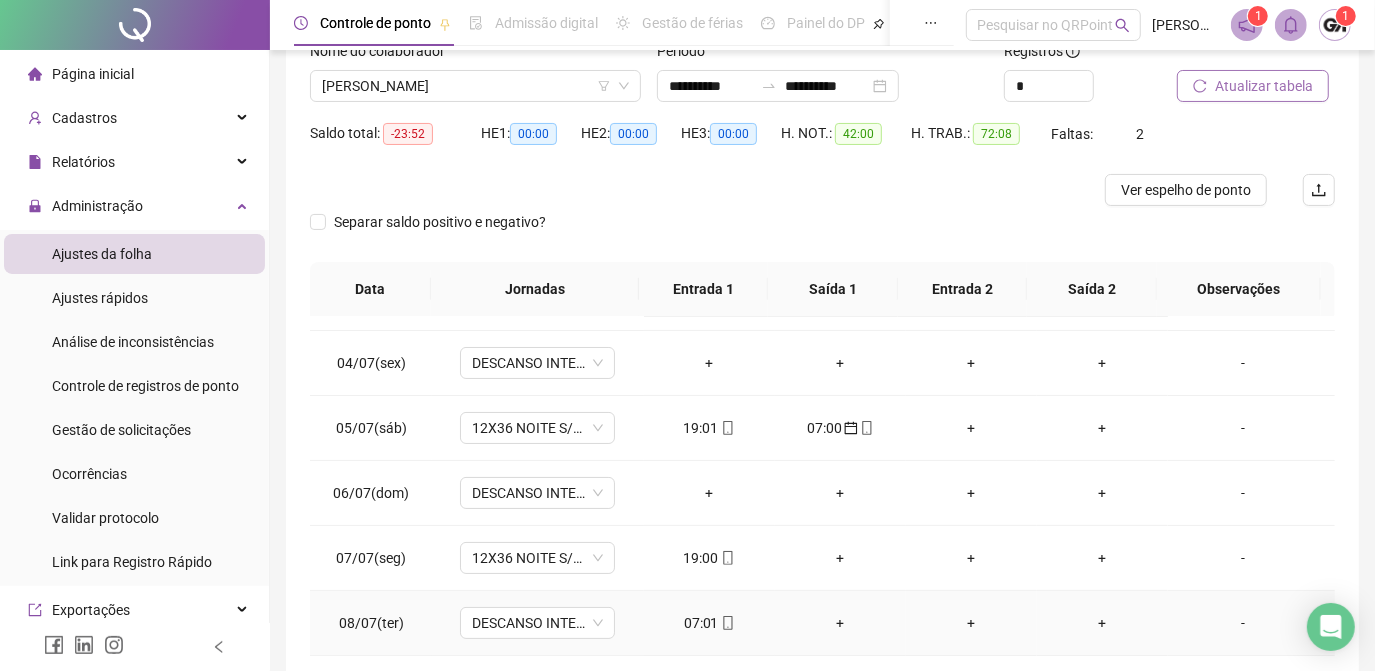 click on "07:01" at bounding box center (709, 623) 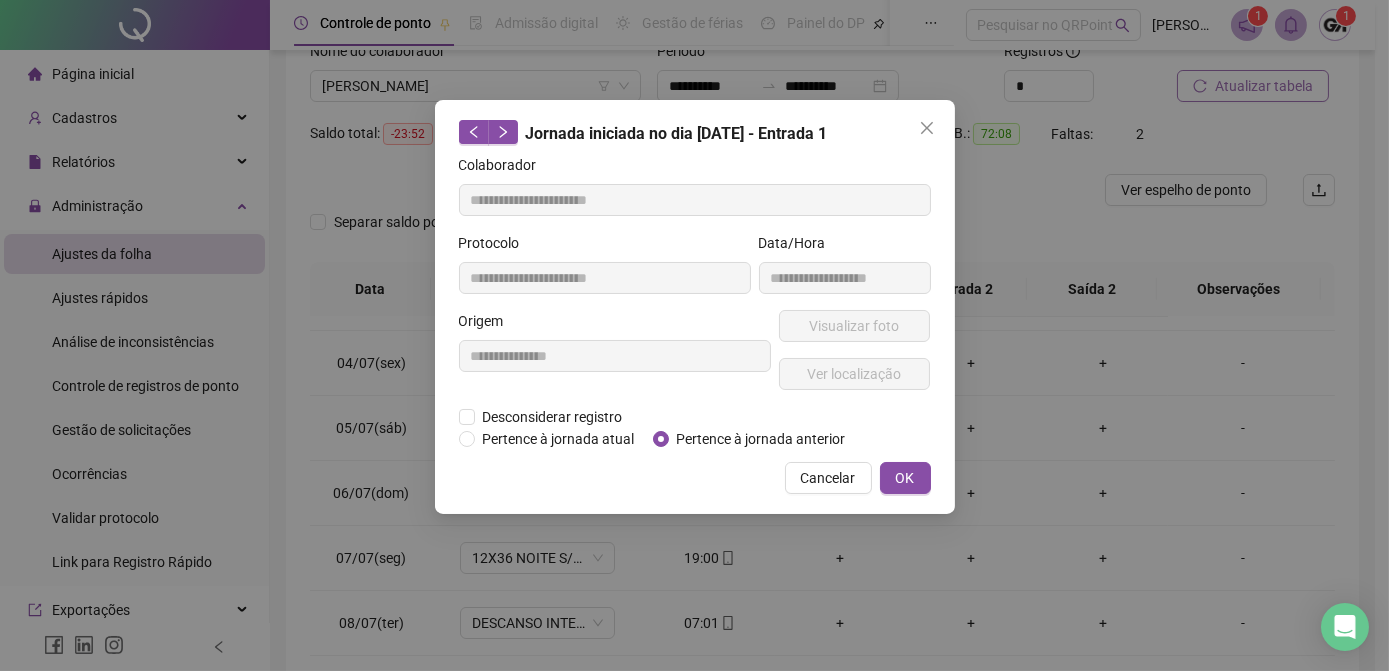 type on "**********" 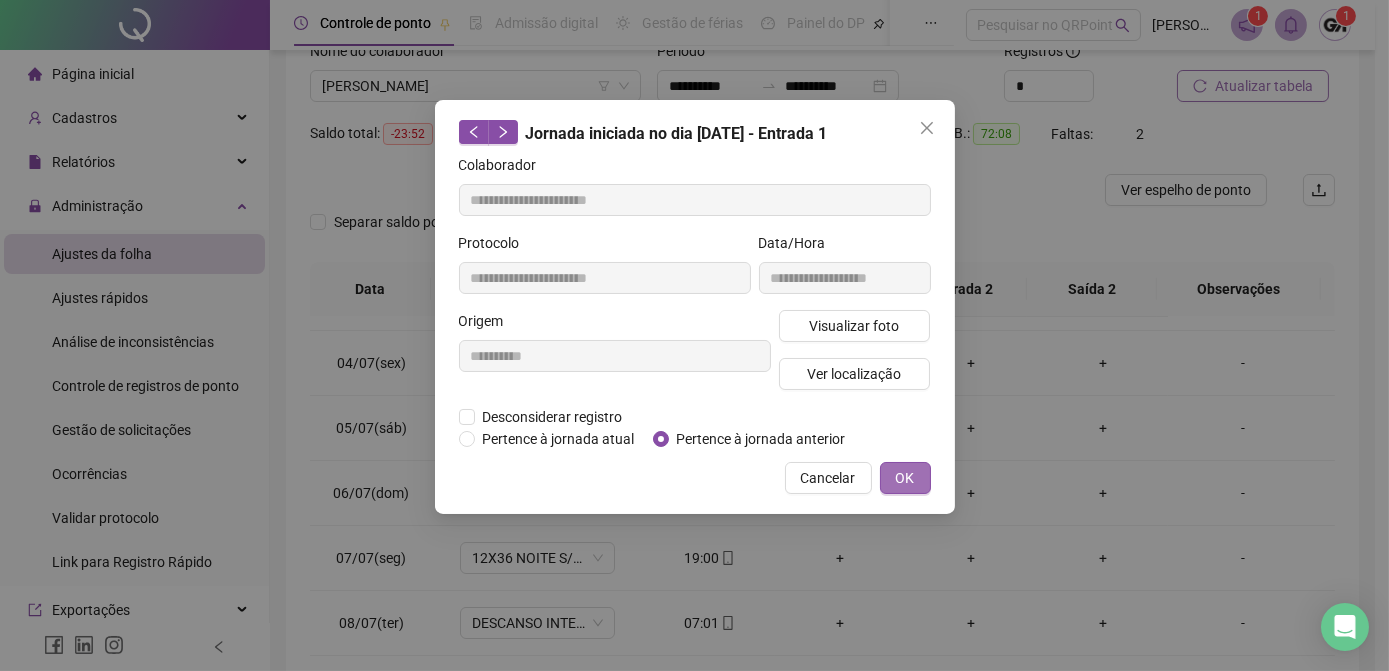 click on "OK" at bounding box center (905, 478) 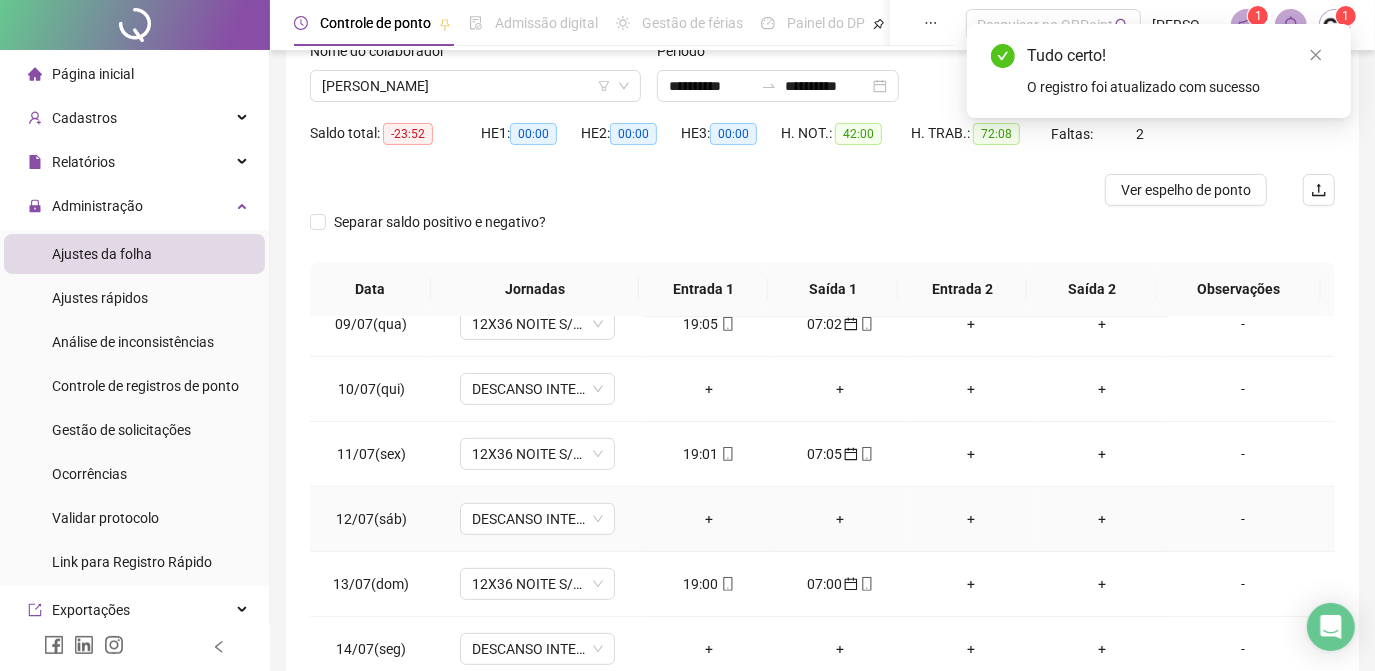 scroll, scrollTop: 608, scrollLeft: 0, axis: vertical 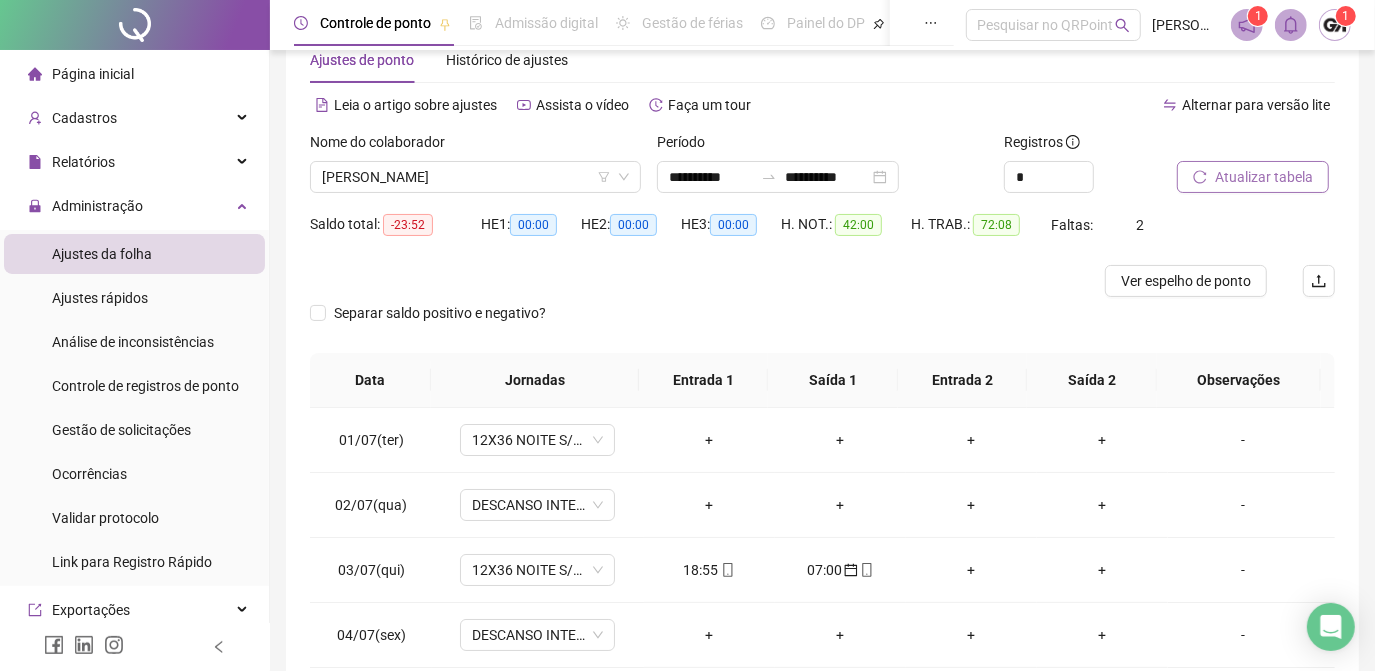 click on "Atualizar tabela" at bounding box center (1264, 177) 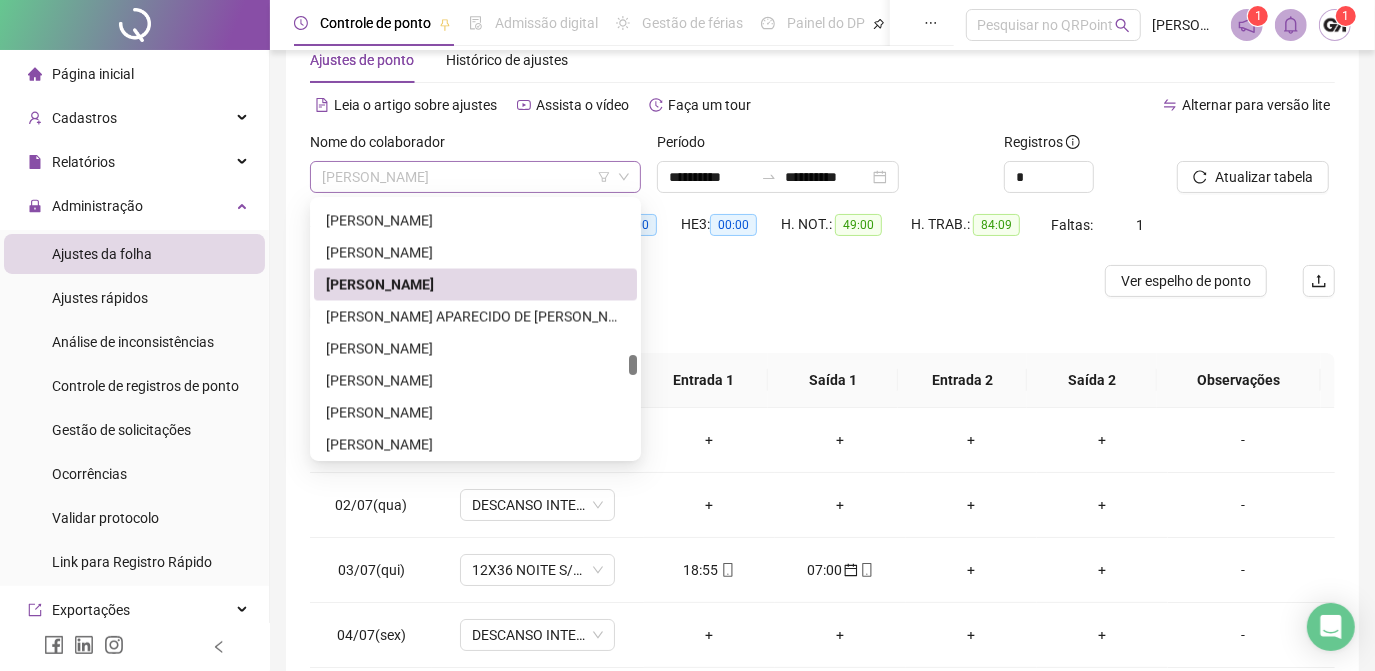 click on "[PERSON_NAME]" at bounding box center (475, 177) 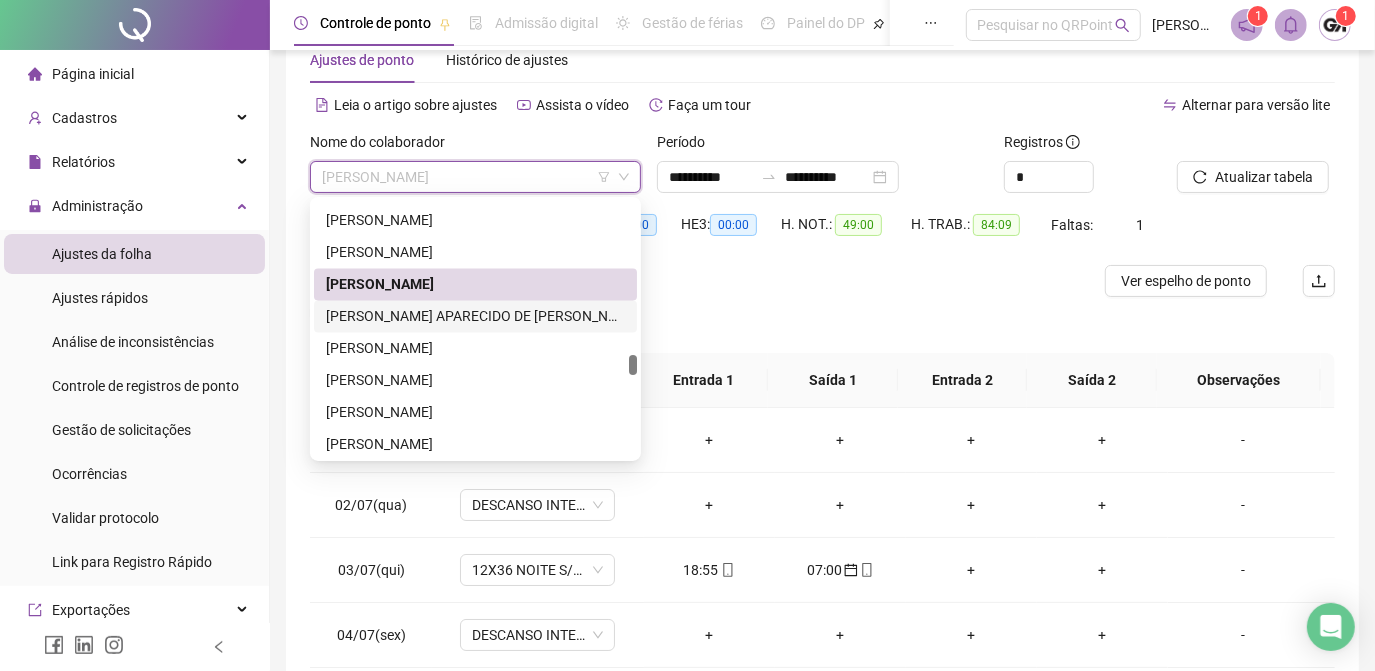 click on "[PERSON_NAME] APARECIDO DE [PERSON_NAME]" at bounding box center [475, 316] 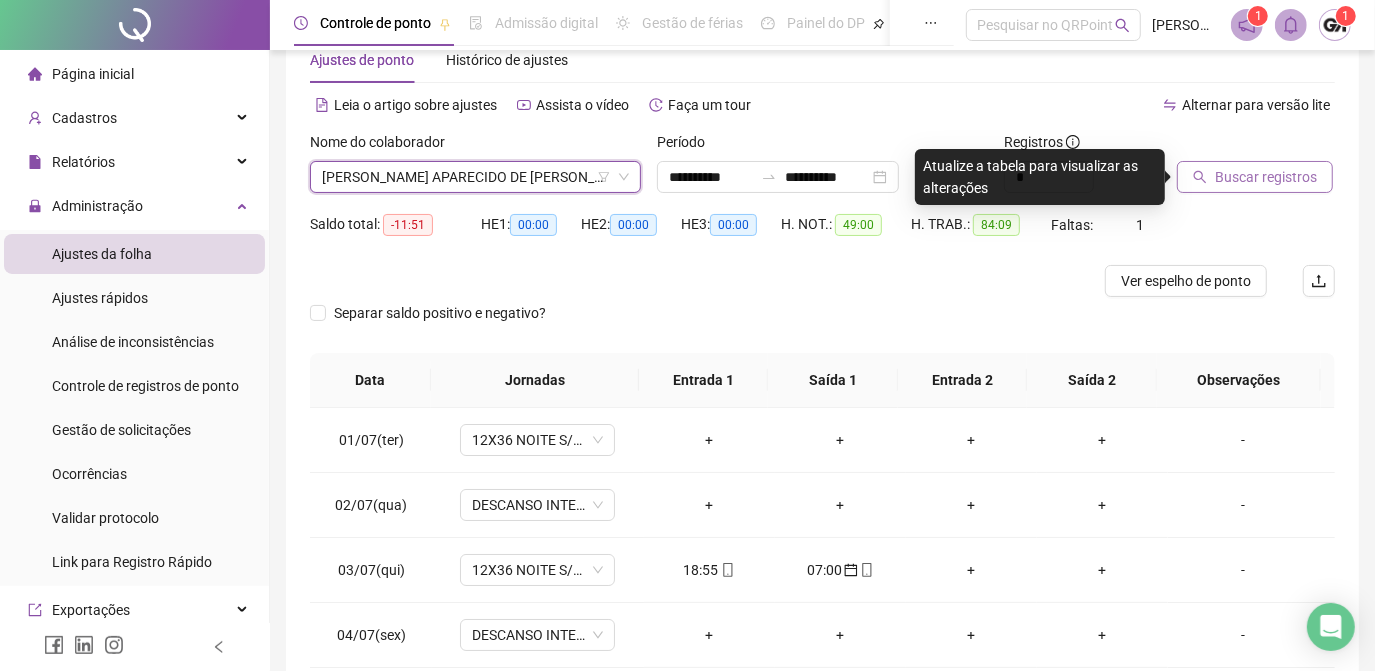click on "Buscar registros" at bounding box center [1266, 177] 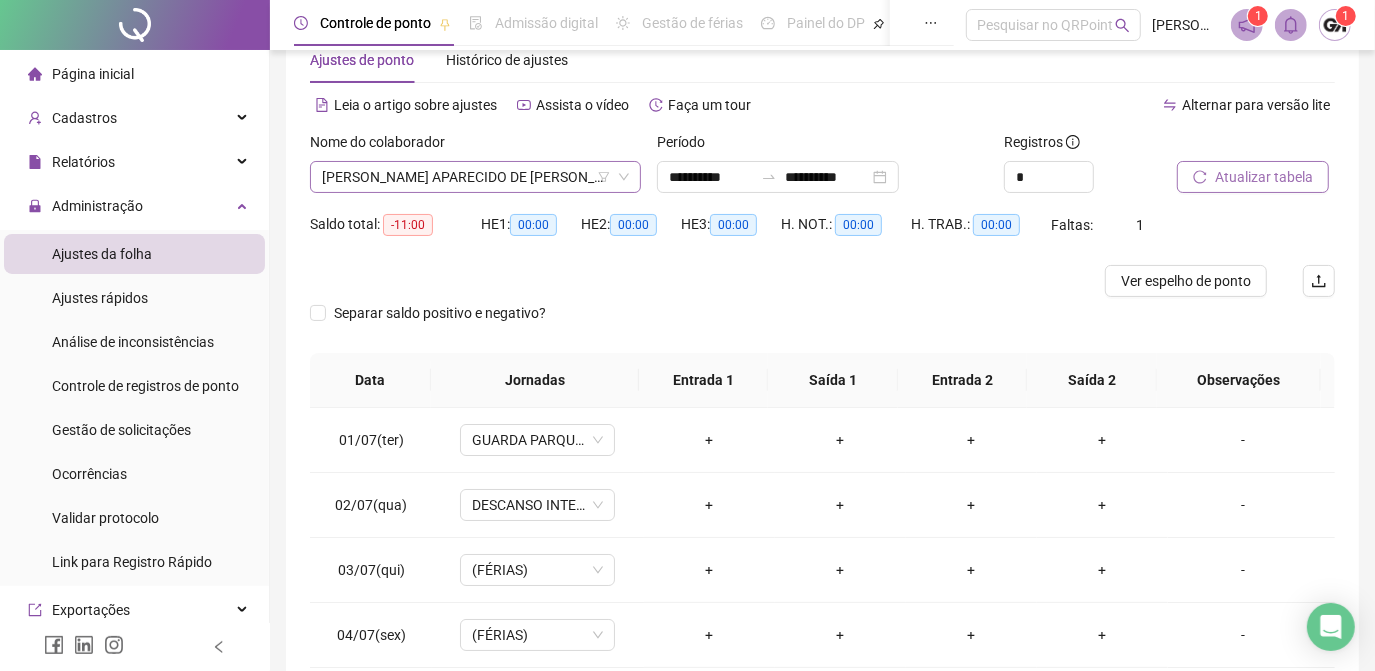 click on "[PERSON_NAME] APARECIDO DE [PERSON_NAME]" at bounding box center (475, 177) 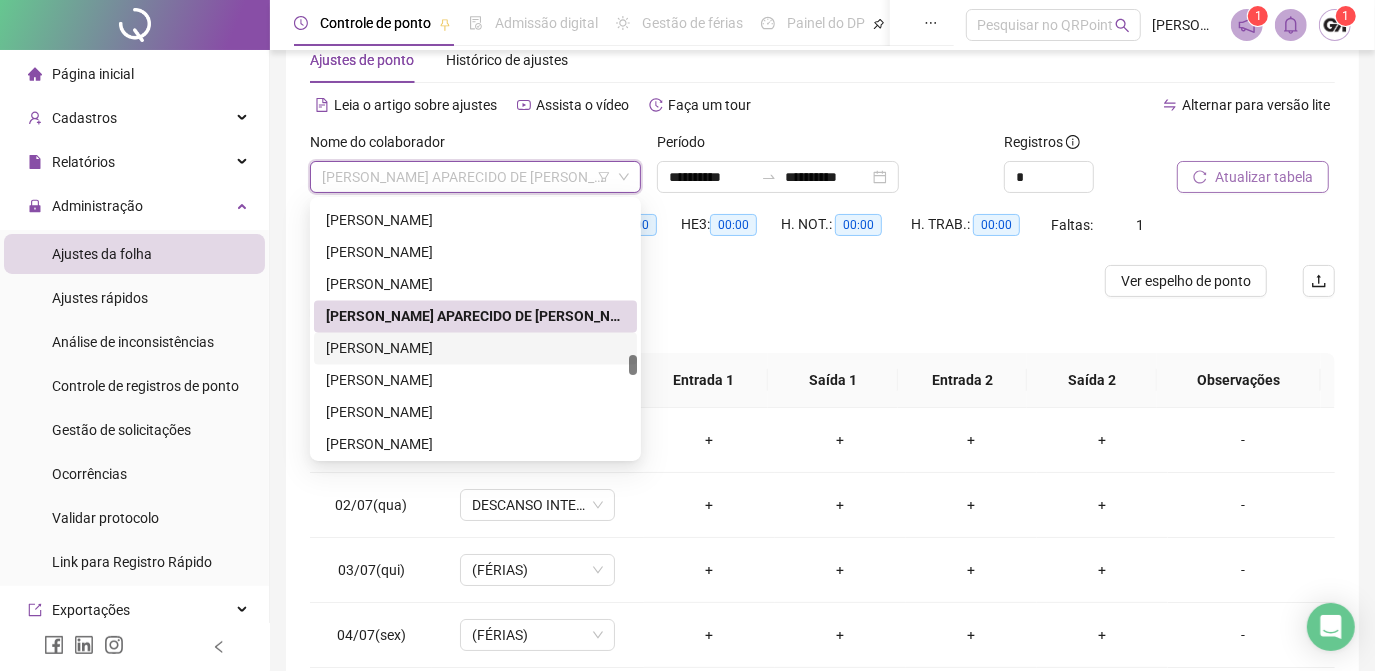 click on "[PERSON_NAME]" at bounding box center [475, 348] 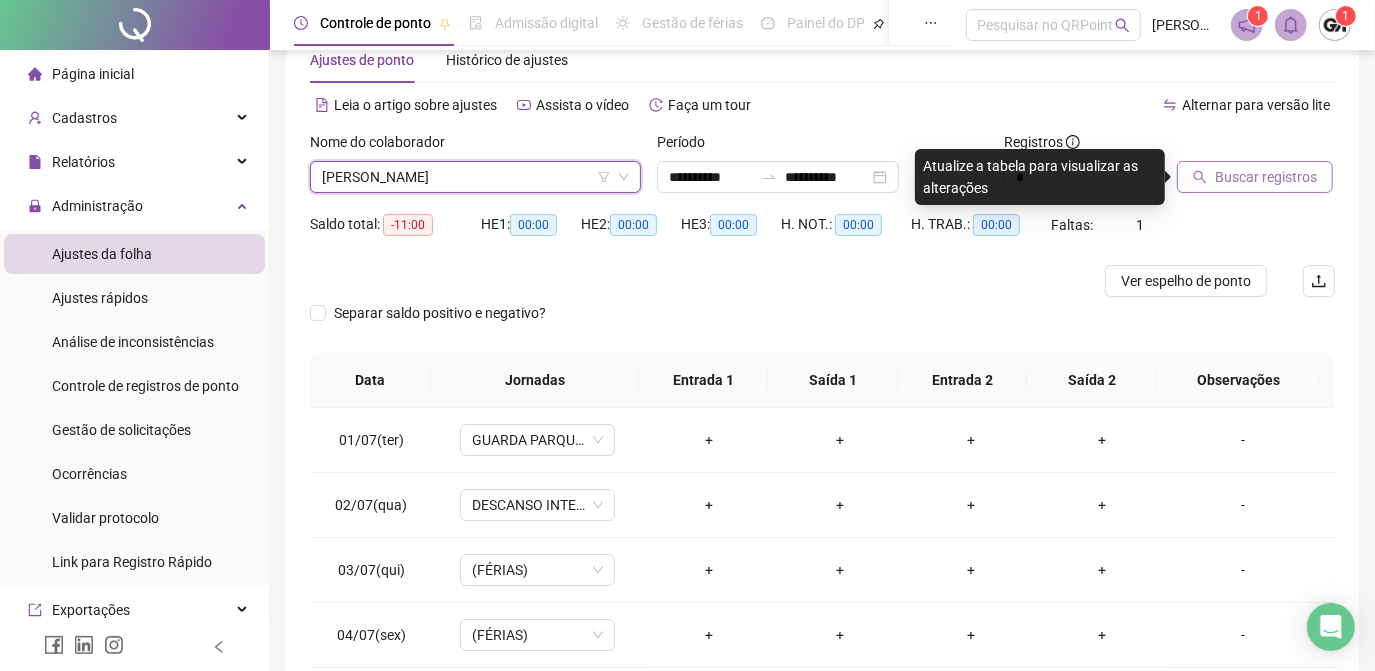click on "[PERSON_NAME]" at bounding box center (475, 177) 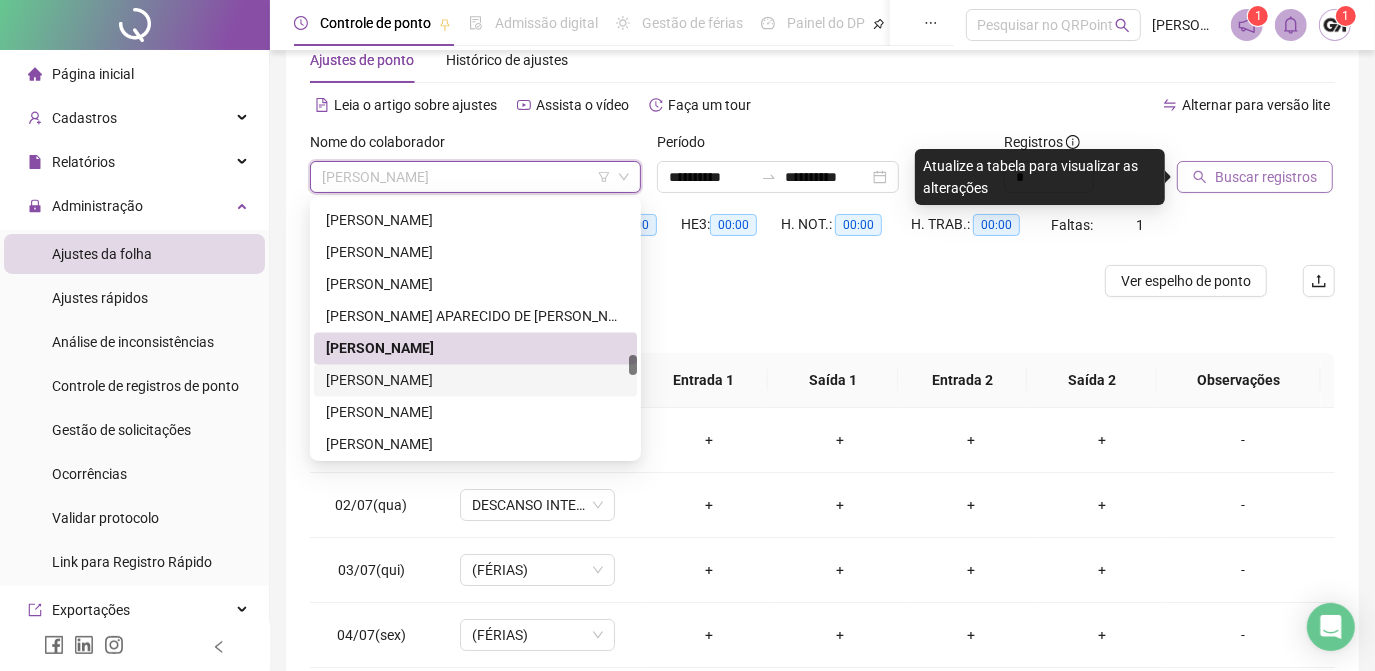 click on "[PERSON_NAME]" at bounding box center (475, 380) 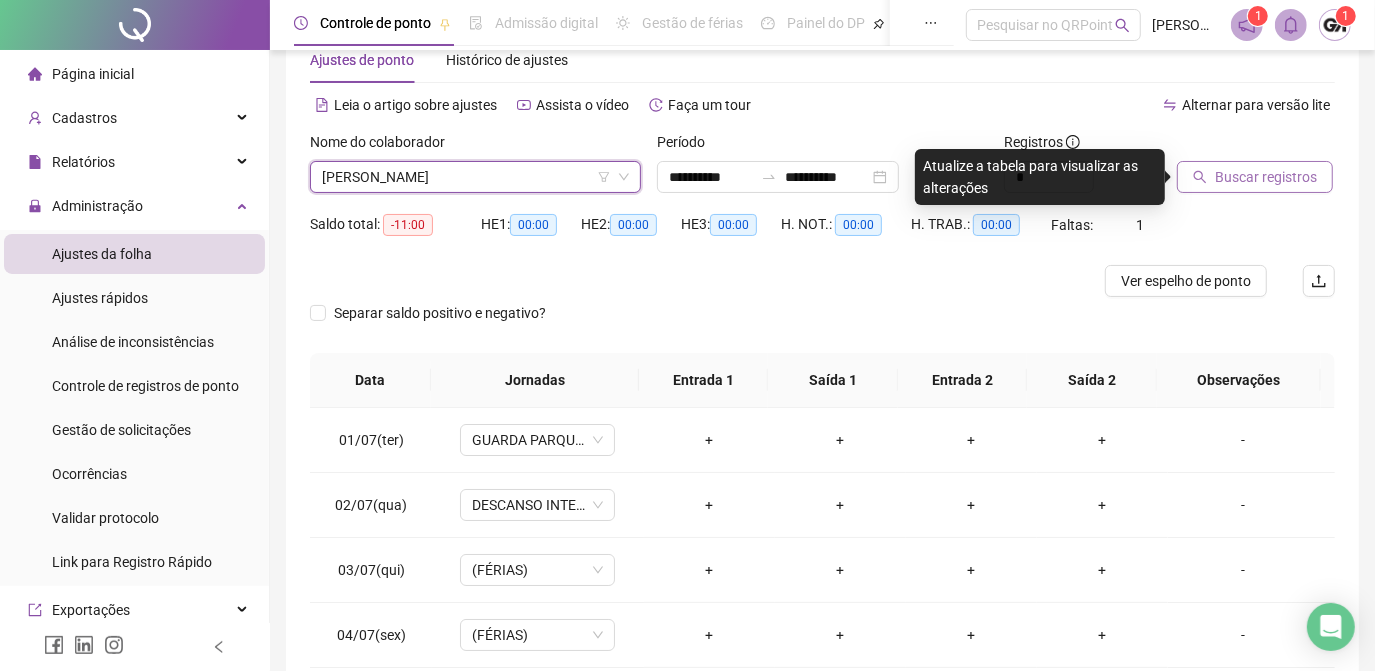 click on "Buscar registros" at bounding box center (1266, 177) 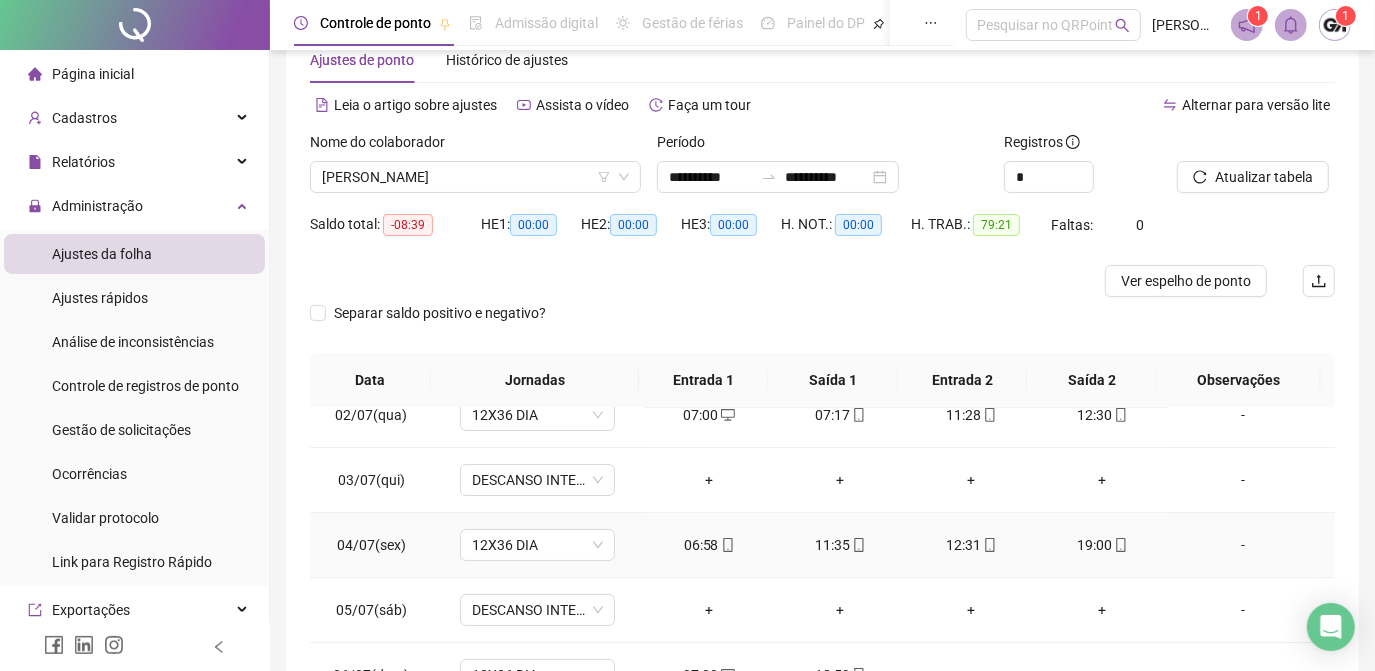 scroll, scrollTop: 0, scrollLeft: 0, axis: both 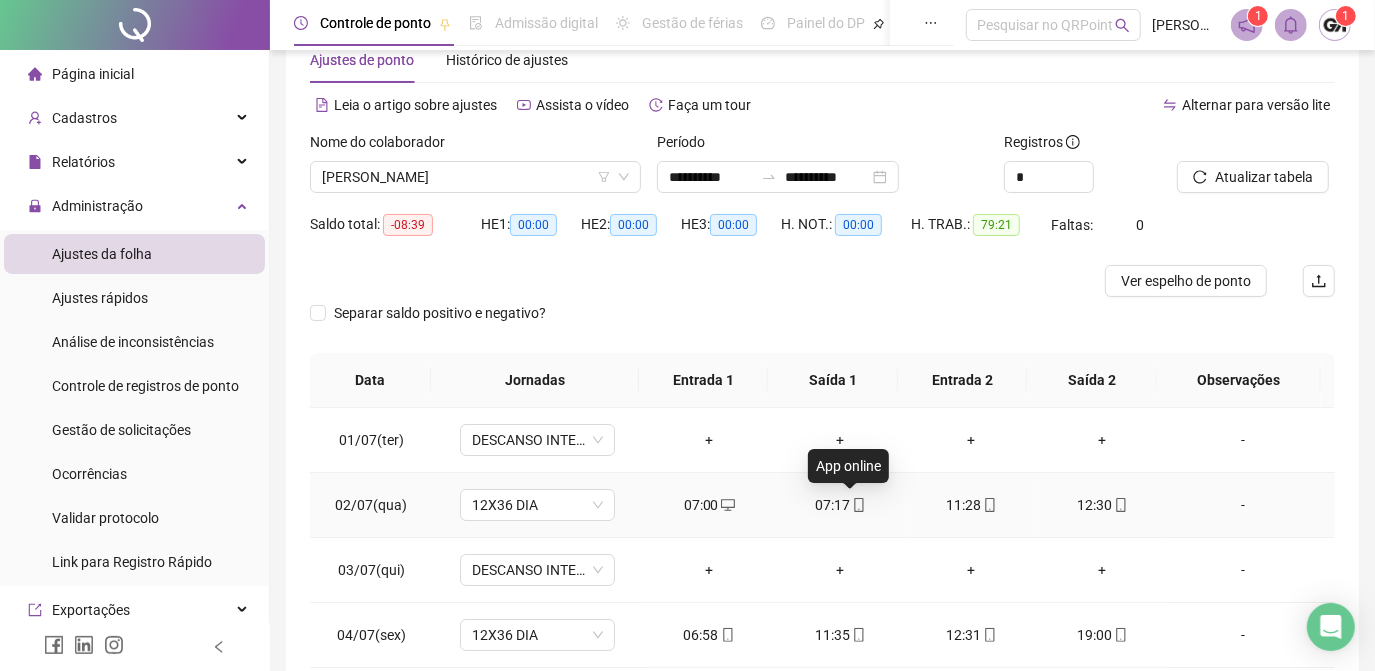 click 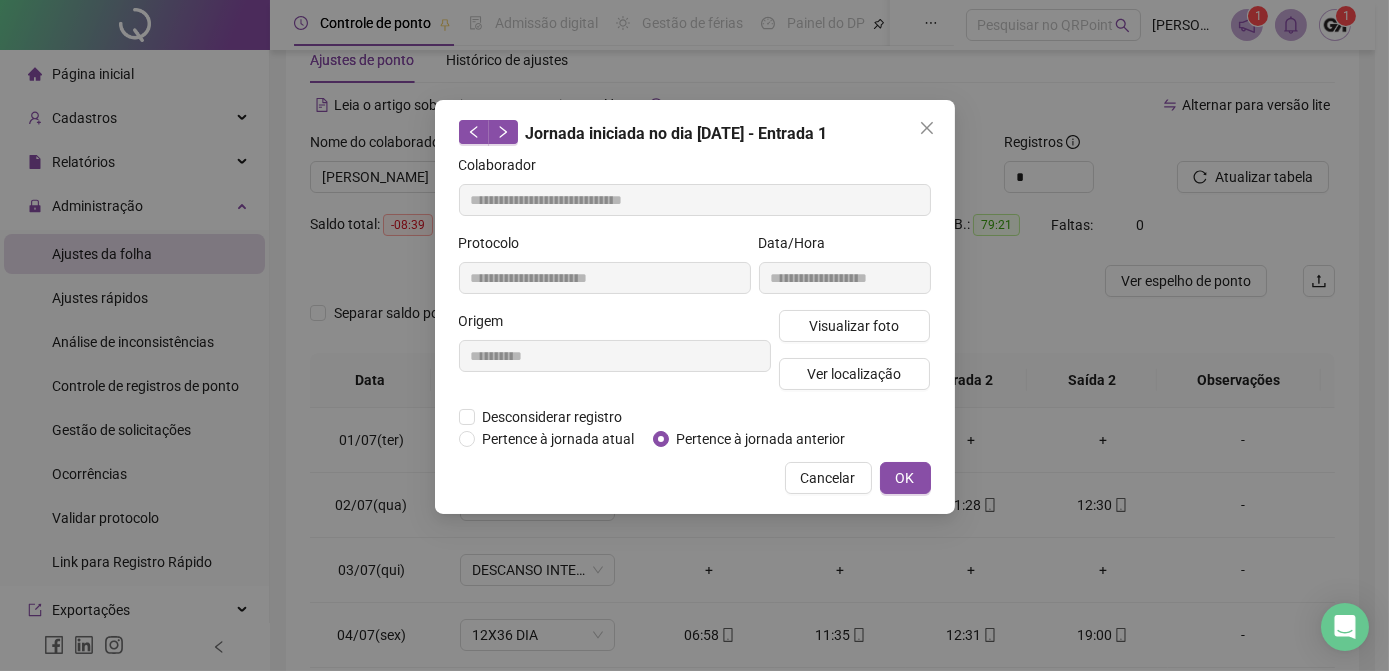 type on "**********" 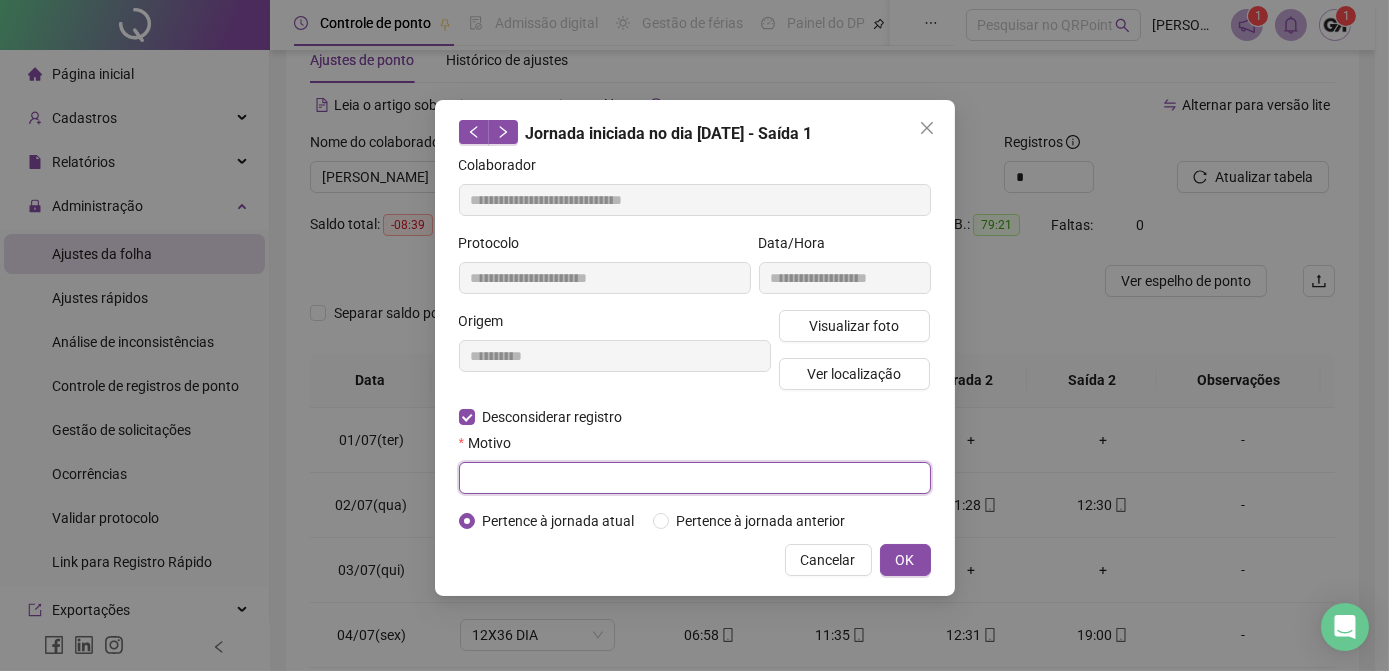 click at bounding box center [695, 478] 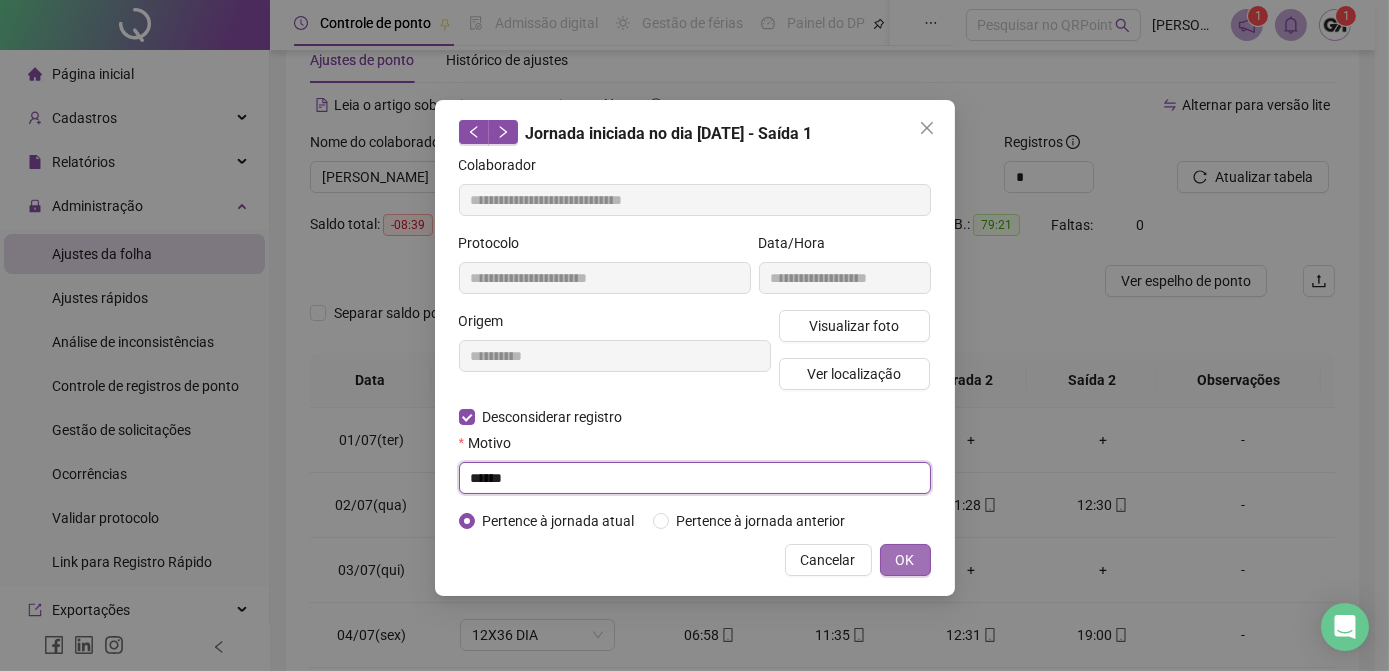 type on "******" 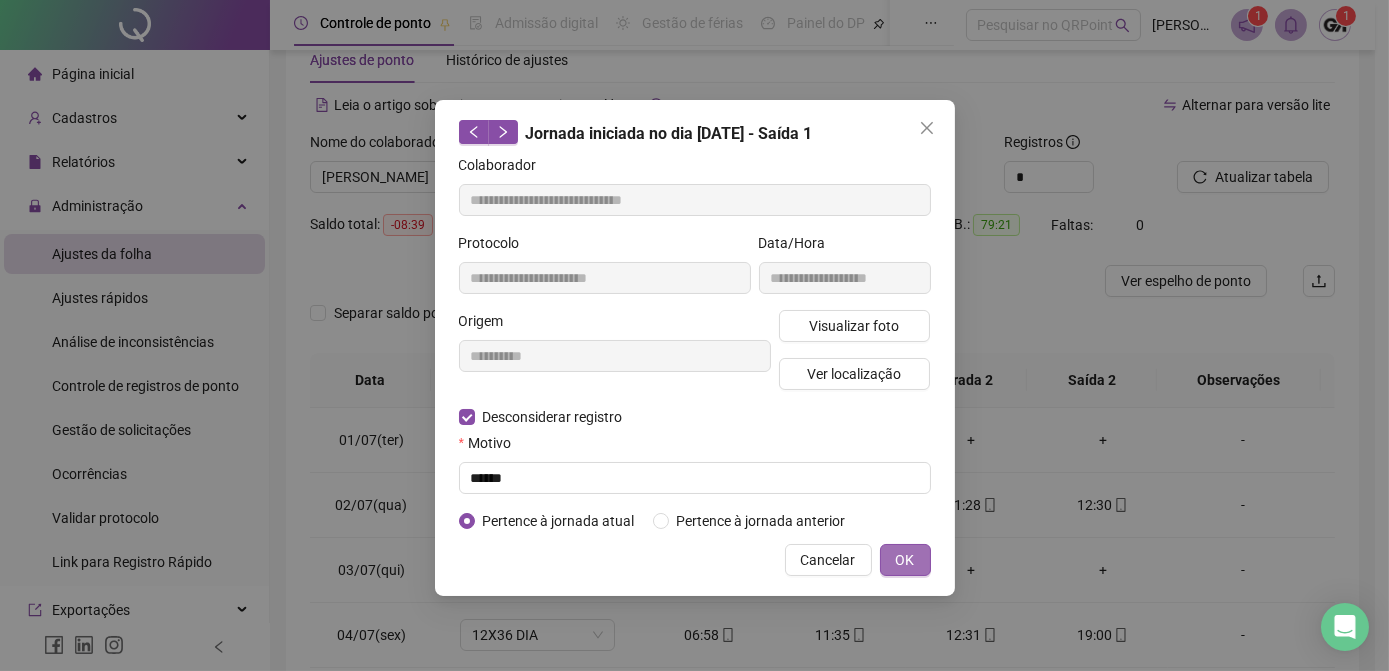 click on "OK" at bounding box center [905, 560] 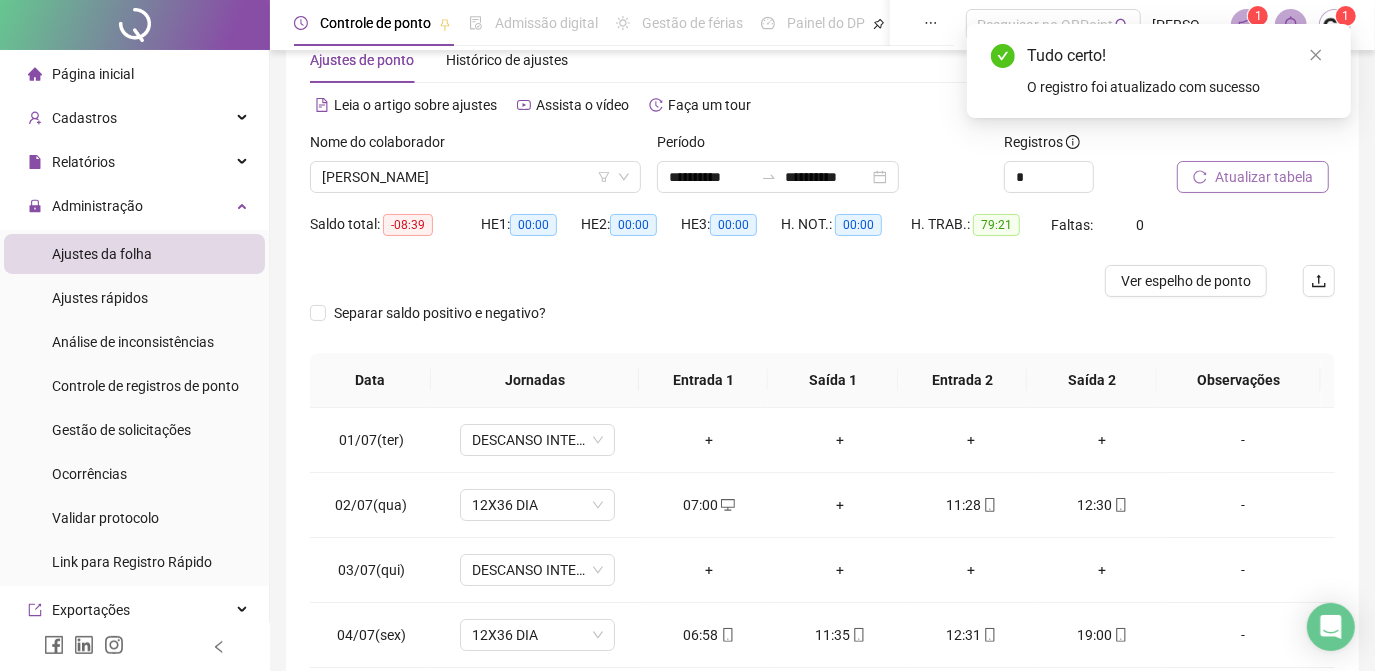 click on "Atualizar tabela" at bounding box center (1264, 177) 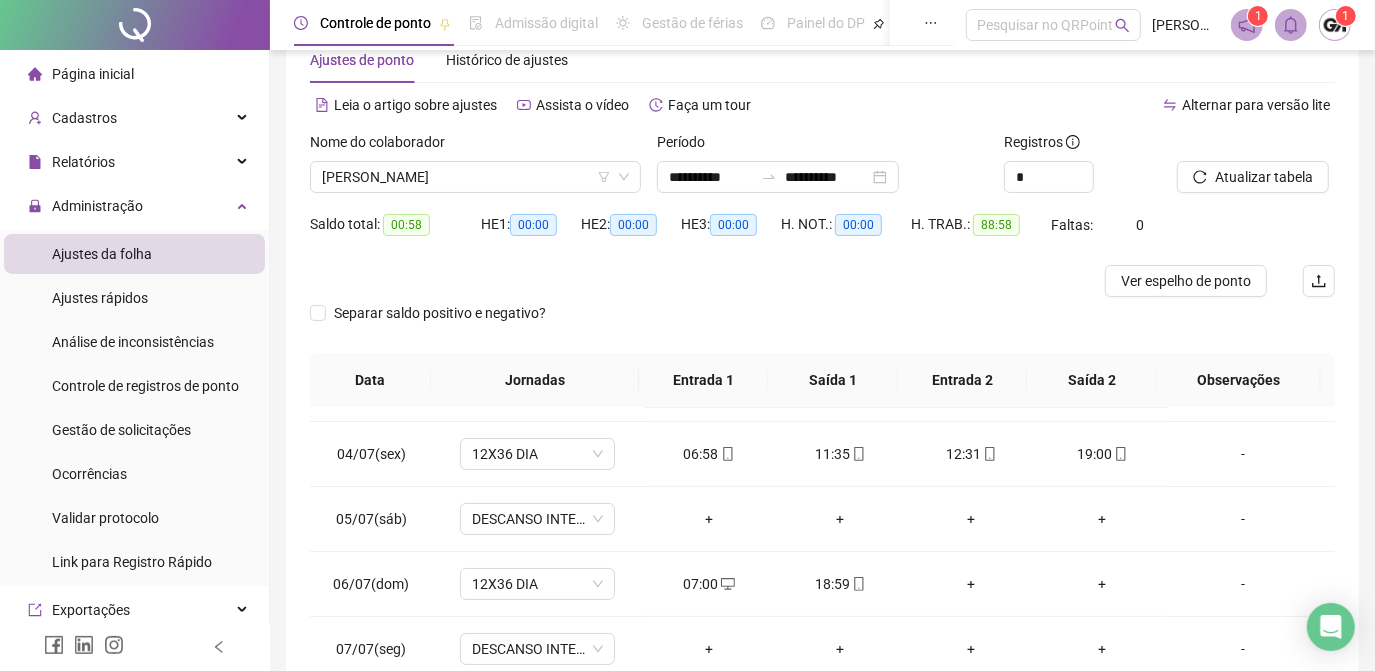 scroll, scrollTop: 272, scrollLeft: 0, axis: vertical 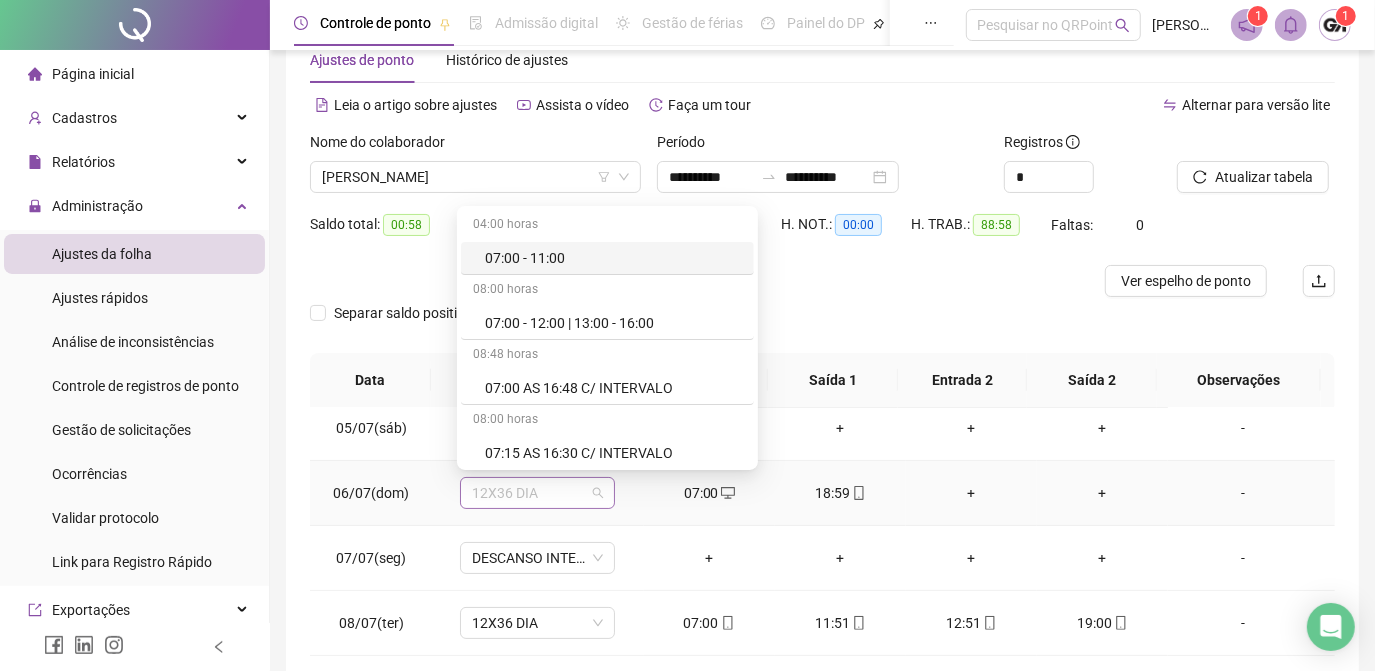 click on "12X36 DIA" at bounding box center (537, 493) 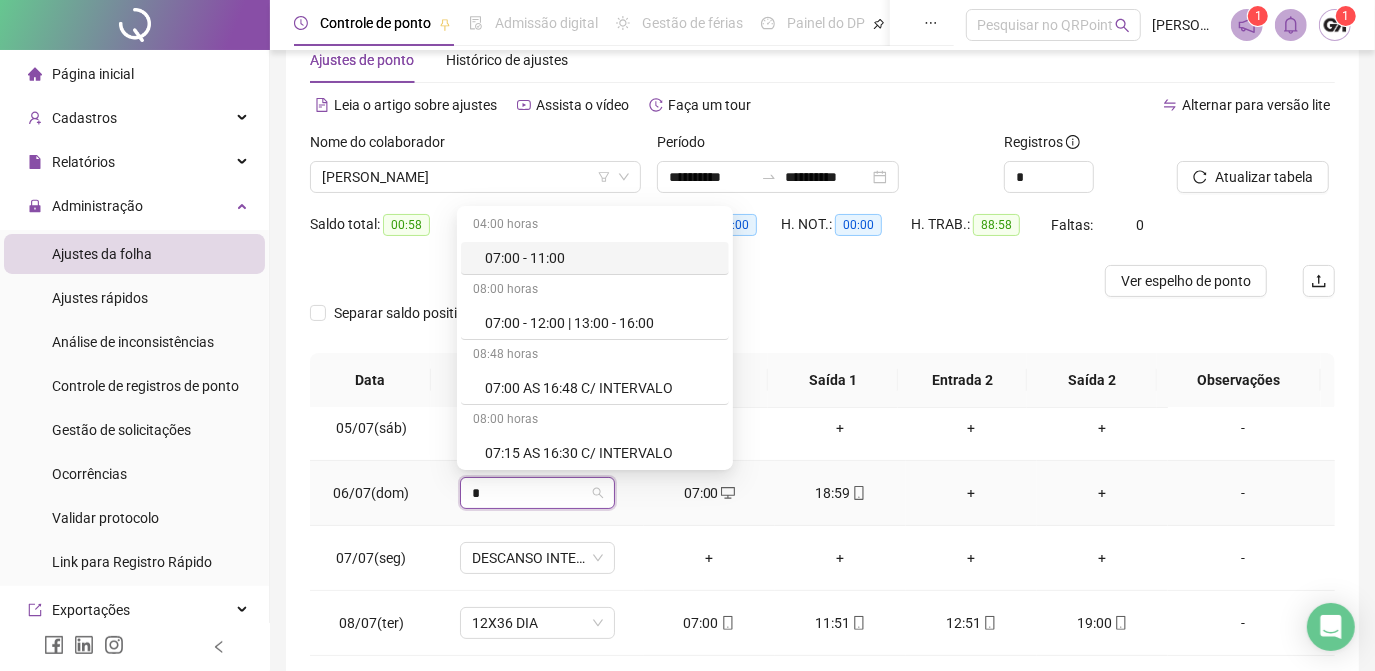 type on "**" 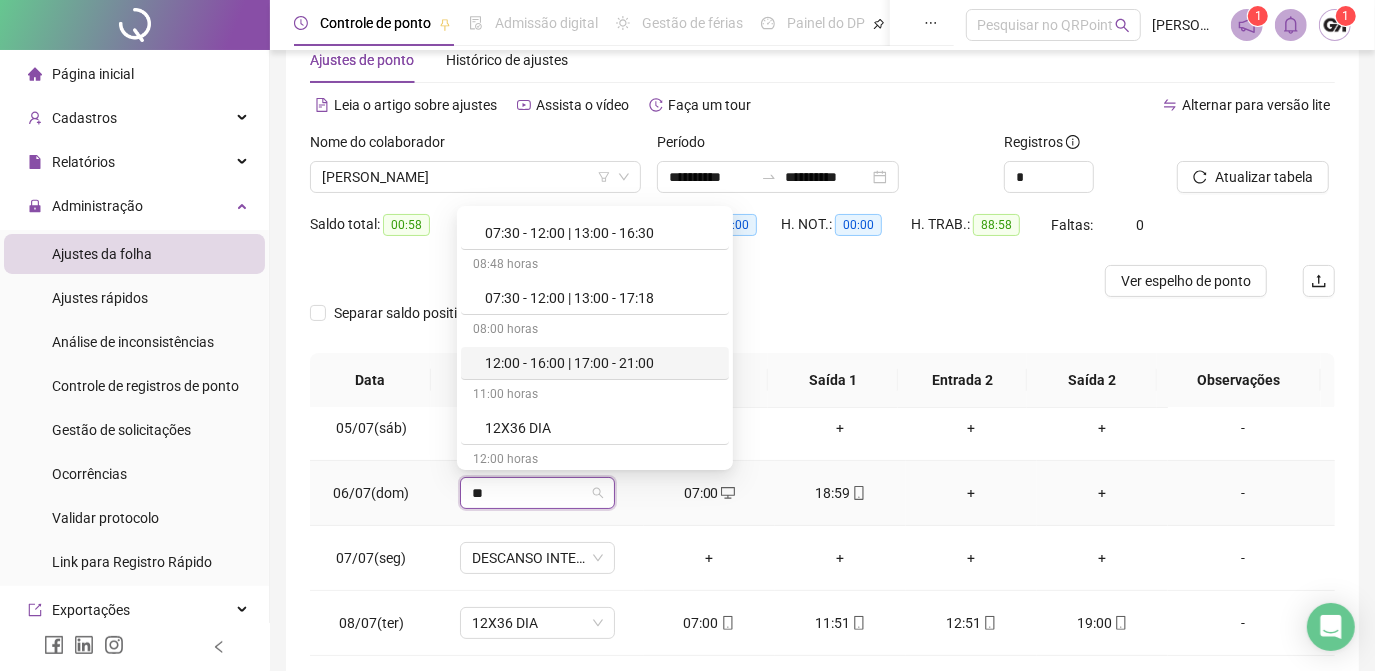 scroll, scrollTop: 181, scrollLeft: 0, axis: vertical 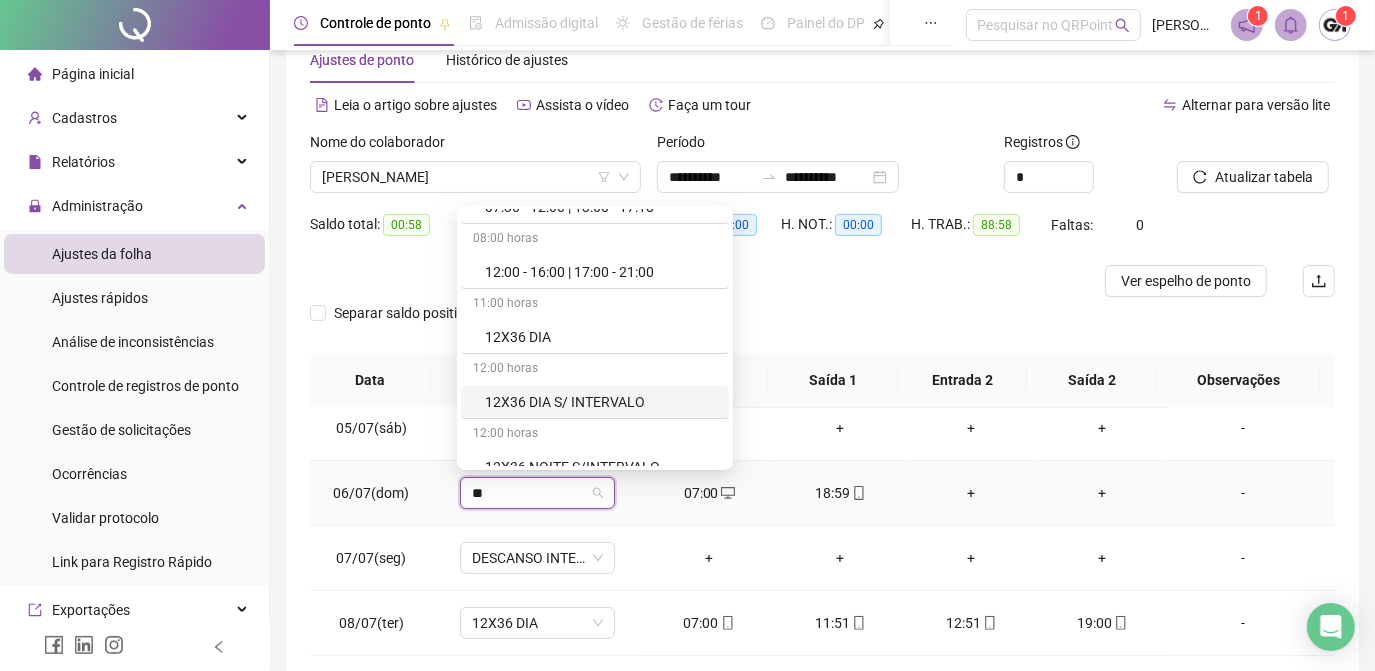 click on "12X36 DIA S/ INTERVALO" at bounding box center [601, 402] 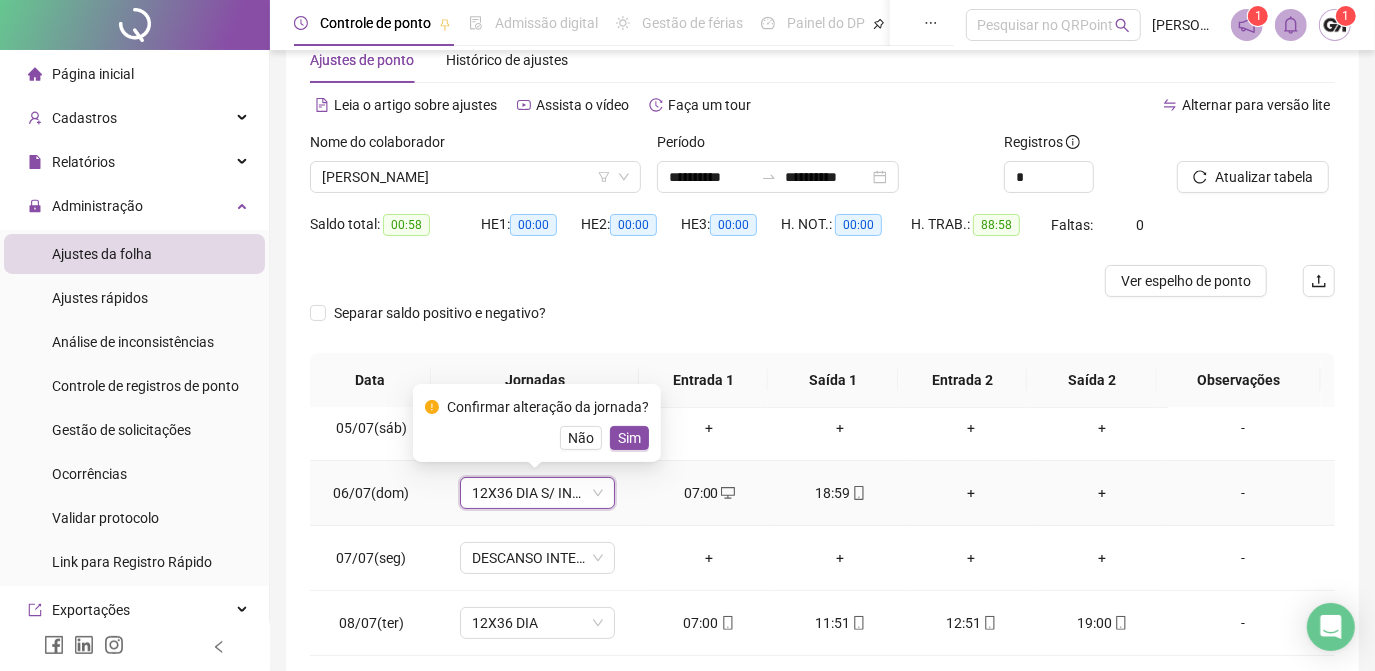 click on "Sim" at bounding box center (629, 438) 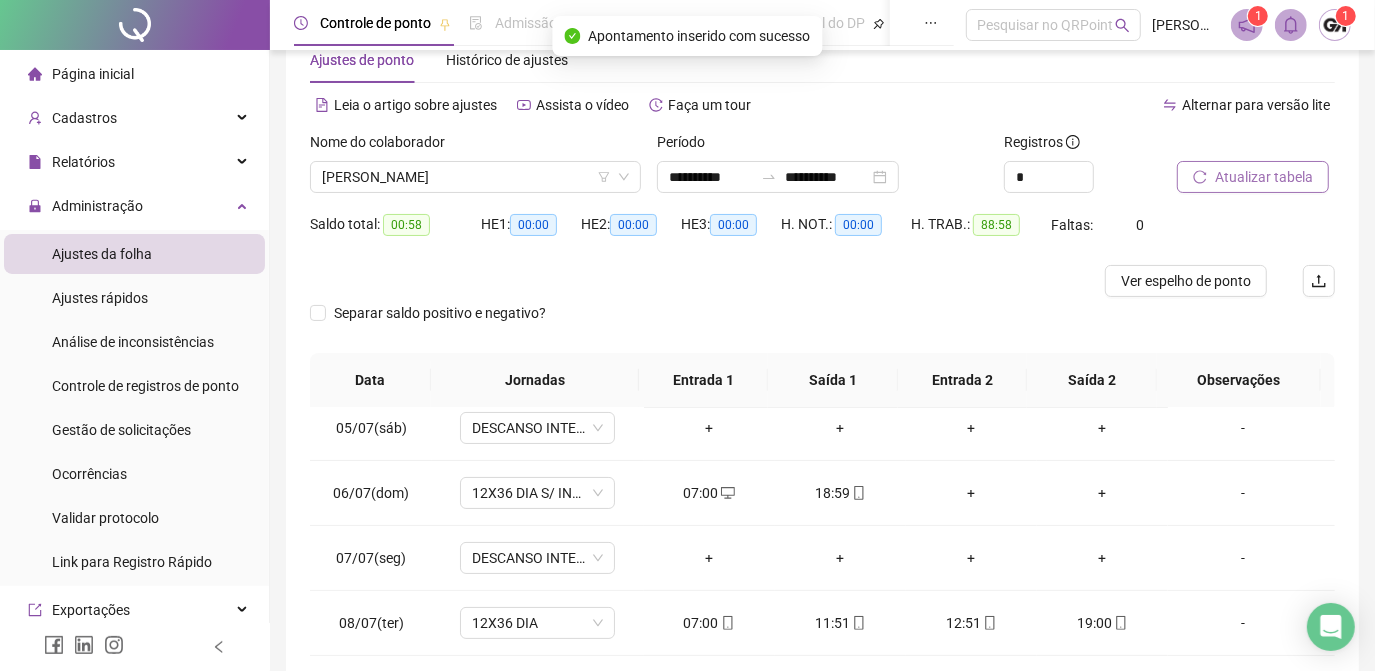 click on "Atualizar tabela" at bounding box center (1264, 177) 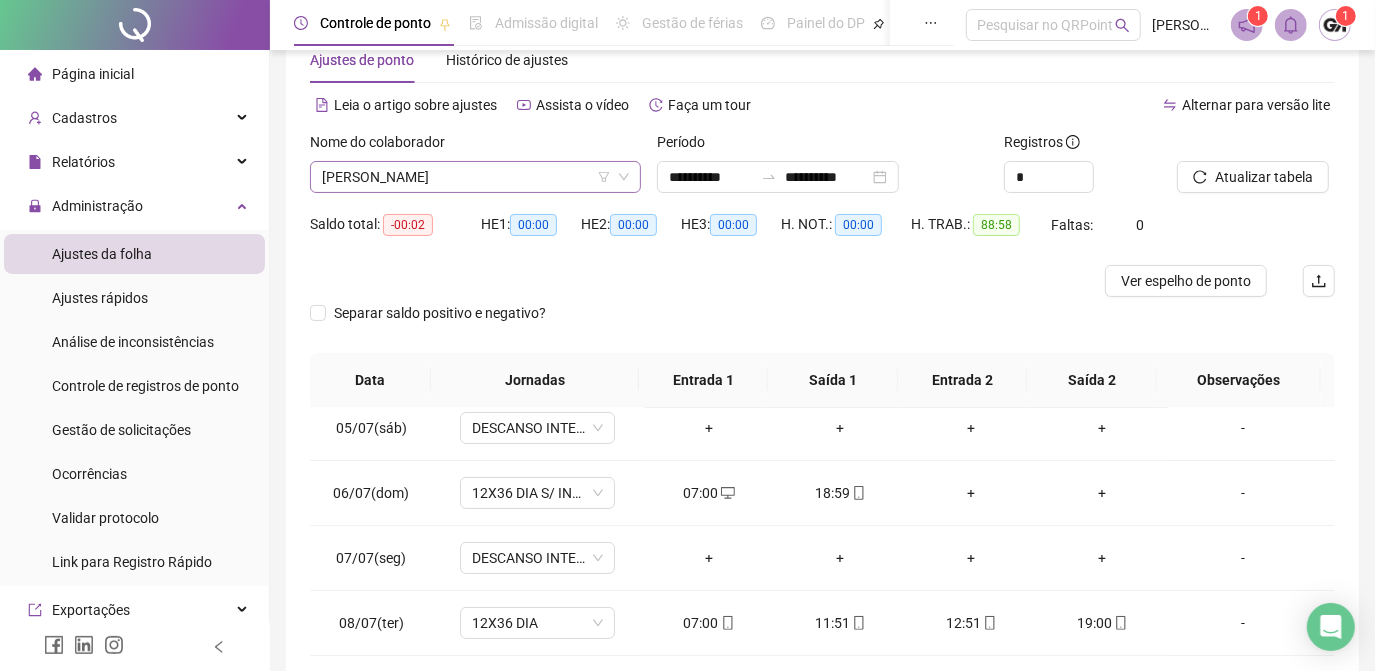 click on "[PERSON_NAME]" at bounding box center [475, 177] 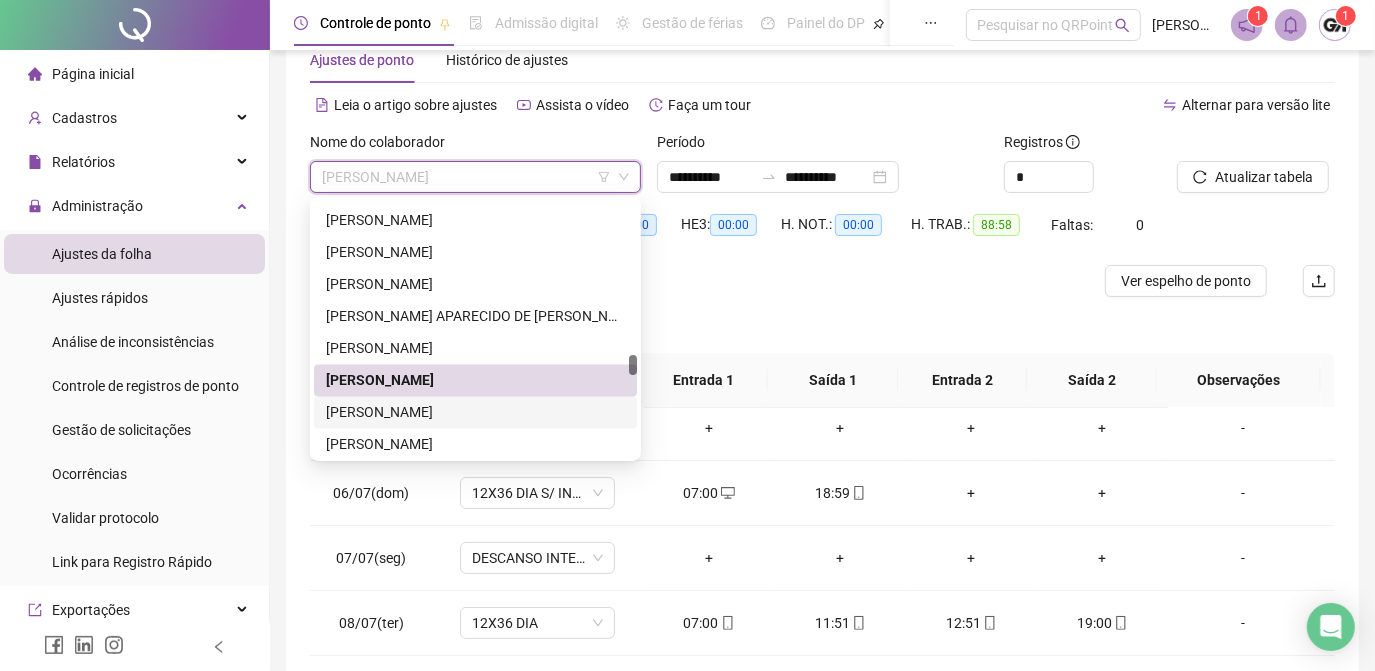 drag, startPoint x: 434, startPoint y: 409, endPoint x: 766, endPoint y: 289, distance: 353.02124 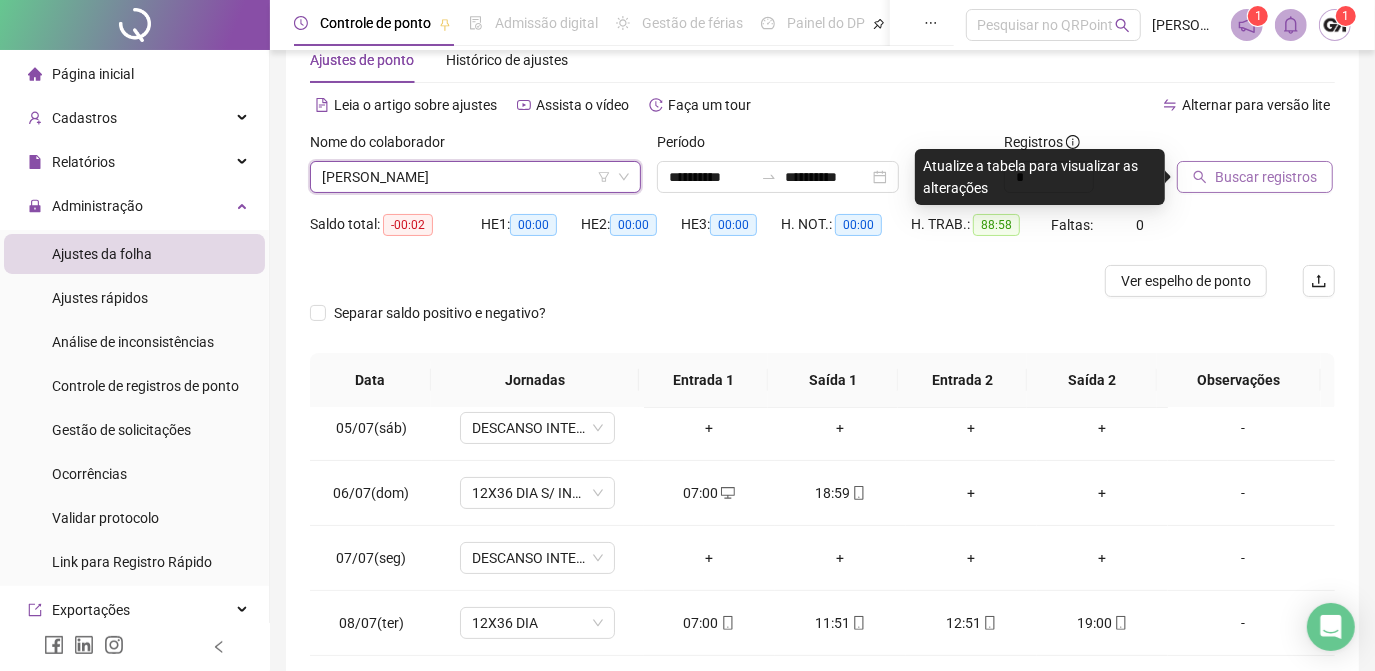 click on "Buscar registros" at bounding box center (1266, 177) 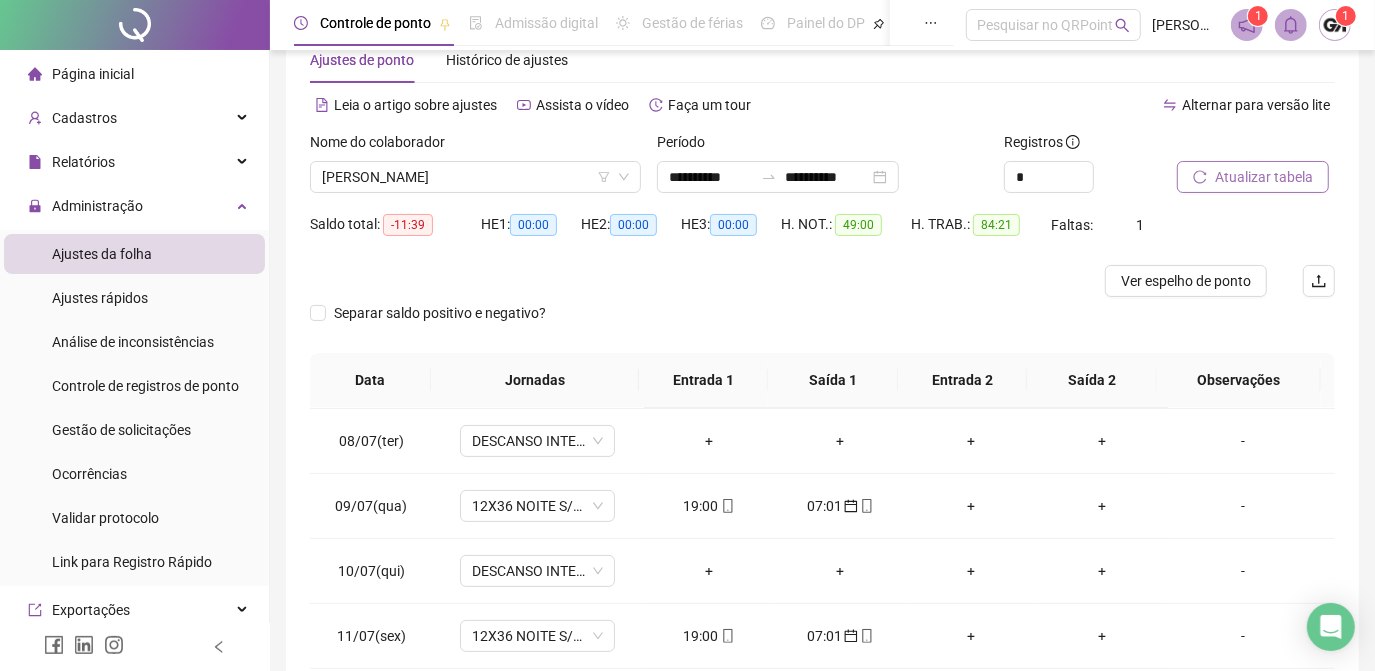 scroll, scrollTop: 608, scrollLeft: 0, axis: vertical 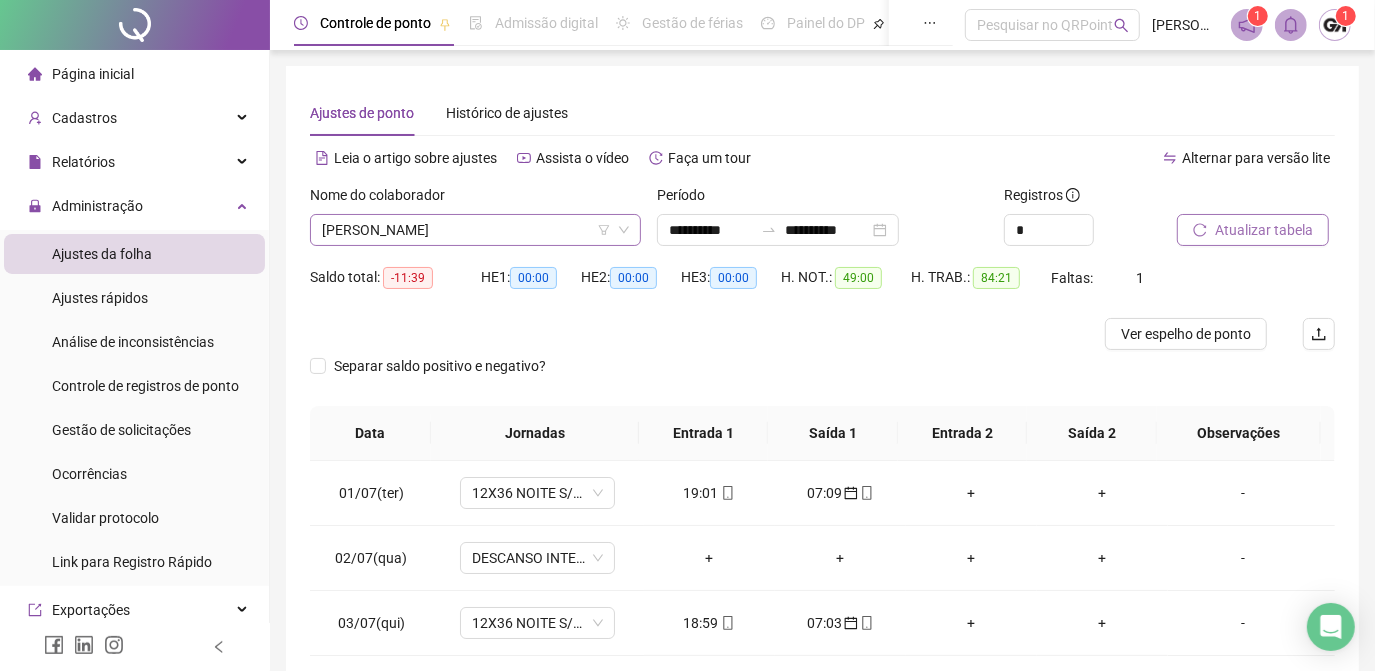 click on "[PERSON_NAME]" at bounding box center (475, 230) 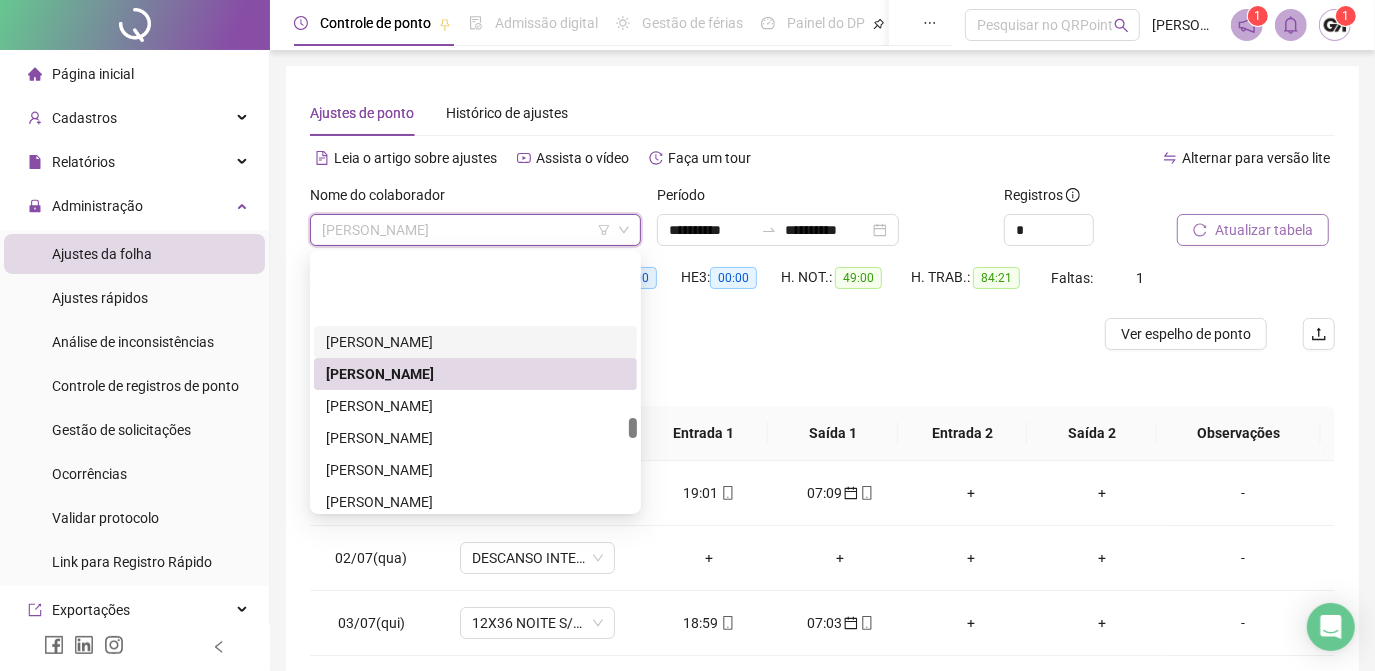 scroll, scrollTop: 3090, scrollLeft: 0, axis: vertical 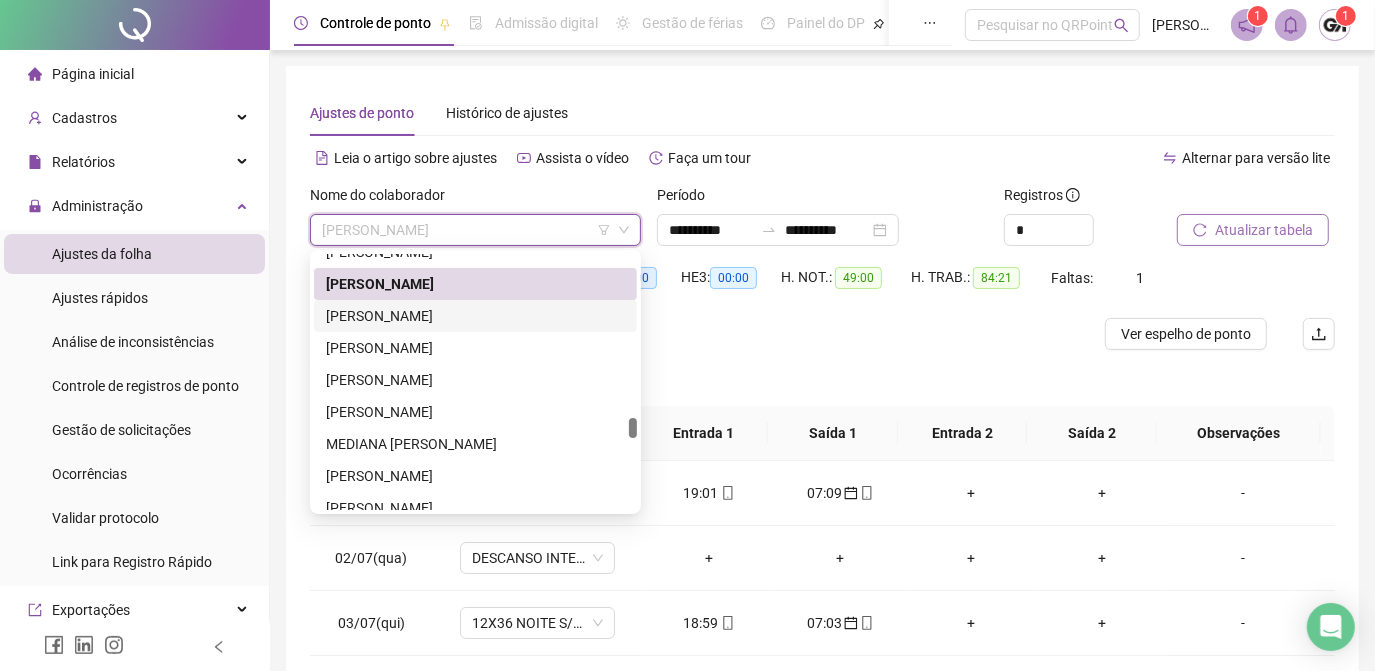 click on "[PERSON_NAME]" at bounding box center (475, 316) 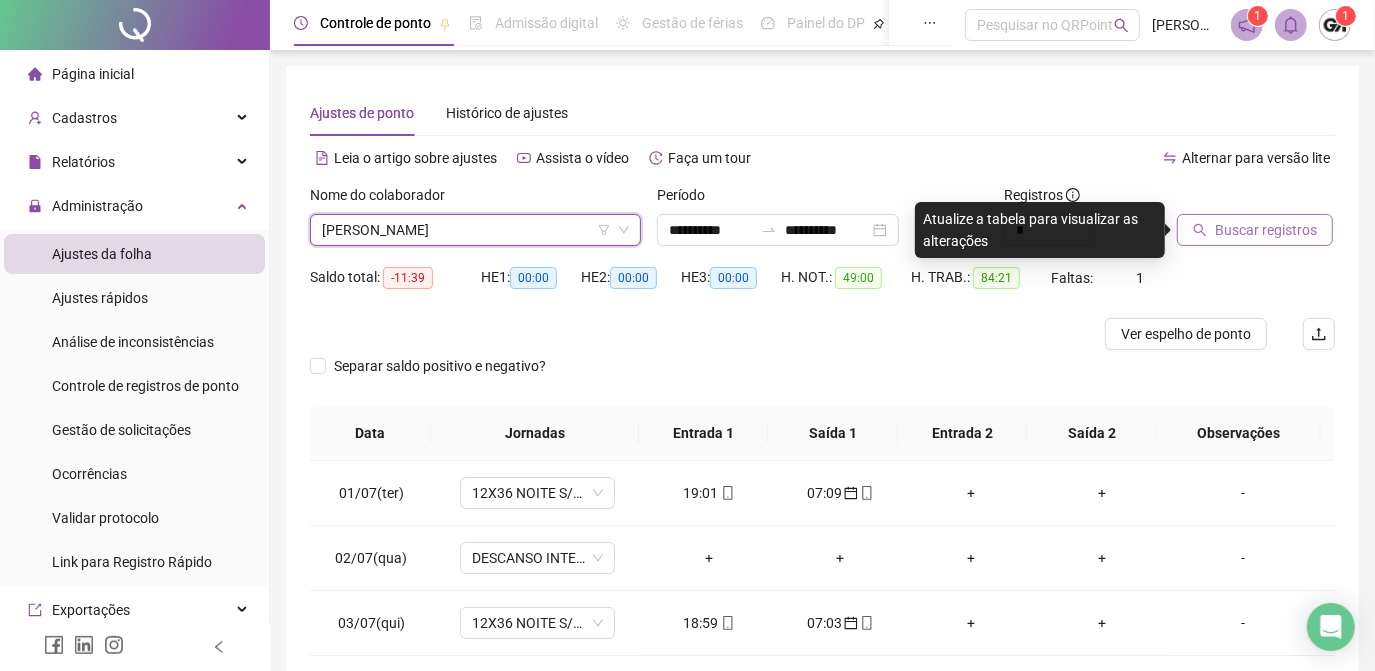 click on "Buscar registros" at bounding box center [1266, 230] 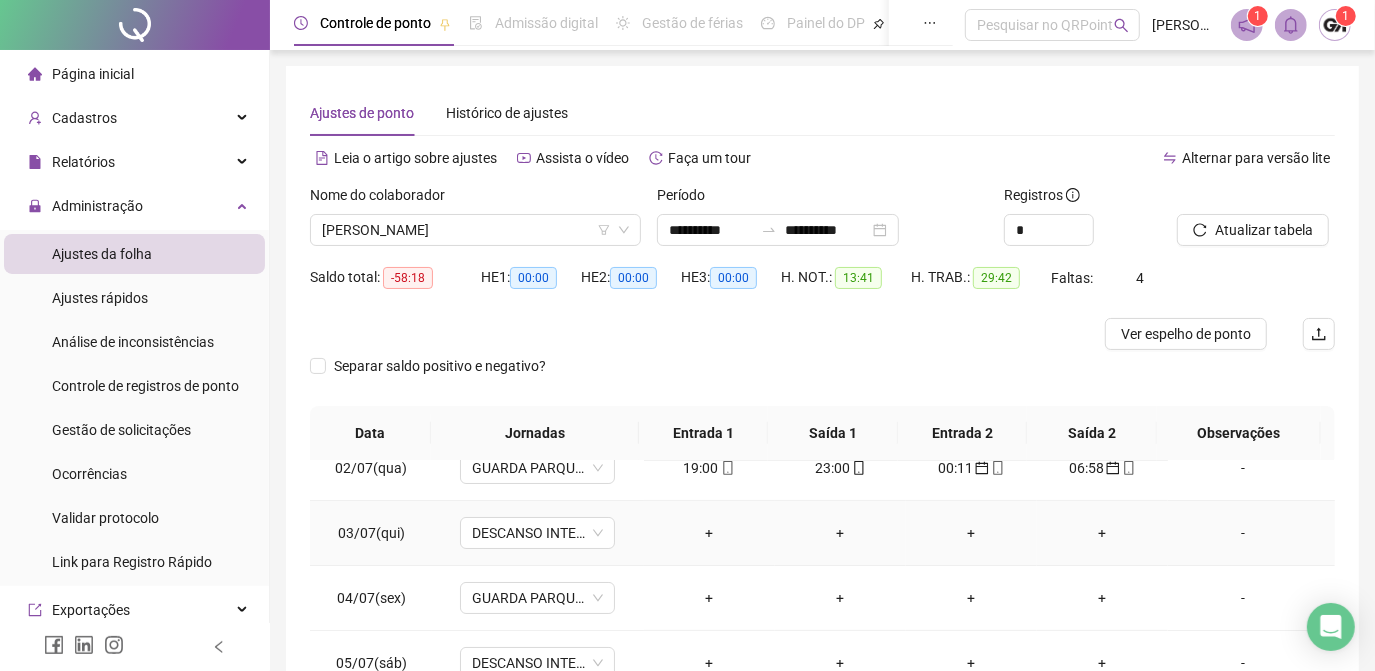 scroll, scrollTop: 181, scrollLeft: 0, axis: vertical 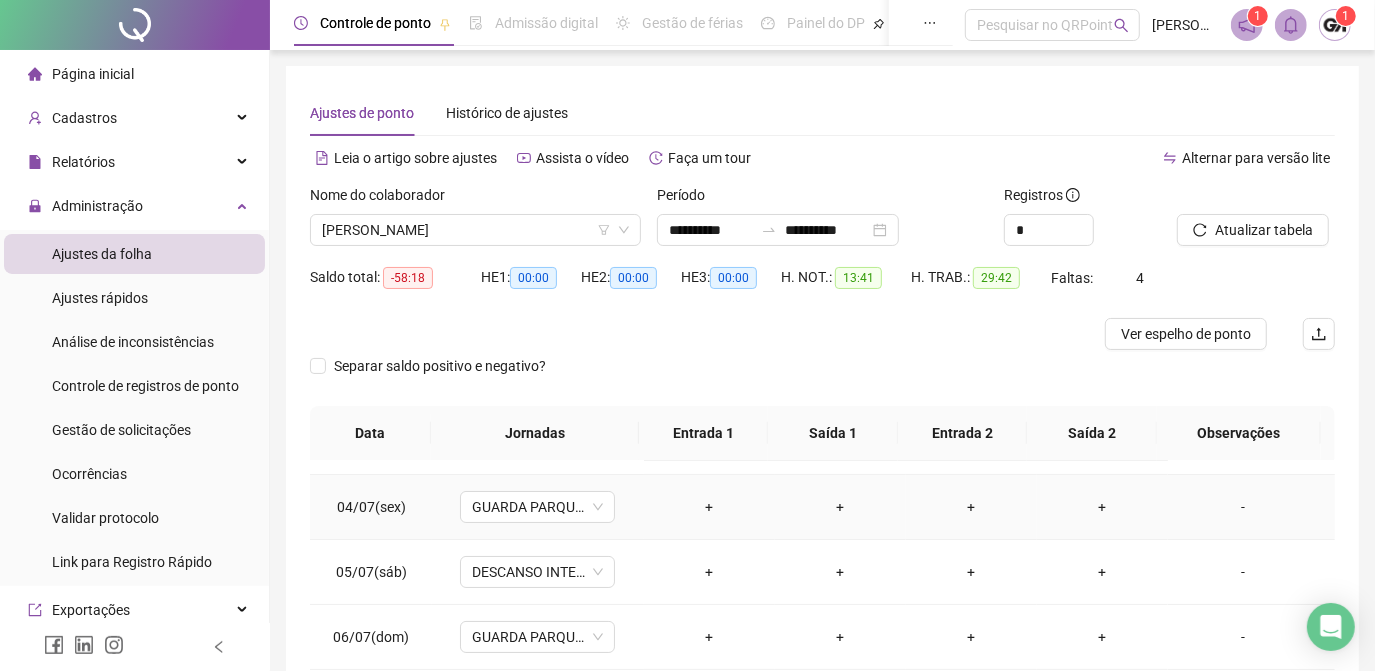 click on "-" at bounding box center [1243, 507] 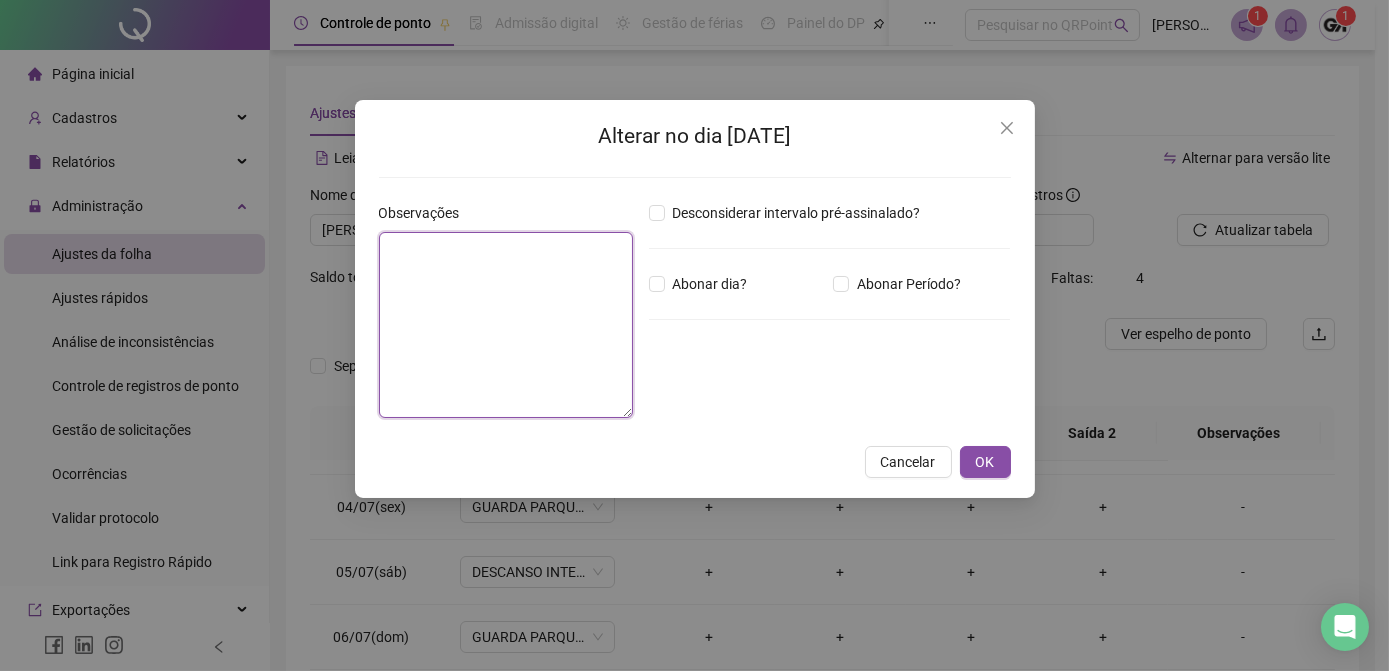 click at bounding box center (506, 325) 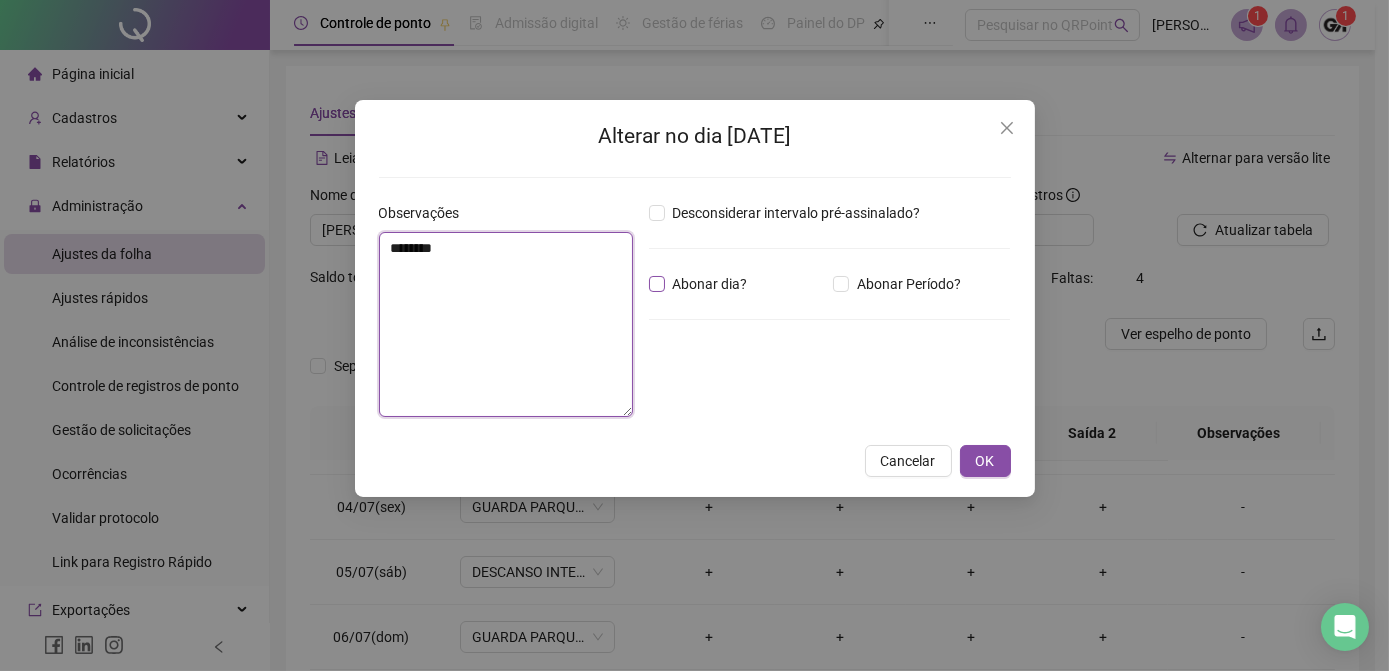 type on "********" 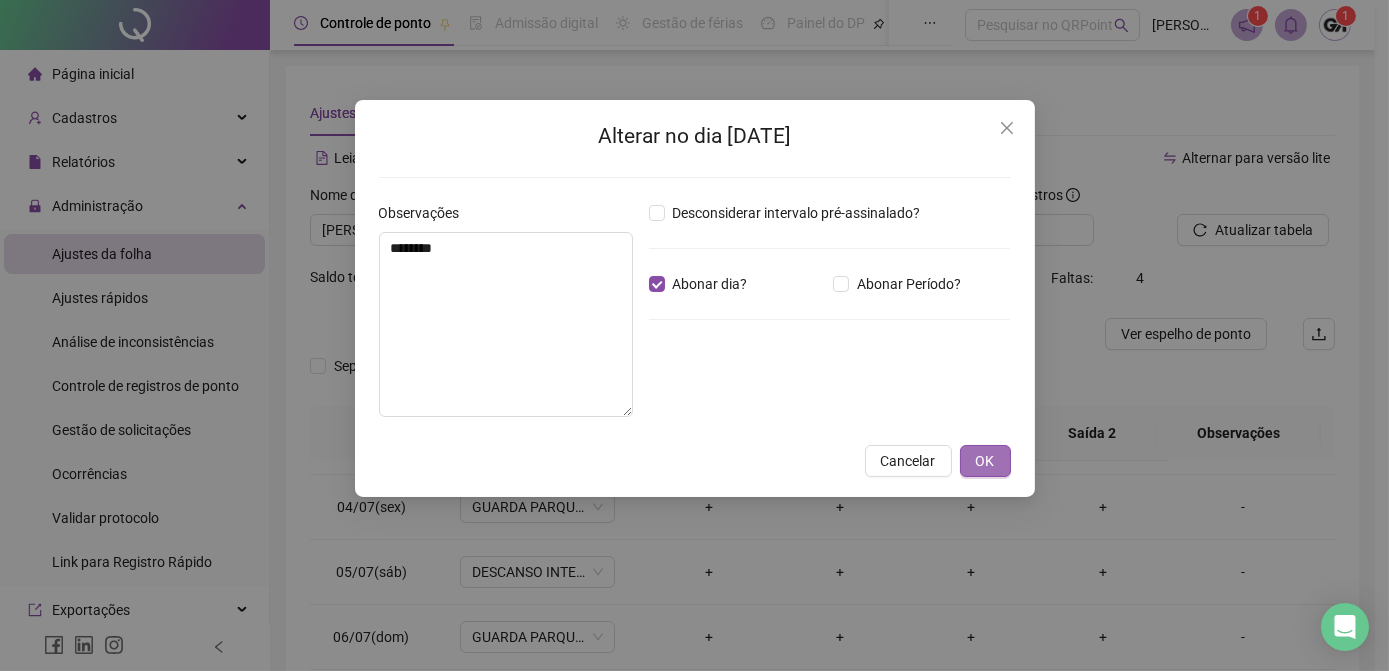 click on "OK" at bounding box center [985, 461] 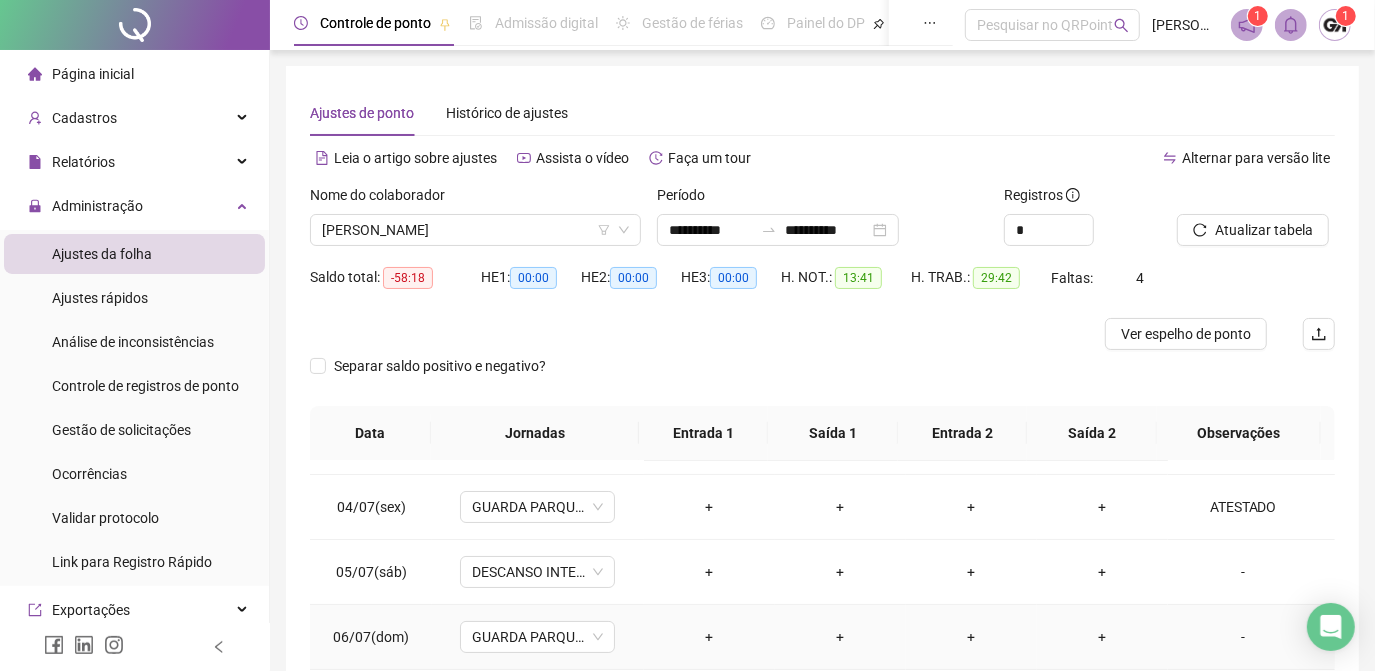 scroll, scrollTop: 272, scrollLeft: 0, axis: vertical 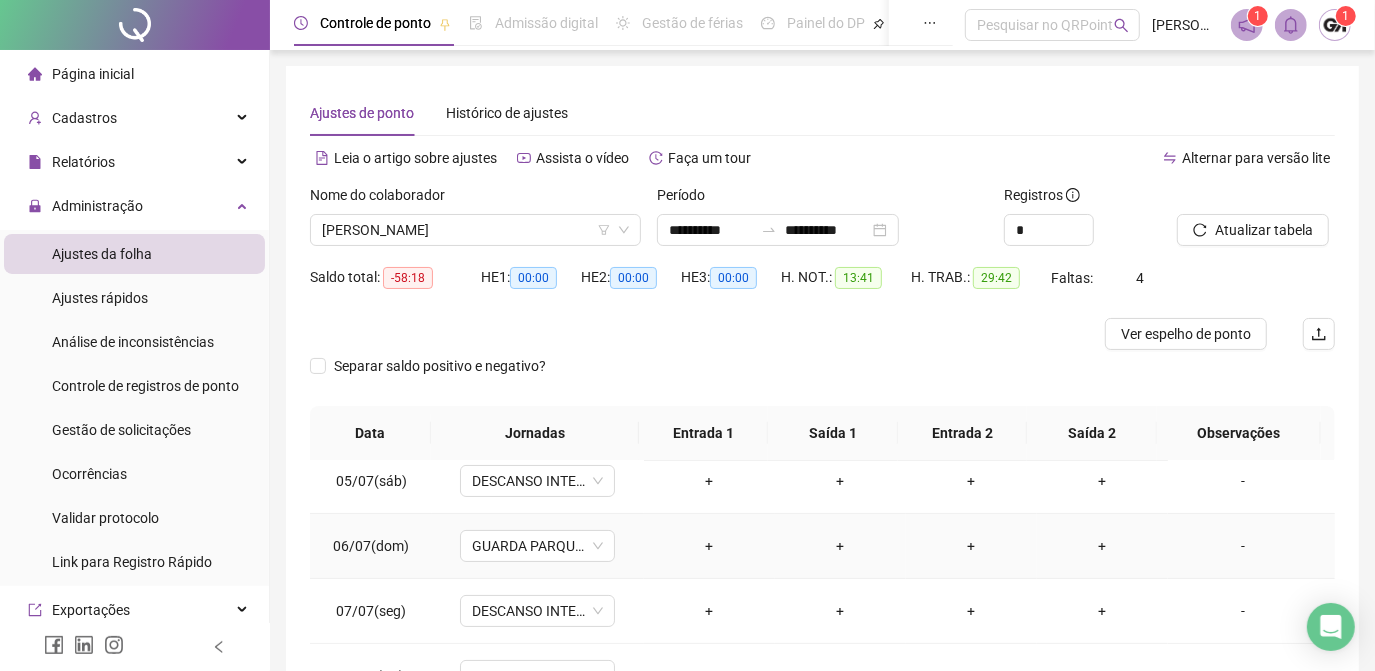 click on "-" at bounding box center [1243, 546] 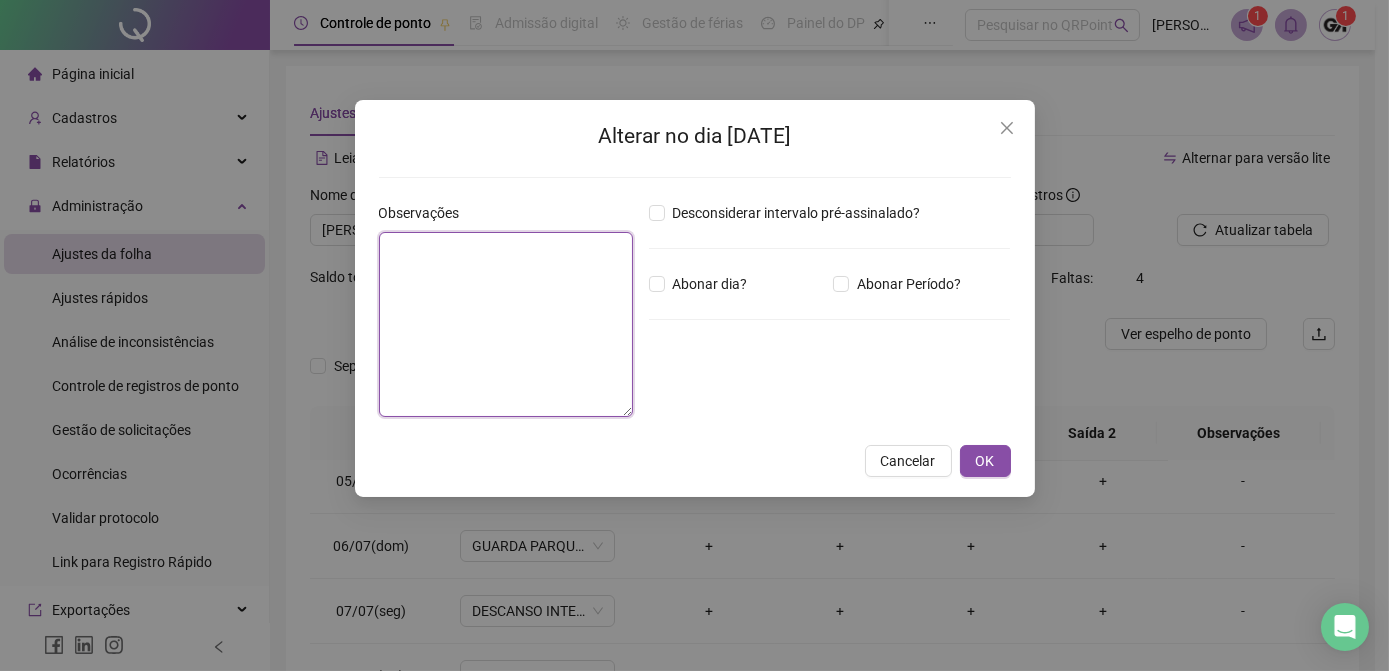 click at bounding box center [506, 324] 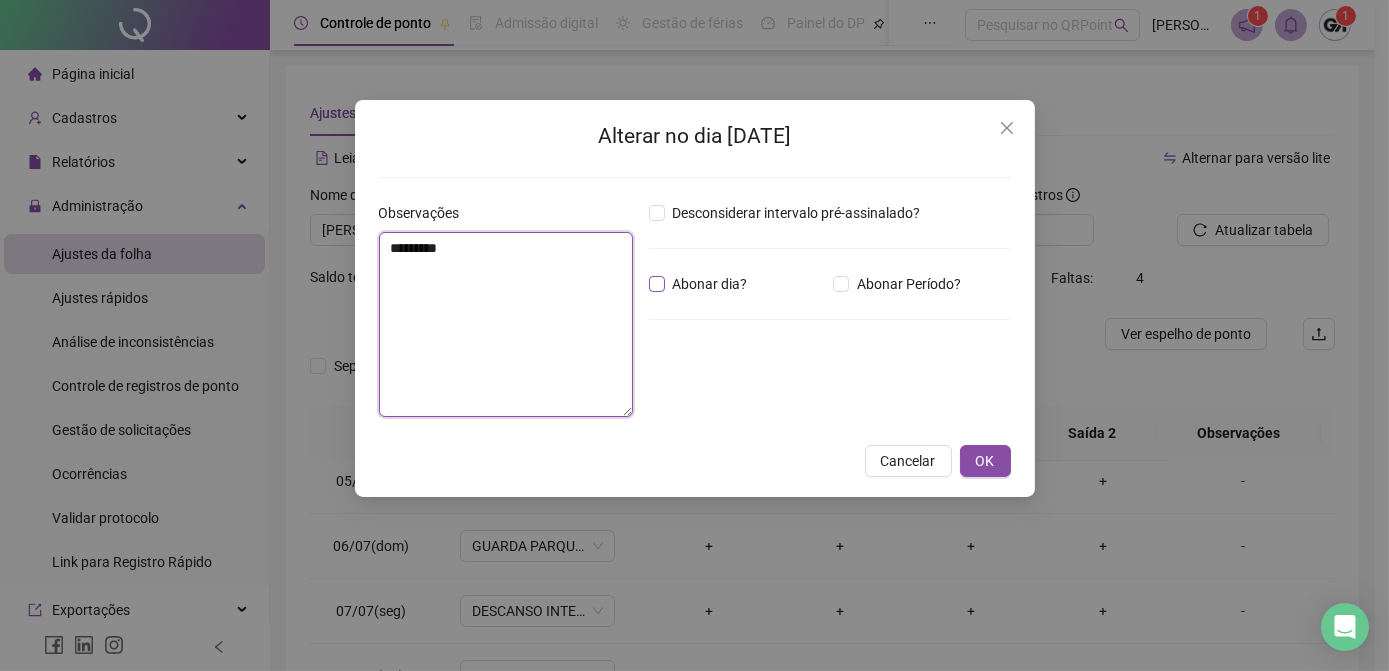 type on "********" 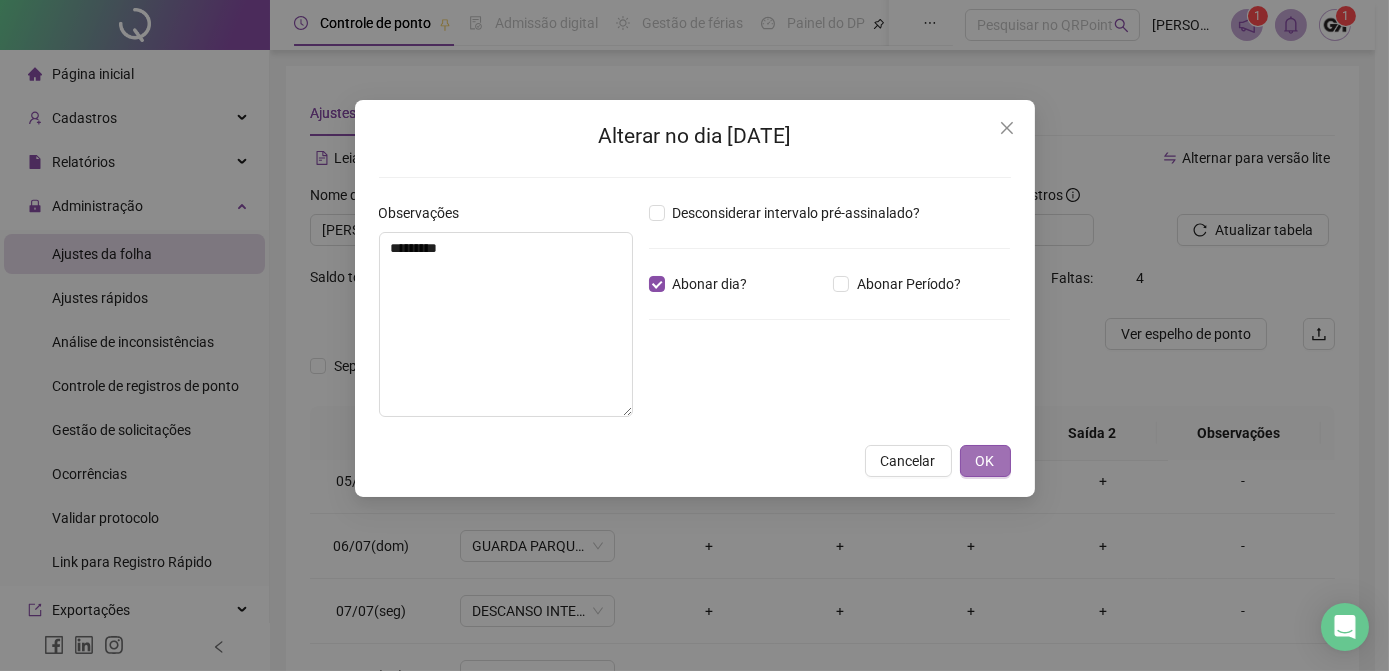 click on "OK" at bounding box center (985, 461) 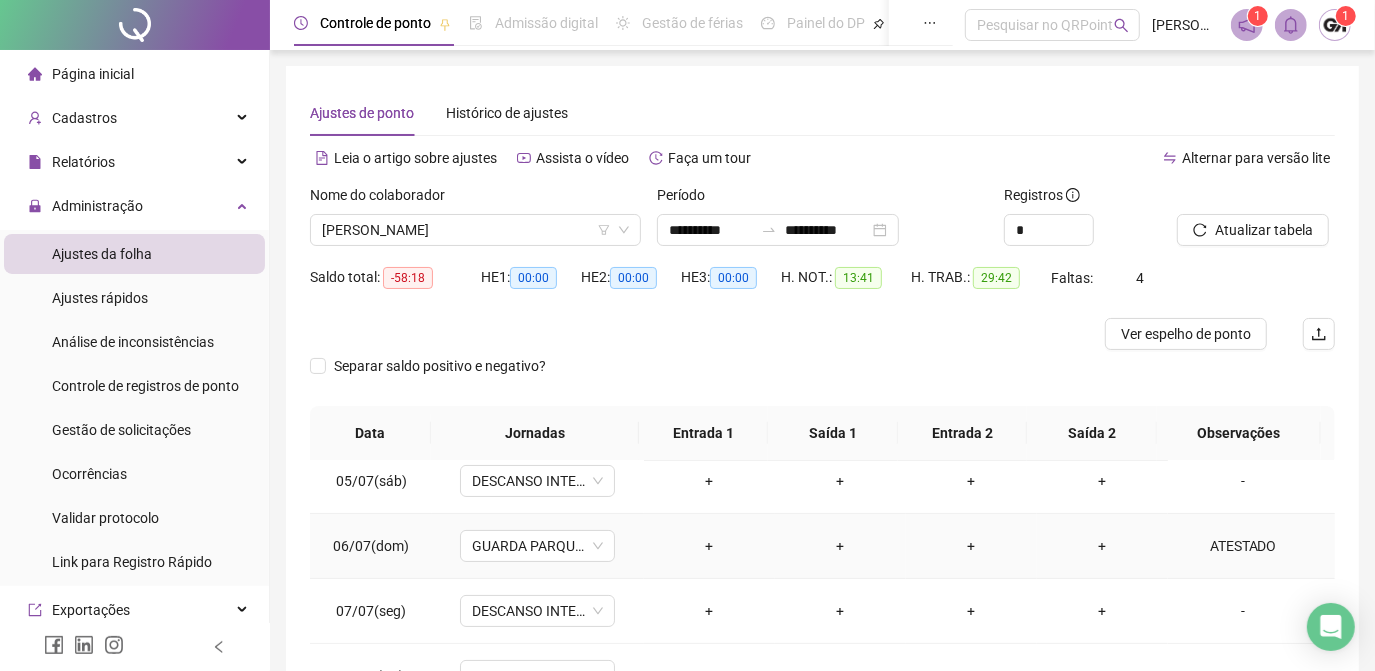 scroll, scrollTop: 363, scrollLeft: 0, axis: vertical 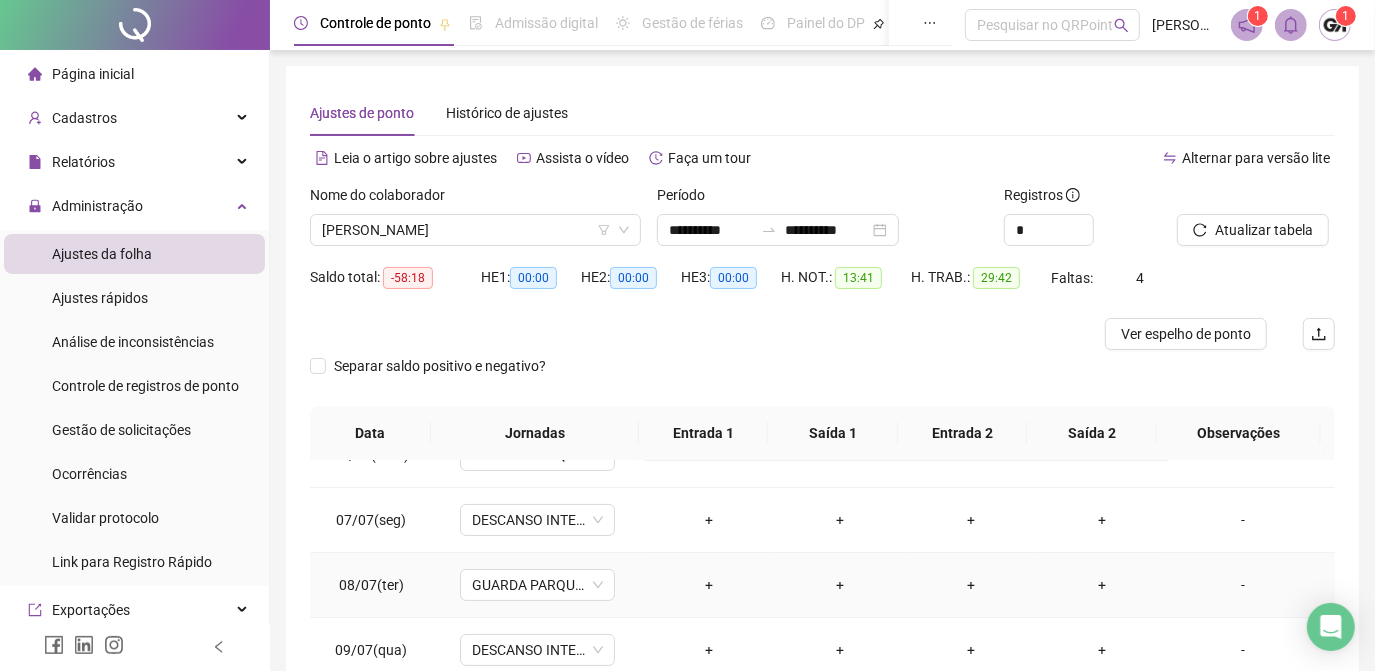 click on "-" at bounding box center (1243, 585) 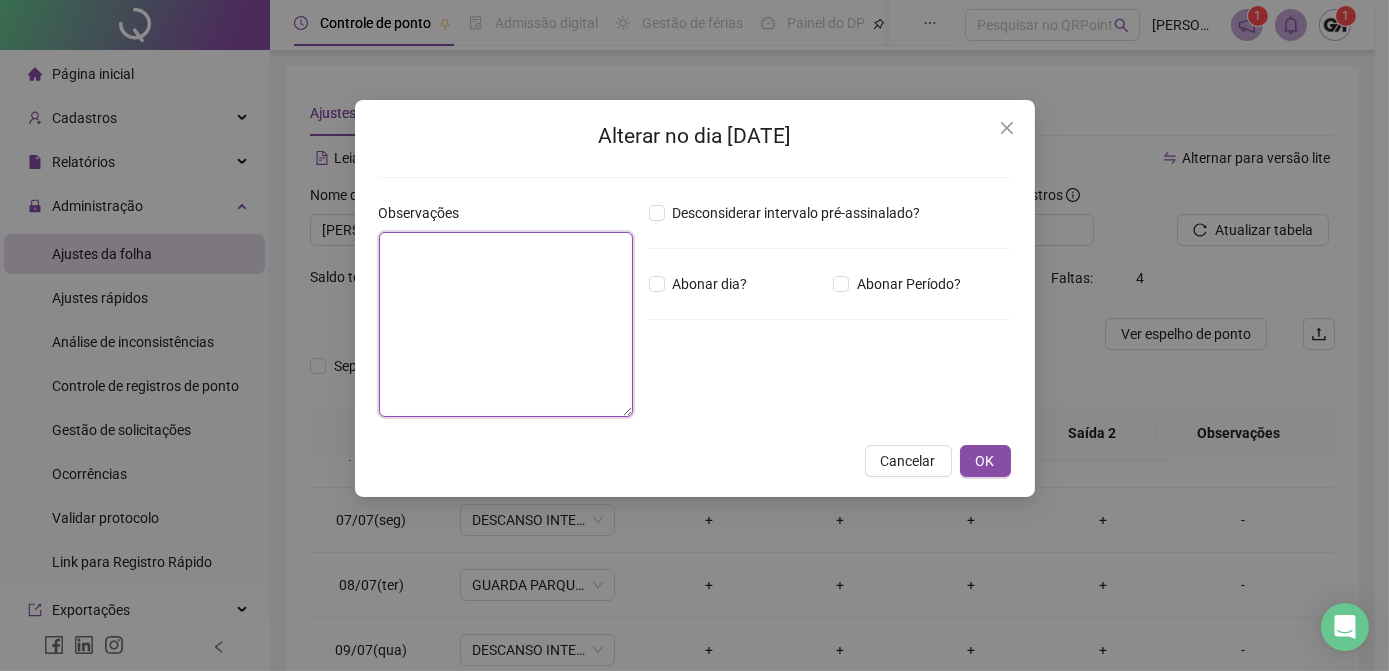 click at bounding box center (506, 324) 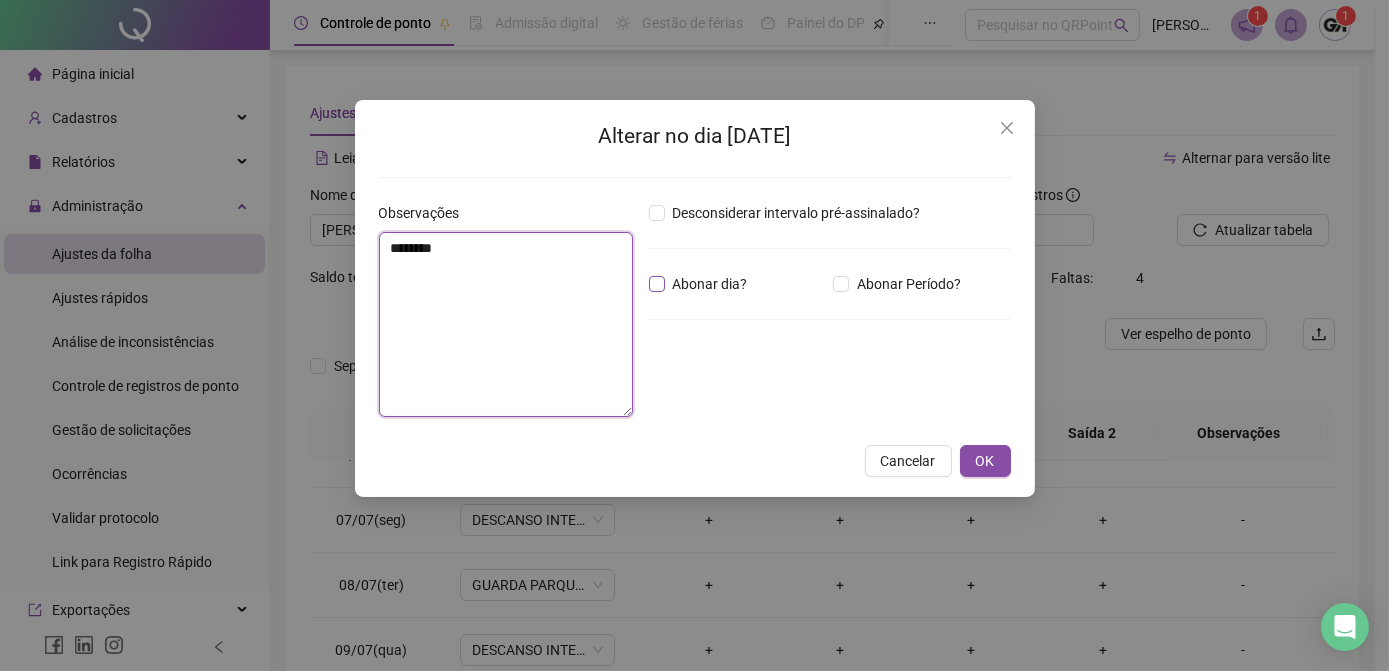 type on "********" 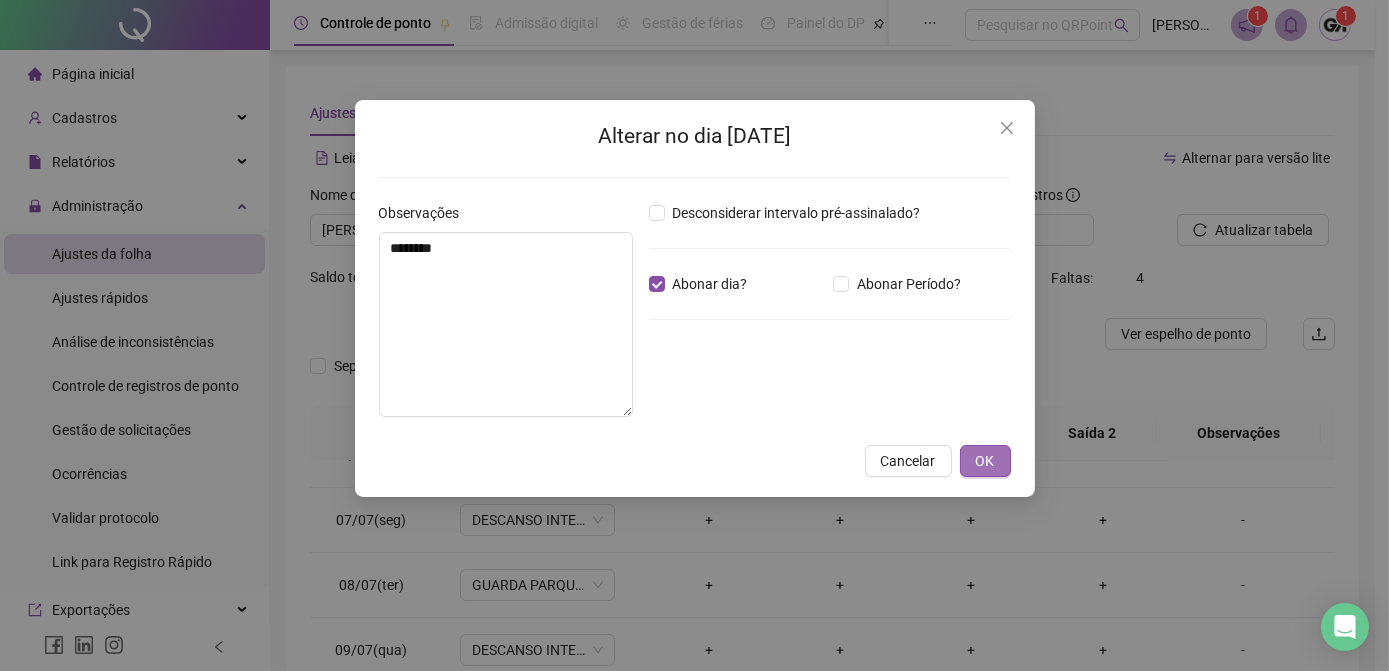 click on "OK" at bounding box center [985, 461] 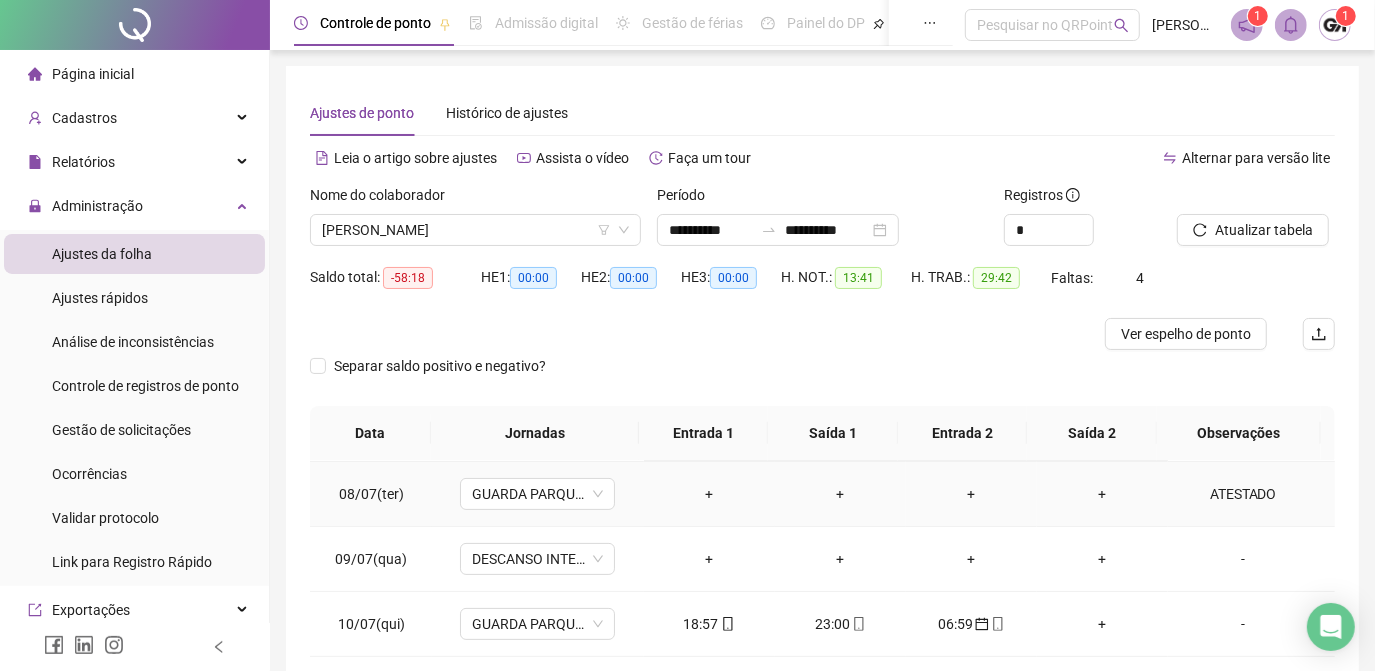 scroll, scrollTop: 545, scrollLeft: 0, axis: vertical 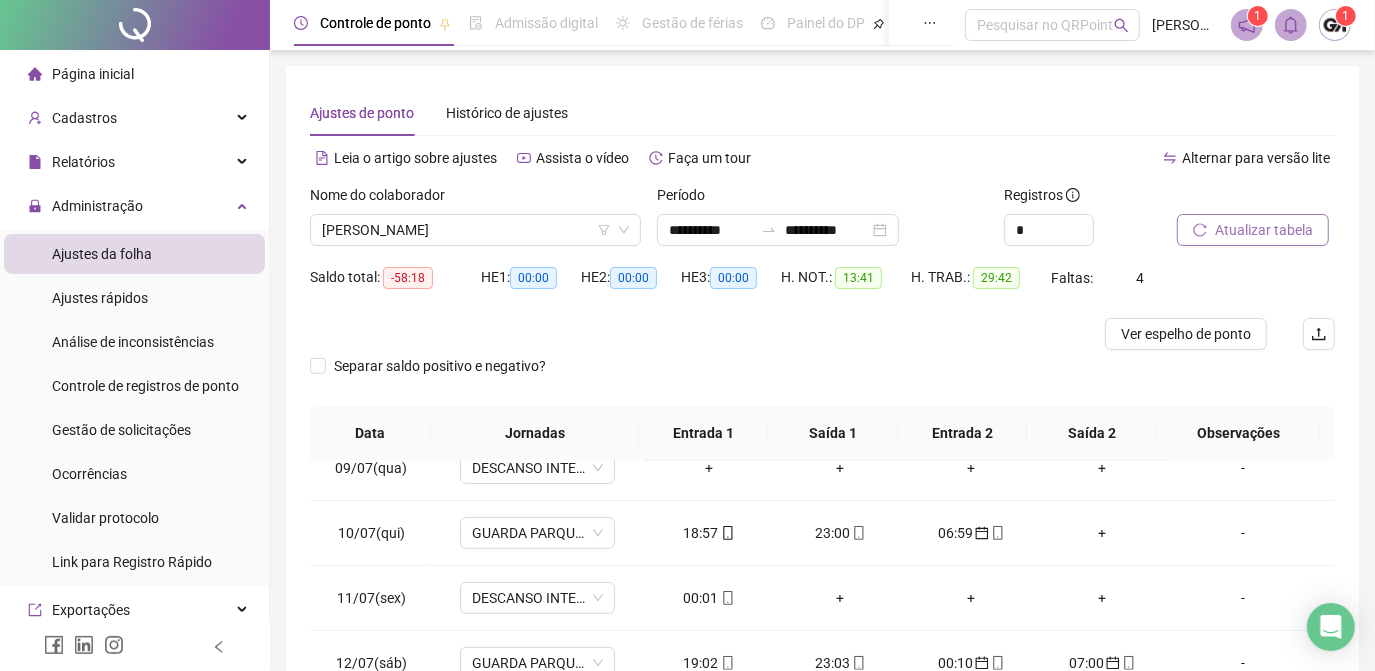 click on "Atualizar tabela" at bounding box center (1264, 230) 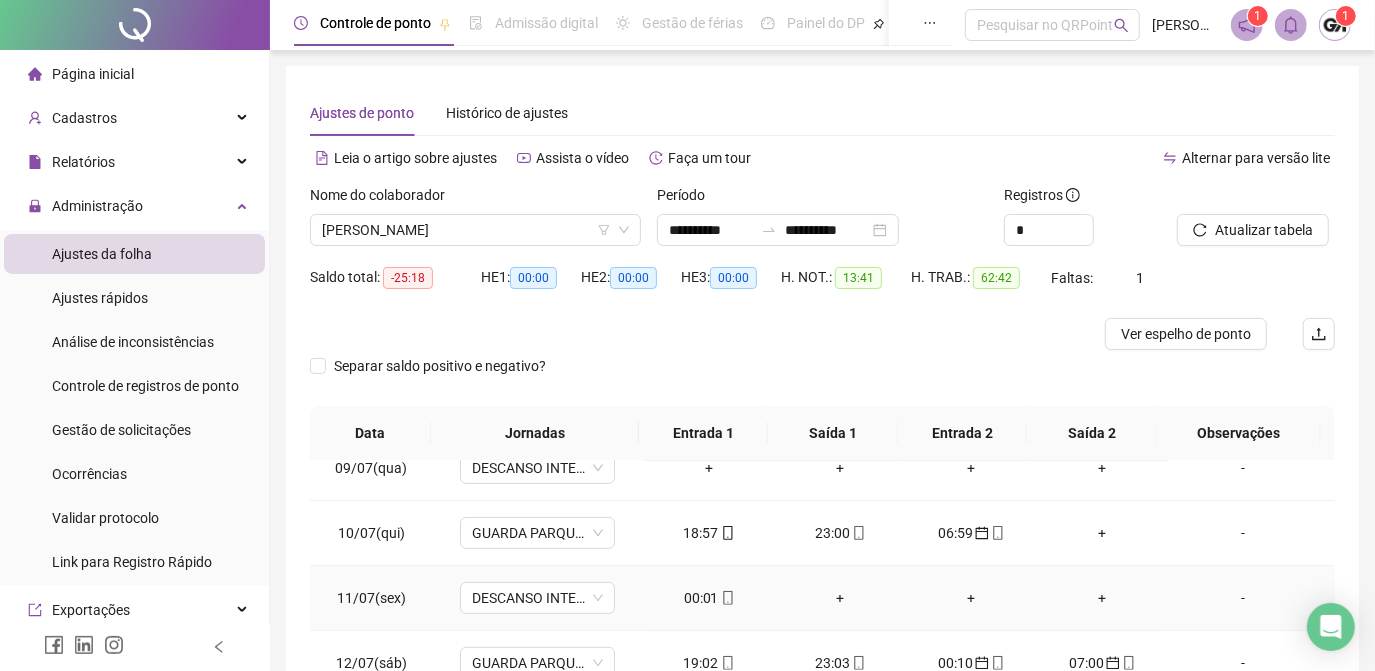 click on "00:01" at bounding box center (709, 598) 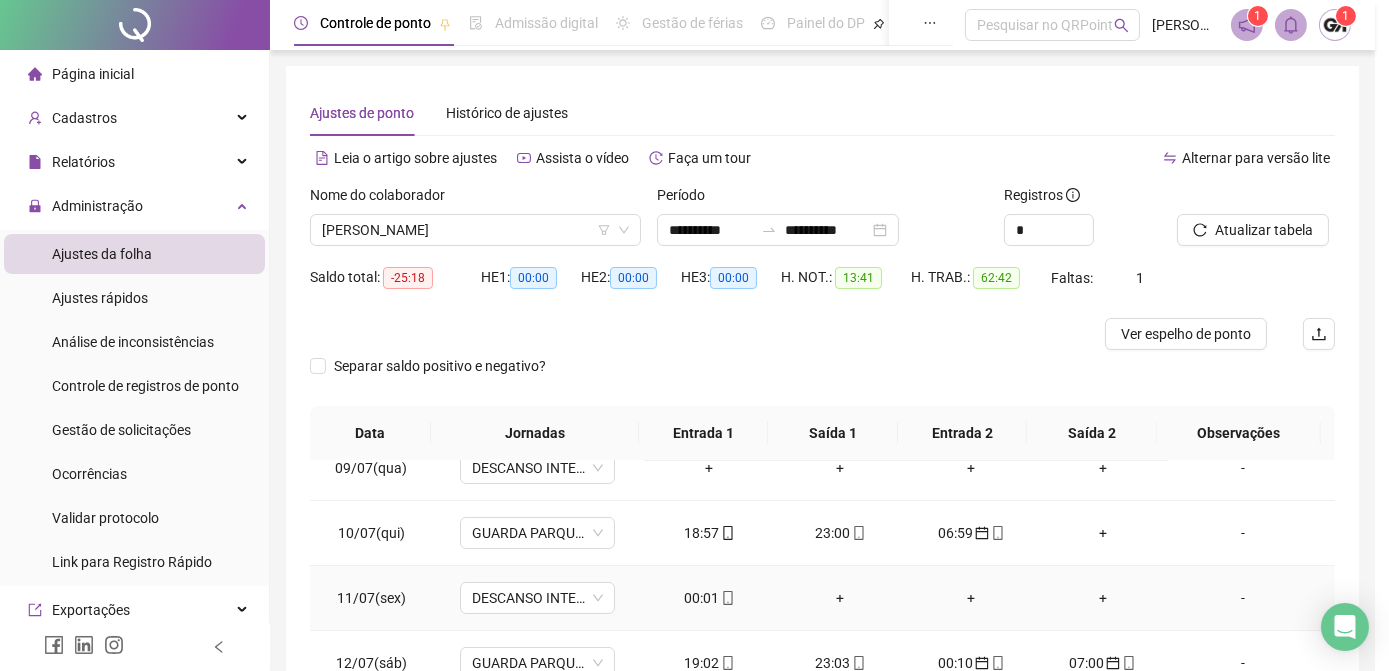 type on "**********" 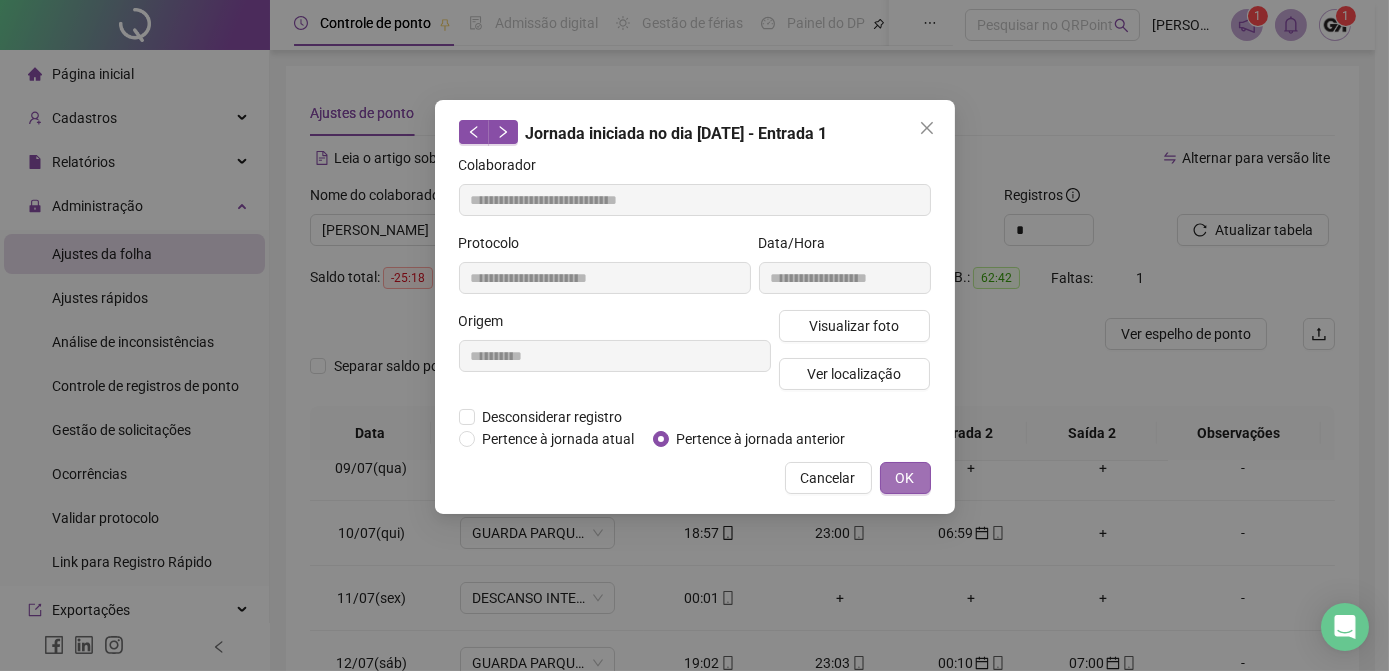 click on "OK" at bounding box center [905, 478] 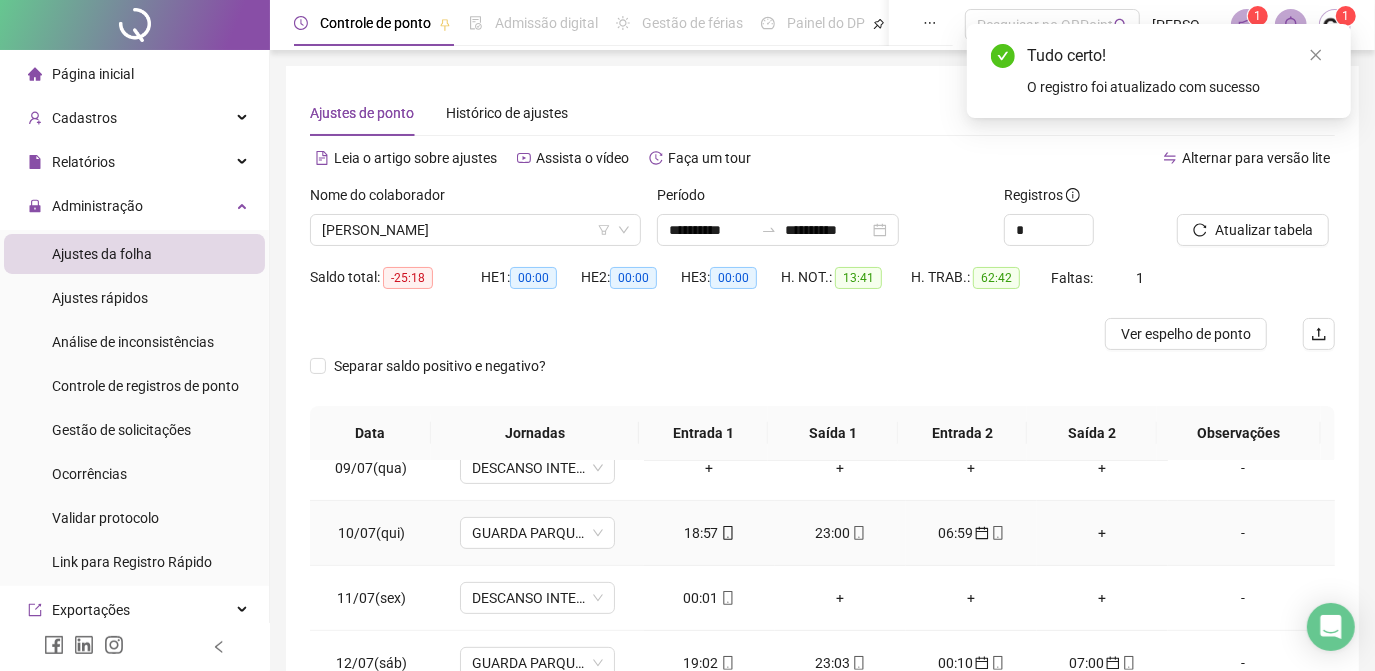 scroll, scrollTop: 608, scrollLeft: 0, axis: vertical 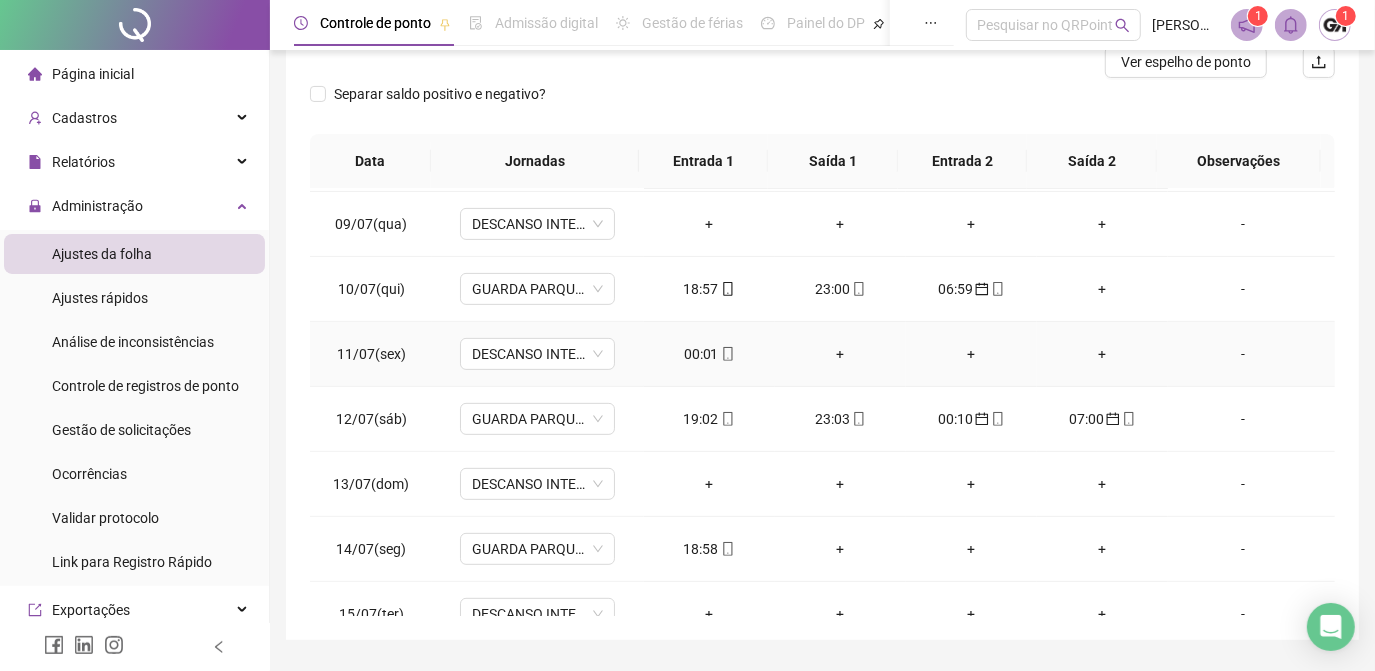 click on "00:01" at bounding box center [709, 354] 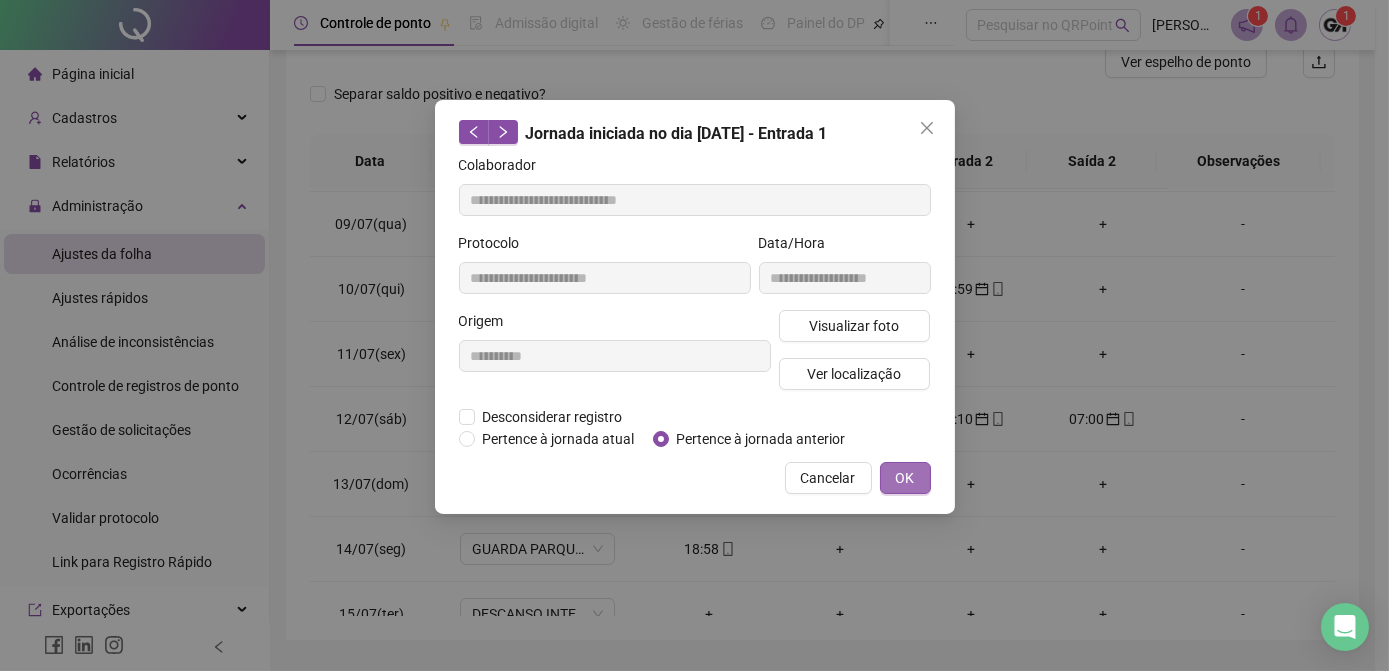 click on "OK" at bounding box center [905, 478] 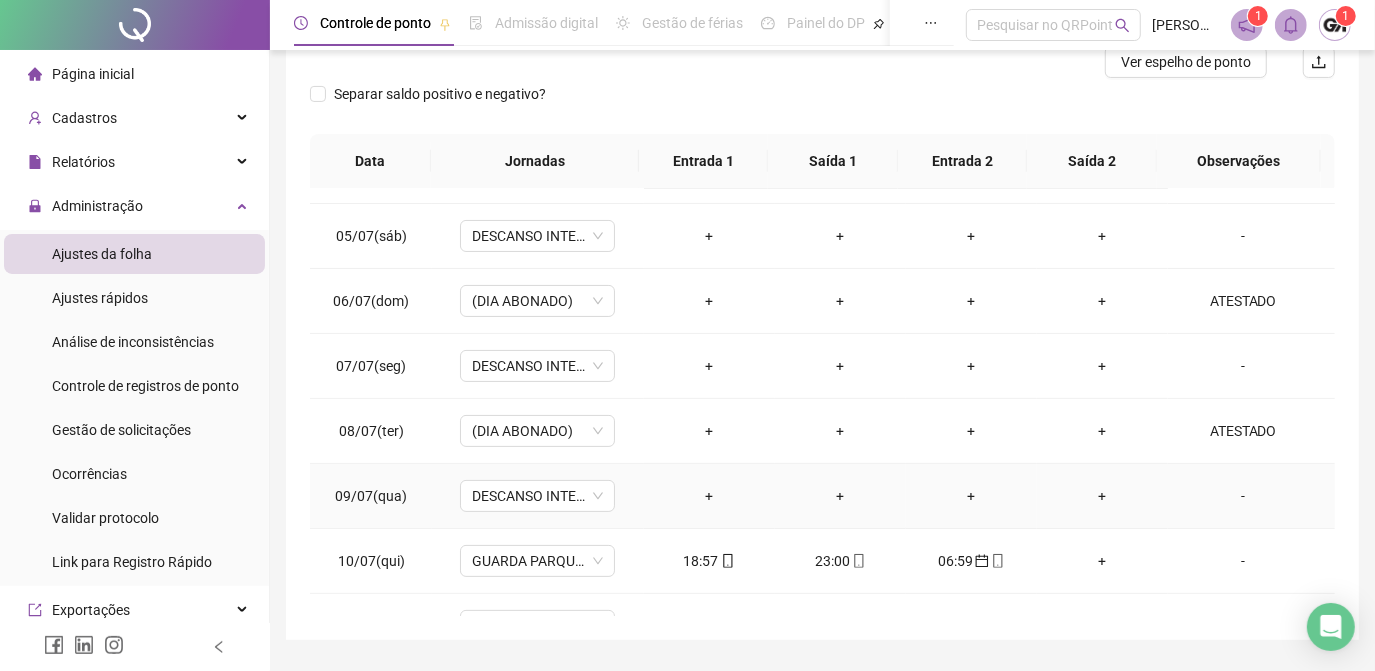 scroll, scrollTop: 0, scrollLeft: 0, axis: both 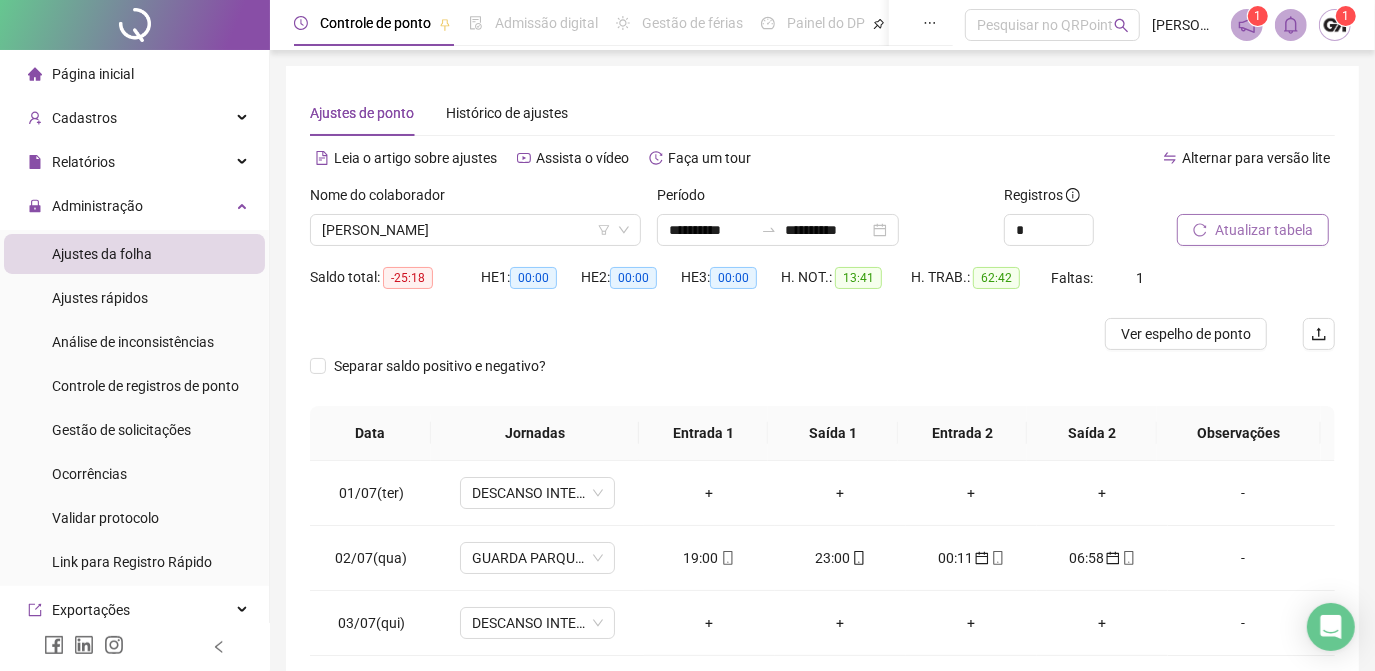 click on "Atualizar tabela" at bounding box center (1264, 230) 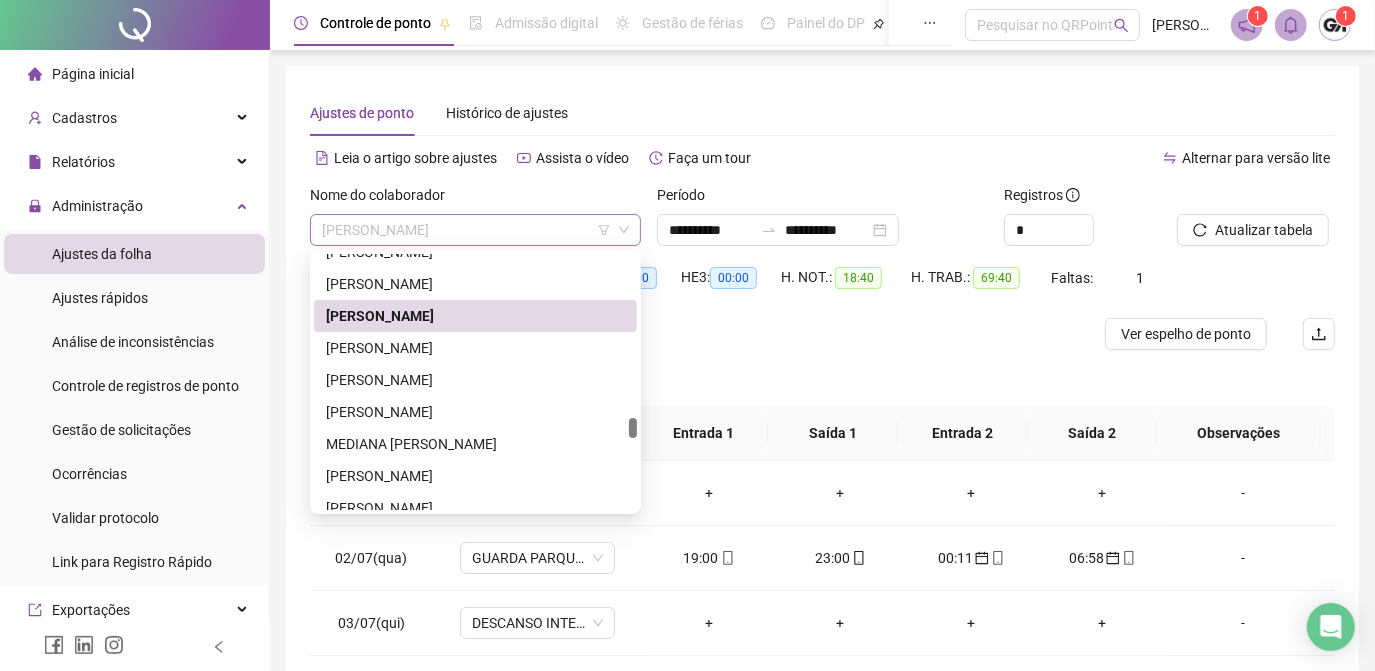 click on "[PERSON_NAME]" at bounding box center (475, 230) 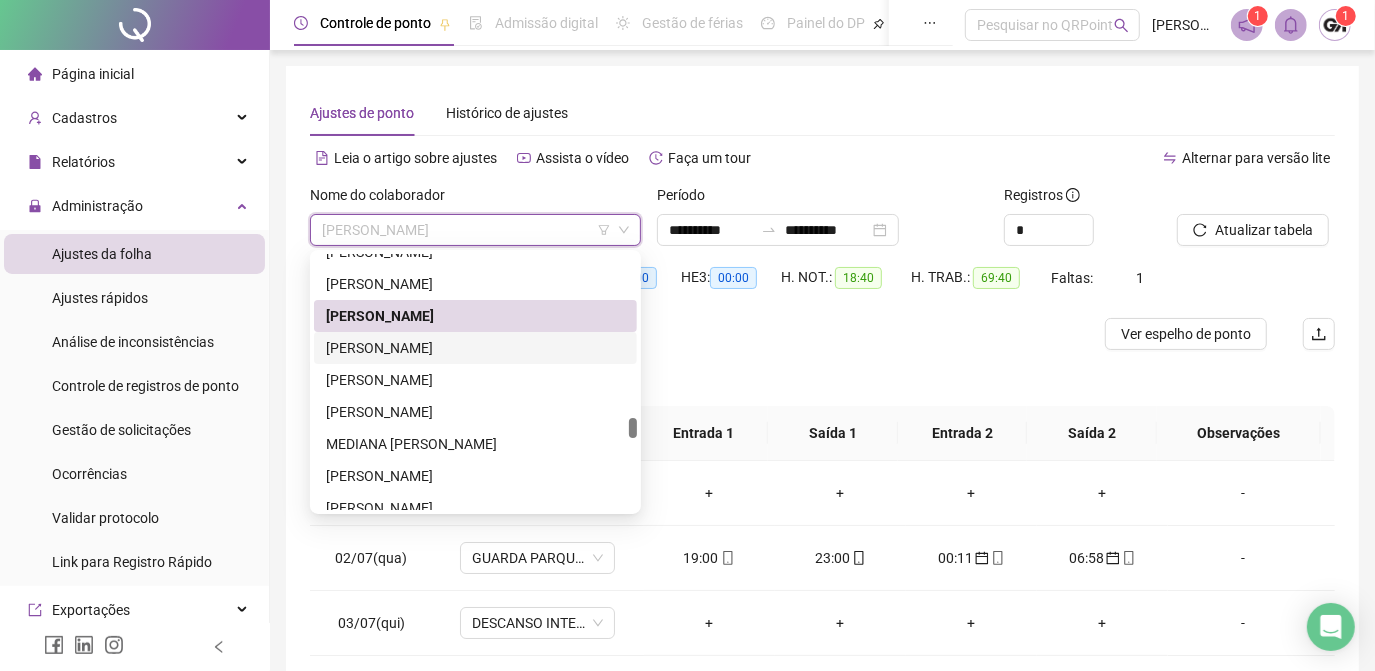 click on "[PERSON_NAME]" at bounding box center [475, 348] 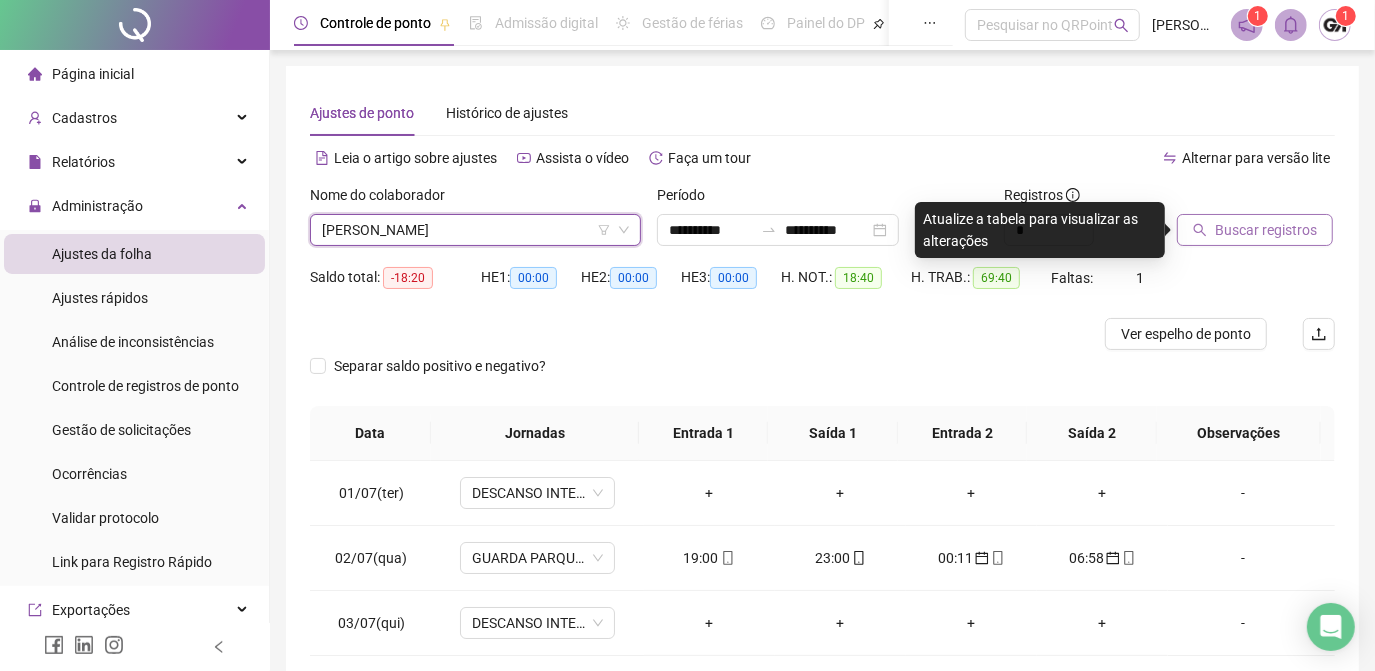 click on "Buscar registros" at bounding box center [1266, 230] 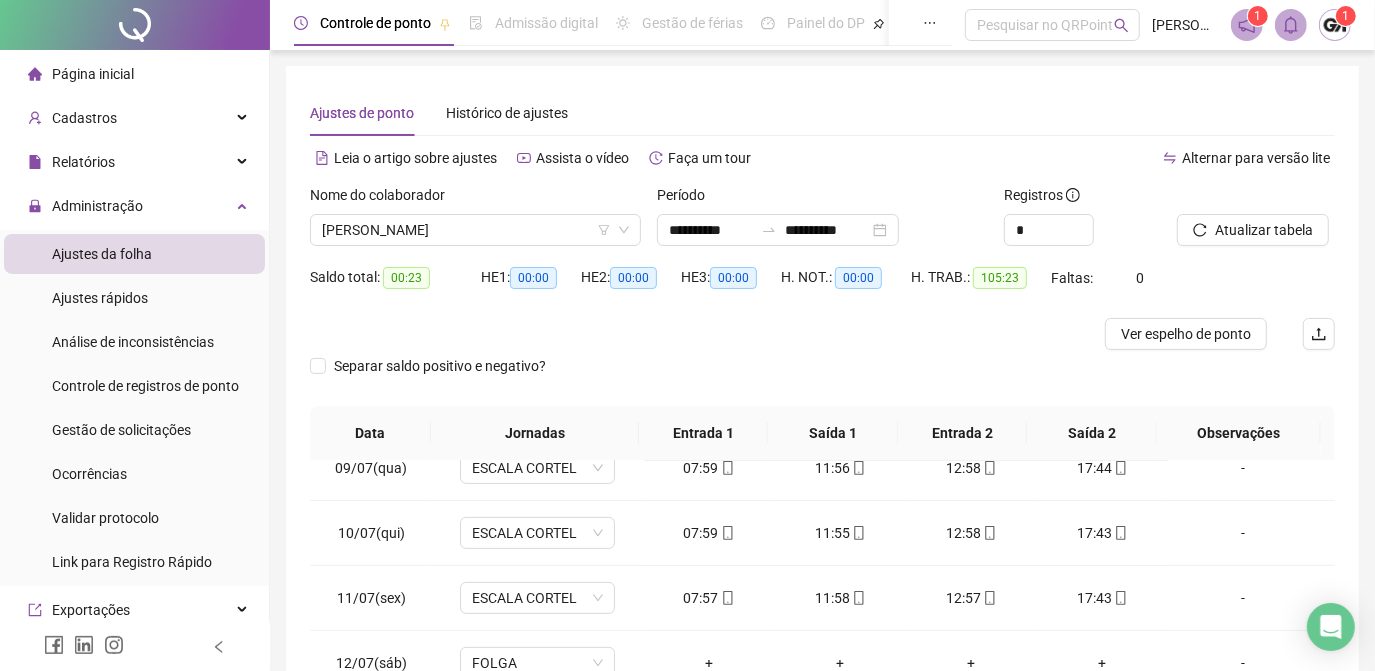 scroll, scrollTop: 608, scrollLeft: 0, axis: vertical 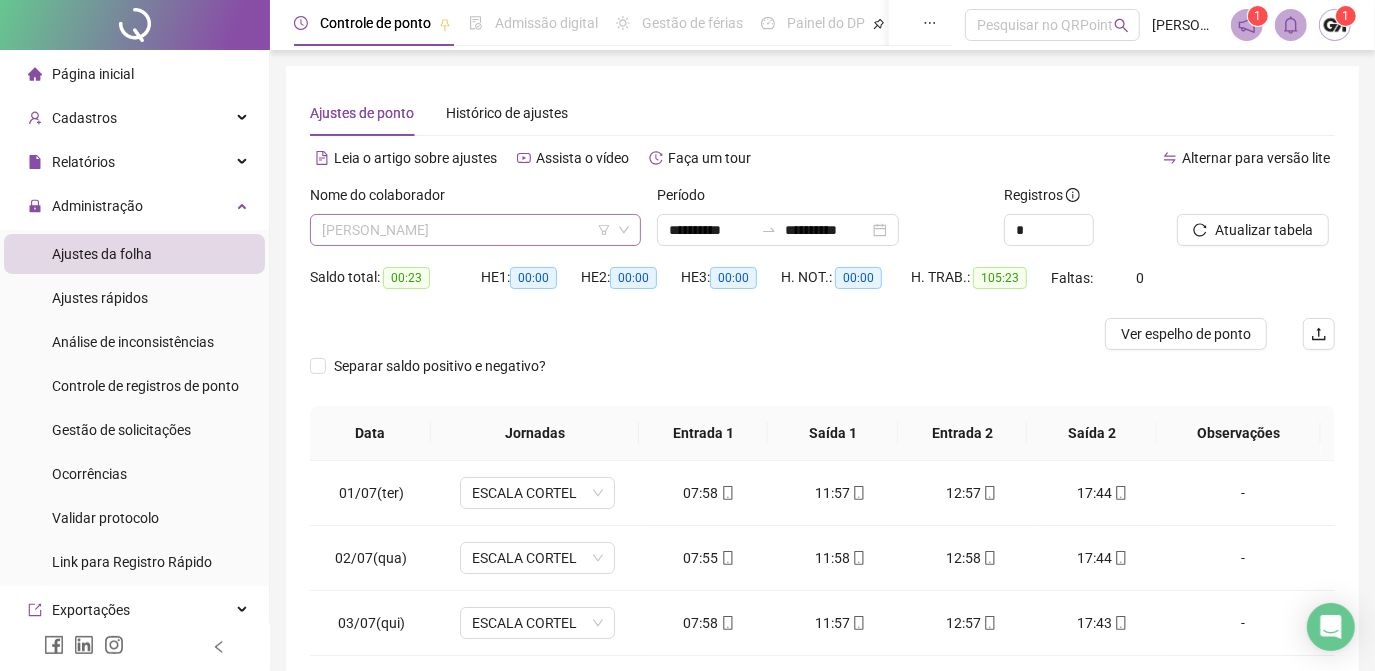 click on "[PERSON_NAME]" at bounding box center (475, 230) 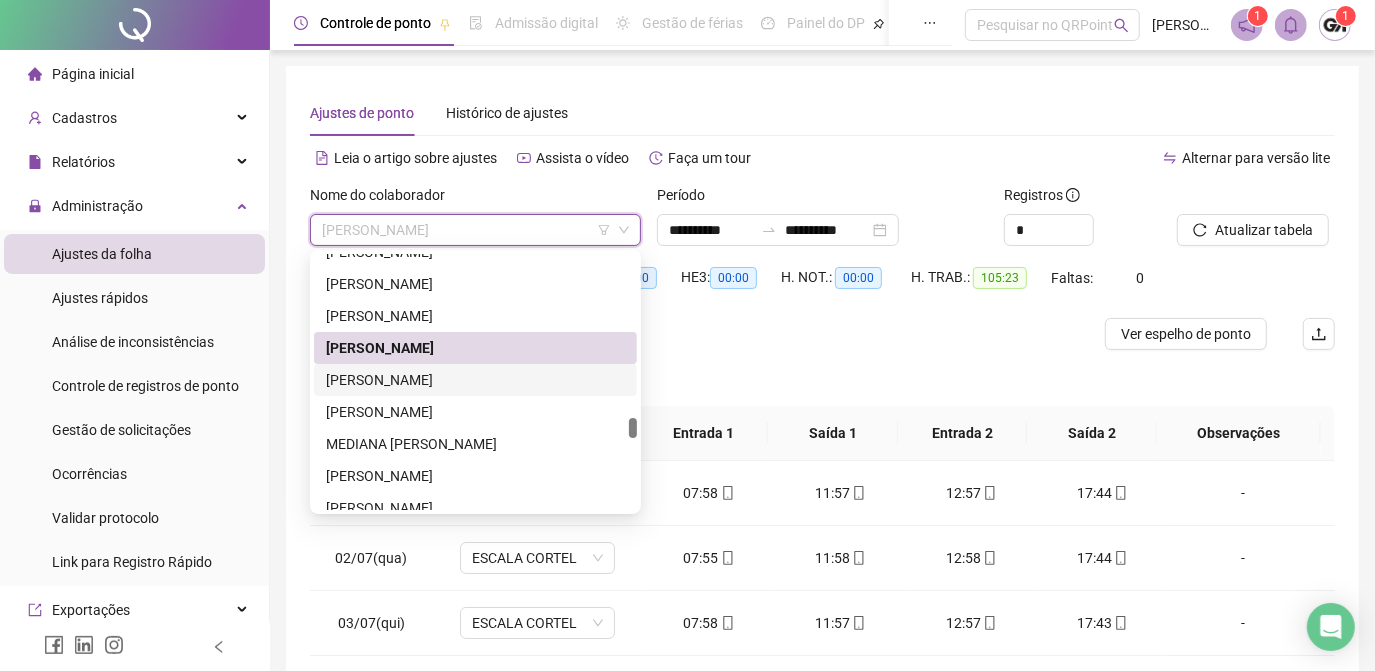click on "[PERSON_NAME]" at bounding box center [475, 380] 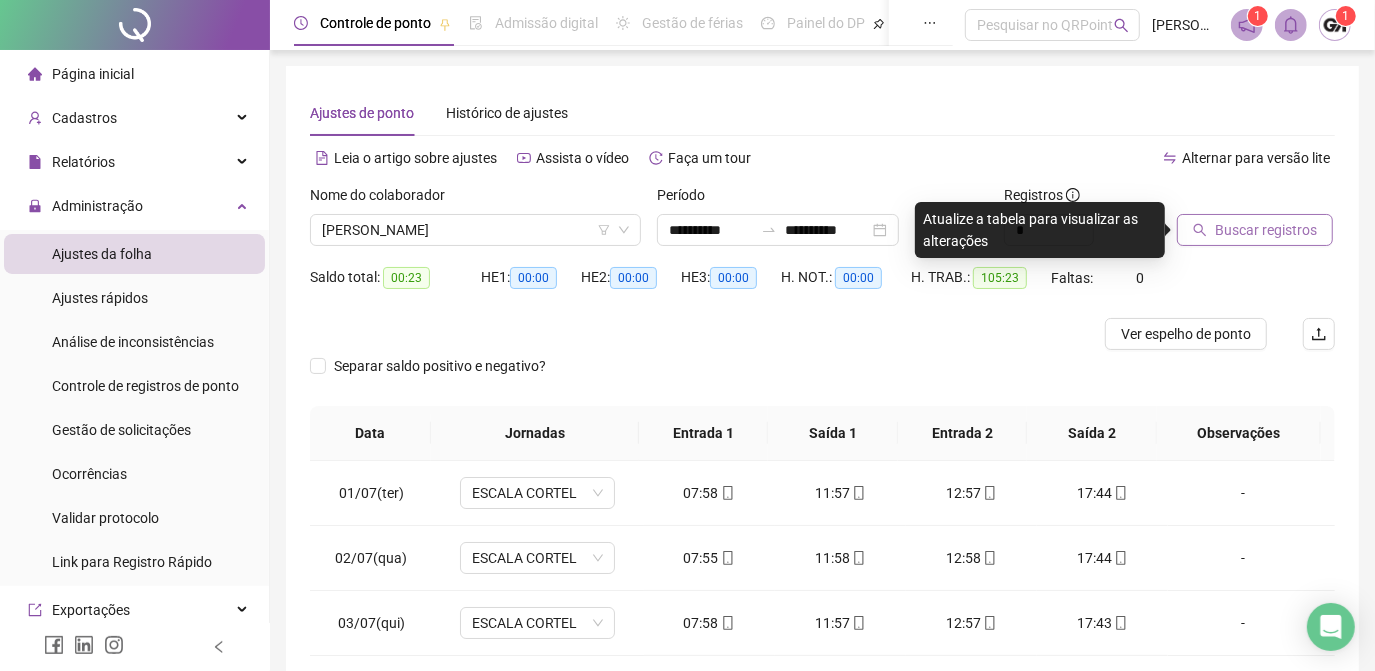 click on "Buscar registros" at bounding box center [1266, 230] 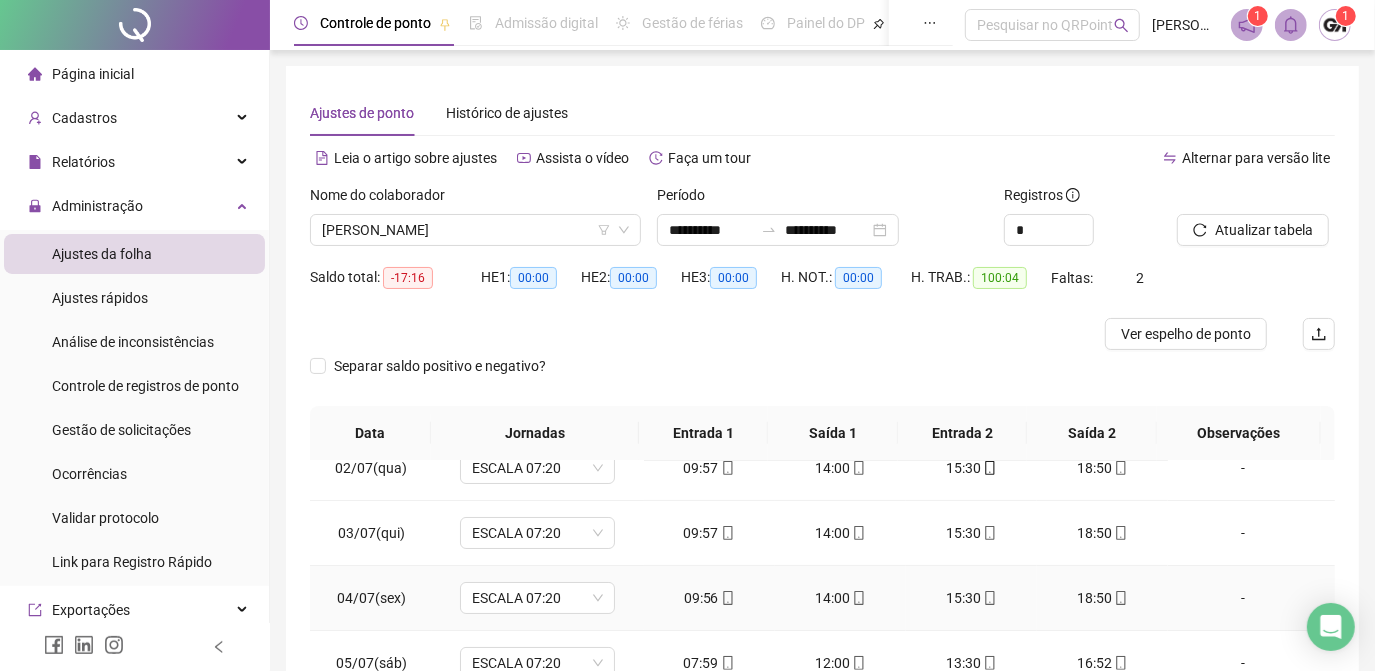 scroll, scrollTop: 272, scrollLeft: 0, axis: vertical 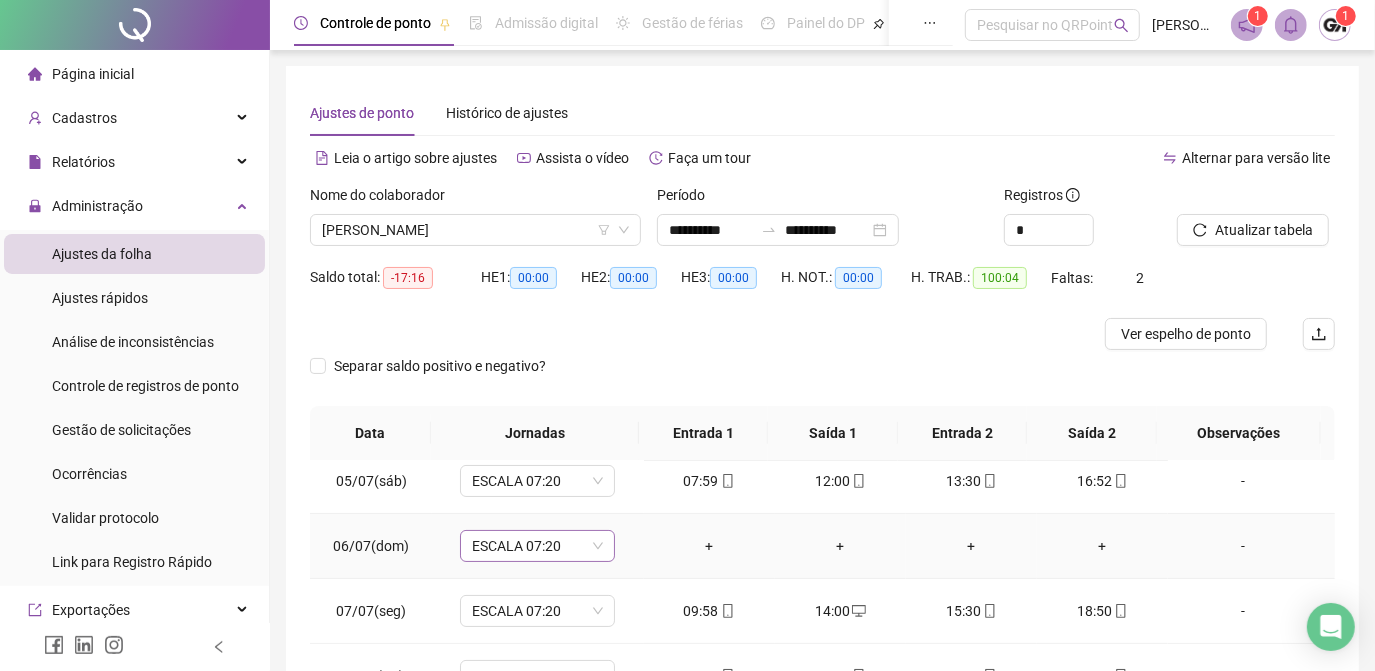 click on "ESCALA 07:20" at bounding box center (537, 546) 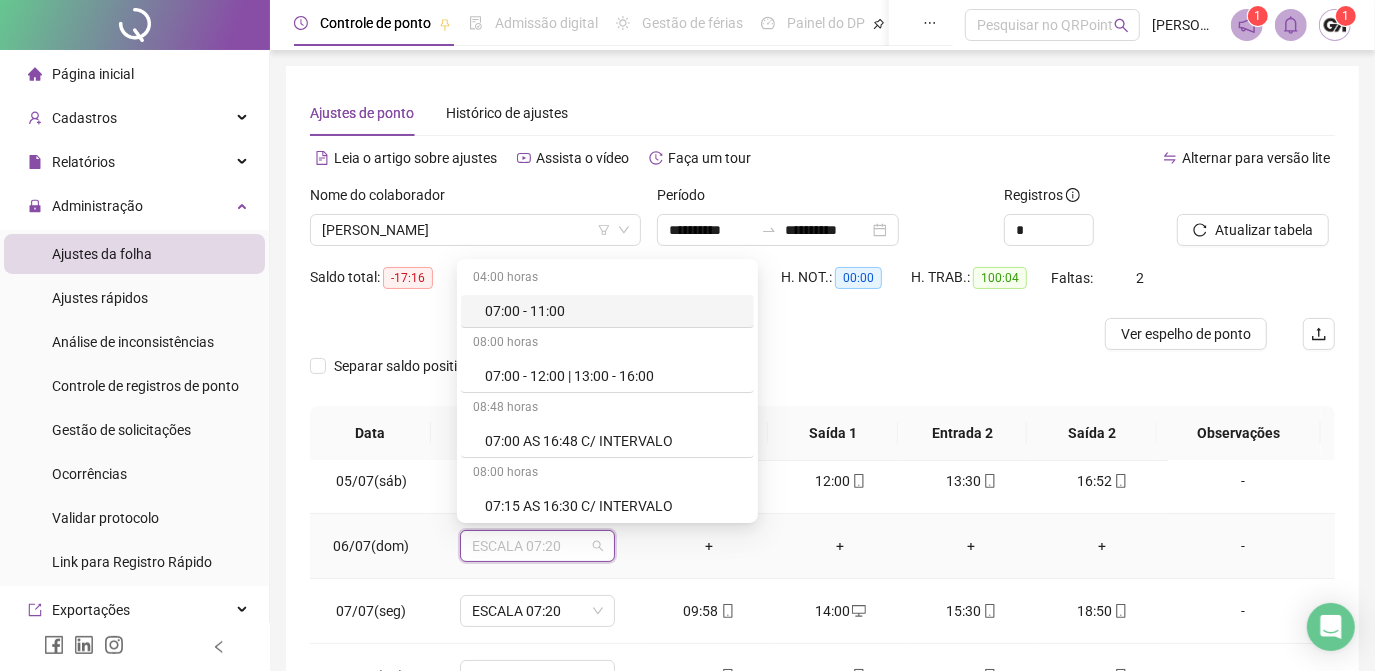 type on "*" 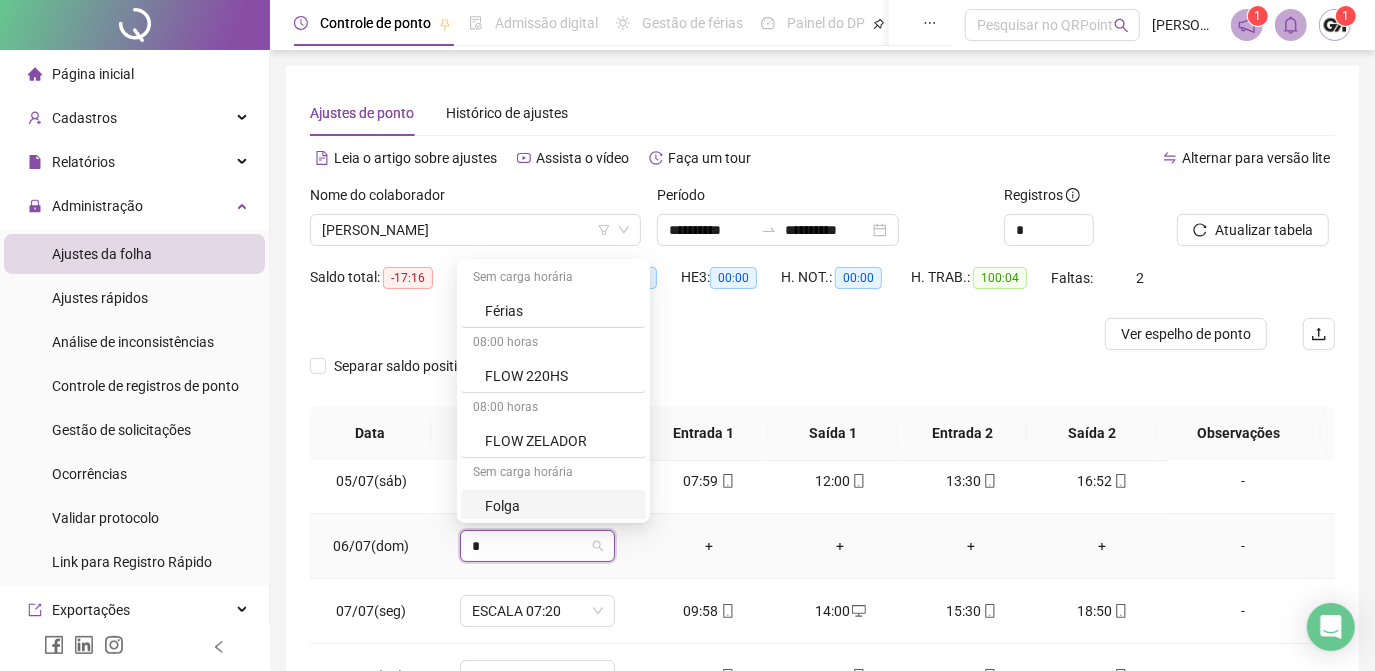 click on "Folga" at bounding box center [559, 506] 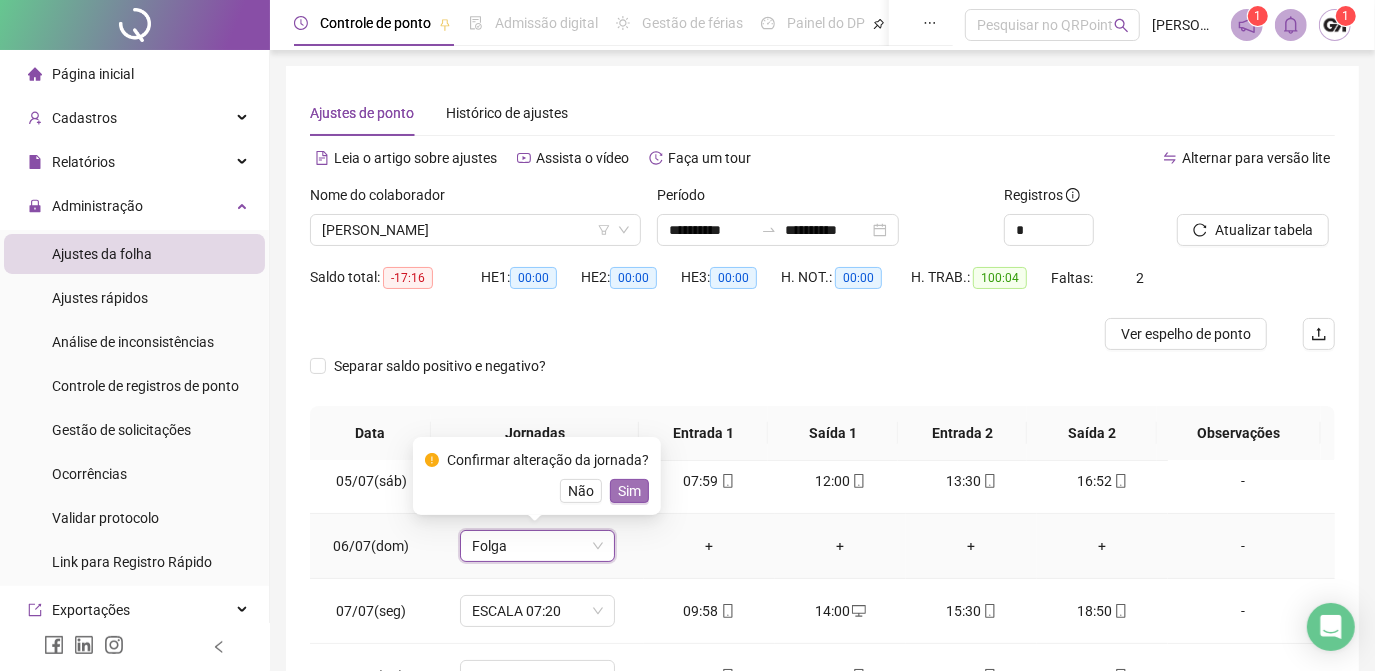 click on "Sim" at bounding box center (629, 491) 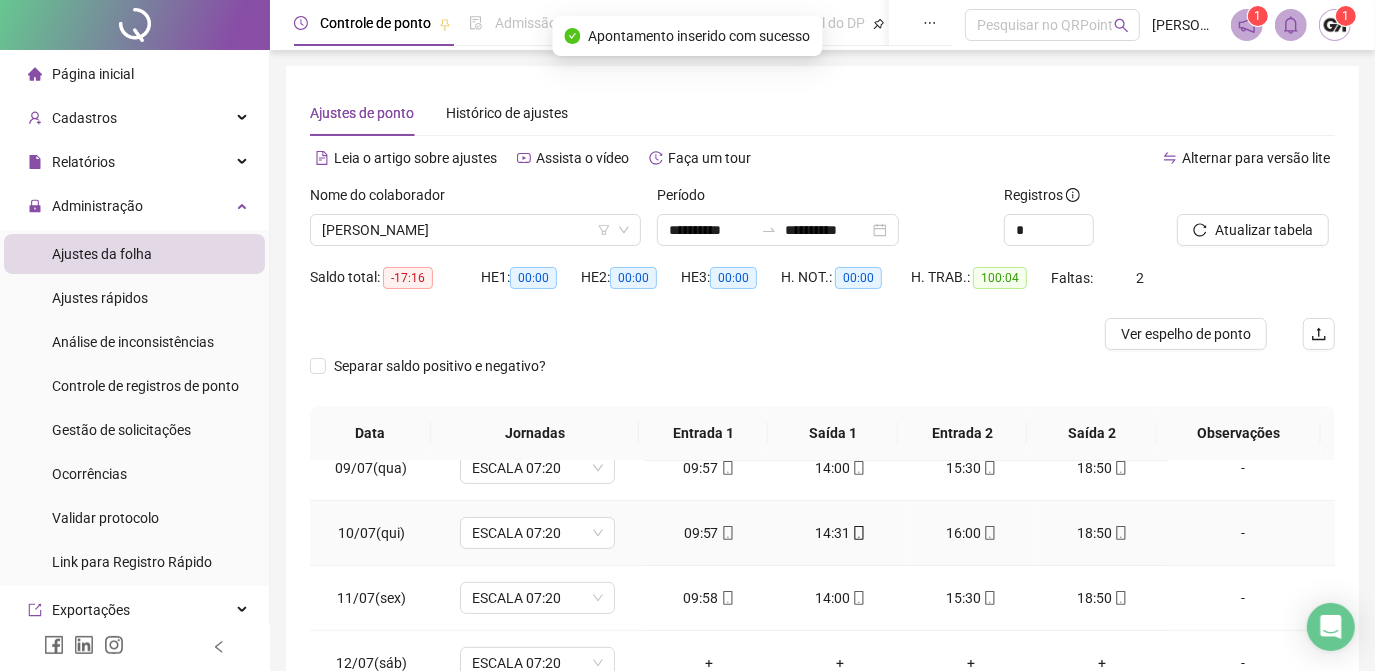 scroll, scrollTop: 608, scrollLeft: 0, axis: vertical 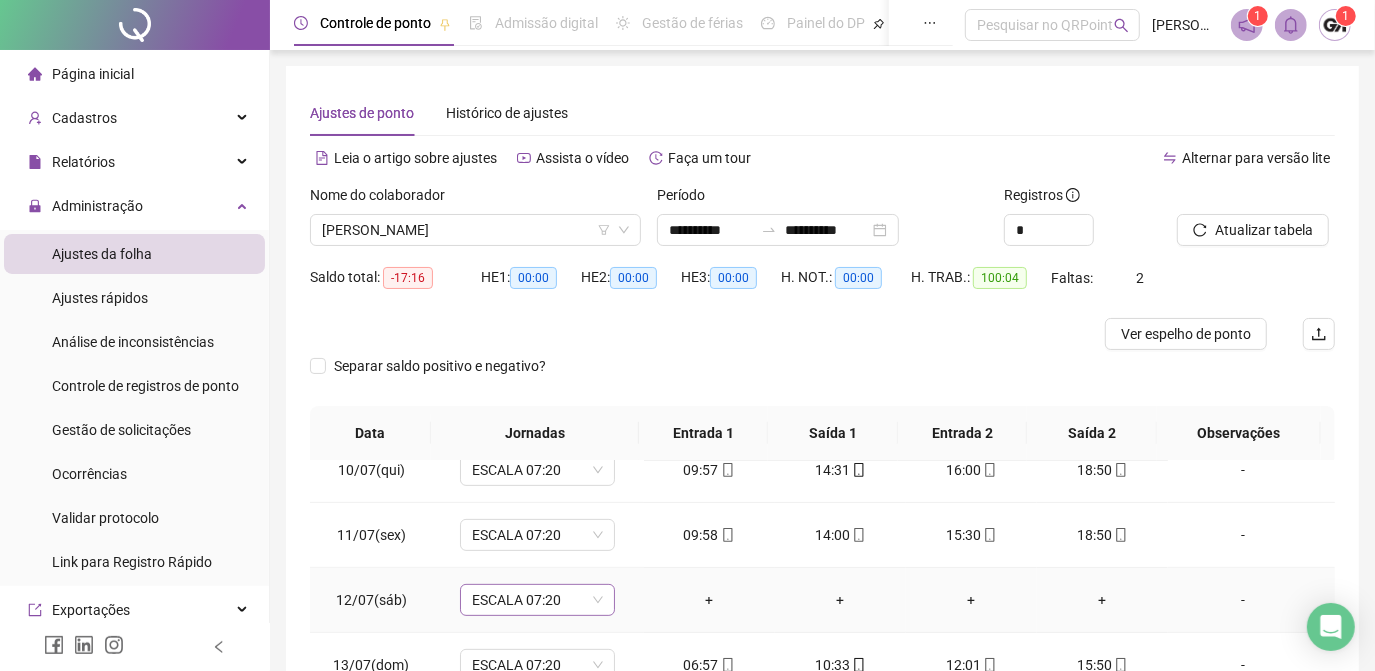 click on "ESCALA 07:20" at bounding box center [537, 600] 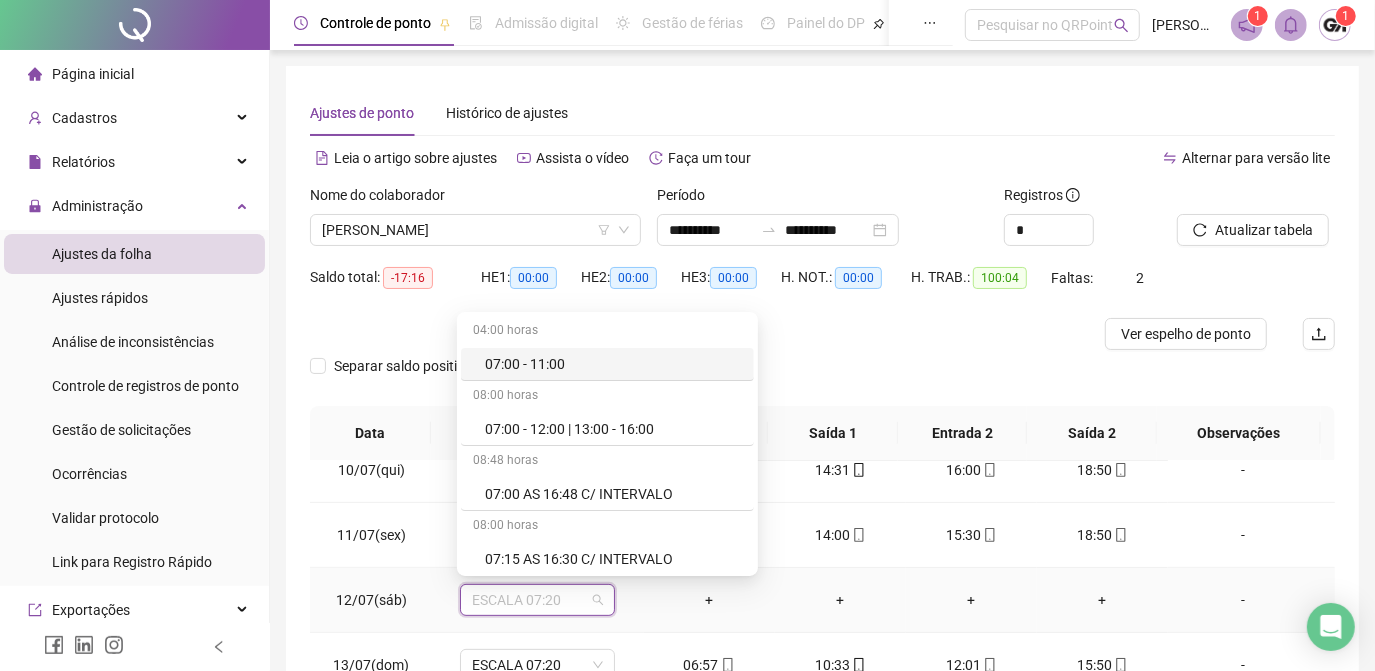 type on "*" 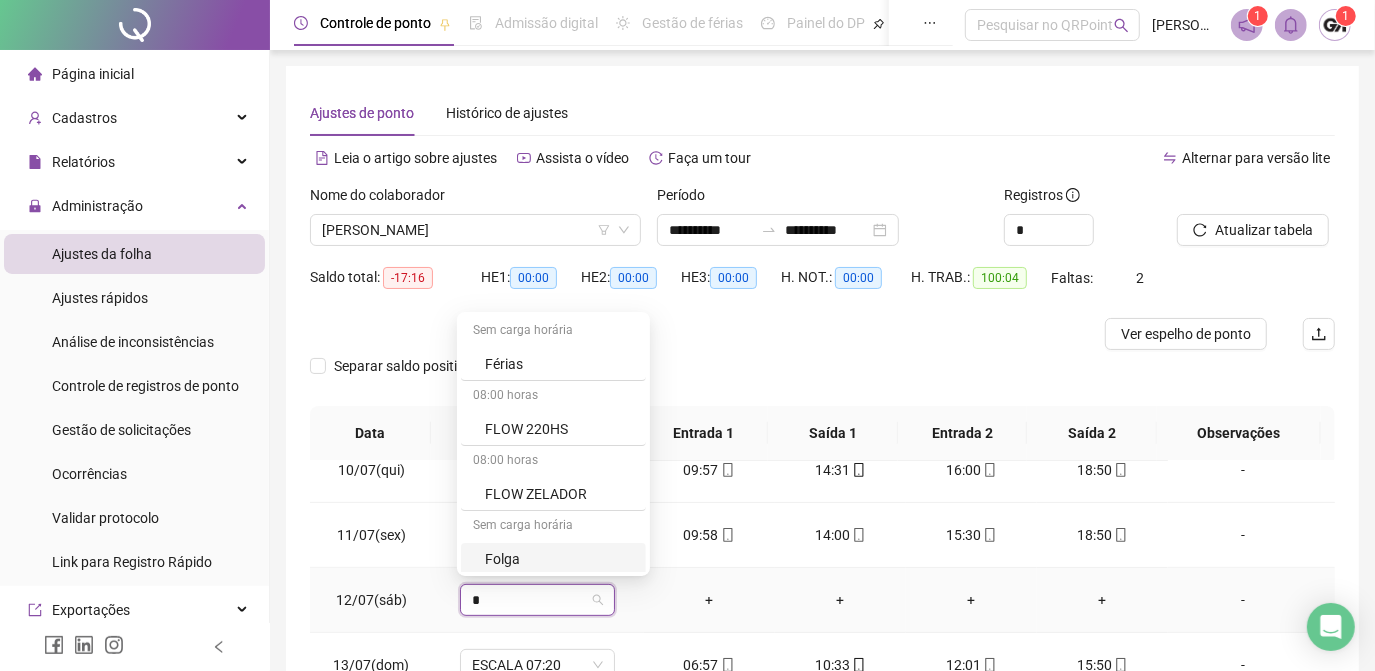 click on "Folga" at bounding box center (559, 559) 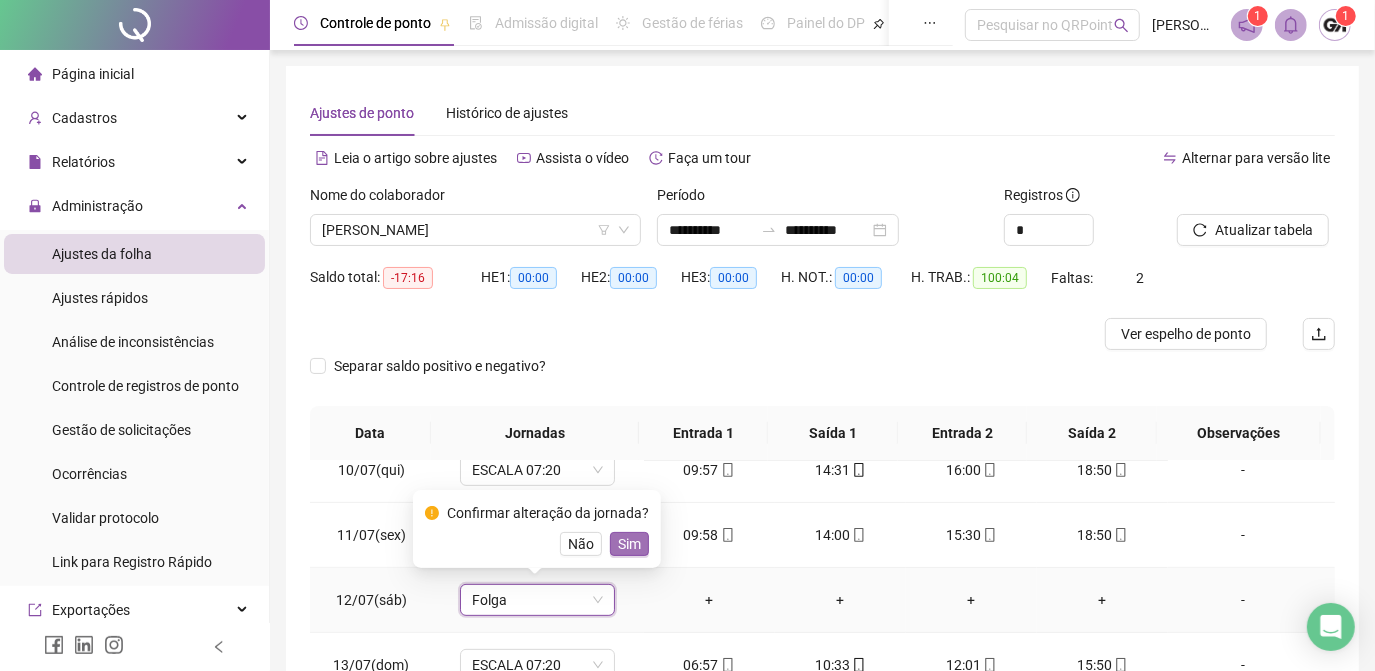 click on "Sim" at bounding box center (629, 544) 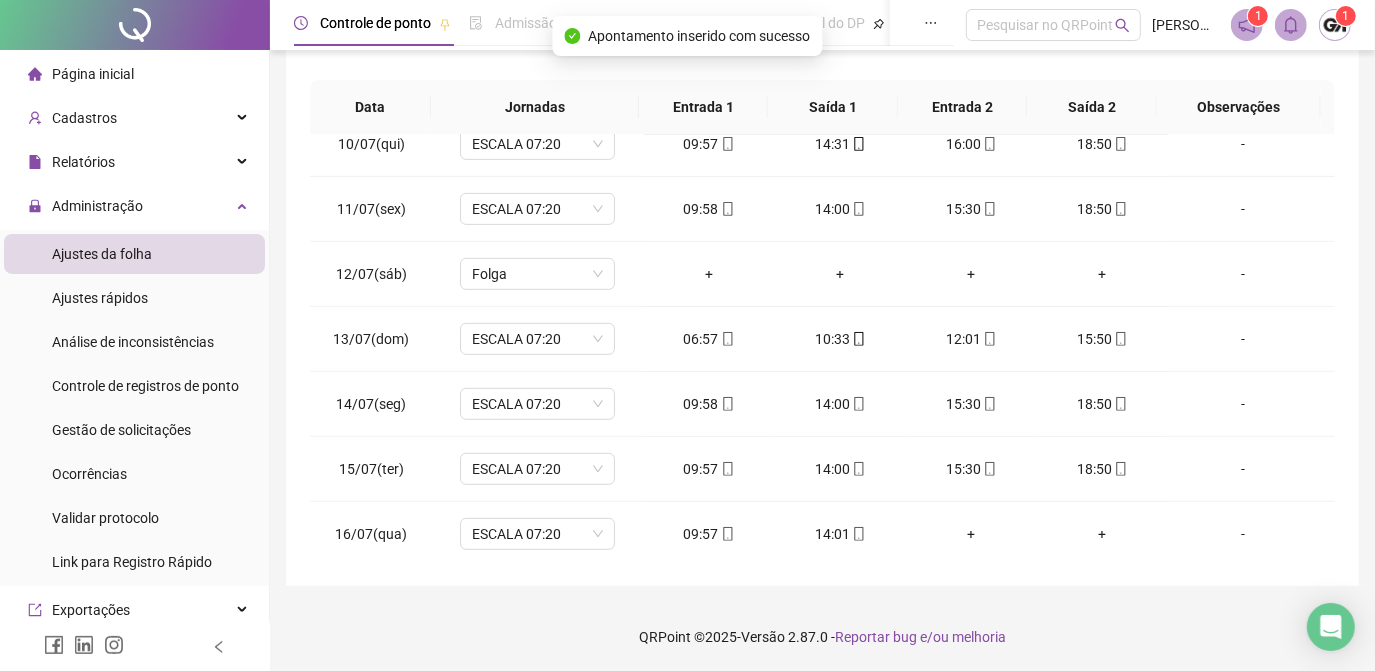 scroll, scrollTop: 144, scrollLeft: 0, axis: vertical 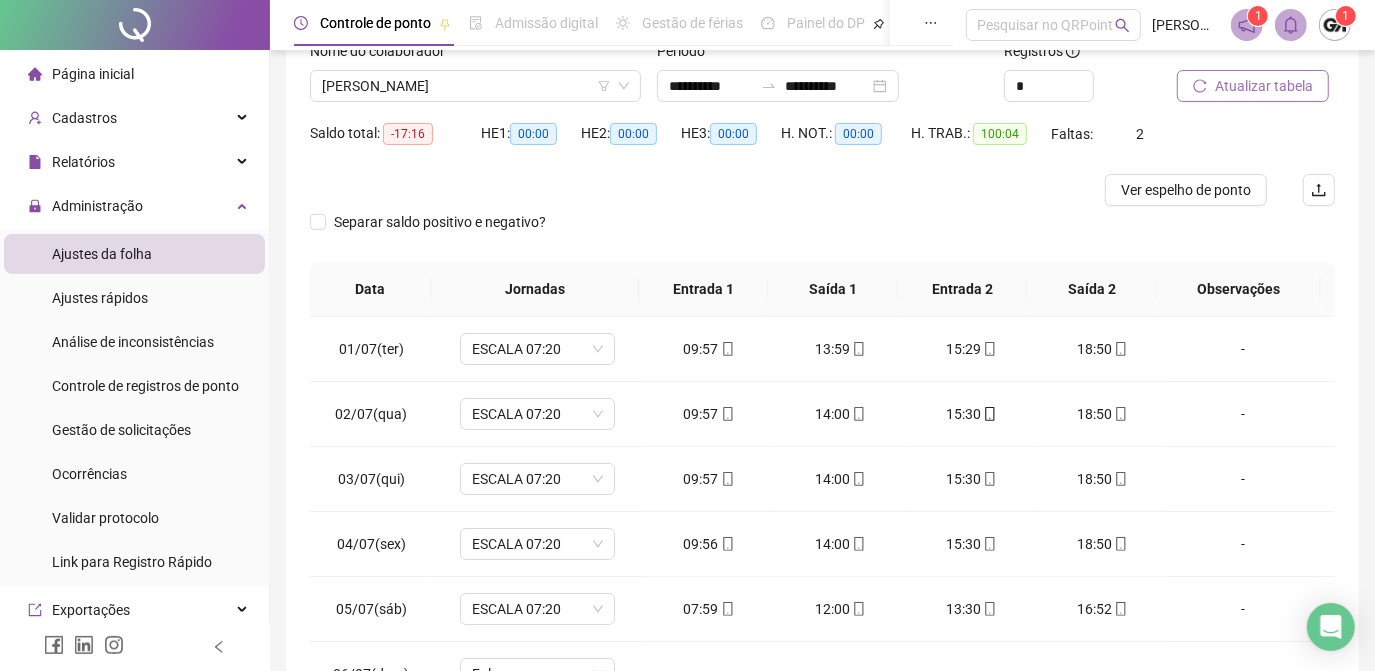 click on "Atualizar tabela" at bounding box center [1264, 86] 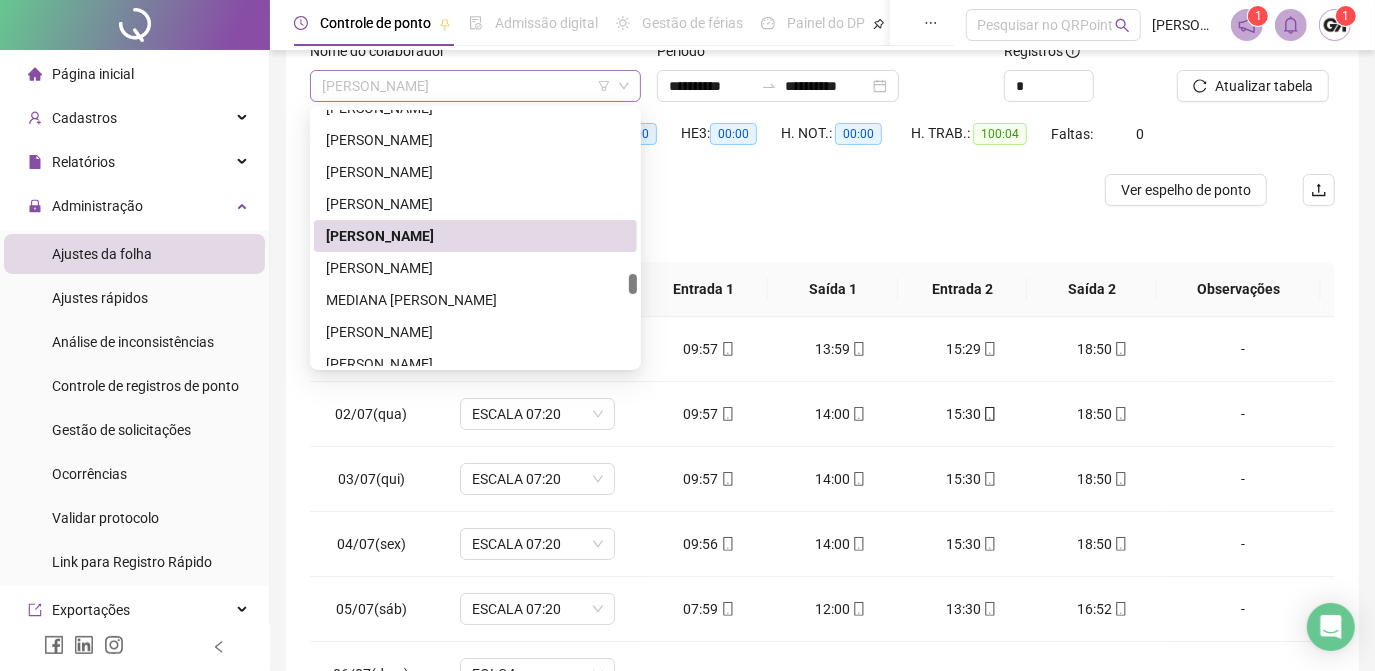 click on "[PERSON_NAME]" at bounding box center [475, 86] 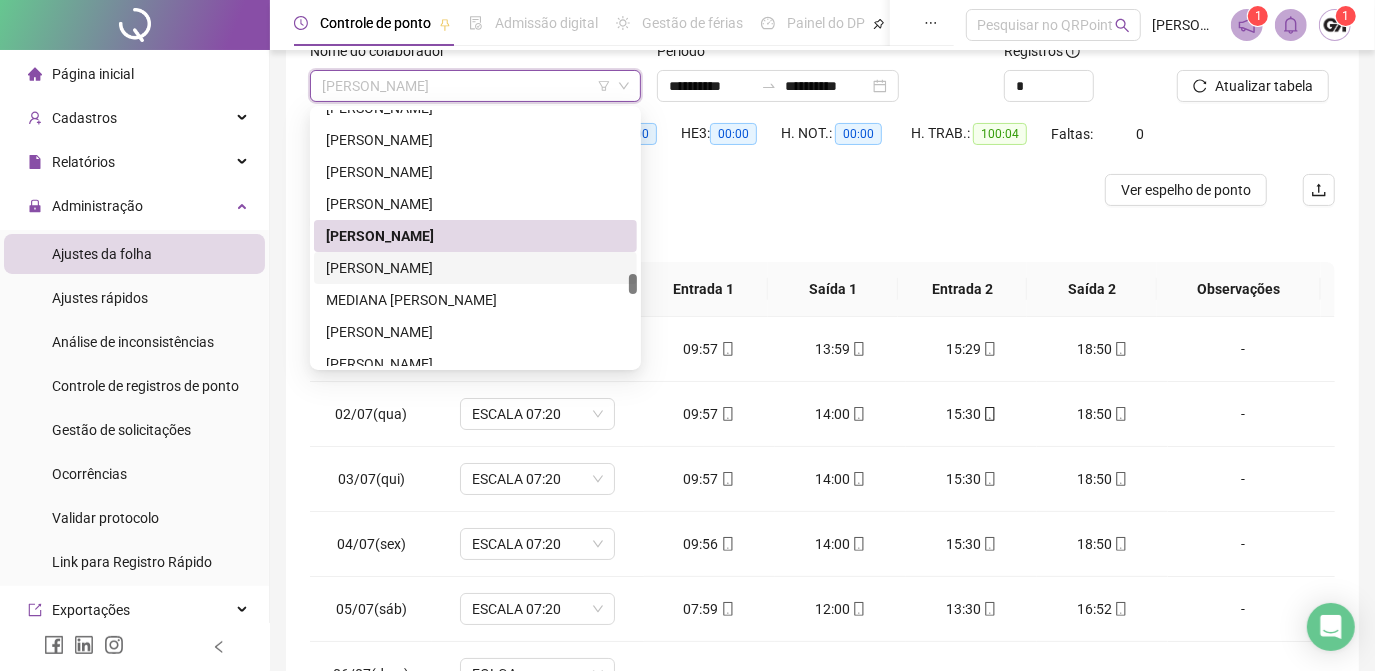 click on "[PERSON_NAME]" at bounding box center (475, 268) 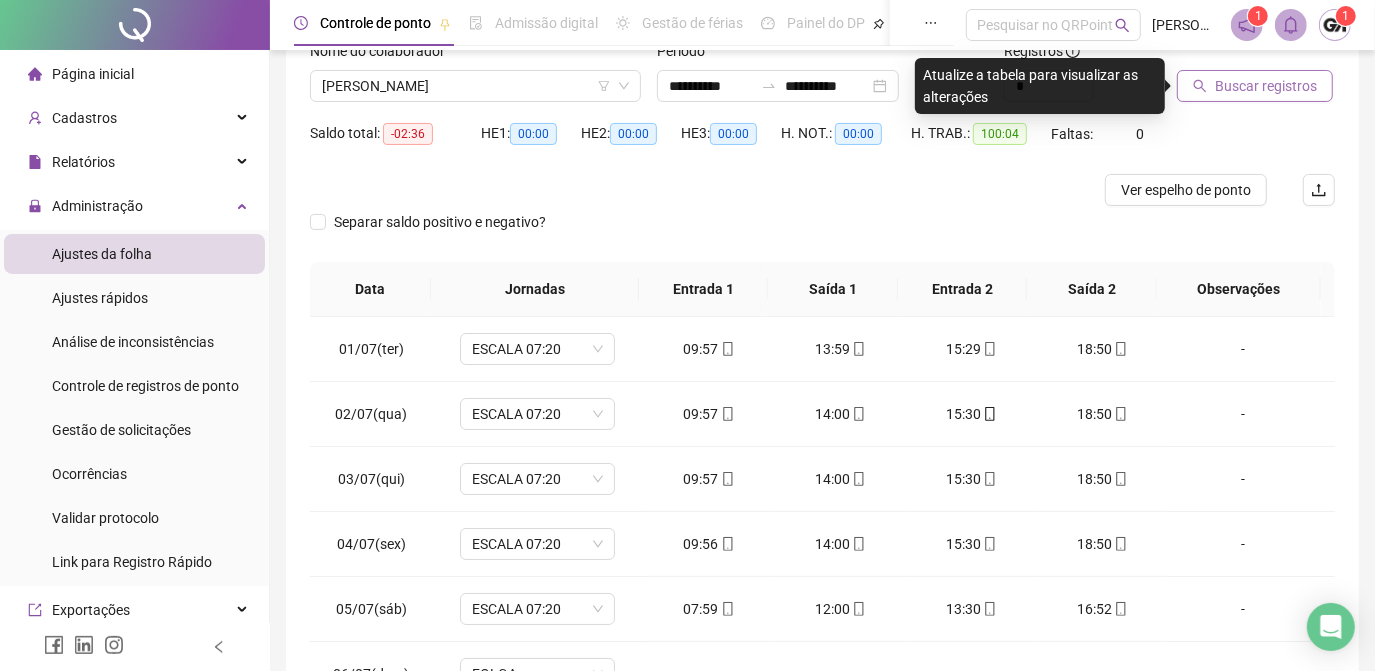 click on "Buscar registros" at bounding box center [1266, 86] 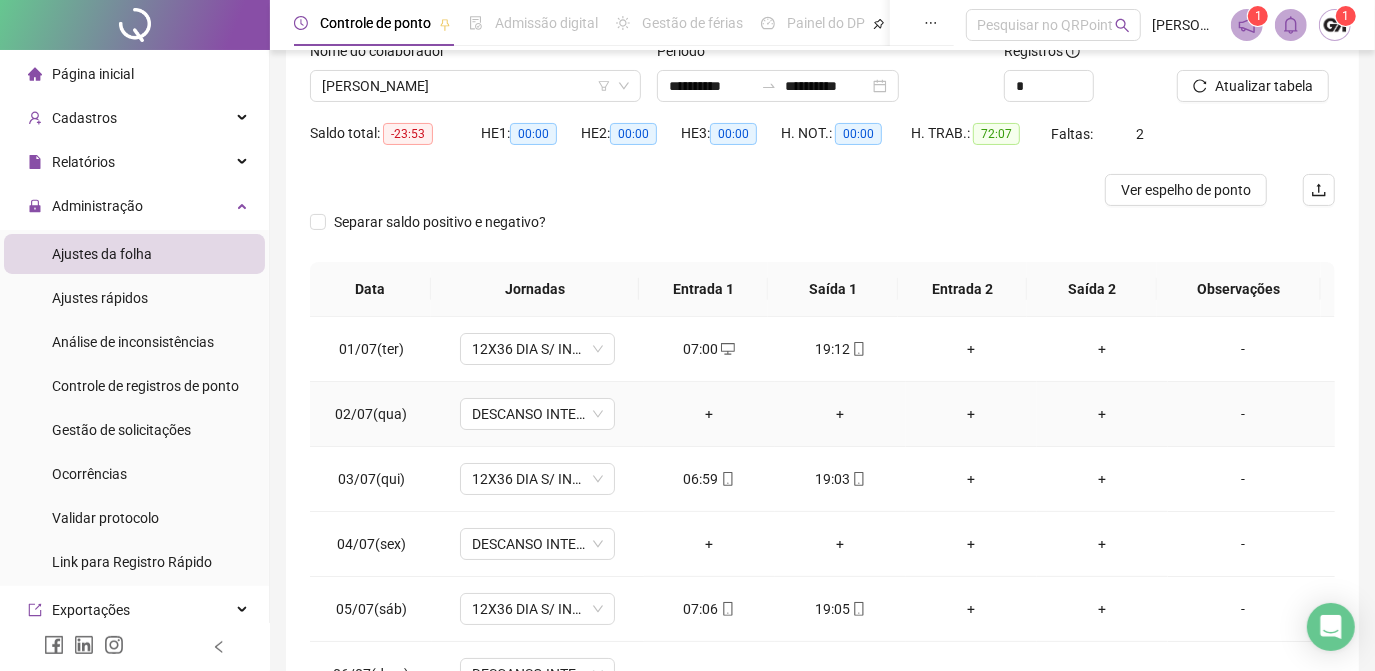scroll, scrollTop: 0, scrollLeft: 0, axis: both 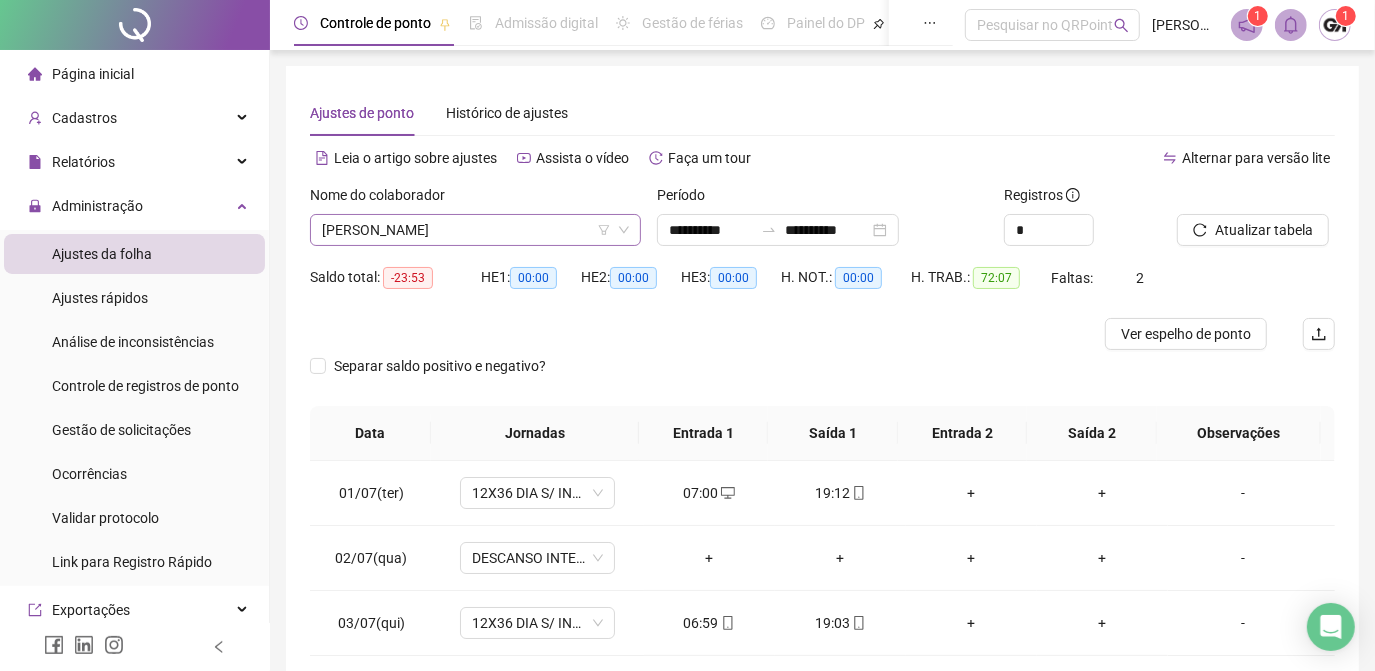 click on "[PERSON_NAME]" at bounding box center (475, 230) 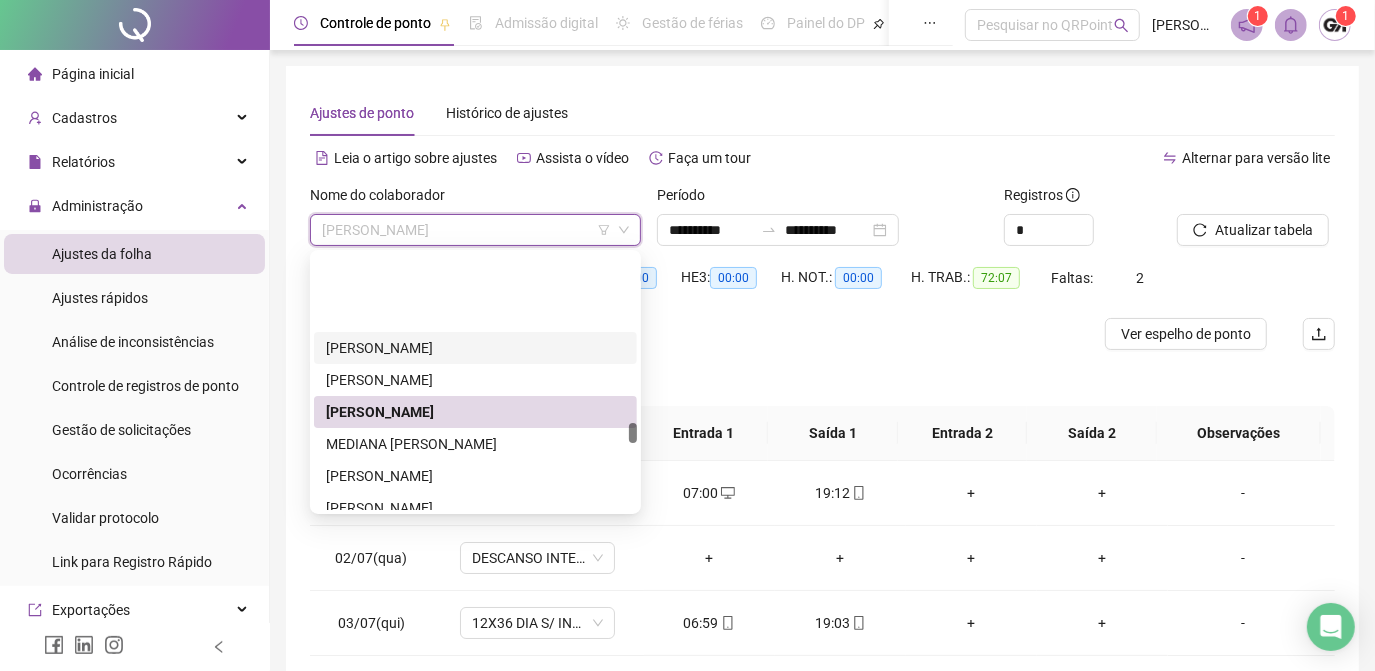 scroll, scrollTop: 3181, scrollLeft: 0, axis: vertical 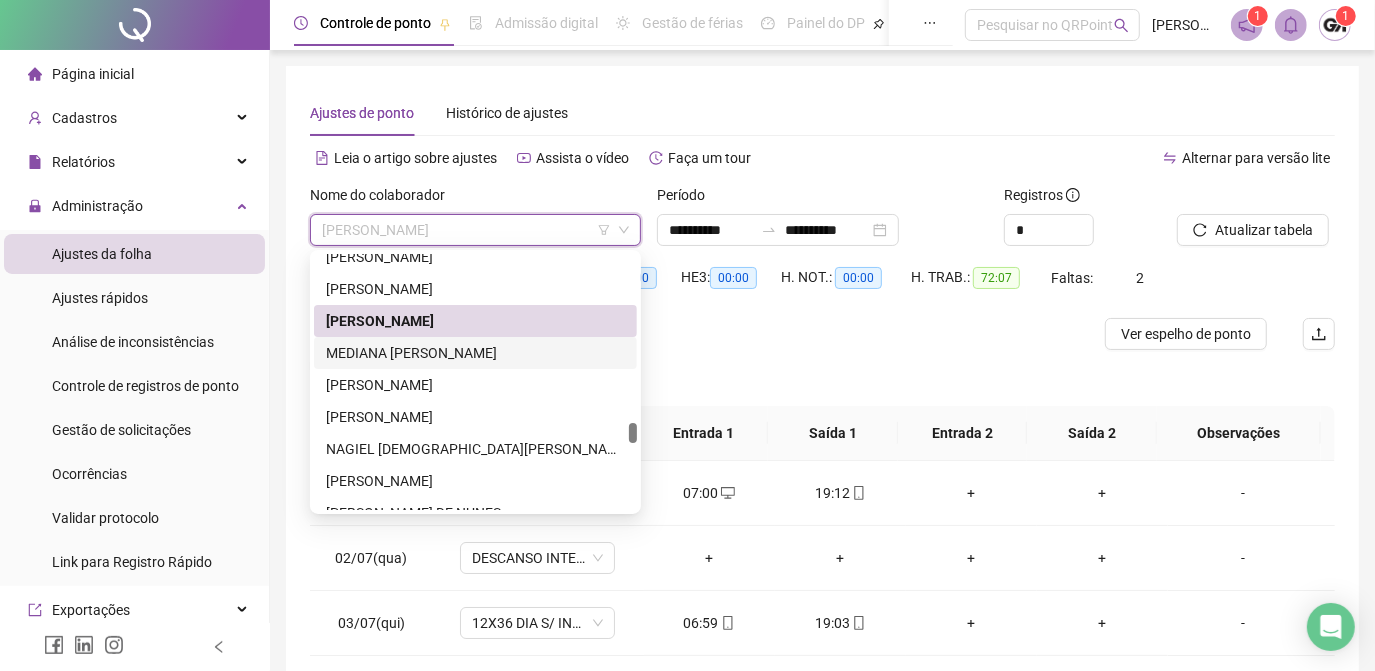 click on "MEDIANA [PERSON_NAME]" at bounding box center [475, 353] 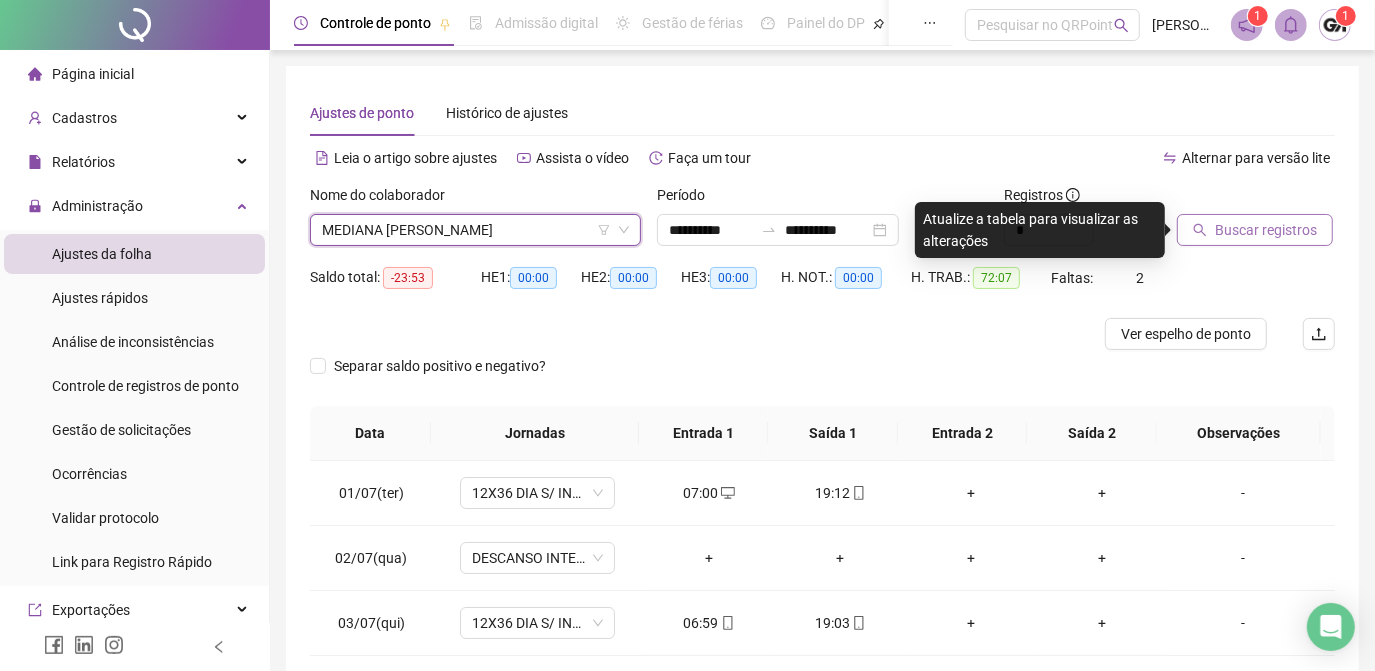 click on "Buscar registros" at bounding box center (1255, 230) 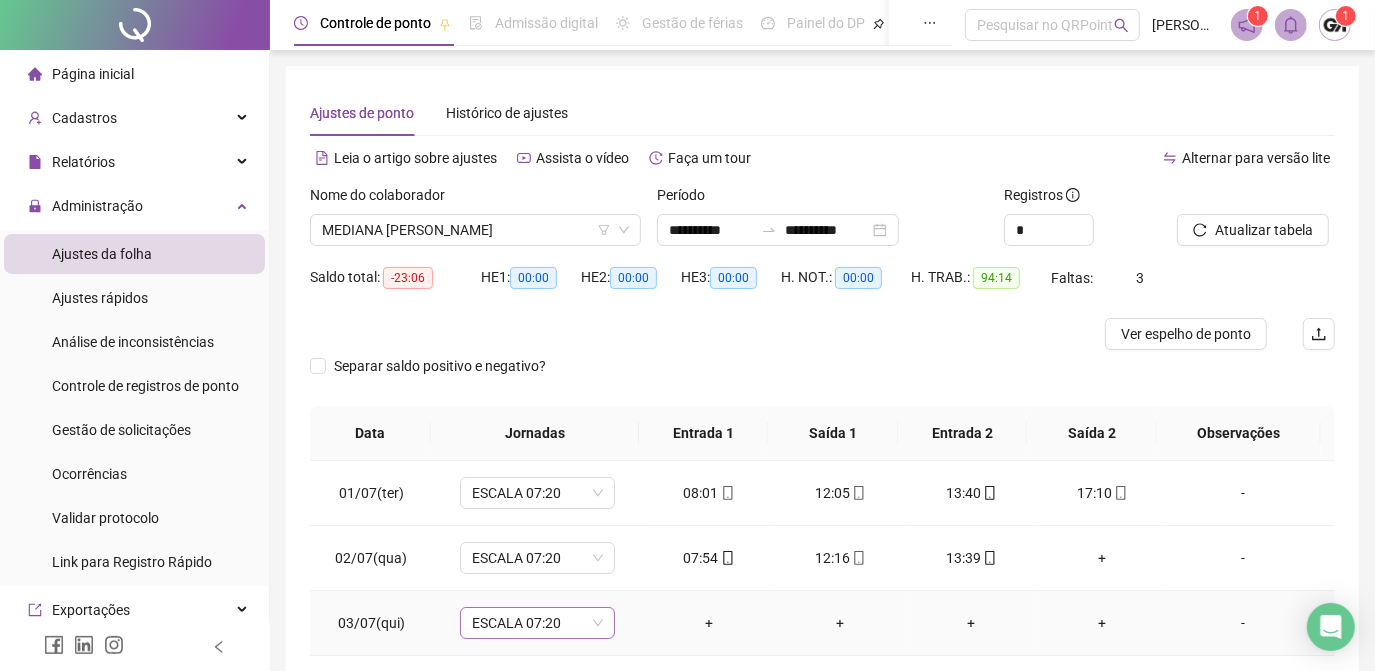 click on "ESCALA 07:20" at bounding box center [537, 623] 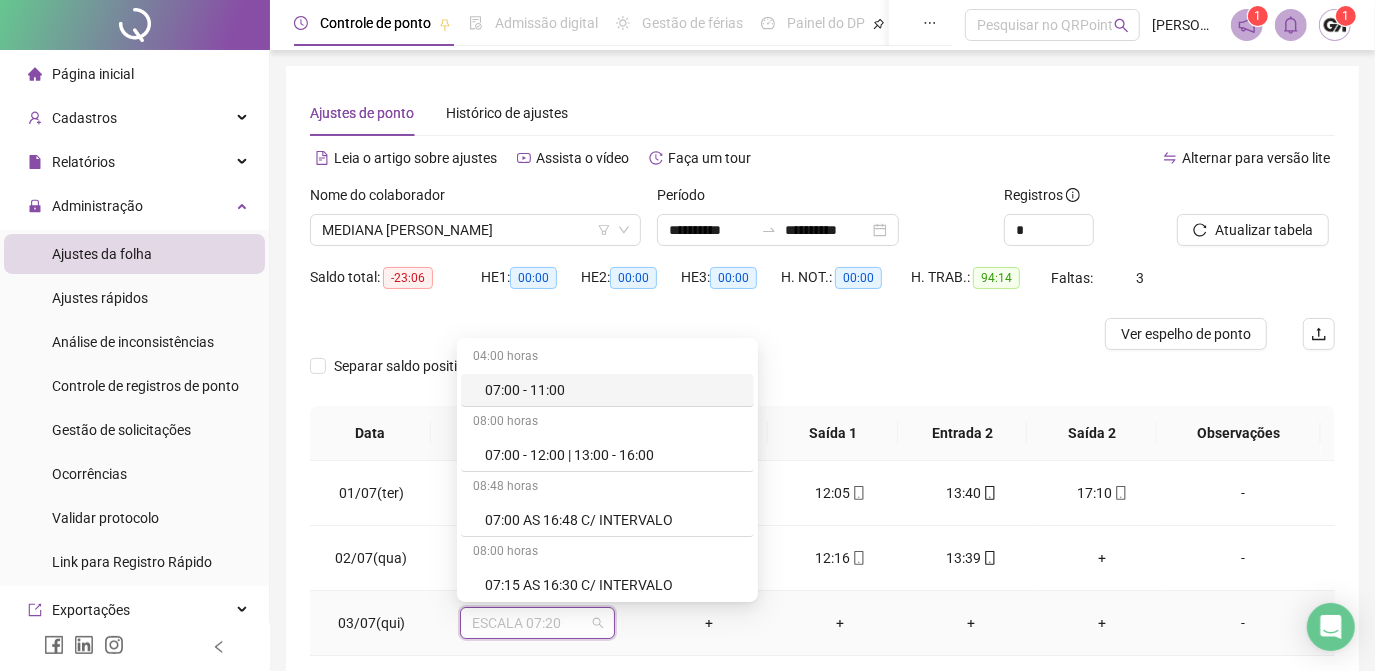 type on "*" 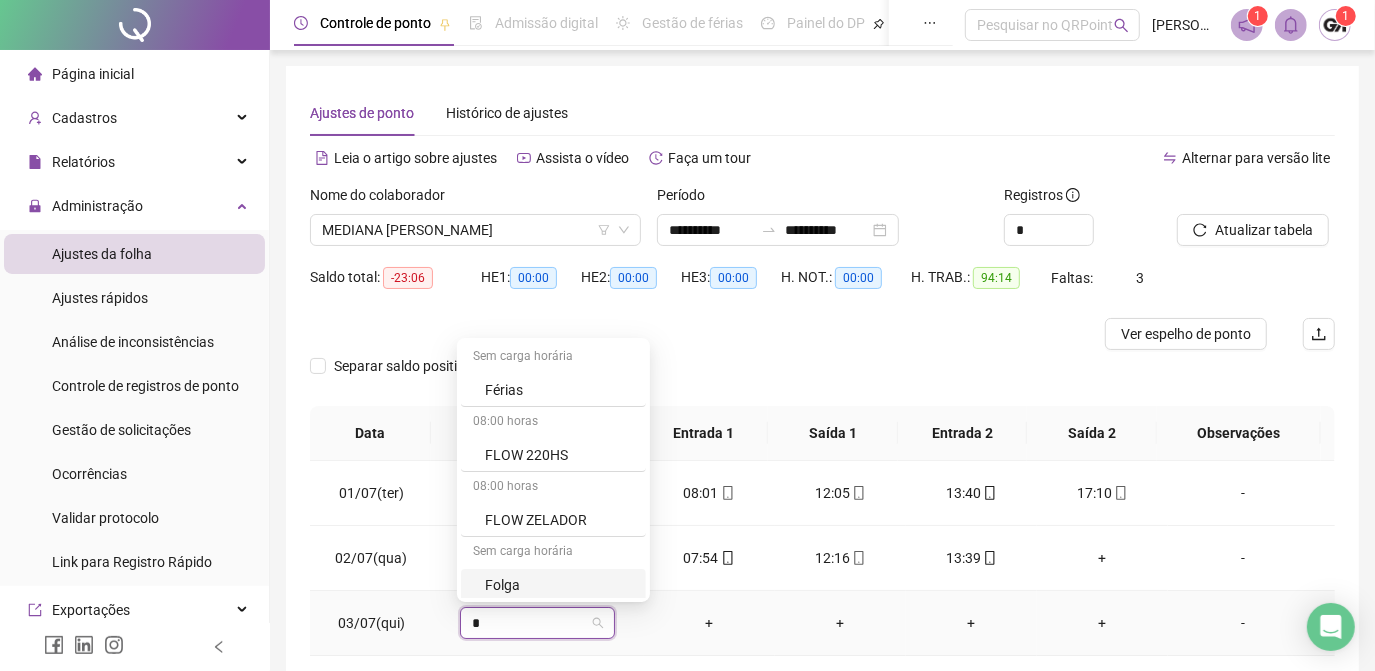 click on "Folga" at bounding box center (559, 585) 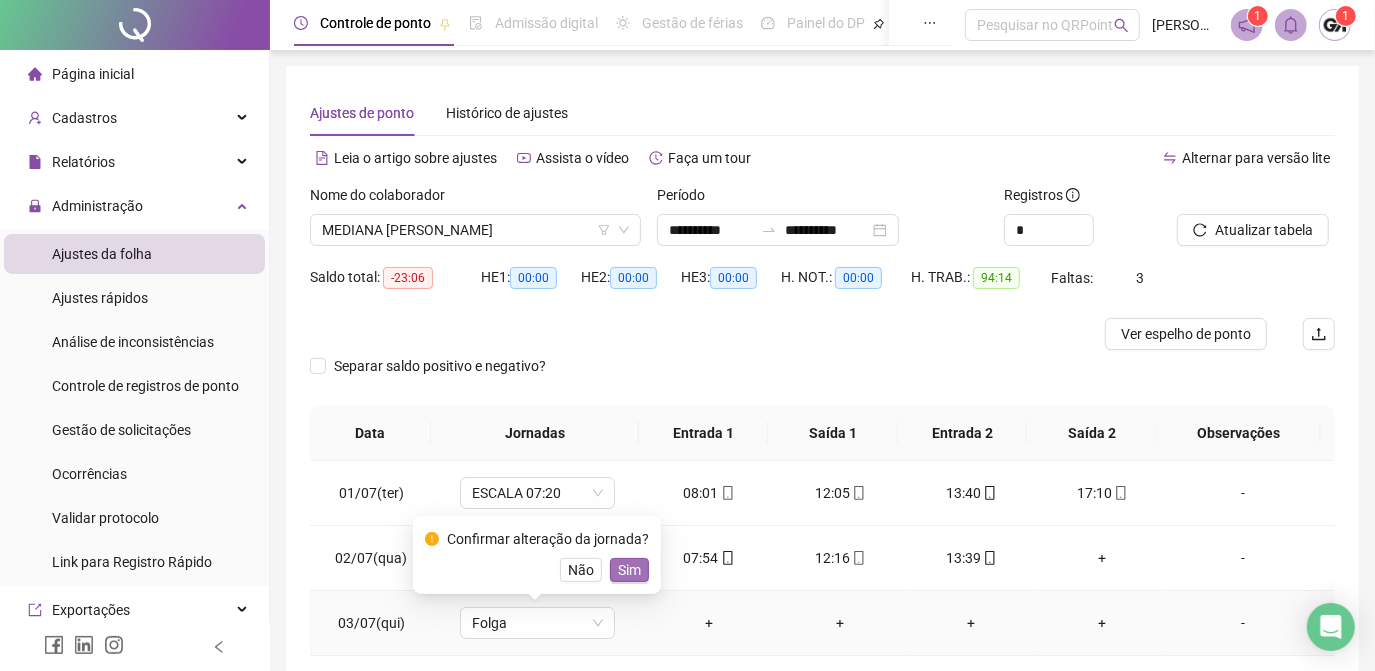 click on "Sim" at bounding box center (629, 570) 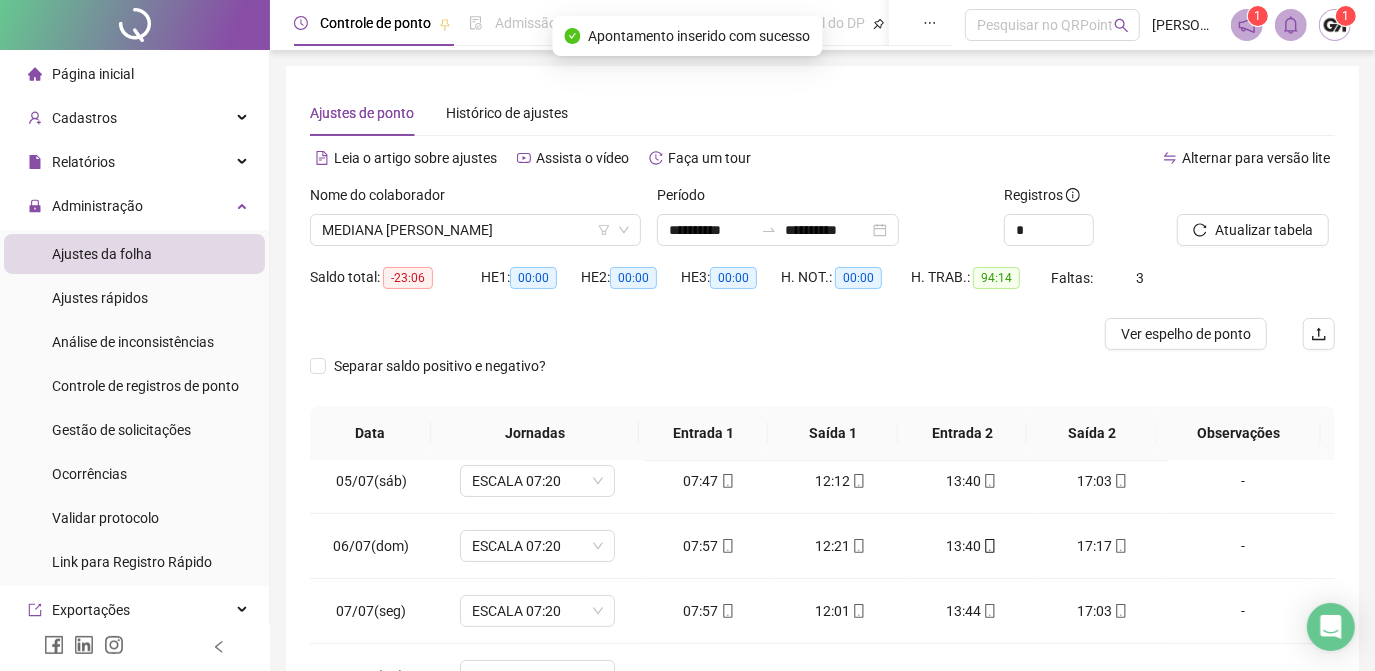 scroll, scrollTop: 363, scrollLeft: 0, axis: vertical 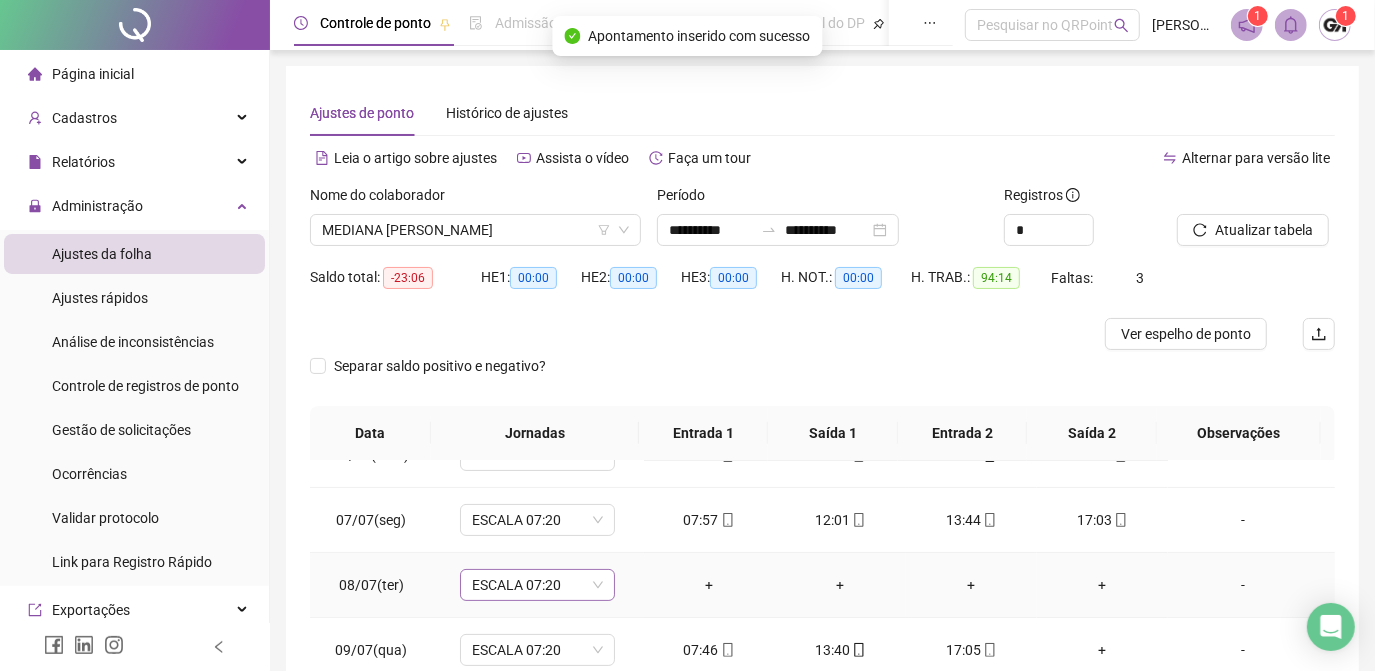 click on "ESCALA 07:20" at bounding box center (537, 585) 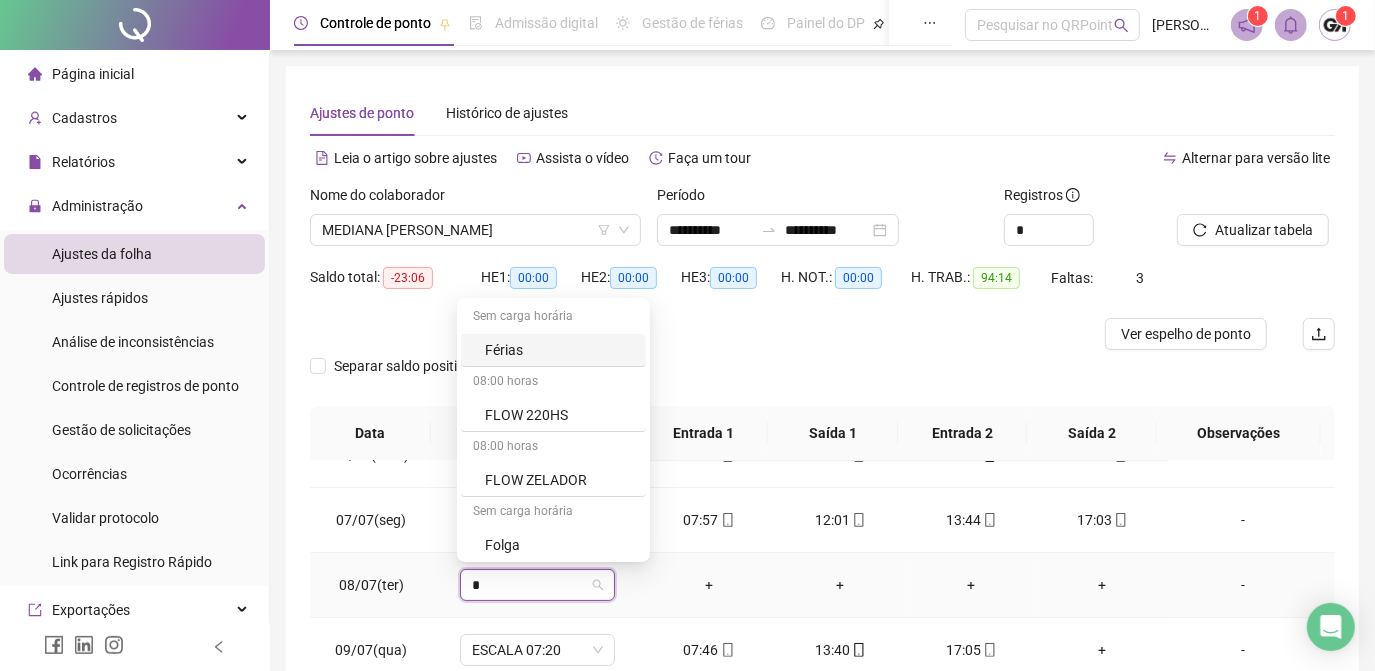 type on "*" 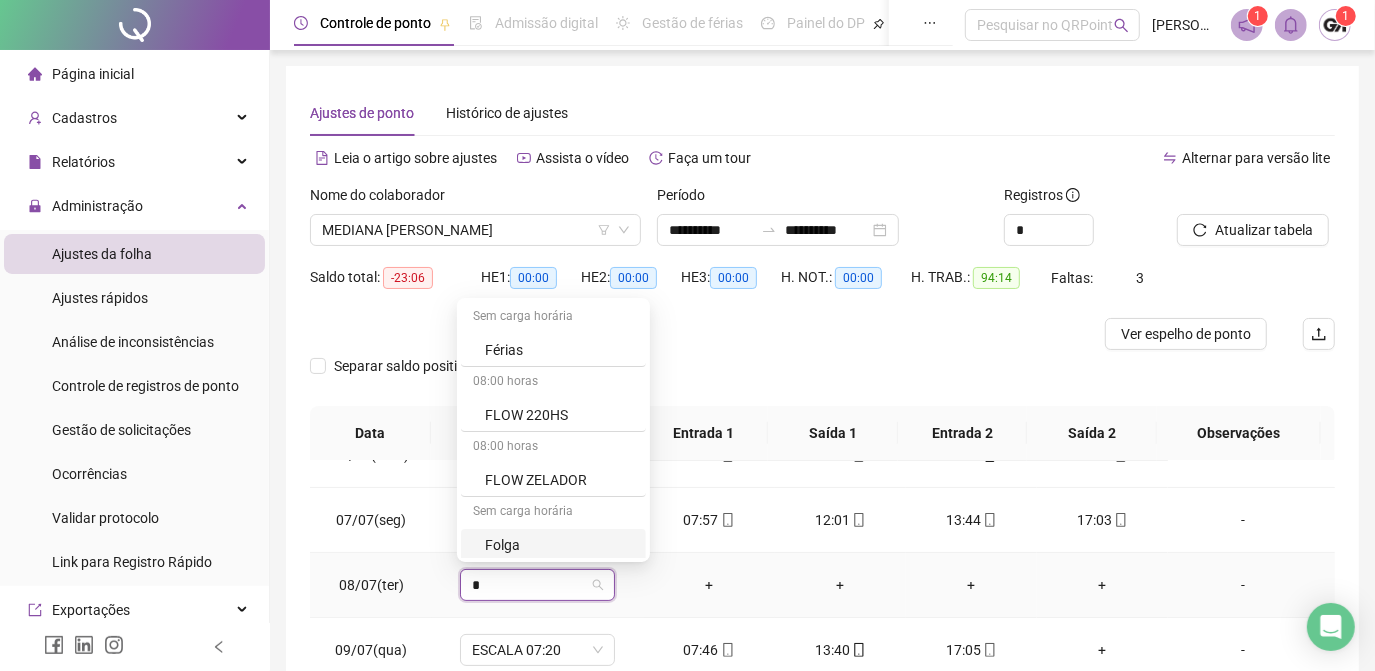 click on "Folga" at bounding box center [559, 545] 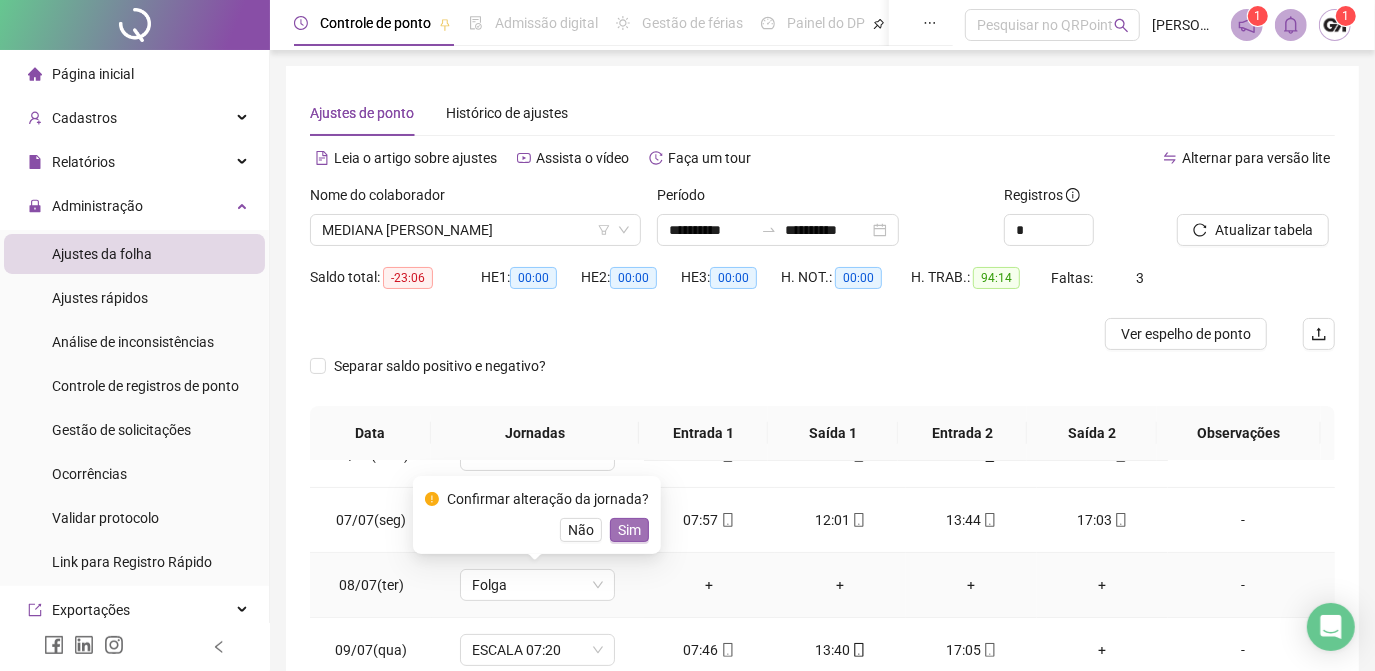 click on "Sim" at bounding box center [629, 530] 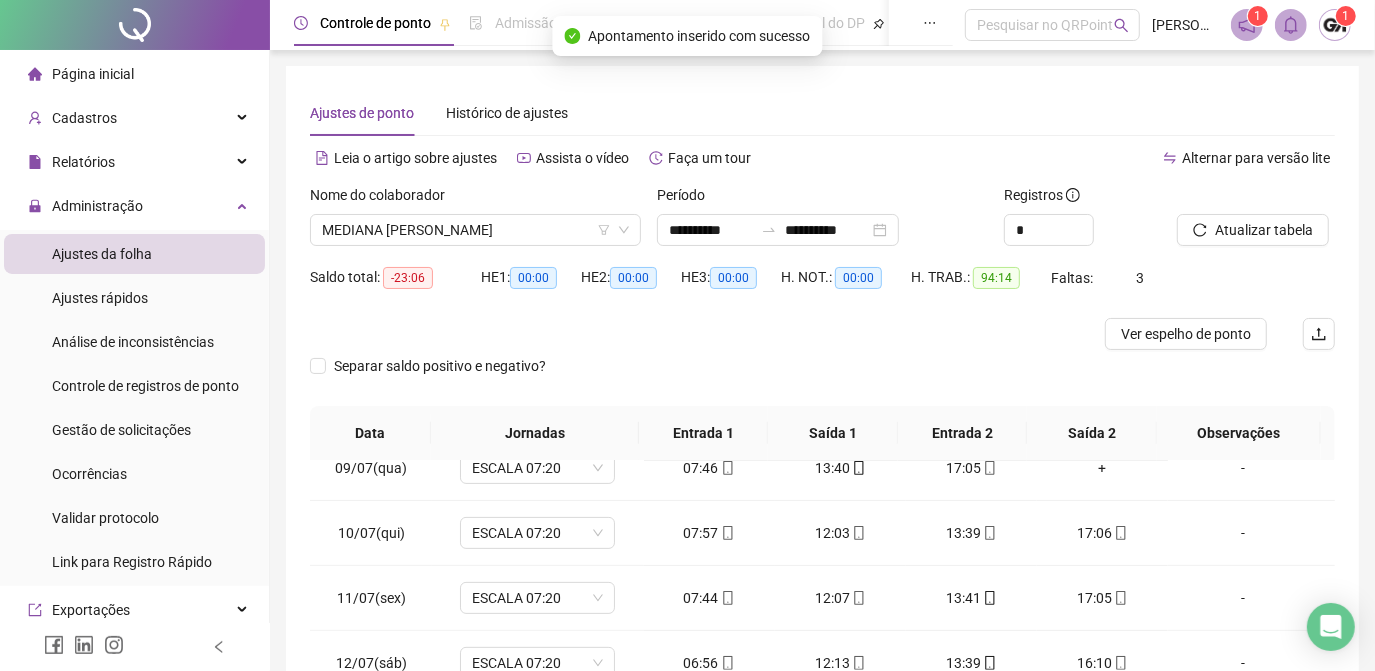 scroll, scrollTop: 608, scrollLeft: 0, axis: vertical 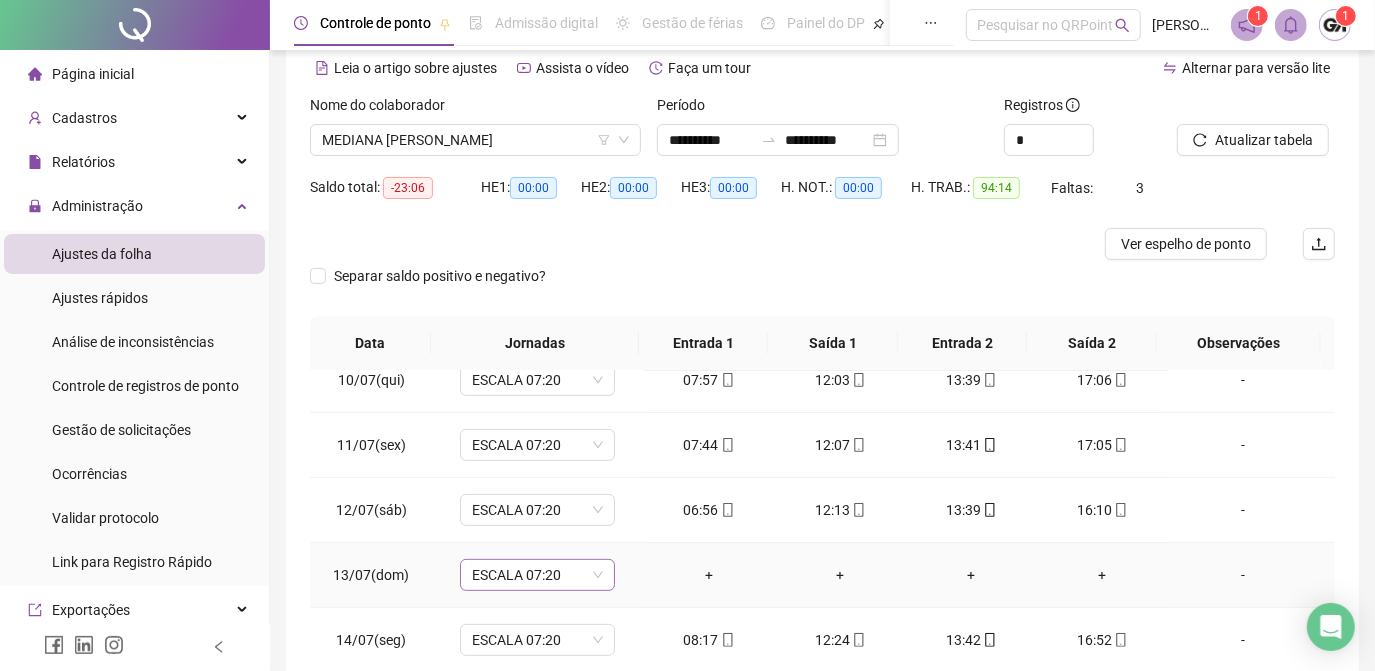 click on "ESCALA 07:20" at bounding box center (537, 575) 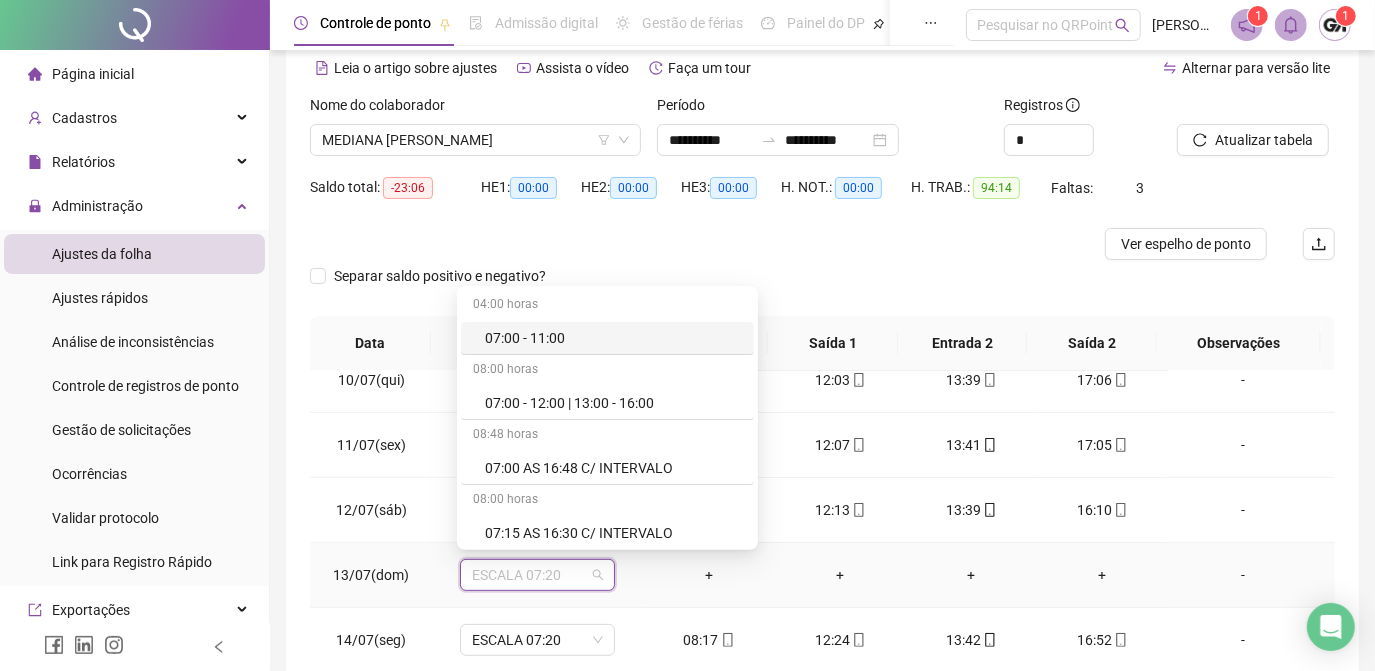 type on "*" 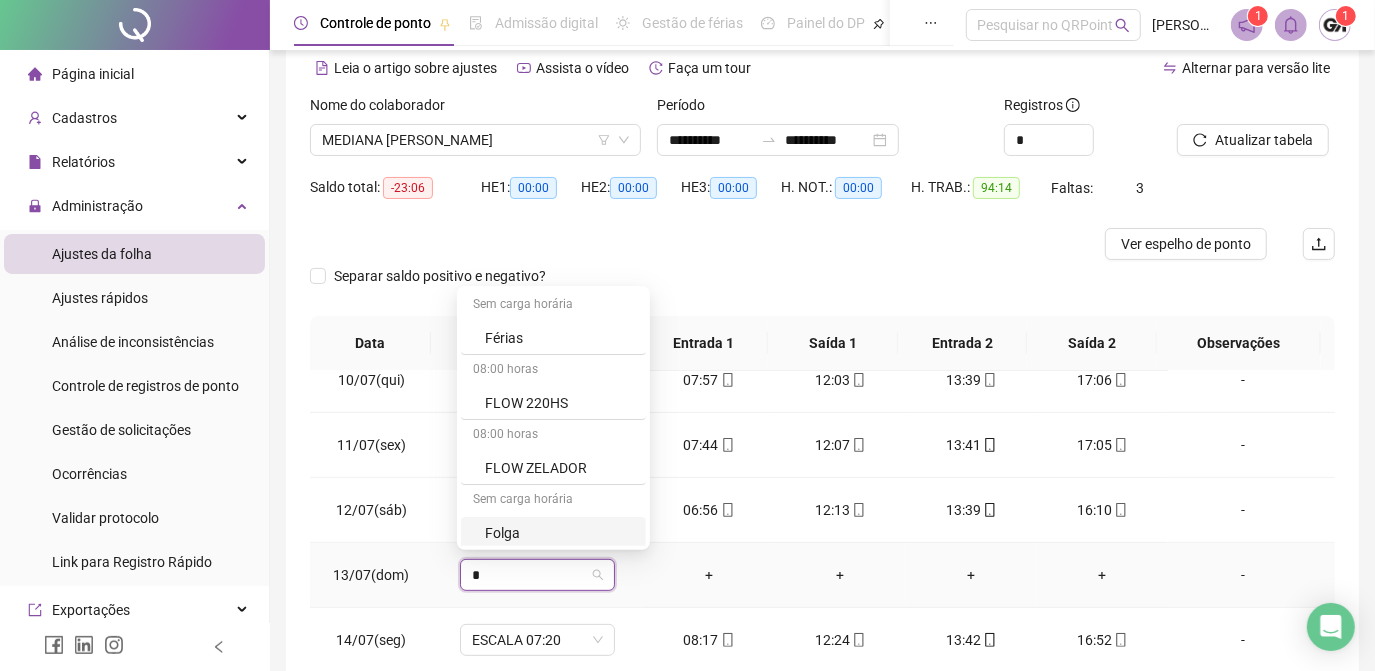click on "Folga" at bounding box center [559, 533] 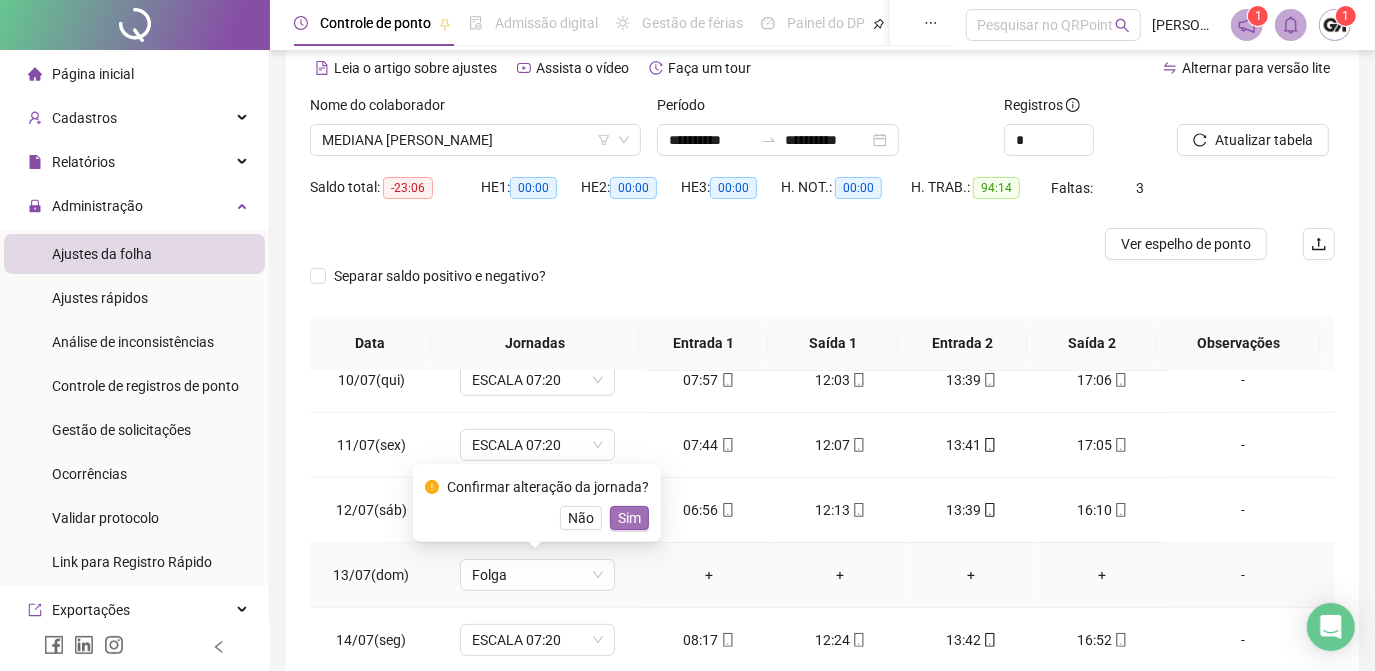 click on "Sim" at bounding box center (629, 518) 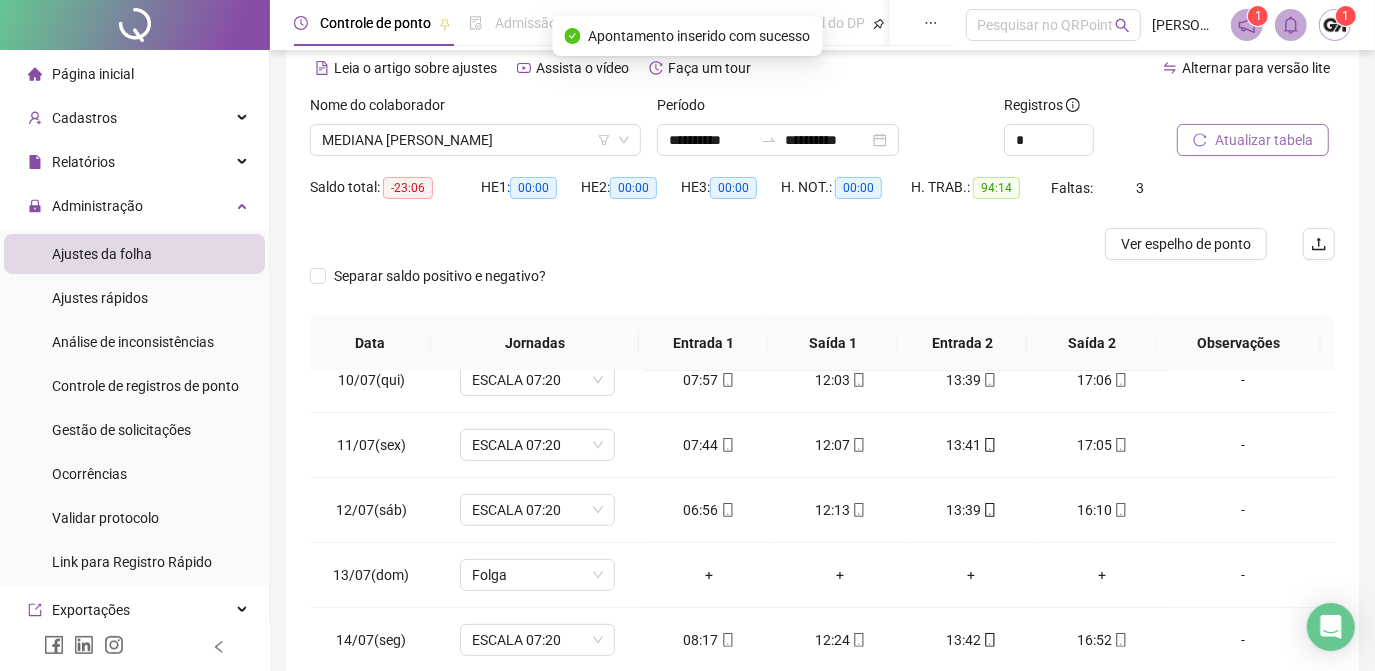 click on "Atualizar tabela" at bounding box center [1264, 140] 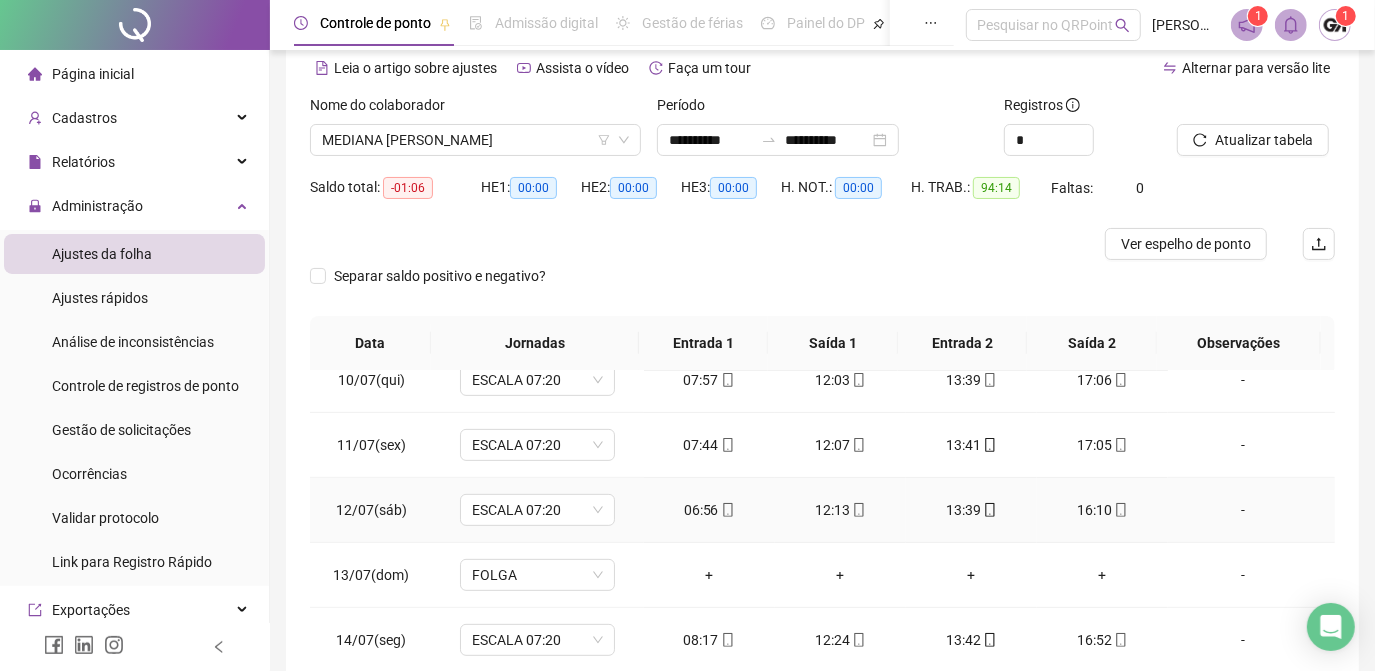 scroll, scrollTop: 272, scrollLeft: 0, axis: vertical 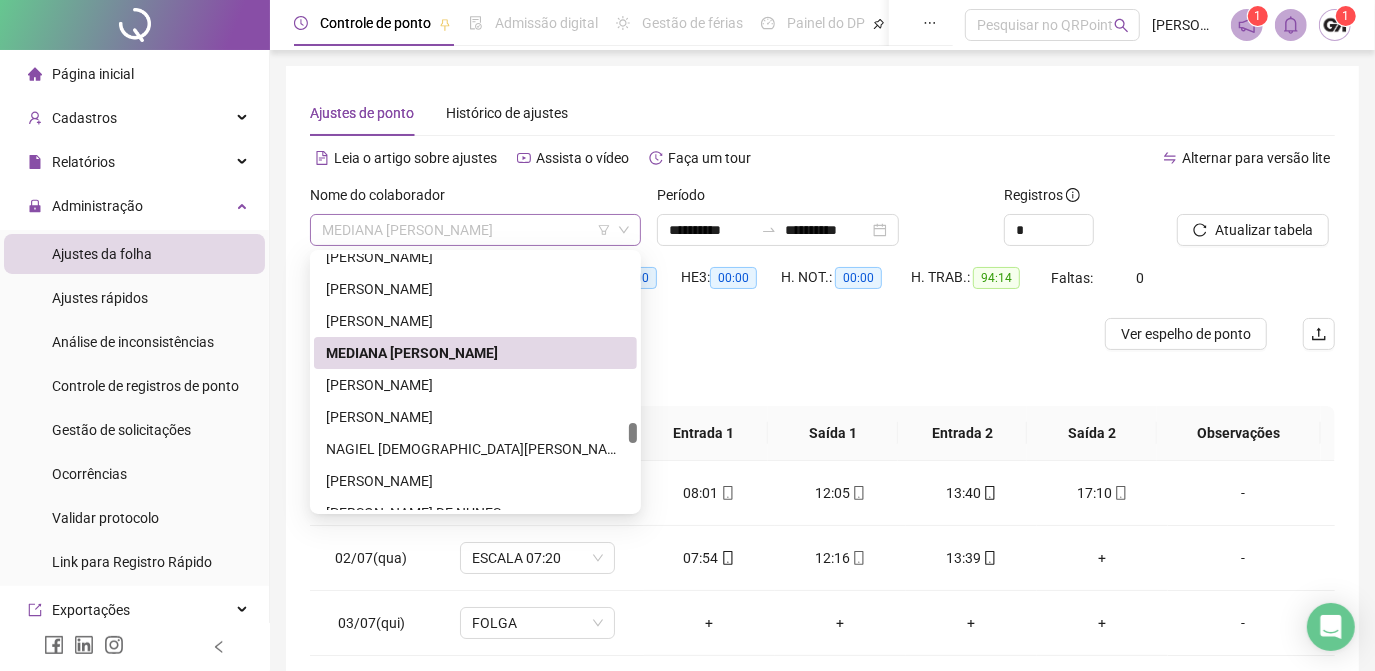 click on "MEDIANA [PERSON_NAME]" at bounding box center (475, 230) 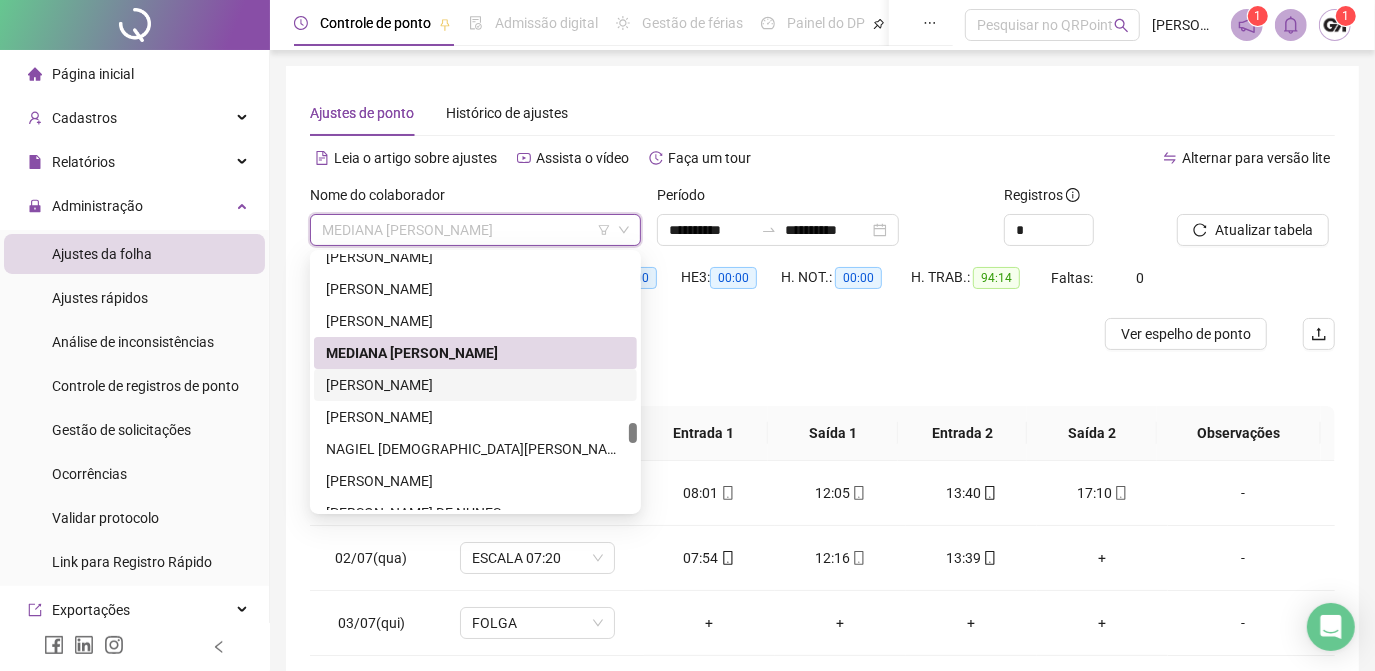 click on "[PERSON_NAME]" at bounding box center (475, 385) 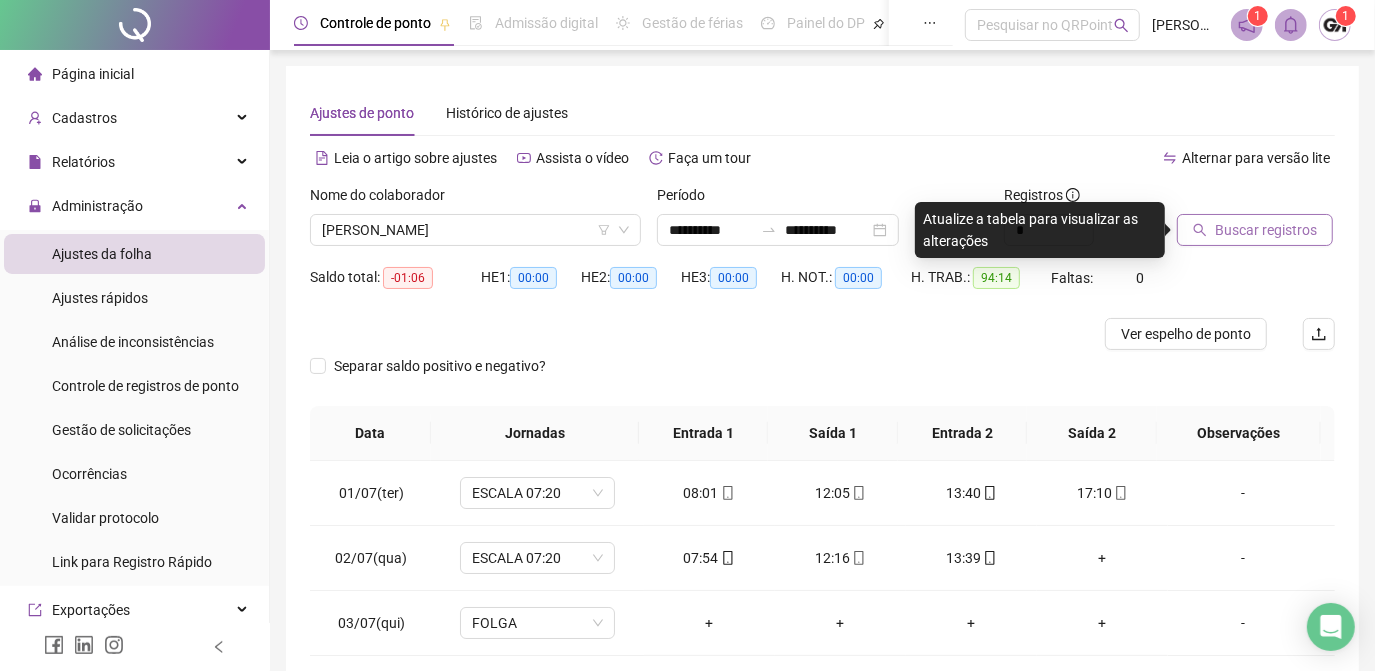 click on "Buscar registros" at bounding box center (1266, 230) 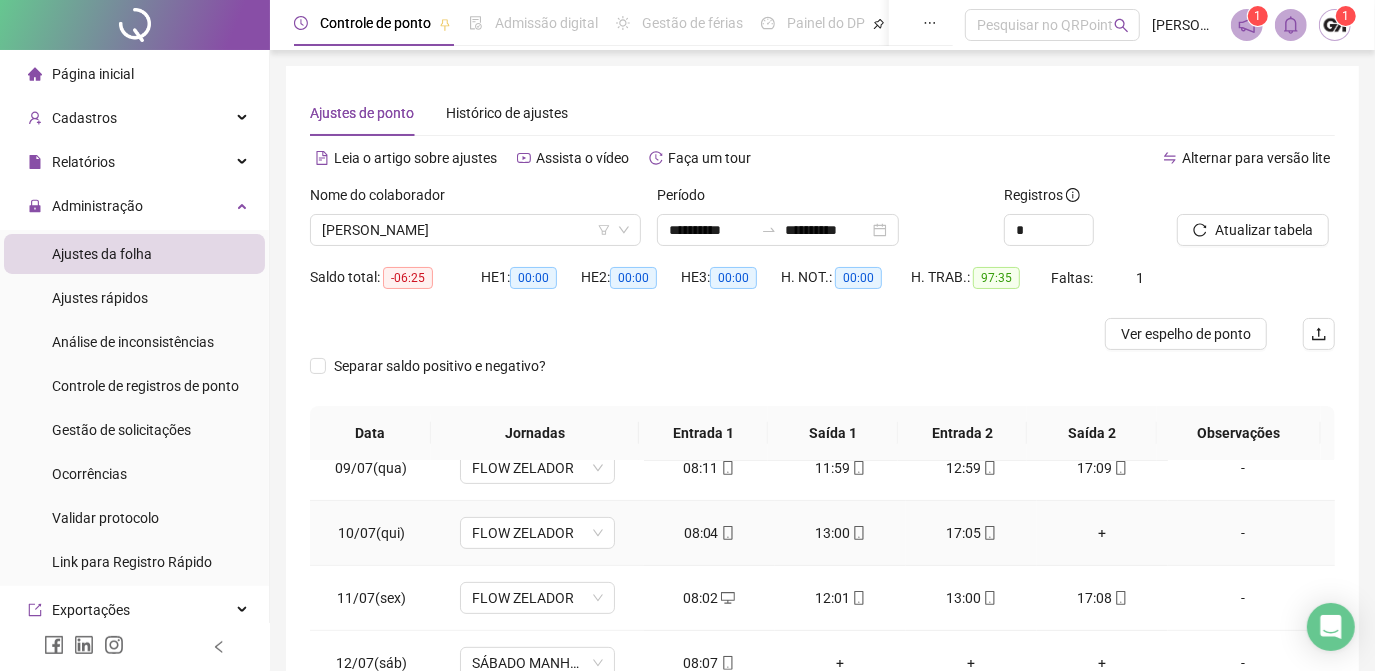 scroll, scrollTop: 608, scrollLeft: 0, axis: vertical 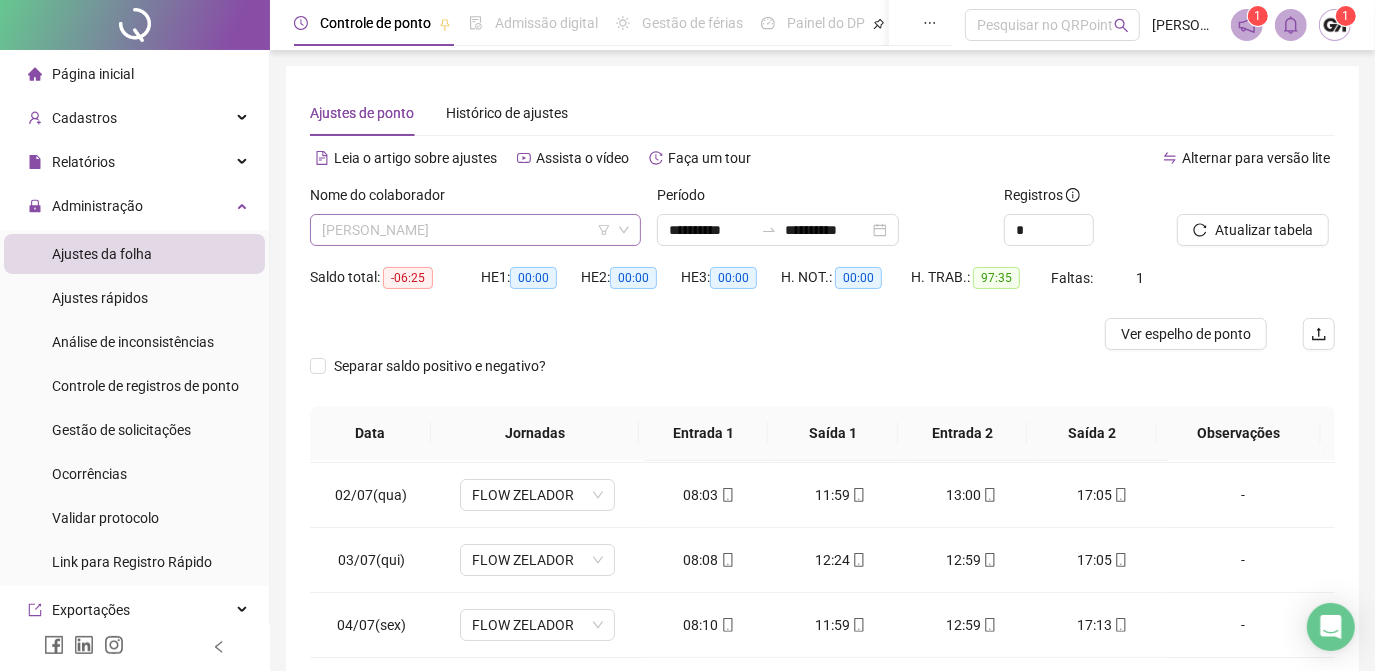 click on "[PERSON_NAME]" at bounding box center [475, 230] 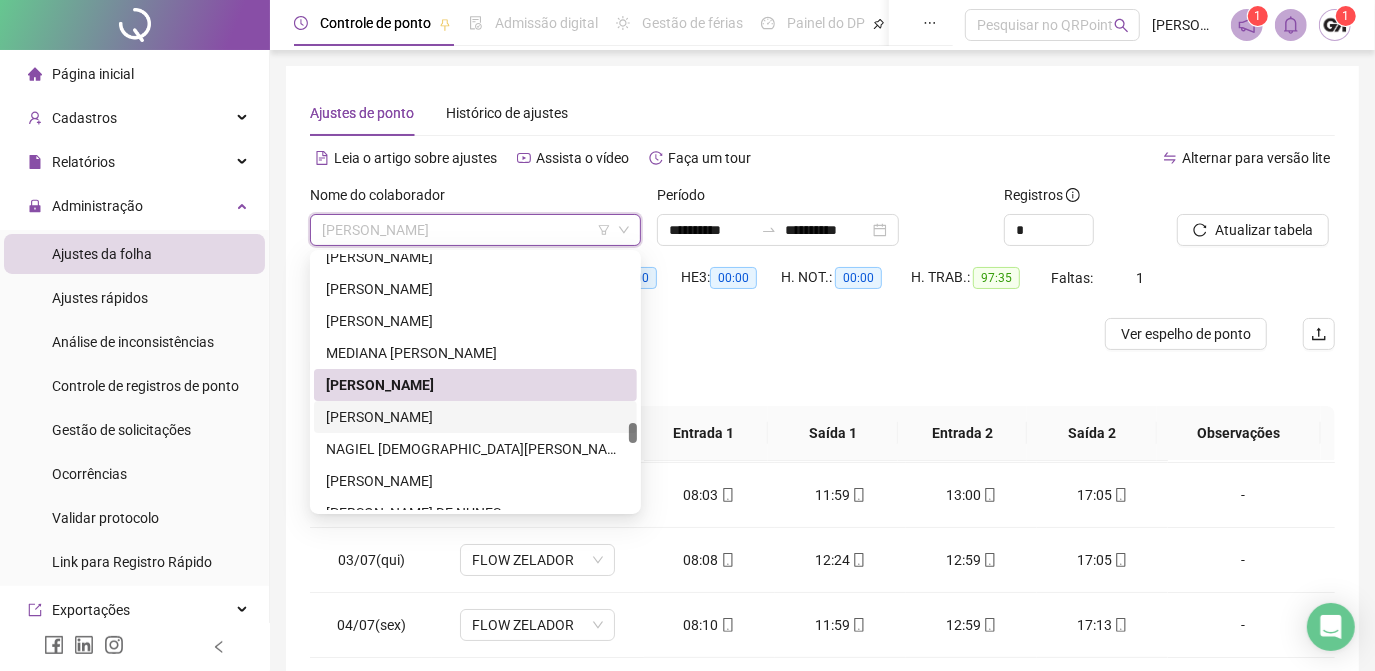 click on "[PERSON_NAME]" at bounding box center (475, 417) 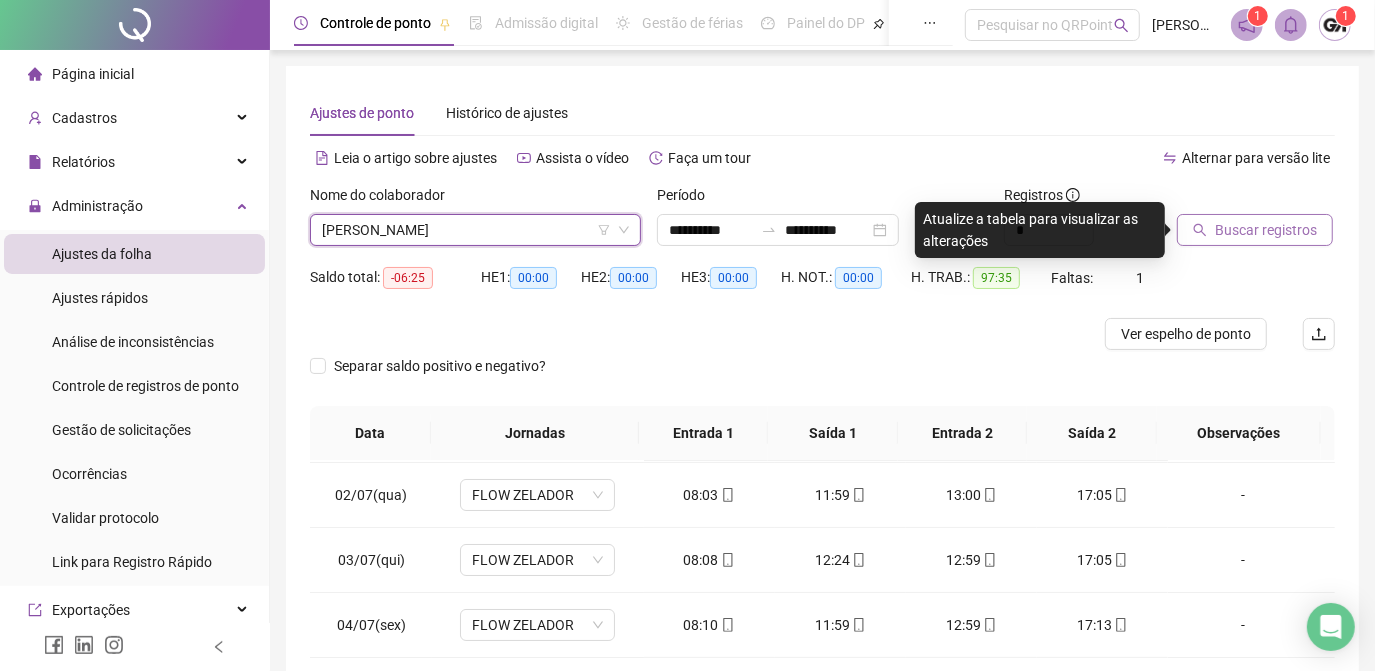 click on "Buscar registros" at bounding box center (1266, 230) 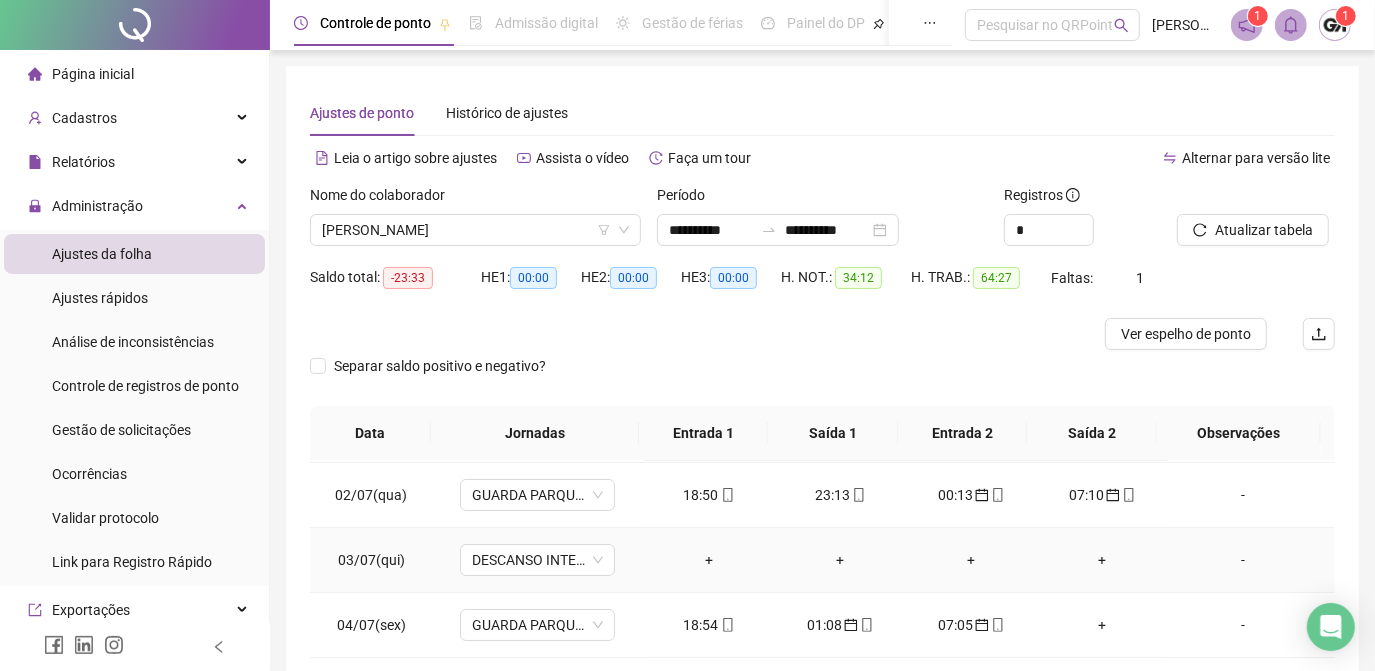 scroll, scrollTop: 154, scrollLeft: 0, axis: vertical 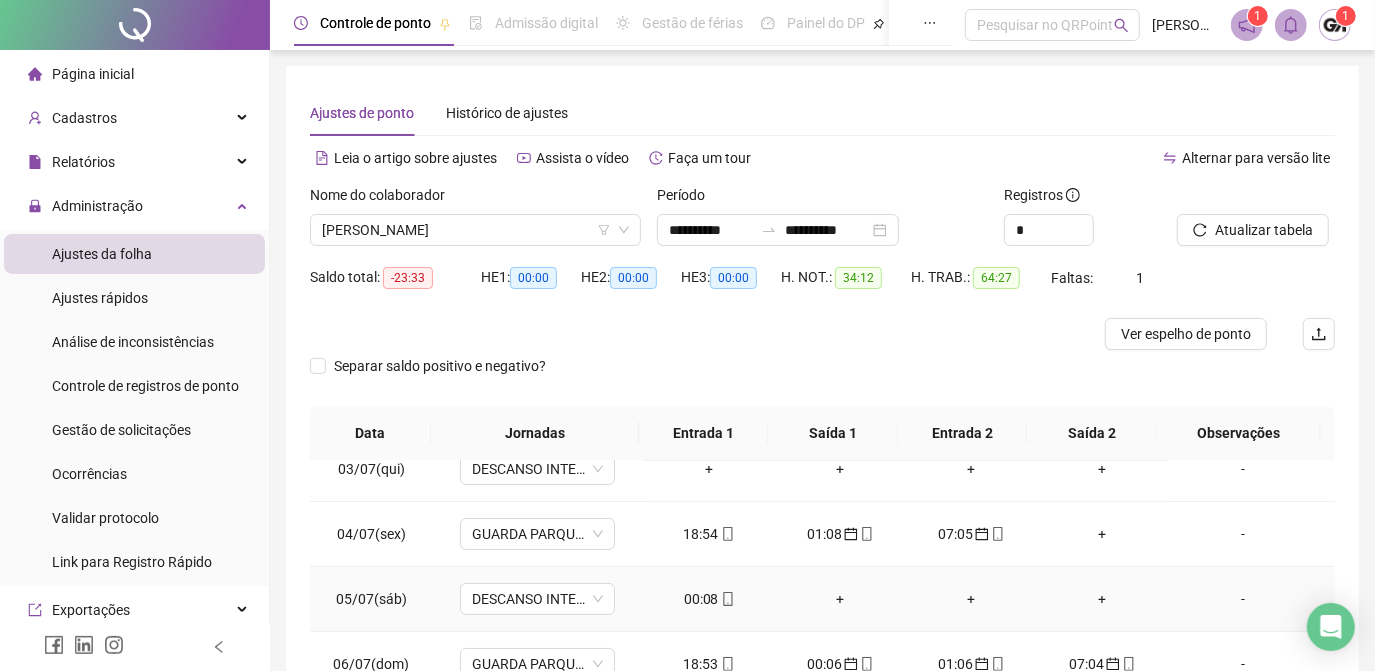 click on "00:08" at bounding box center (709, 599) 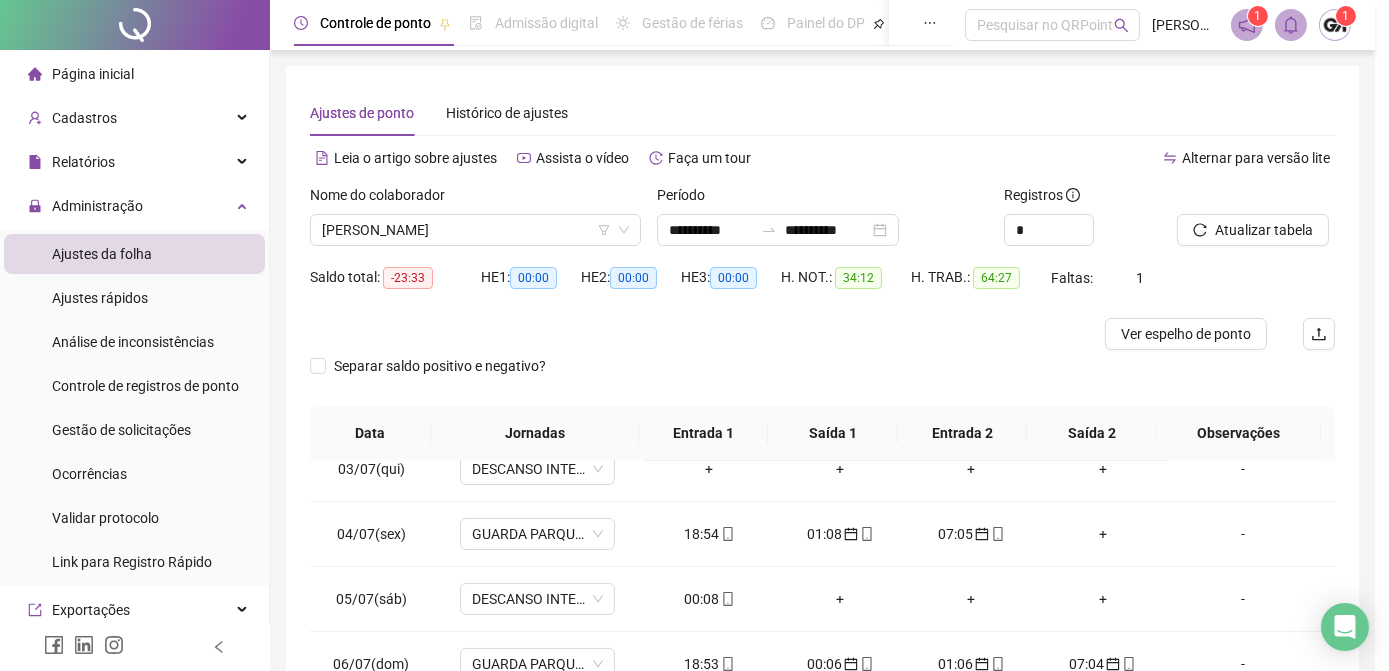 type on "**********" 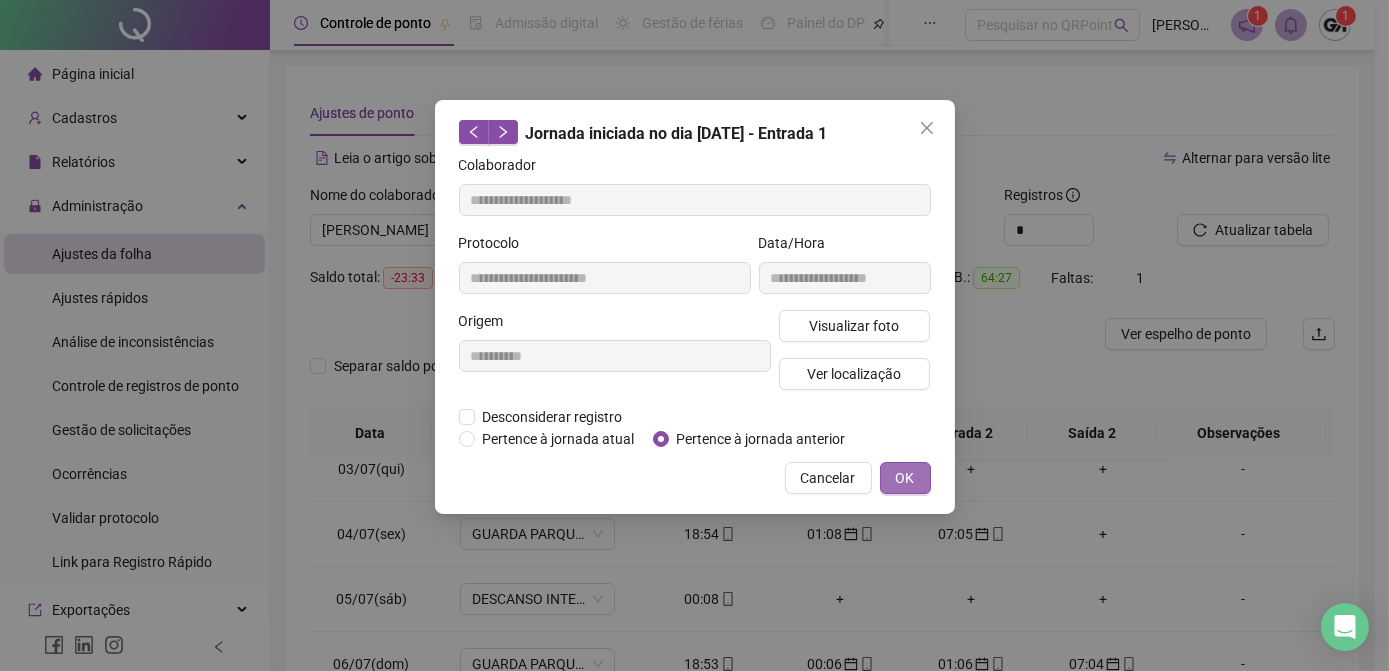 click on "OK" at bounding box center (905, 478) 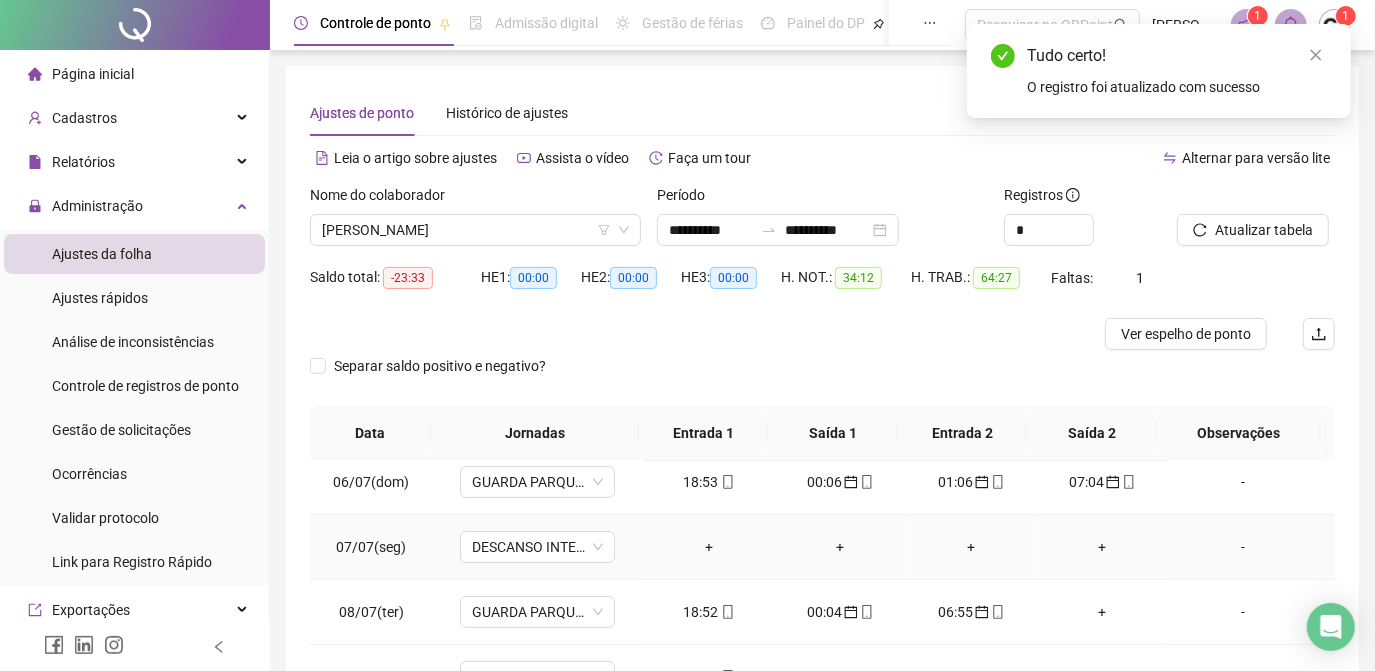 scroll, scrollTop: 426, scrollLeft: 0, axis: vertical 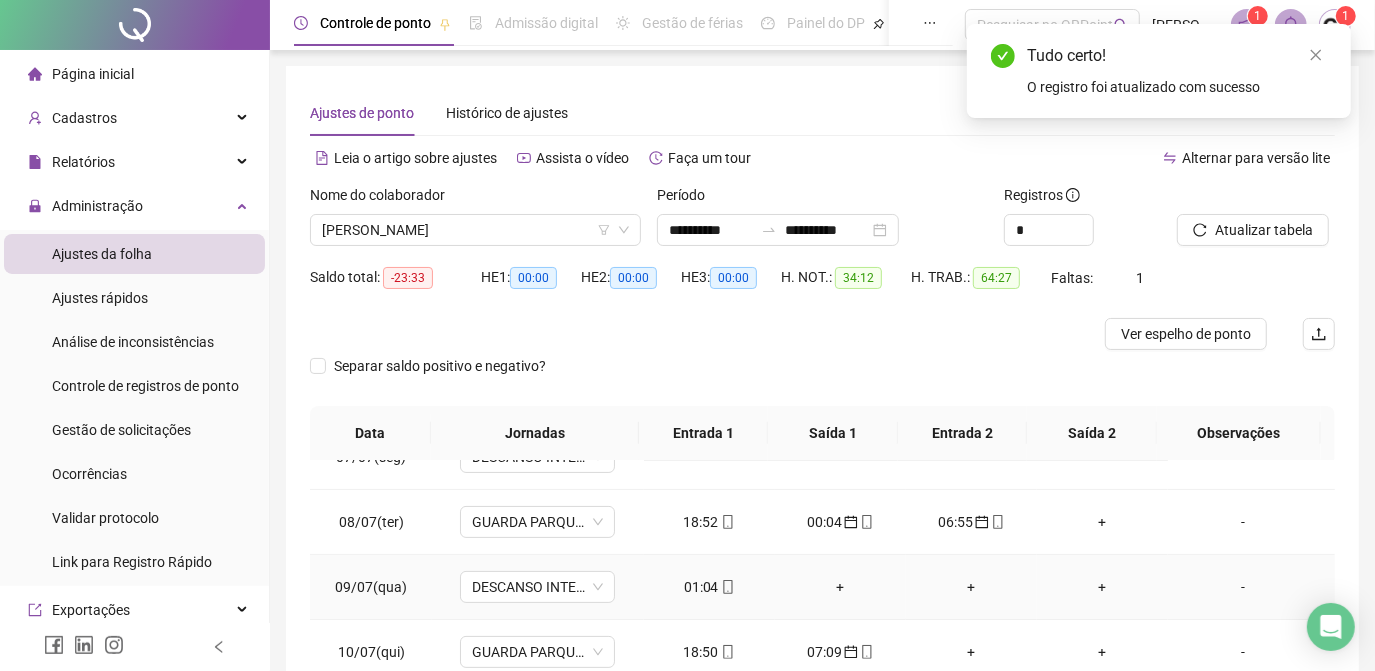 click on "01:04" at bounding box center [709, 587] 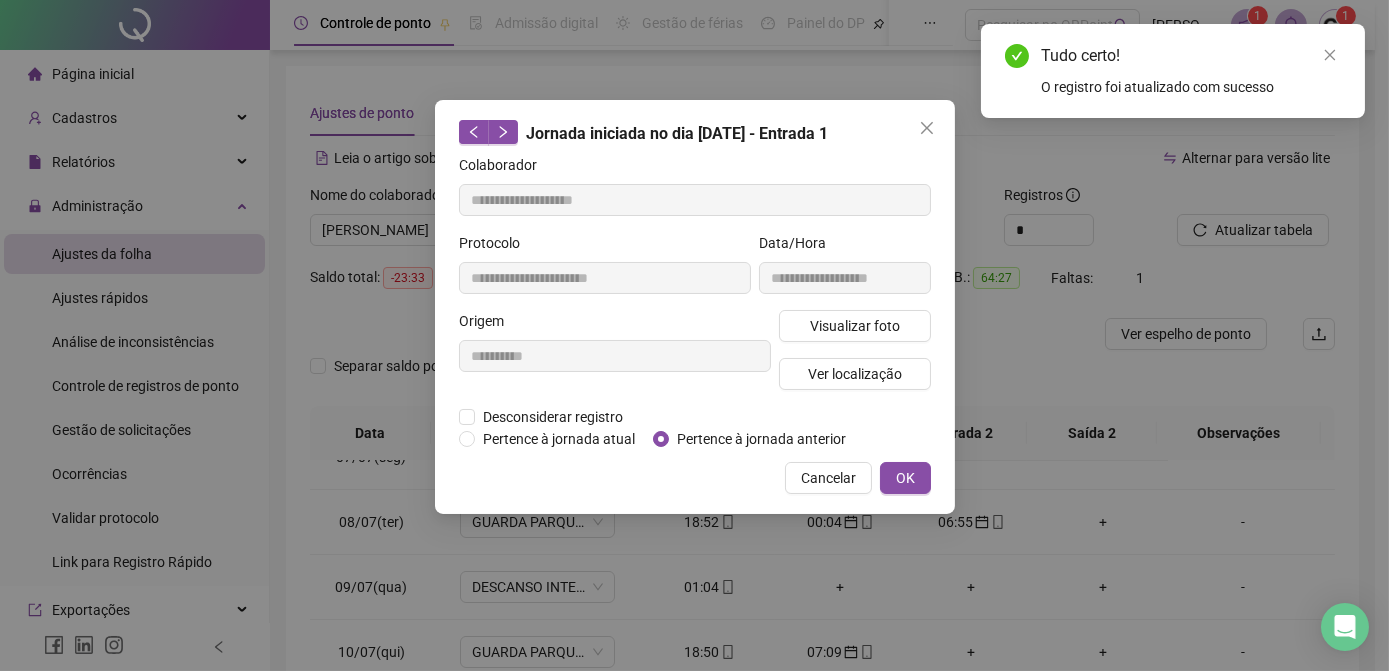 type on "**********" 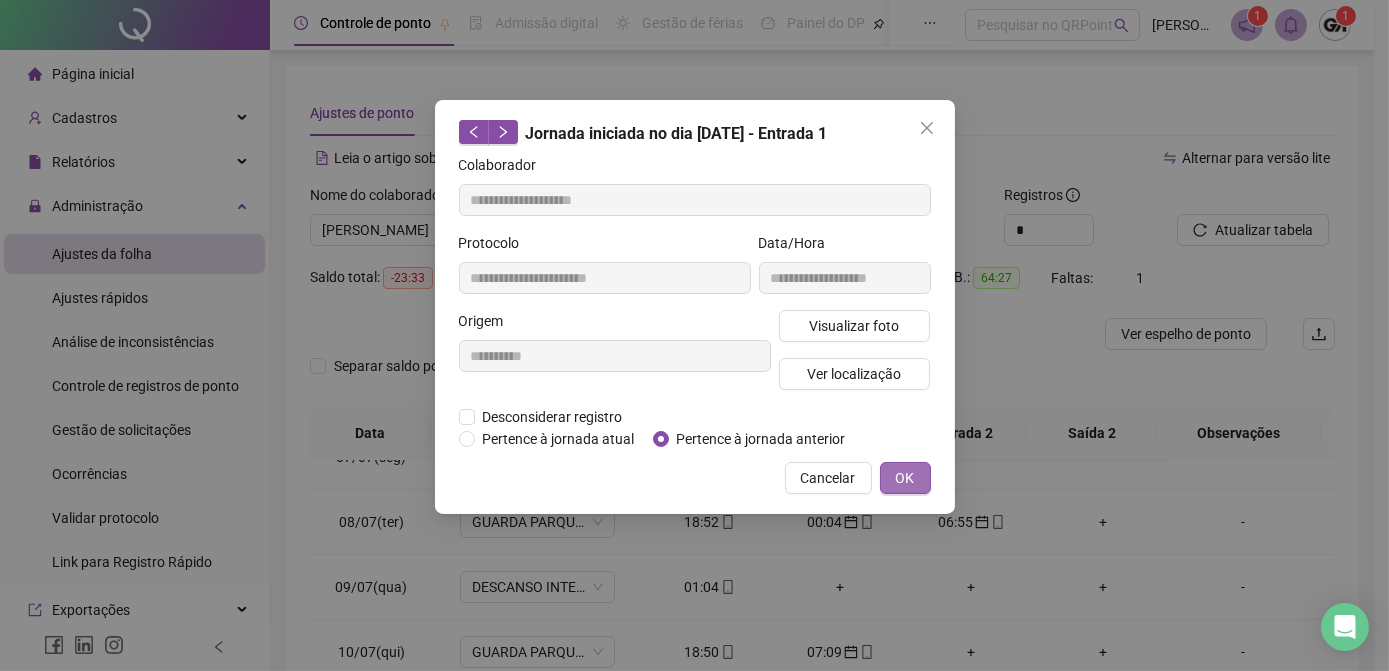 click on "OK" at bounding box center (905, 478) 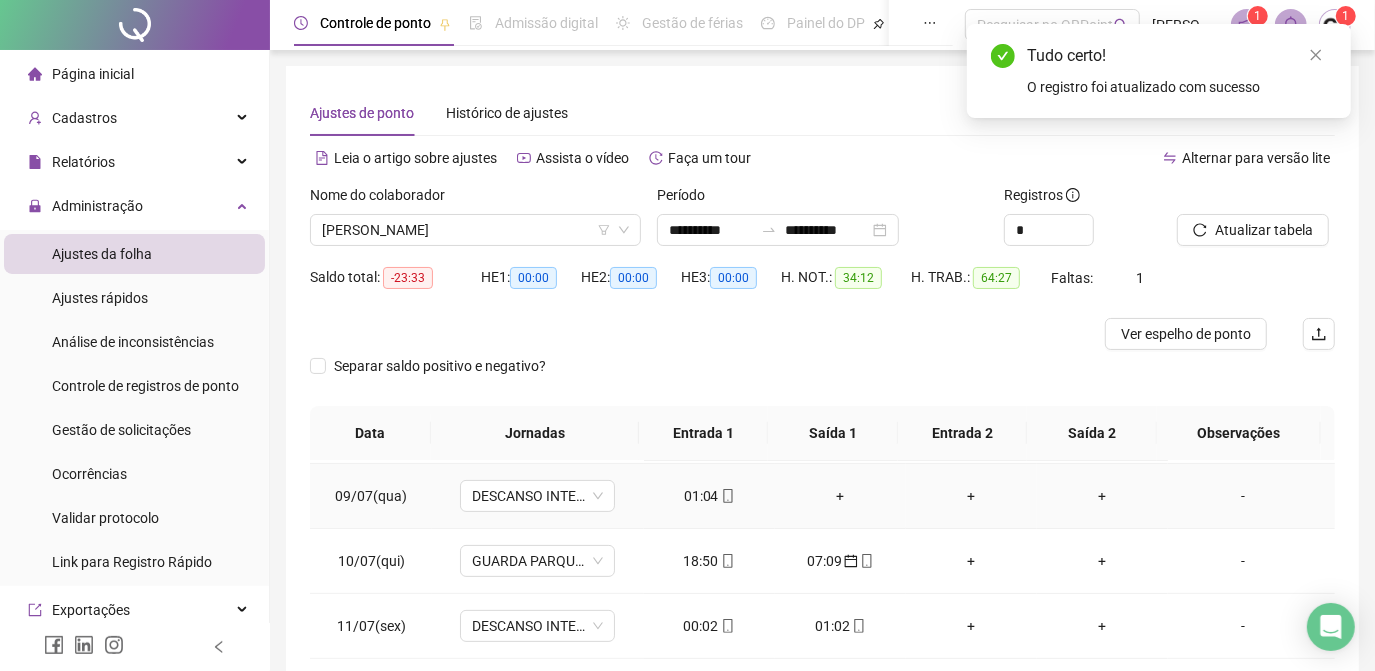 scroll, scrollTop: 608, scrollLeft: 0, axis: vertical 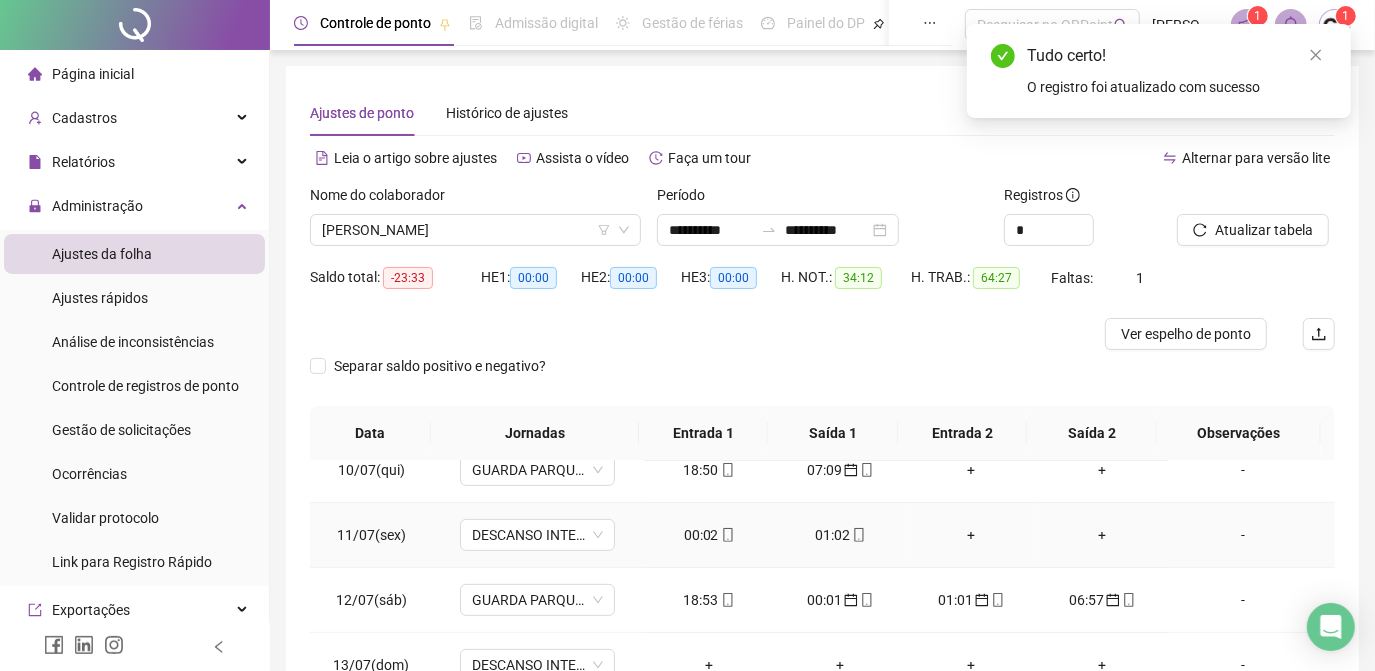 click on "00:02" at bounding box center [709, 535] 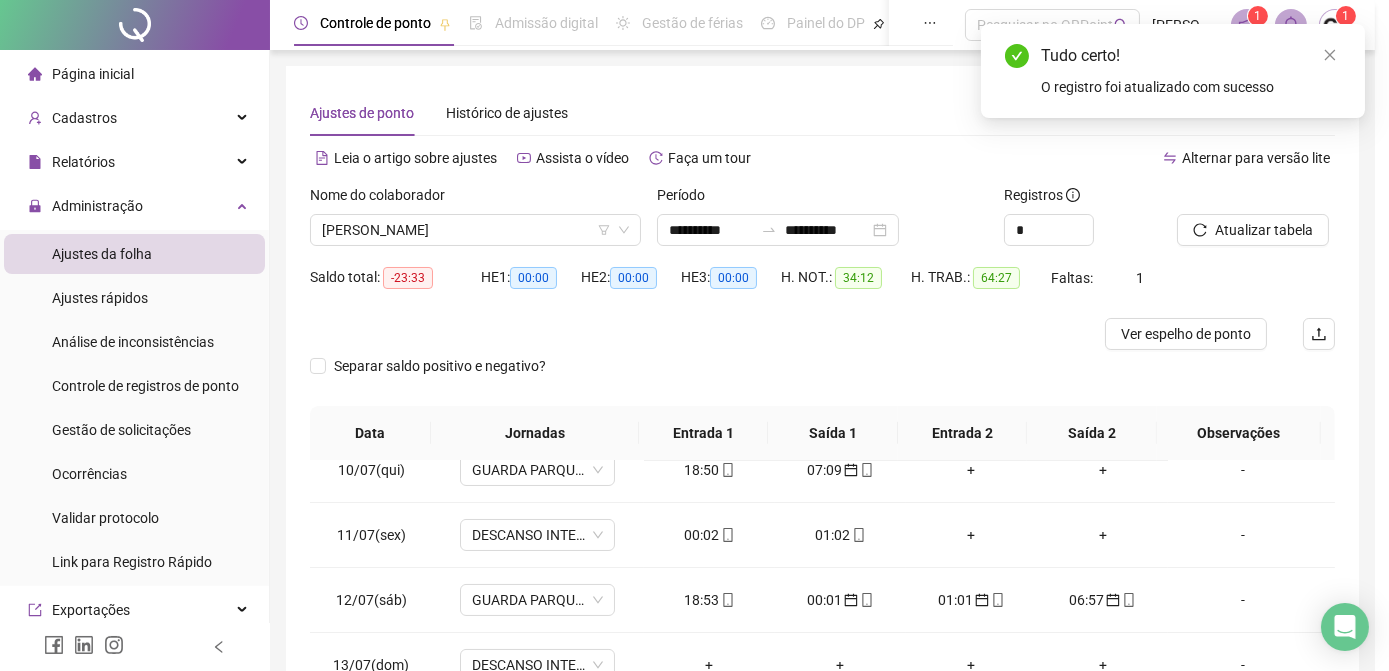 type on "**********" 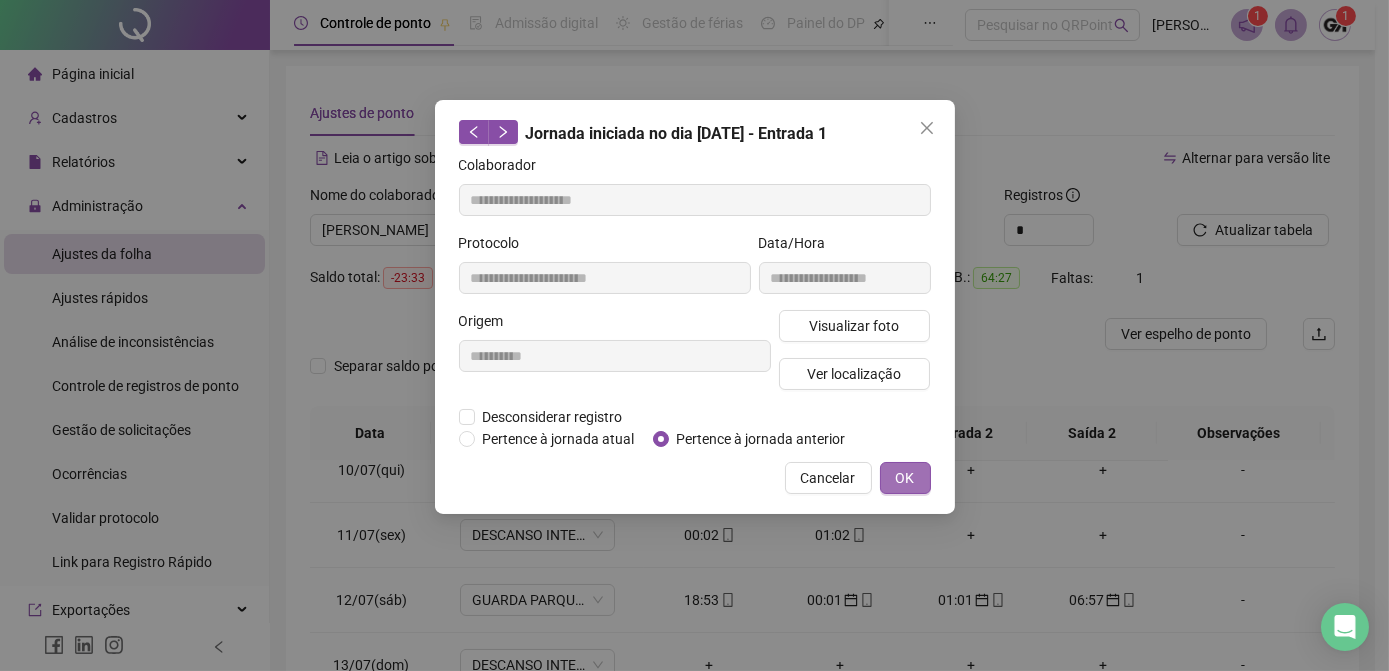 click on "OK" at bounding box center (905, 478) 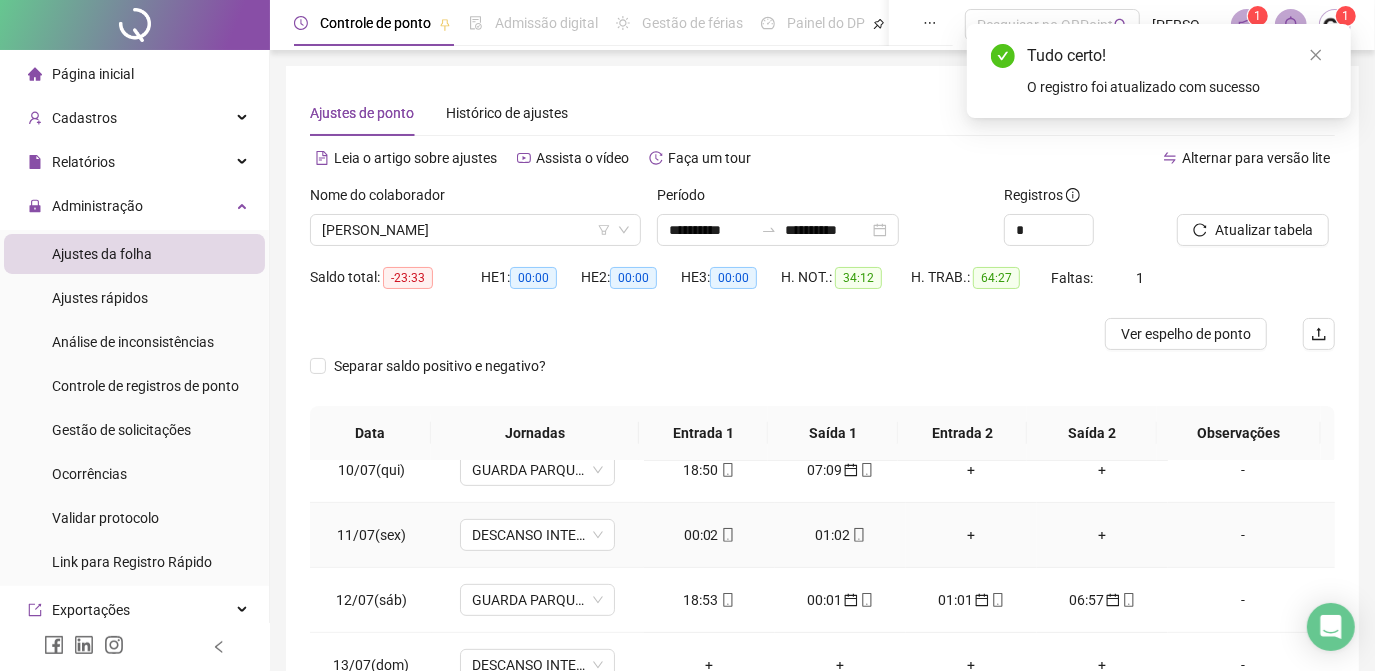 click on "01:02" at bounding box center [840, 535] 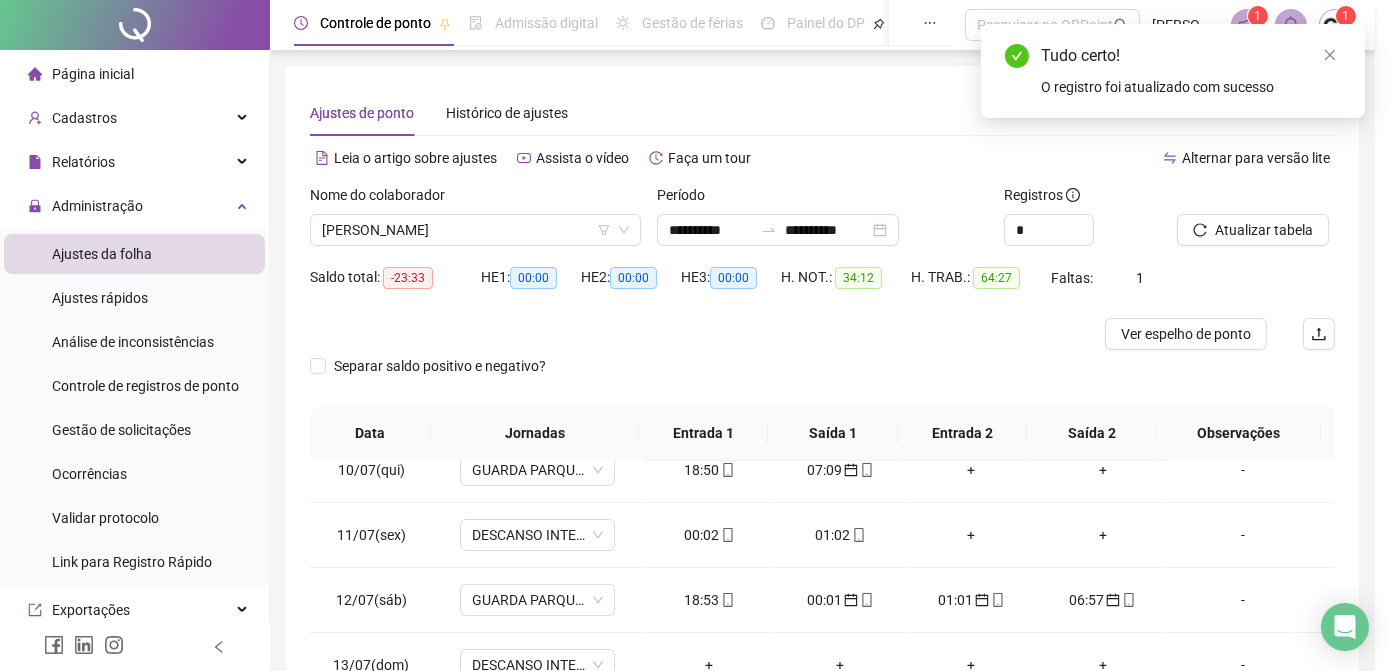 type on "**********" 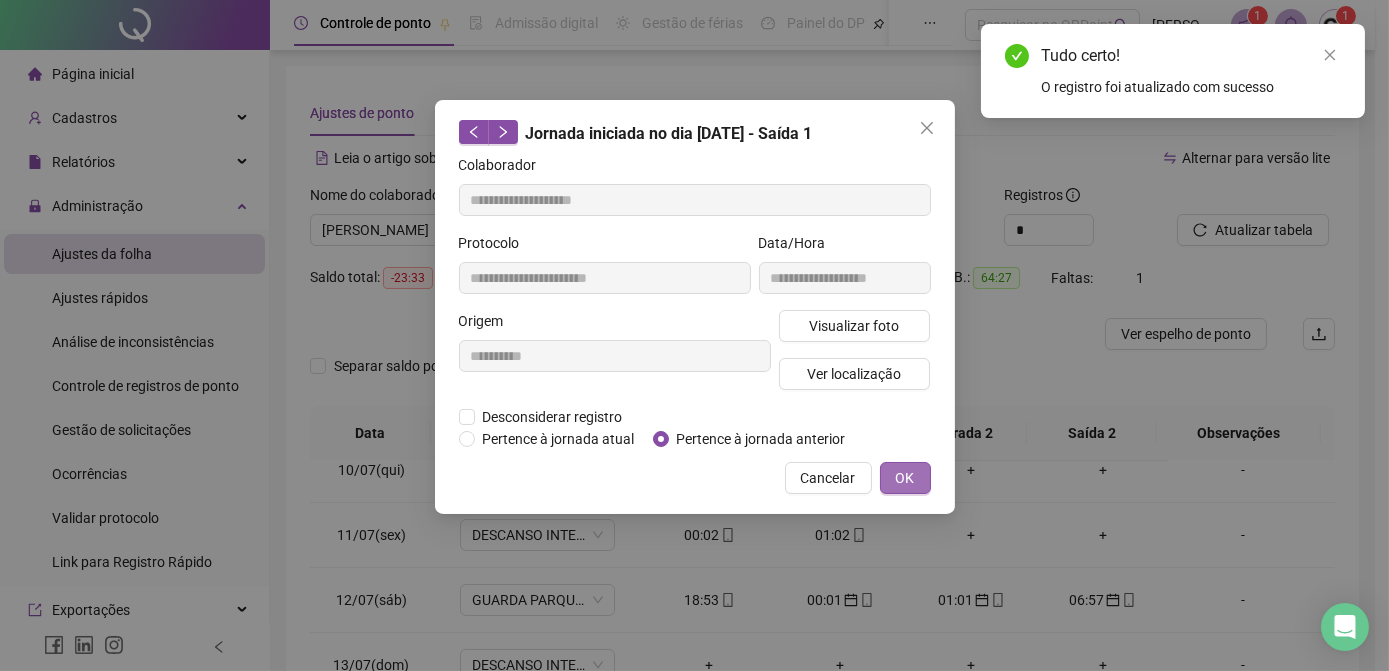 click on "OK" at bounding box center [905, 478] 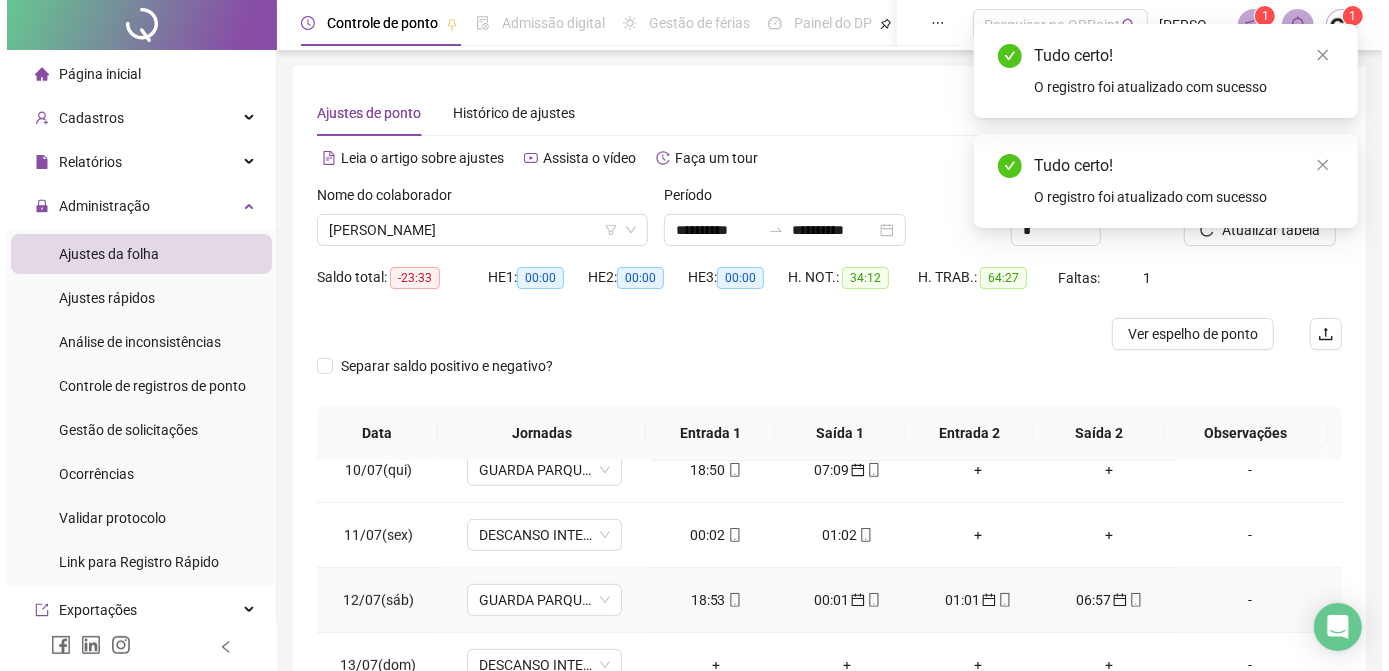 scroll, scrollTop: 181, scrollLeft: 0, axis: vertical 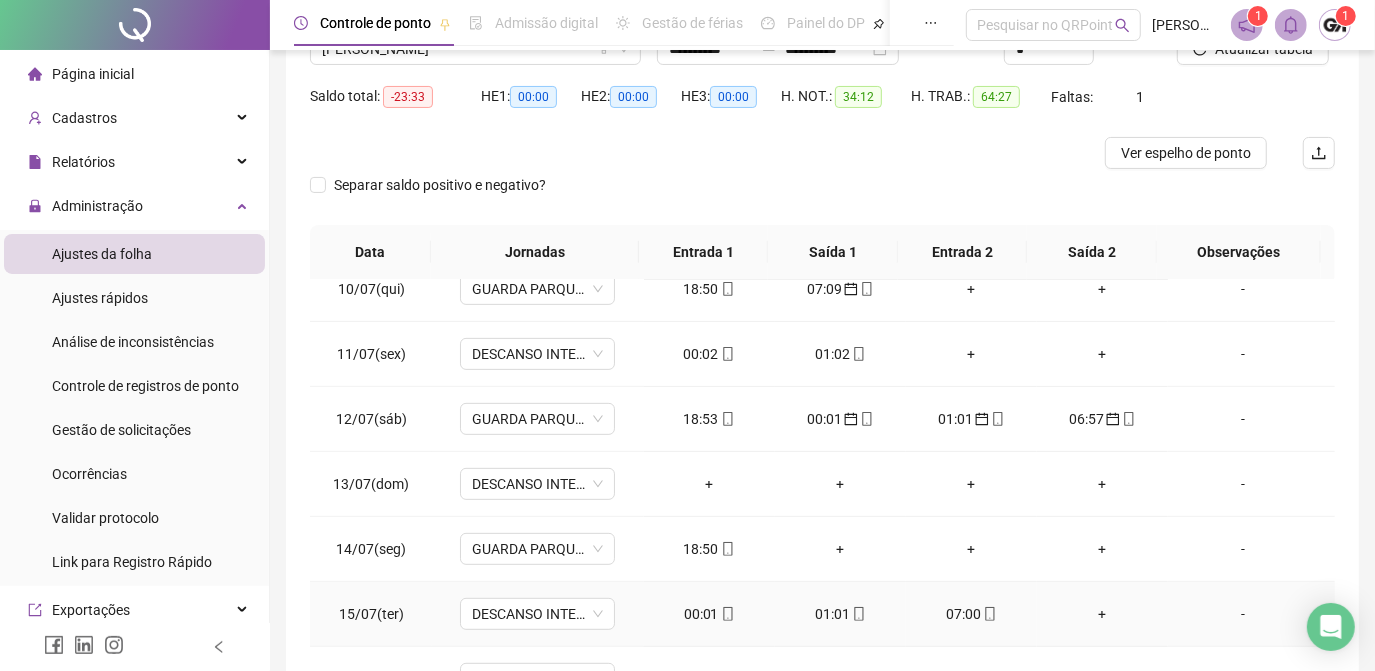 click on "00:01" at bounding box center (709, 614) 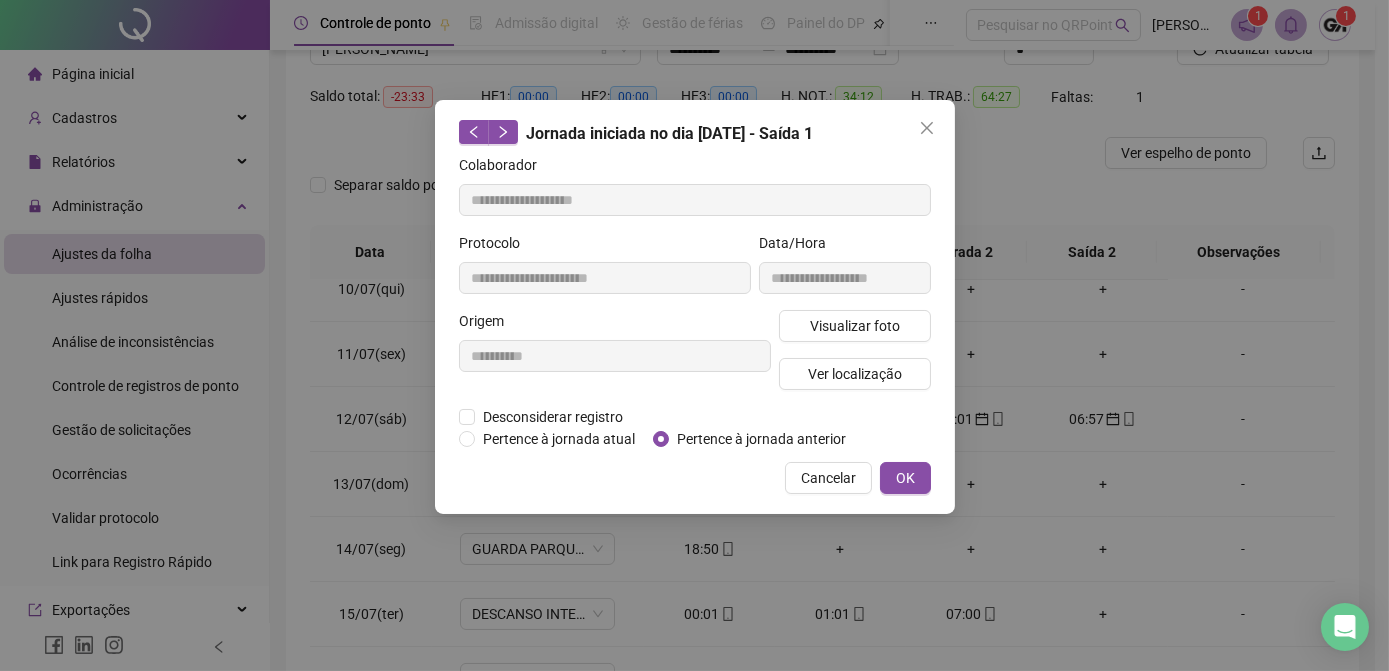 type on "**********" 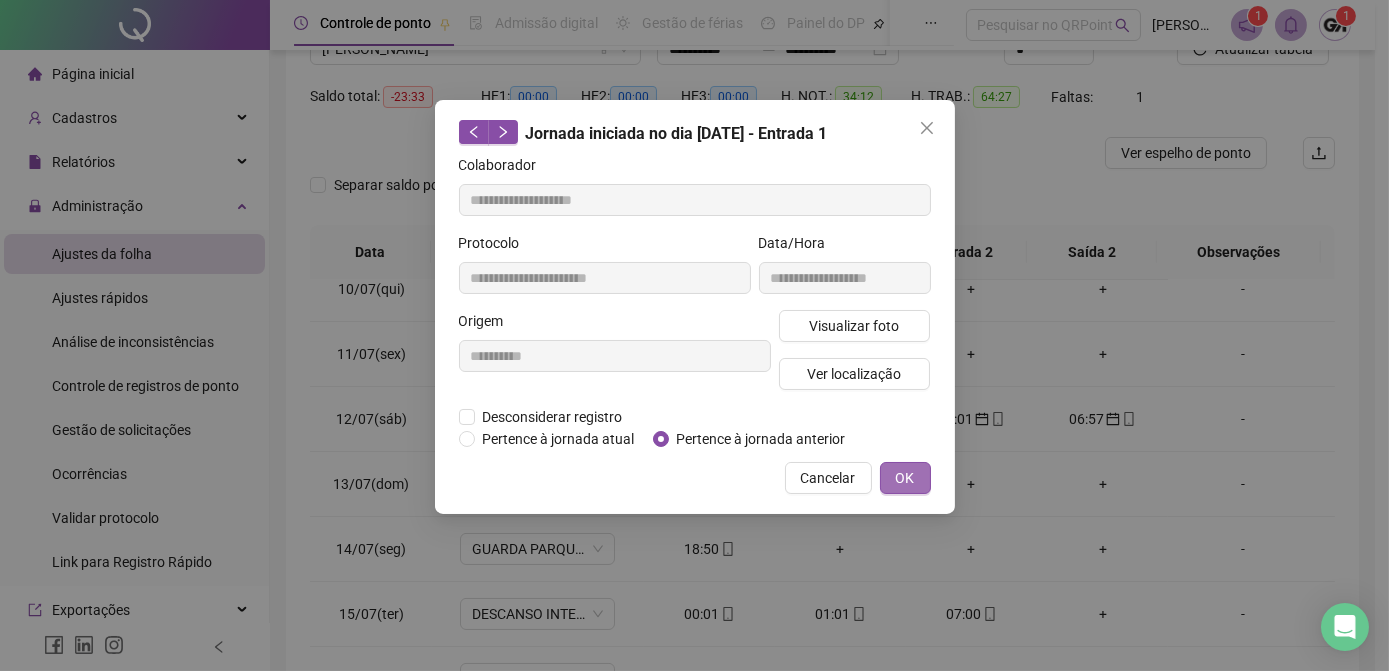 click on "OK" at bounding box center [905, 478] 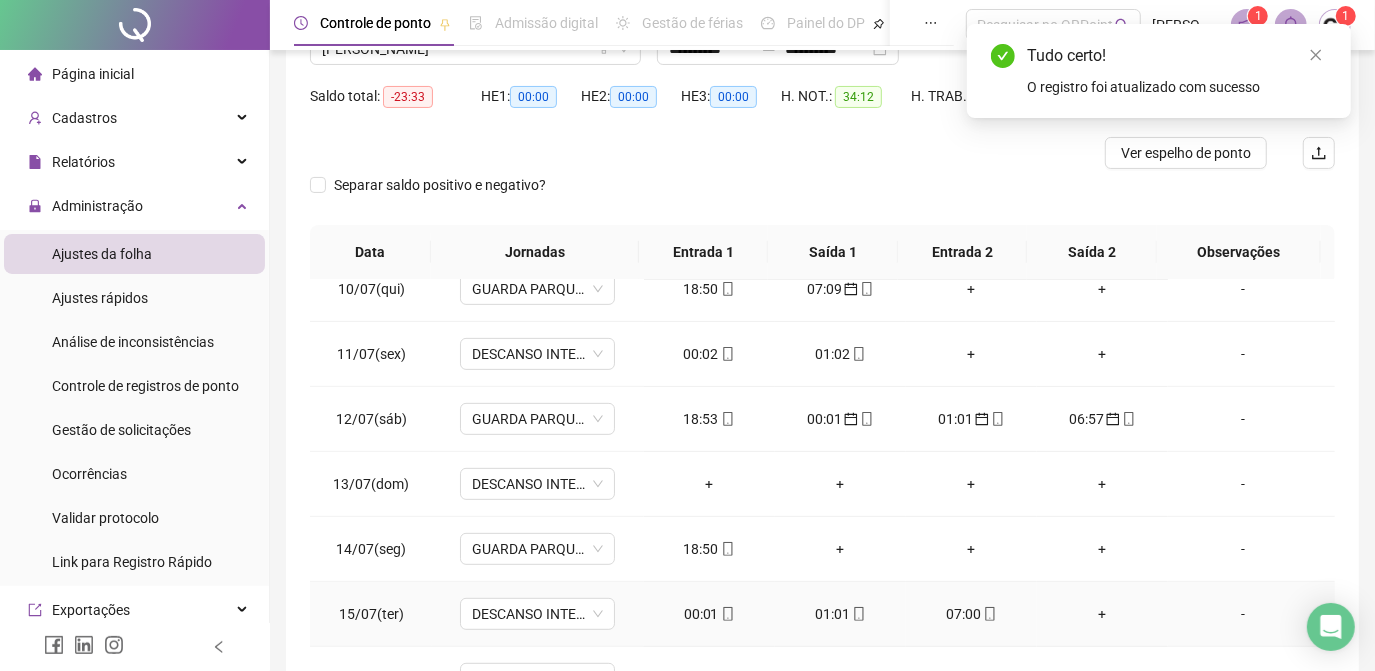click on "01:01" at bounding box center [840, 614] 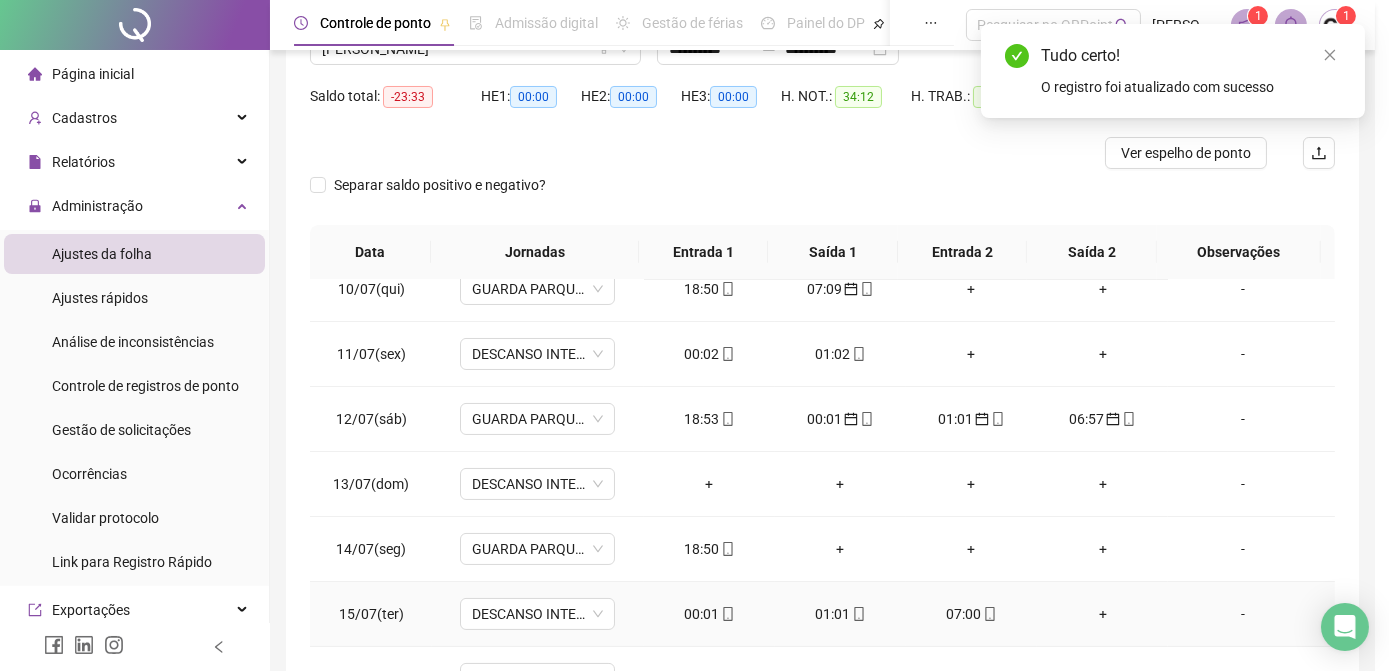 type on "**********" 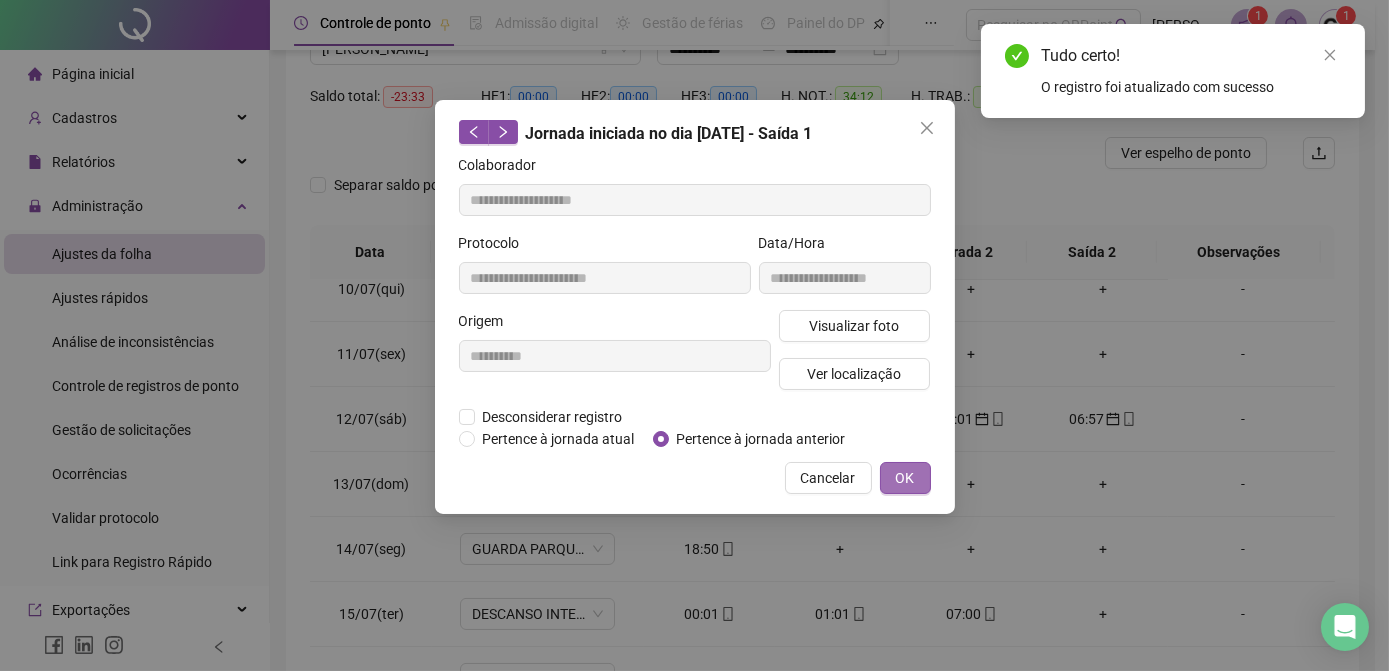 click on "OK" at bounding box center (905, 478) 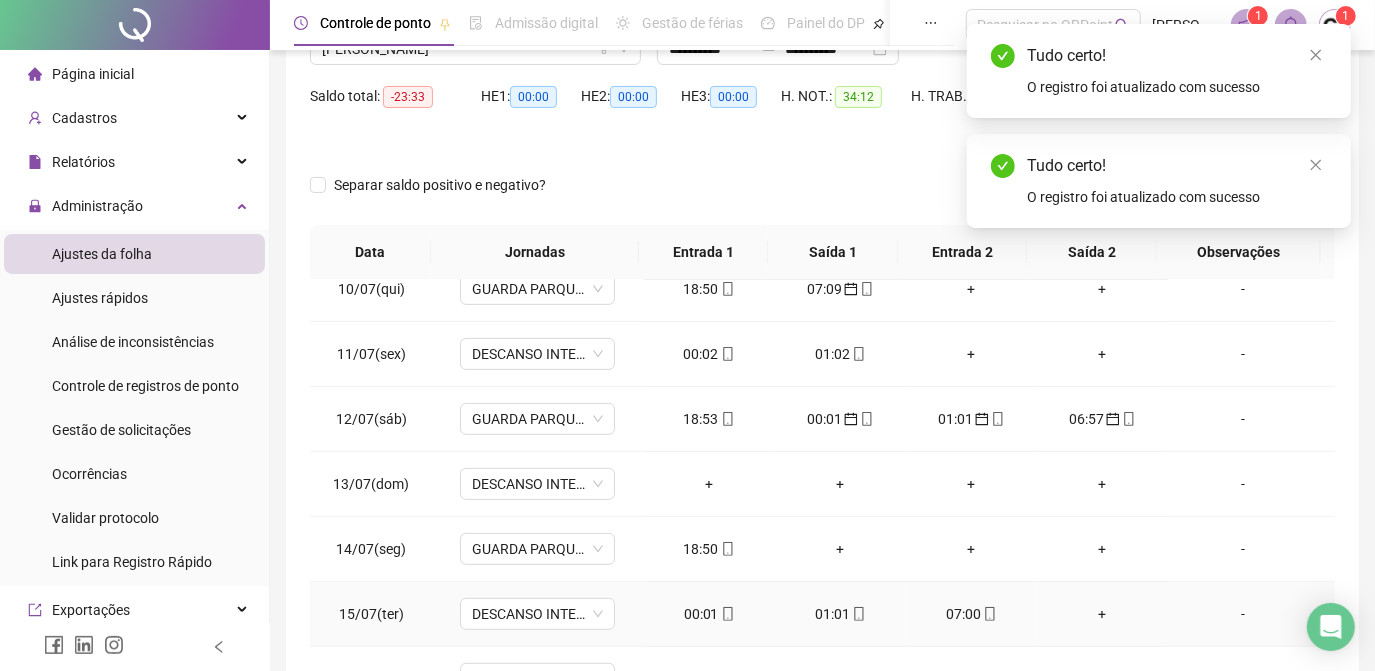 click on "07:00" at bounding box center [971, 614] 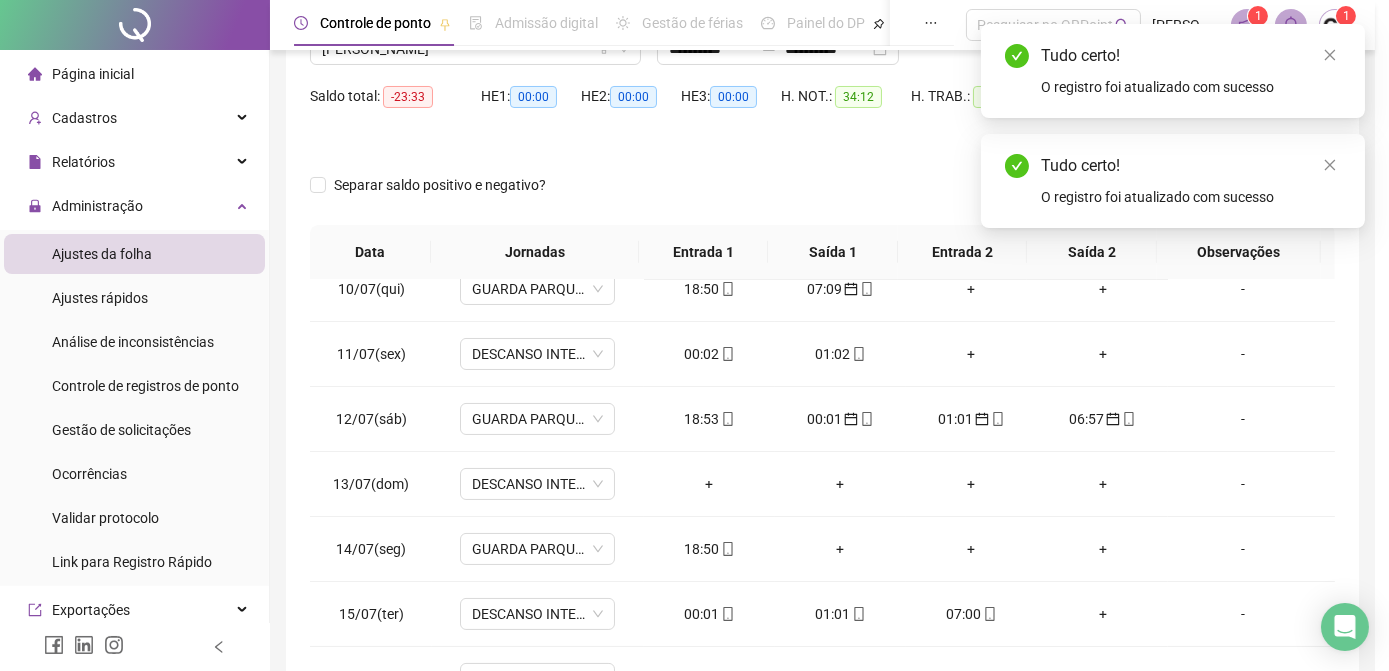 type on "**********" 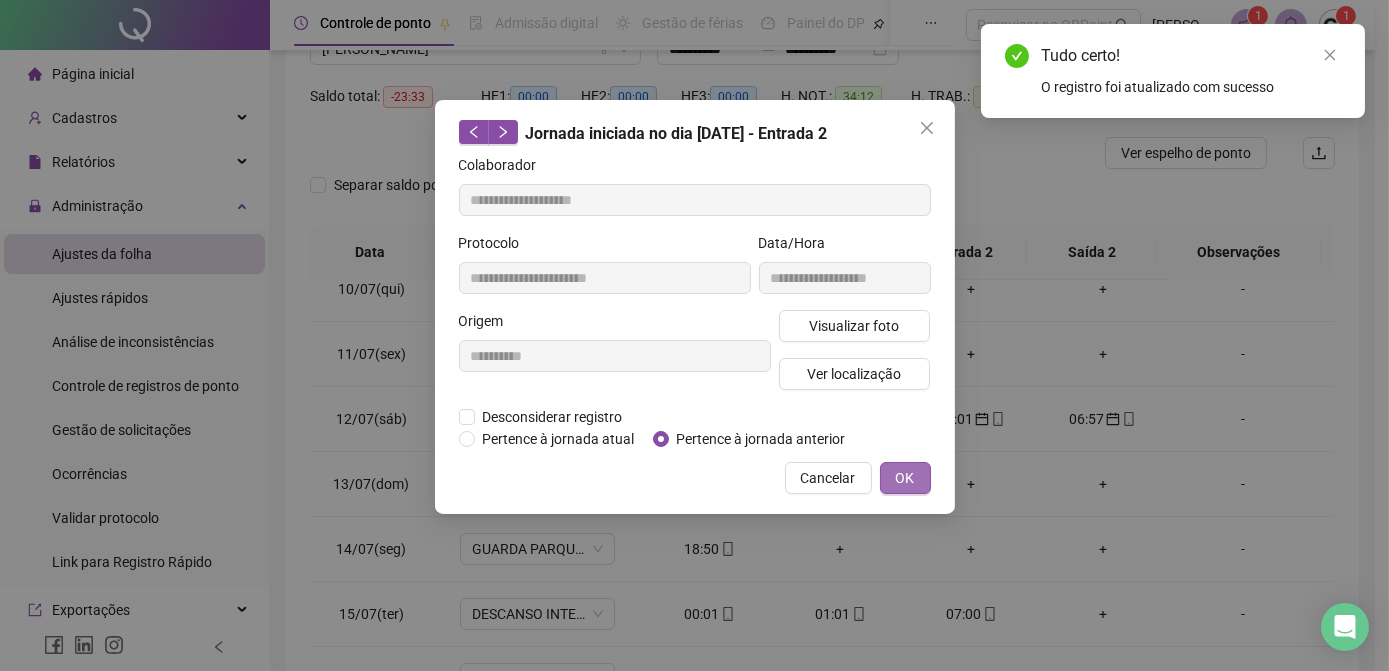 click on "OK" at bounding box center (905, 478) 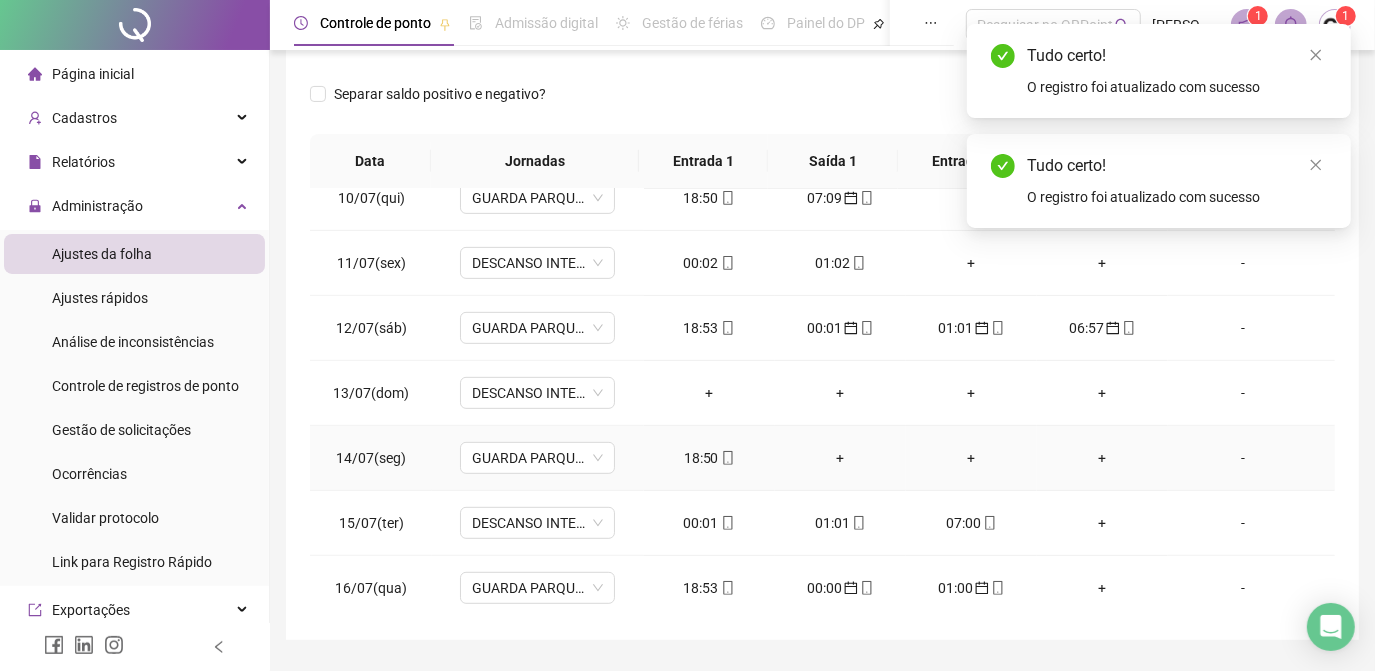 scroll, scrollTop: 326, scrollLeft: 0, axis: vertical 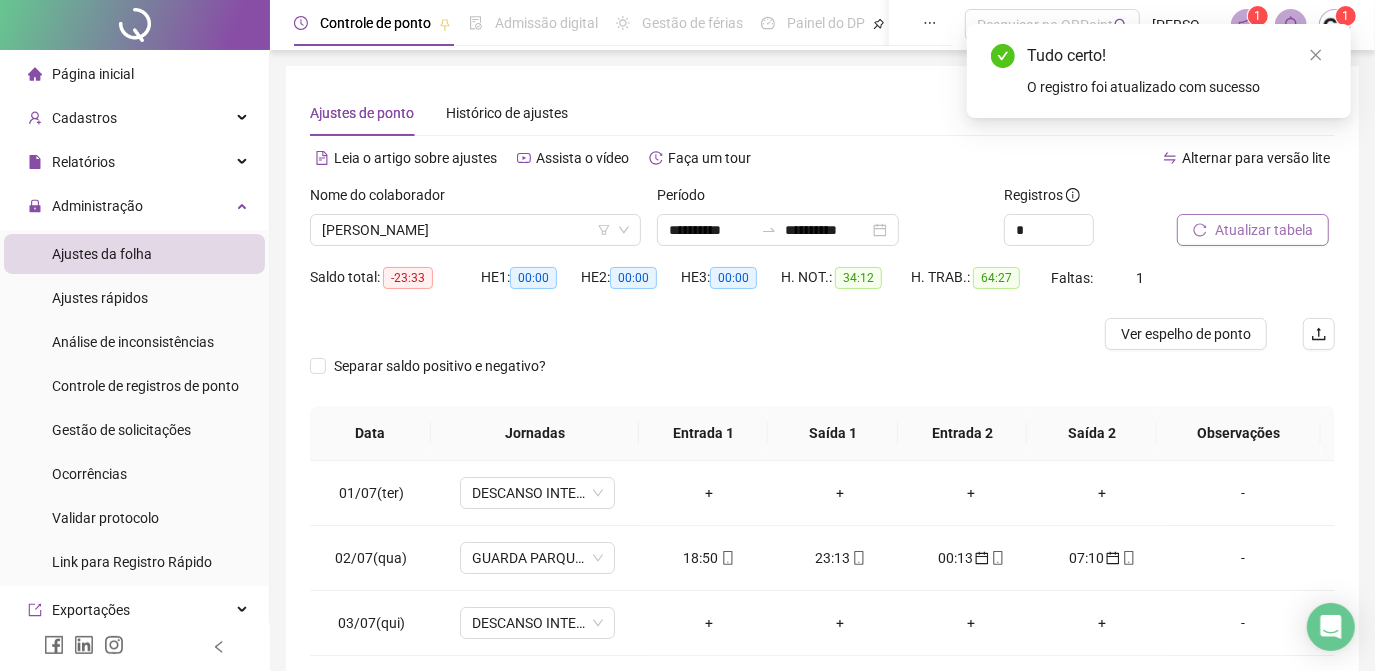 click on "Atualizar tabela" at bounding box center (1264, 230) 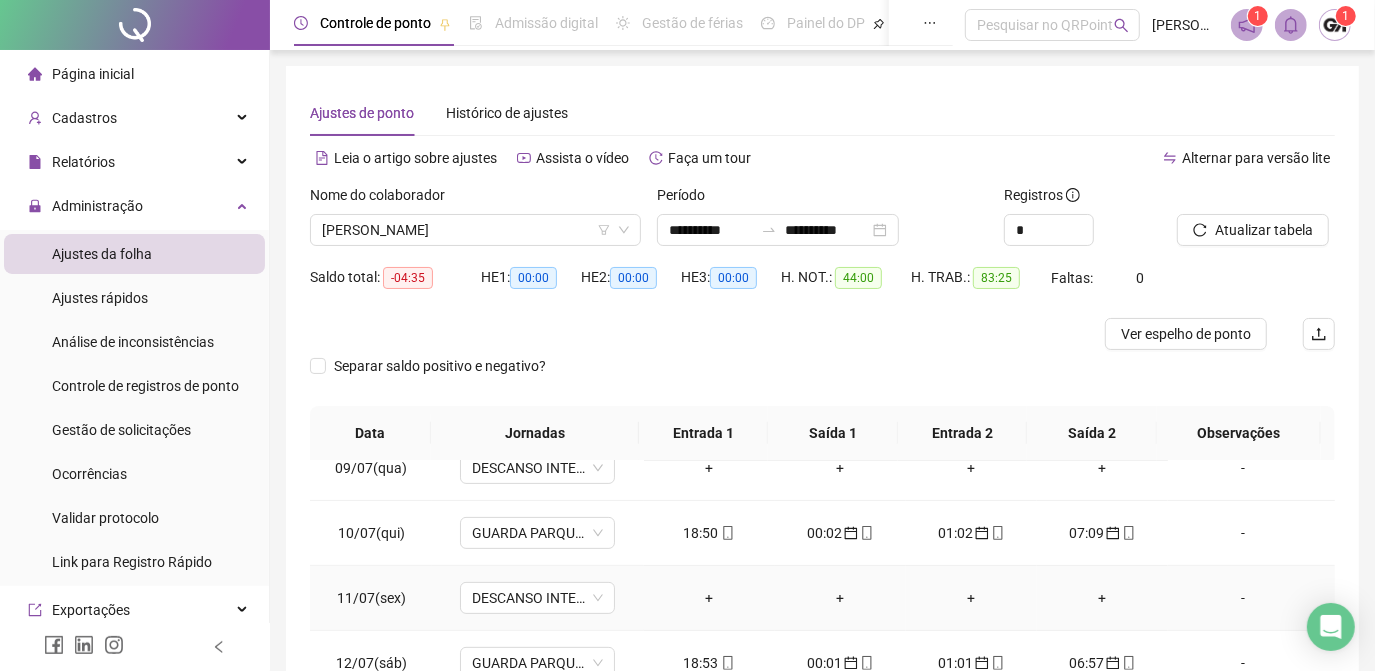 scroll, scrollTop: 608, scrollLeft: 0, axis: vertical 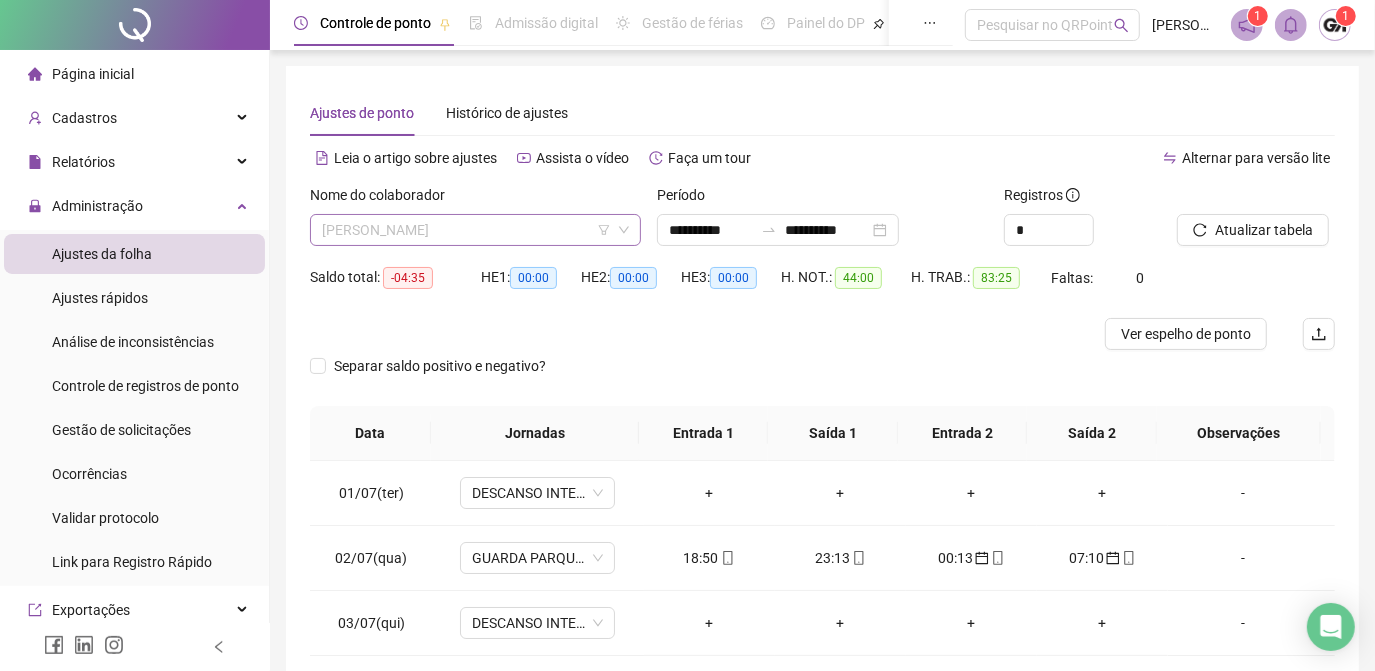 click on "[PERSON_NAME]" at bounding box center (475, 230) 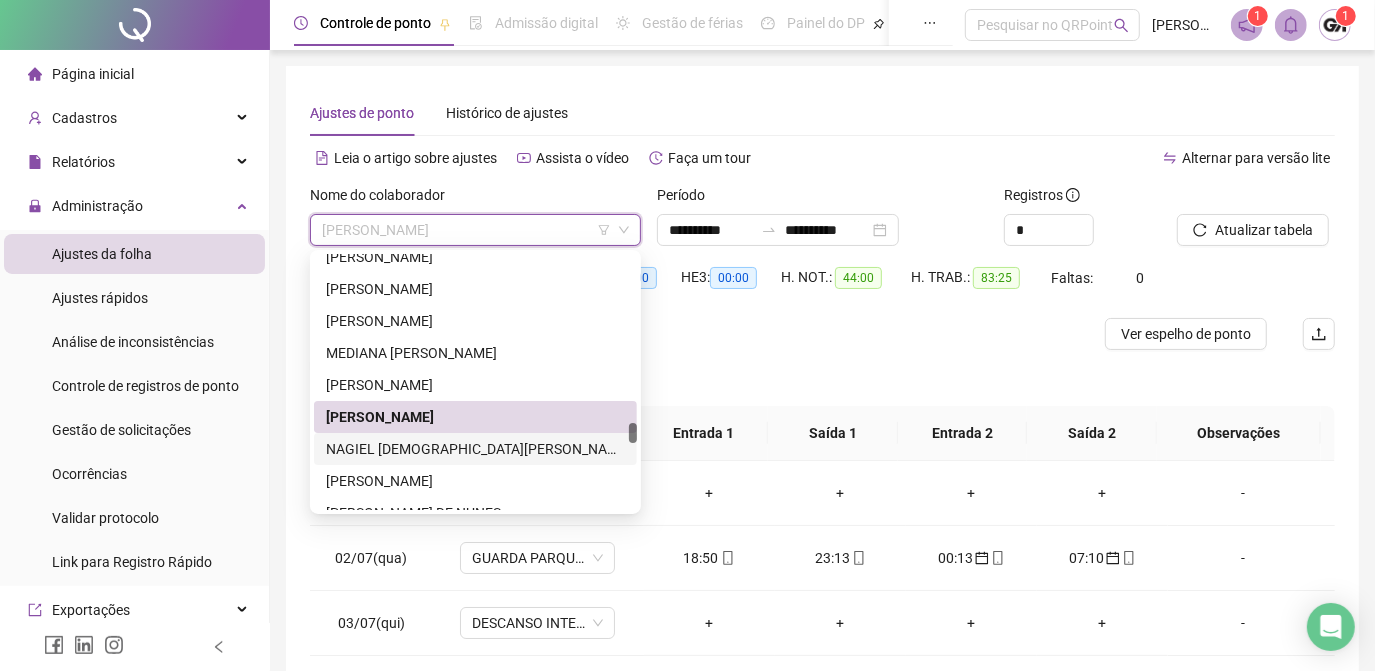 click on "NAGIEL [DEMOGRAPHIC_DATA][PERSON_NAME][DEMOGRAPHIC_DATA]" at bounding box center (475, 449) 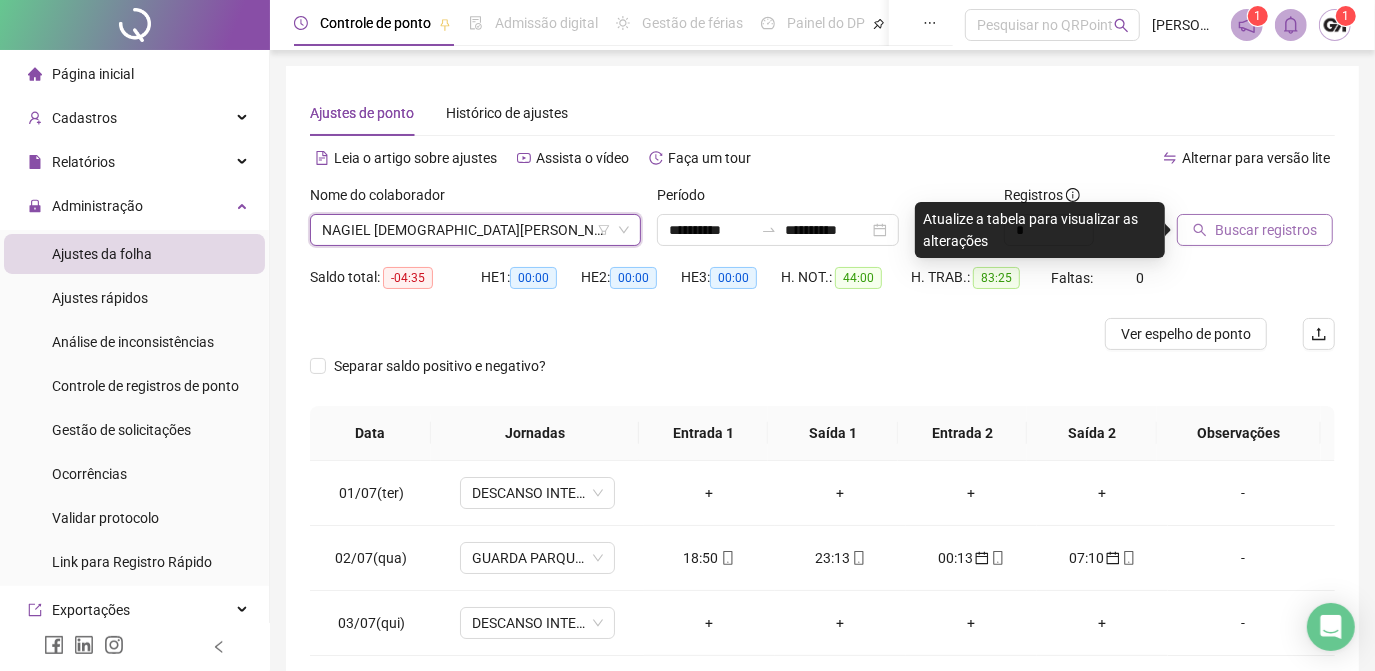 click on "Buscar registros" at bounding box center (1266, 230) 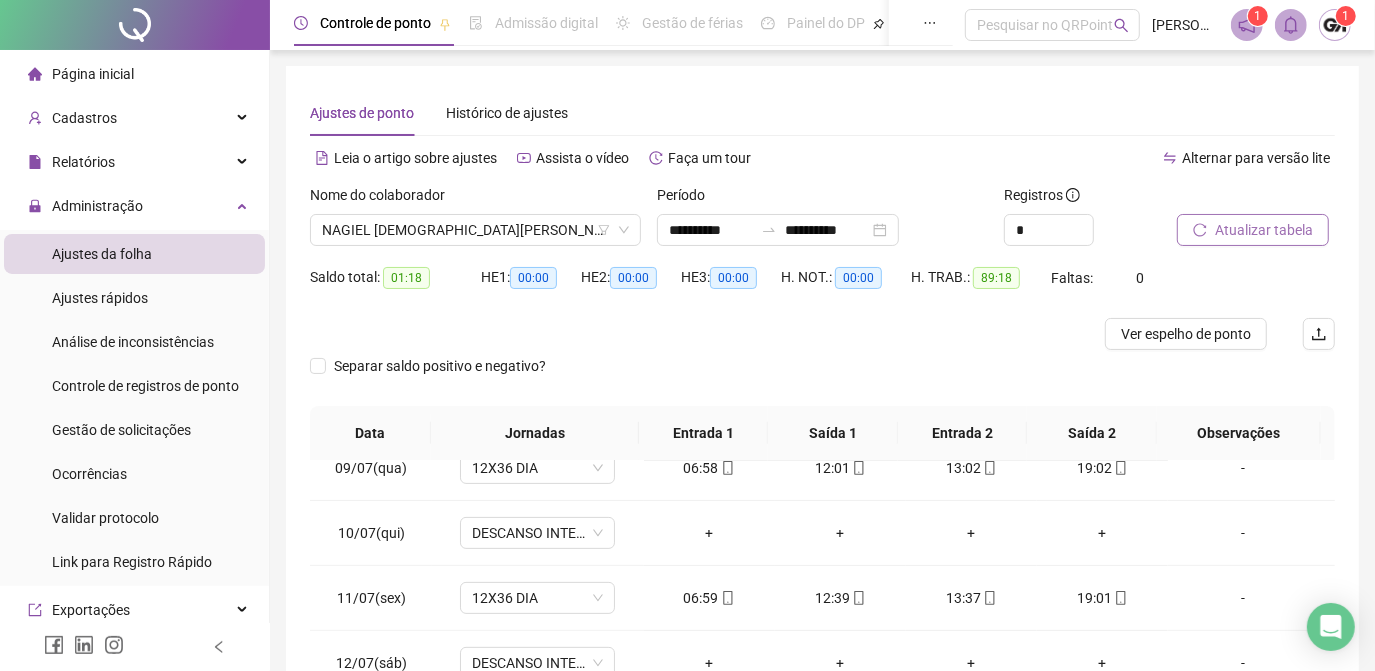 scroll, scrollTop: 608, scrollLeft: 0, axis: vertical 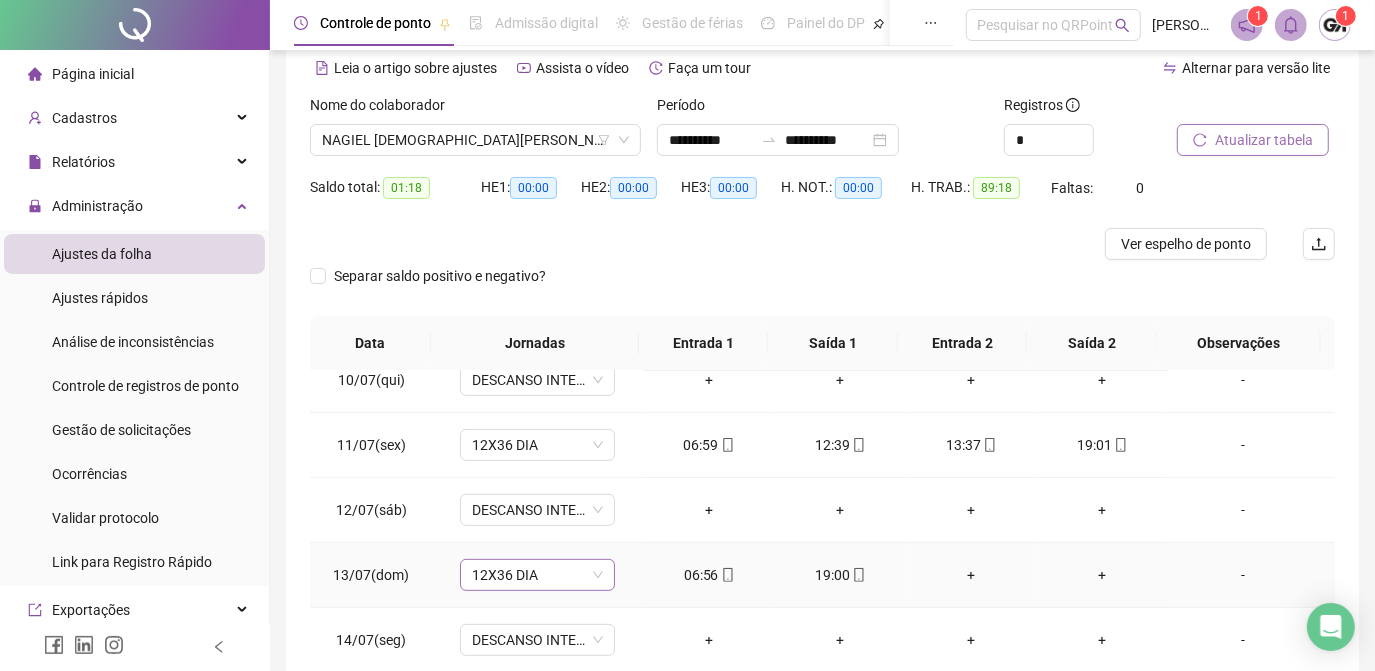 click on "12X36 DIA" at bounding box center (537, 575) 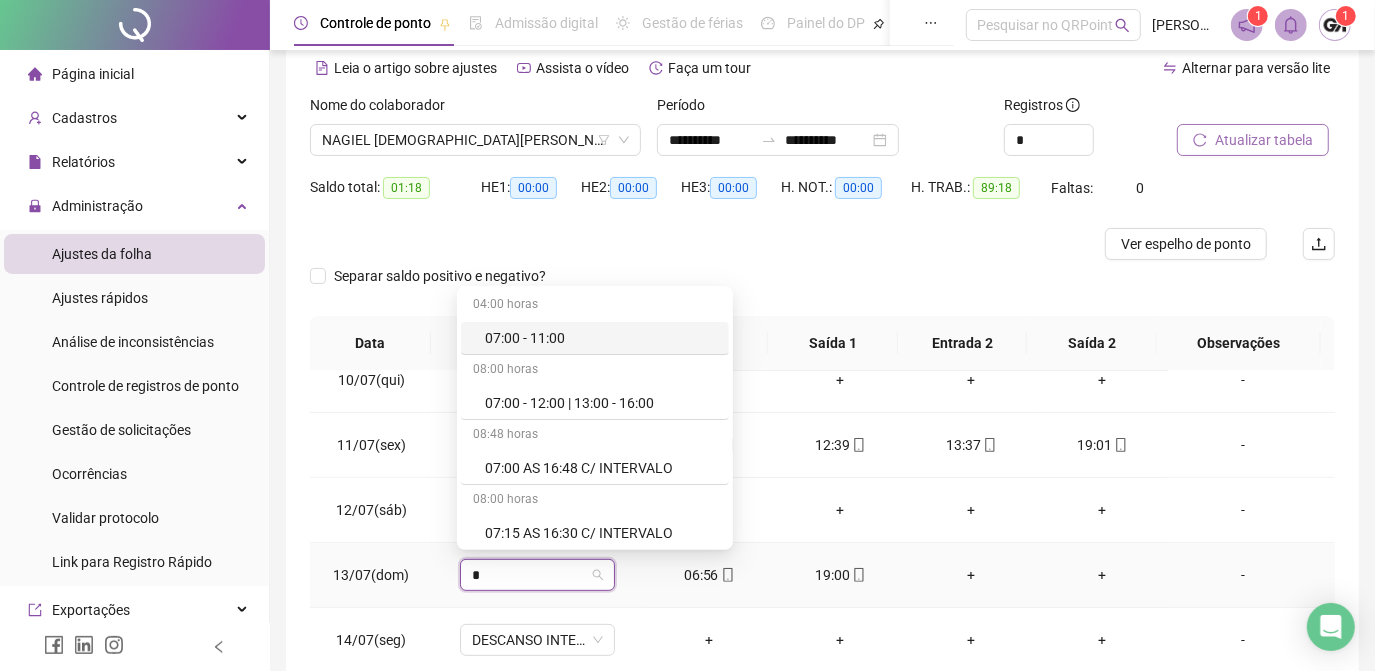 type on "**" 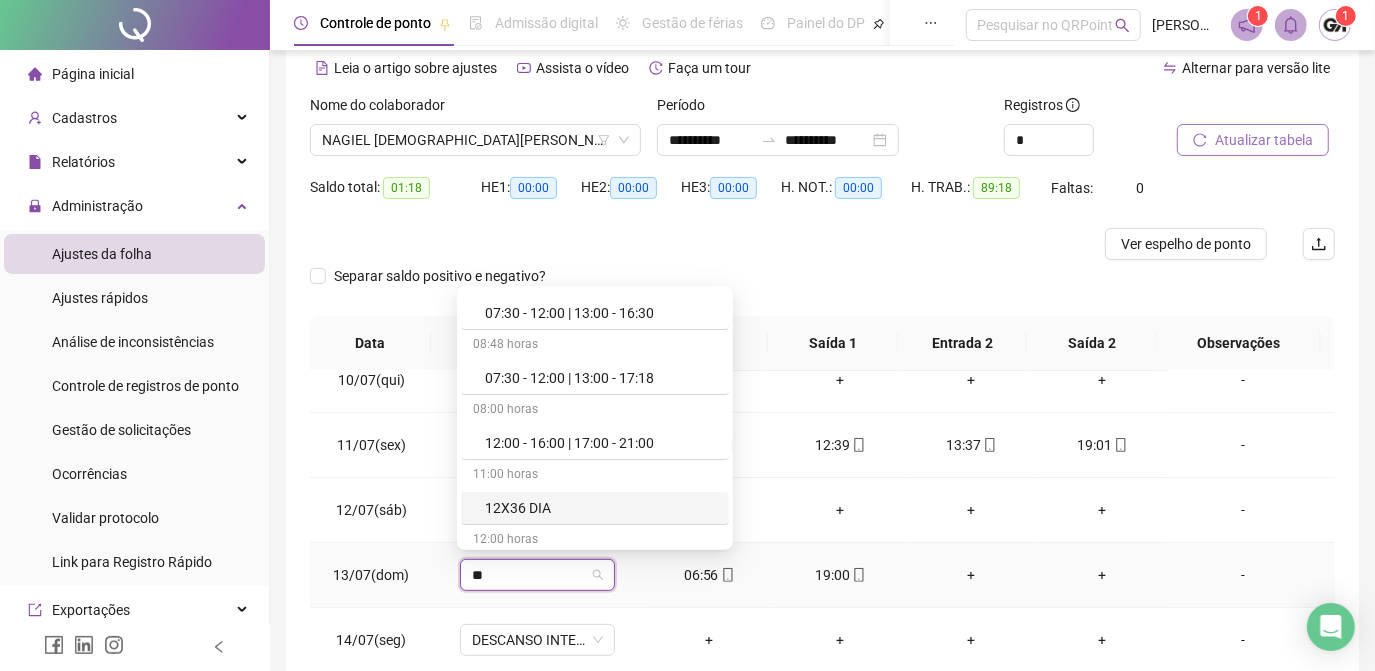 scroll, scrollTop: 181, scrollLeft: 0, axis: vertical 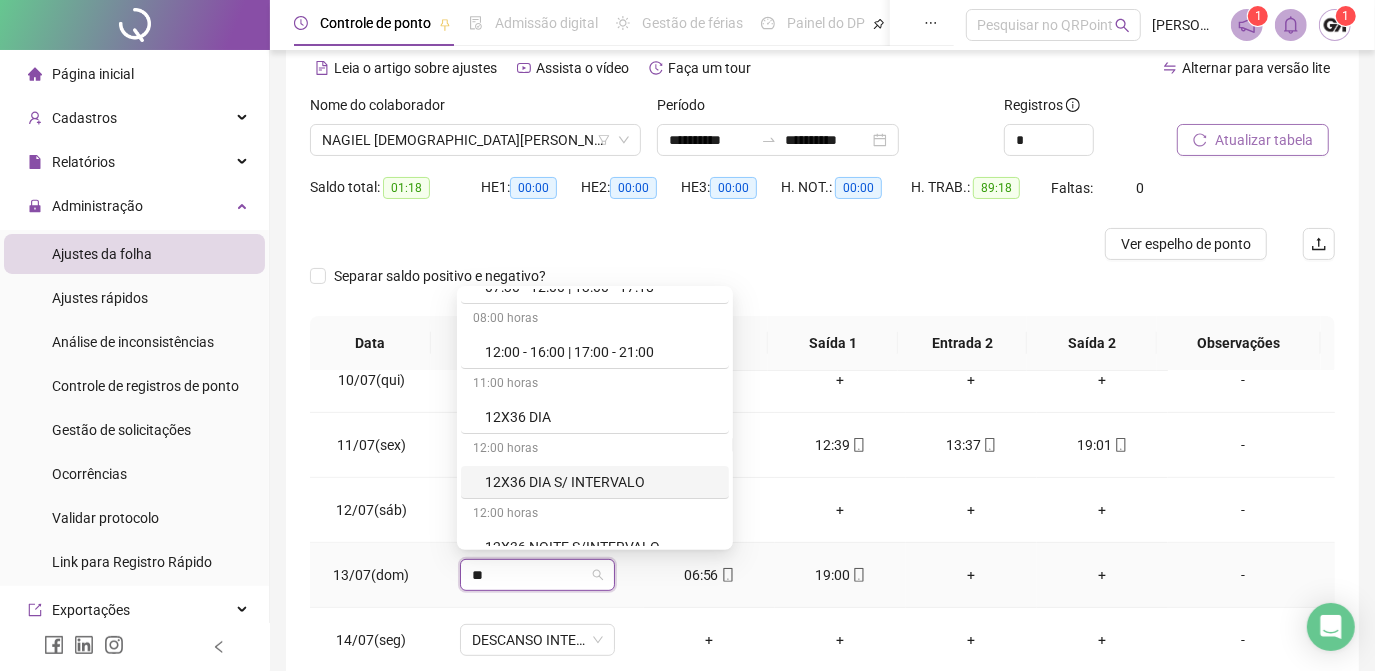click on "12X36 DIA S/ INTERVALO" at bounding box center [601, 482] 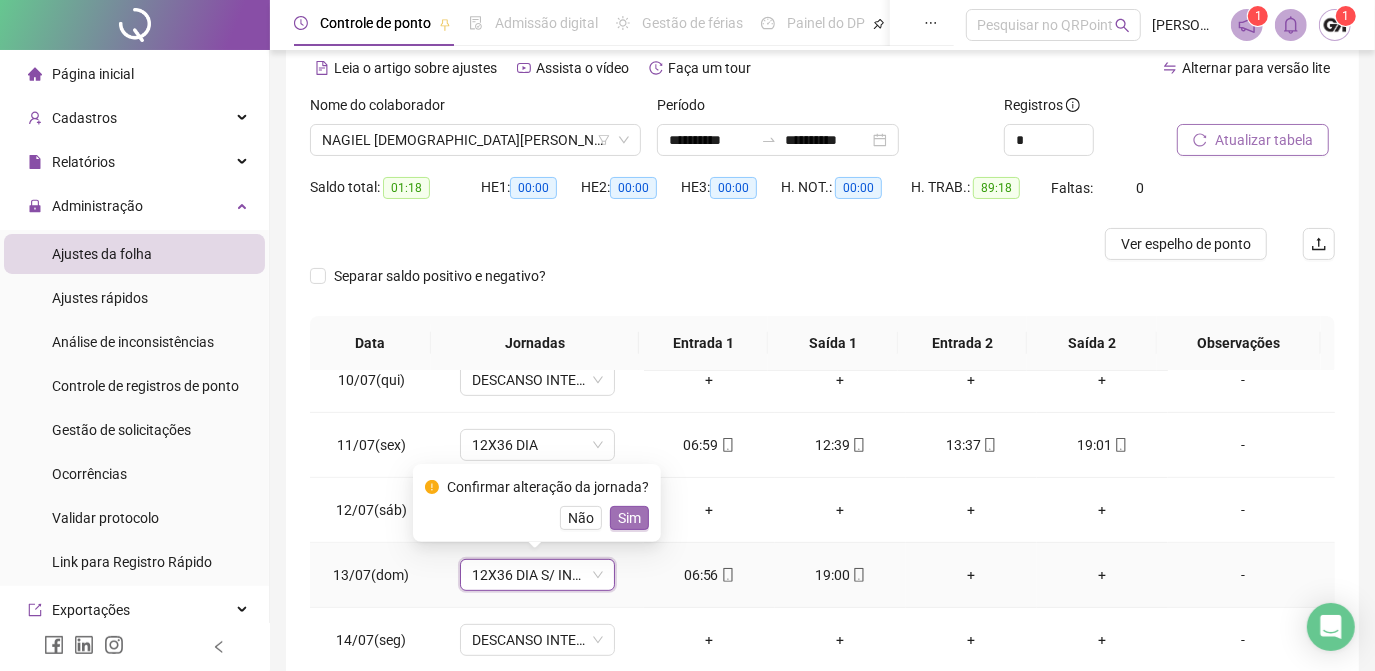 click on "Sim" at bounding box center (629, 518) 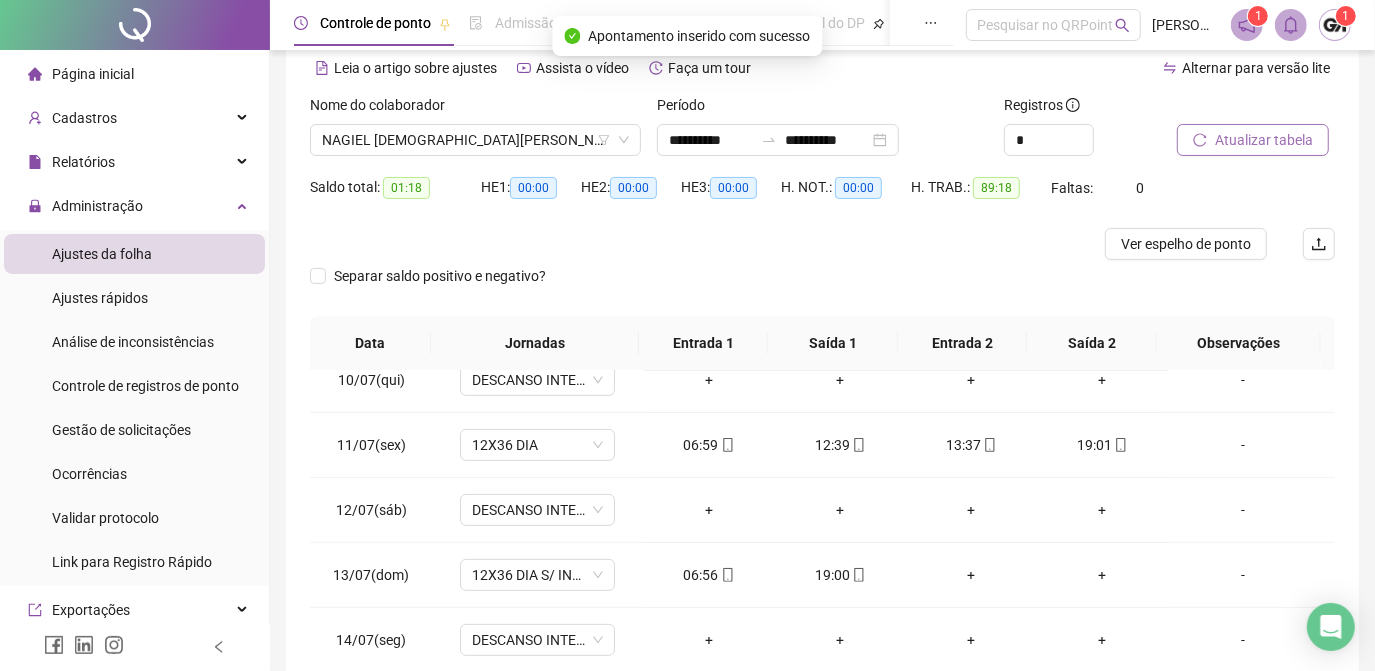 click on "Atualizar tabela" at bounding box center (1264, 140) 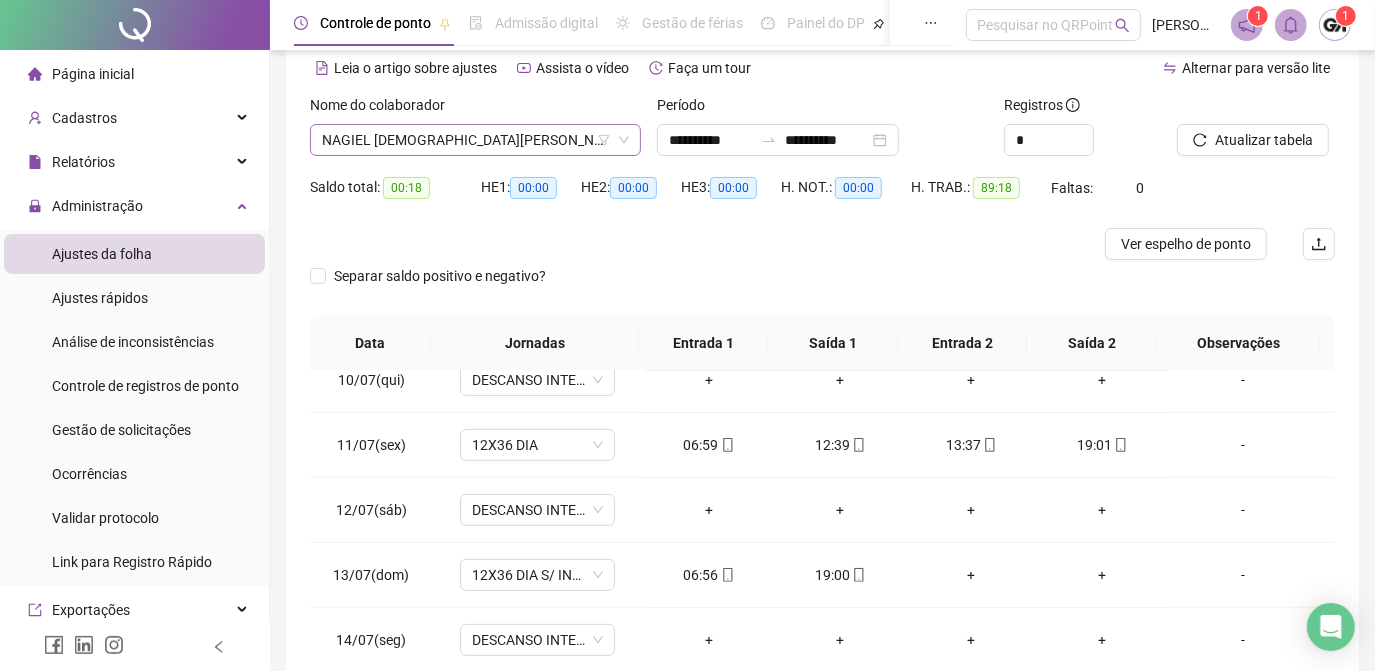 click on "NAGIEL [DEMOGRAPHIC_DATA][PERSON_NAME][DEMOGRAPHIC_DATA]" at bounding box center (475, 140) 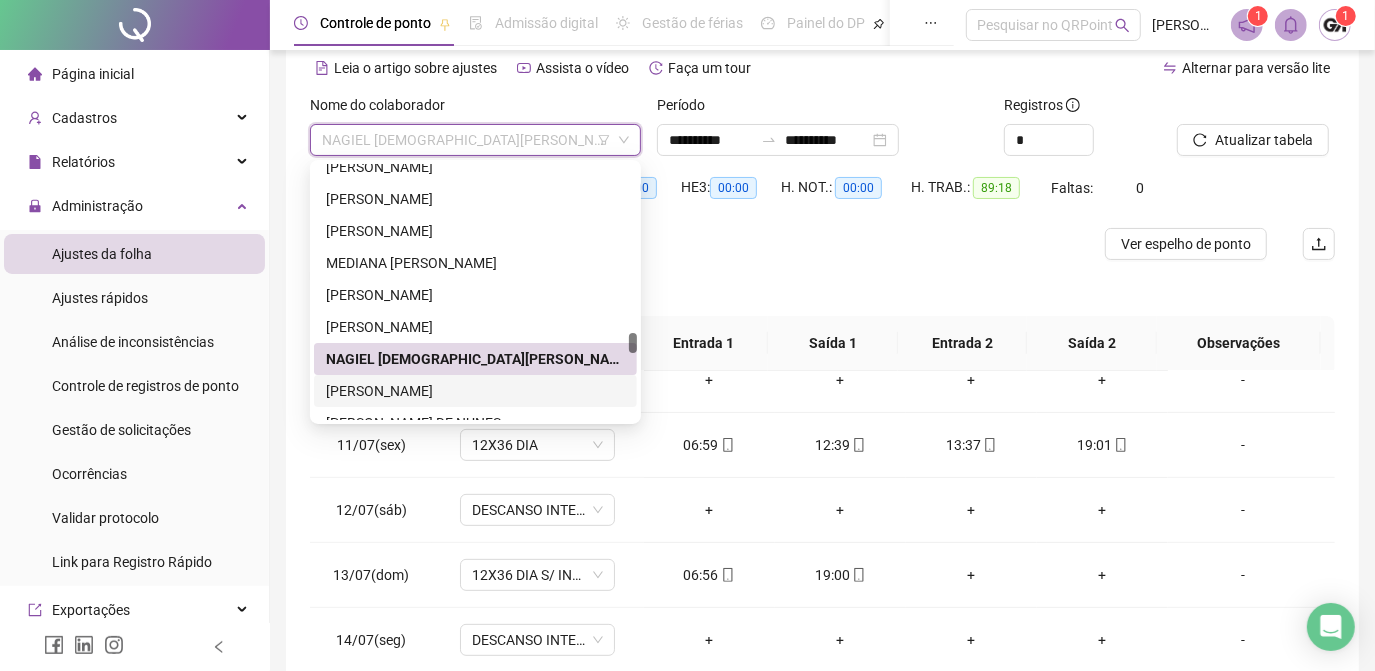 click on "[PERSON_NAME]" at bounding box center (475, 391) 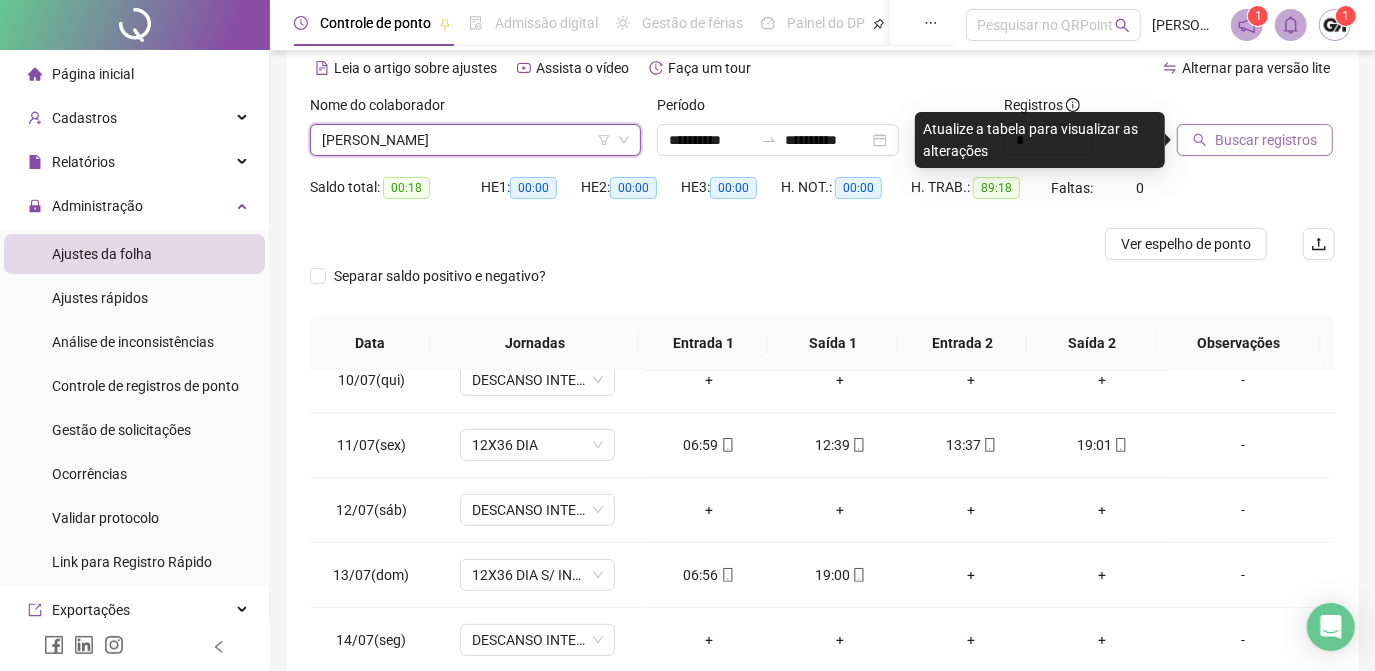 click on "Buscar registros" at bounding box center (1266, 140) 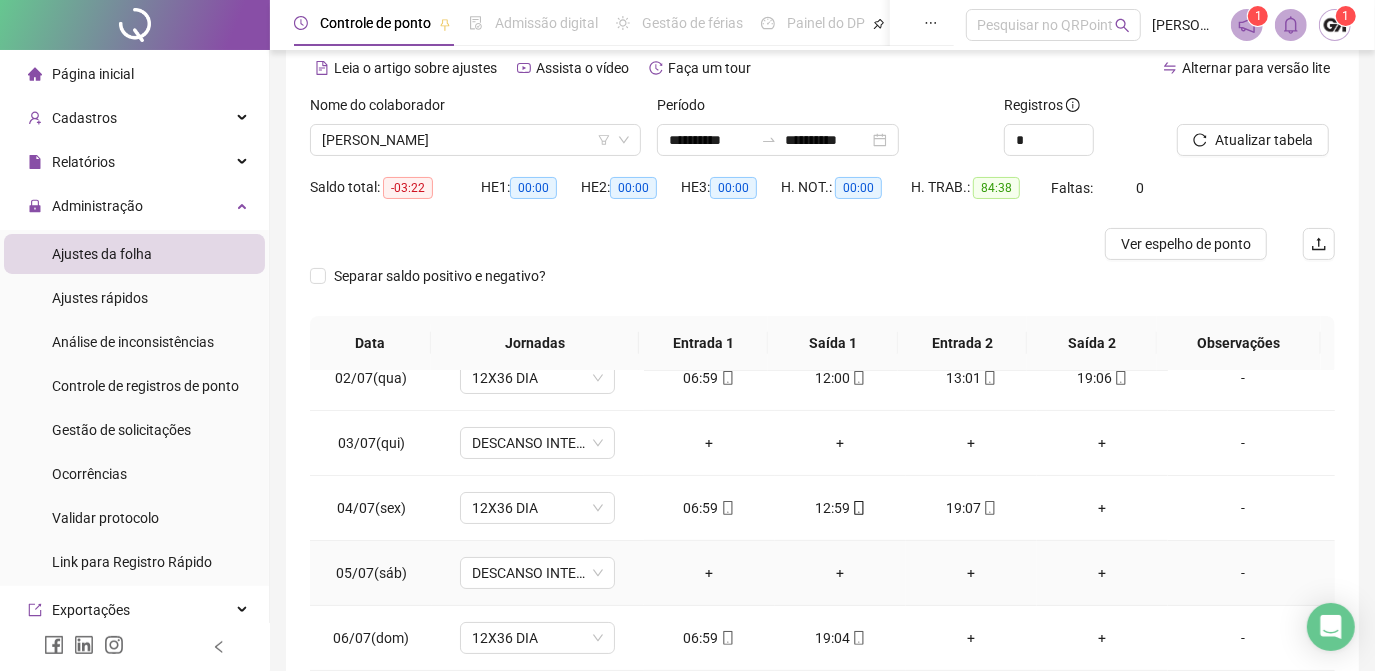scroll, scrollTop: 181, scrollLeft: 0, axis: vertical 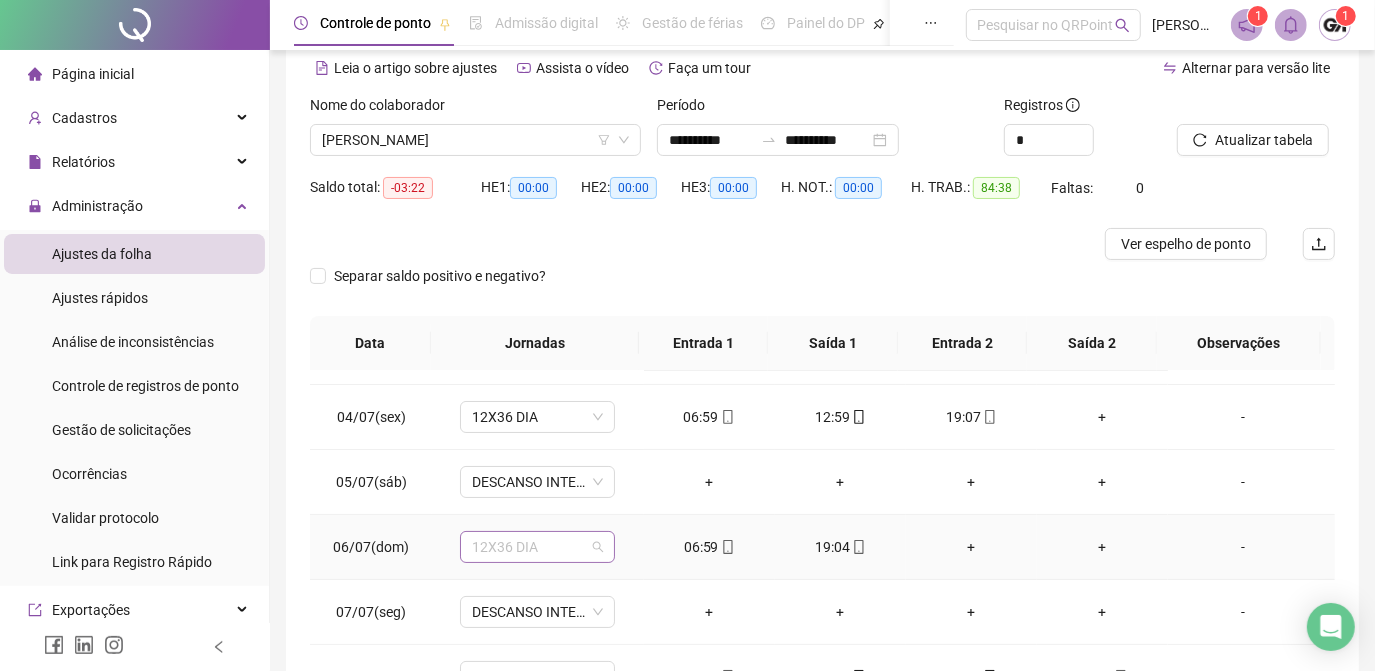 click on "12X36 DIA" at bounding box center (537, 547) 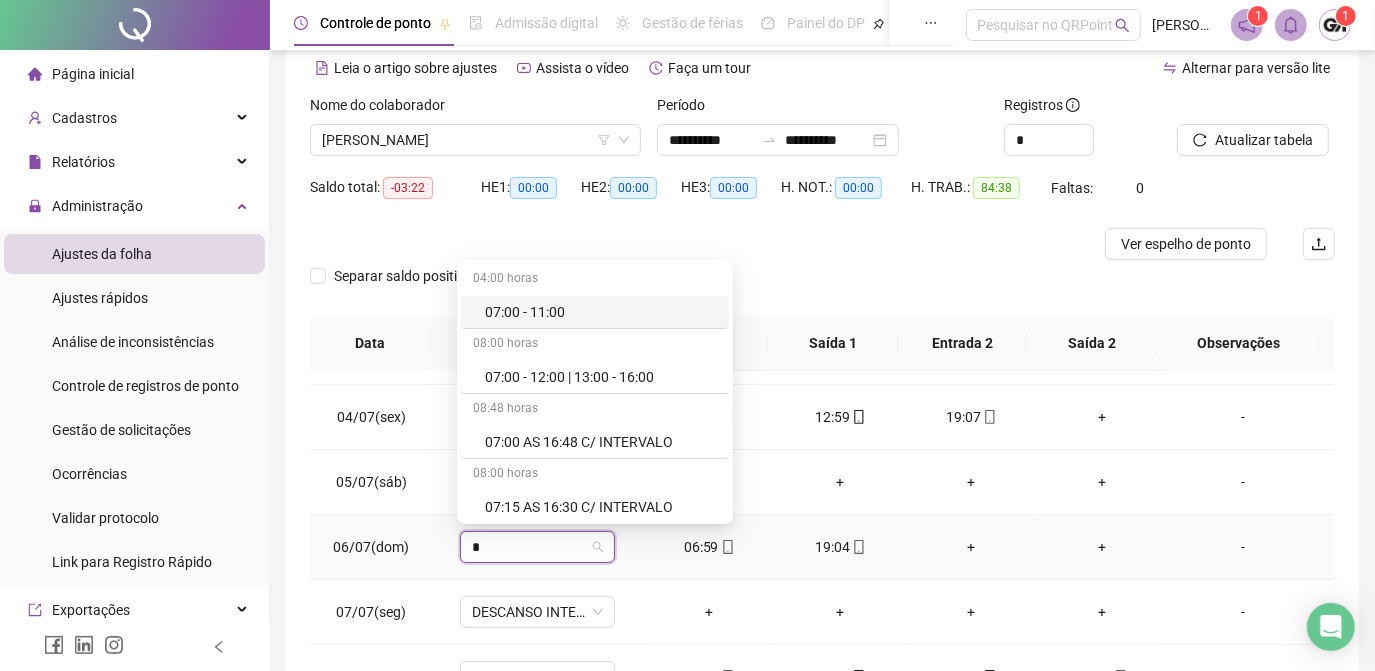 type on "**" 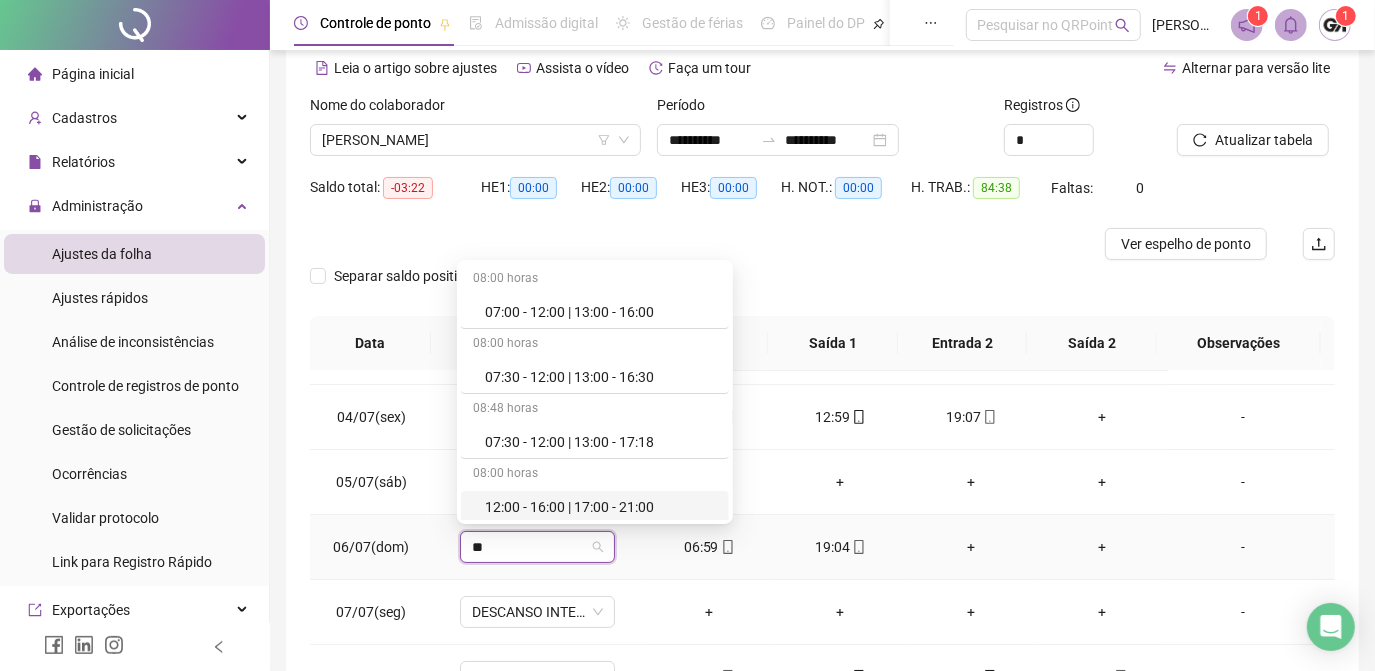 scroll, scrollTop: 181, scrollLeft: 0, axis: vertical 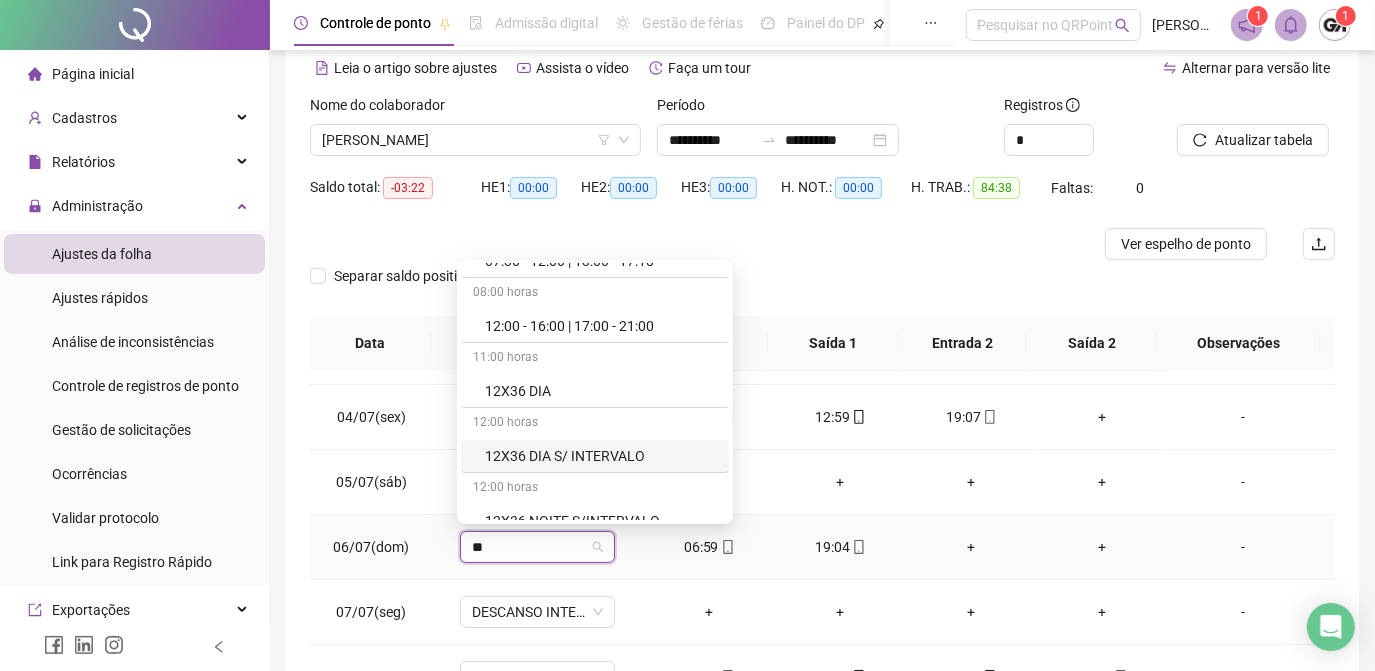 click on "12X36 DIA S/ INTERVALO" at bounding box center [601, 456] 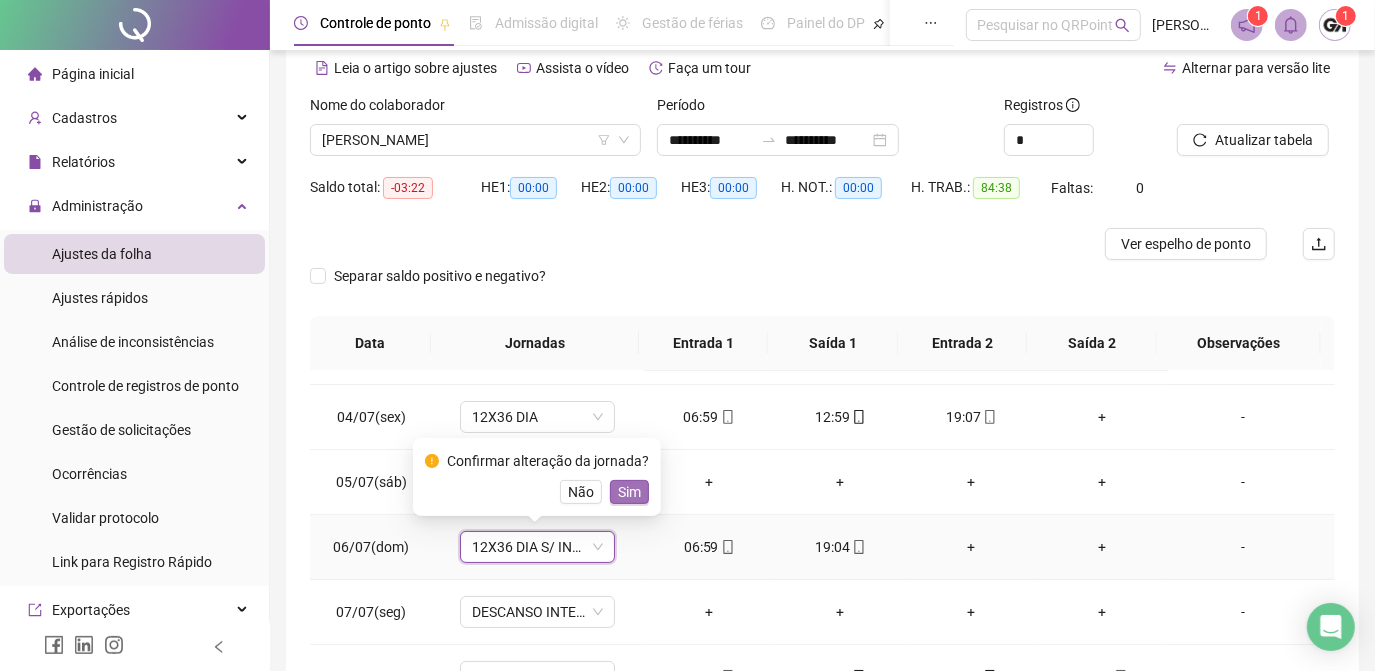 click on "Sim" at bounding box center (629, 492) 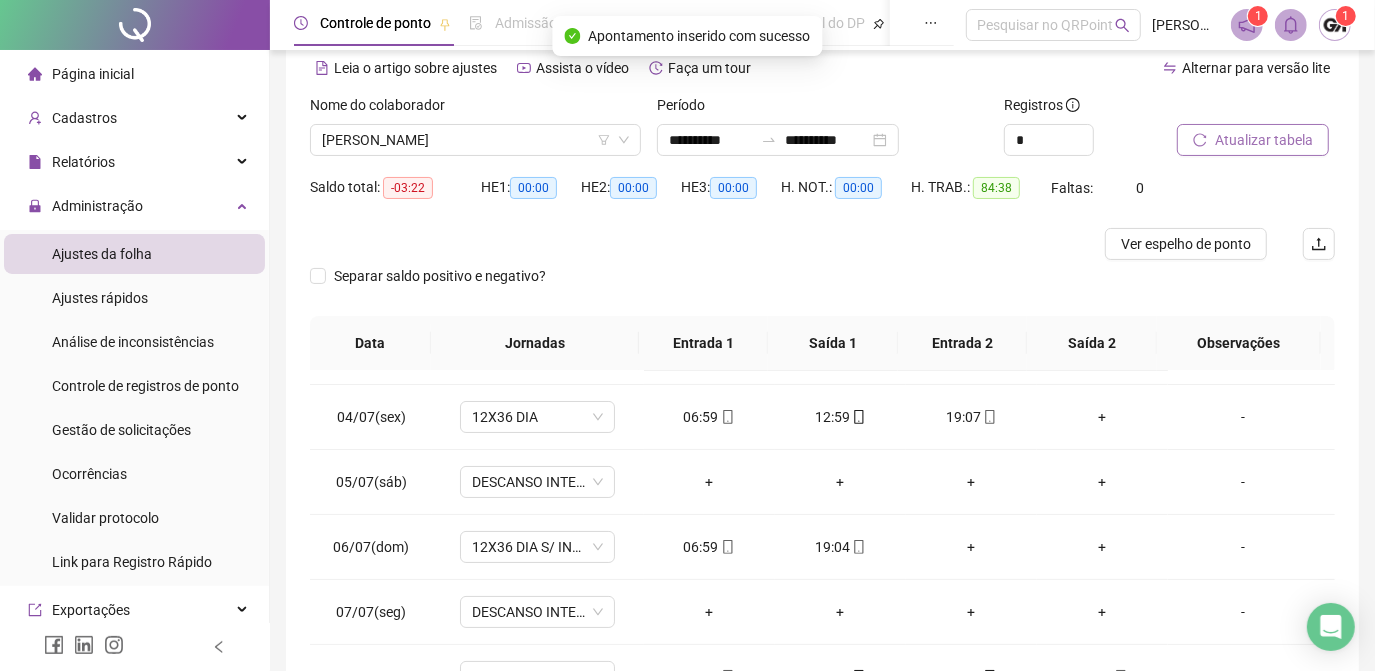 click on "Atualizar tabela" at bounding box center [1253, 140] 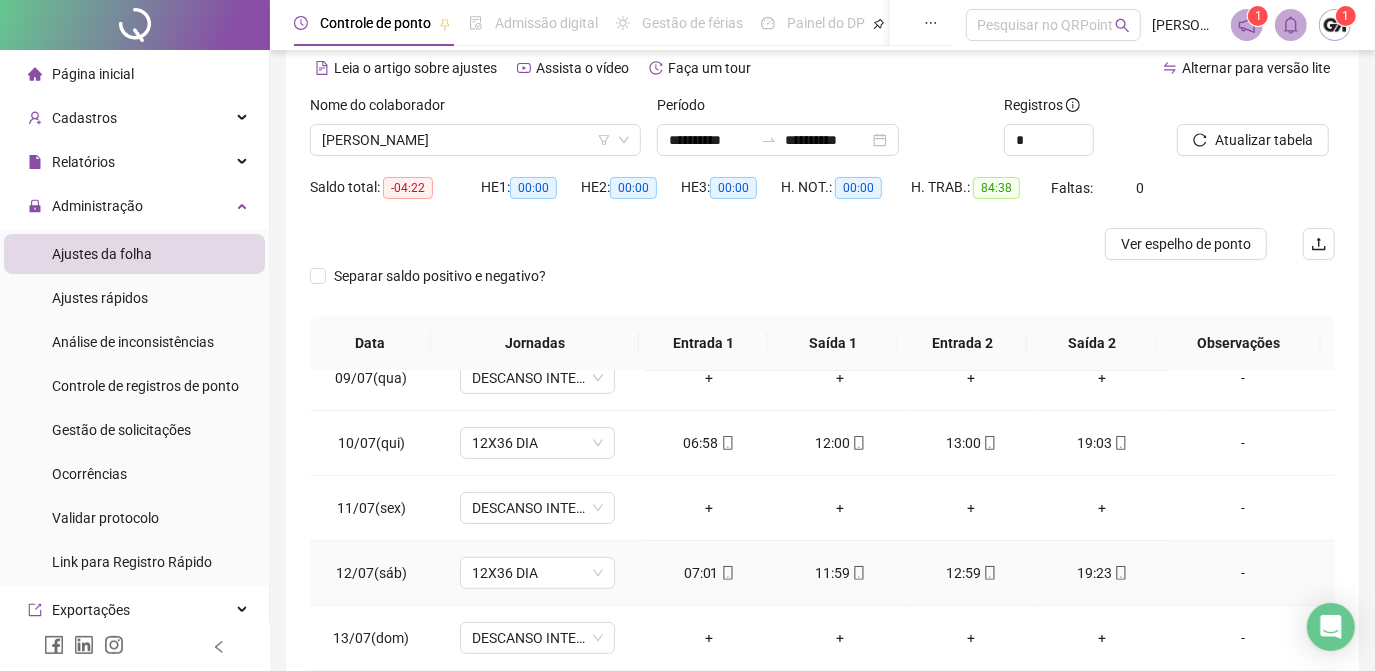 scroll, scrollTop: 608, scrollLeft: 0, axis: vertical 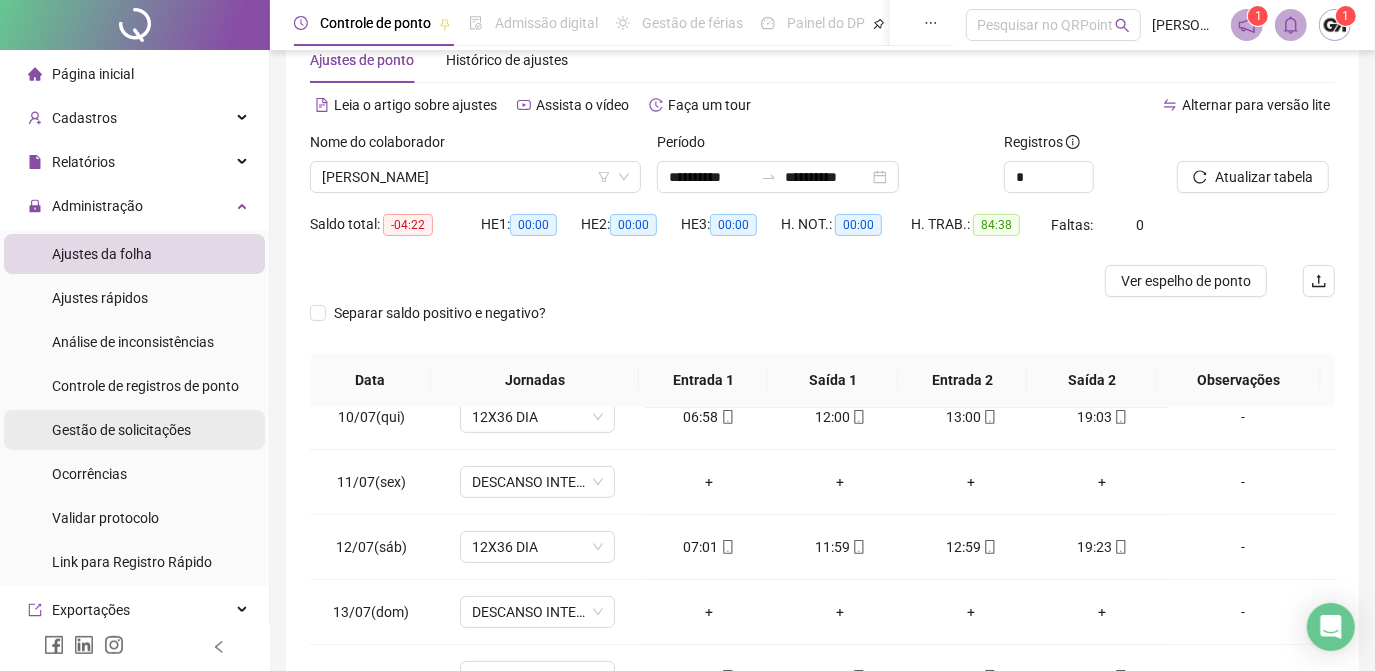 click on "Gestão de solicitações" at bounding box center [121, 430] 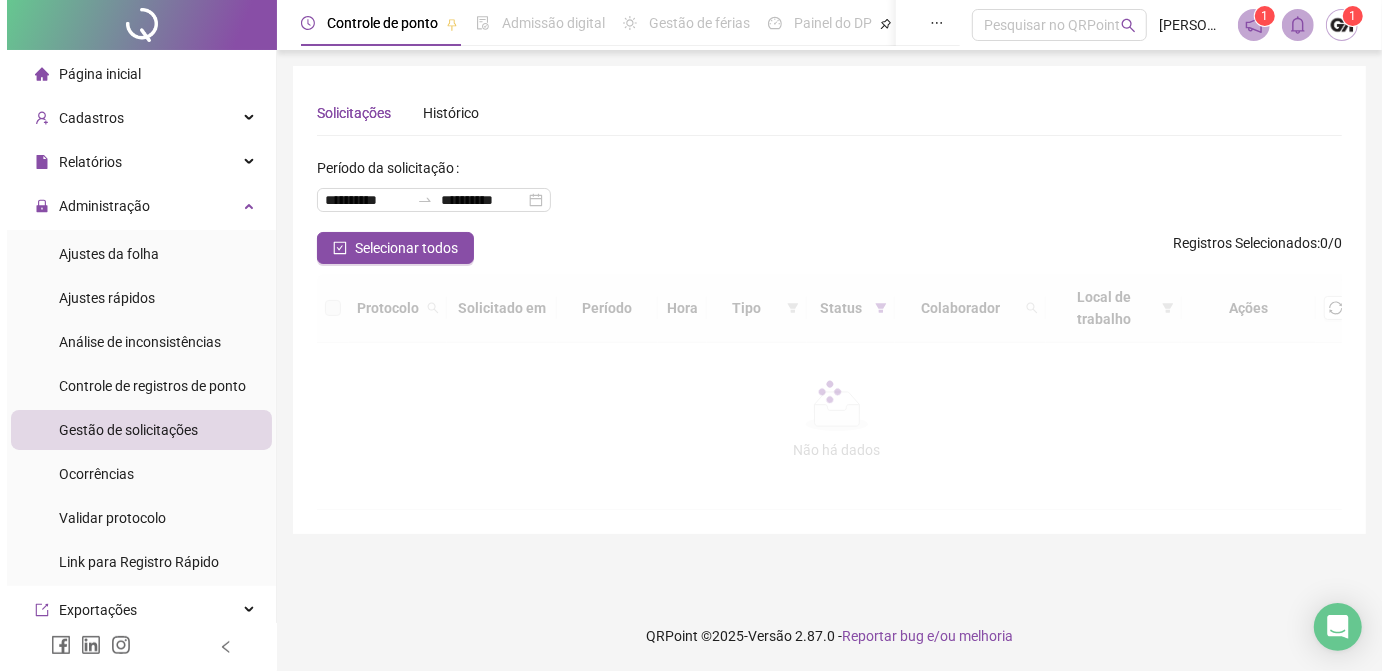 scroll, scrollTop: 0, scrollLeft: 0, axis: both 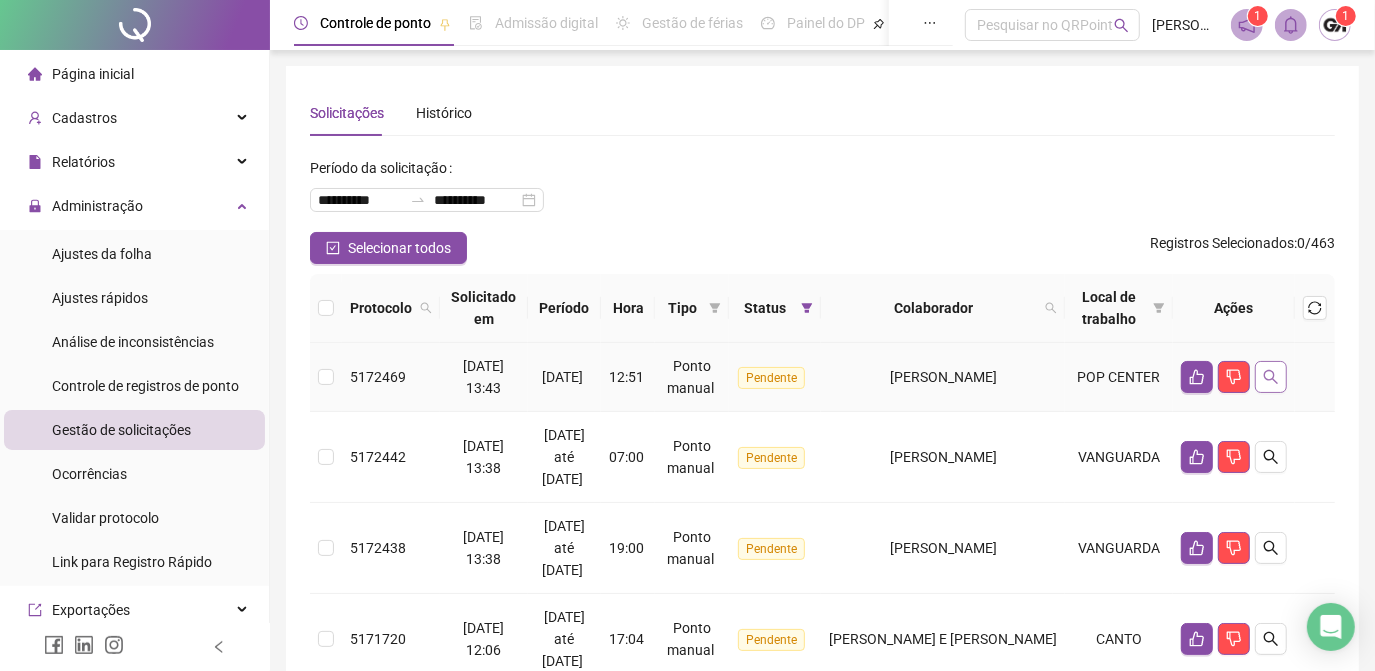click 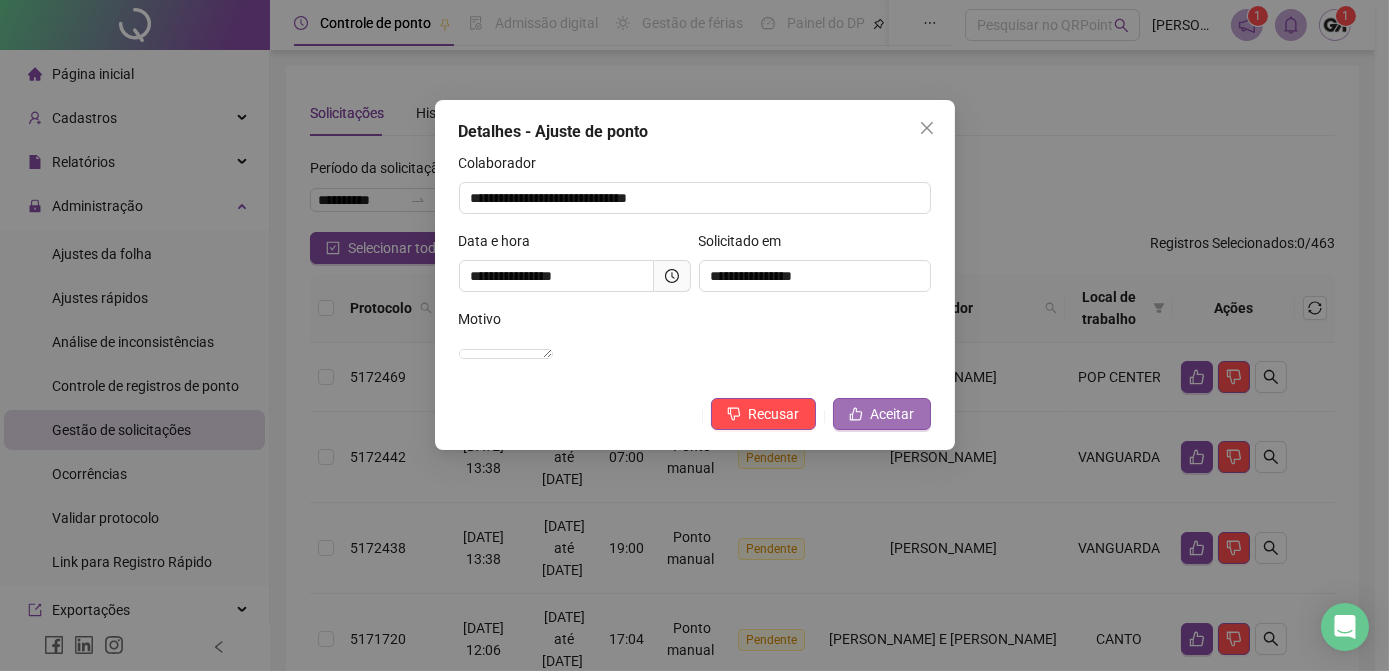click 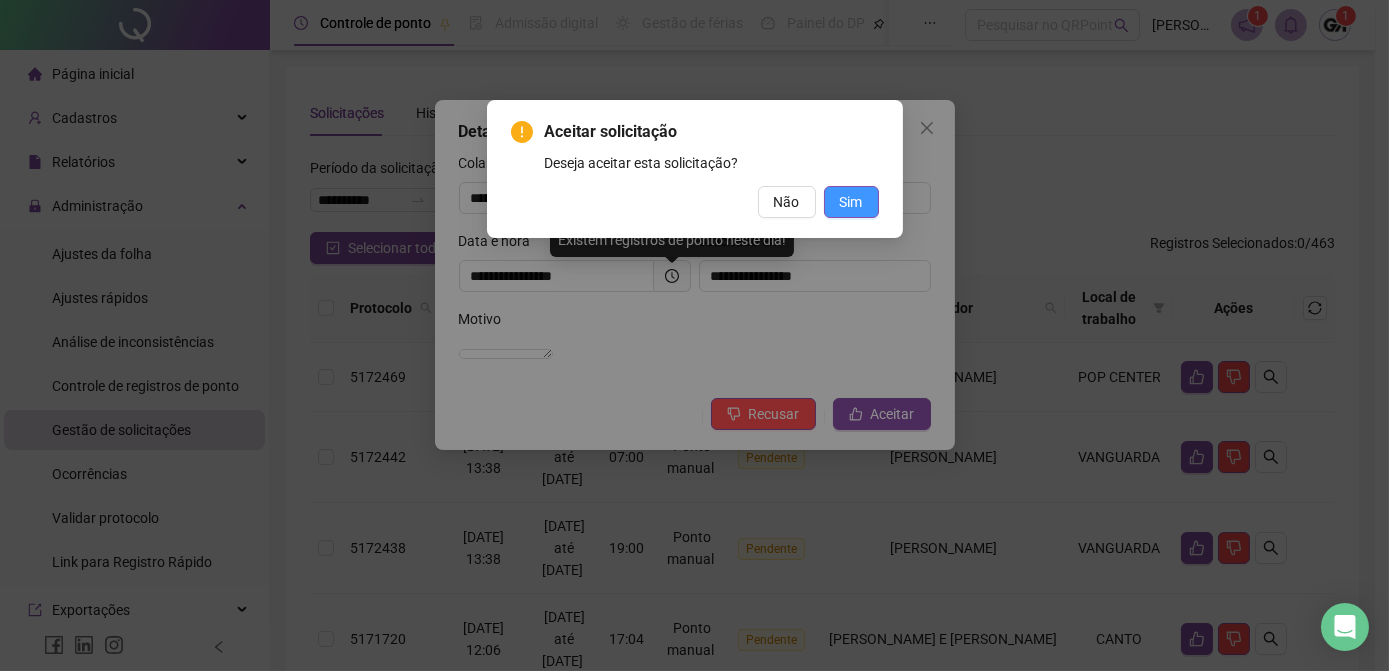click on "Sim" at bounding box center [851, 202] 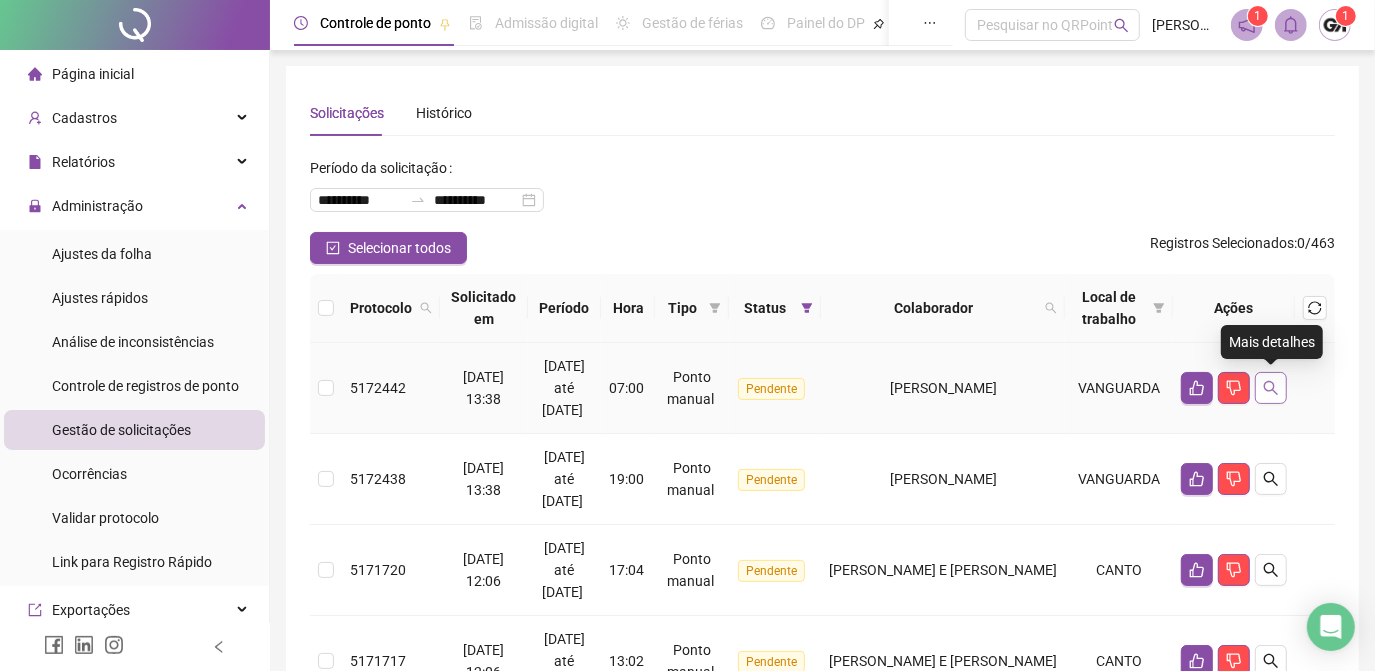 click 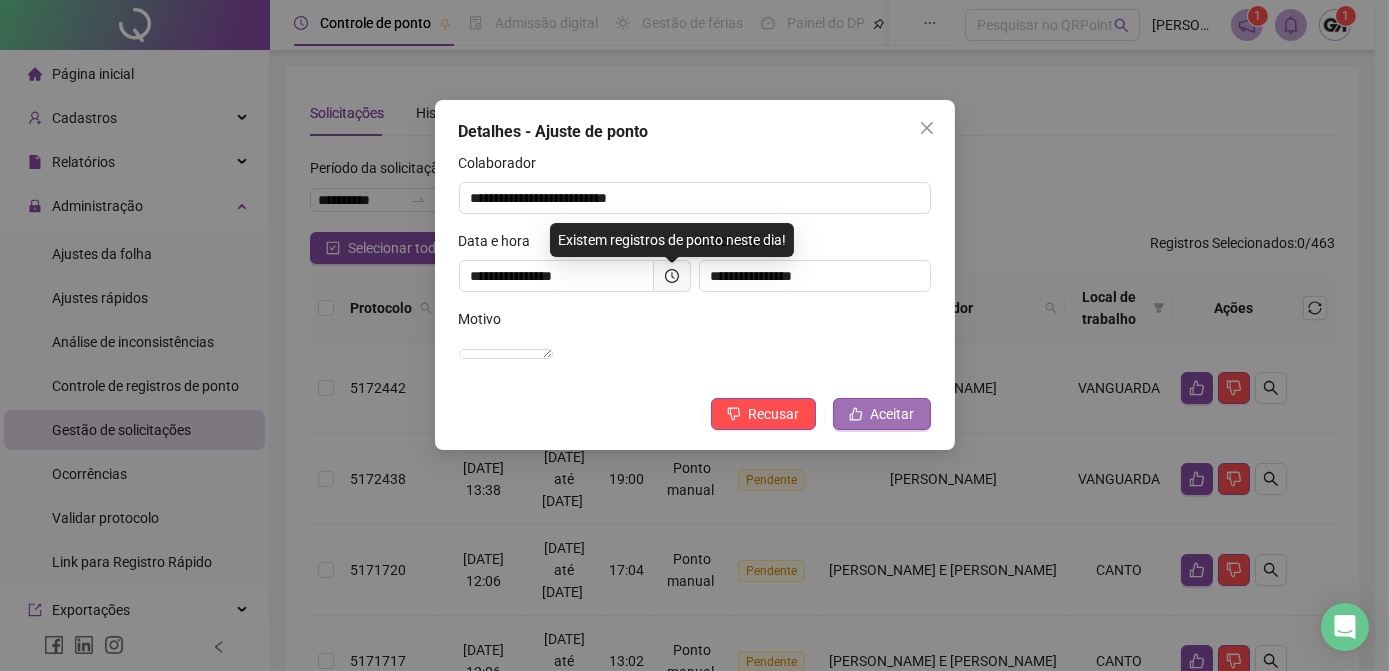 click on "Aceitar" at bounding box center [882, 414] 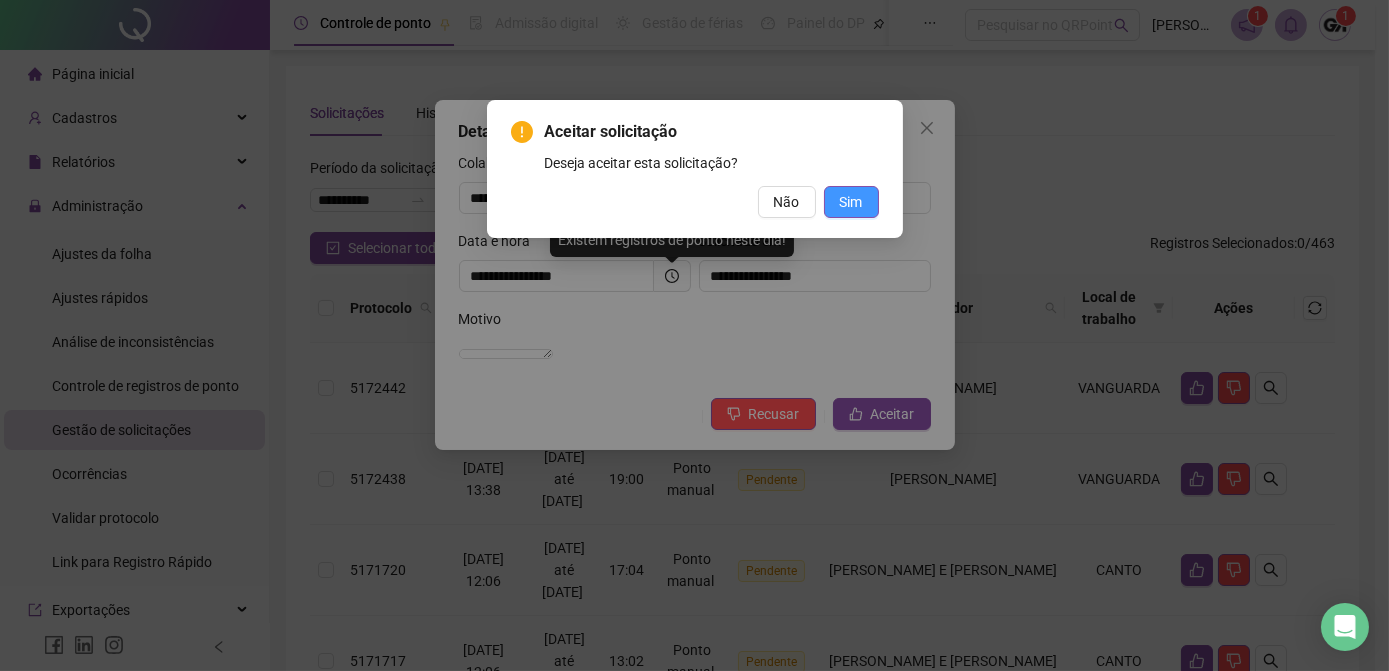 click on "Sim" at bounding box center [851, 202] 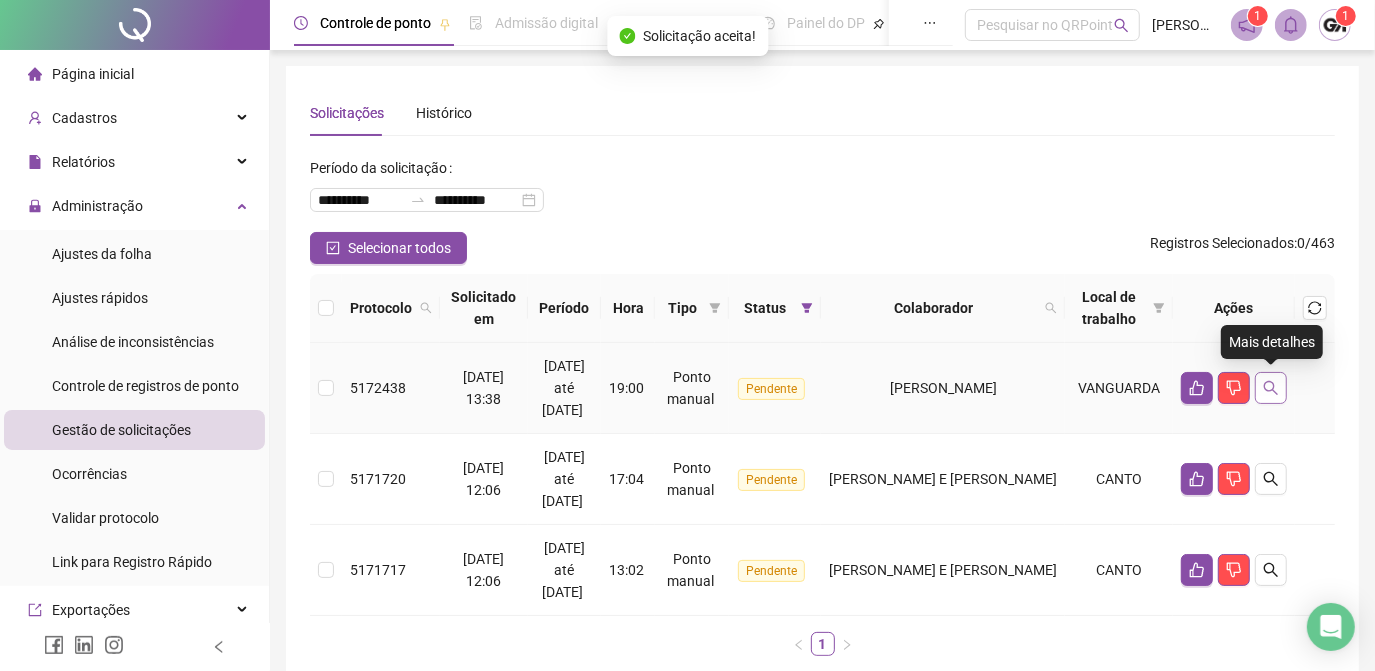 click at bounding box center [1271, 388] 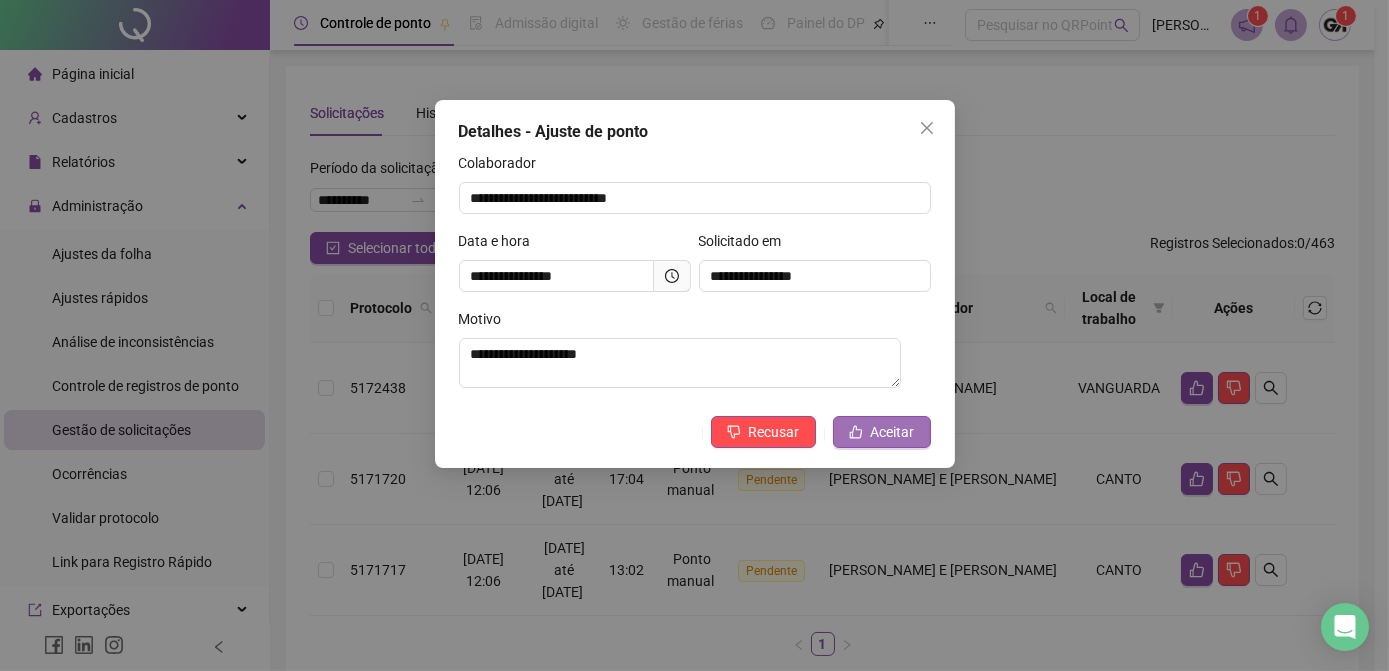 click on "Aceitar" at bounding box center (893, 432) 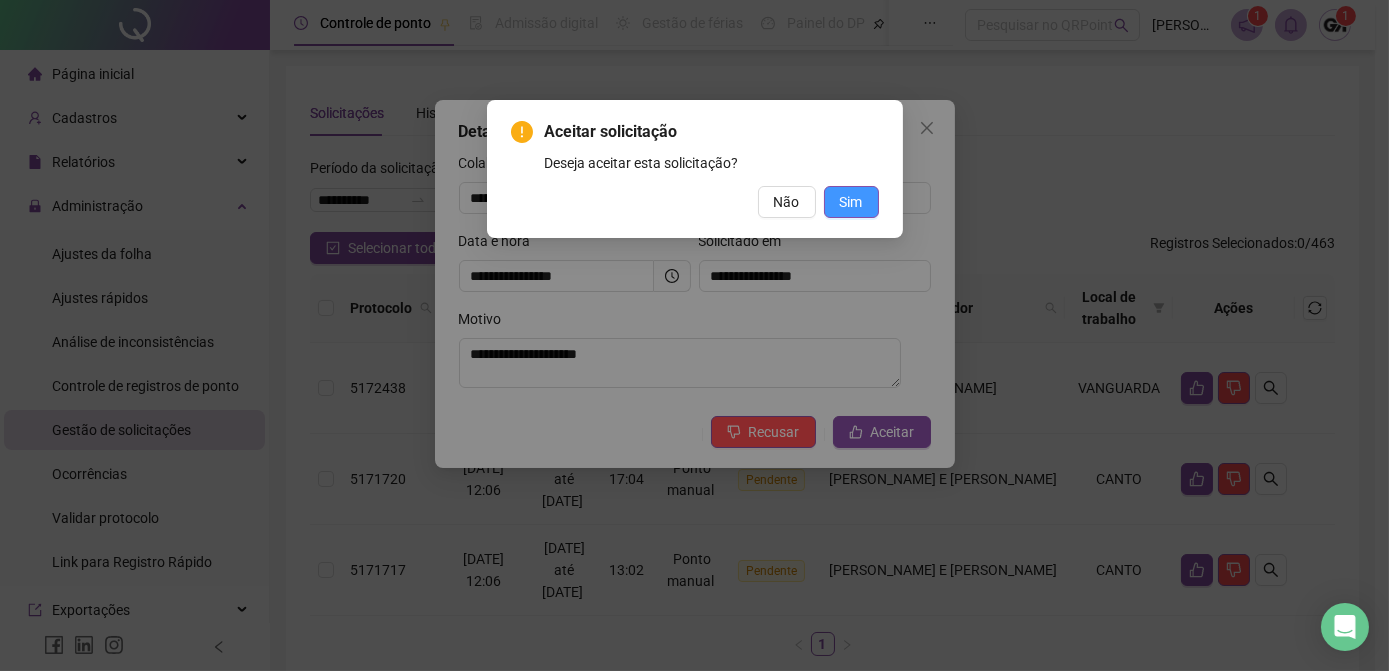 click on "Sim" at bounding box center [851, 202] 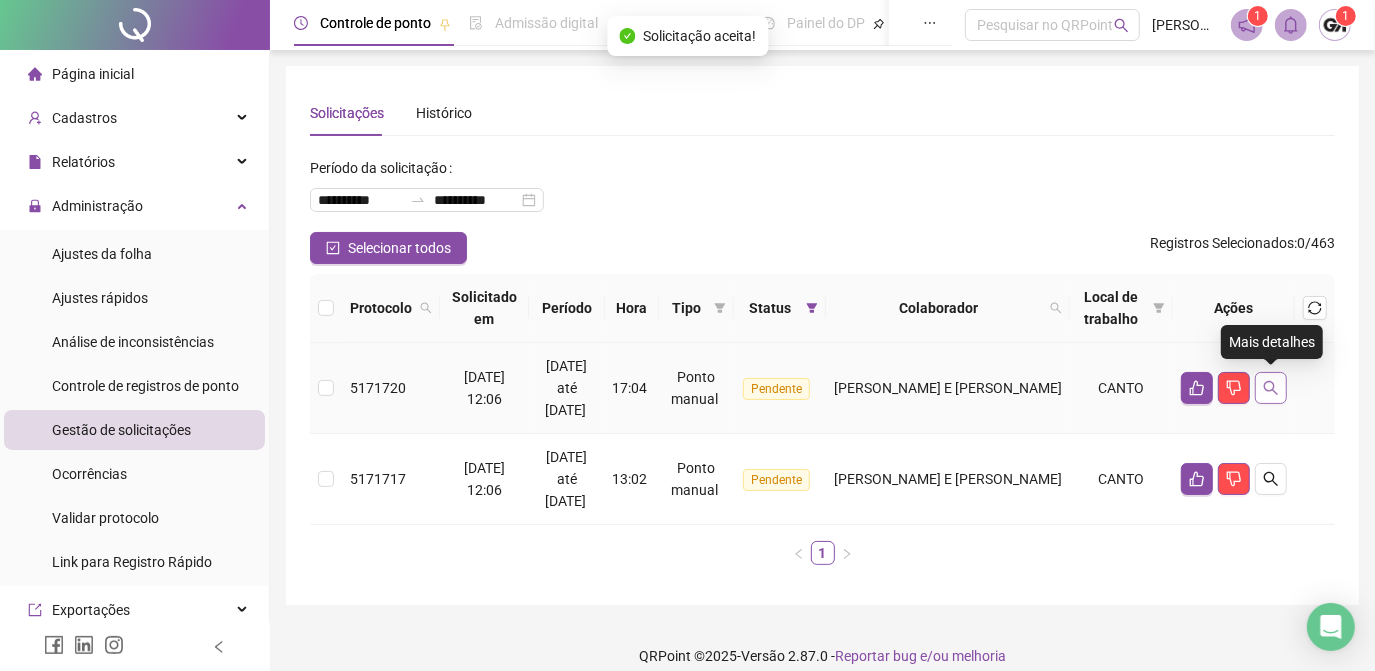 click 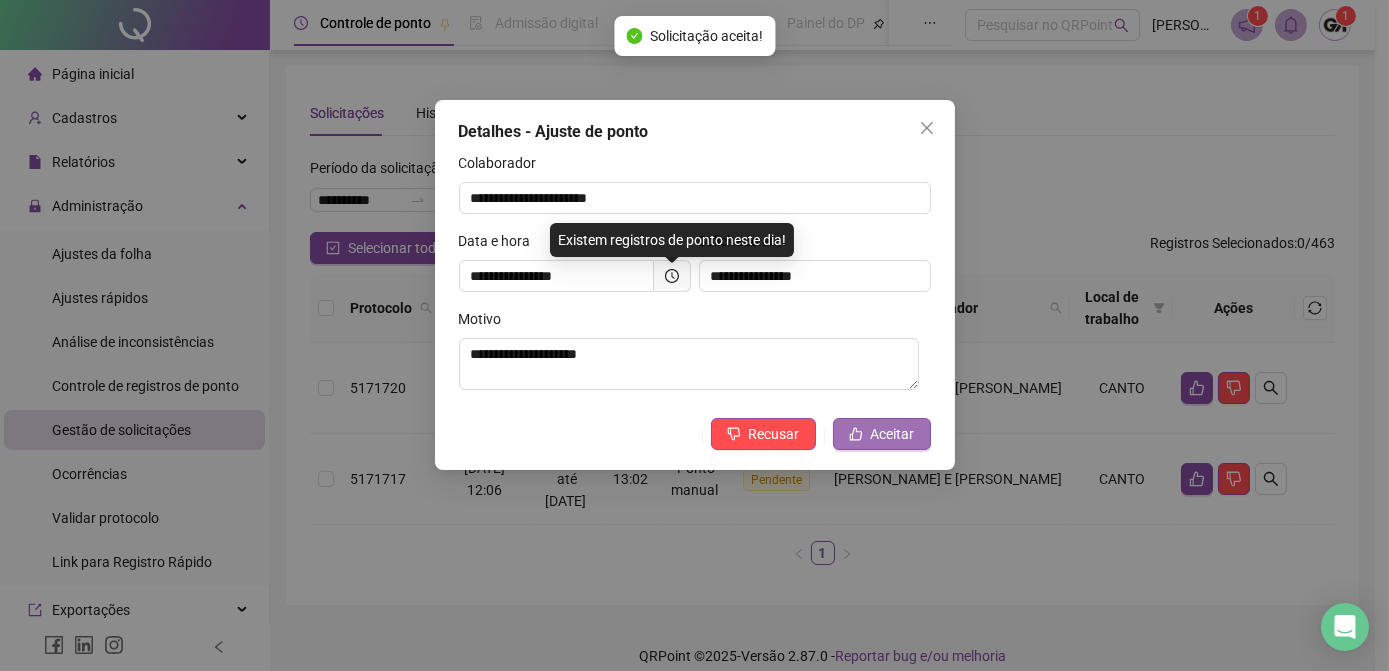 click on "Aceitar" at bounding box center [893, 434] 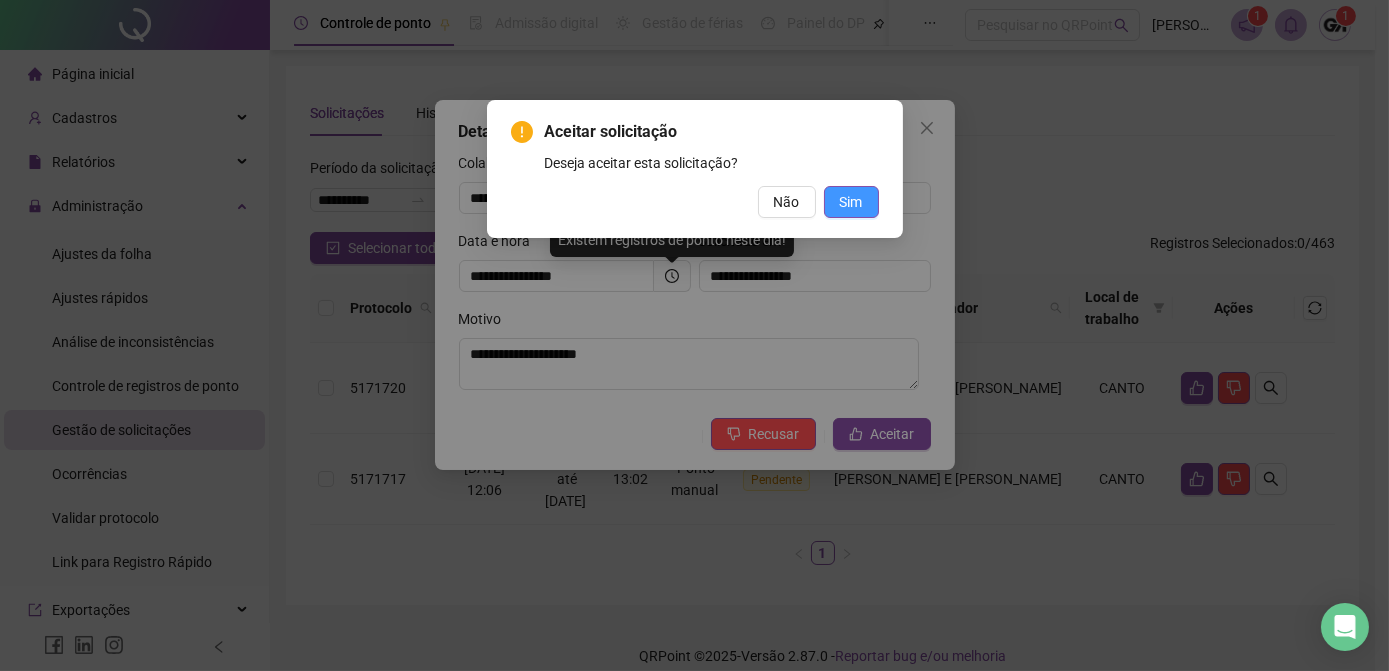 click on "Sim" at bounding box center [851, 202] 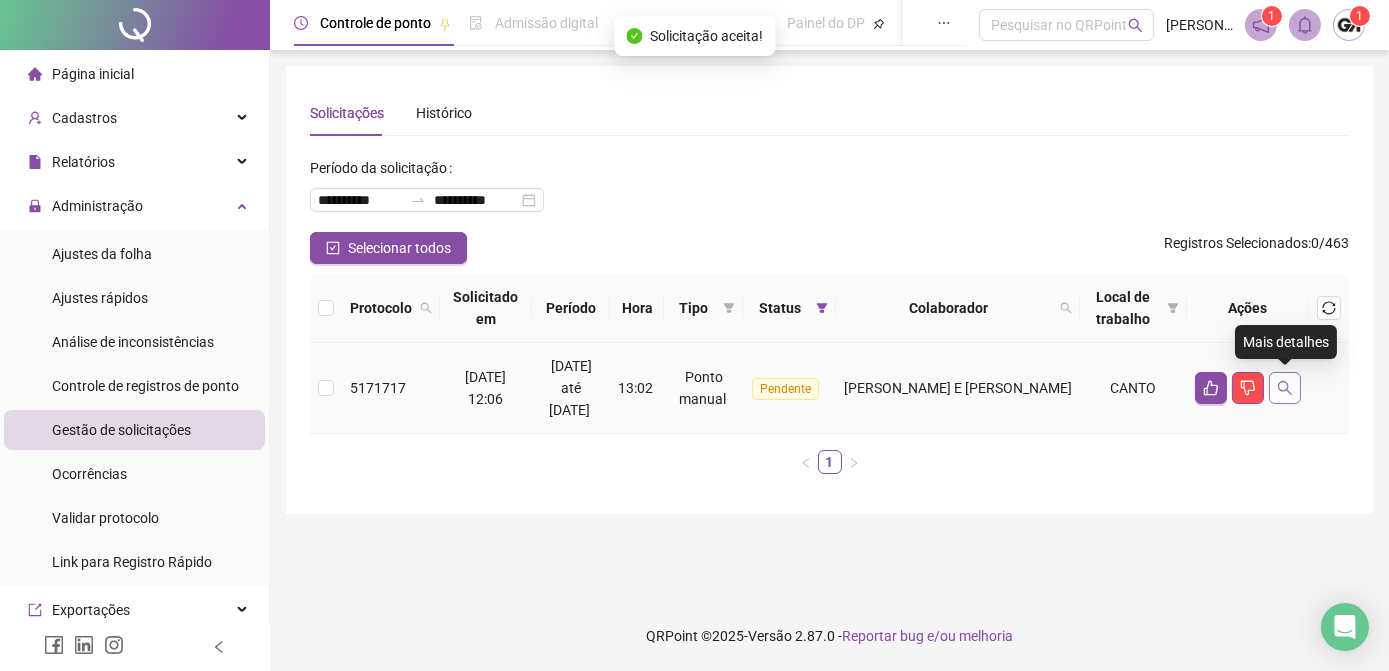 click 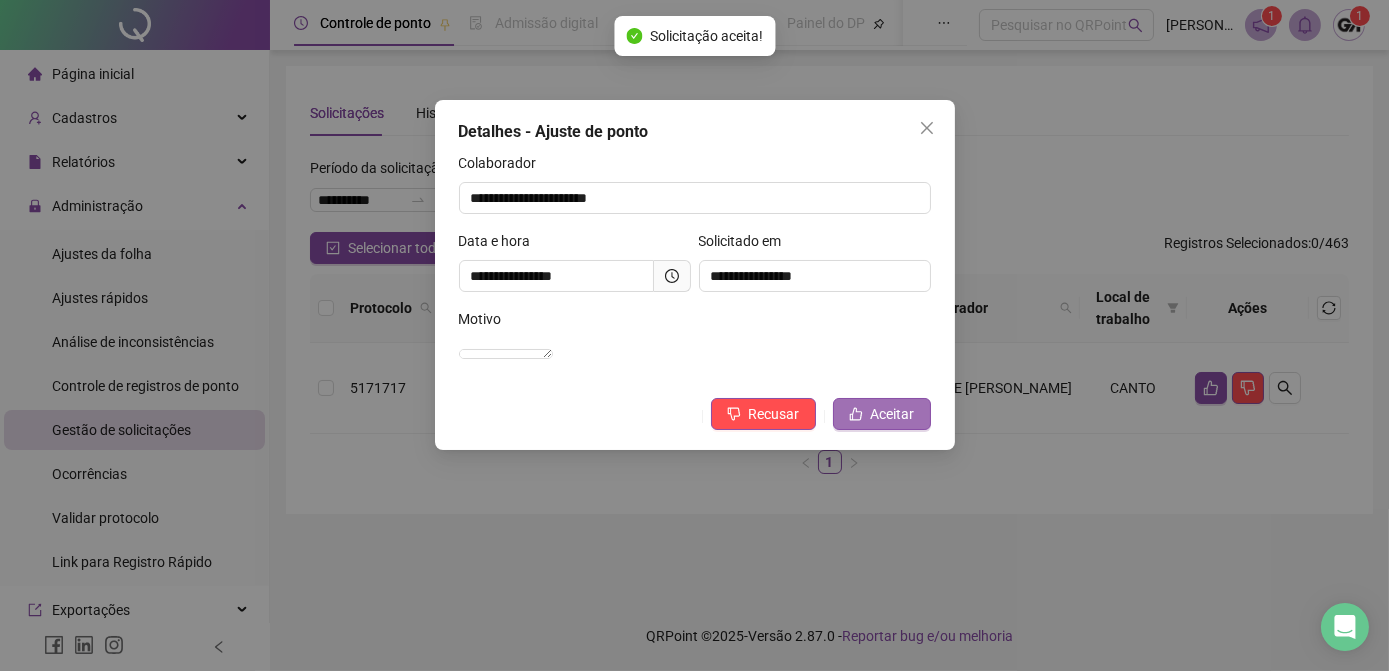 click on "Aceitar" at bounding box center [893, 414] 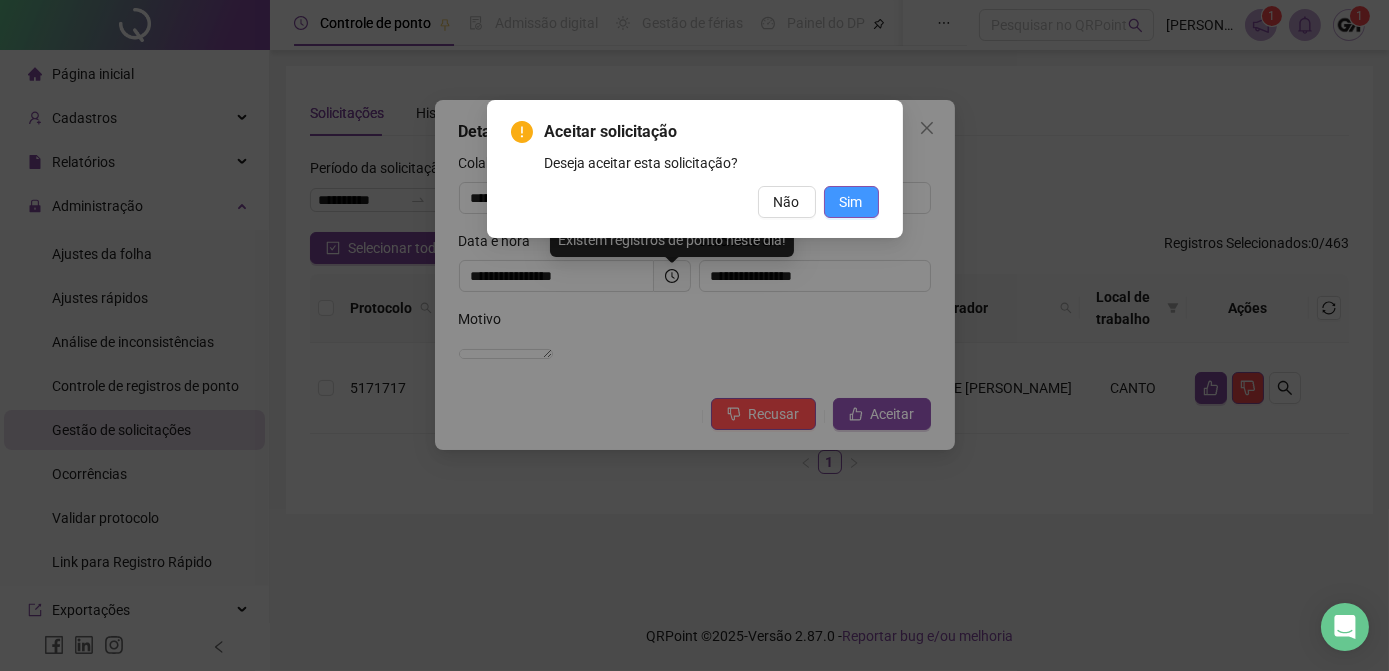 click on "Sim" at bounding box center [851, 202] 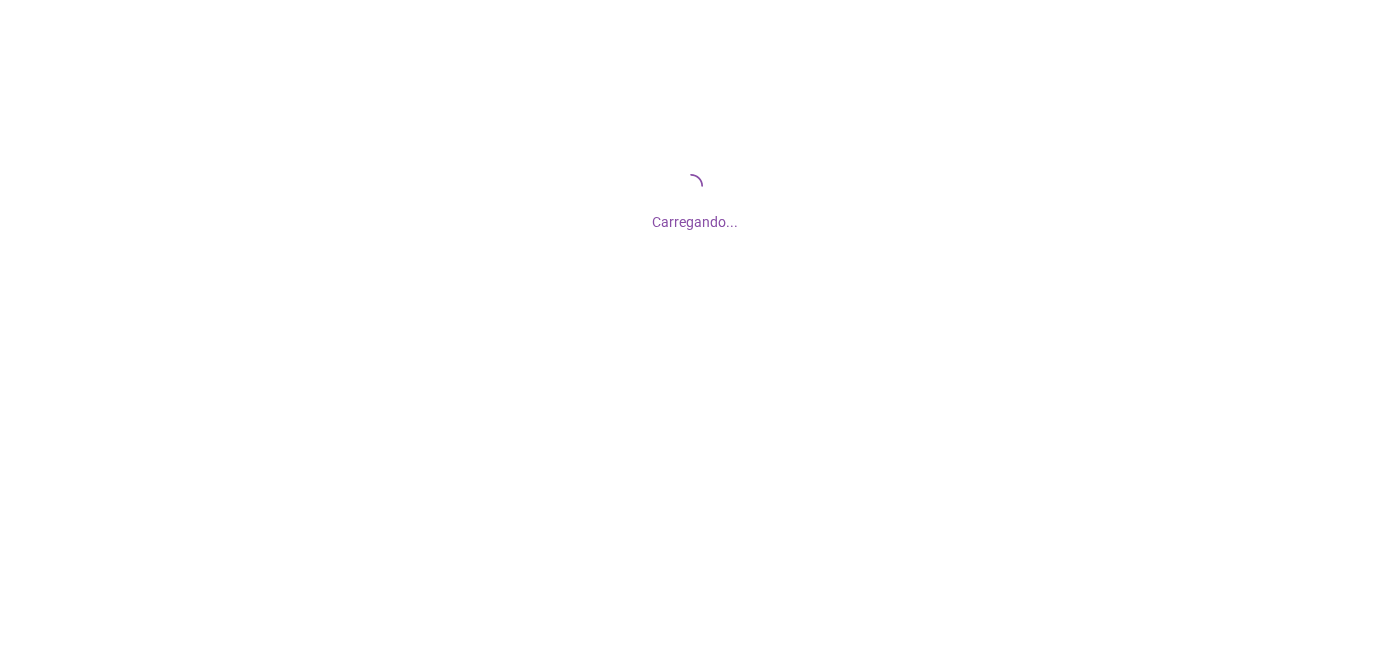 scroll, scrollTop: 0, scrollLeft: 0, axis: both 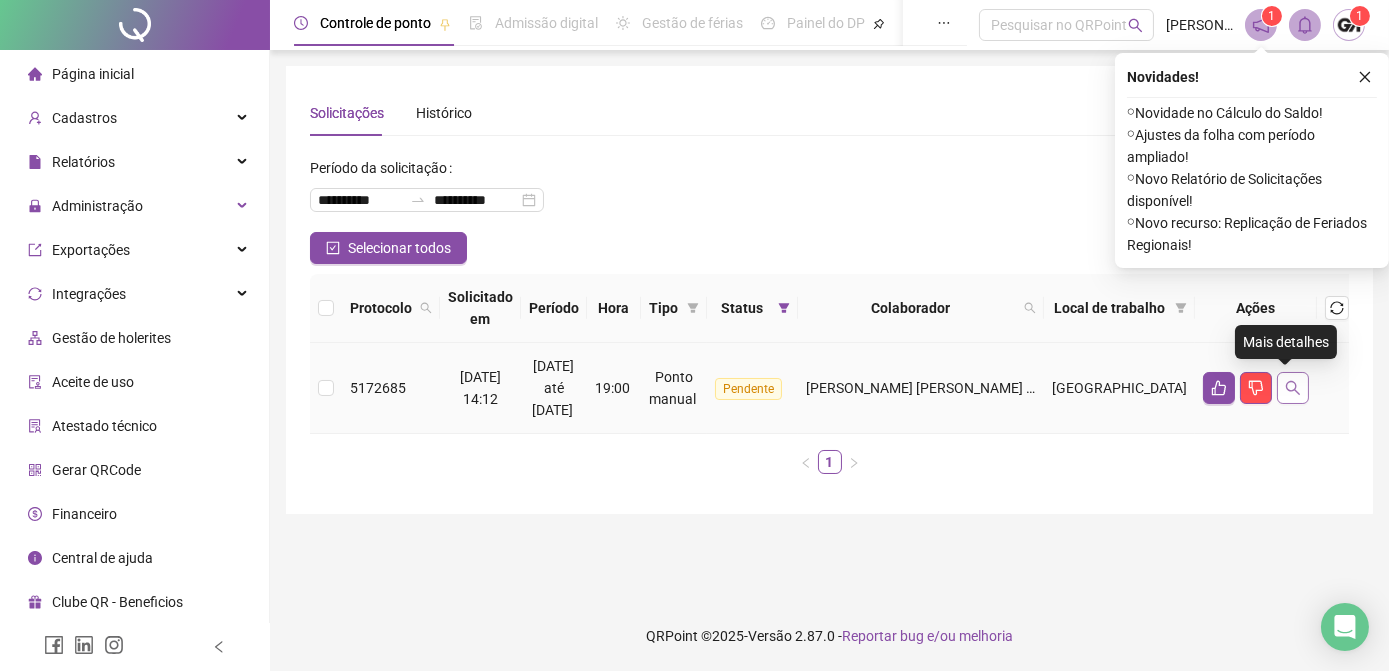 click 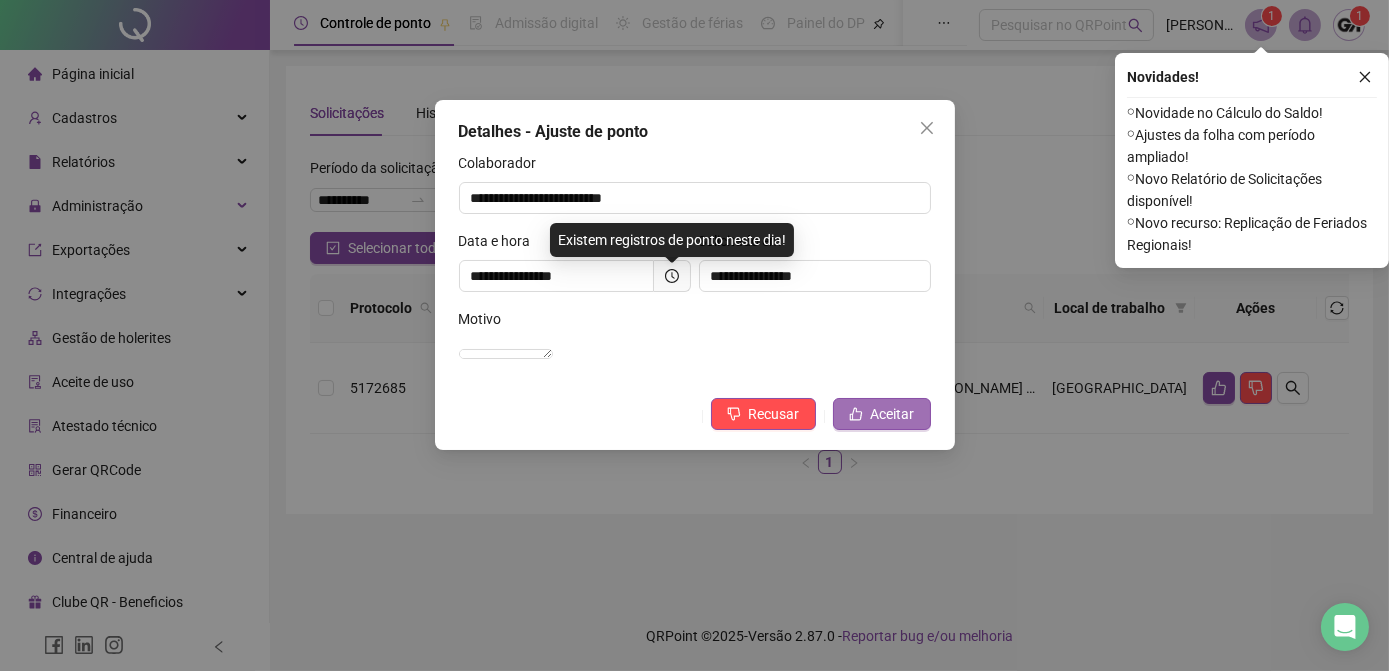 click on "Aceitar" at bounding box center [893, 414] 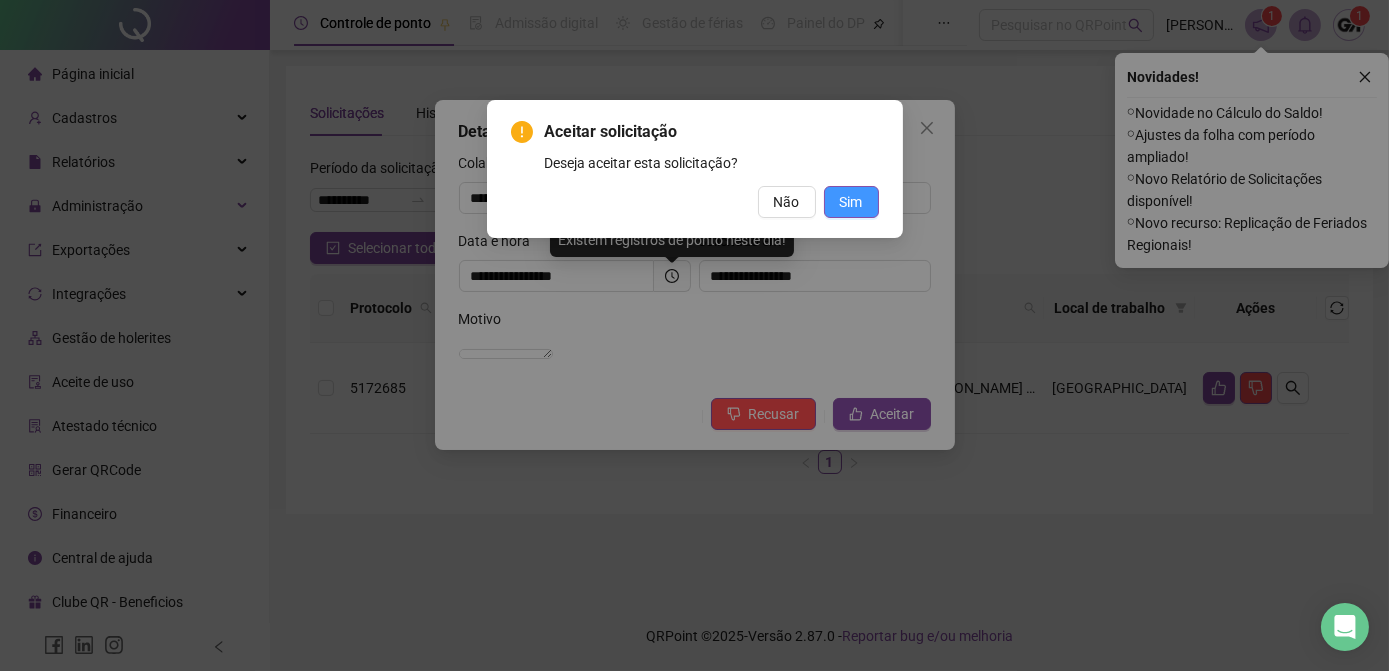 click on "Sim" at bounding box center [851, 202] 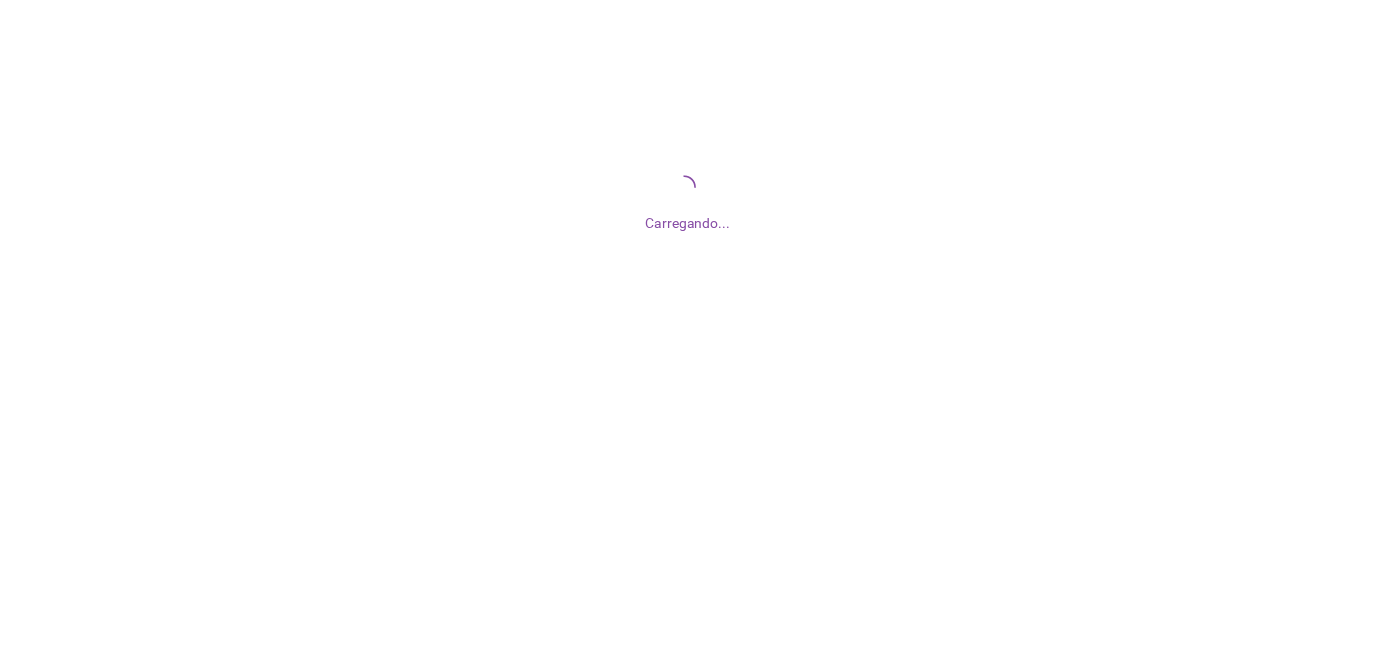 scroll, scrollTop: 0, scrollLeft: 0, axis: both 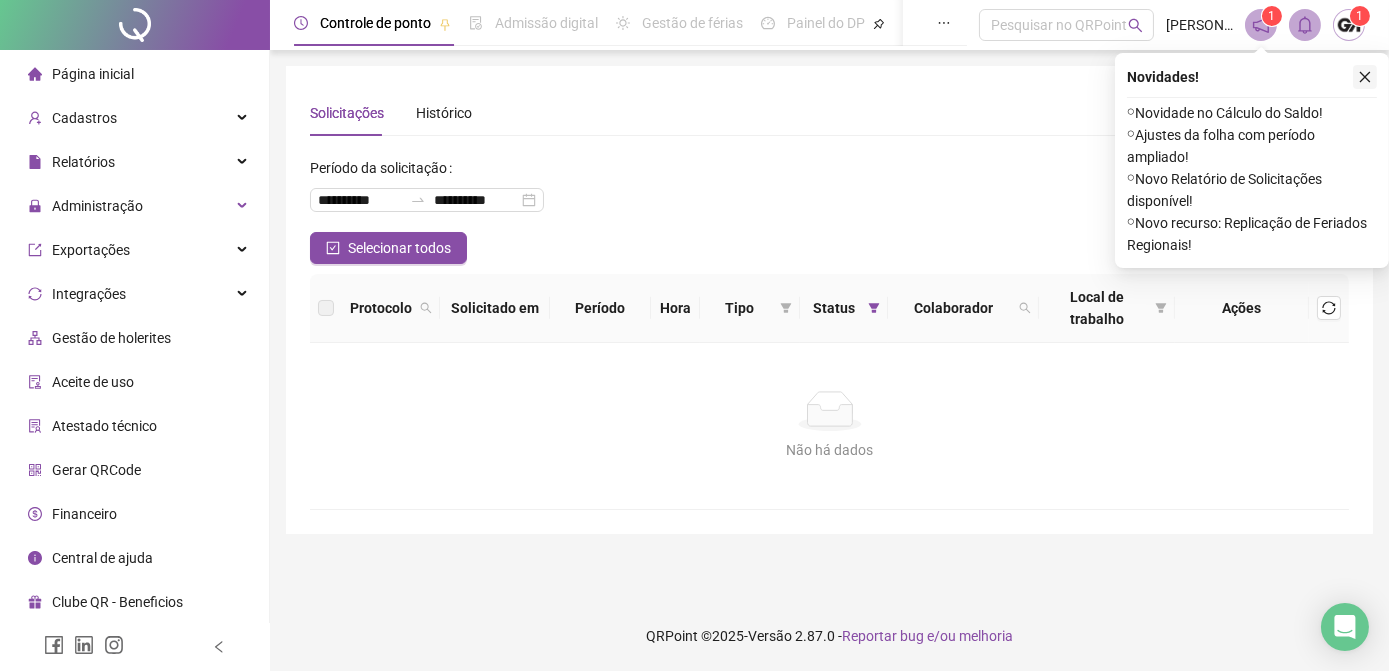 click 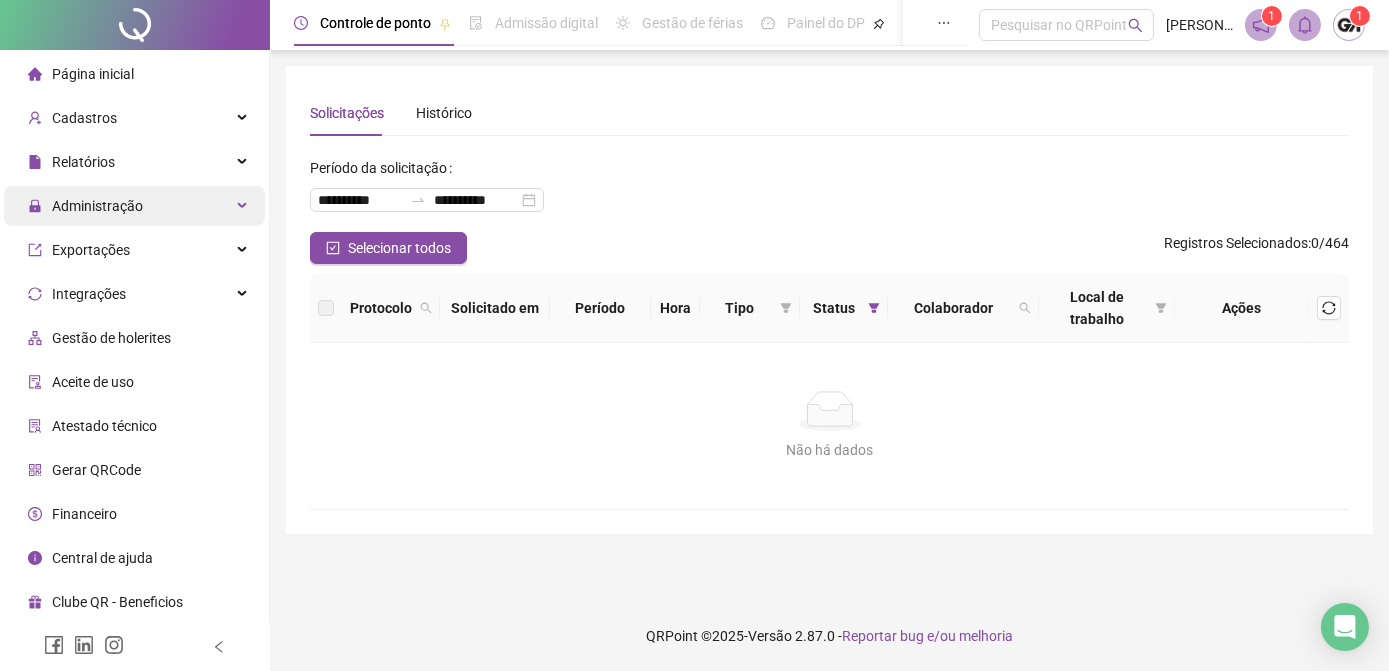 click on "Administração" at bounding box center (97, 206) 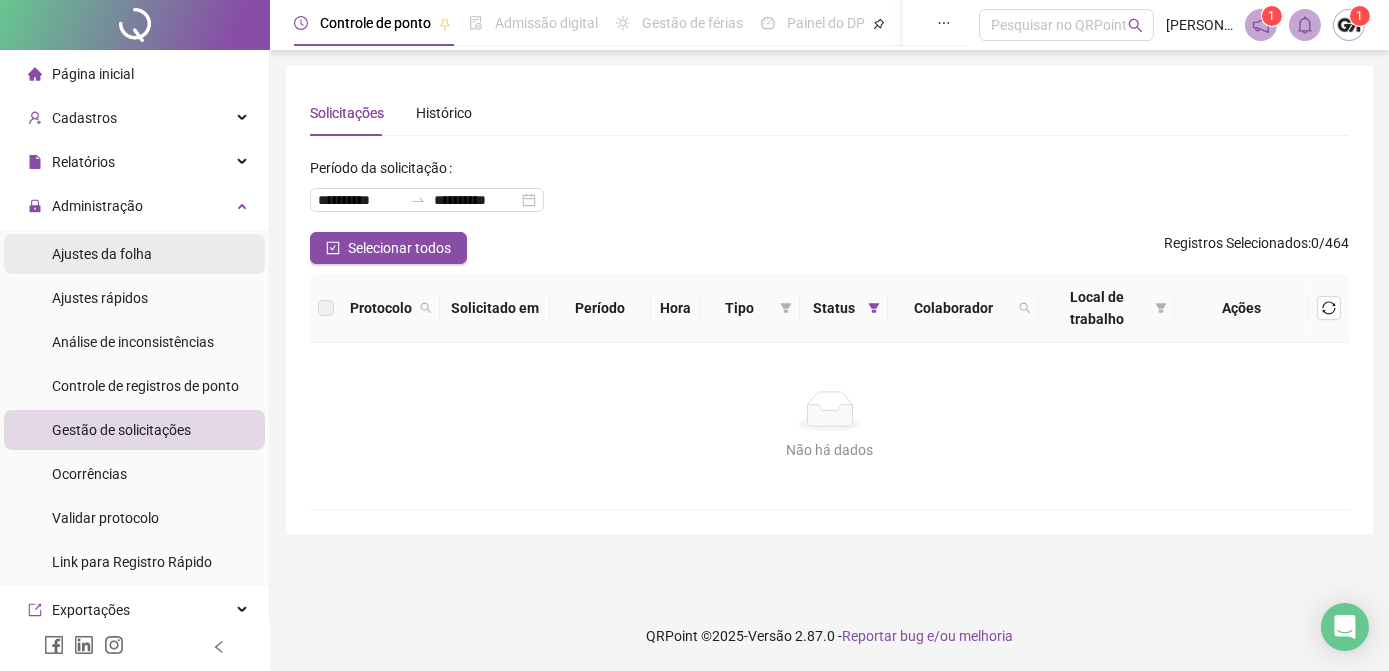 click on "Ajustes da folha" at bounding box center (102, 254) 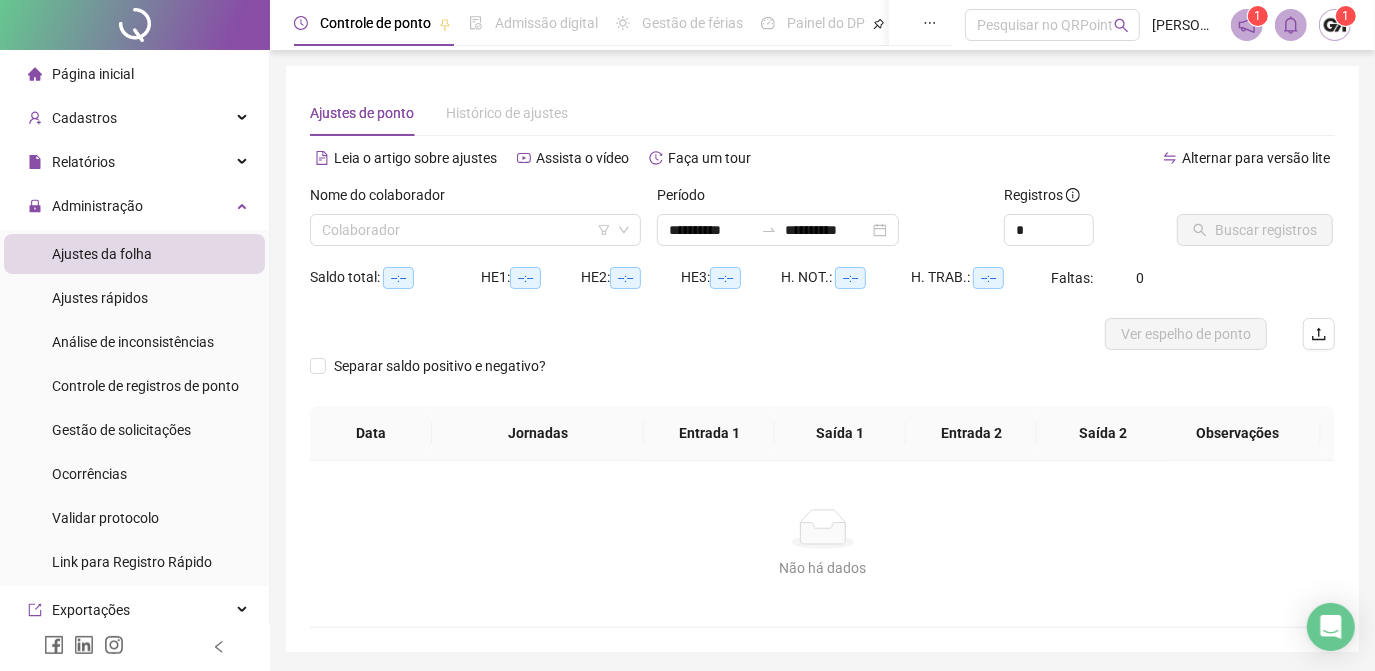 type on "**********" 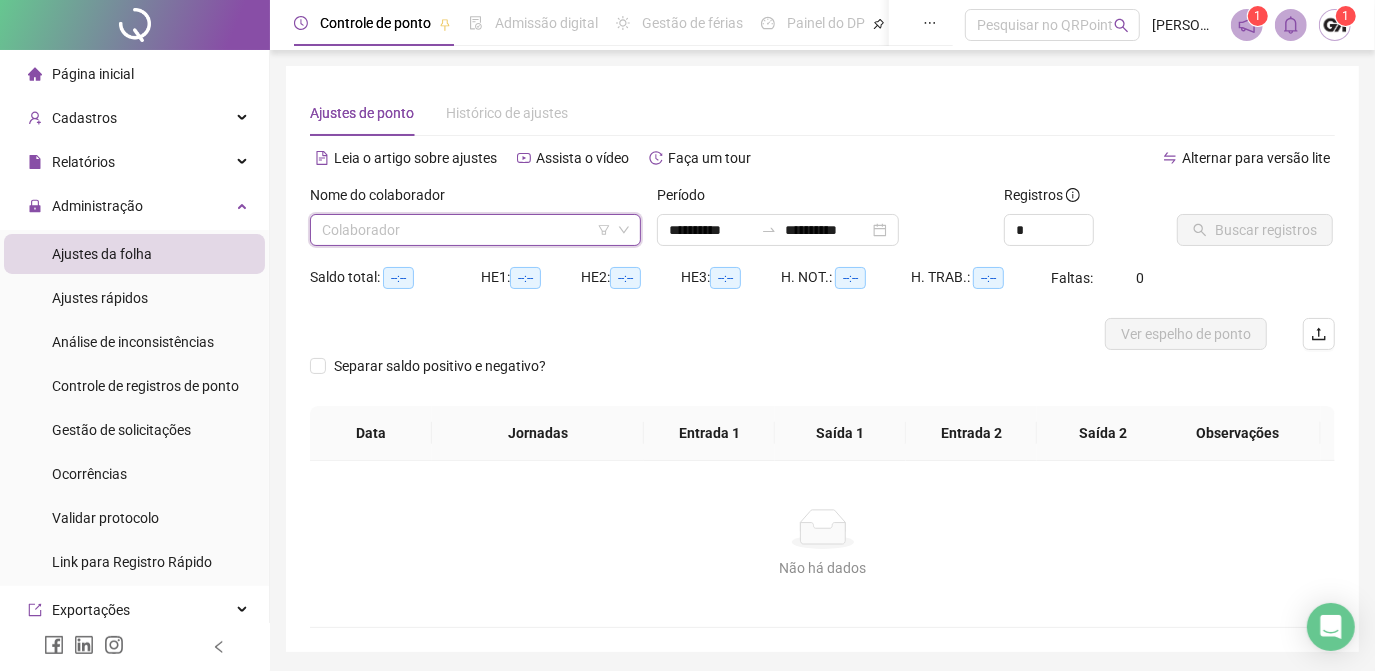 click at bounding box center [469, 230] 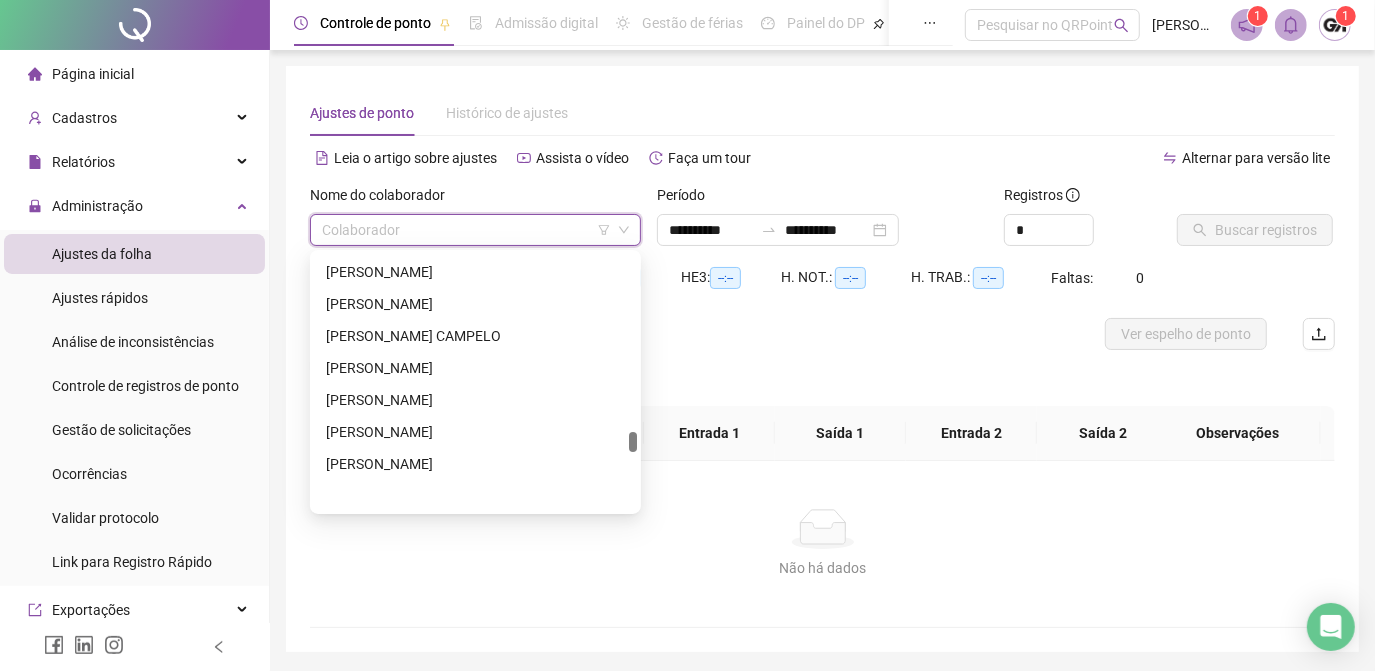 scroll, scrollTop: 3363, scrollLeft: 0, axis: vertical 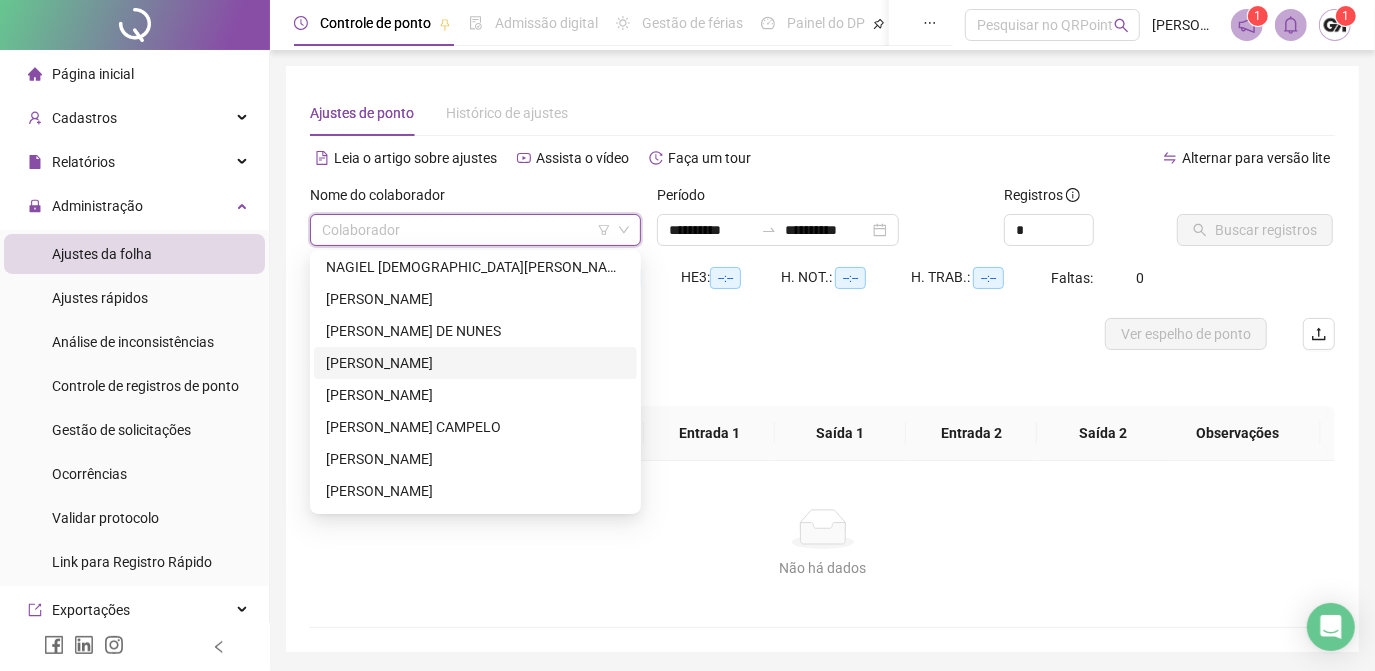 click on "[PERSON_NAME]" at bounding box center (475, 363) 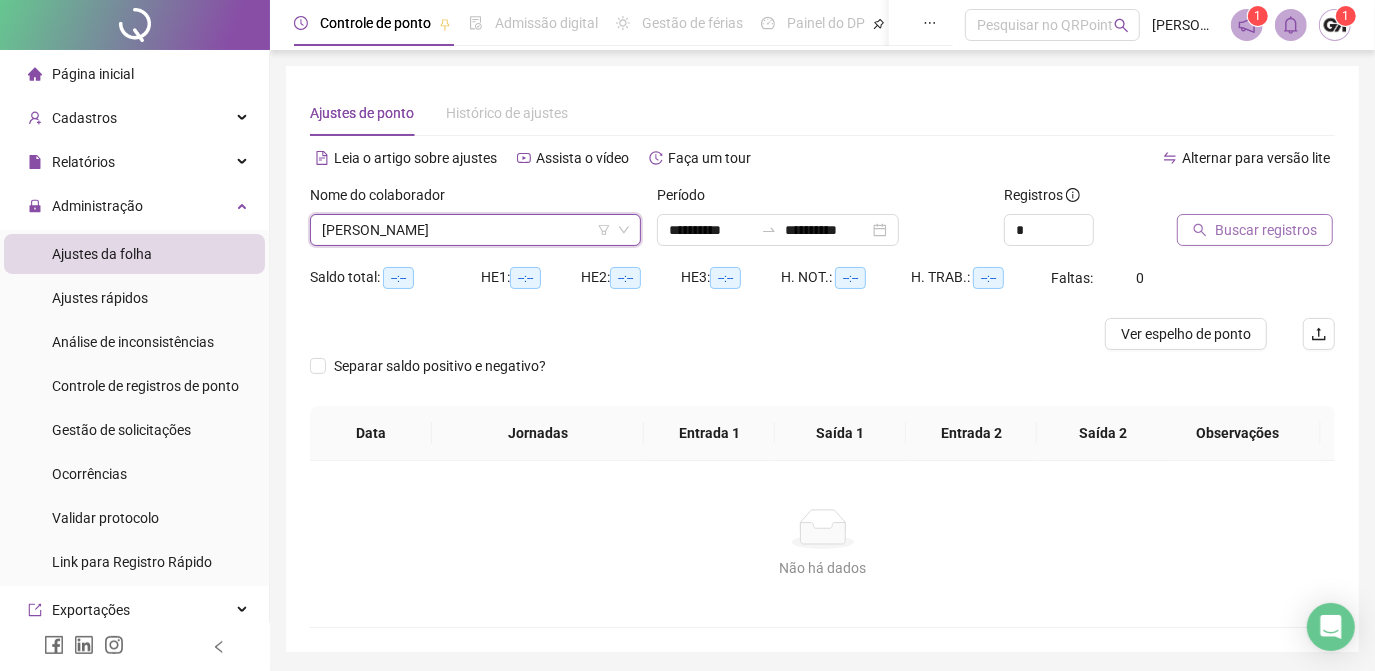 click on "Buscar registros" at bounding box center [1266, 230] 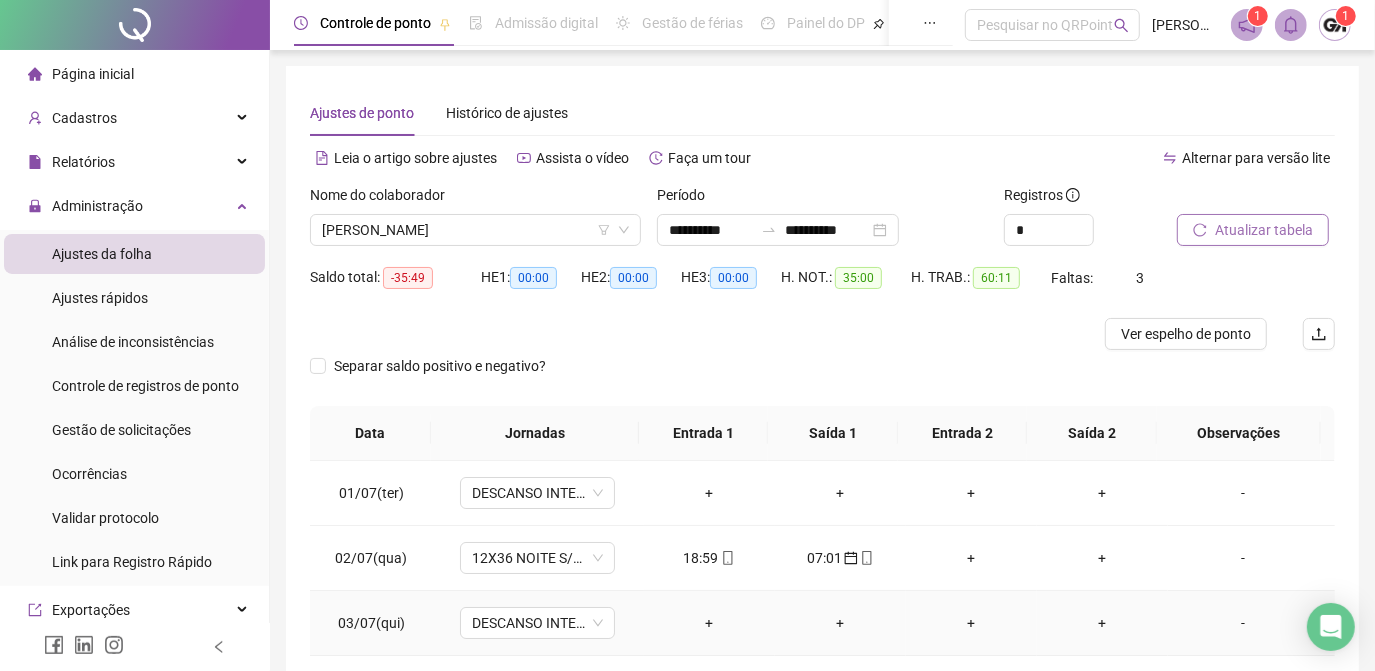scroll, scrollTop: 90, scrollLeft: 0, axis: vertical 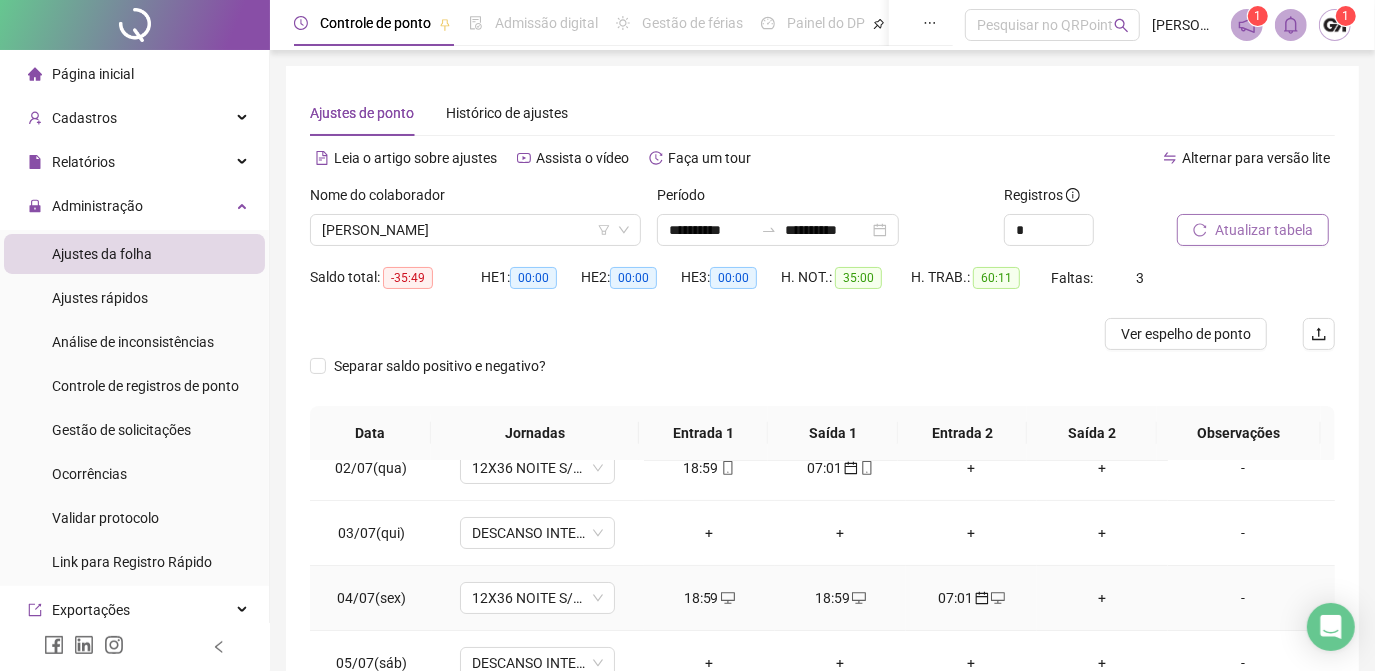 click on "18:59" at bounding box center [709, 598] 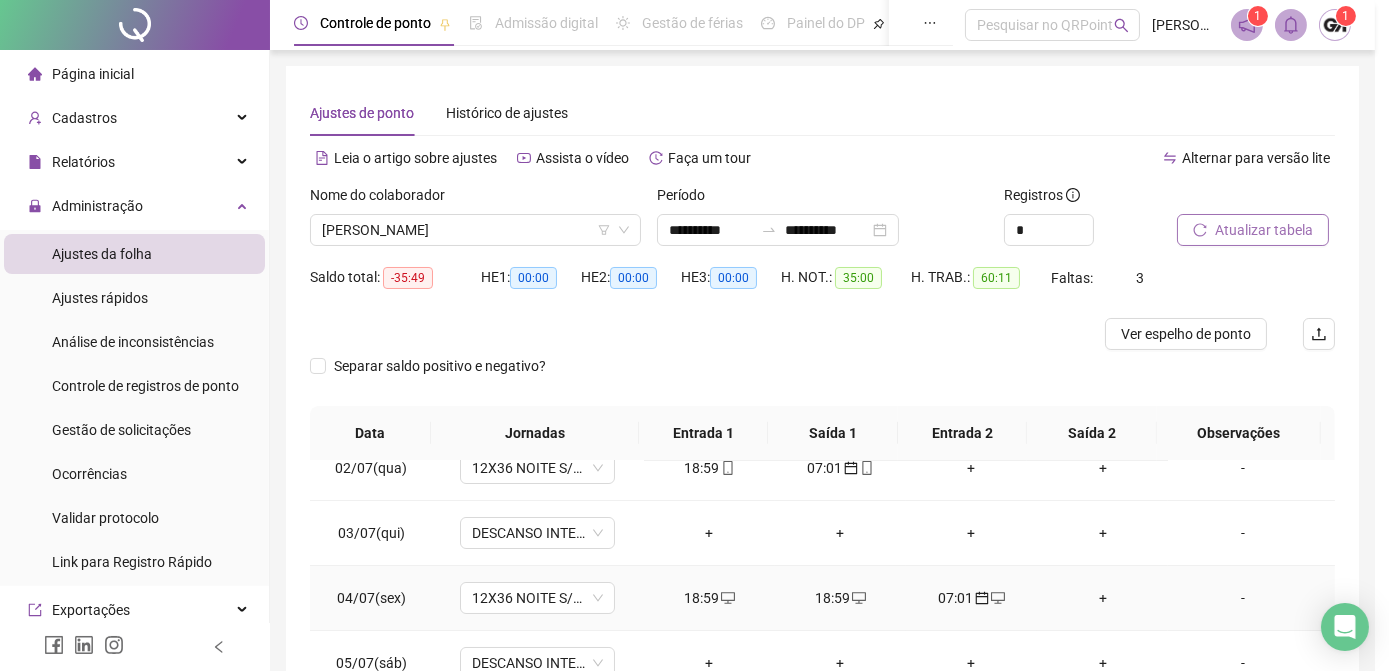 type on "**********" 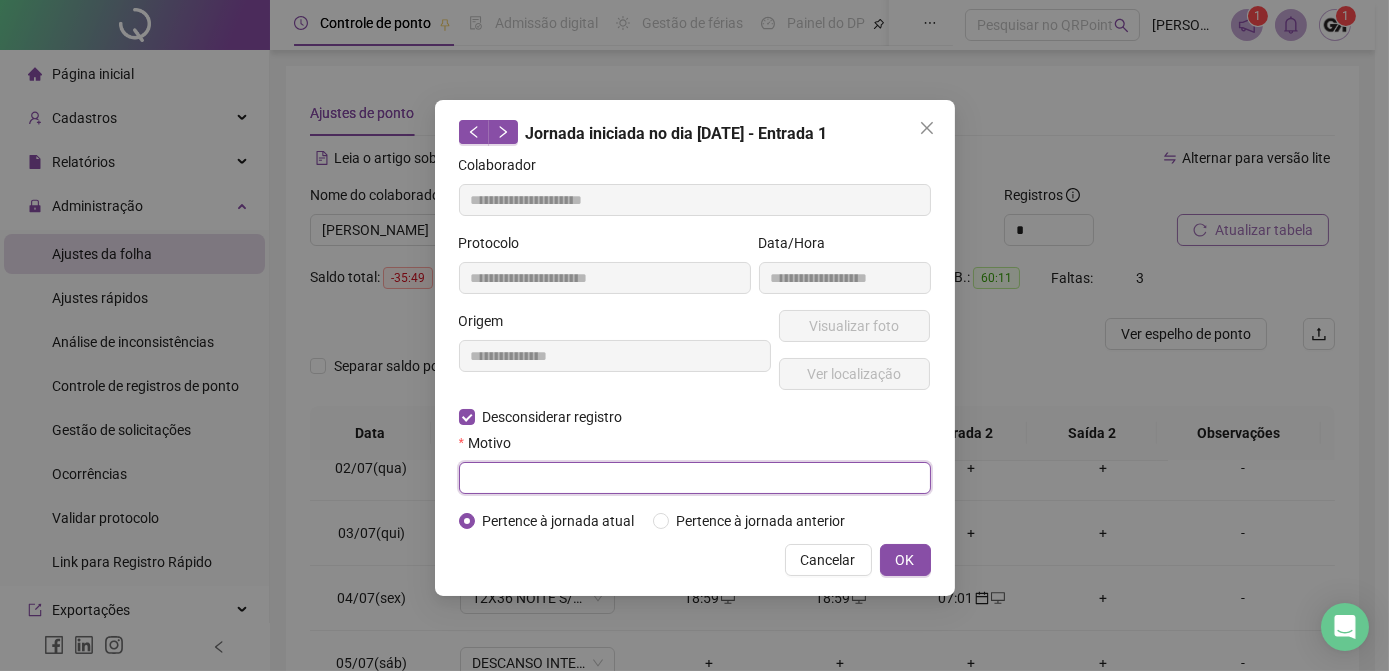 click at bounding box center [695, 478] 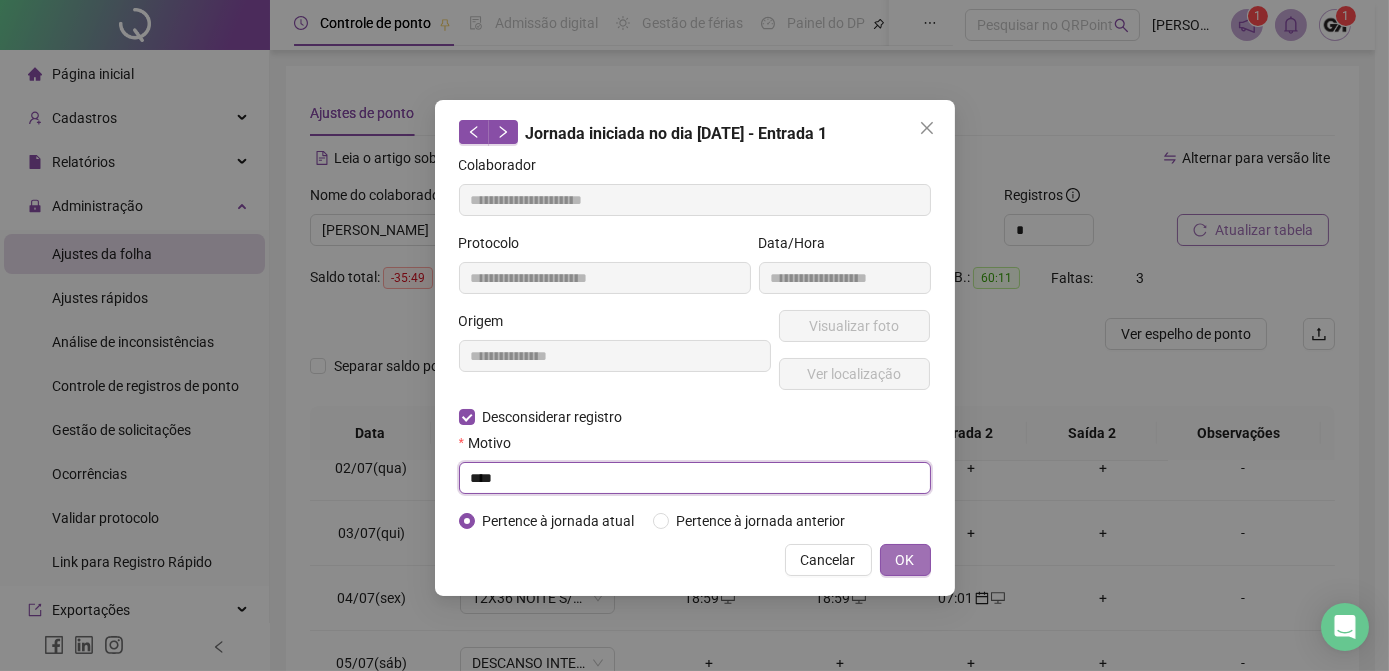 type on "****" 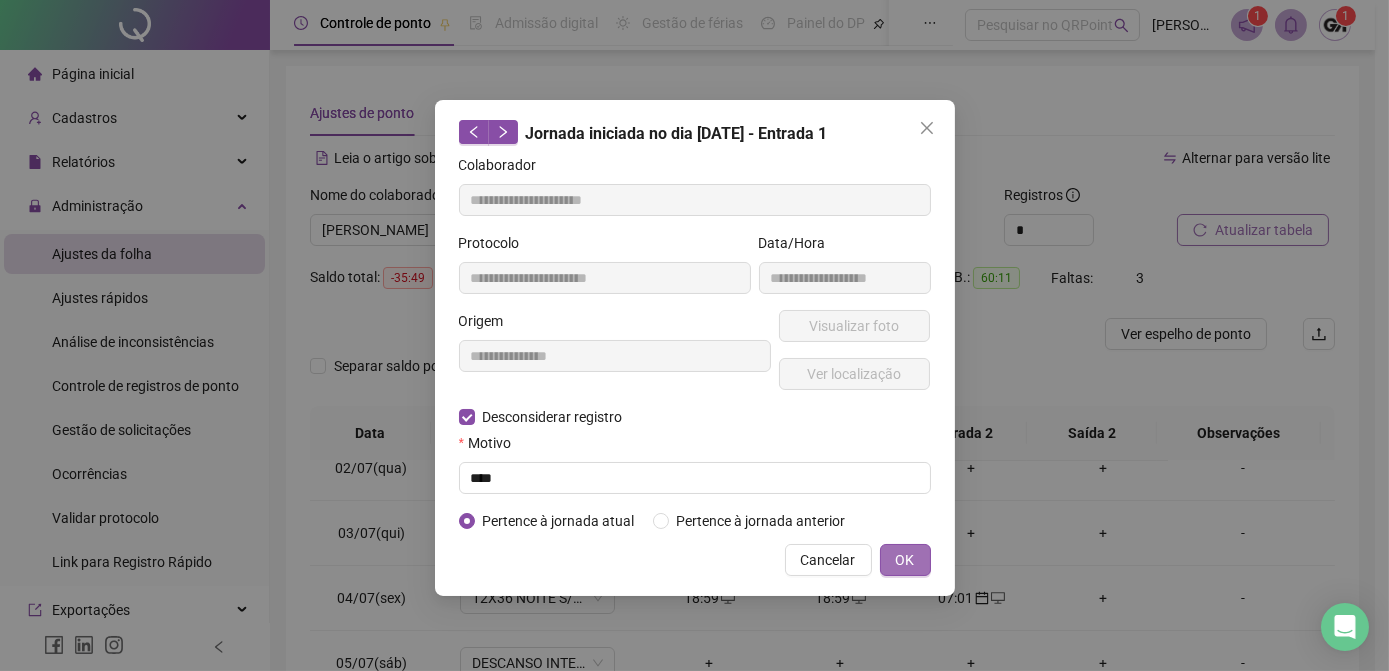 click on "OK" at bounding box center (905, 560) 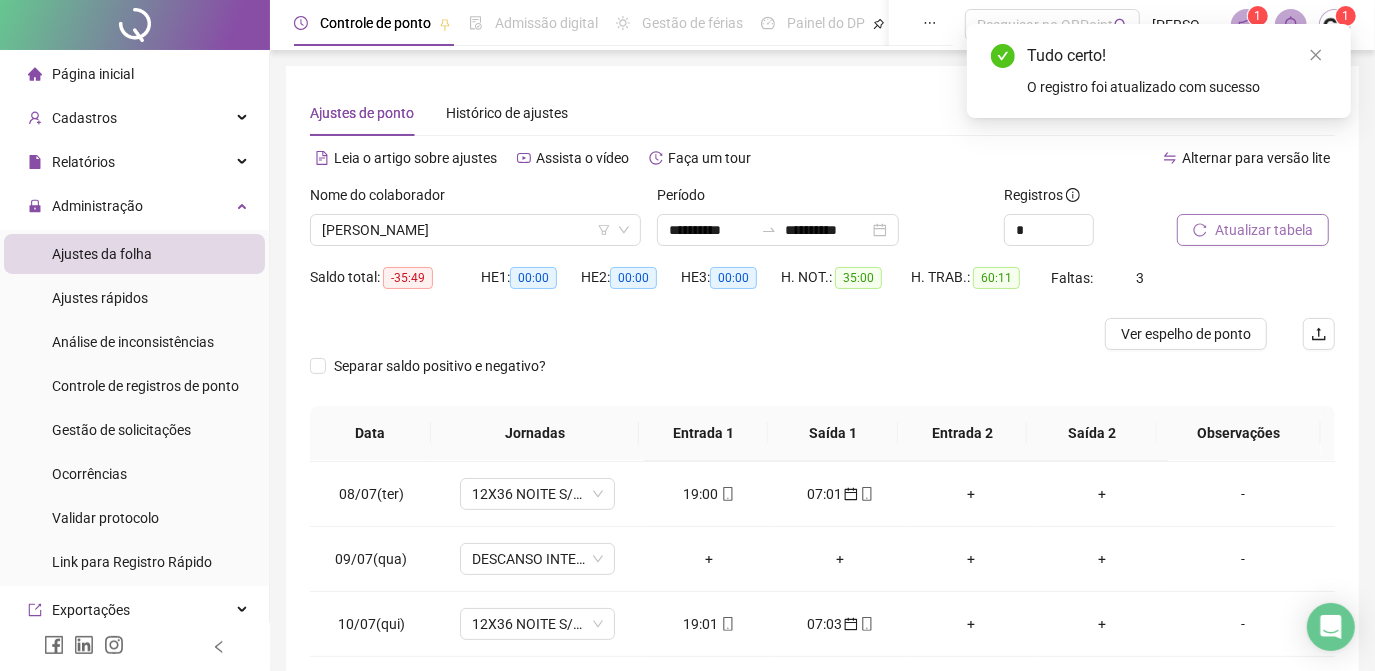 scroll, scrollTop: 608, scrollLeft: 0, axis: vertical 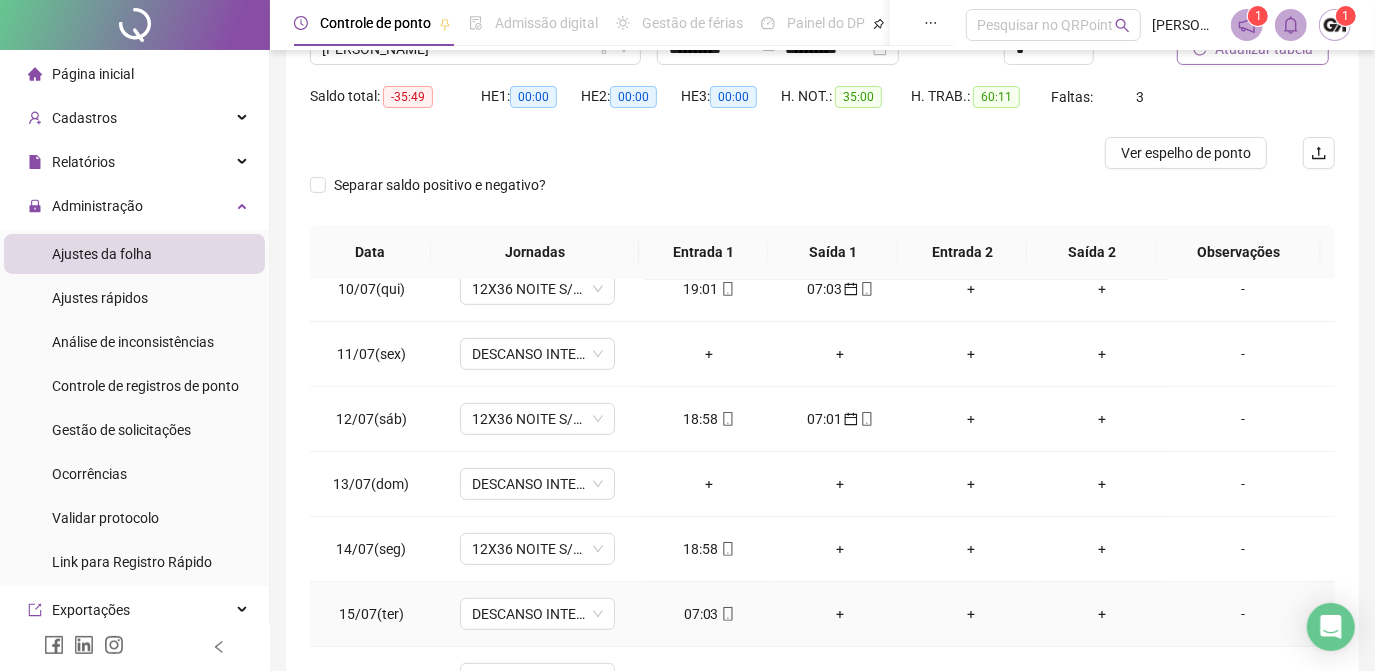 click on "07:03" at bounding box center [709, 614] 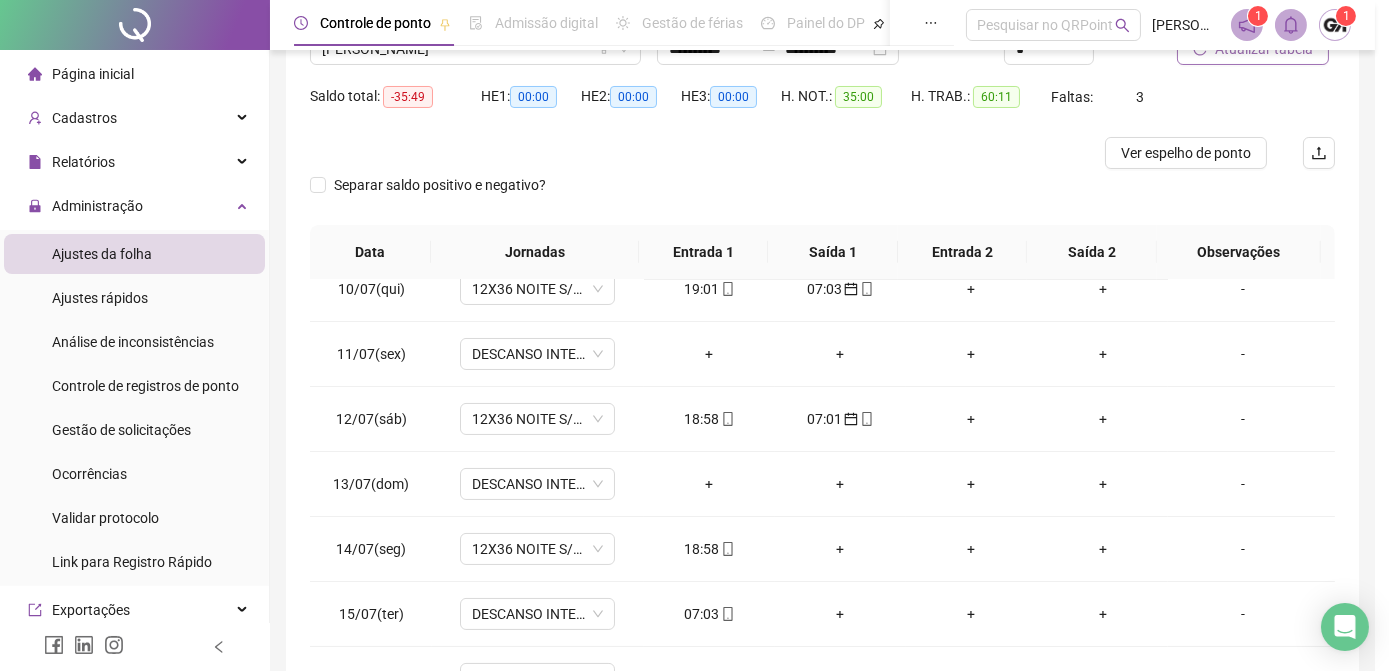 type on "**********" 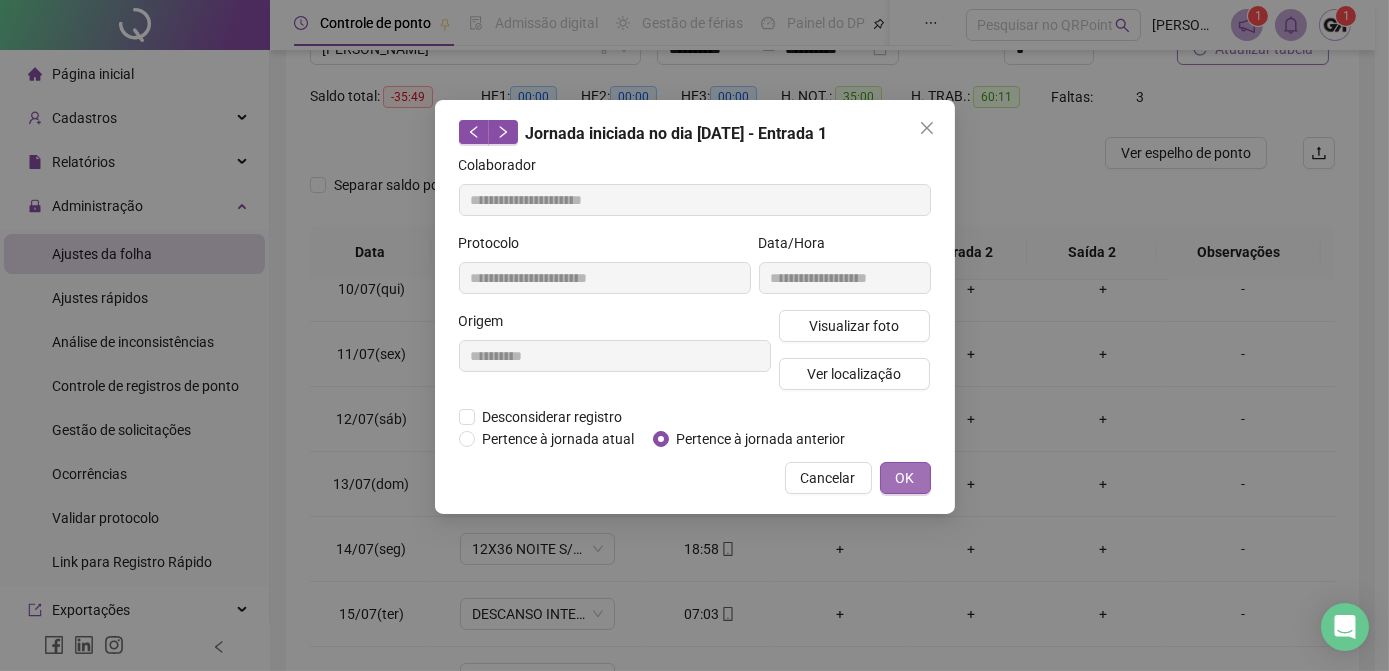 click on "OK" at bounding box center (905, 478) 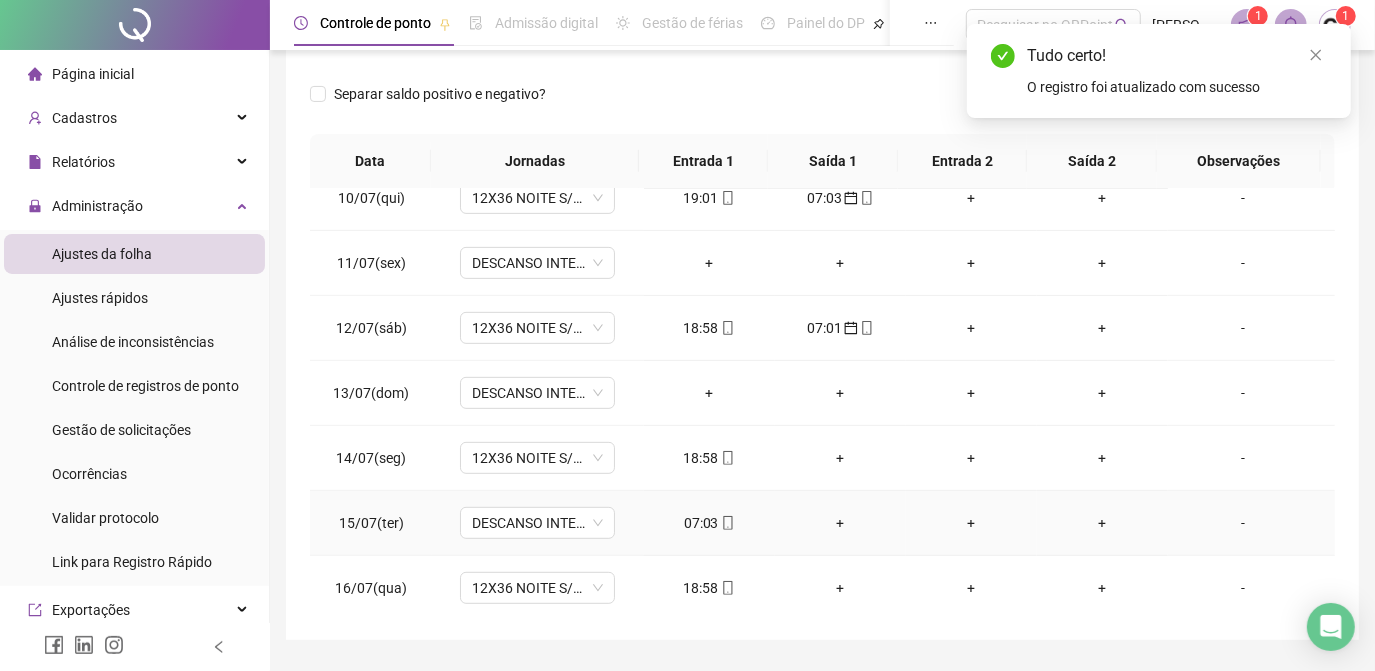 scroll, scrollTop: 326, scrollLeft: 0, axis: vertical 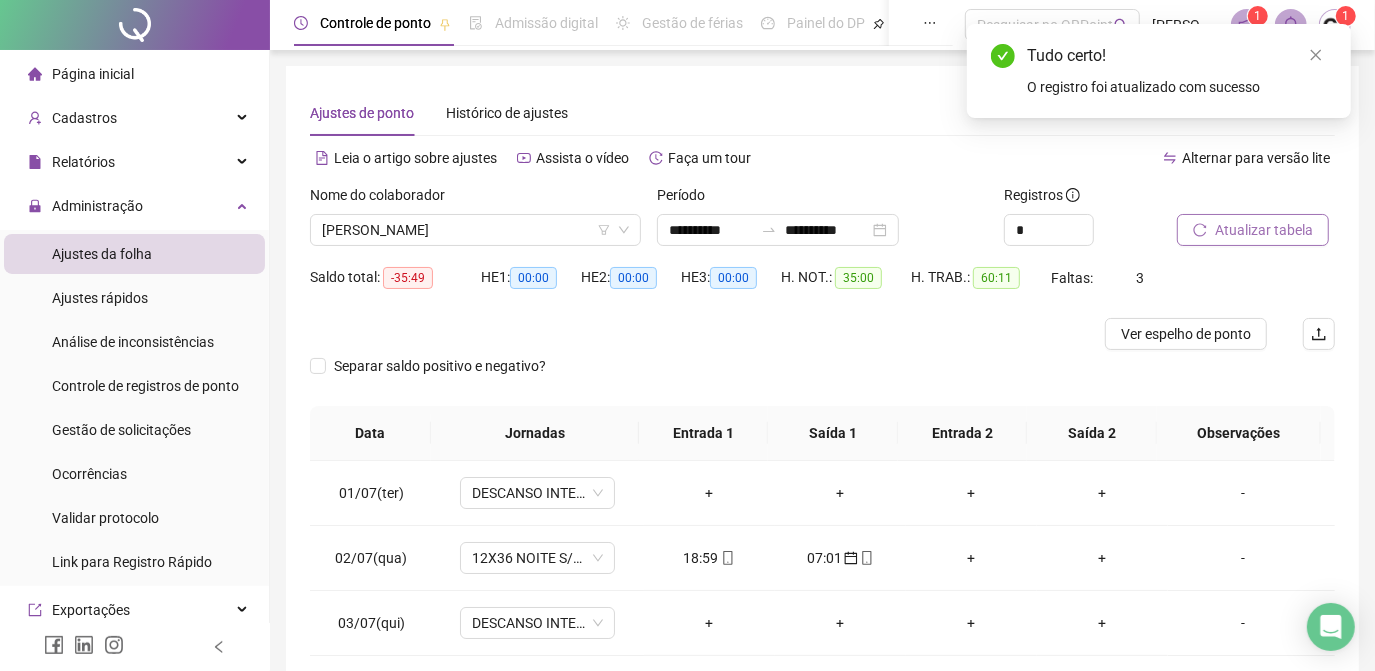 click on "Atualizar tabela" at bounding box center [1264, 230] 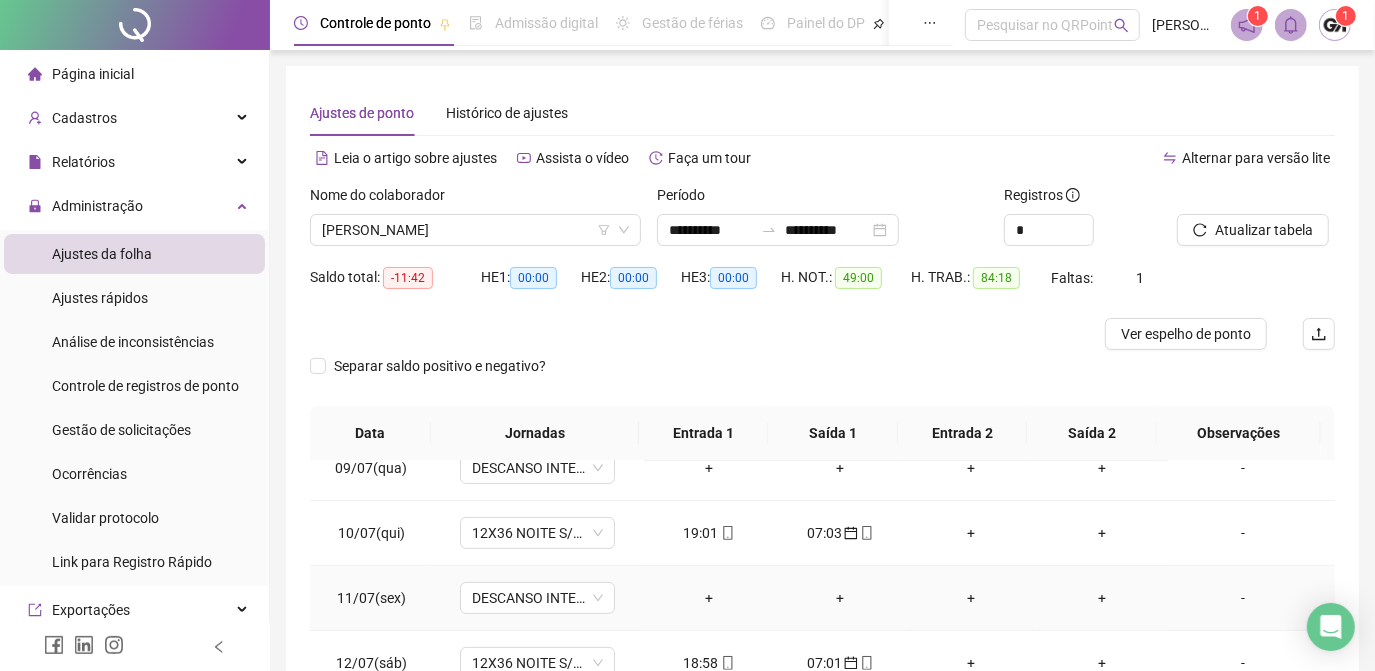 scroll, scrollTop: 608, scrollLeft: 0, axis: vertical 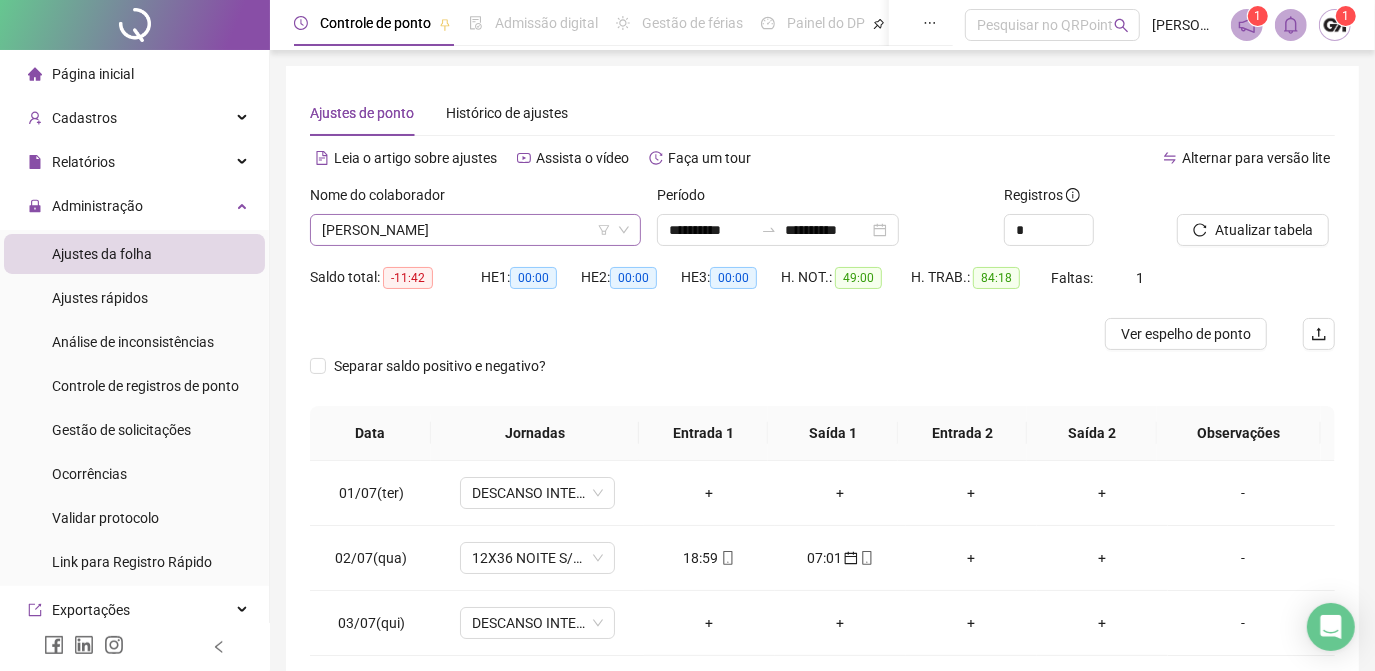 click on "[PERSON_NAME]" at bounding box center [475, 230] 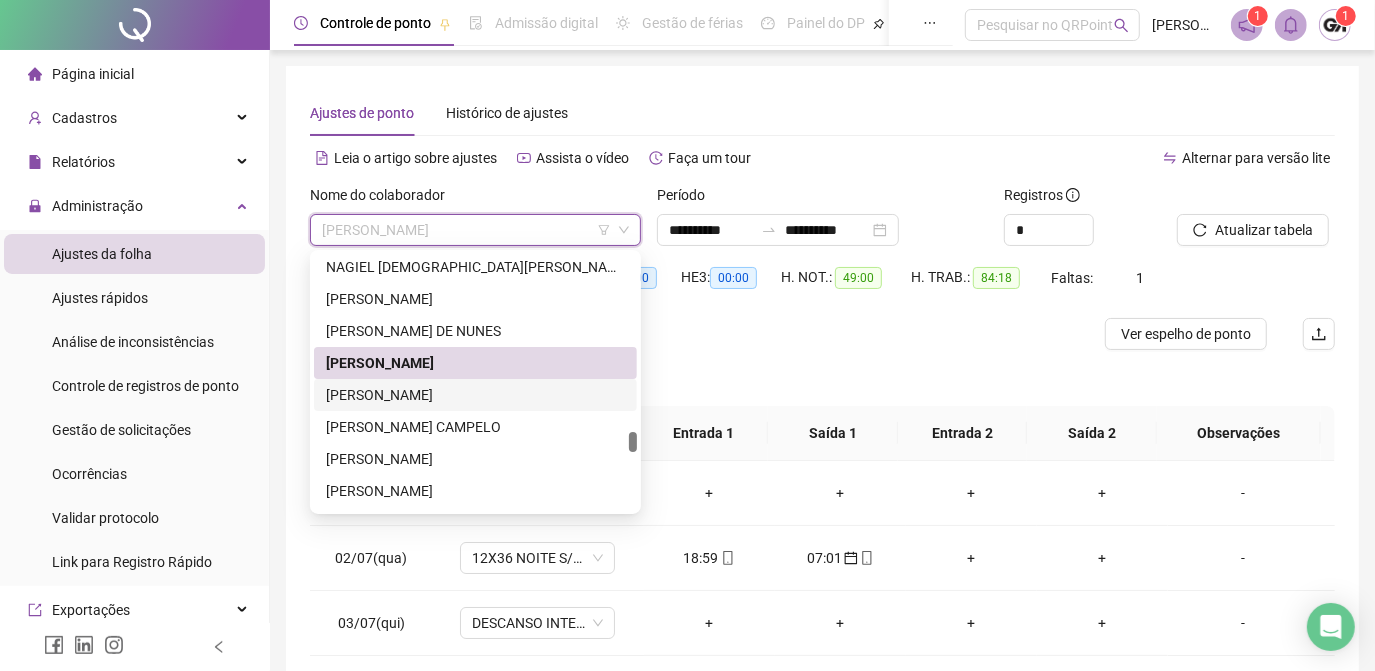 click on "OZIEL BELES" at bounding box center (475, 395) 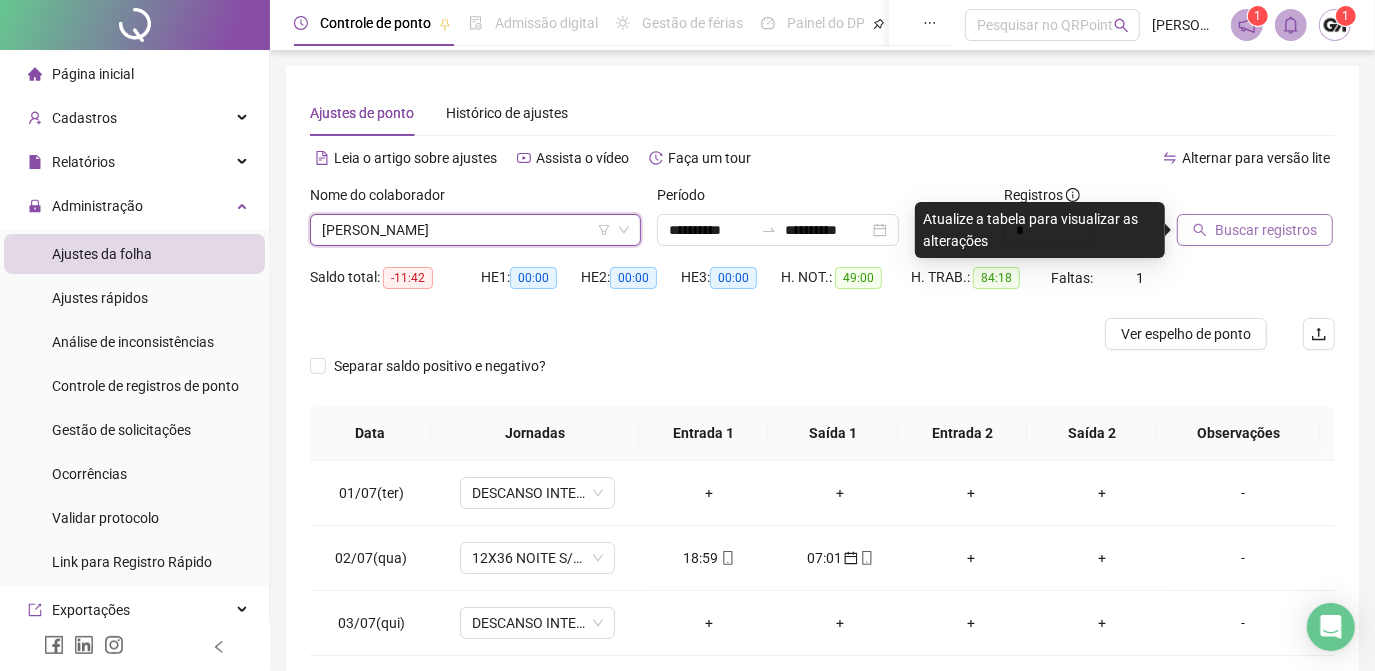 click on "Buscar registros" at bounding box center [1266, 230] 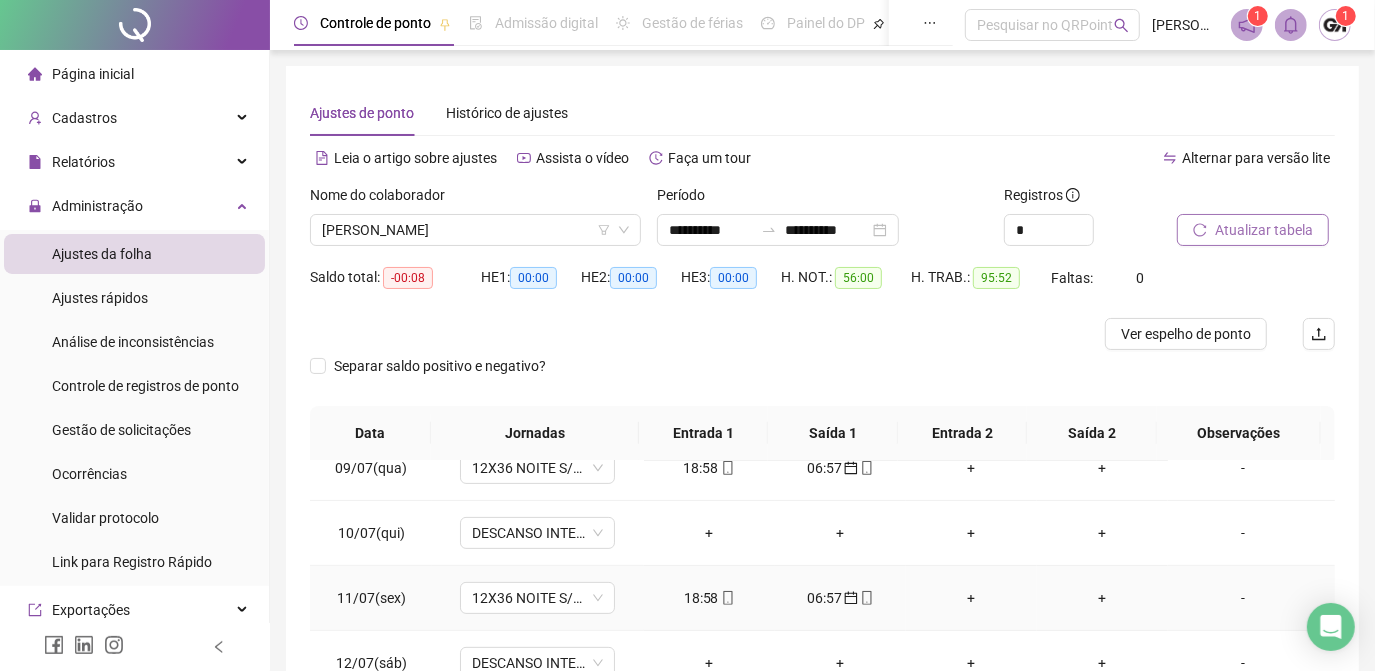 scroll, scrollTop: 608, scrollLeft: 0, axis: vertical 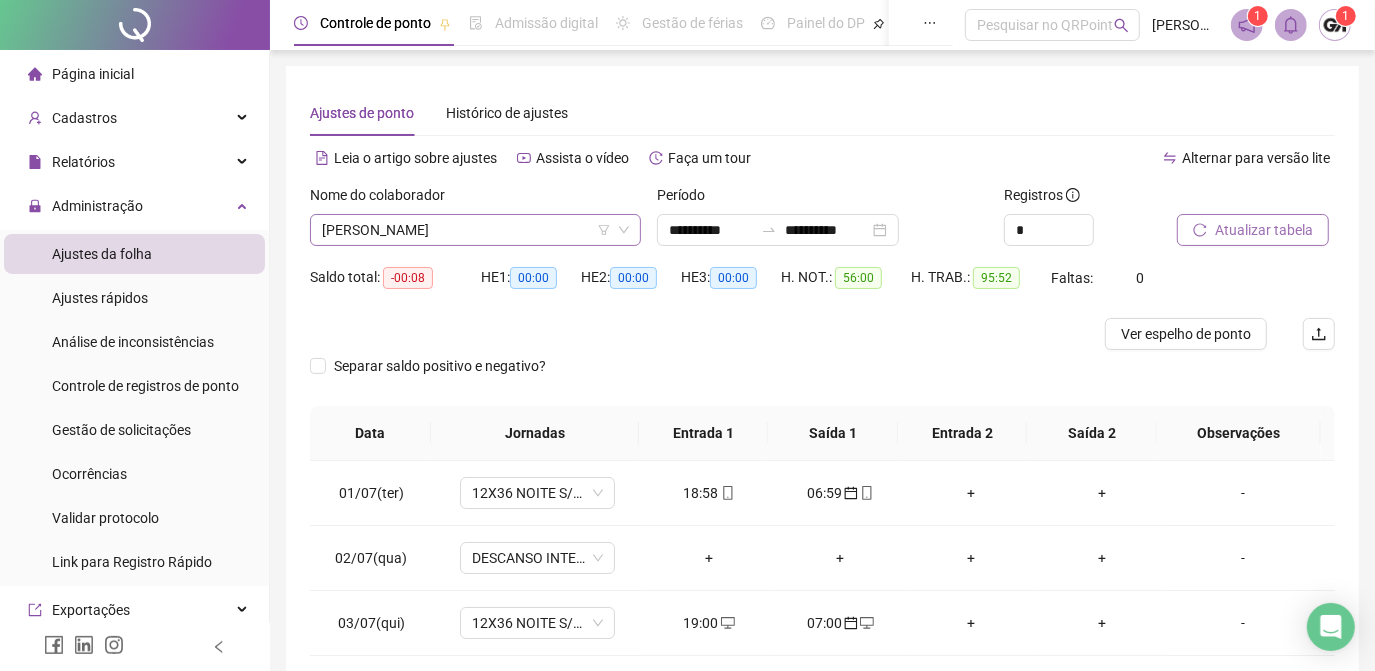 click on "OZIEL BELES" at bounding box center (475, 230) 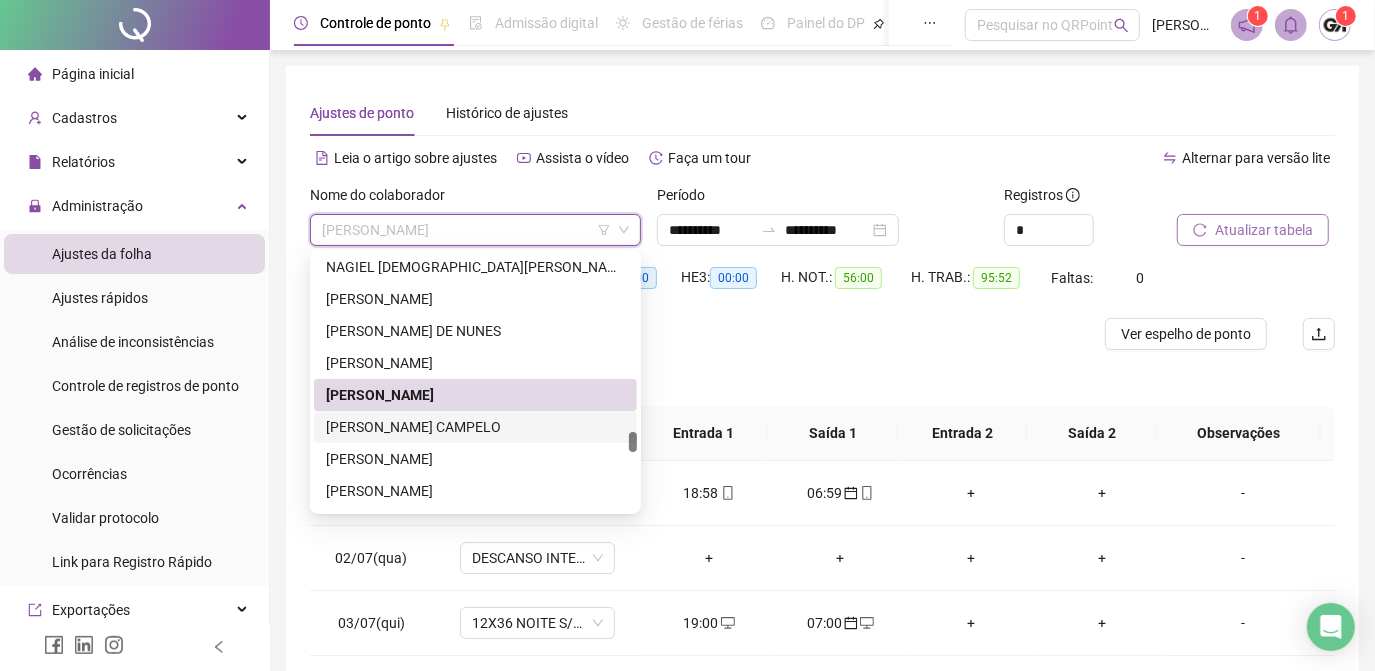 click on "PABLO SNOCCK CAMPELO" at bounding box center (475, 427) 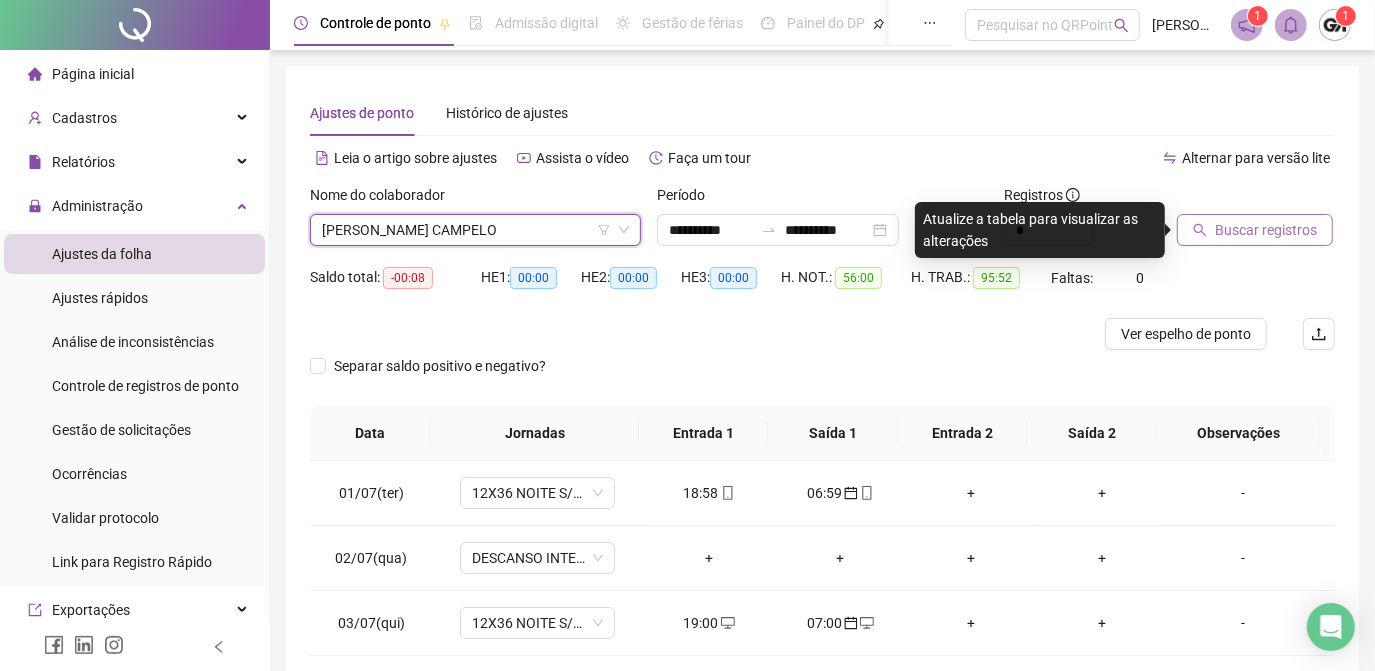 click on "Buscar registros" at bounding box center [1266, 230] 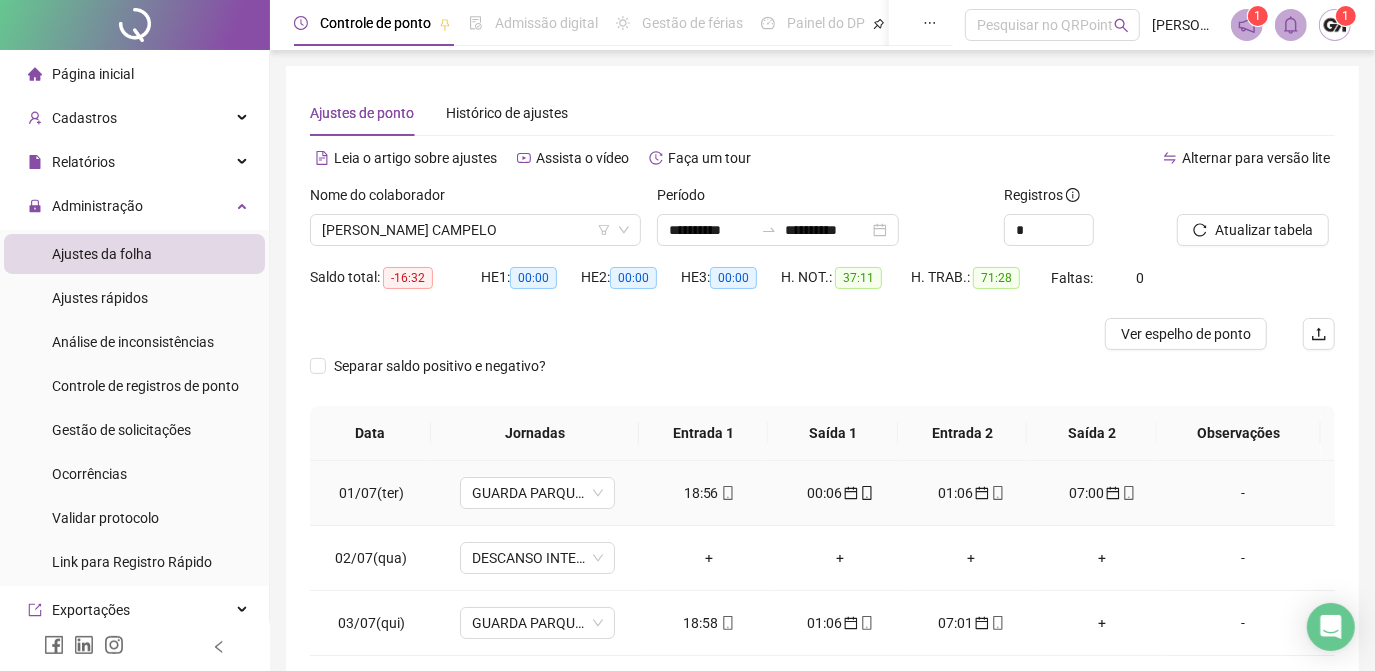 scroll, scrollTop: 90, scrollLeft: 0, axis: vertical 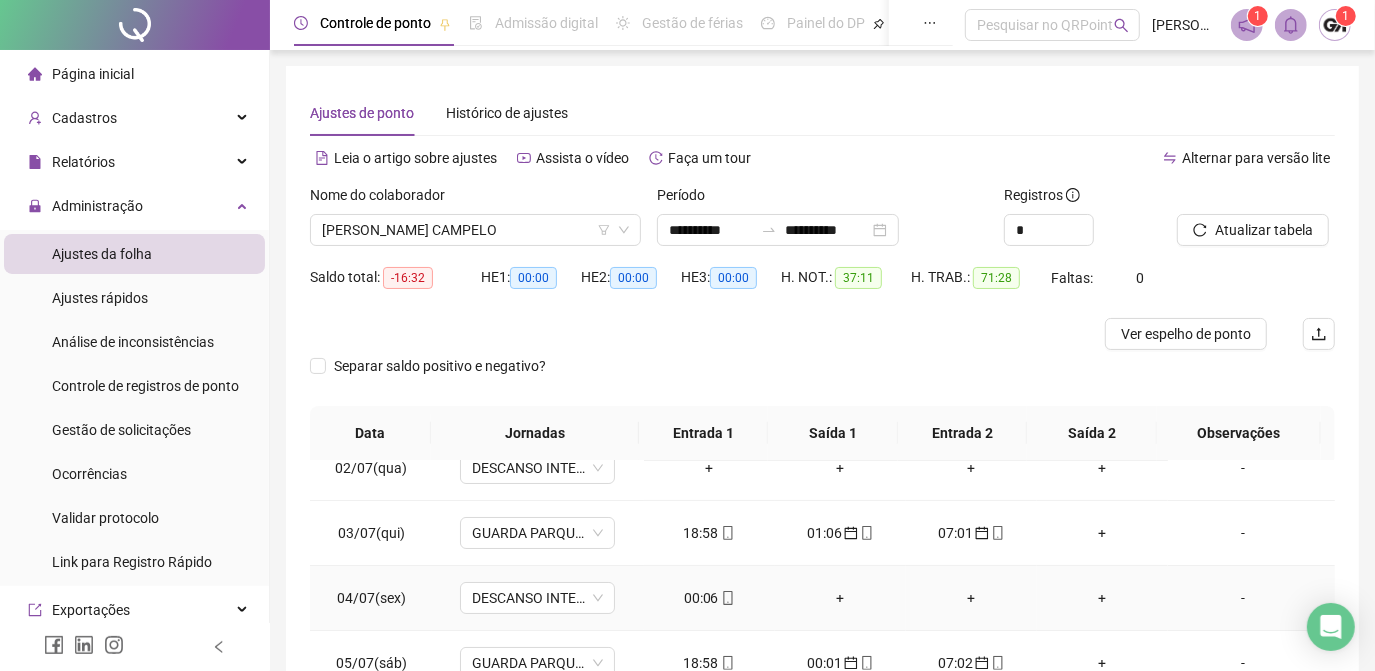 click on "00:06" at bounding box center [709, 598] 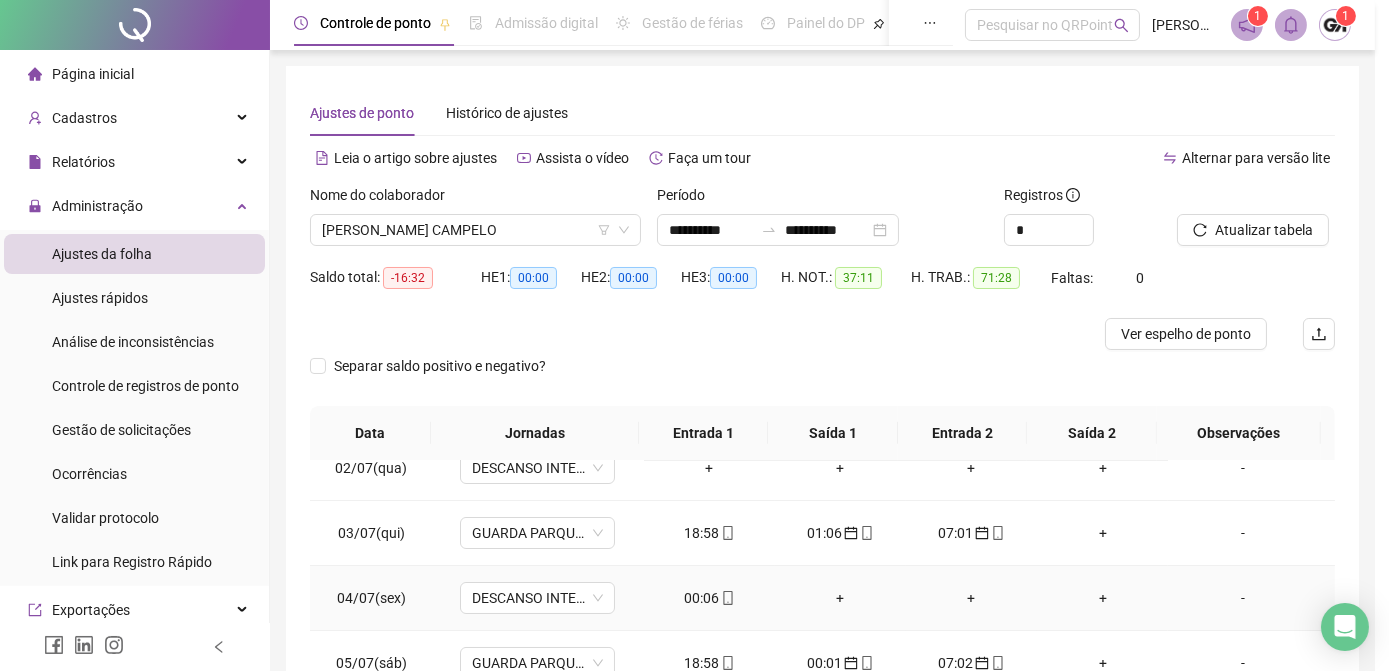 type on "**********" 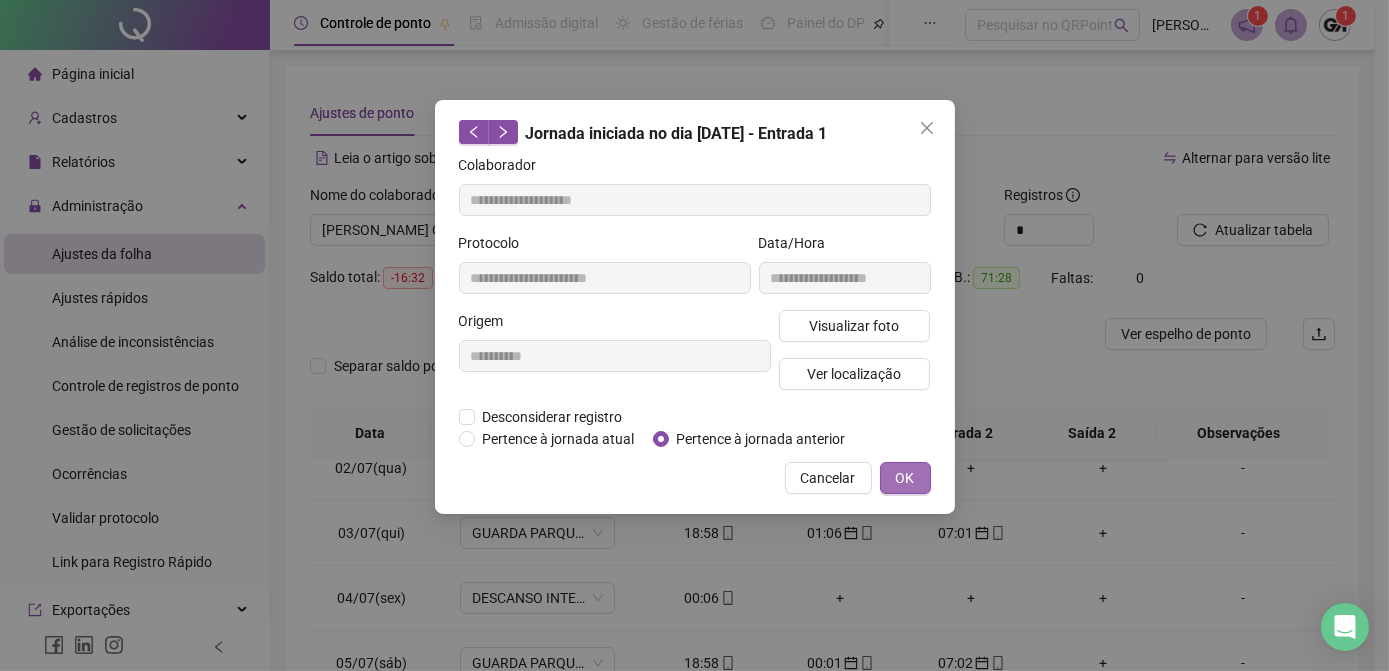 click on "OK" at bounding box center [905, 478] 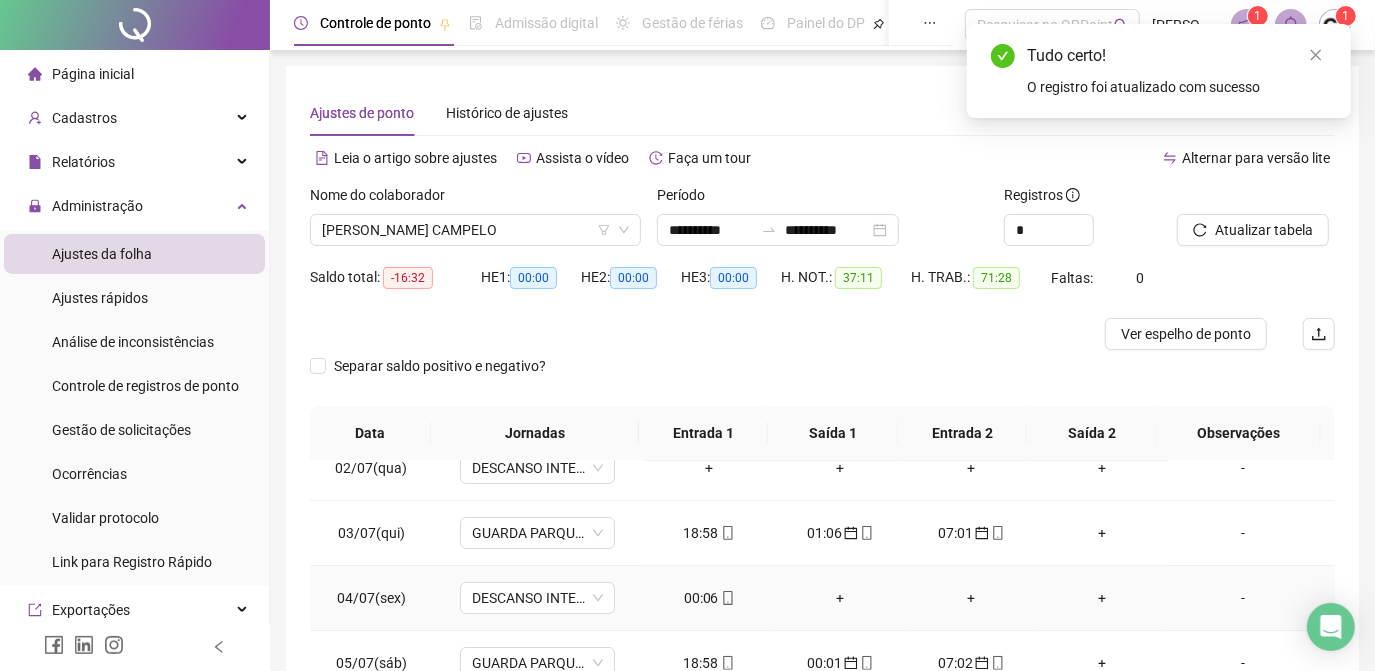 scroll, scrollTop: 181, scrollLeft: 0, axis: vertical 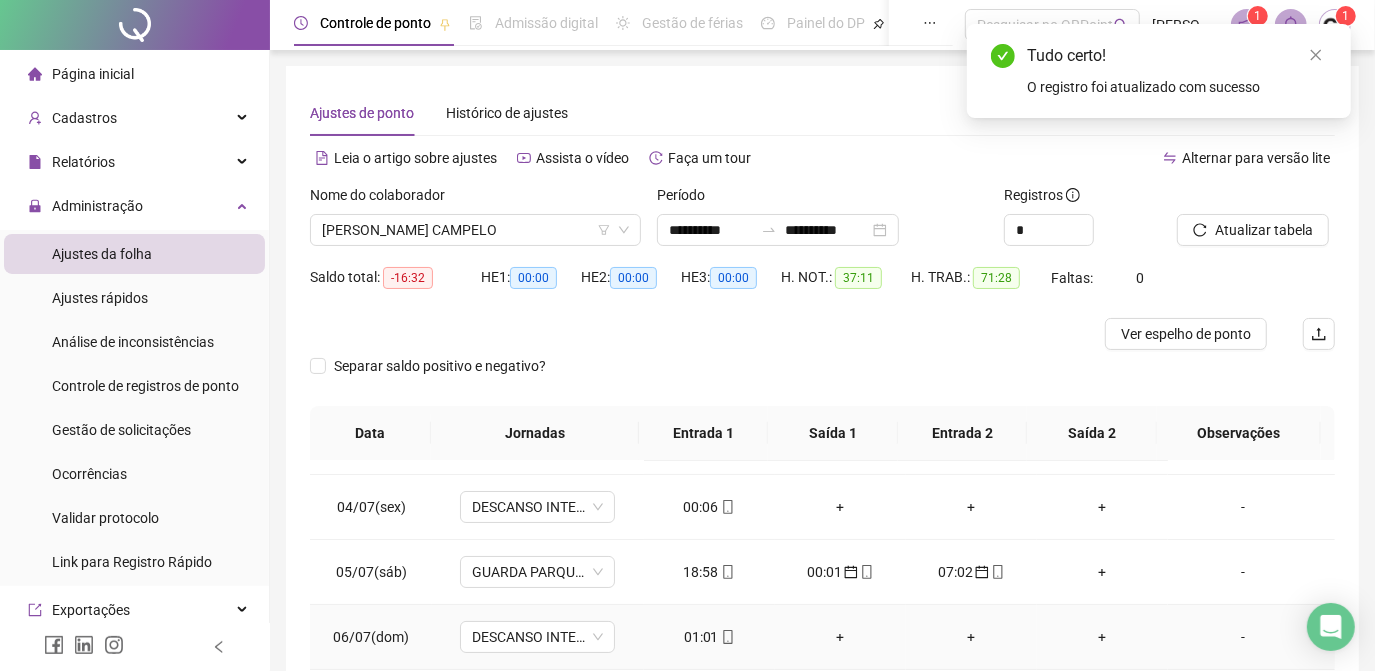 click on "01:01" at bounding box center (709, 637) 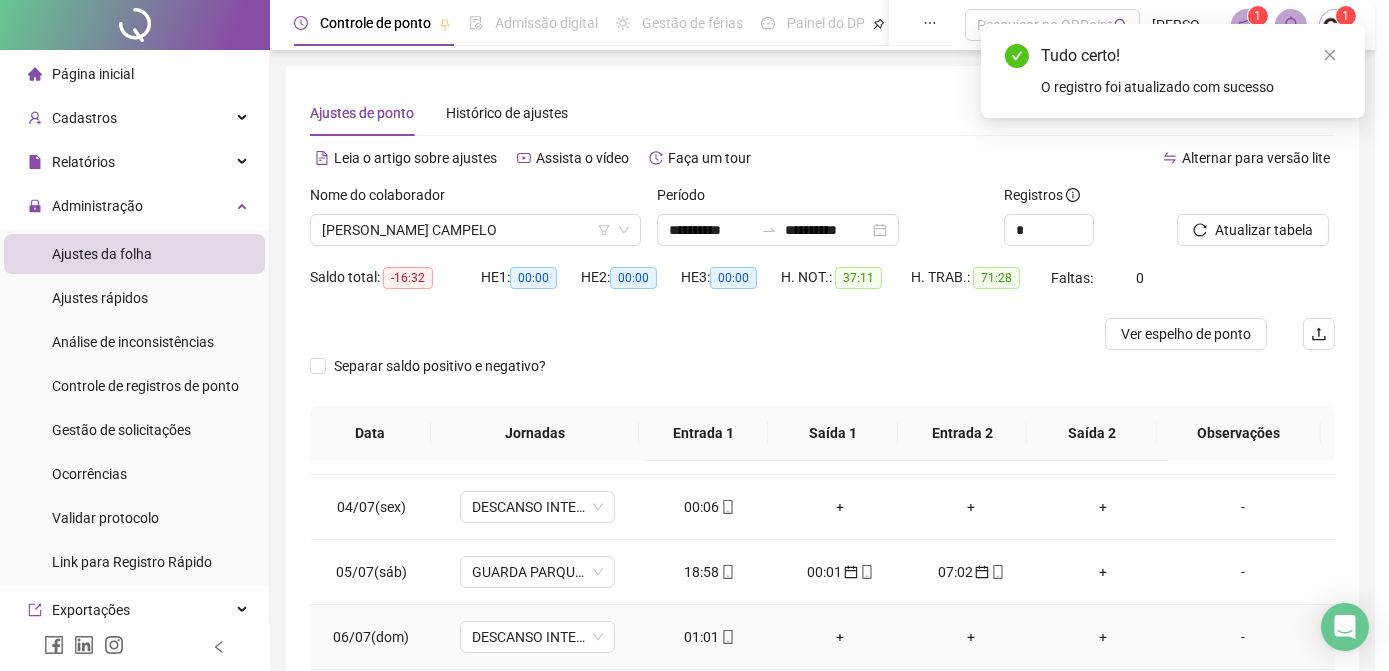 type on "**********" 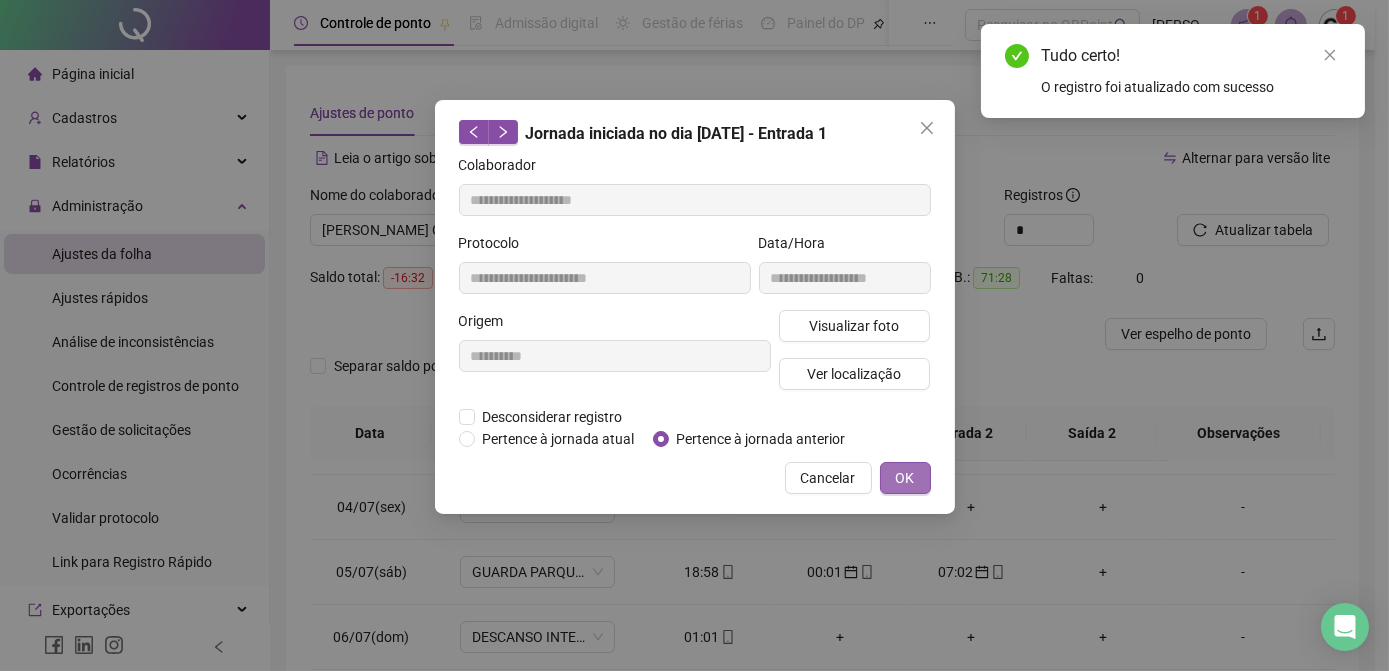 click on "OK" at bounding box center (905, 478) 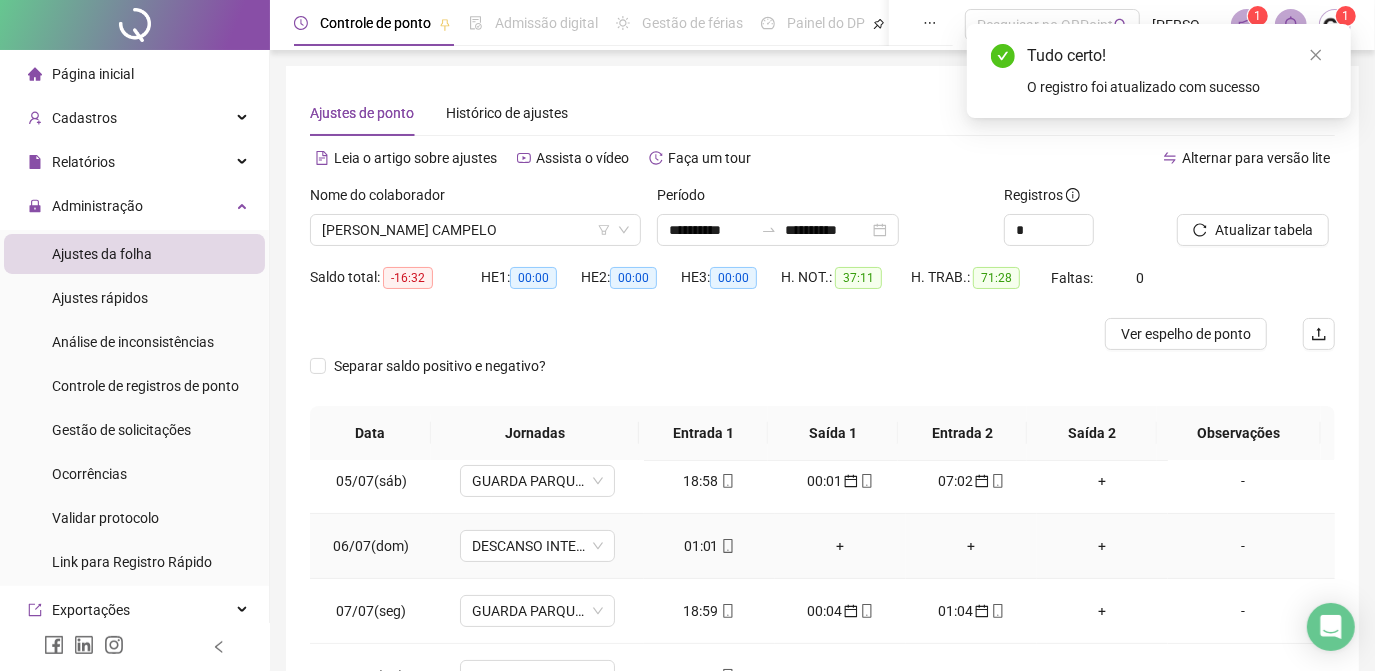 scroll, scrollTop: 363, scrollLeft: 0, axis: vertical 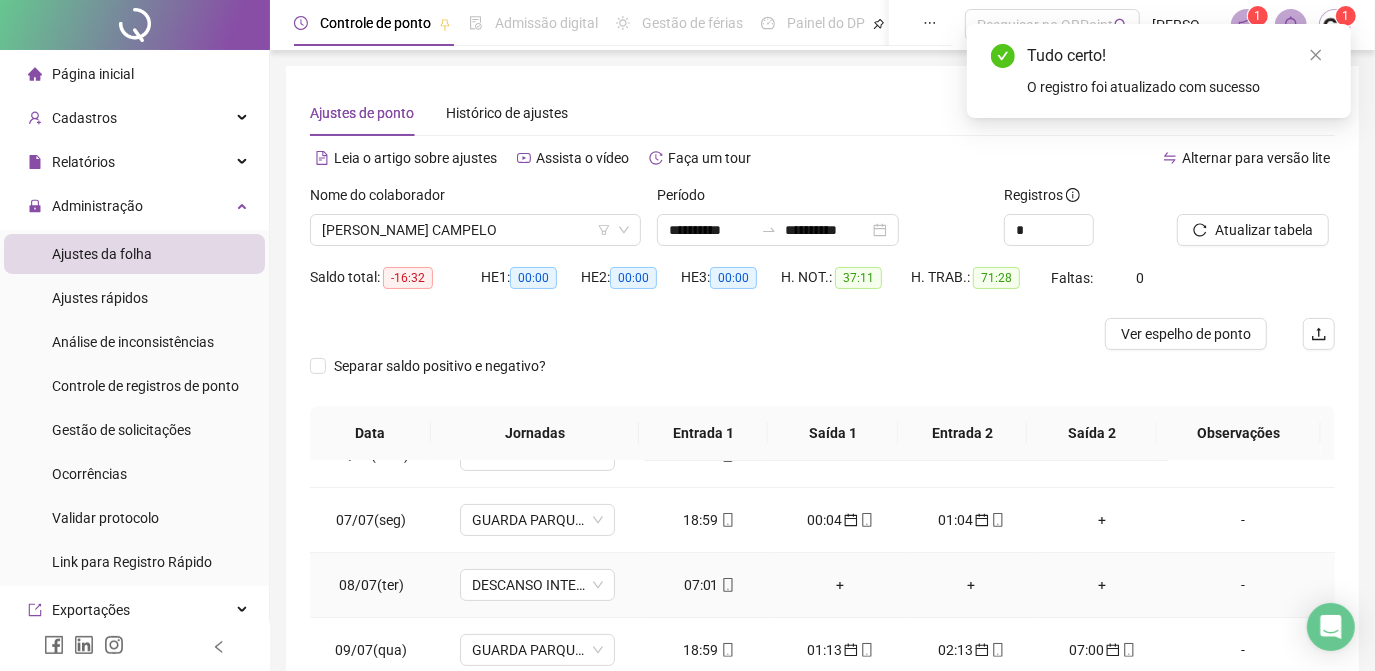 click on "07:01" at bounding box center (709, 585) 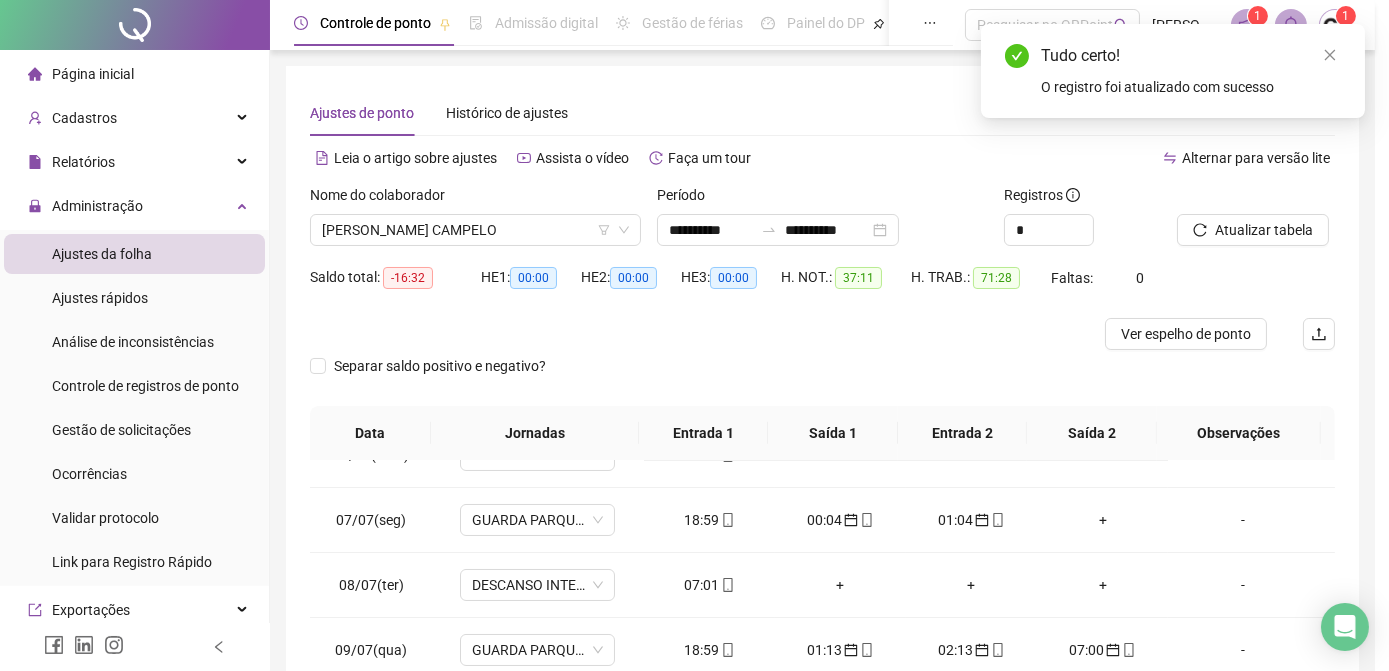 type on "**********" 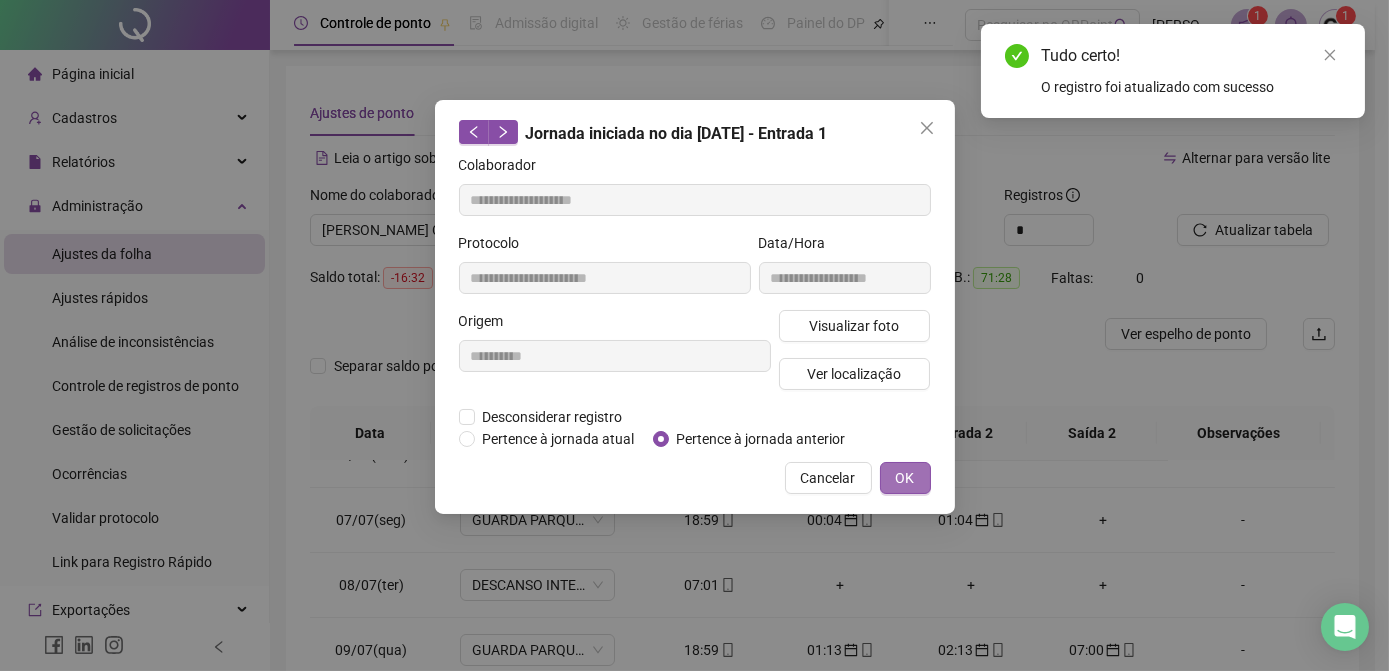 click on "OK" at bounding box center (905, 478) 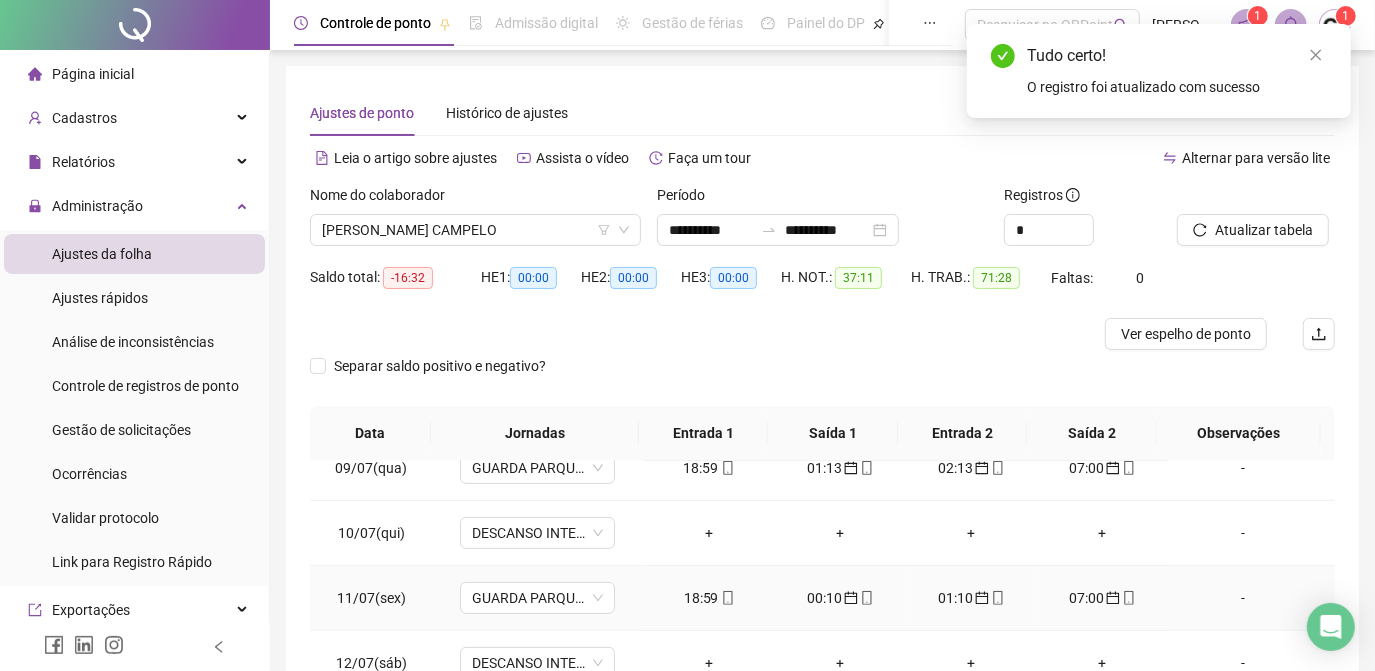 scroll, scrollTop: 608, scrollLeft: 0, axis: vertical 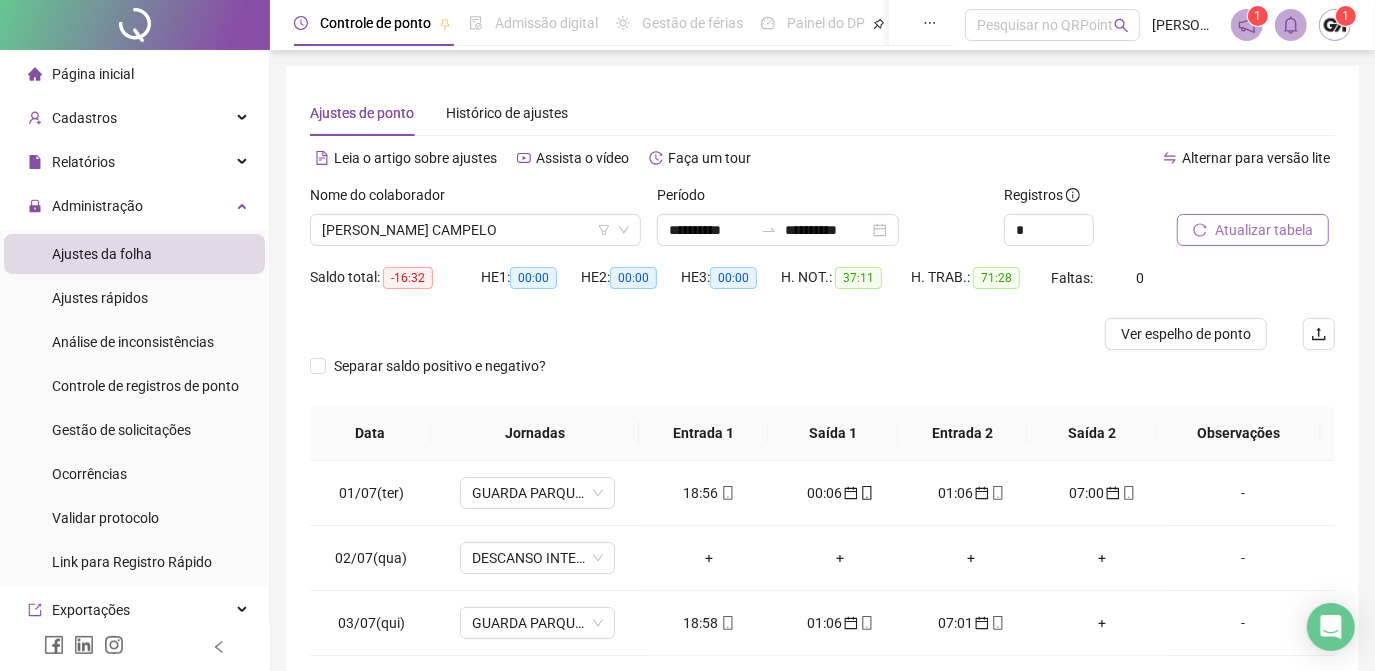 click on "Atualizar tabela" at bounding box center (1264, 230) 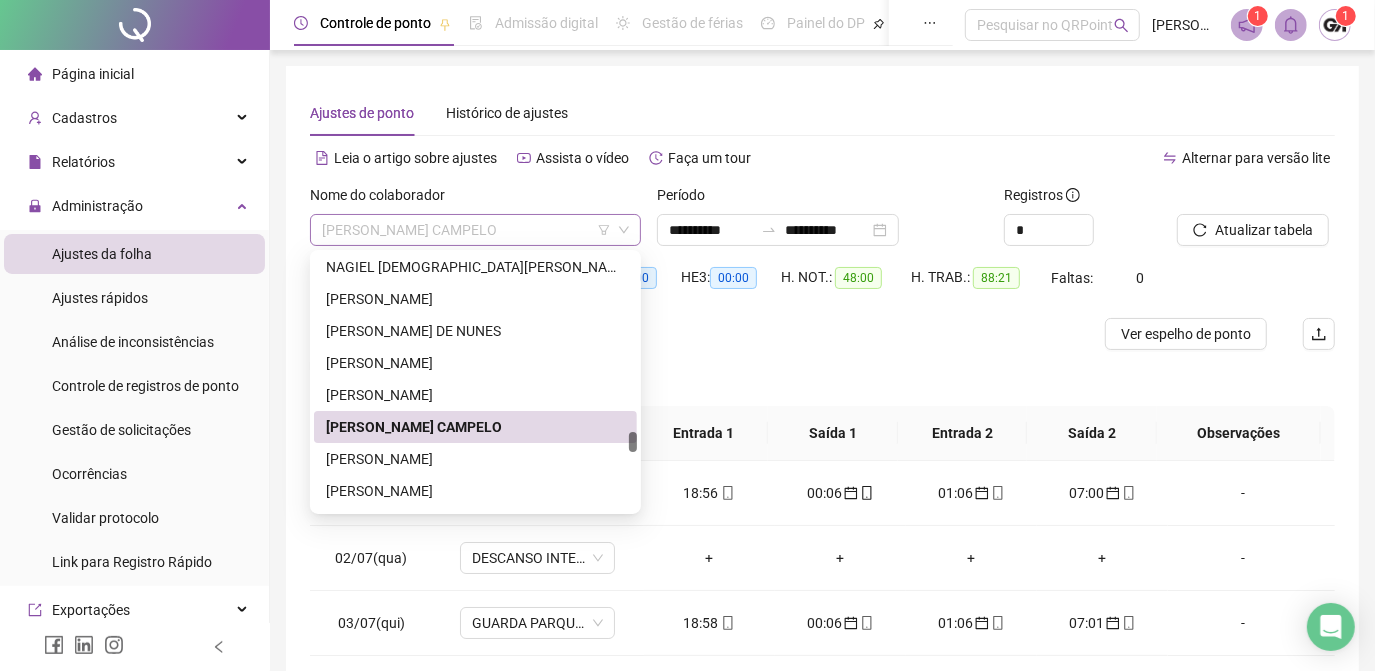 click on "PABLO SNOCCK CAMPELO" at bounding box center (475, 230) 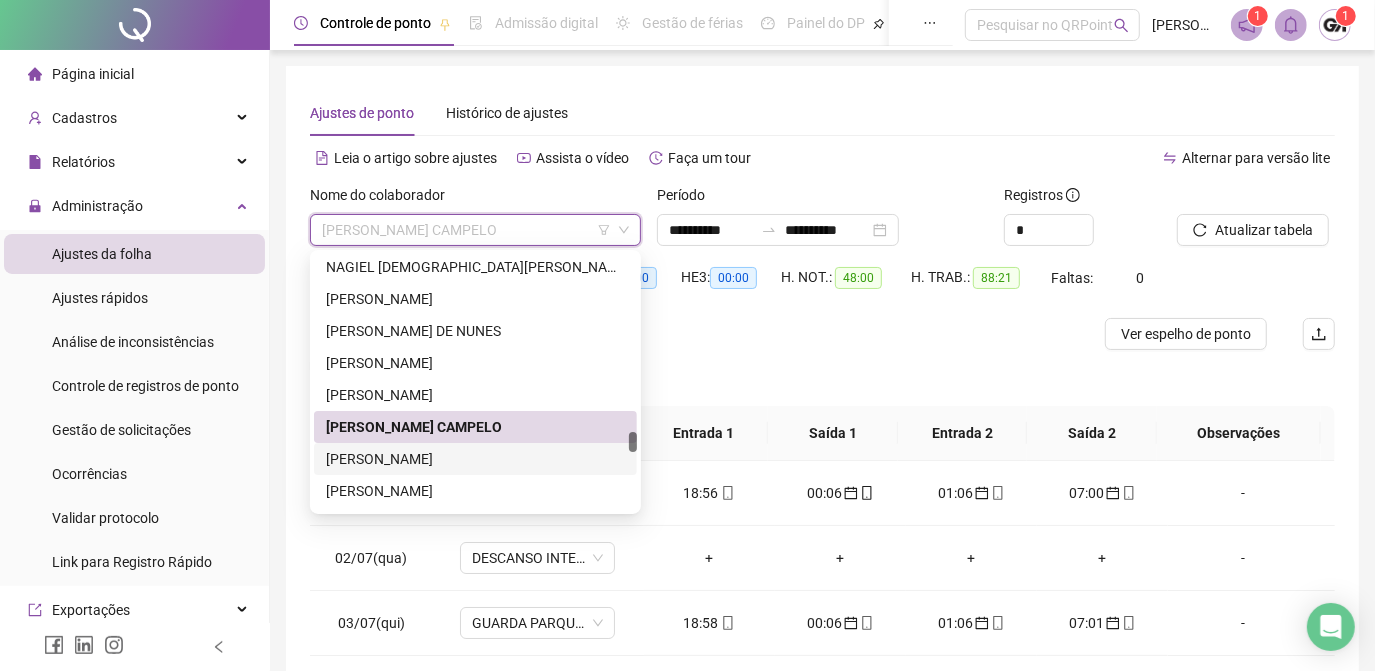 drag, startPoint x: 480, startPoint y: 456, endPoint x: 558, endPoint y: 428, distance: 82.8734 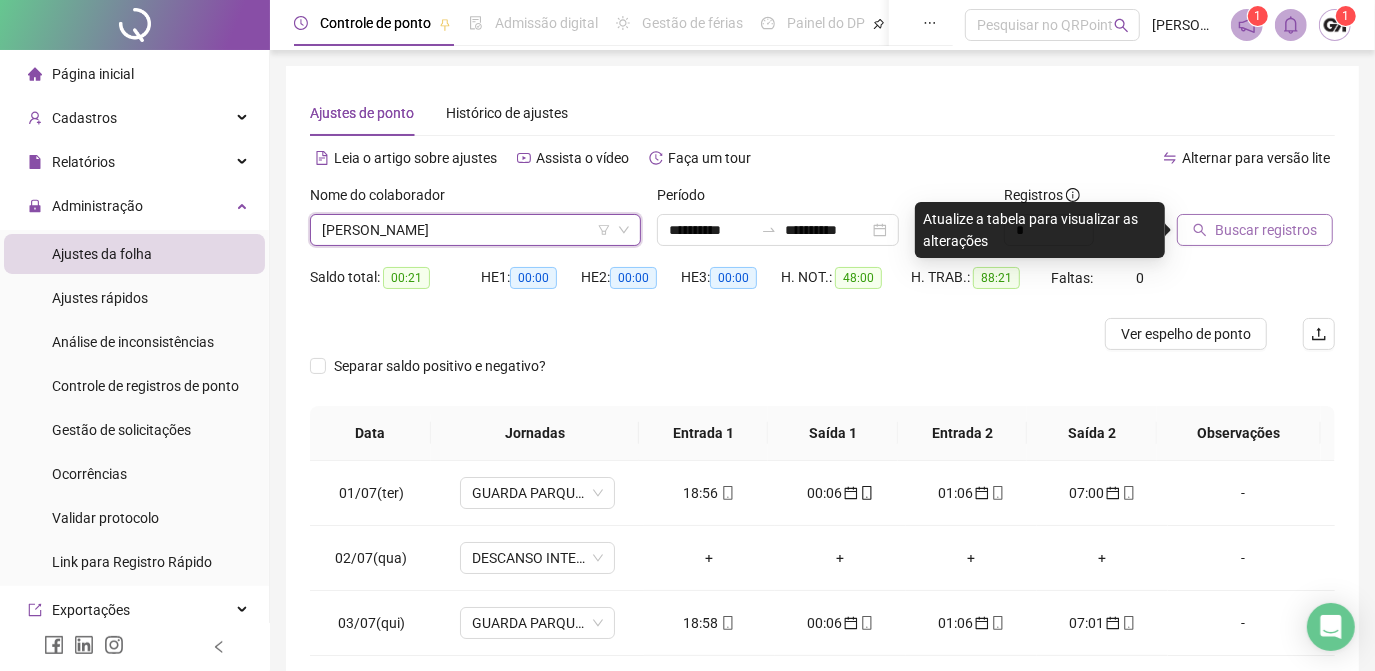 click on "Buscar registros" at bounding box center (1266, 230) 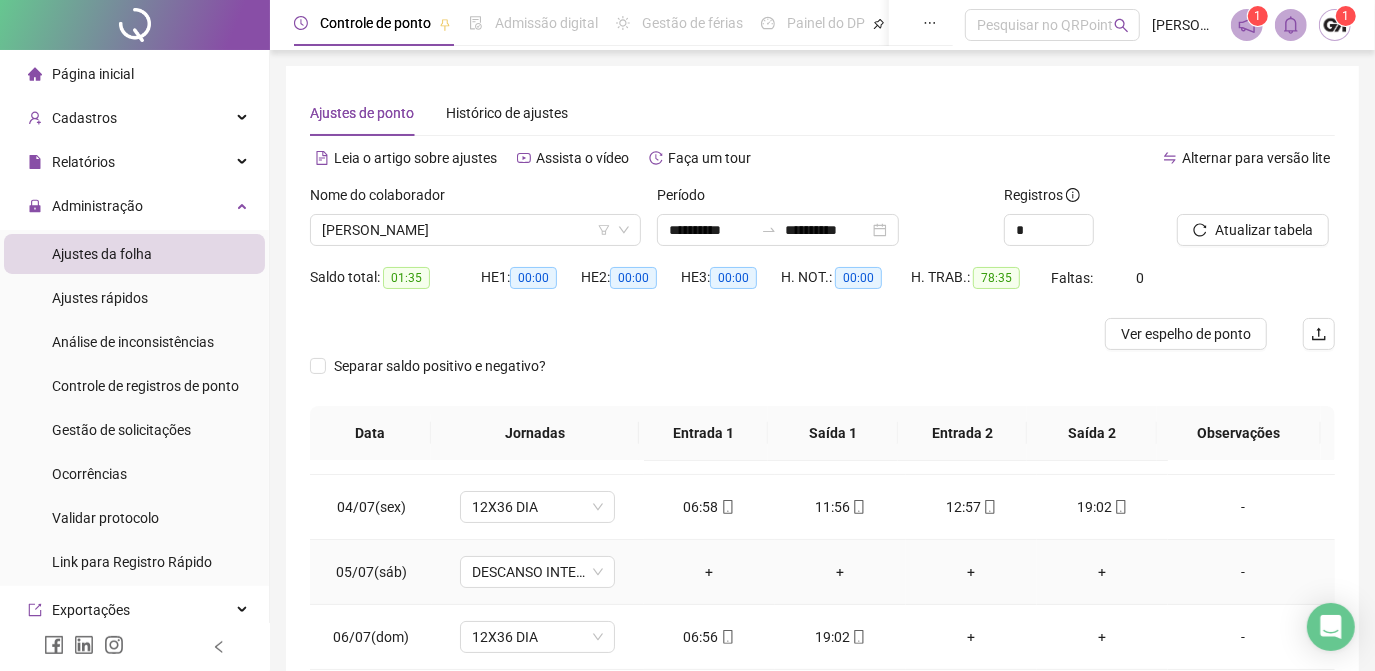 scroll, scrollTop: 272, scrollLeft: 0, axis: vertical 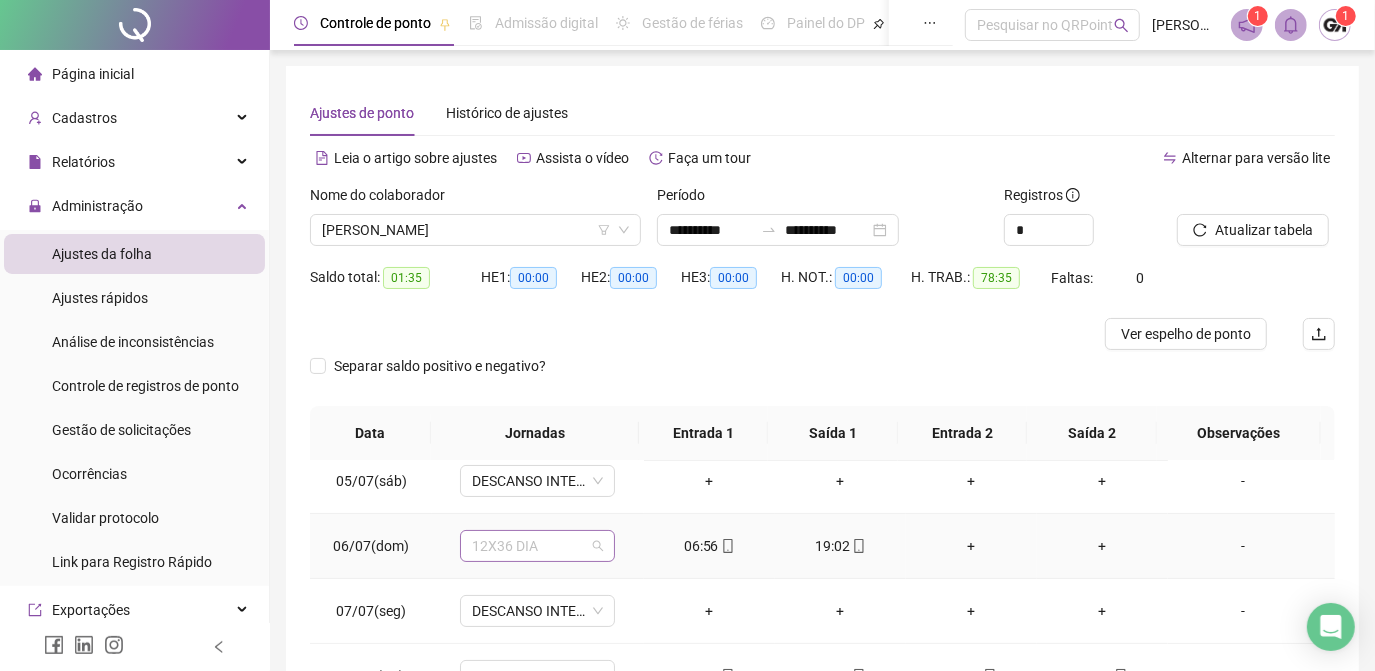 click on "12X36 DIA" at bounding box center [537, 546] 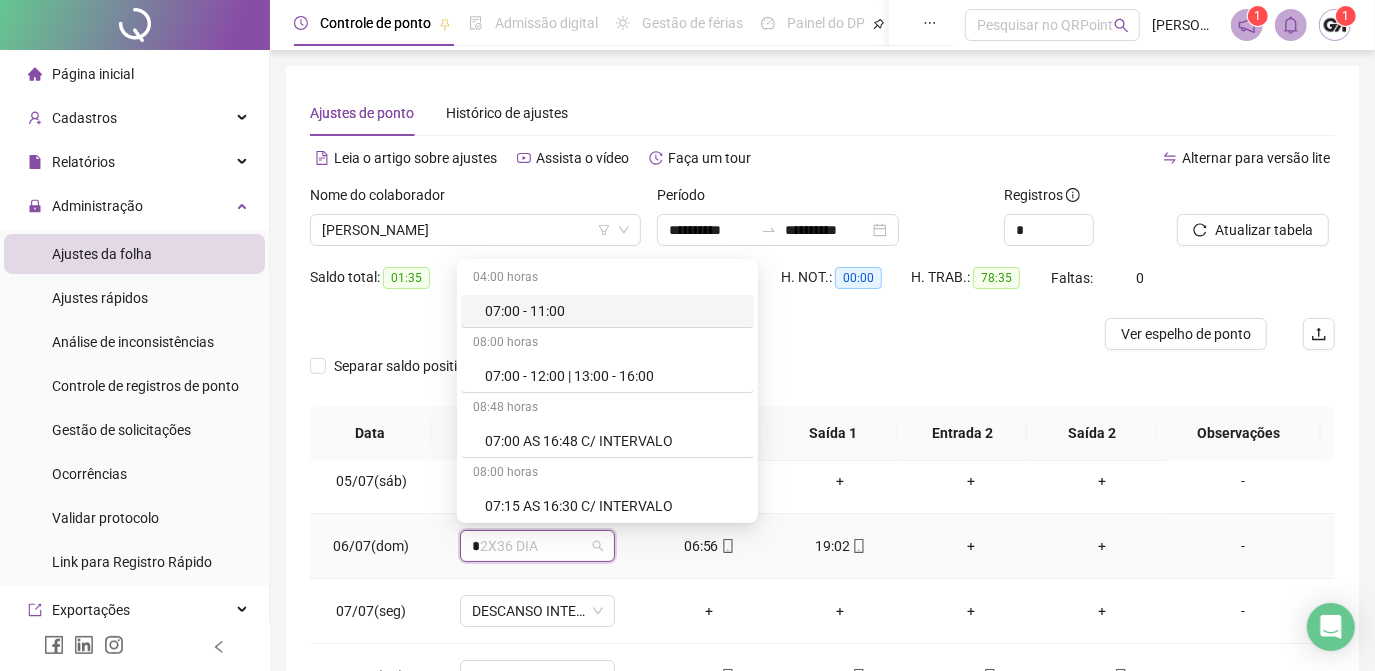 type on "**" 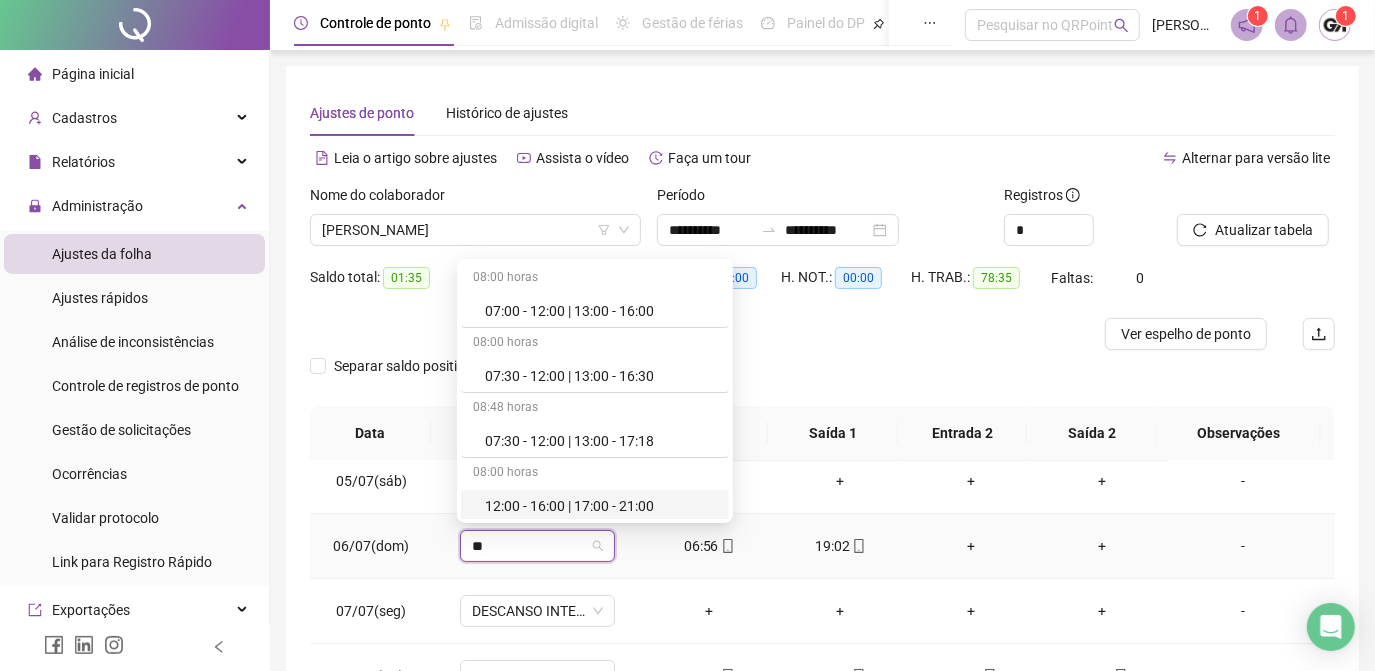 scroll, scrollTop: 181, scrollLeft: 0, axis: vertical 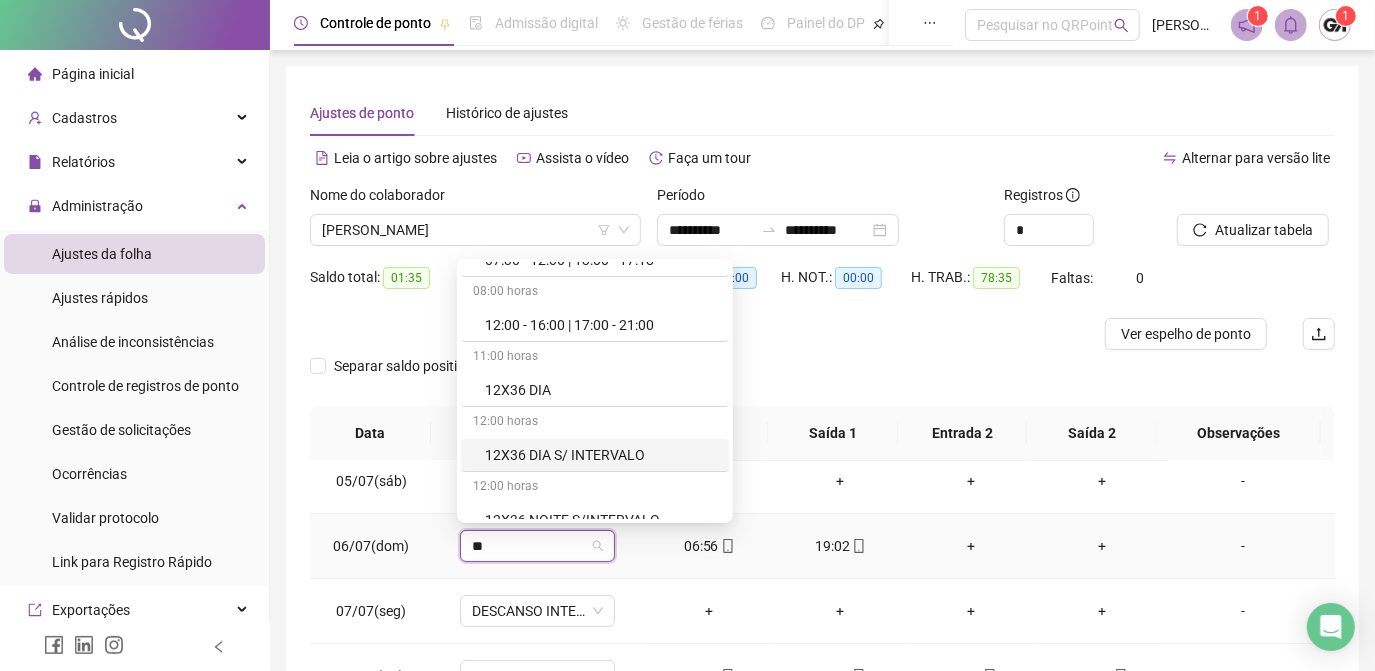 click on "12X36 DIA S/ INTERVALO" at bounding box center (601, 455) 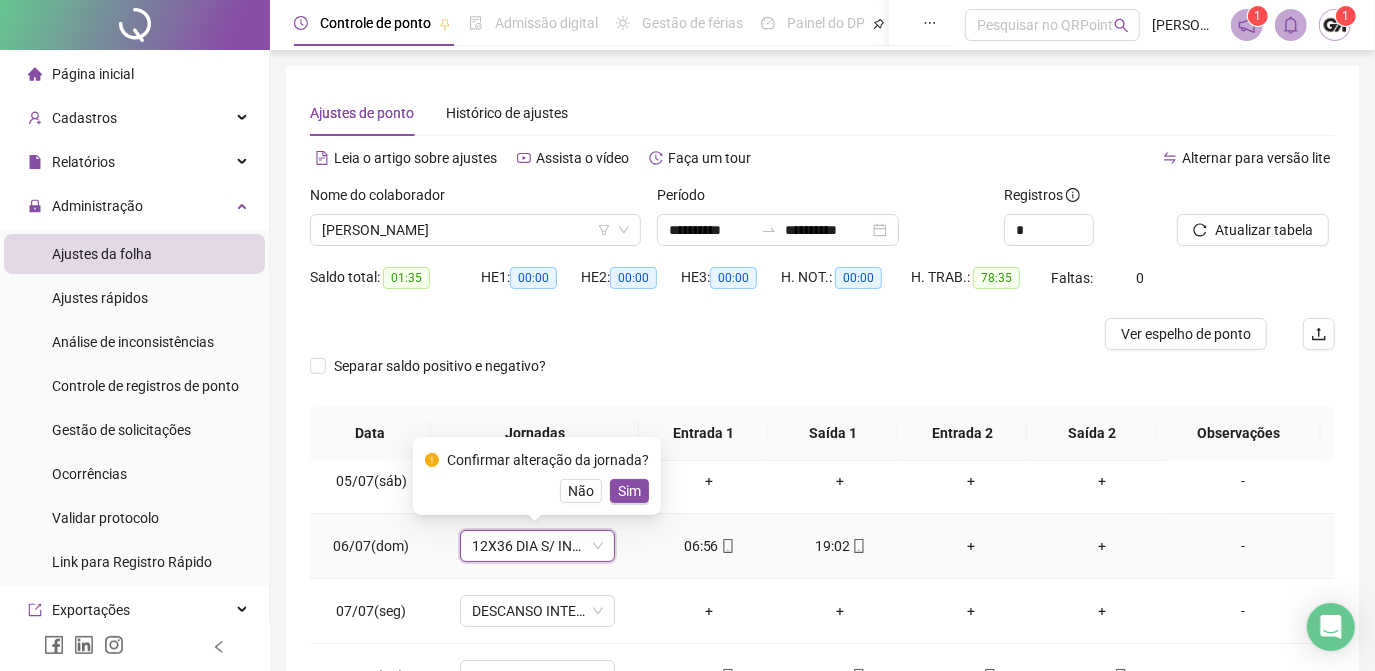 drag, startPoint x: 618, startPoint y: 490, endPoint x: 786, endPoint y: 396, distance: 192.50974 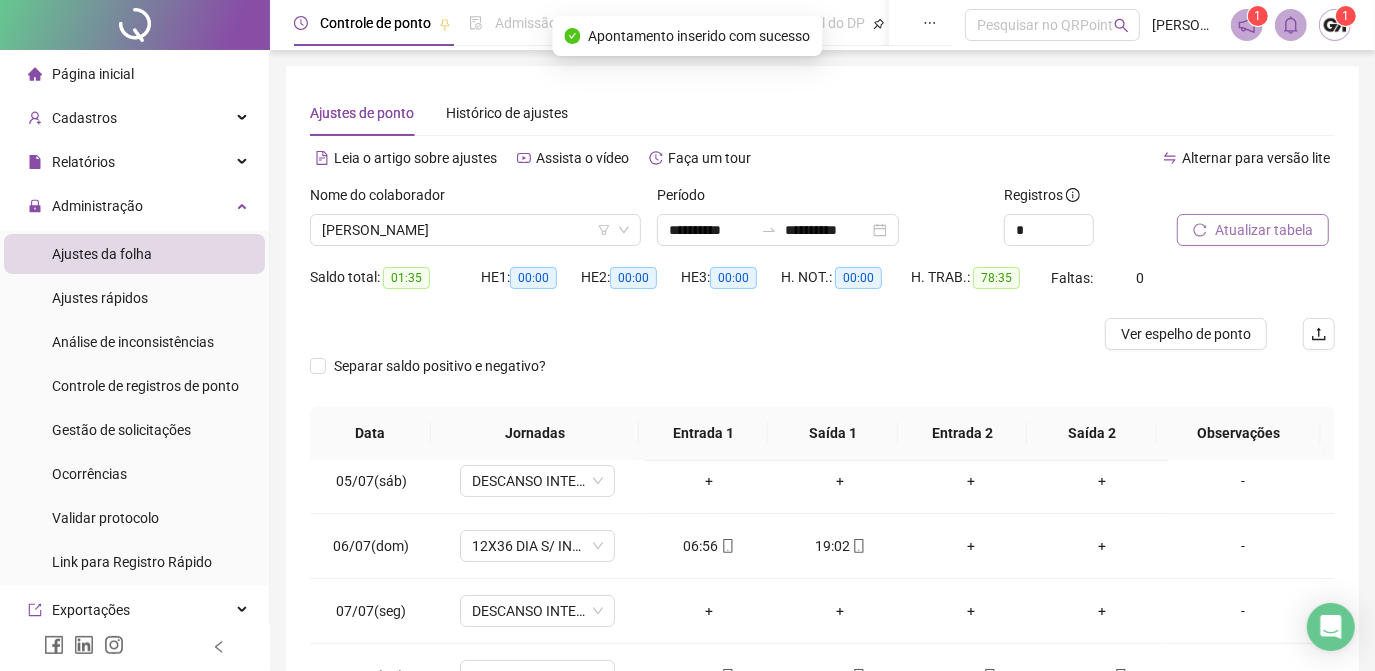 click on "Atualizar tabela" at bounding box center [1264, 230] 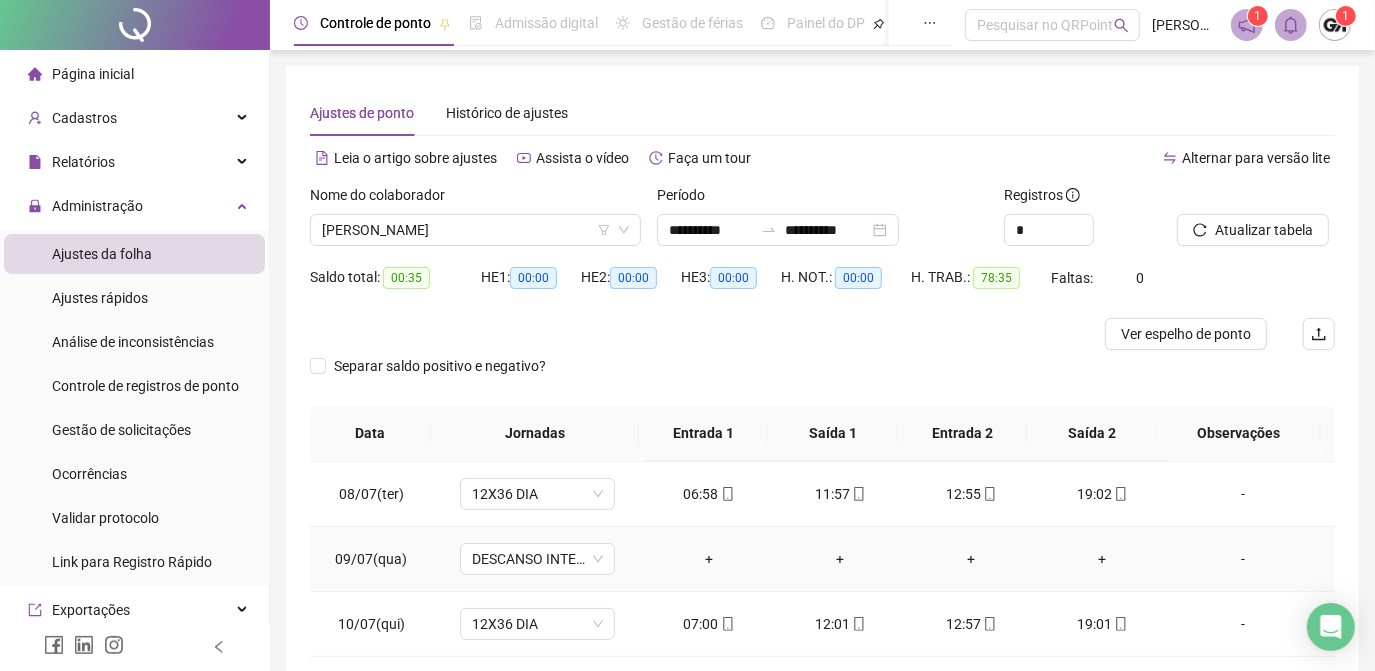 scroll, scrollTop: 608, scrollLeft: 0, axis: vertical 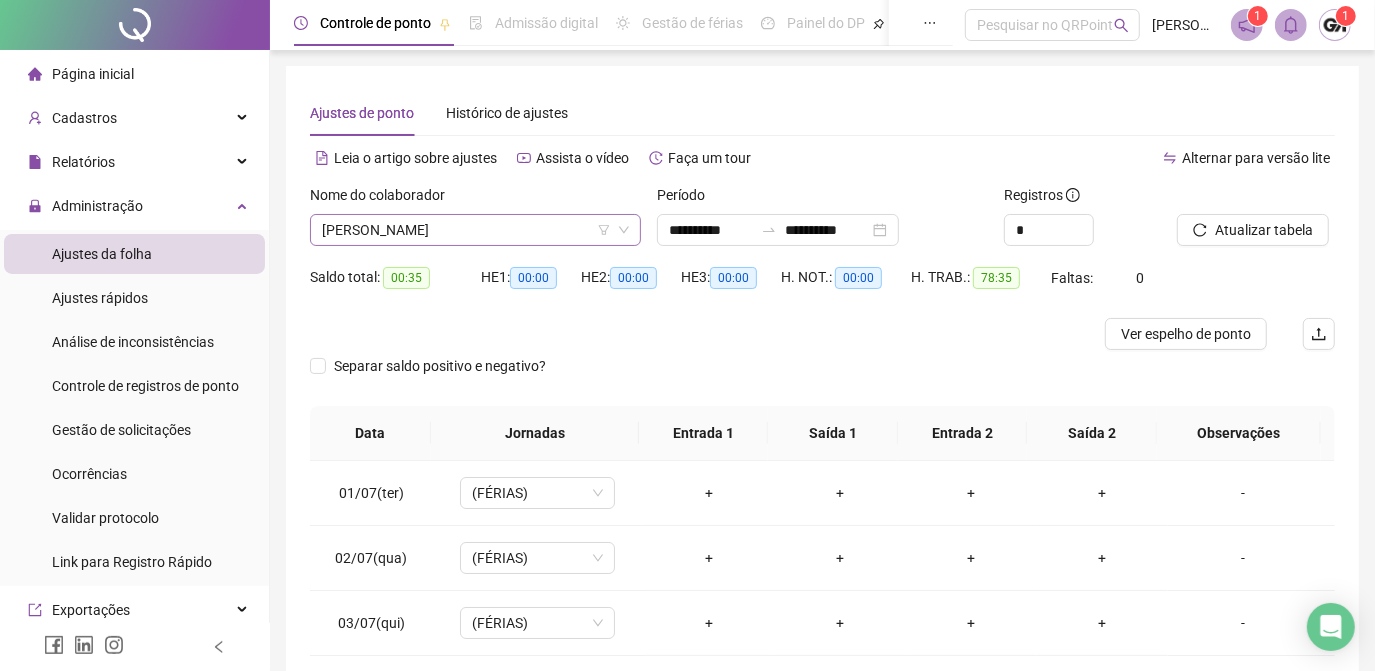 click on "PATRICK RODRIGUES OLIVEIRA" at bounding box center [475, 230] 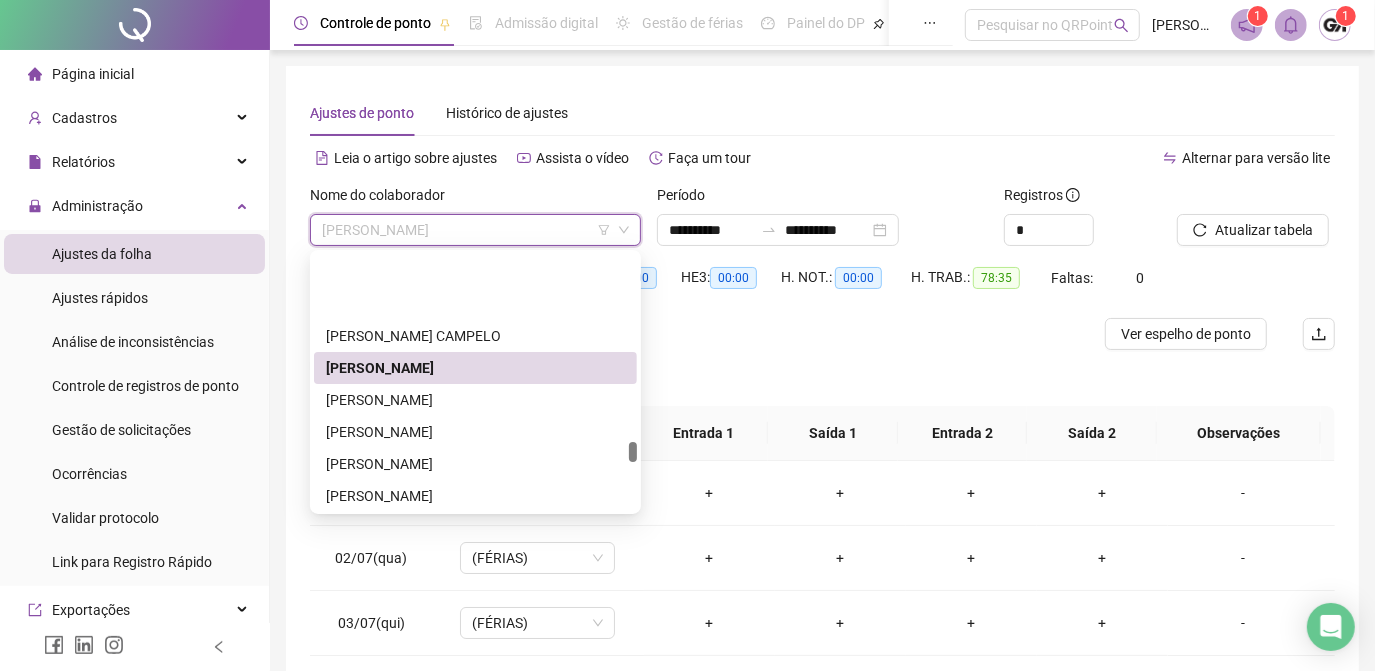 scroll, scrollTop: 3545, scrollLeft: 0, axis: vertical 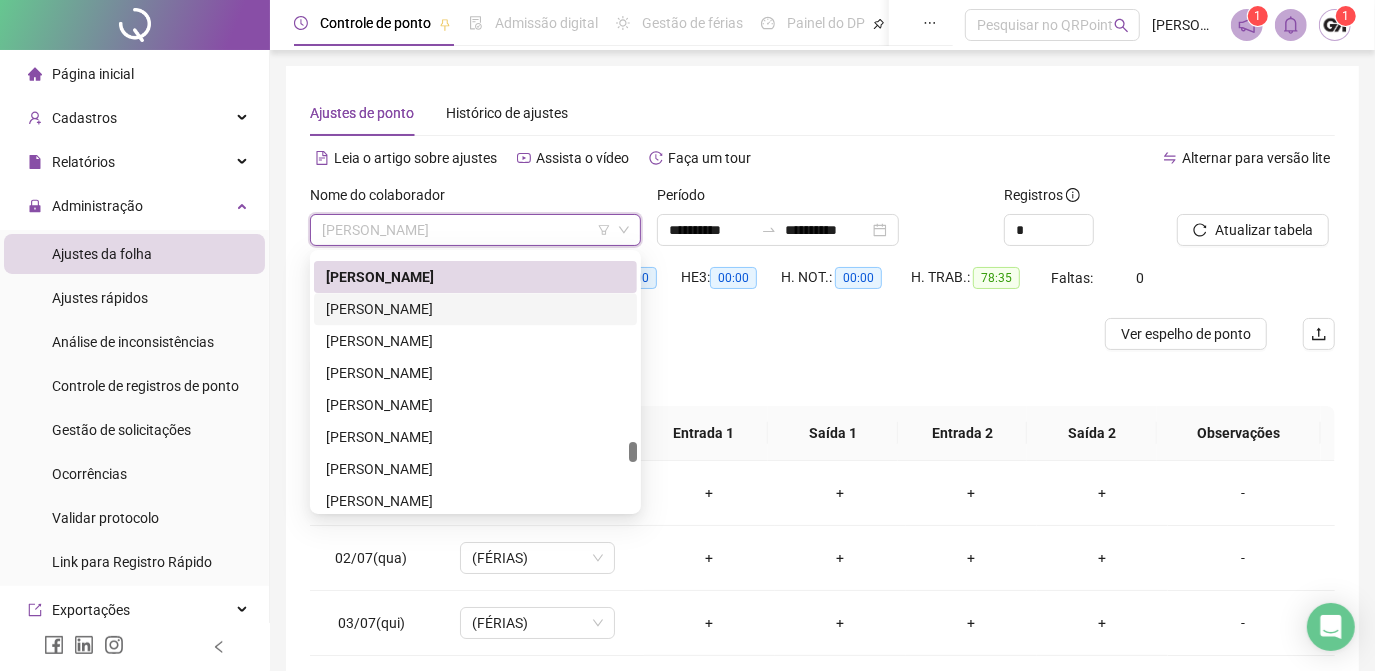 click on "PAULO MARCELO ANTUNES RODRIGUES" at bounding box center [475, 309] 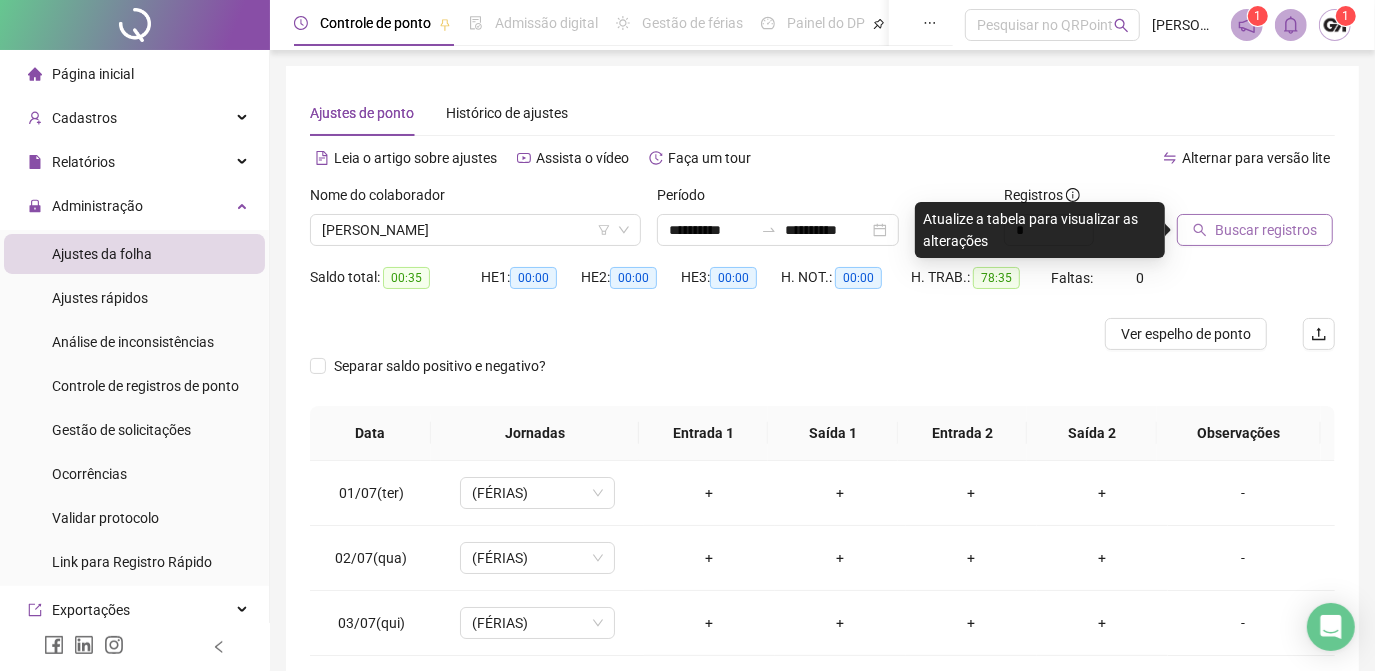 click on "Buscar registros" at bounding box center (1266, 230) 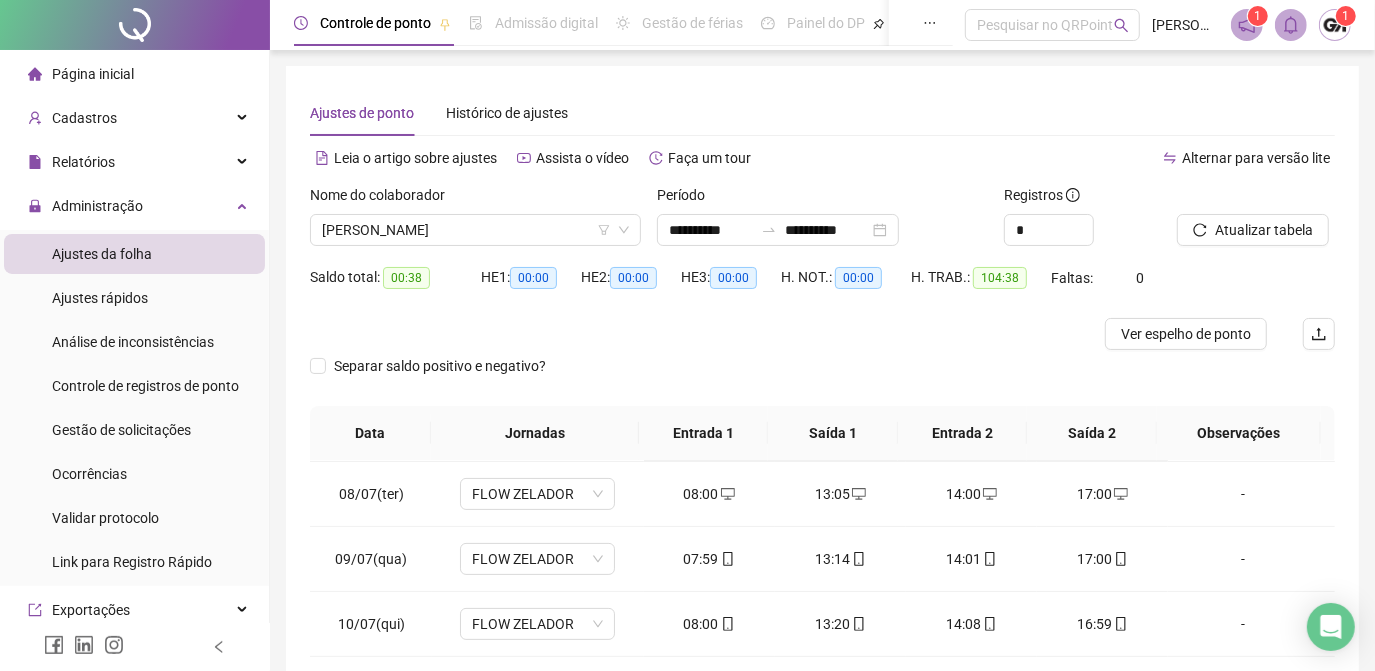 scroll, scrollTop: 608, scrollLeft: 0, axis: vertical 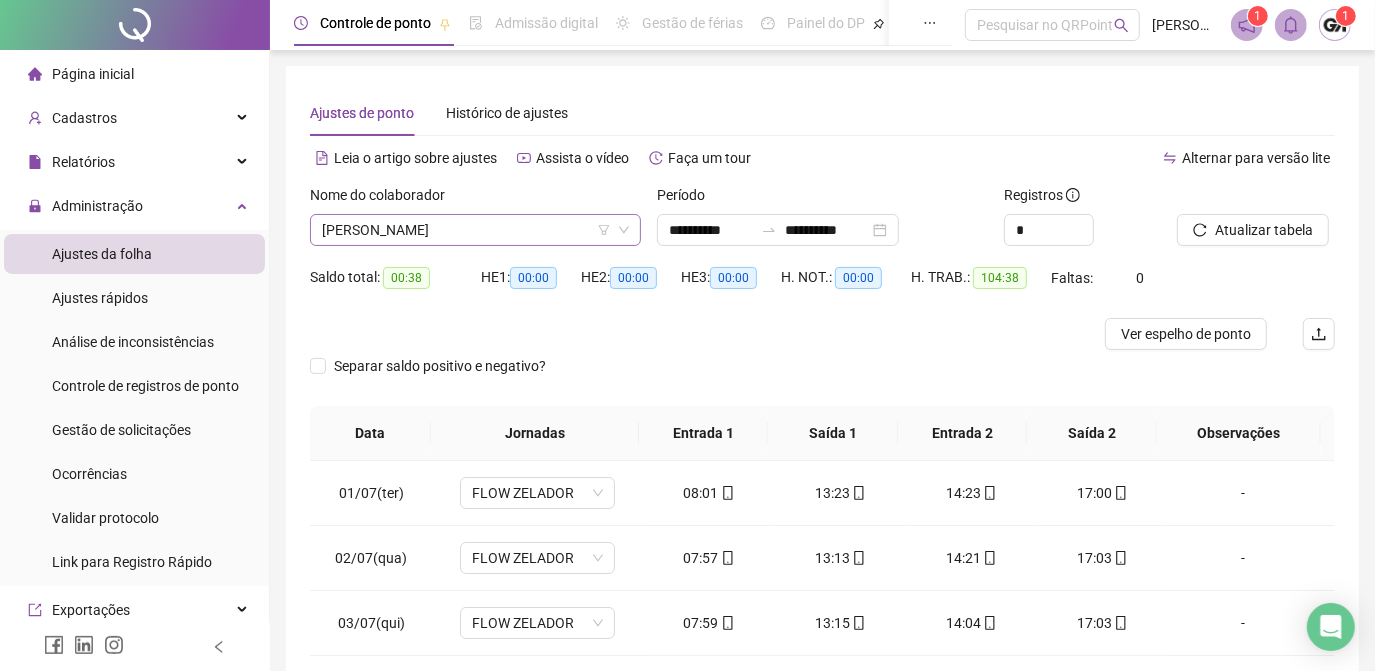 click on "PAULO MARCELO ANTUNES RODRIGUES" at bounding box center (475, 230) 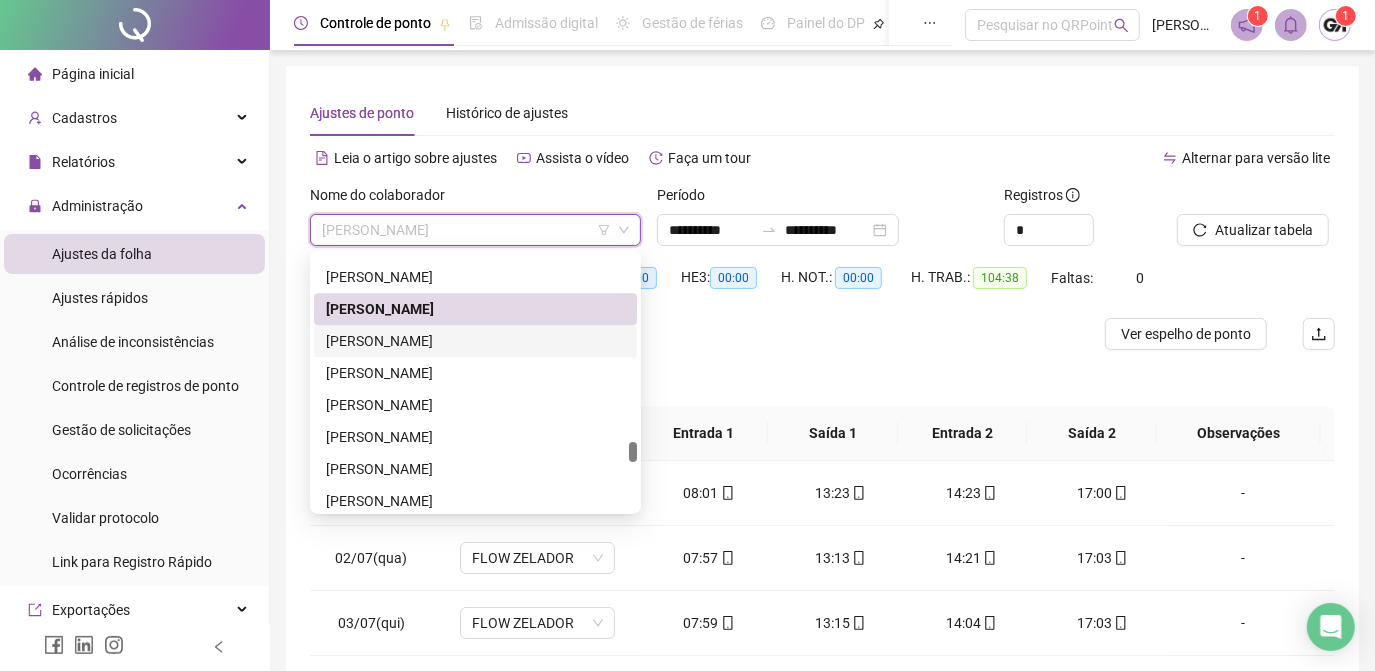 click on "PEDRO CAMARGO ANGELO" at bounding box center [475, 341] 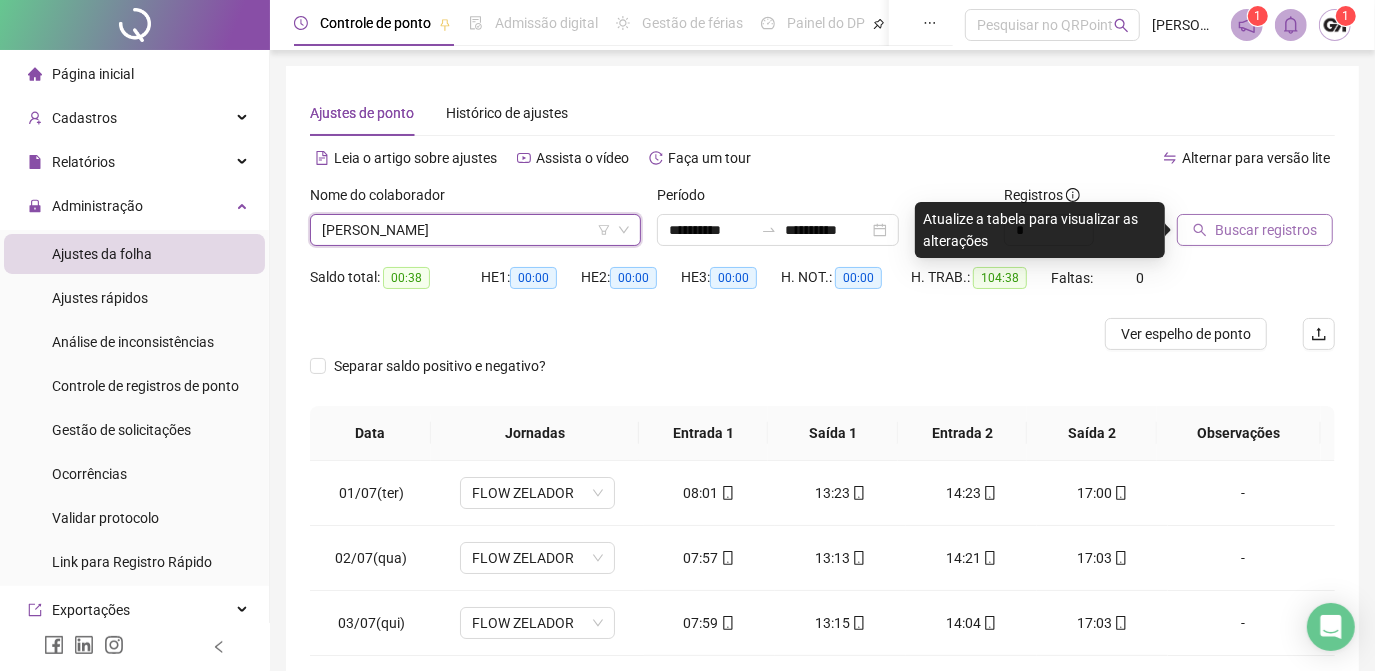 click on "Buscar registros" at bounding box center [1266, 230] 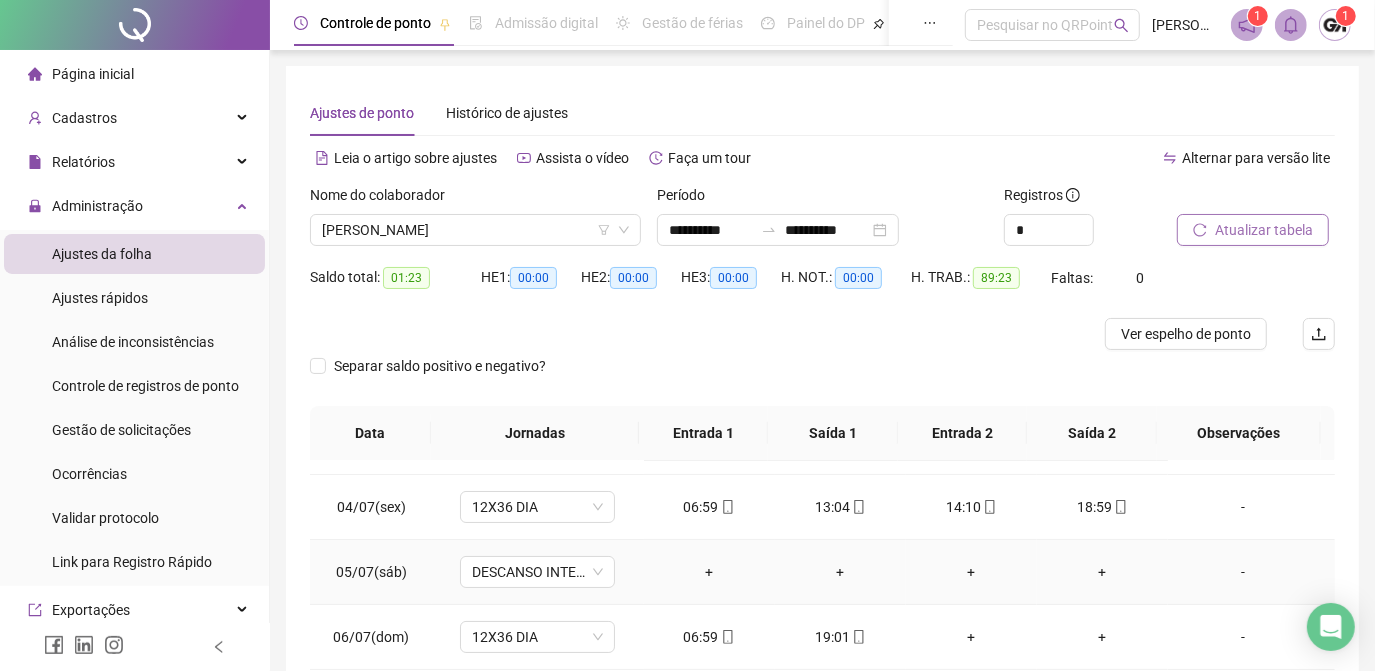 scroll, scrollTop: 272, scrollLeft: 0, axis: vertical 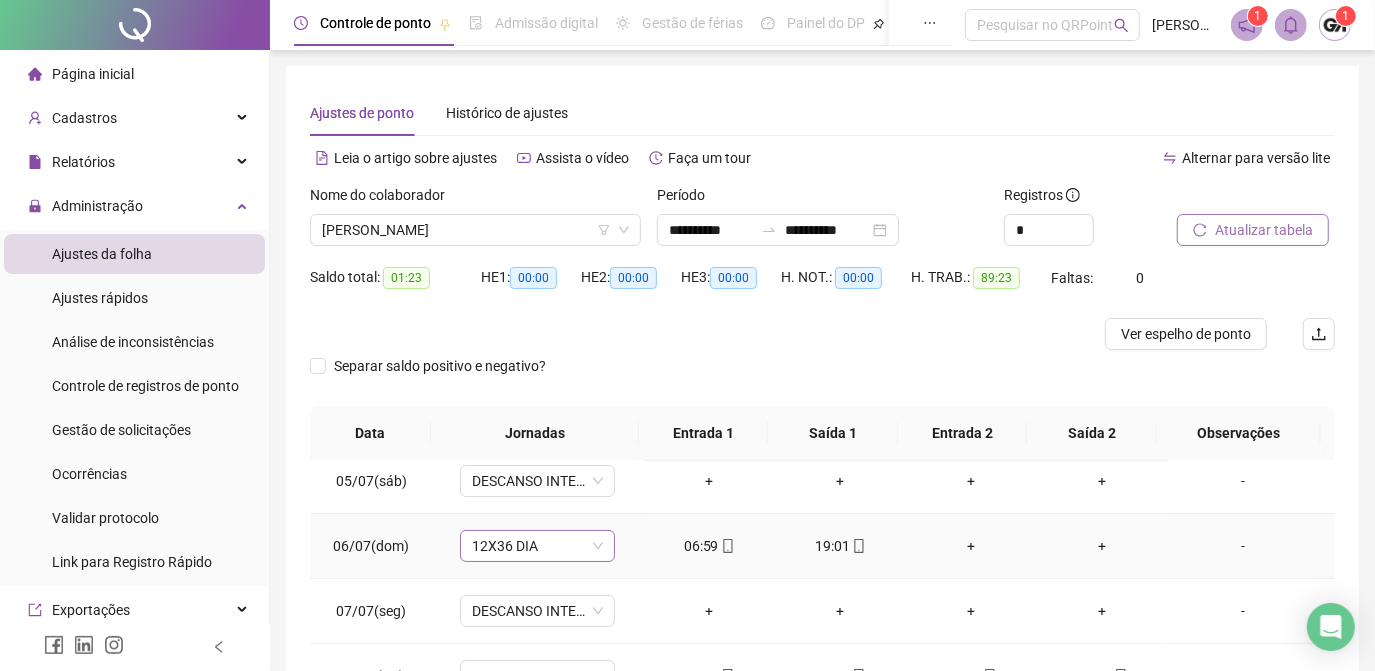 click on "12X36 DIA" at bounding box center [537, 546] 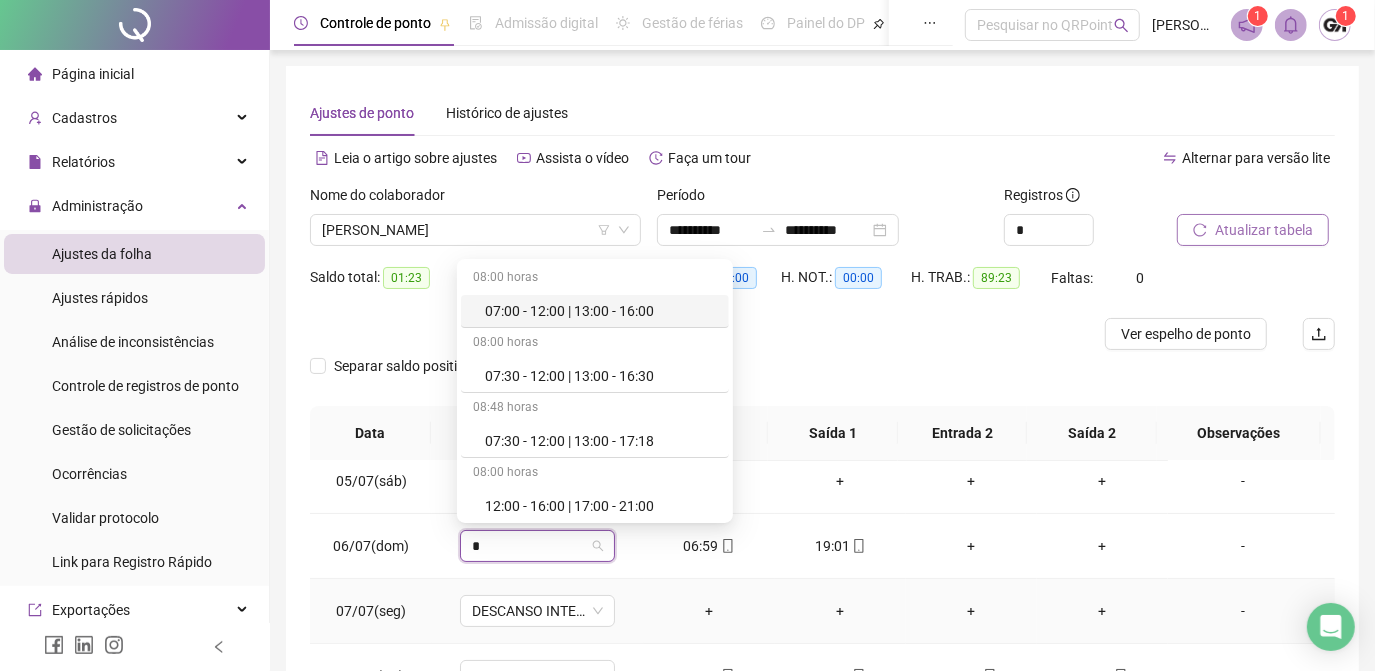type on "**" 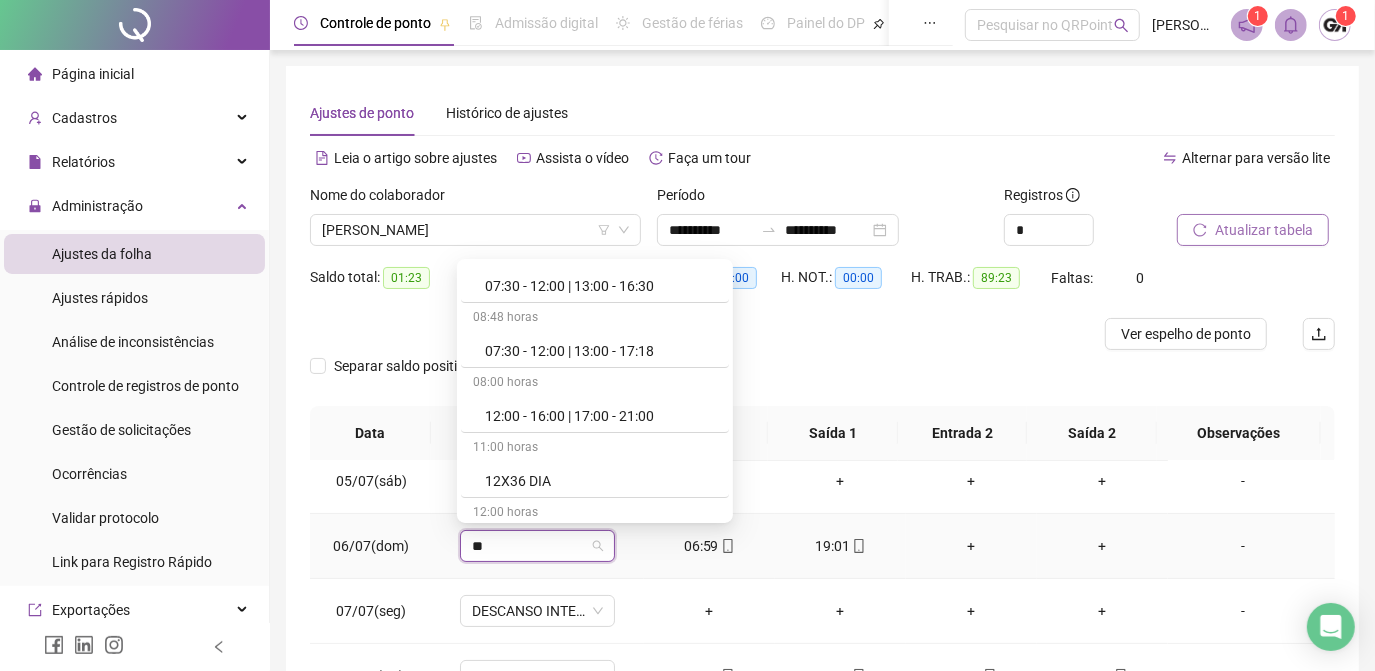scroll, scrollTop: 181, scrollLeft: 0, axis: vertical 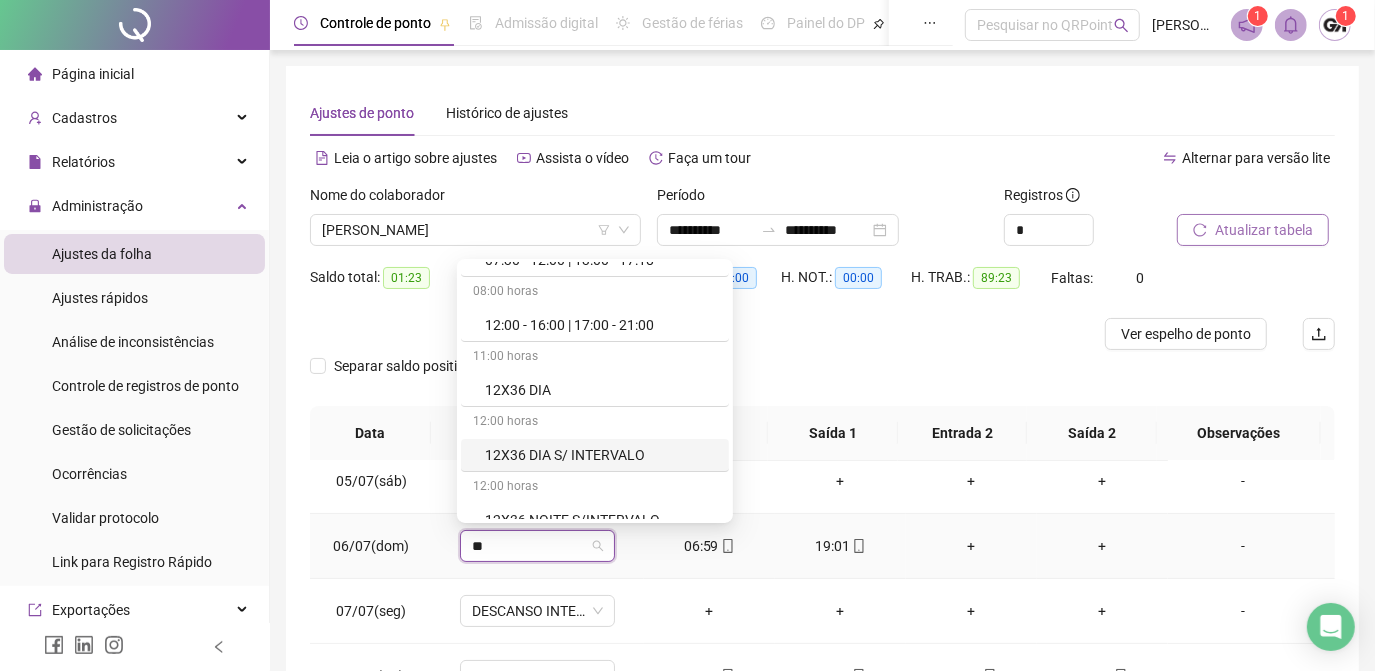 click on "12X36 DIA S/ INTERVALO" at bounding box center (601, 455) 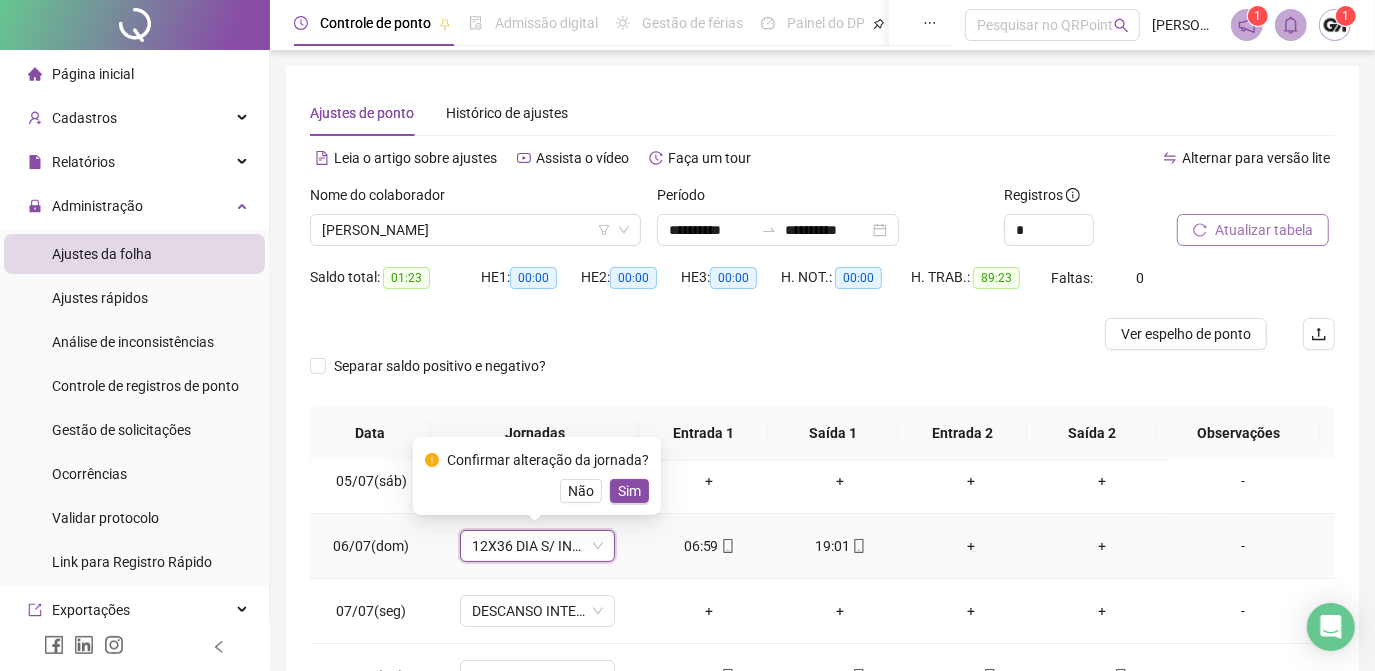 click on "Sim" at bounding box center [629, 491] 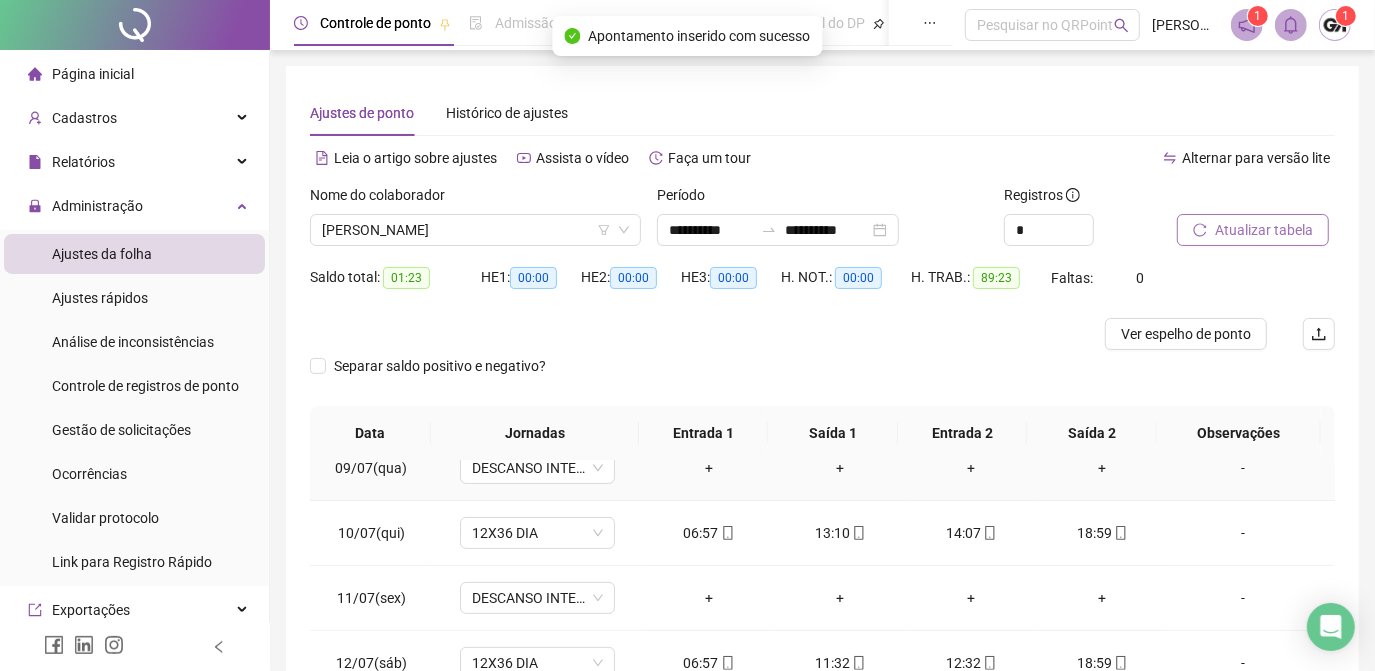 scroll, scrollTop: 608, scrollLeft: 0, axis: vertical 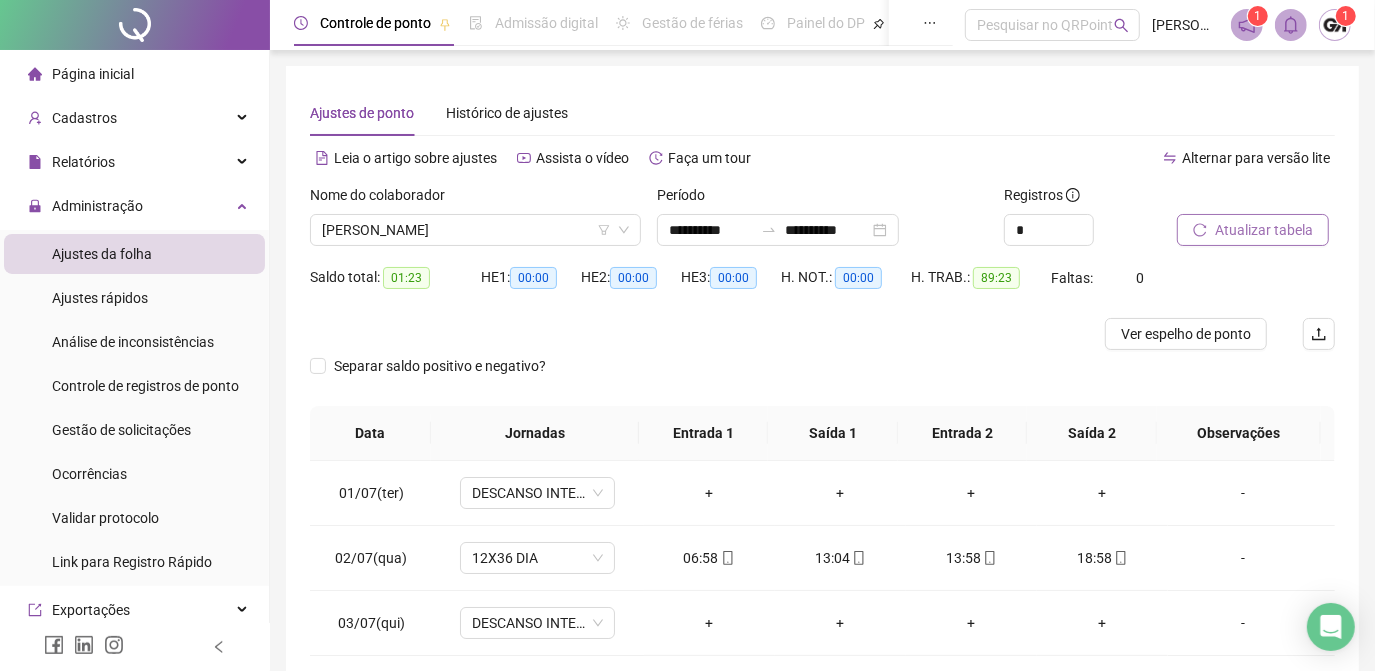 click on "Atualizar tabela" at bounding box center (1264, 230) 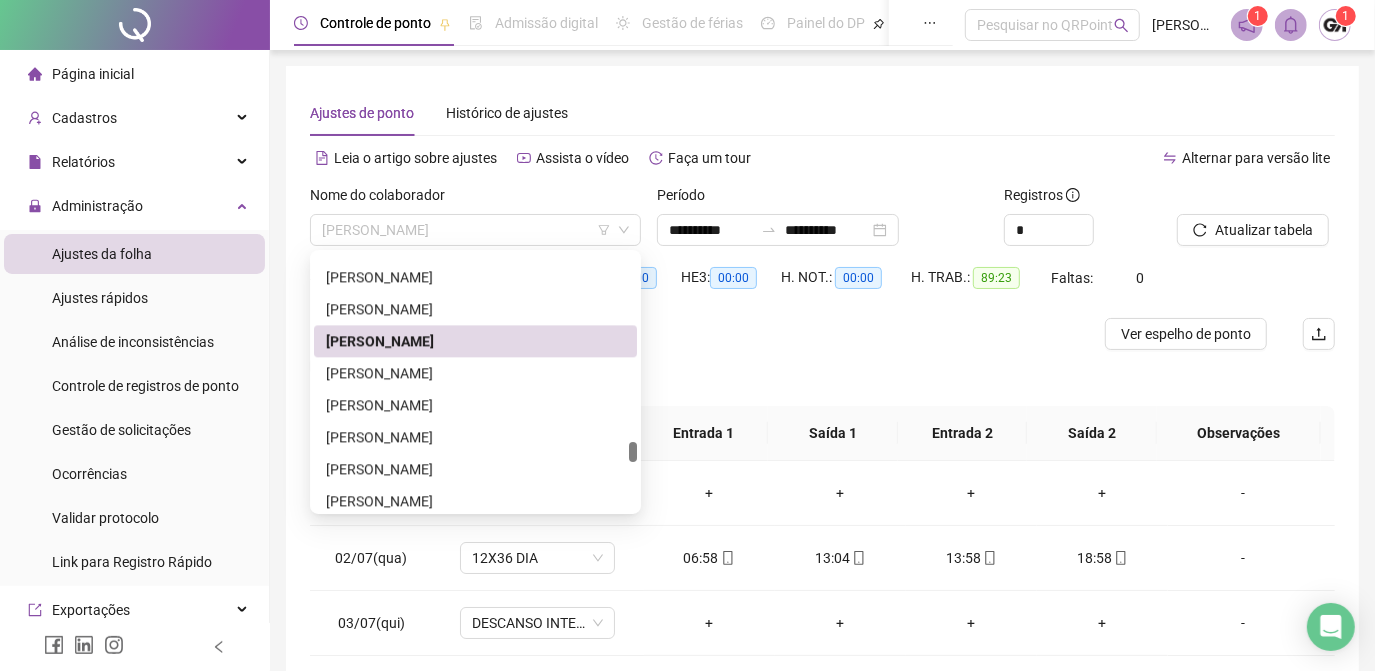 click on "PEDRO CAMARGO ANGELO" at bounding box center [475, 230] 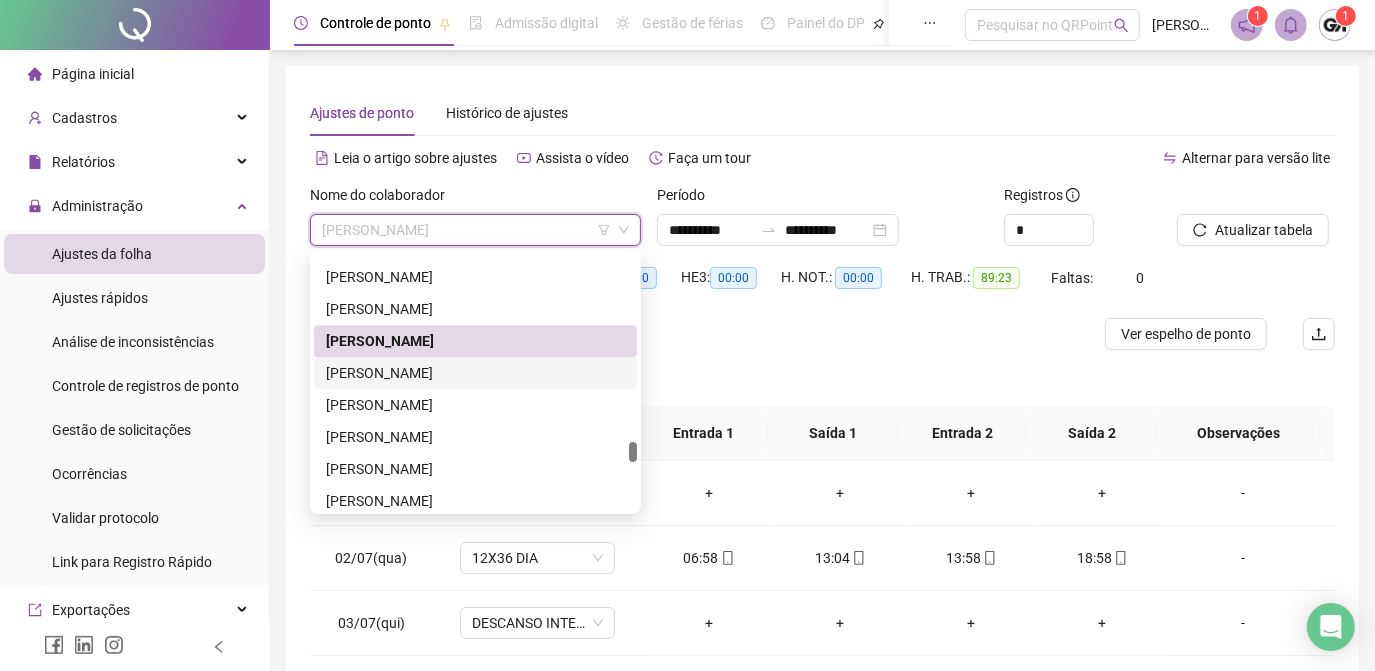click on "PEDRO FIGUEIRÓ FILHO" at bounding box center [475, 373] 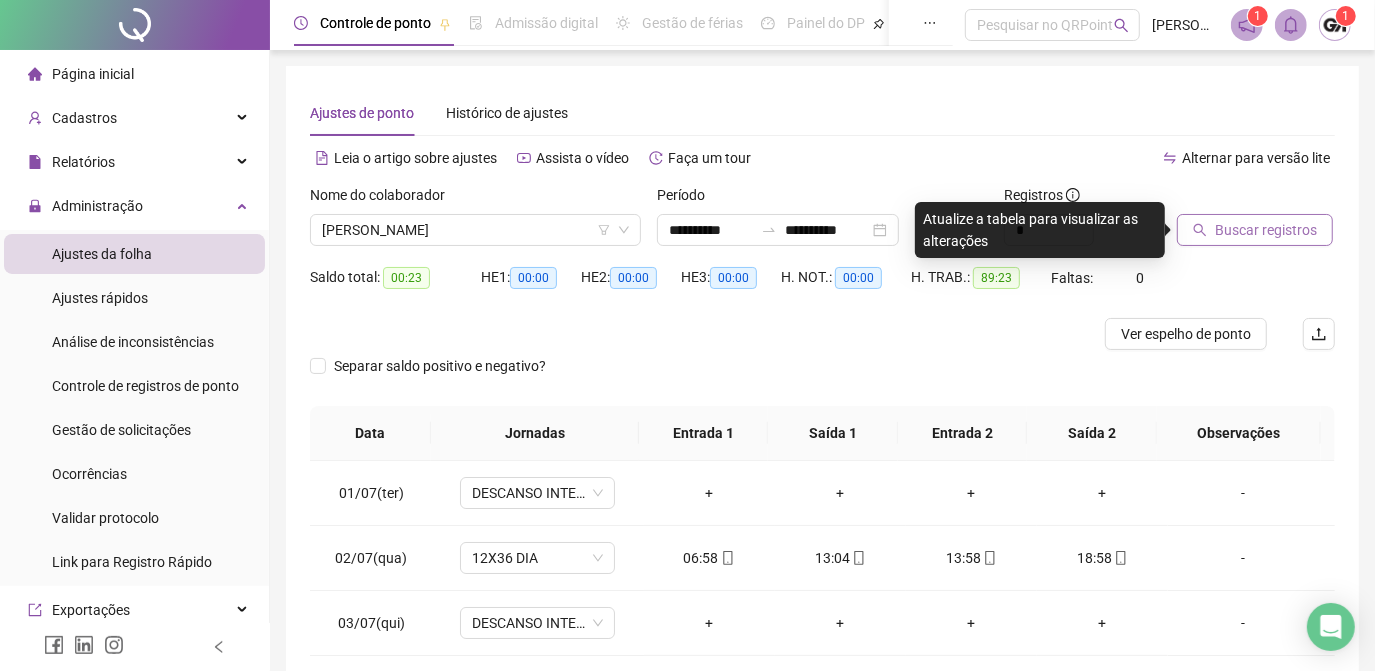 click on "Buscar registros" at bounding box center (1266, 230) 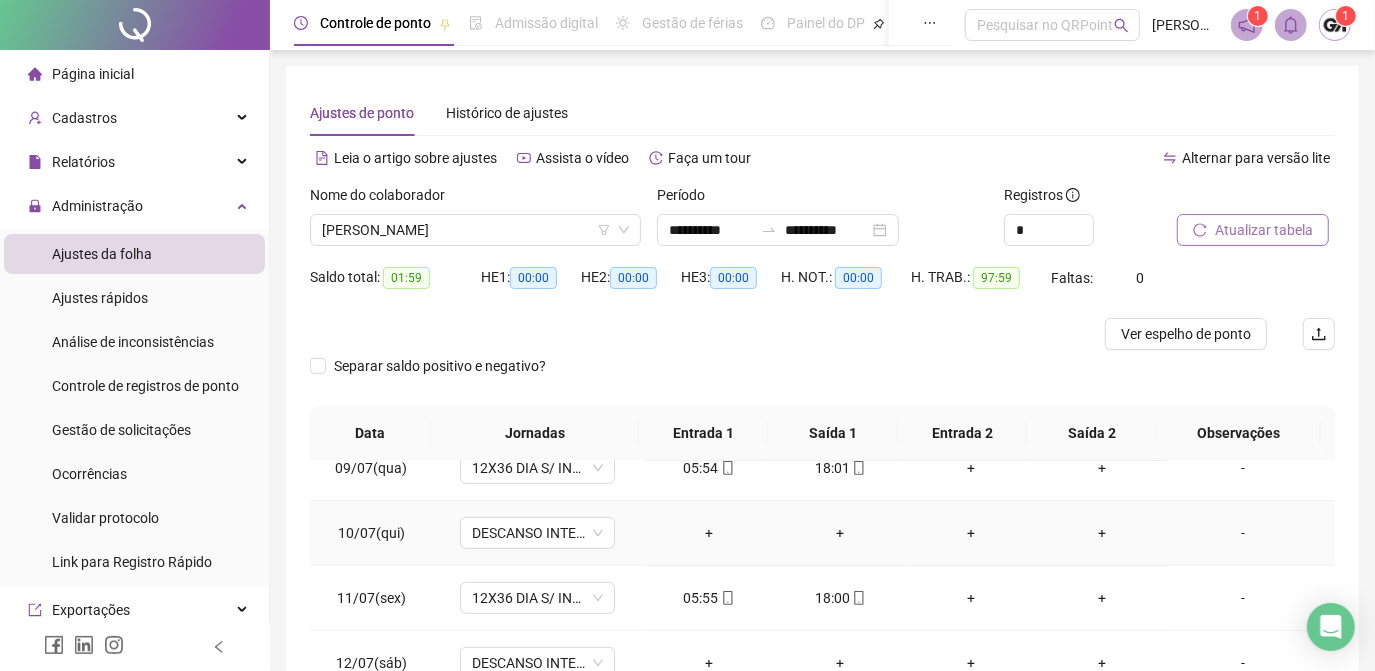 scroll, scrollTop: 608, scrollLeft: 0, axis: vertical 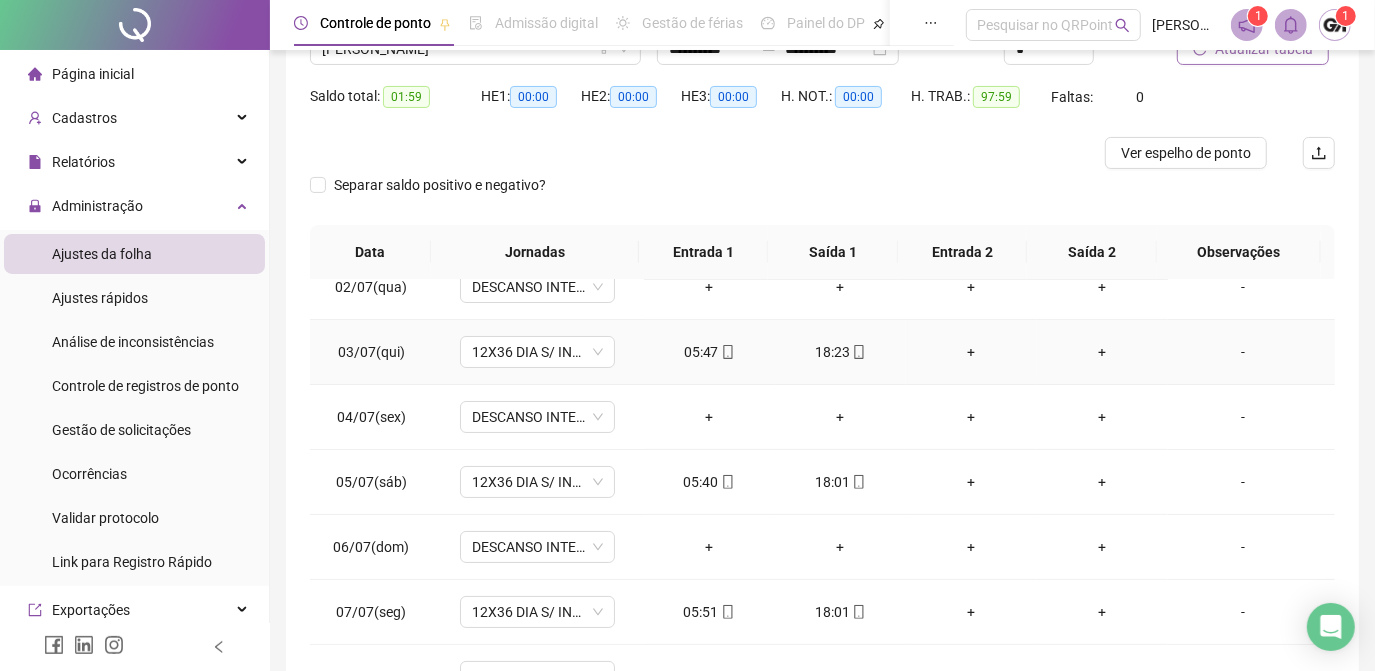 type 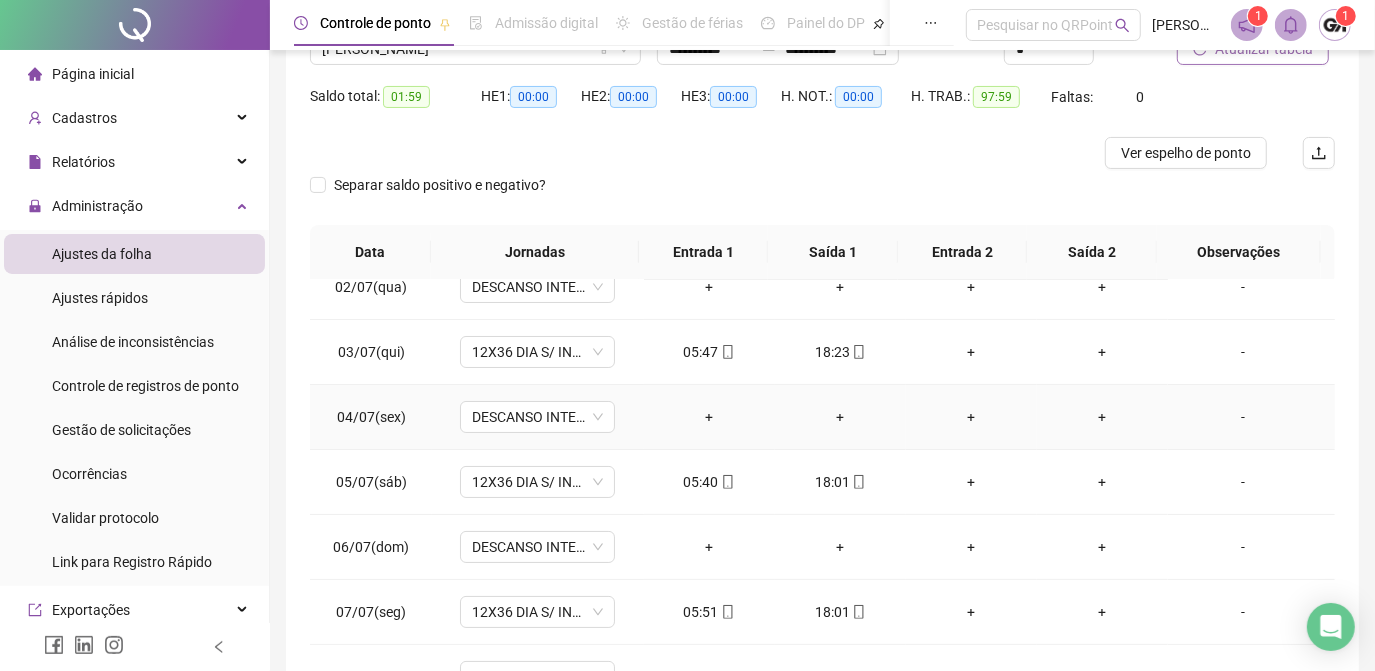 scroll, scrollTop: 0, scrollLeft: 0, axis: both 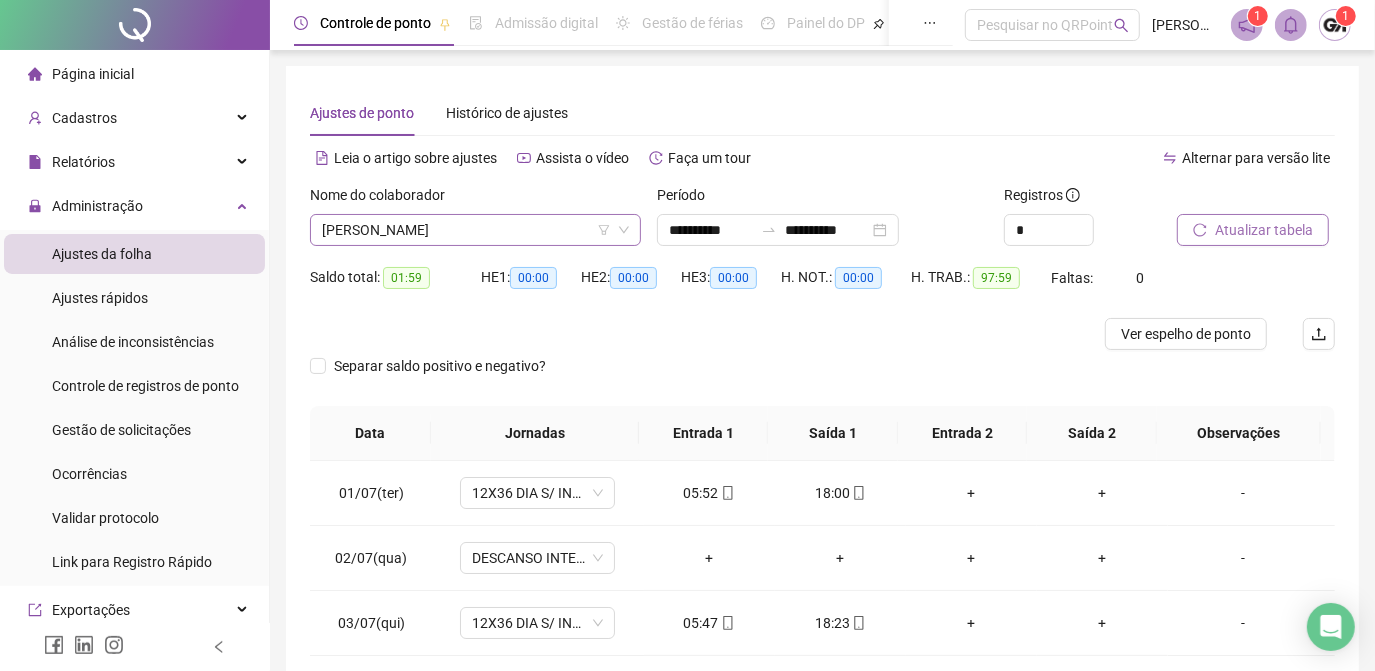 click on "PEDRO FIGUEIRÓ FILHO" at bounding box center (475, 230) 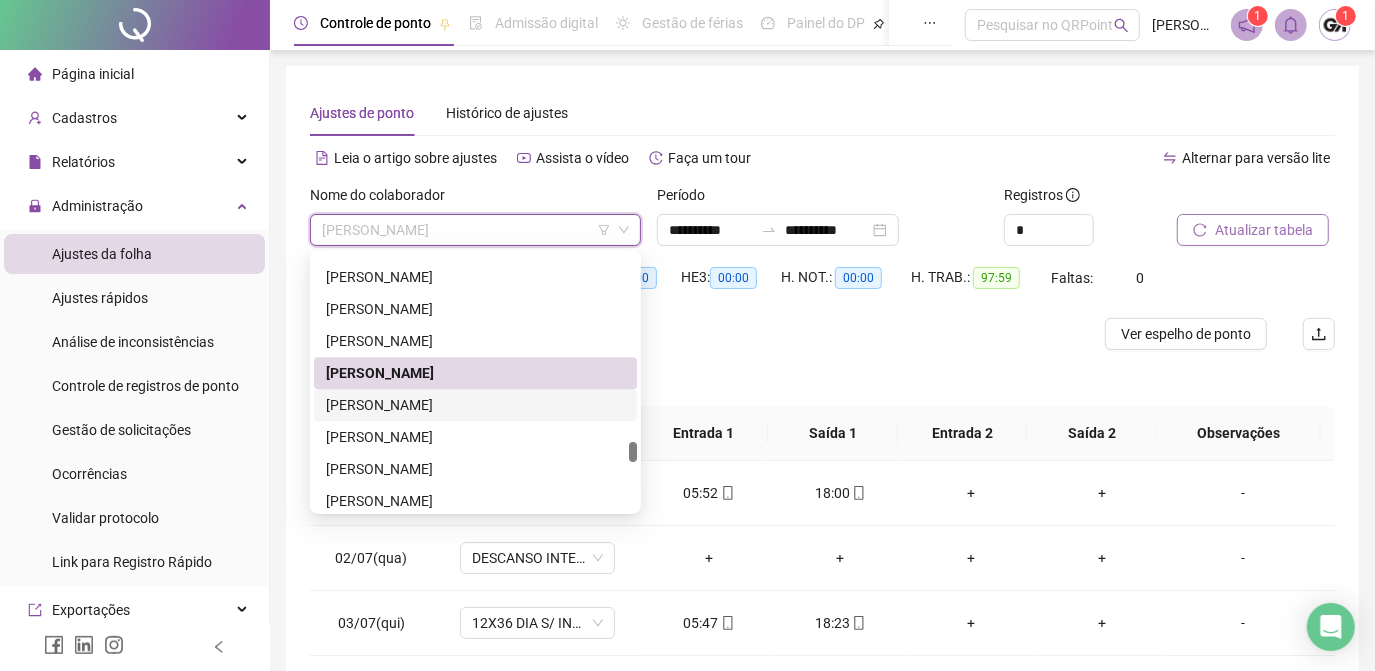click on "PETERSON BURKERT LOPES" at bounding box center [475, 405] 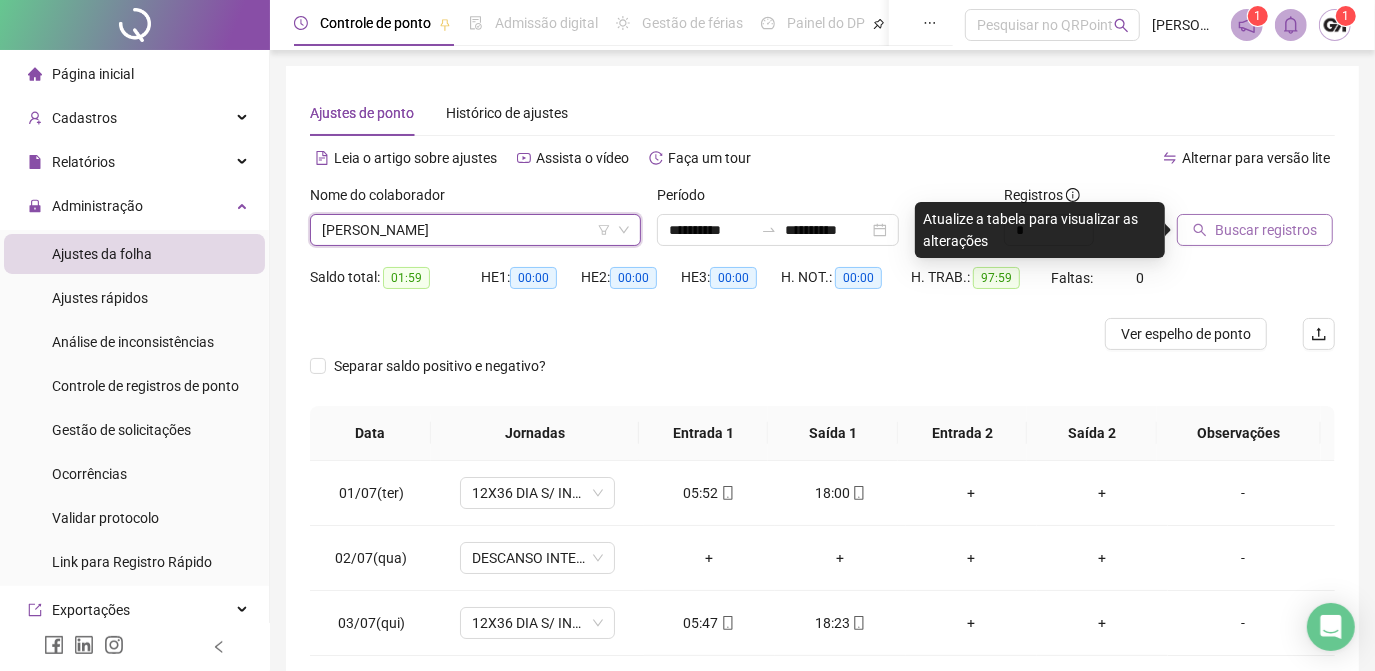 click 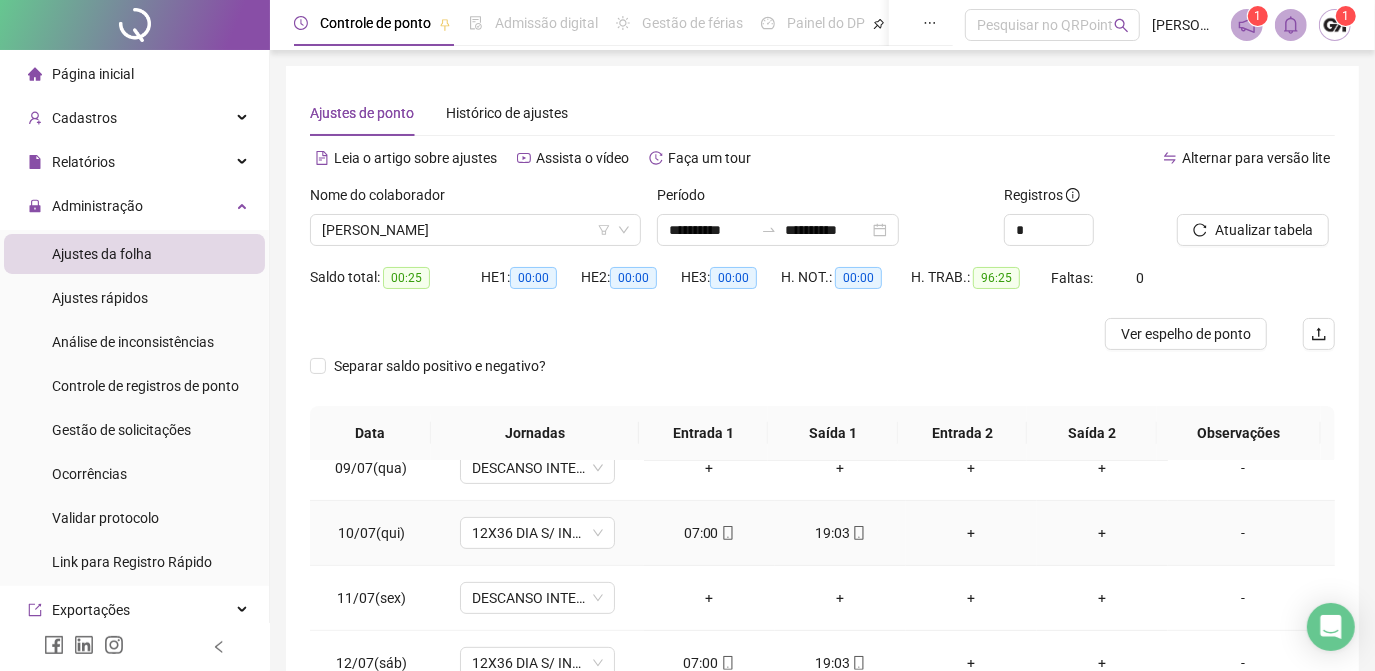 scroll, scrollTop: 608, scrollLeft: 0, axis: vertical 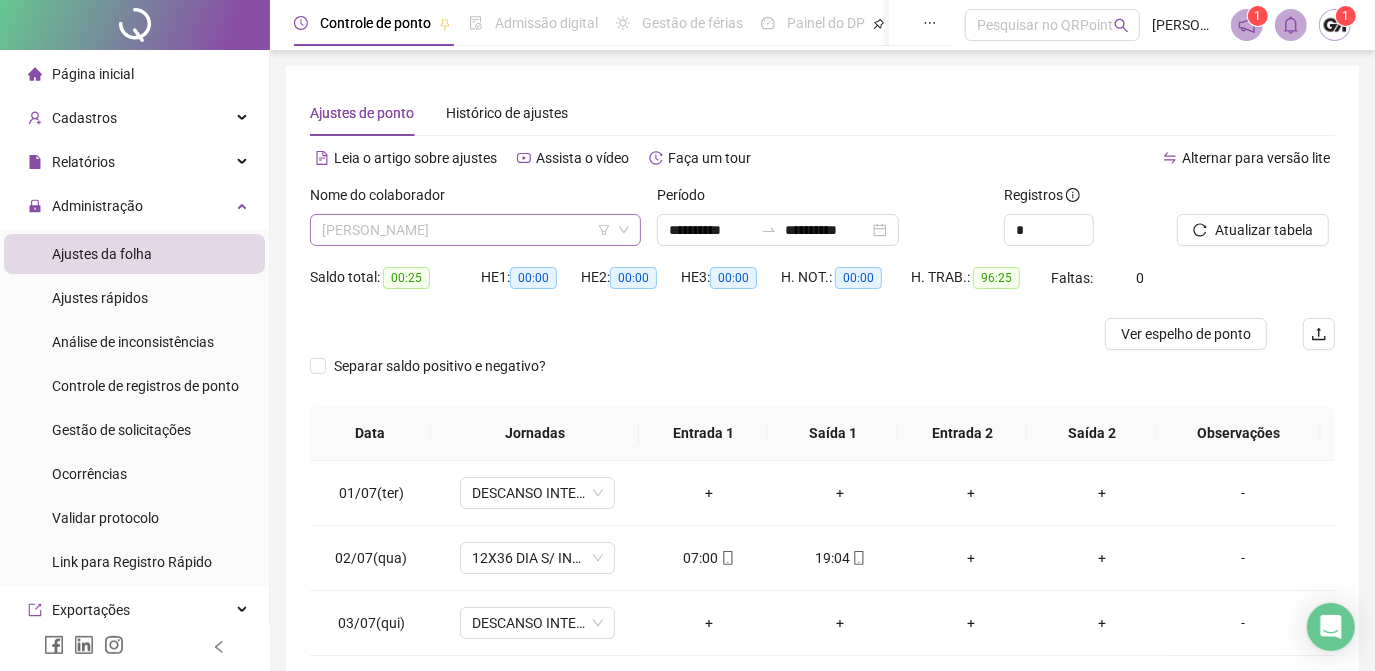 click on "PETERSON BURKERT LOPES" at bounding box center (475, 230) 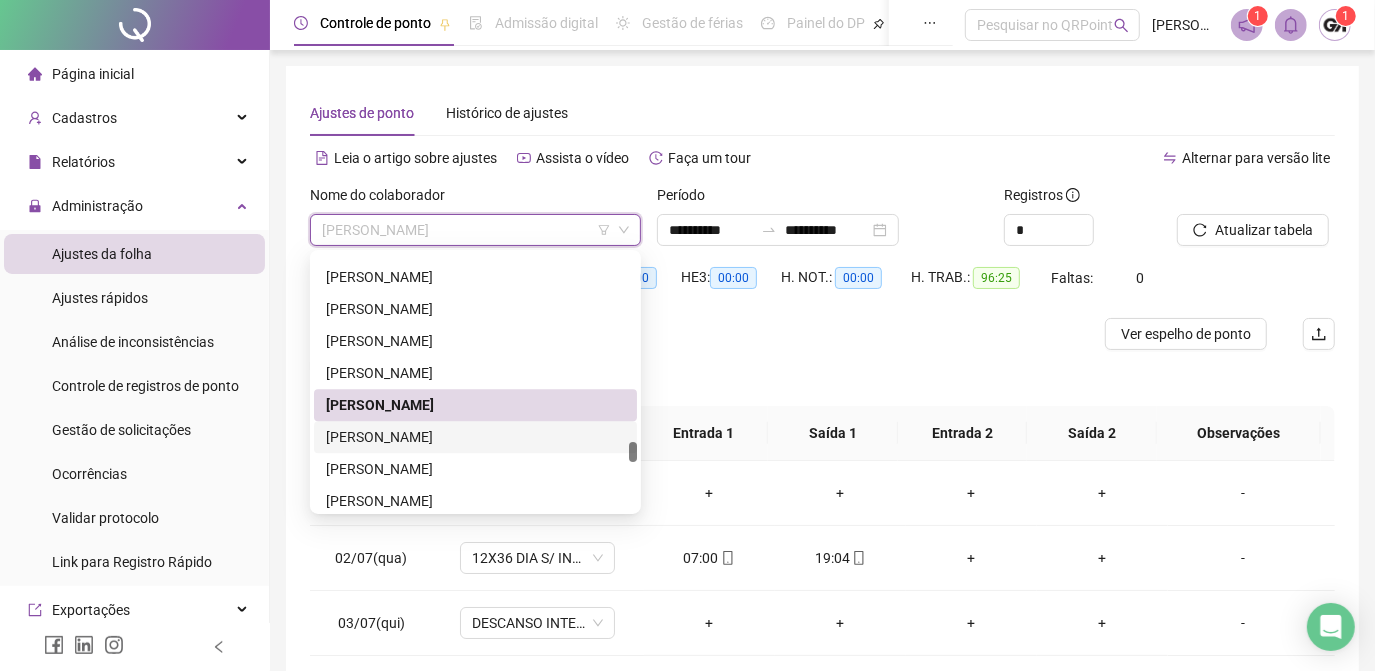 click on "PRISCILA VASCONCELLOS VILAR" at bounding box center (475, 437) 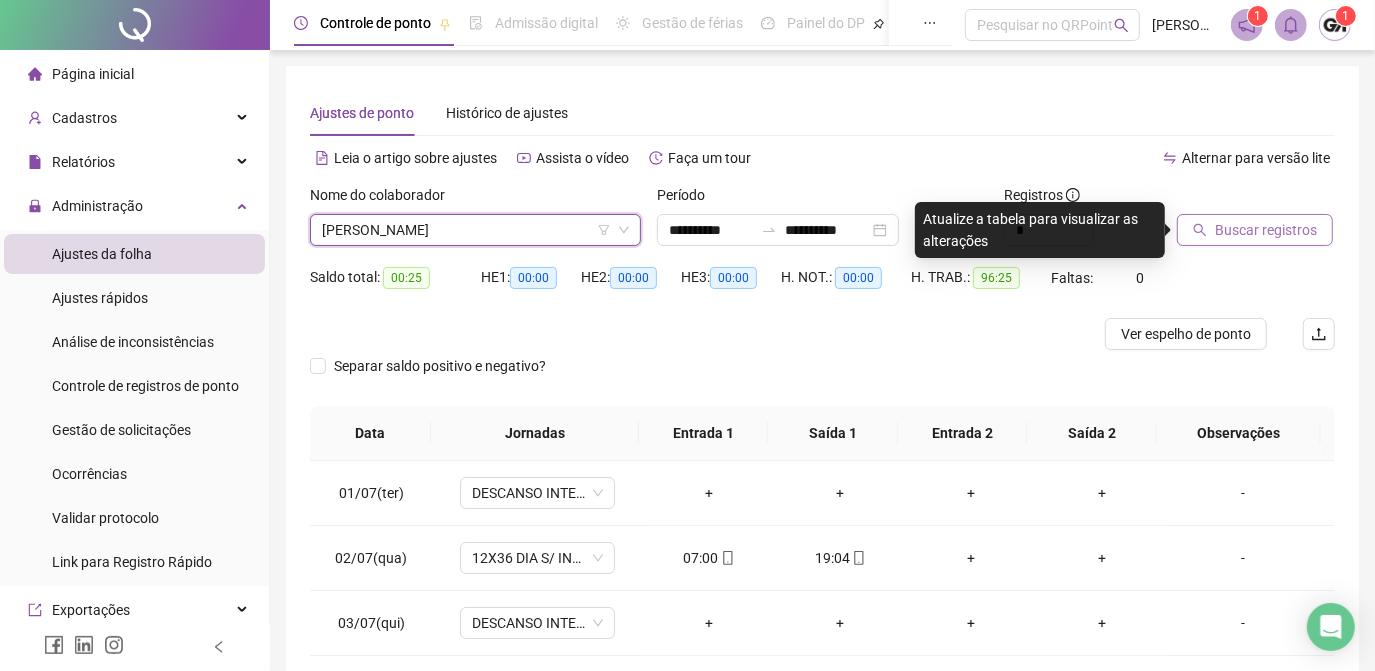 click on "Buscar registros" at bounding box center [1266, 230] 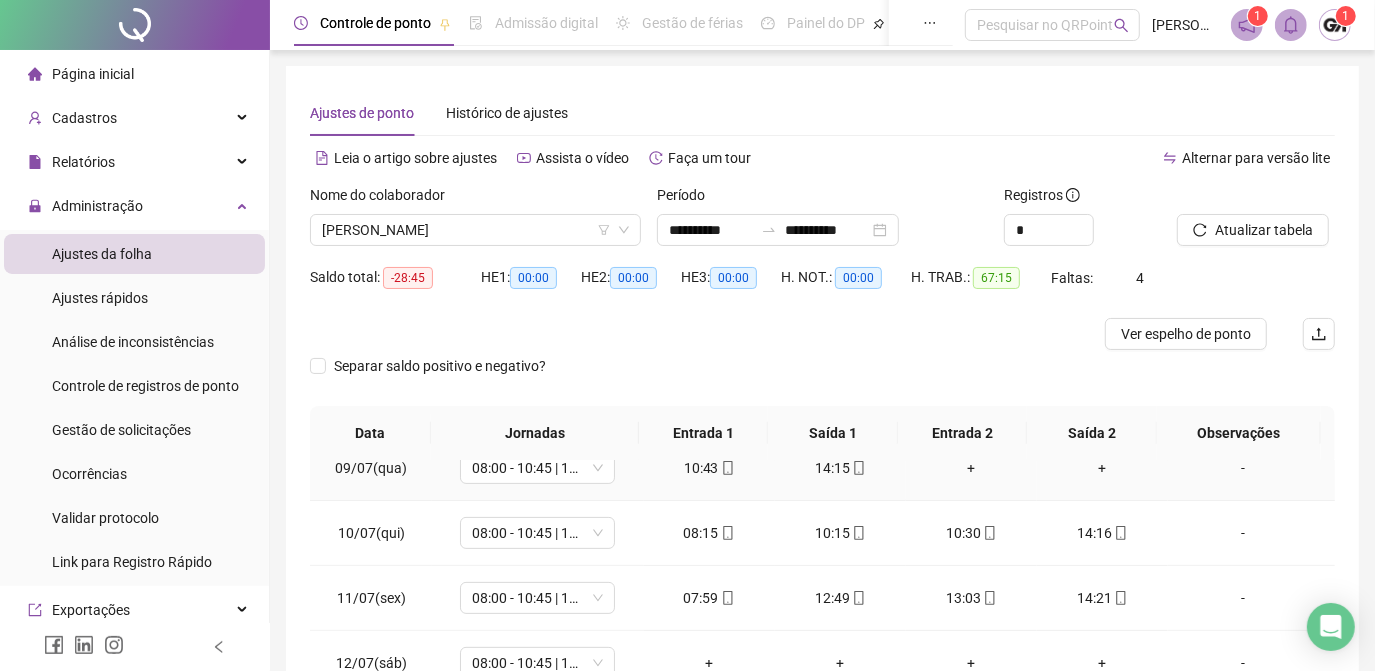 scroll, scrollTop: 608, scrollLeft: 0, axis: vertical 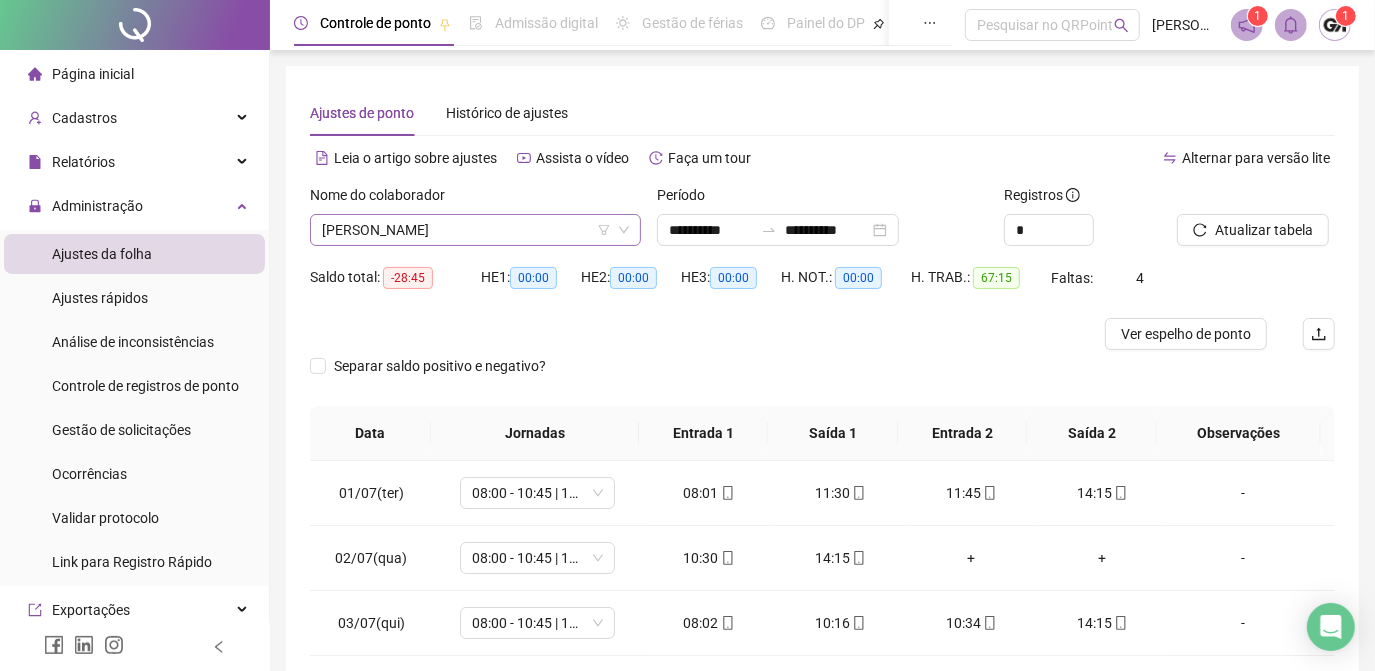 click on "PRISCILA VASCONCELLOS VILAR" at bounding box center [475, 230] 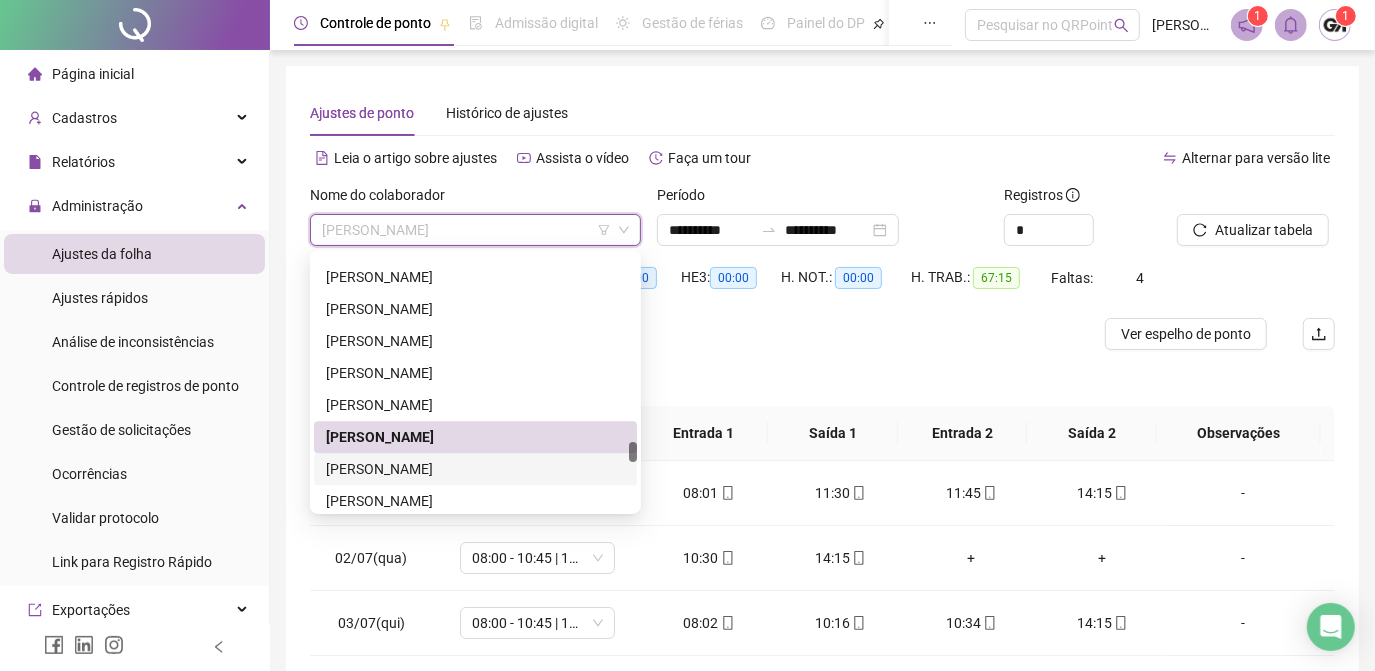 click on "RAFAEL SOUZA CARVALHEDO" at bounding box center (475, 469) 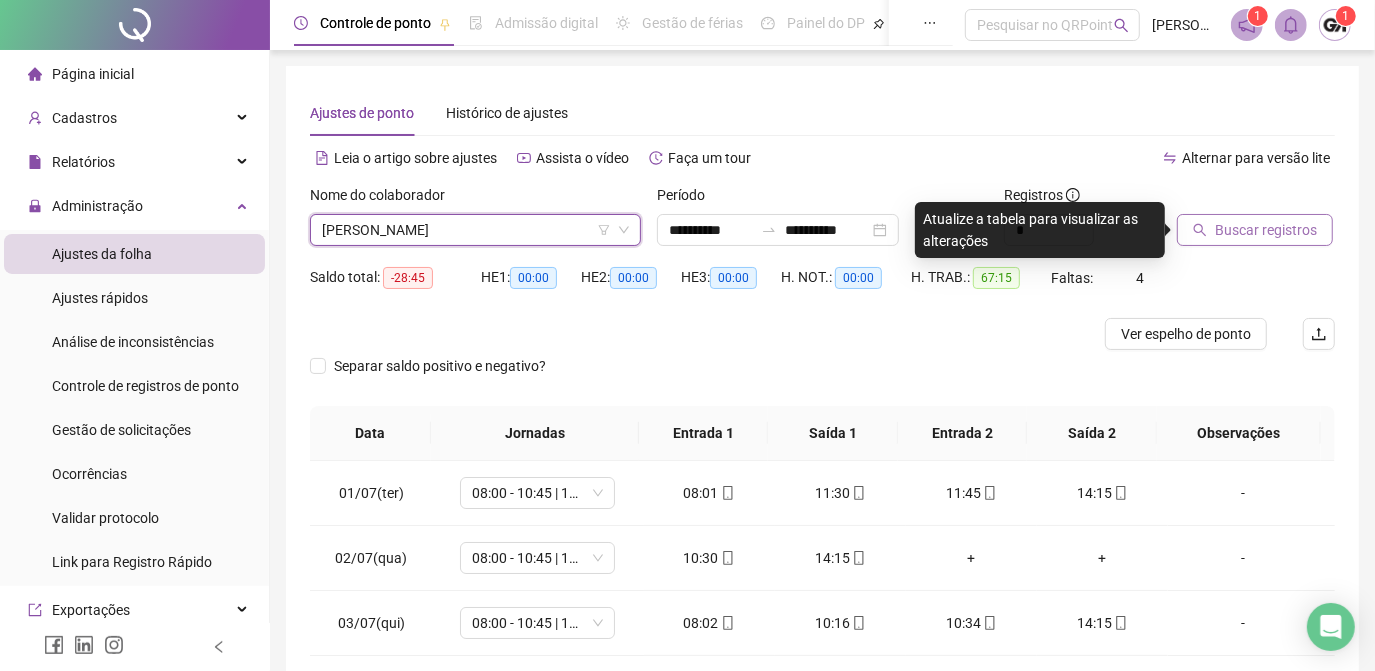 click on "Buscar registros" at bounding box center [1266, 230] 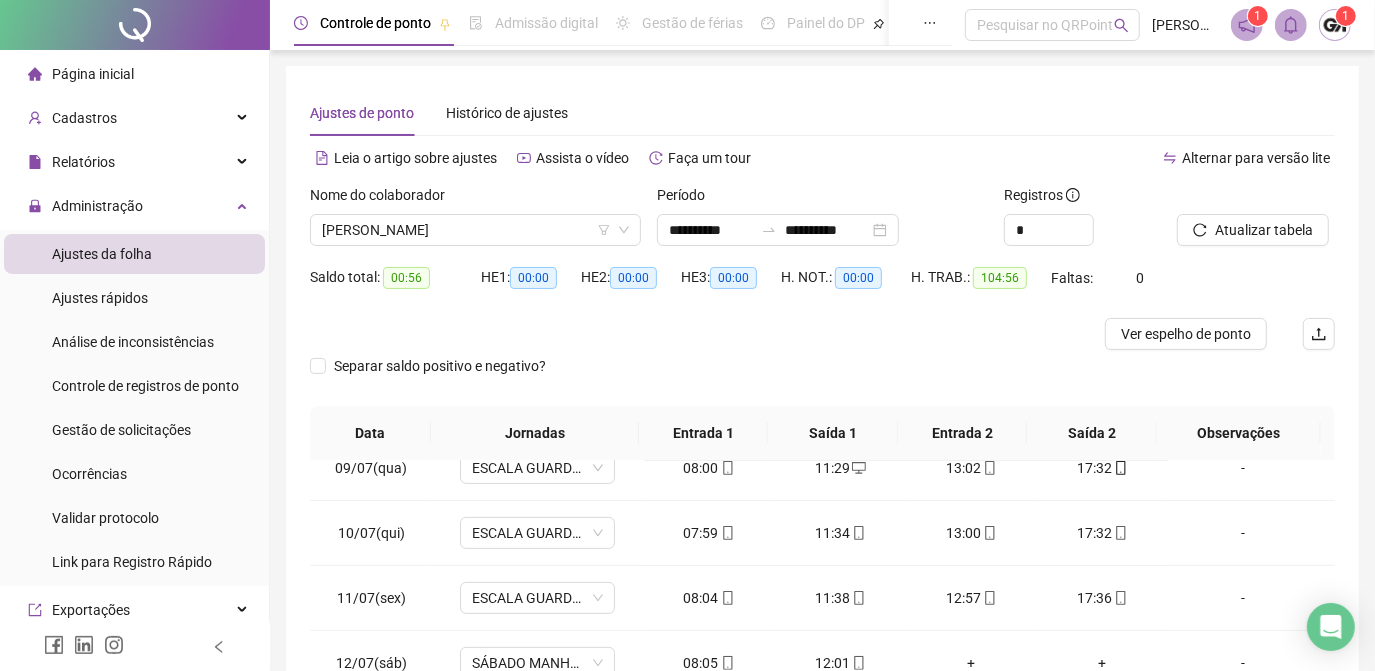 scroll, scrollTop: 608, scrollLeft: 0, axis: vertical 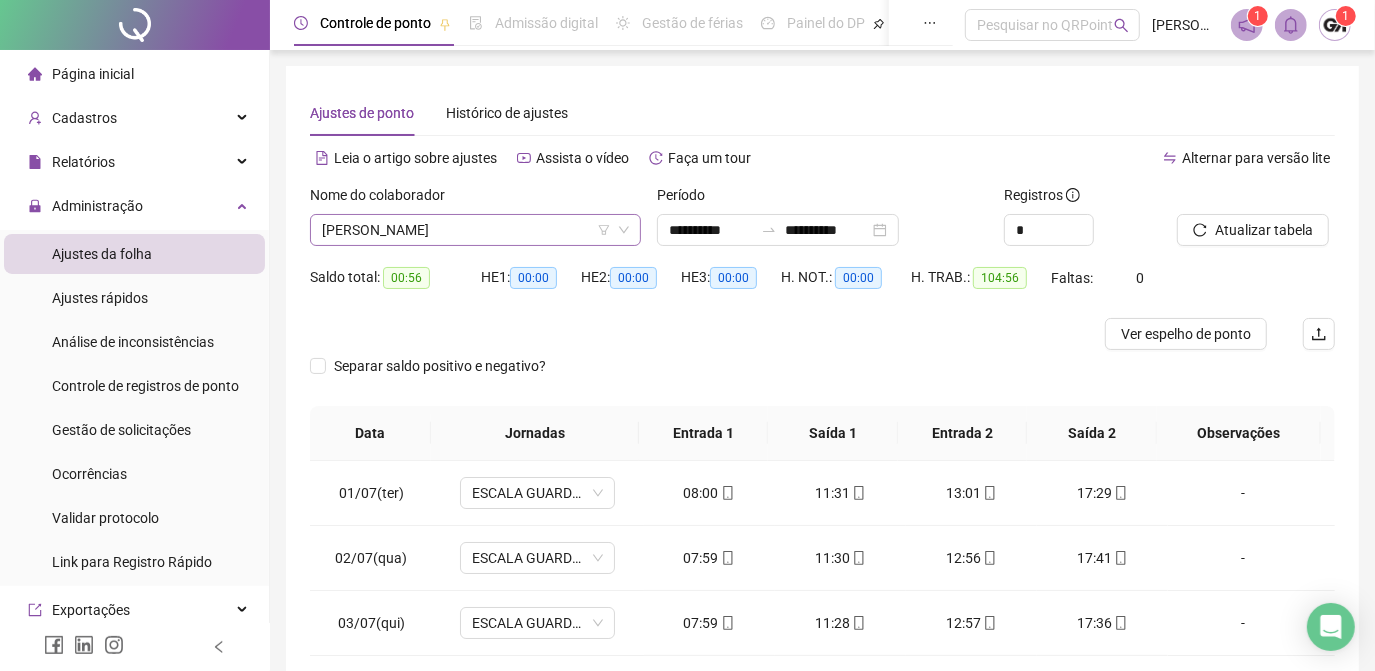 click on "RAFAEL SOUZA CARVALHEDO" at bounding box center (475, 230) 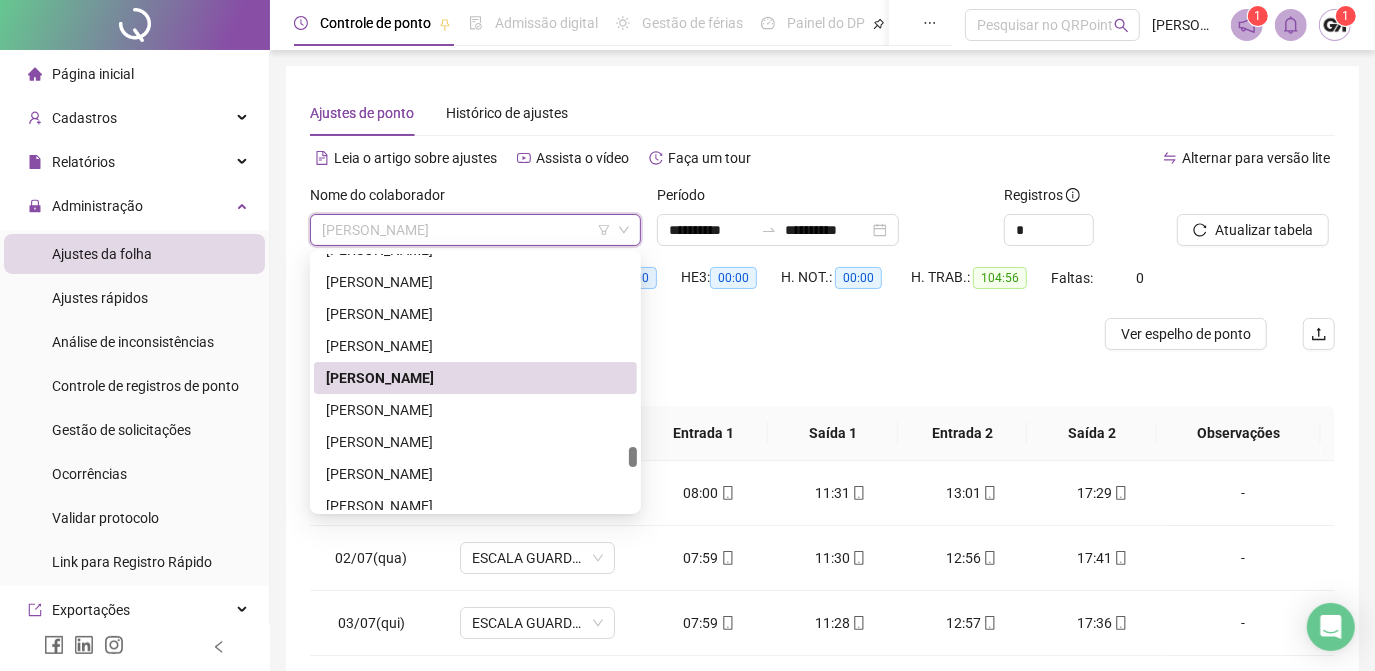 scroll, scrollTop: 3727, scrollLeft: 0, axis: vertical 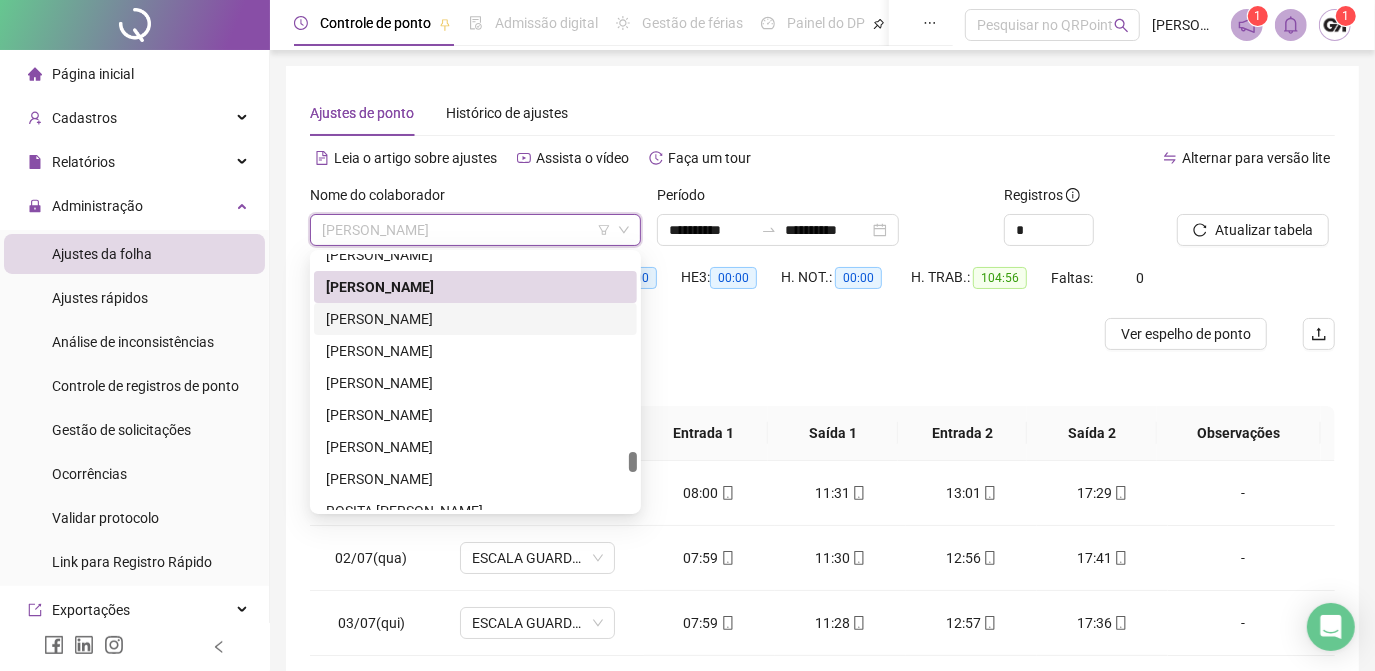drag, startPoint x: 458, startPoint y: 318, endPoint x: 539, endPoint y: 311, distance: 81.3019 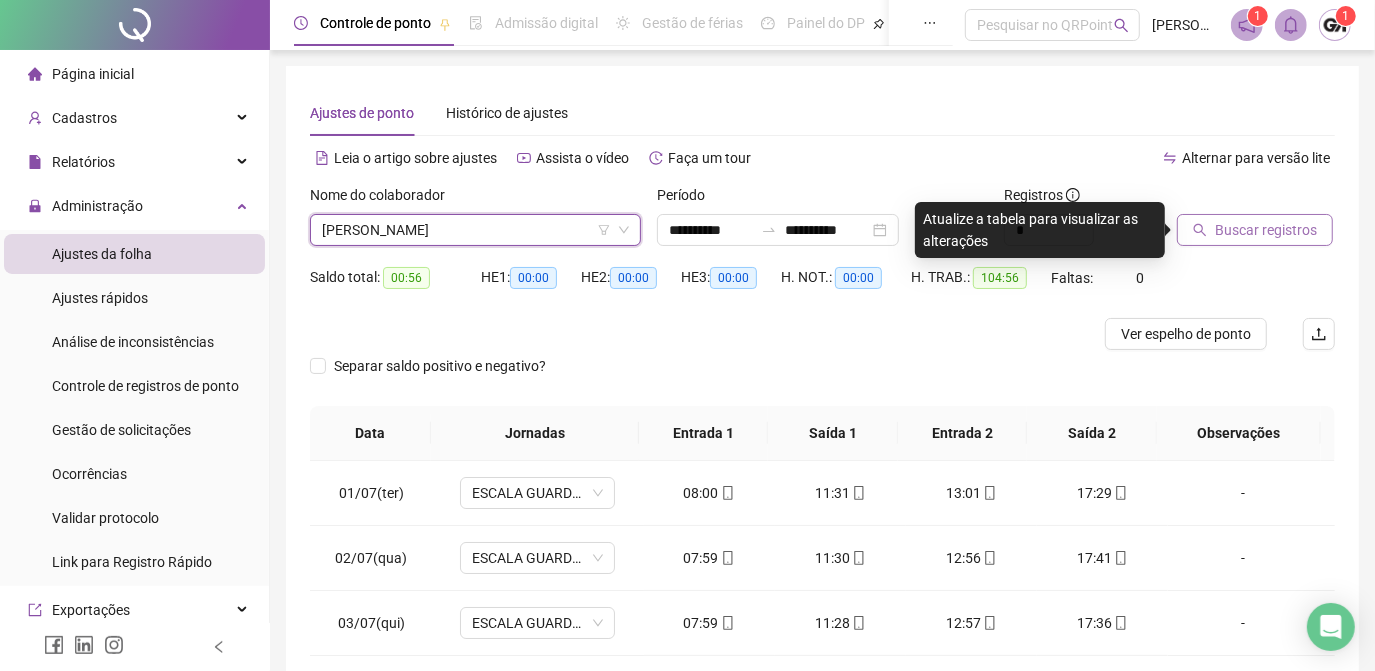 click on "Buscar registros" at bounding box center [1266, 230] 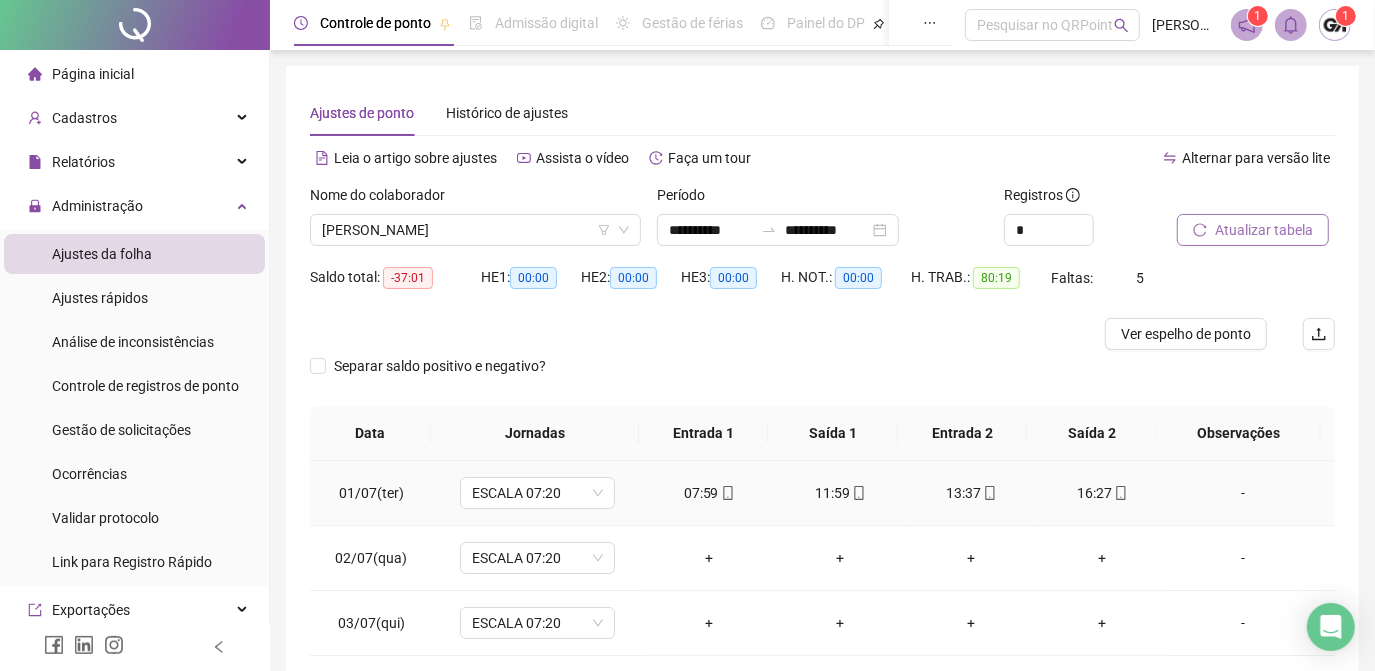 scroll, scrollTop: 90, scrollLeft: 0, axis: vertical 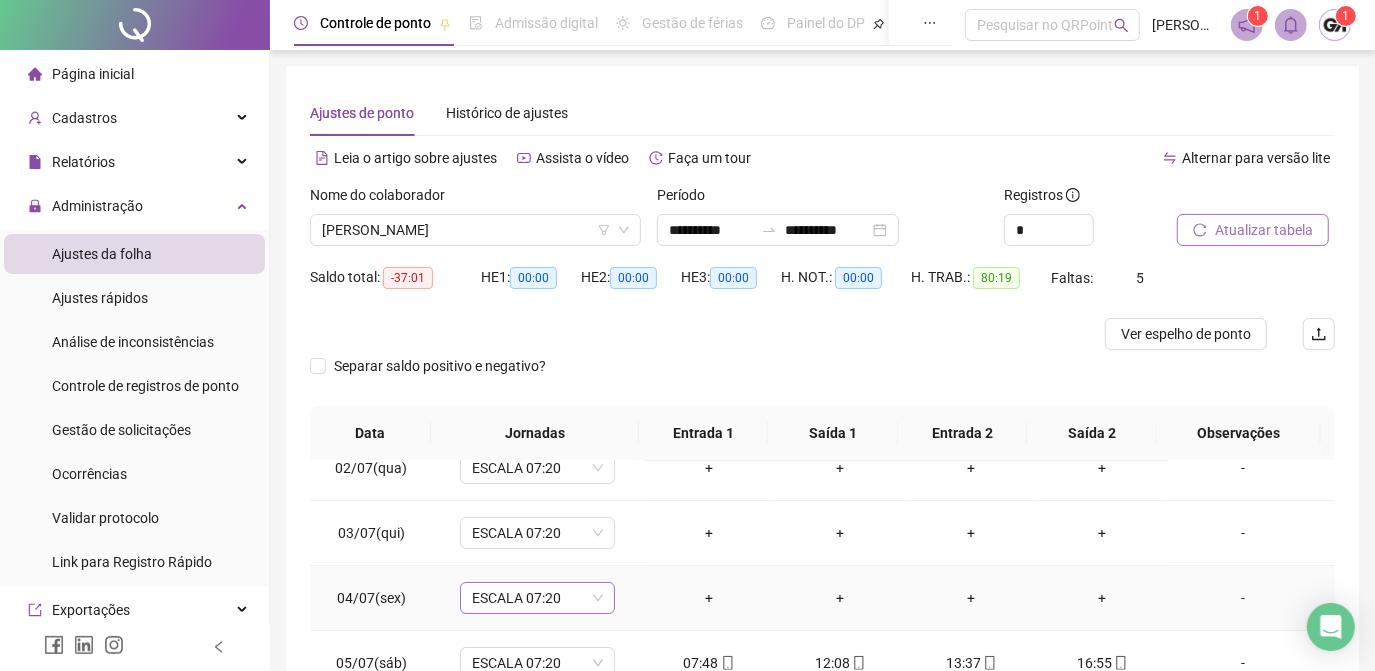 click on "ESCALA 07:20" at bounding box center [537, 598] 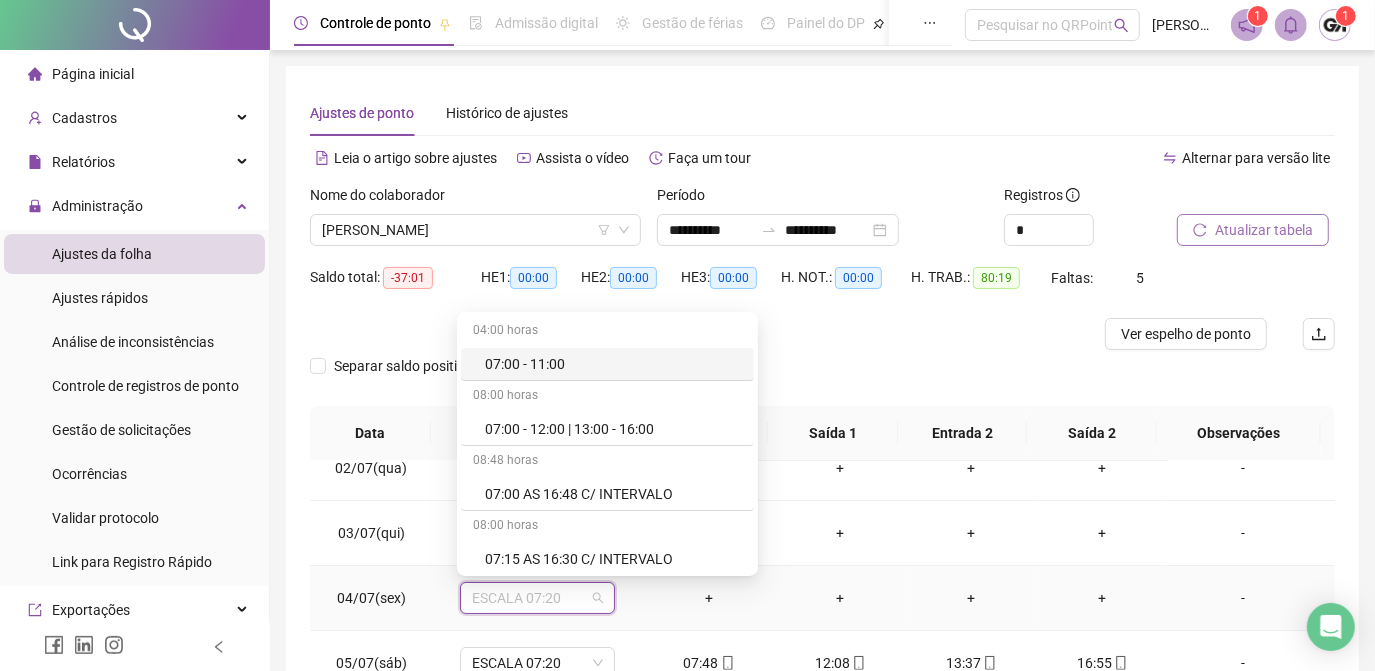 type on "*" 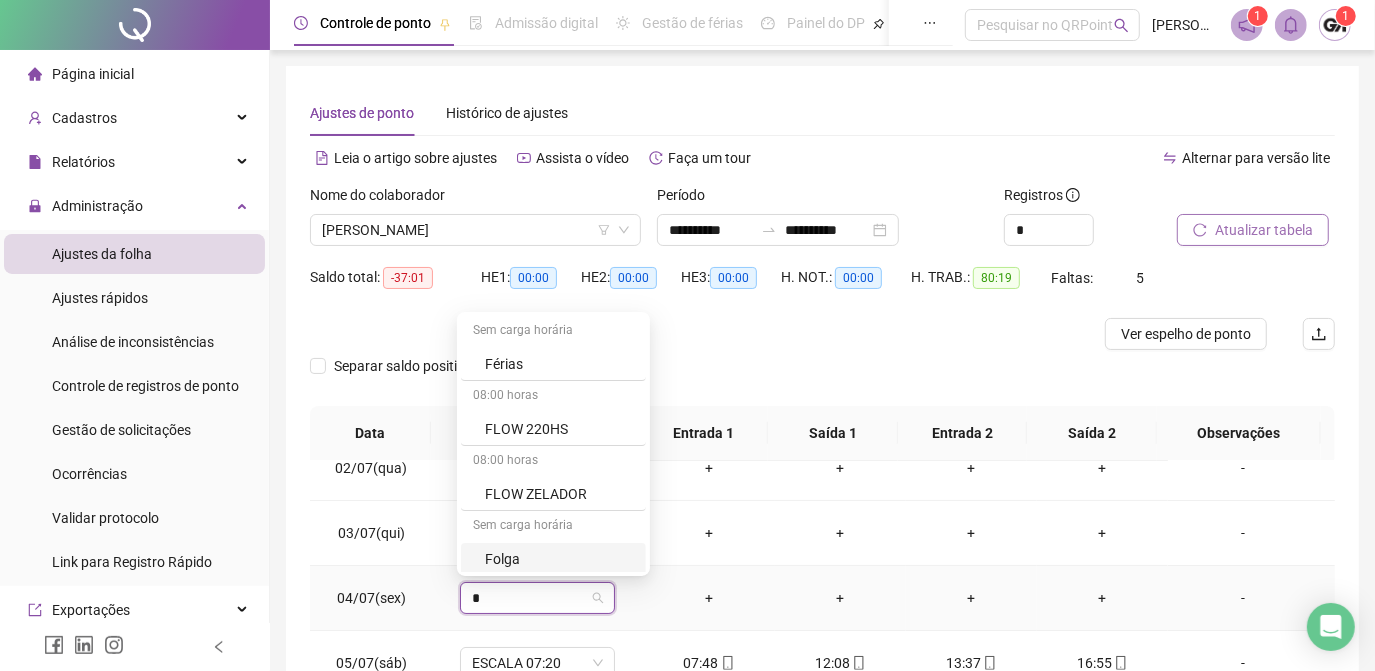 click on "Folga" at bounding box center [559, 559] 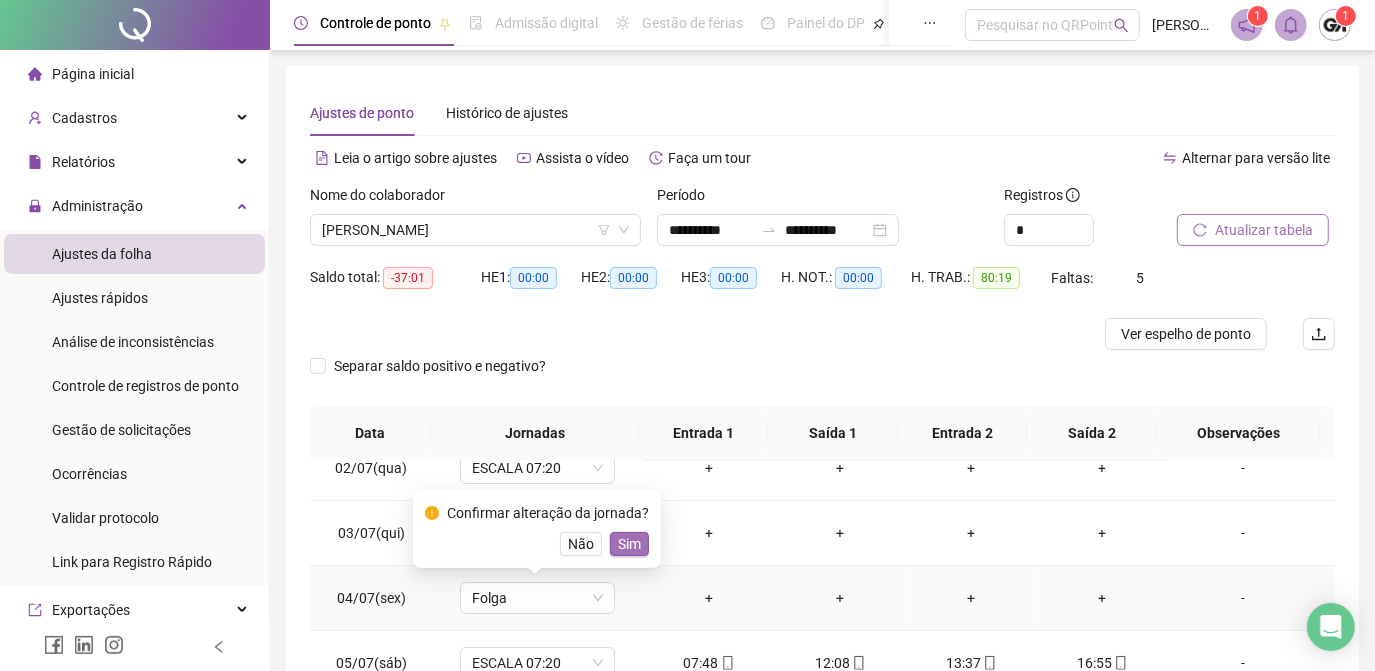 click on "Sim" at bounding box center (629, 544) 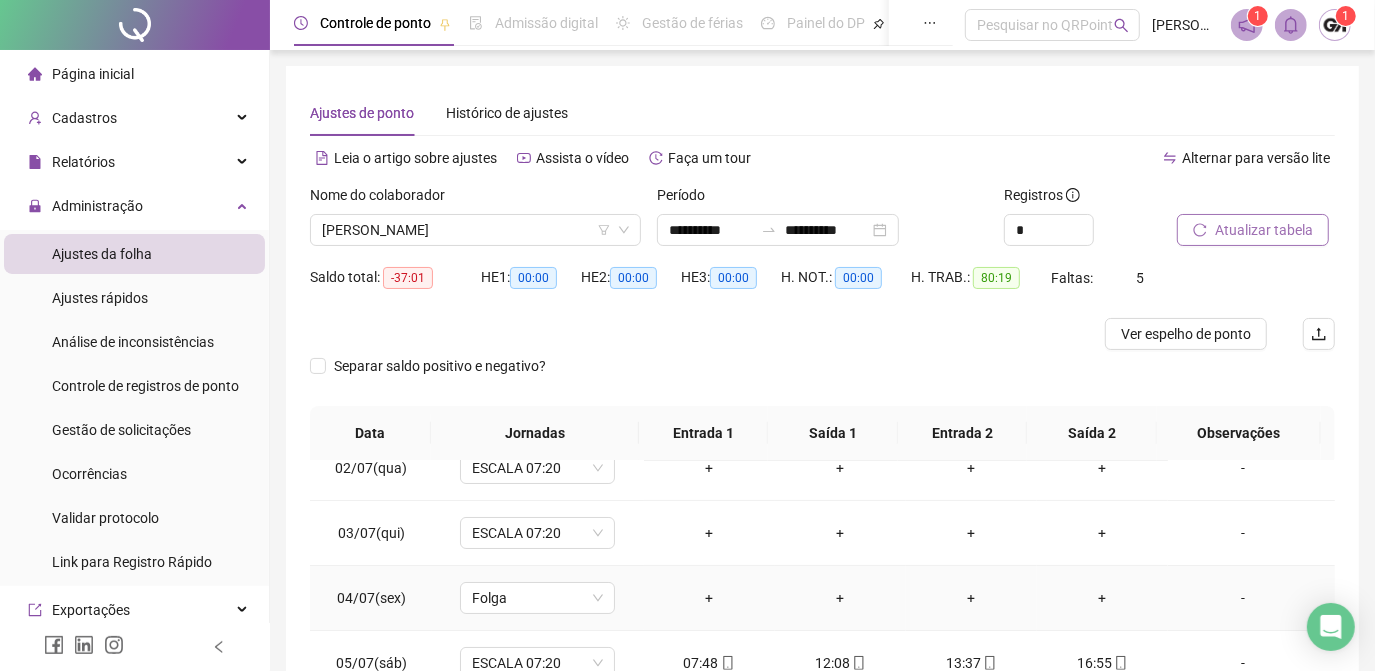 scroll, scrollTop: 0, scrollLeft: 0, axis: both 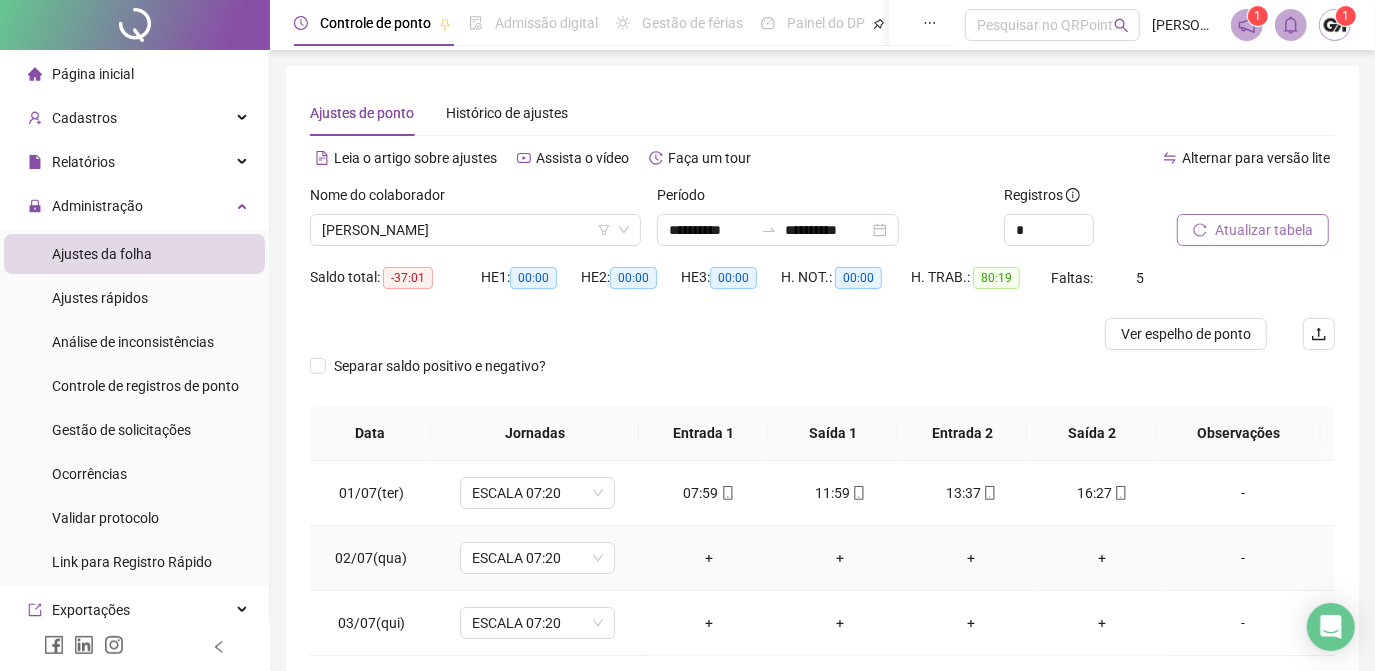click on "-" at bounding box center (1243, 558) 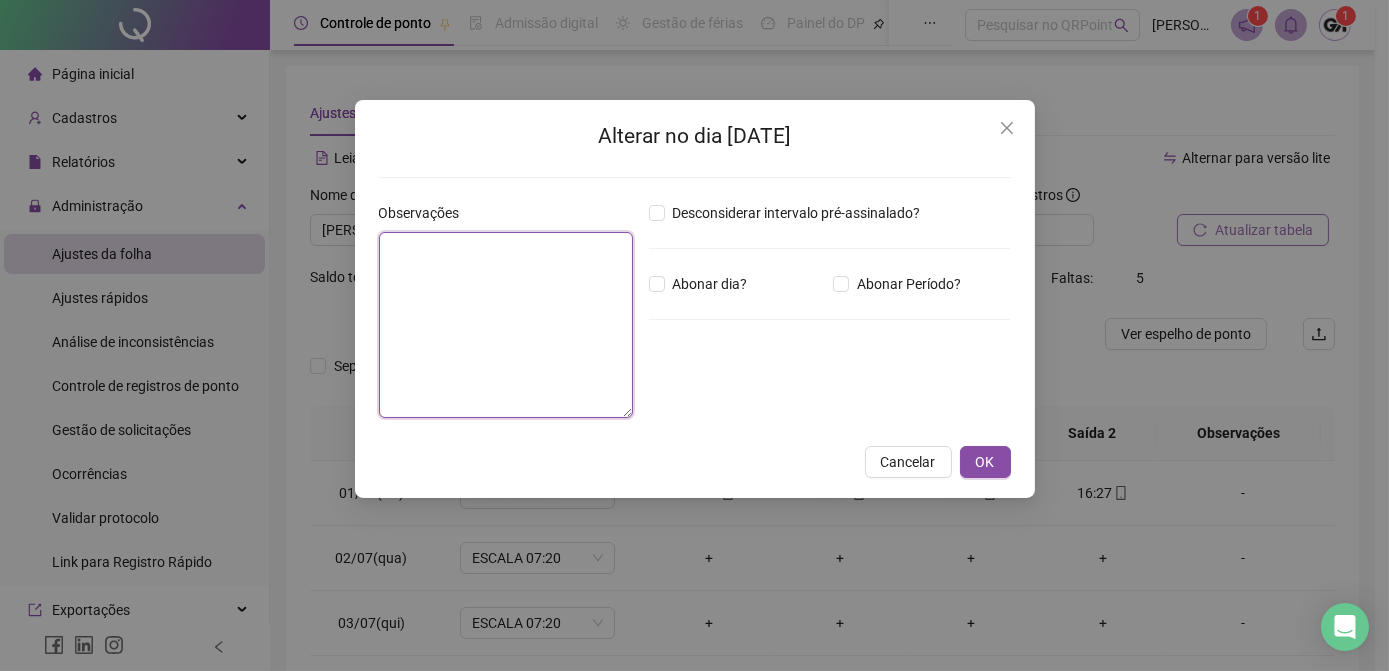 click at bounding box center (506, 325) 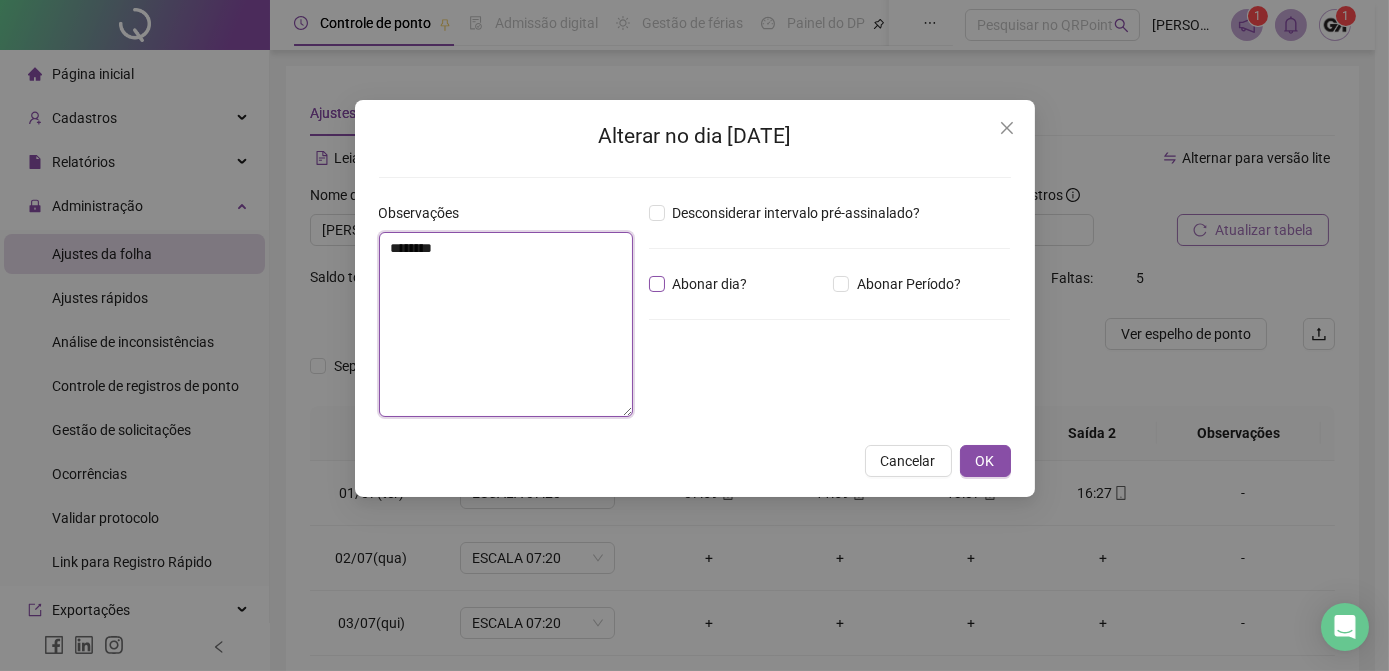 type on "********" 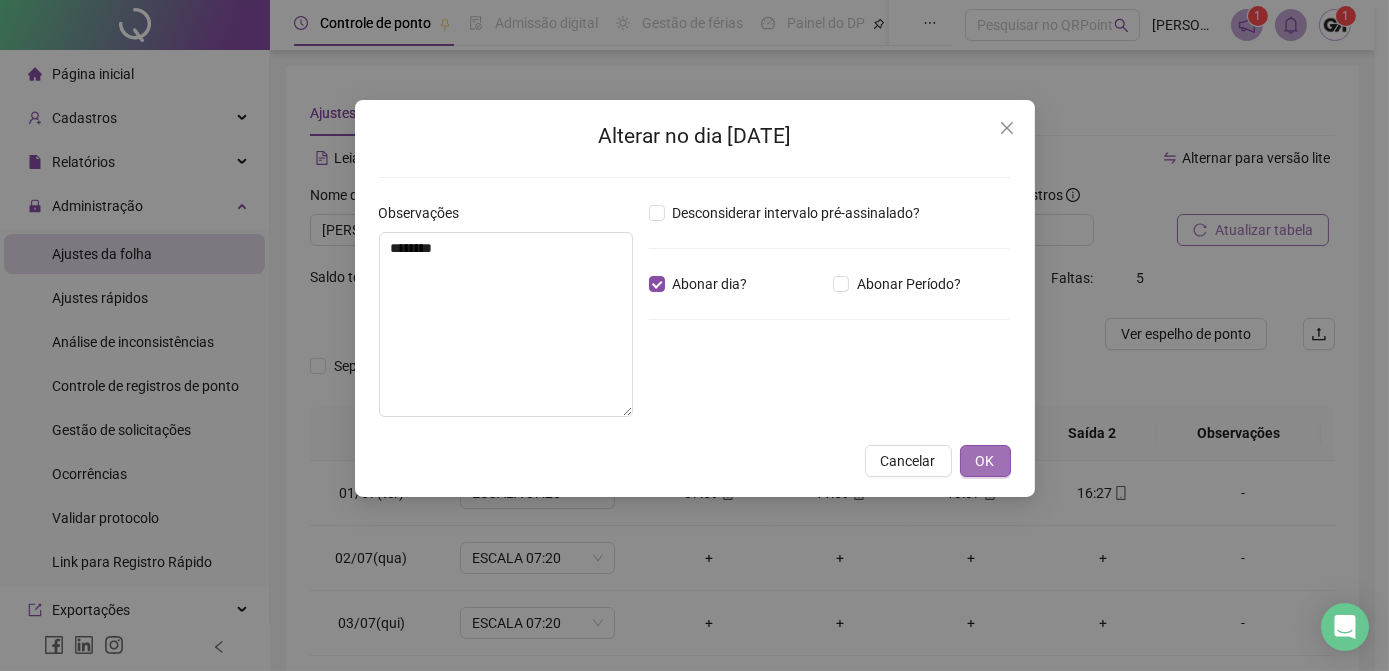 click on "OK" at bounding box center (985, 461) 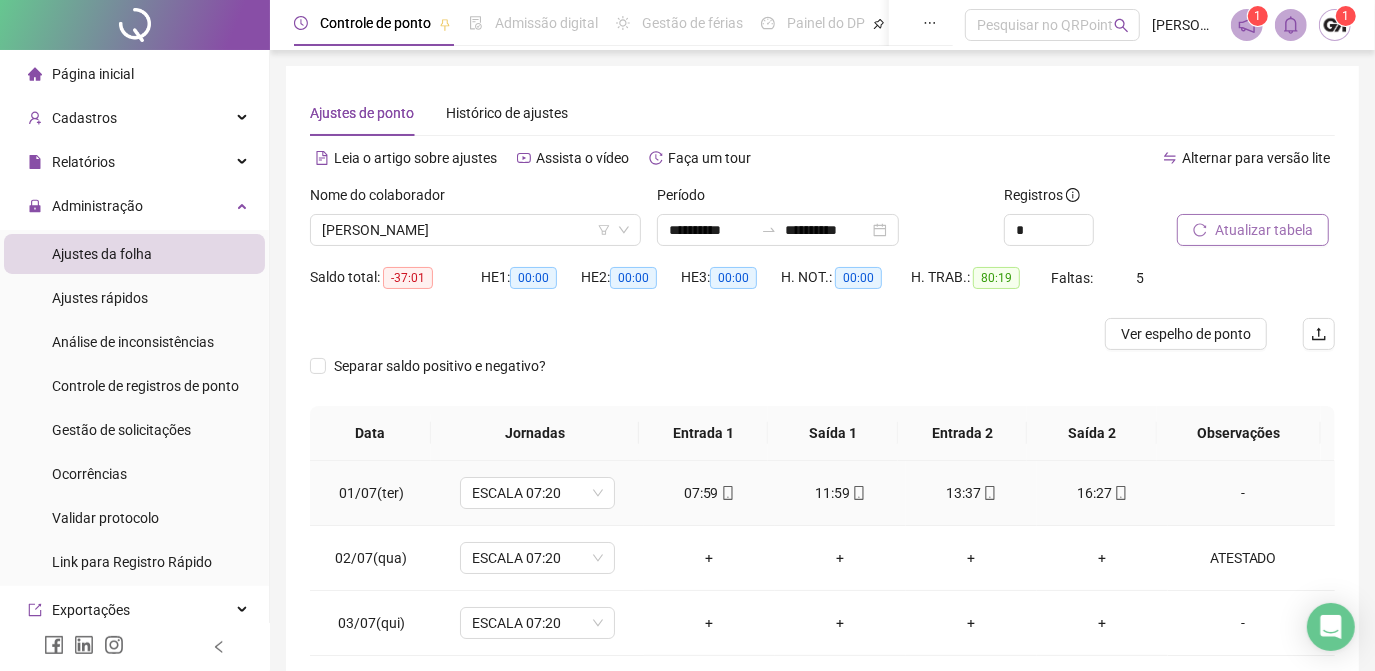 scroll, scrollTop: 90, scrollLeft: 0, axis: vertical 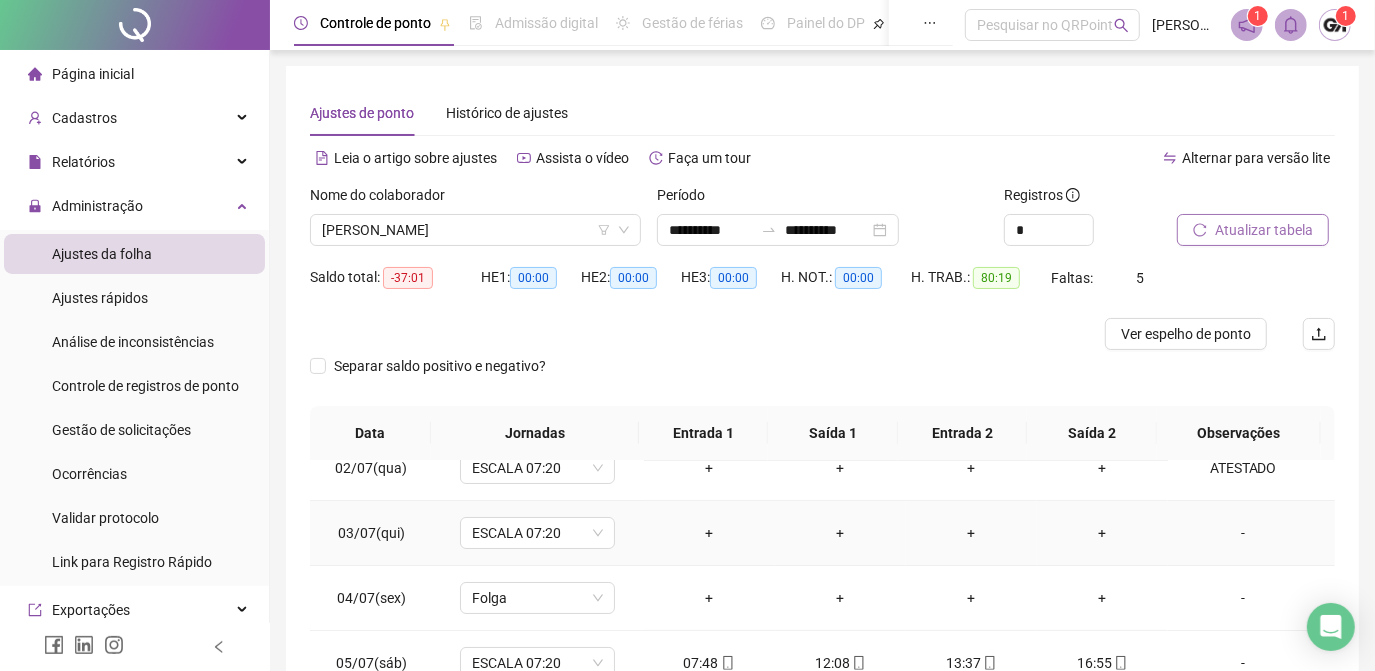click on "-" at bounding box center (1243, 533) 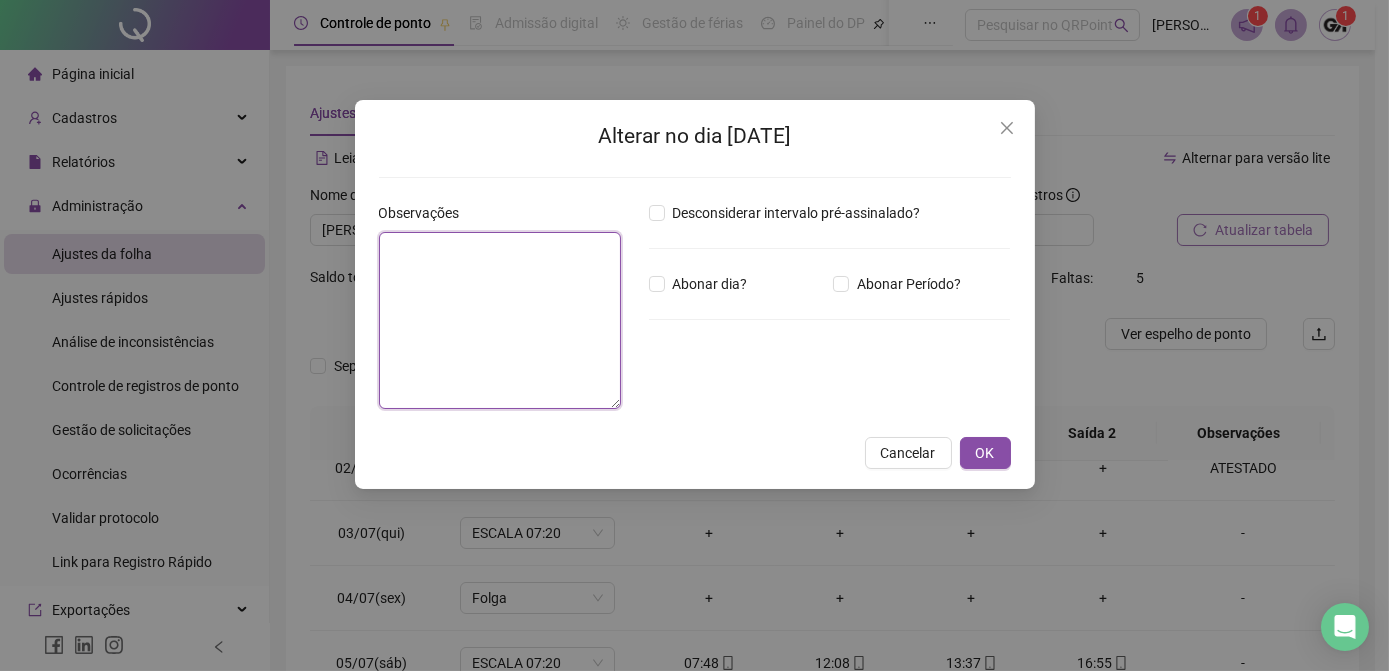 click at bounding box center (500, 320) 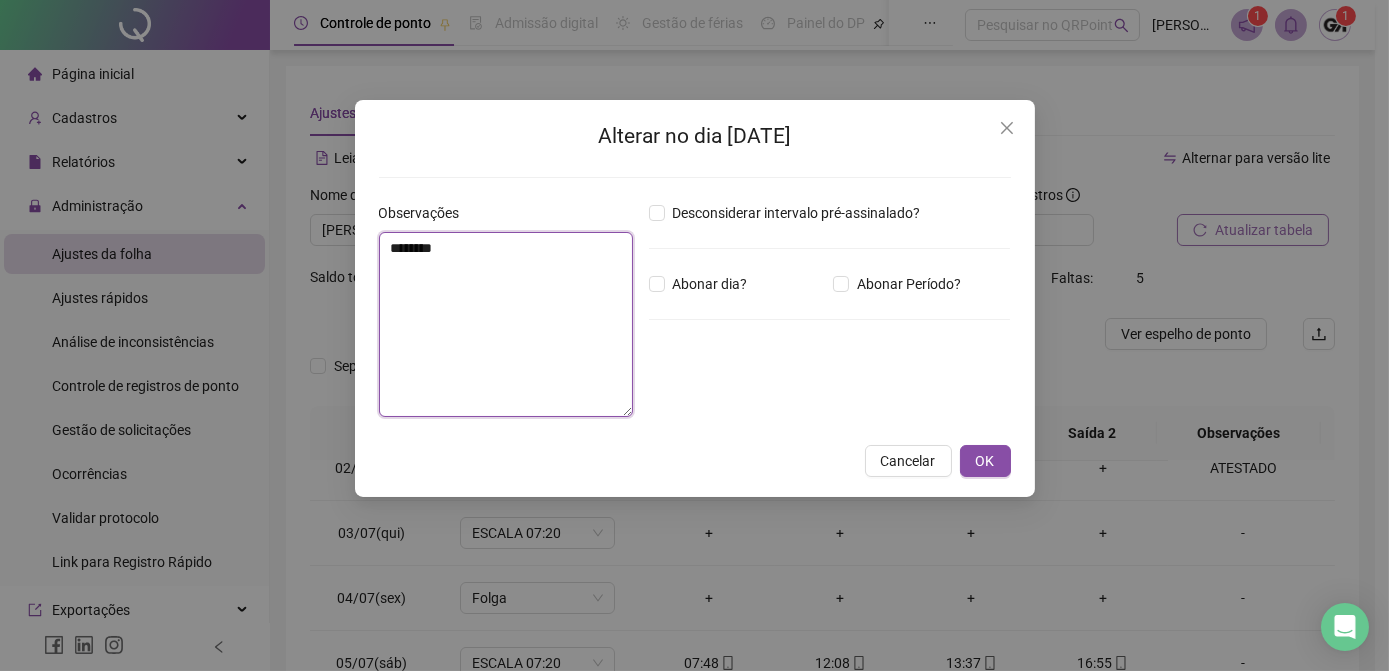 type on "********" 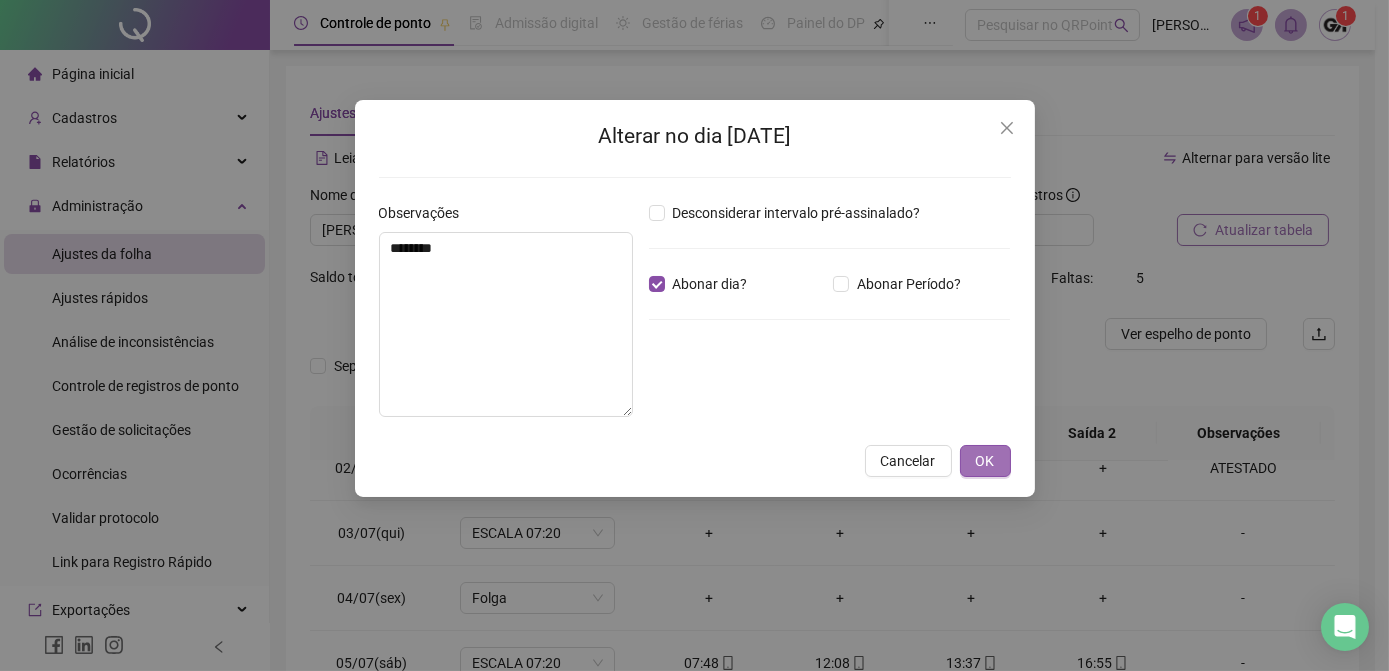 click on "OK" at bounding box center (985, 461) 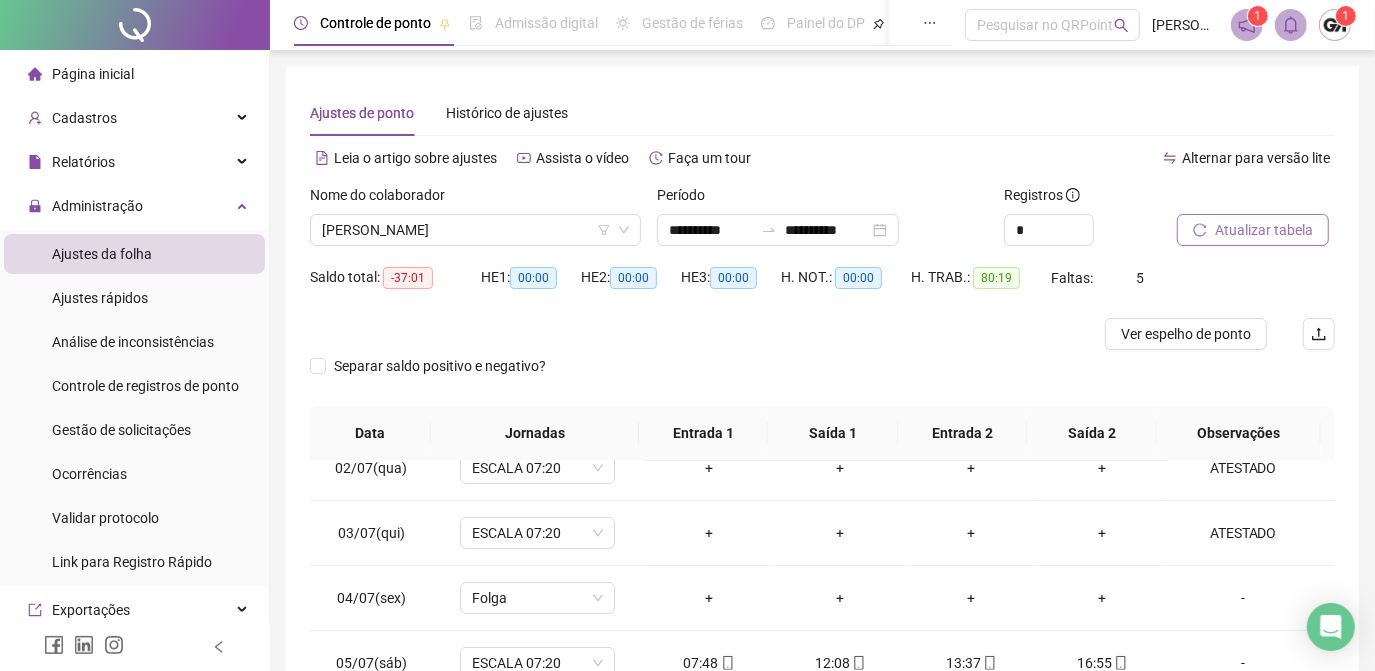 click on "Atualizar tabela" at bounding box center (1253, 230) 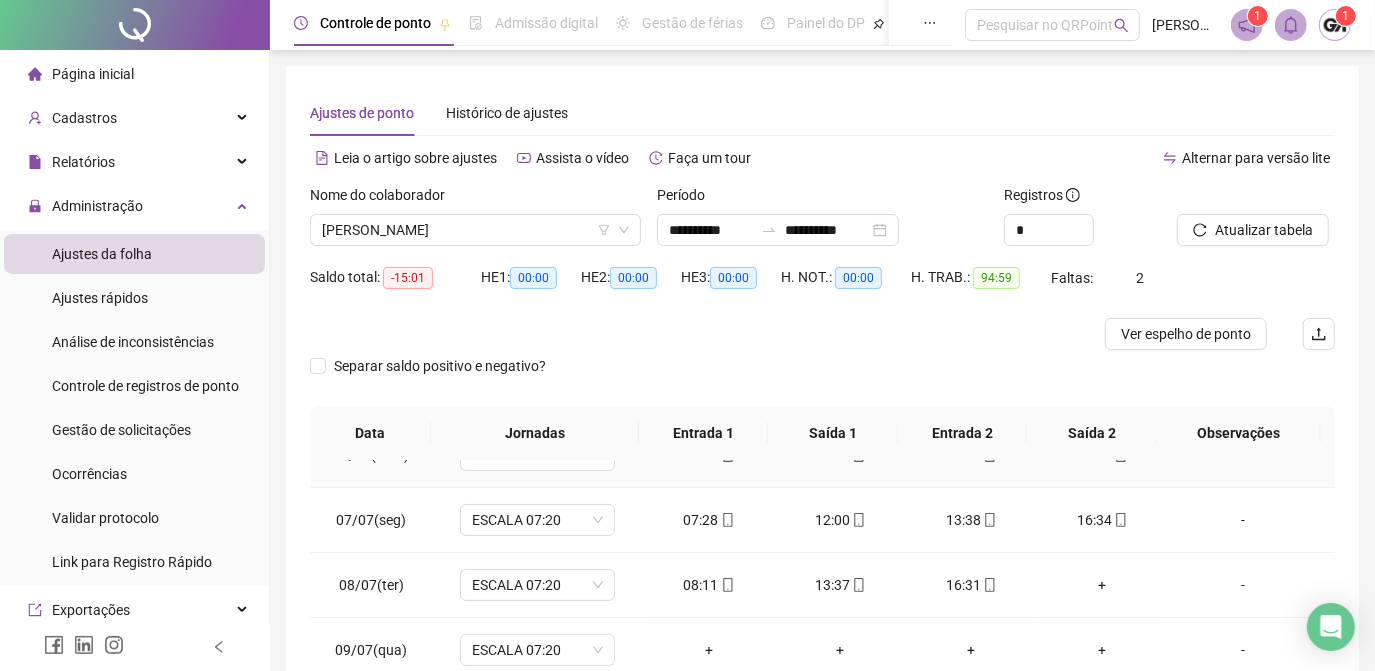 scroll, scrollTop: 454, scrollLeft: 0, axis: vertical 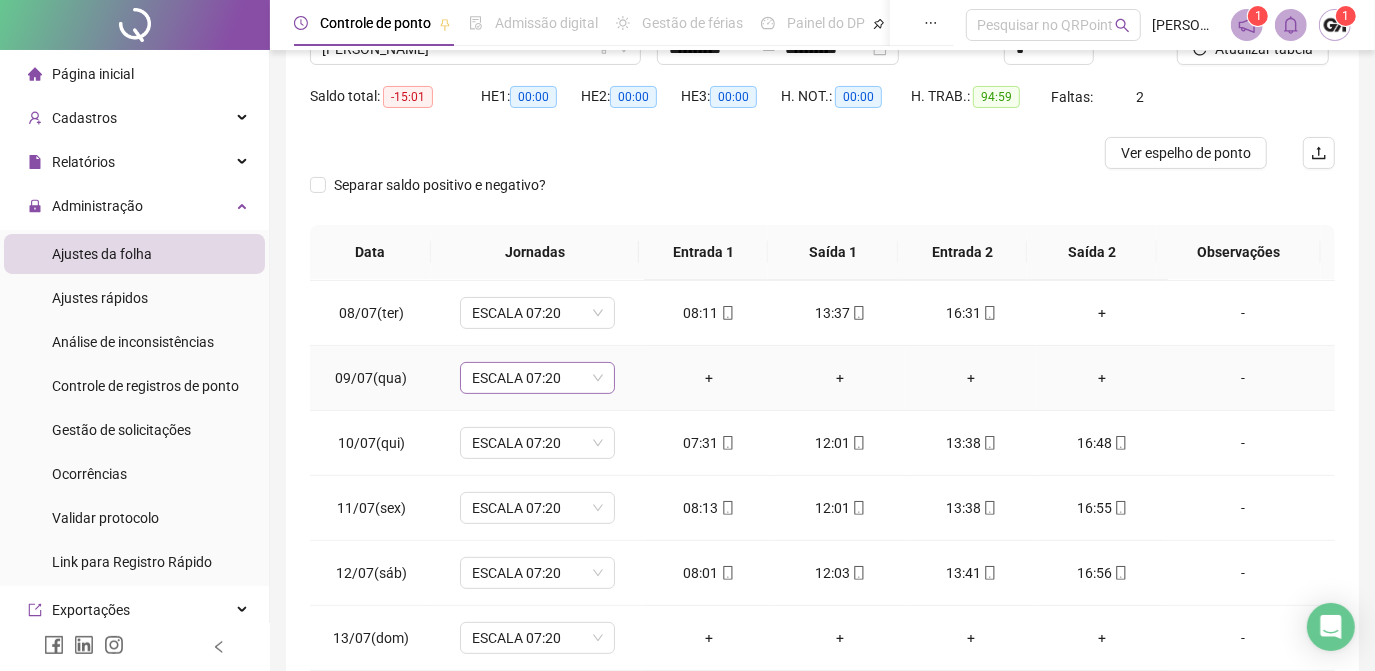 click on "ESCALA 07:20" at bounding box center [537, 378] 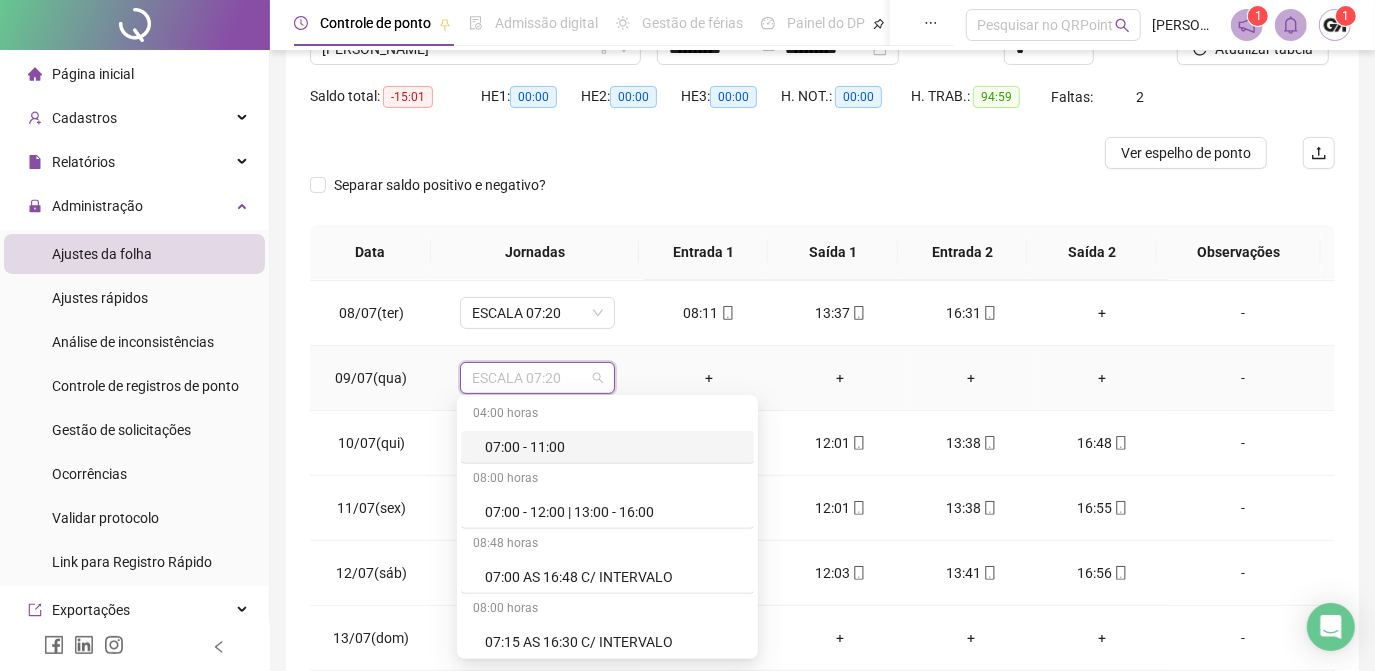 type on "*" 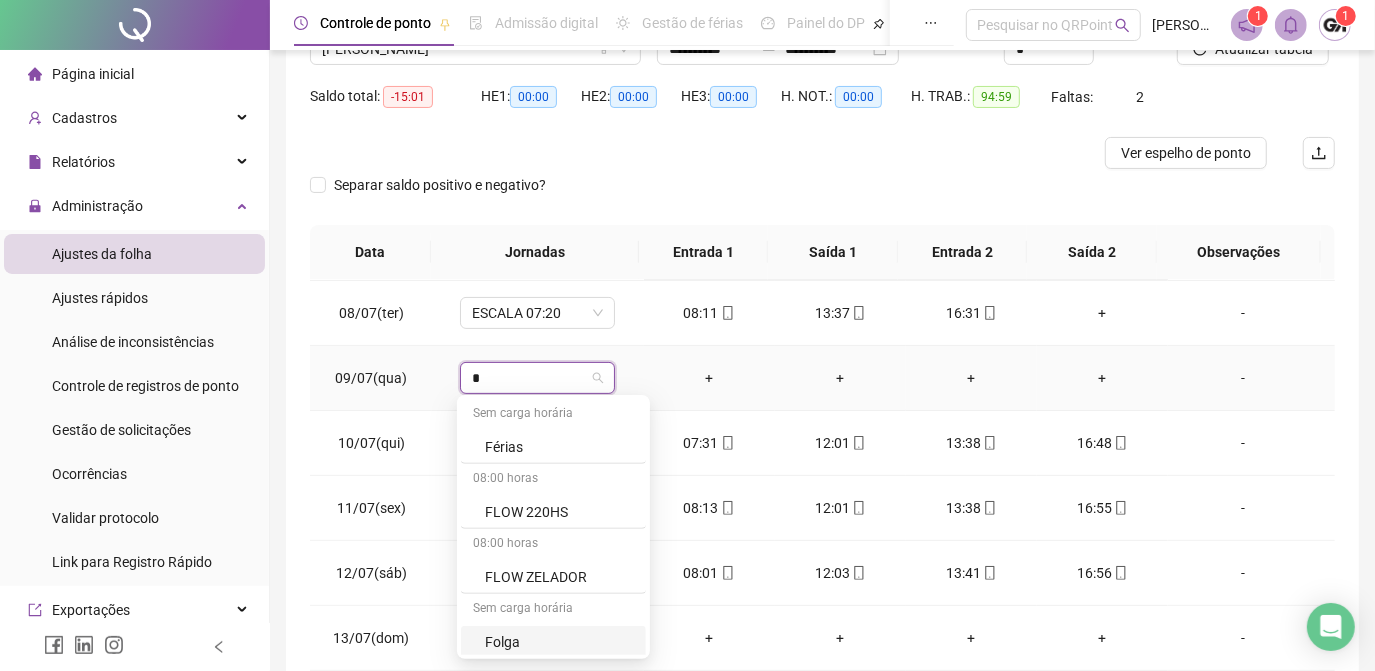 click on "Folga" at bounding box center [559, 642] 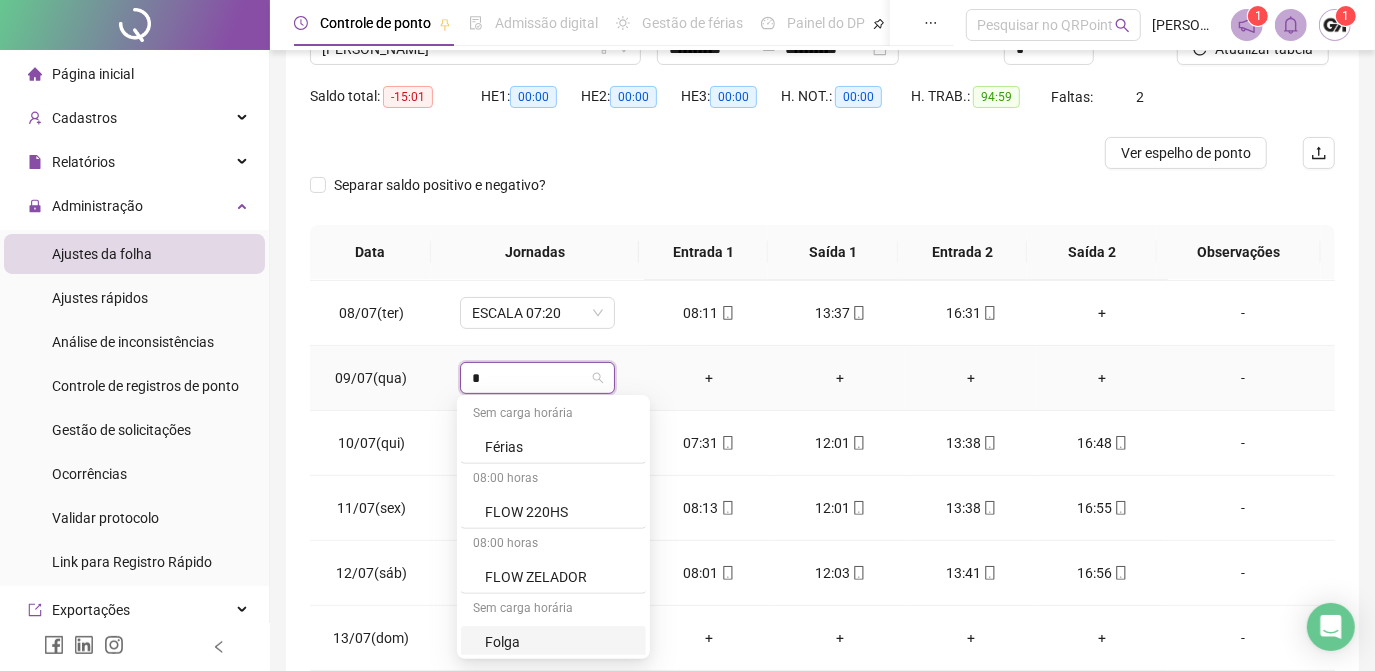 type 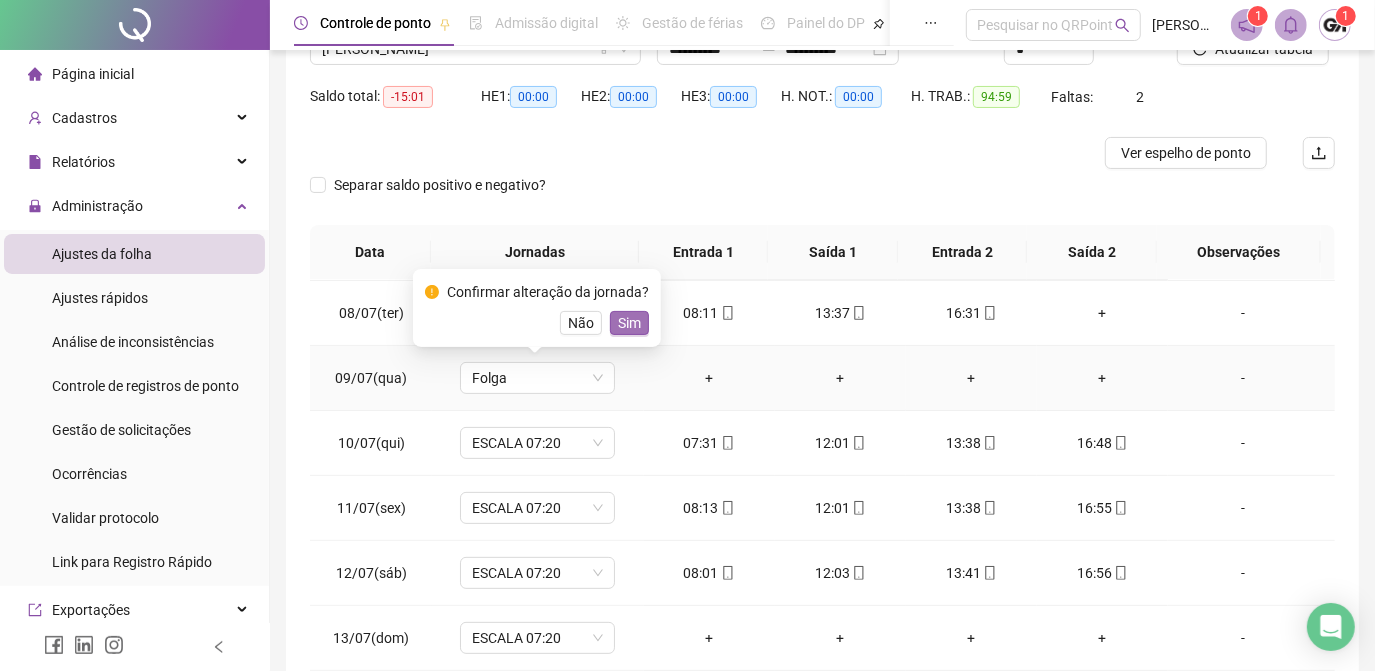 click on "Sim" at bounding box center [629, 323] 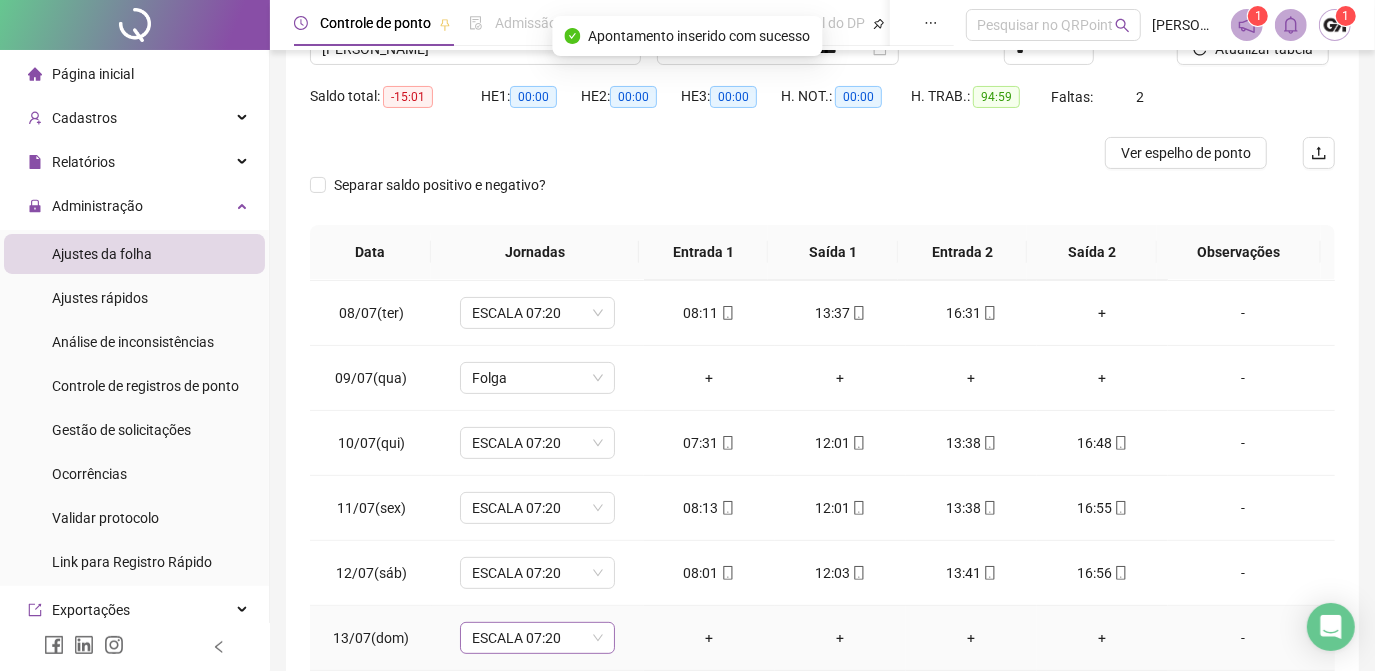 click on "ESCALA 07:20" at bounding box center [537, 638] 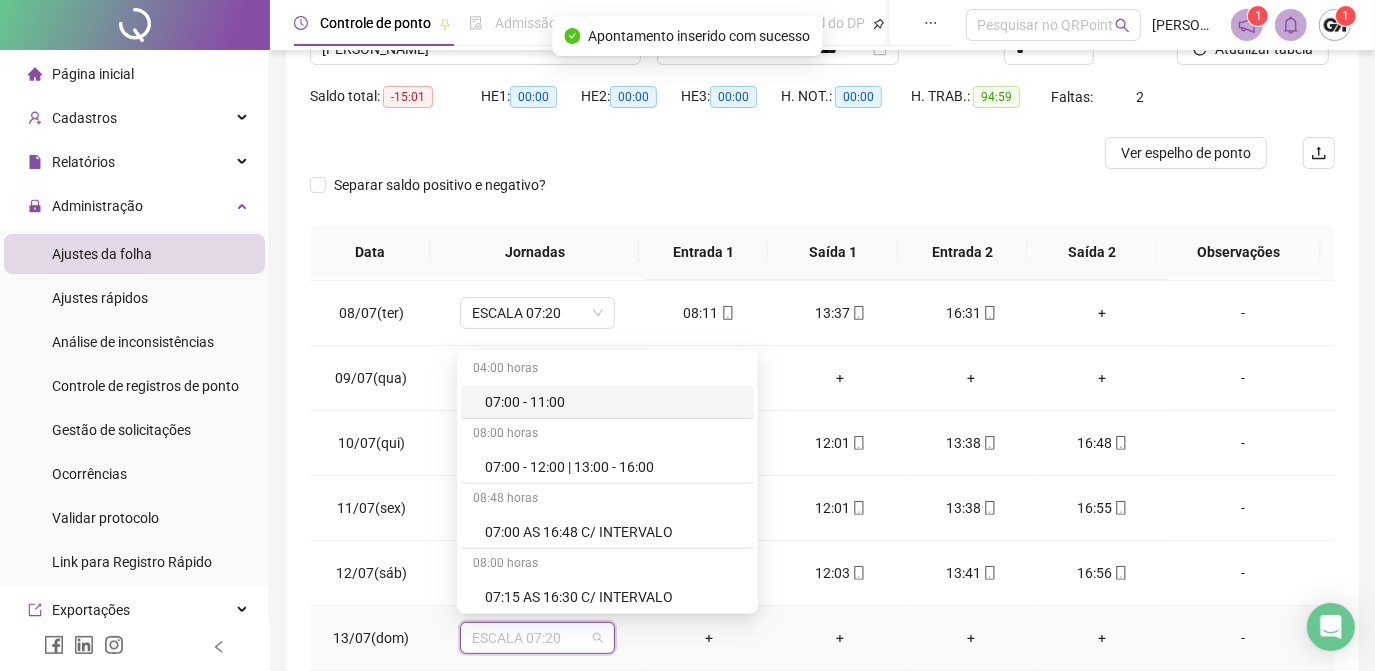 type on "*" 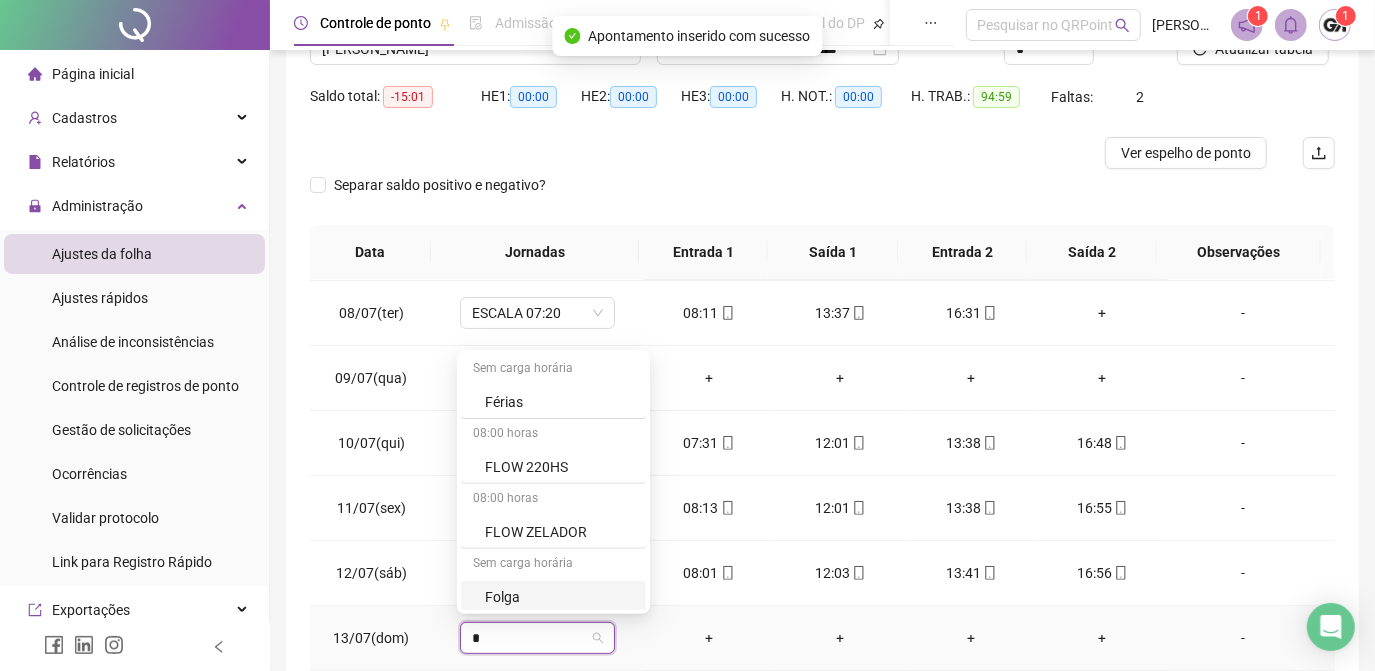 click on "Folga" at bounding box center (559, 597) 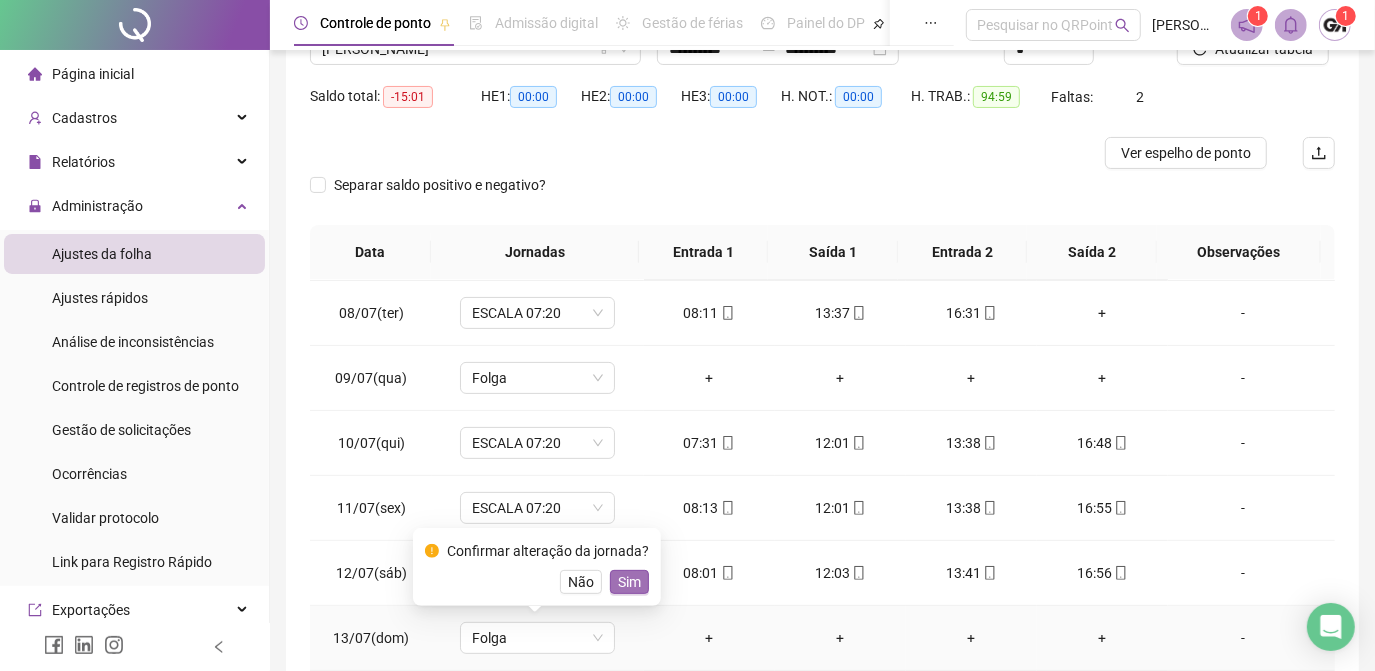 click on "Sim" at bounding box center (629, 582) 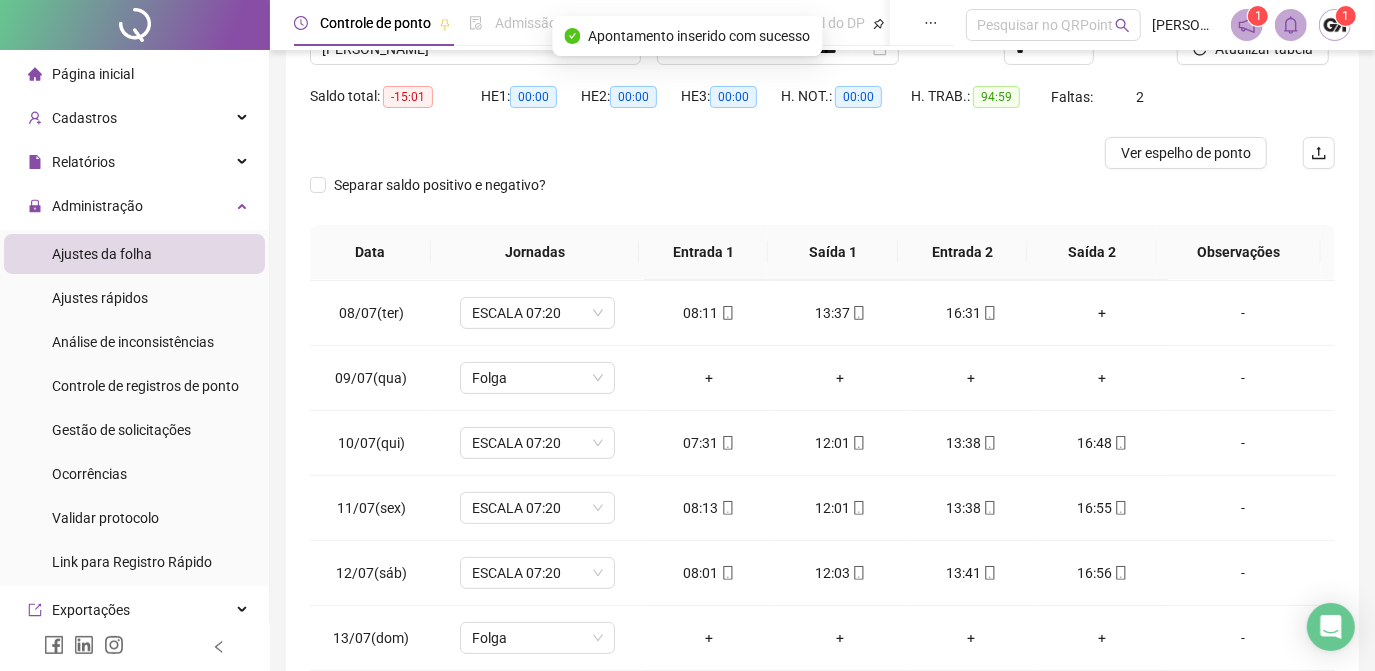scroll, scrollTop: 90, scrollLeft: 0, axis: vertical 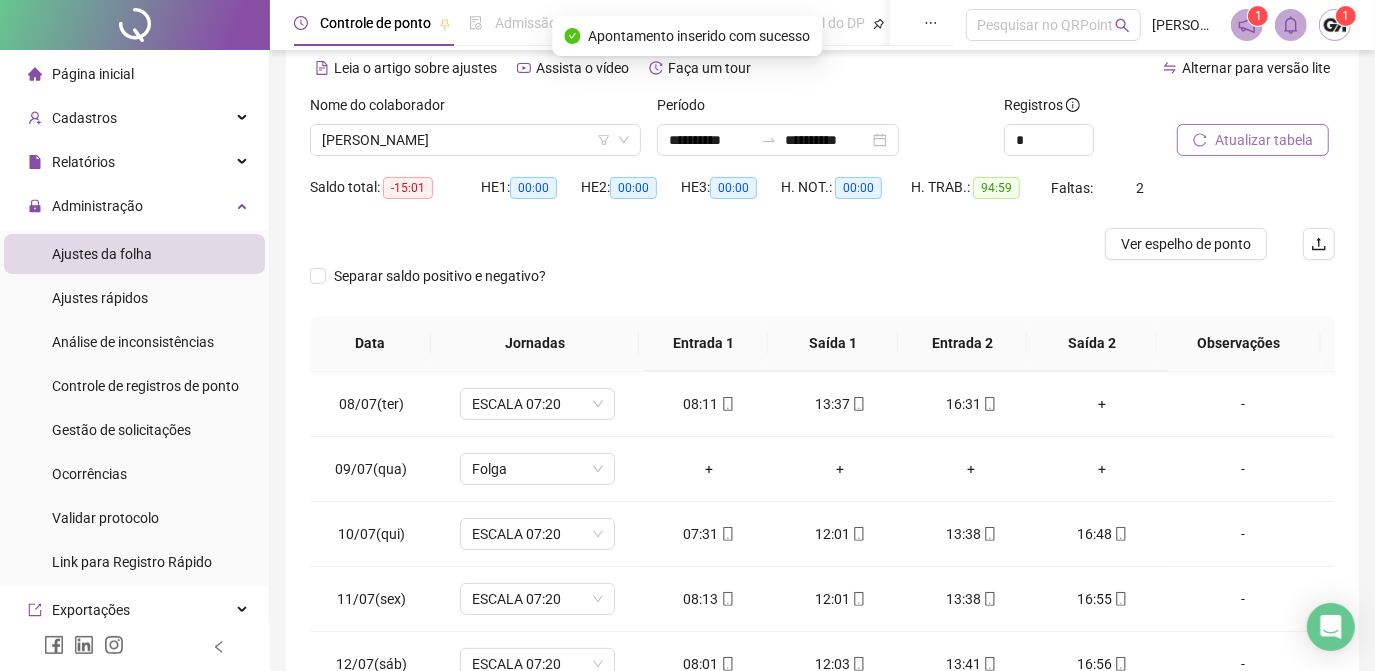 click on "Atualizar tabela" at bounding box center (1264, 140) 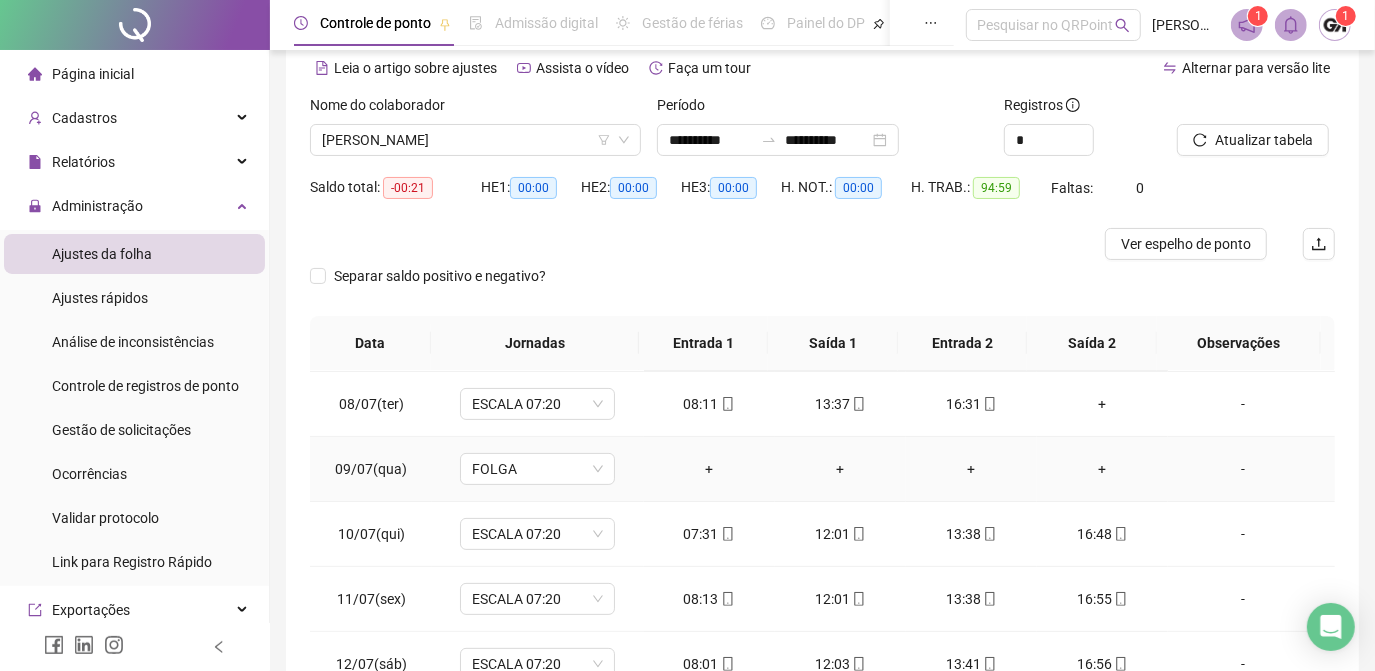 scroll, scrollTop: 608, scrollLeft: 0, axis: vertical 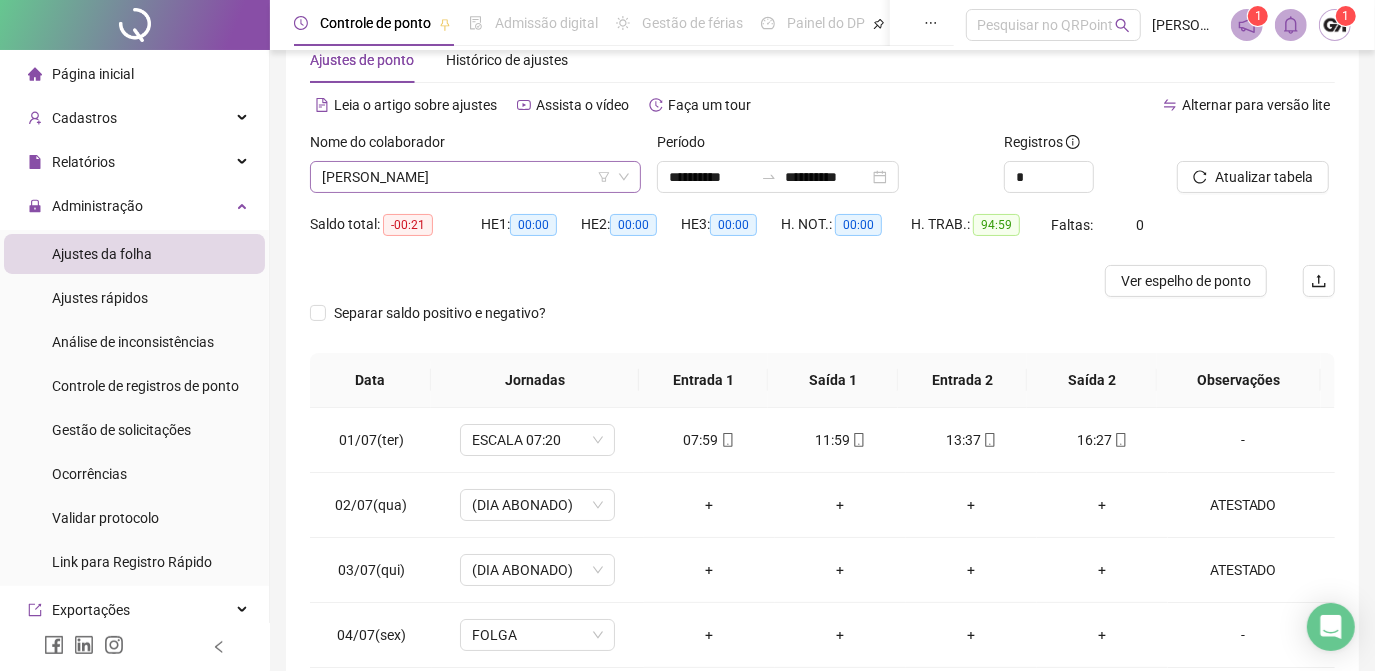 click on "RAMIAS PEREIRA VIEIRA" at bounding box center (475, 177) 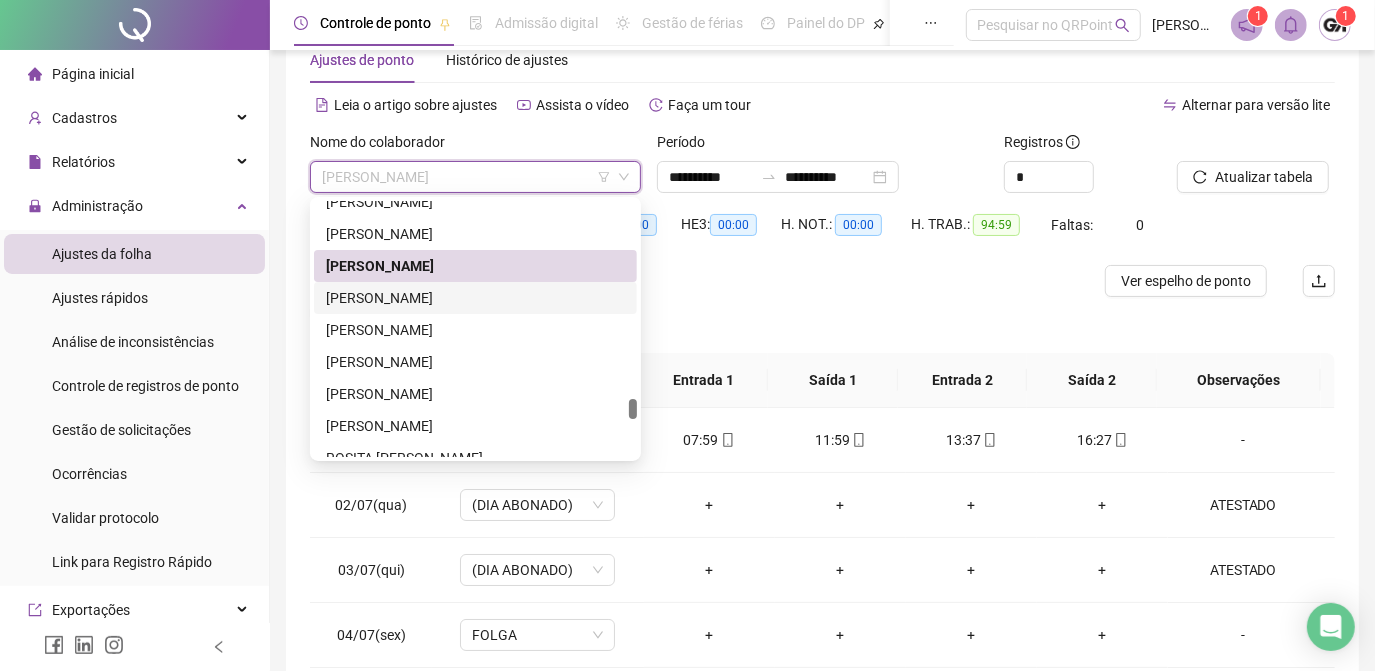 drag, startPoint x: 466, startPoint y: 294, endPoint x: 589, endPoint y: 278, distance: 124.036285 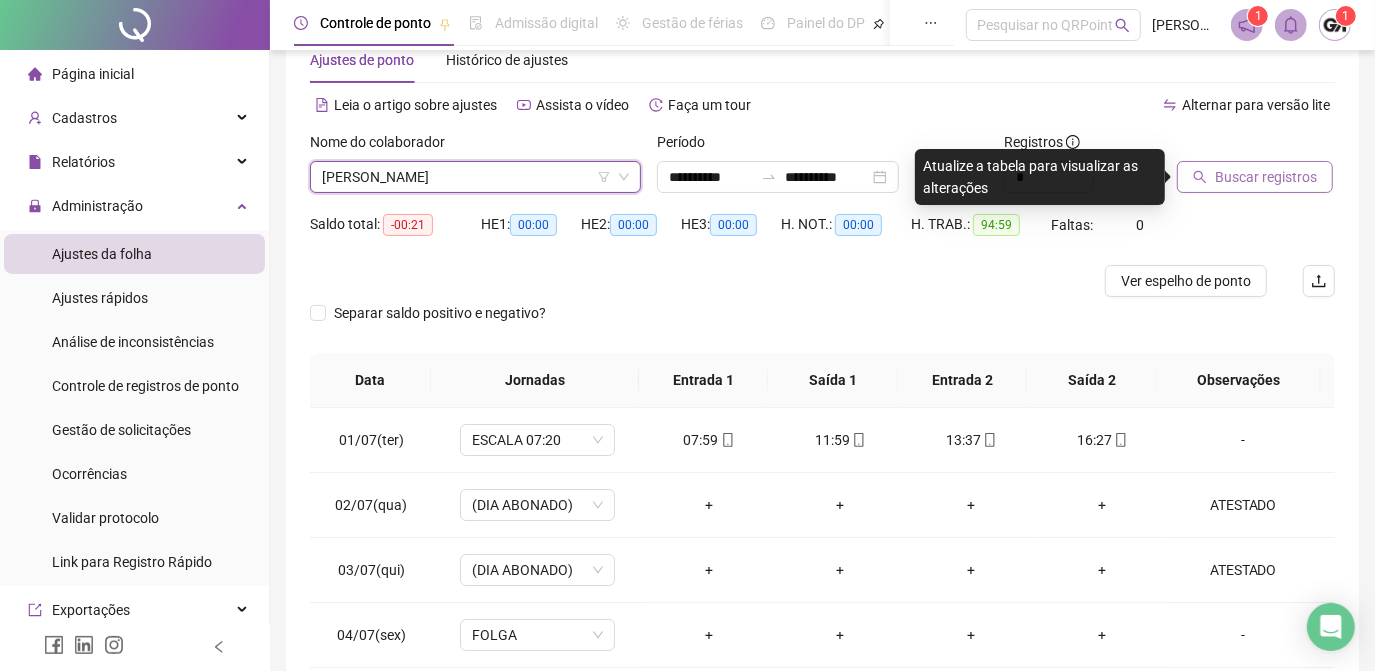 click on "Buscar registros" at bounding box center [1266, 177] 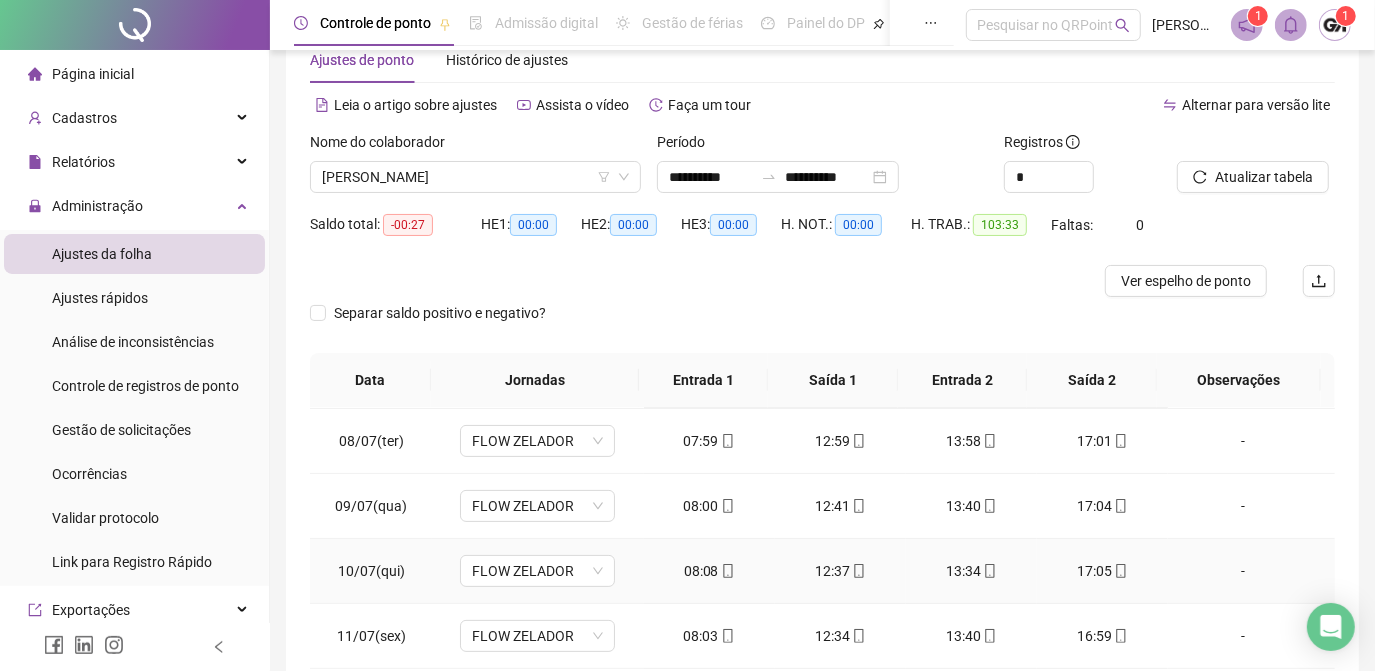 scroll, scrollTop: 608, scrollLeft: 0, axis: vertical 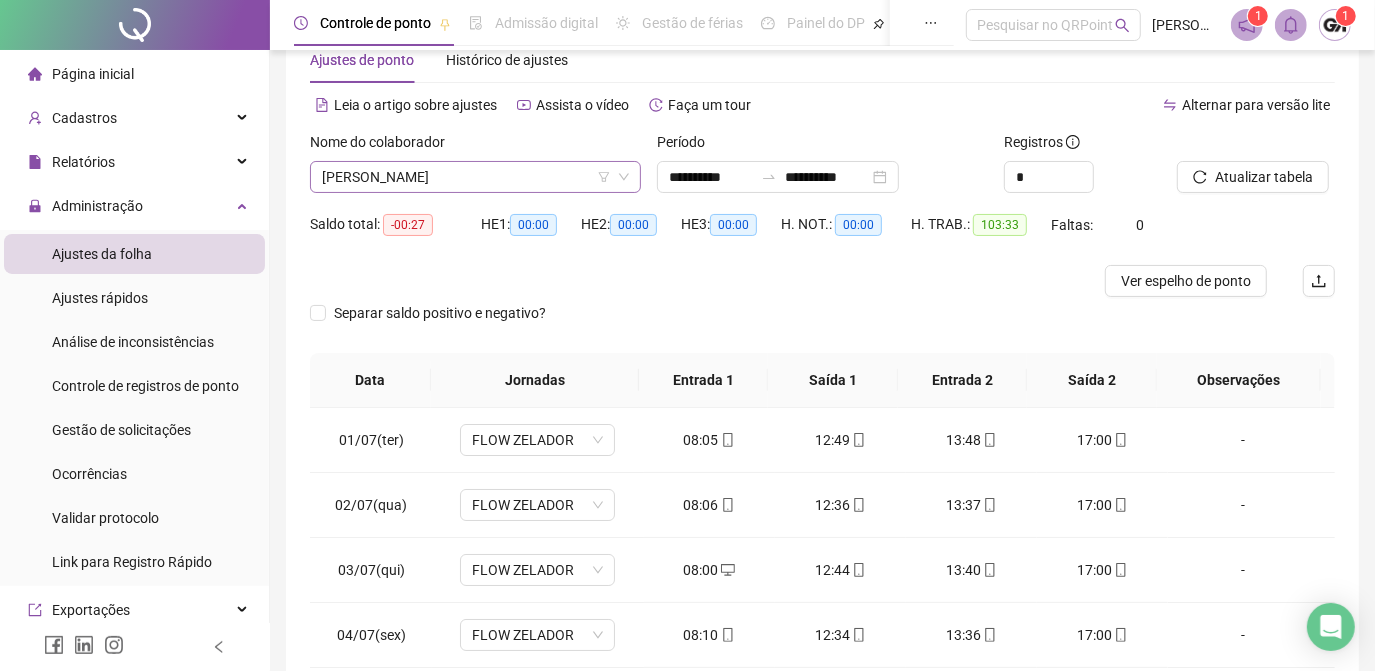 click on "RAPHAEL PEIXOTO SOUZA" at bounding box center (475, 177) 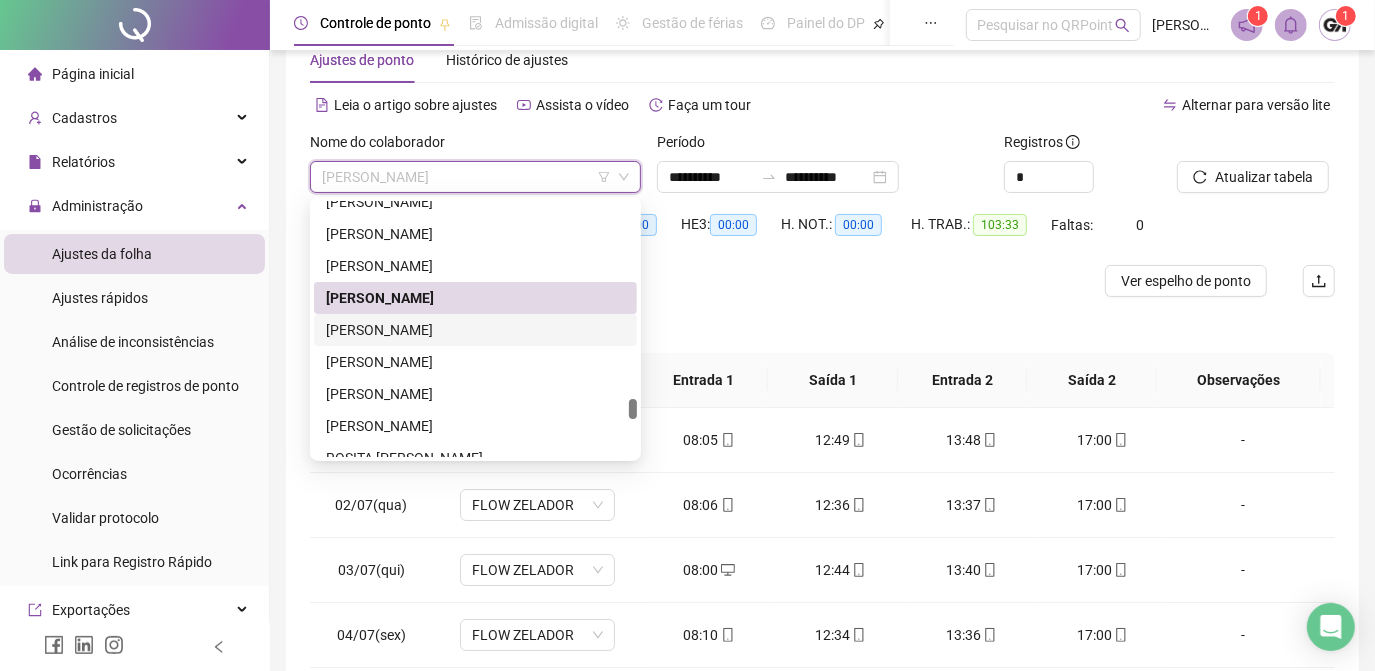 click on "RENAN XAVIER DA CRUZ" at bounding box center [475, 330] 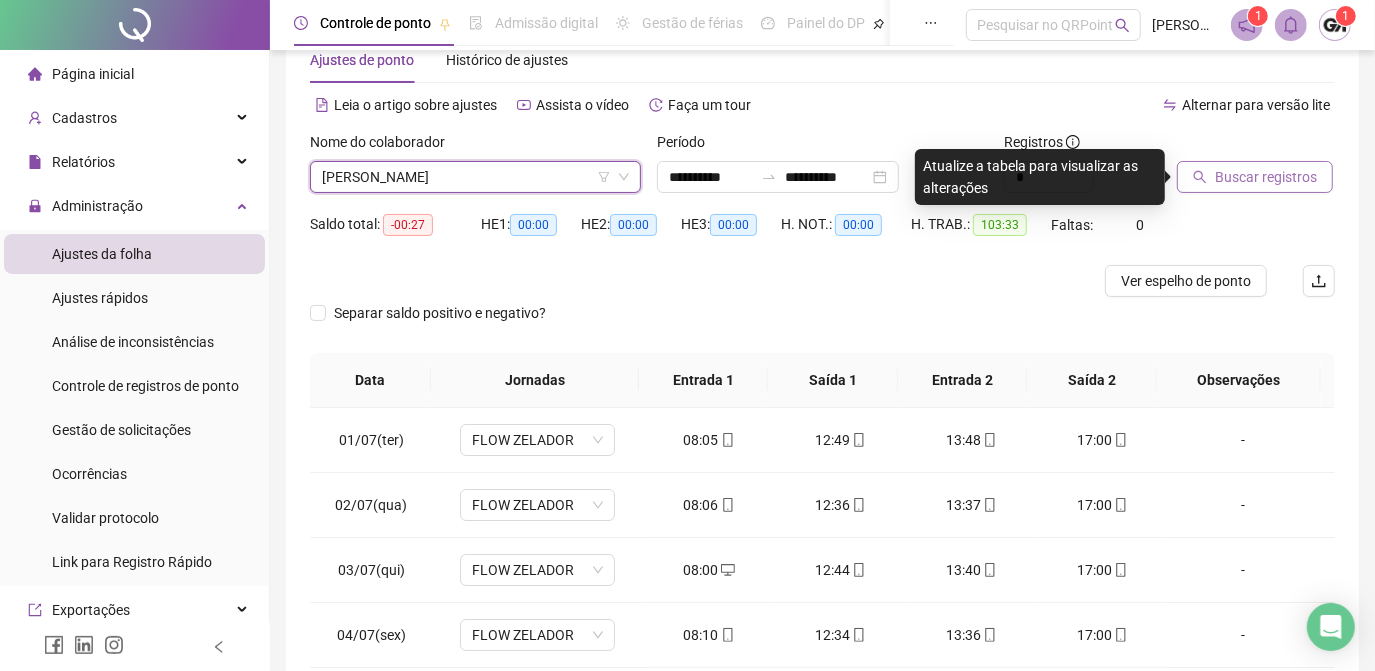 click on "Buscar registros" at bounding box center [1266, 177] 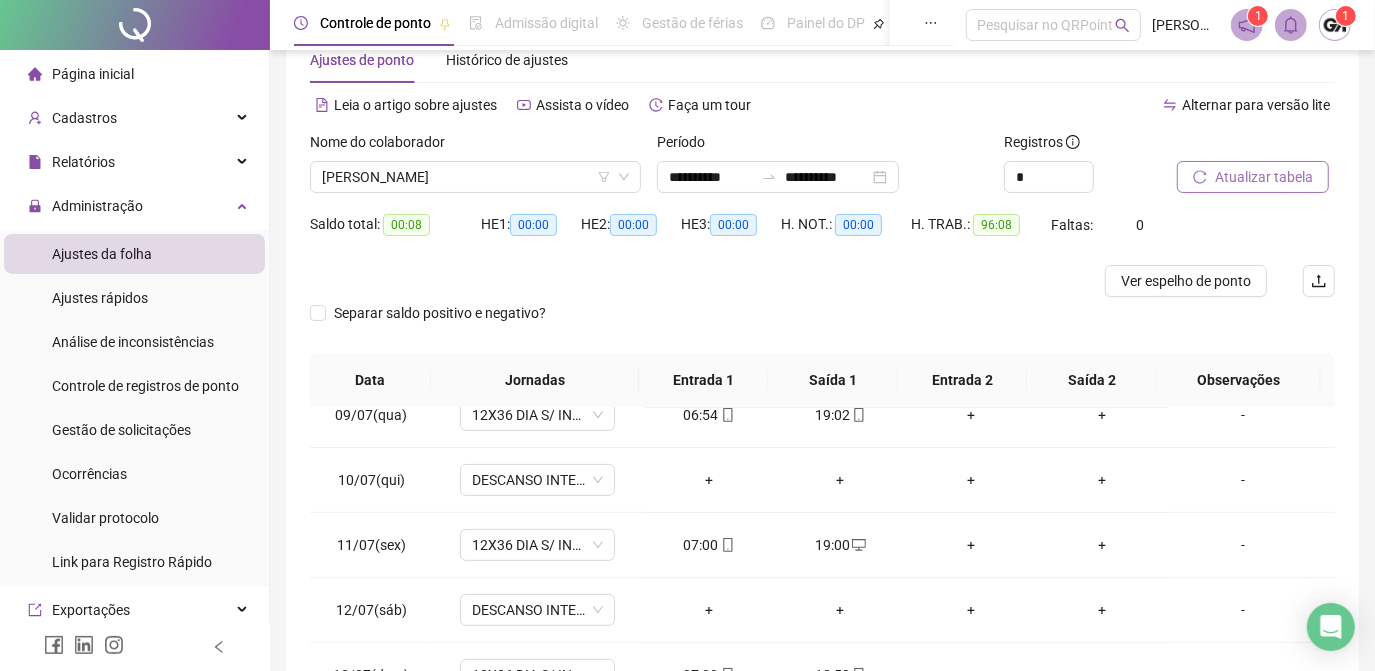 scroll, scrollTop: 608, scrollLeft: 0, axis: vertical 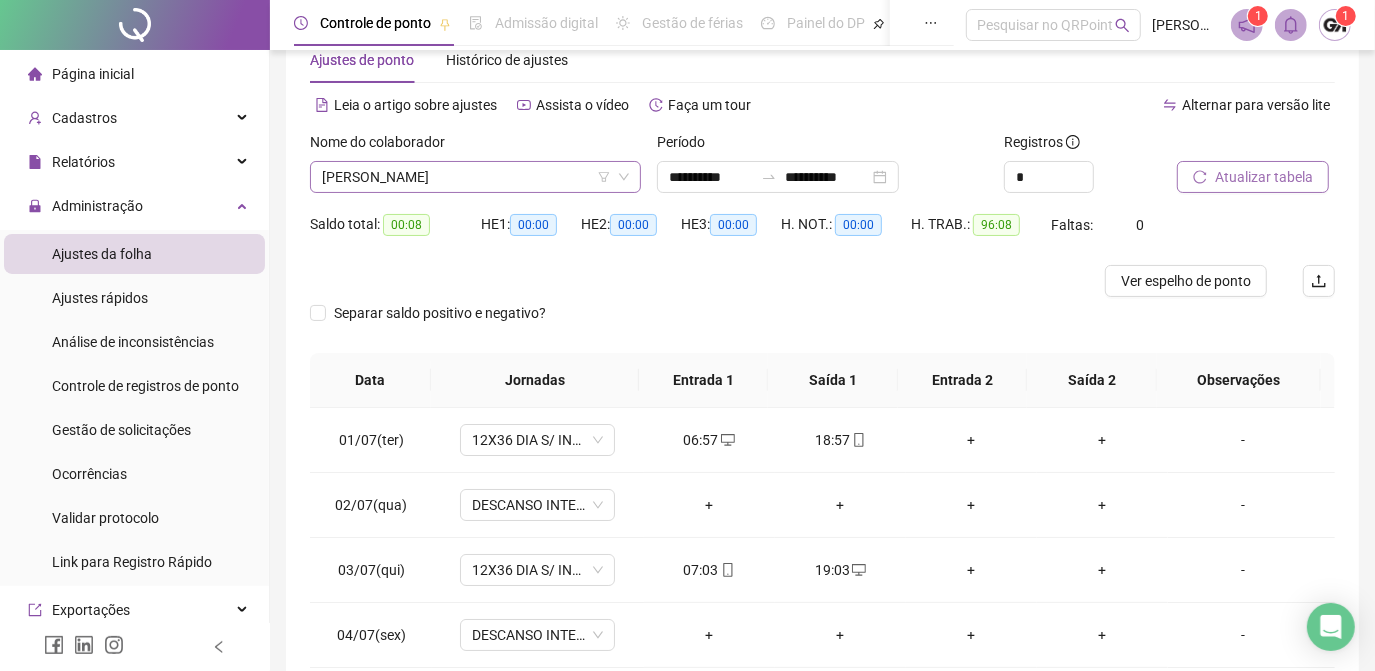 click on "RENAN XAVIER DA CRUZ" at bounding box center [475, 177] 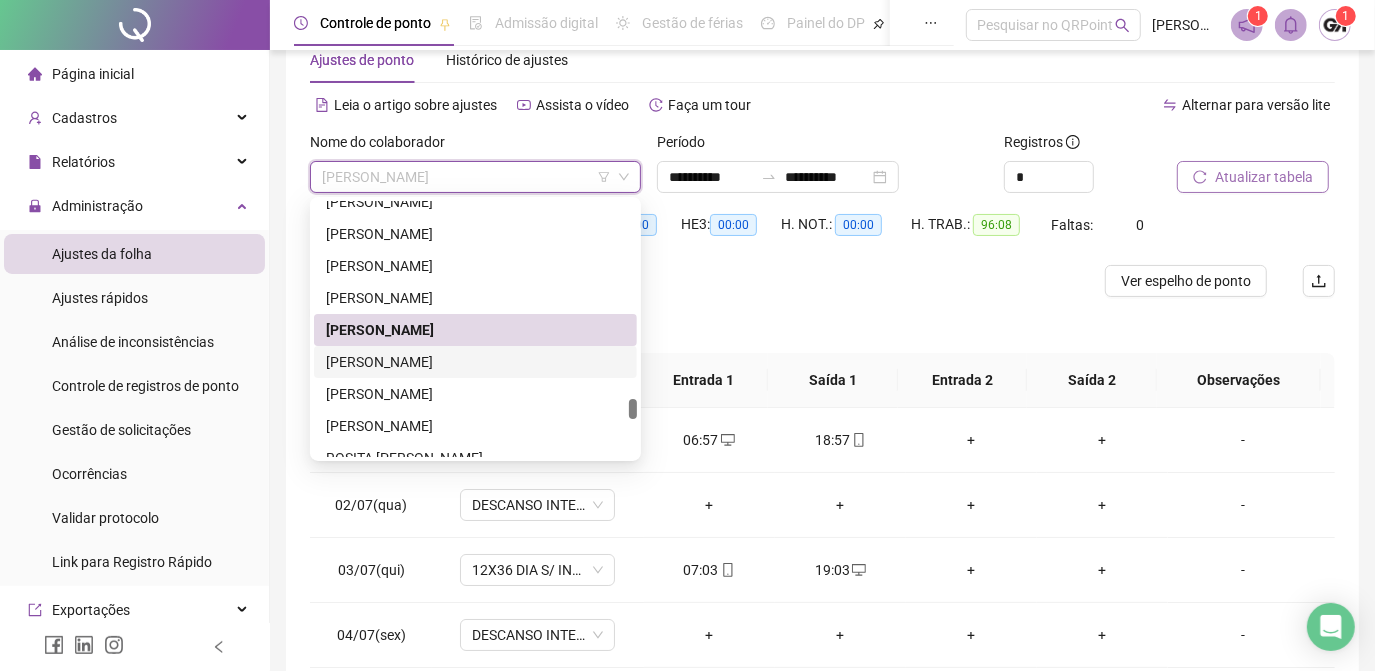 click on "RODRIGO CARVALHO DOS SANTOS" at bounding box center (475, 362) 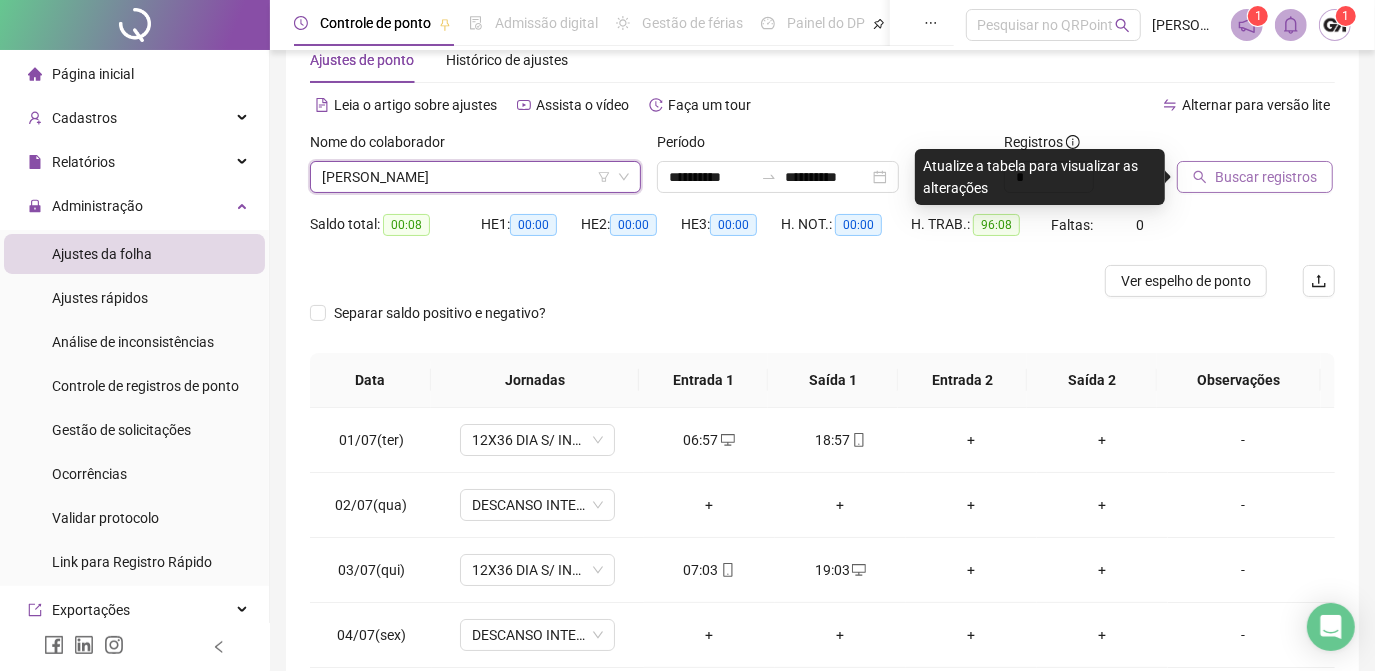 click 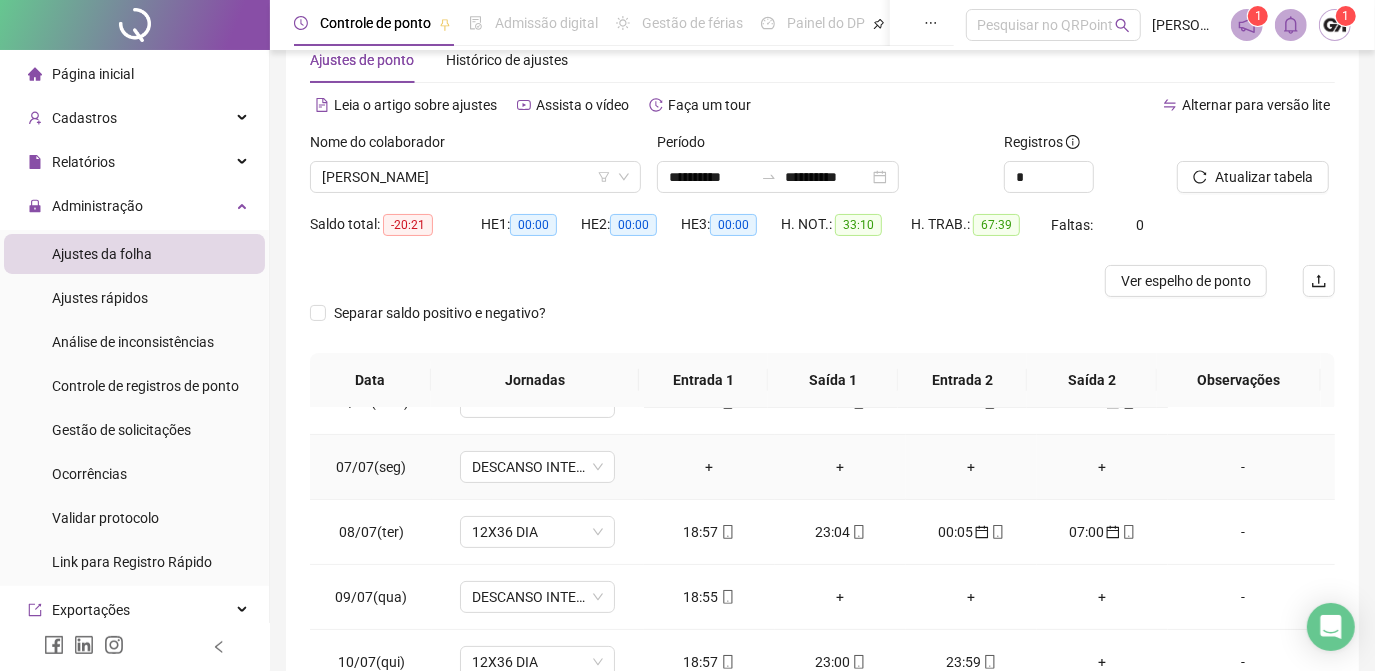 scroll, scrollTop: 454, scrollLeft: 0, axis: vertical 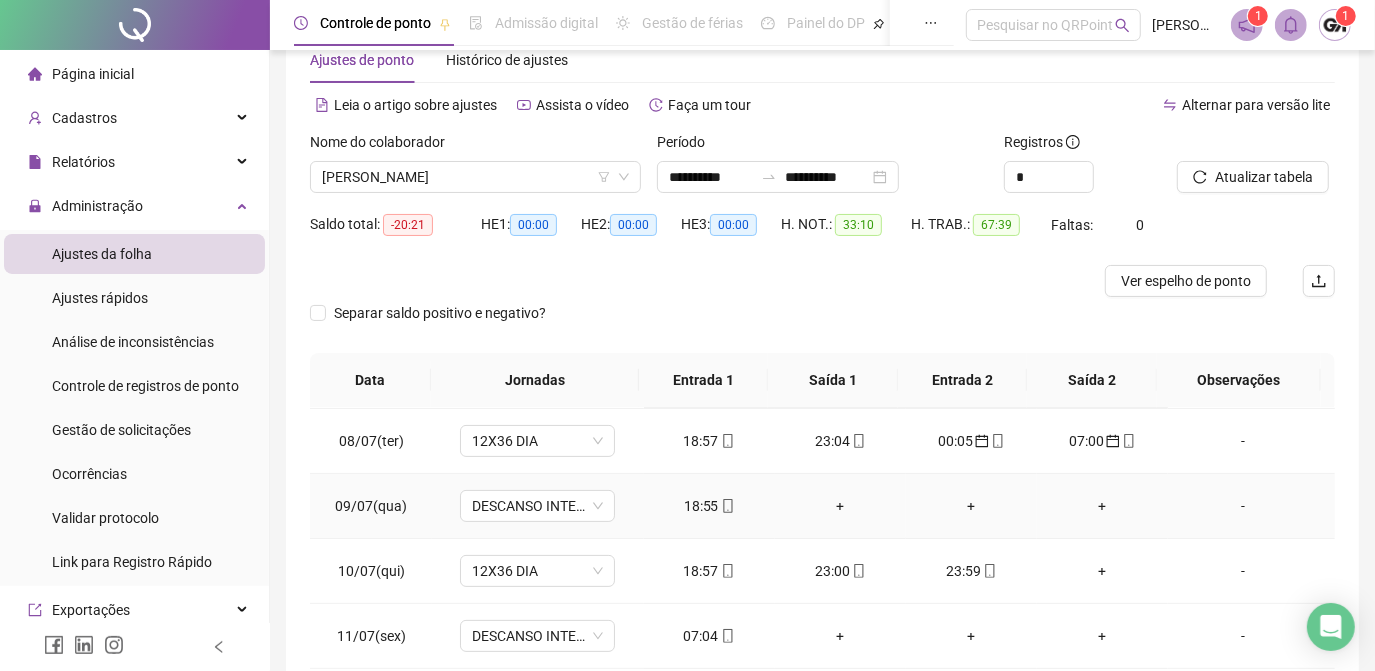 click on "18:55" at bounding box center [709, 506] 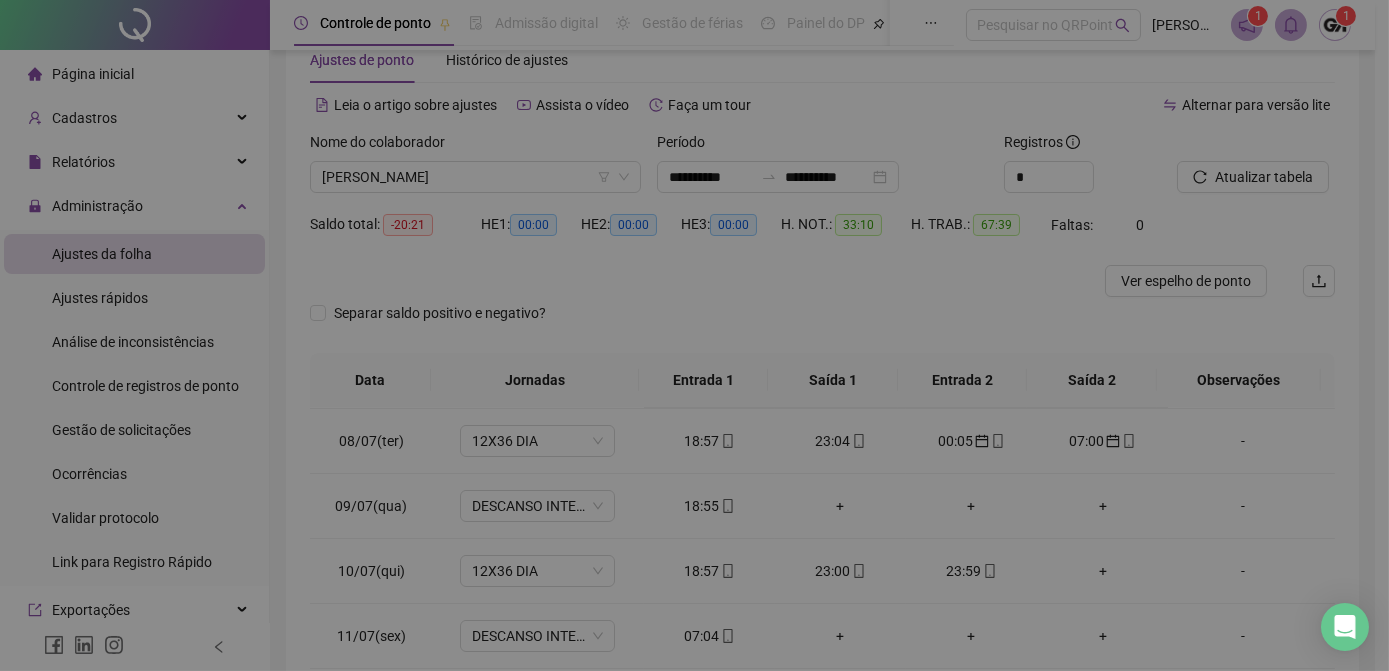 type on "**********" 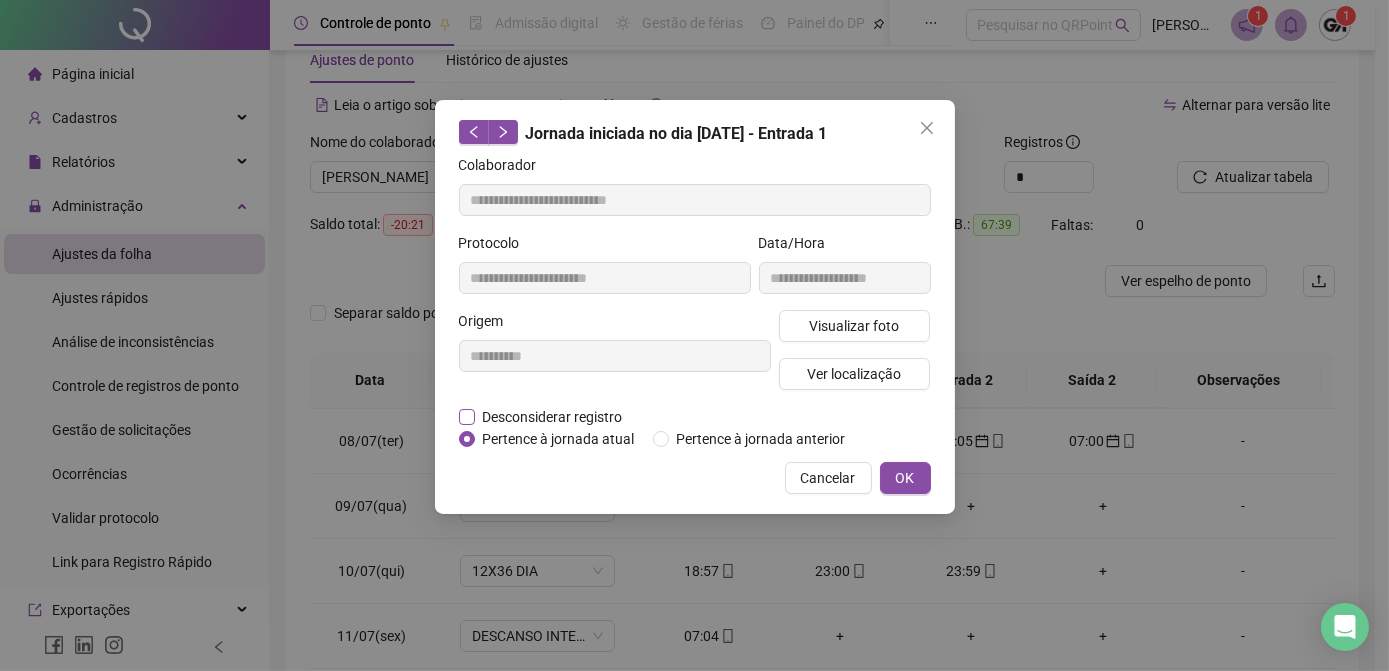 click on "Desconsiderar registro" at bounding box center [553, 417] 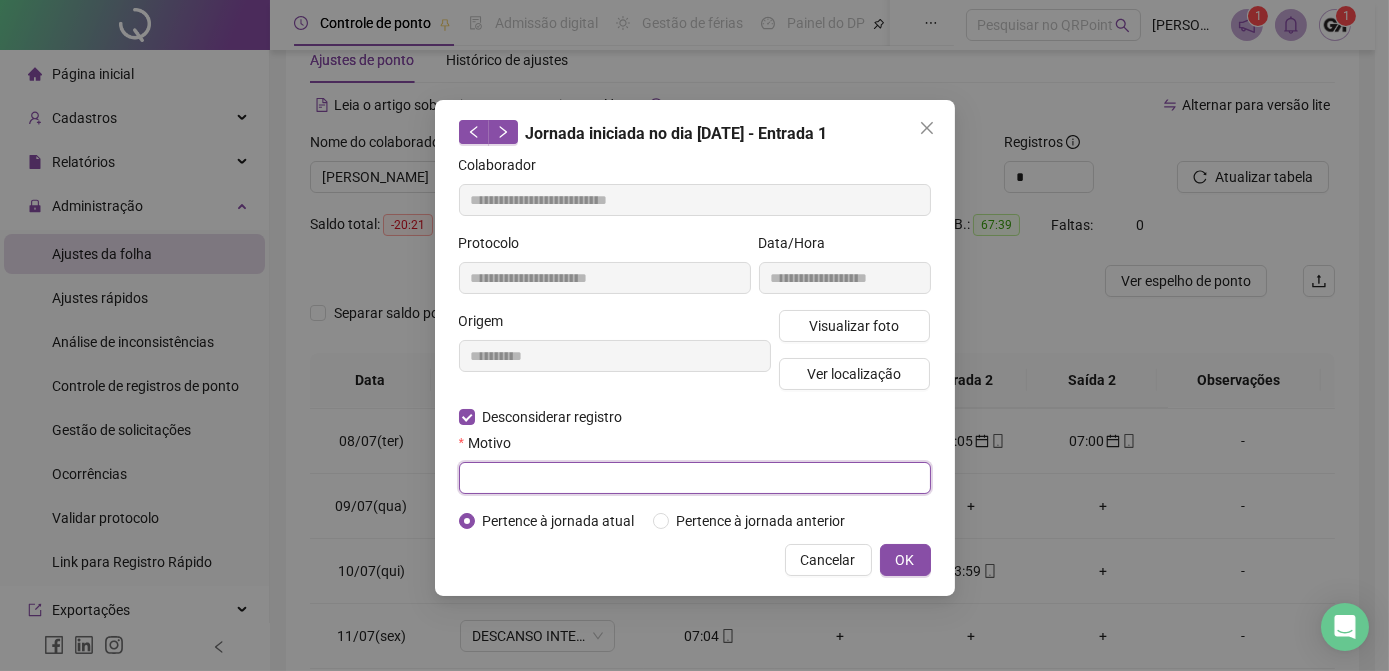 click at bounding box center (695, 478) 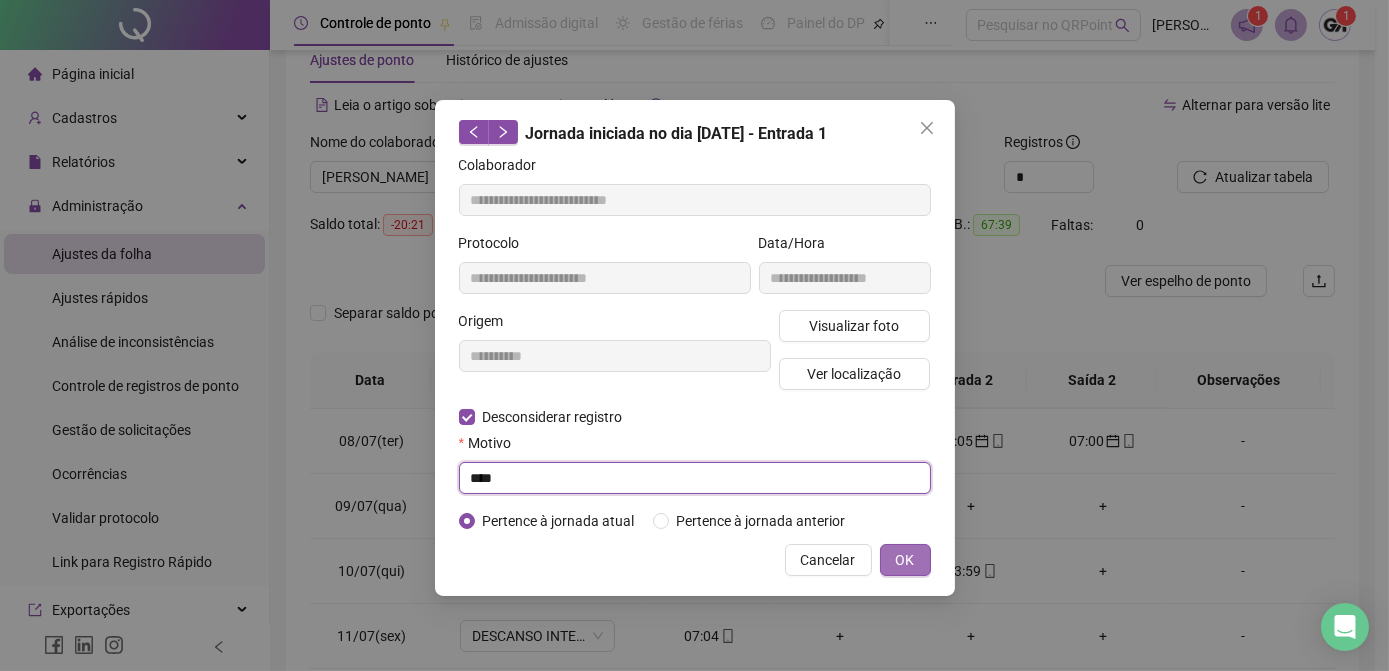 type on "****" 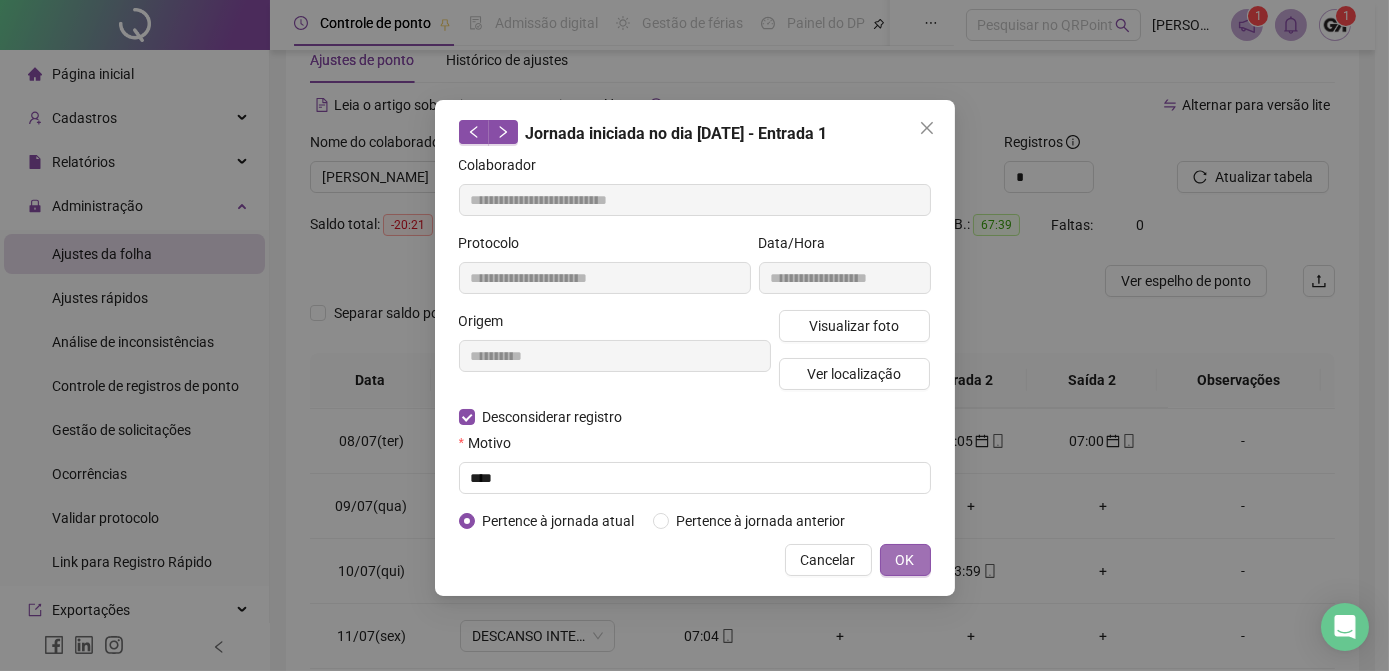 click on "OK" at bounding box center (905, 560) 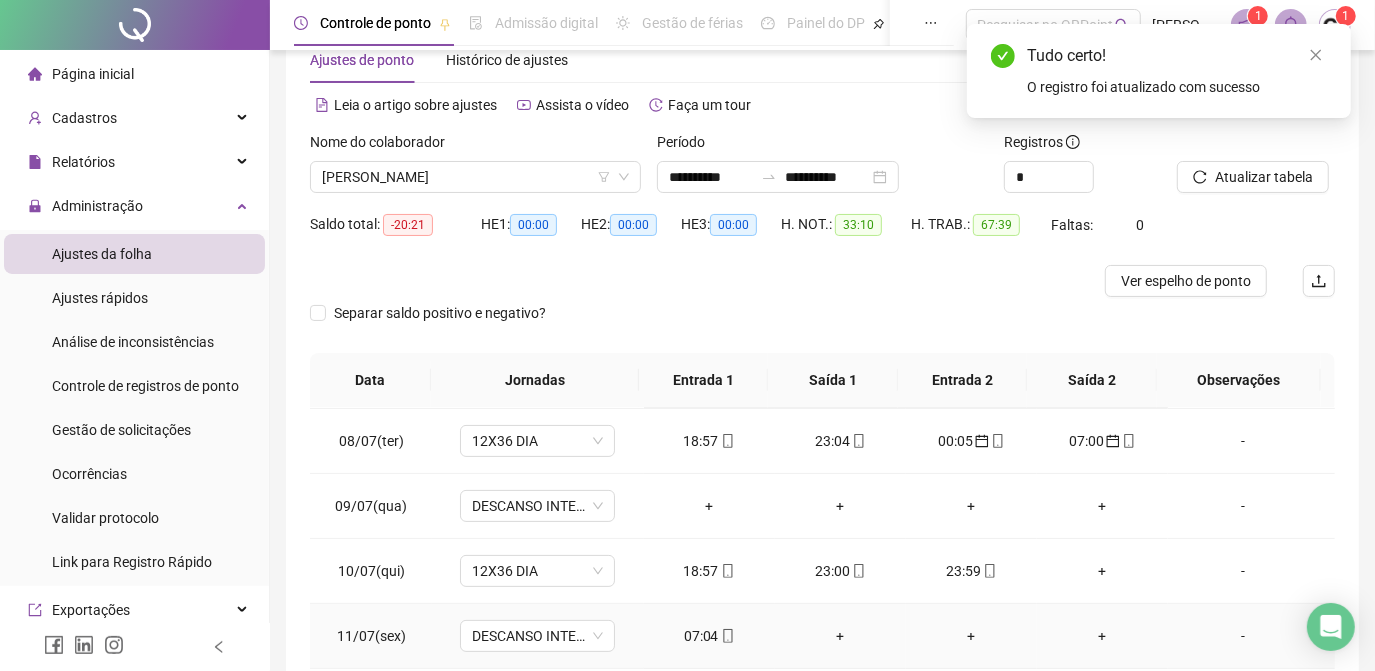 click on "07:04" at bounding box center (709, 636) 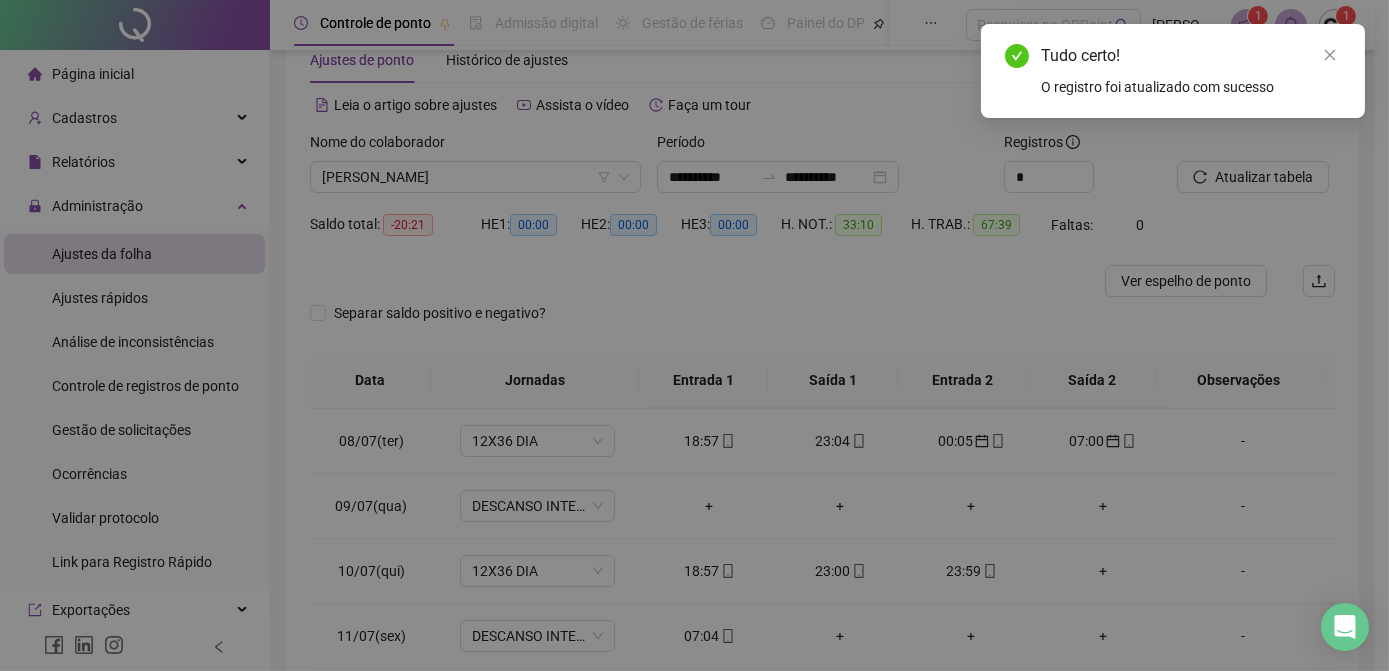 type on "**********" 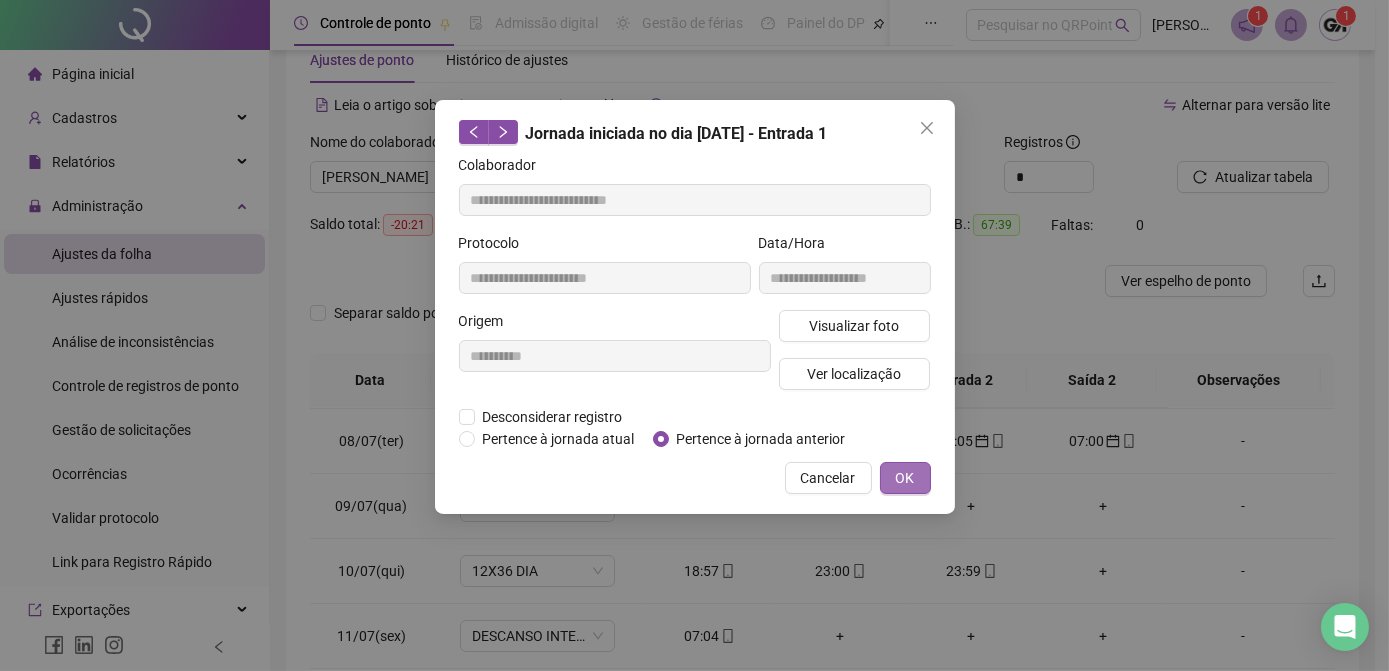 click on "OK" at bounding box center (905, 478) 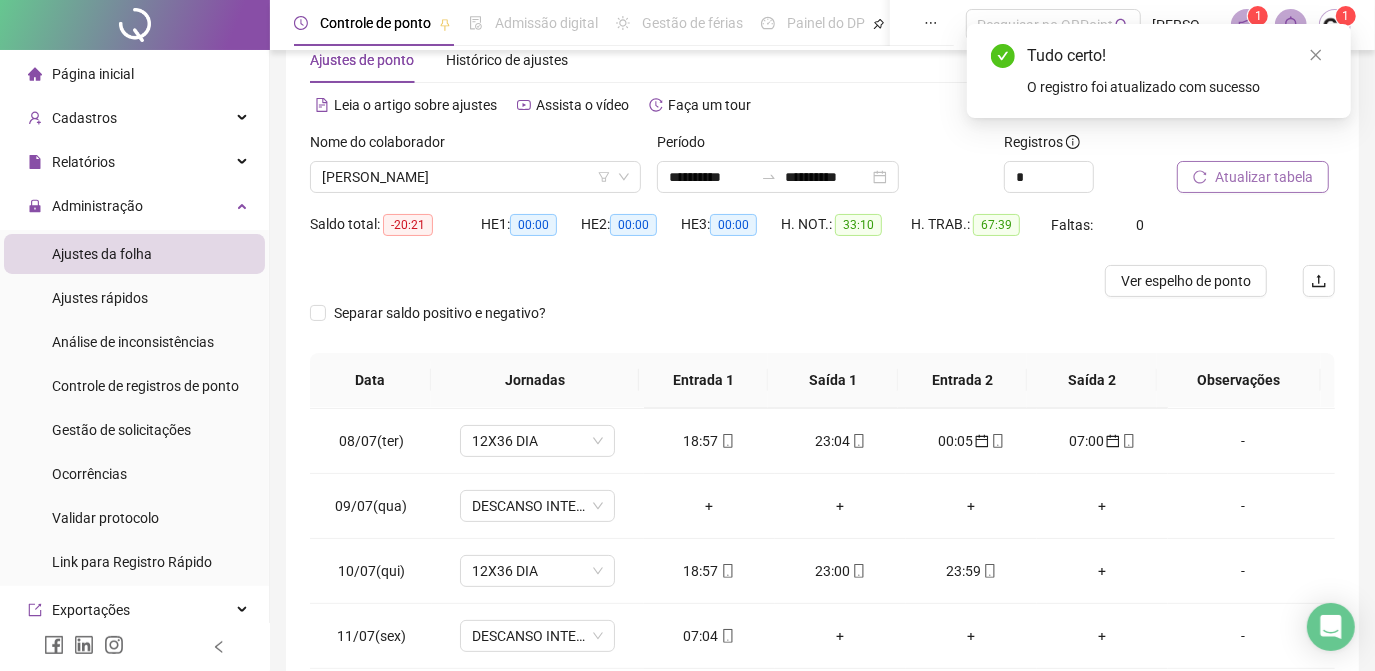 click on "Atualizar tabela" at bounding box center (1264, 177) 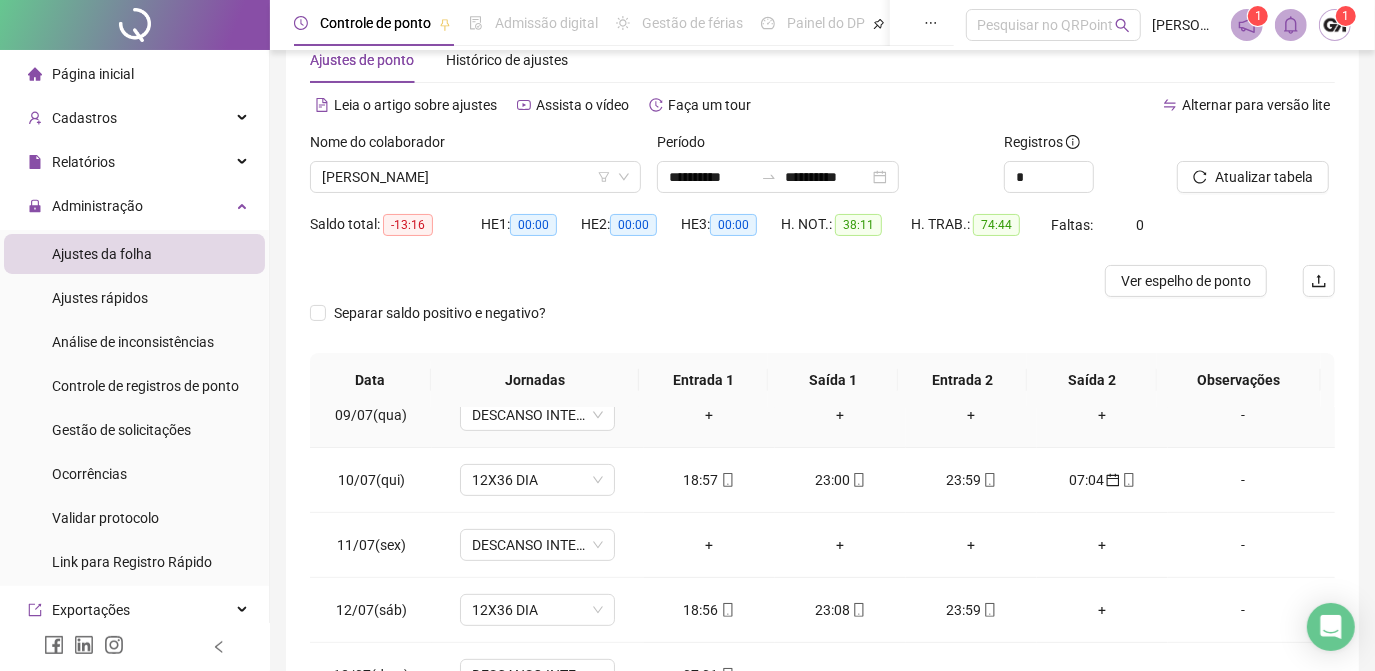 scroll, scrollTop: 608, scrollLeft: 0, axis: vertical 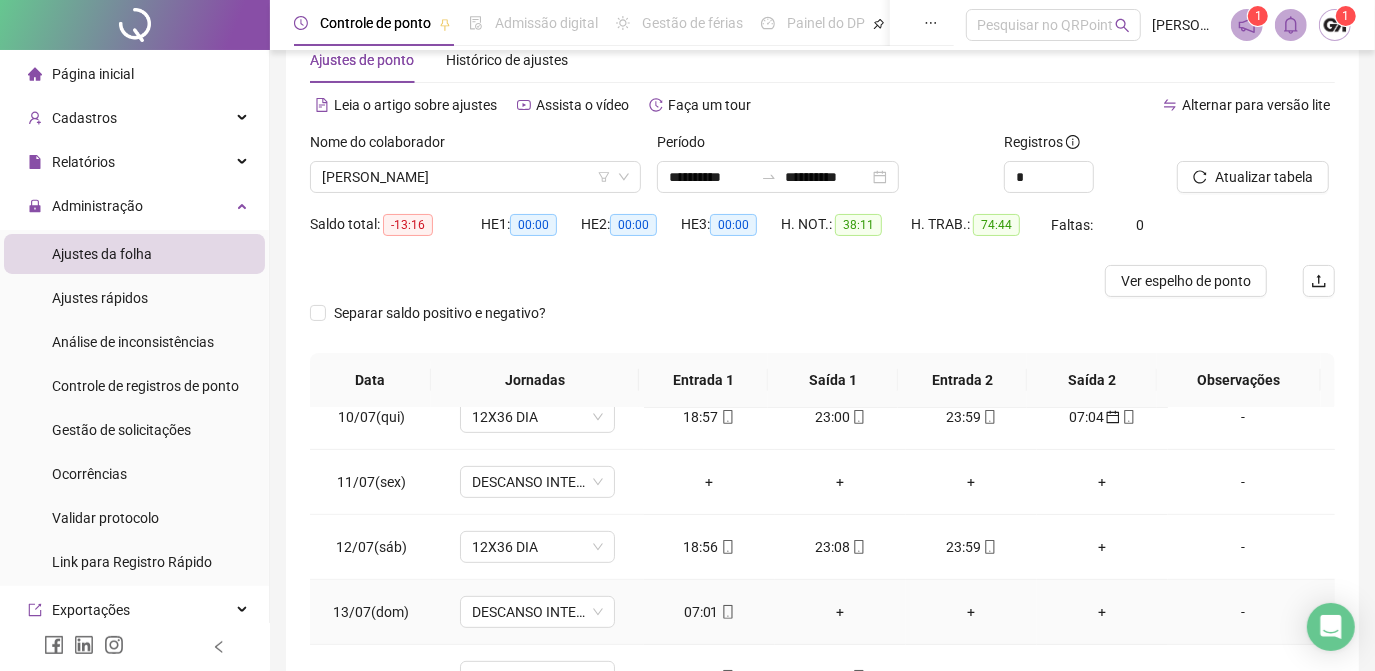 click on "07:01" at bounding box center [709, 612] 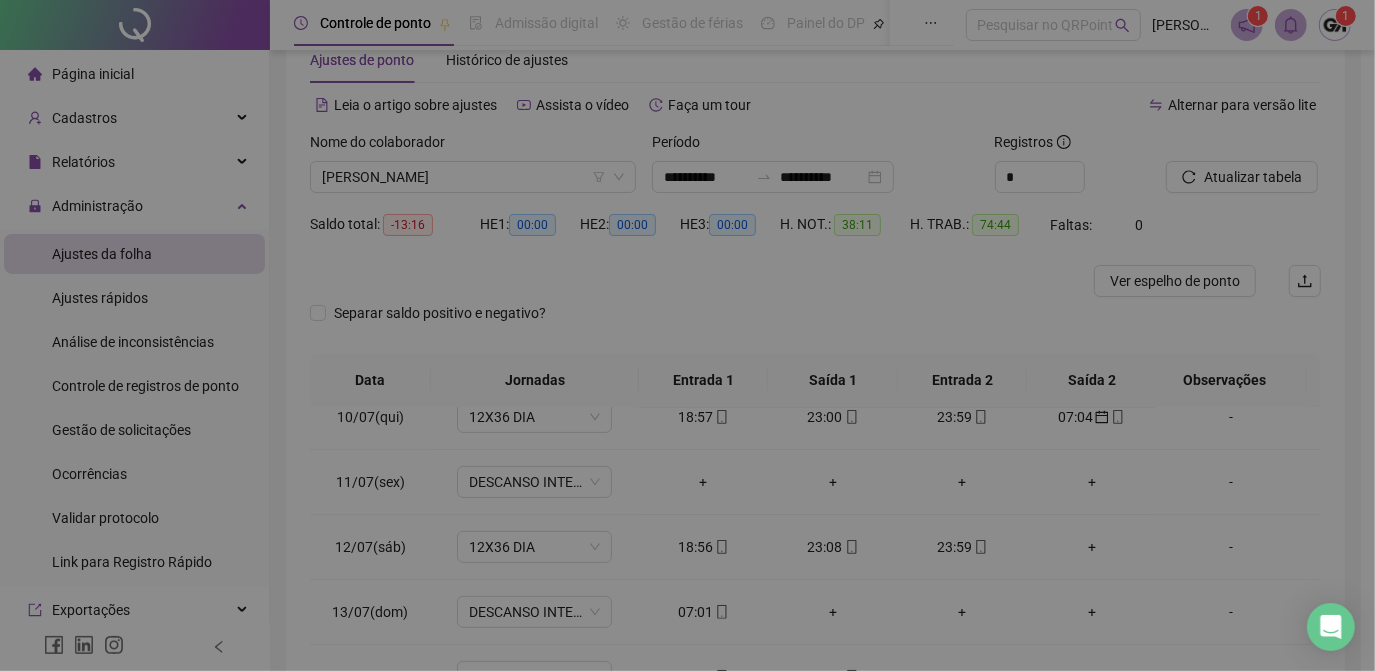 type on "**********" 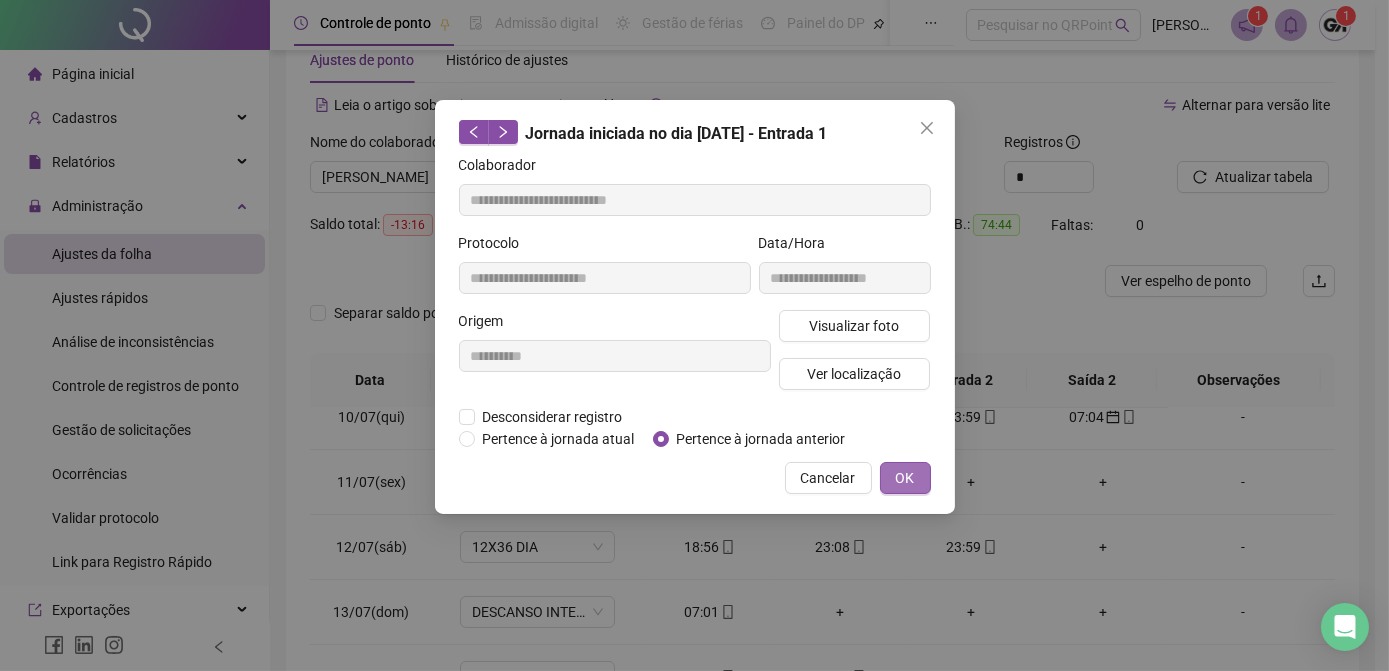 click on "OK" at bounding box center [905, 478] 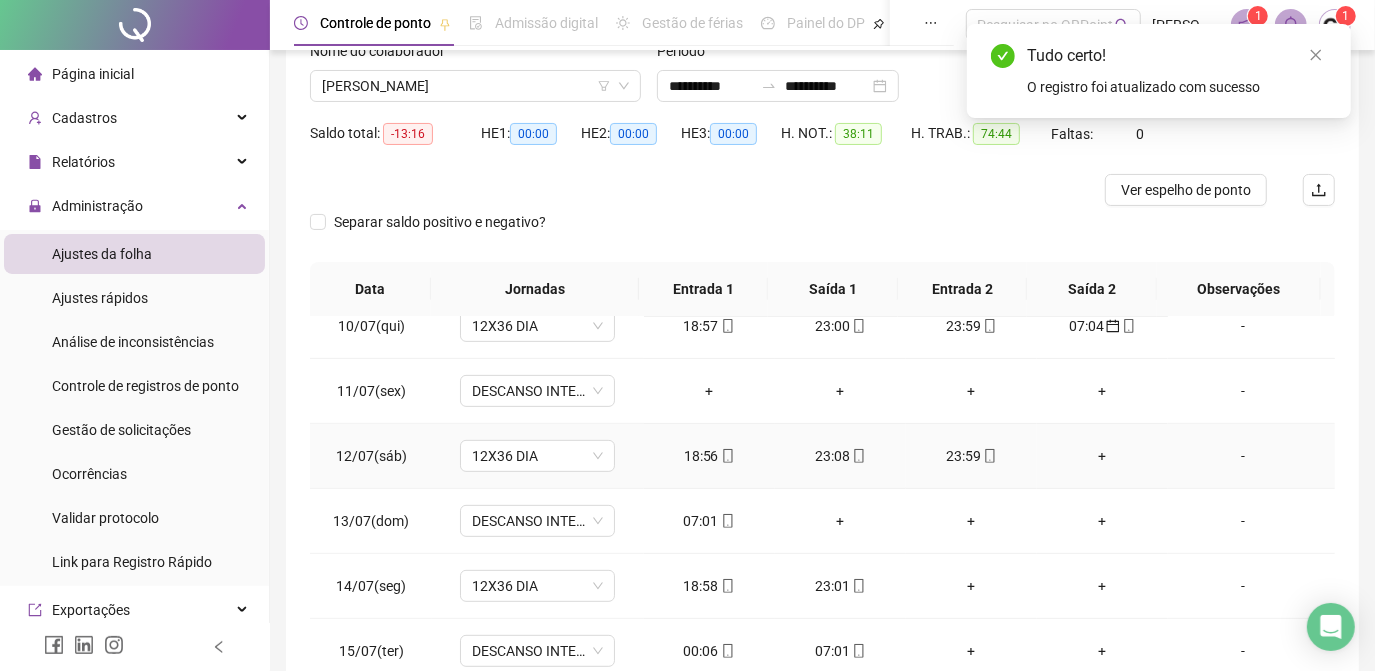 scroll, scrollTop: 235, scrollLeft: 0, axis: vertical 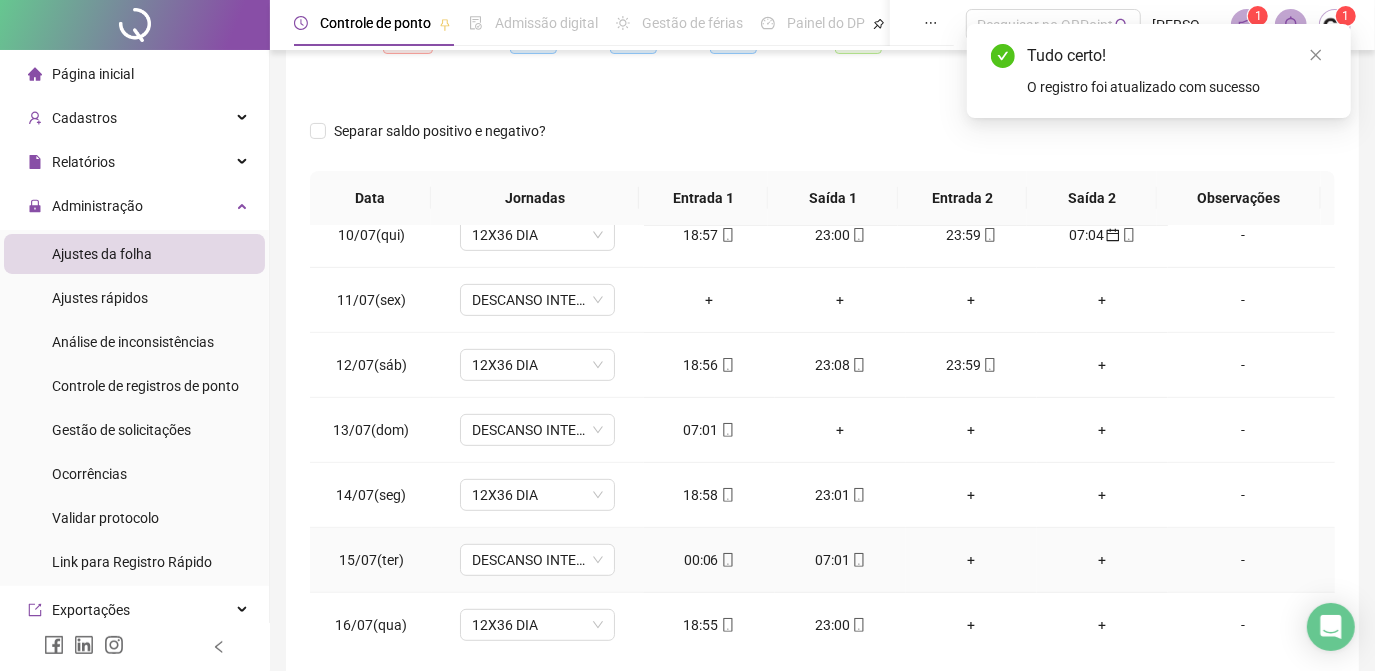 click on "00:06" at bounding box center [709, 560] 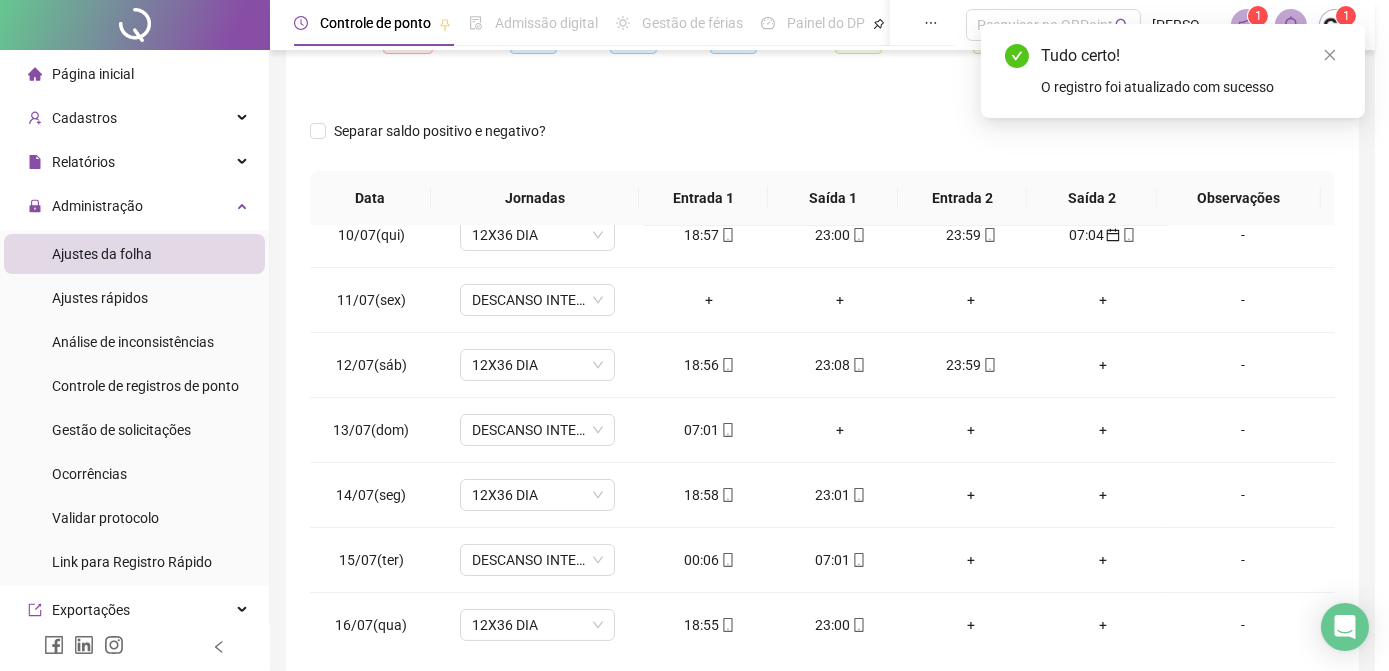 type on "**********" 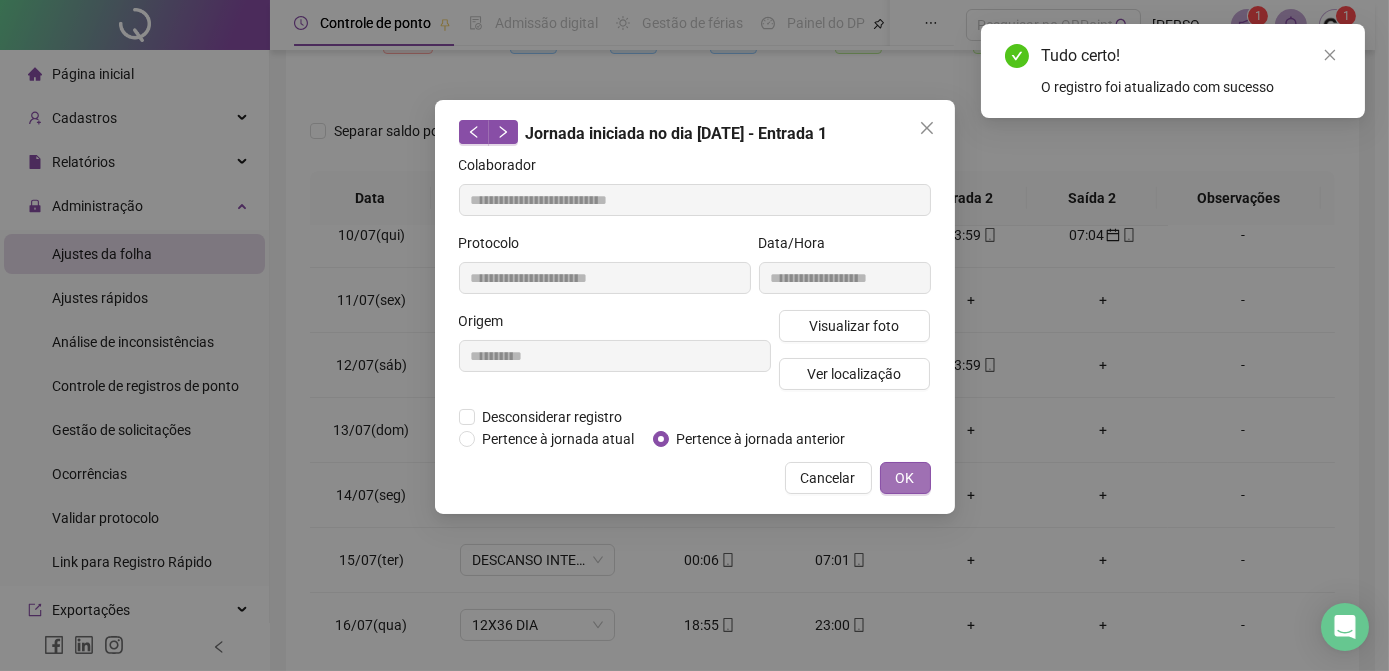 click on "OK" at bounding box center (905, 478) 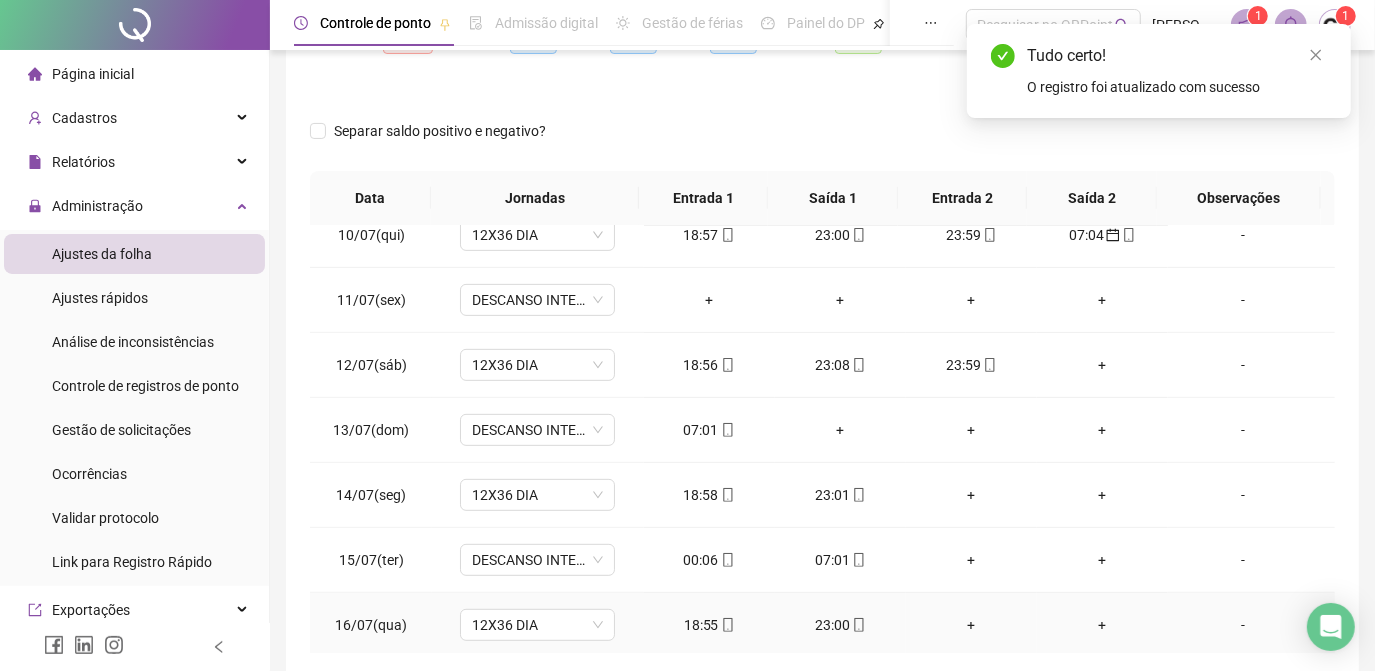 click on "23:00" at bounding box center (840, 625) 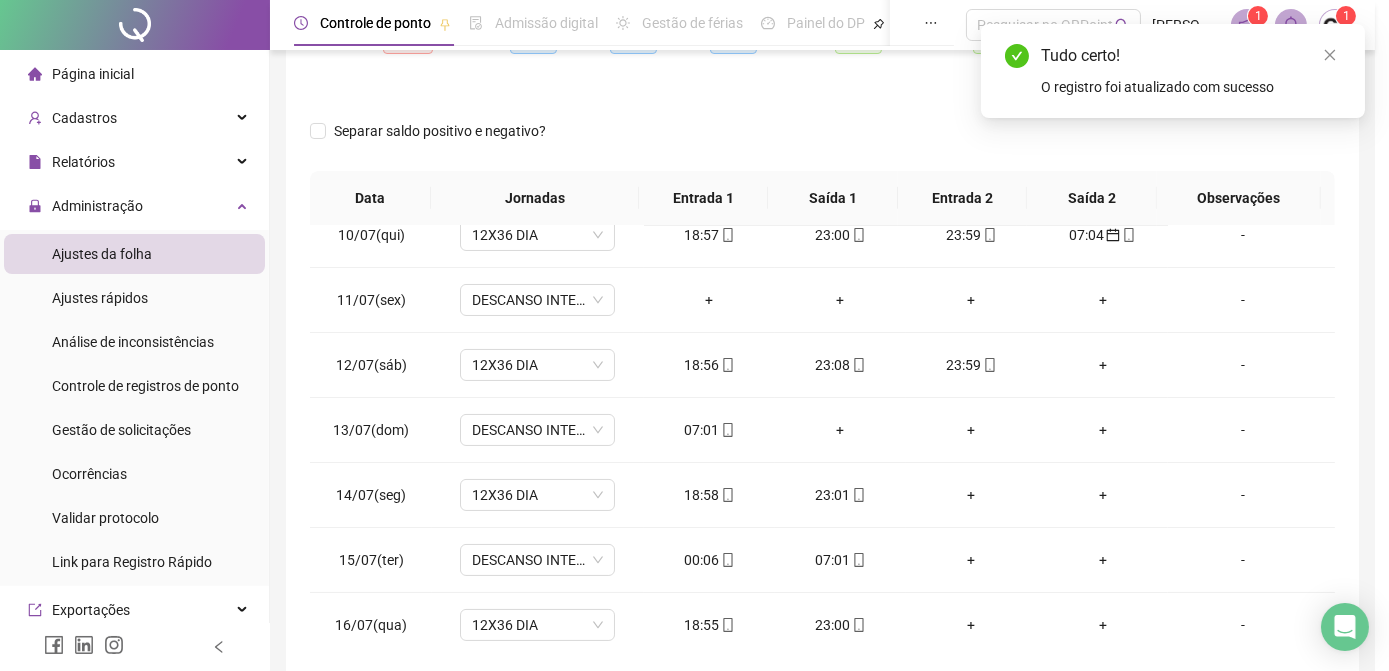 type on "**********" 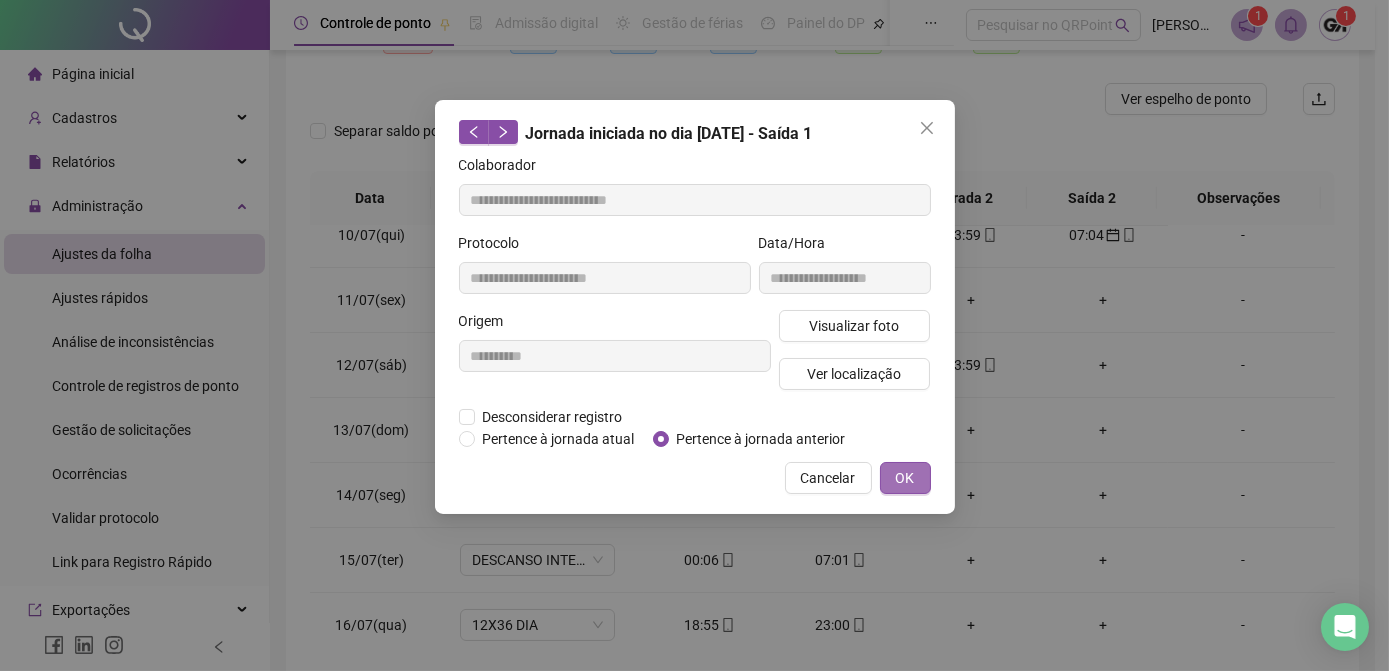 click on "OK" at bounding box center (905, 478) 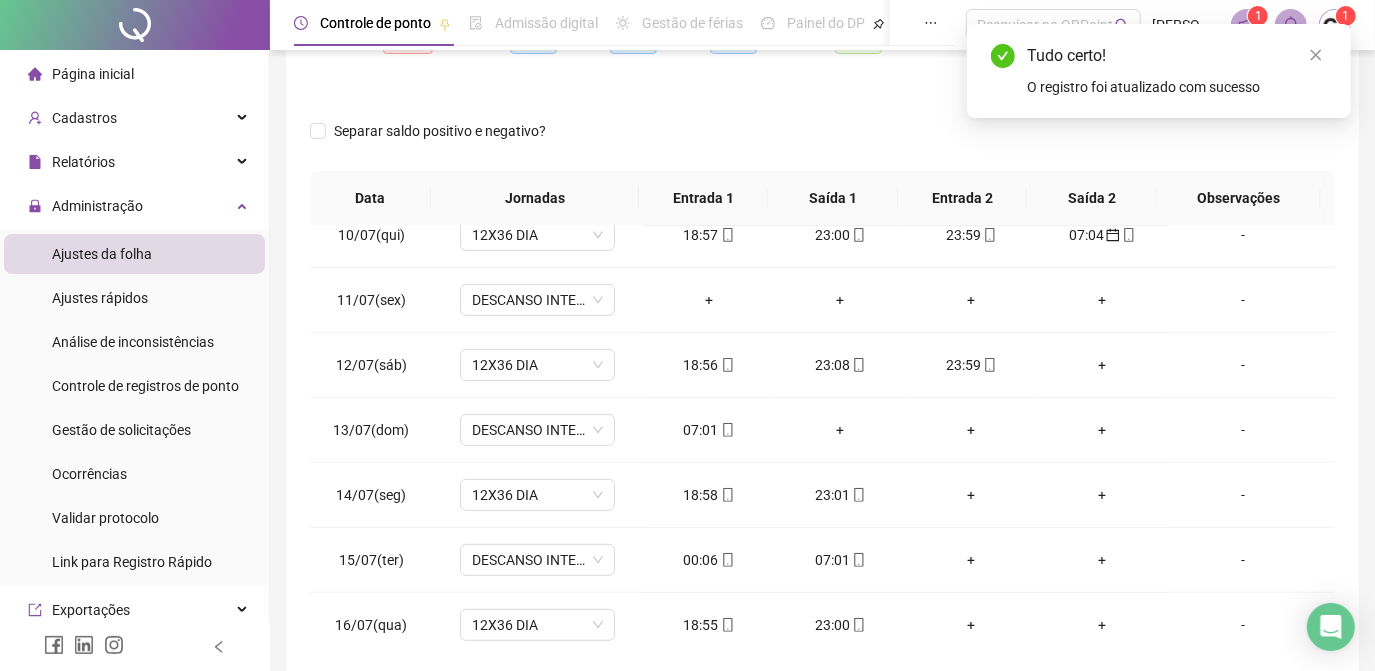 scroll, scrollTop: 53, scrollLeft: 0, axis: vertical 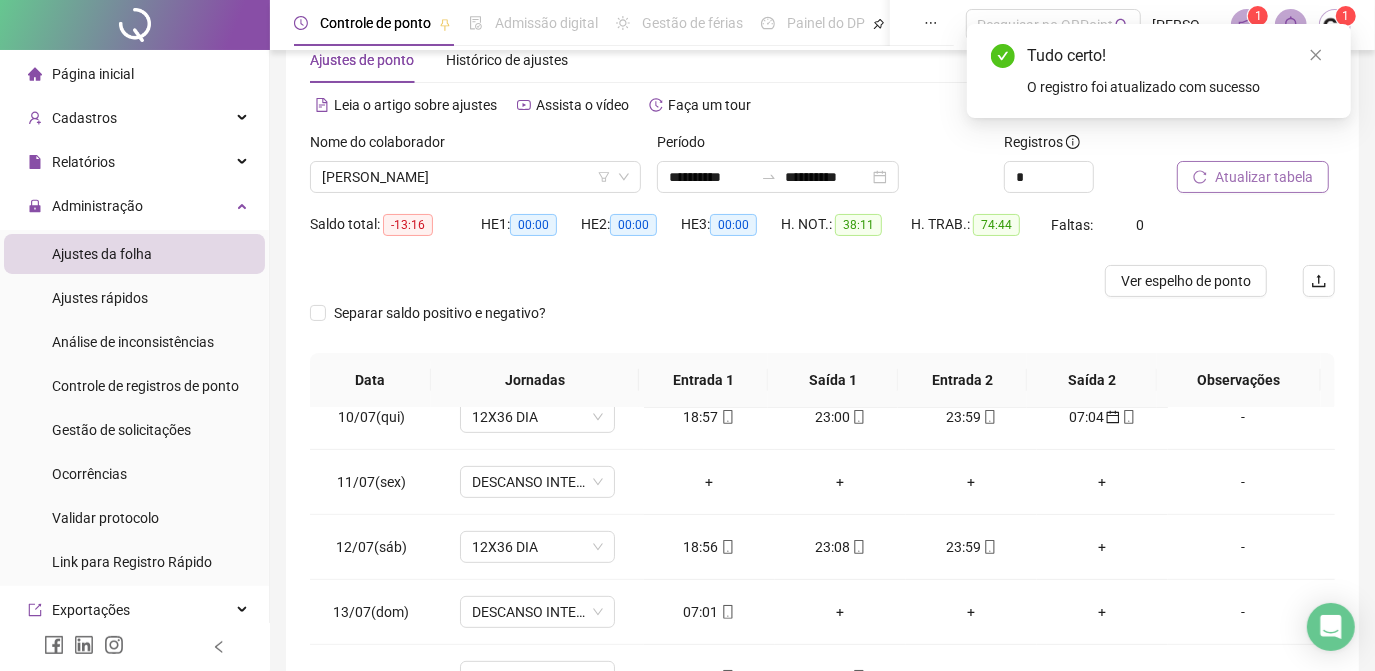 click on "Atualizar tabela" at bounding box center [1264, 177] 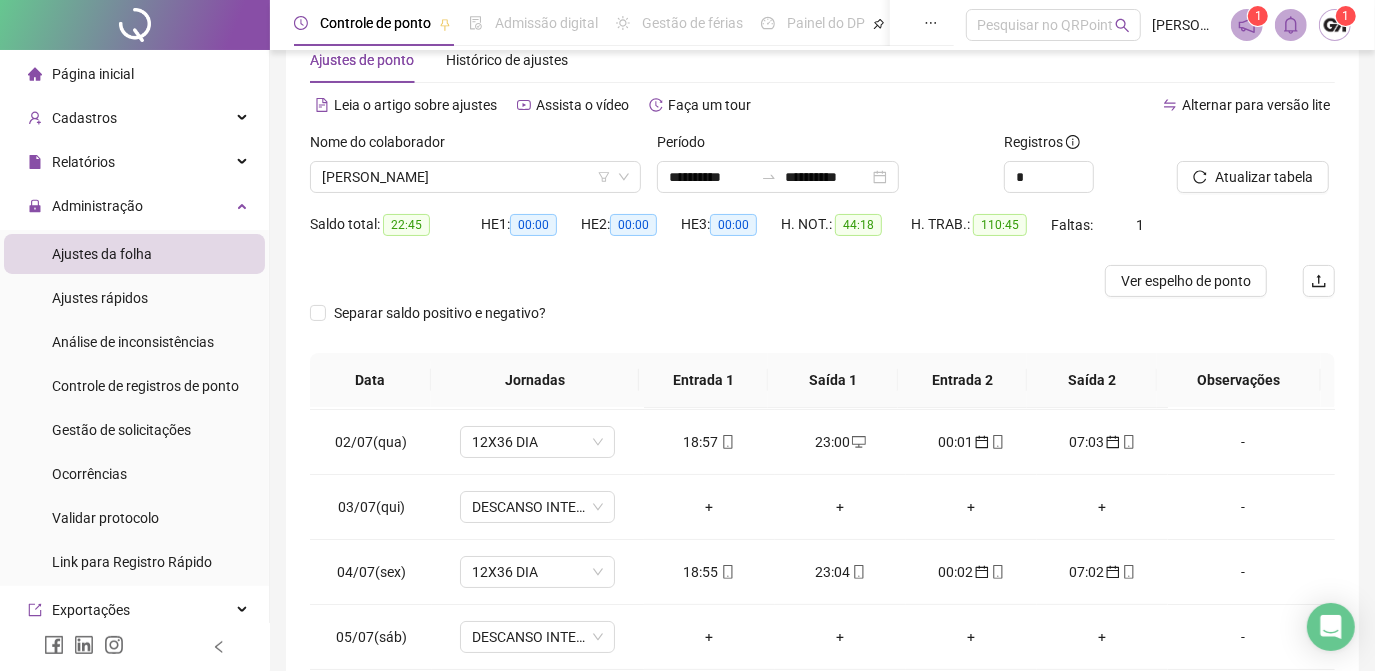 scroll, scrollTop: 0, scrollLeft: 0, axis: both 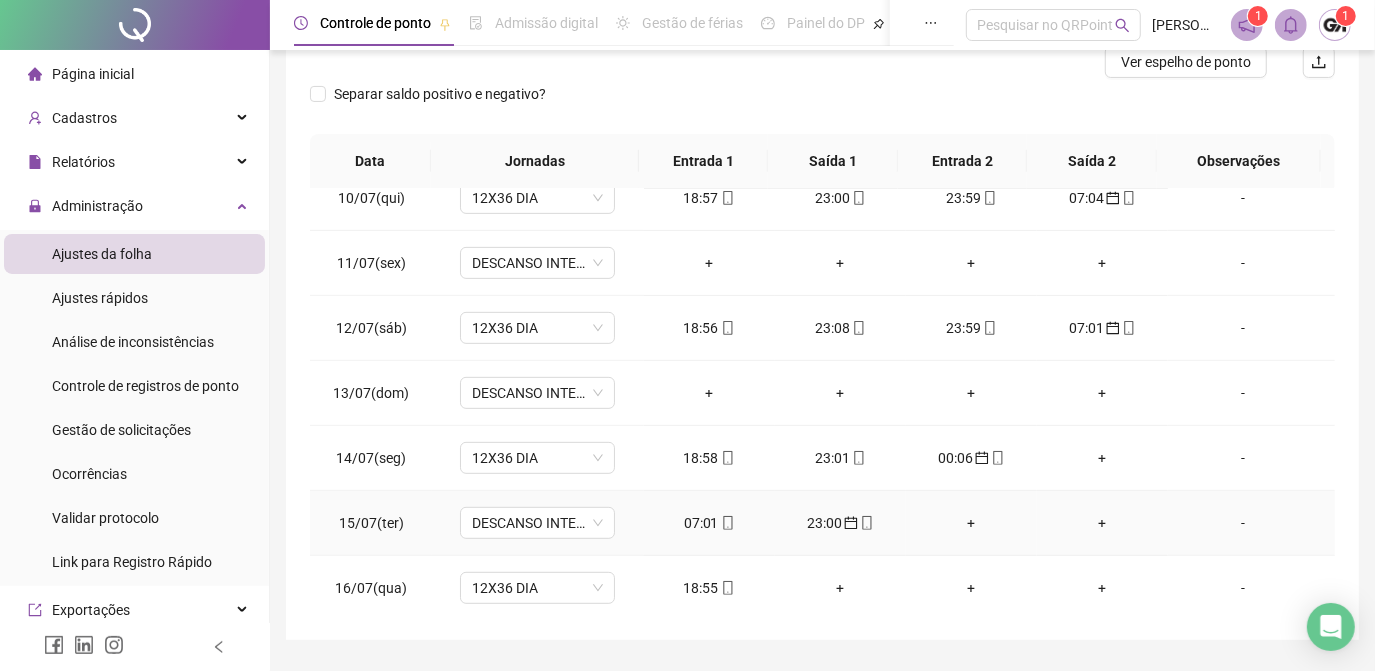 click on "07:01" at bounding box center [709, 523] 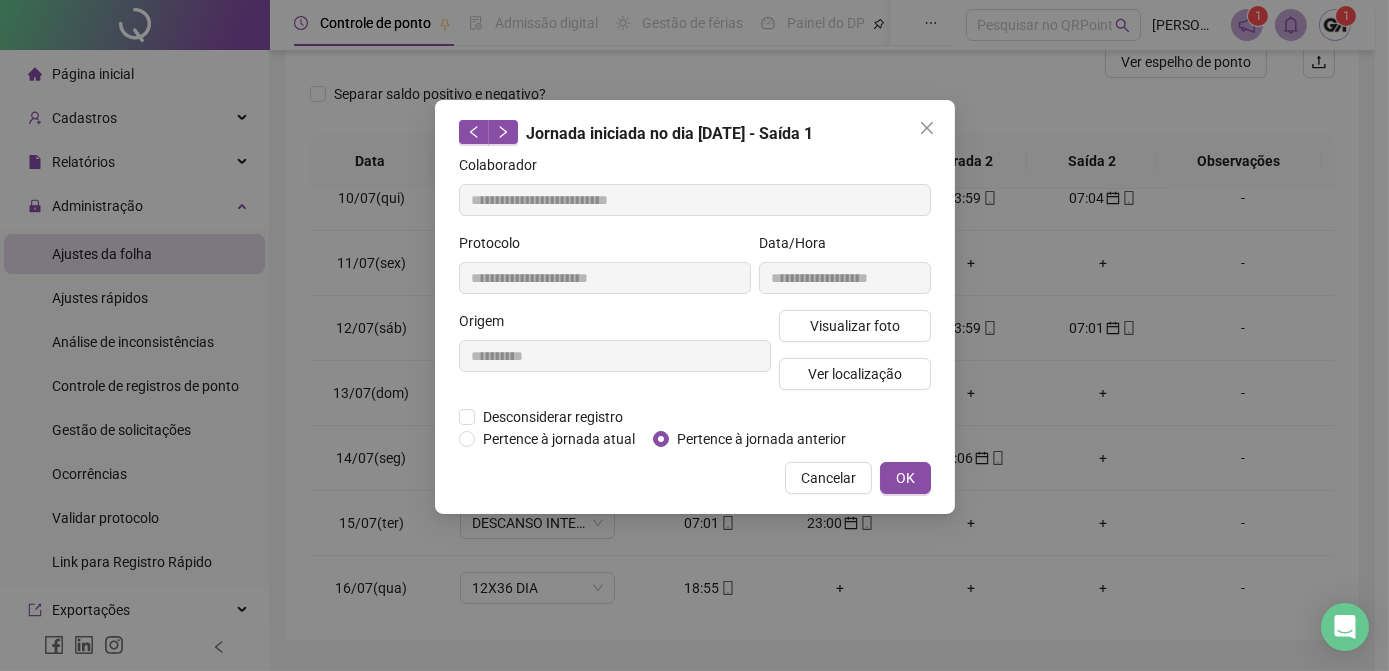 type on "**********" 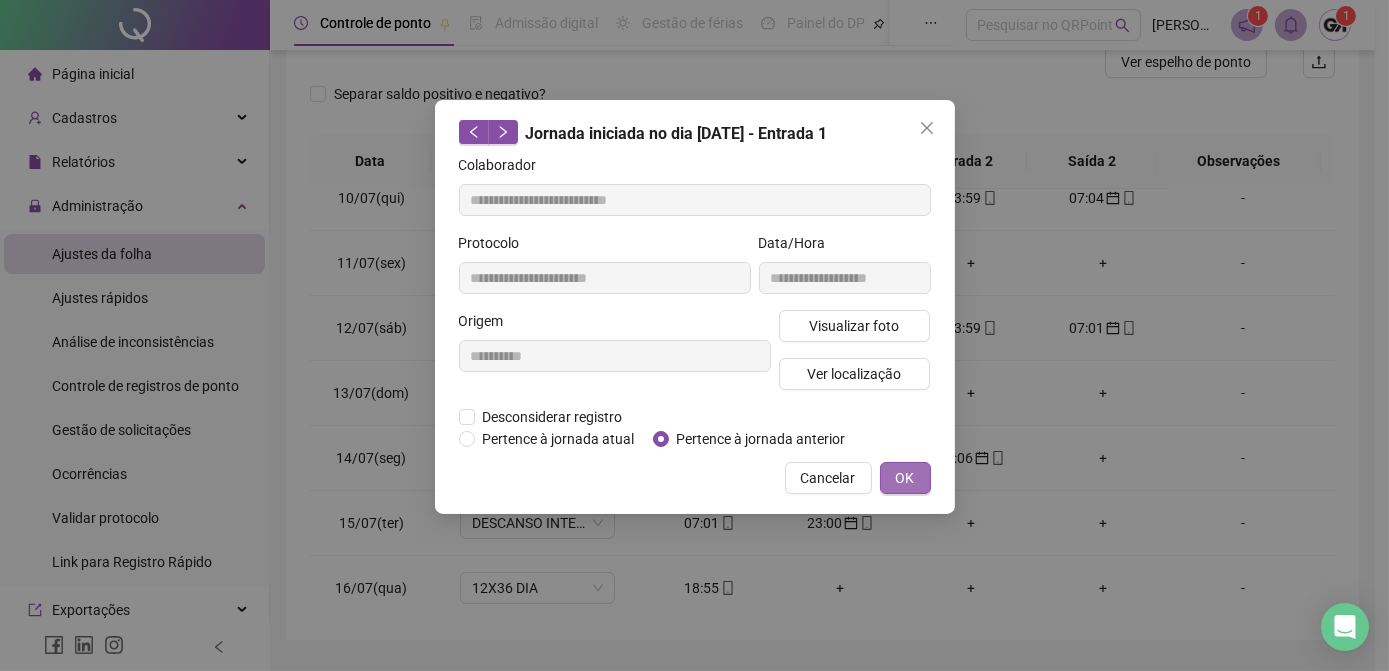 click on "OK" at bounding box center [905, 478] 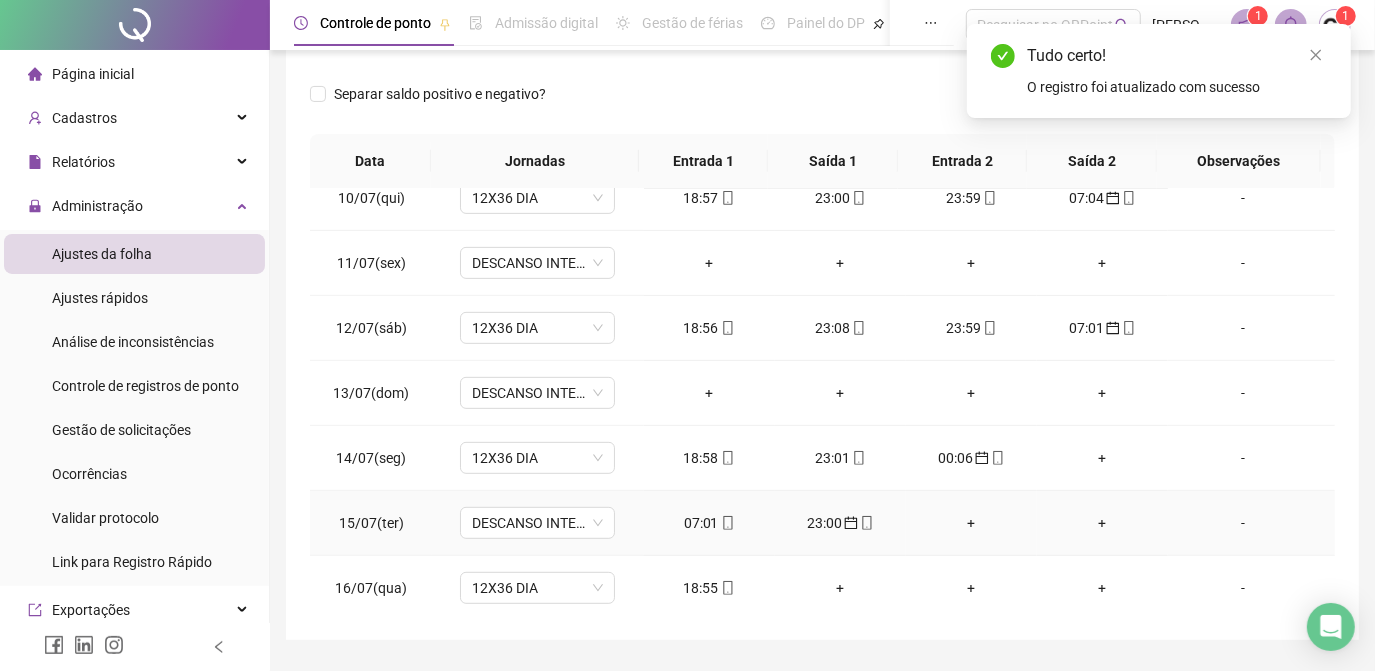 click on "23:00" at bounding box center (840, 523) 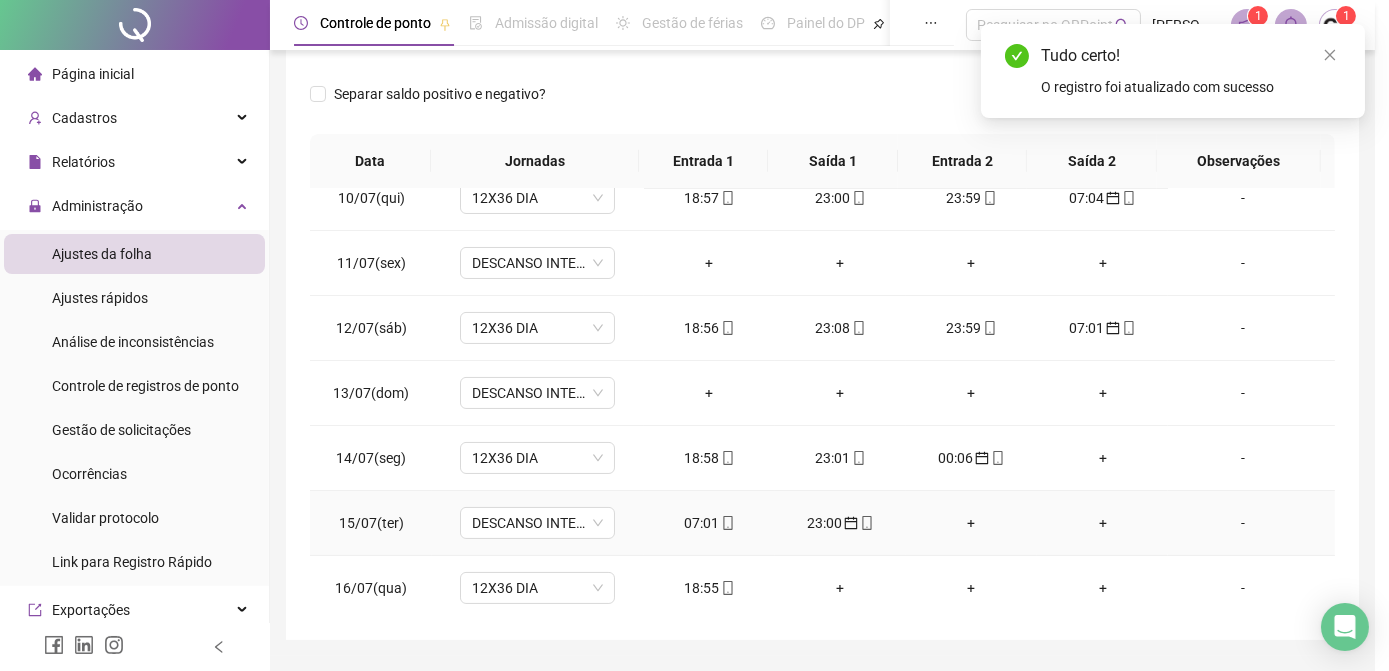 type on "**********" 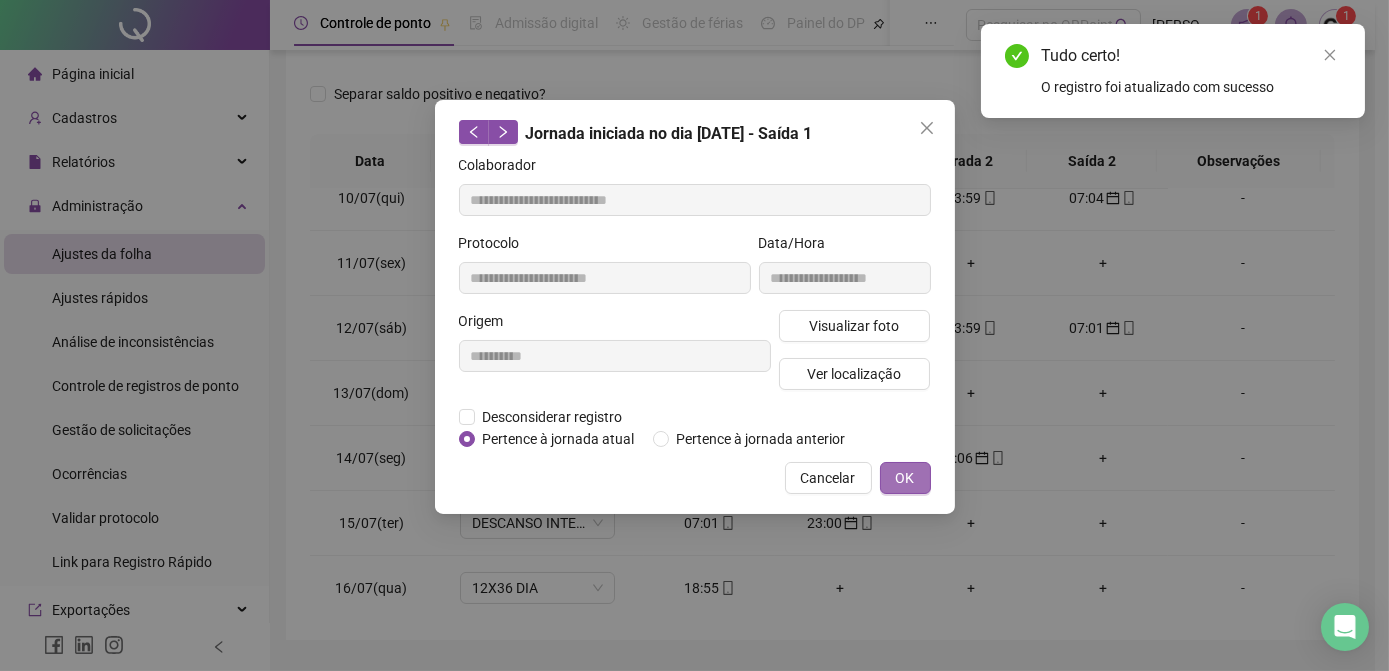 click on "OK" at bounding box center (905, 478) 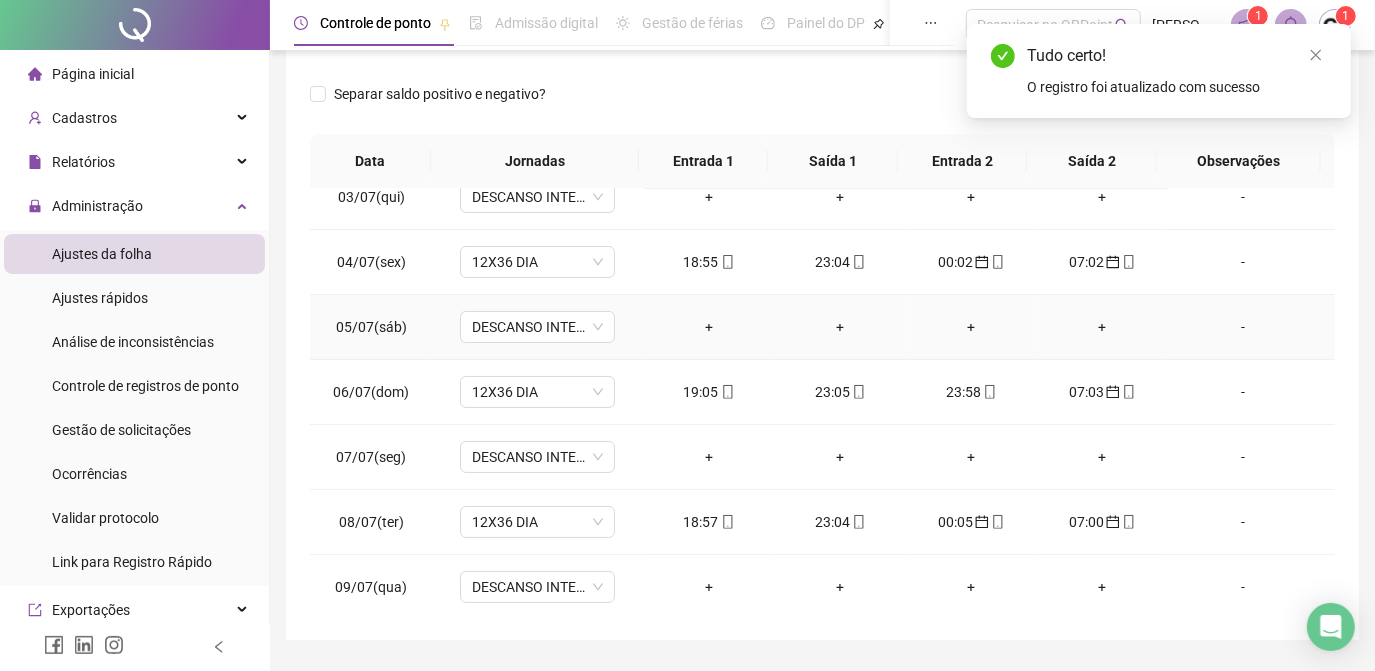 scroll, scrollTop: 0, scrollLeft: 0, axis: both 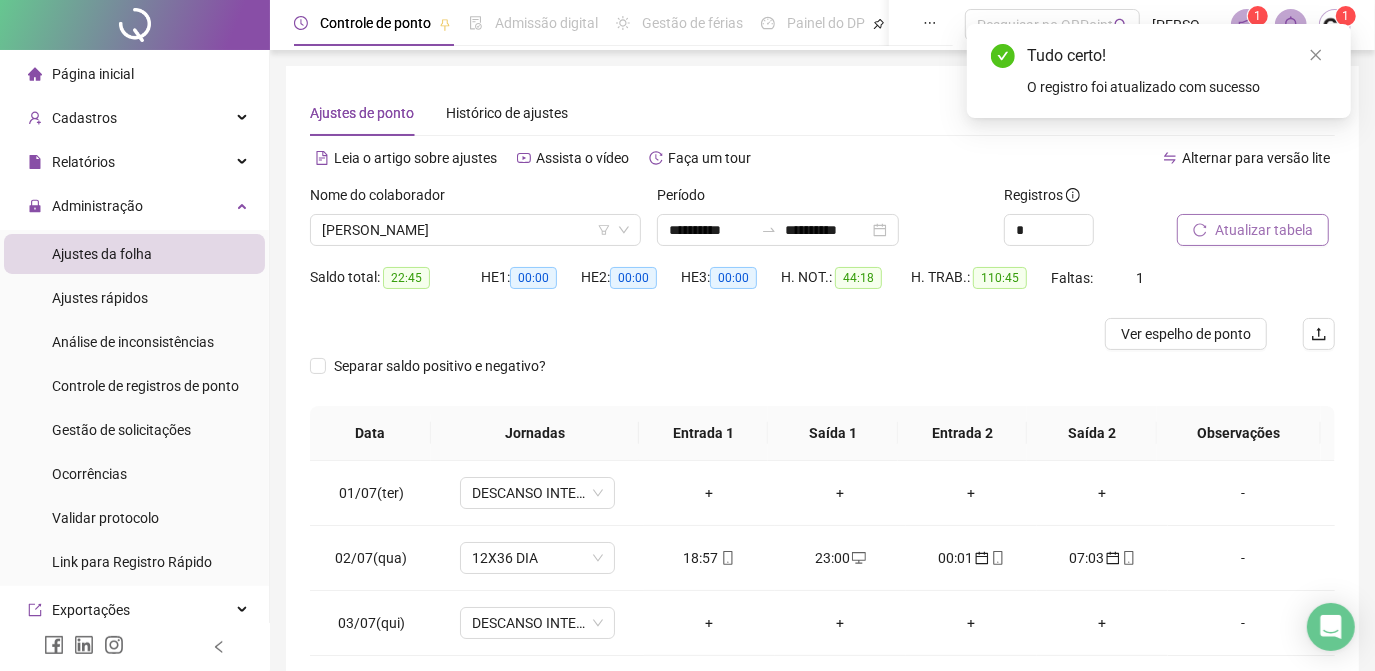 click on "Atualizar tabela" at bounding box center [1264, 230] 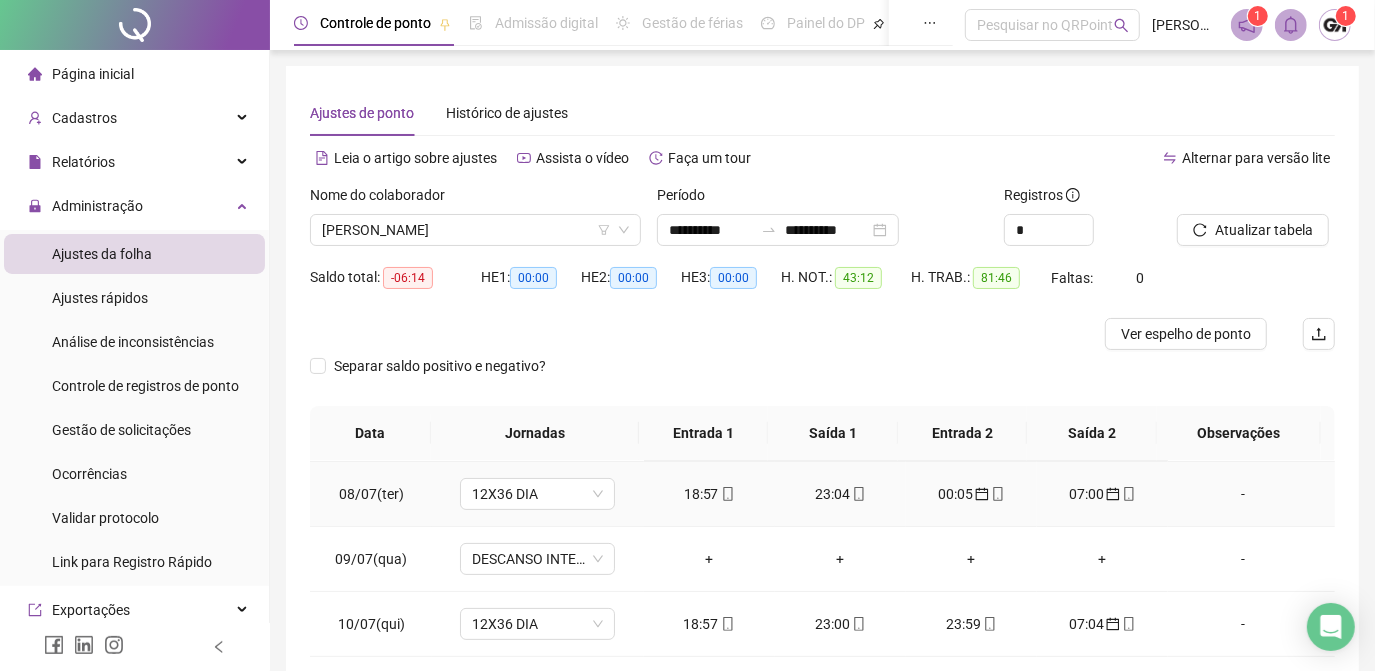 scroll, scrollTop: 608, scrollLeft: 0, axis: vertical 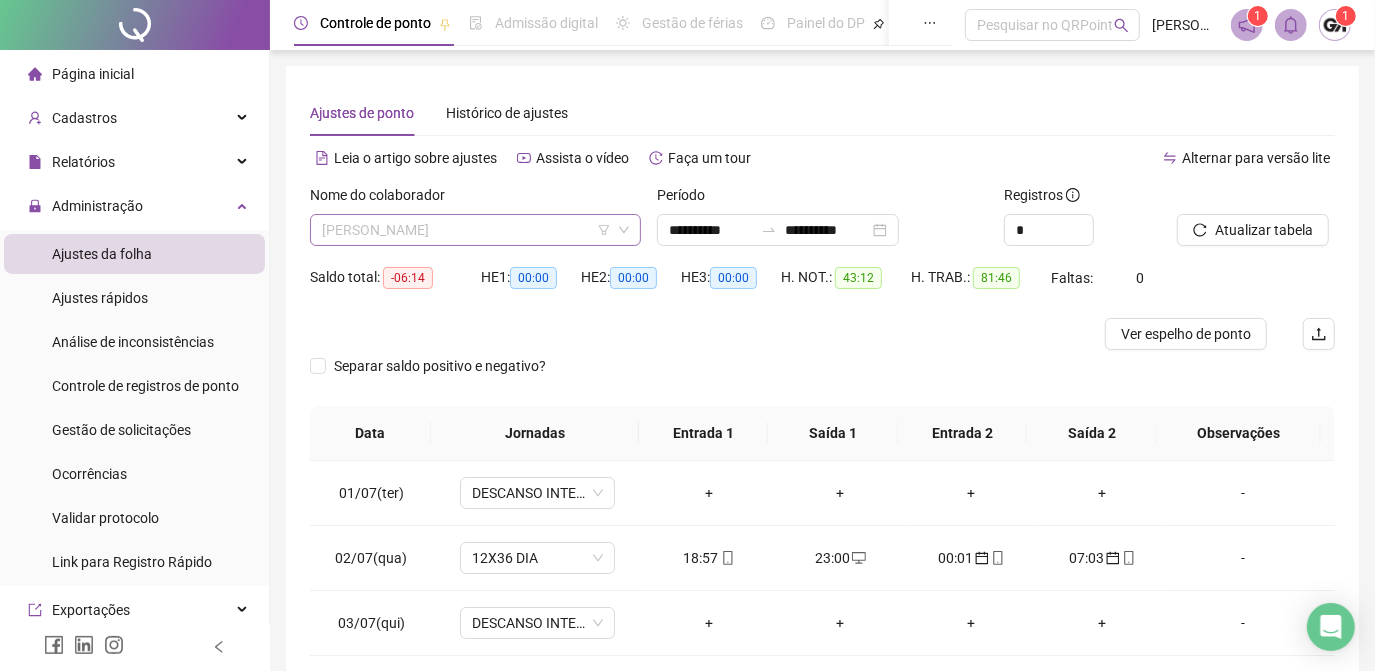 click on "RODRIGO CARVALHO DOS SANTOS" at bounding box center (475, 230) 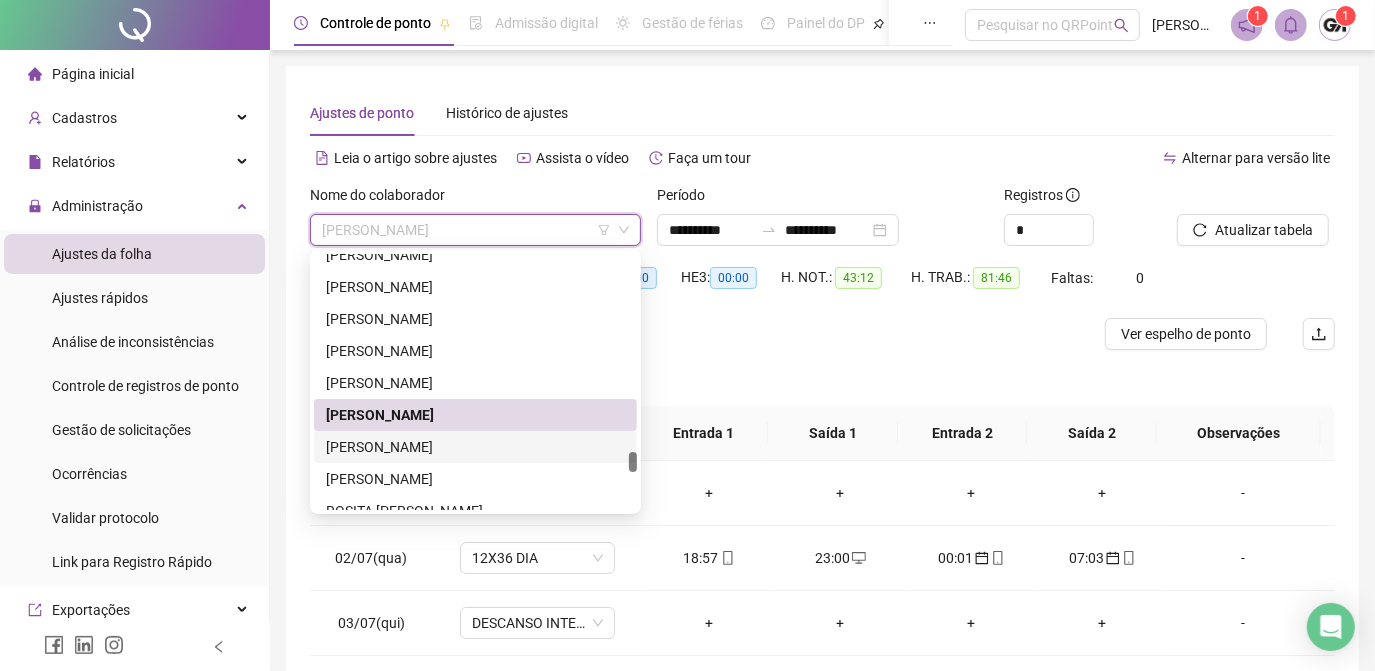 click on "RODRIGO DO NASCIMENTO BORBA" at bounding box center [475, 447] 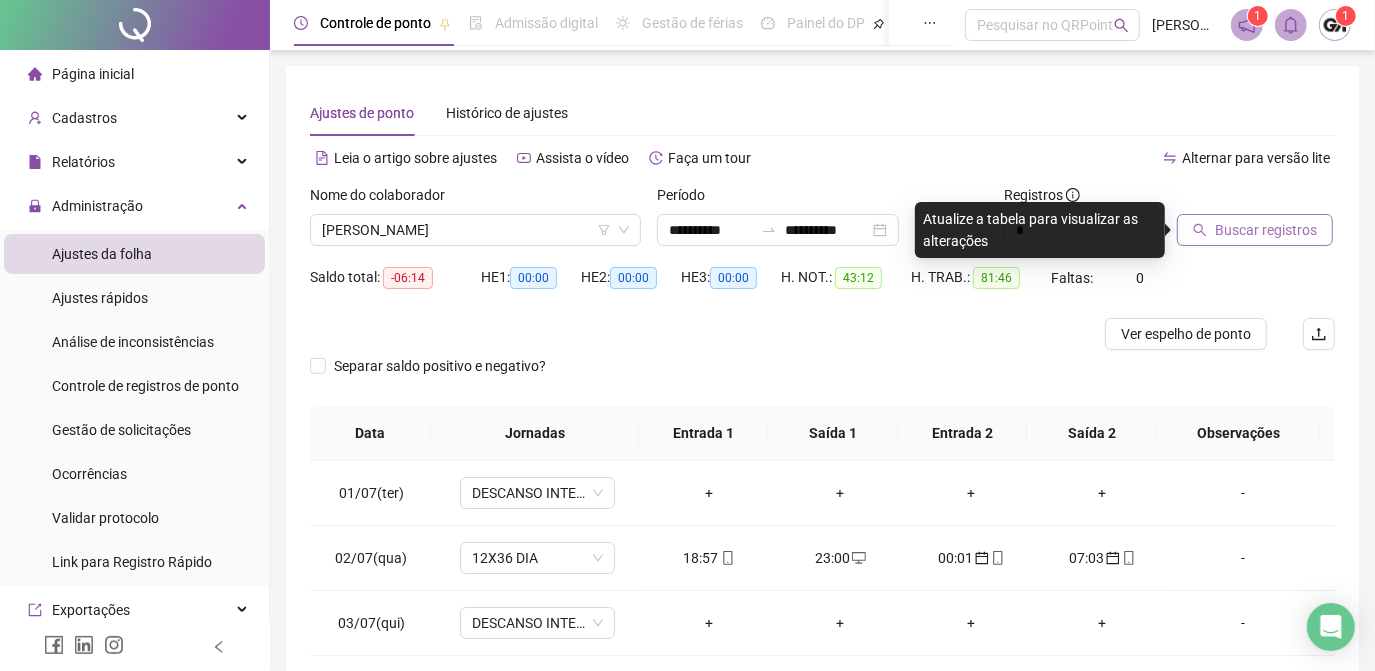 click on "Buscar registros" at bounding box center (1266, 230) 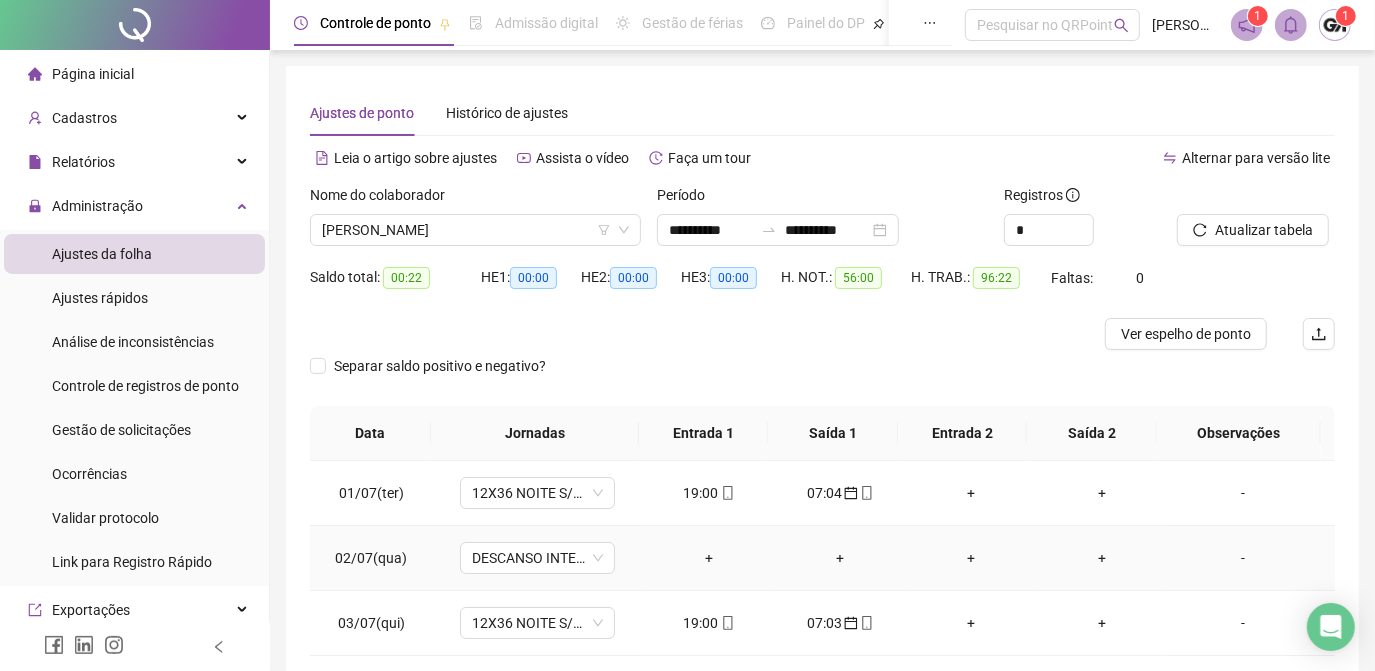 scroll, scrollTop: 90, scrollLeft: 0, axis: vertical 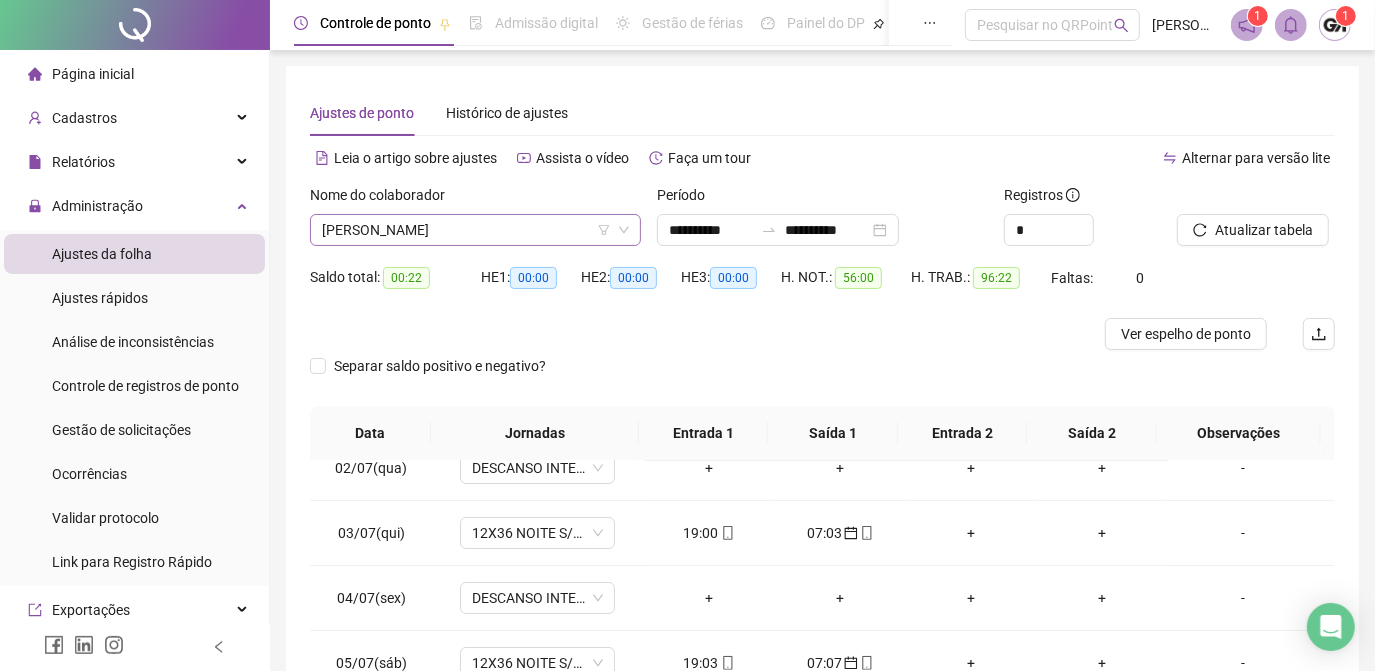 click on "RODRIGO DO NASCIMENTO BORBA" at bounding box center [475, 230] 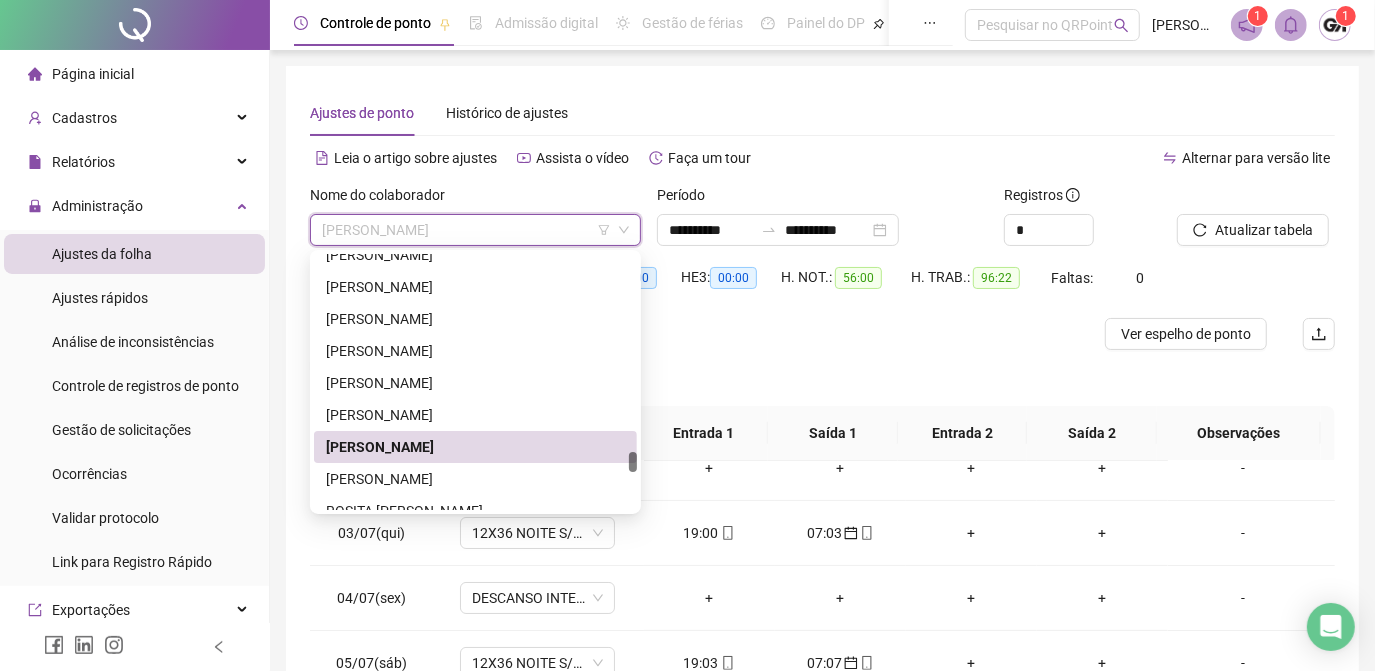 click on "Separar saldo positivo e negativo?" at bounding box center (822, 378) 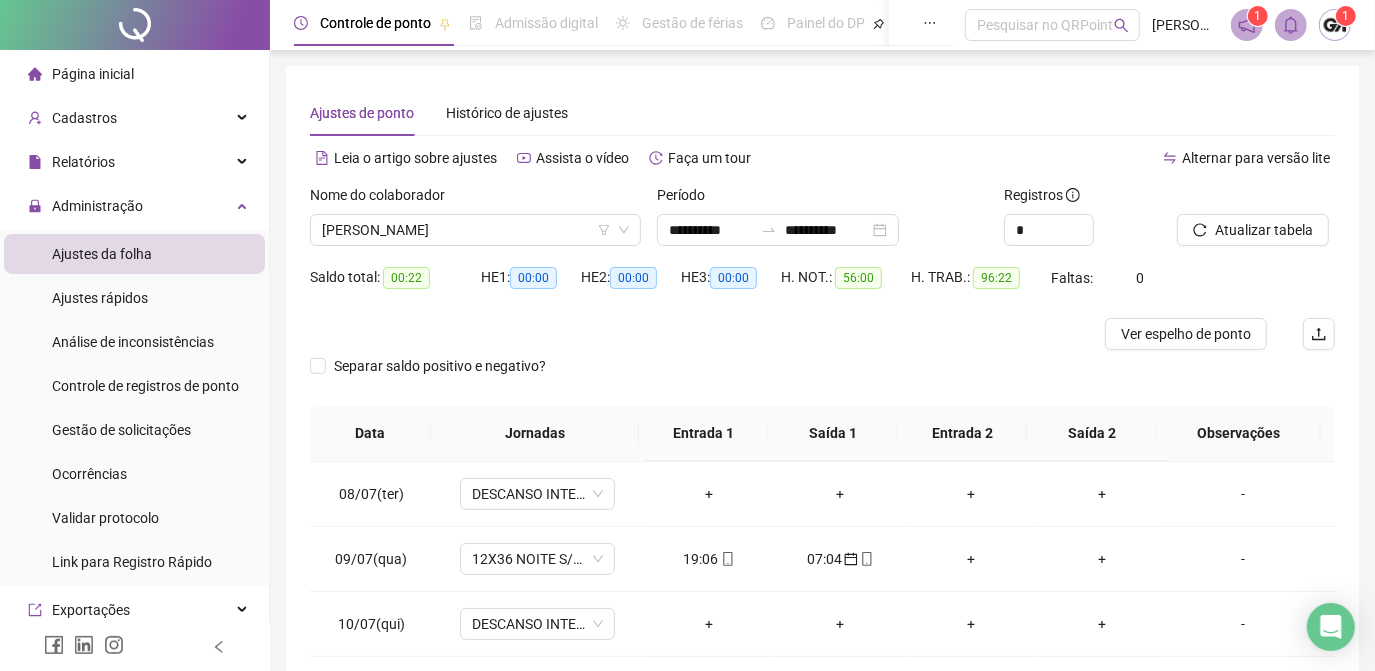 scroll, scrollTop: 608, scrollLeft: 0, axis: vertical 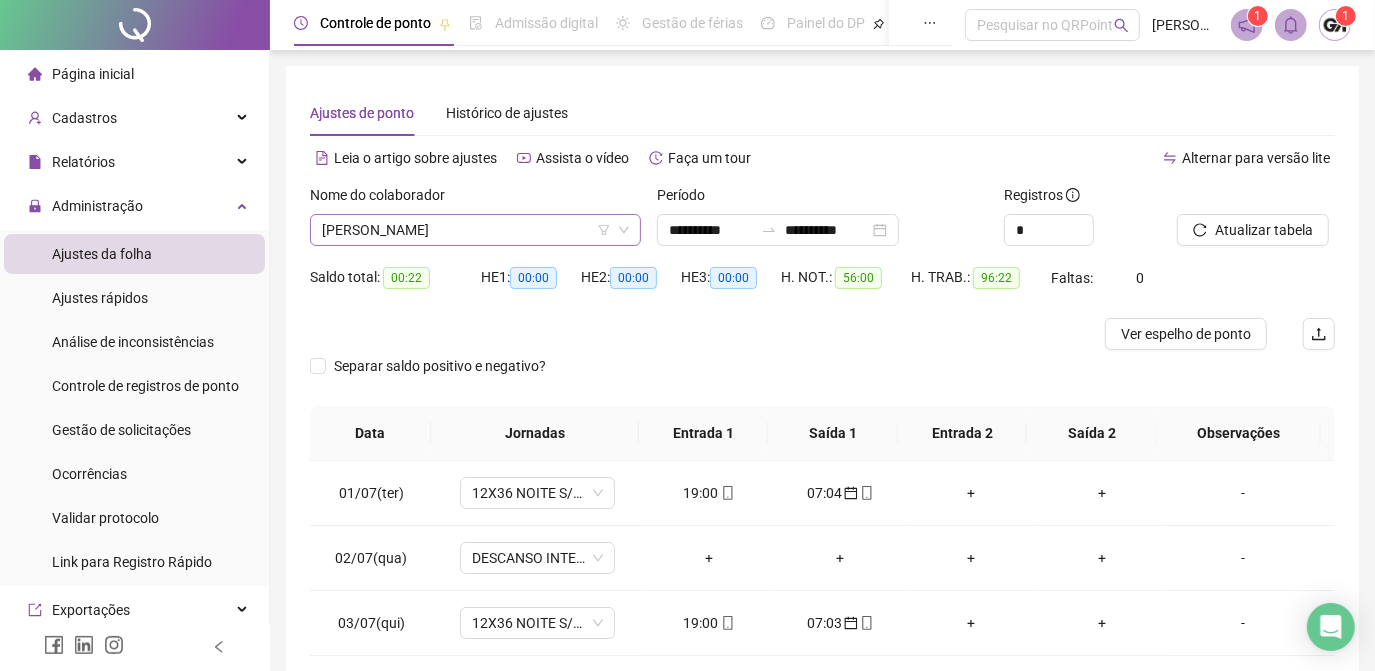 click on "RODRIGO DO NASCIMENTO BORBA" at bounding box center [475, 230] 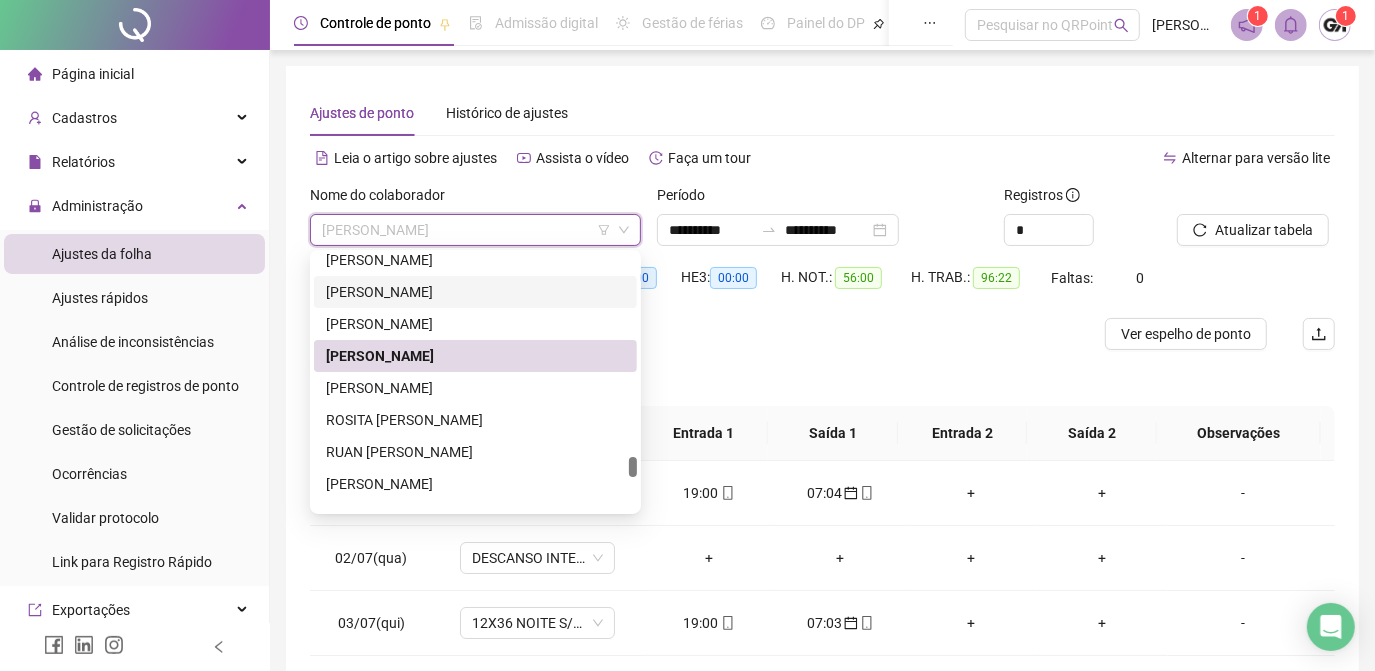 scroll, scrollTop: 3909, scrollLeft: 0, axis: vertical 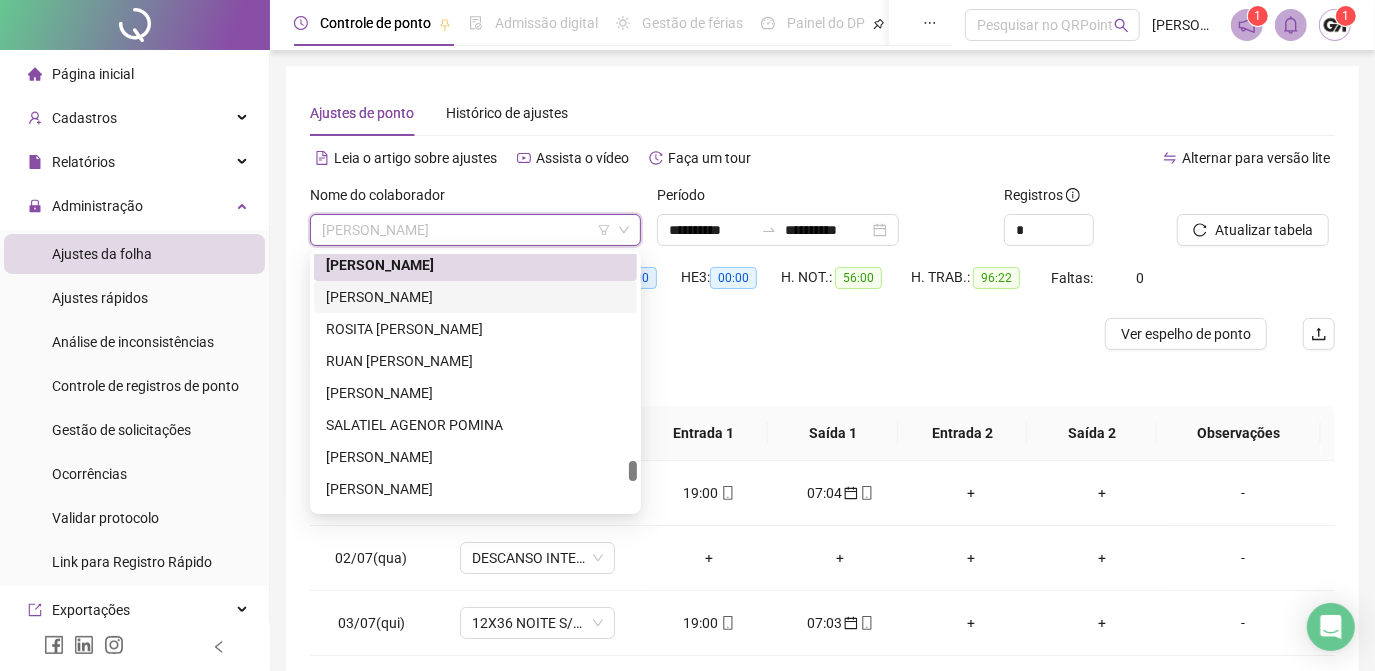 click on "ROSANA CAMPOS BORGES" at bounding box center [475, 297] 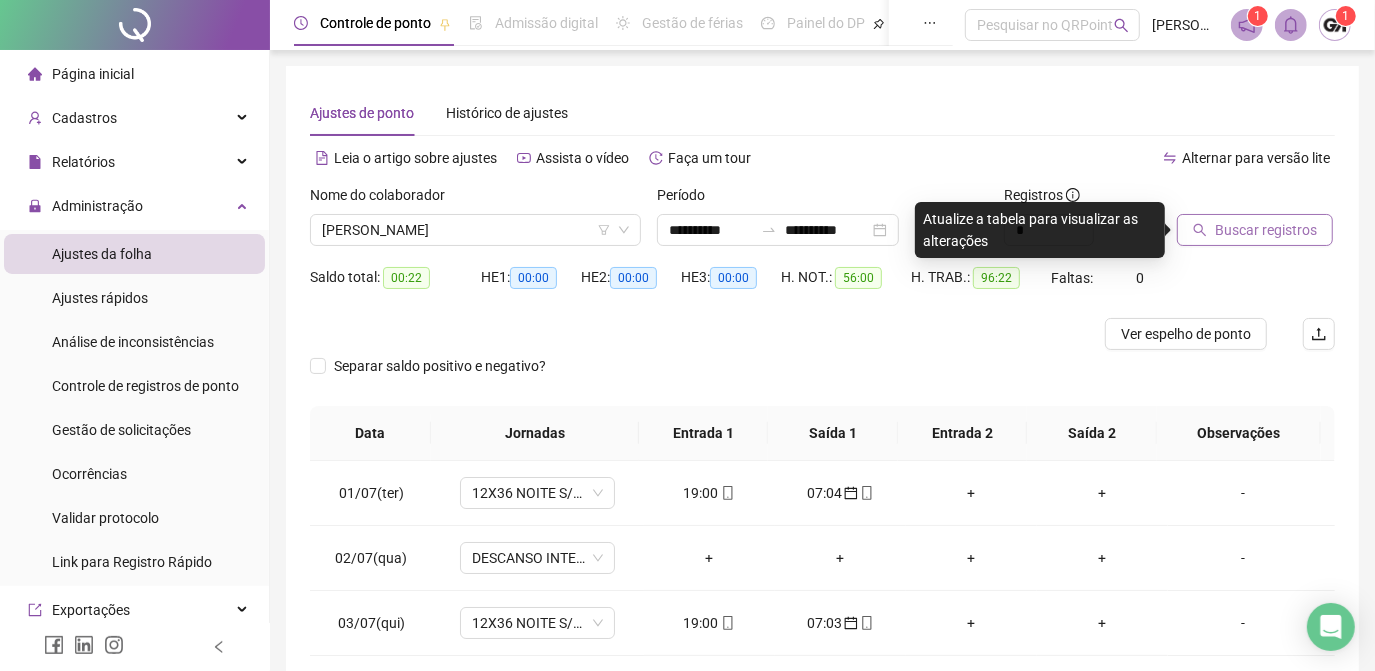 click on "Buscar registros" at bounding box center [1266, 230] 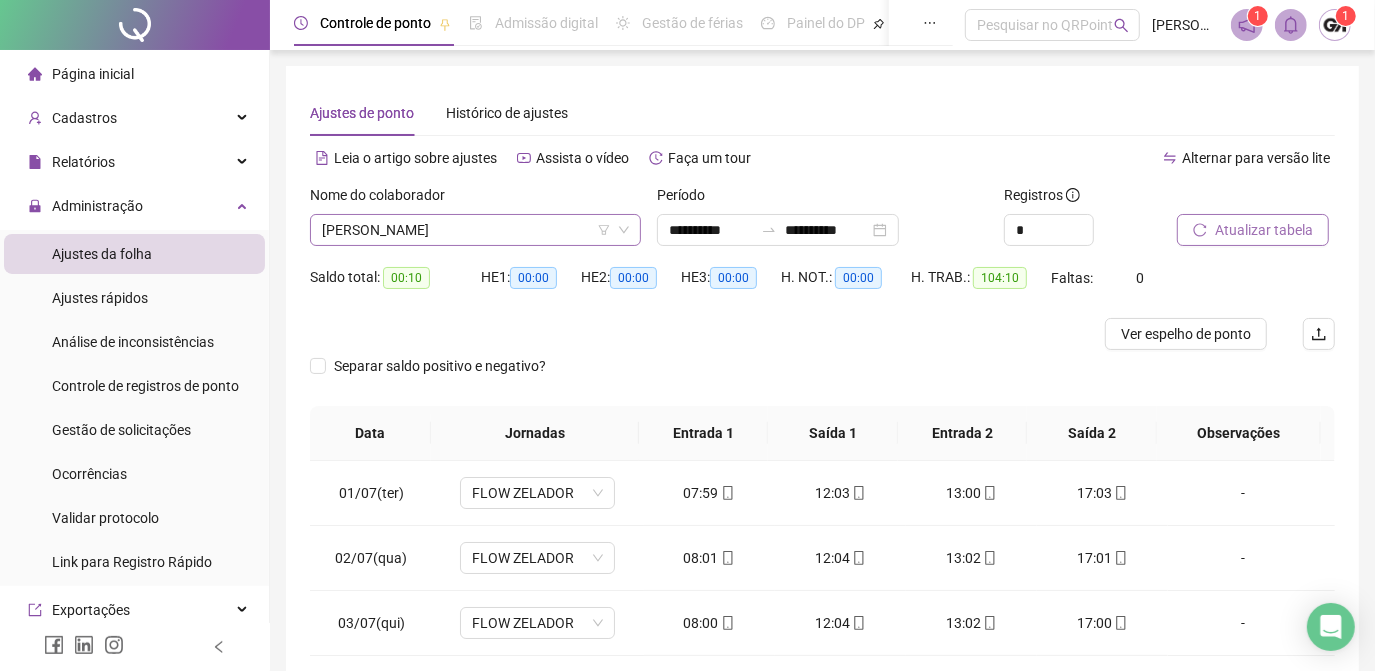 click on "ROSANA CAMPOS BORGES" at bounding box center (475, 230) 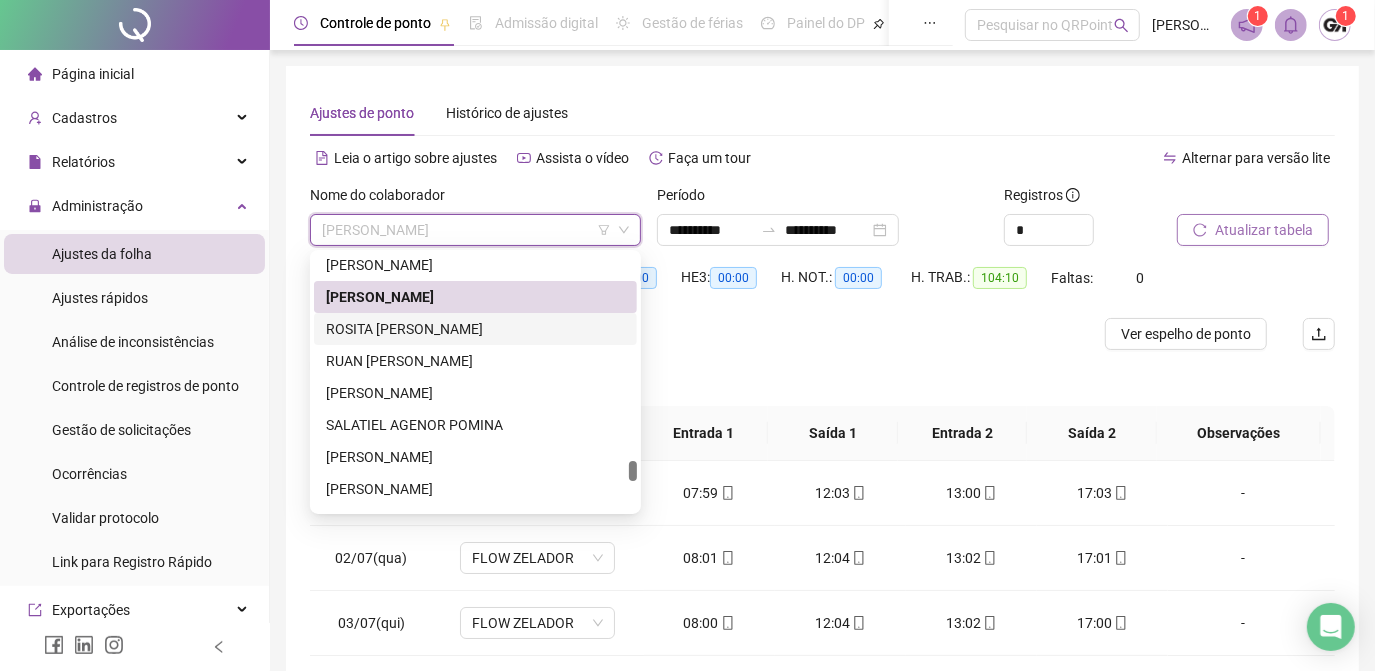 click on "ROSITA MAILAN BRUNO" at bounding box center (475, 329) 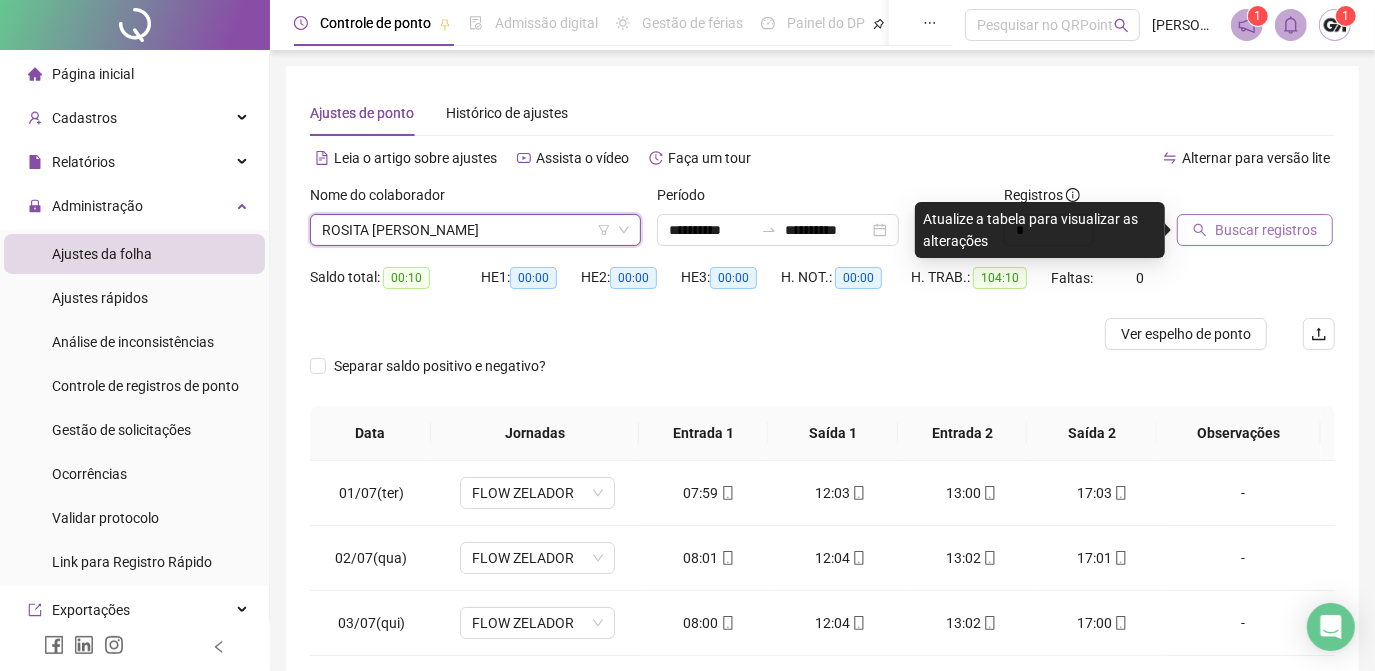click 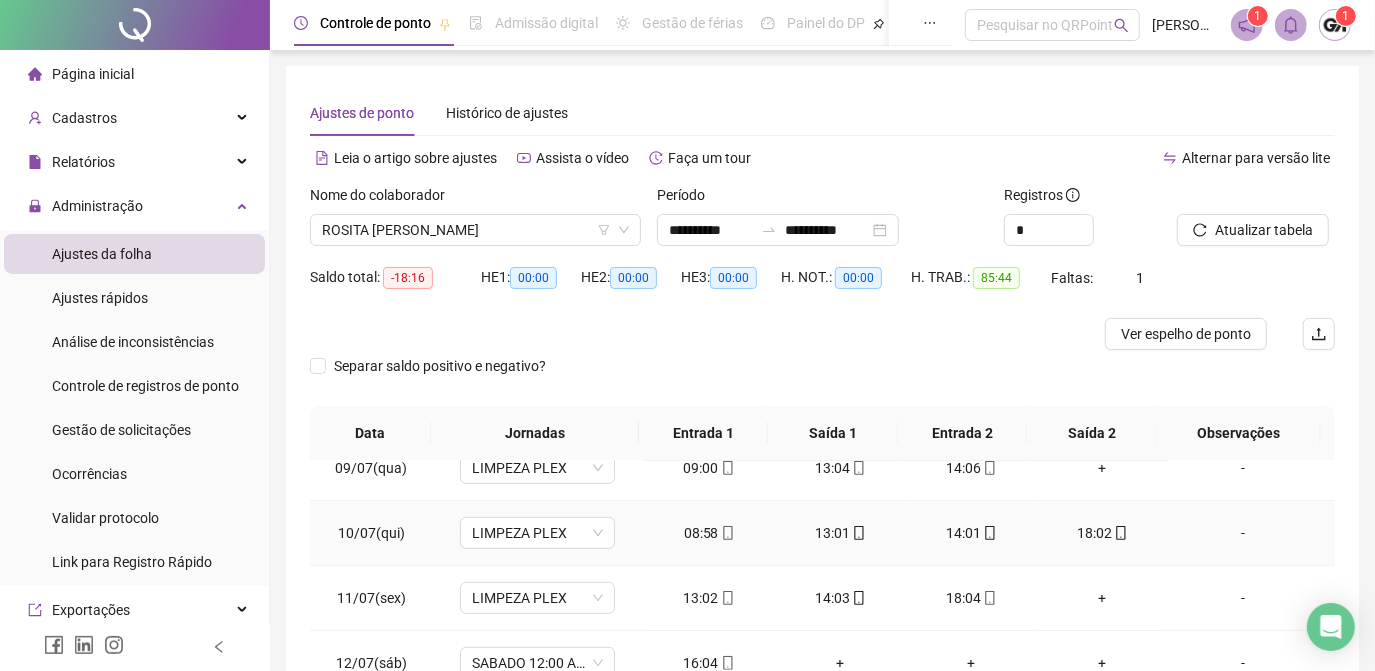 scroll, scrollTop: 608, scrollLeft: 0, axis: vertical 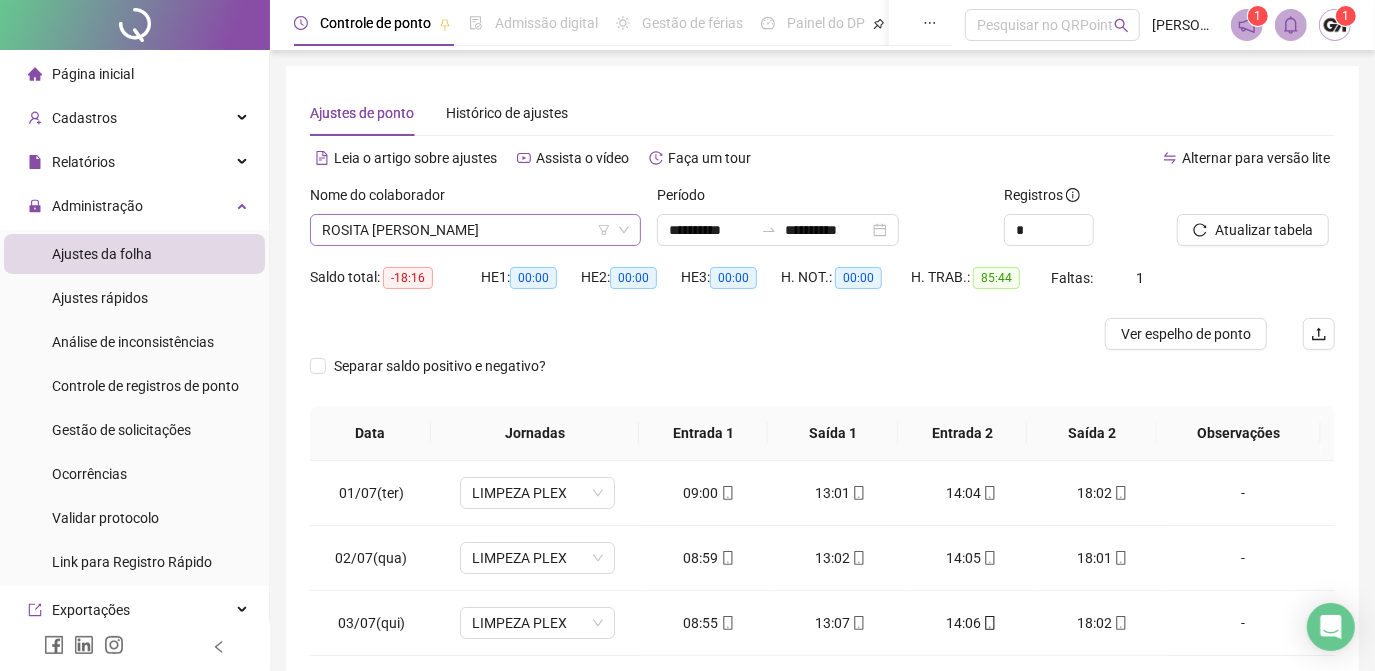 click on "ROSITA MAILAN BRUNO" at bounding box center [475, 230] 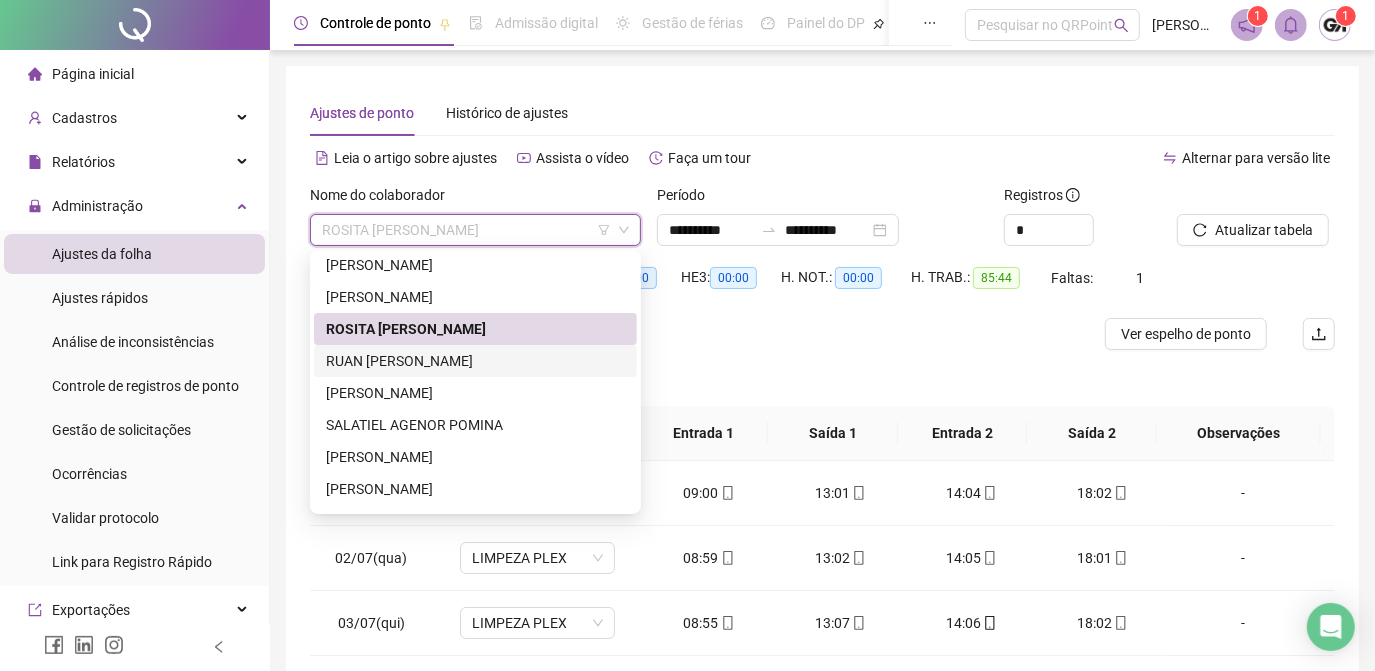 click on "RUAN PABLO ARANTES" at bounding box center (475, 361) 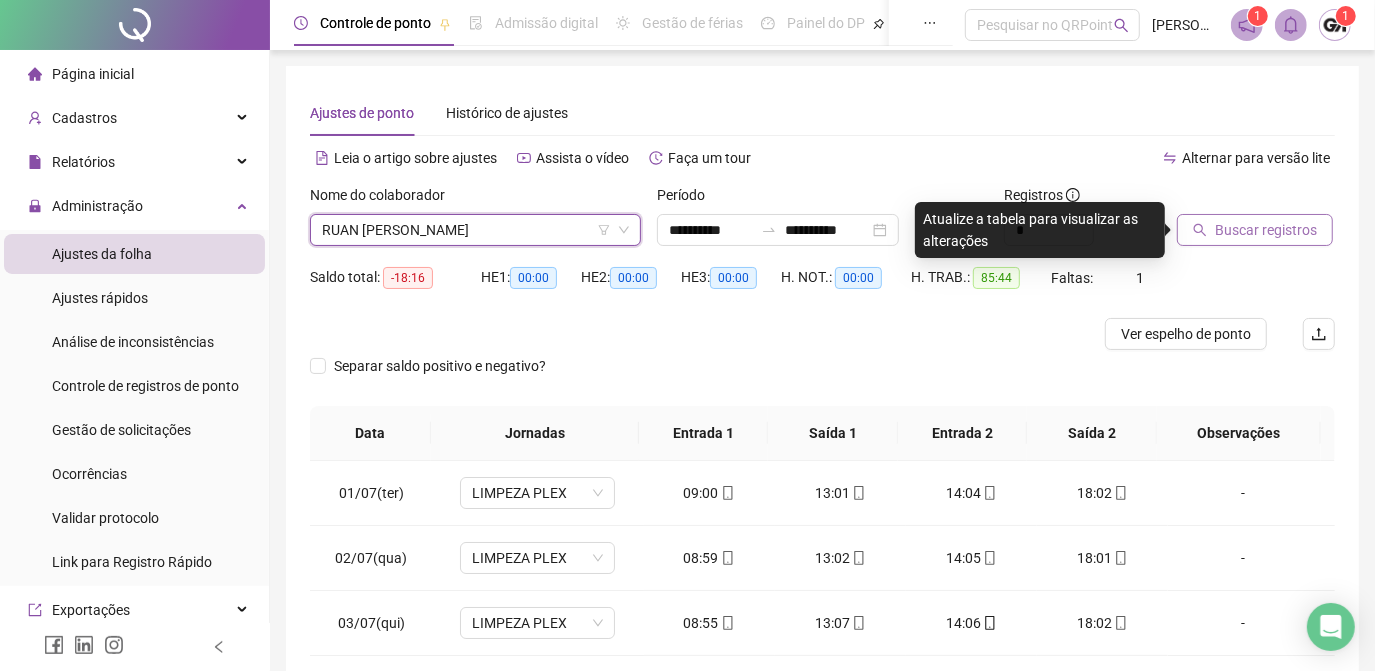 click on "Buscar registros" at bounding box center [1266, 230] 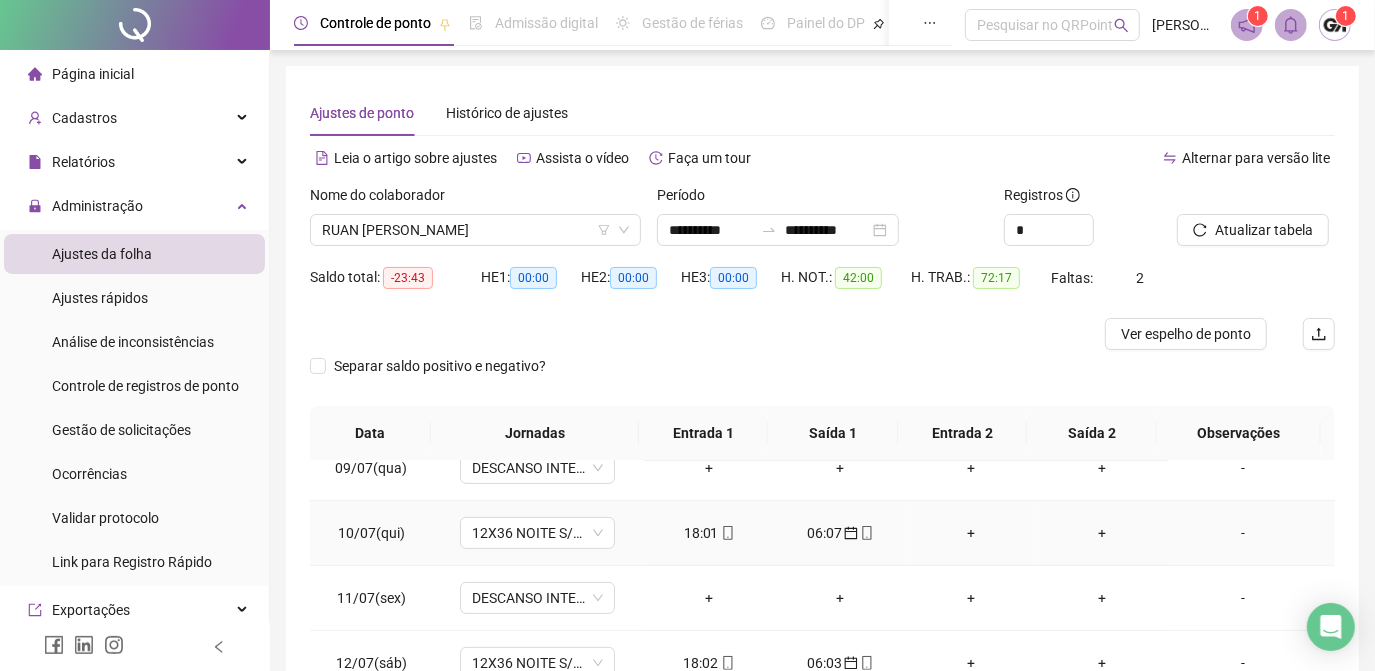 scroll, scrollTop: 608, scrollLeft: 0, axis: vertical 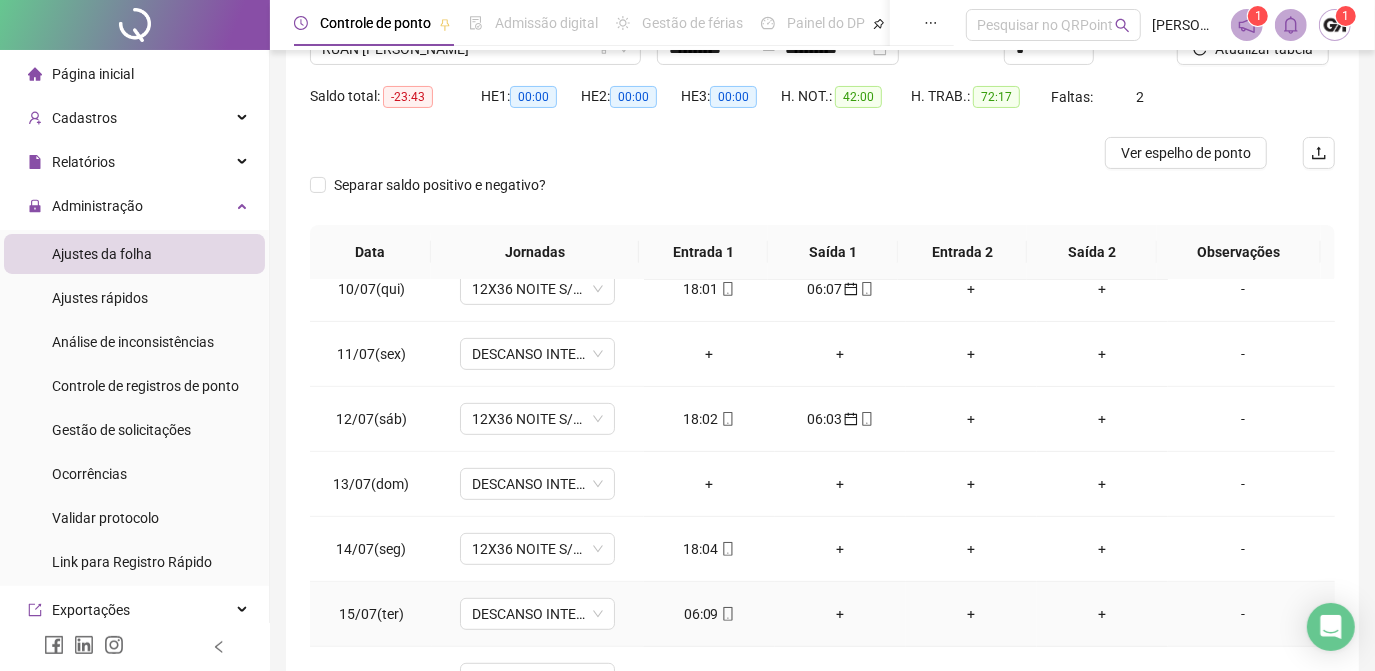 click on "06:09" at bounding box center [709, 614] 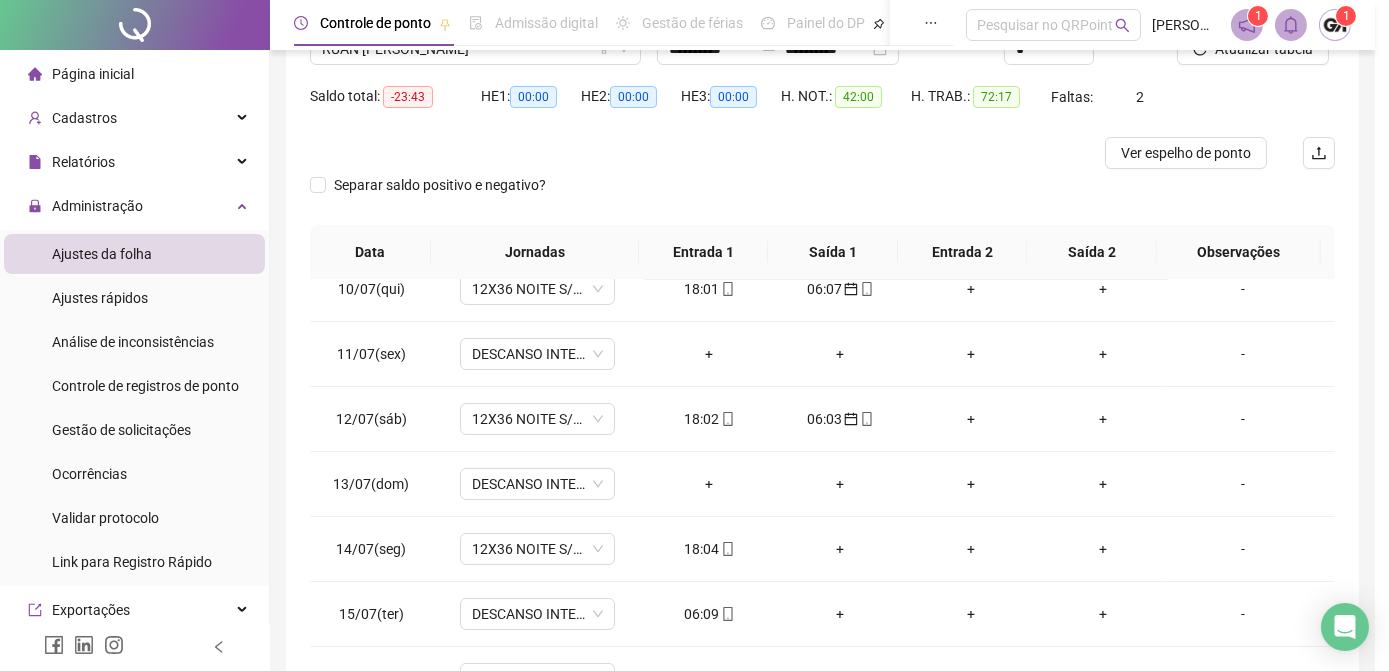 type on "**********" 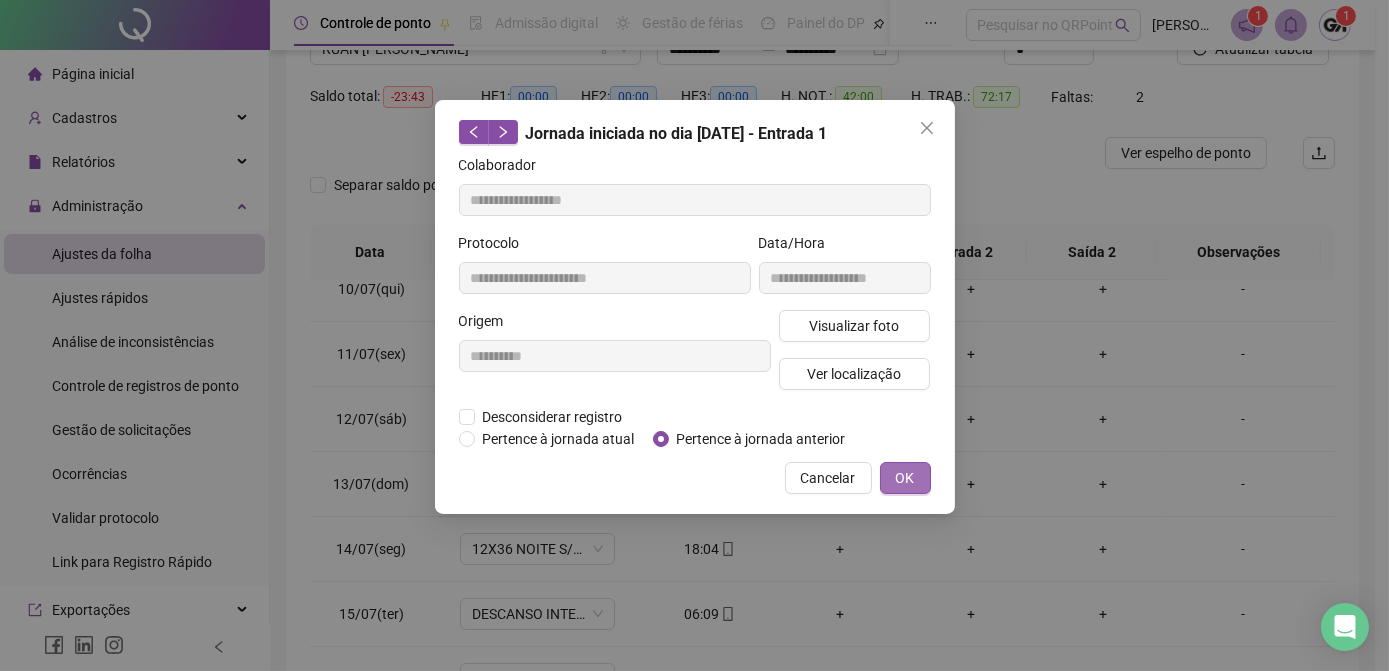 click on "OK" at bounding box center (905, 478) 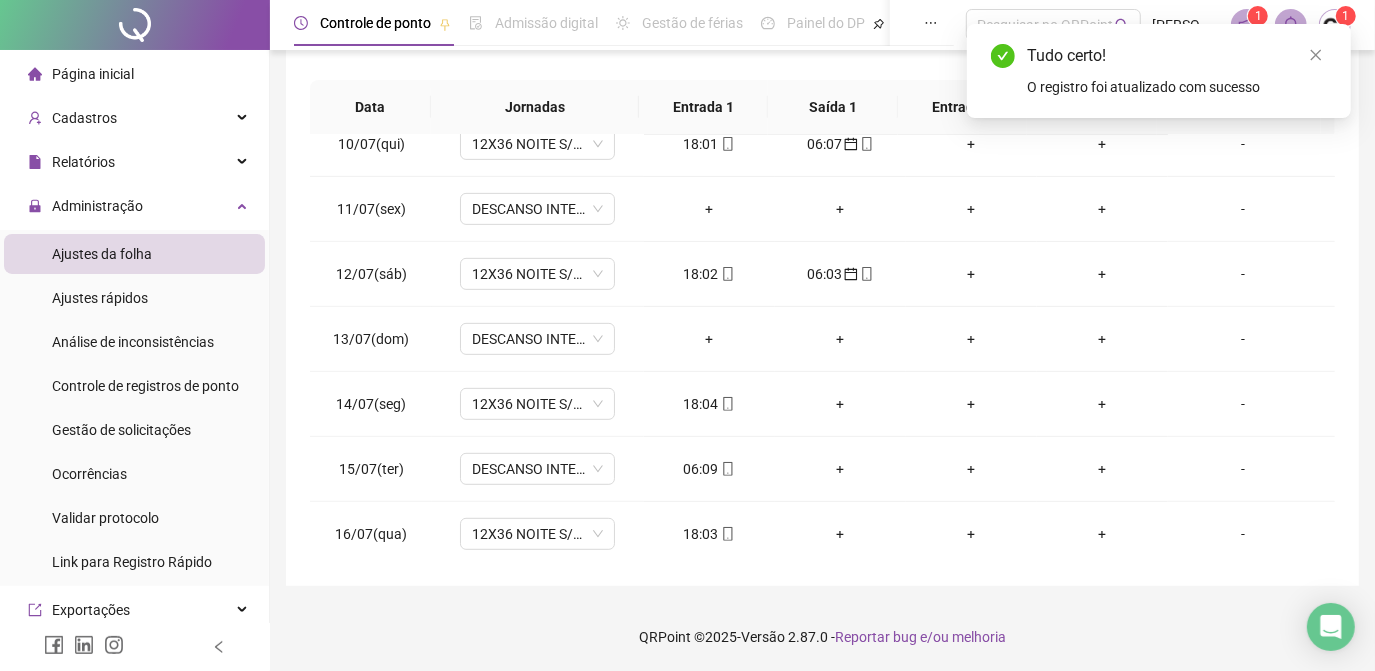 scroll, scrollTop: 0, scrollLeft: 0, axis: both 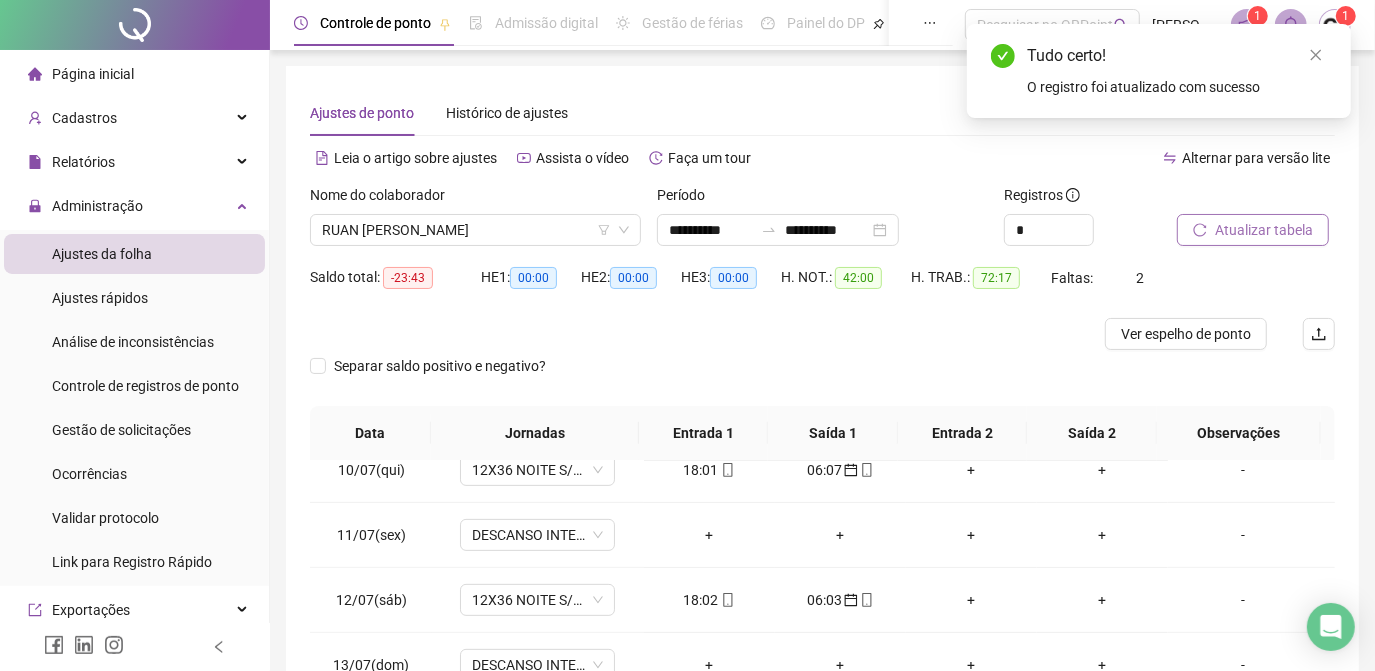 click on "Atualizar tabela" at bounding box center [1264, 230] 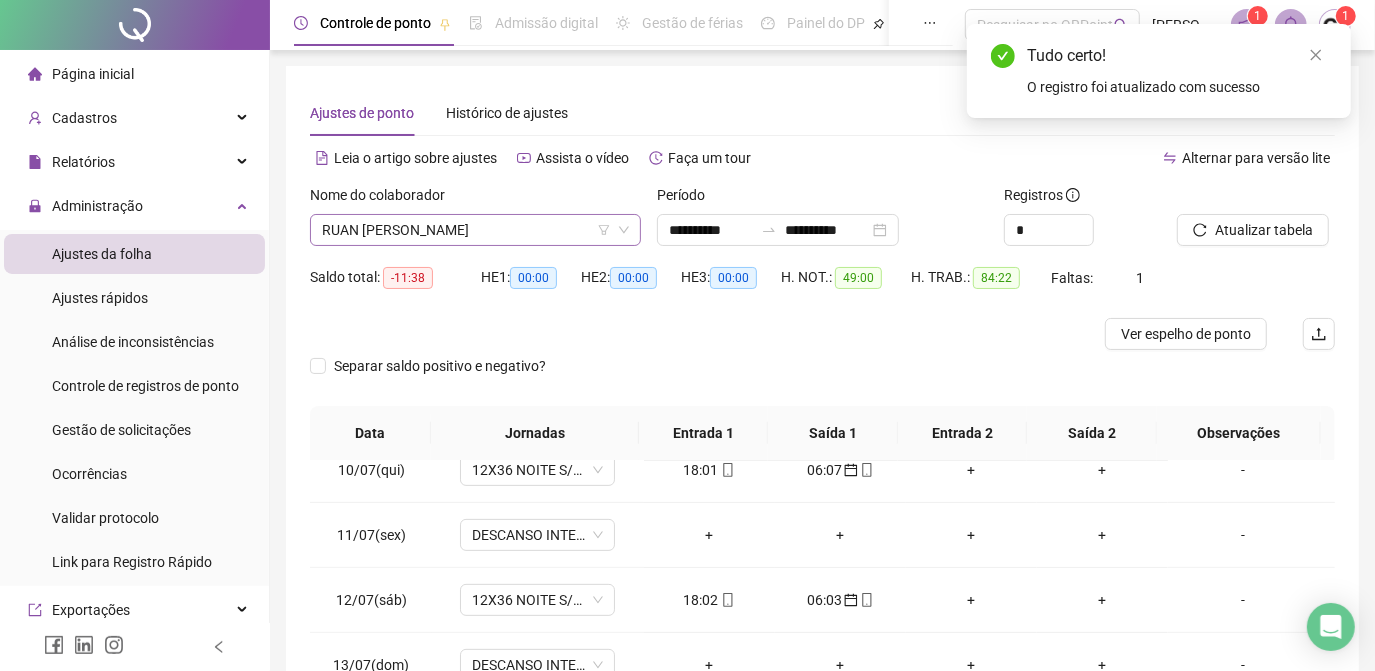 click on "RUAN PABLO ARANTES" at bounding box center (475, 230) 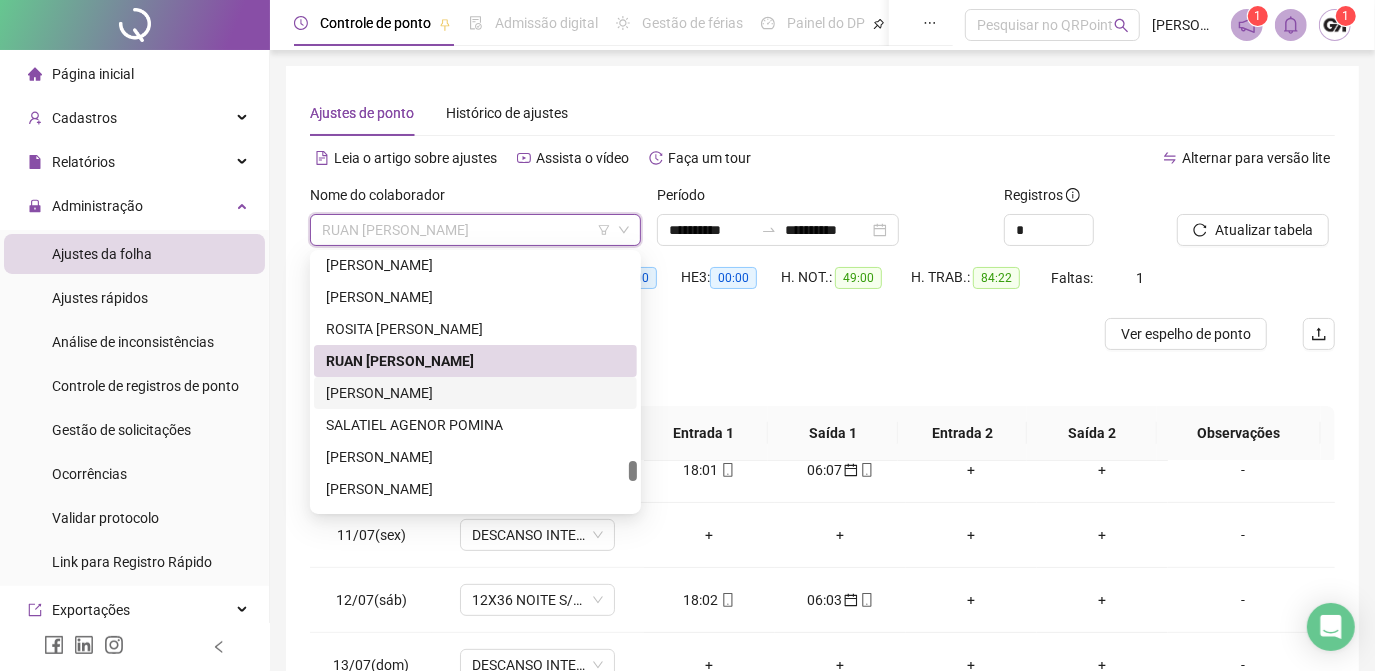 click on "RUBNEI RIBEIRO SALAGNAC" at bounding box center [475, 393] 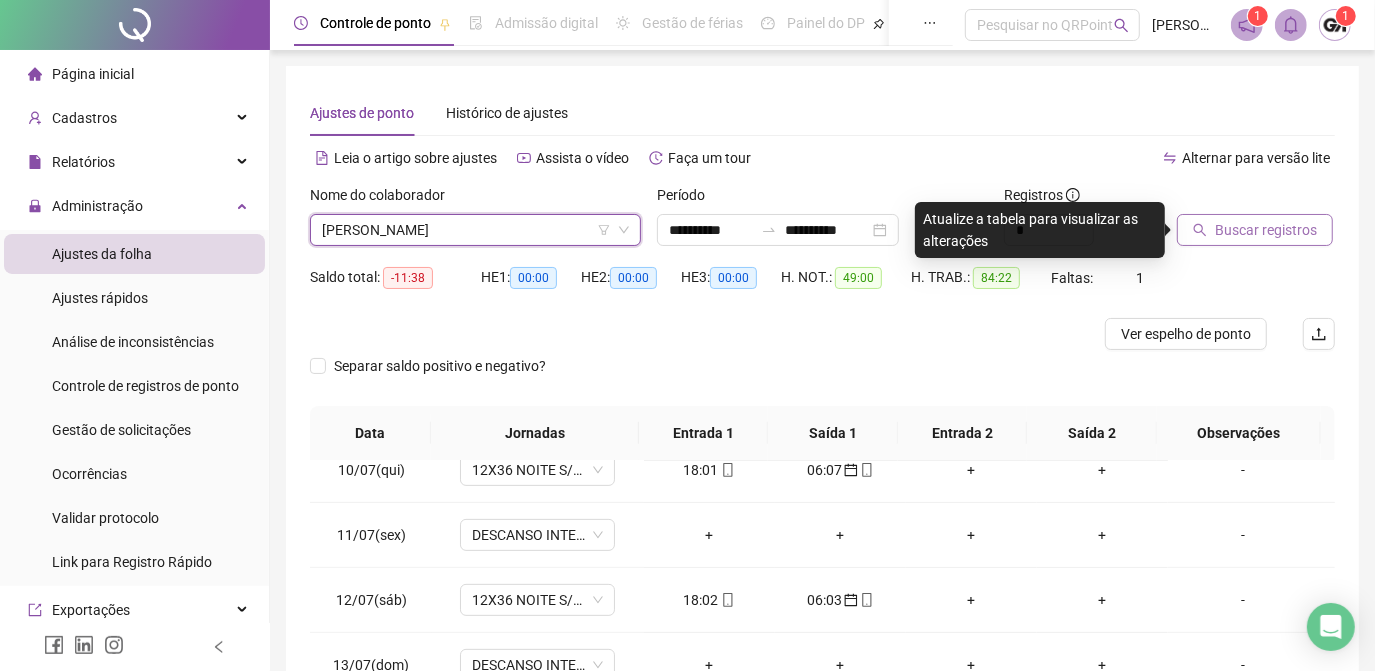 click on "Buscar registros" at bounding box center (1266, 230) 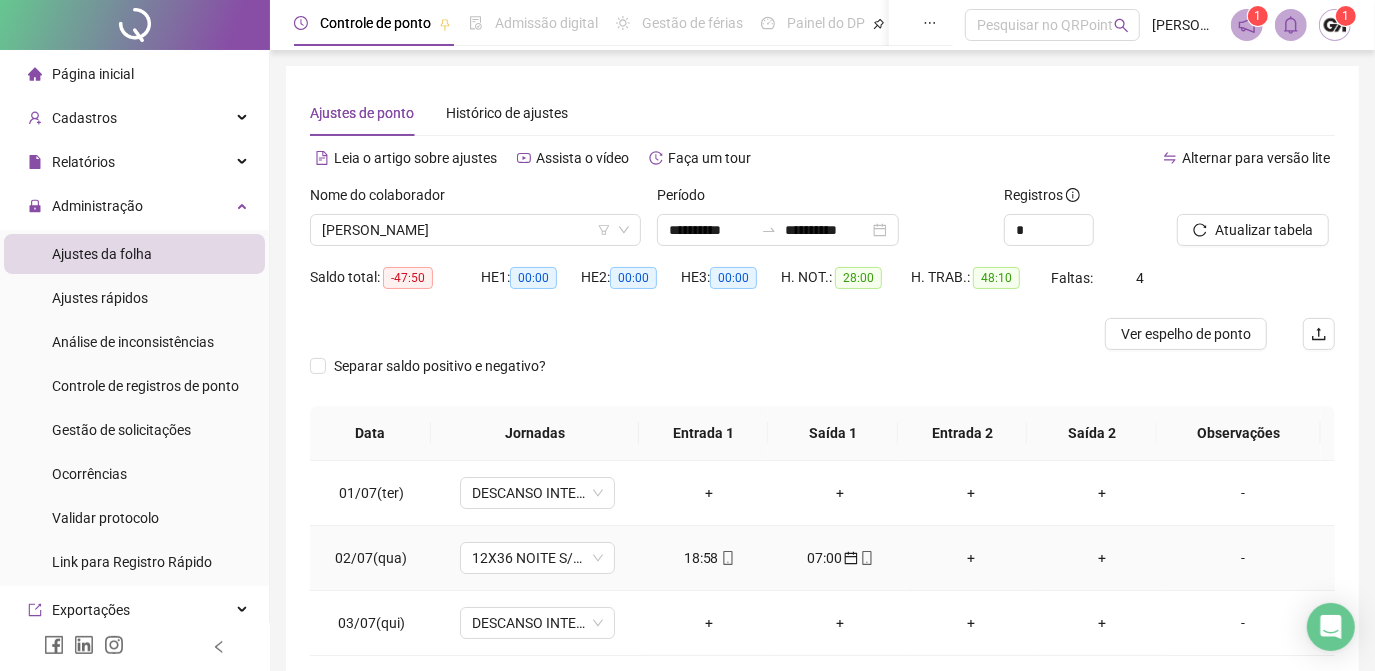 scroll, scrollTop: 181, scrollLeft: 0, axis: vertical 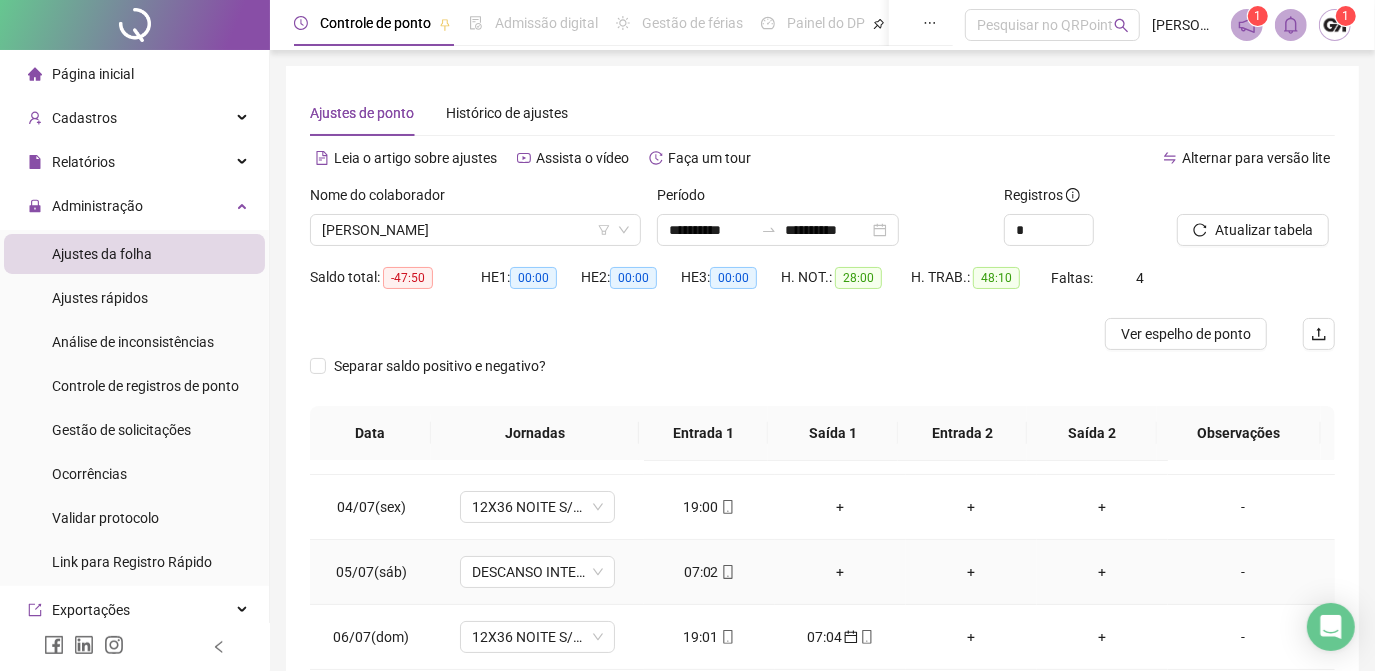 click on "07:02" at bounding box center (709, 572) 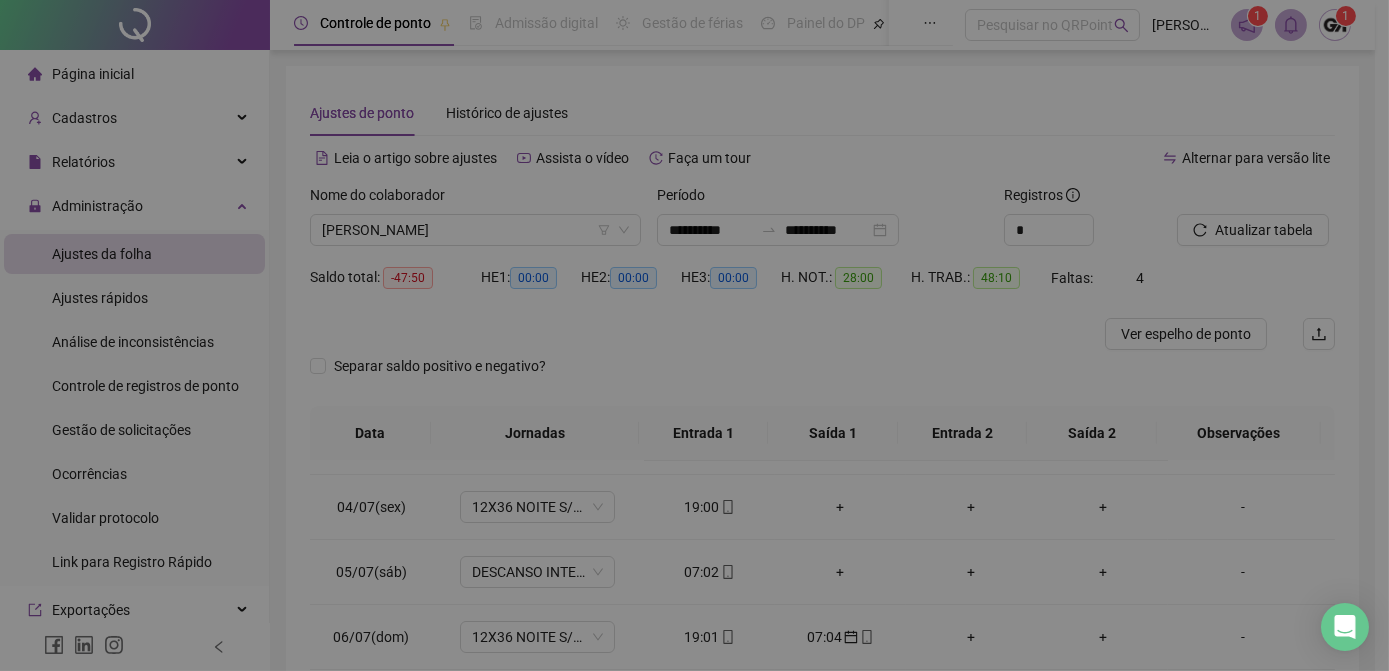 type on "**********" 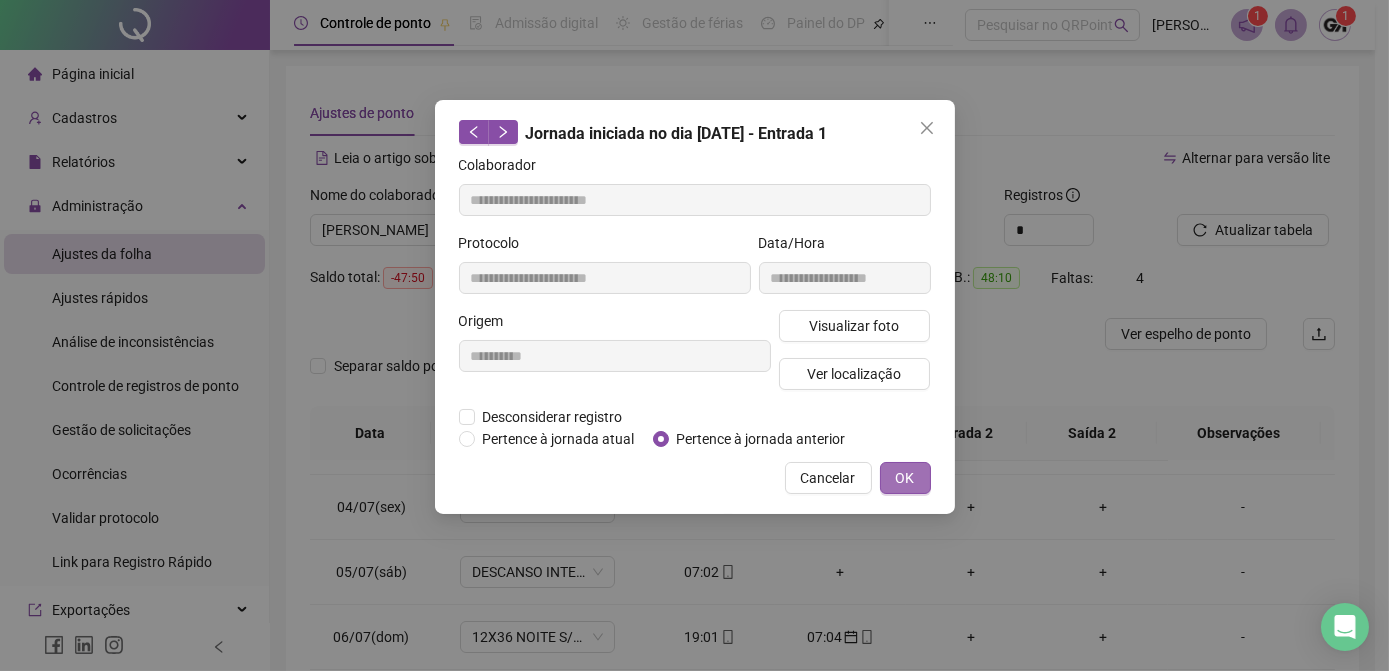 click on "OK" at bounding box center (905, 478) 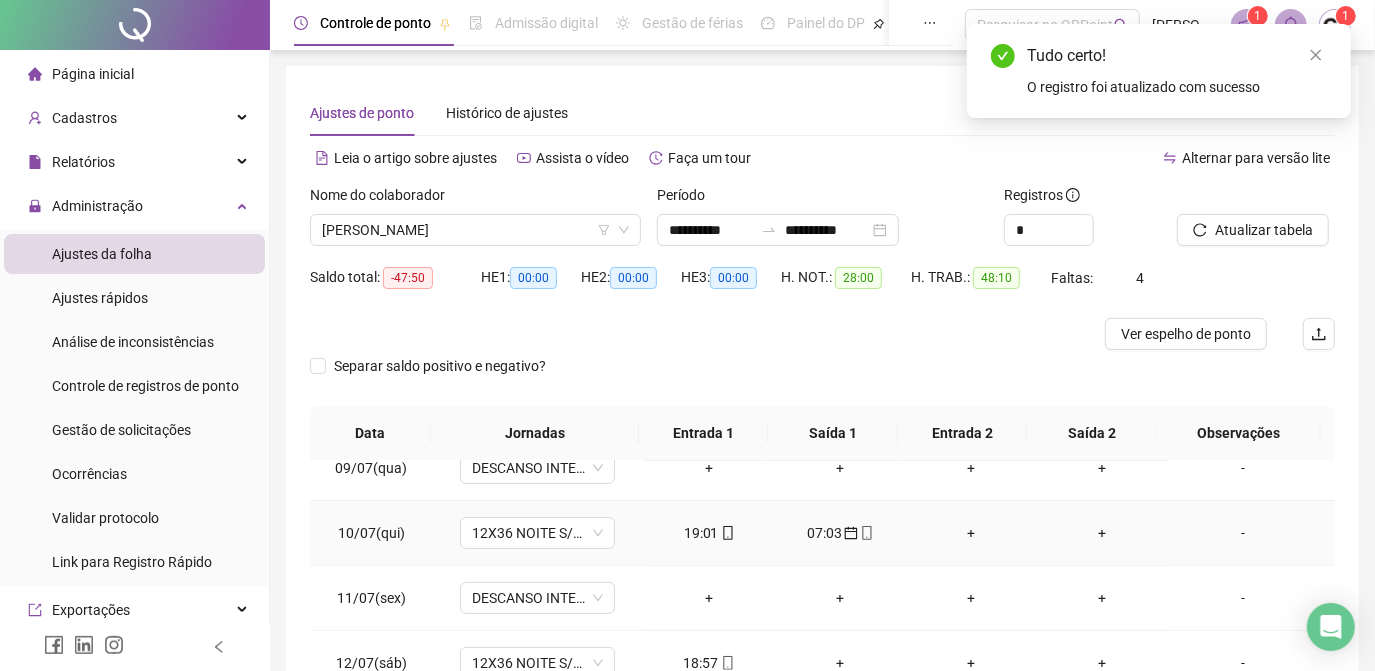 scroll, scrollTop: 608, scrollLeft: 0, axis: vertical 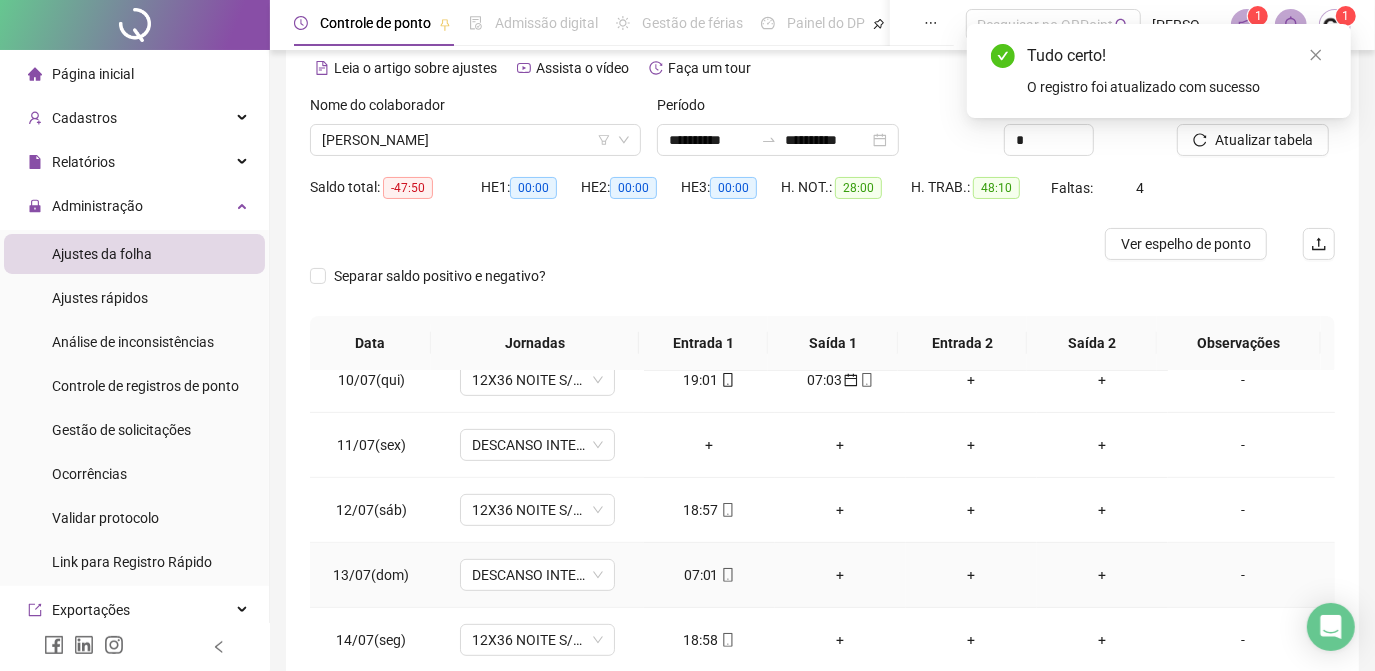 click on "07:01" at bounding box center [709, 575] 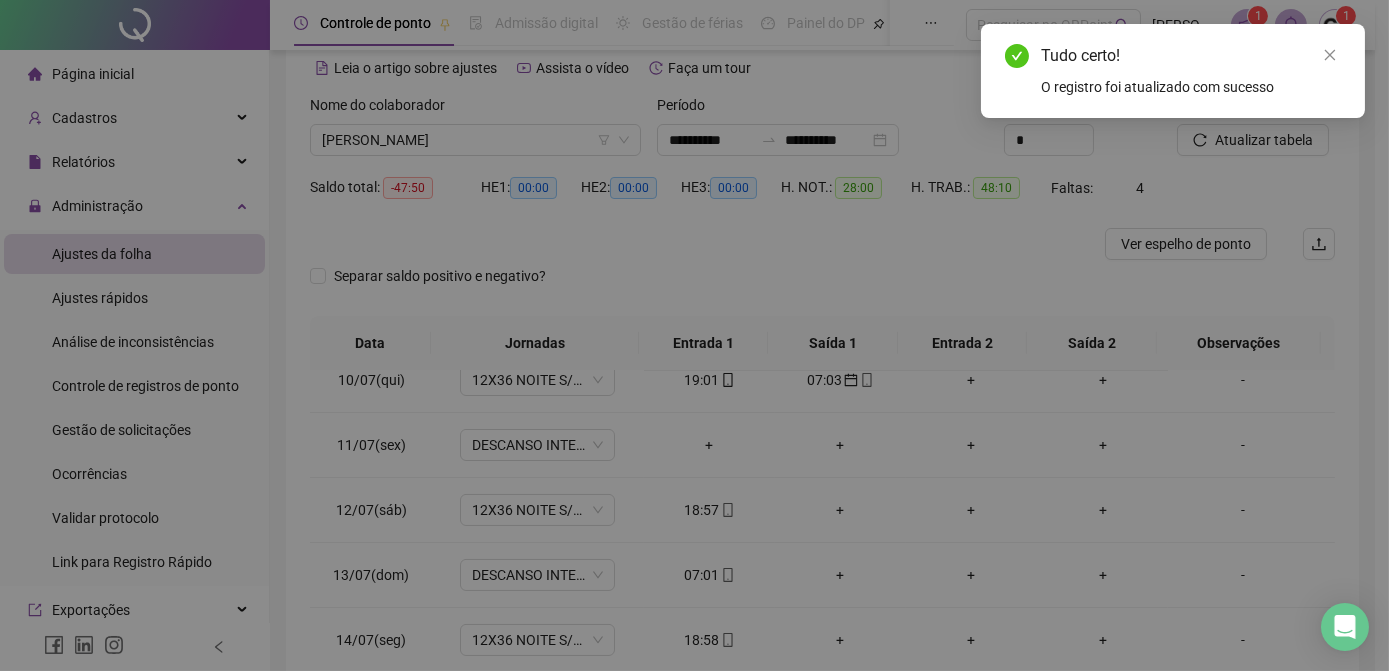 type on "**********" 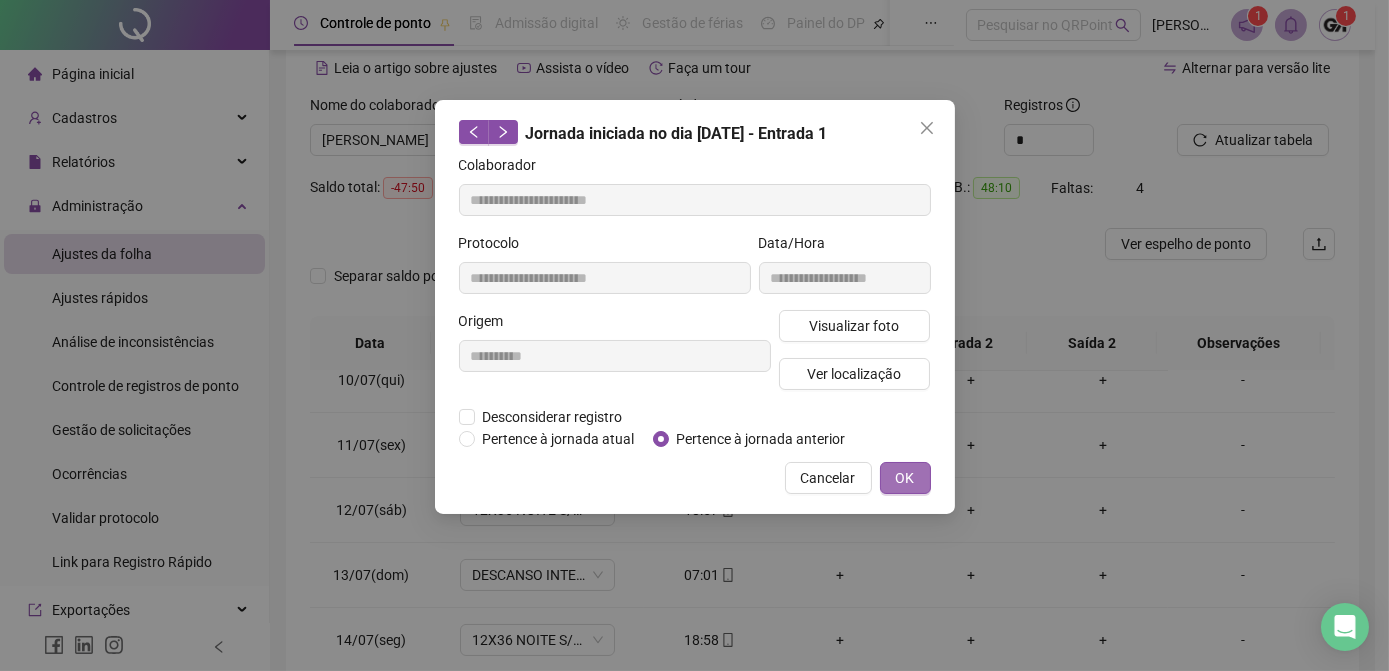 click on "OK" at bounding box center [905, 478] 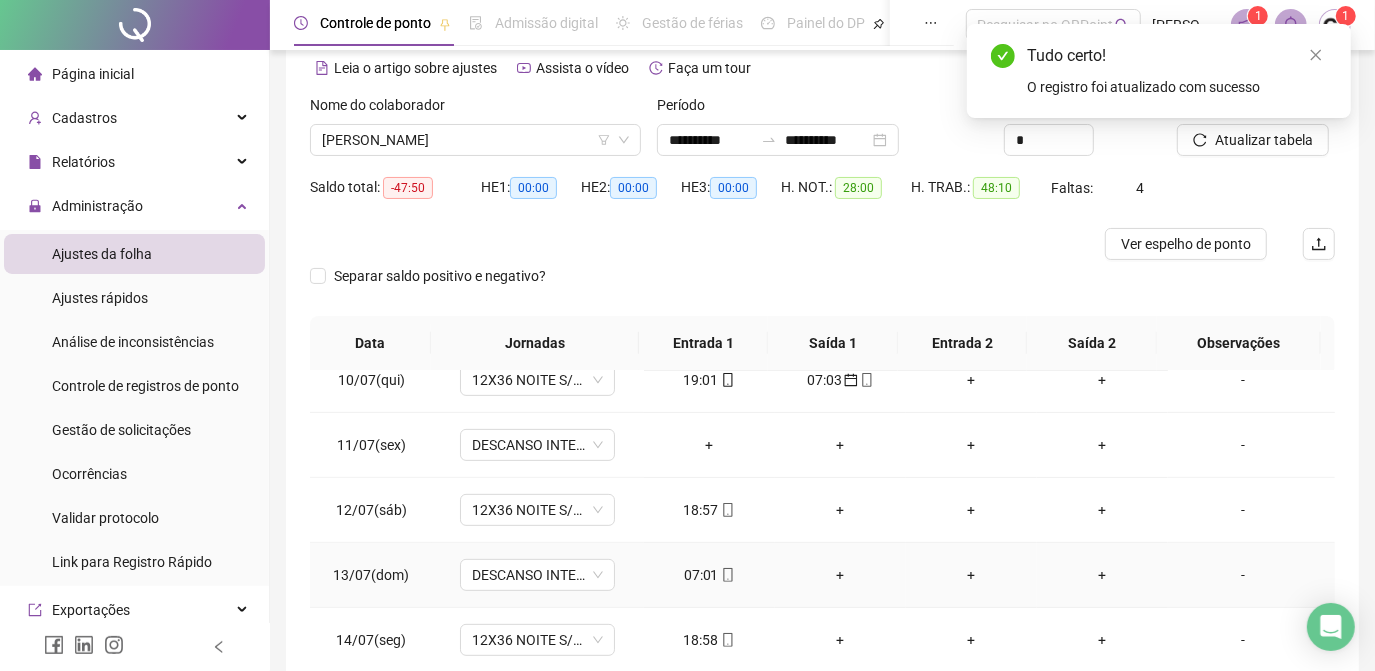 scroll, scrollTop: 181, scrollLeft: 0, axis: vertical 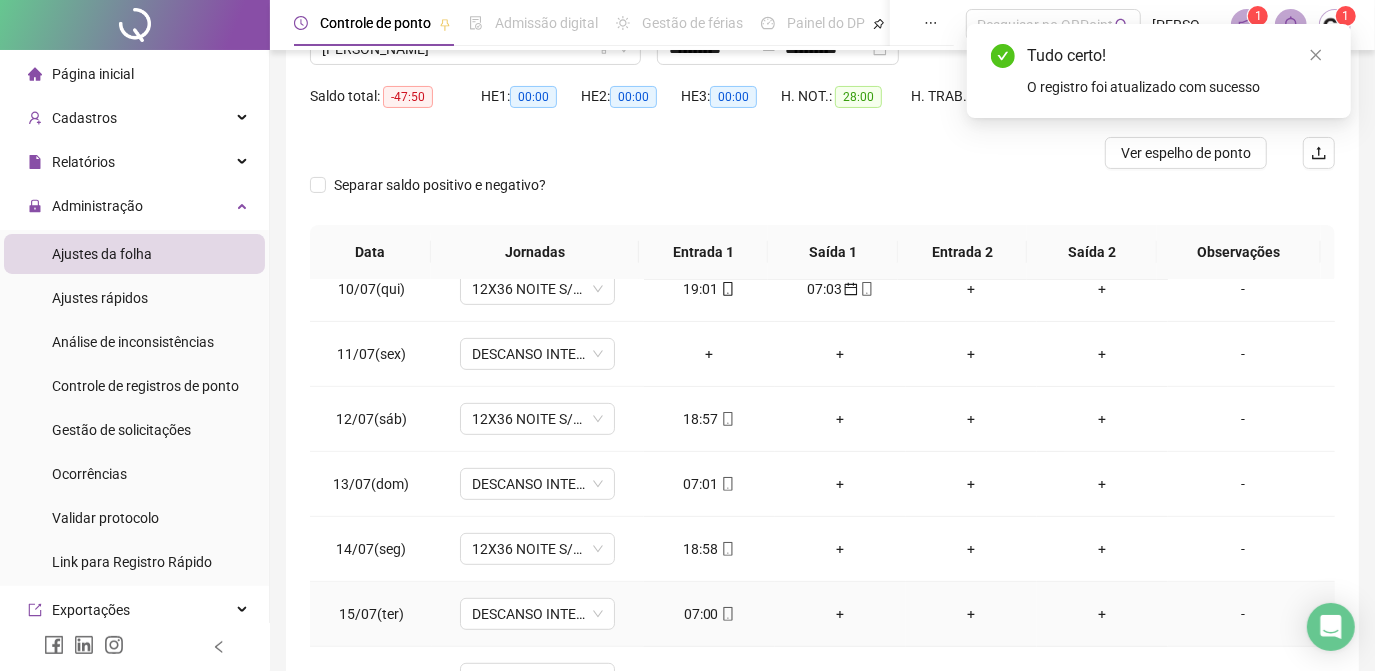 click on "07:00" at bounding box center [709, 614] 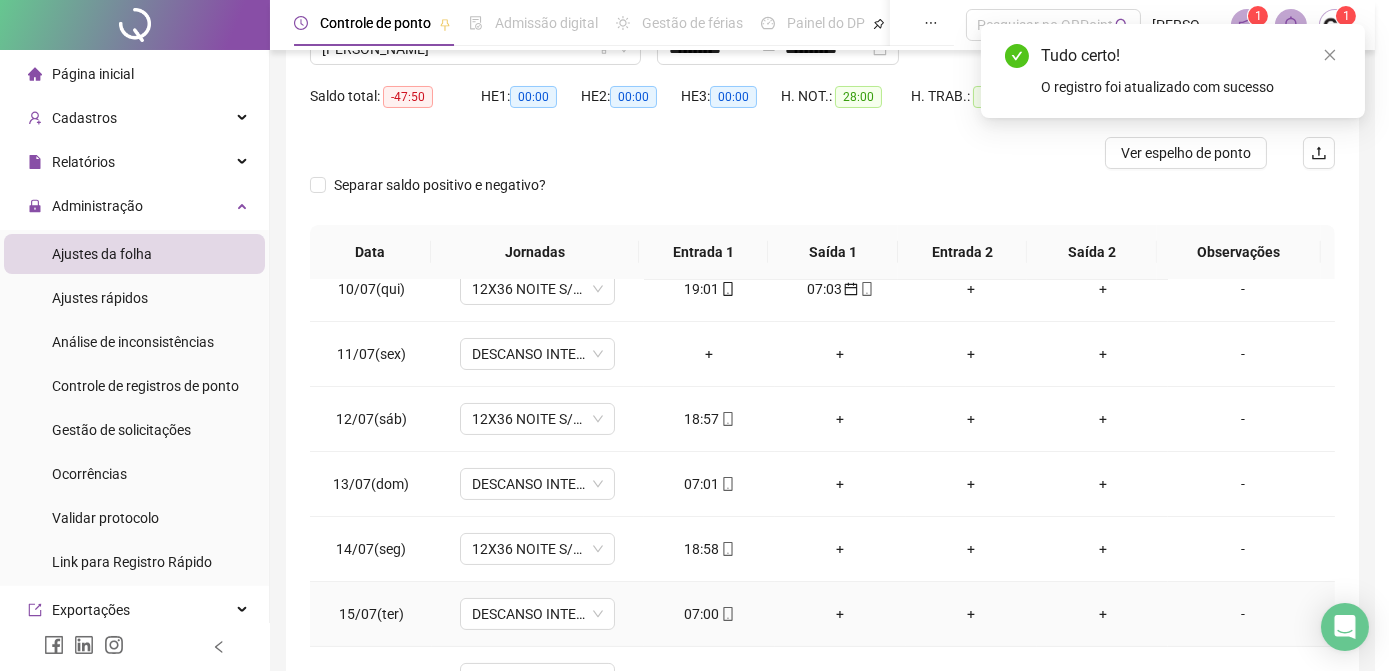 type on "**********" 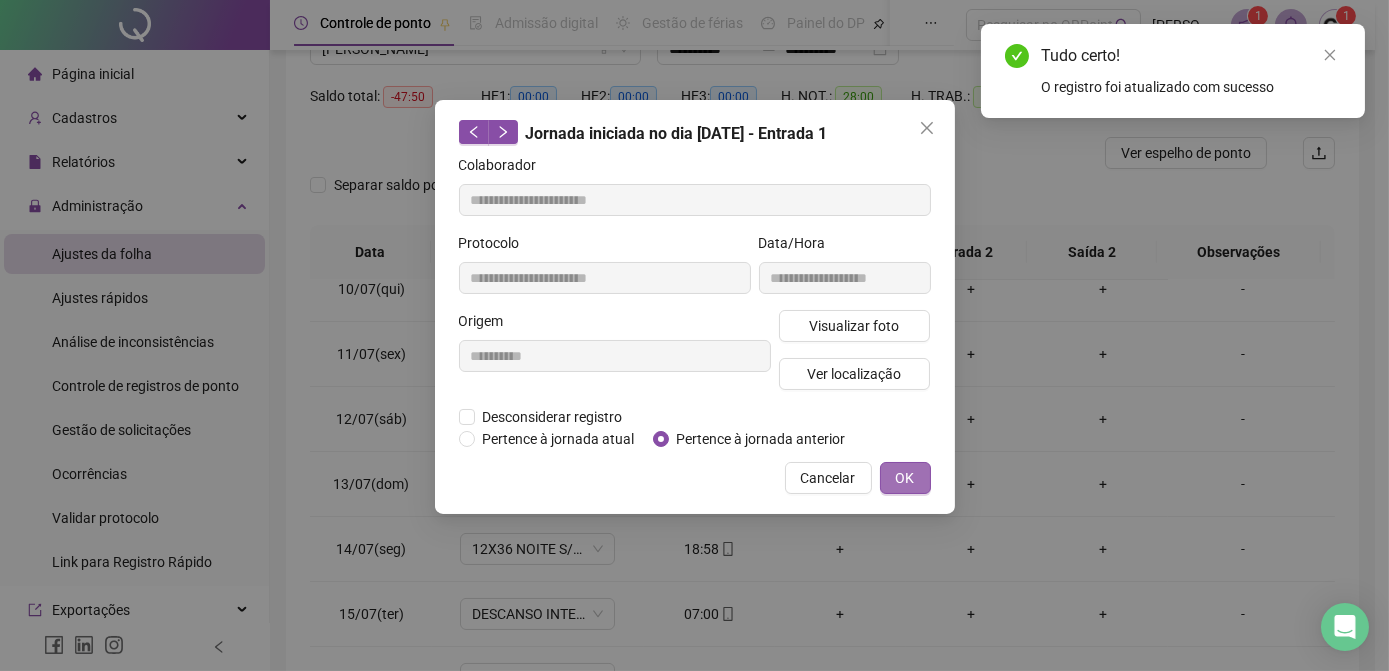 click on "OK" at bounding box center (905, 478) 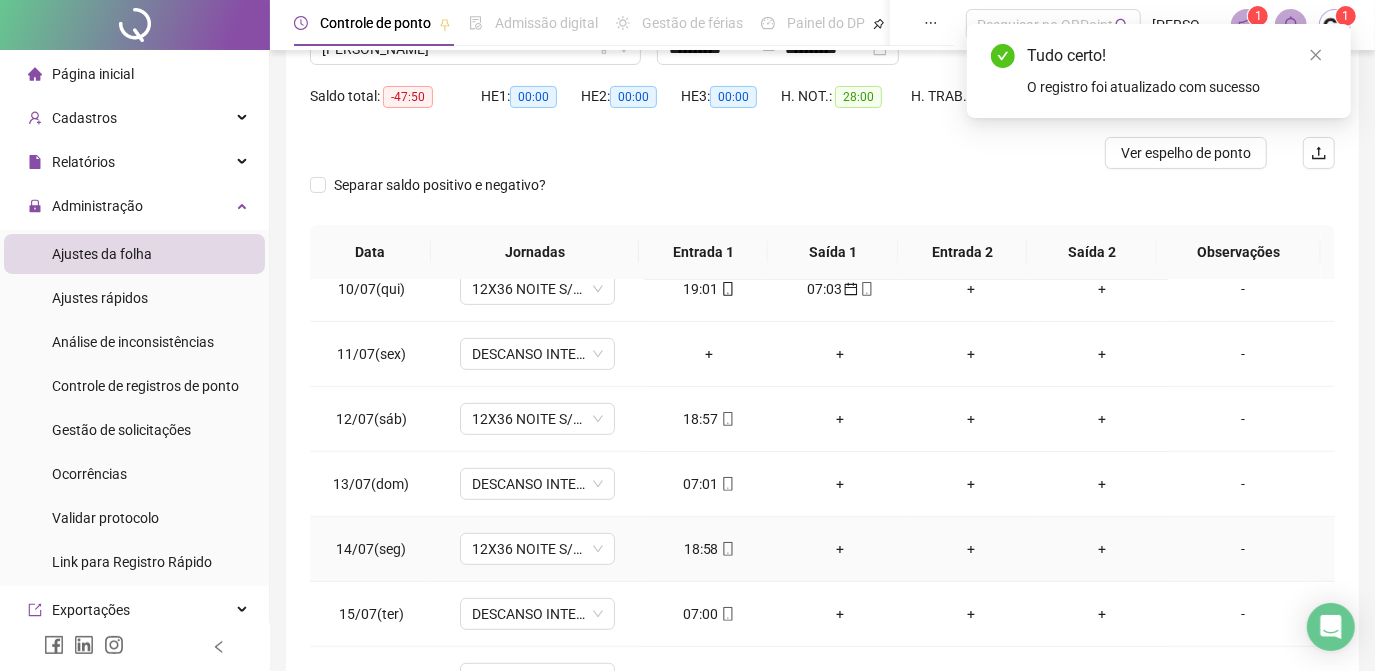 scroll, scrollTop: 272, scrollLeft: 0, axis: vertical 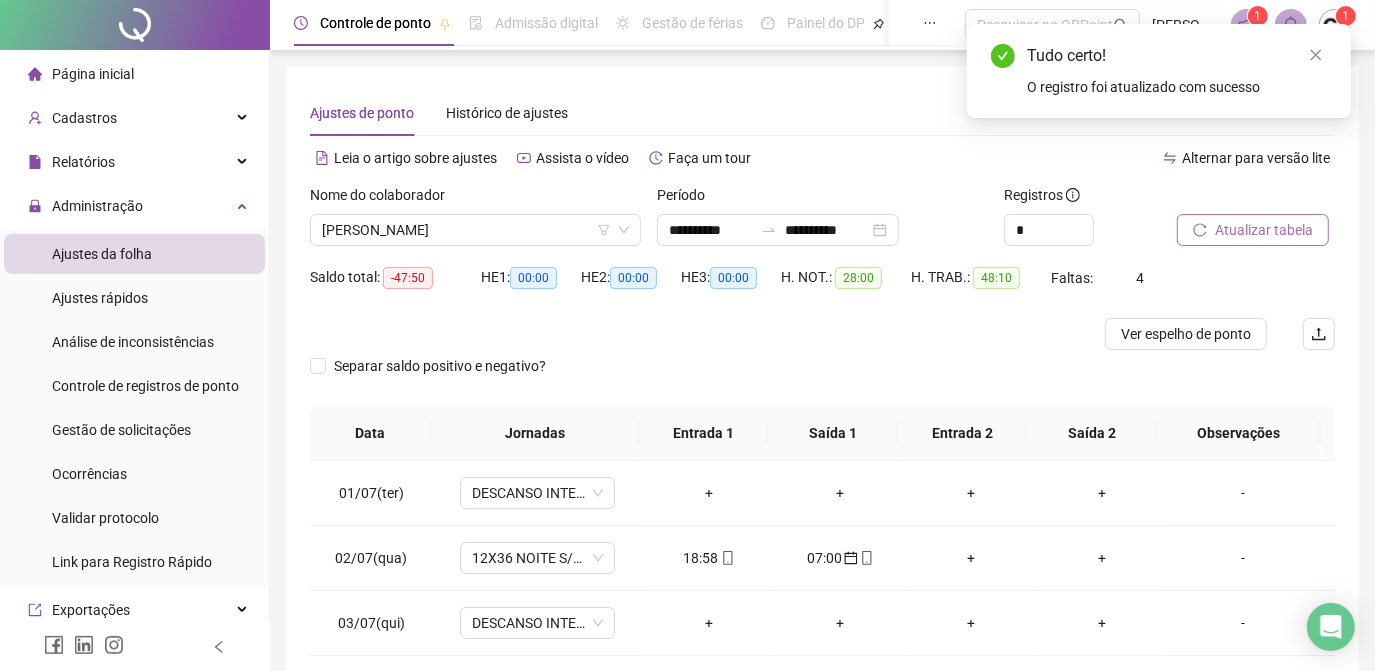 click on "Atualizar tabela" at bounding box center (1264, 230) 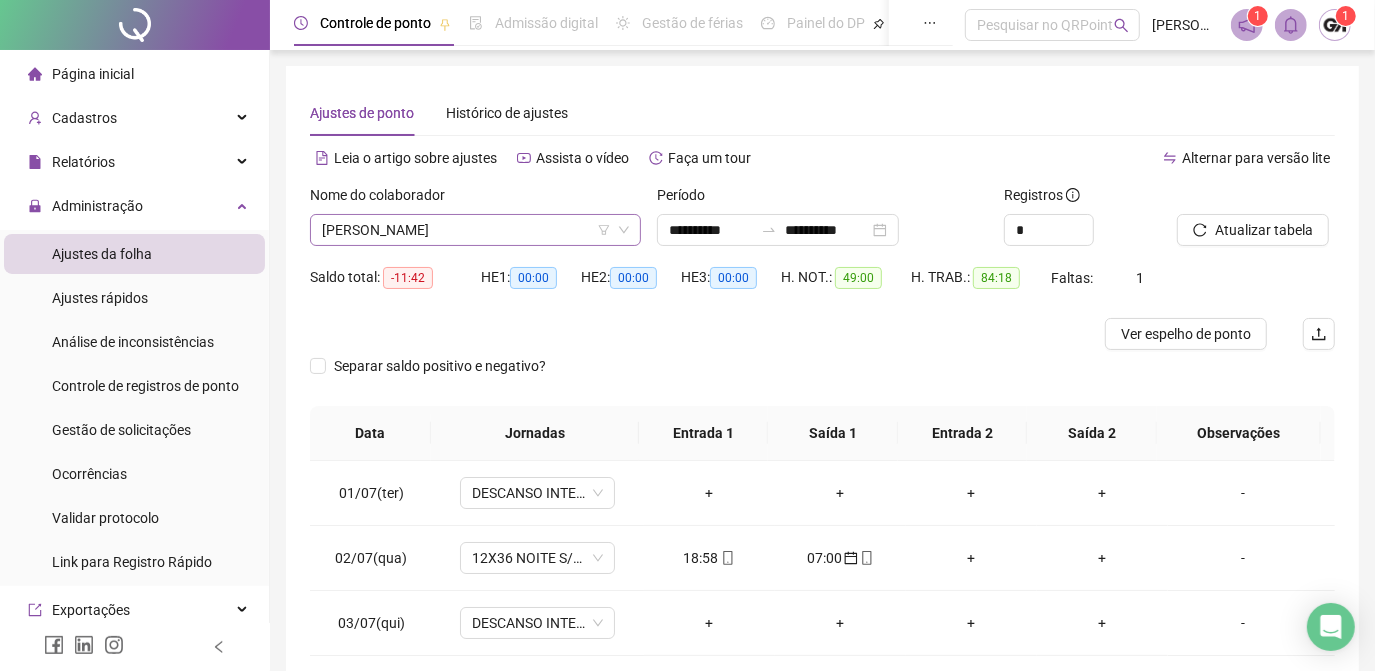 click on "RUBNEI RIBEIRO SALAGNAC" at bounding box center [475, 230] 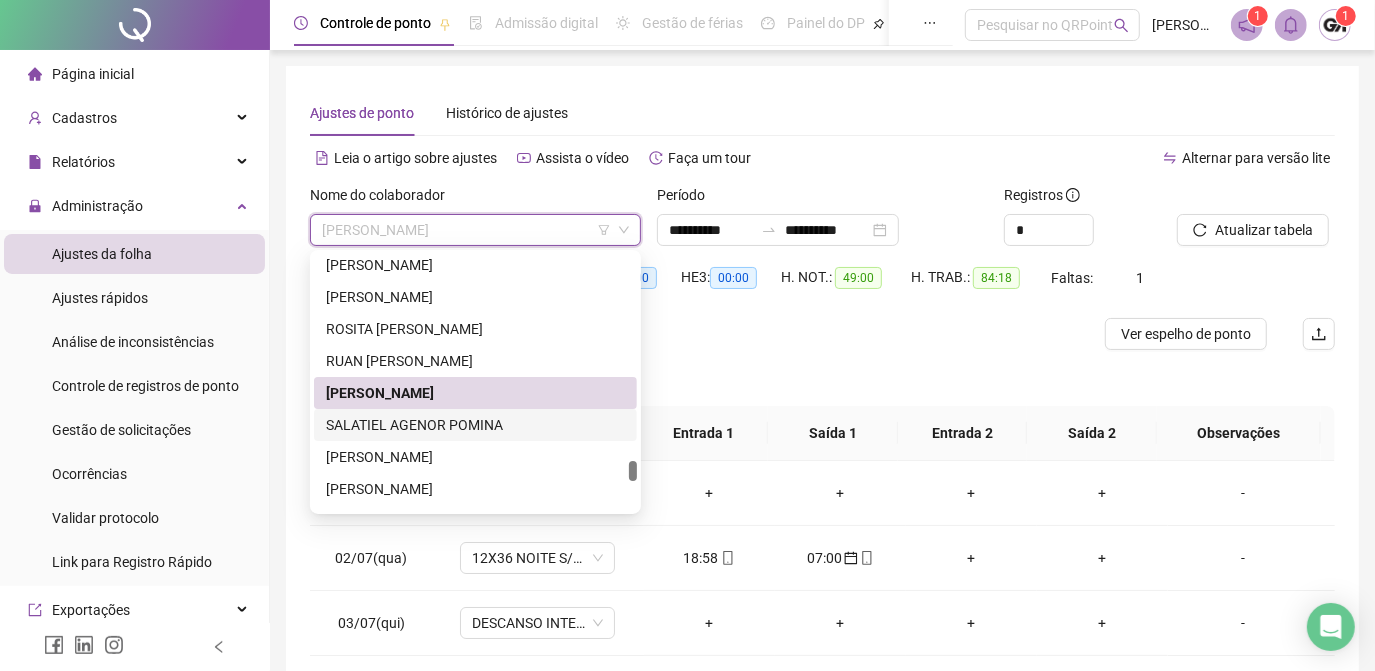 click on "SALATIEL AGENOR POMINA" at bounding box center [475, 425] 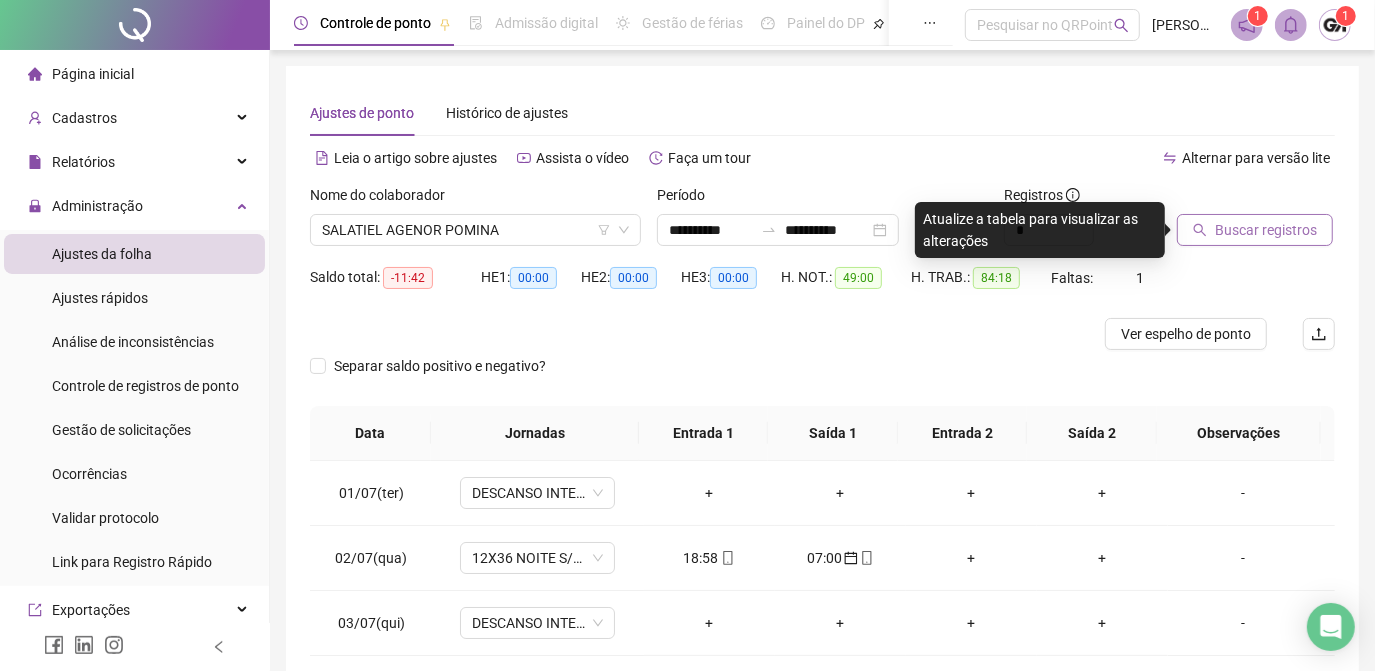 click on "Buscar registros" at bounding box center (1266, 230) 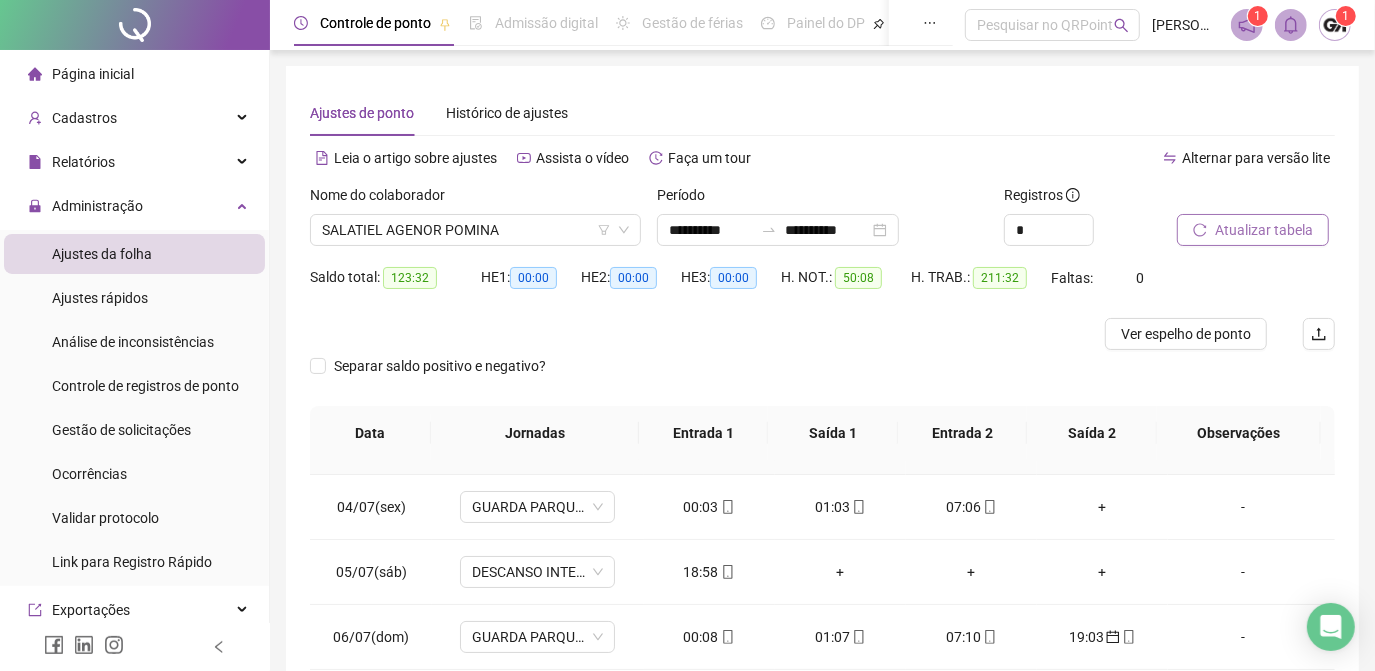 scroll, scrollTop: 272, scrollLeft: 0, axis: vertical 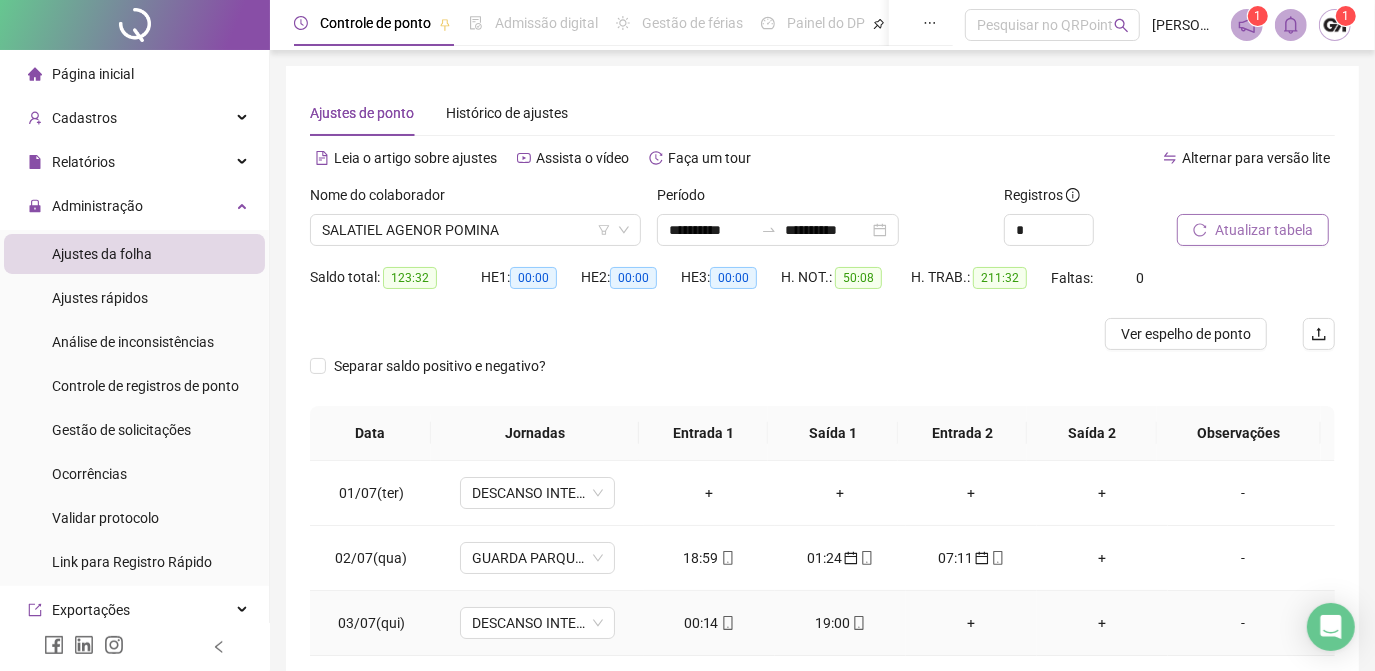 click on "00:14" at bounding box center [709, 623] 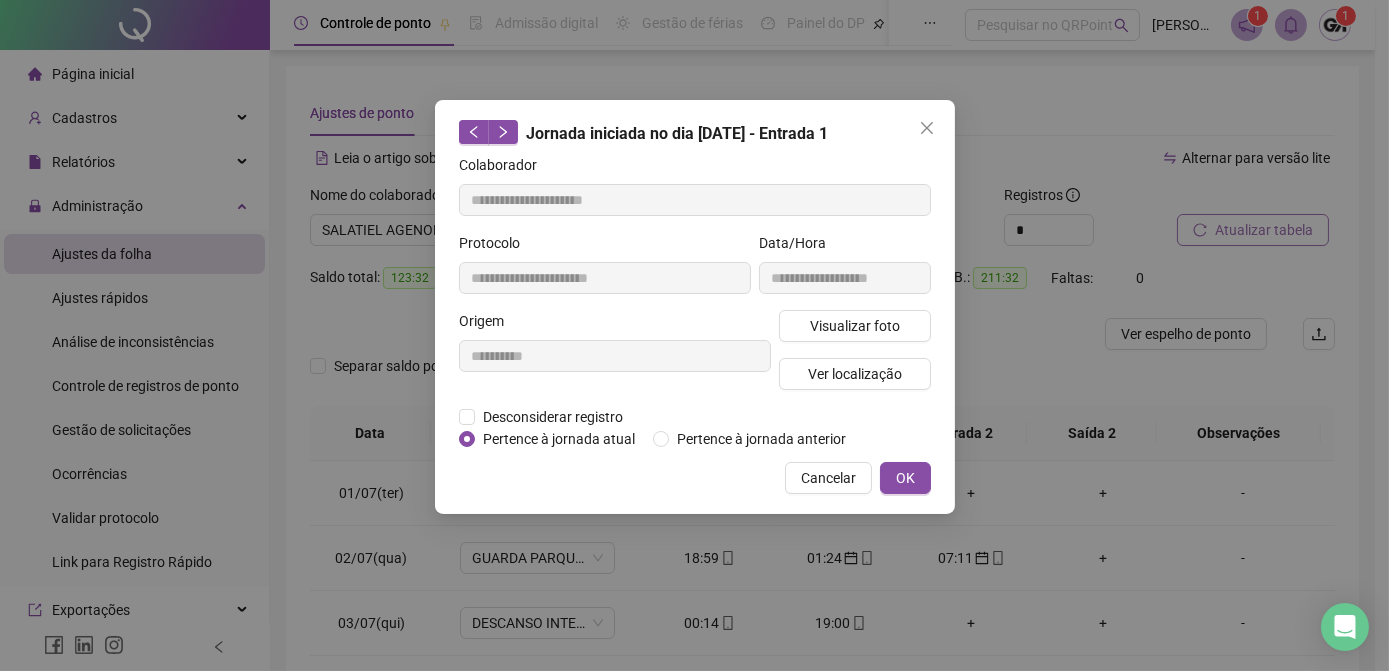 type on "**********" 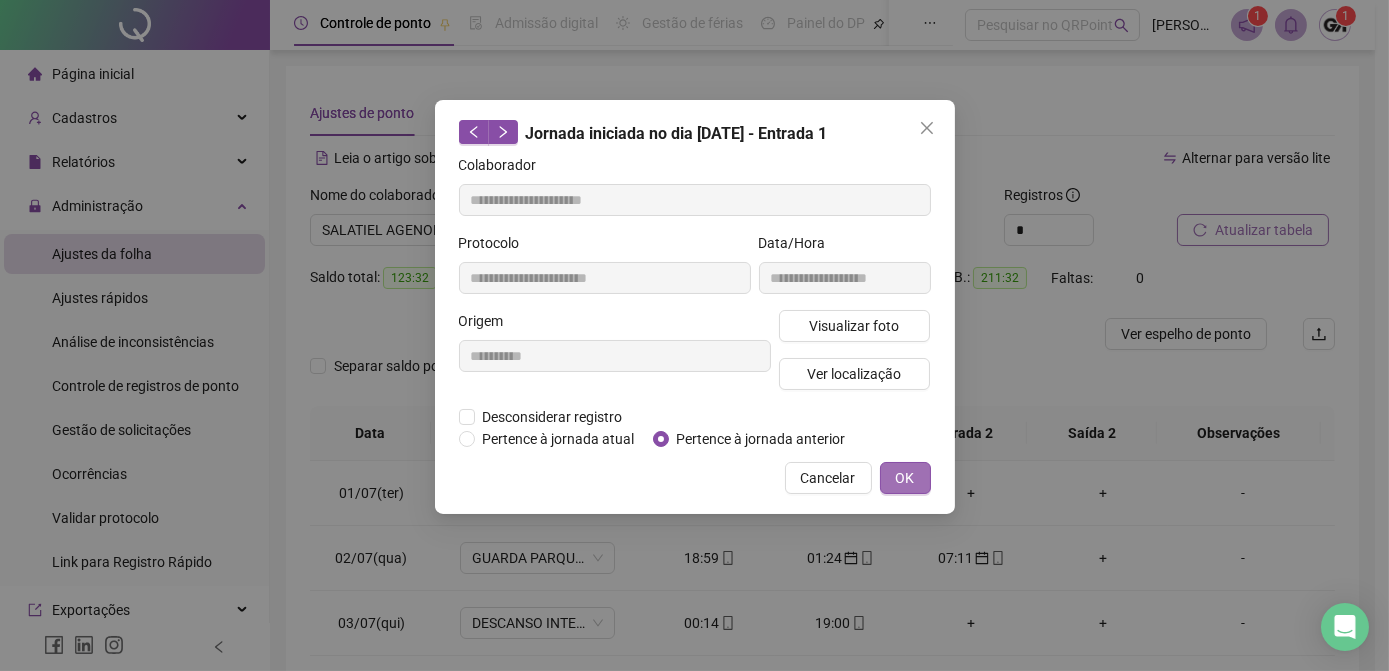 click on "OK" at bounding box center (905, 478) 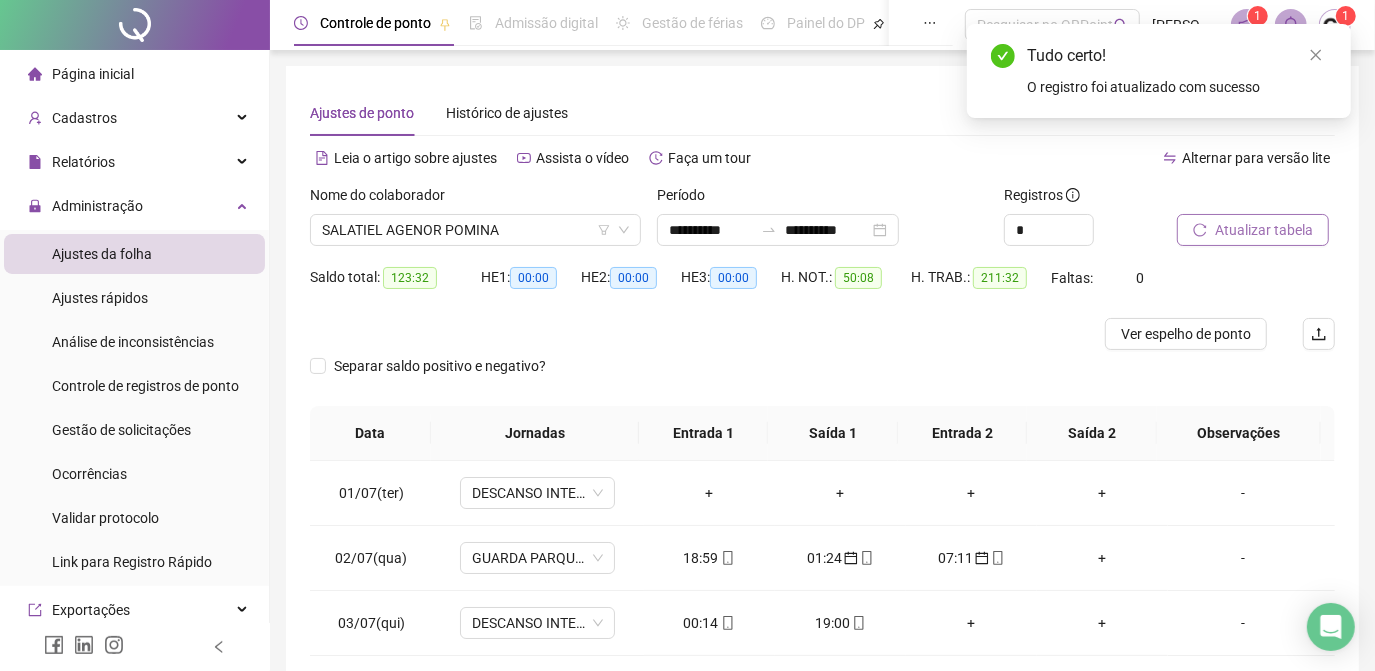 click on "Atualizar tabela" at bounding box center [1264, 230] 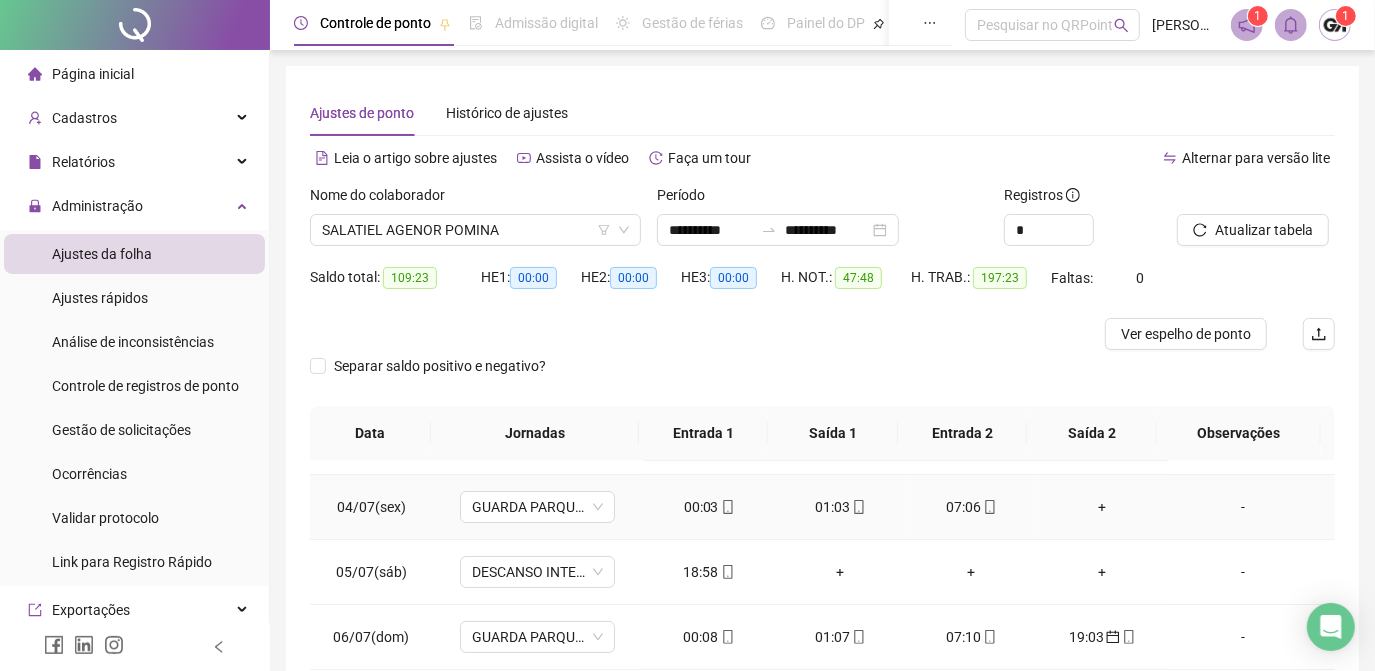 scroll, scrollTop: 90, scrollLeft: 0, axis: vertical 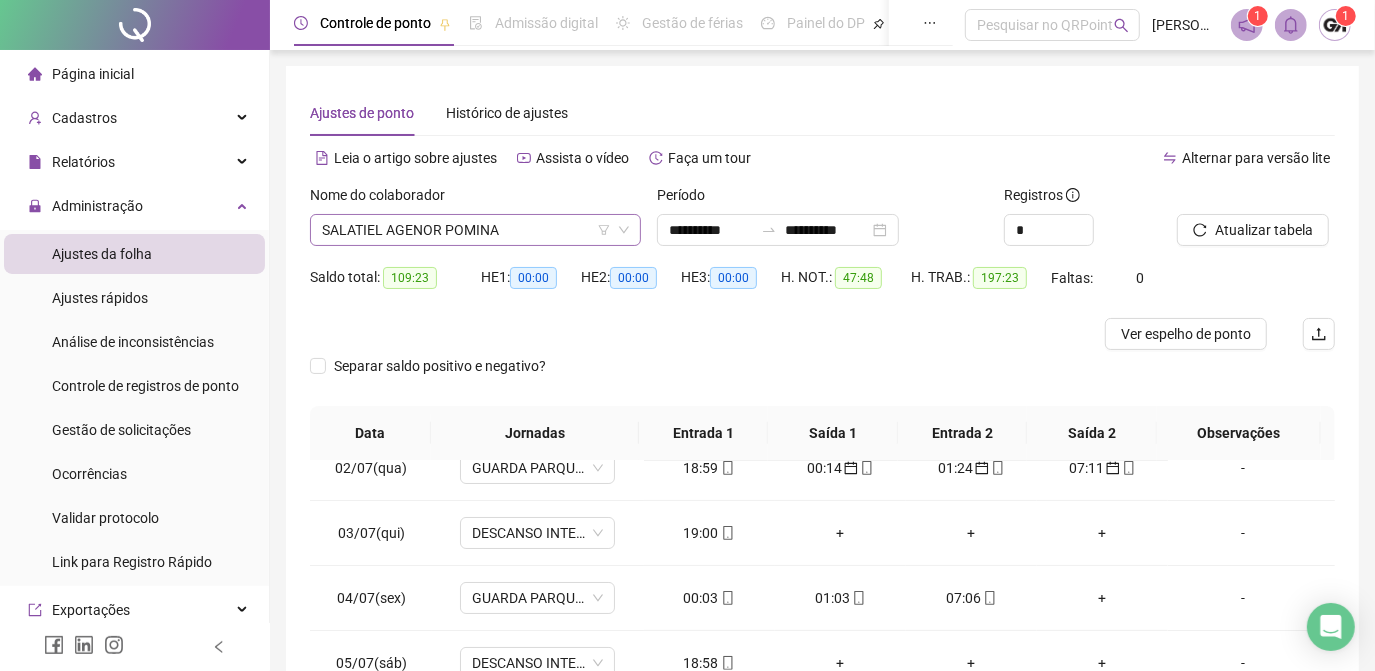 click on "SALATIEL AGENOR POMINA" at bounding box center (475, 230) 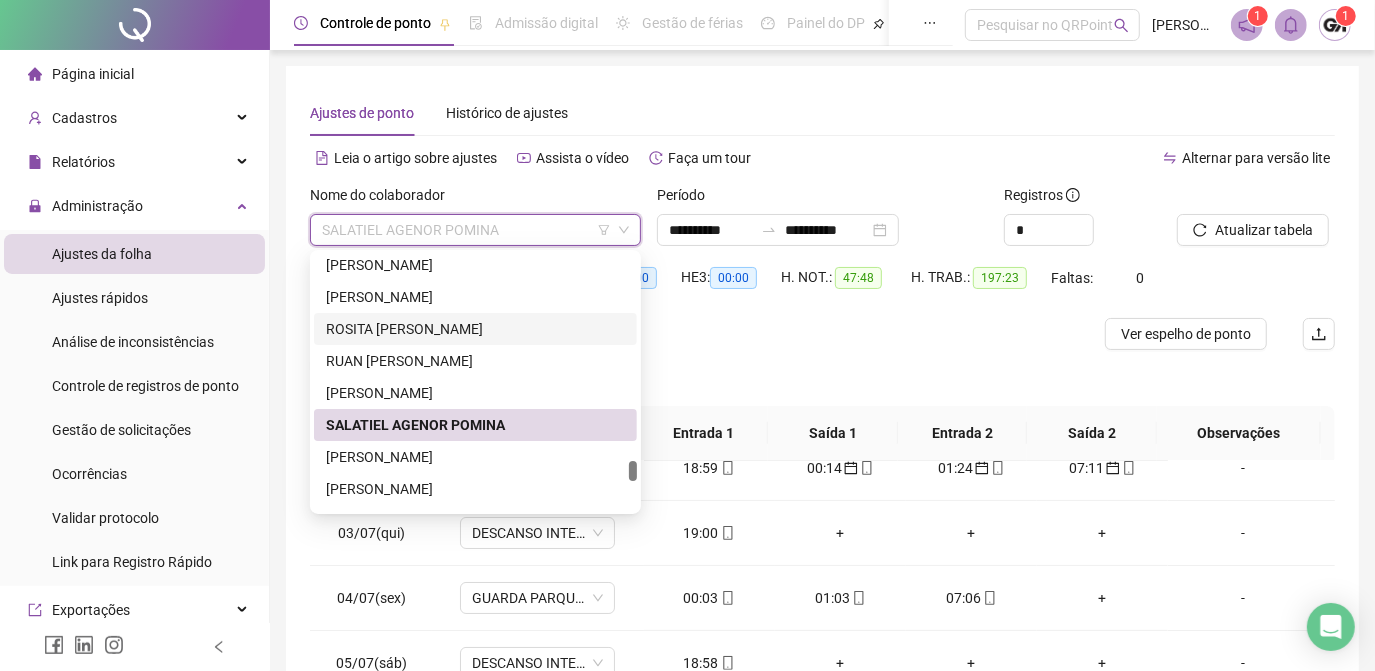 scroll, scrollTop: 4000, scrollLeft: 0, axis: vertical 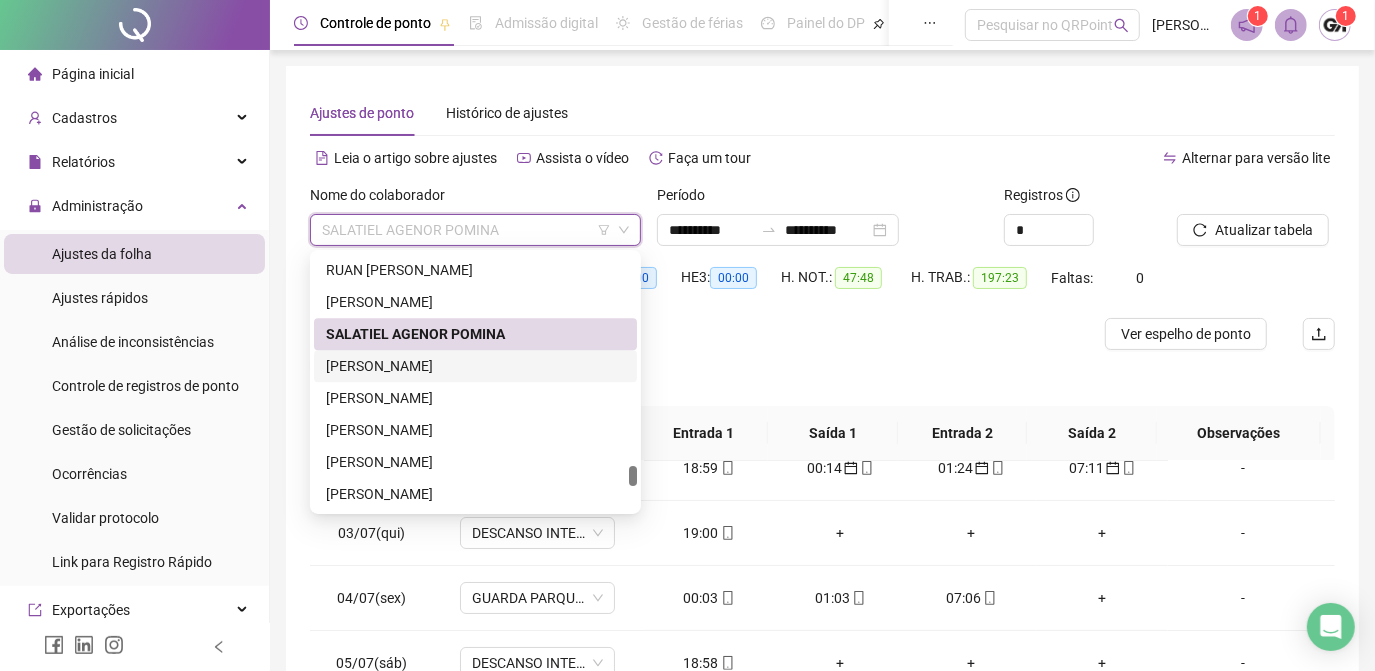 click on "SANDRO VERDUN RODRIGUES" at bounding box center (475, 366) 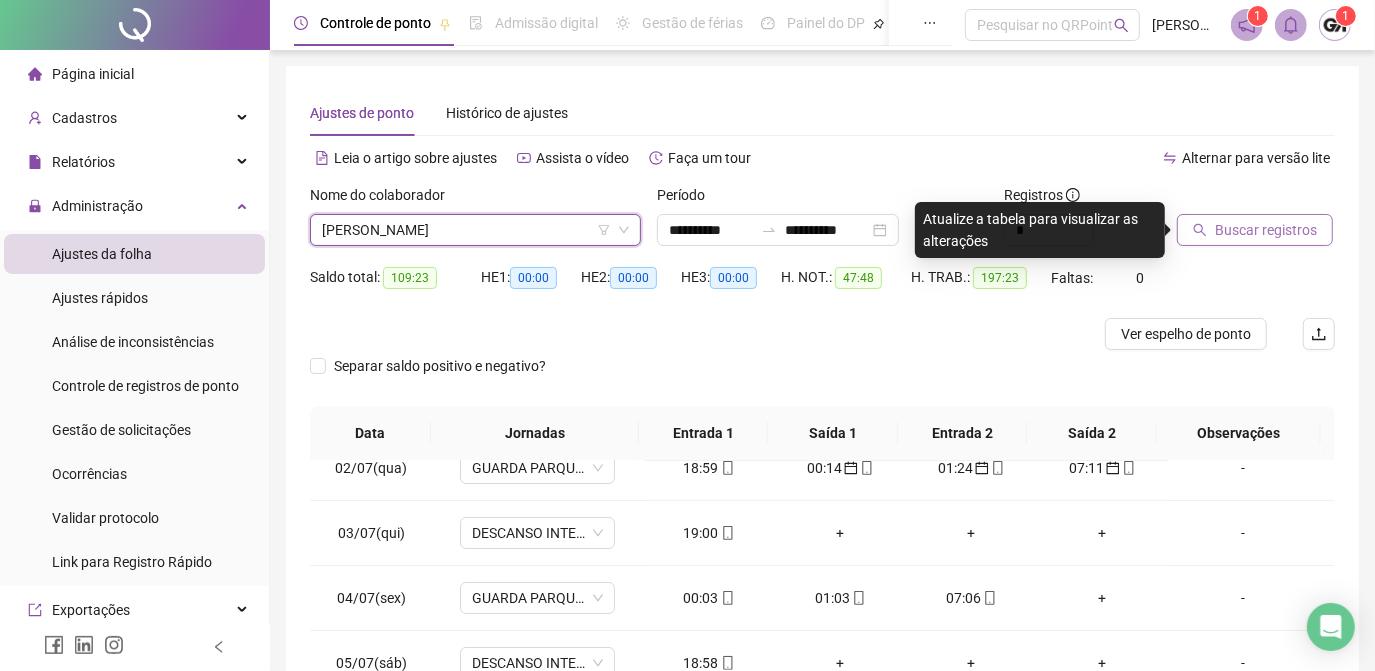 click on "Buscar registros" at bounding box center [1266, 230] 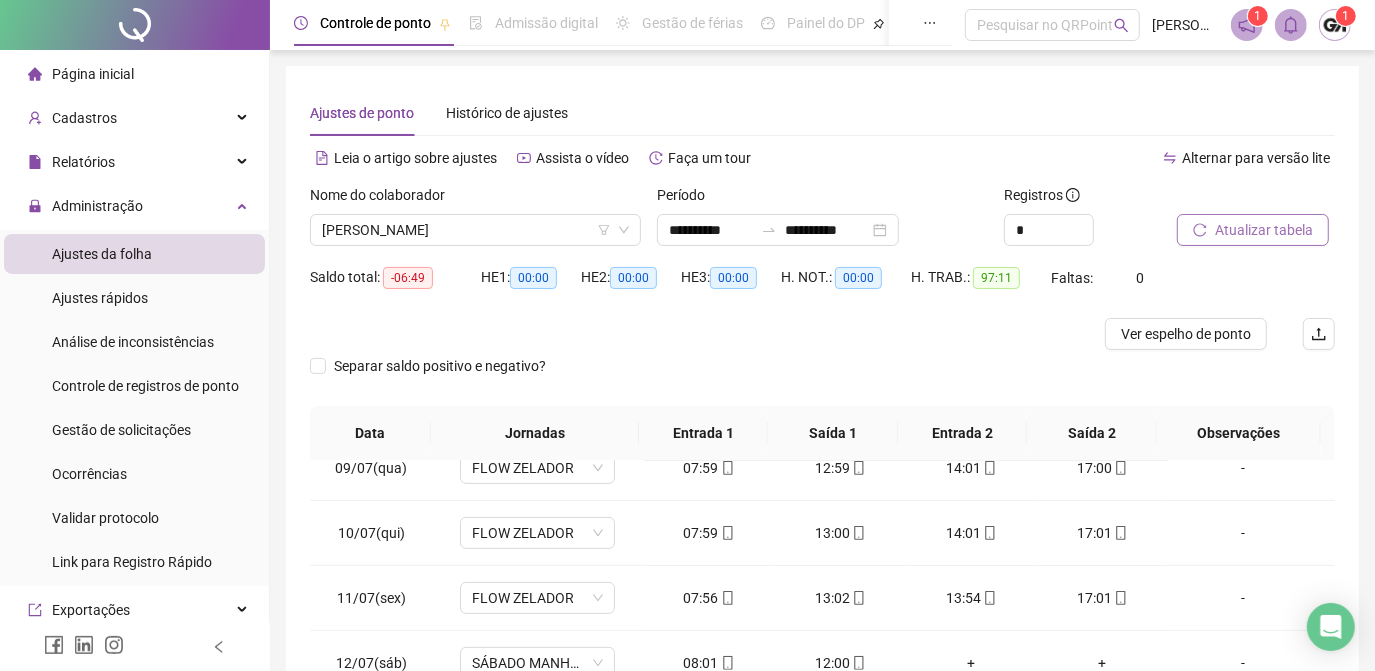 scroll, scrollTop: 608, scrollLeft: 0, axis: vertical 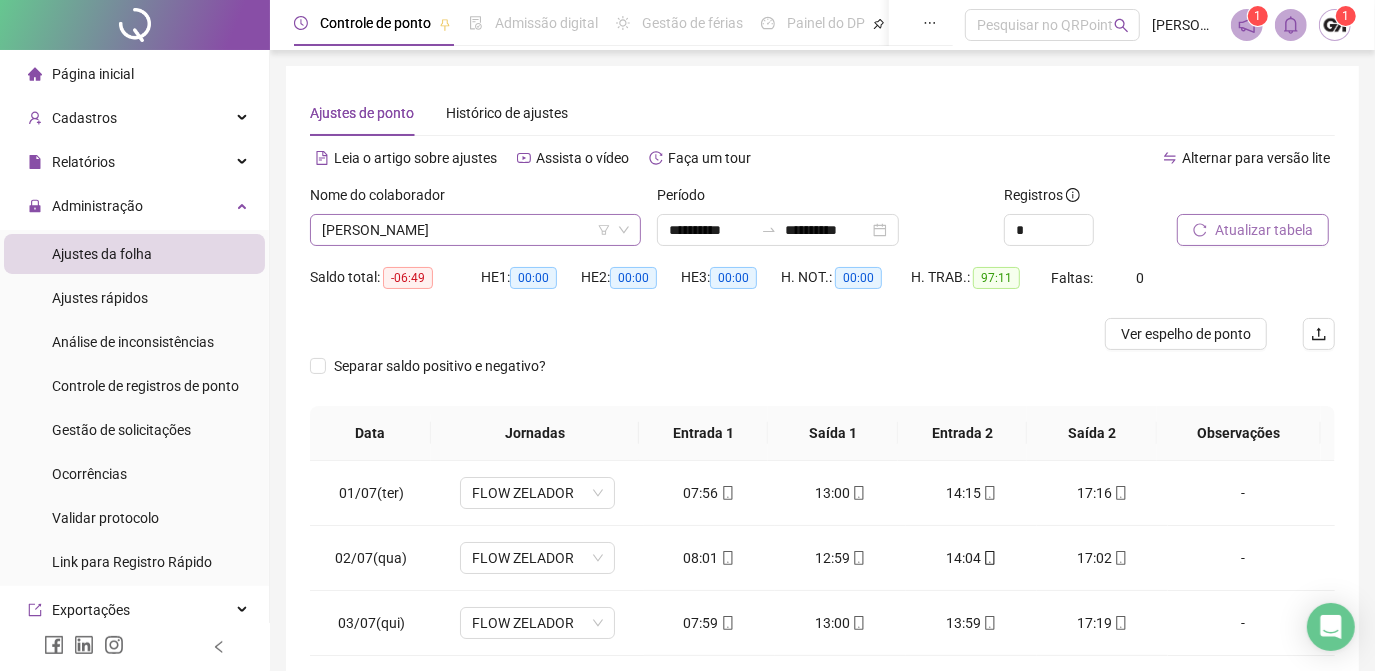 click on "SANDRO VERDUN RODRIGUES" at bounding box center [475, 230] 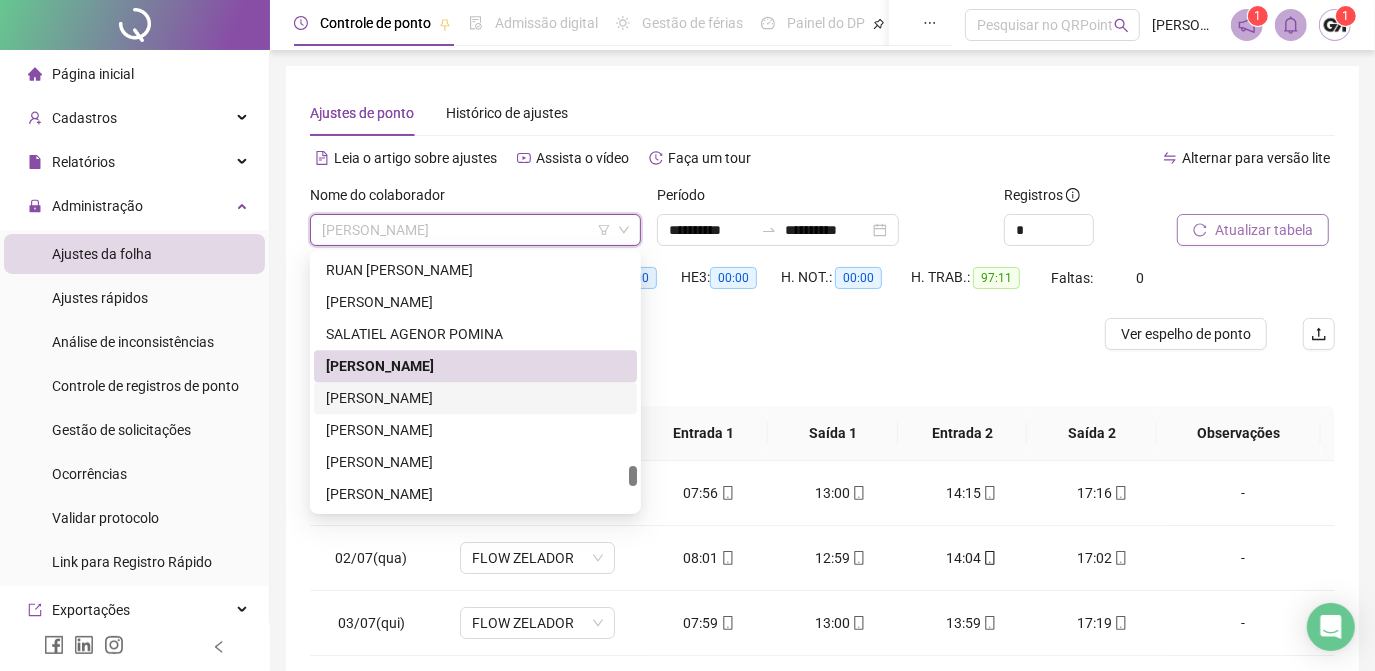 click on "SHAYLLOM FARIAS CUNHA" at bounding box center [475, 398] 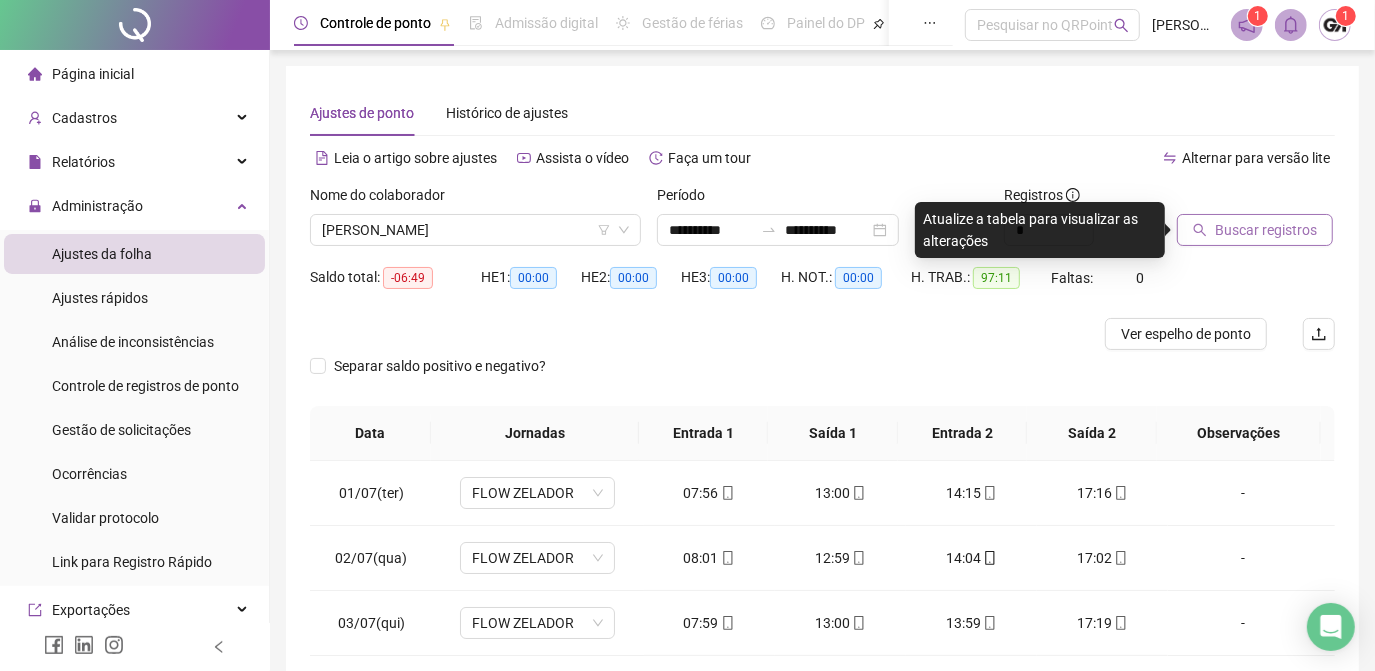 click on "Buscar registros" at bounding box center (1266, 230) 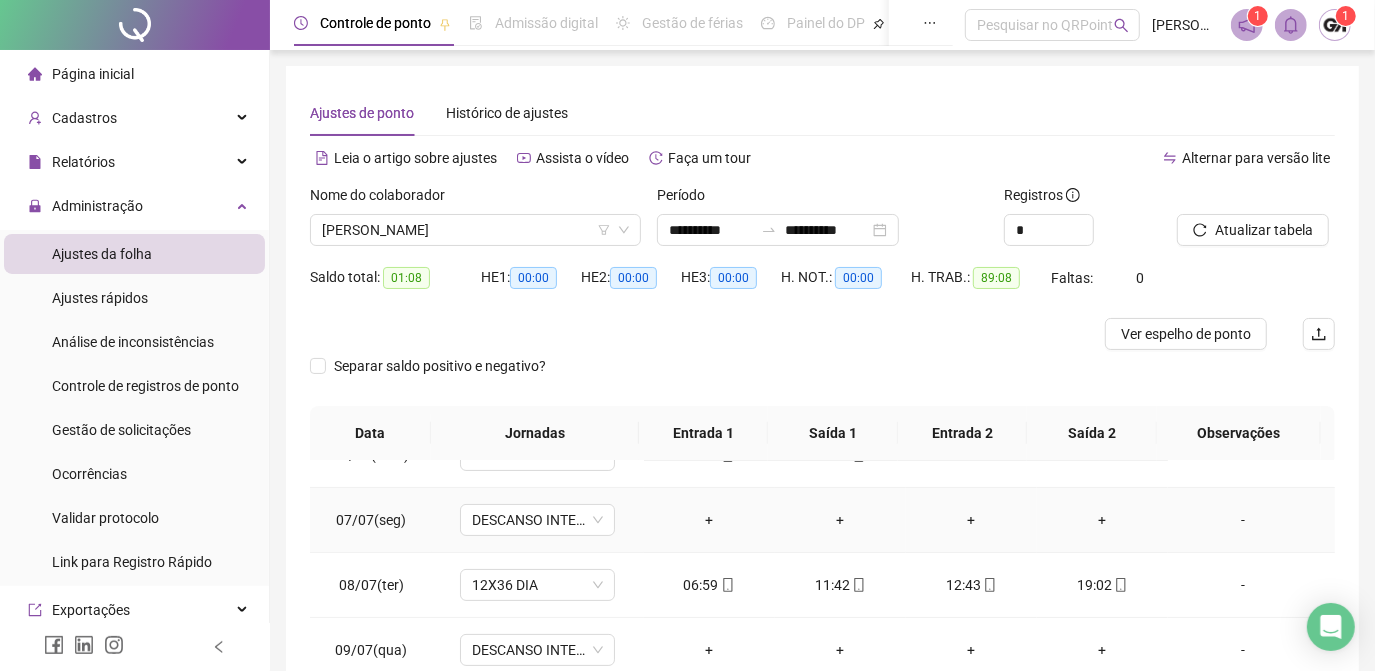 scroll, scrollTop: 272, scrollLeft: 0, axis: vertical 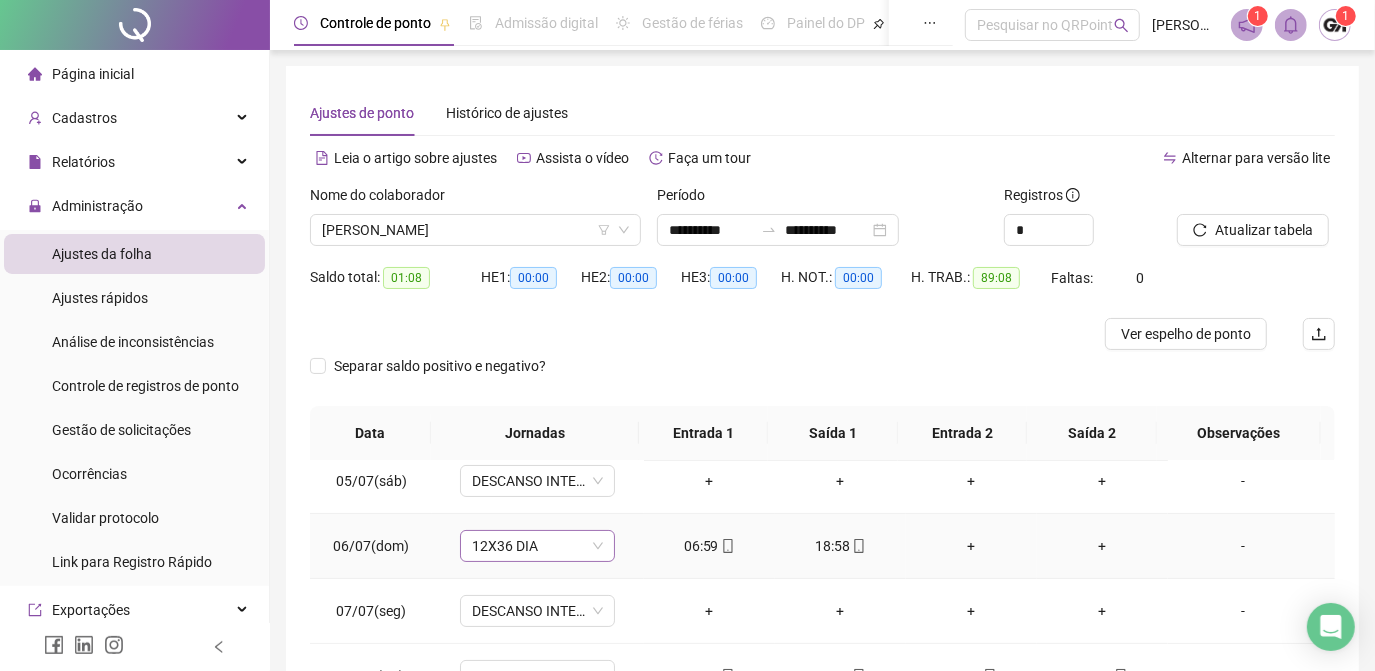click on "12X36 DIA" at bounding box center (537, 546) 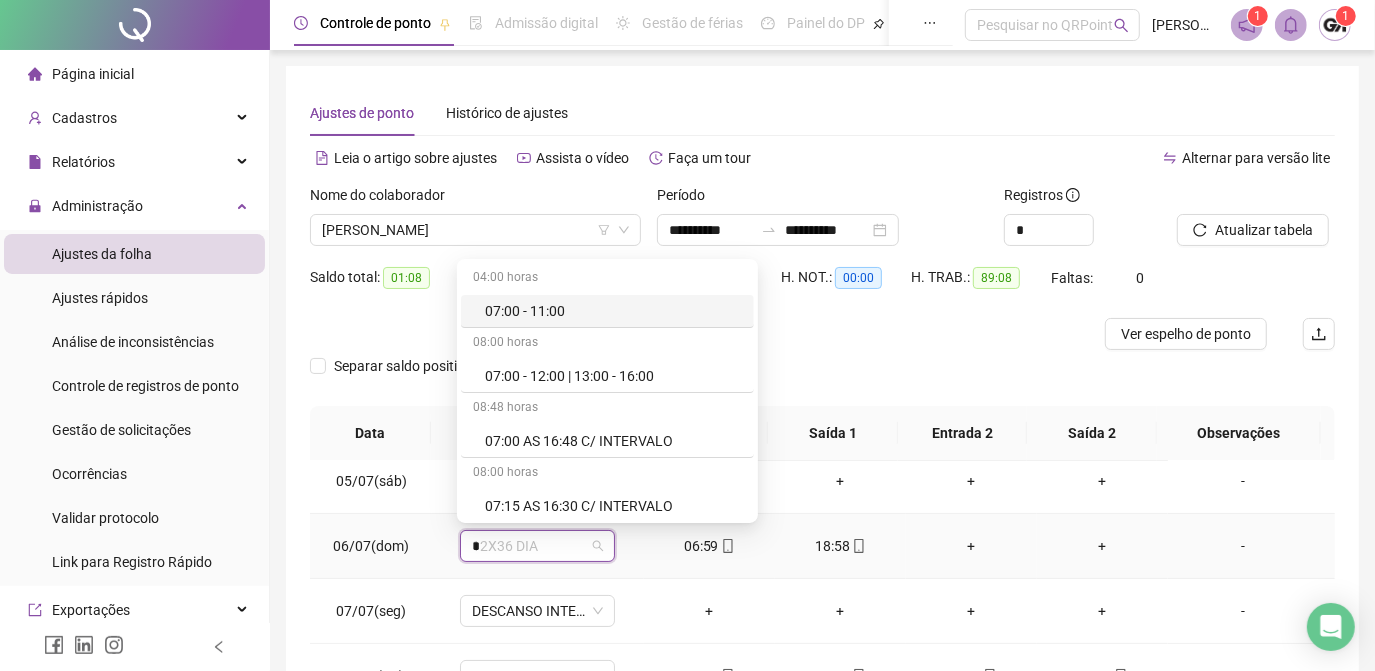 type on "**" 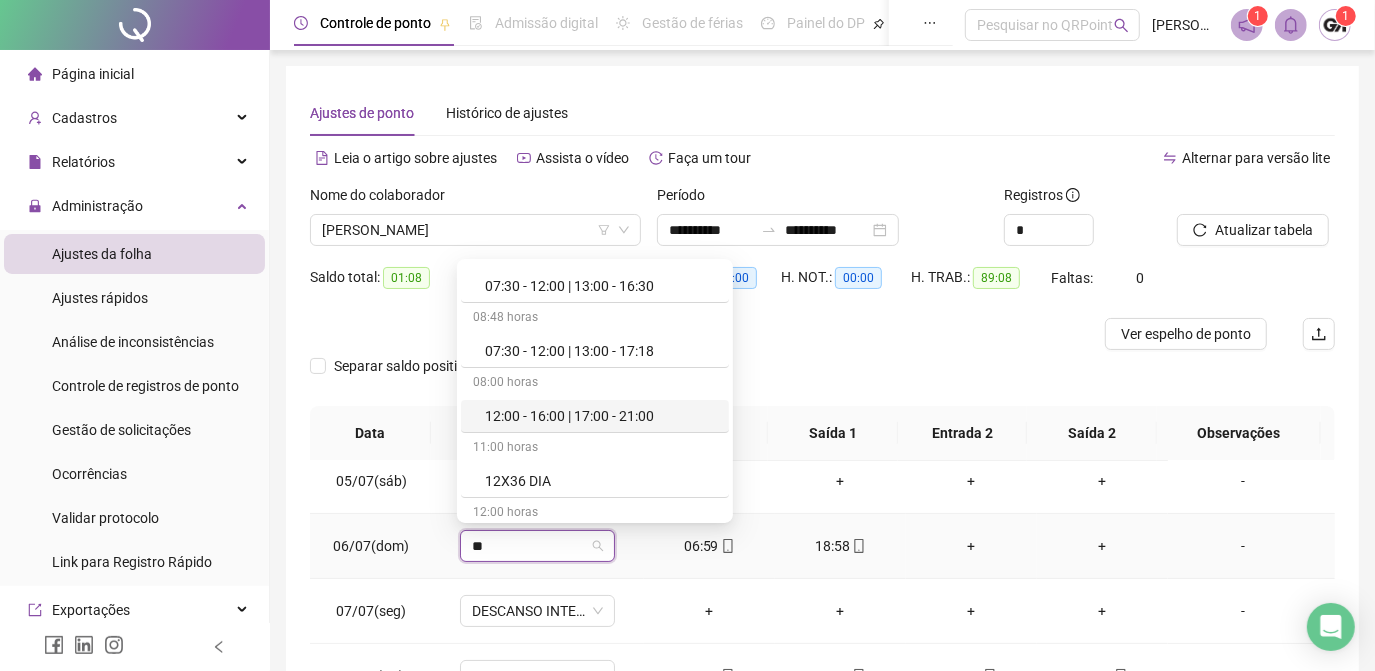 scroll, scrollTop: 181, scrollLeft: 0, axis: vertical 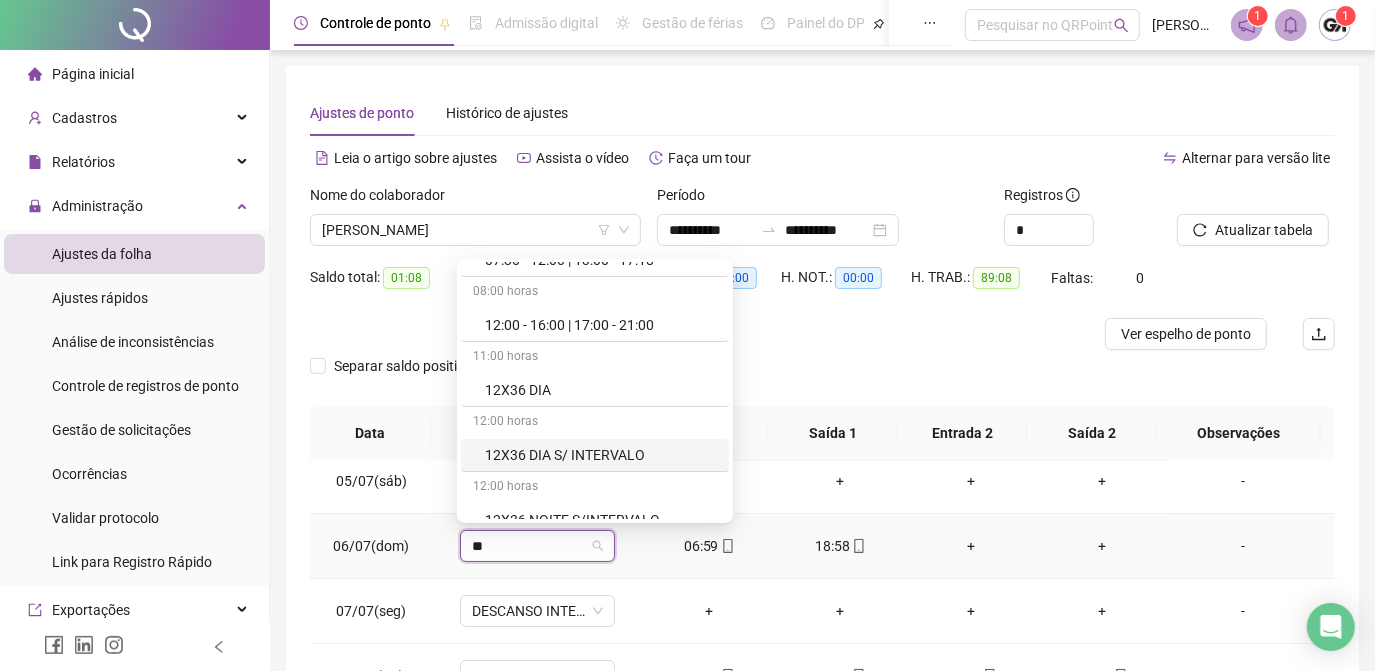 click on "12X36 DIA S/ INTERVALO" at bounding box center (601, 455) 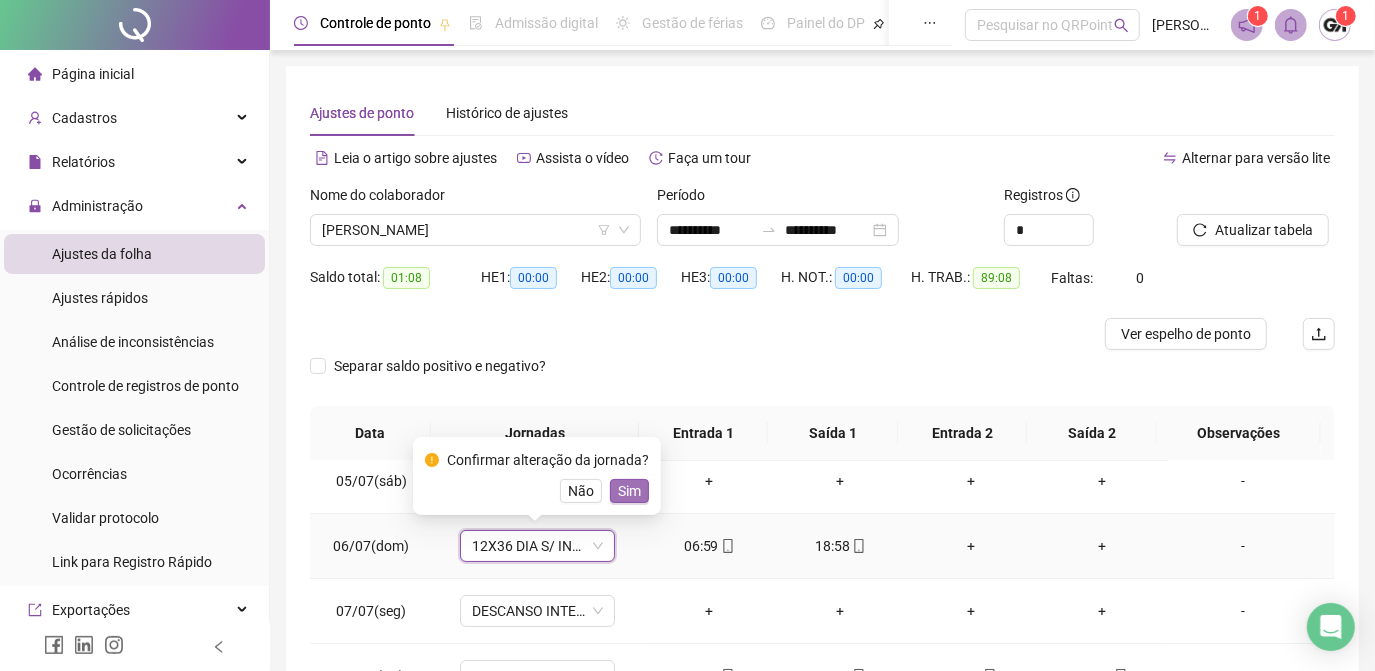 click on "Sim" at bounding box center [629, 491] 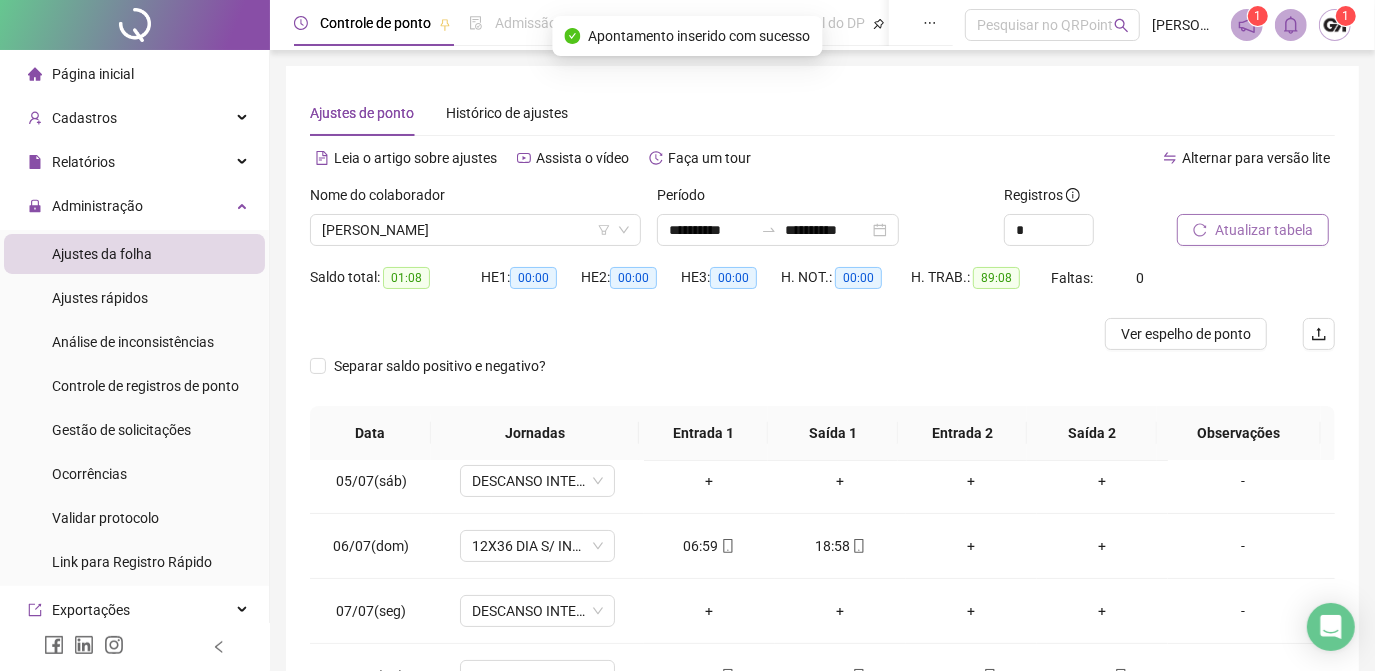 click on "Atualizar tabela" at bounding box center [1264, 230] 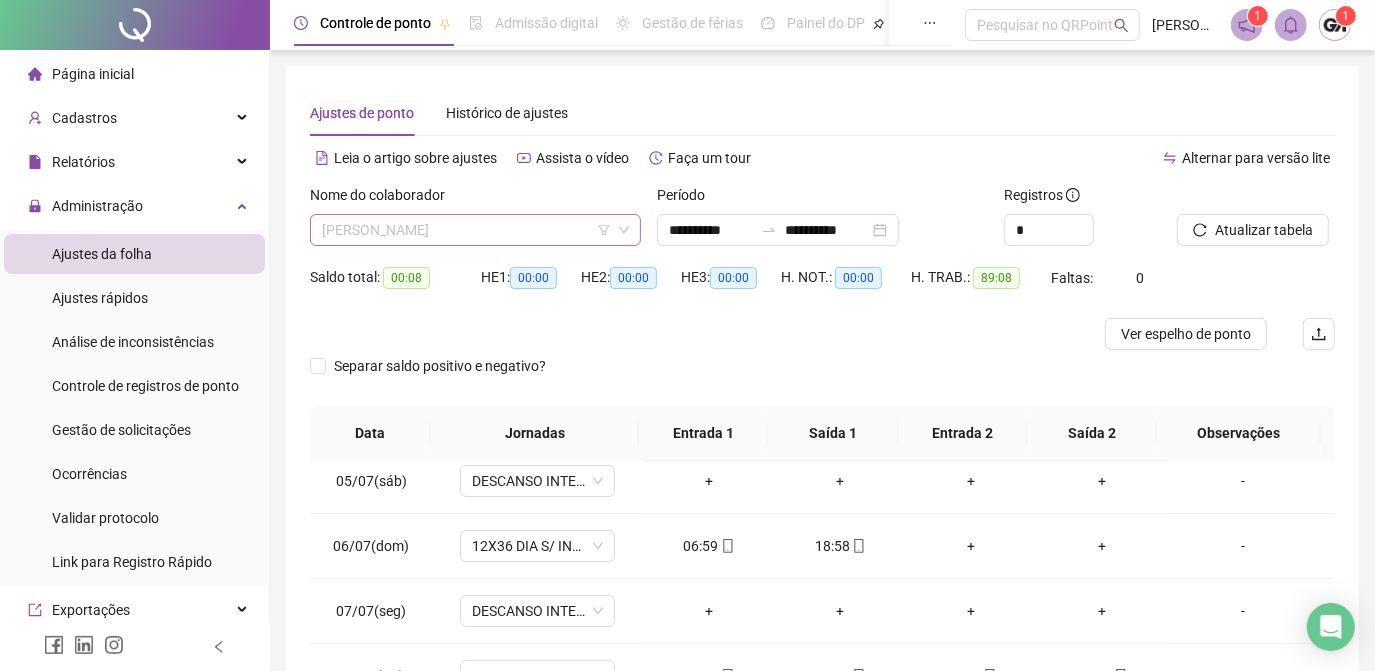 click on "SHAYLLOM FARIAS CUNHA" at bounding box center [475, 230] 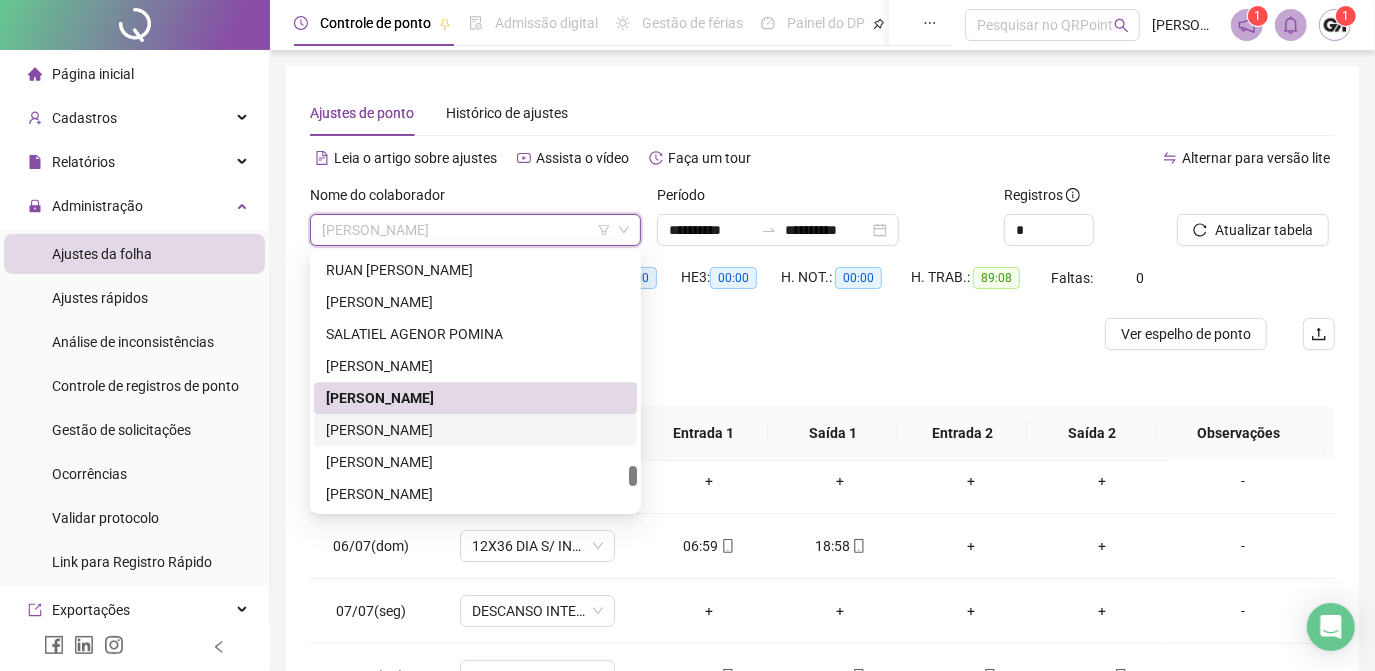 drag, startPoint x: 463, startPoint y: 433, endPoint x: 517, endPoint y: 420, distance: 55.542778 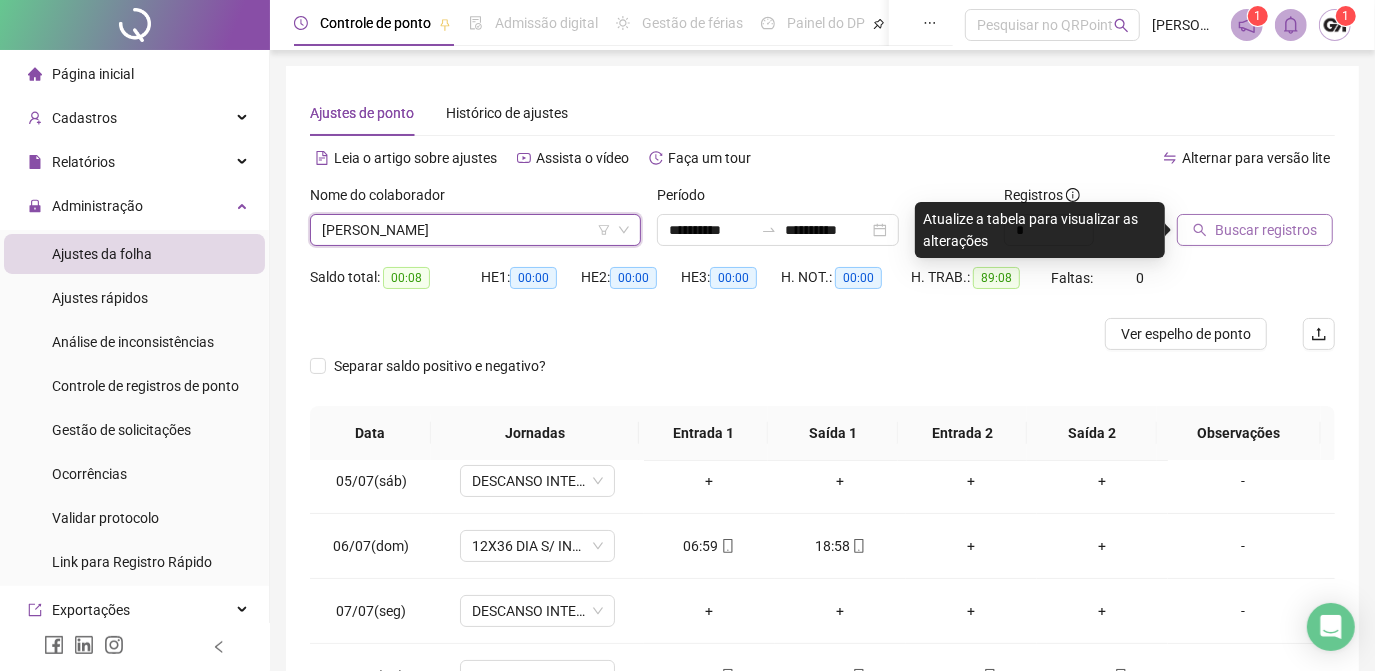 click on "Buscar registros" at bounding box center [1266, 230] 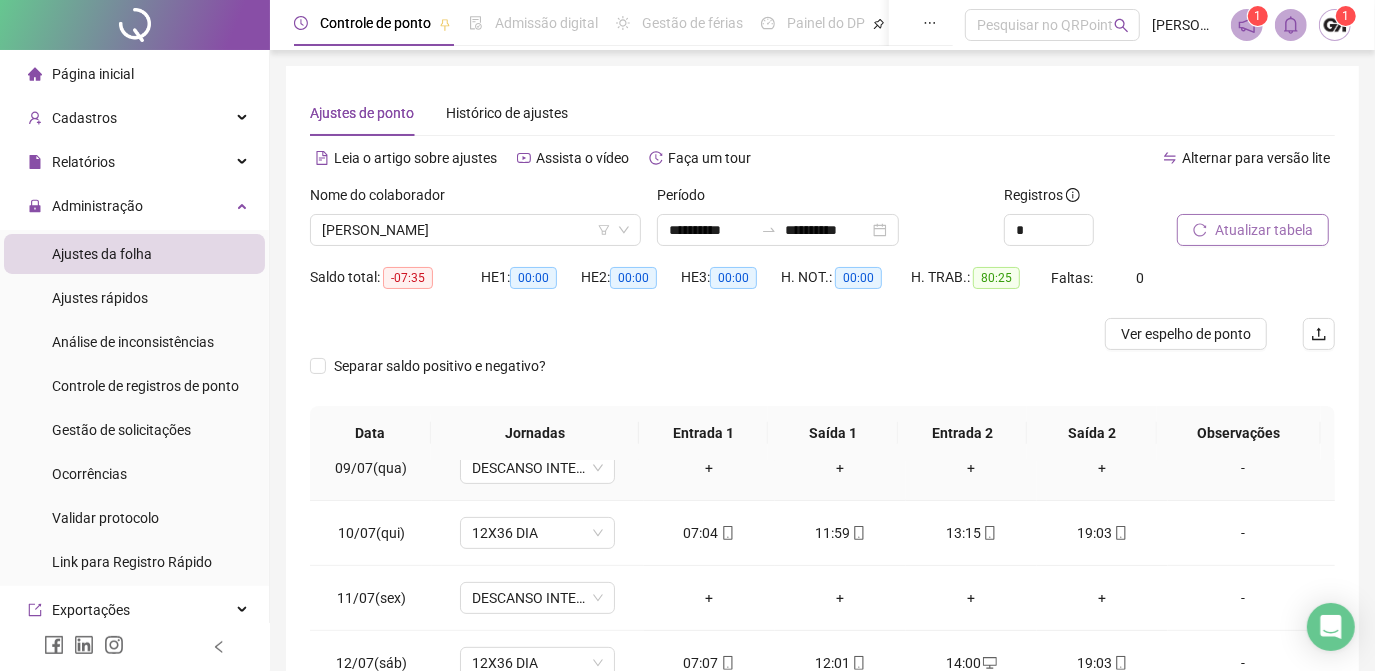 scroll, scrollTop: 608, scrollLeft: 0, axis: vertical 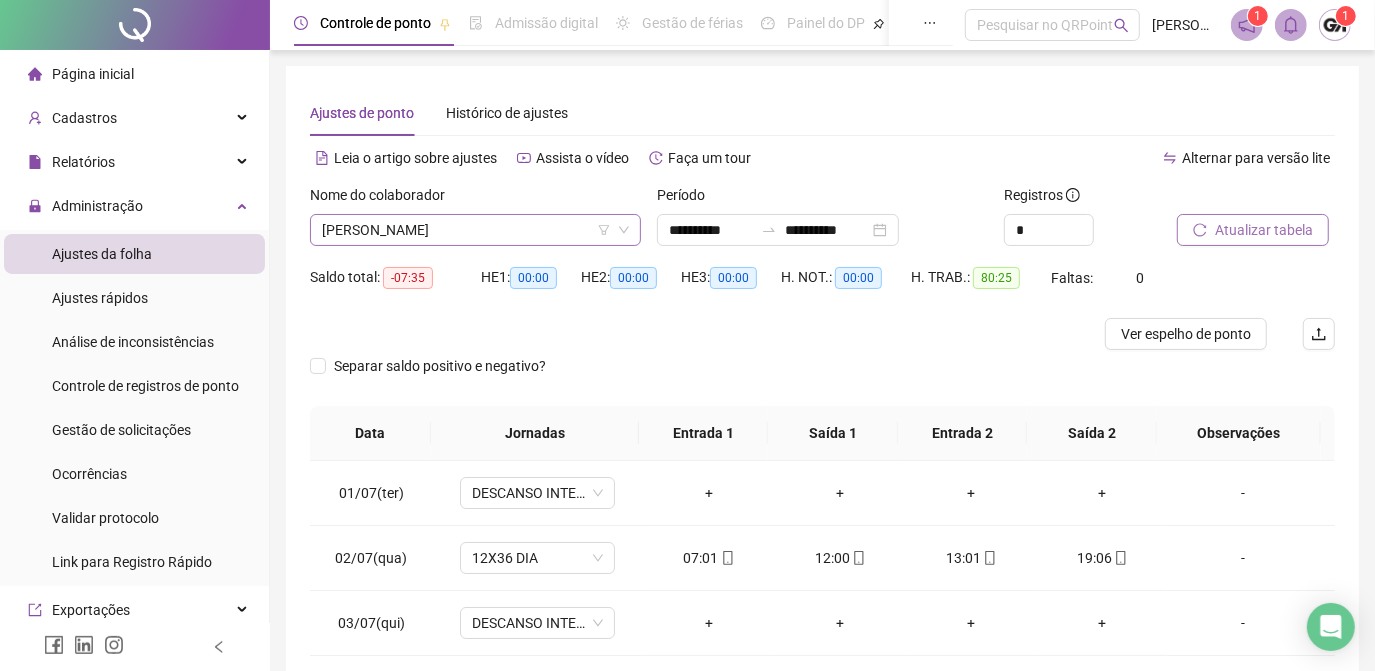 click on "SILVÂNIA DA SILVA DOS SANTOS" at bounding box center (475, 230) 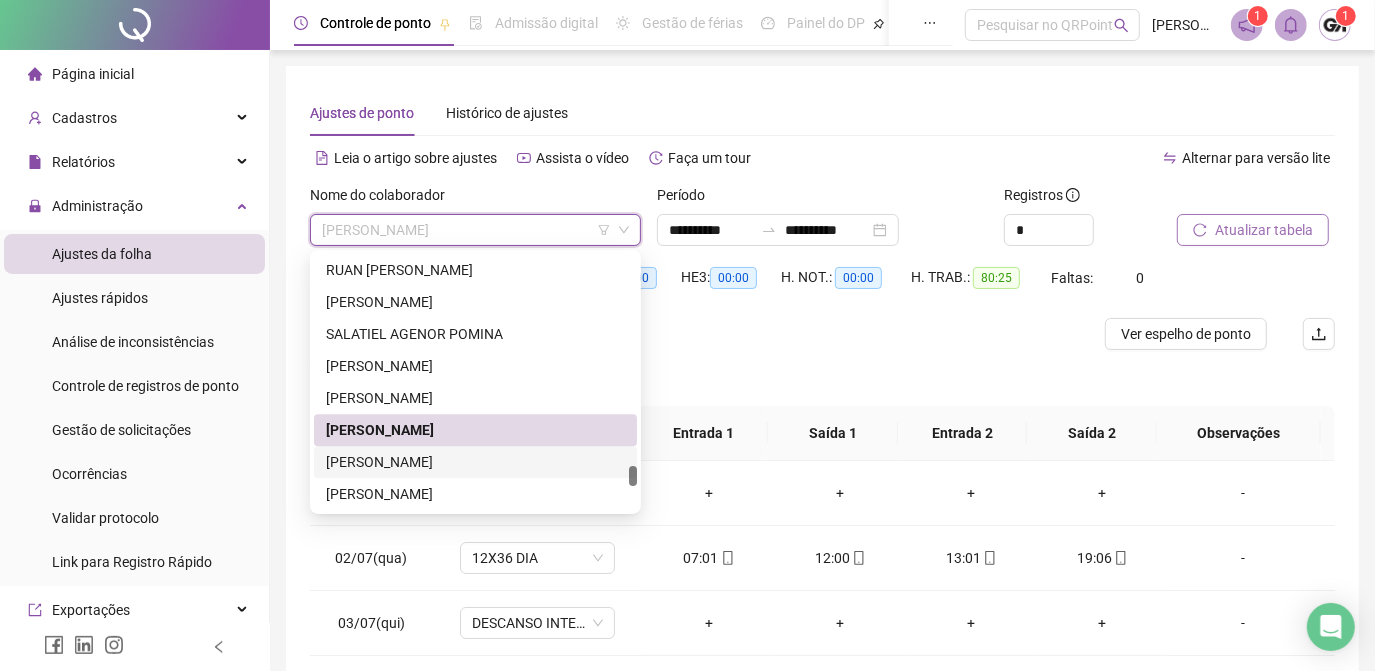 click on "SILVIO LUIZ LICHT JUNIOR" at bounding box center [475, 462] 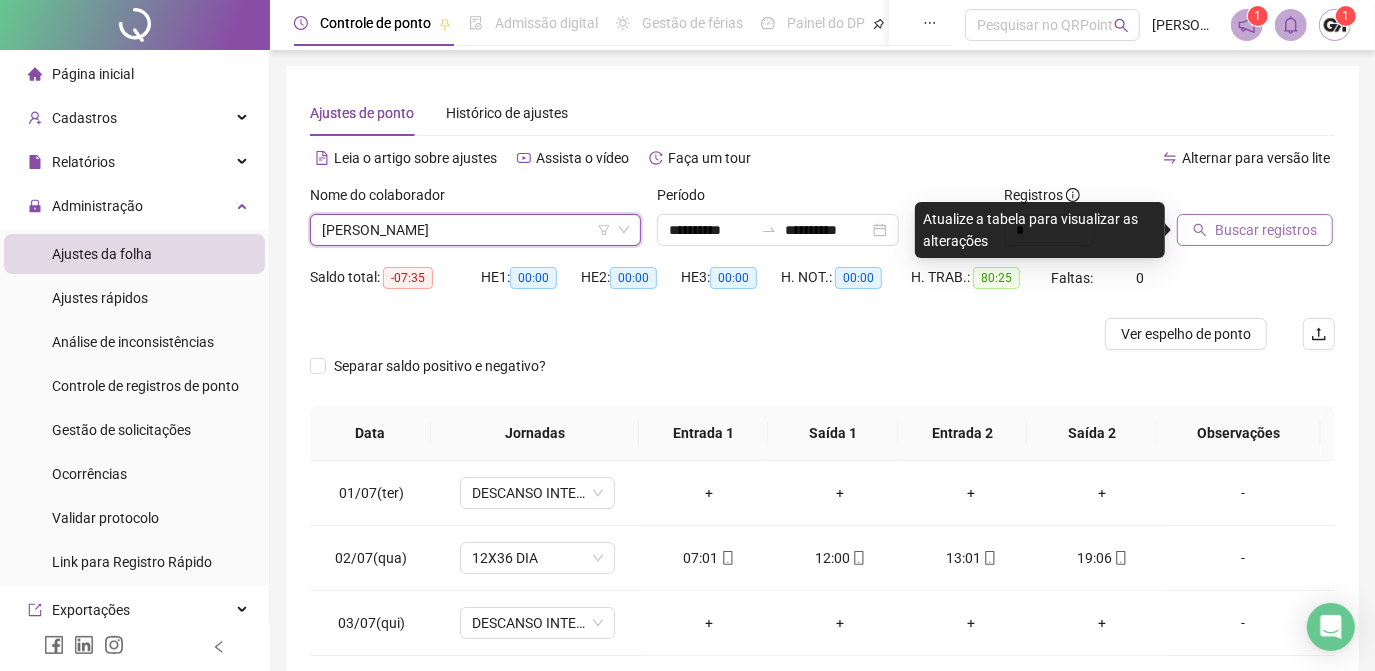 click on "Buscar registros" at bounding box center (1255, 230) 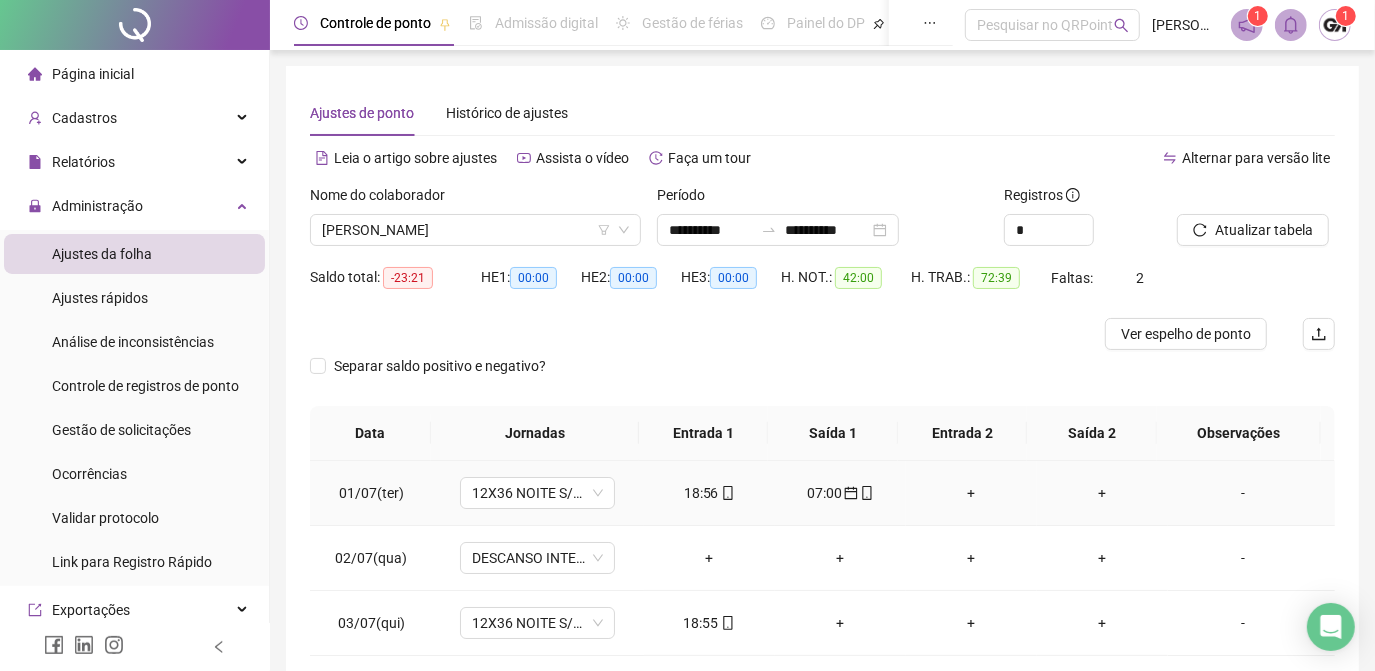 scroll, scrollTop: 90, scrollLeft: 0, axis: vertical 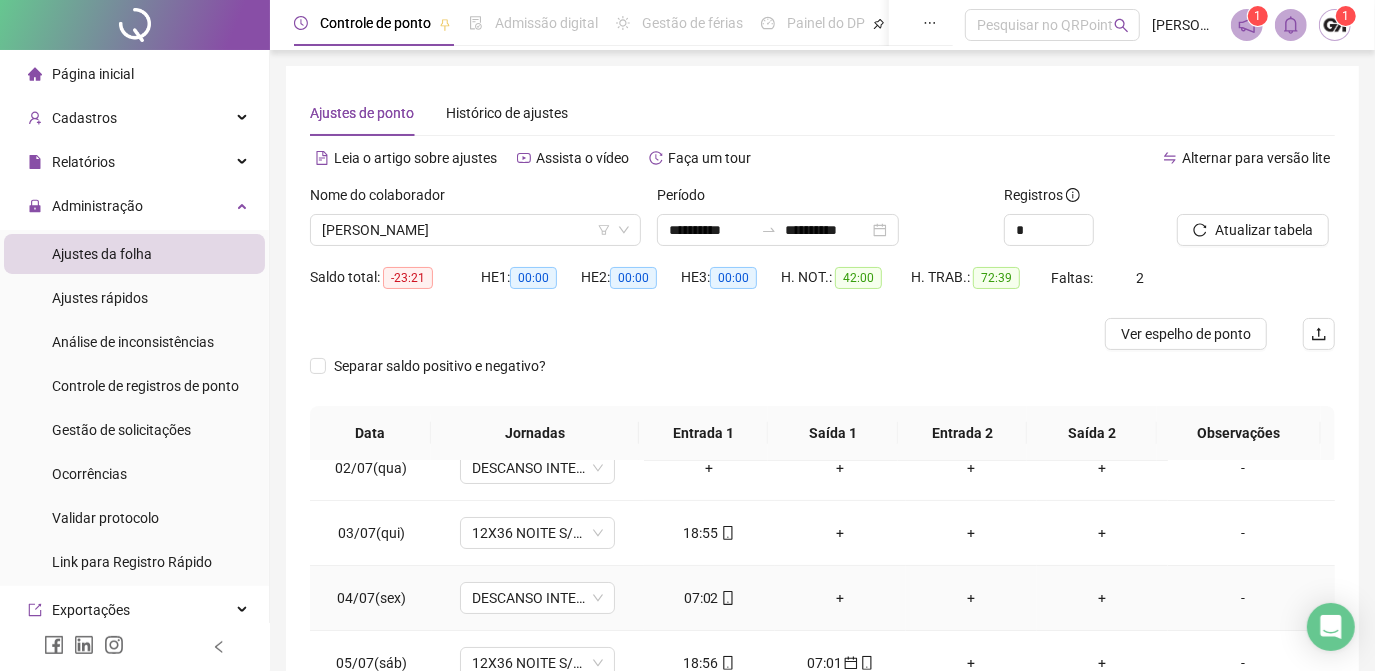 click on "07:02" at bounding box center [709, 598] 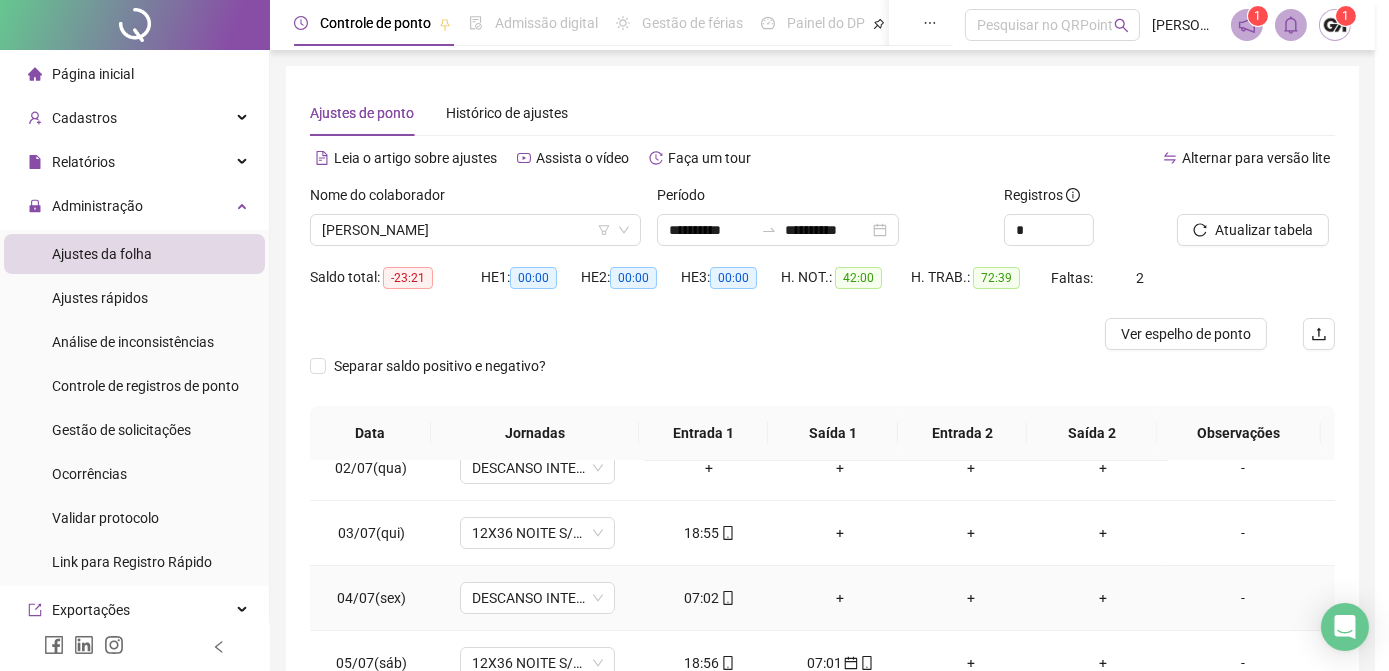 type on "**********" 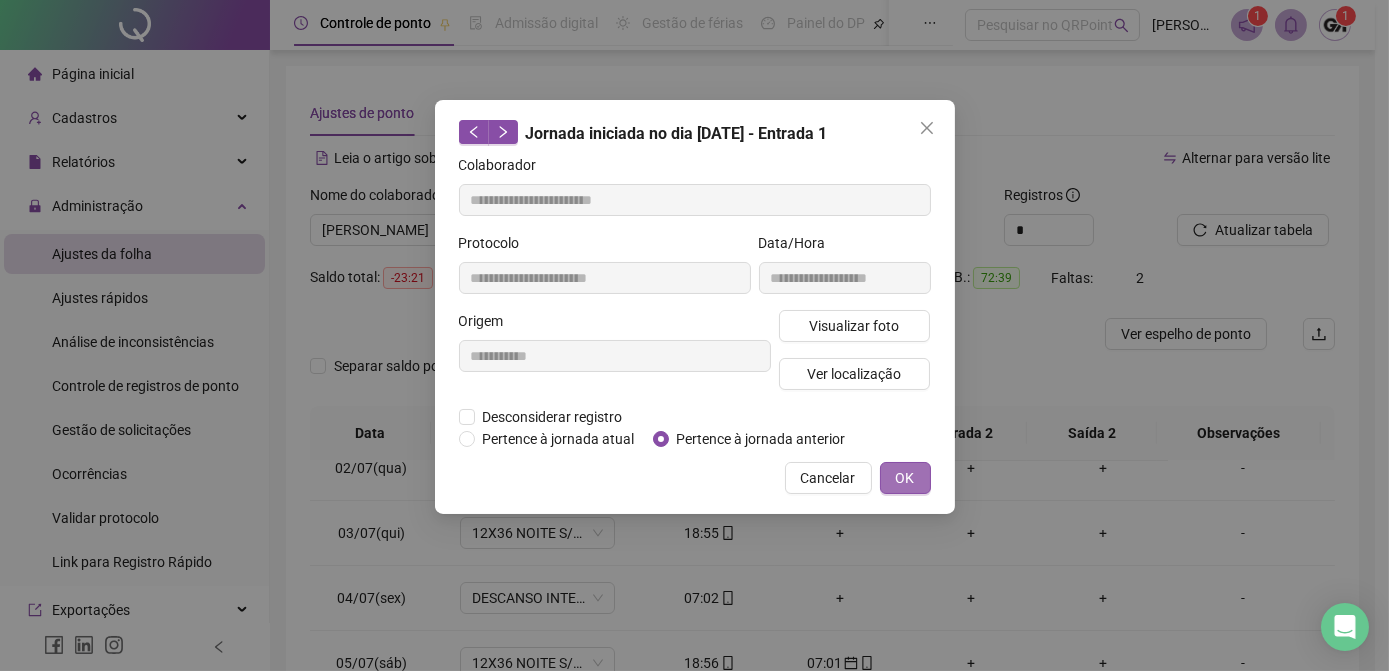 click on "OK" at bounding box center (905, 478) 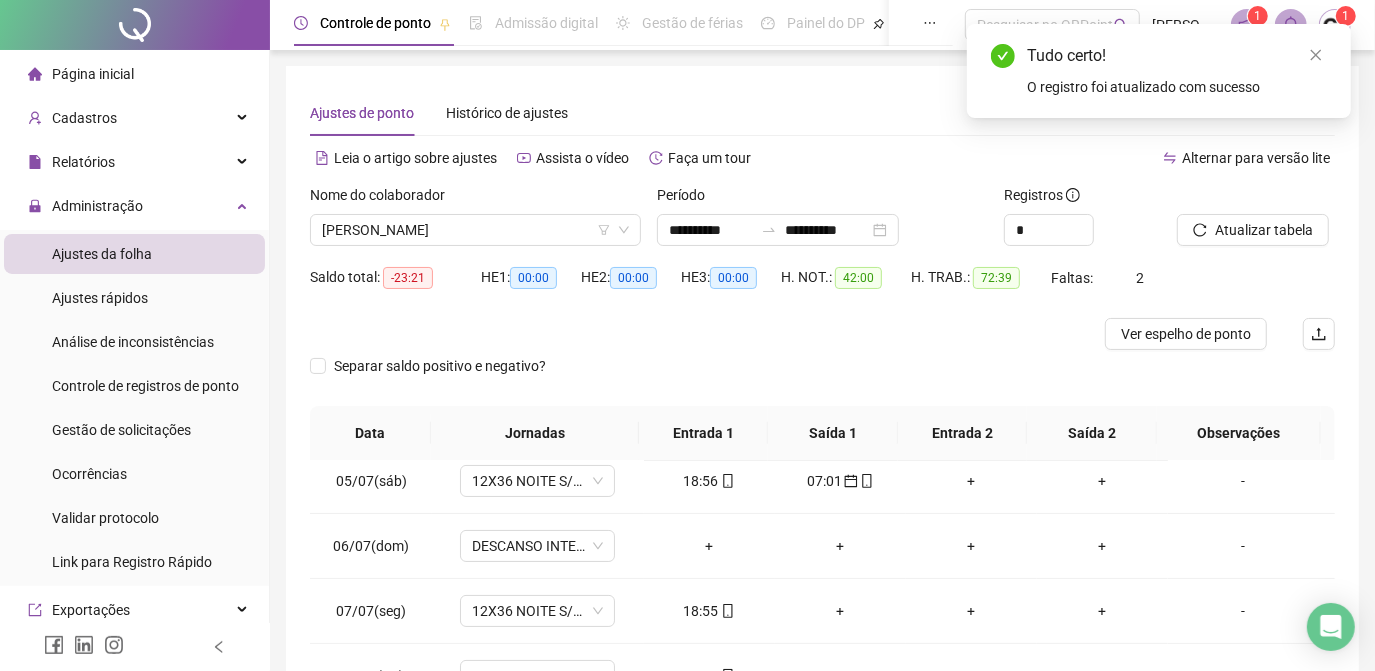 scroll, scrollTop: 363, scrollLeft: 0, axis: vertical 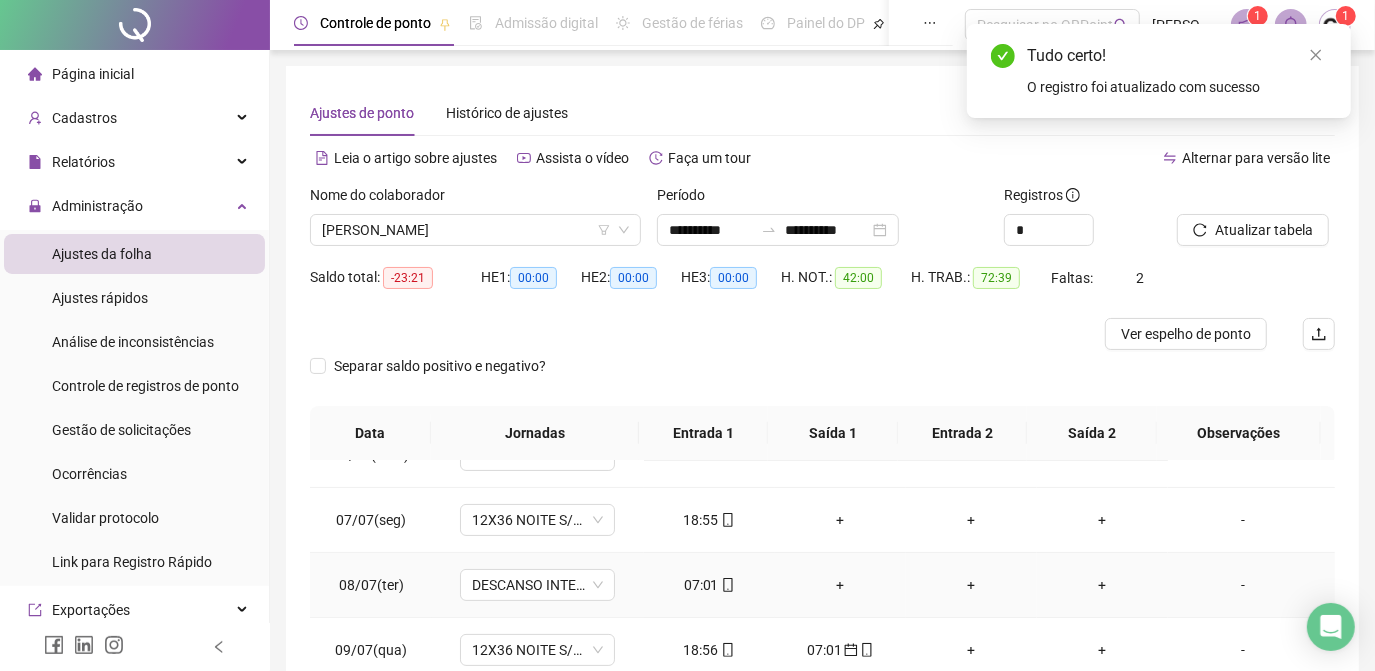 click on "07:01" at bounding box center (709, 585) 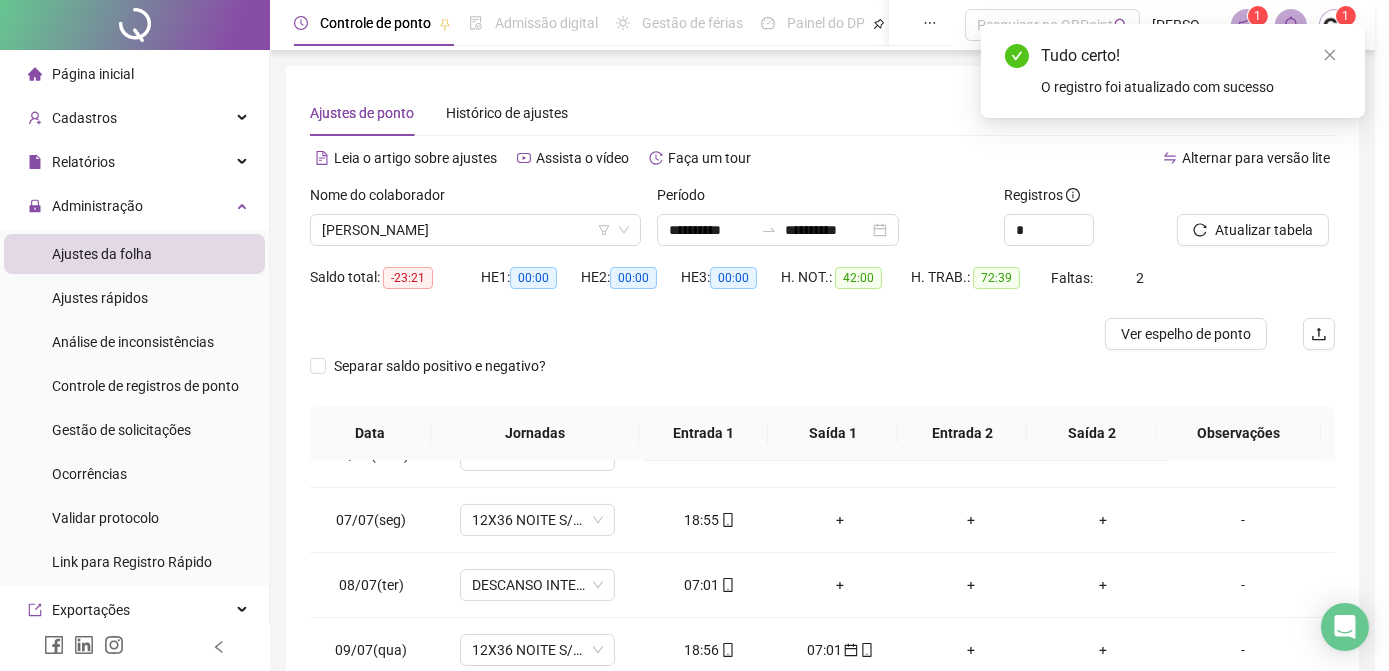 type on "**********" 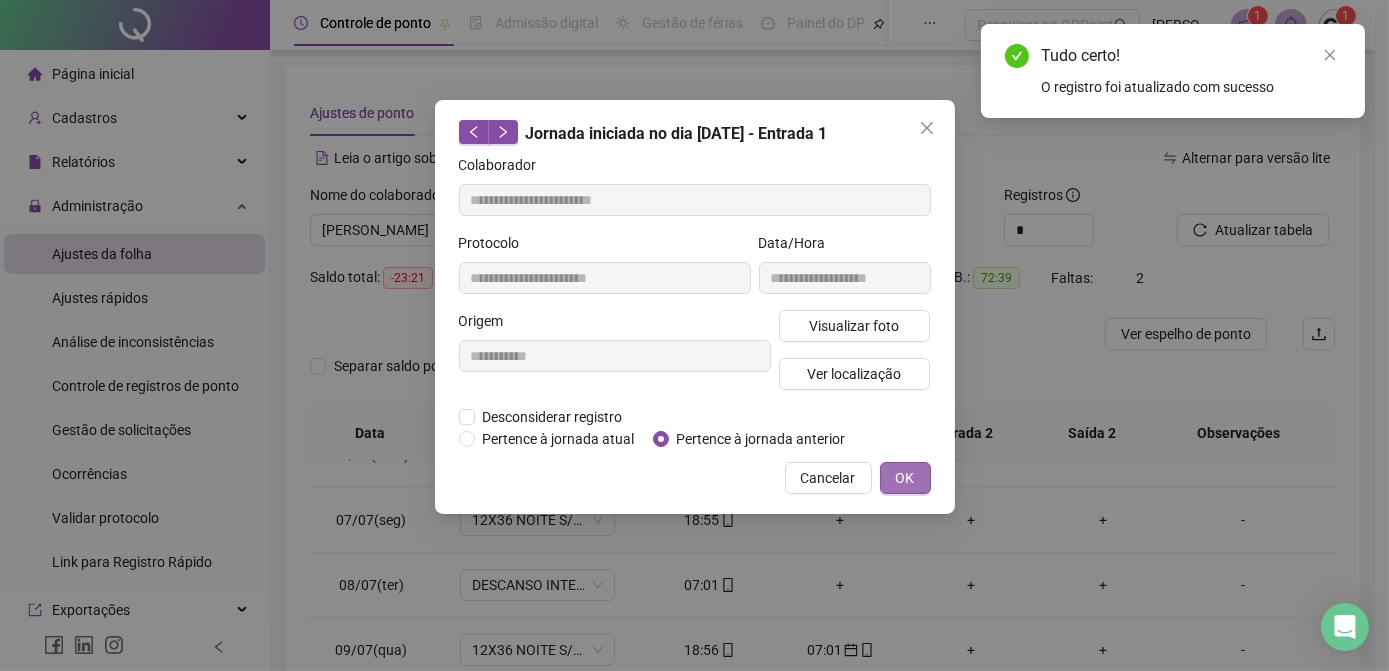 click on "OK" at bounding box center [905, 478] 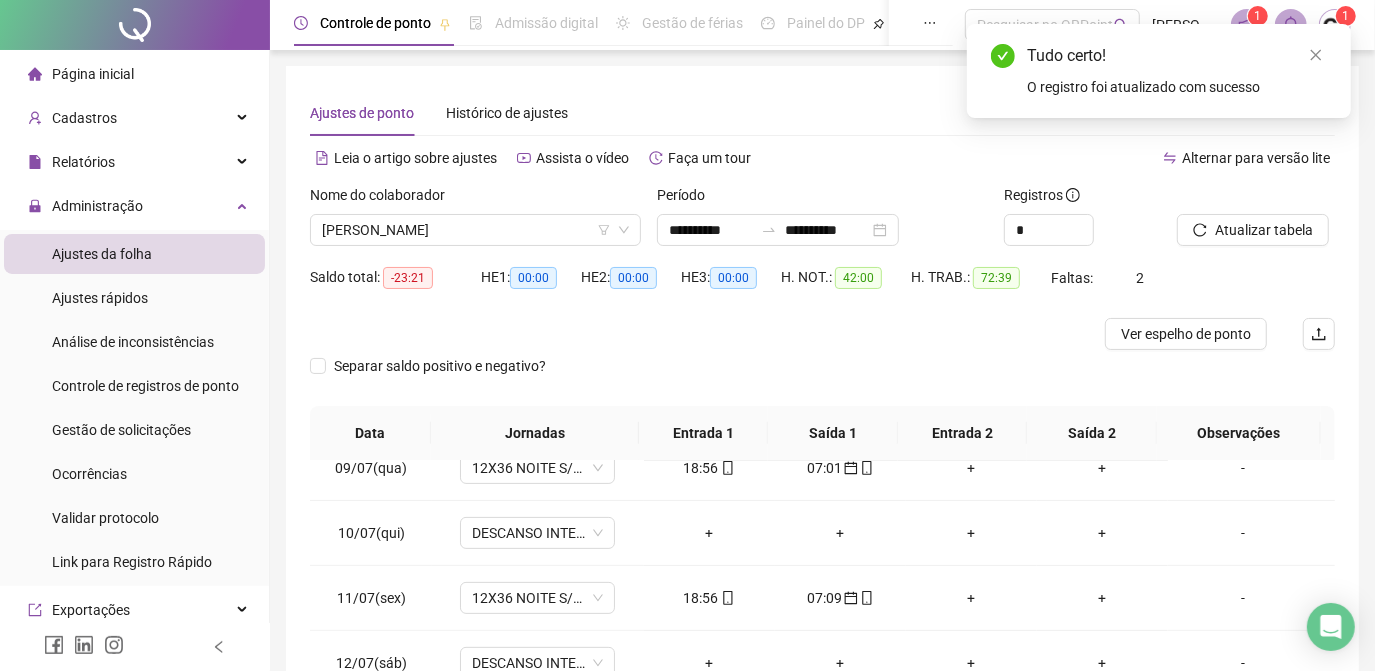 scroll, scrollTop: 608, scrollLeft: 0, axis: vertical 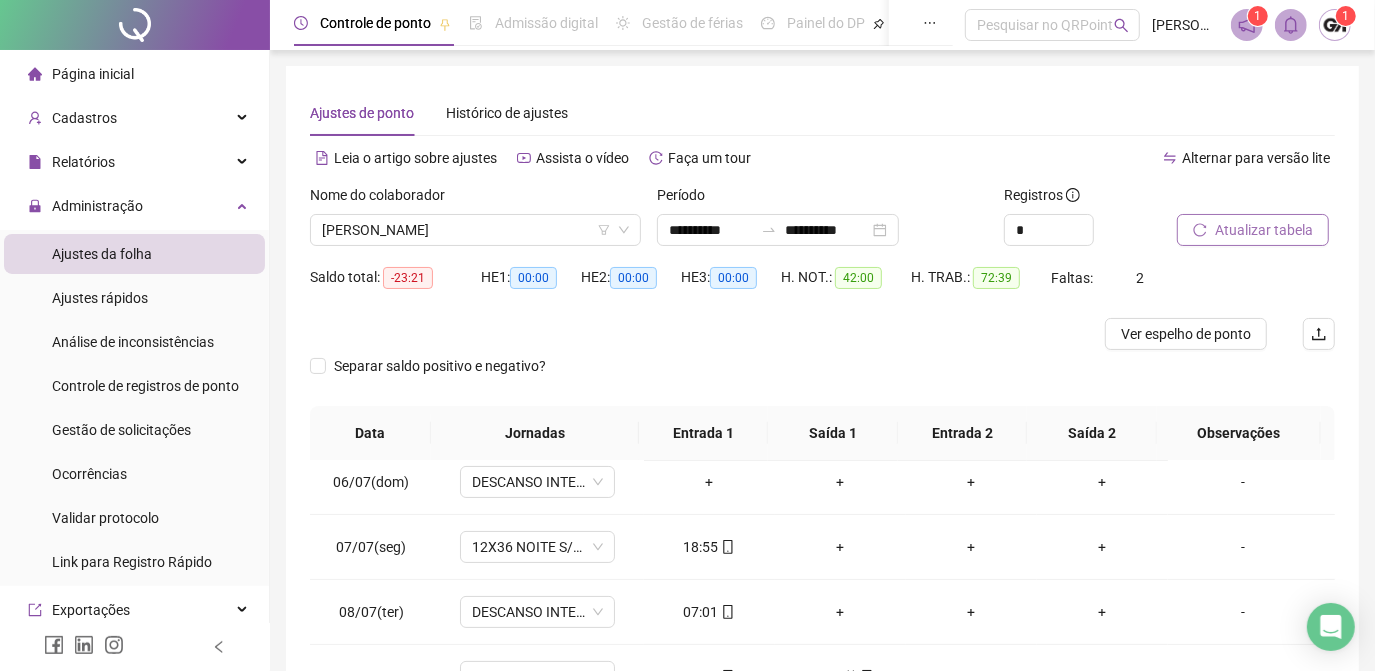 click on "Atualizar tabela" at bounding box center (1264, 230) 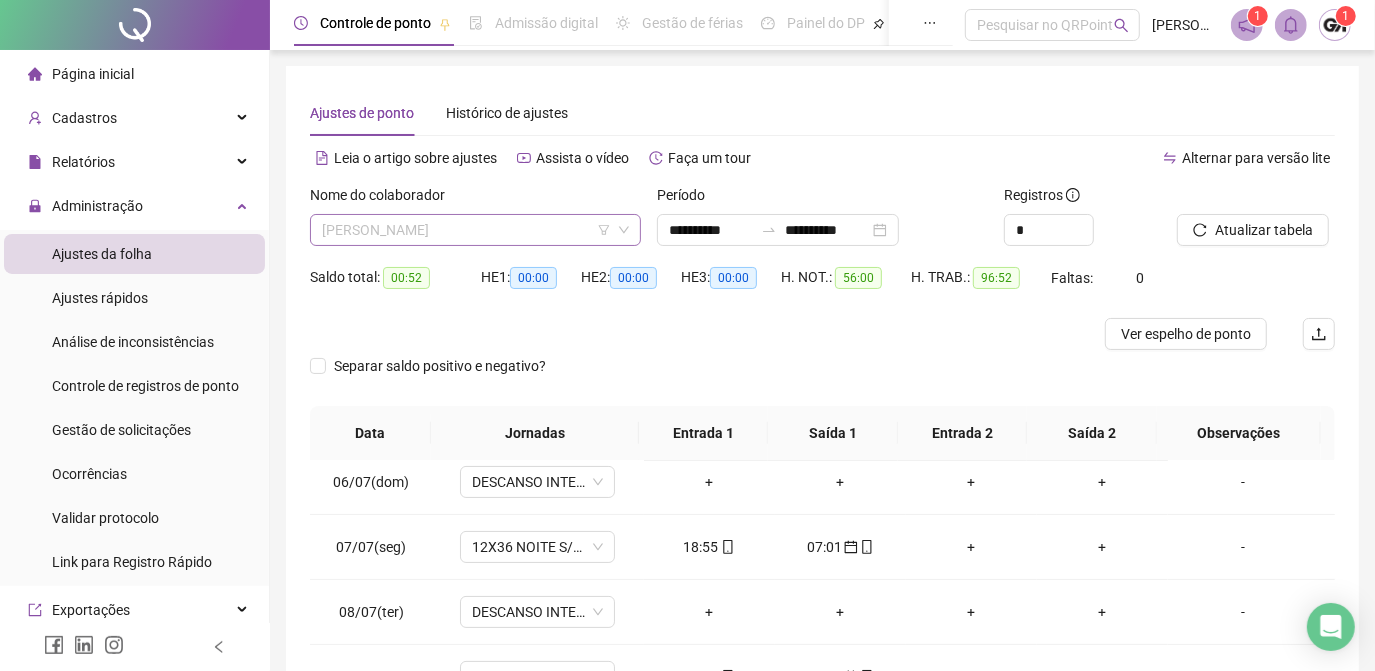 click on "SILVIO LUIZ LICHT JUNIOR" at bounding box center (475, 230) 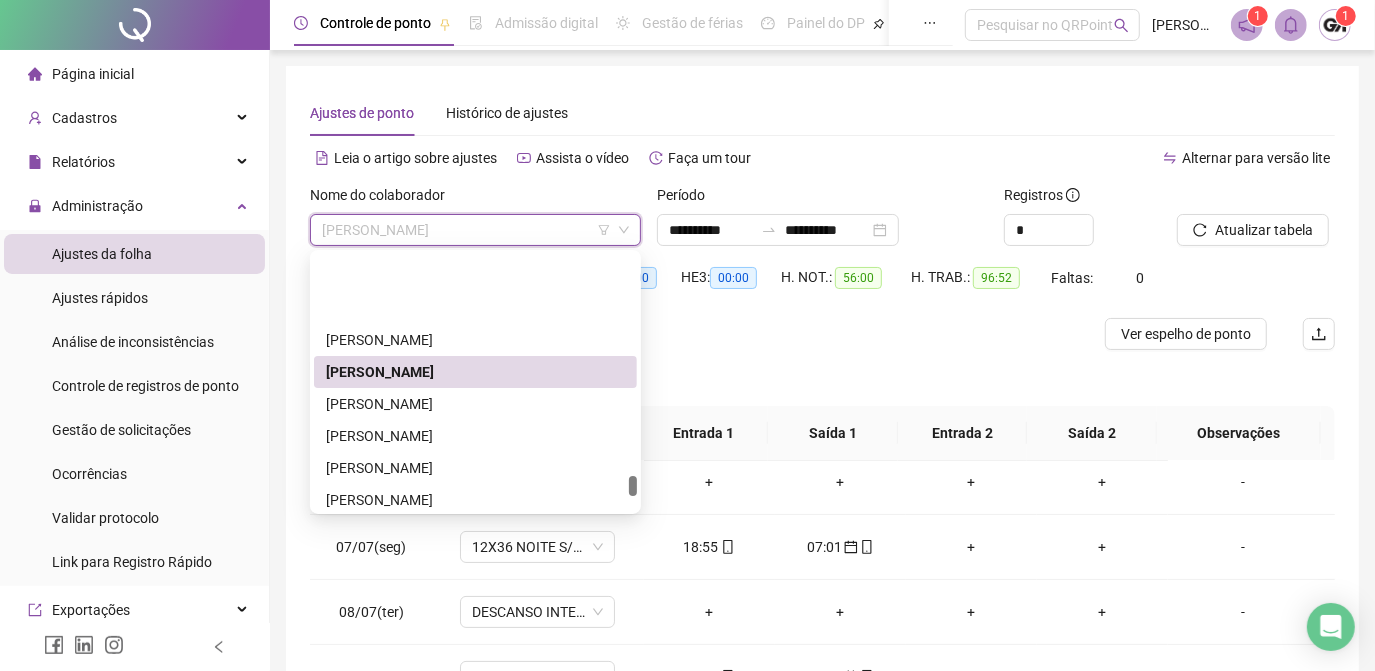 scroll, scrollTop: 4181, scrollLeft: 0, axis: vertical 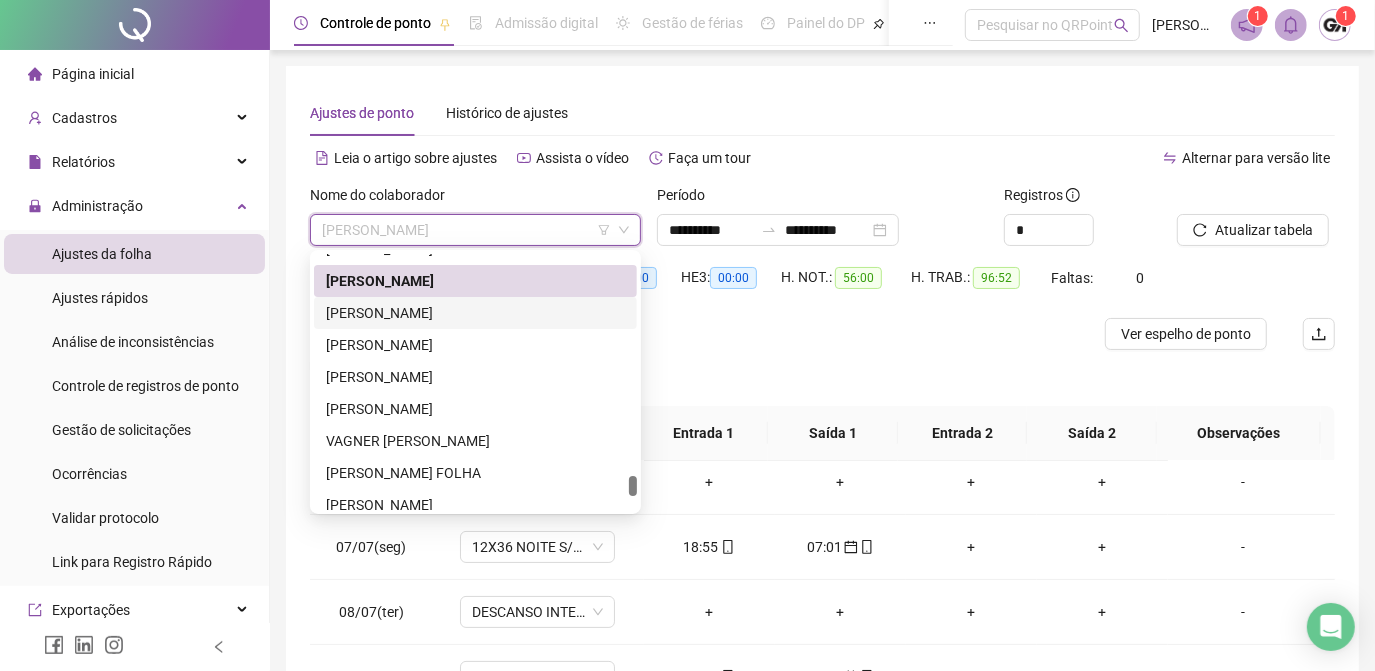 click on "SONIA MARA ALMEIDA DA CUNHA" at bounding box center [475, 313] 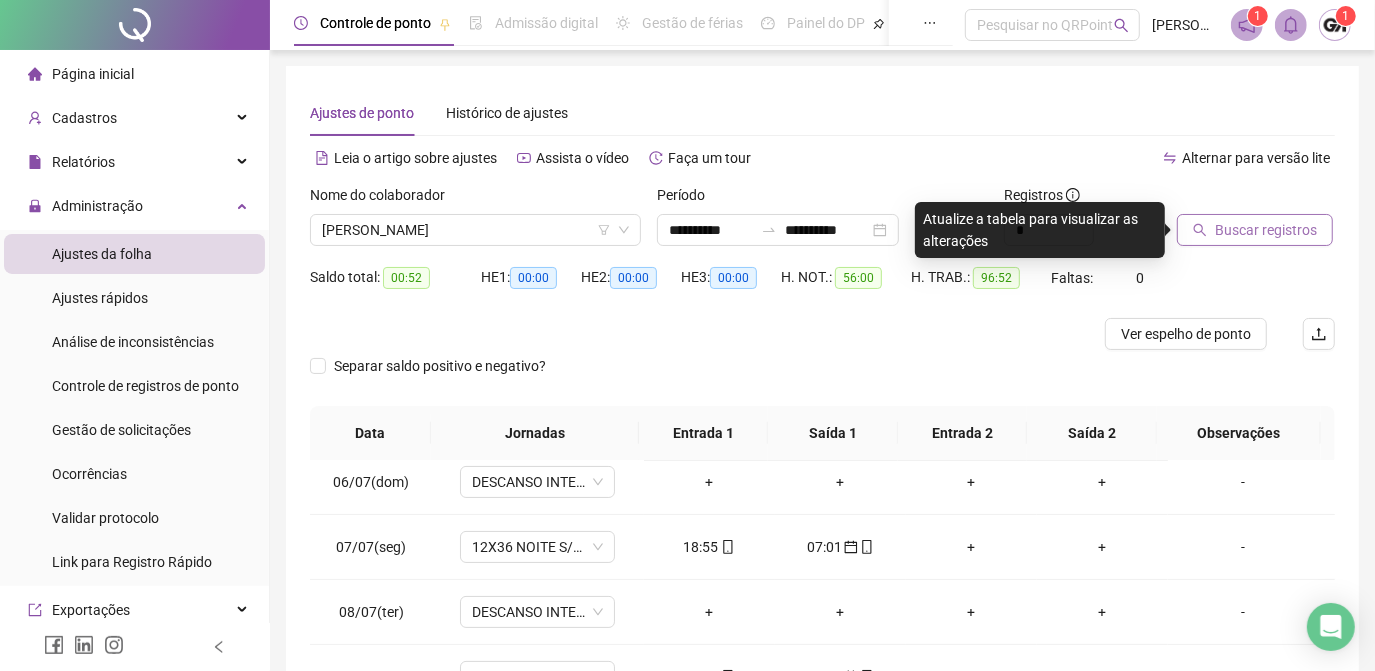 click on "Buscar registros" at bounding box center [1266, 230] 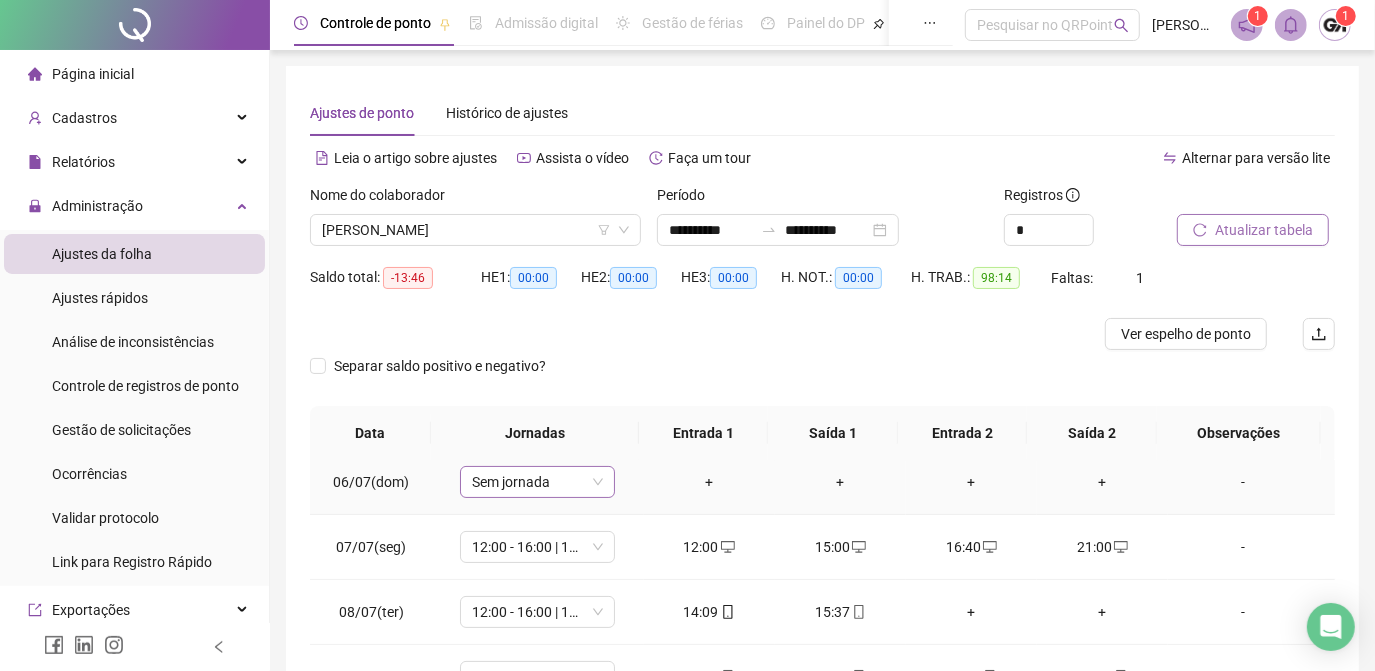click on "Sem jornada" at bounding box center (537, 482) 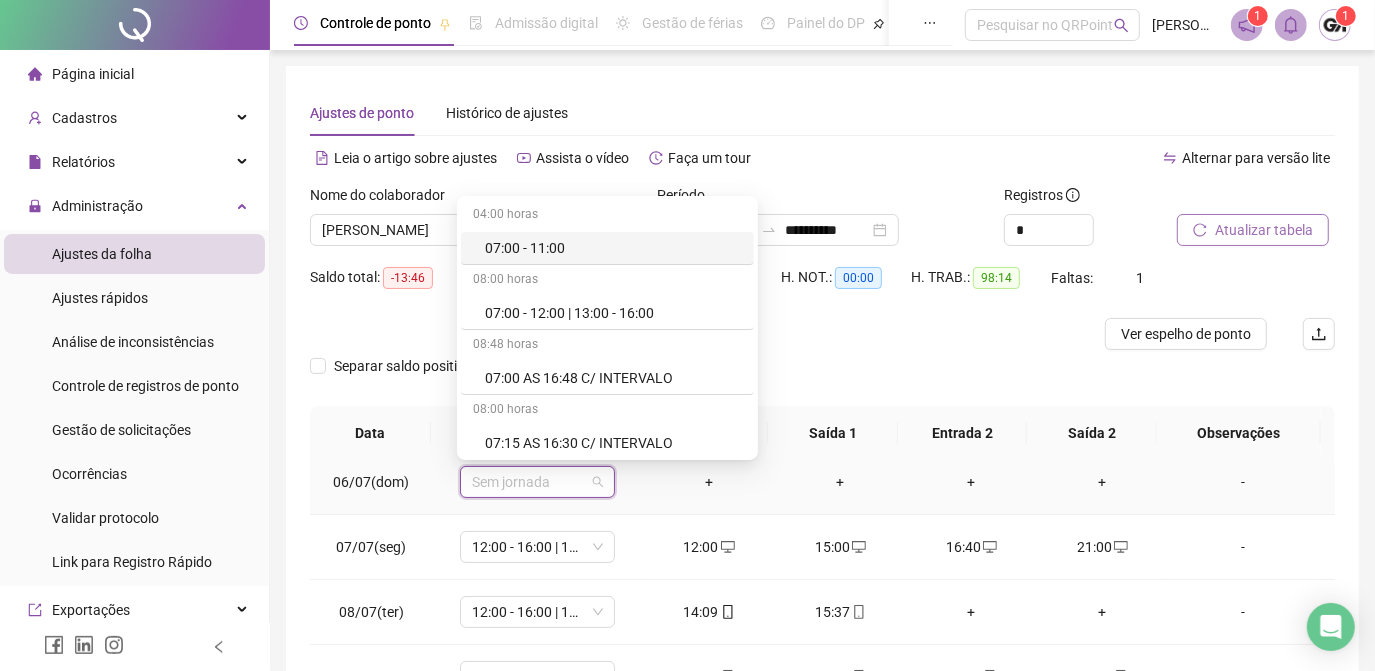click on "Sem jornada" at bounding box center [537, 482] 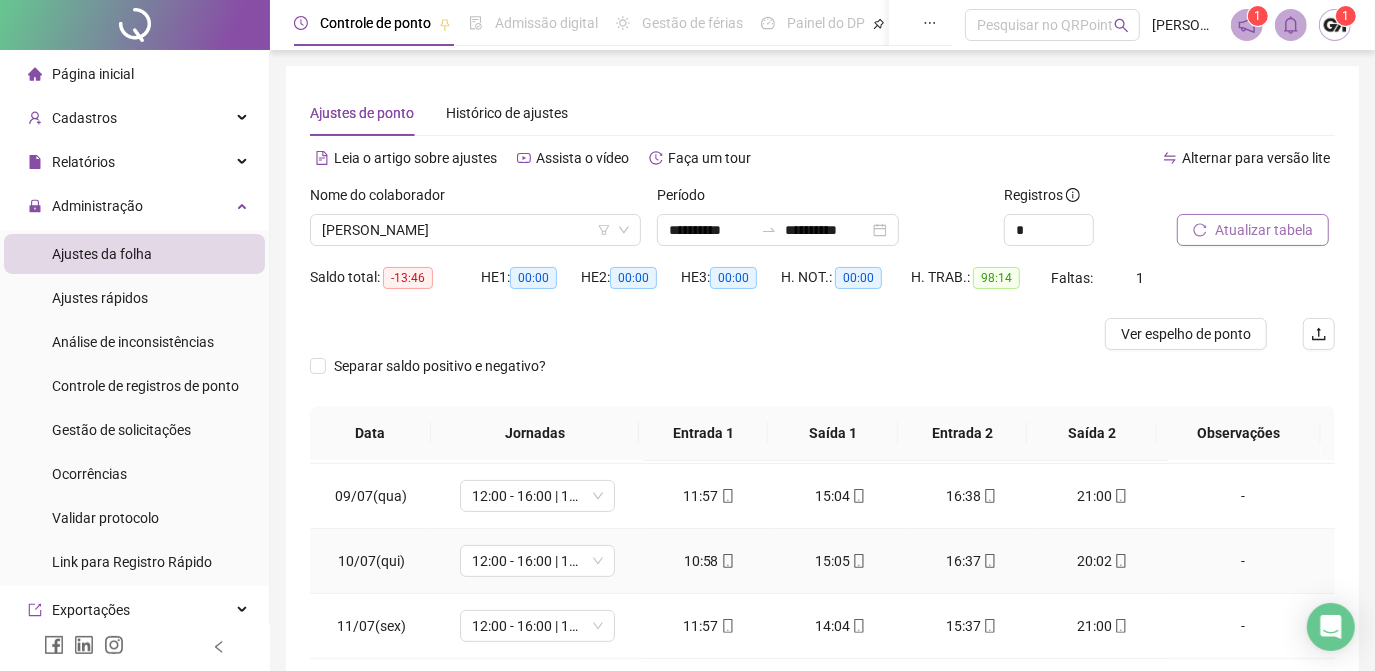 scroll, scrollTop: 608, scrollLeft: 0, axis: vertical 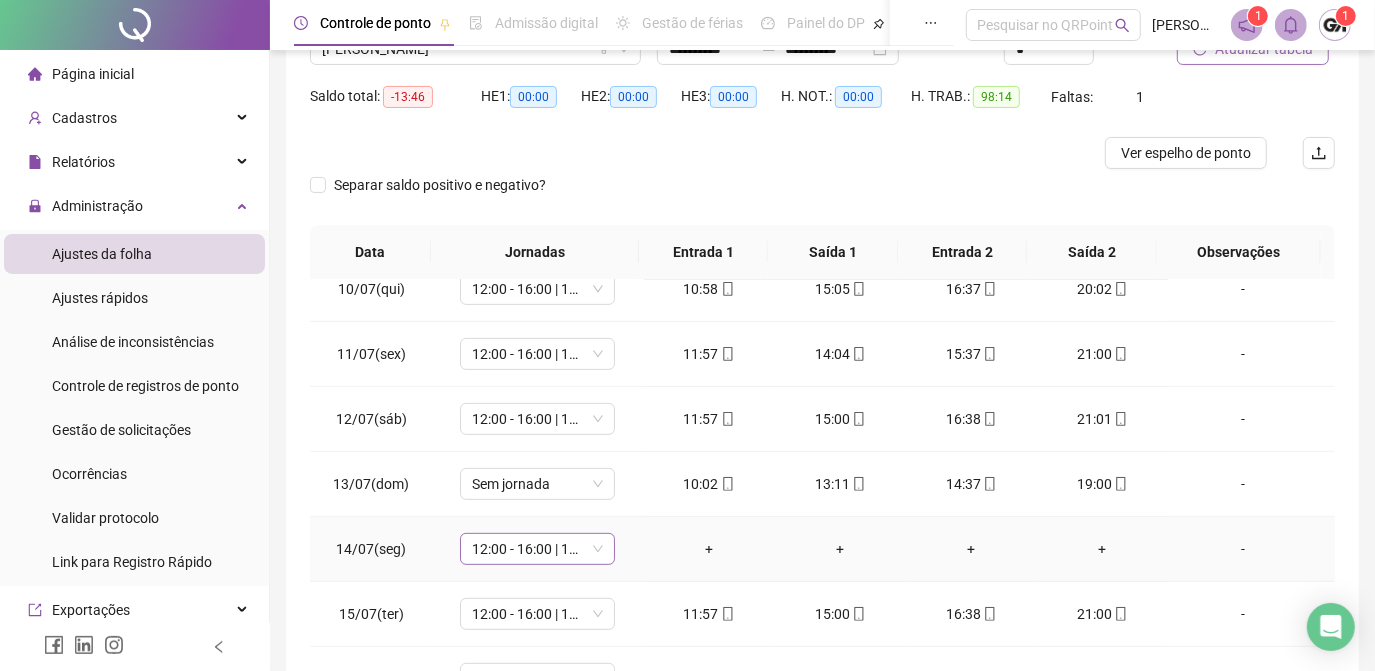 click on "12:00 - 16:00 | 17:00 - 21:00" at bounding box center [537, 549] 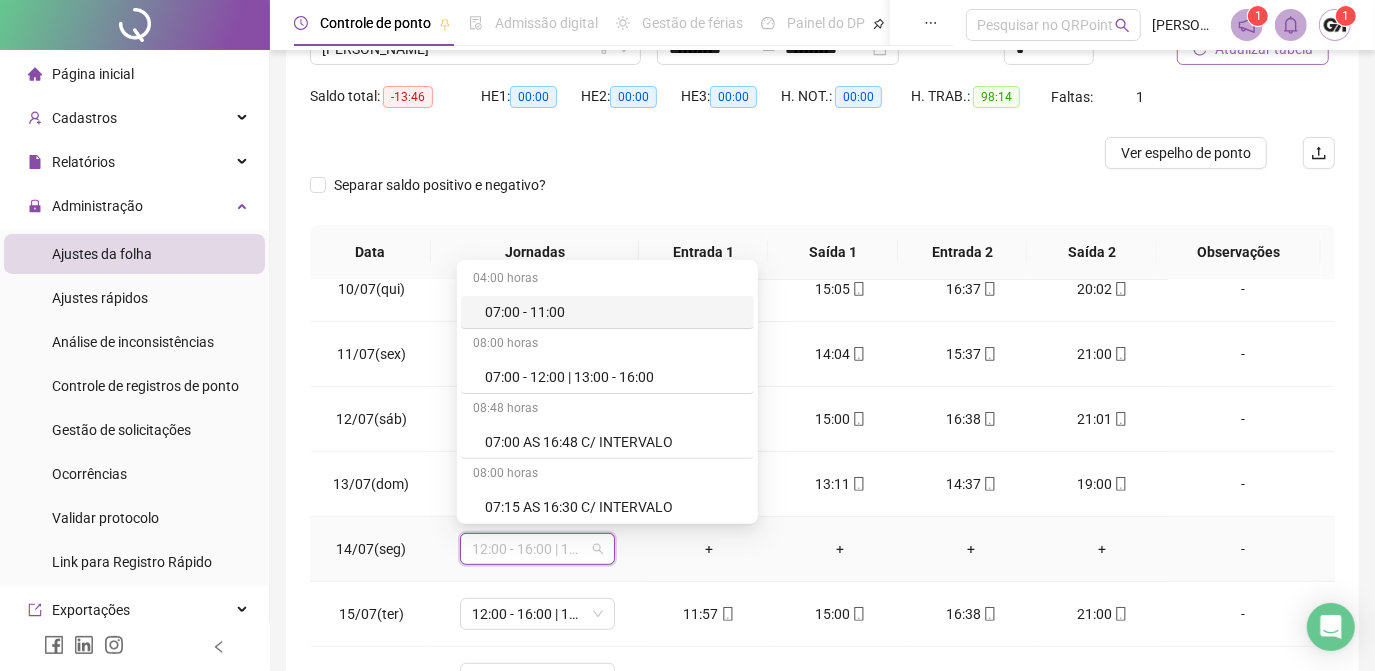 type on "*" 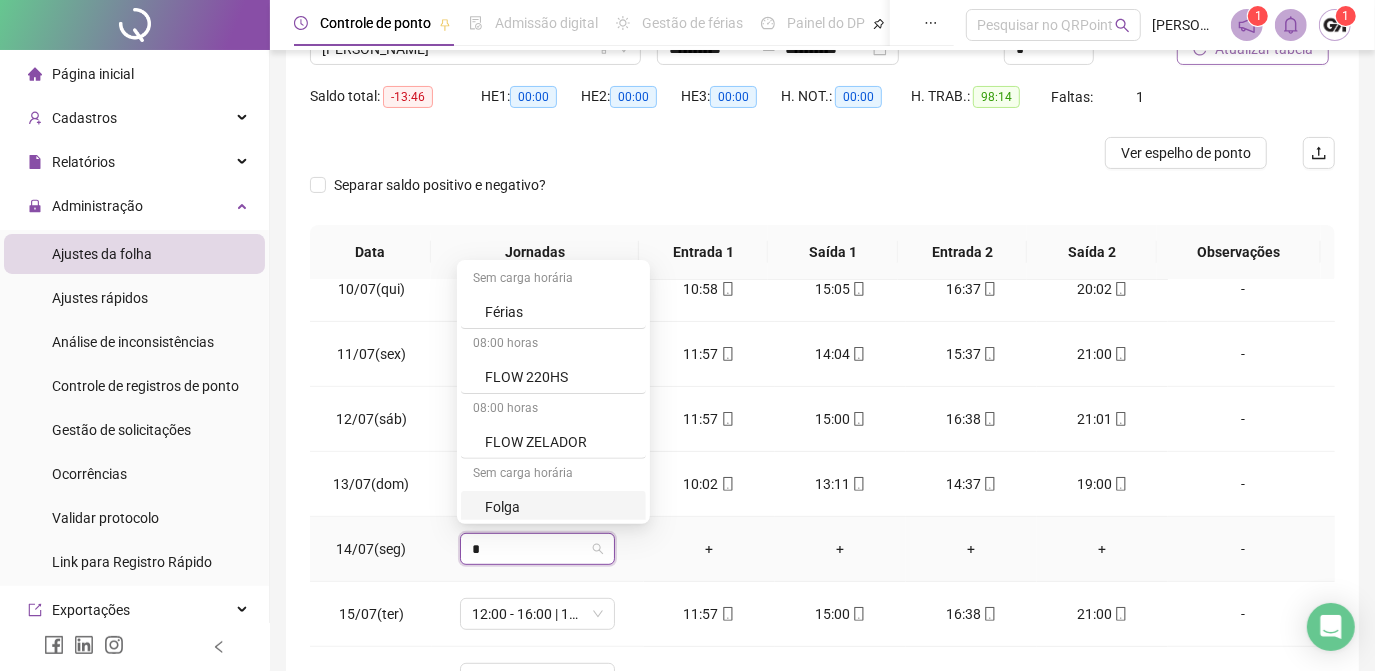 click on "Folga" at bounding box center [559, 507] 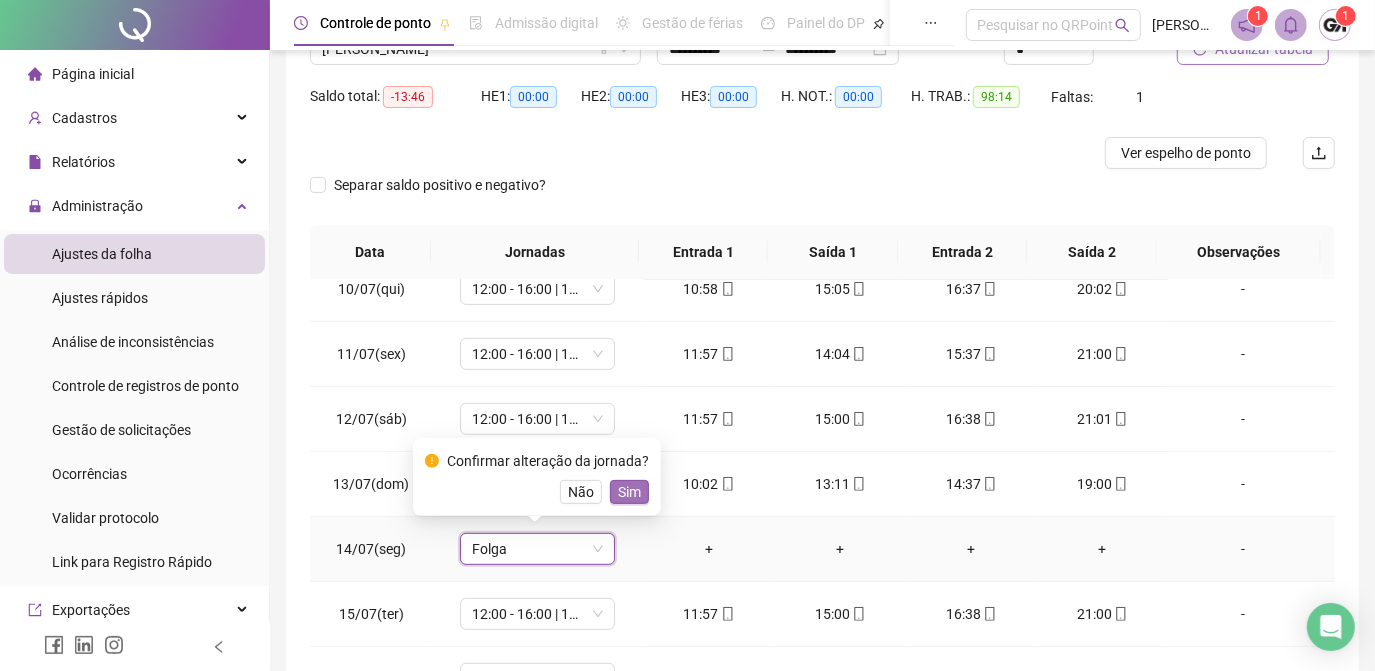 click on "Sim" at bounding box center [629, 492] 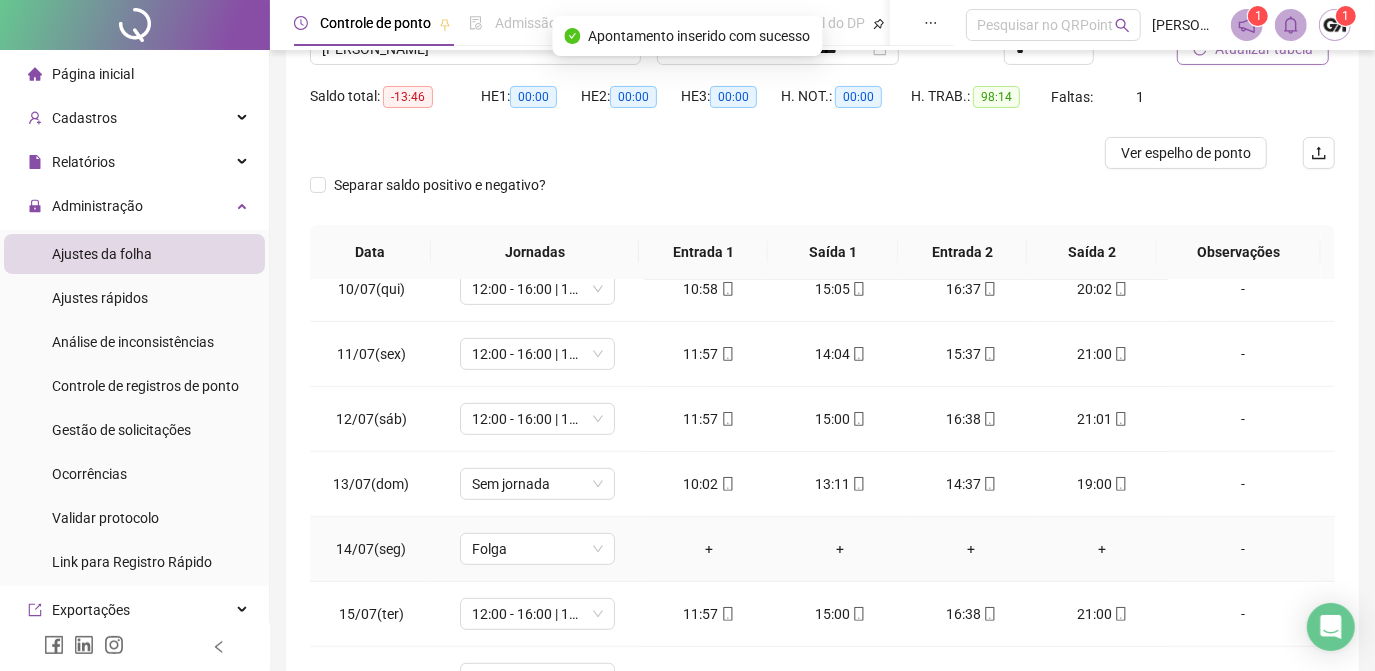 scroll, scrollTop: 326, scrollLeft: 0, axis: vertical 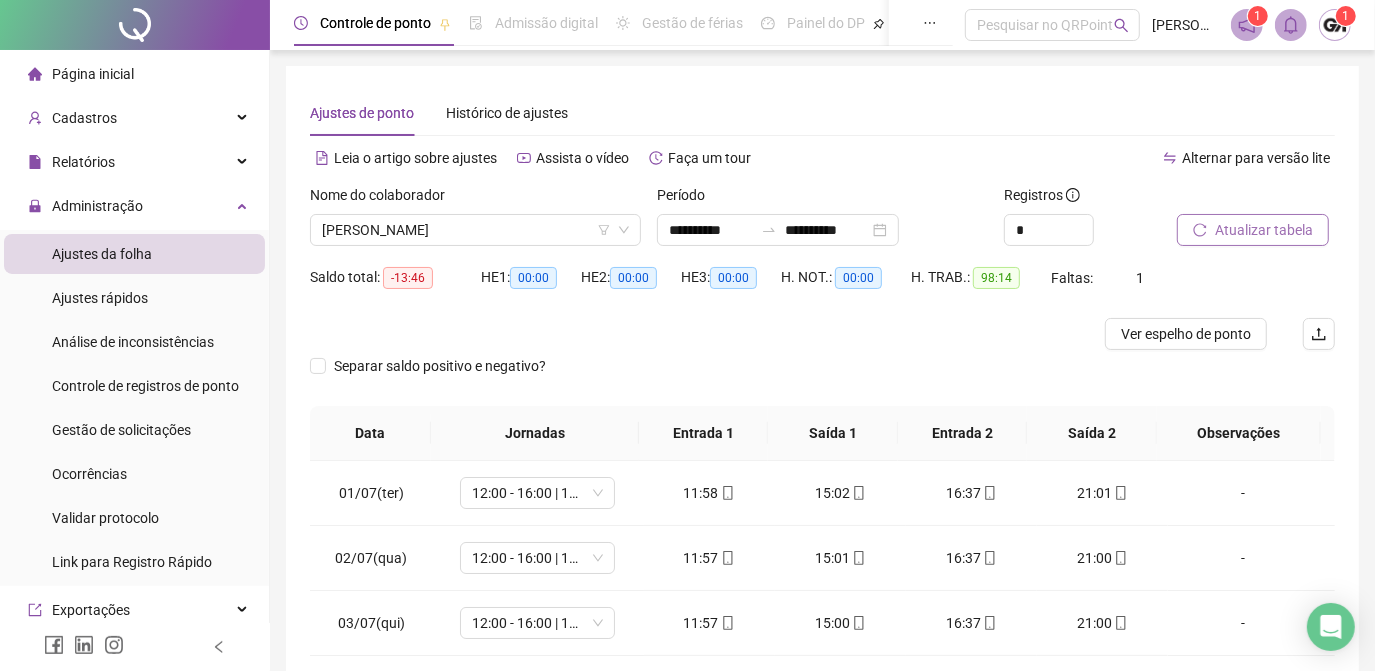 click on "Atualizar tabela" at bounding box center (1264, 230) 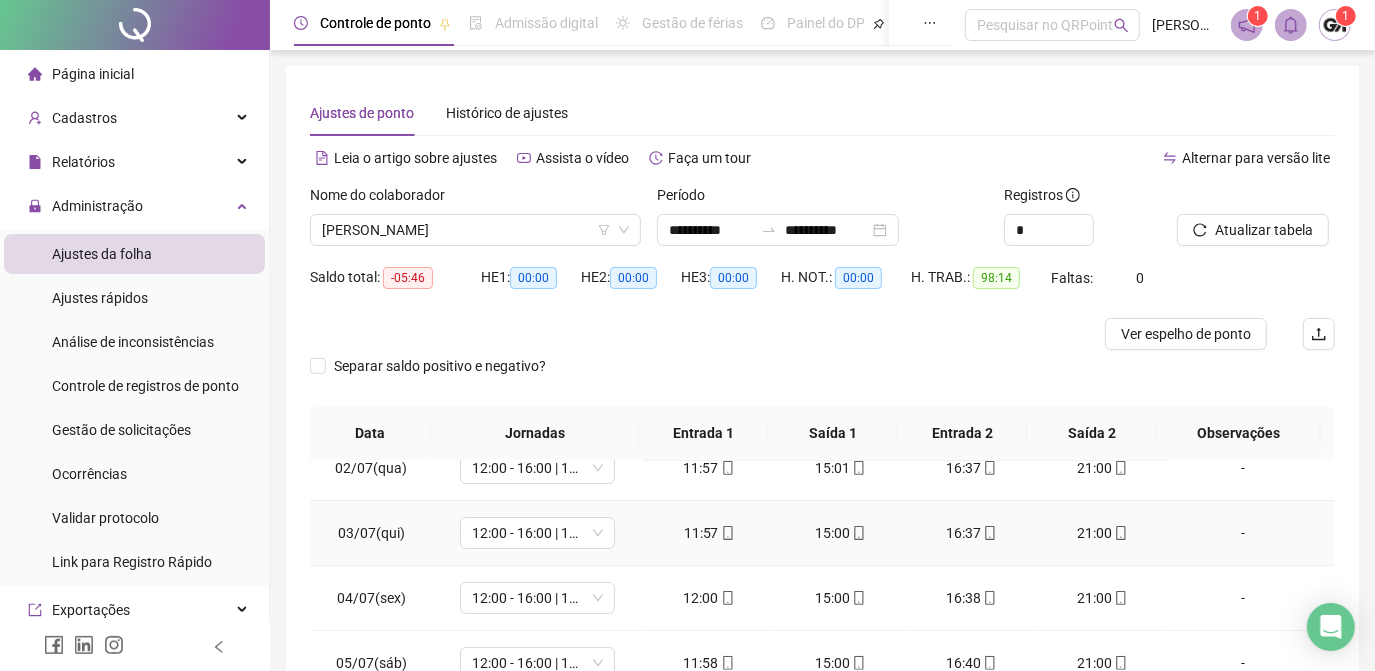 scroll, scrollTop: 0, scrollLeft: 0, axis: both 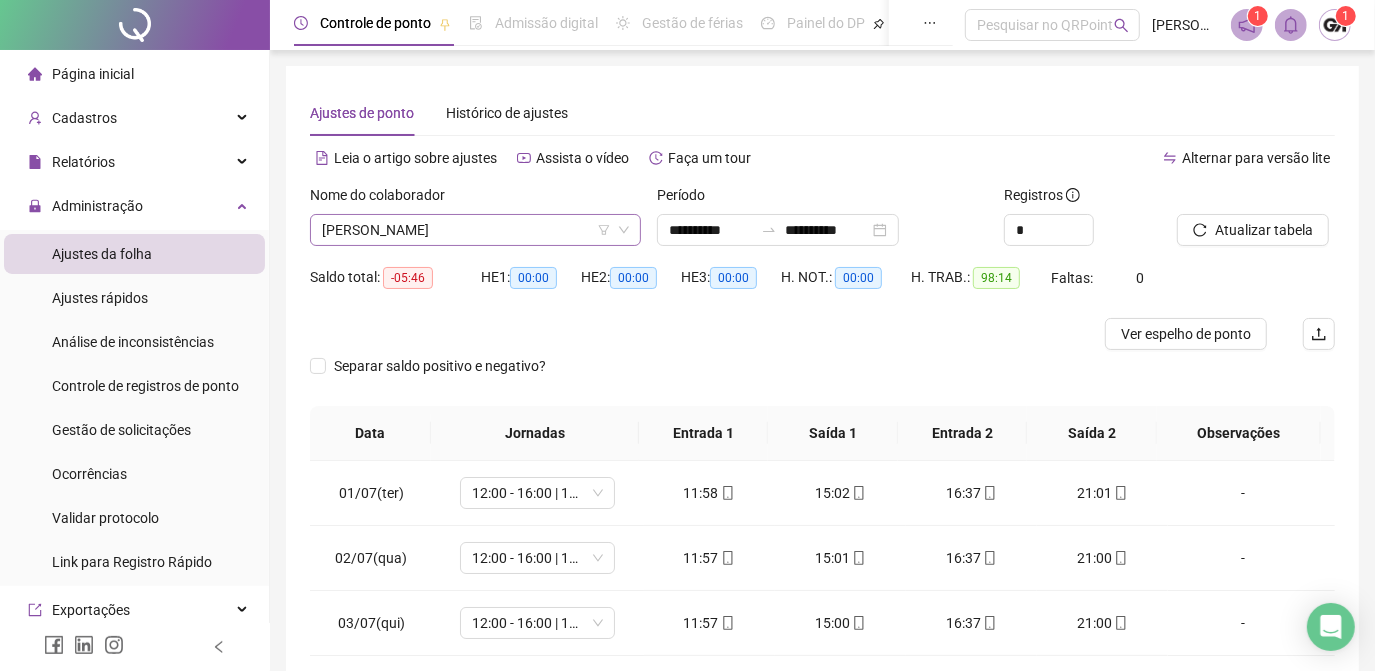 click on "SONIA MARA ALMEIDA DA CUNHA" at bounding box center (475, 230) 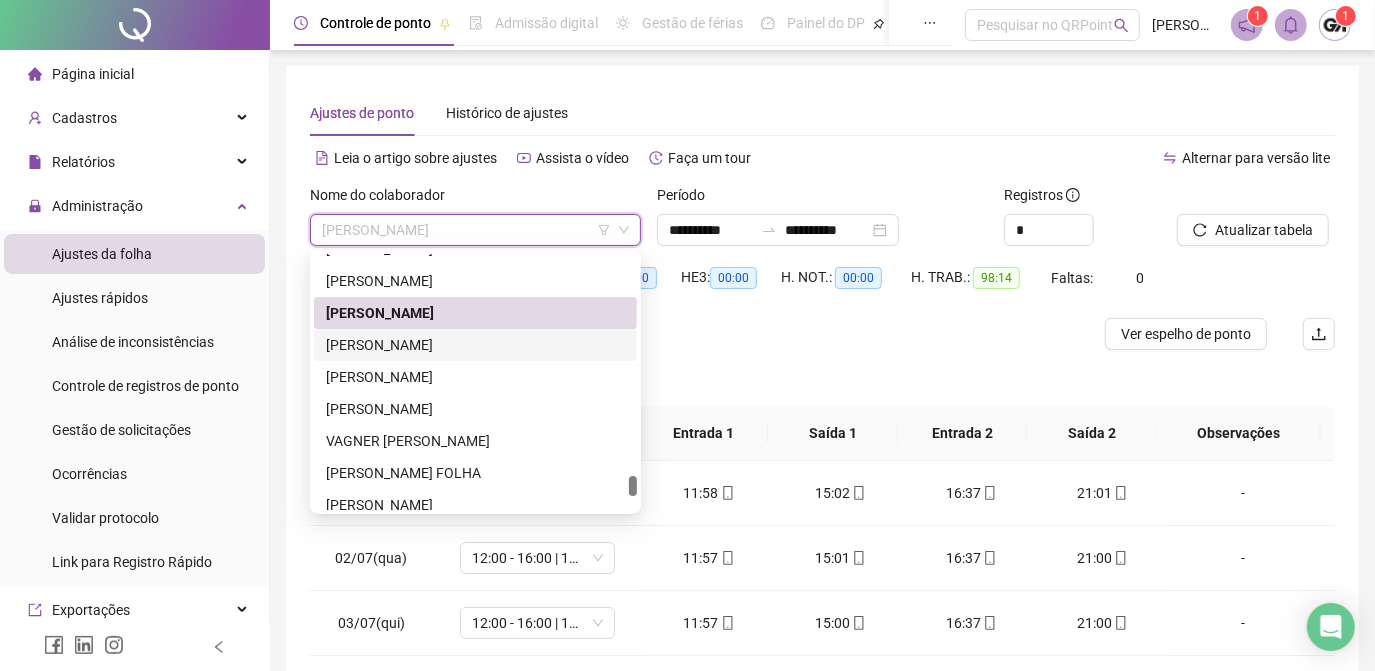 click on "SYDIA LISIANE COSTA" at bounding box center [475, 345] 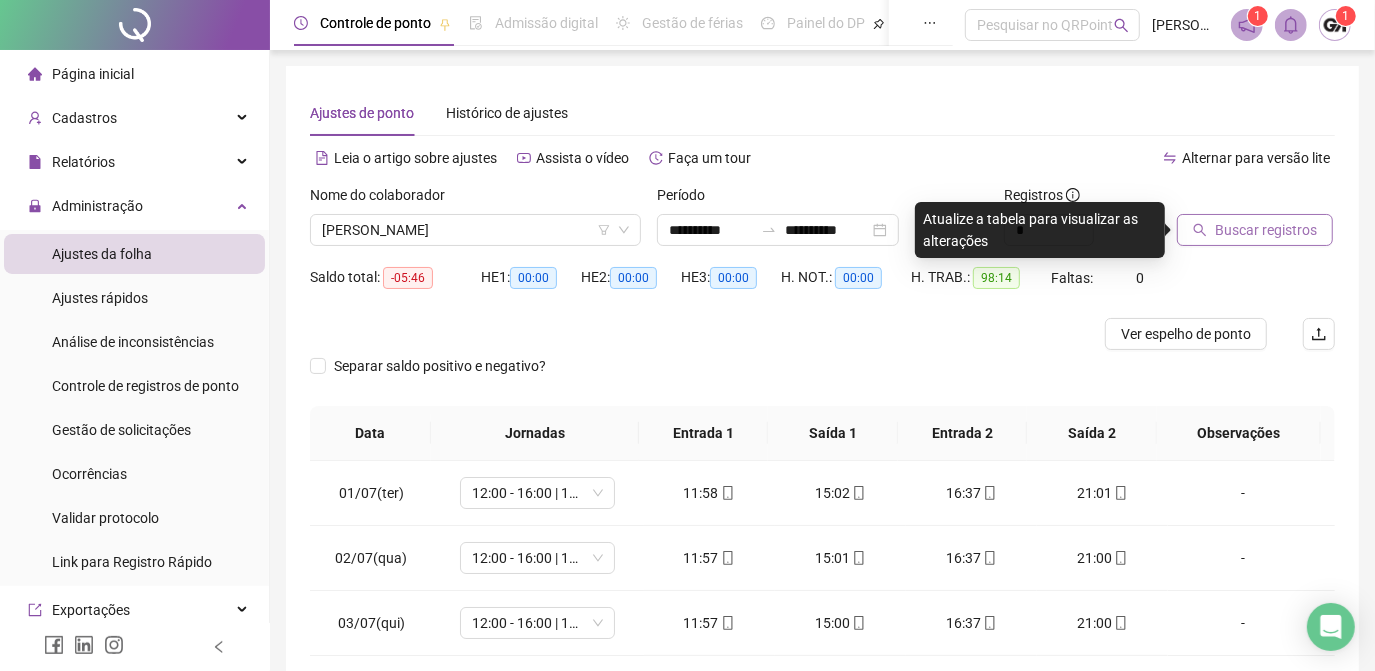 click on "Buscar registros" at bounding box center (1266, 230) 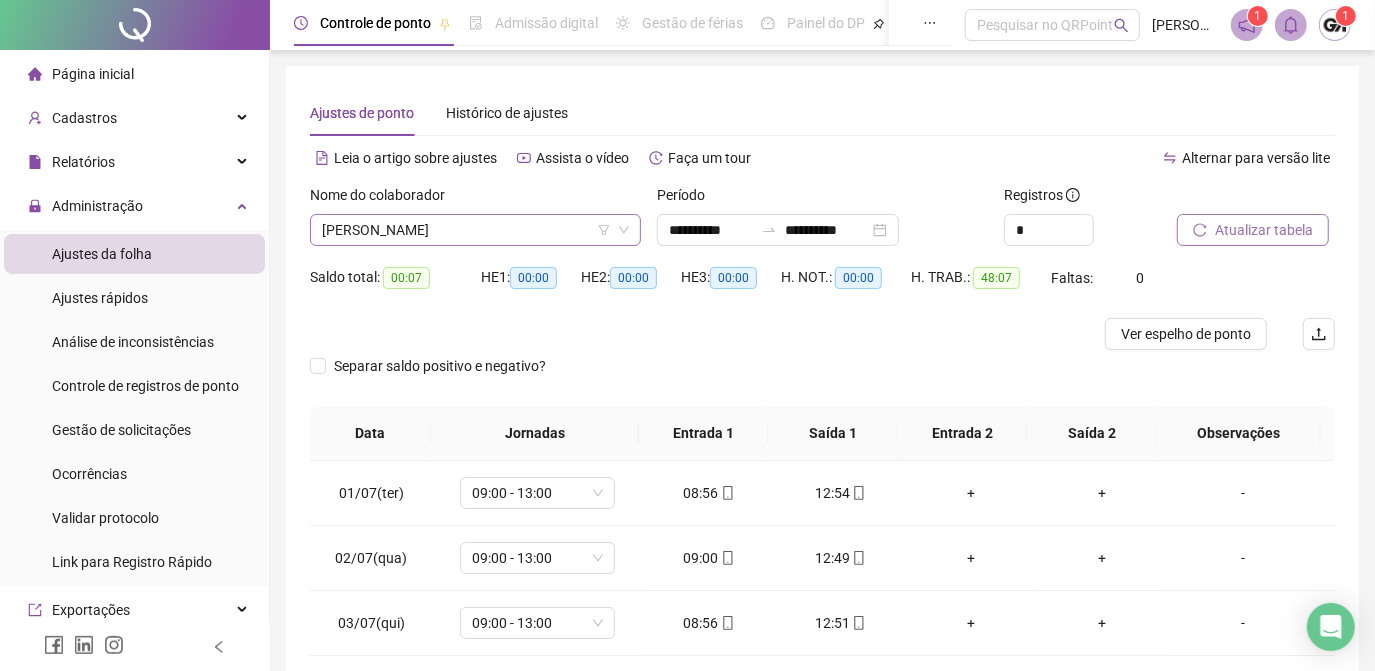 click on "SYDIA LISIANE COSTA" at bounding box center [475, 230] 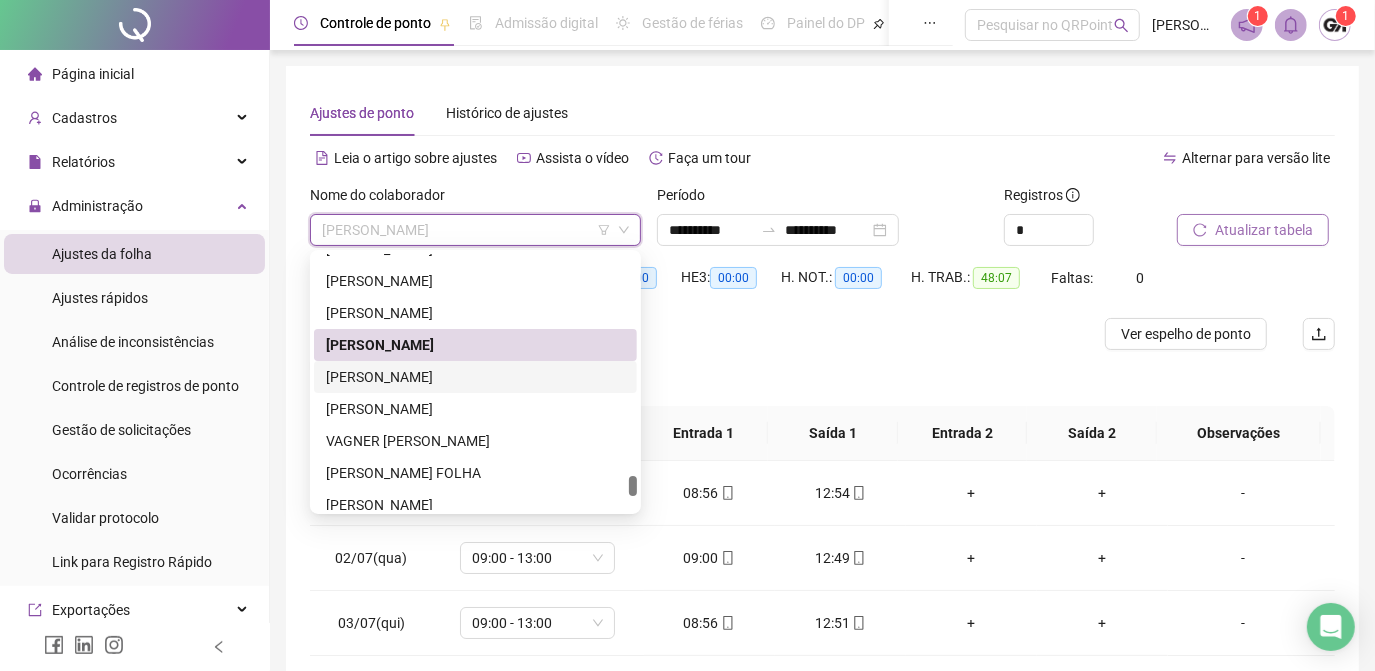 click on "THALES MARCOS DA VEIGA SOARES" at bounding box center [475, 377] 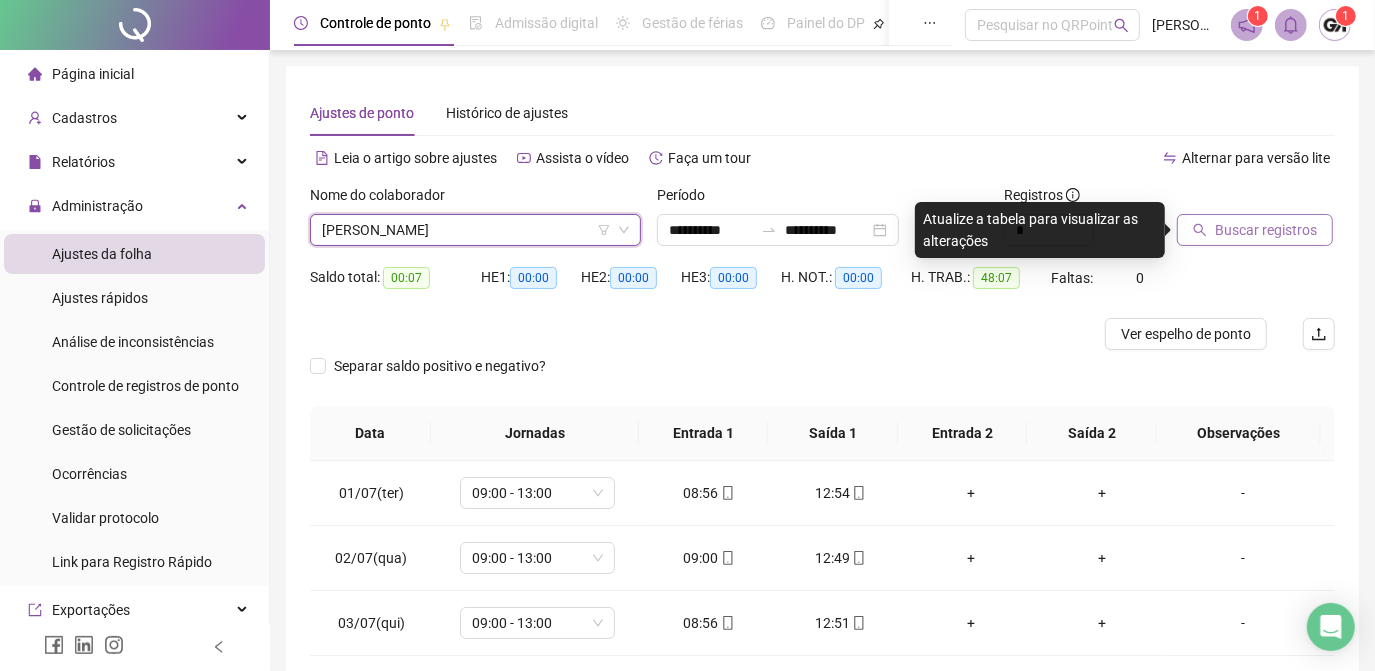 click on "Buscar registros" at bounding box center [1266, 230] 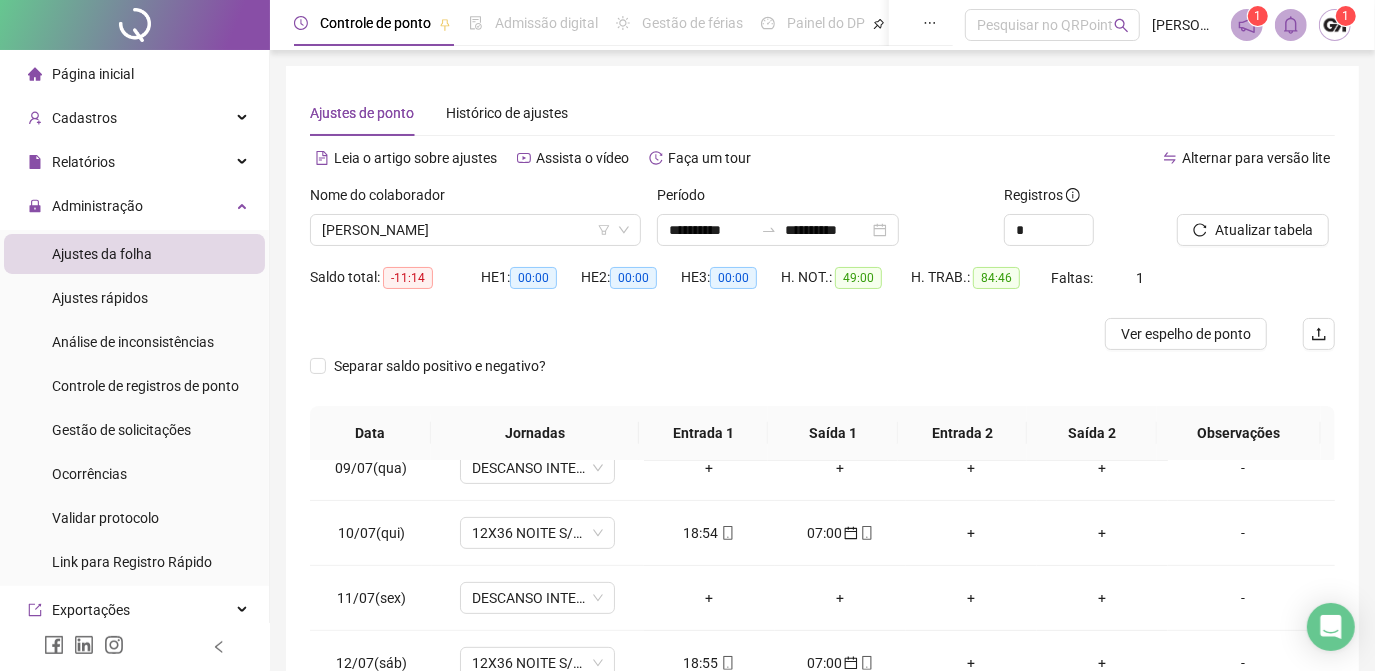 scroll, scrollTop: 608, scrollLeft: 0, axis: vertical 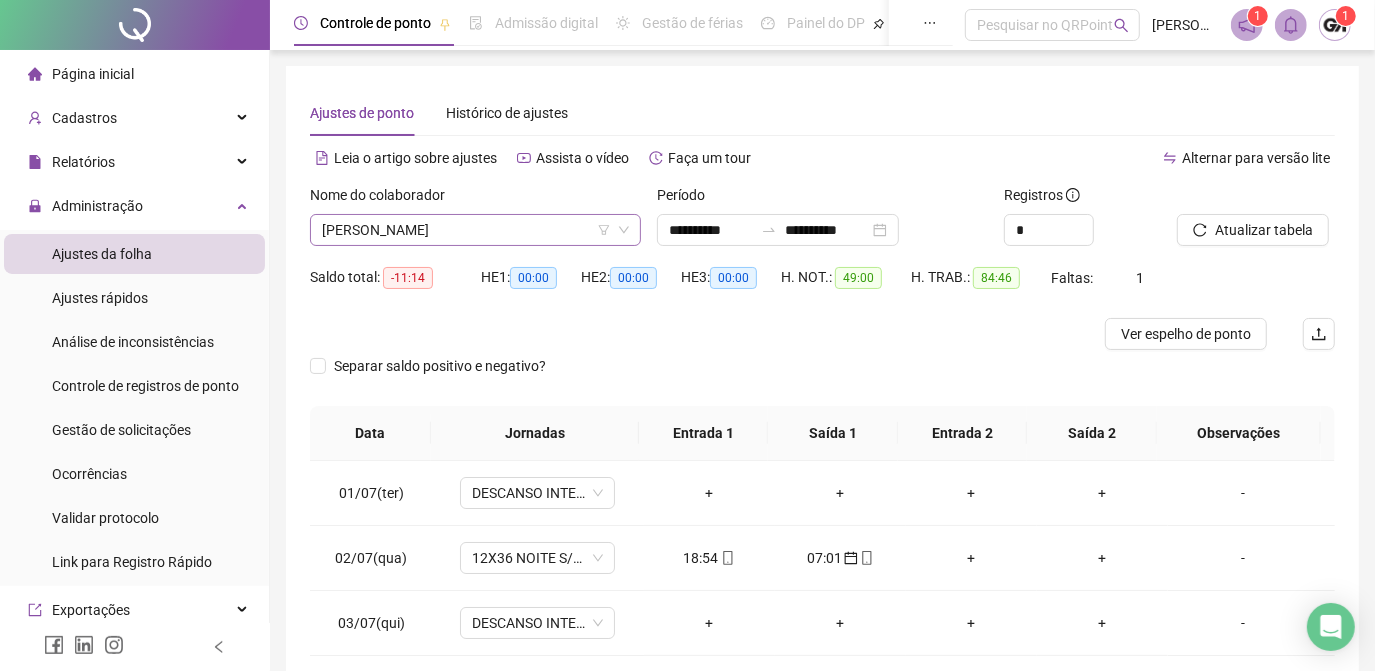 click on "THALES MARCOS DA VEIGA SOARES" at bounding box center [475, 230] 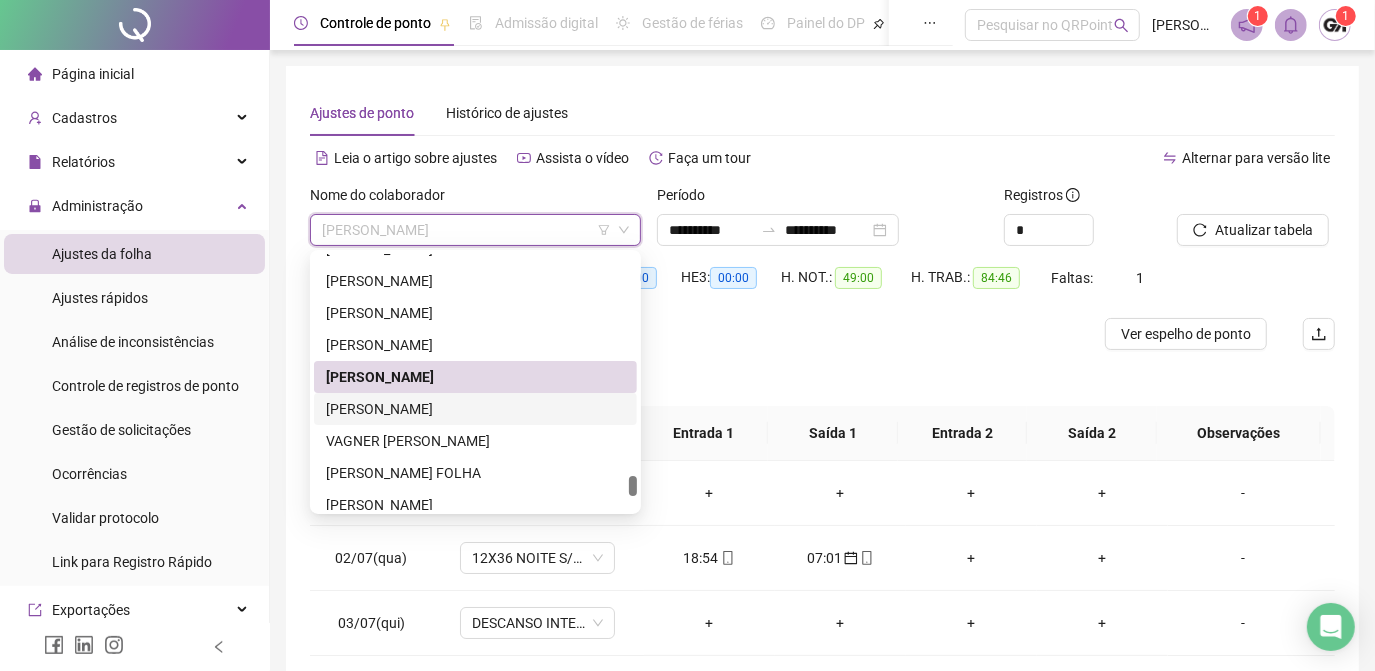click on "THIAGO OLIVEIRA SILVA" at bounding box center (475, 409) 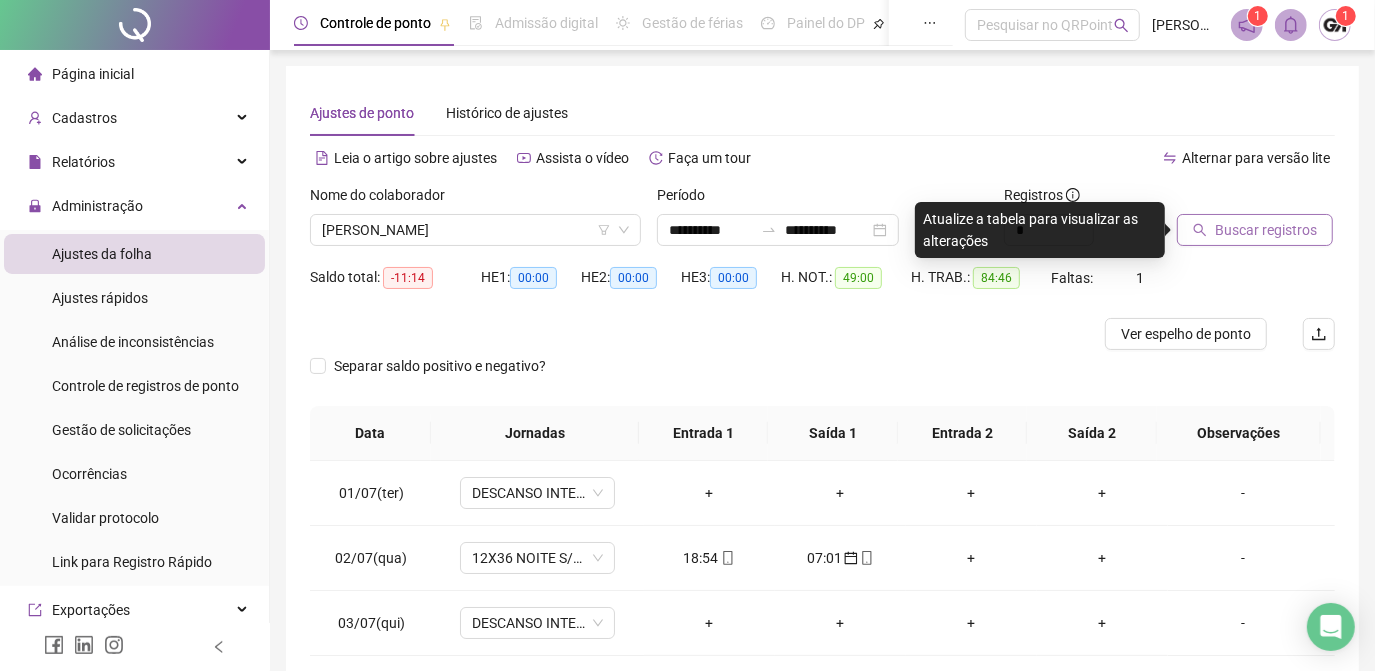 click on "Buscar registros" at bounding box center (1266, 230) 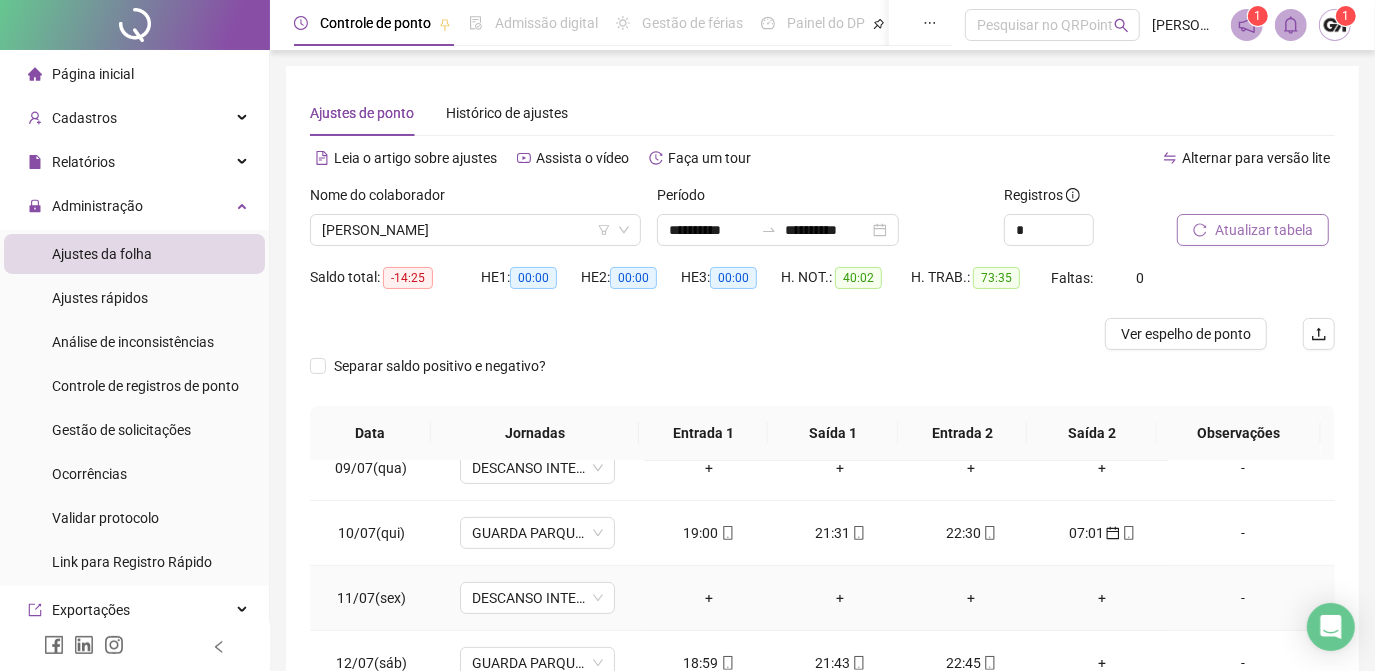 scroll, scrollTop: 608, scrollLeft: 0, axis: vertical 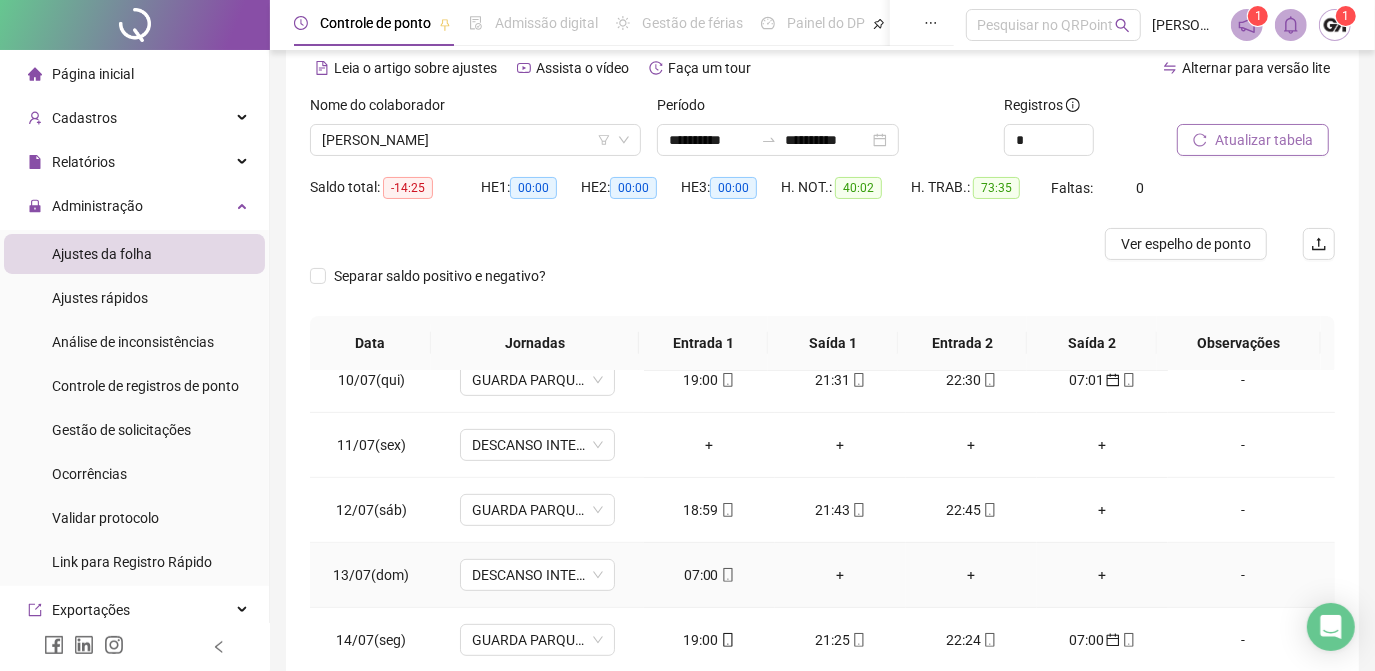 click on "07:00" at bounding box center (709, 575) 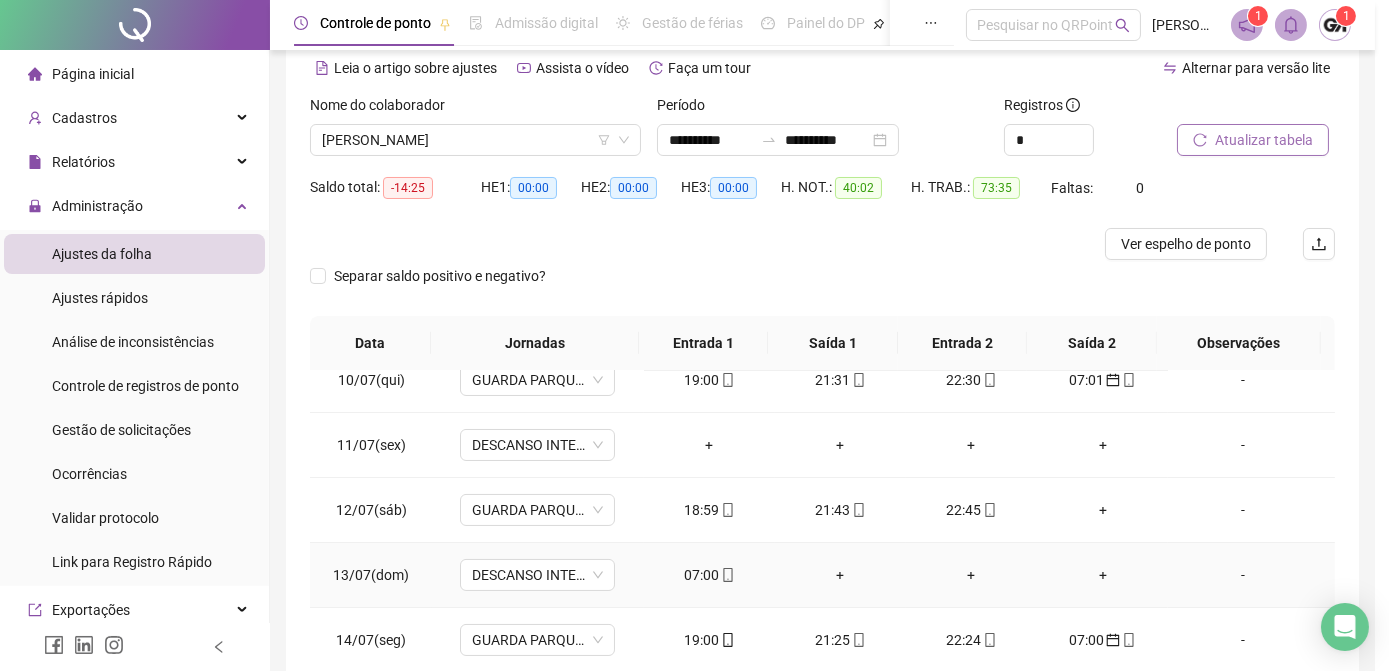 type on "**********" 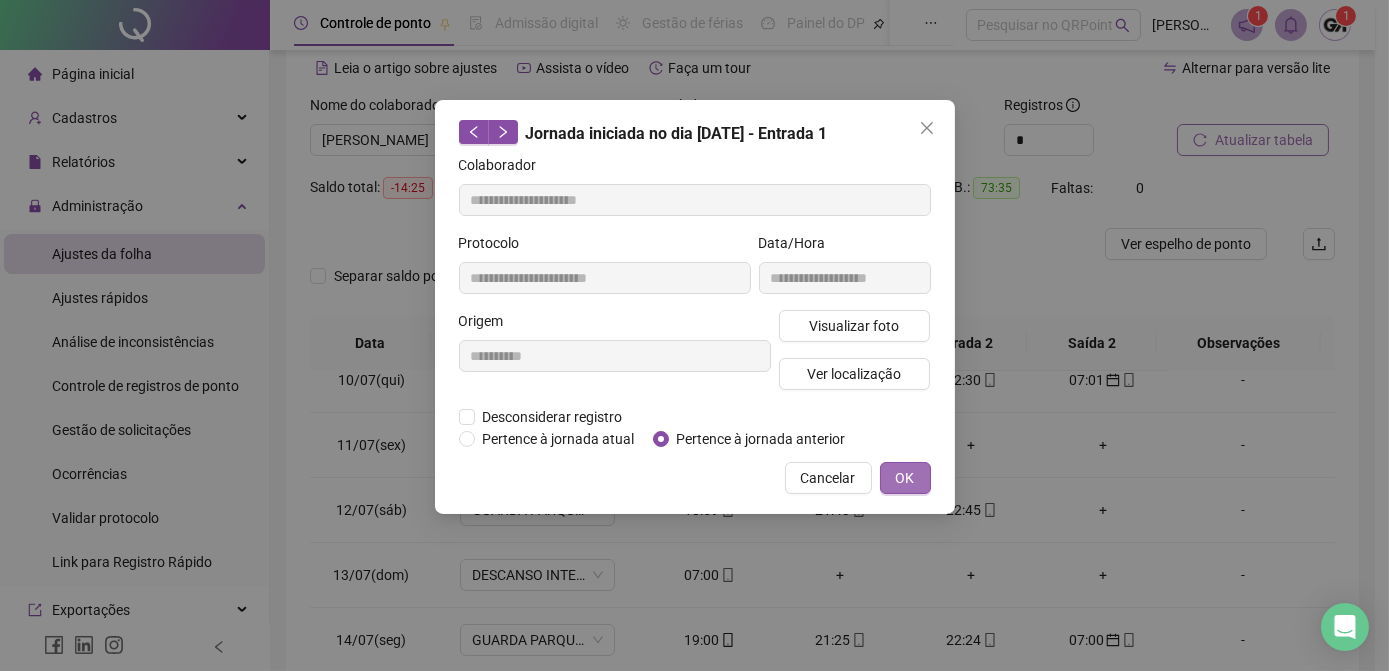 click on "OK" at bounding box center [905, 478] 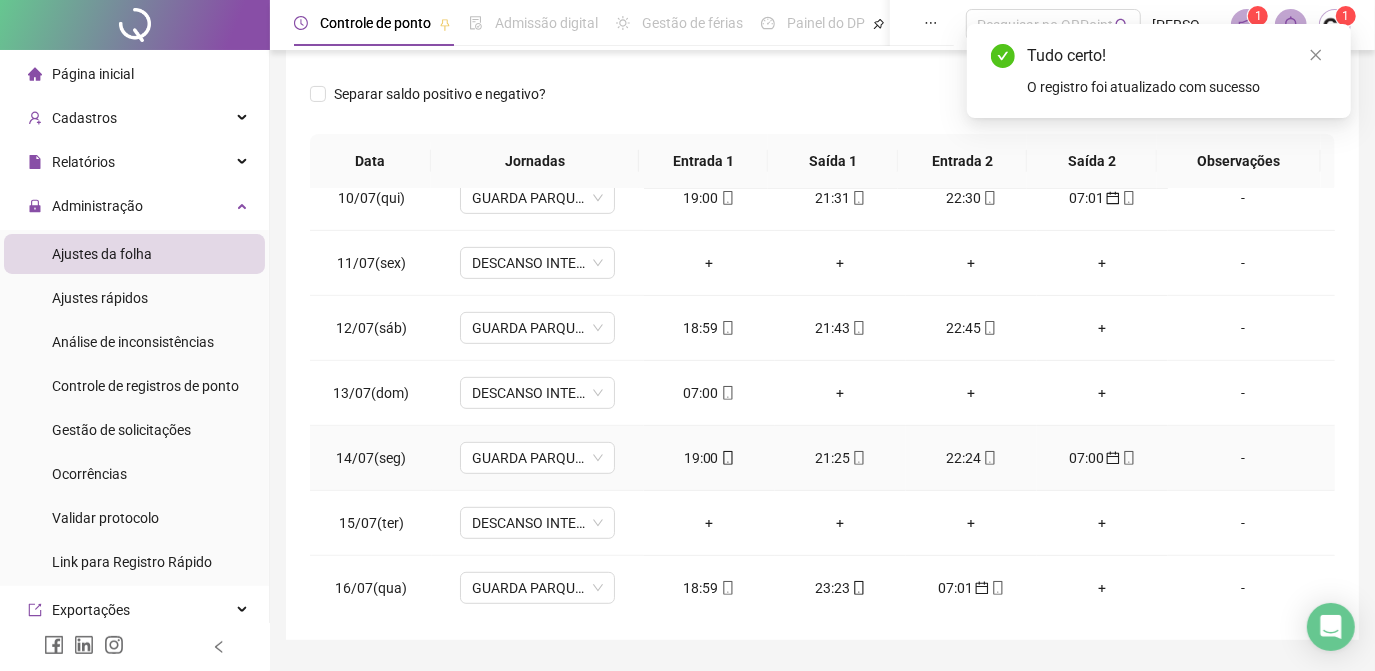 scroll, scrollTop: 326, scrollLeft: 0, axis: vertical 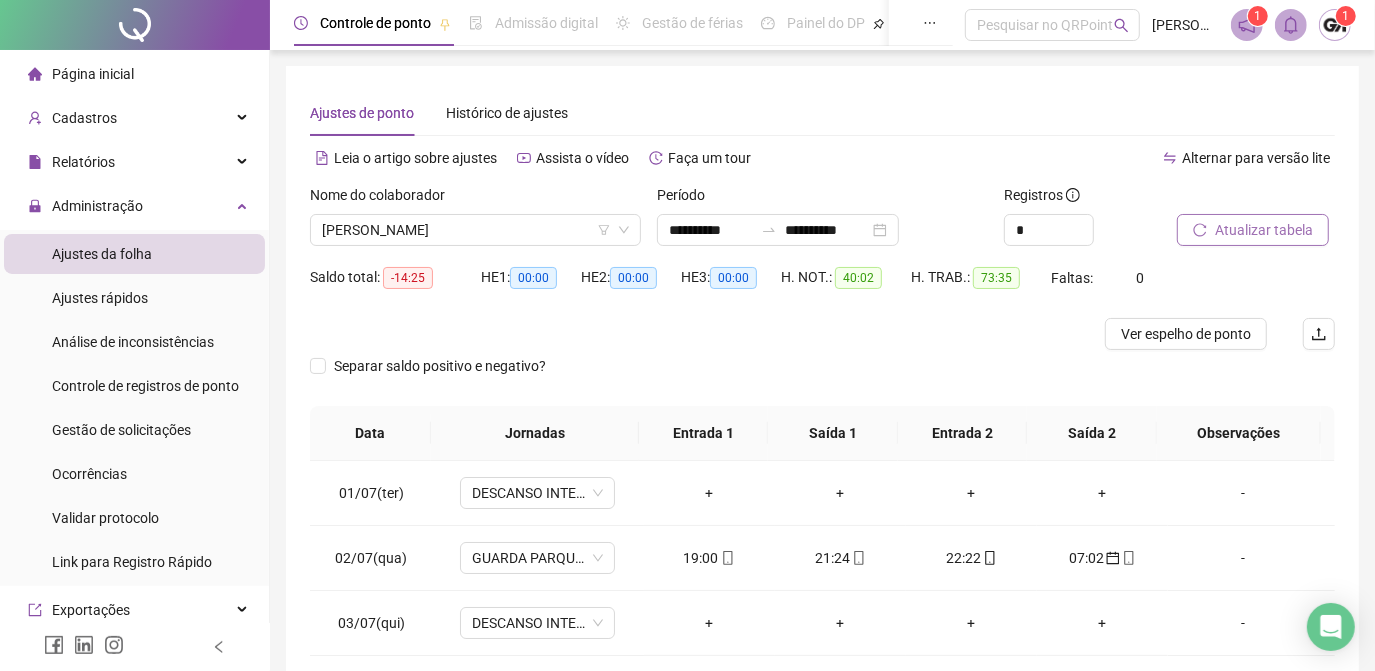 click on "Atualizar tabela" at bounding box center (1264, 230) 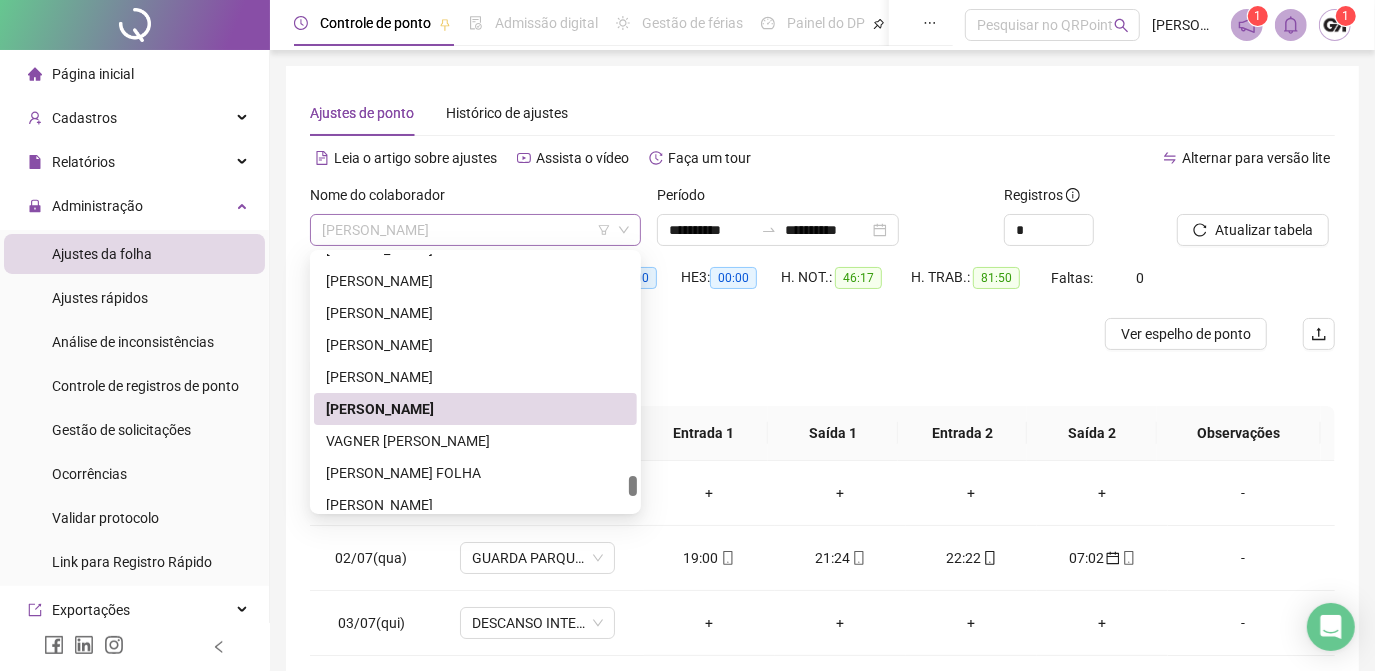 click on "THIAGO OLIVEIRA SILVA" at bounding box center [475, 230] 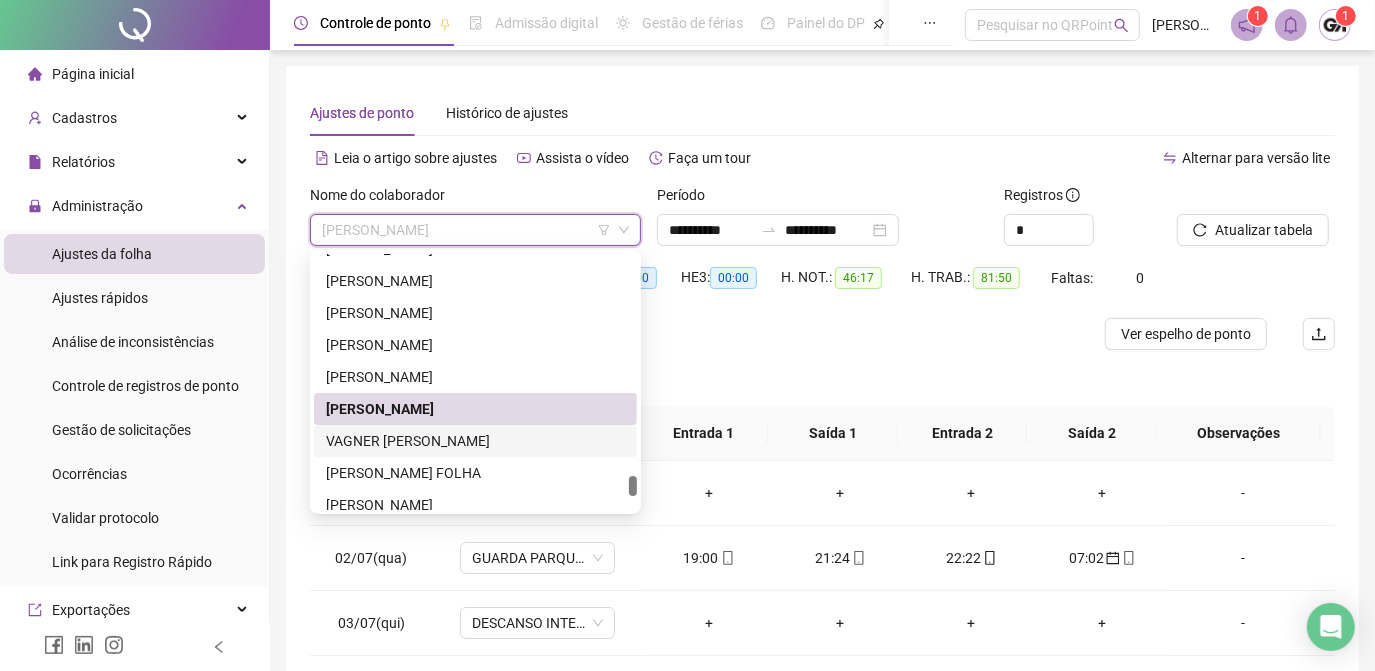 click on "VAGNER VASCONCELOS DE ALMEIDA" at bounding box center (475, 441) 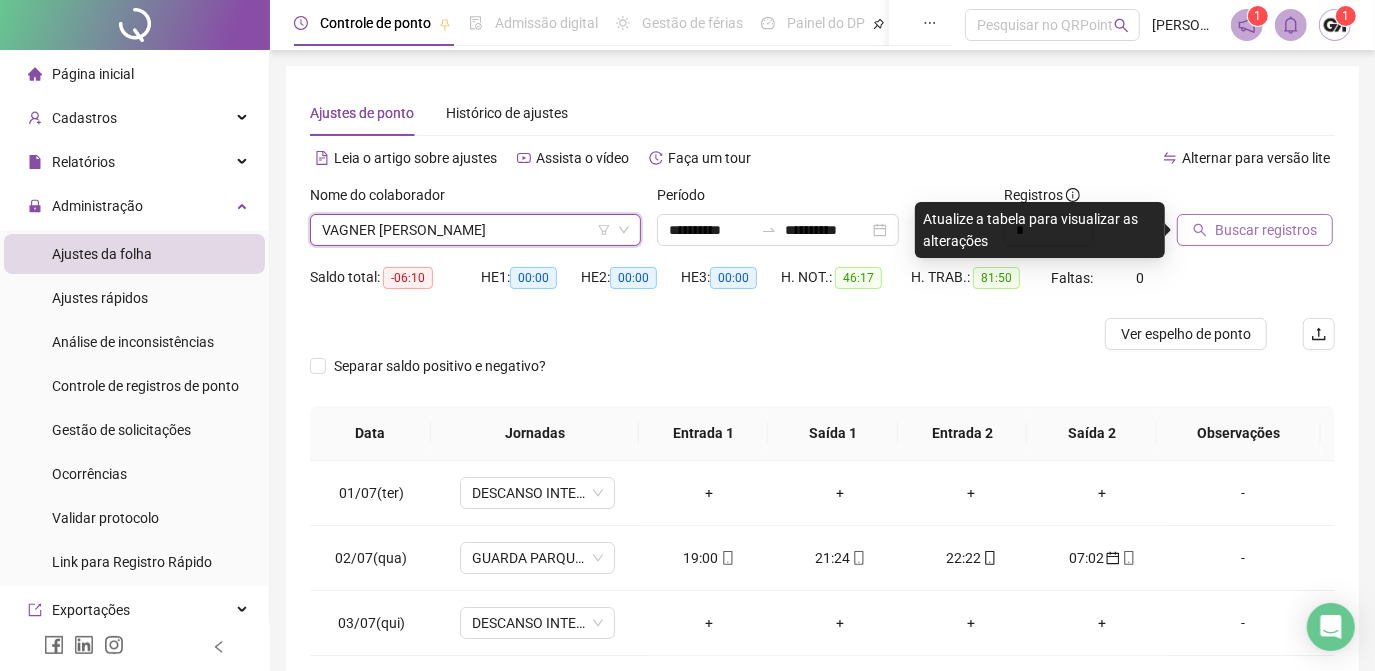 click on "Buscar registros" at bounding box center [1266, 230] 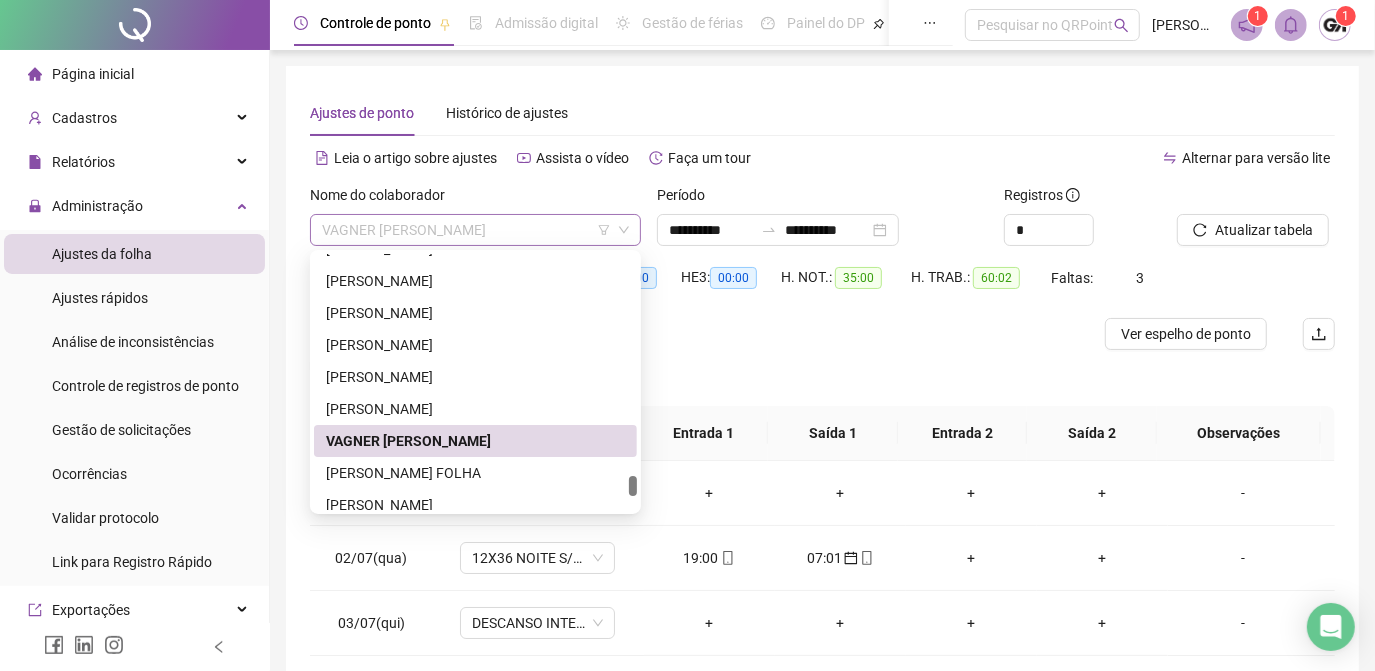 click on "VAGNER VASCONCELOS DE ALMEIDA" at bounding box center (475, 230) 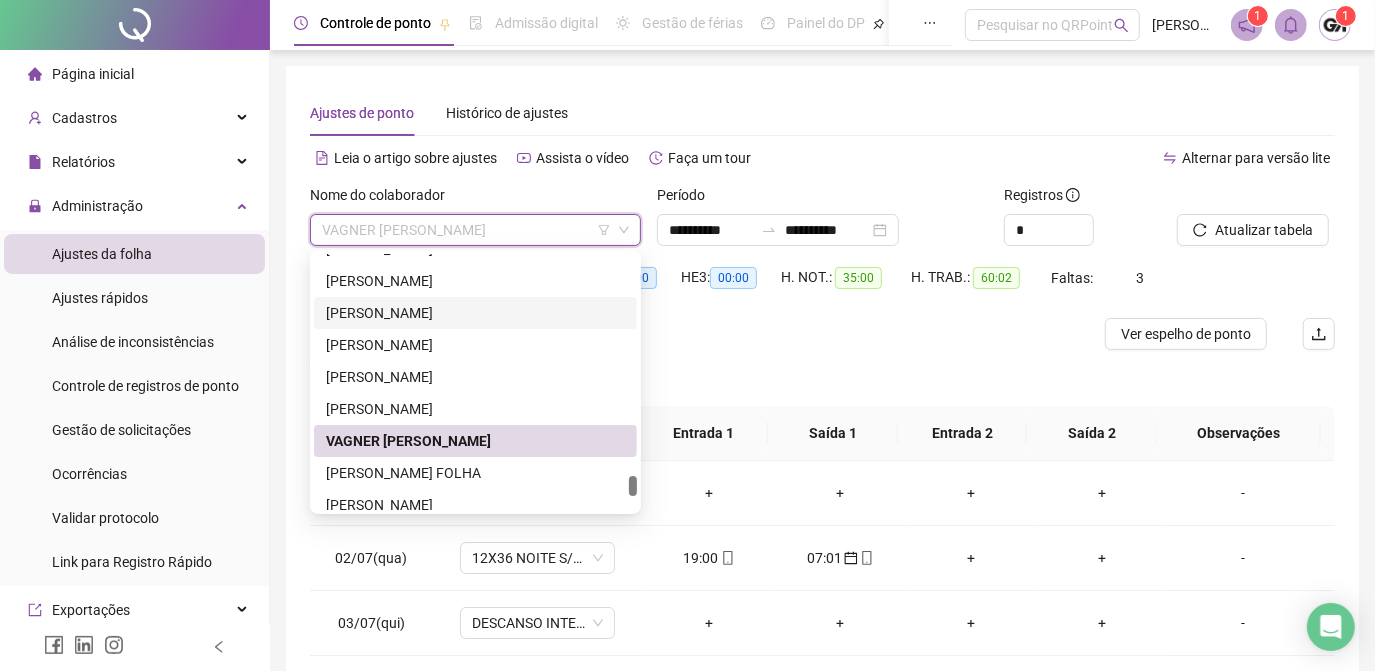 click on "Separar saldo positivo e negativo?" at bounding box center (822, 378) 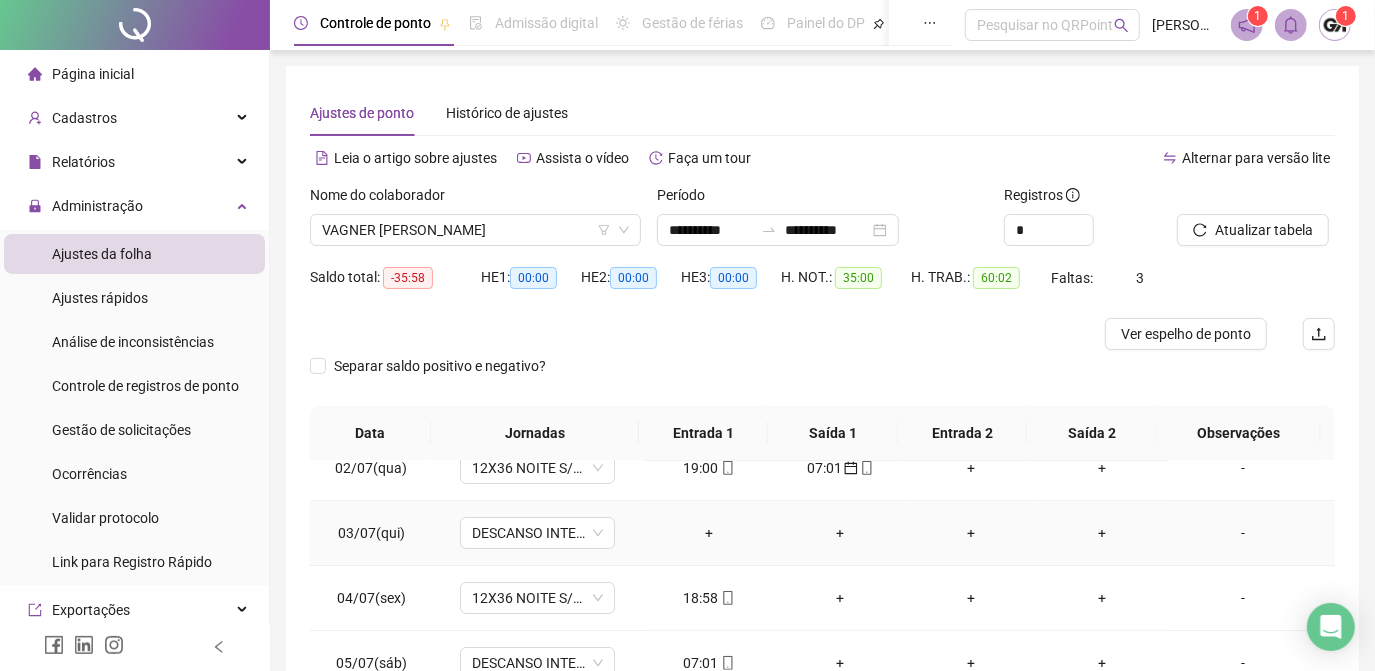 scroll, scrollTop: 181, scrollLeft: 0, axis: vertical 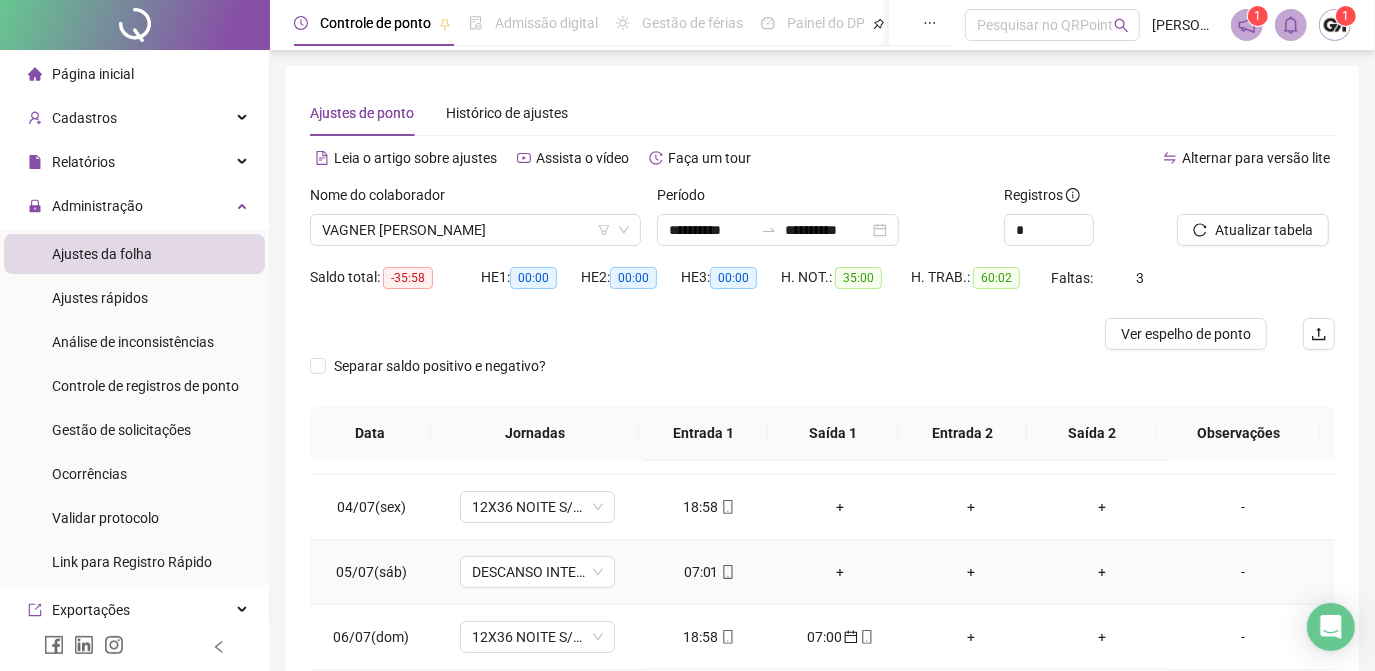 click on "07:01" at bounding box center [709, 572] 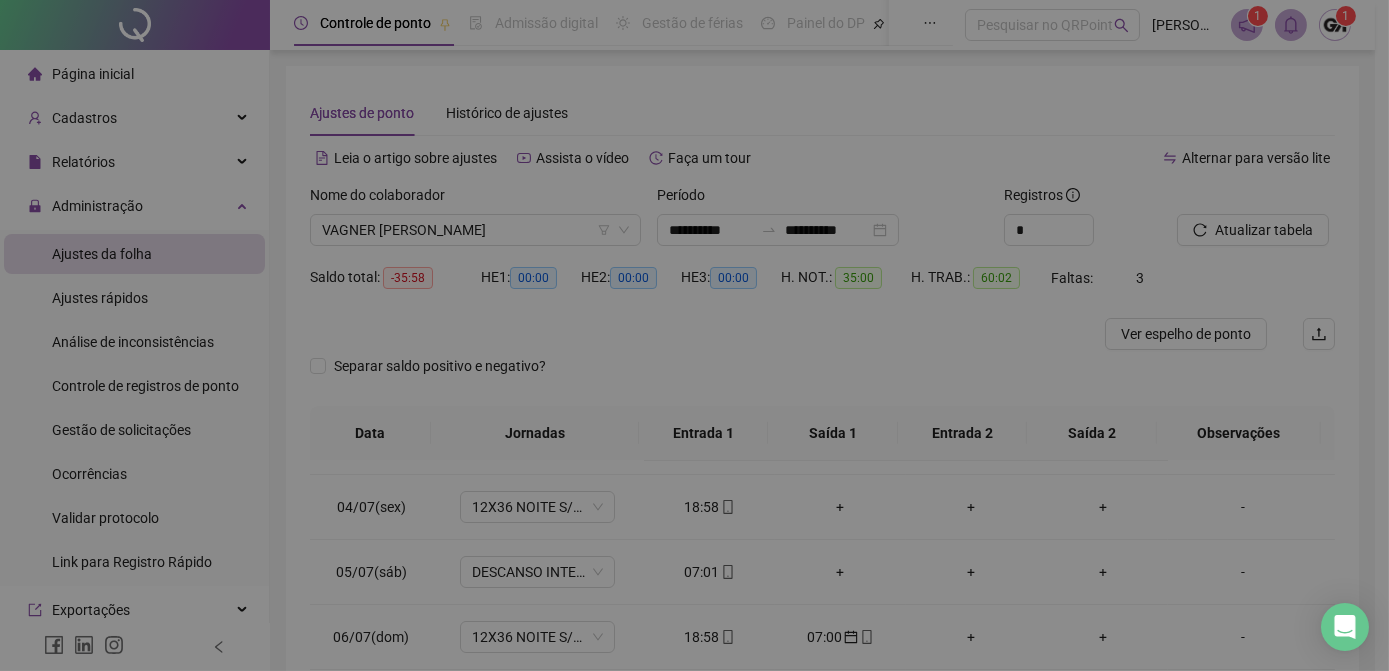 type on "**********" 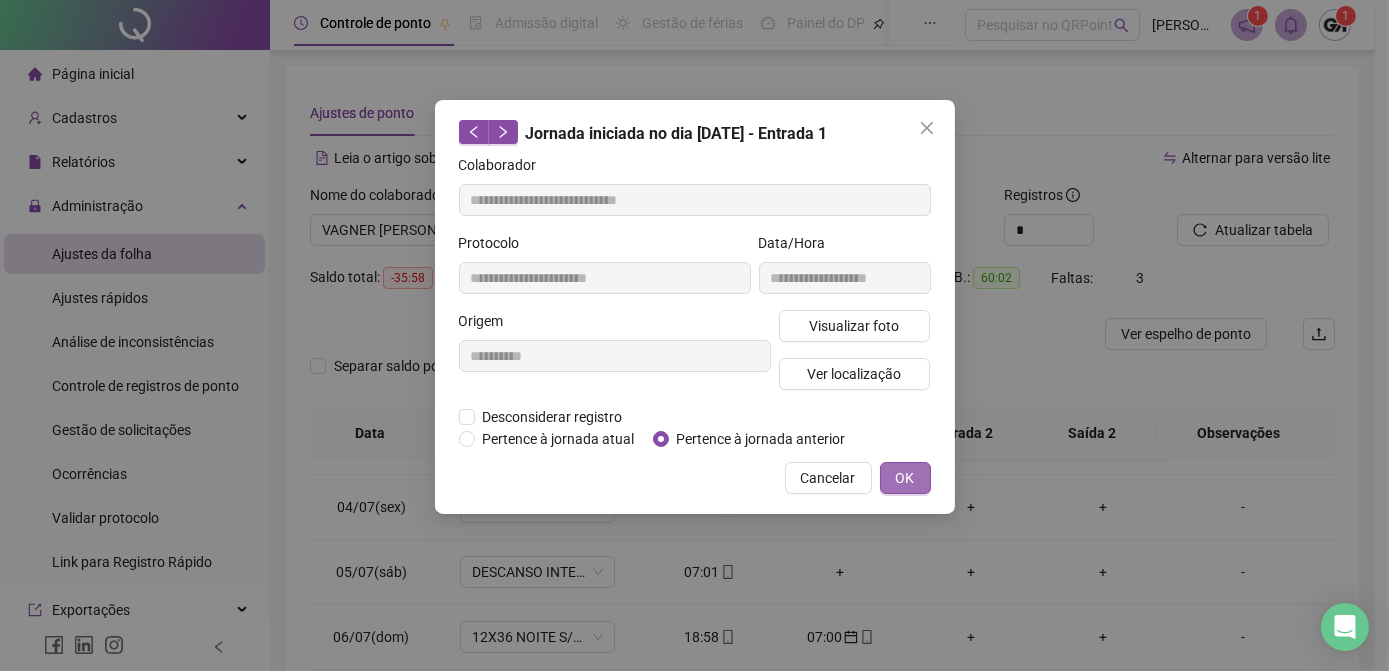 click on "OK" at bounding box center [905, 478] 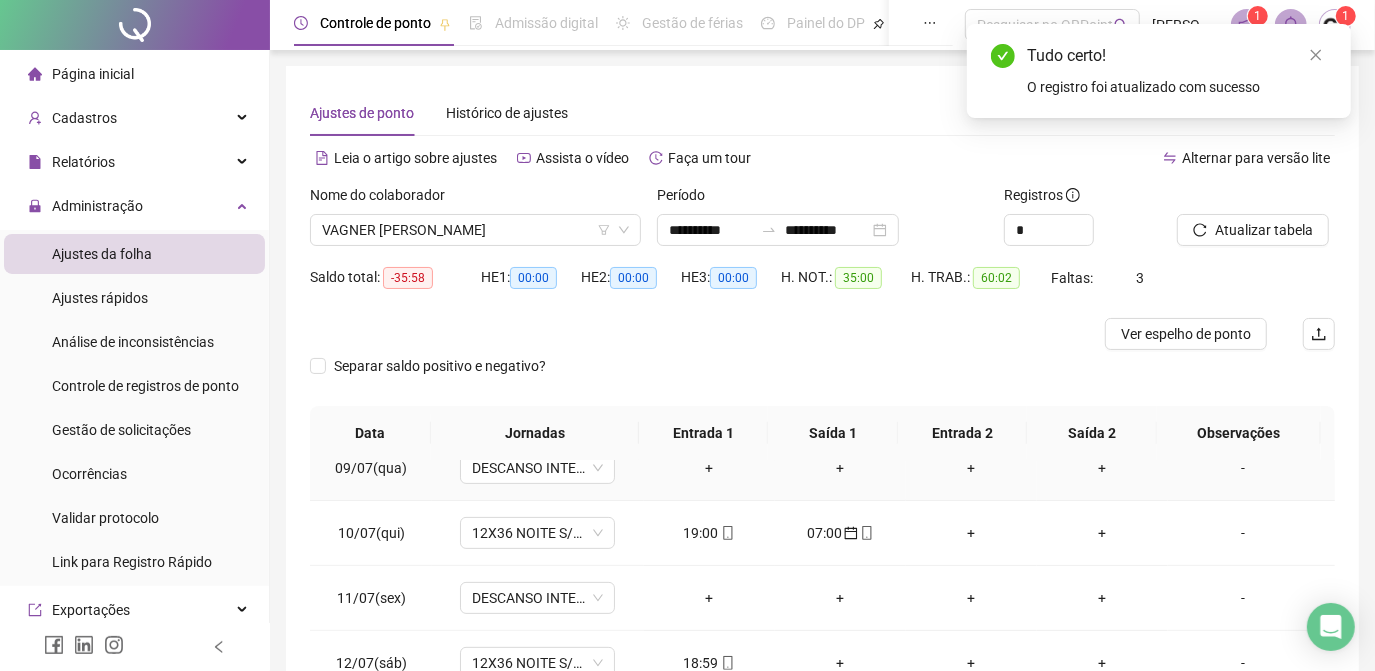 scroll, scrollTop: 608, scrollLeft: 0, axis: vertical 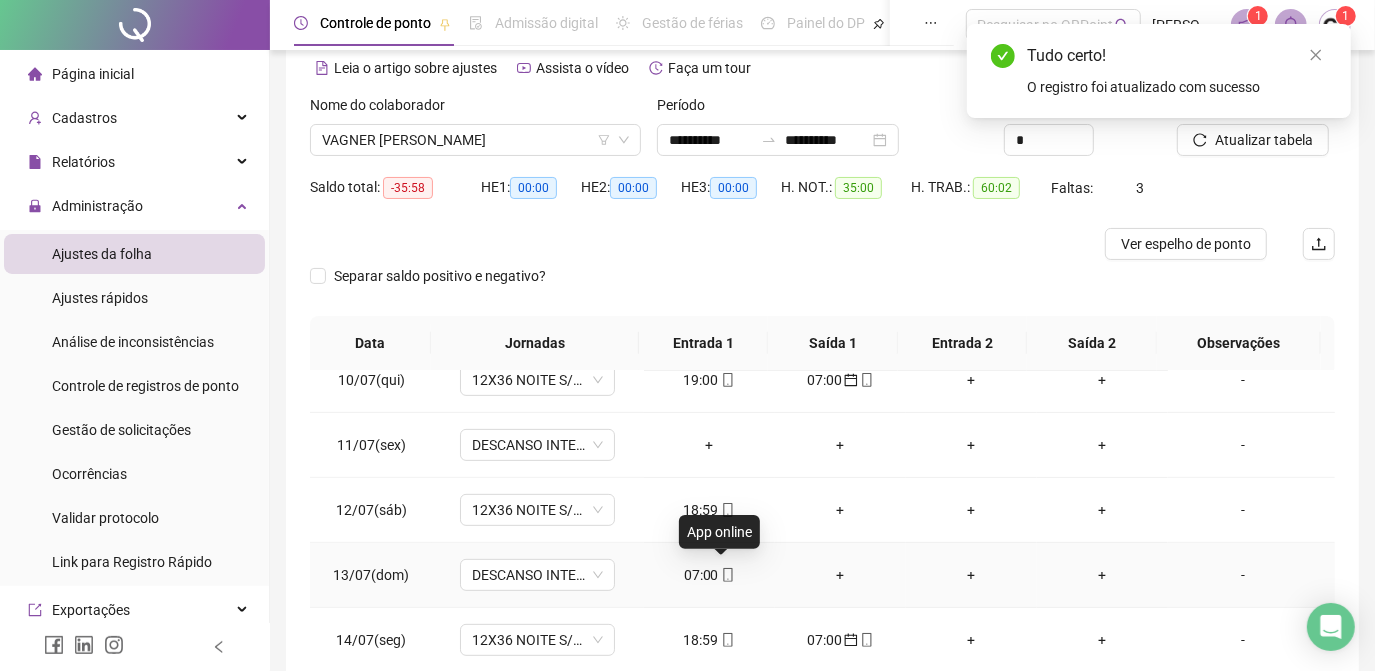 click on "07:00" at bounding box center (709, 575) 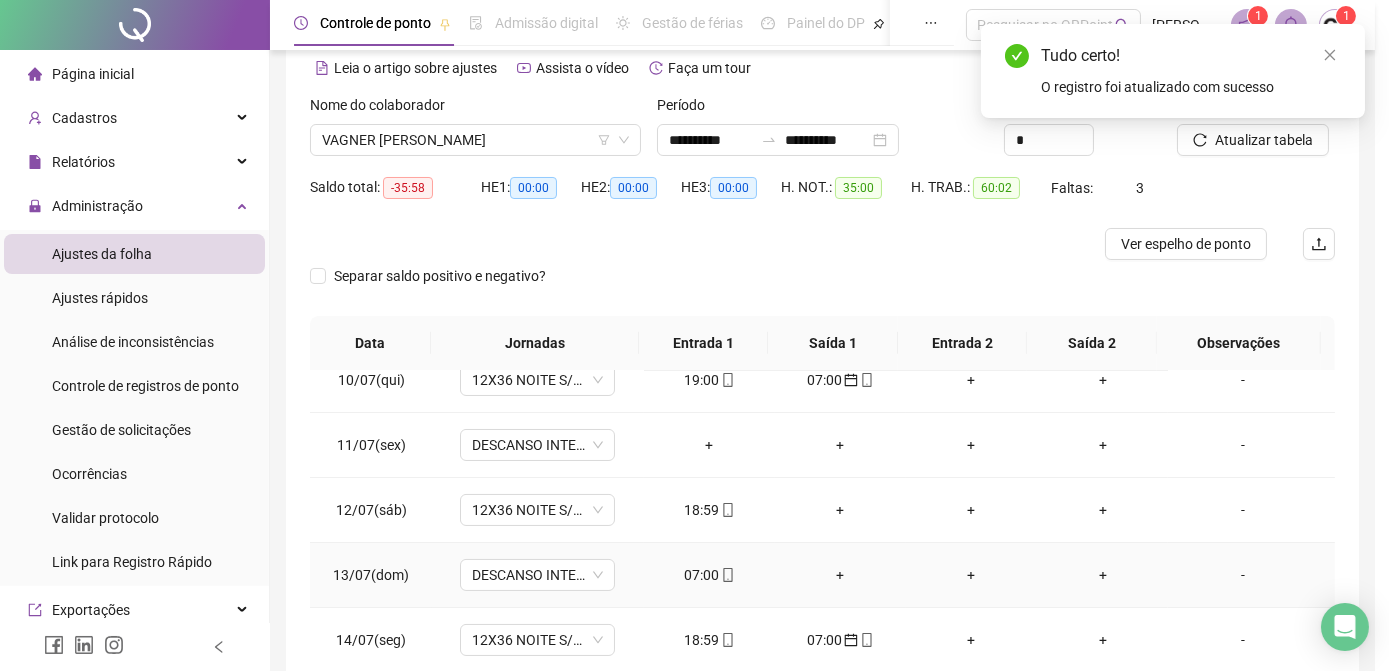 type on "**********" 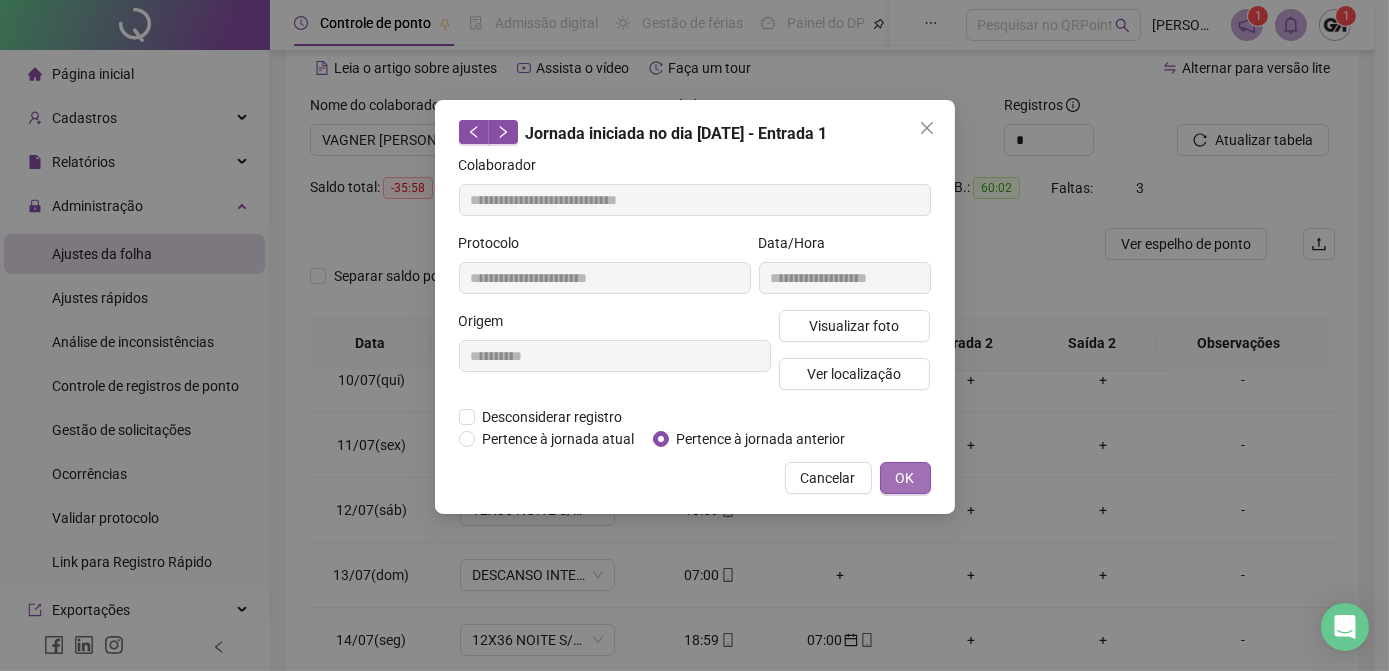 click on "OK" at bounding box center [905, 478] 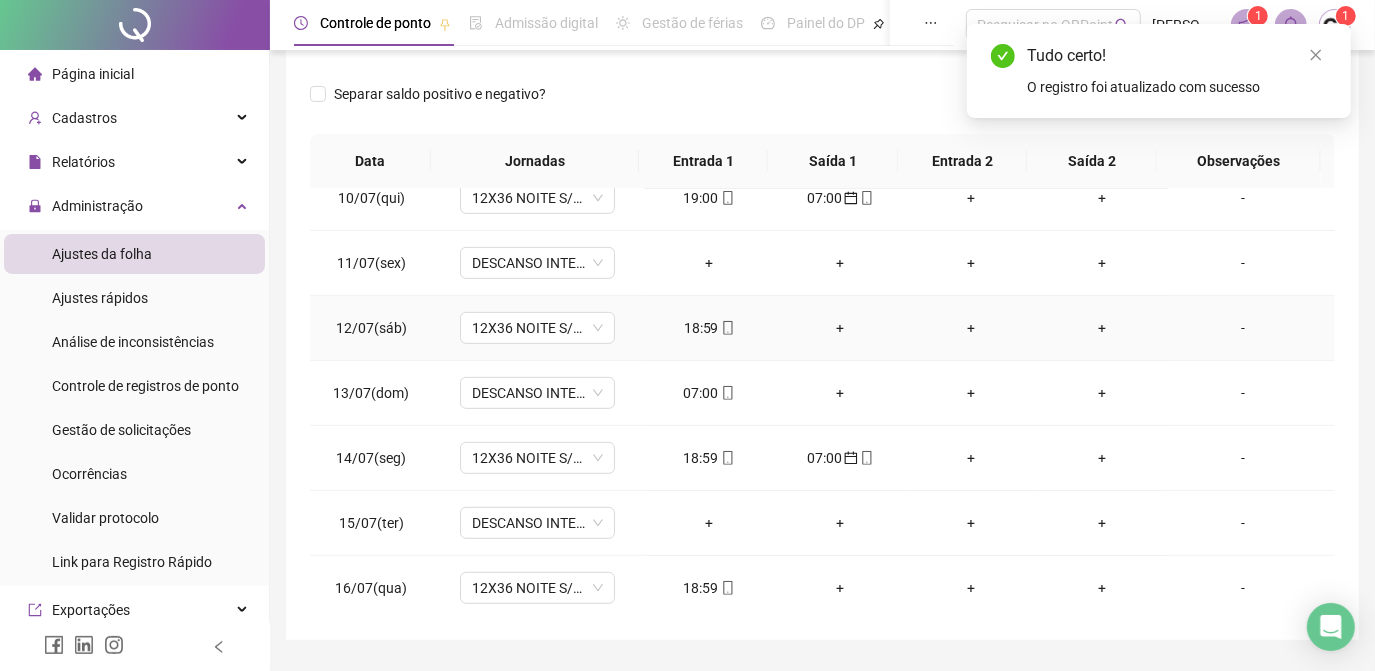 scroll, scrollTop: 326, scrollLeft: 0, axis: vertical 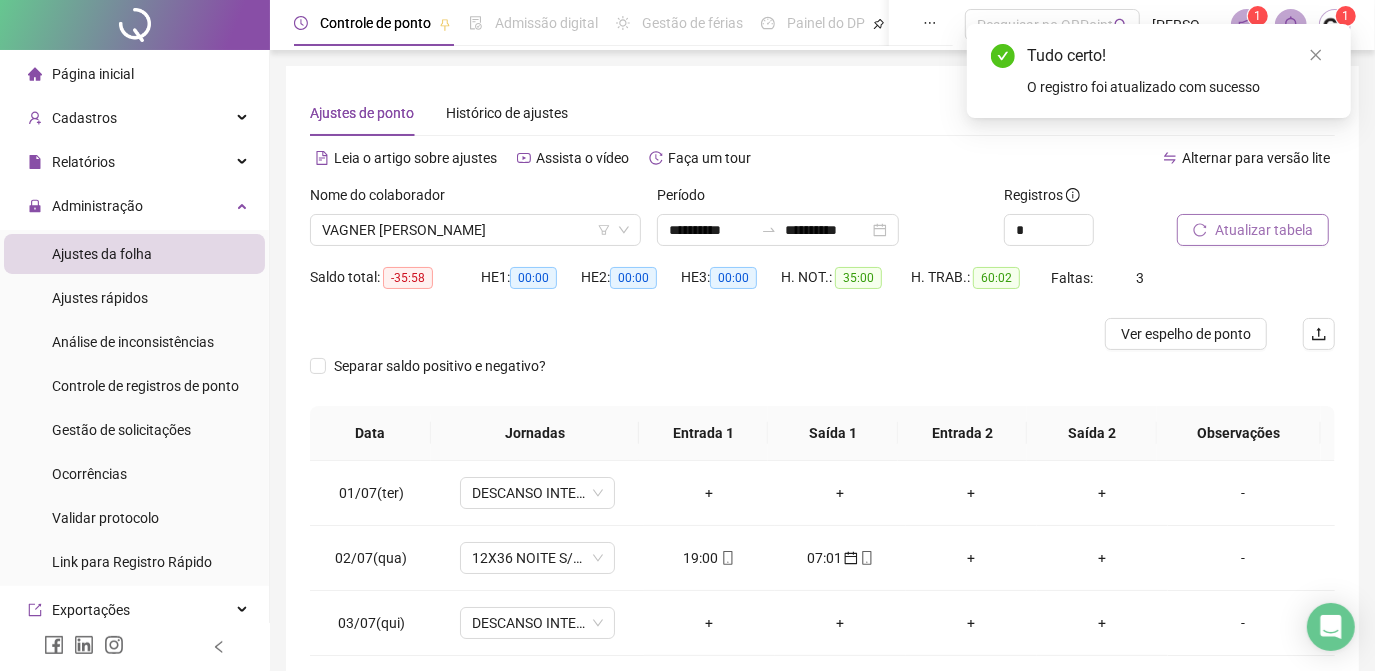 click 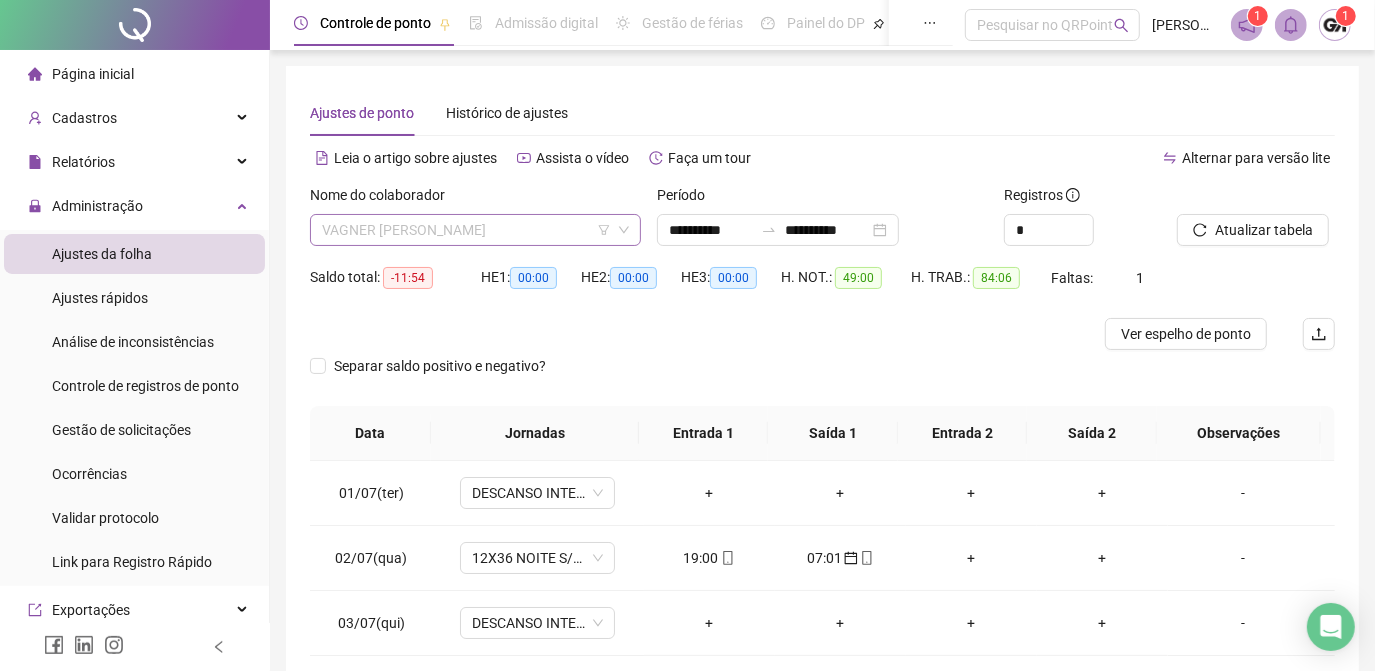 click on "VAGNER VASCONCELOS DE ALMEIDA" at bounding box center [475, 230] 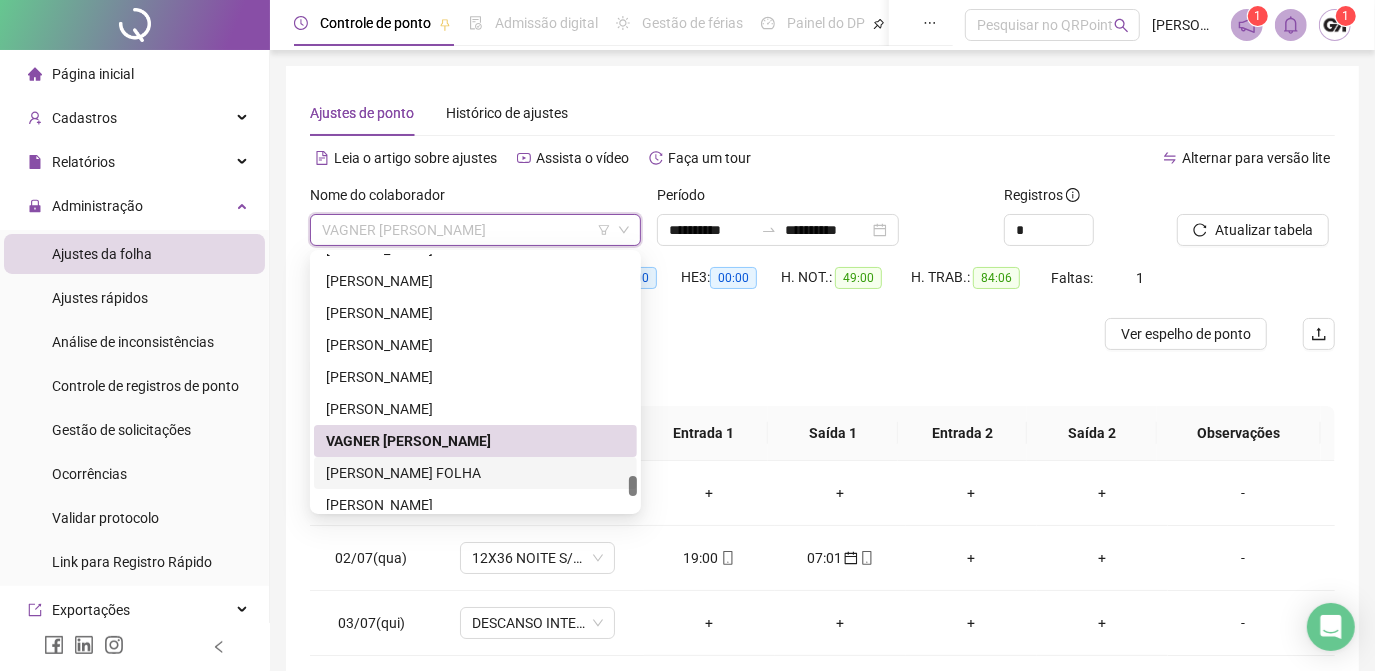click on "VALTER LUÍS CALÇADA FOLHA" at bounding box center [475, 473] 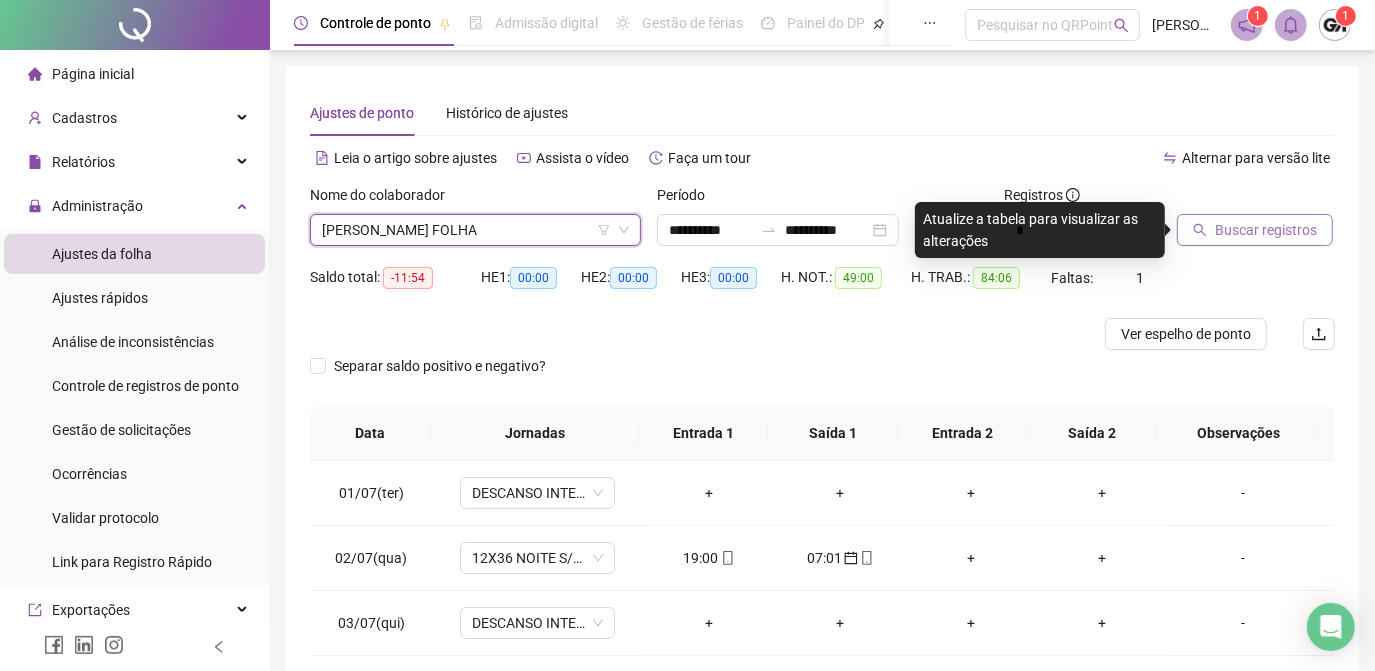 click on "Buscar registros" at bounding box center [1266, 230] 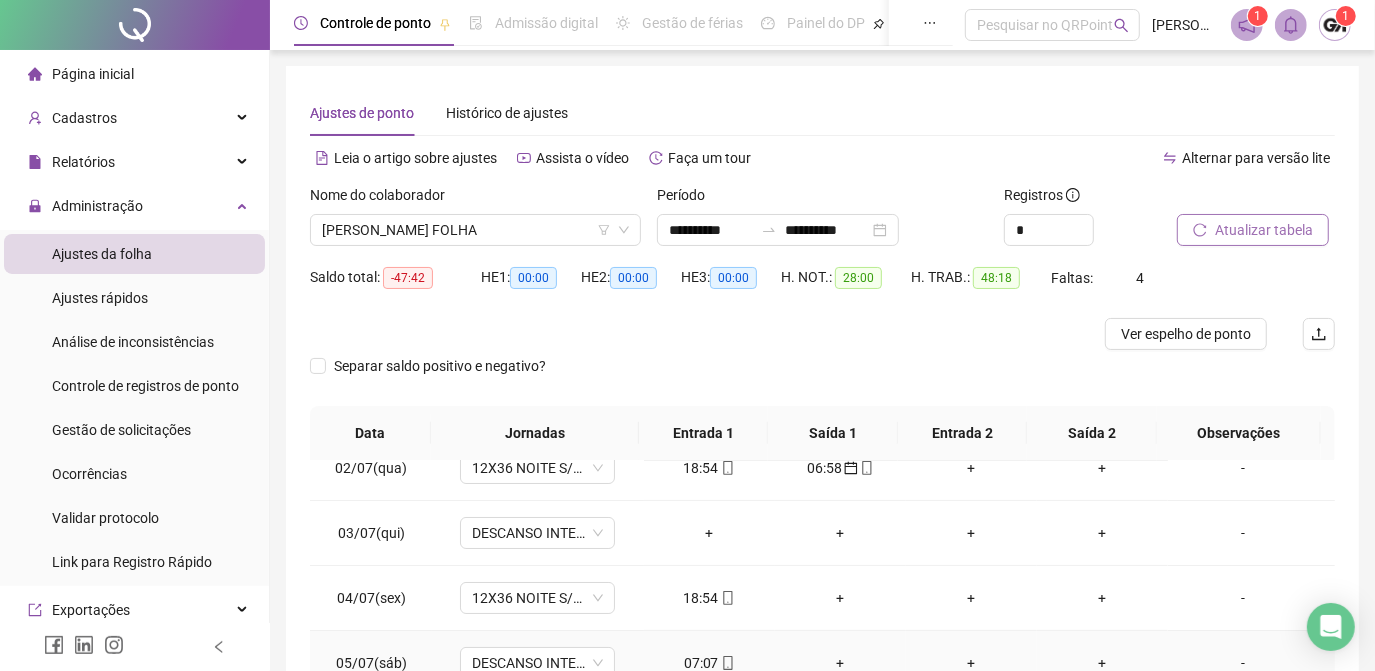 scroll, scrollTop: 181, scrollLeft: 0, axis: vertical 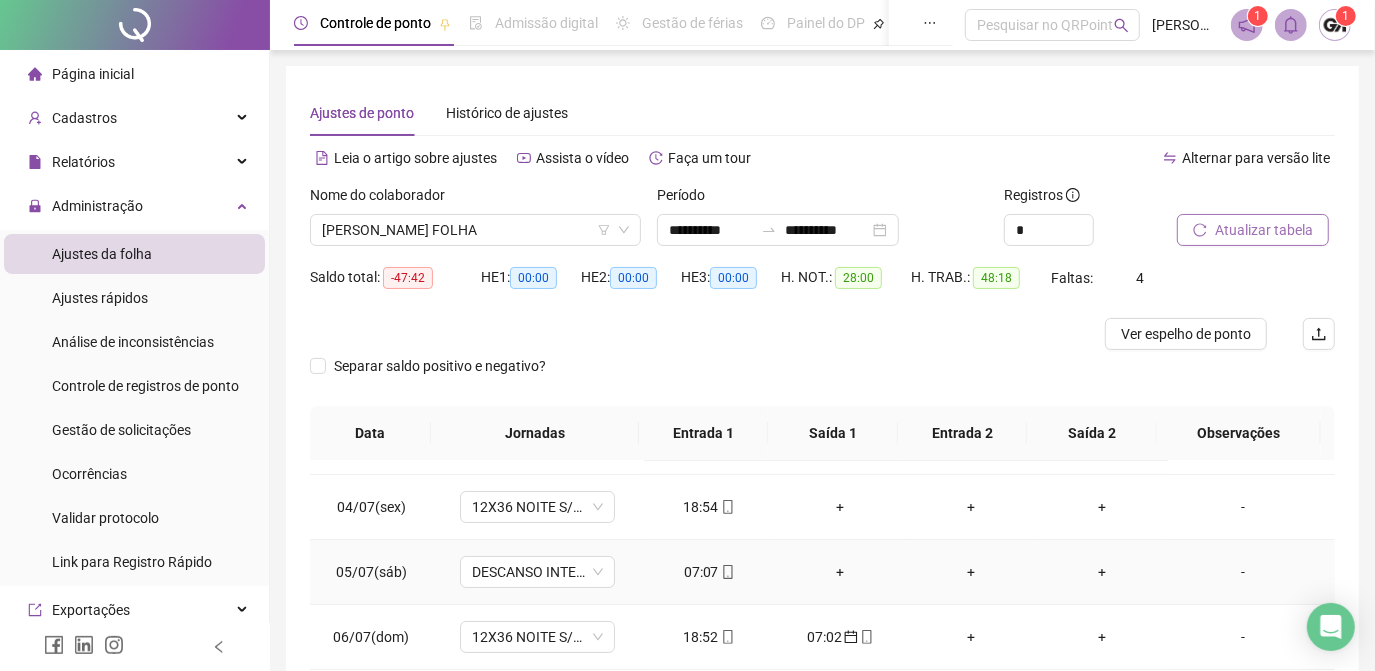 click on "07:07" at bounding box center (709, 572) 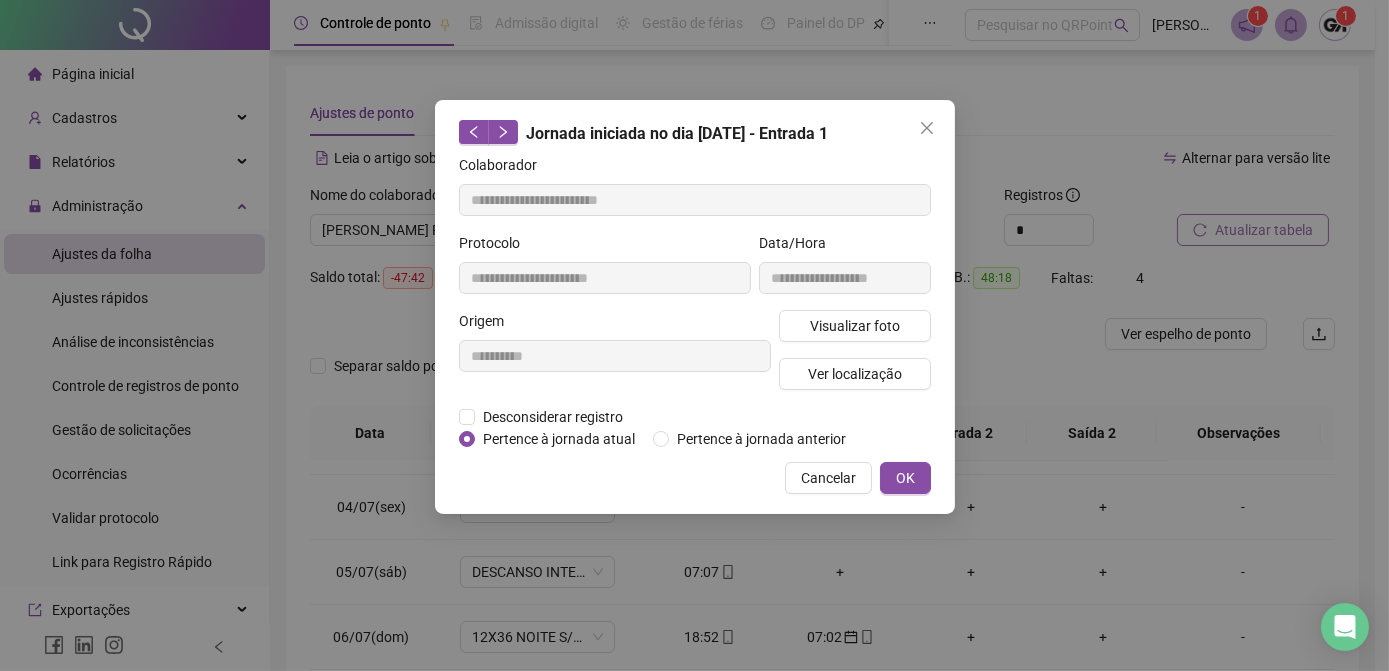 type on "**********" 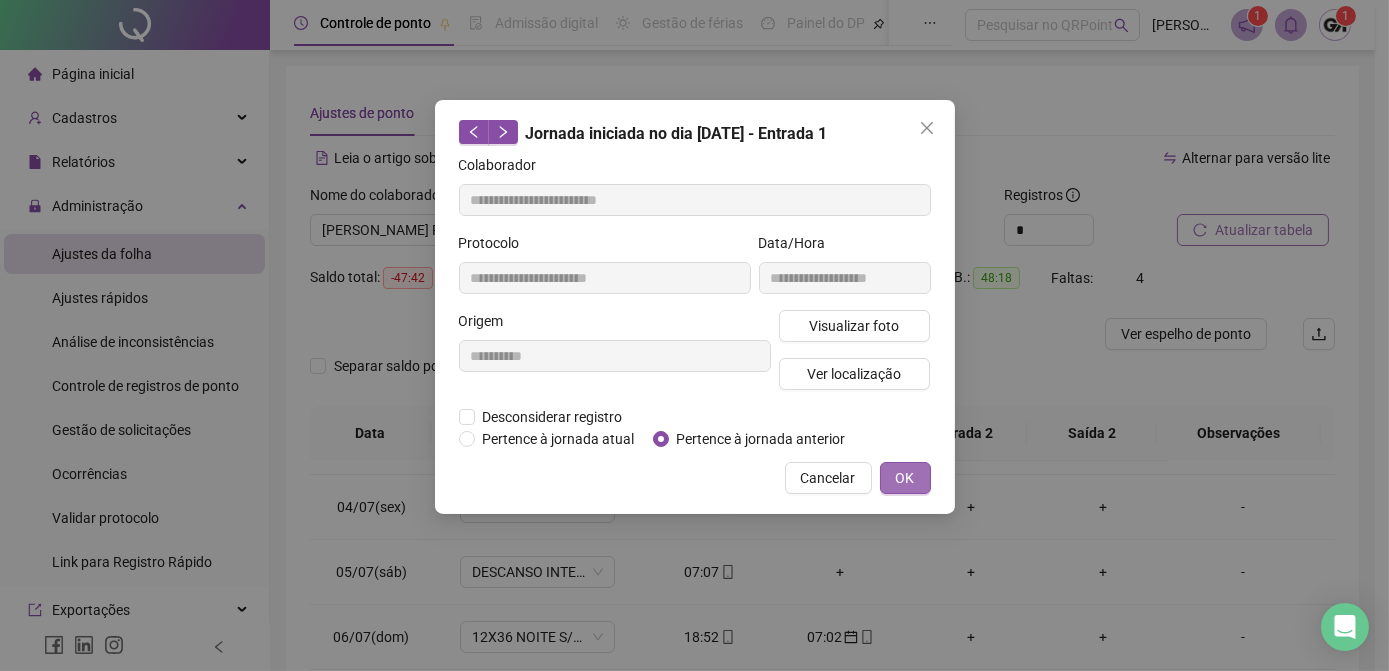 click on "OK" at bounding box center [905, 478] 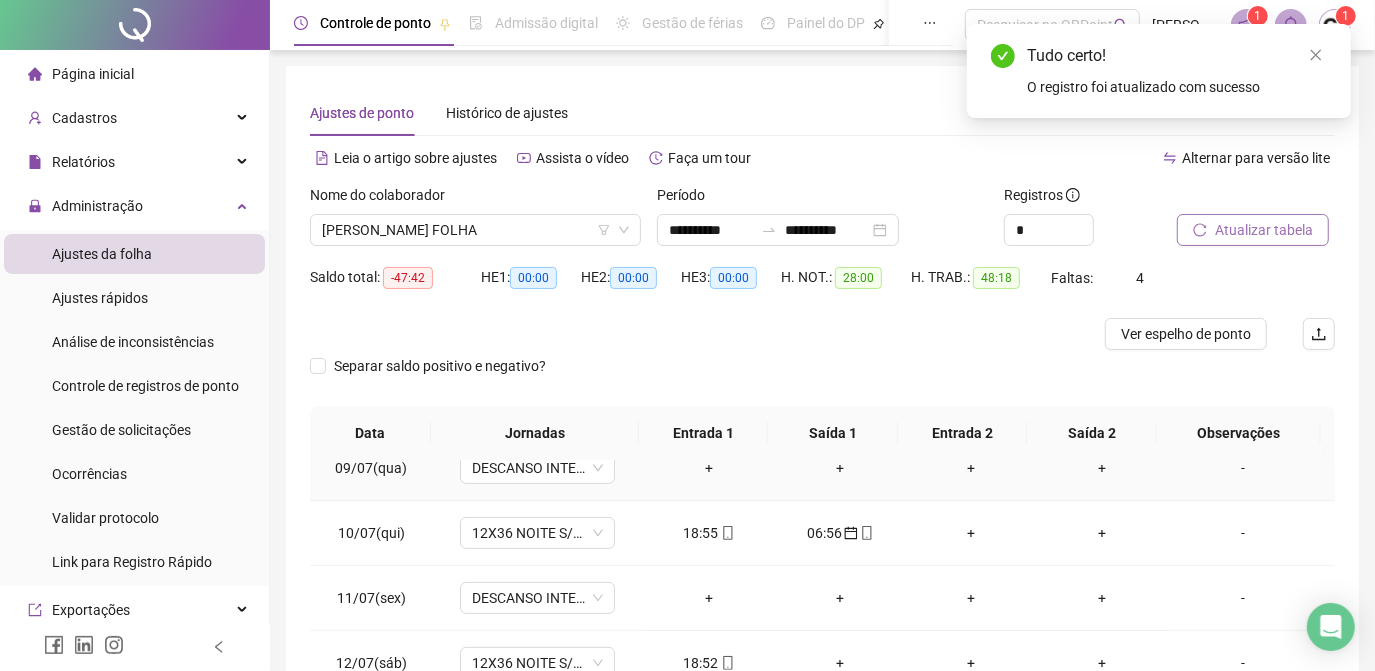 scroll, scrollTop: 608, scrollLeft: 0, axis: vertical 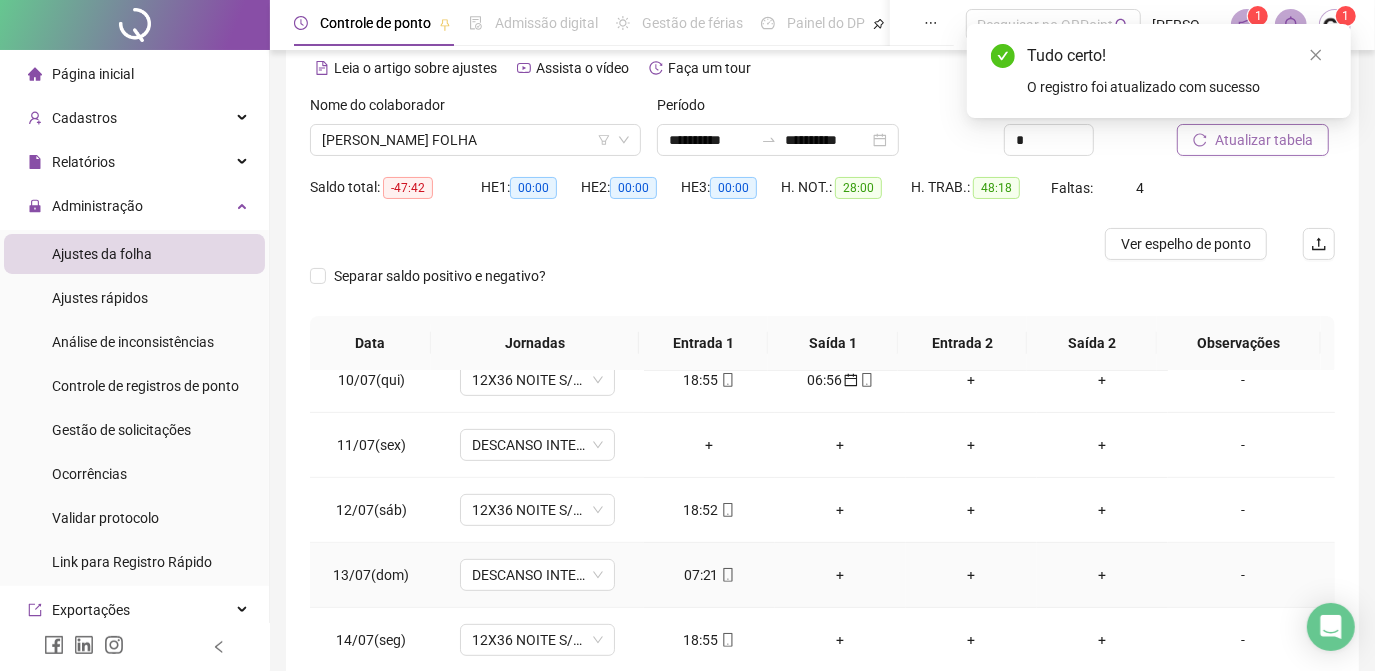 click on "07:21" at bounding box center [709, 575] 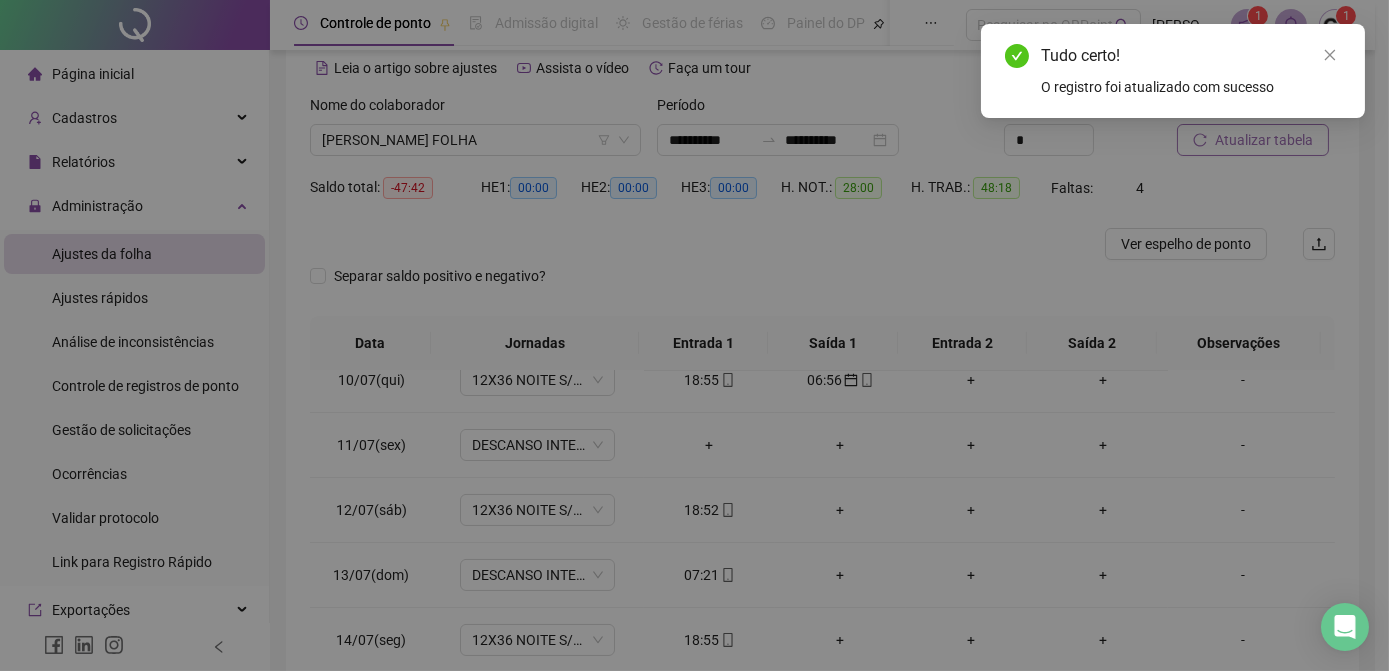 type on "**********" 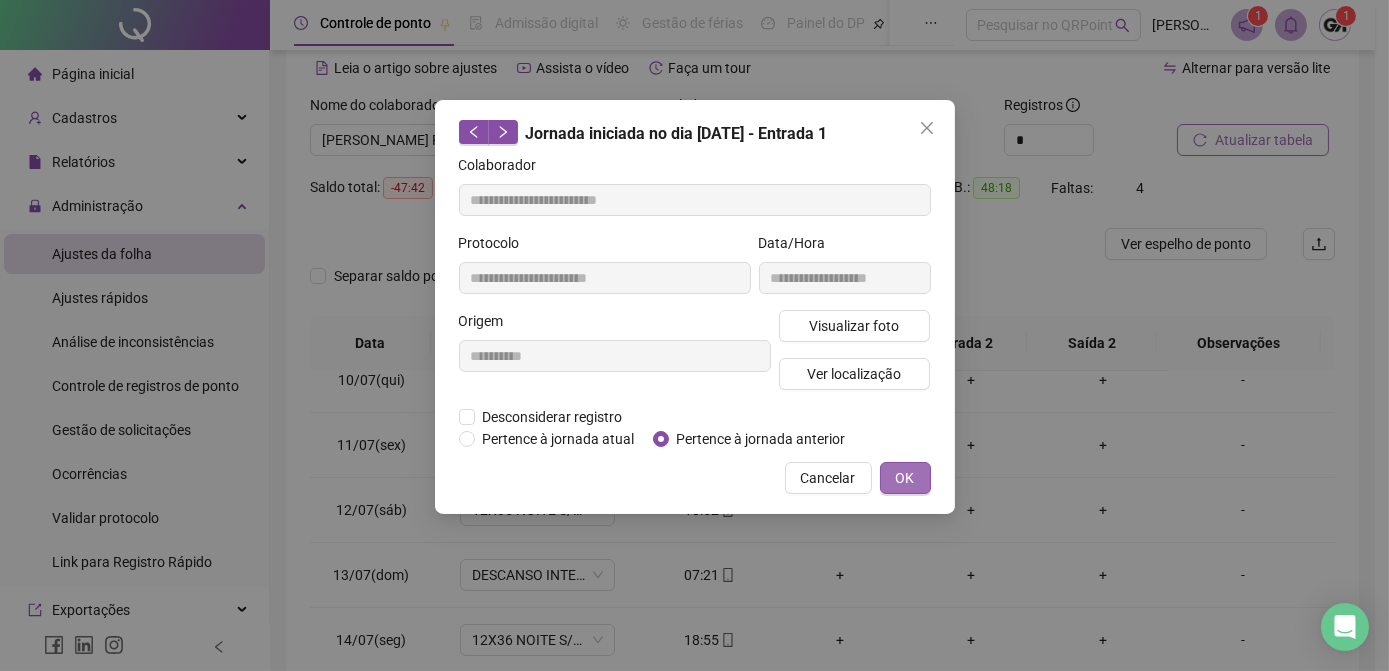 click on "OK" at bounding box center [905, 478] 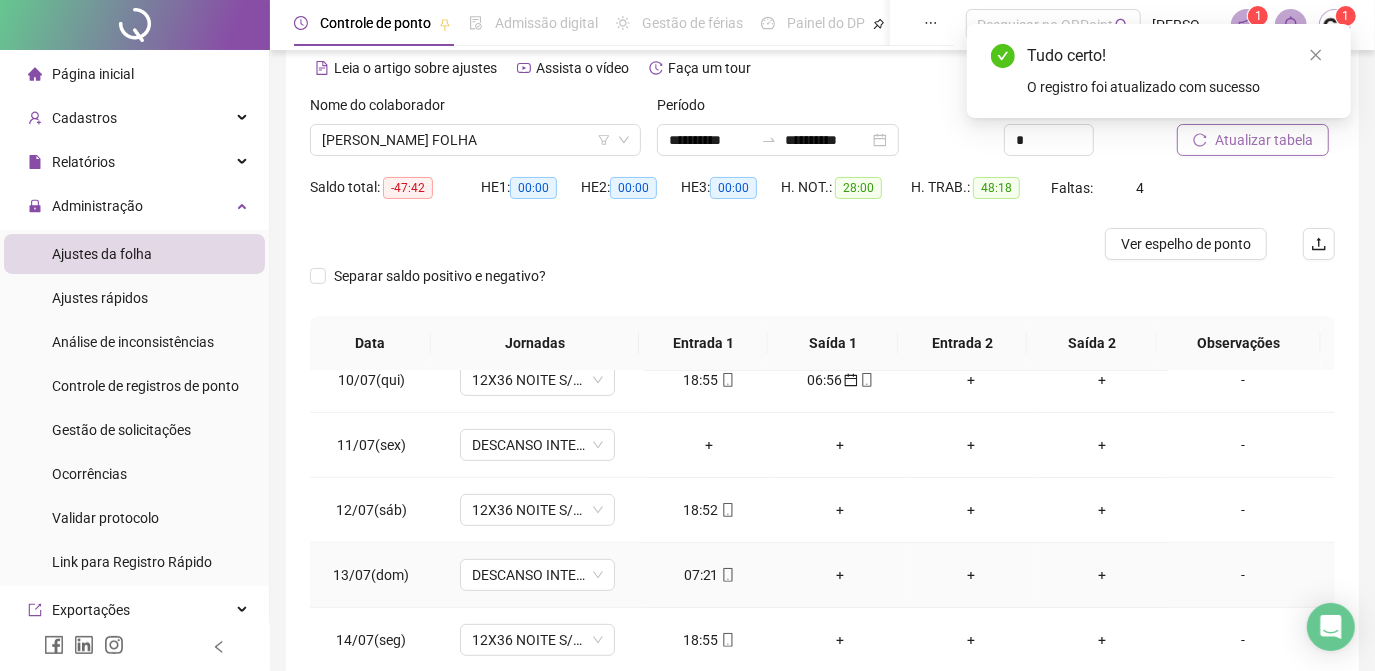 scroll, scrollTop: 181, scrollLeft: 0, axis: vertical 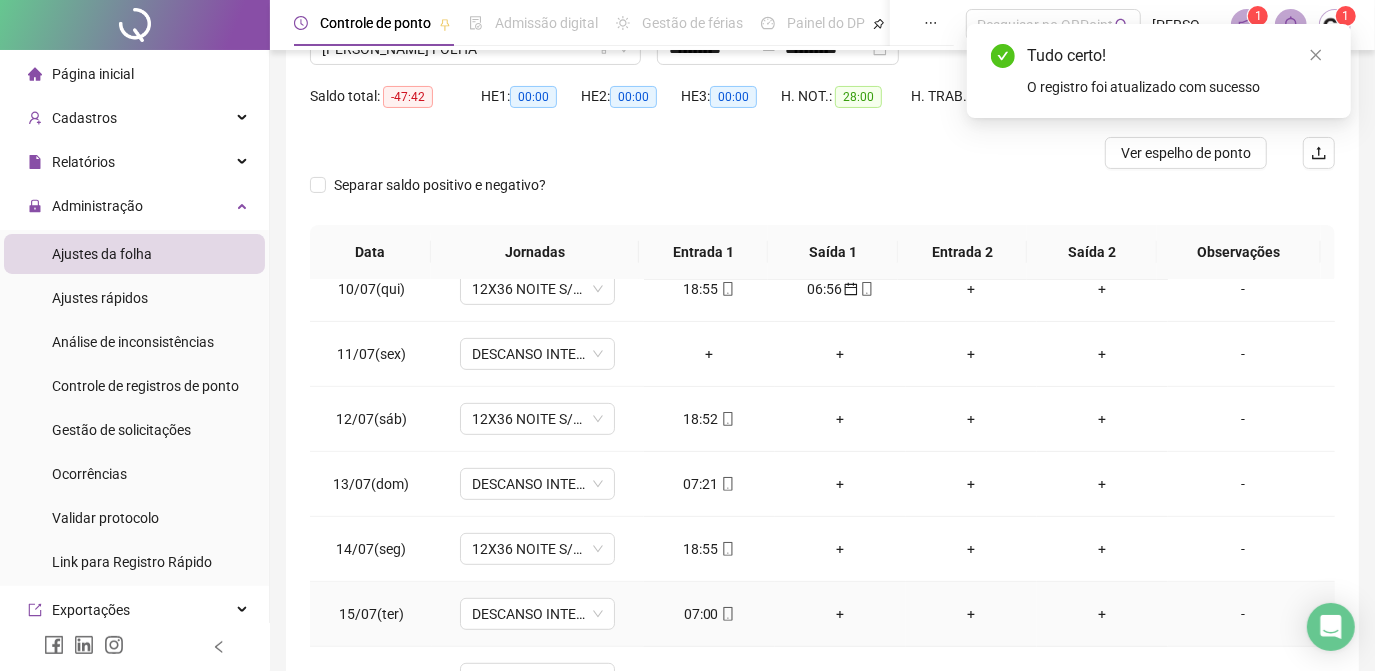 click on "07:00" at bounding box center [709, 614] 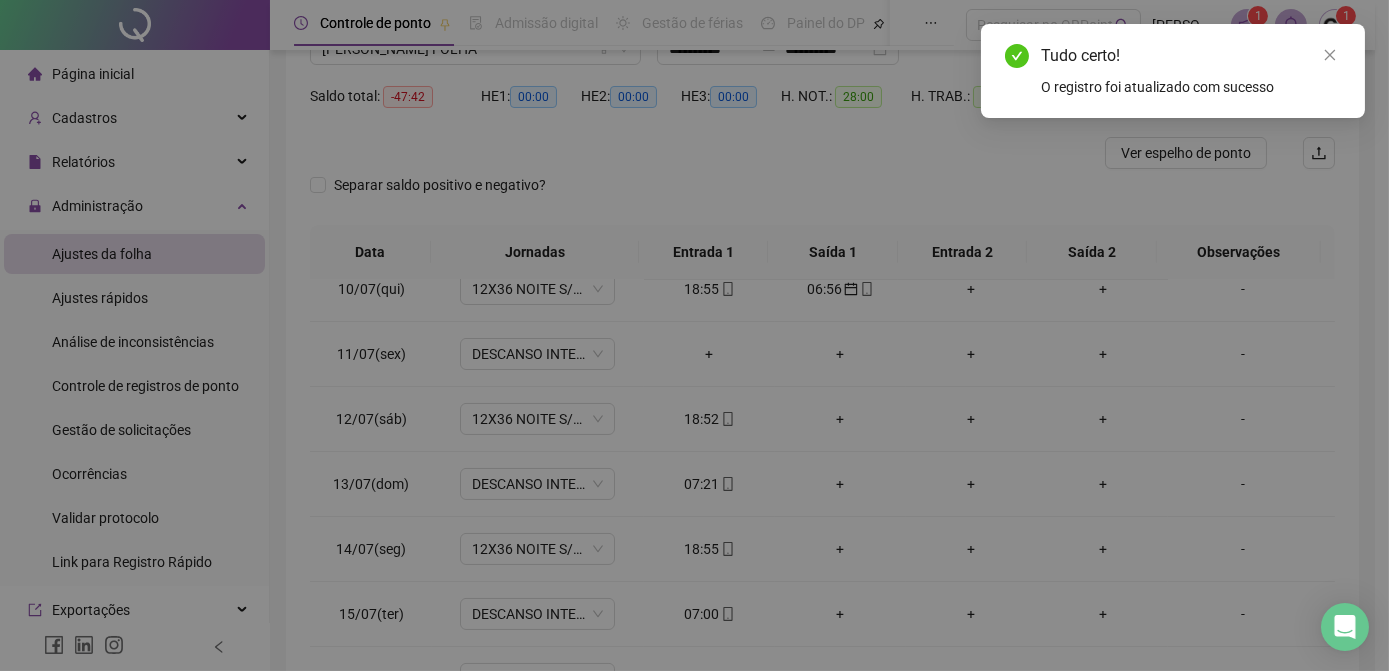 type on "**********" 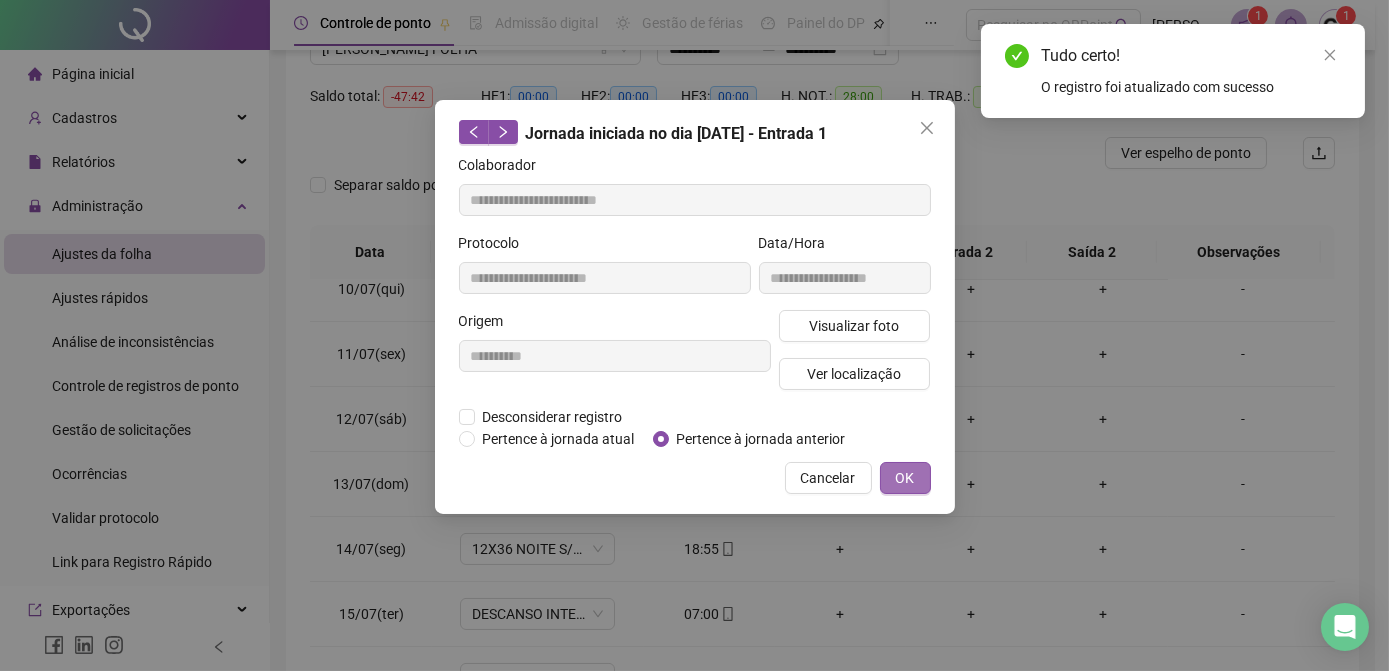 click on "OK" at bounding box center (905, 478) 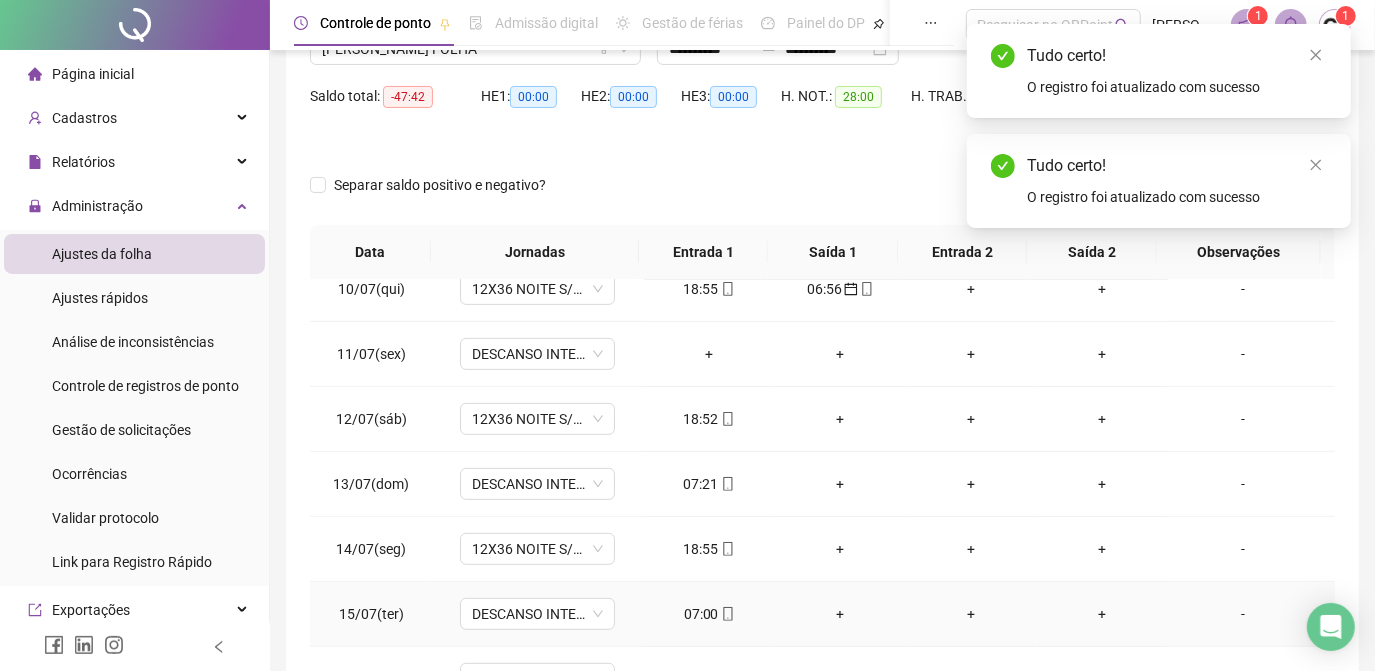 scroll, scrollTop: 326, scrollLeft: 0, axis: vertical 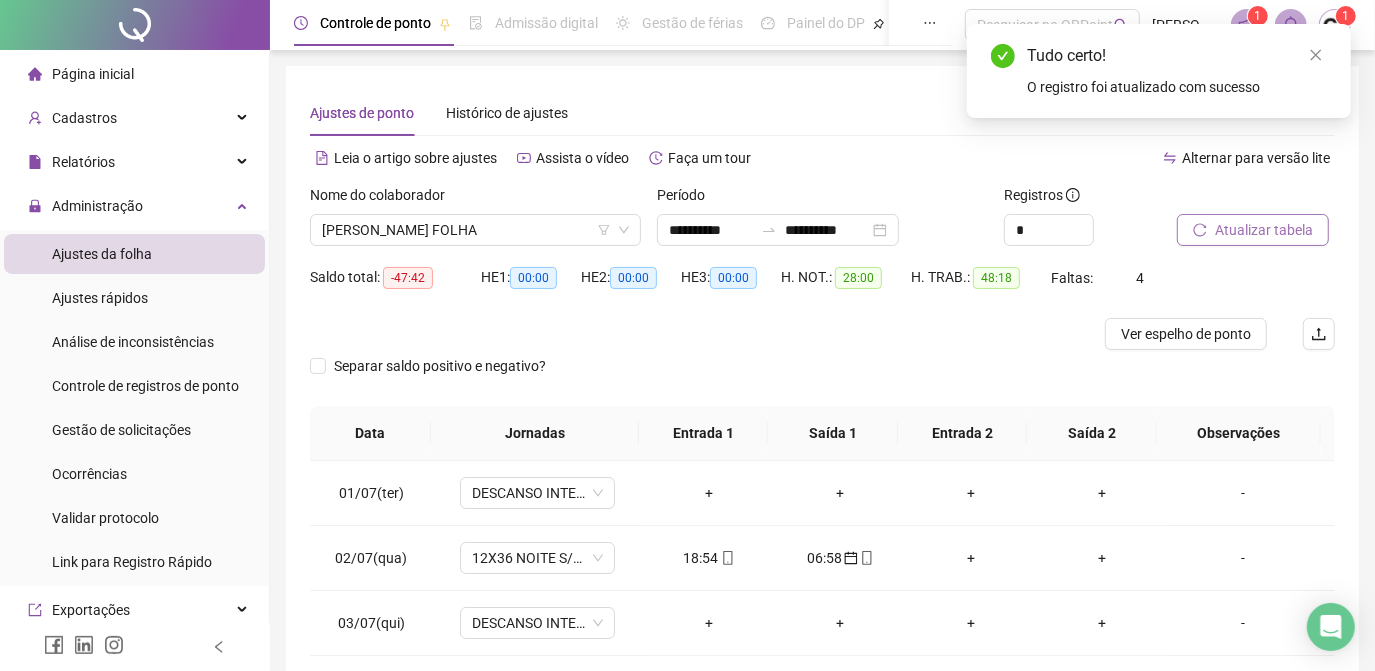 click on "Atualizar tabela" at bounding box center [1264, 230] 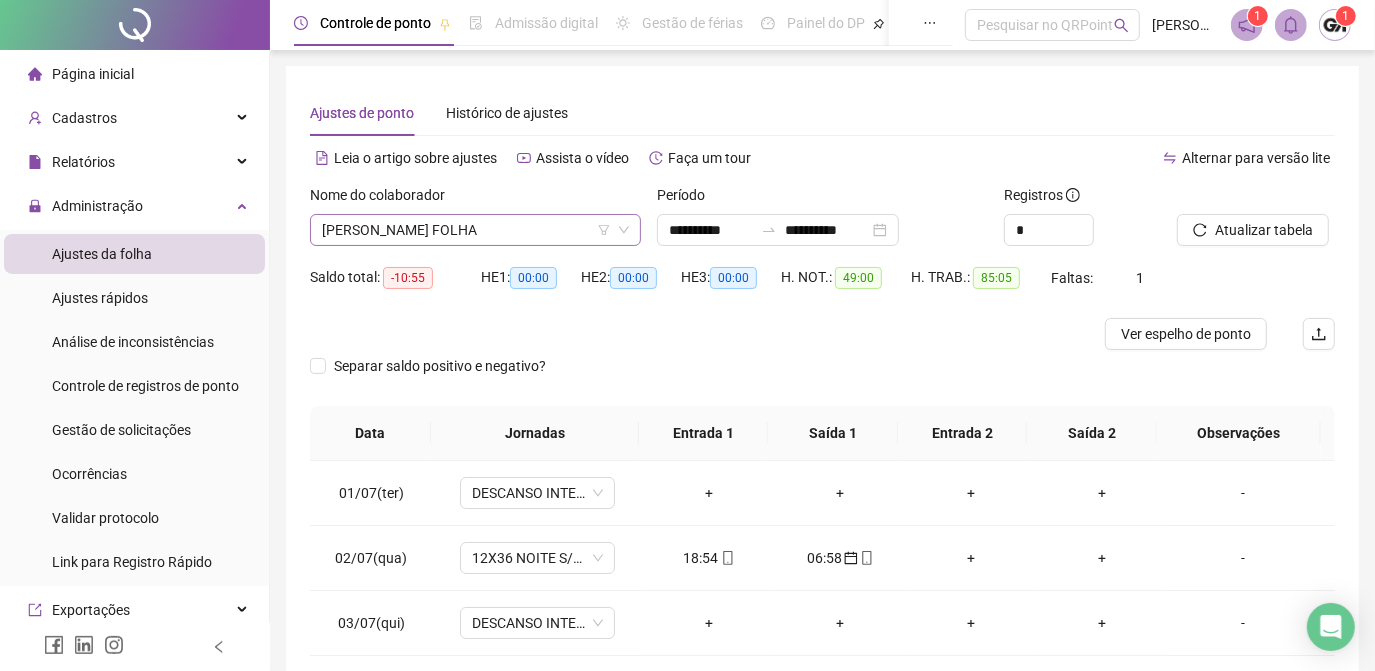 click on "VALTER LUÍS CALÇADA FOLHA" at bounding box center [475, 230] 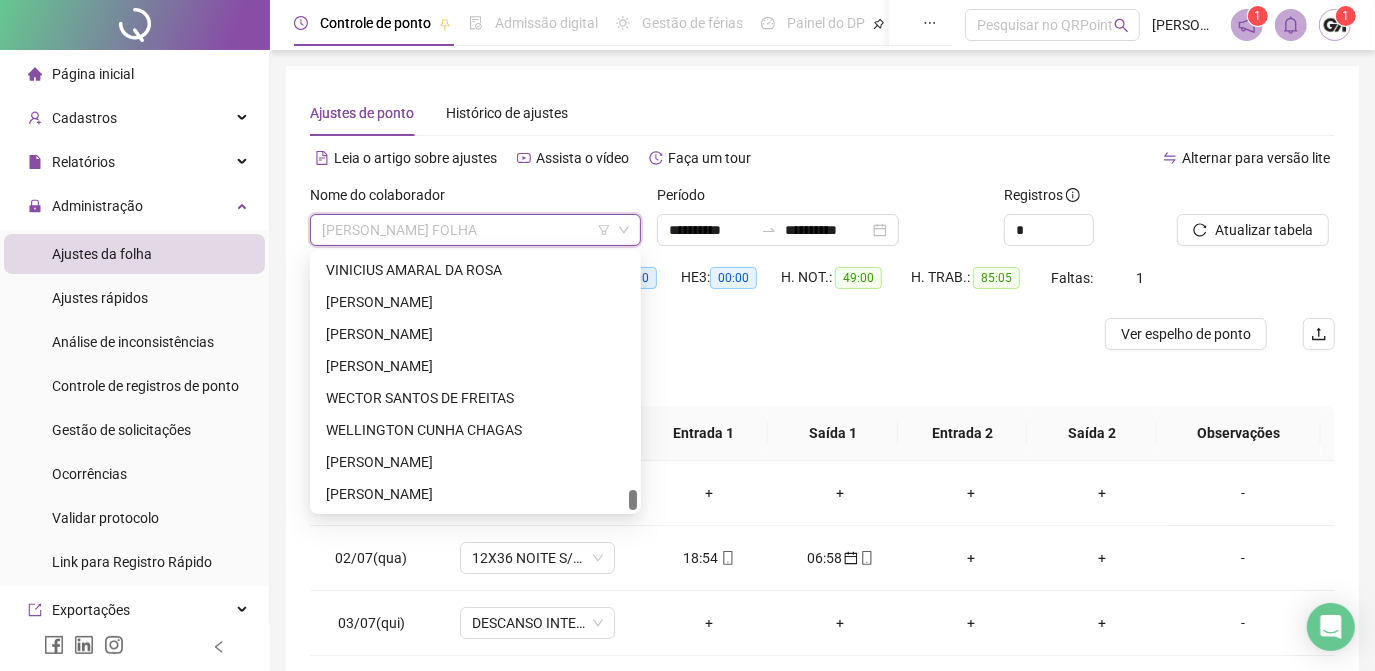 scroll, scrollTop: 4357, scrollLeft: 0, axis: vertical 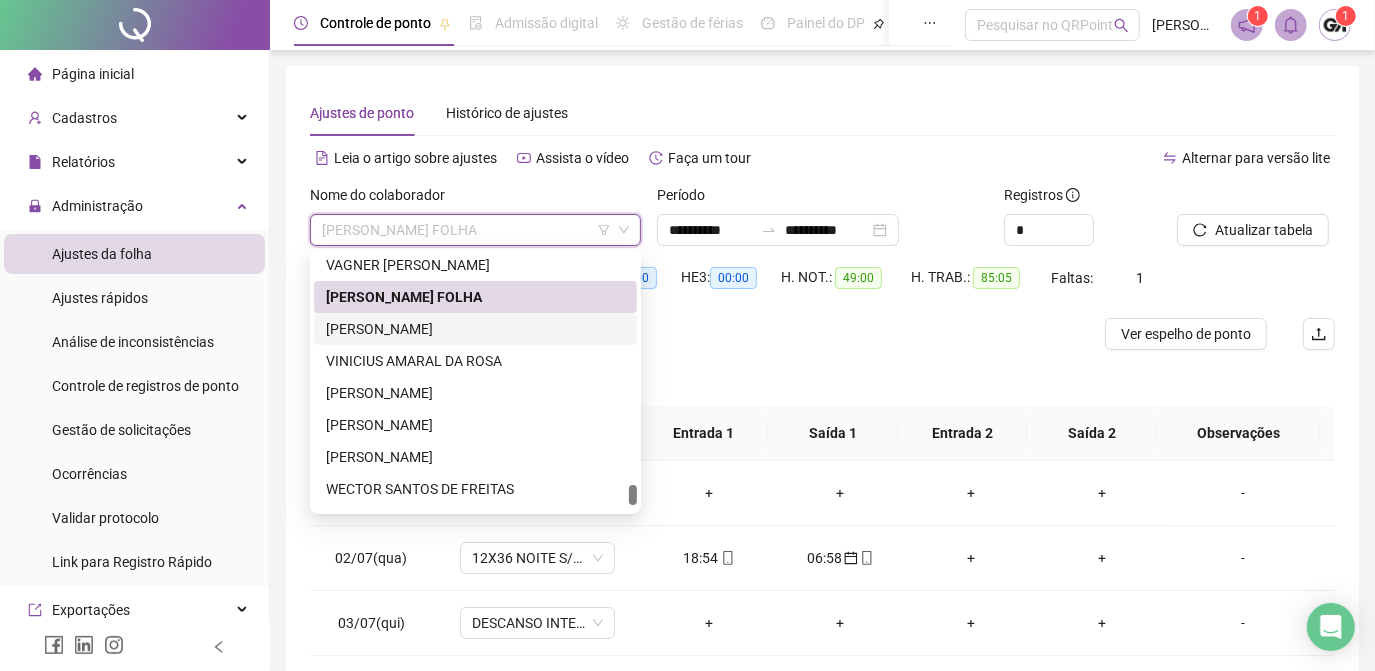 click on "VANESSA SCHWENSON DO NASCIMENTO" at bounding box center [475, 329] 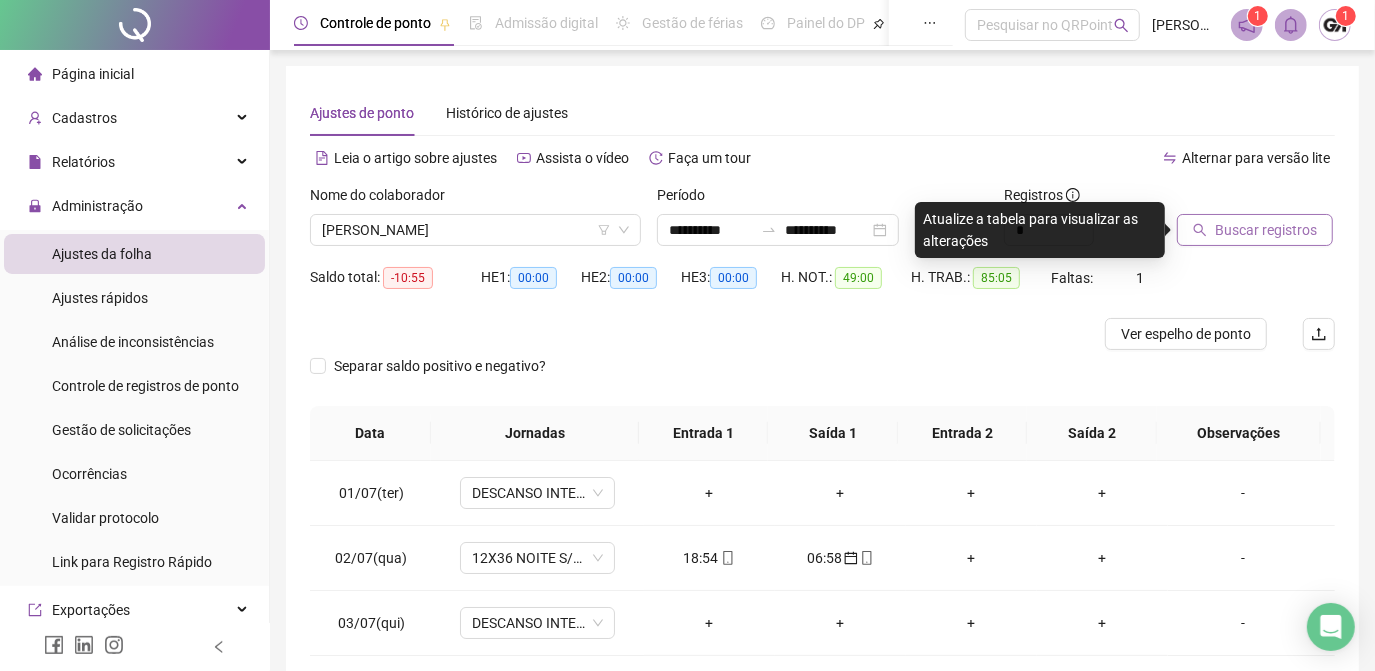 click on "Buscar registros" at bounding box center (1266, 230) 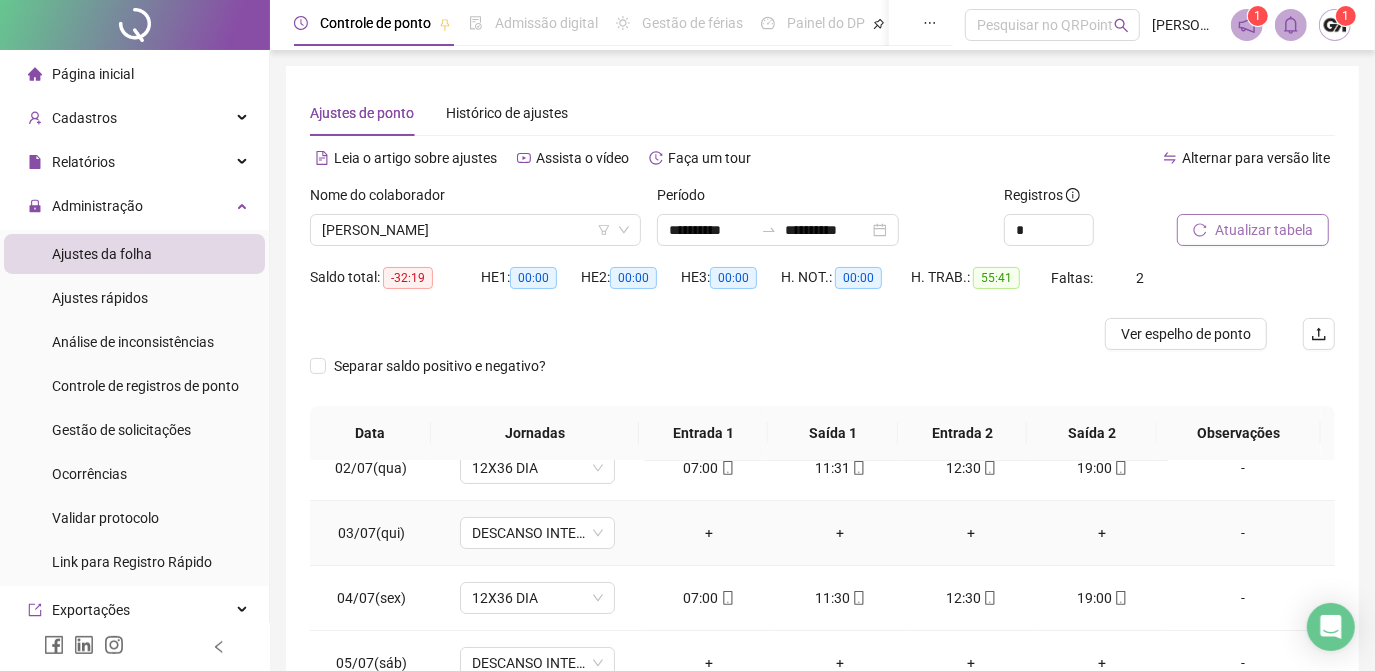 scroll, scrollTop: 181, scrollLeft: 0, axis: vertical 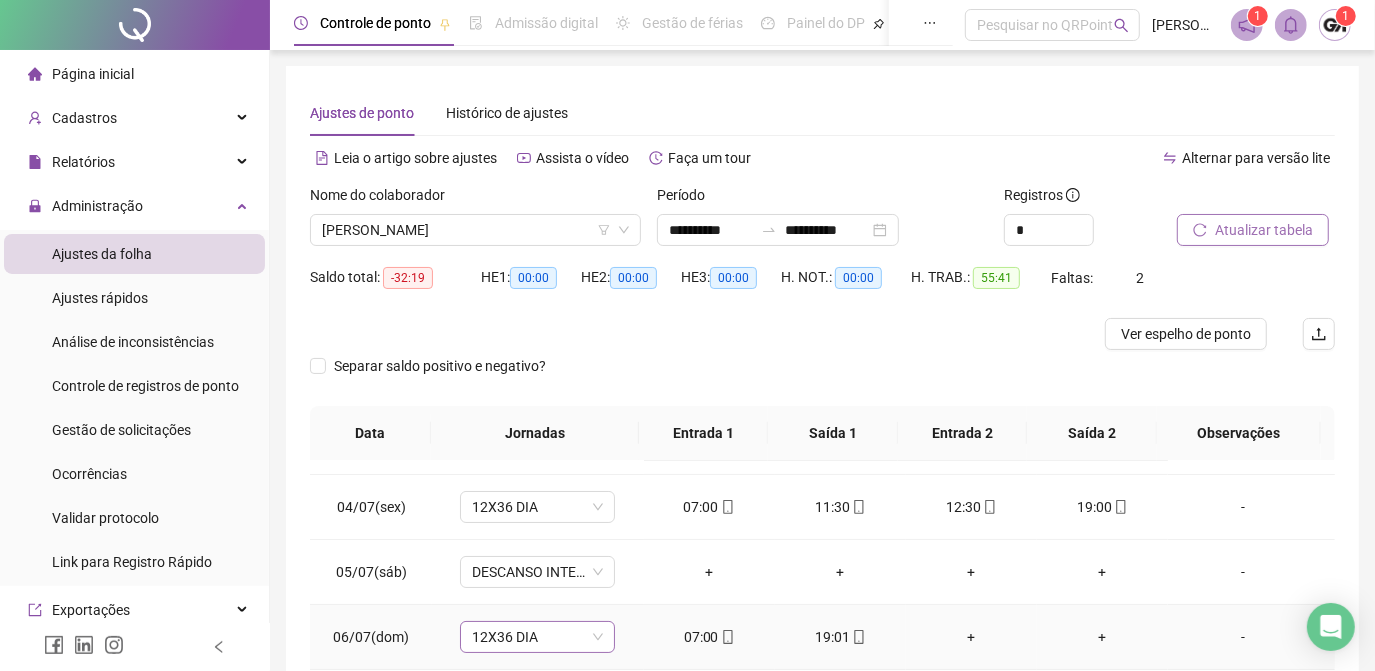 click on "12X36 DIA" at bounding box center [537, 637] 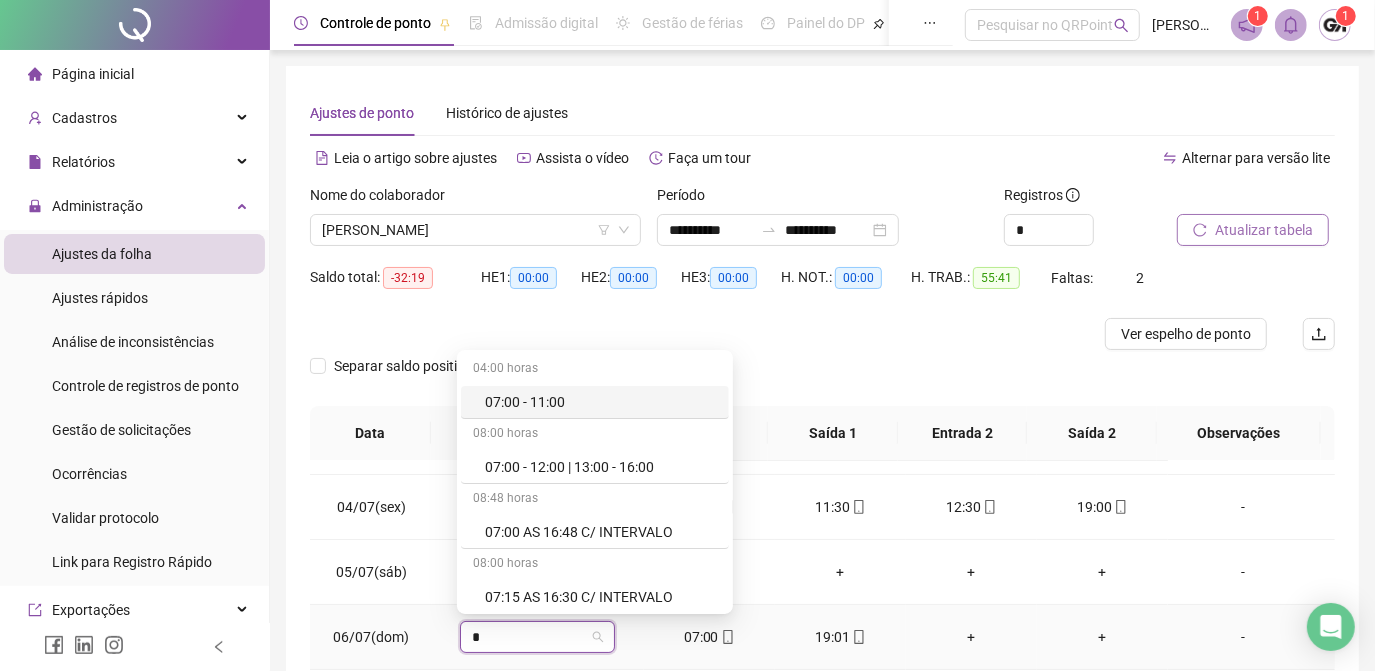 type on "**" 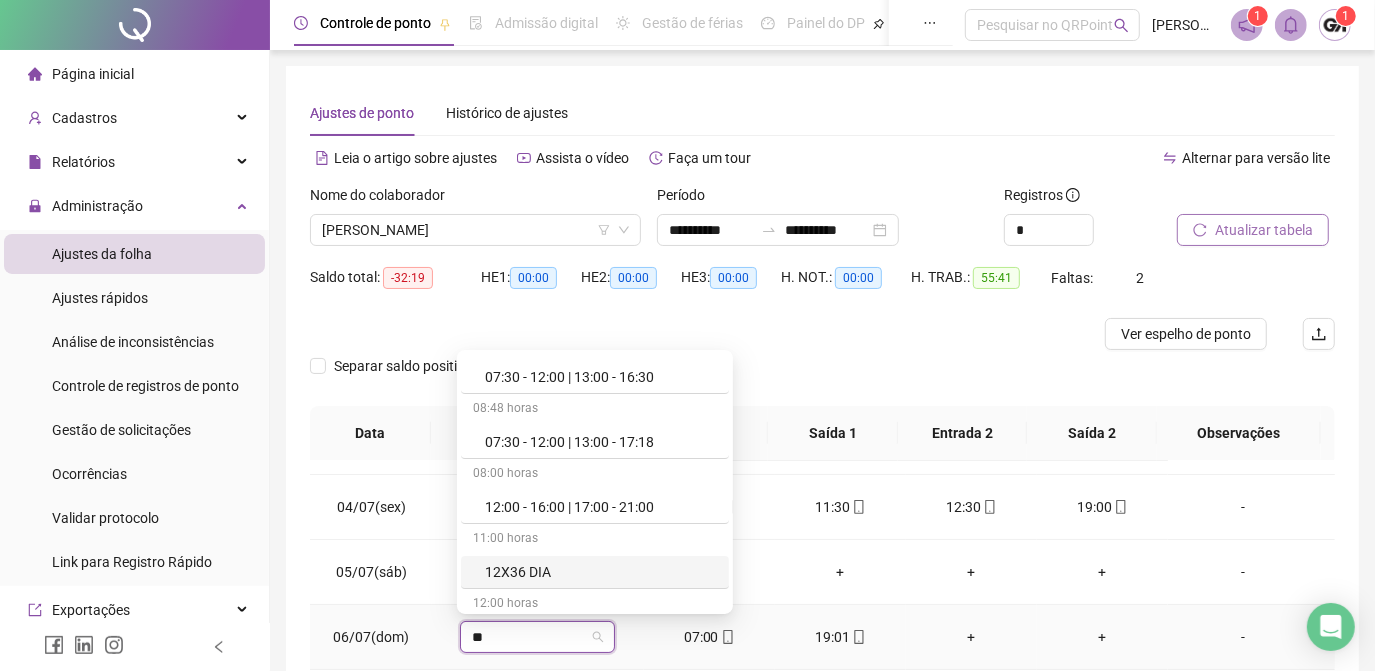 scroll, scrollTop: 181, scrollLeft: 0, axis: vertical 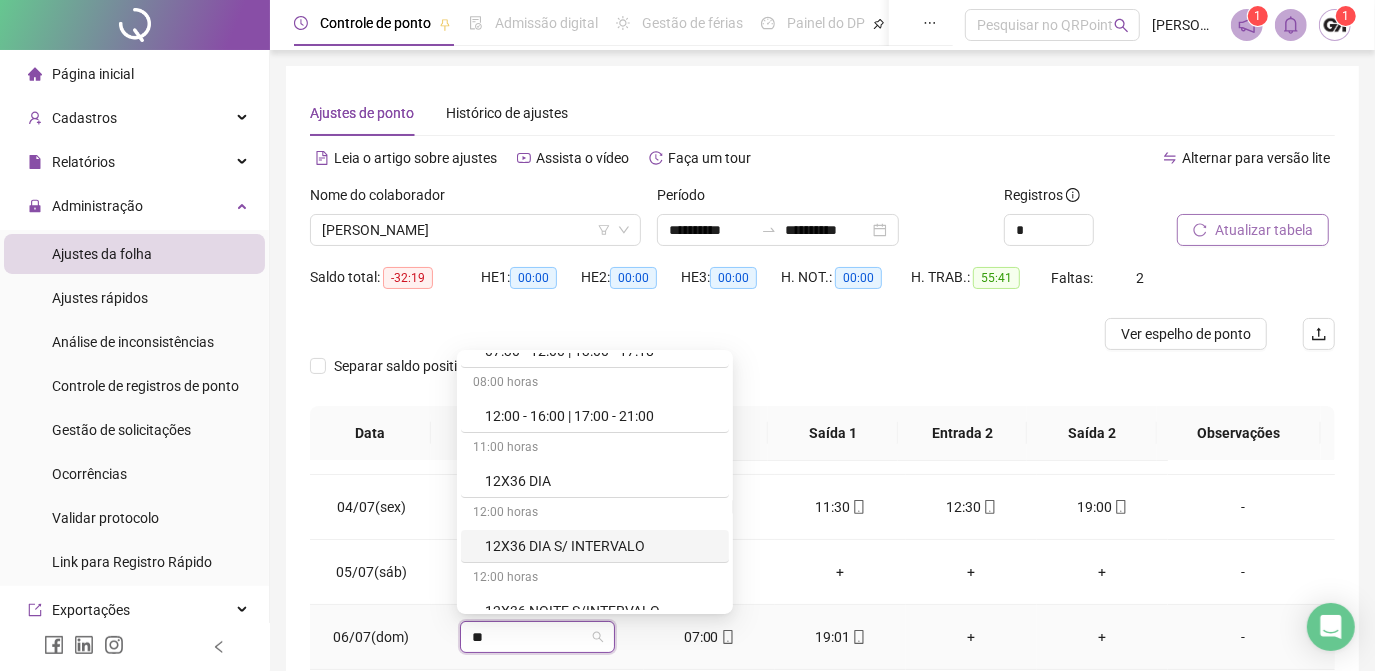 click on "12X36 DIA S/ INTERVALO" at bounding box center [601, 546] 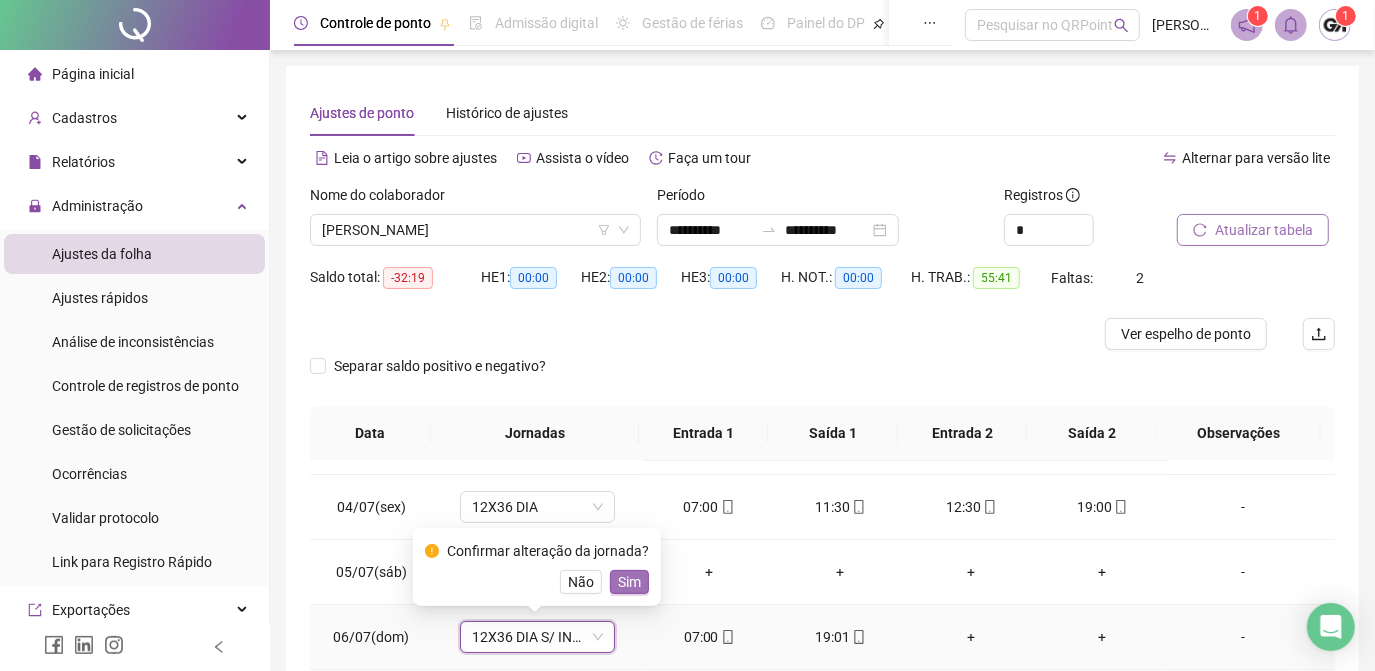 click on "Sim" at bounding box center [629, 582] 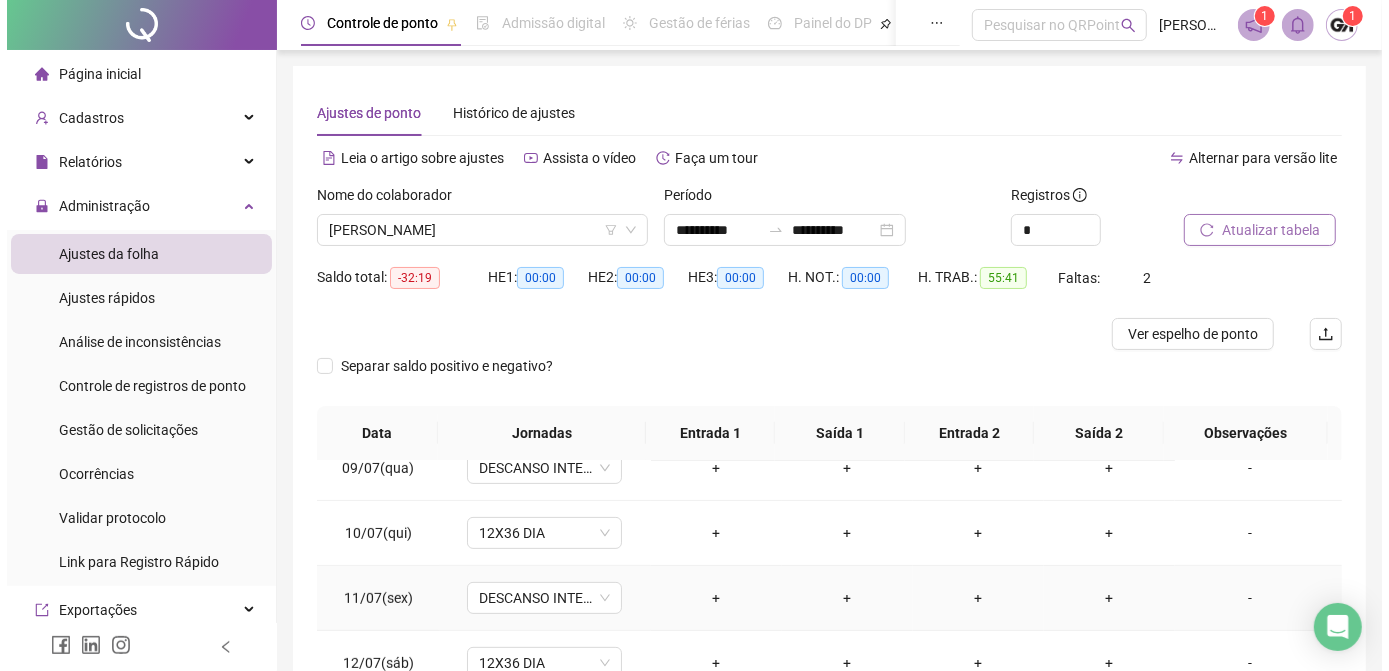scroll, scrollTop: 454, scrollLeft: 0, axis: vertical 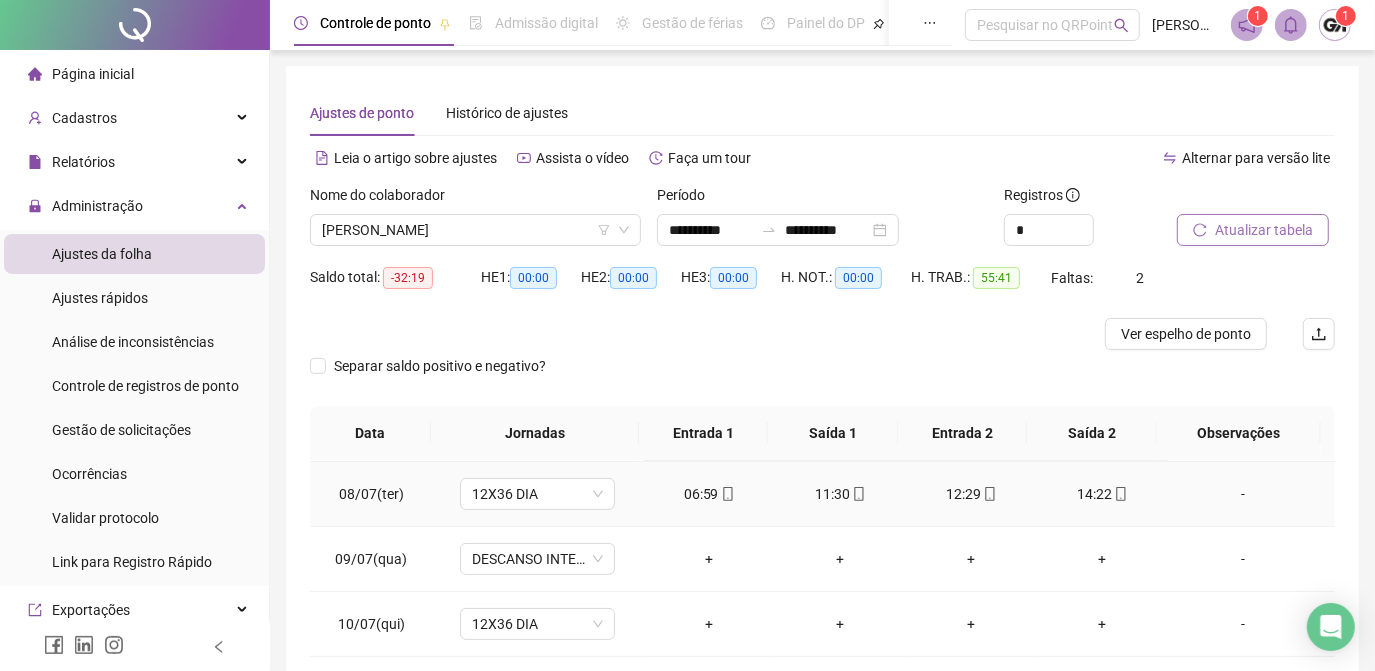 click on "-" at bounding box center [1243, 494] 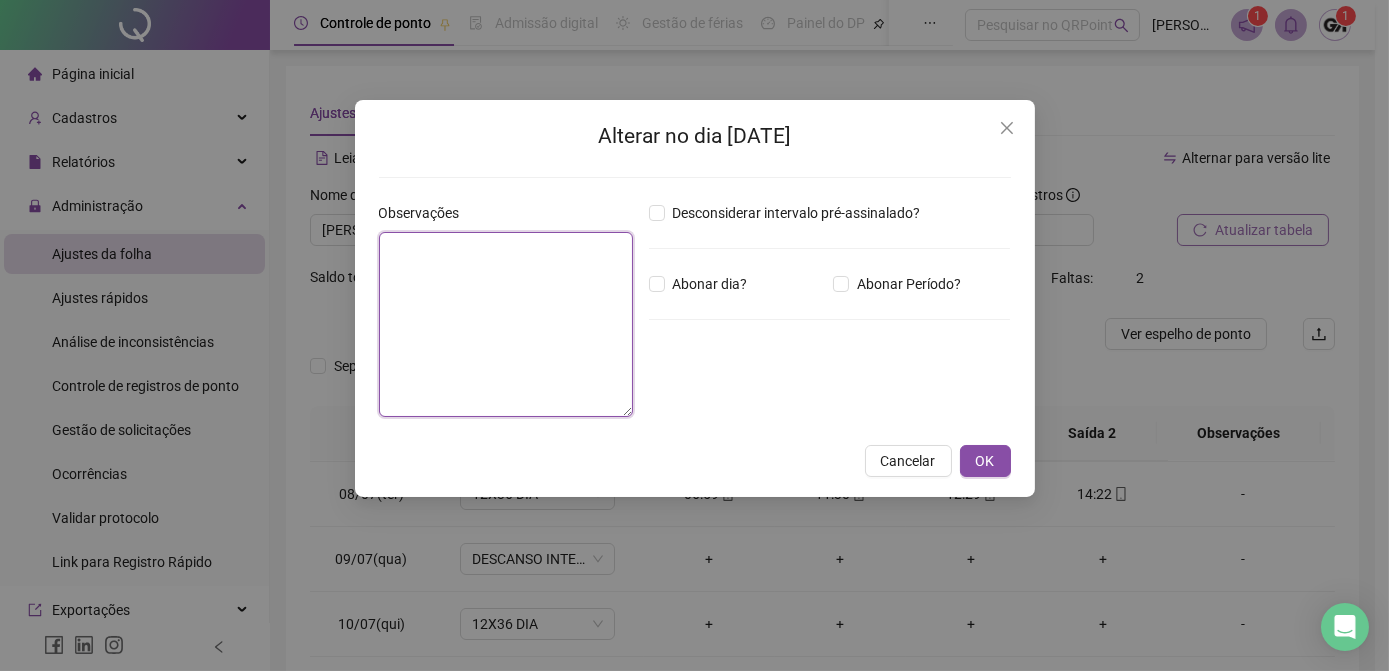 click at bounding box center [506, 324] 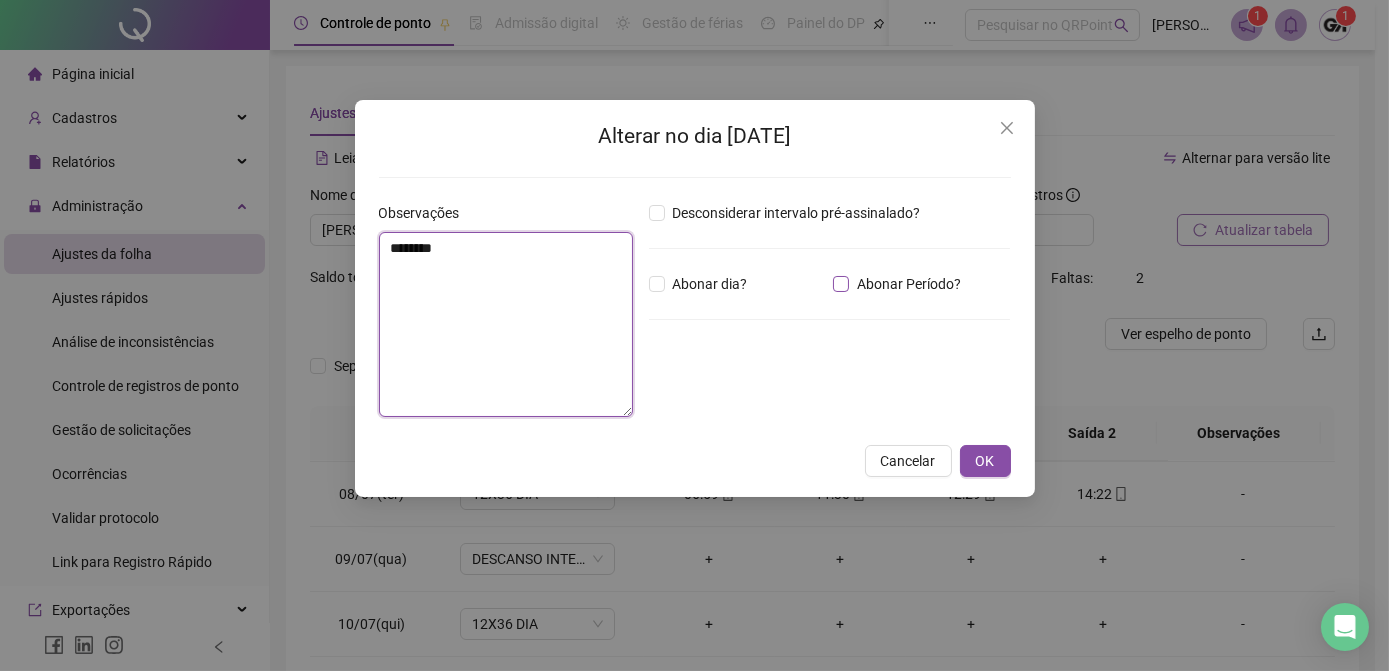 type on "********" 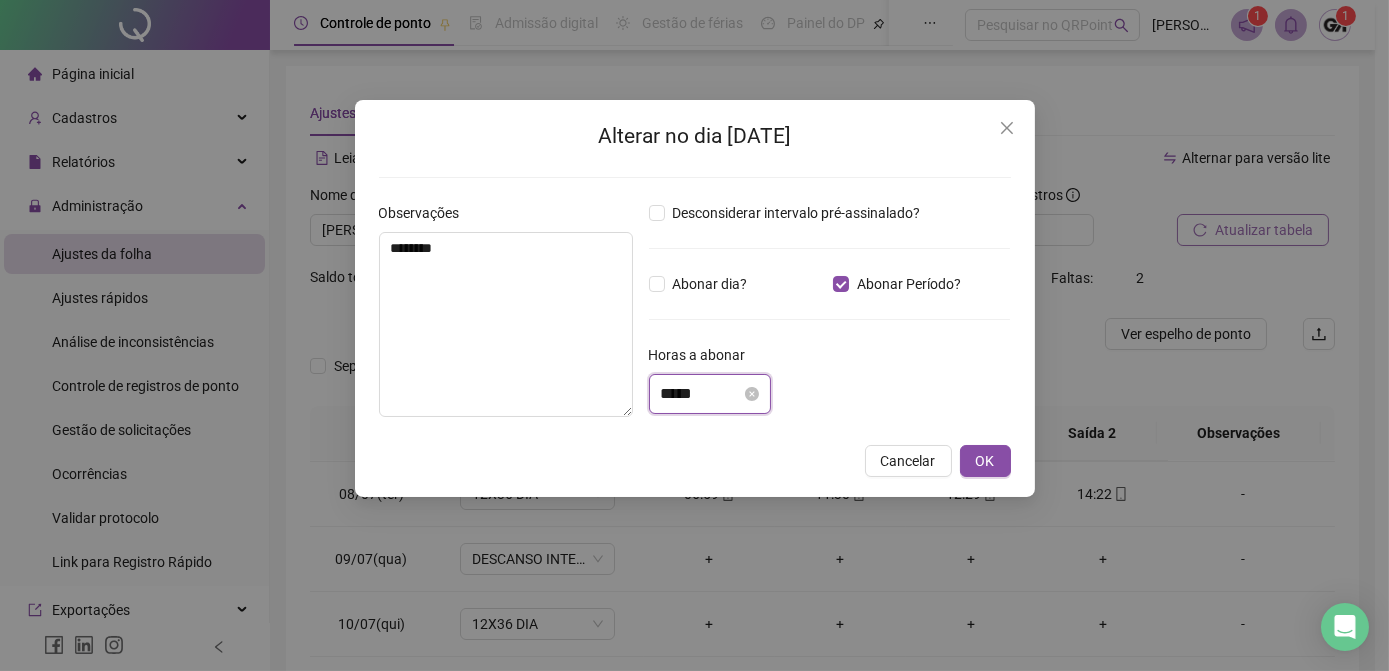 click on "*****" at bounding box center [701, 394] 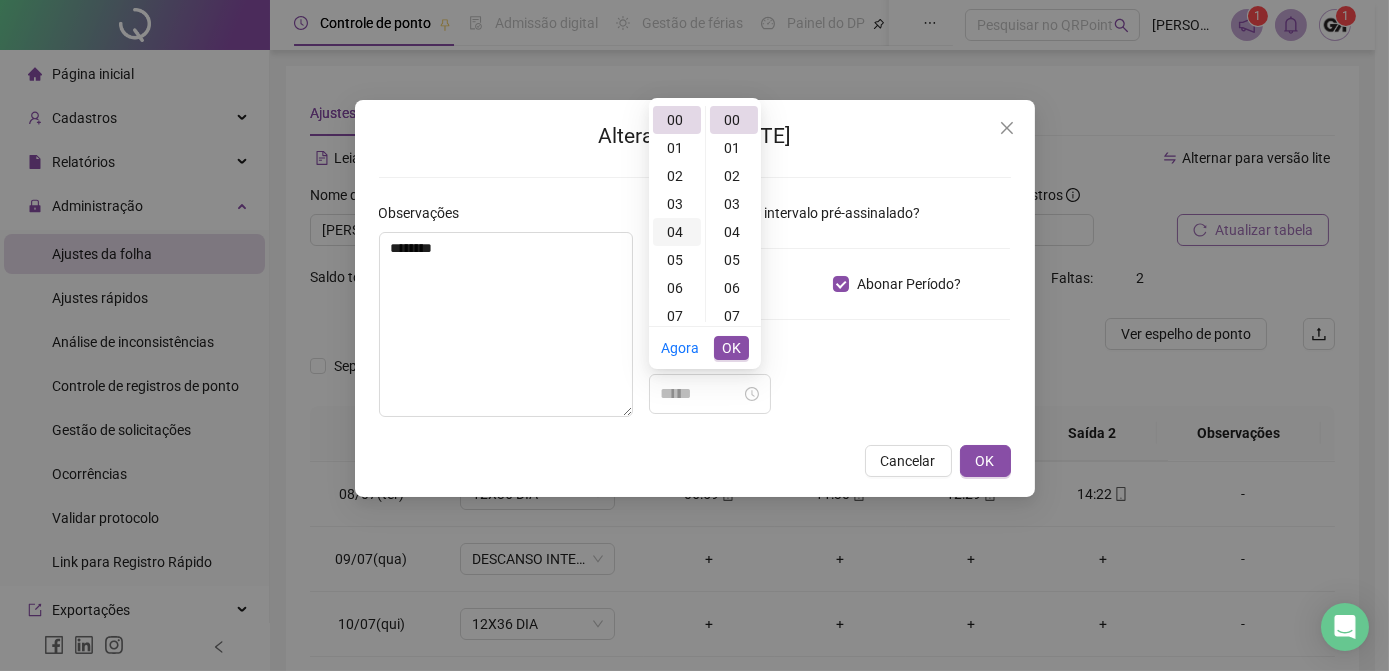 click on "04" at bounding box center [677, 232] 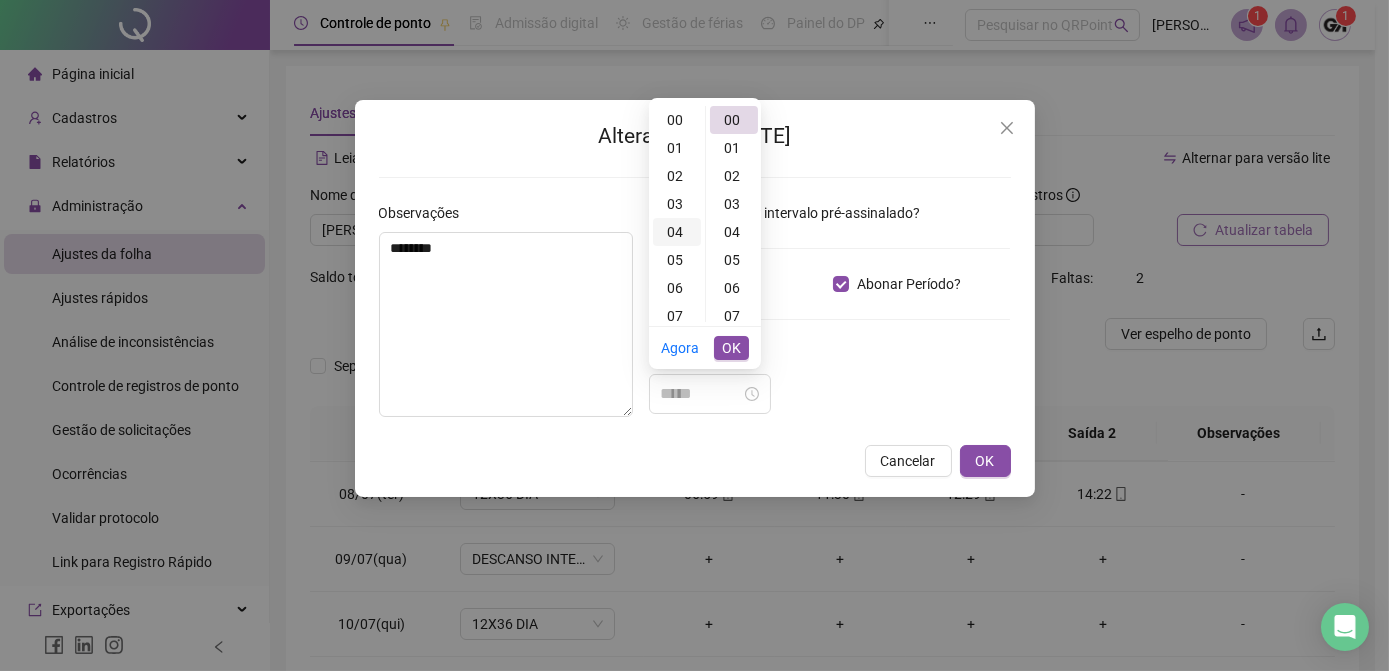 scroll, scrollTop: 112, scrollLeft: 0, axis: vertical 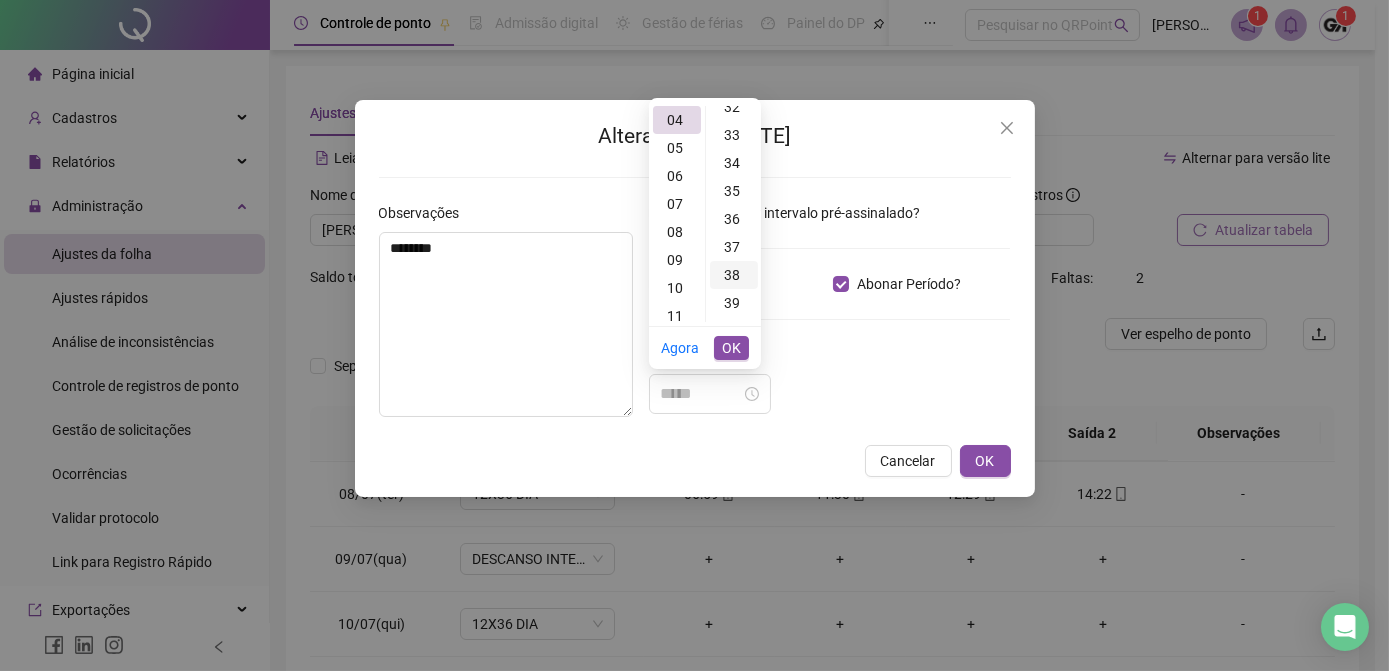 click on "38" at bounding box center [734, 275] 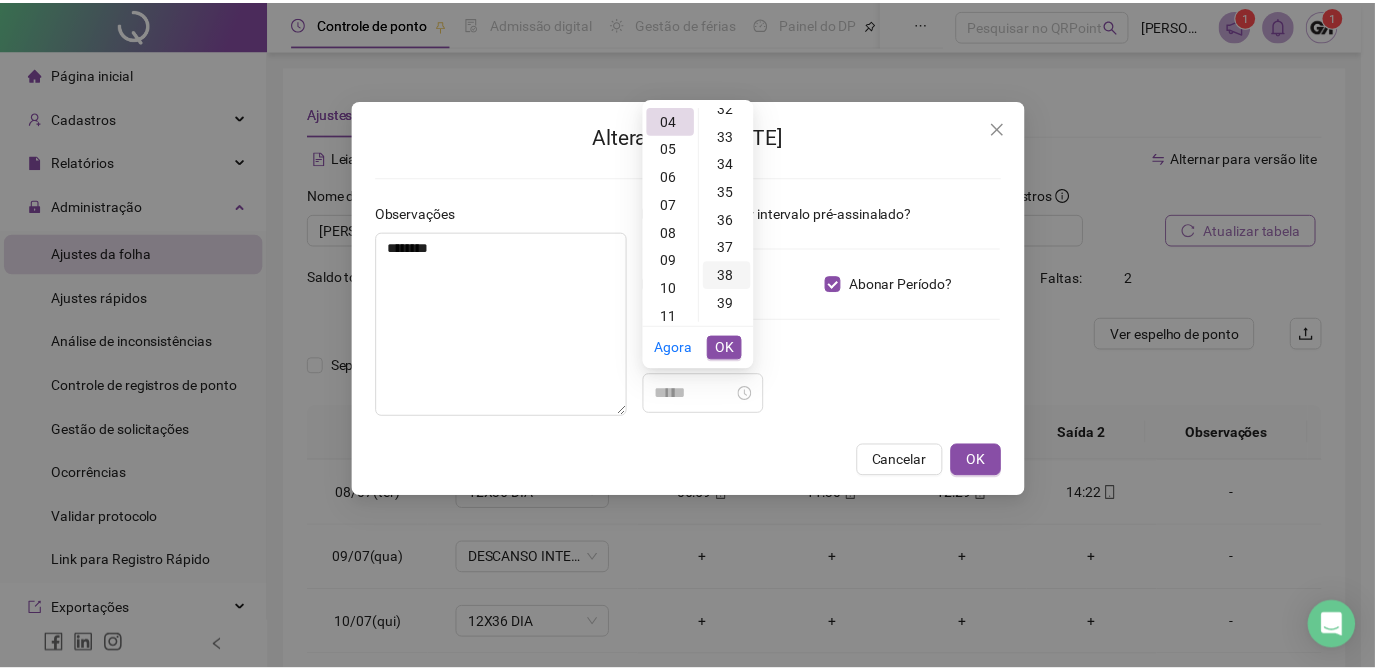 scroll, scrollTop: 1064, scrollLeft: 0, axis: vertical 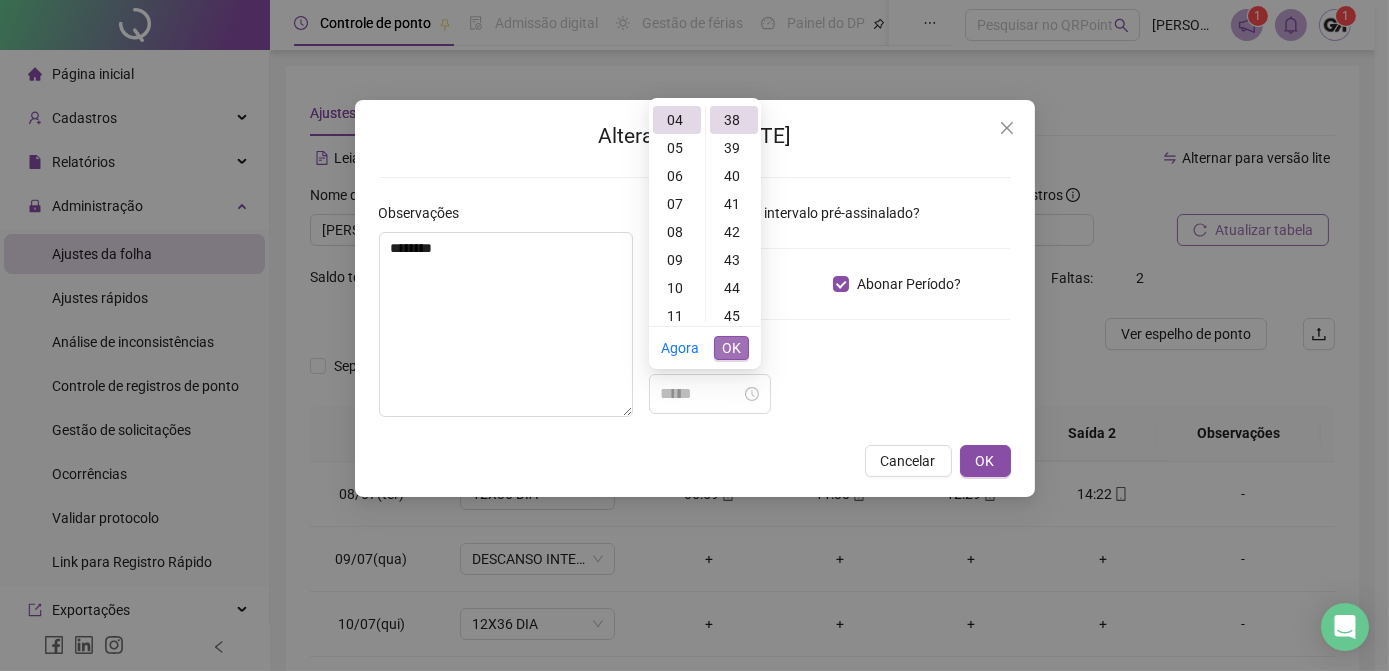 type on "*****" 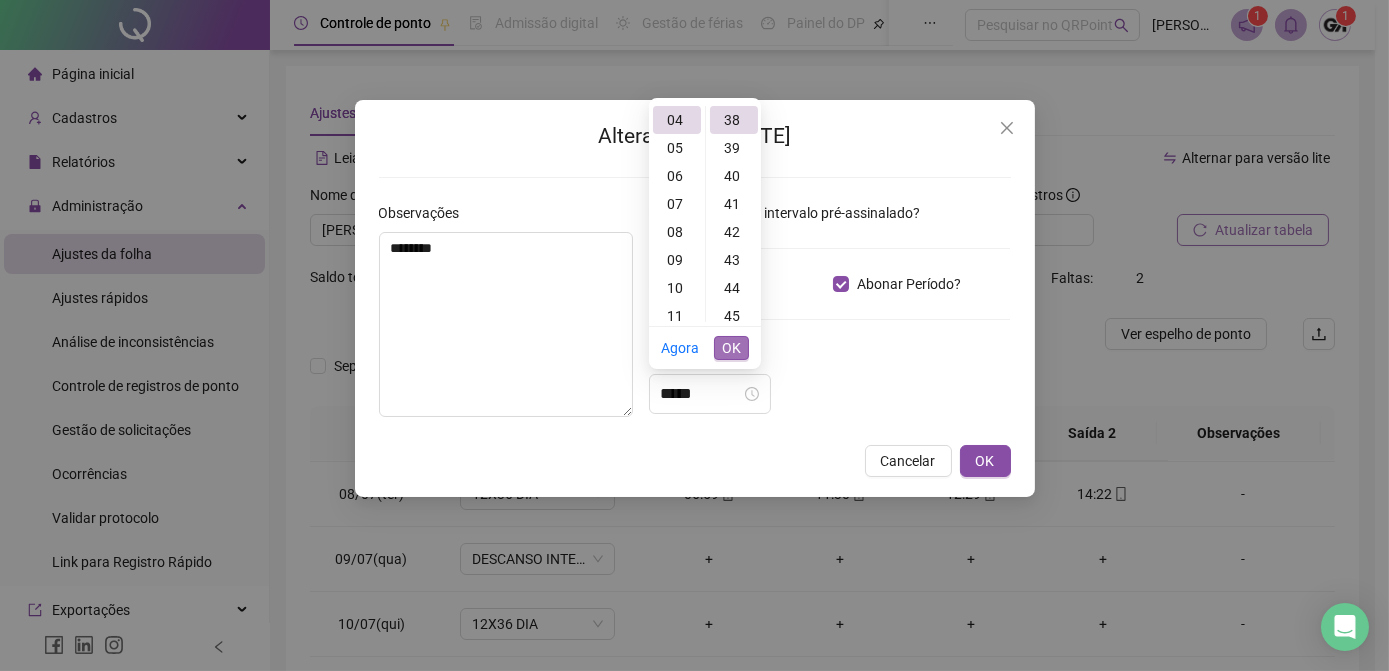 click on "OK" at bounding box center (731, 348) 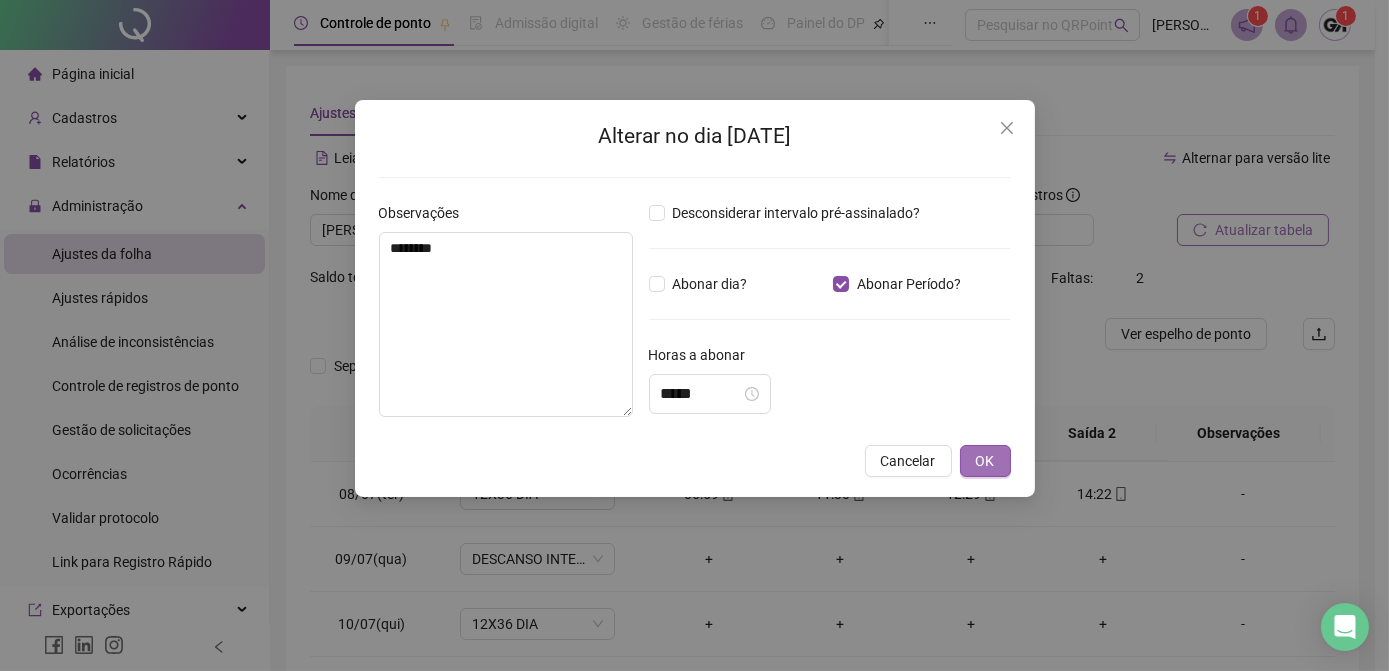 click on "OK" at bounding box center [985, 461] 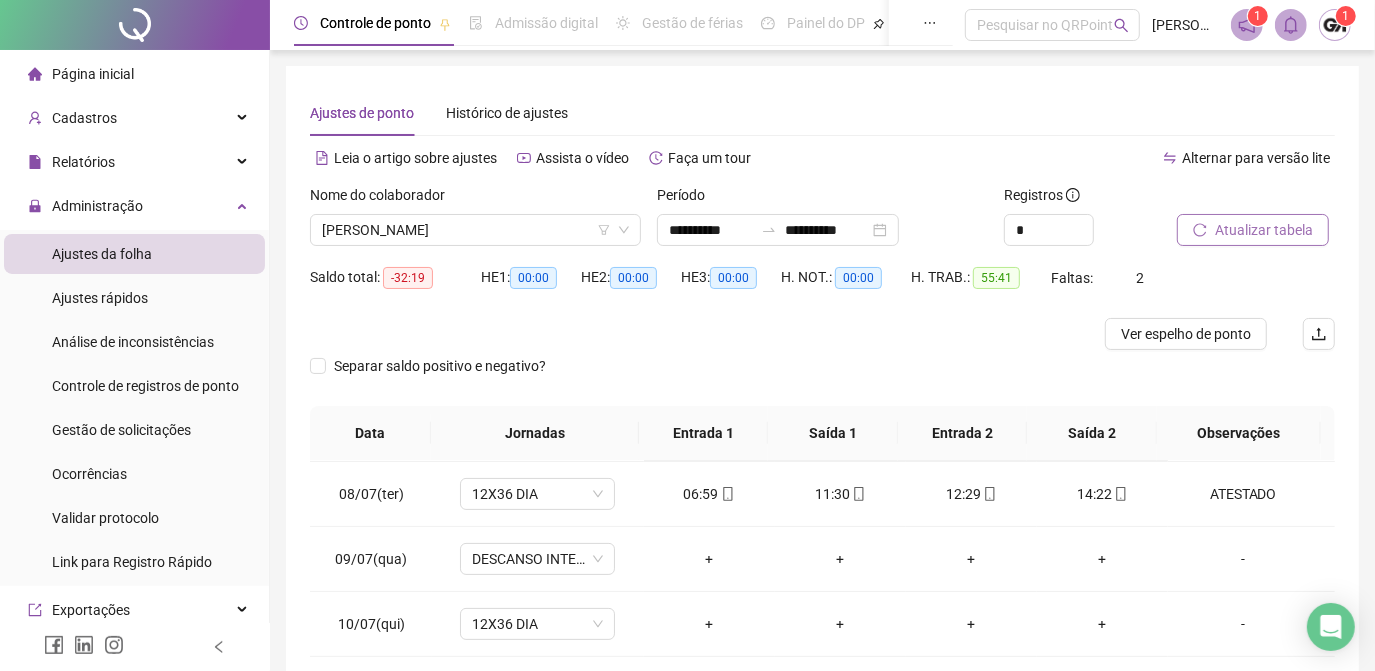 click on "Atualizar tabela" at bounding box center (1264, 230) 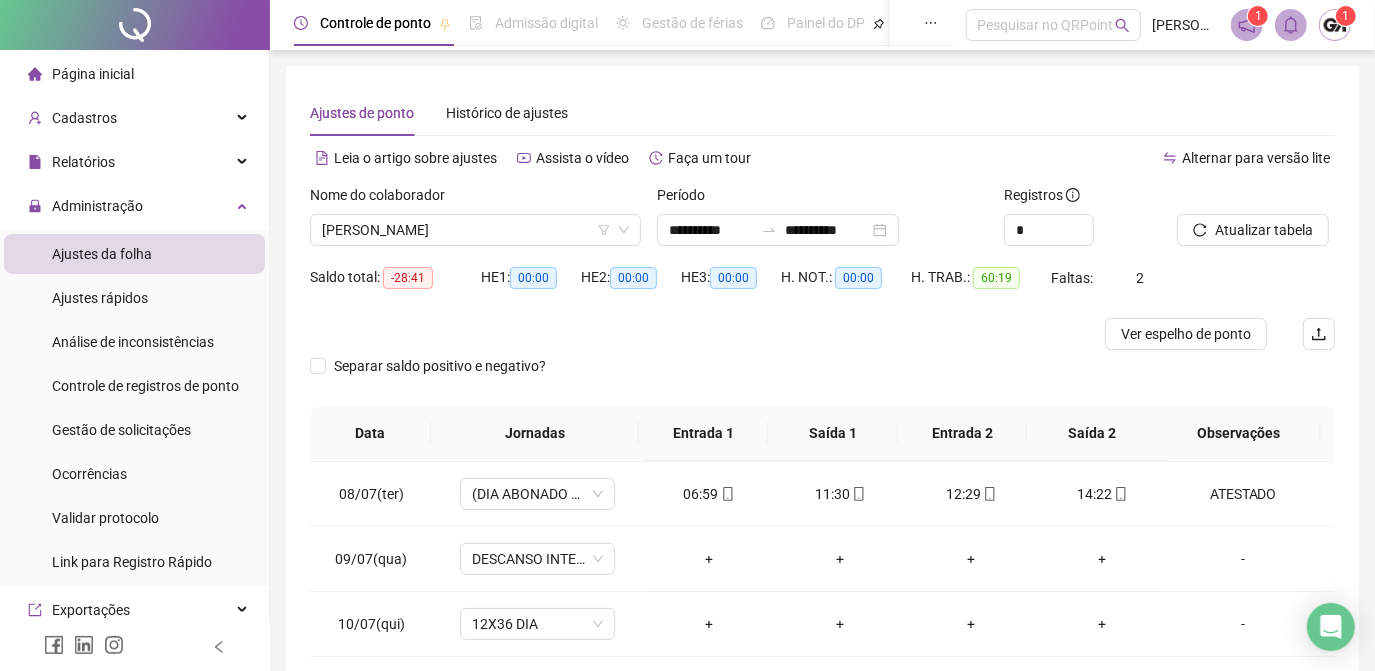 scroll, scrollTop: 90, scrollLeft: 0, axis: vertical 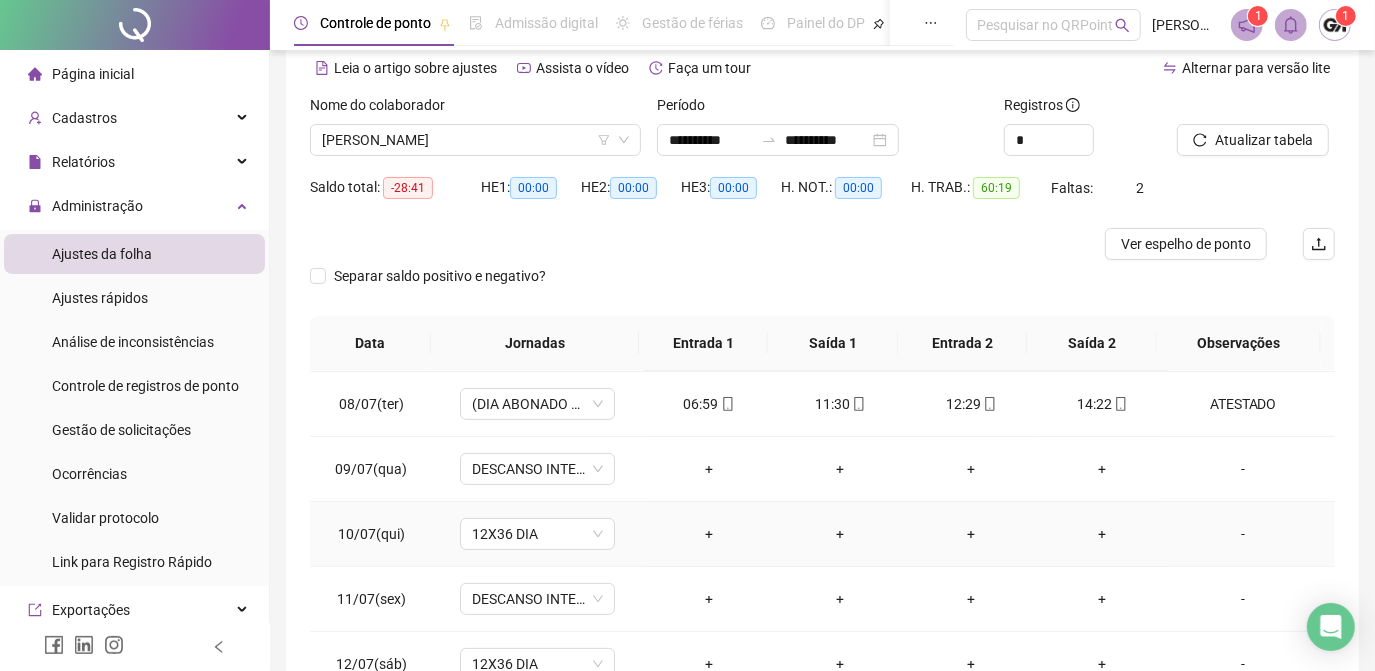 click on "-" at bounding box center [1243, 534] 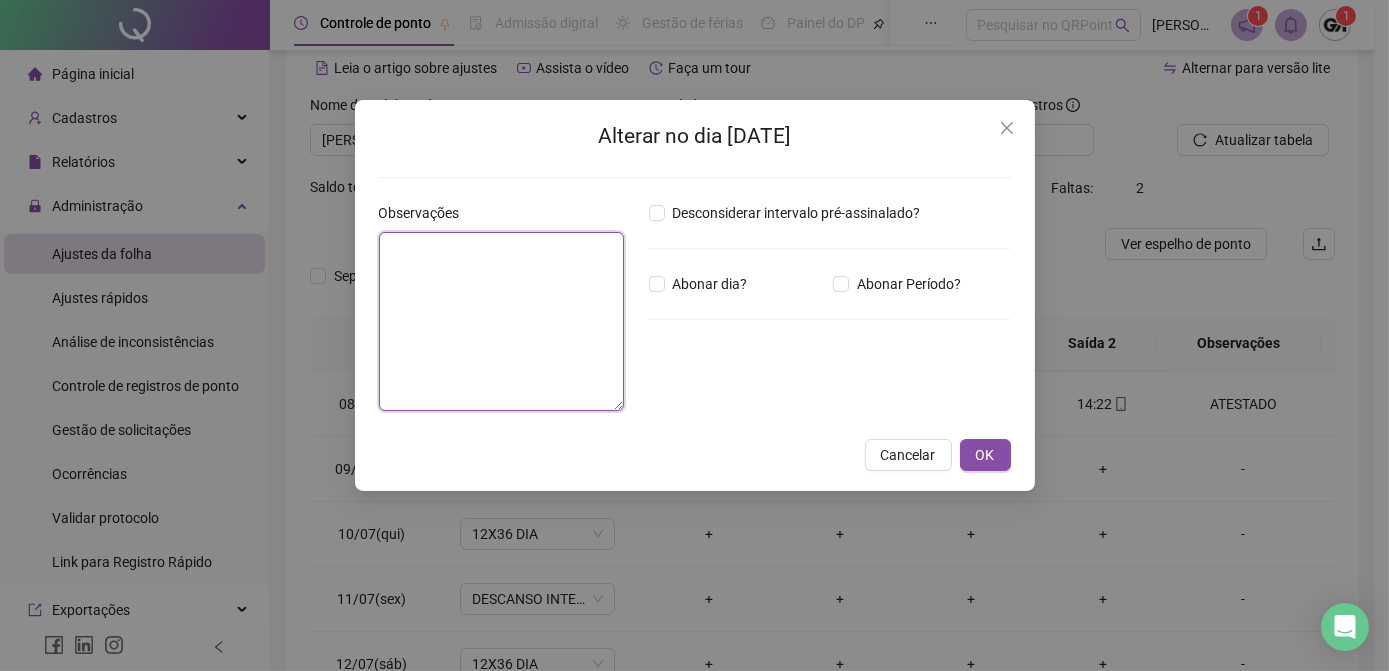 click at bounding box center [501, 321] 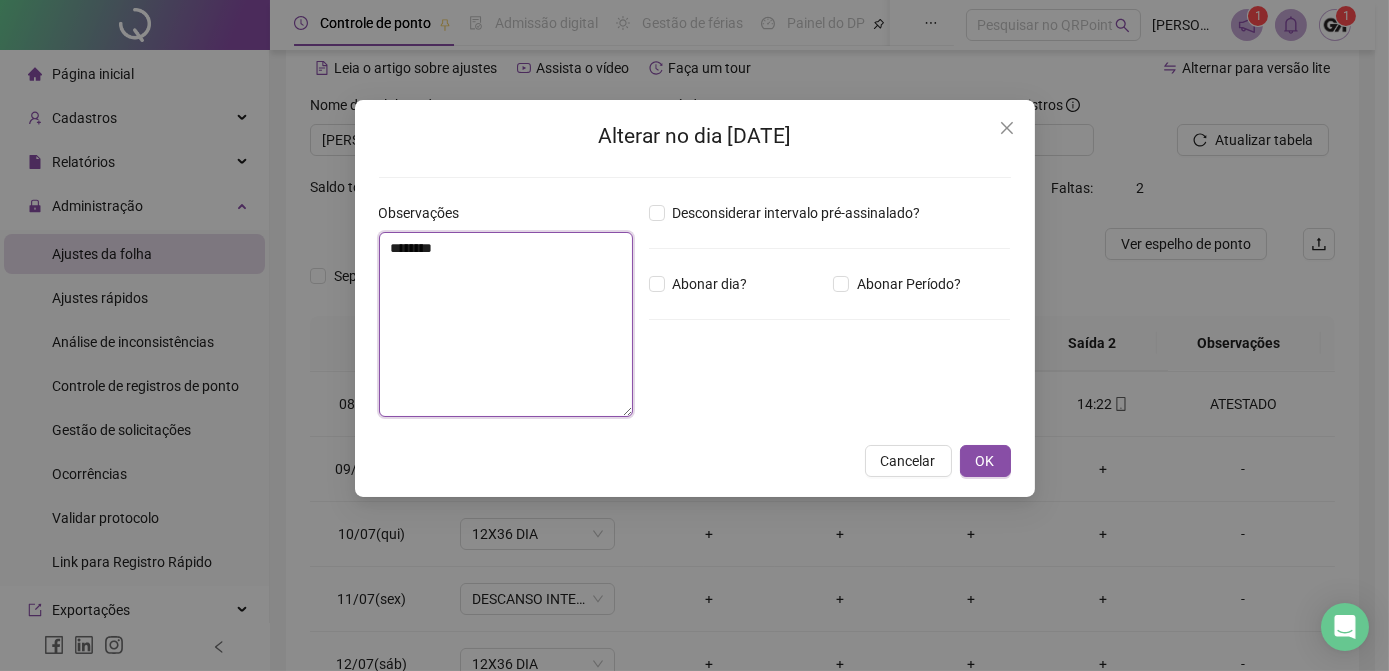 type on "********" 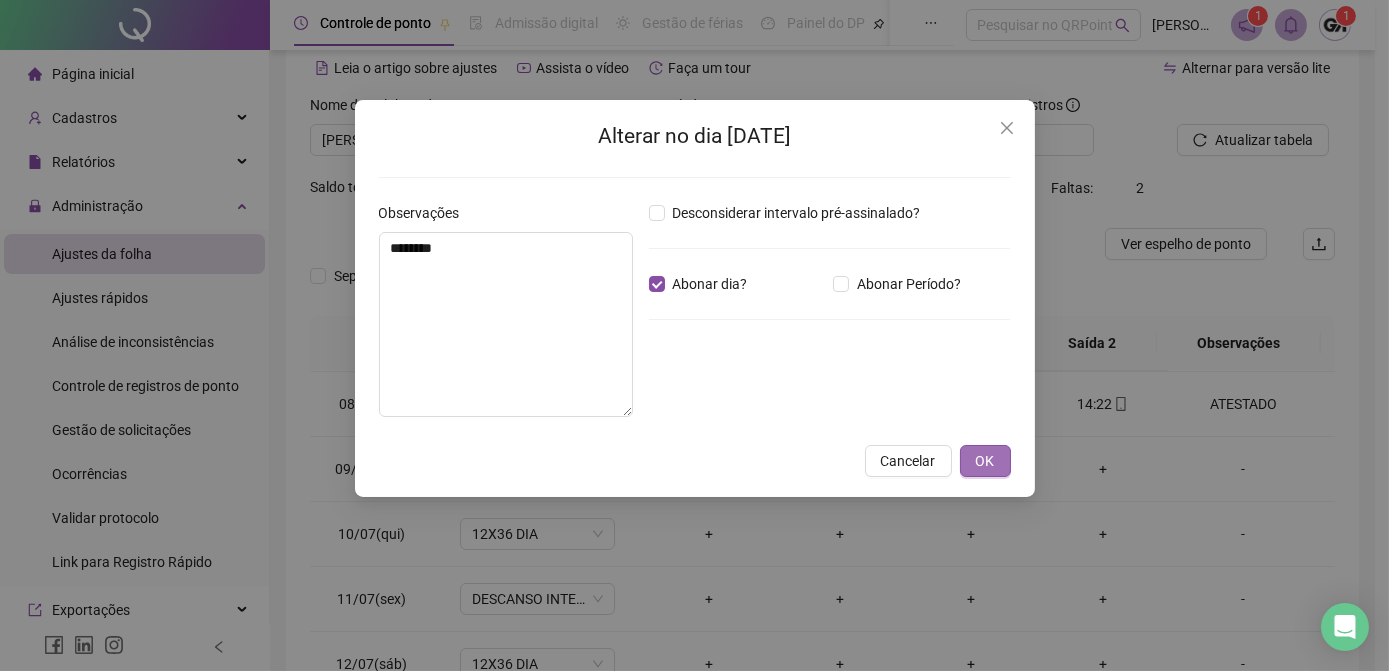 click on "OK" at bounding box center (985, 461) 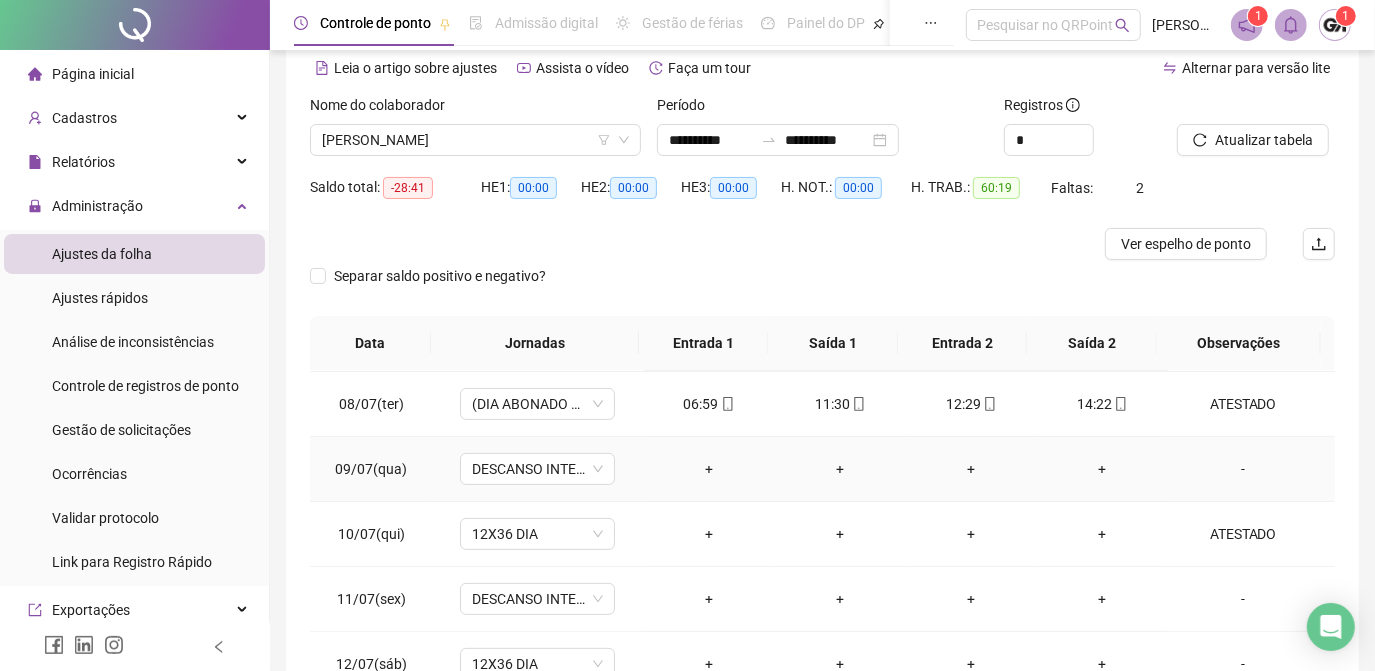 scroll, scrollTop: 545, scrollLeft: 0, axis: vertical 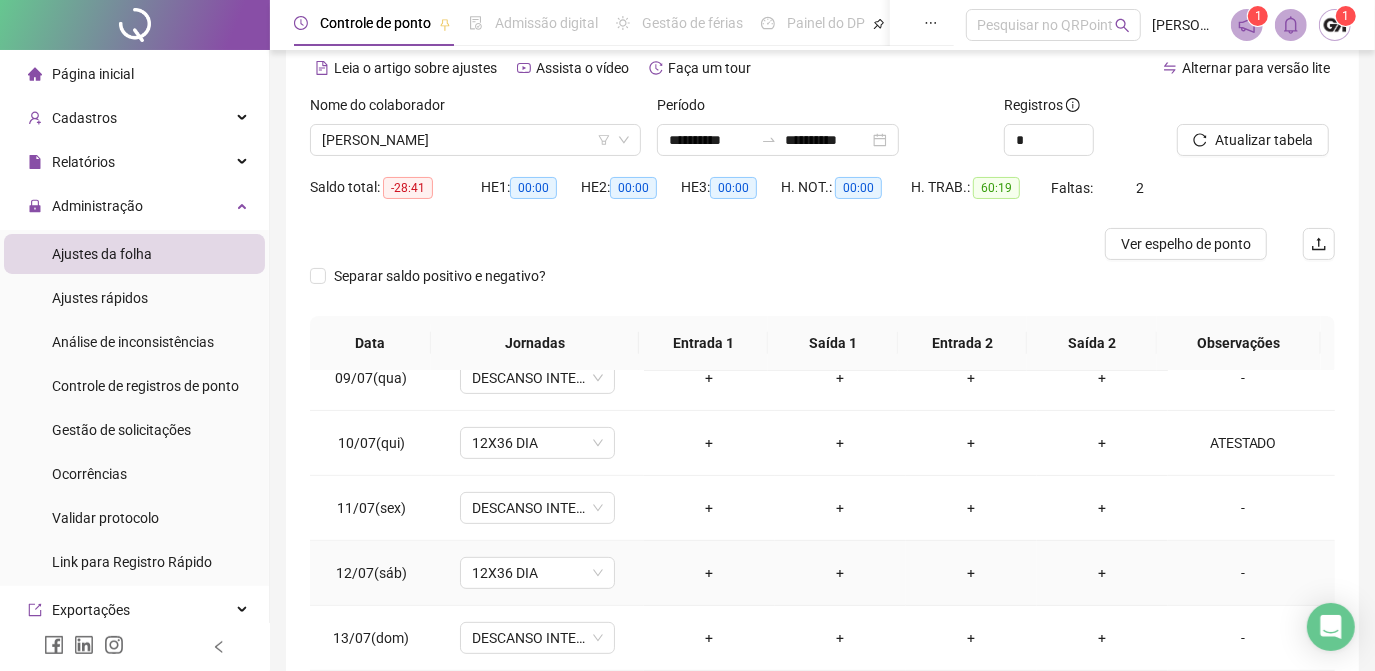 click on "-" at bounding box center [1243, 573] 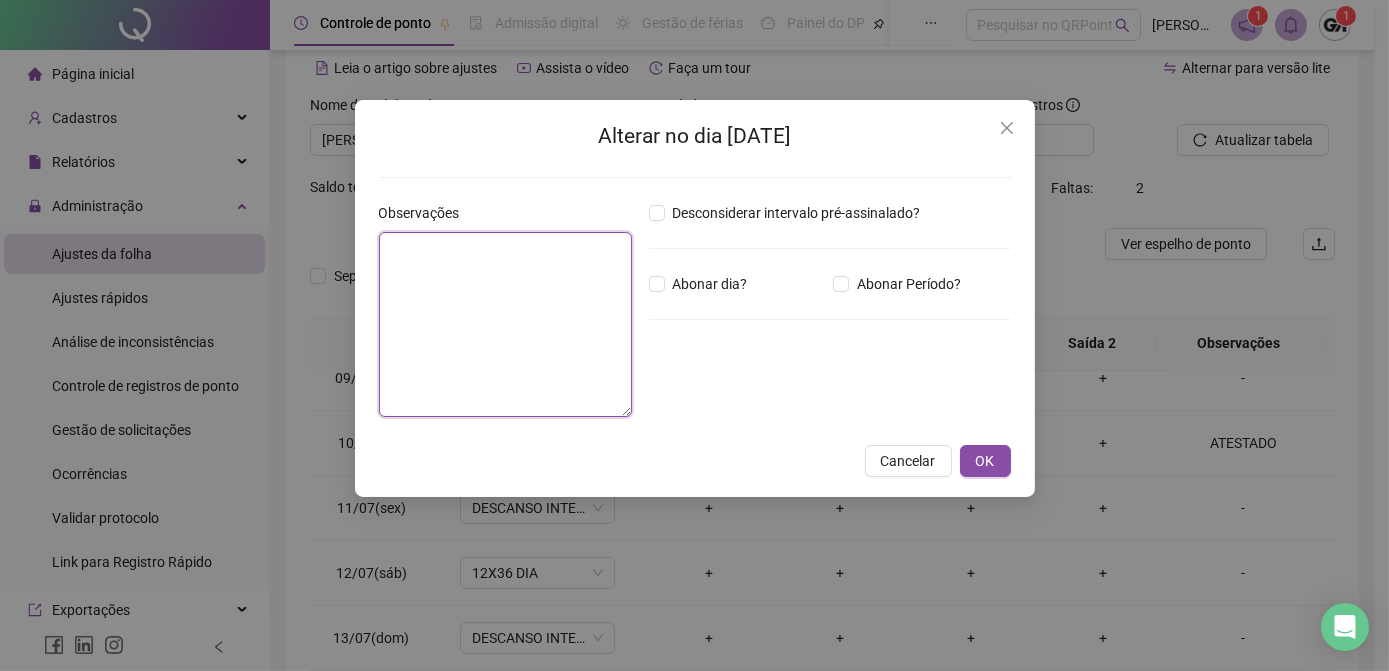 click at bounding box center [506, 324] 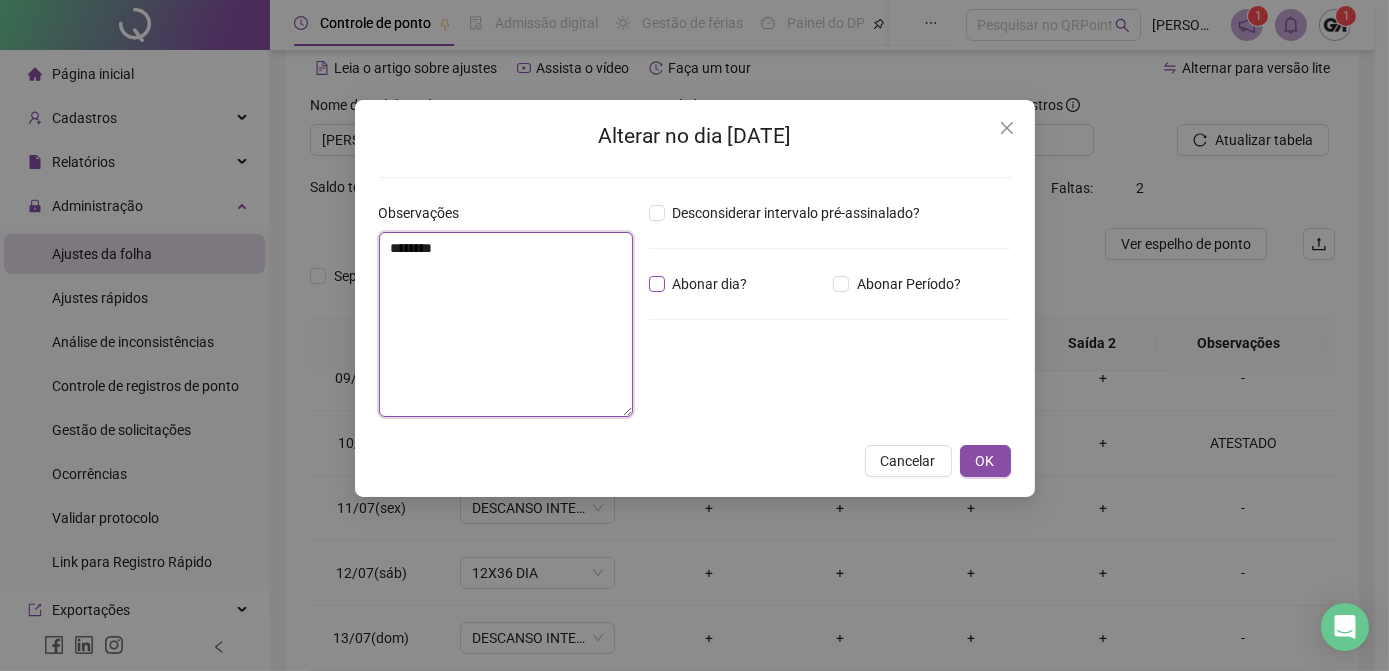 type on "********" 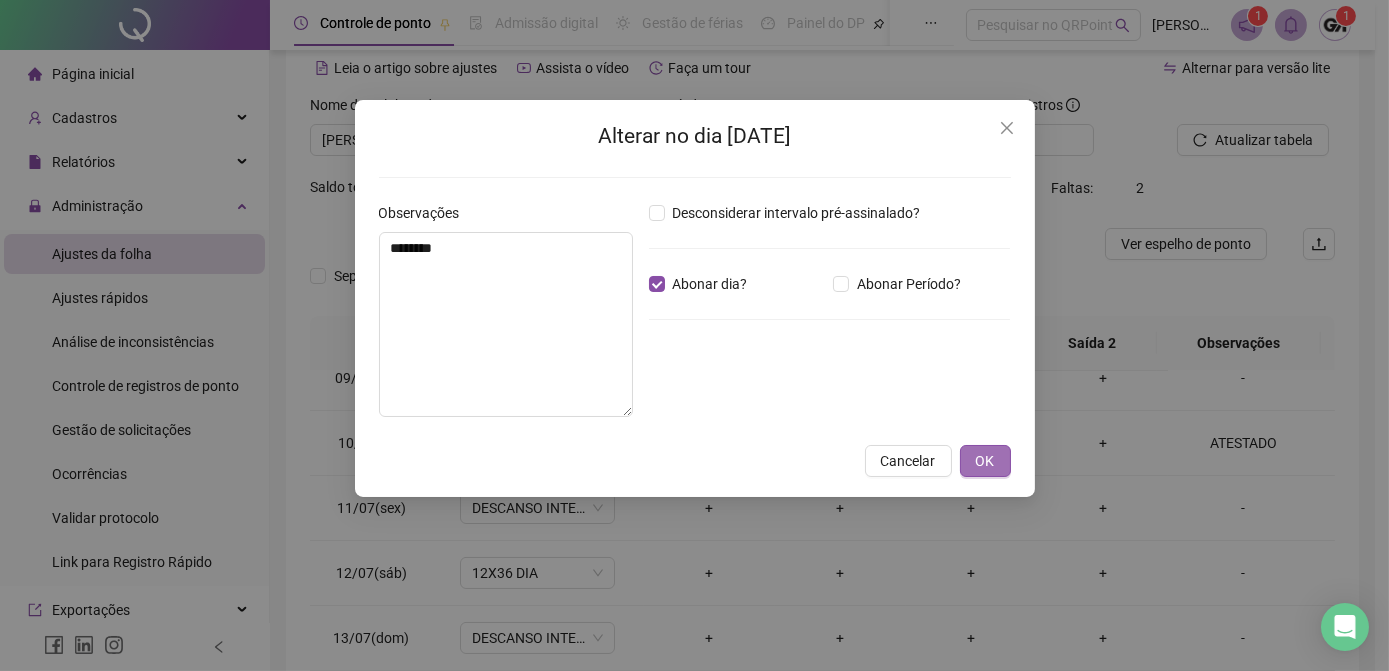 click on "OK" at bounding box center [985, 461] 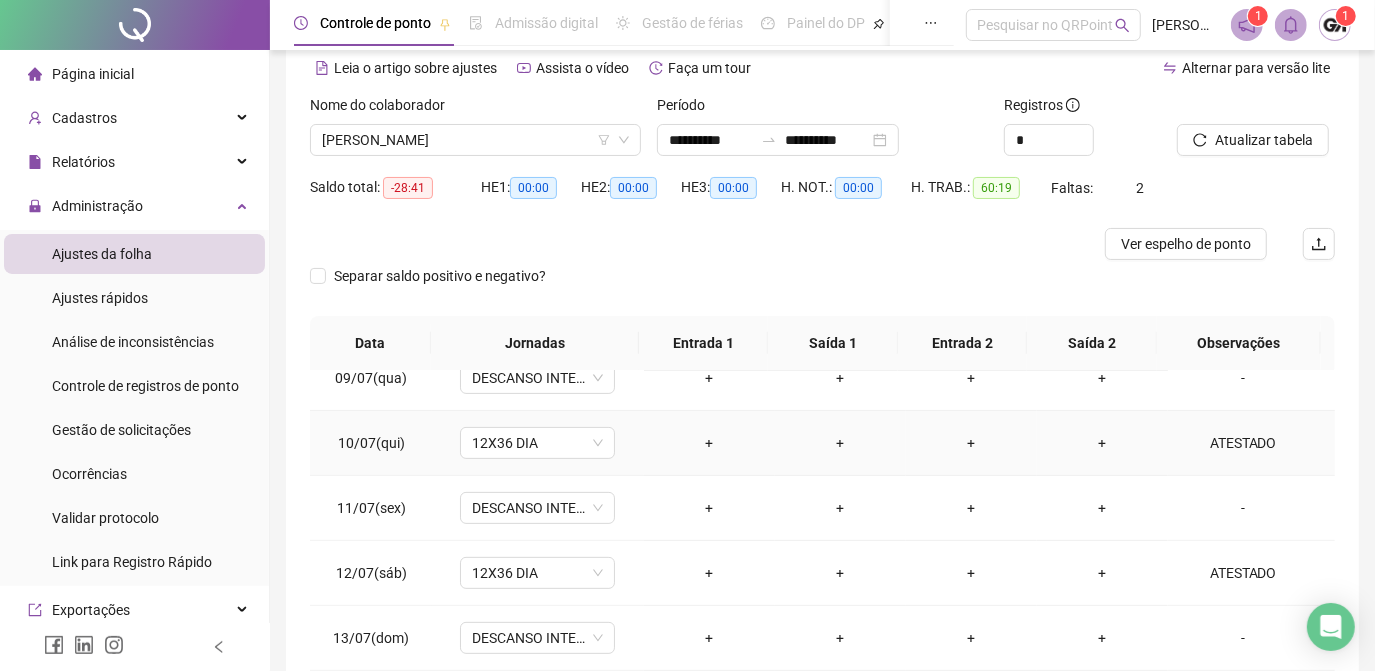 scroll, scrollTop: 608, scrollLeft: 0, axis: vertical 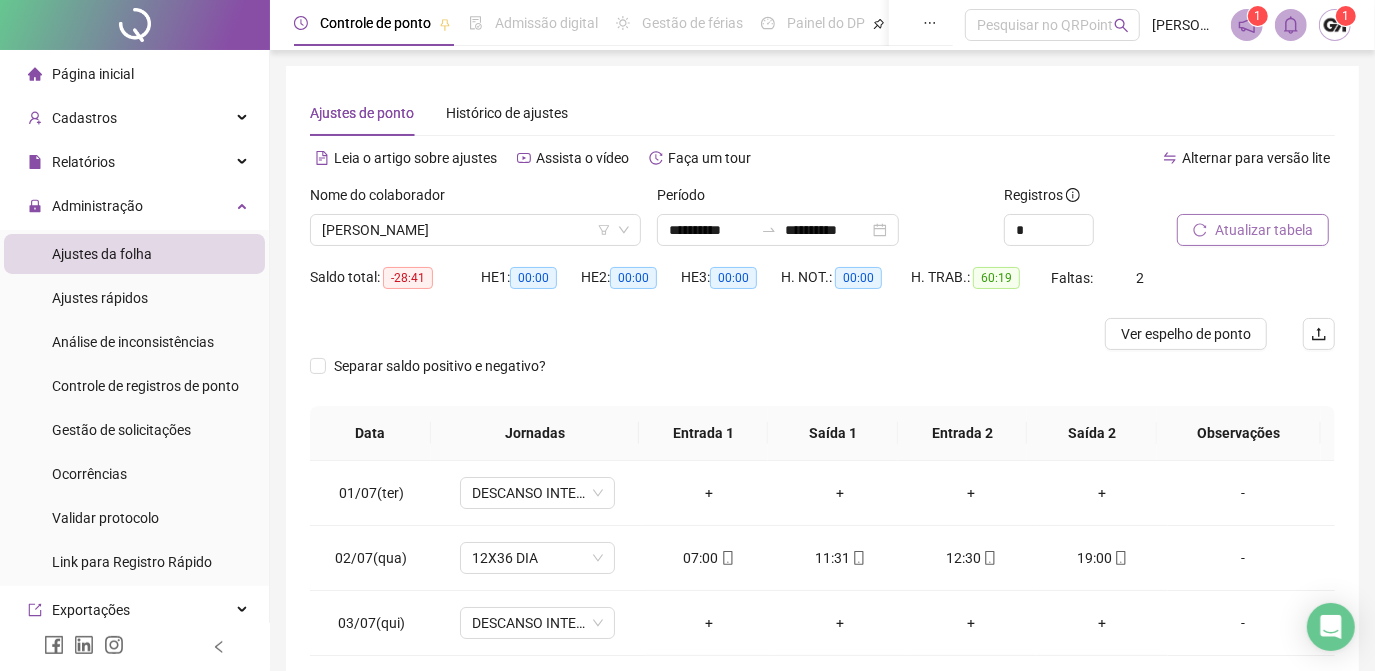 click 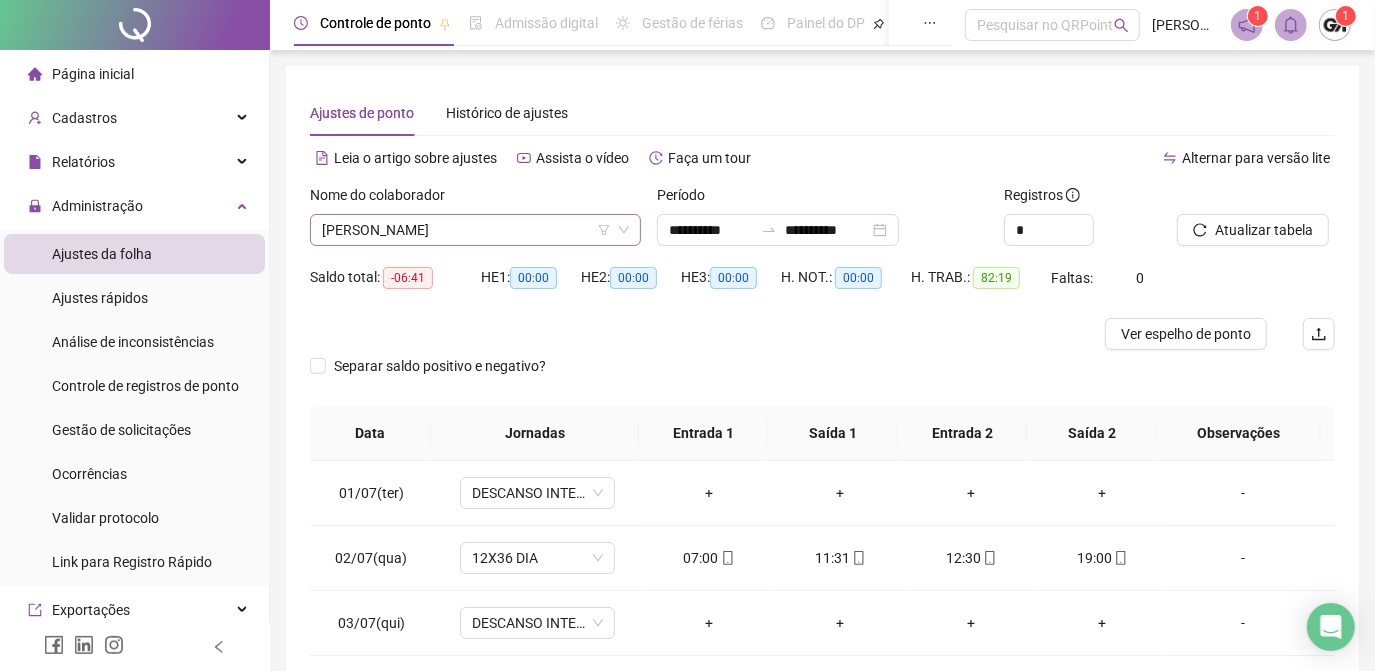 click on "VANESSA SCHWENSON DO NASCIMENTO" at bounding box center [475, 230] 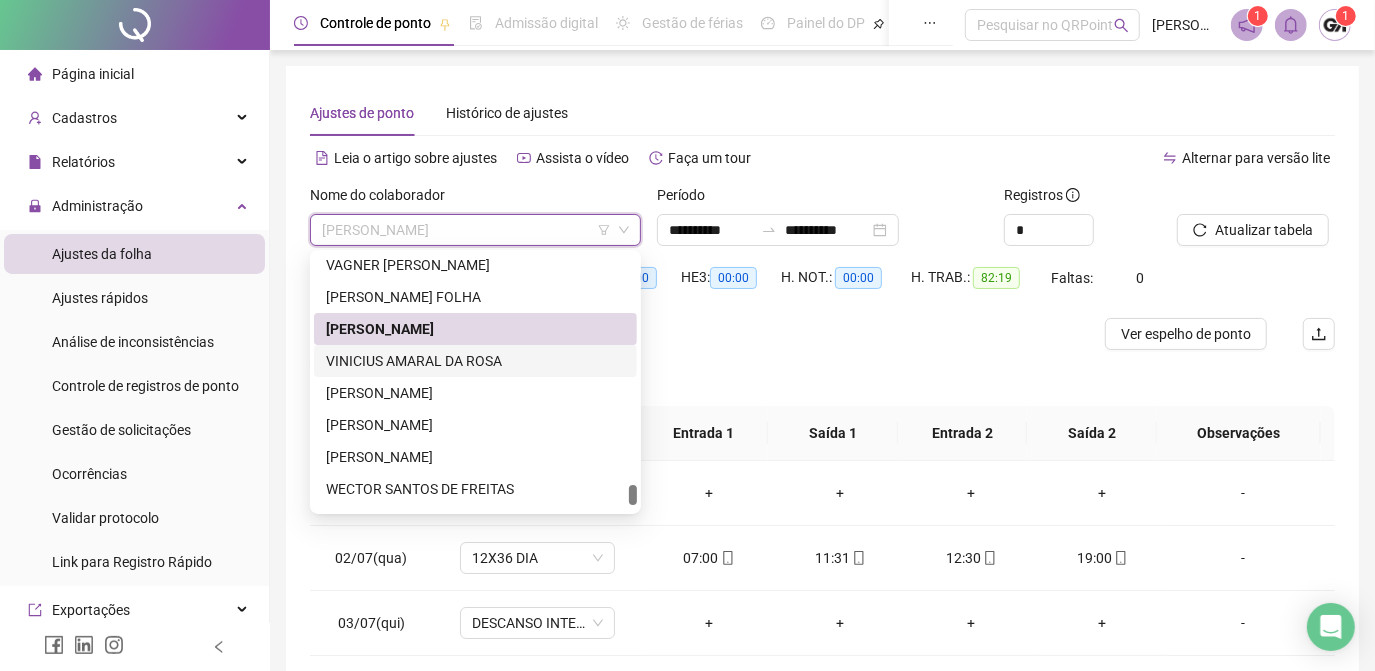 click on "VINICIUS AMARAL DA ROSA" at bounding box center [475, 361] 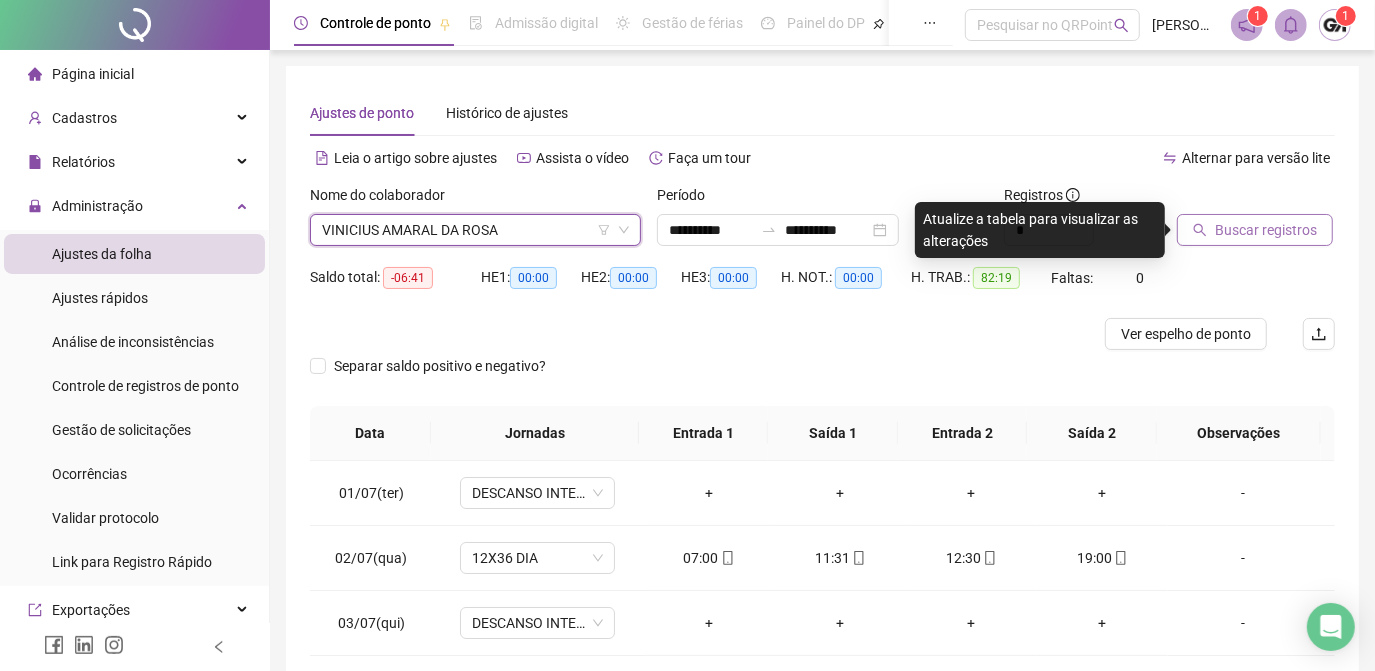 click on "Buscar registros" at bounding box center [1255, 230] 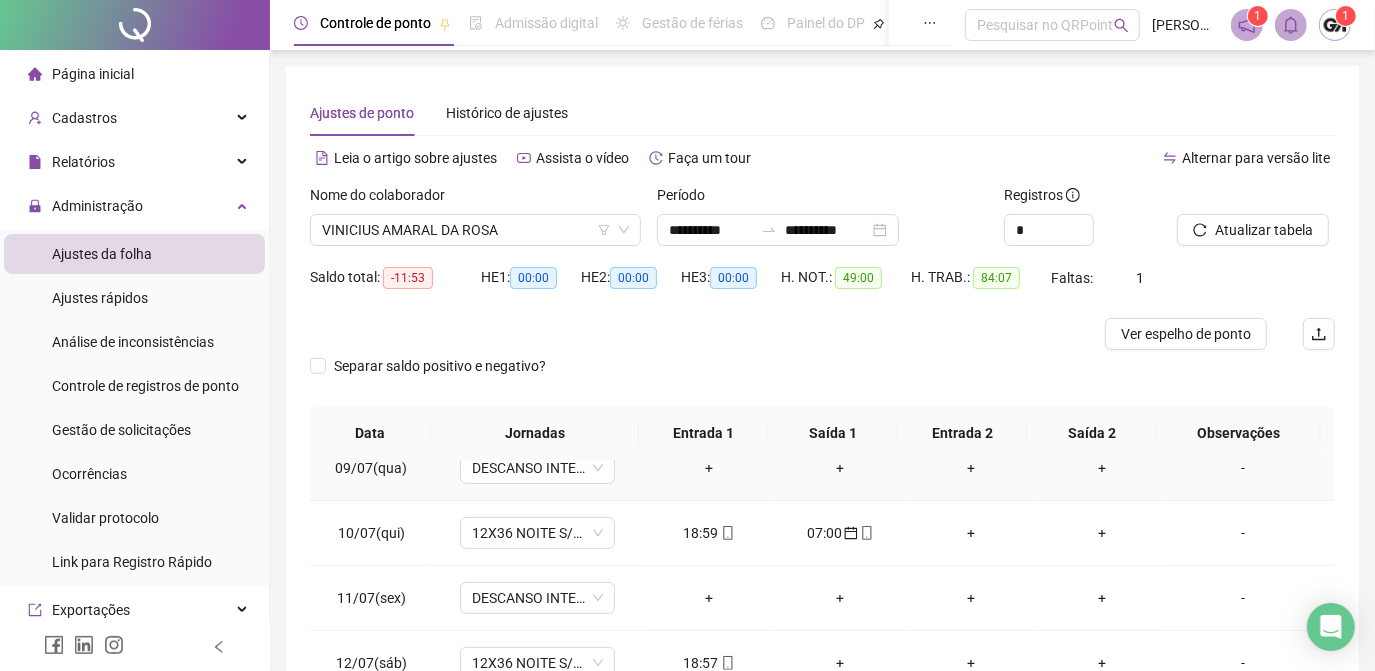 scroll, scrollTop: 608, scrollLeft: 0, axis: vertical 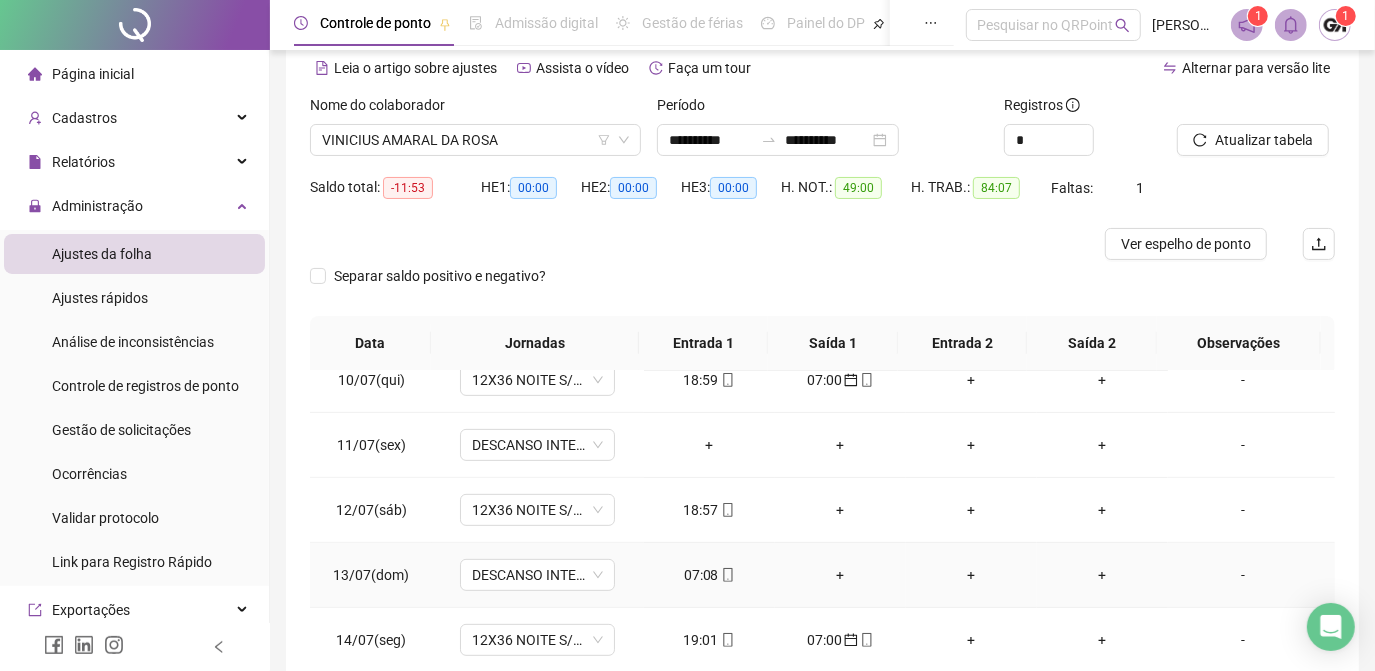 click on "07:08" at bounding box center (709, 575) 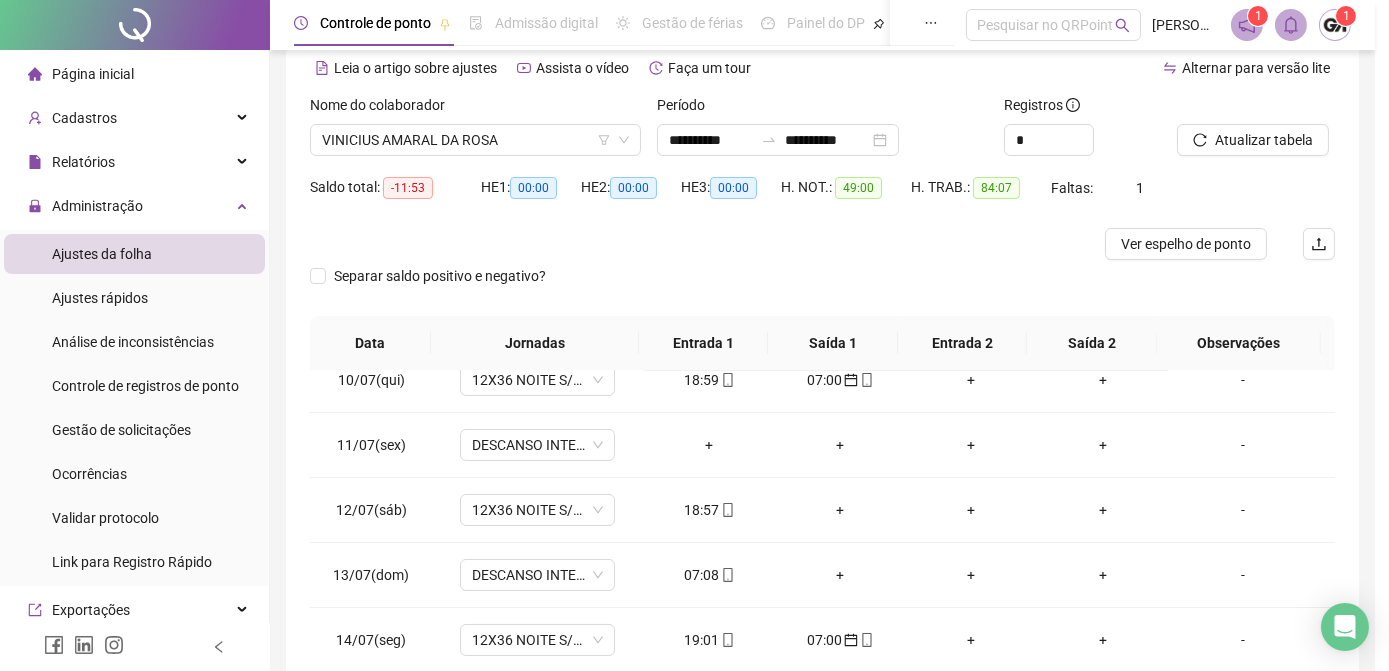 type on "**********" 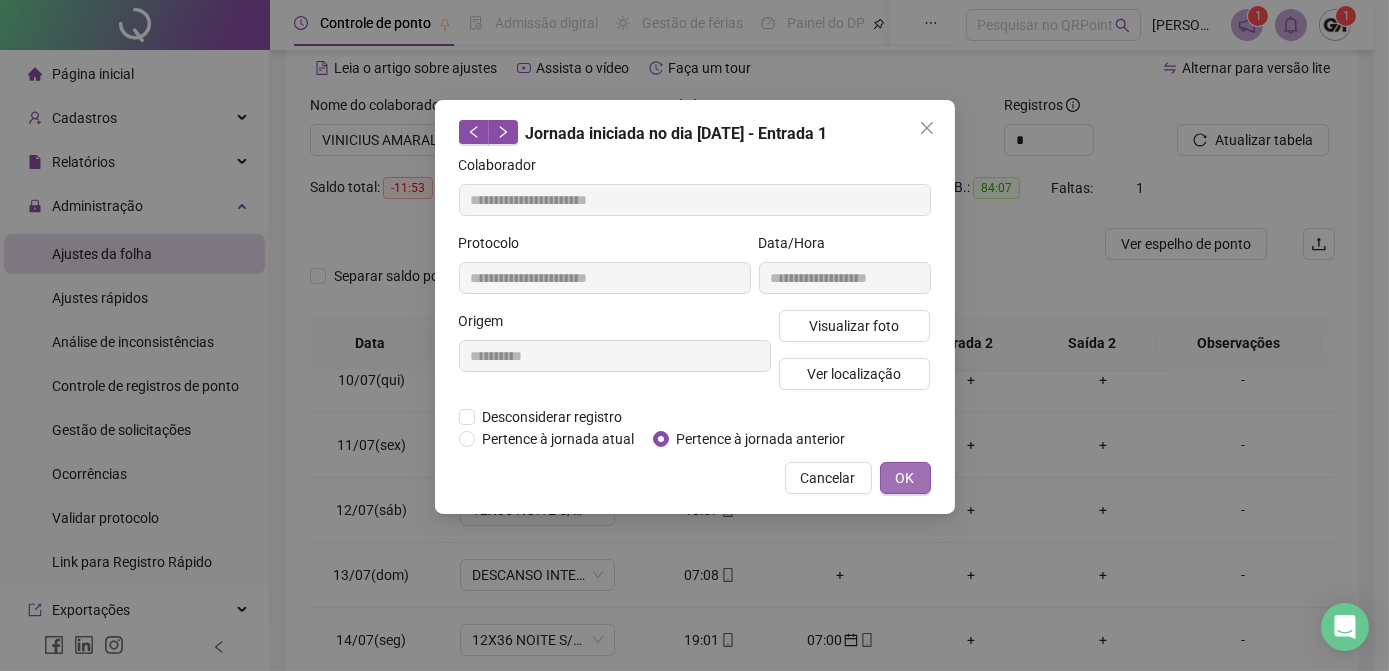 click on "OK" at bounding box center [905, 478] 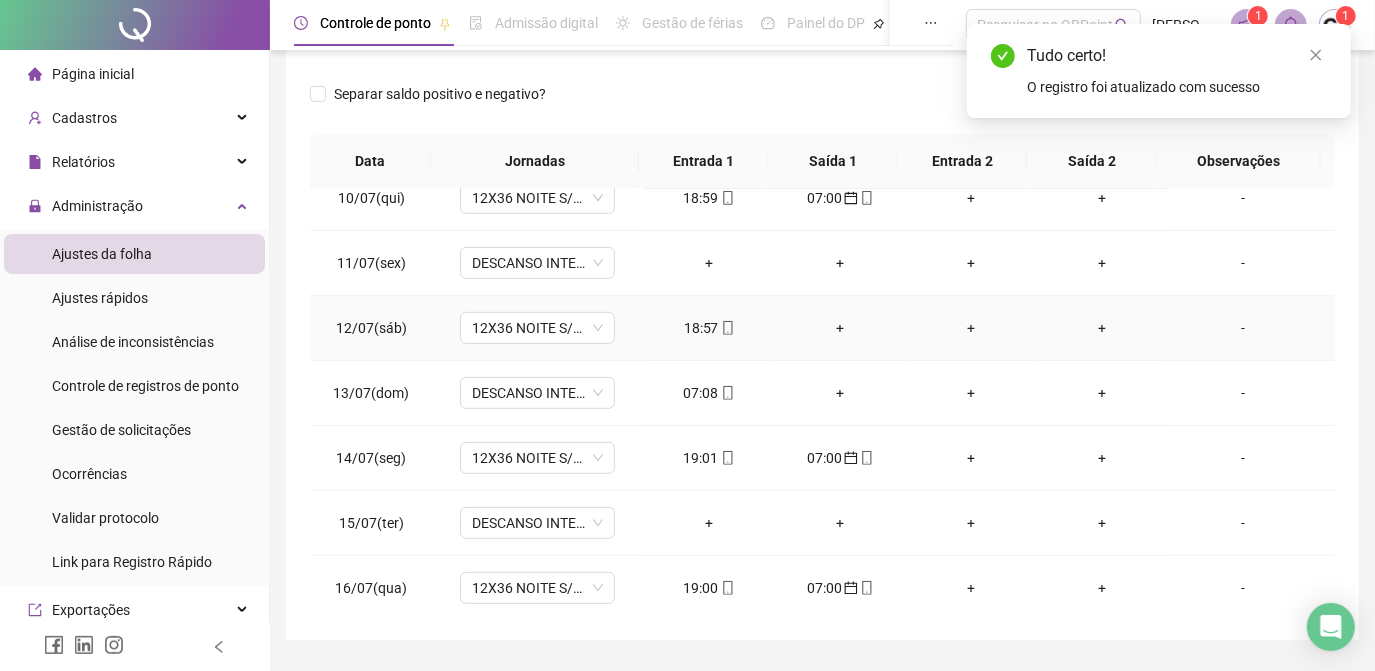 scroll, scrollTop: 326, scrollLeft: 0, axis: vertical 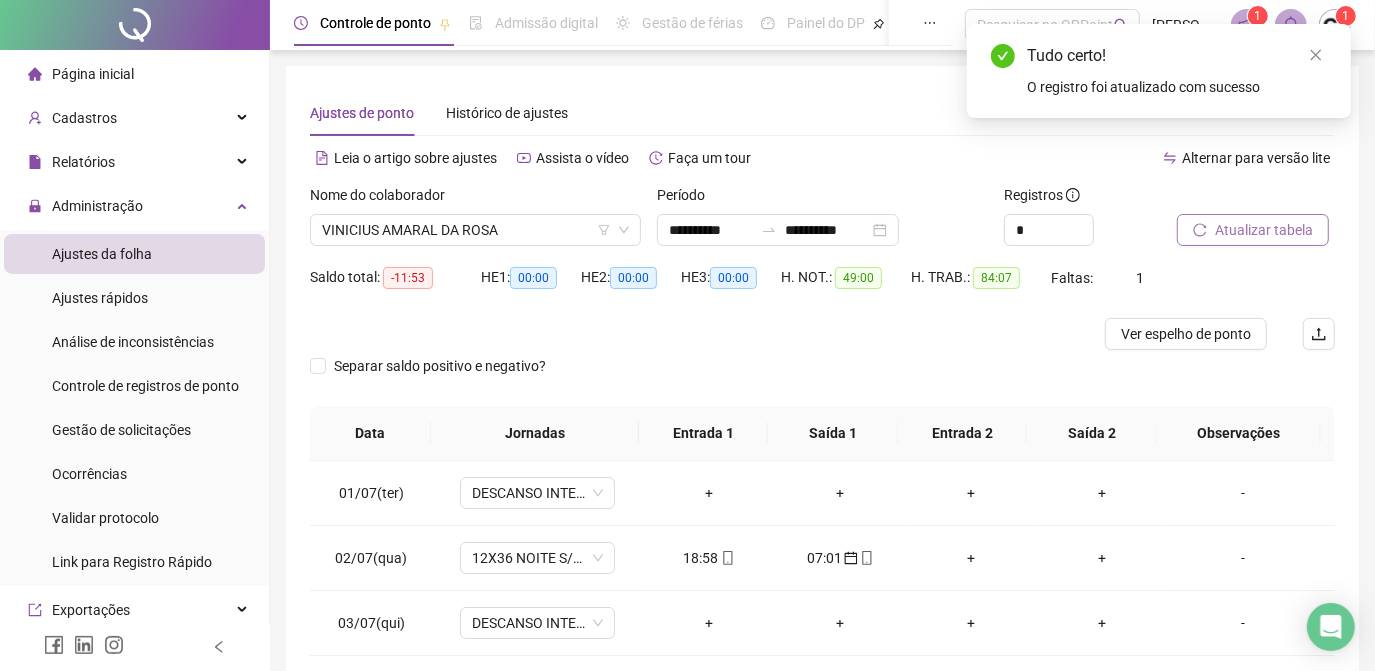 click on "Atualizar tabela" at bounding box center [1264, 230] 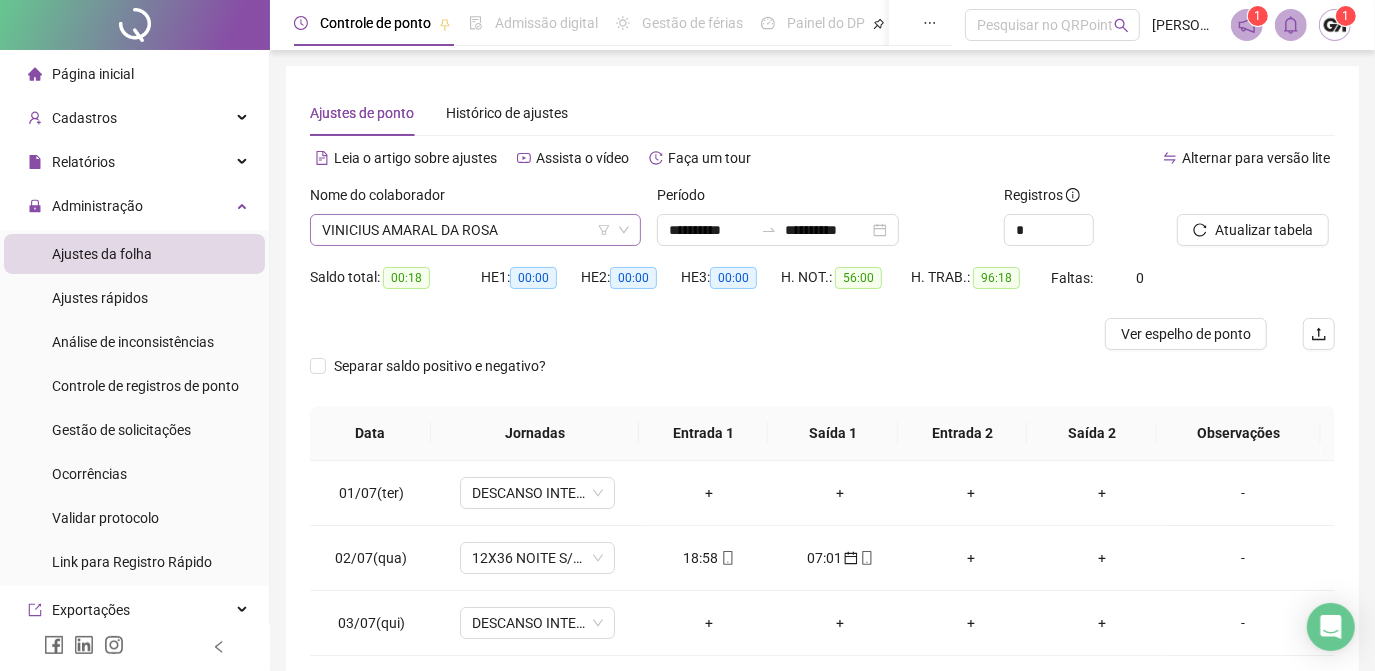 click on "VINICIUS AMARAL DA ROSA" at bounding box center (475, 230) 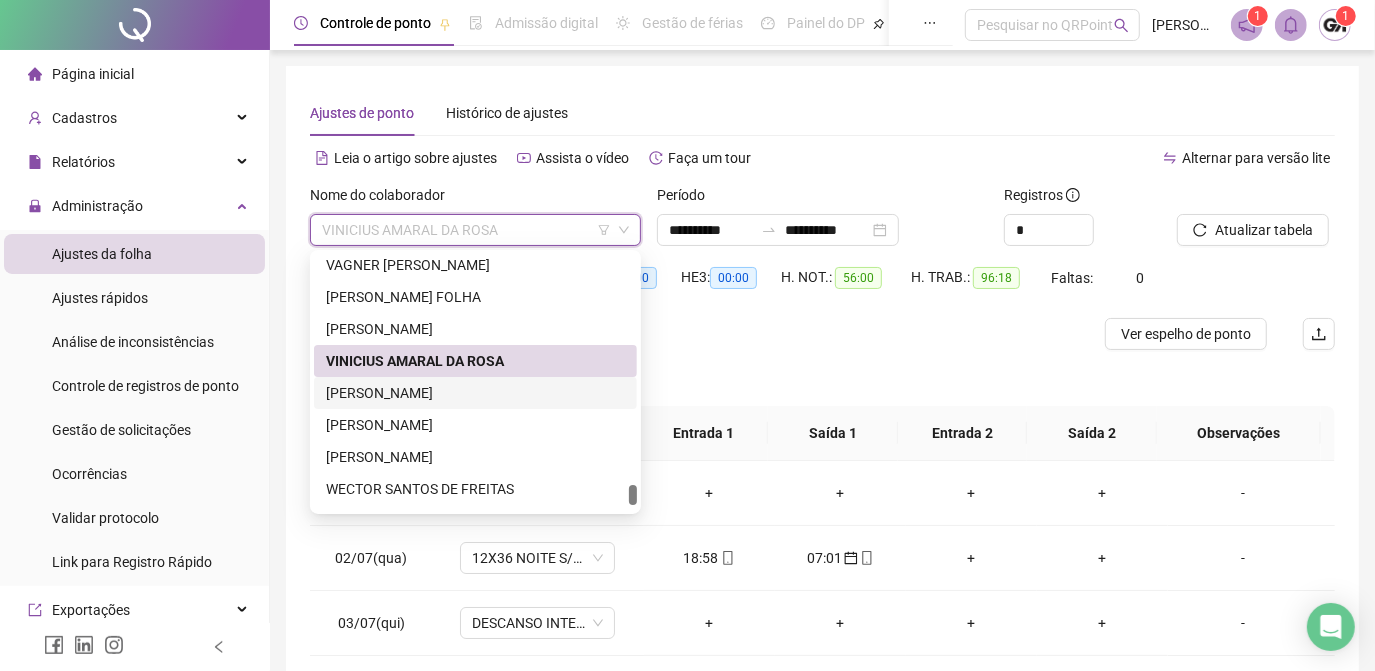 click on "VINICIUS DA SILVA BORTT" at bounding box center (475, 393) 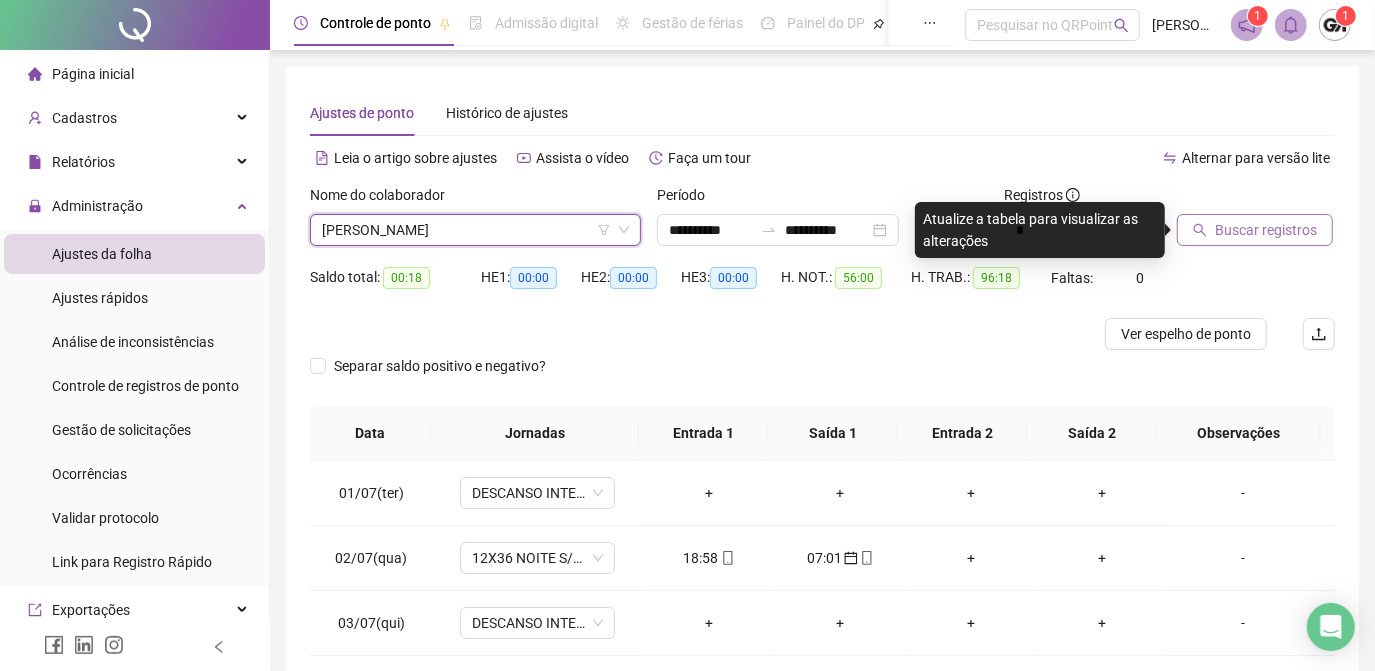 click on "Buscar registros" at bounding box center [1266, 230] 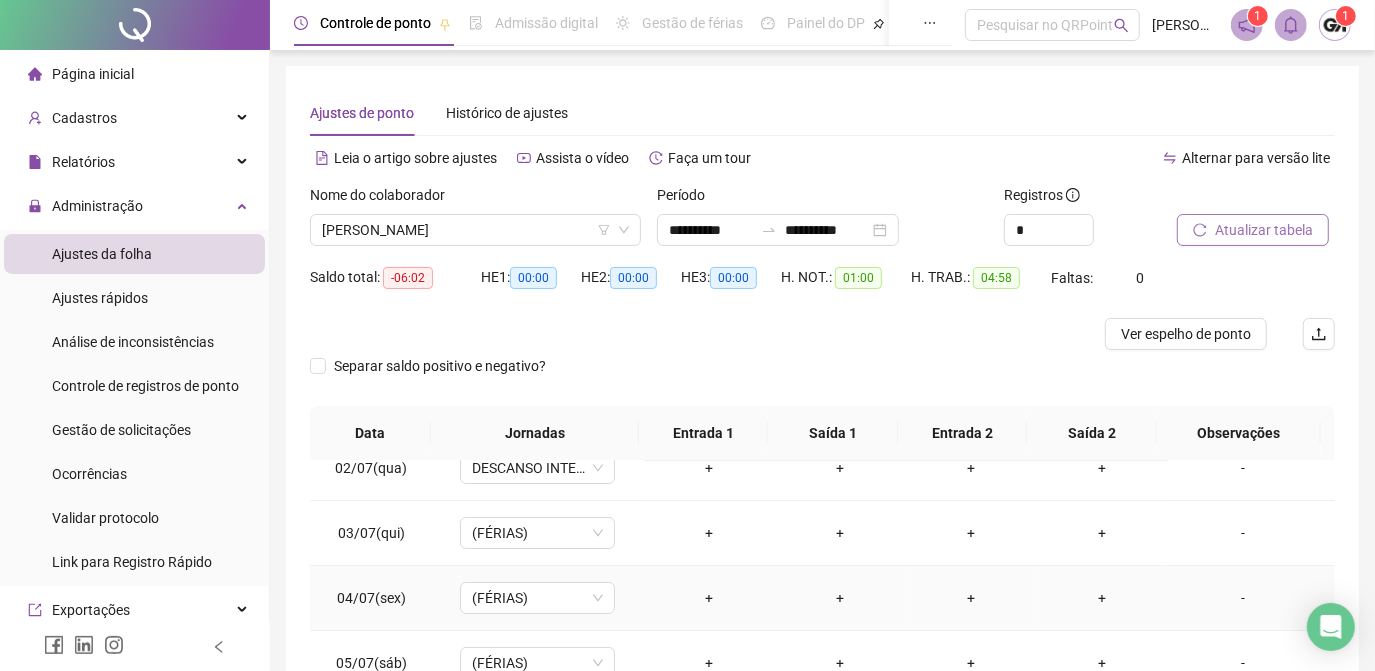 scroll, scrollTop: 0, scrollLeft: 0, axis: both 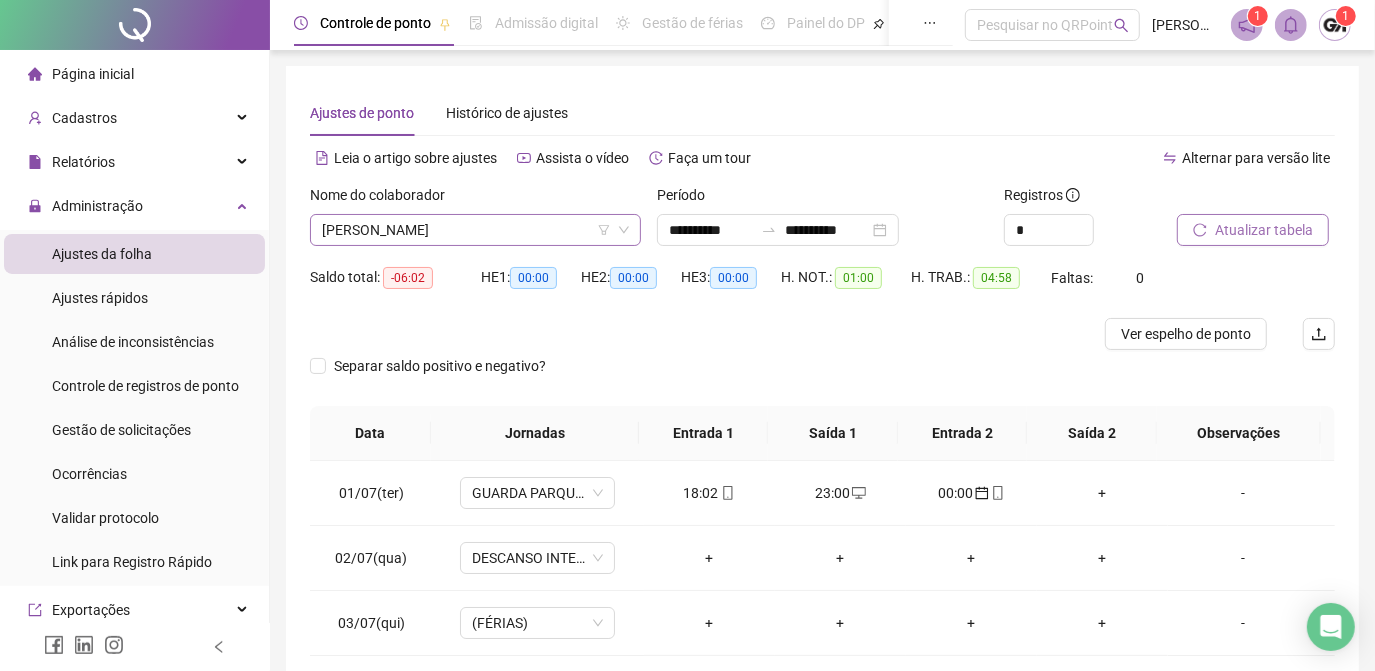 click on "VINICIUS DA SILVA BORTT" at bounding box center (475, 230) 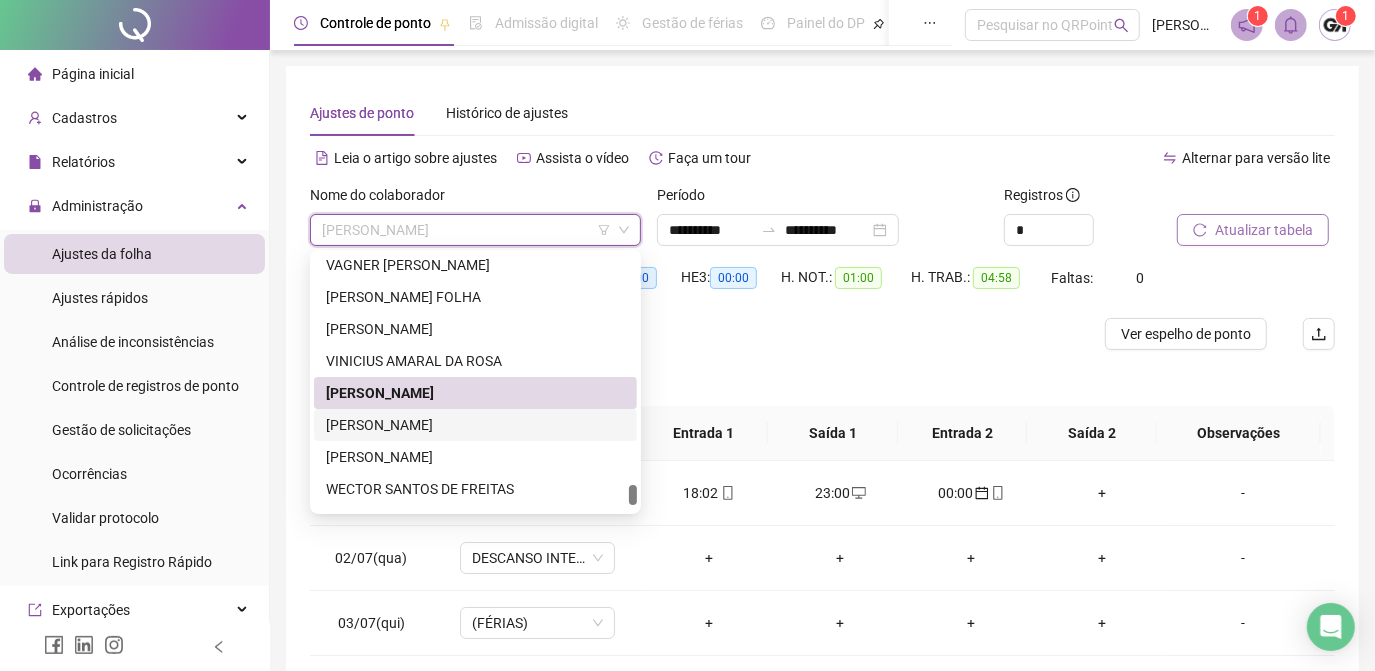 click on "VITOR MANOEL MARTINS BORGES" at bounding box center [475, 425] 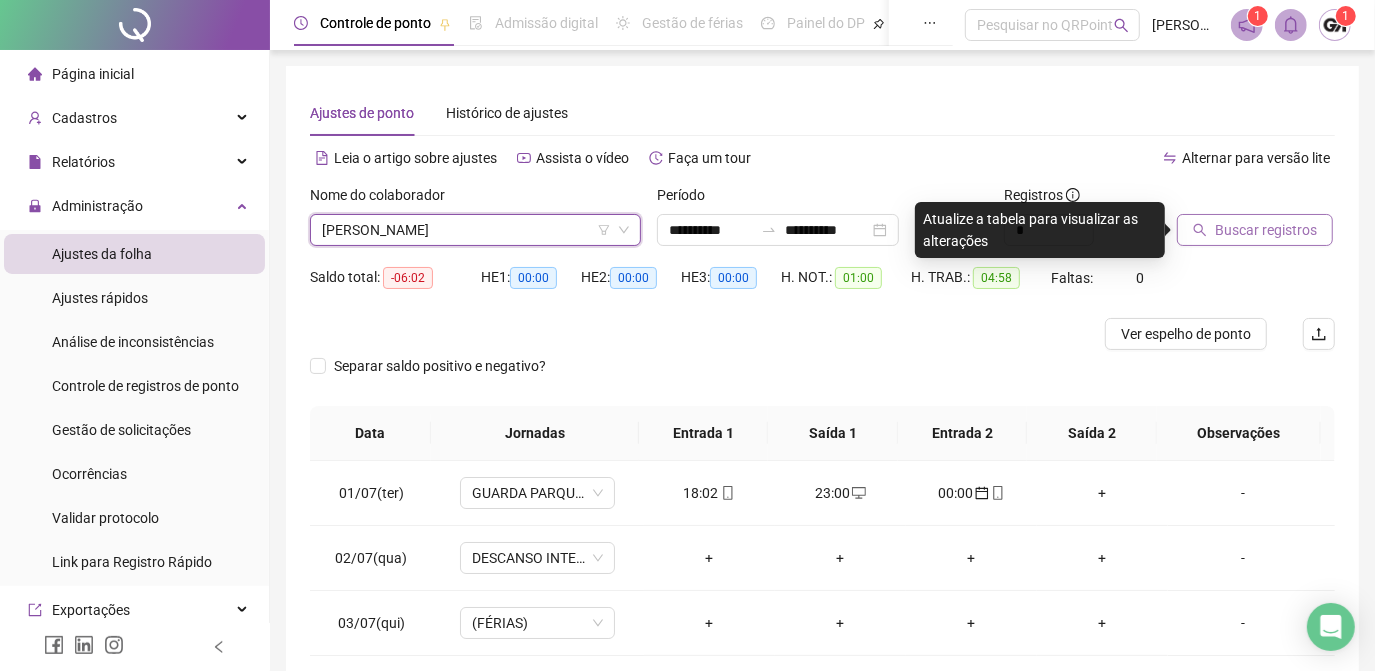 click on "Buscar registros" at bounding box center [1266, 230] 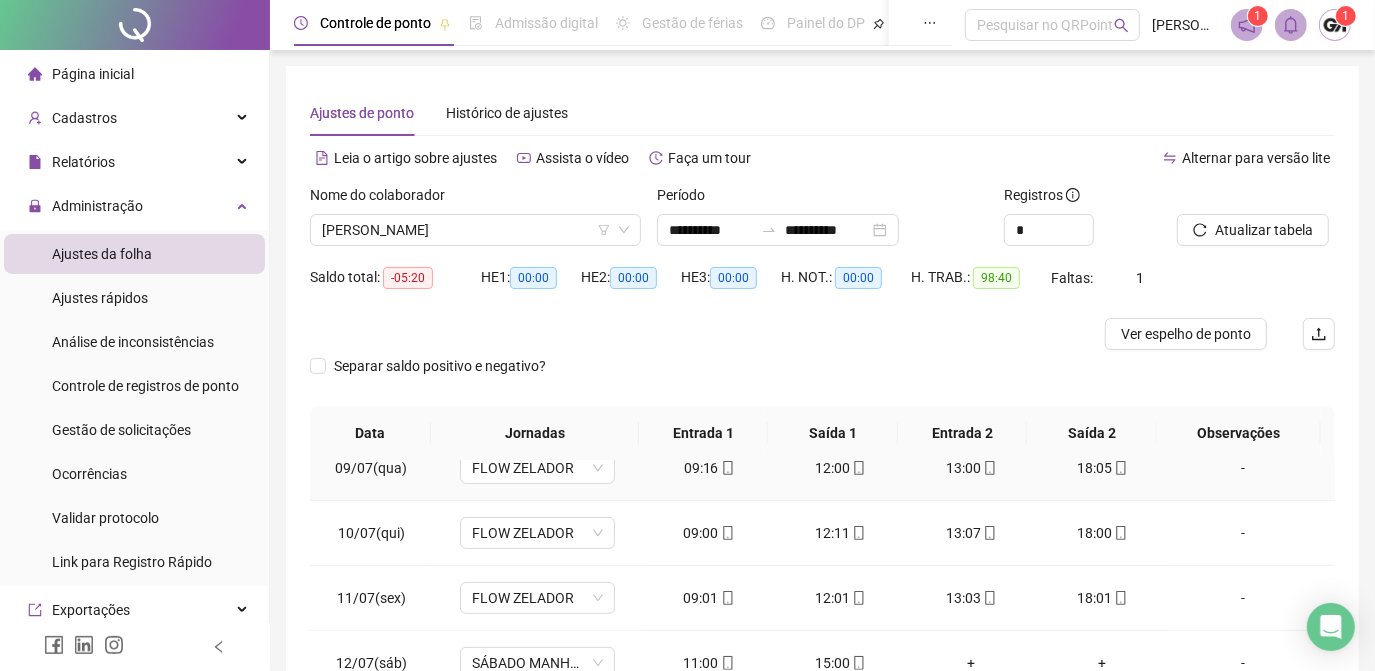 scroll, scrollTop: 608, scrollLeft: 0, axis: vertical 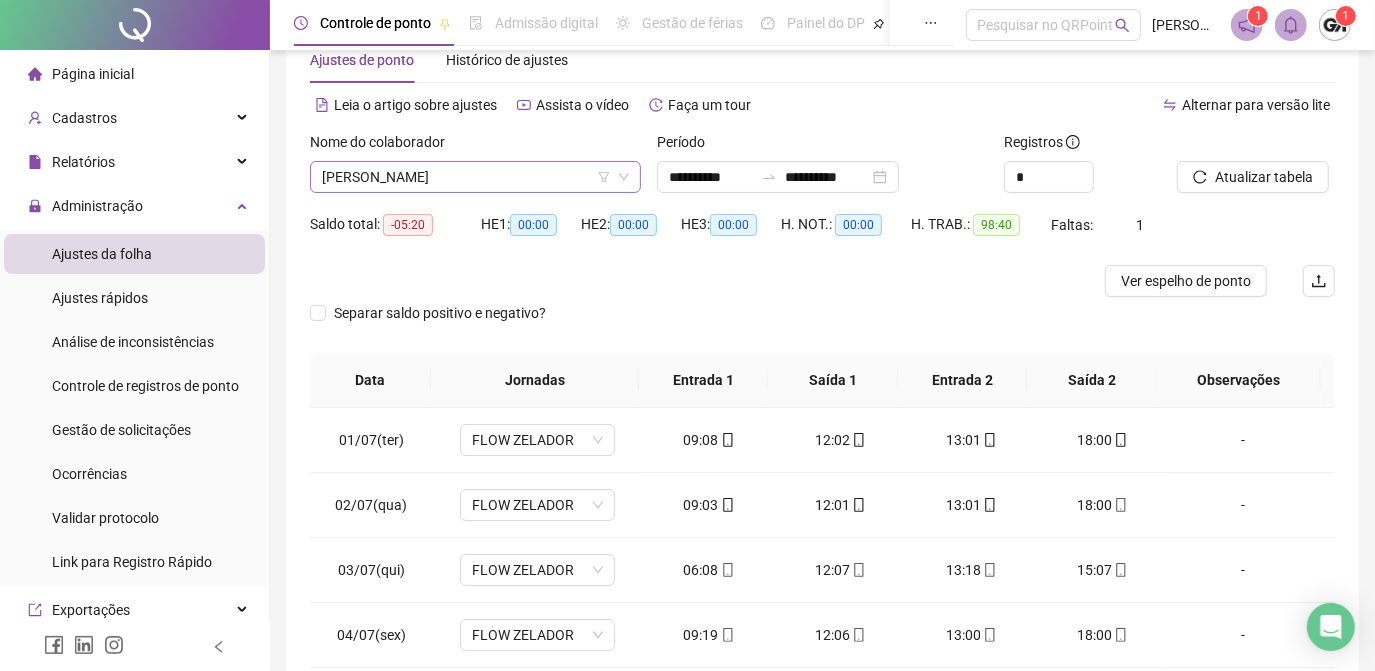 click on "VITOR MANOEL MARTINS BORGES" at bounding box center [475, 177] 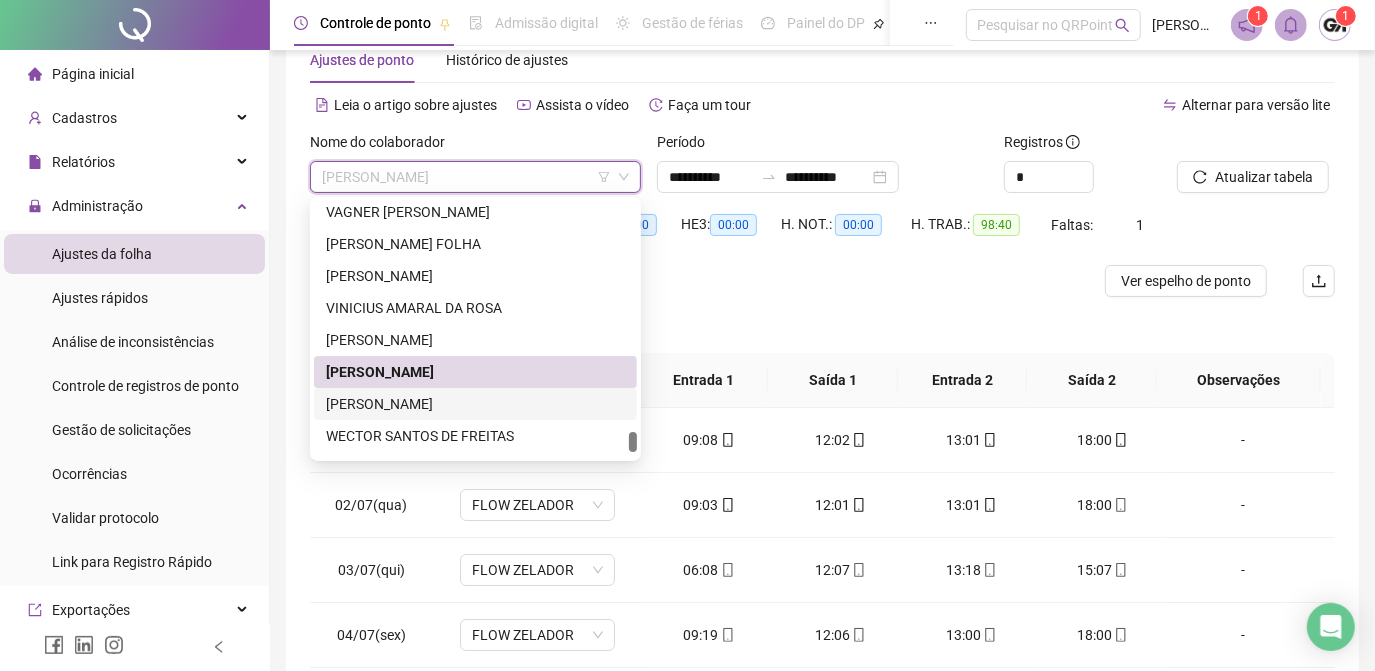 click on "VITOR RAFAEL BERGMANN SANTOS PINTO" at bounding box center [475, 404] 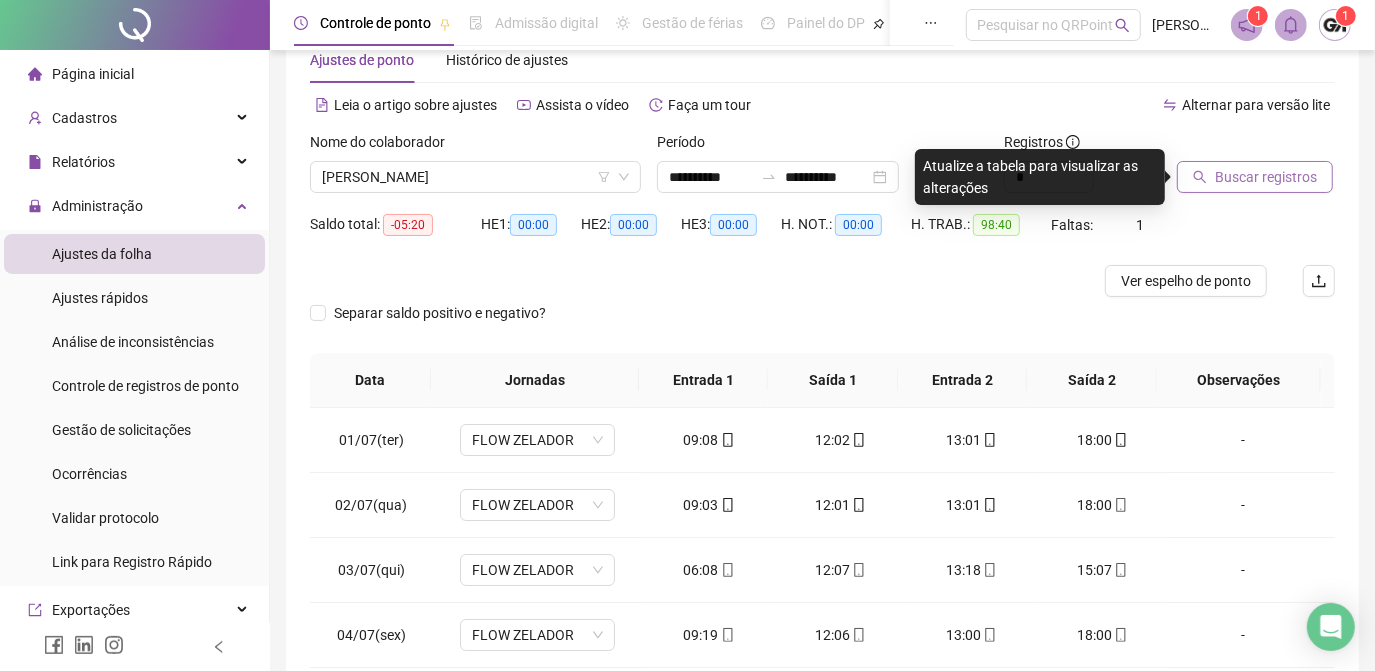 click on "Buscar registros" at bounding box center [1266, 177] 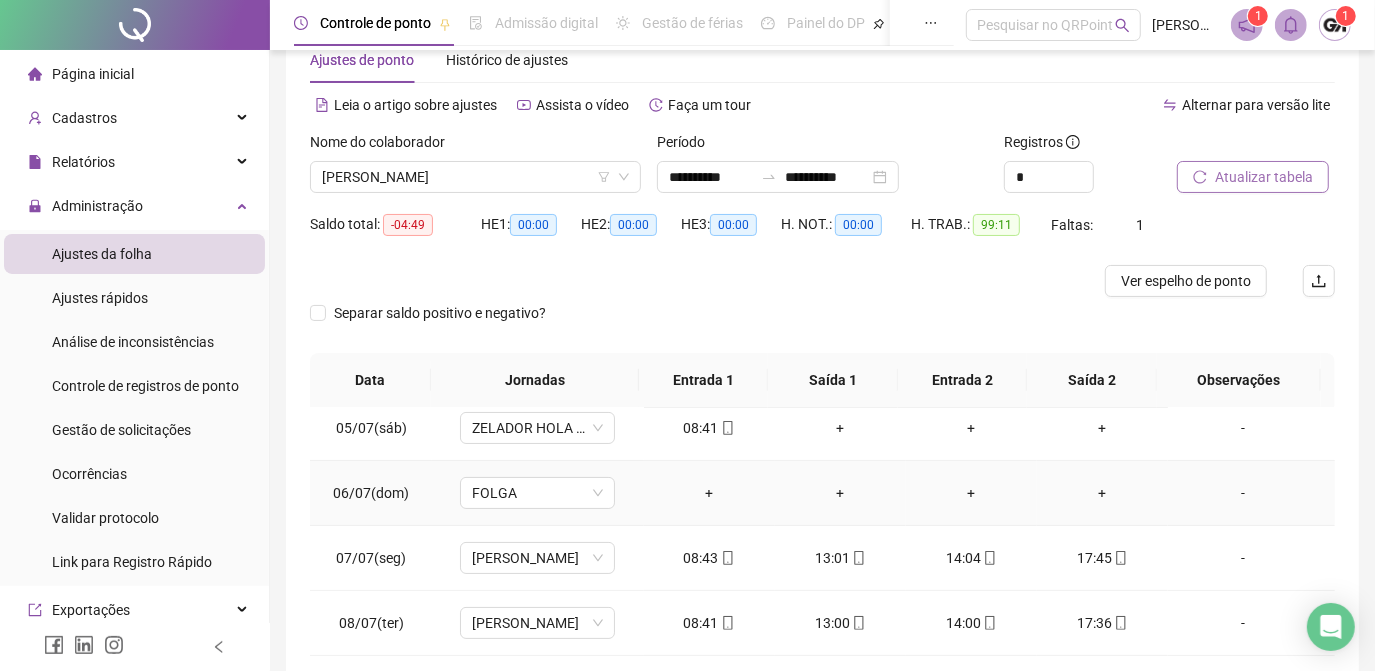 scroll, scrollTop: 181, scrollLeft: 0, axis: vertical 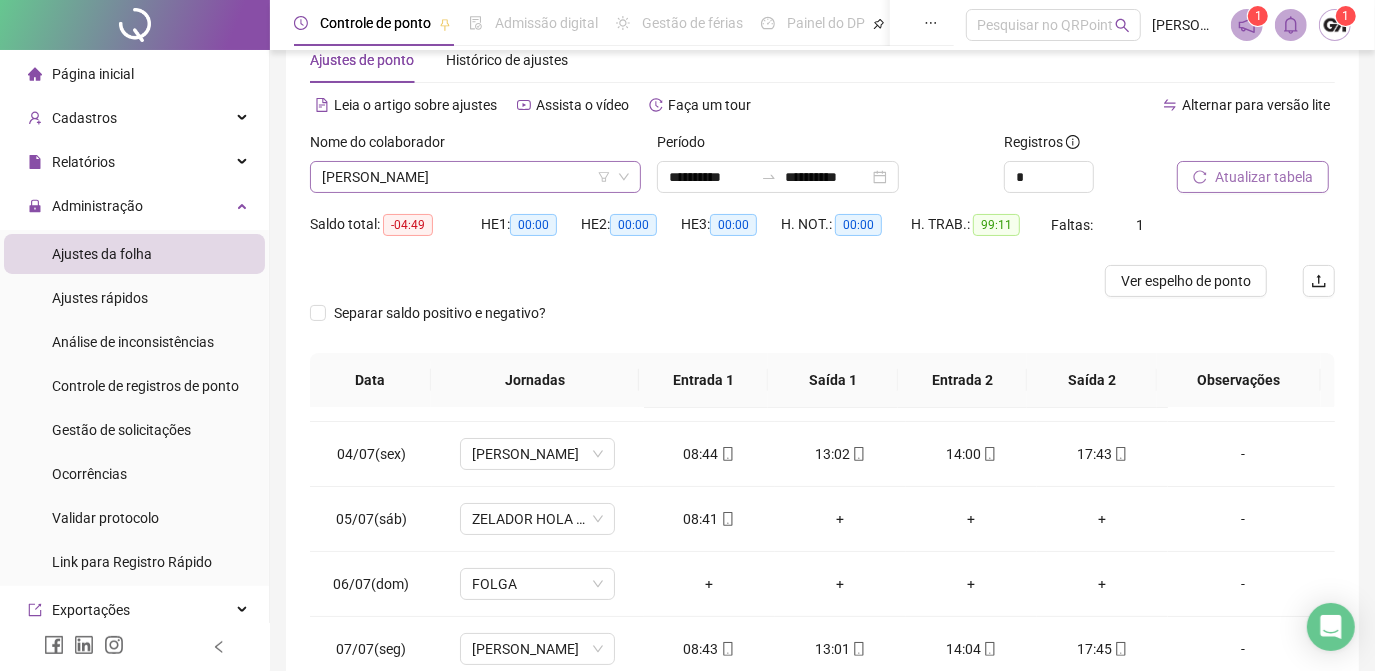 click on "VITOR RAFAEL BERGMANN SANTOS PINTO" at bounding box center [475, 177] 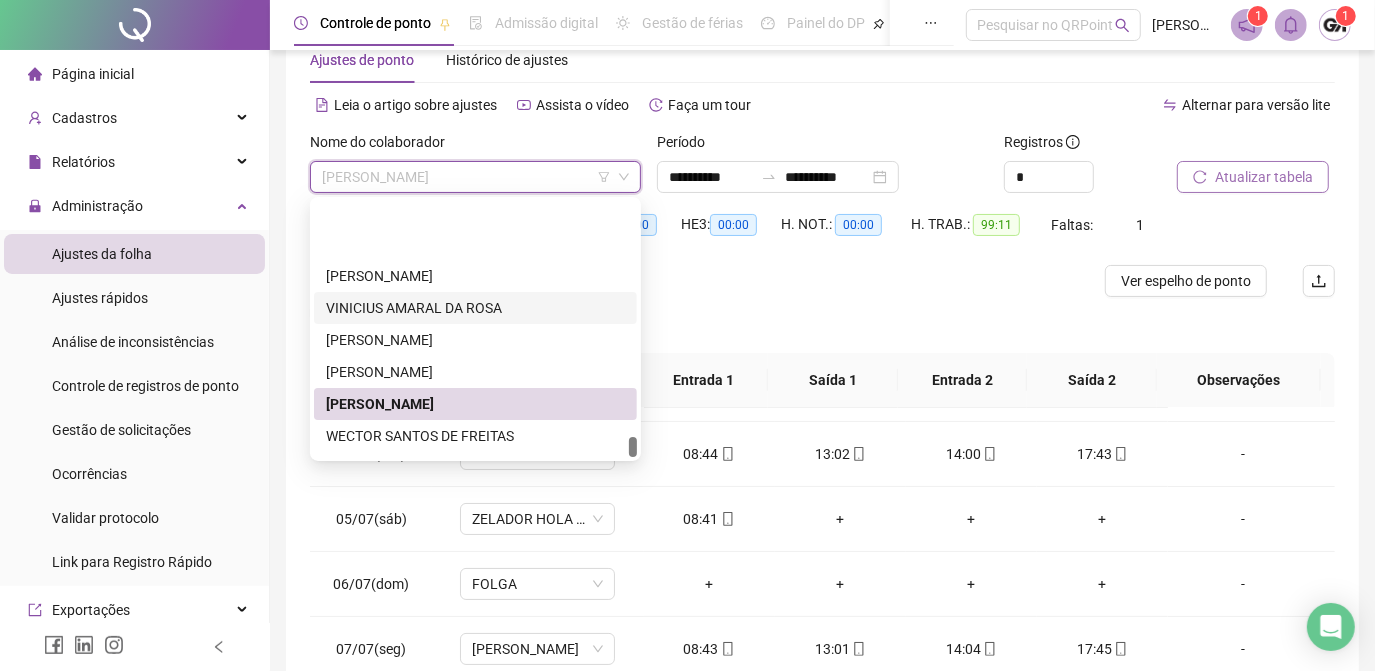 scroll, scrollTop: 4448, scrollLeft: 0, axis: vertical 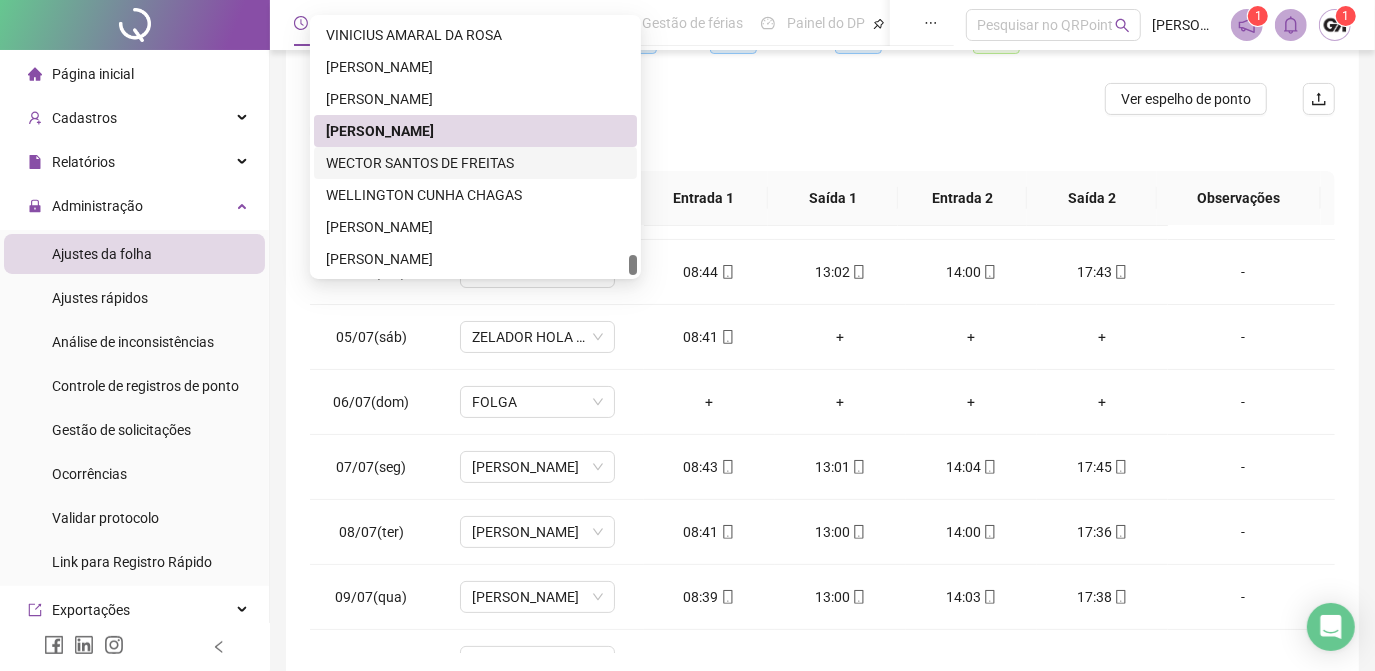 click on "WECTOR SANTOS DE FREITAS" at bounding box center [475, 163] 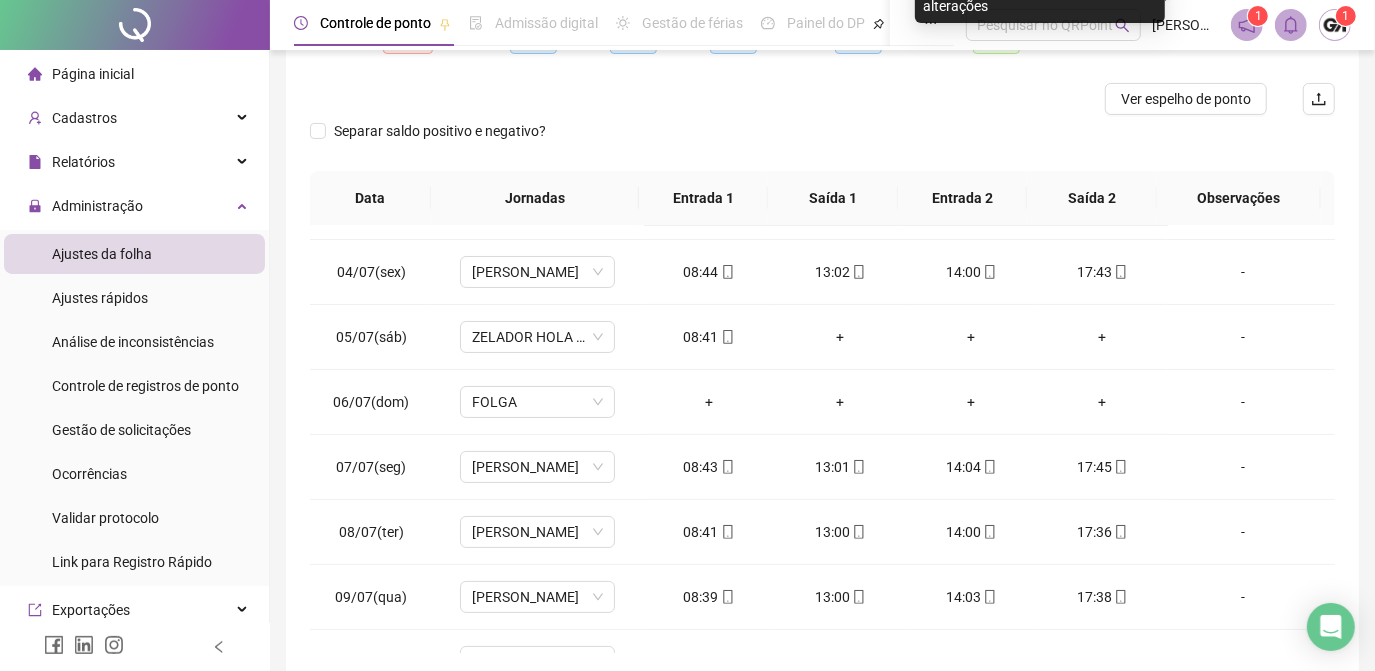 scroll, scrollTop: 53, scrollLeft: 0, axis: vertical 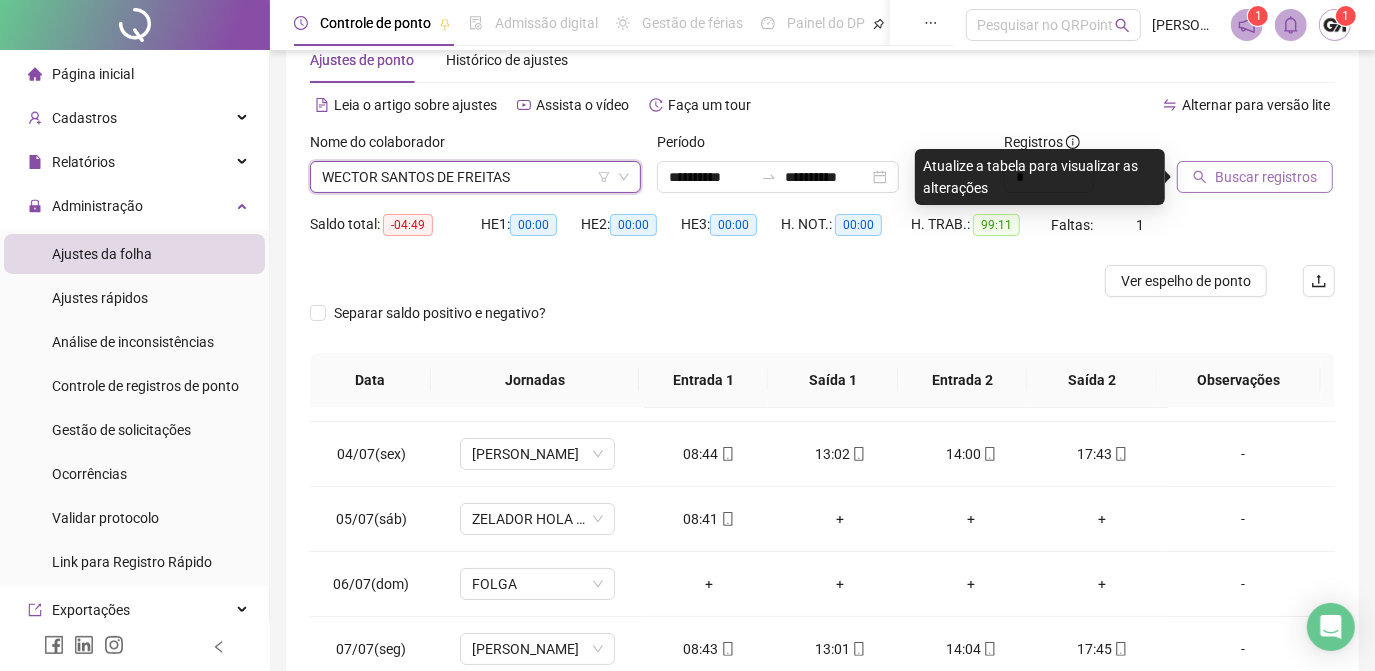 click on "Buscar registros" at bounding box center (1255, 177) 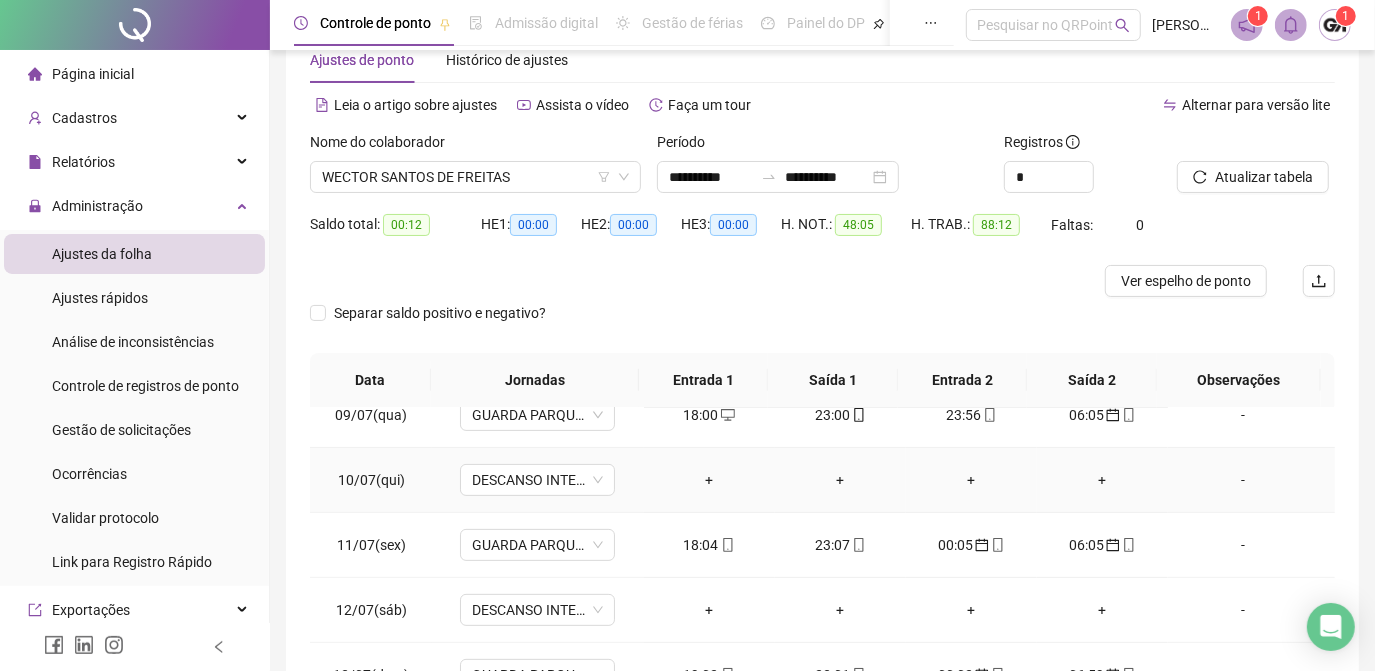 scroll, scrollTop: 608, scrollLeft: 0, axis: vertical 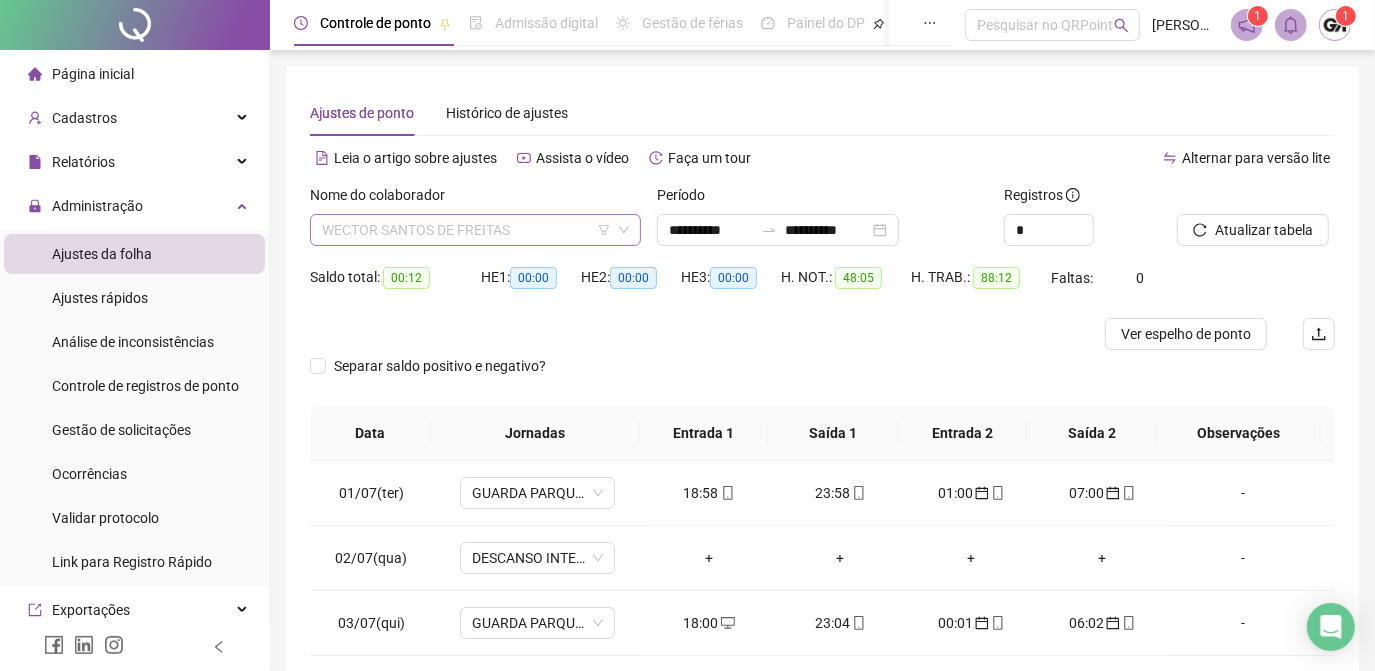 click on "WECTOR SANTOS DE FREITAS" at bounding box center [475, 230] 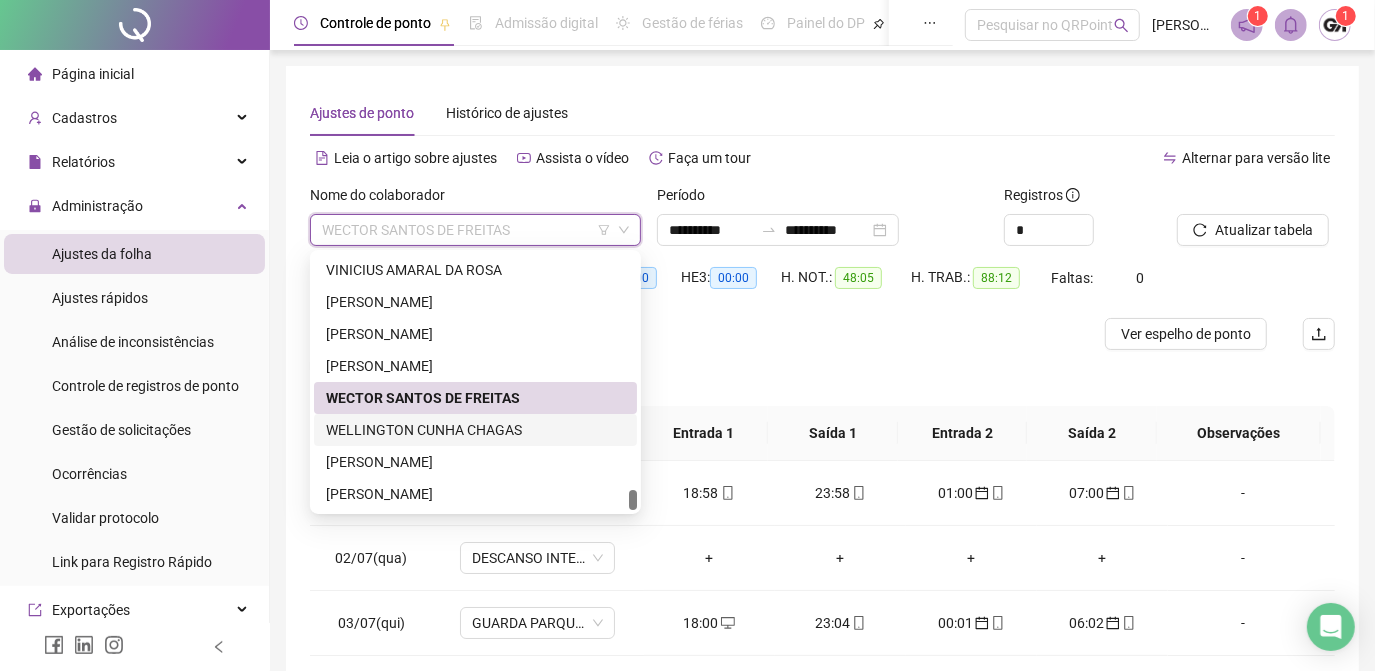 click on "WELLINGTON CUNHA CHAGAS" at bounding box center (475, 430) 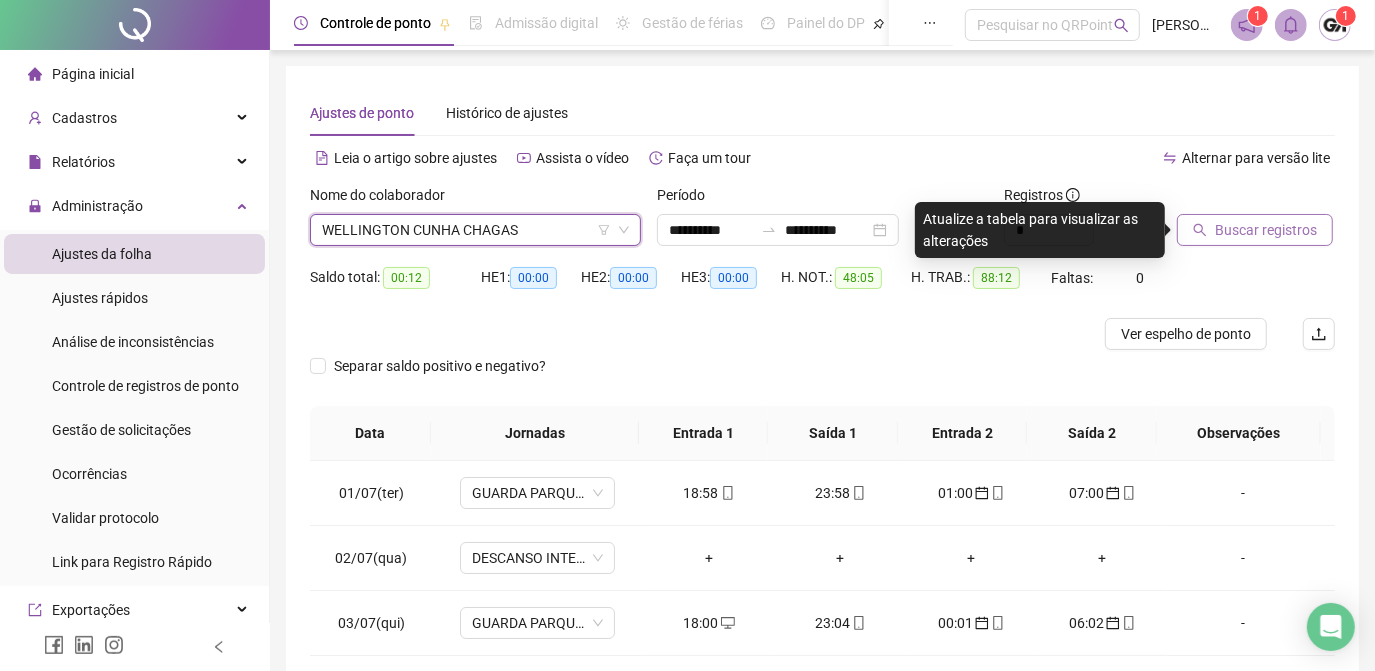 click on "Buscar registros" at bounding box center [1266, 230] 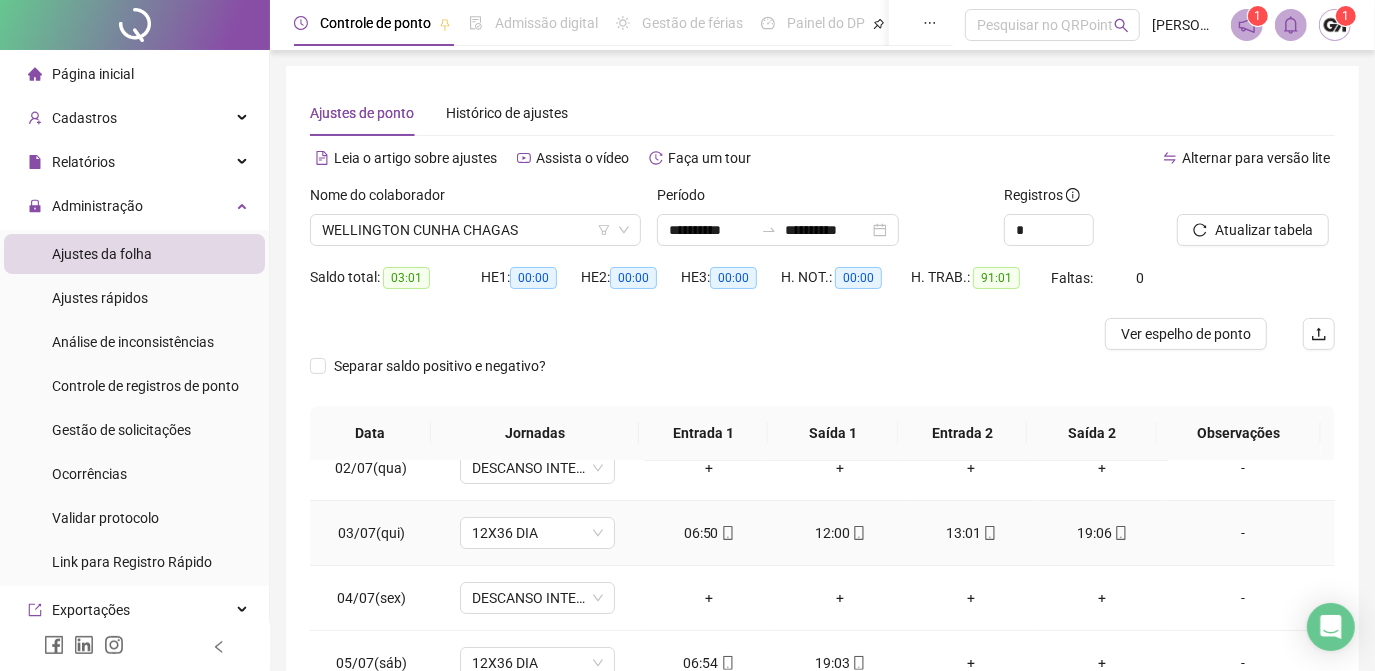scroll, scrollTop: 181, scrollLeft: 0, axis: vertical 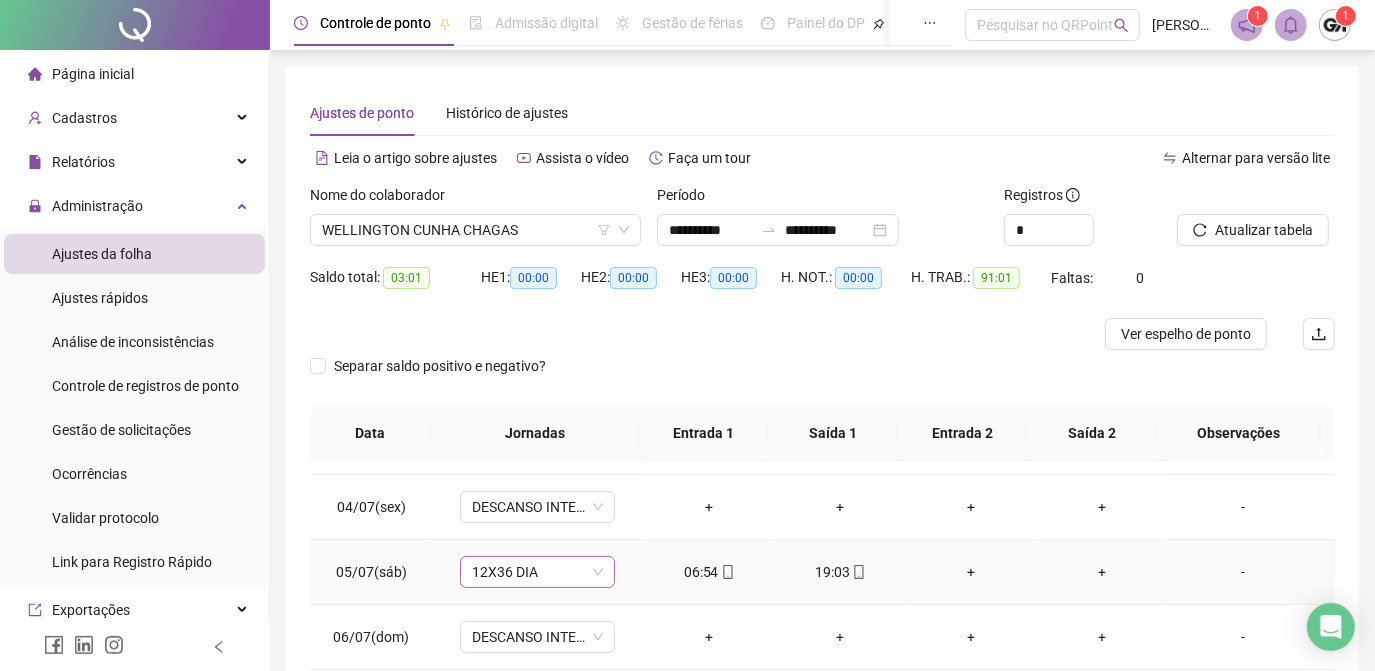 click on "12X36 DIA" at bounding box center [537, 572] 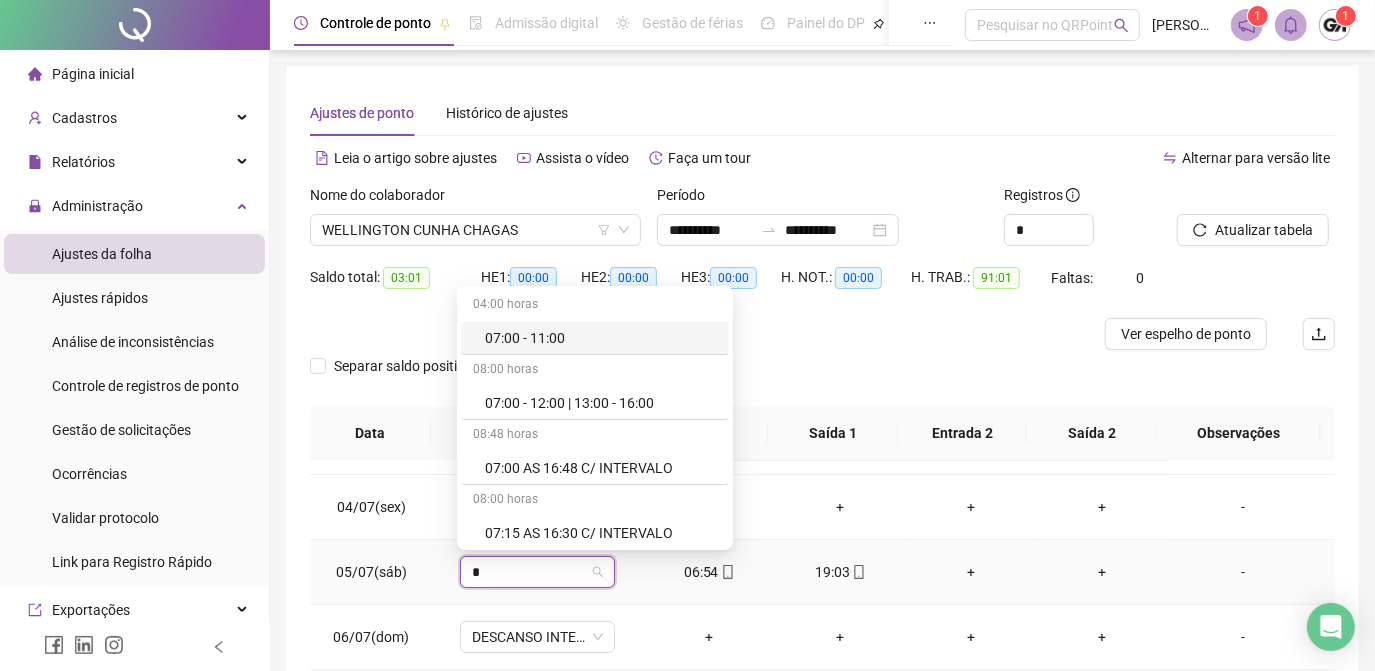 type on "**" 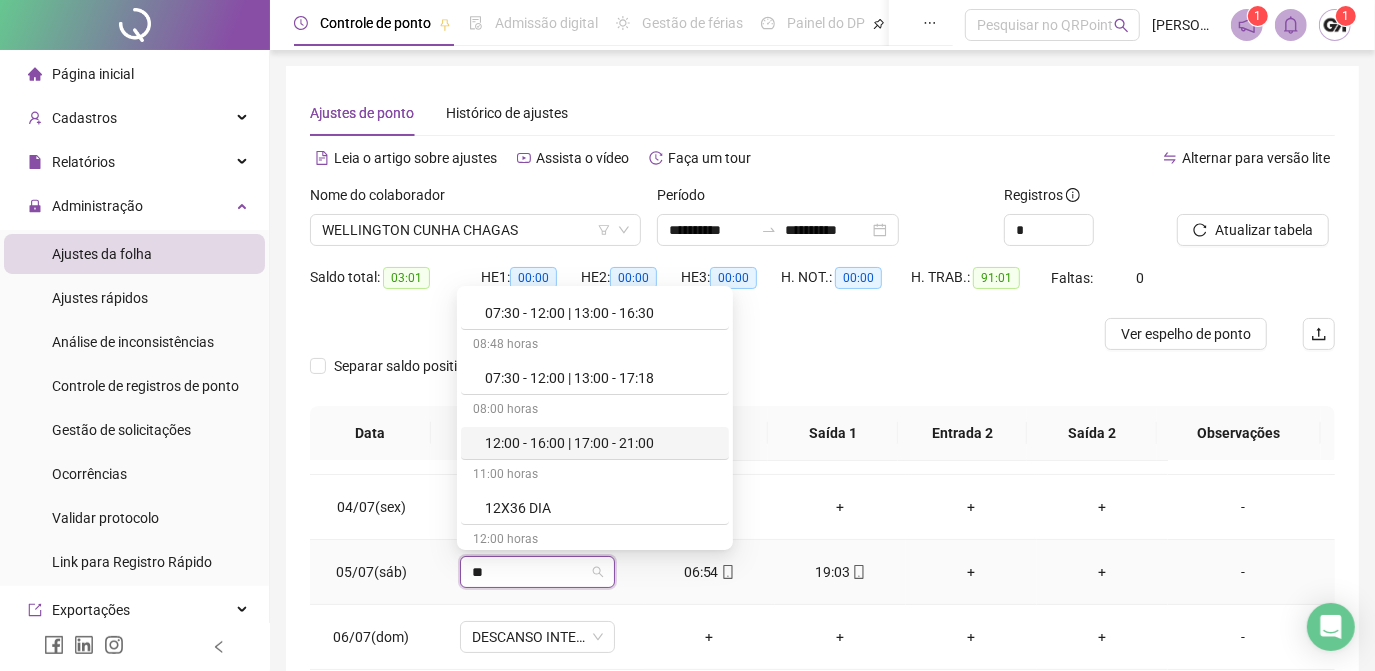 scroll, scrollTop: 181, scrollLeft: 0, axis: vertical 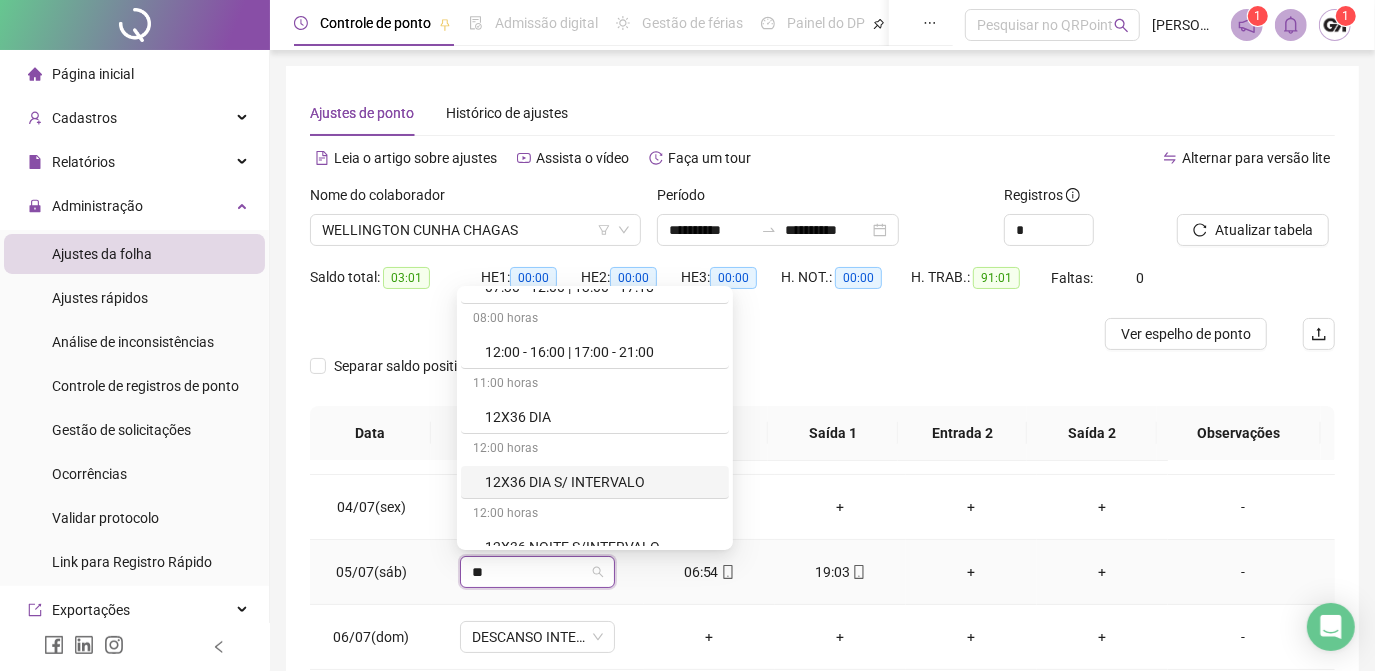 click on "12X36 DIA S/ INTERVALO" at bounding box center (601, 482) 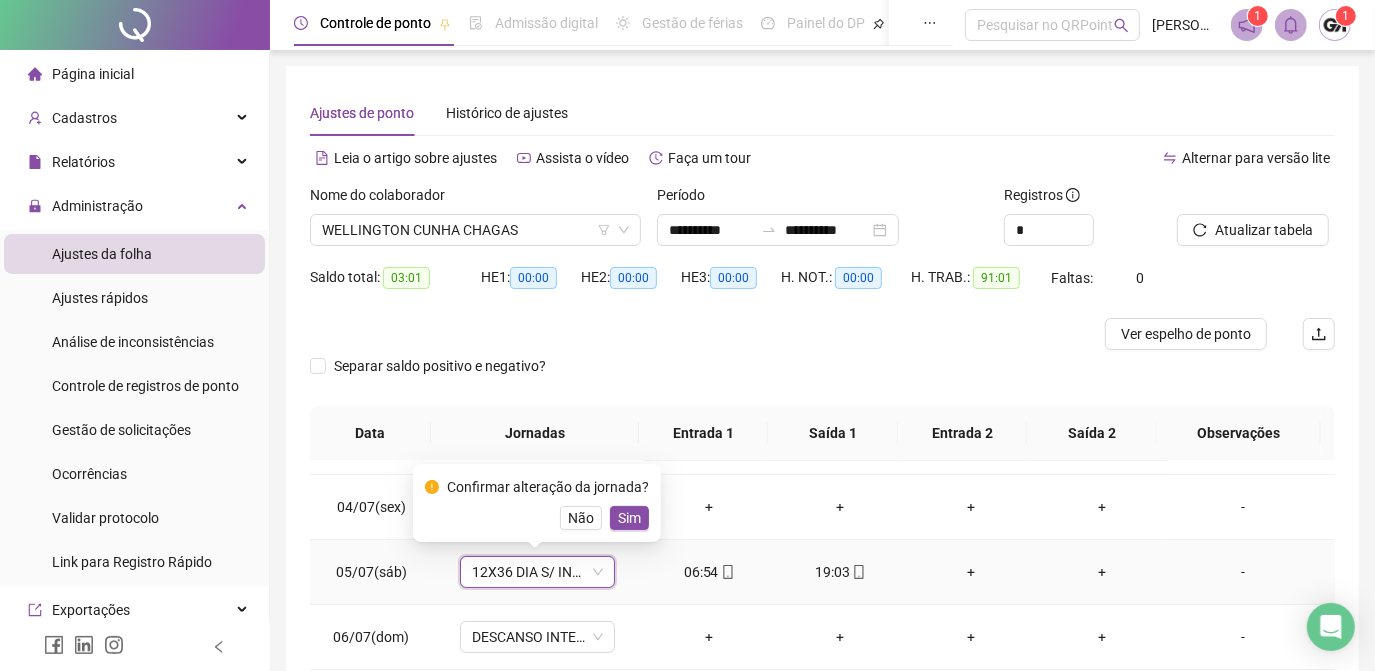 click on "Sim" at bounding box center [629, 518] 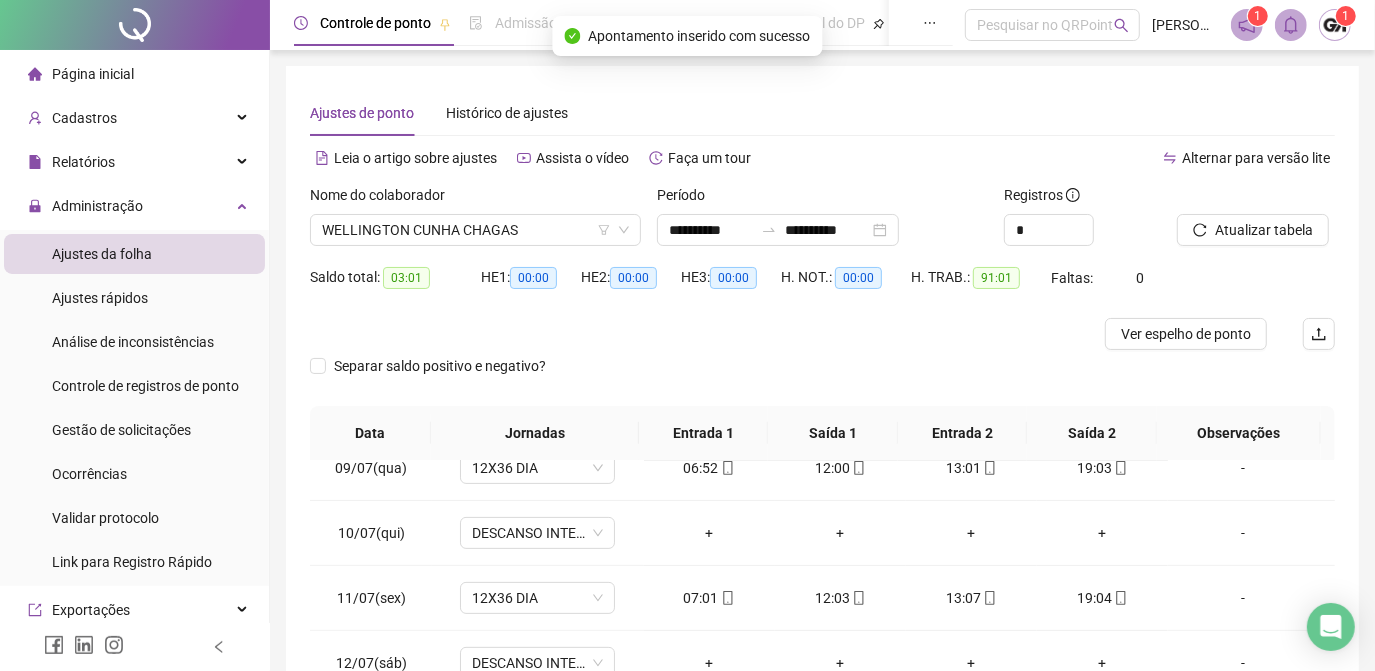 scroll, scrollTop: 608, scrollLeft: 0, axis: vertical 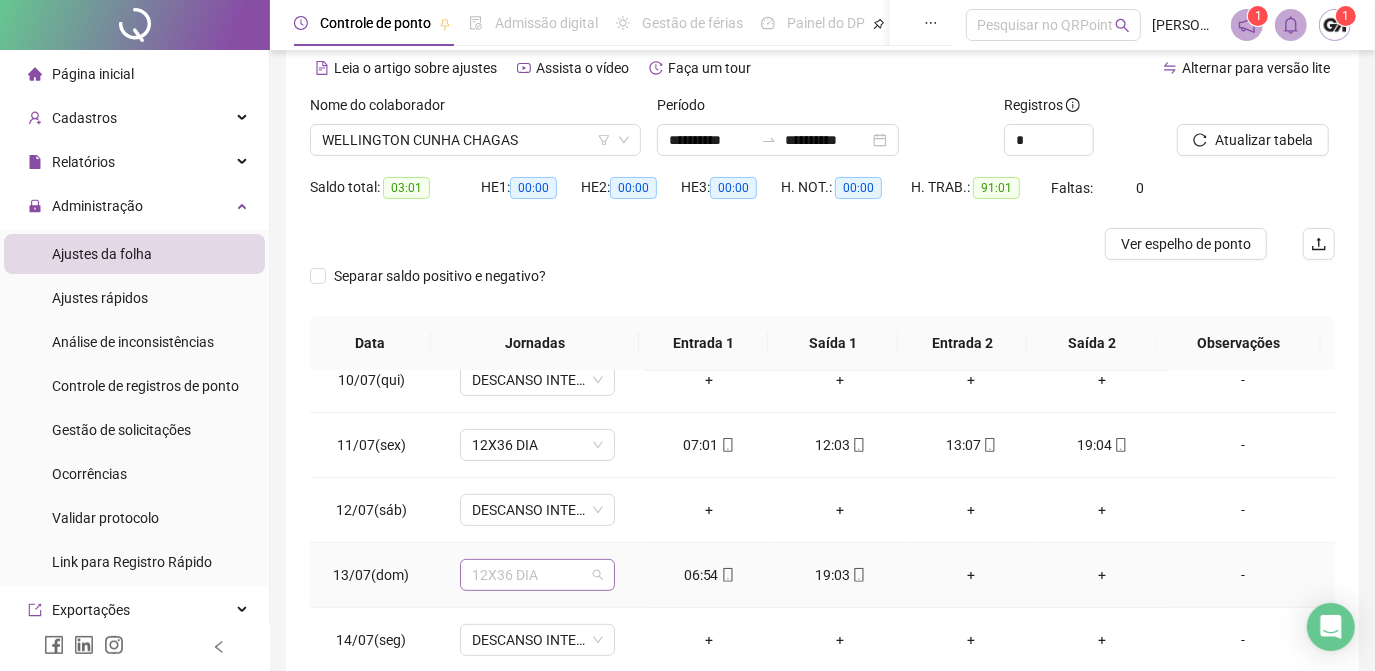 click on "12X36 DIA" at bounding box center [537, 575] 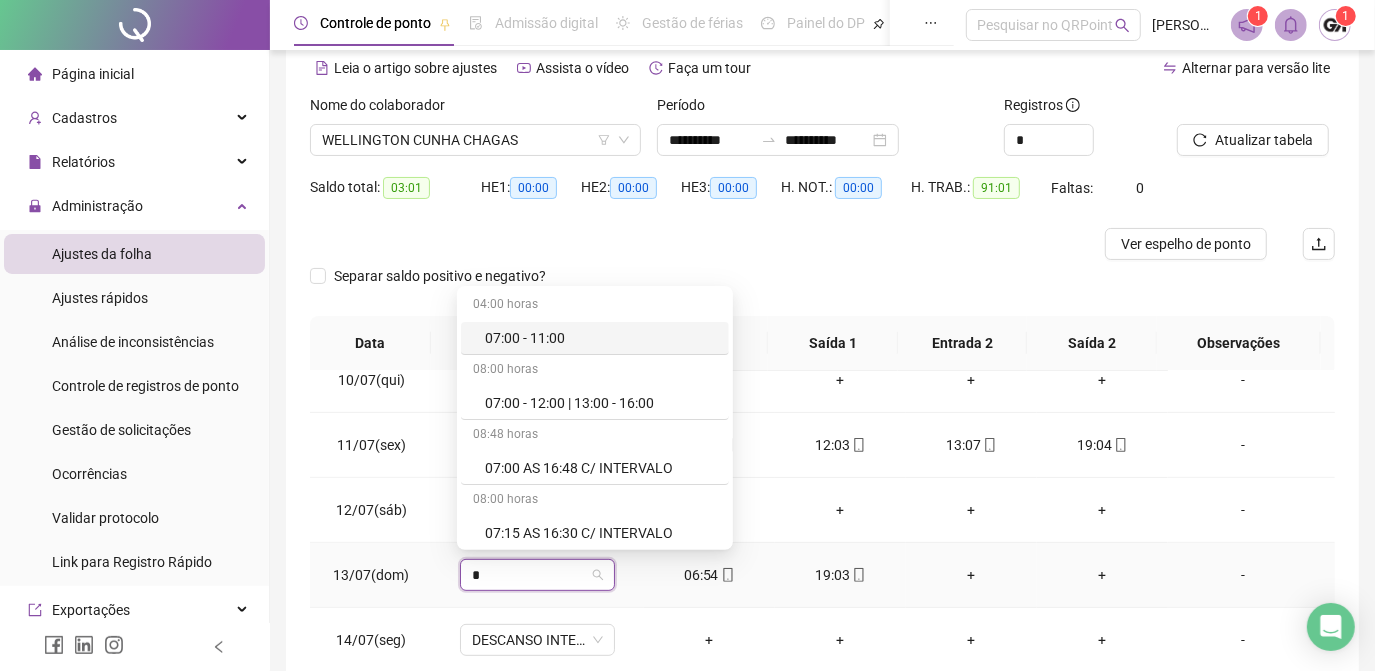 type on "**" 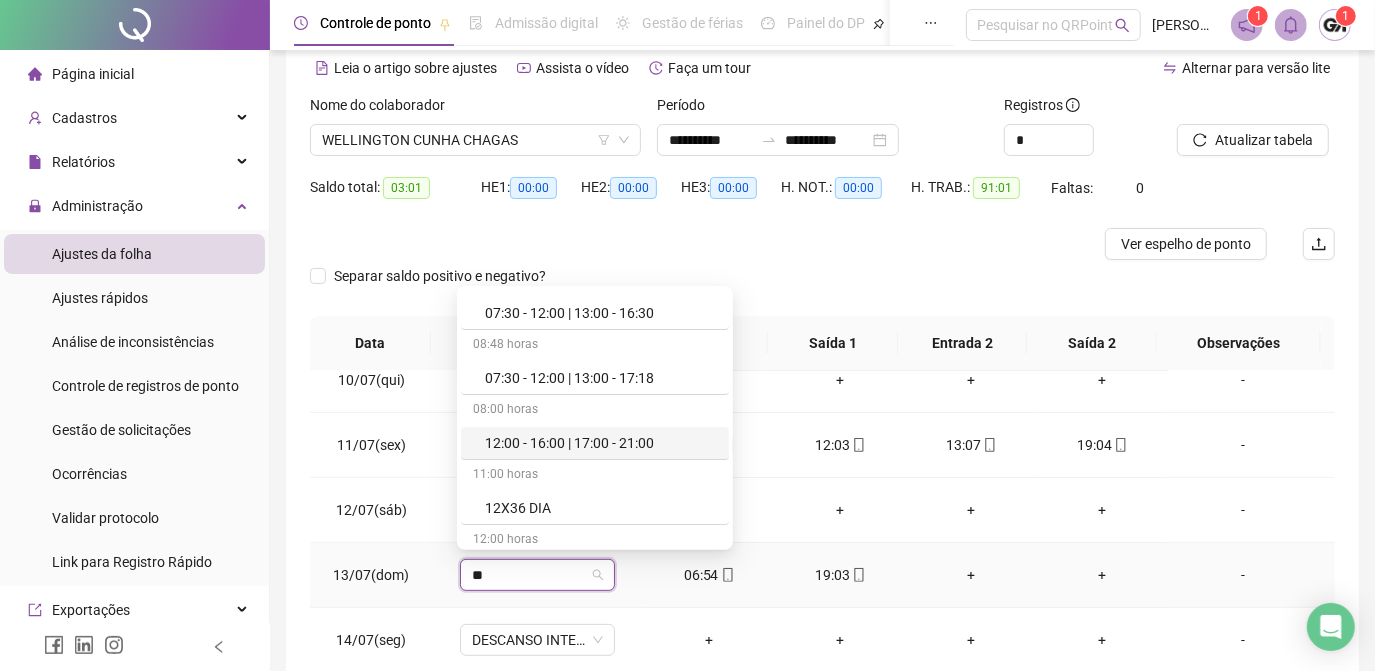 scroll, scrollTop: 181, scrollLeft: 0, axis: vertical 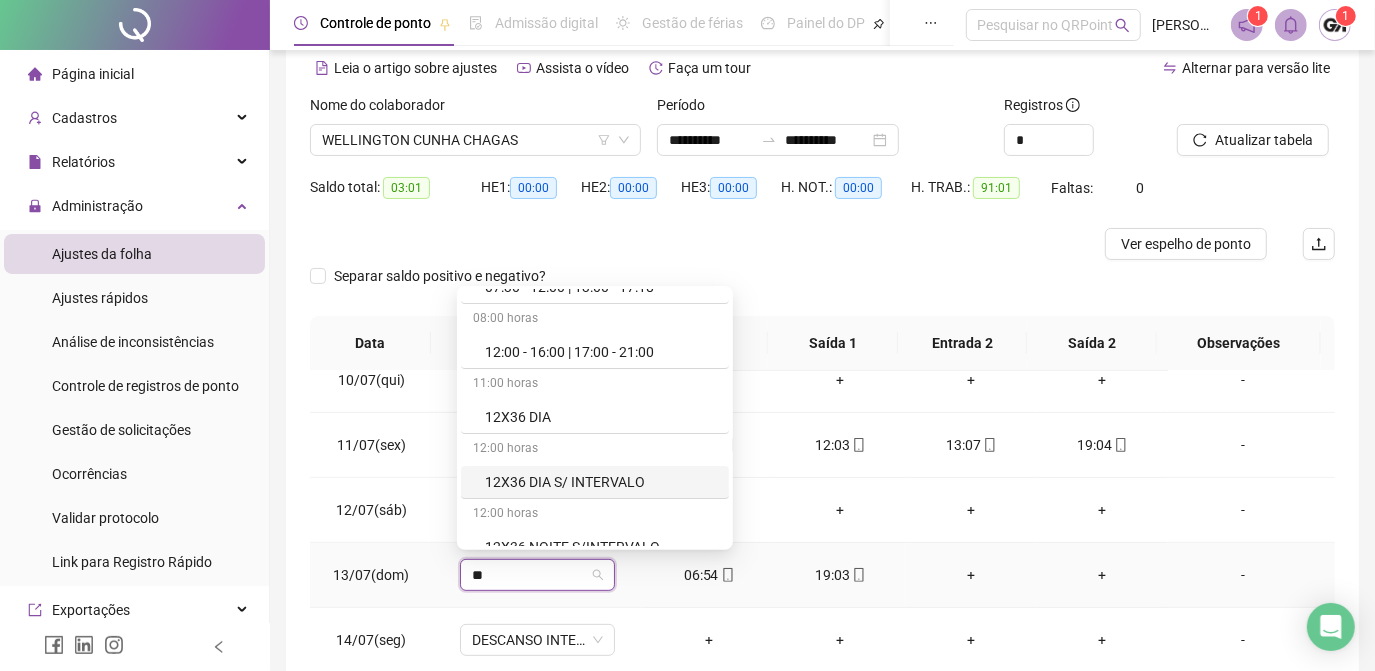 click on "12X36 DIA S/ INTERVALO" at bounding box center (601, 482) 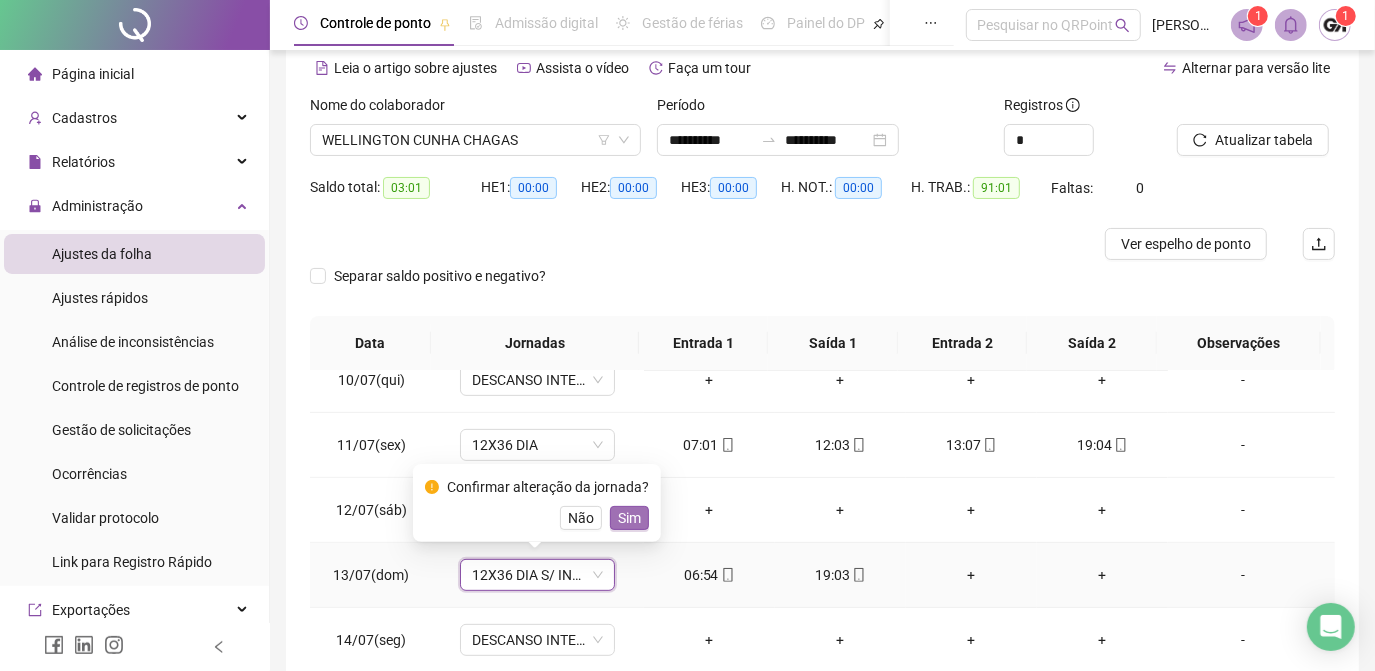 click on "Sim" at bounding box center (629, 518) 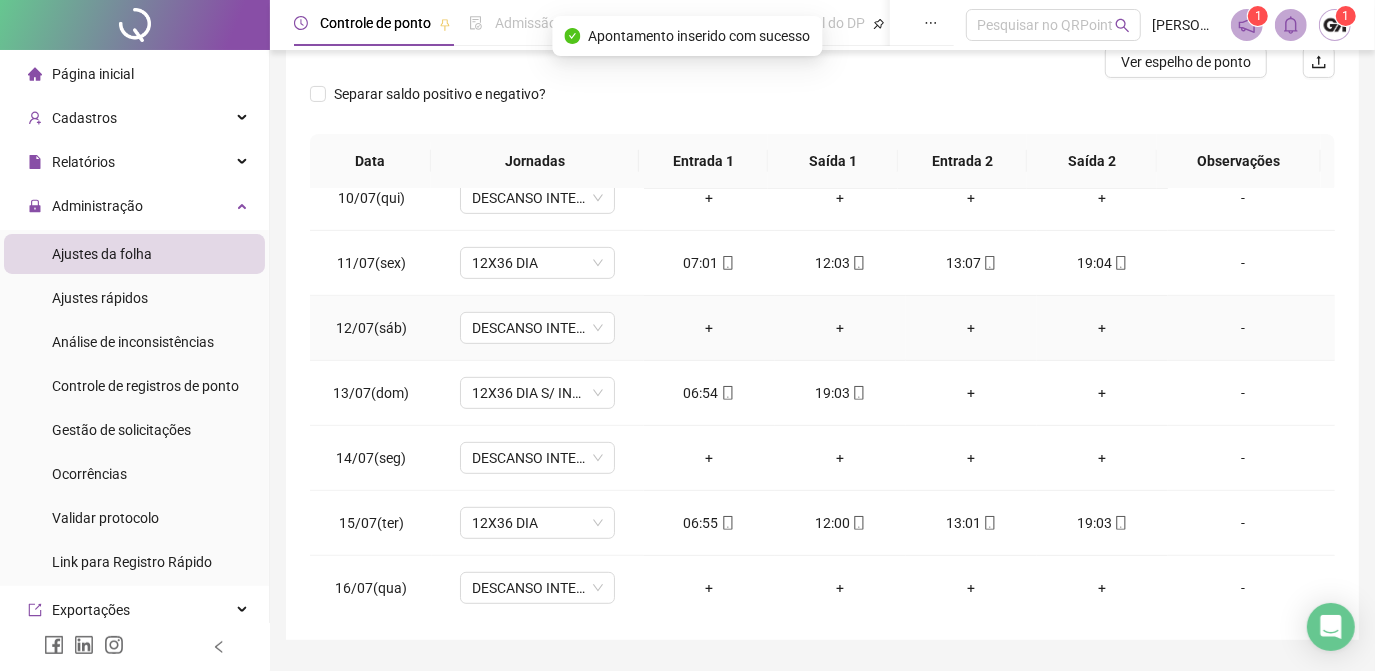 scroll, scrollTop: 326, scrollLeft: 0, axis: vertical 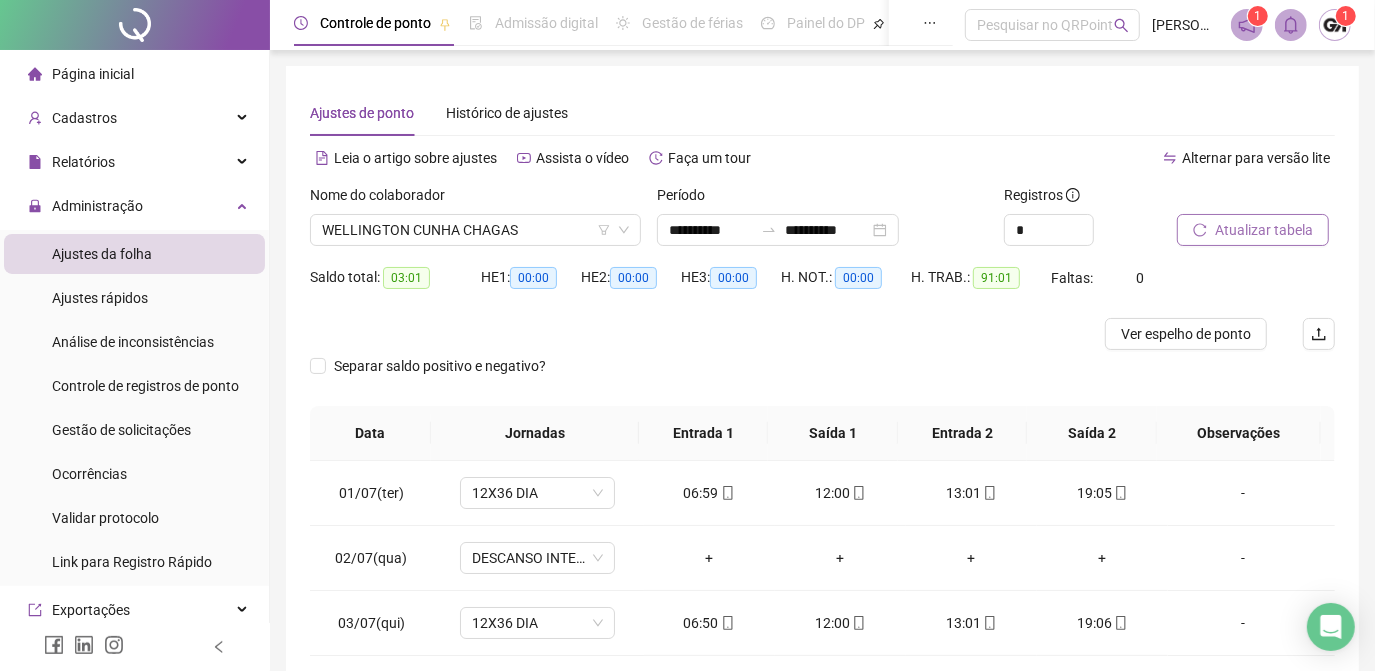click on "Atualizar tabela" at bounding box center (1264, 230) 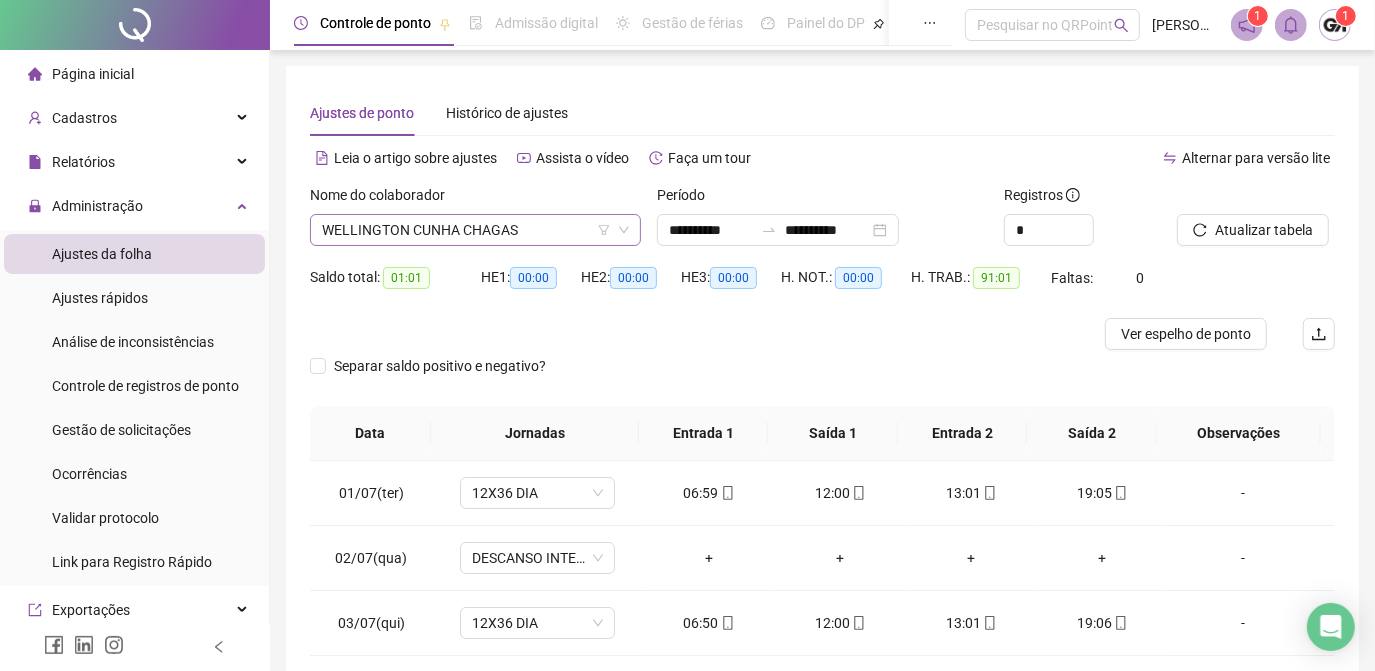 click on "WELLINGTON CUNHA CHAGAS" at bounding box center (475, 230) 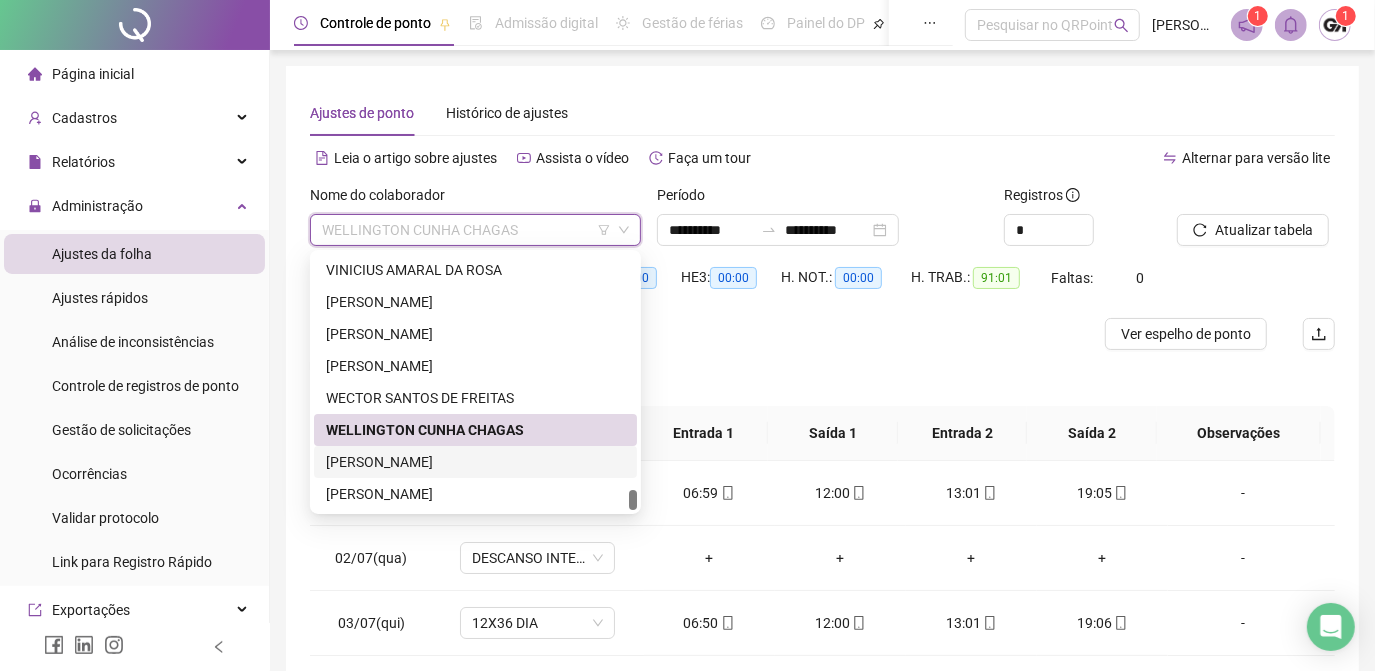 click on "WILLIAM DE SOUSA RIBEIRO" at bounding box center [475, 462] 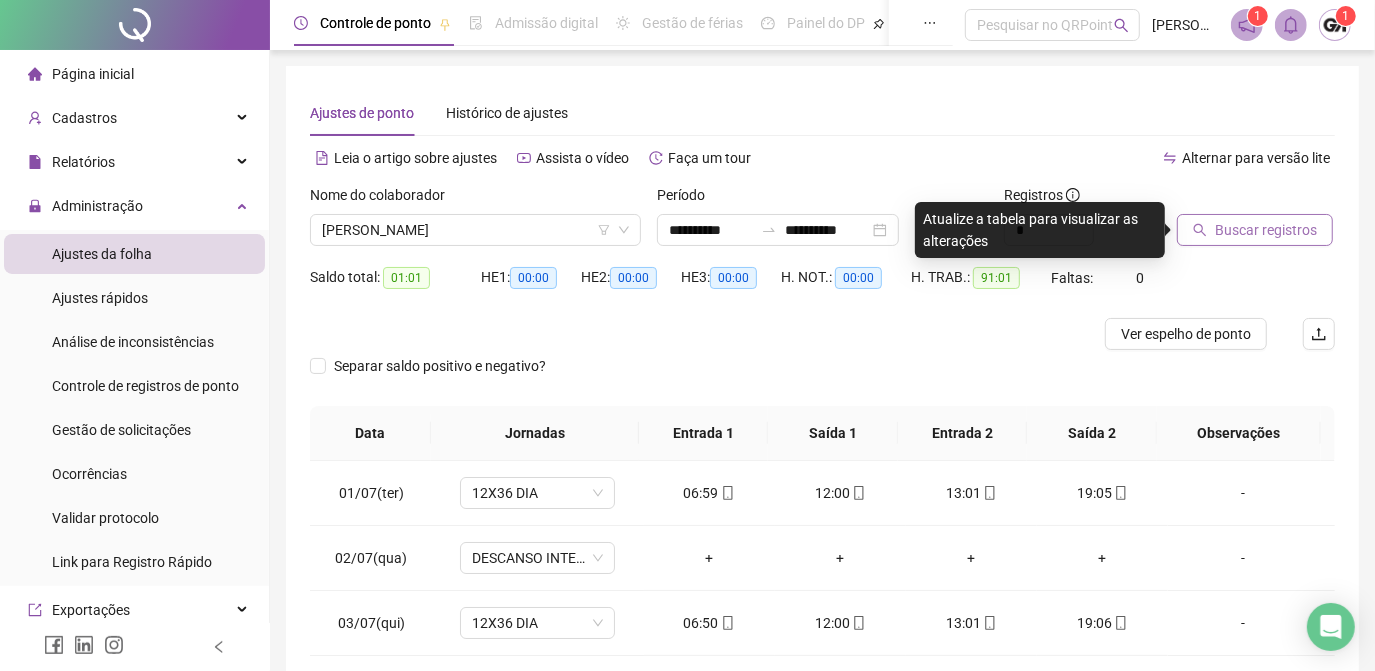 click on "Buscar registros" at bounding box center [1266, 230] 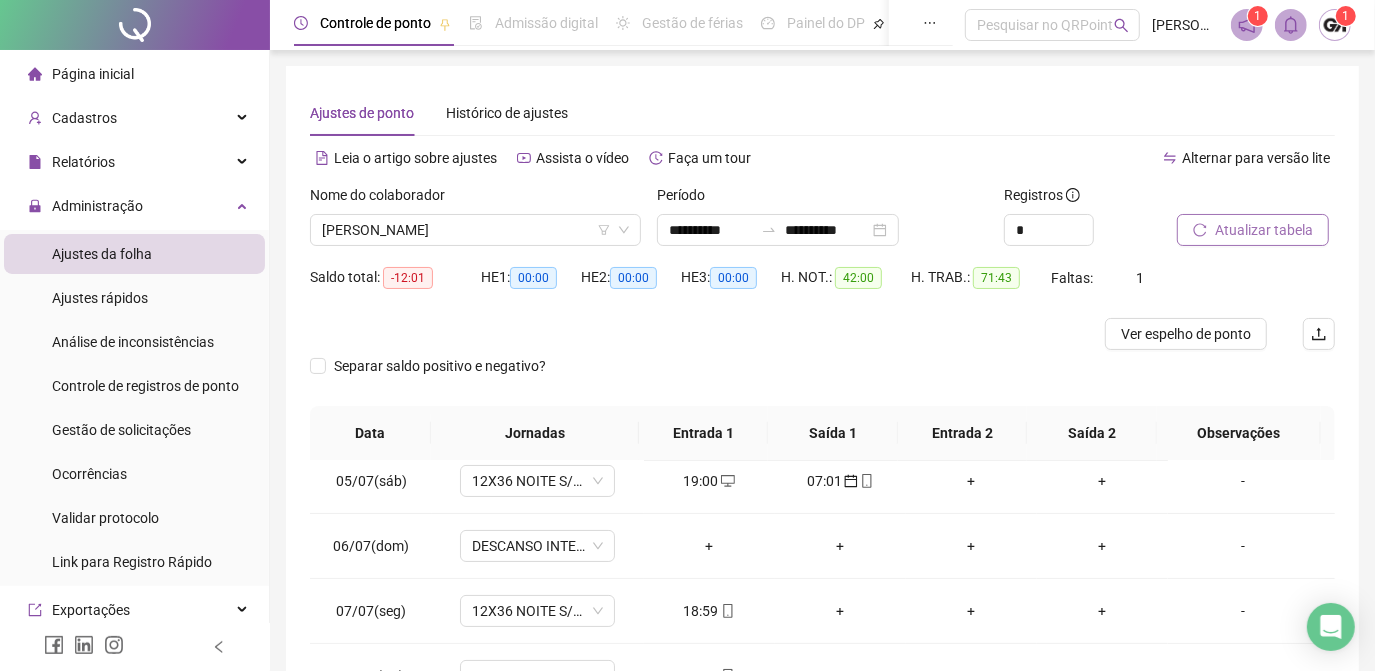 scroll, scrollTop: 363, scrollLeft: 0, axis: vertical 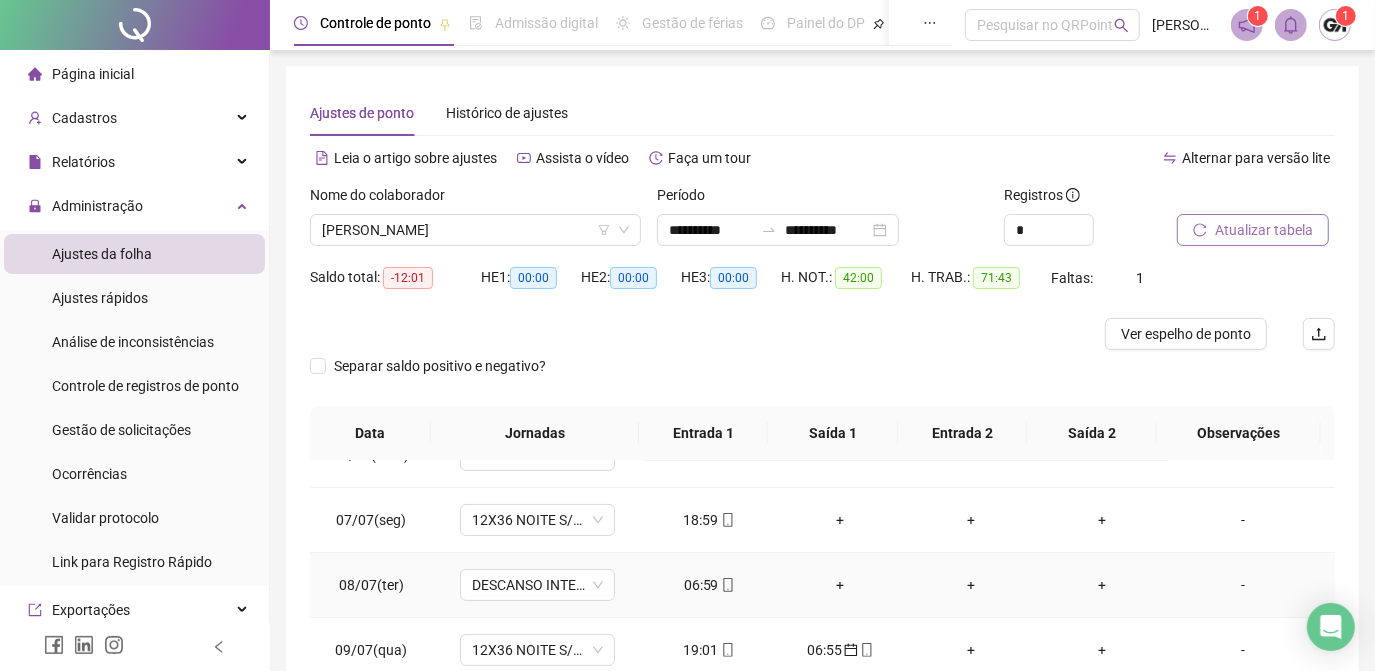 click on "06:59" at bounding box center (709, 585) 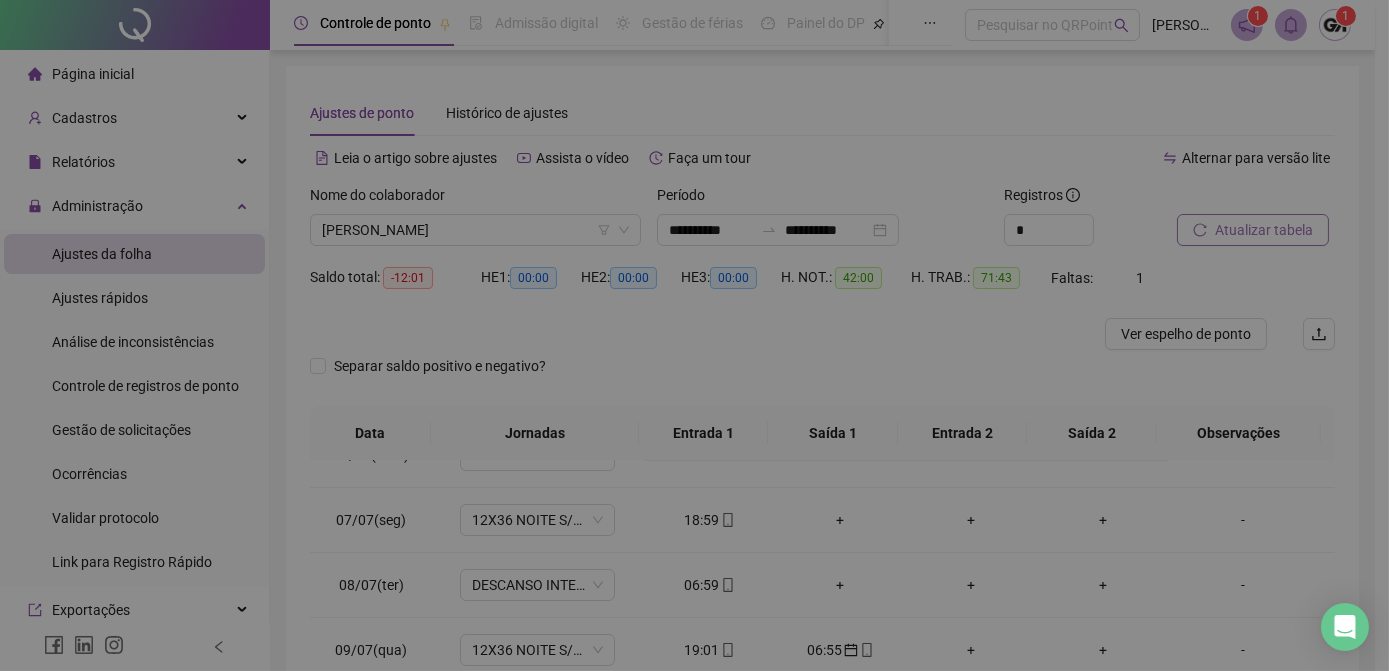 type on "**********" 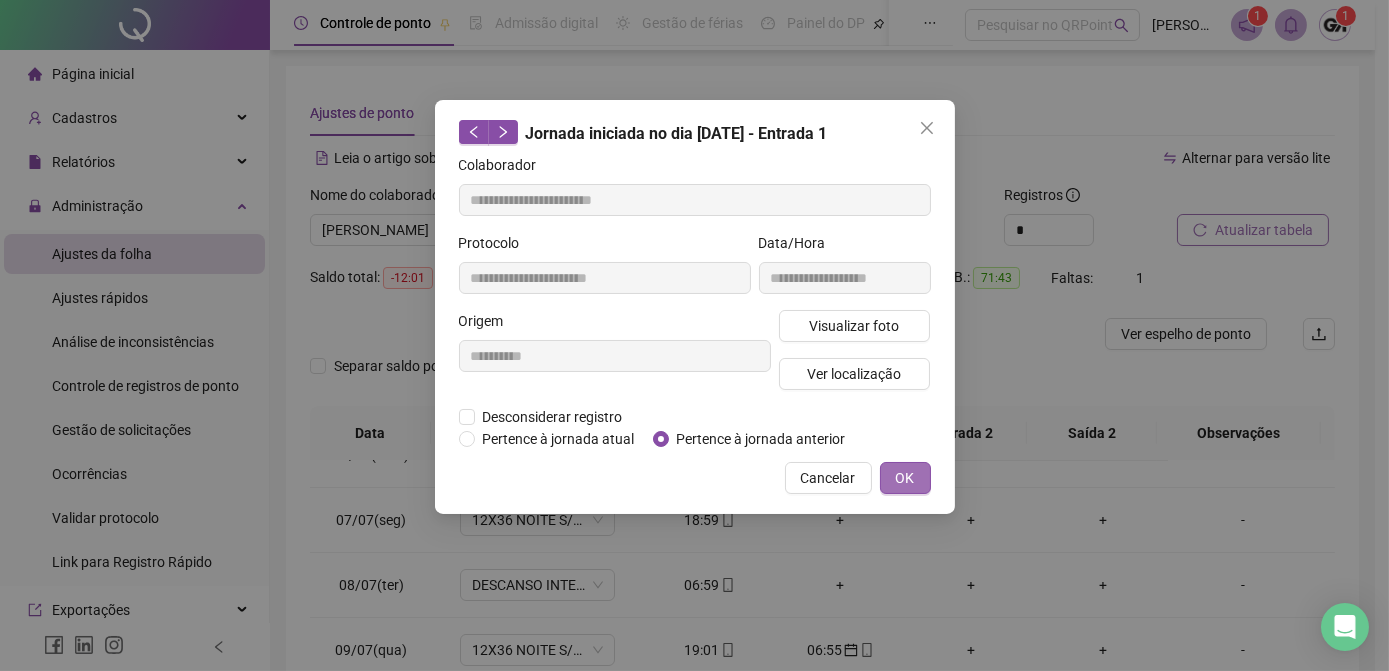 click on "OK" at bounding box center [905, 478] 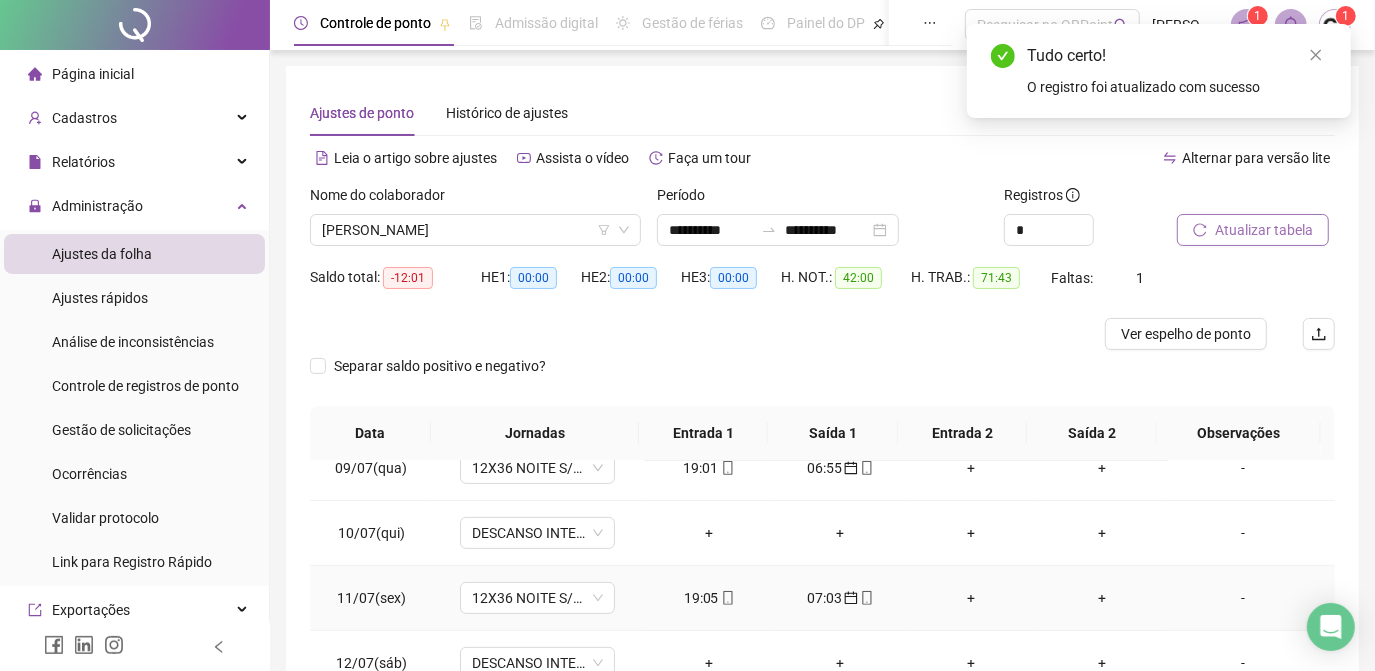 scroll, scrollTop: 608, scrollLeft: 0, axis: vertical 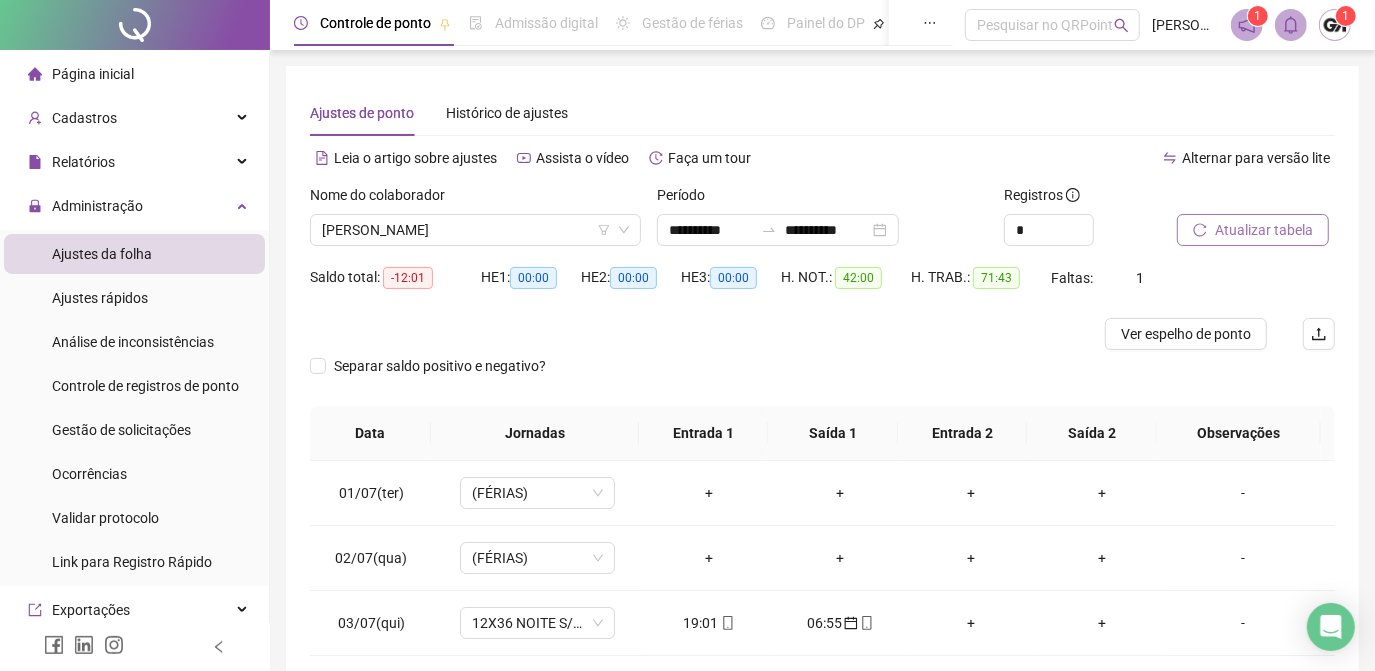 click on "Atualizar tabela" at bounding box center [1264, 230] 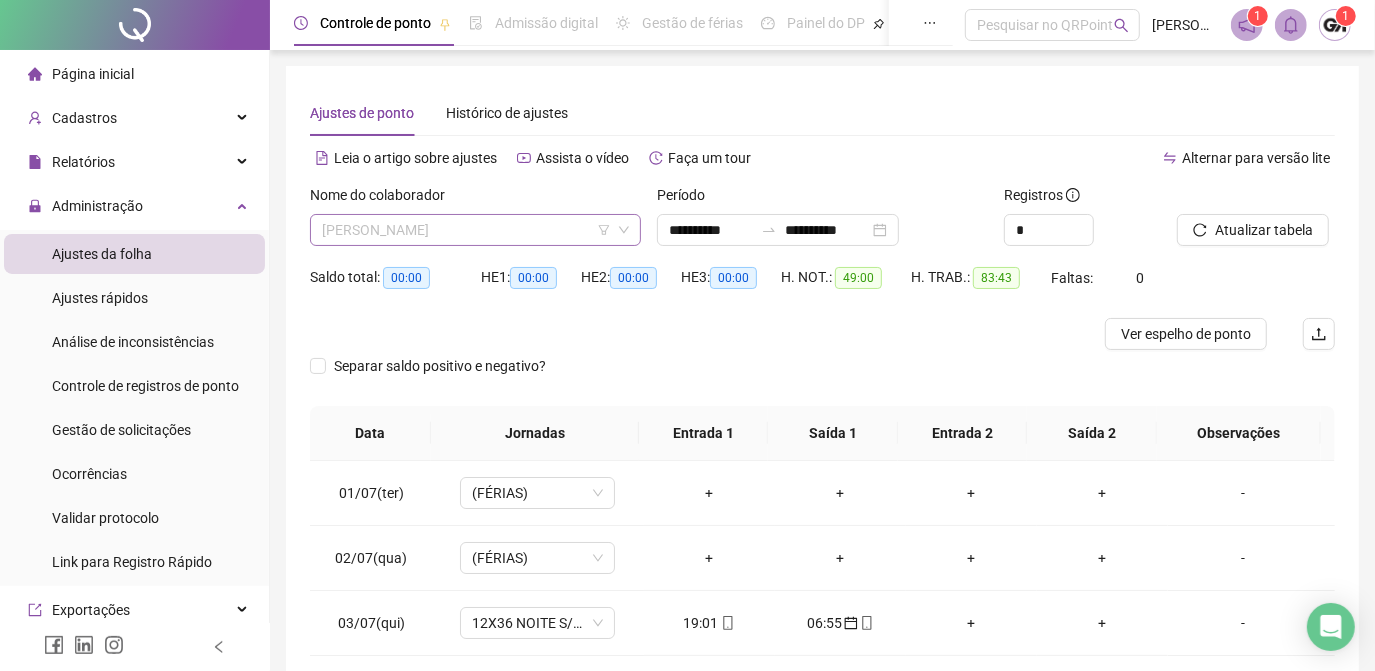 click on "WILLIAM DE SOUSA RIBEIRO" at bounding box center (475, 230) 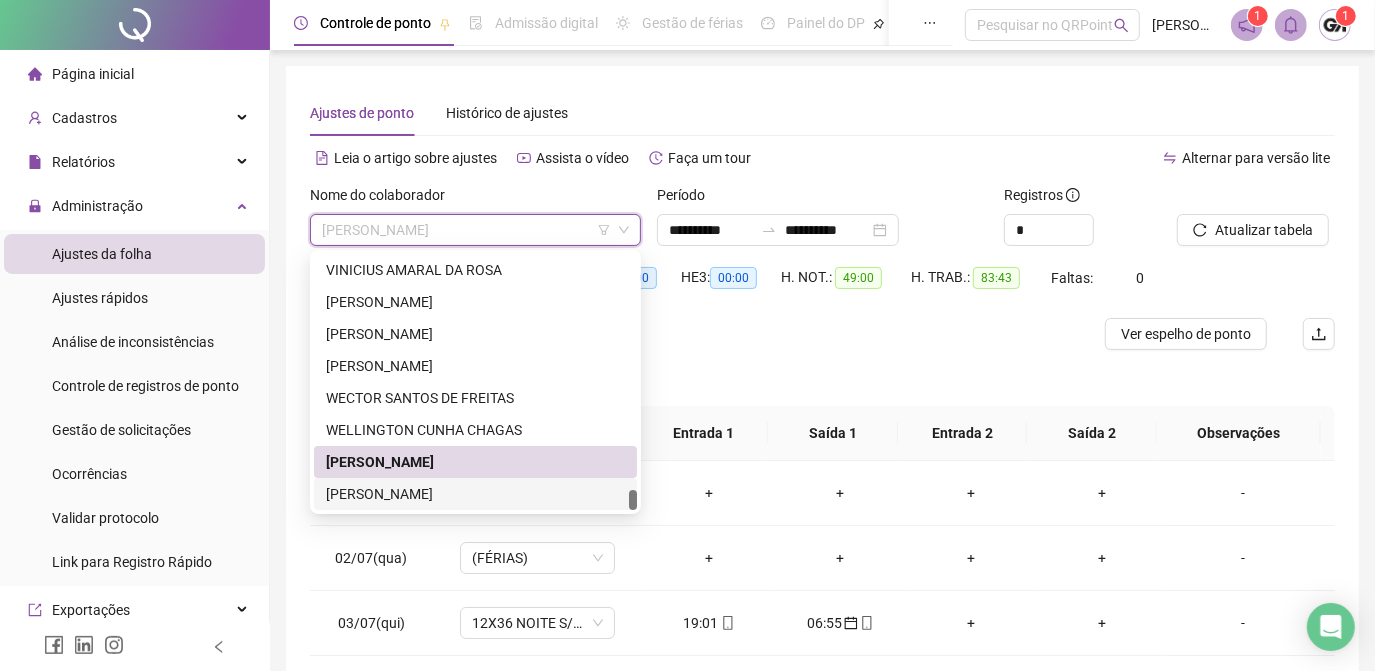 click on "YASMINE ROSA MACHADO" at bounding box center [475, 494] 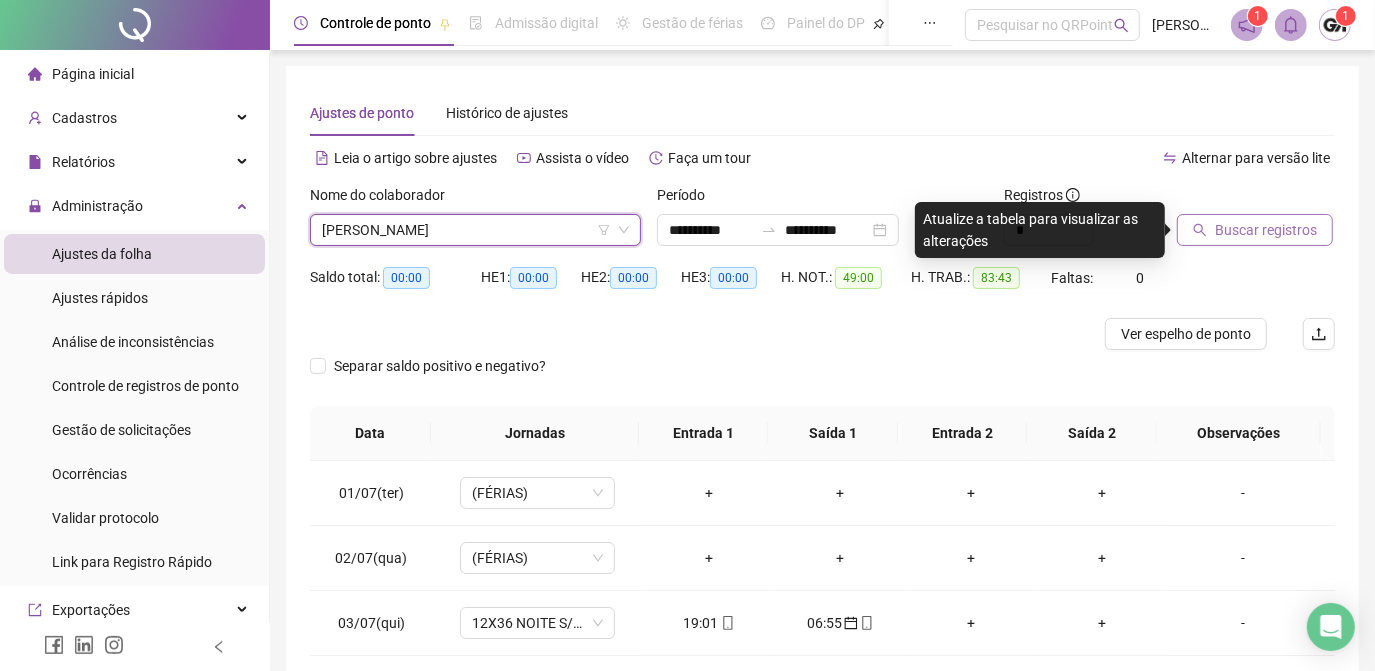 click on "Buscar registros" at bounding box center [1266, 230] 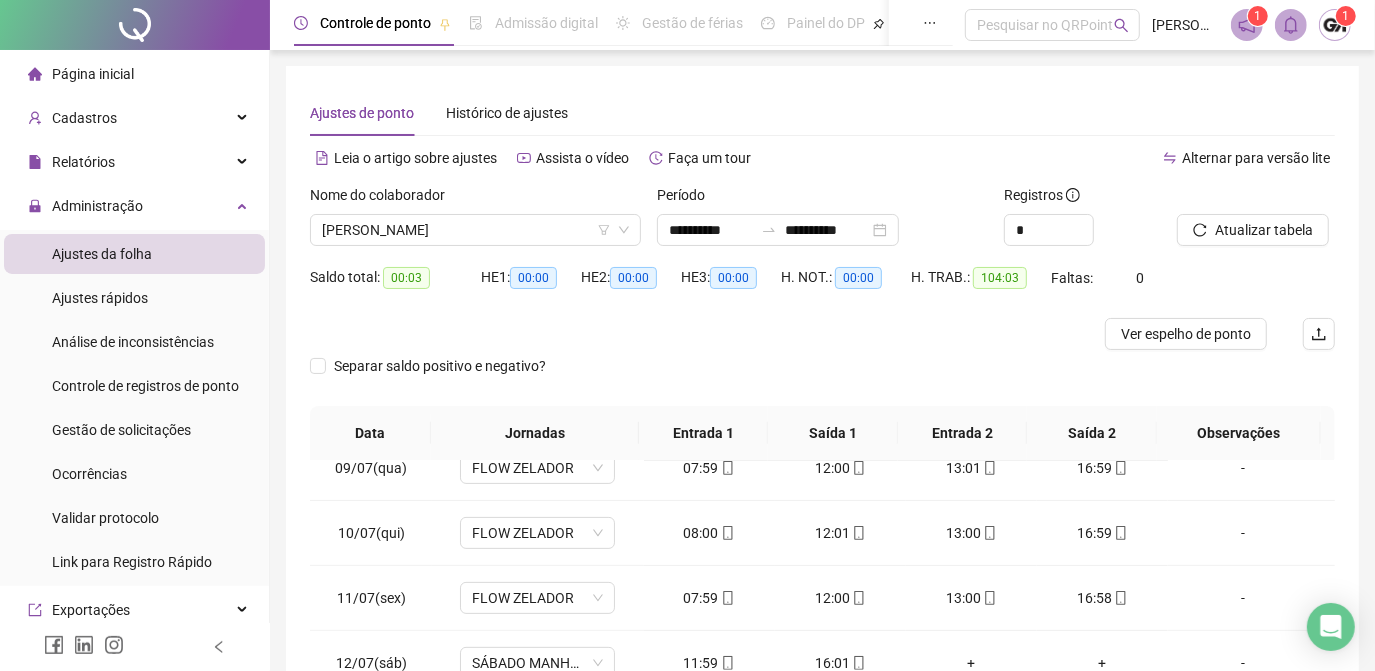 scroll, scrollTop: 608, scrollLeft: 0, axis: vertical 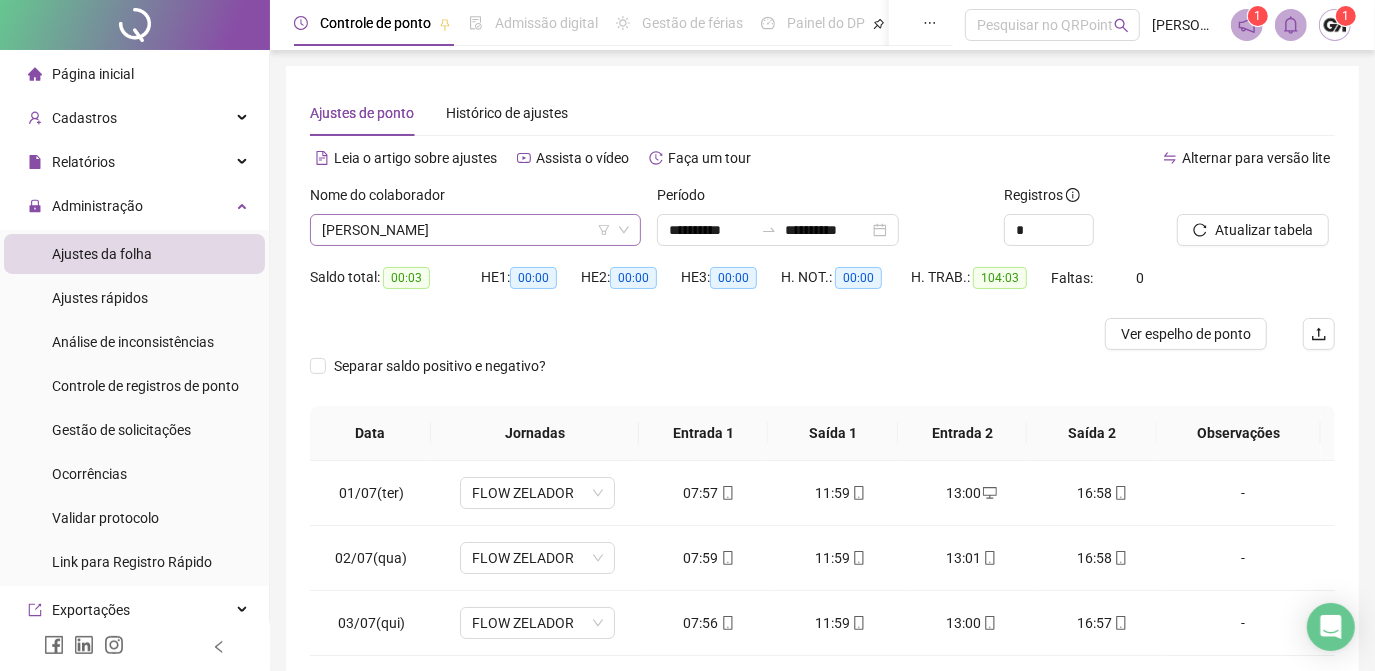 click on "YASMINE ROSA MACHADO" at bounding box center (475, 230) 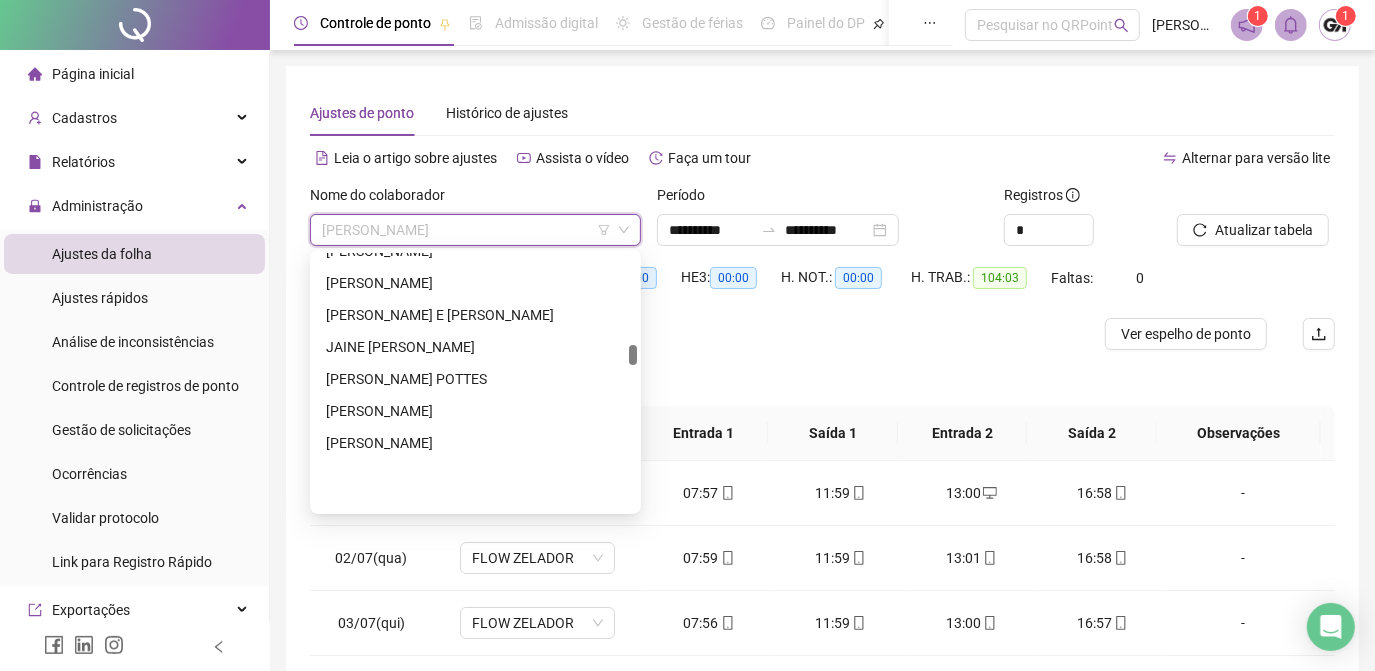 scroll, scrollTop: 1629, scrollLeft: 0, axis: vertical 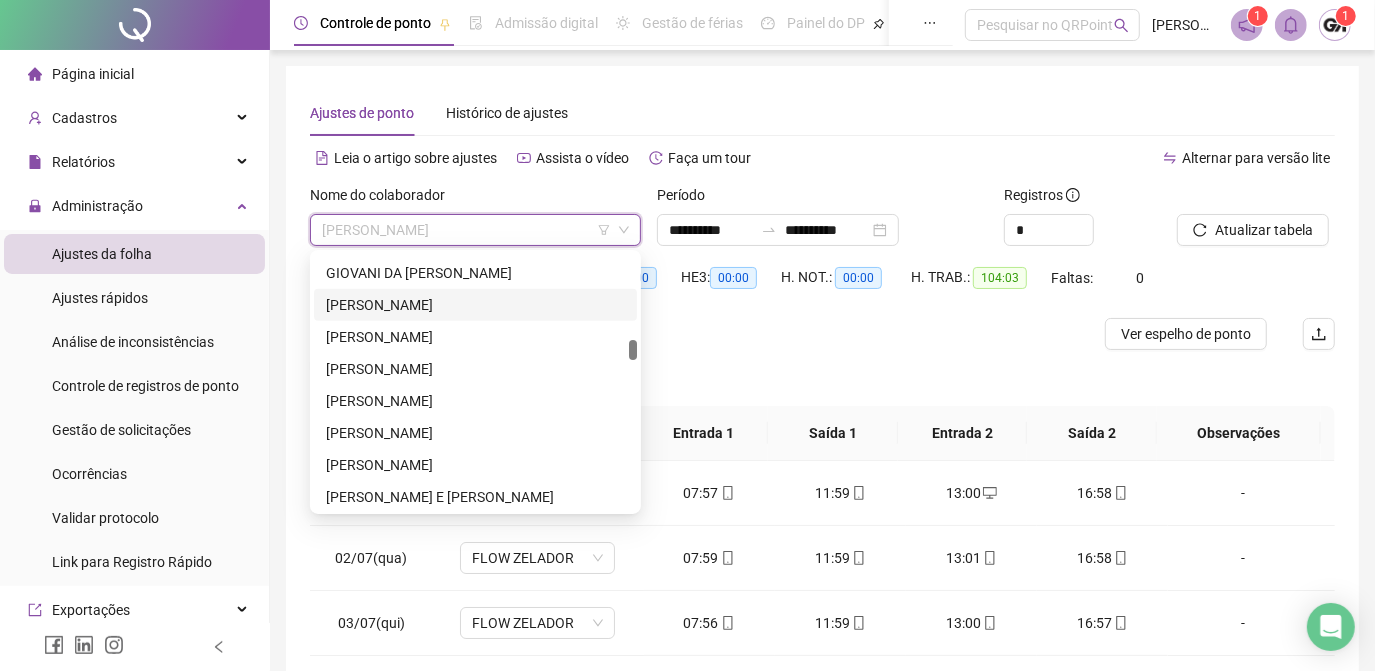 click on "GIOVANNI LOPES DE SOUZA" at bounding box center [475, 305] 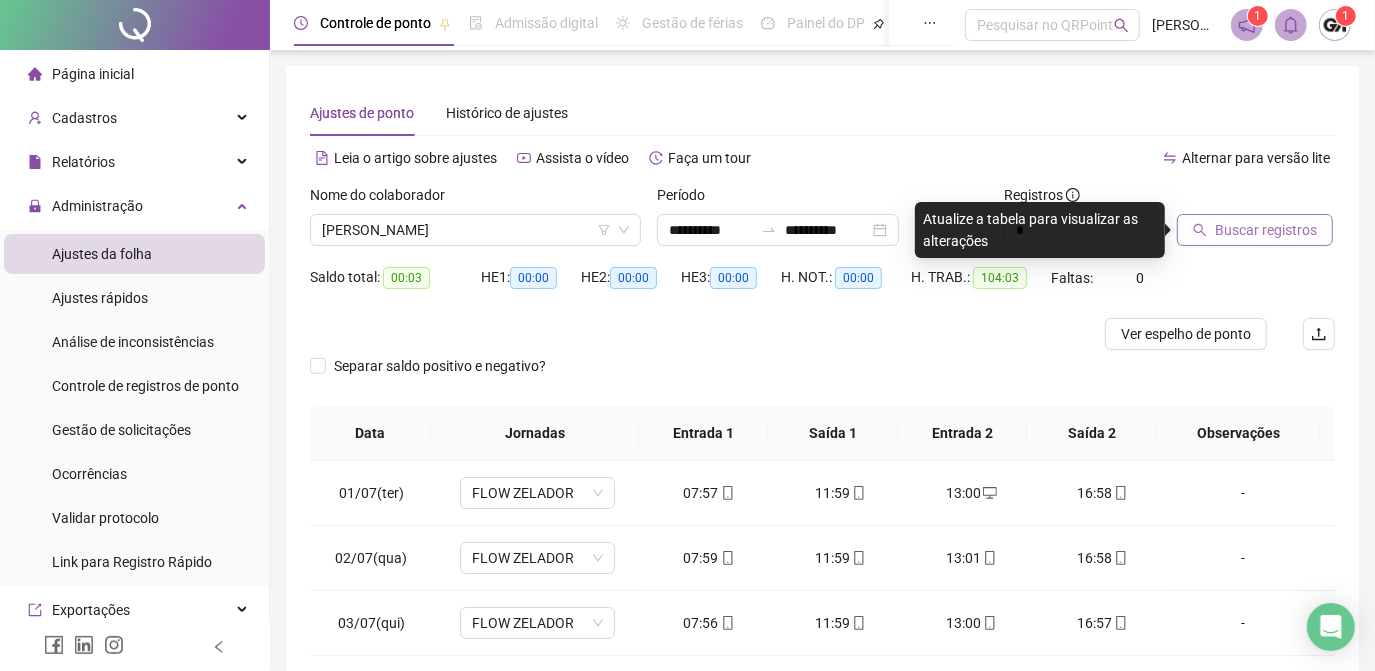 click on "Buscar registros" at bounding box center (1266, 230) 